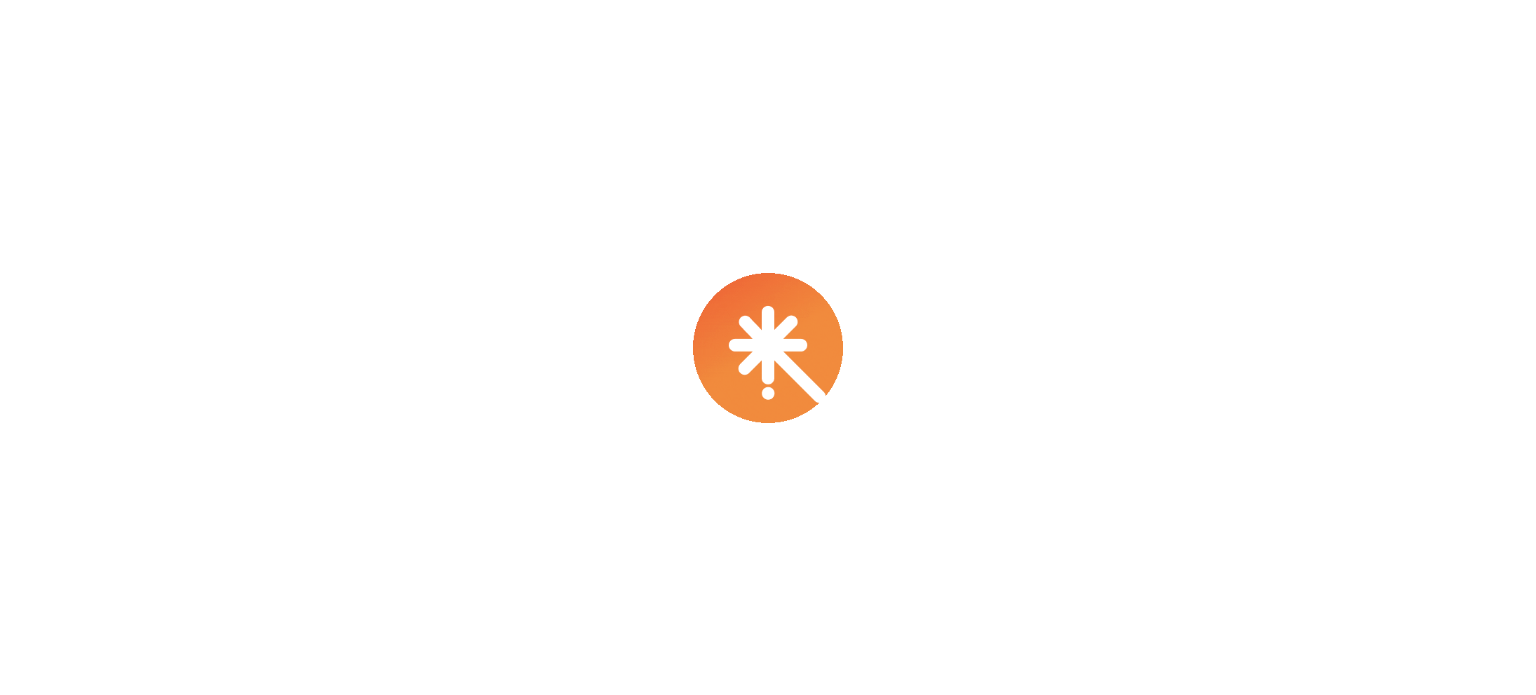 scroll, scrollTop: 0, scrollLeft: 0, axis: both 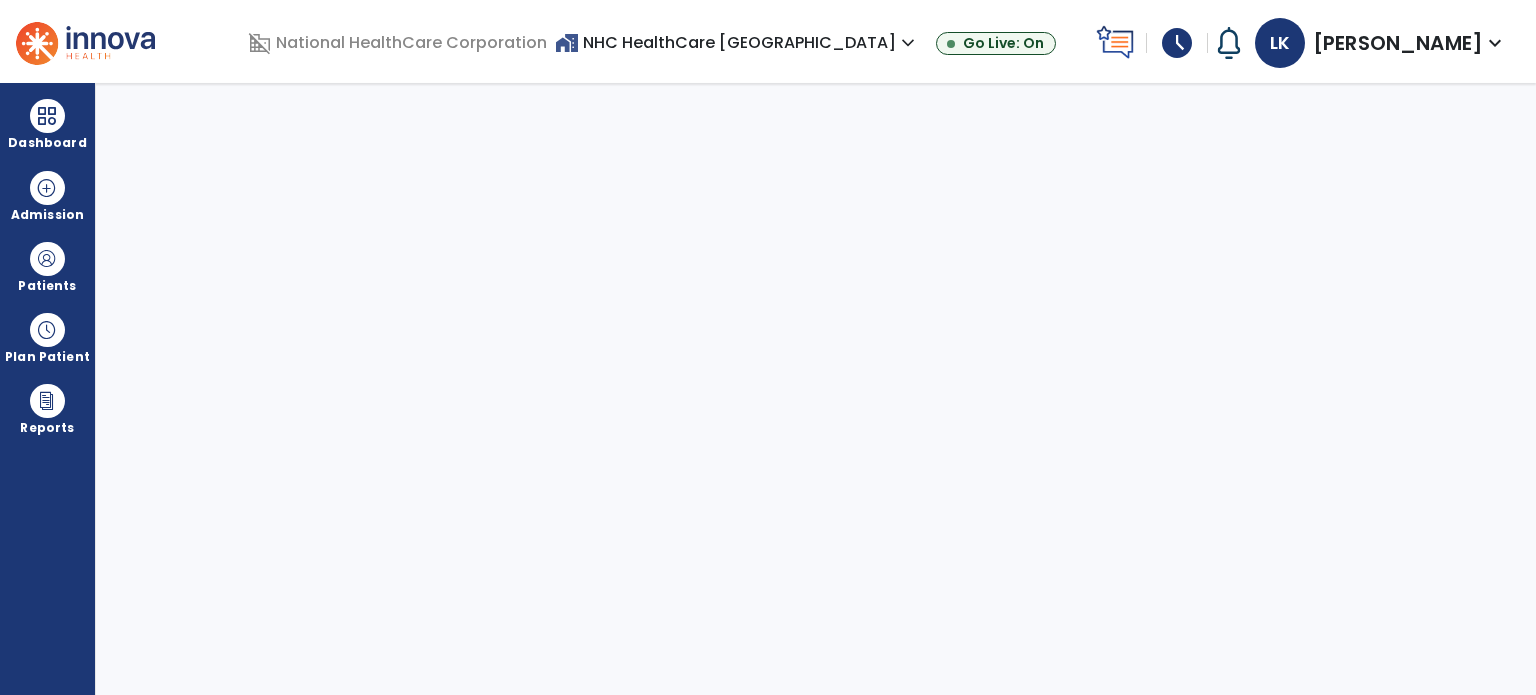 select on "****" 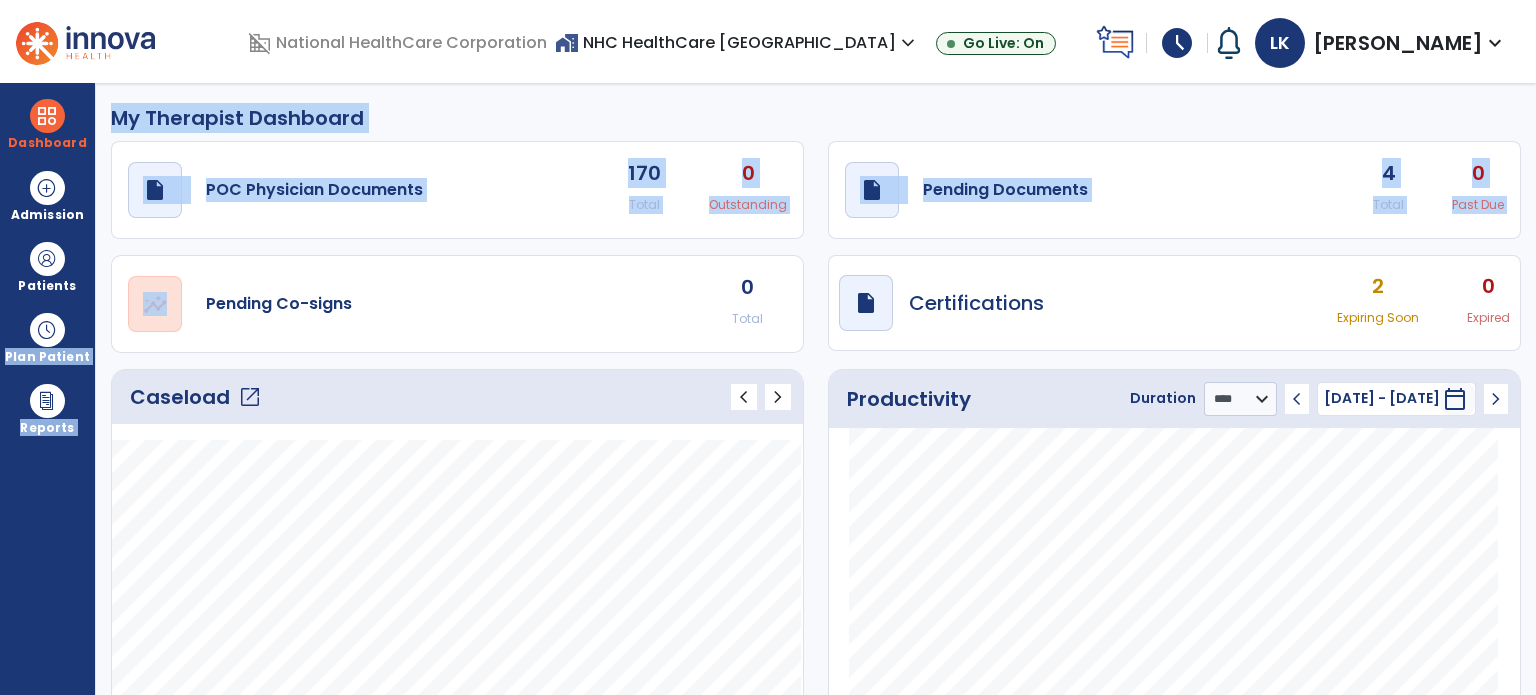 drag, startPoint x: 45, startPoint y: 323, endPoint x: 152, endPoint y: 284, distance: 113.88591 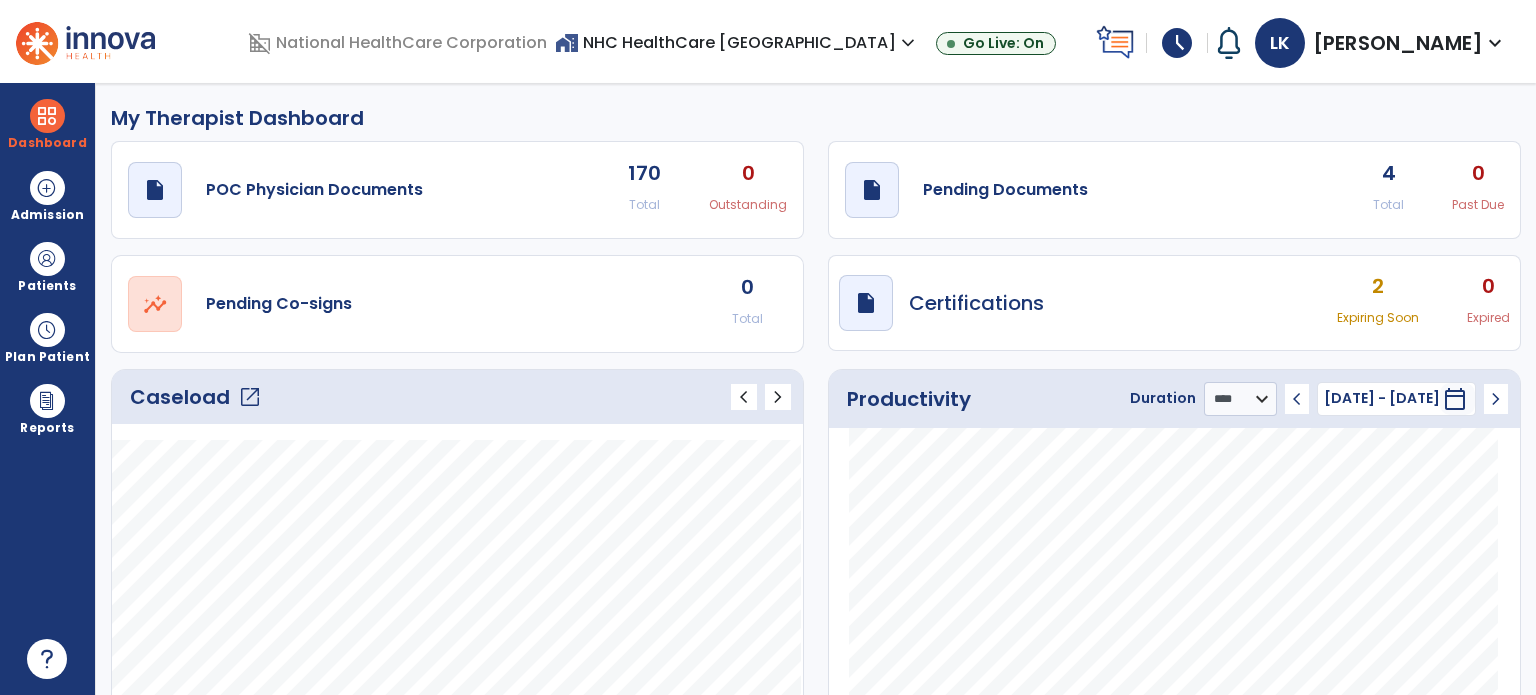 click at bounding box center [47, 259] 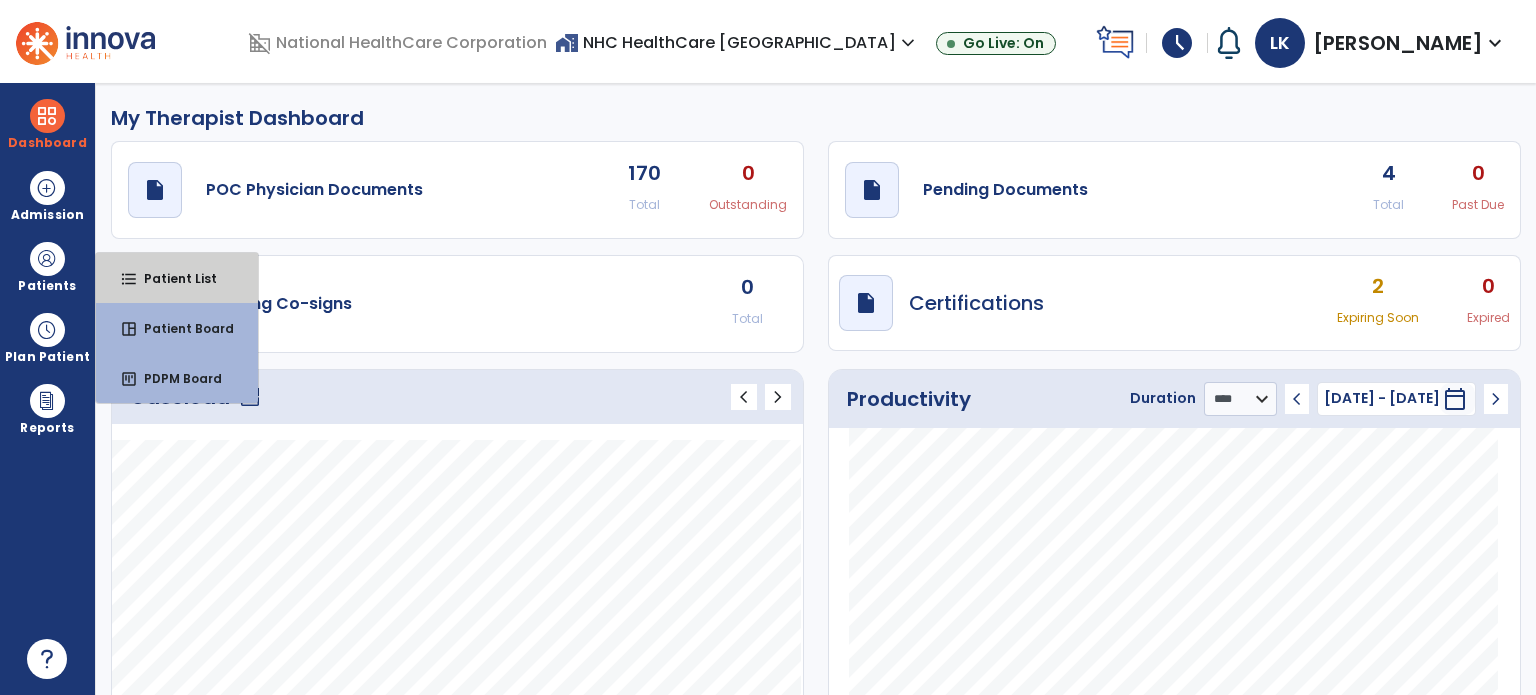 click on "Patient List" at bounding box center [172, 278] 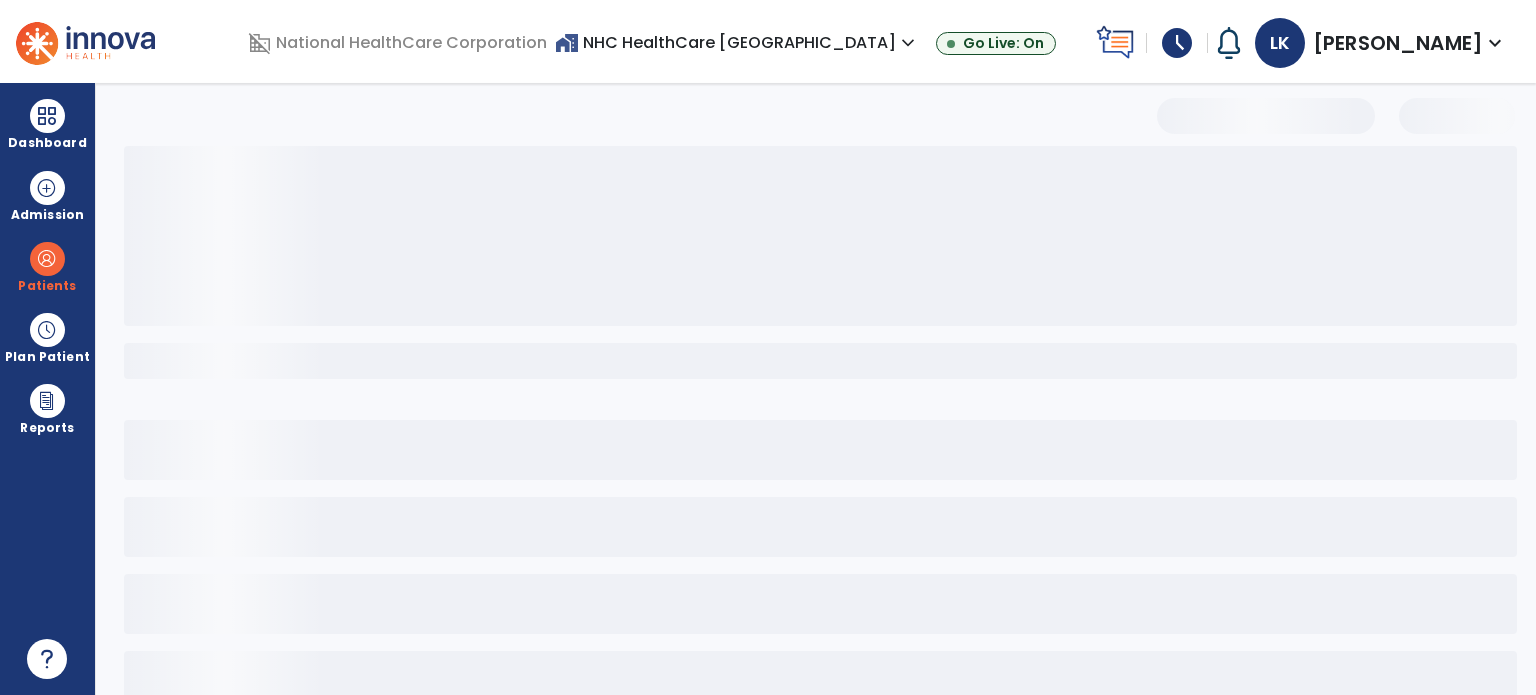 select on "***" 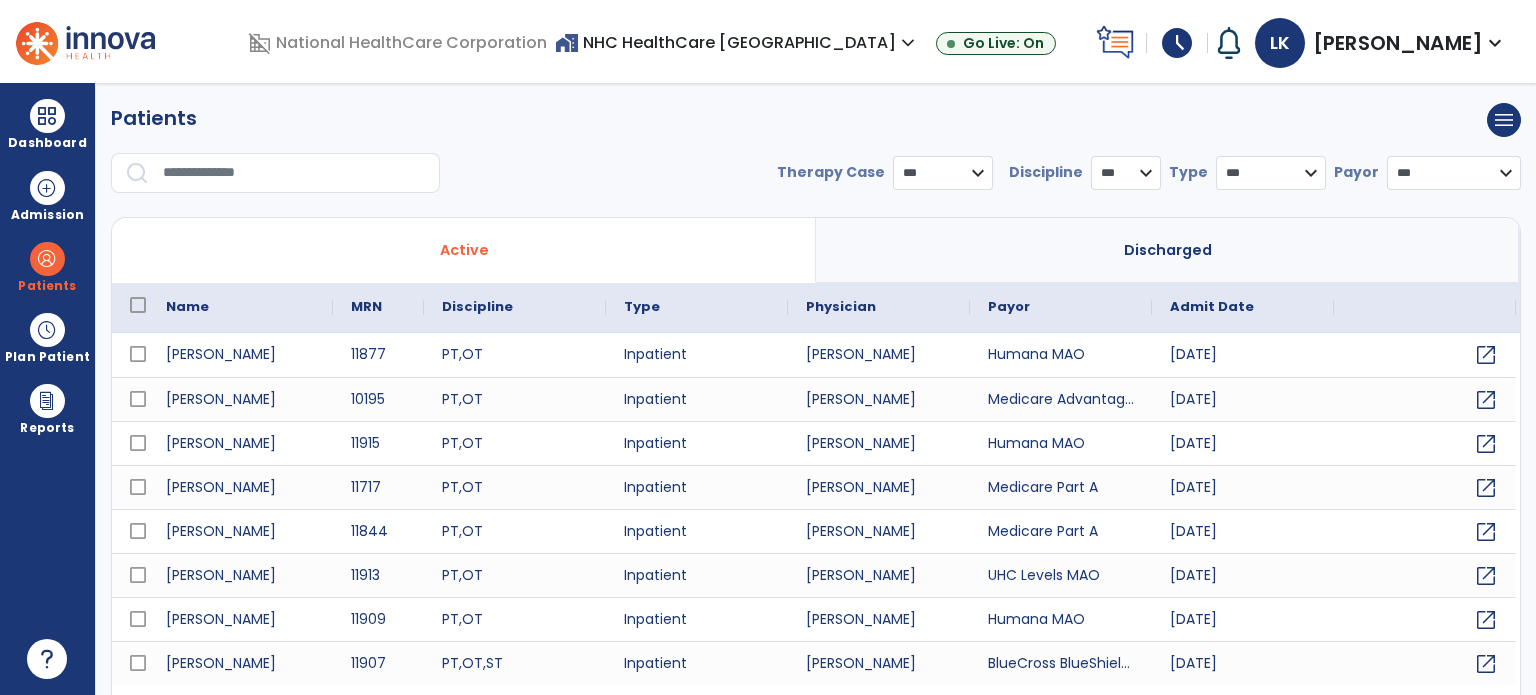 click at bounding box center (294, 173) 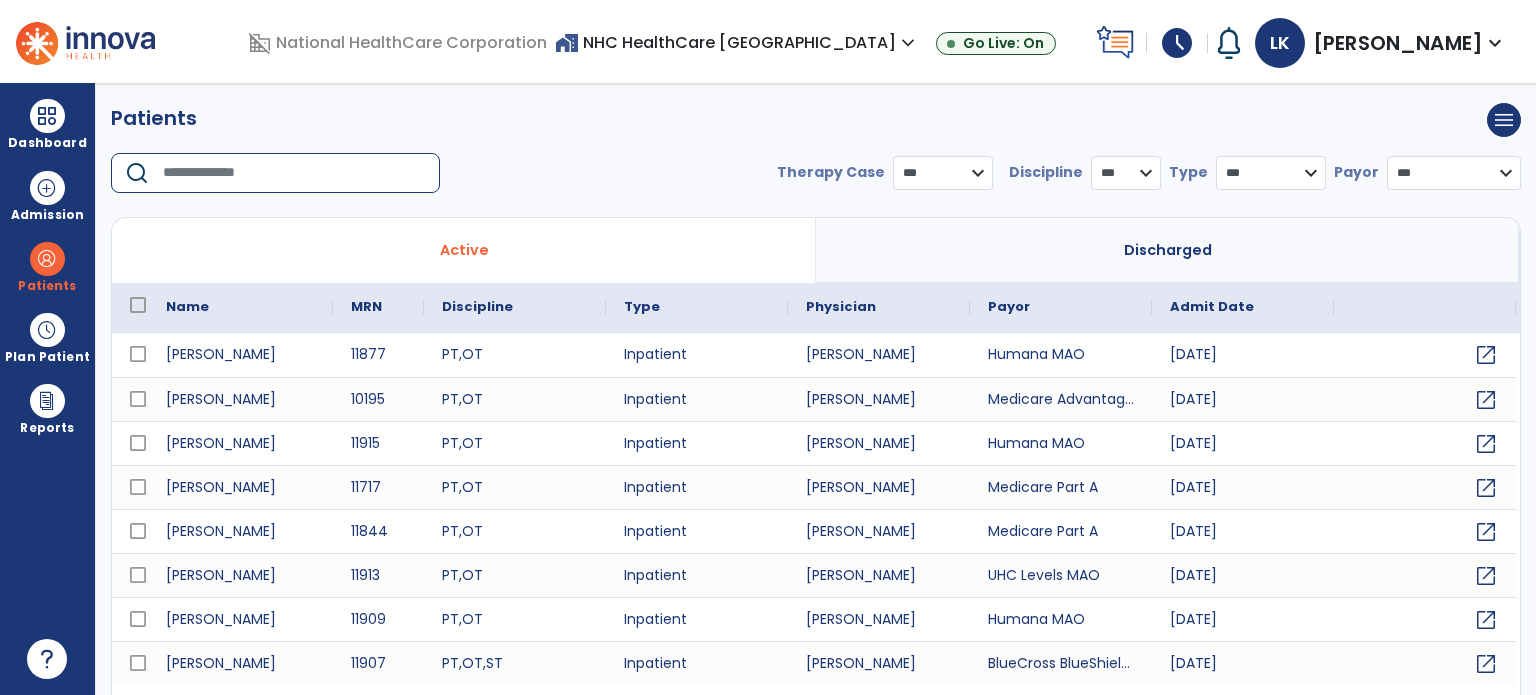 click at bounding box center [294, 173] 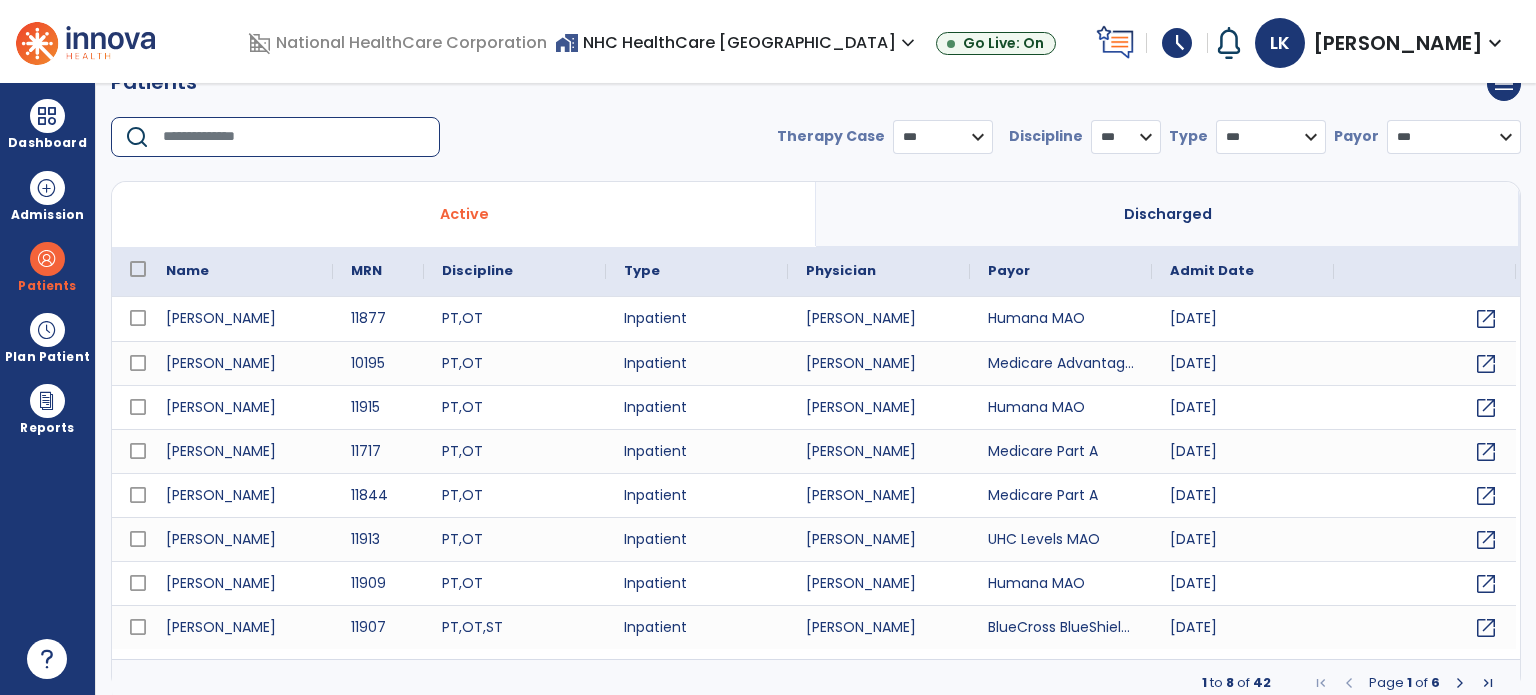 scroll, scrollTop: 46, scrollLeft: 0, axis: vertical 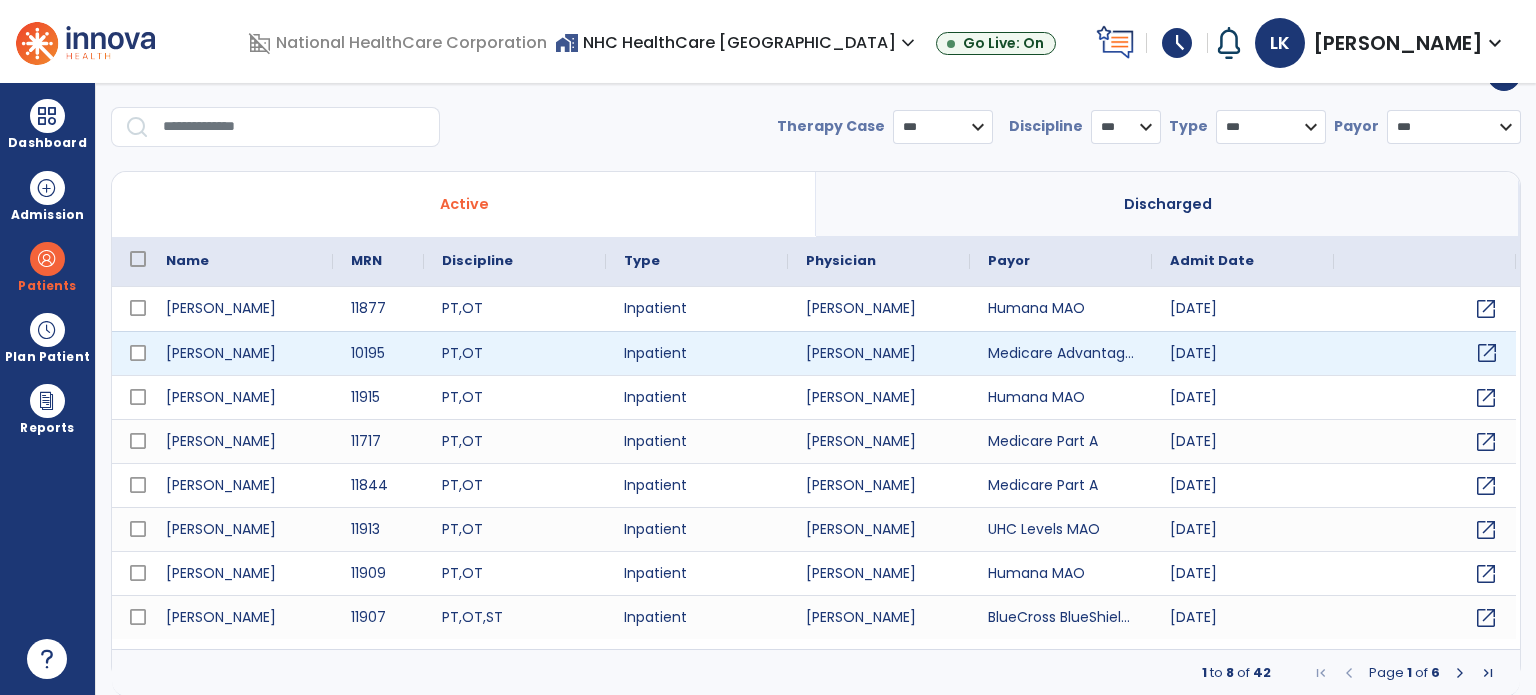 click on "open_in_new" at bounding box center [1487, 353] 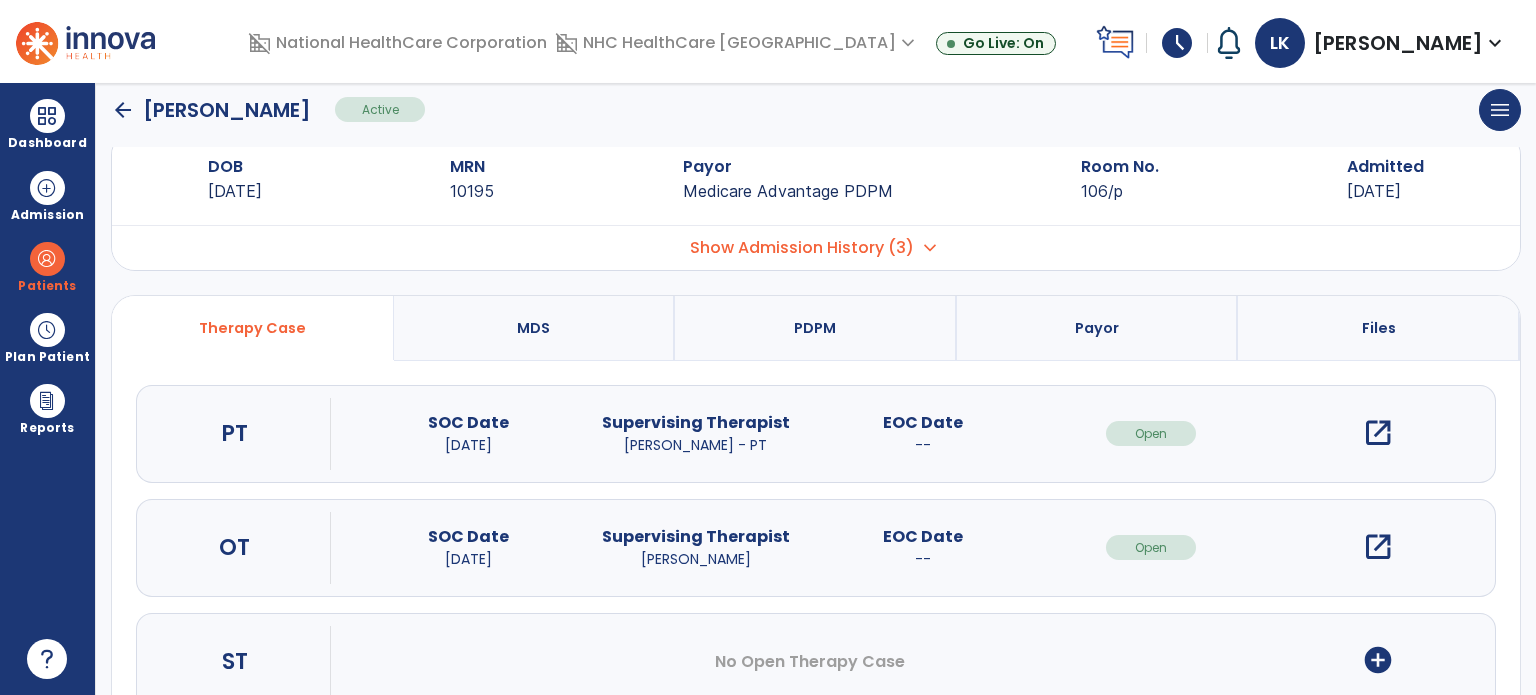 scroll, scrollTop: 0, scrollLeft: 0, axis: both 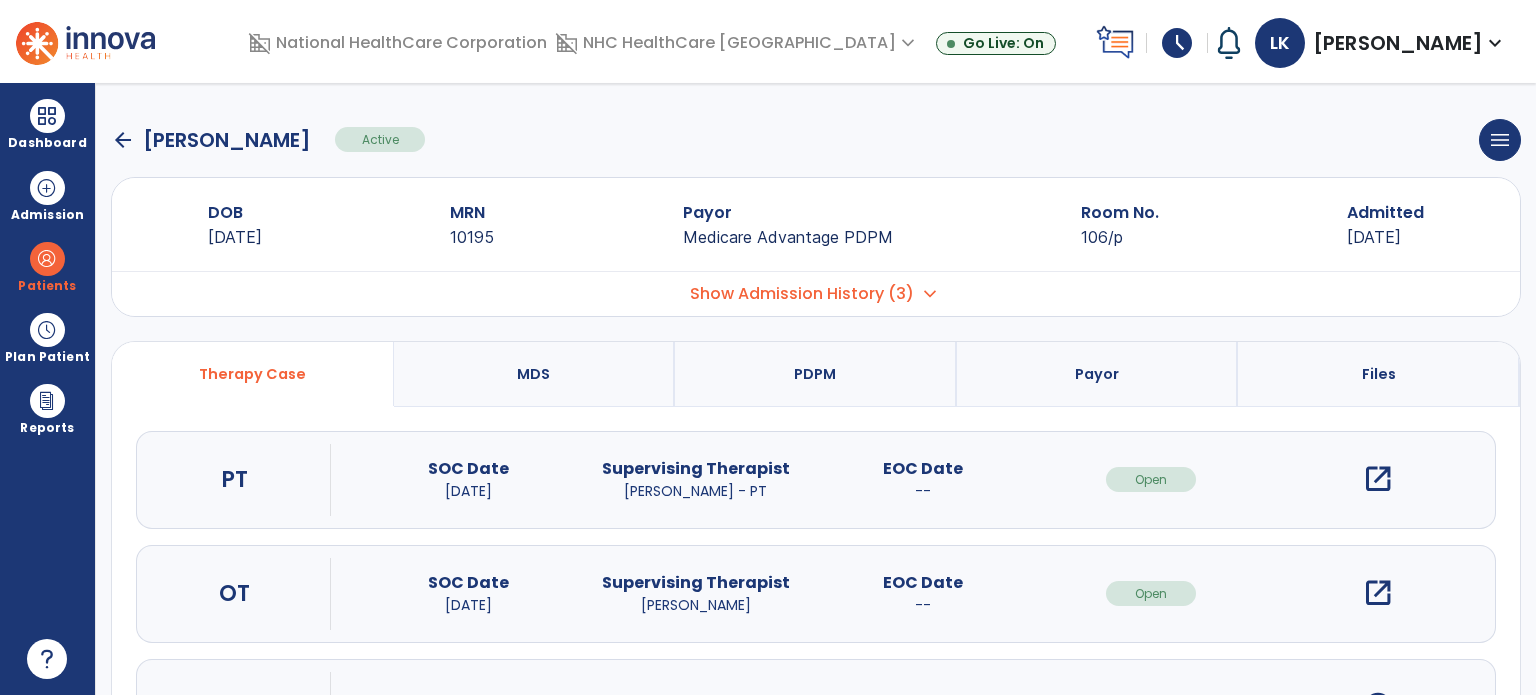 click on "open_in_new" at bounding box center [1378, 479] 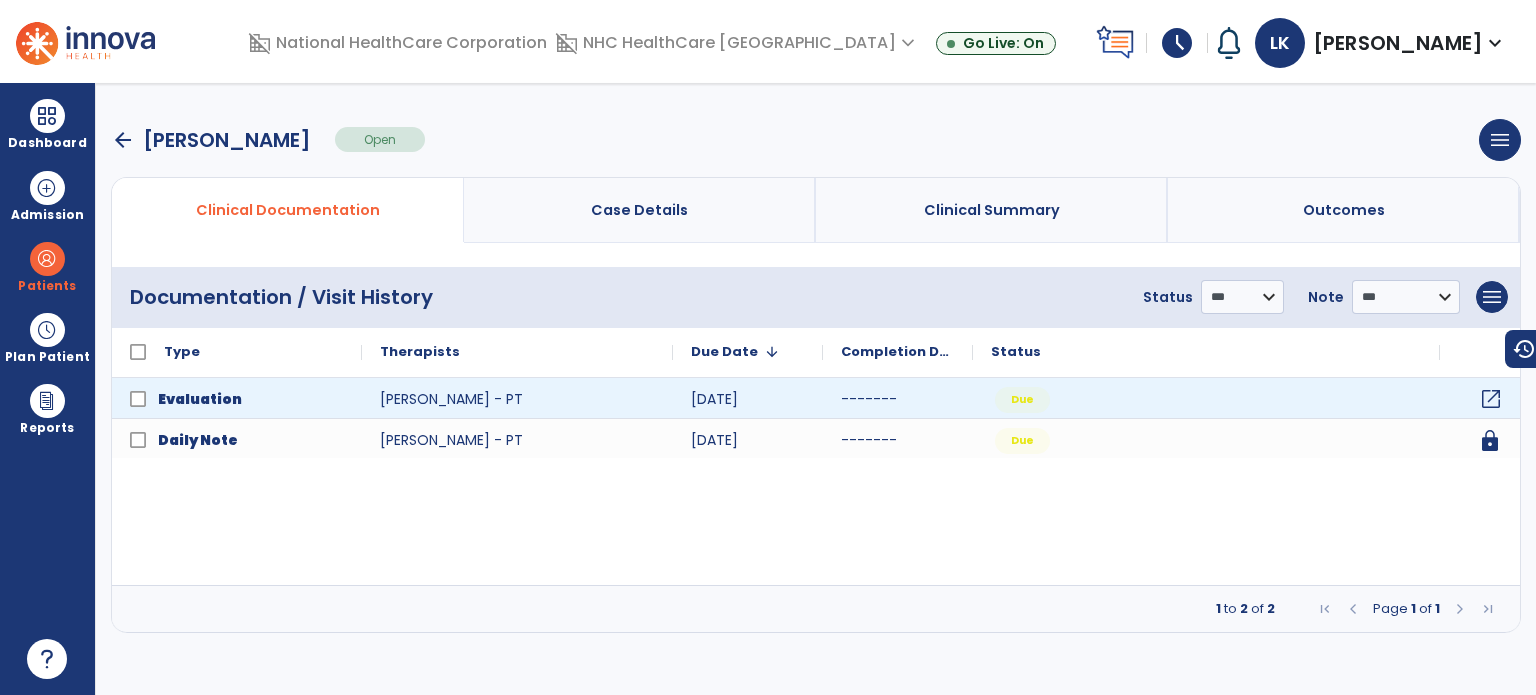 click on "open_in_new" 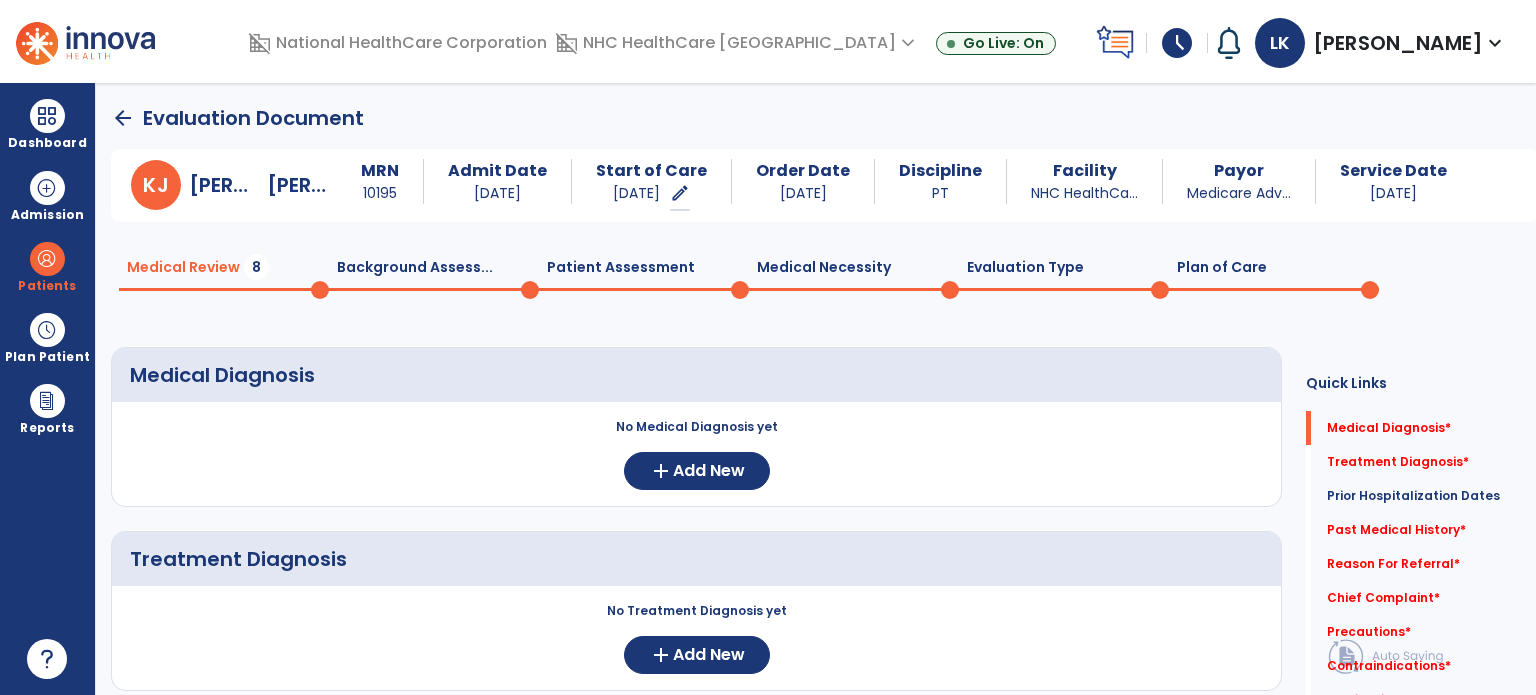 scroll, scrollTop: 200, scrollLeft: 0, axis: vertical 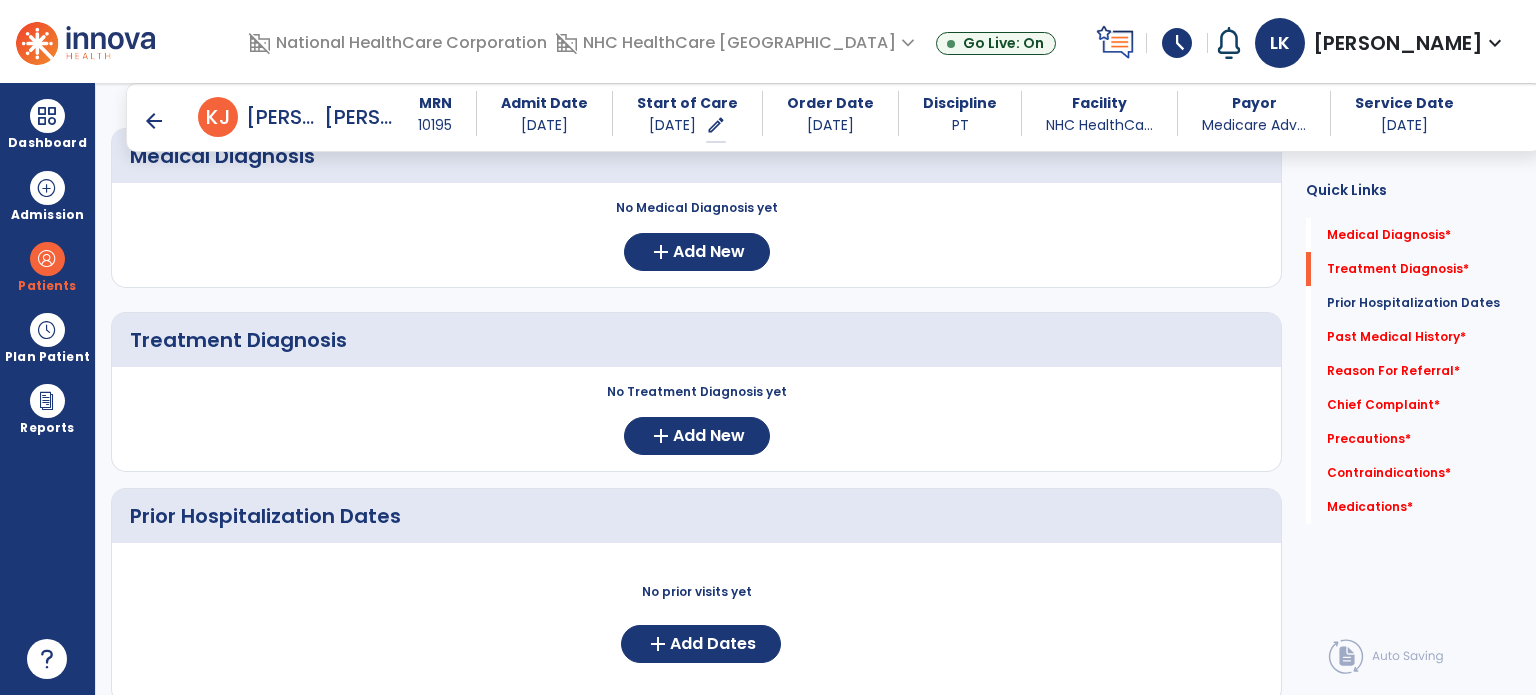 click on "arrow_back" at bounding box center (154, 121) 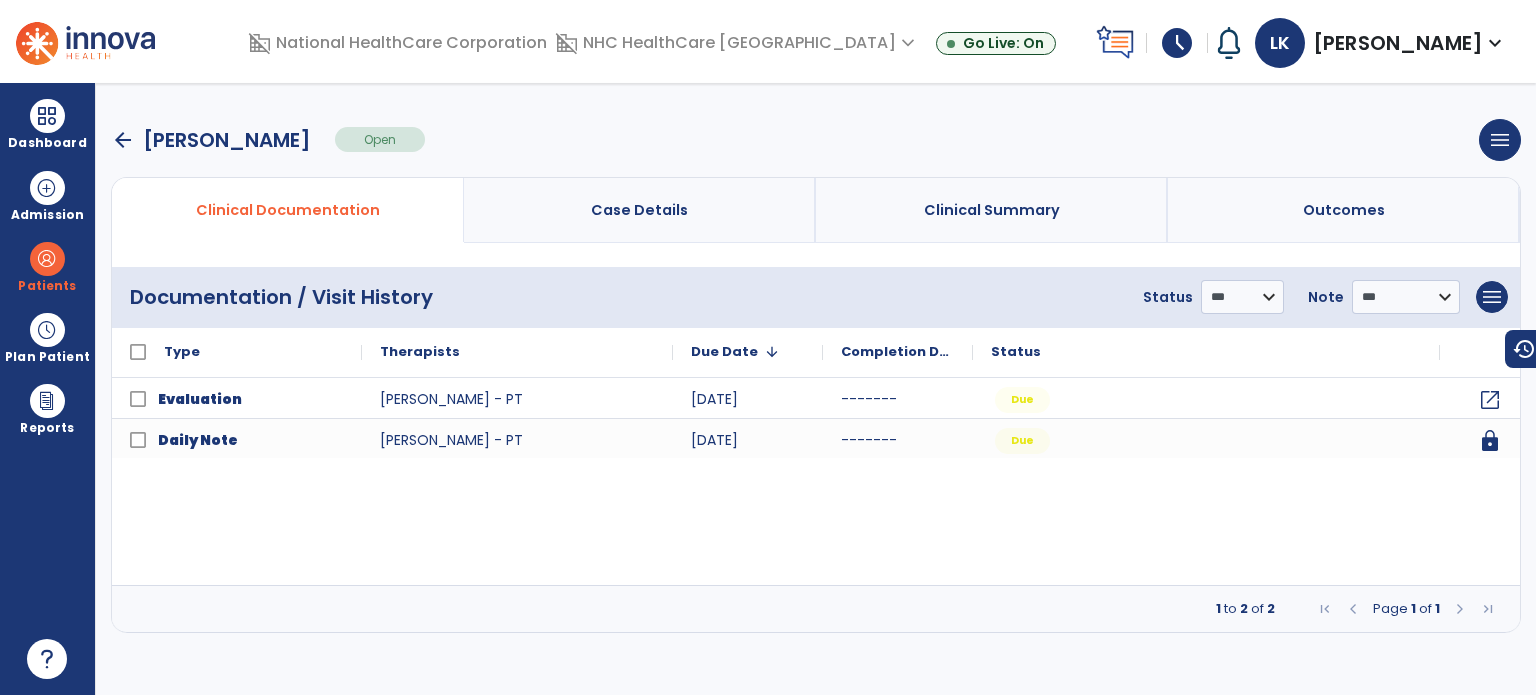 scroll, scrollTop: 0, scrollLeft: 0, axis: both 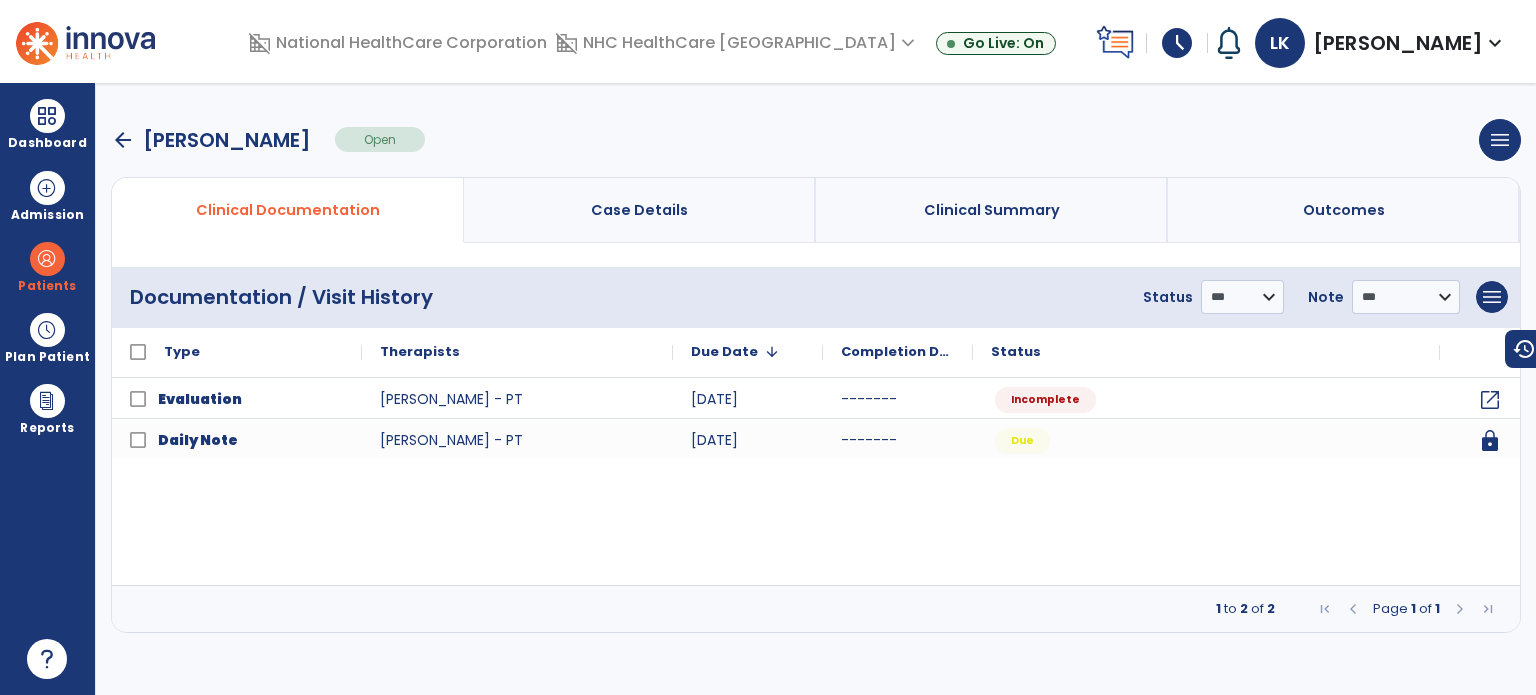 click at bounding box center (47, 116) 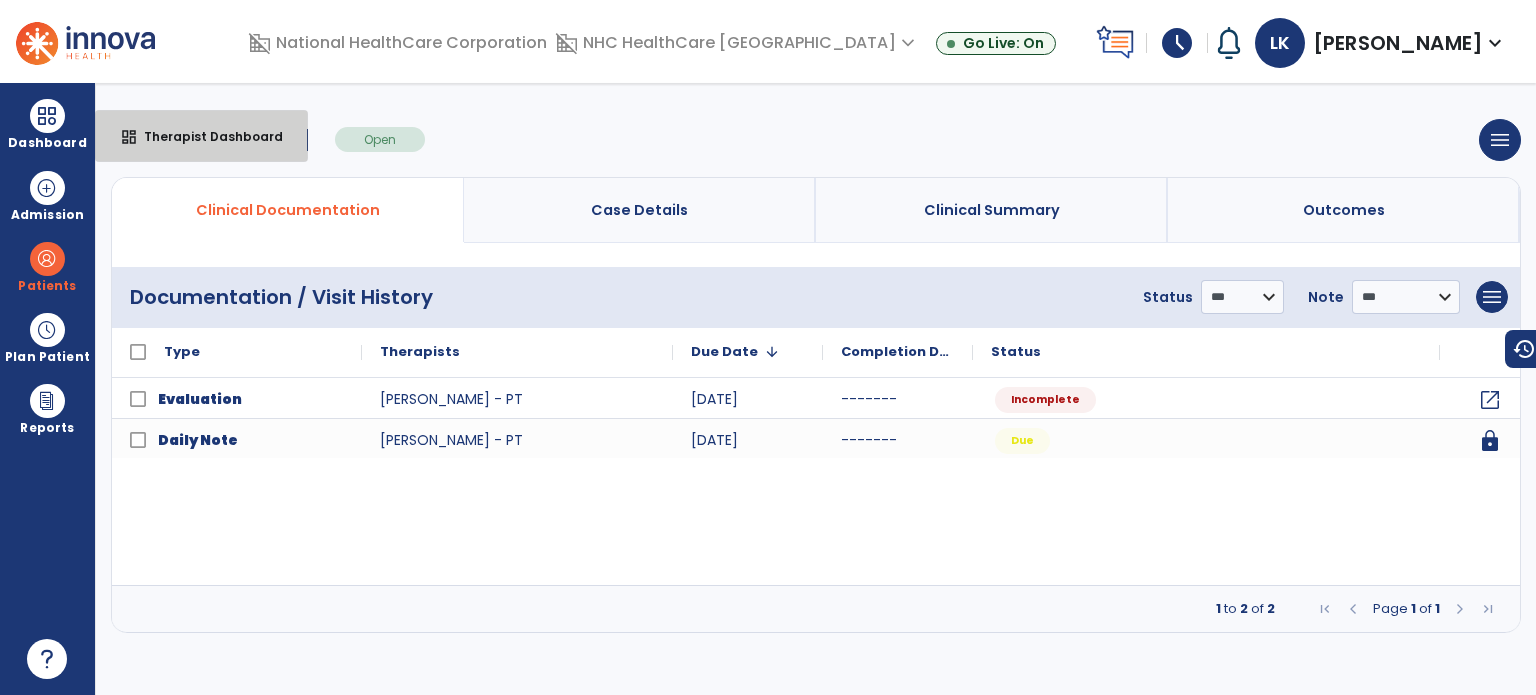 click on "Therapist Dashboard" at bounding box center [205, 136] 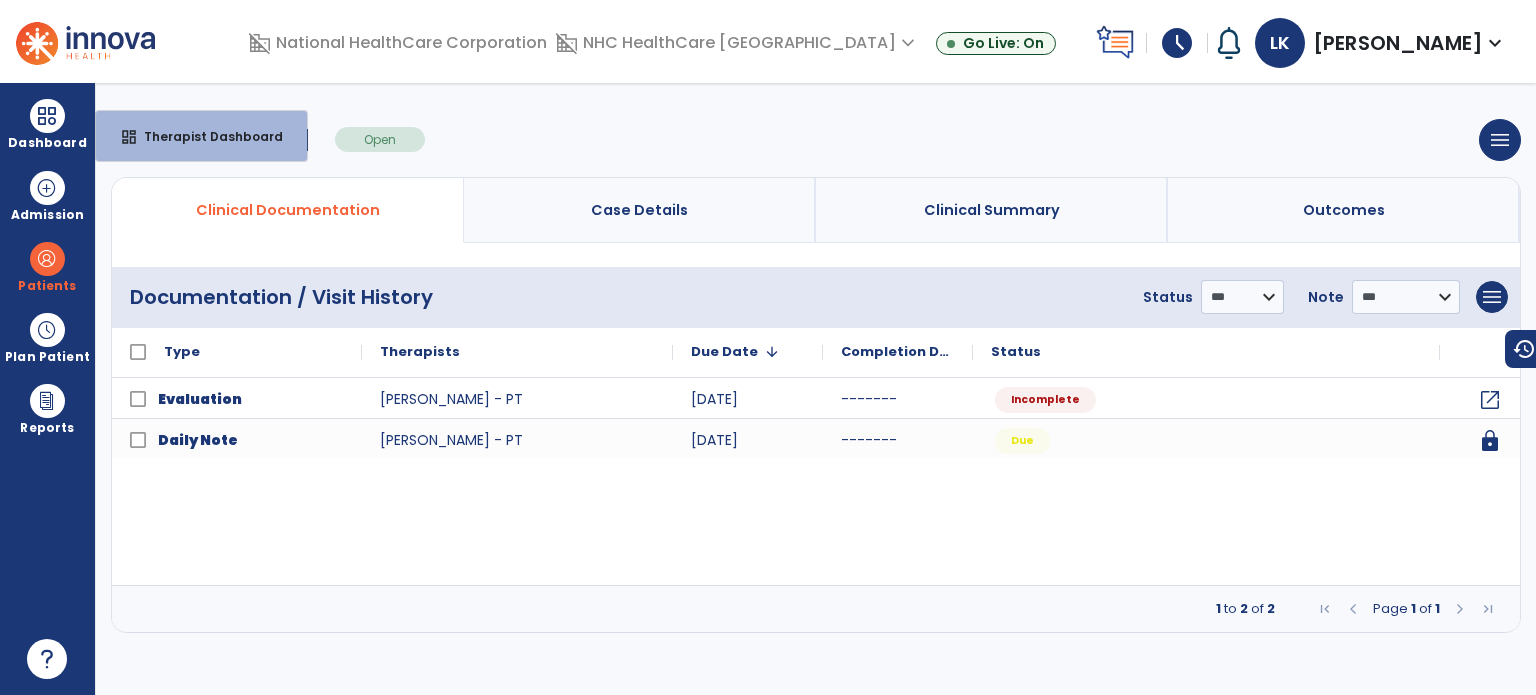 select on "****" 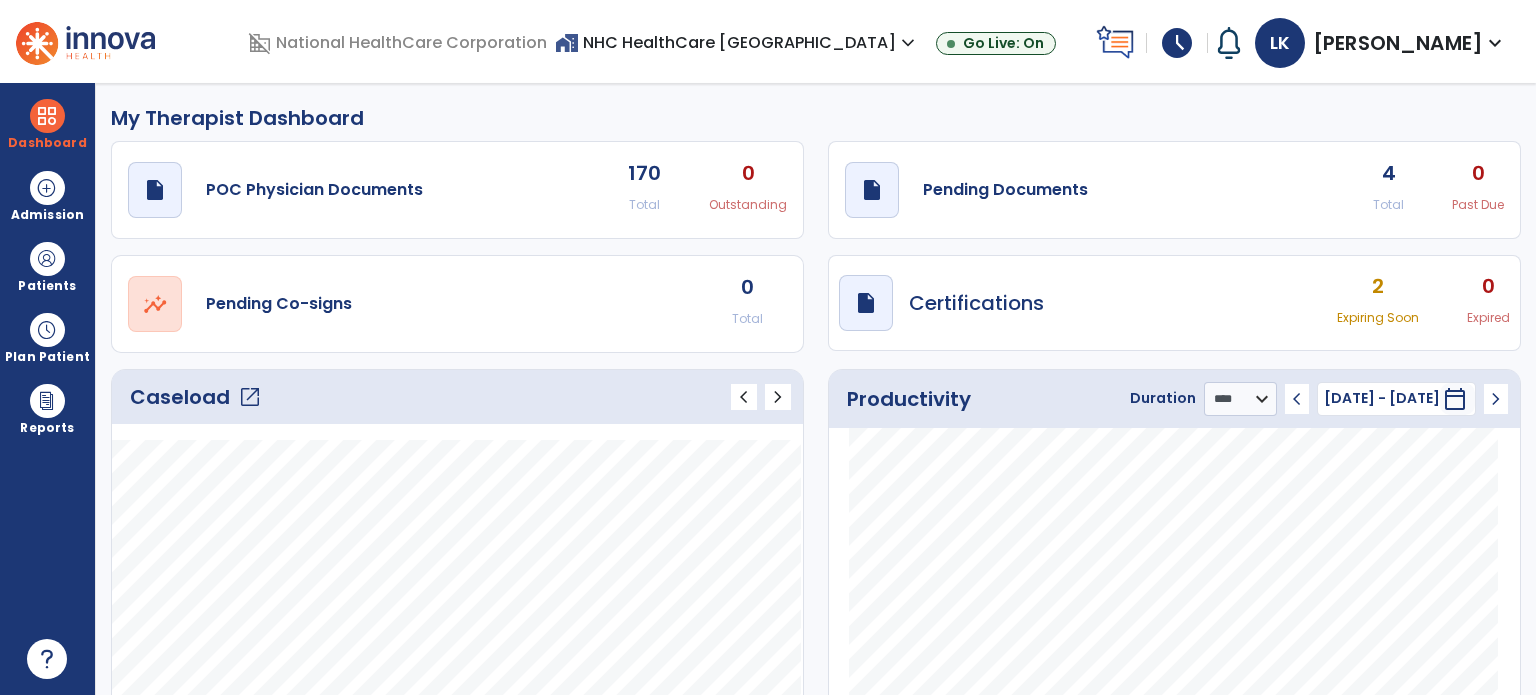 click at bounding box center (47, 259) 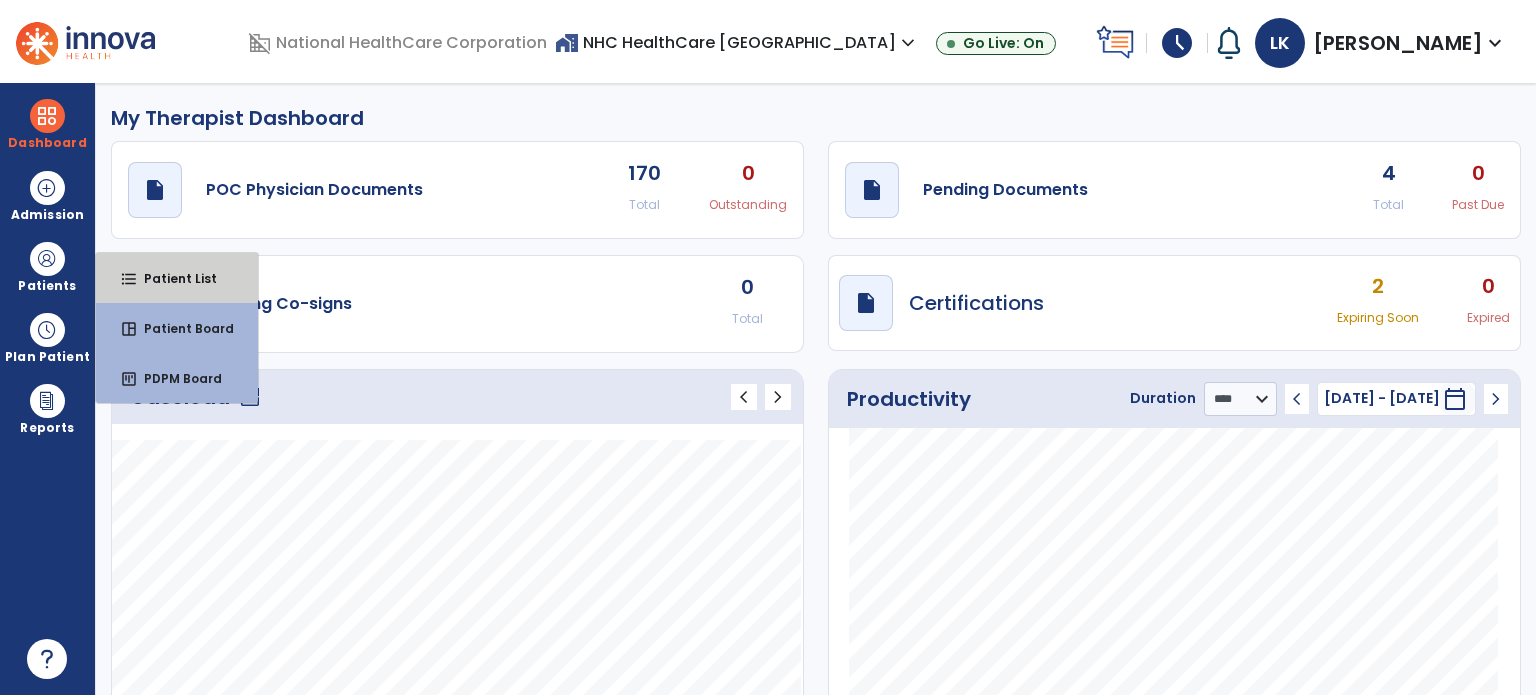 drag, startPoint x: 190, startPoint y: 269, endPoint x: 277, endPoint y: 70, distance: 217.18655 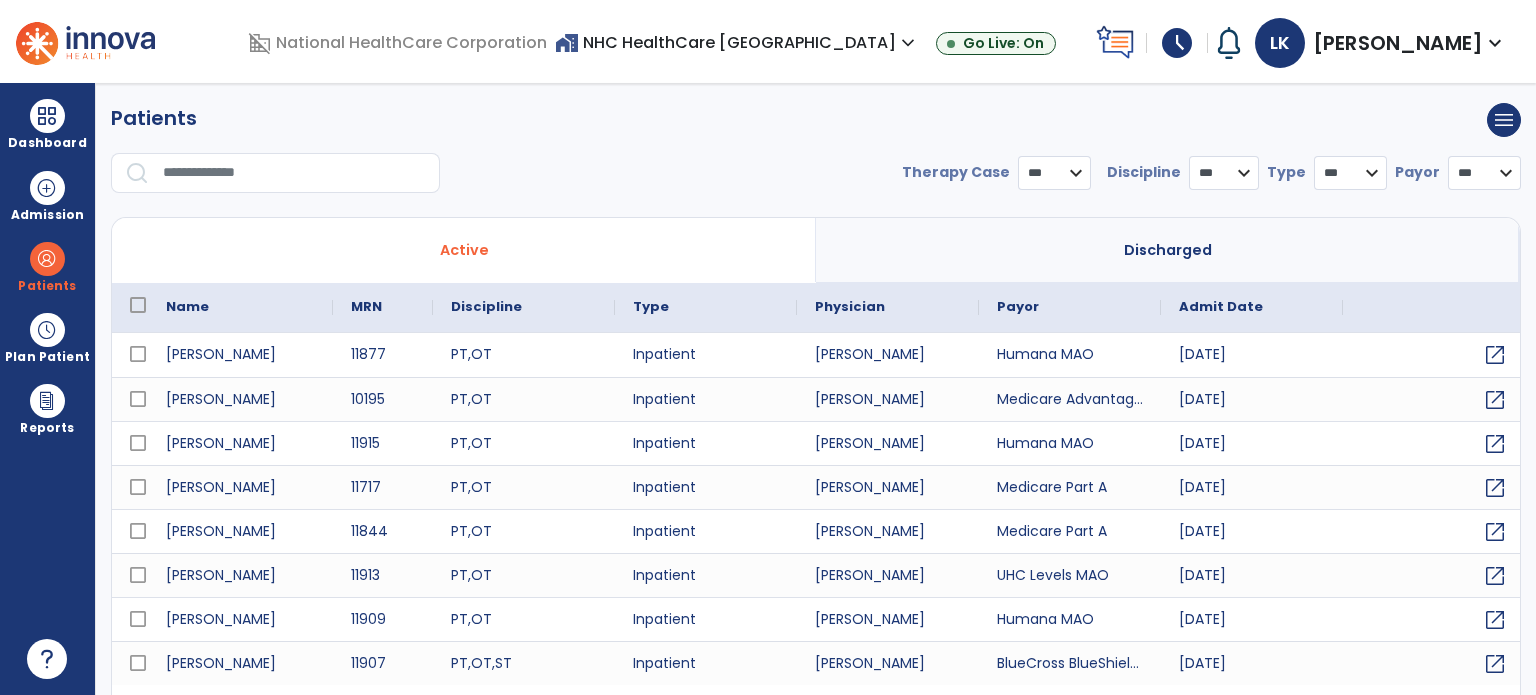 select on "***" 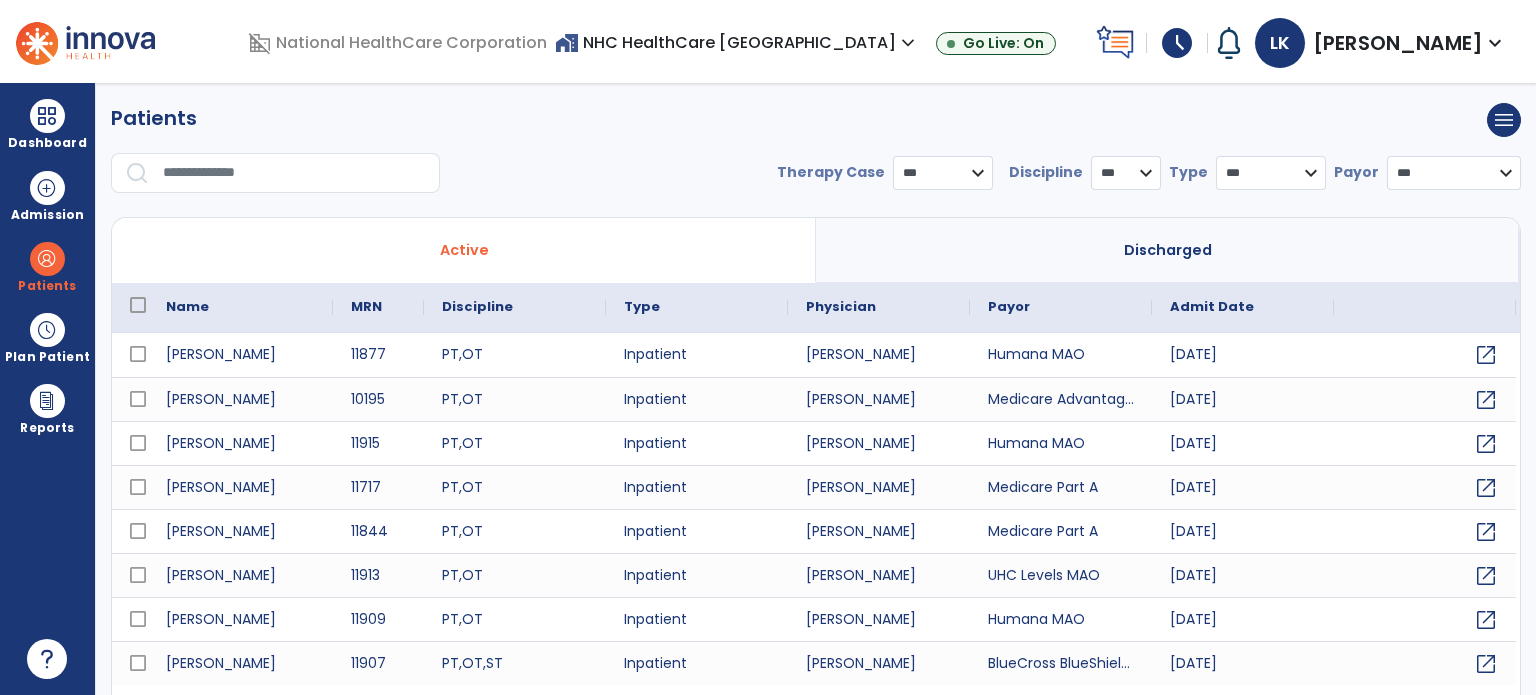 drag, startPoint x: 55, startPoint y: 123, endPoint x: 207, endPoint y: 138, distance: 152.73834 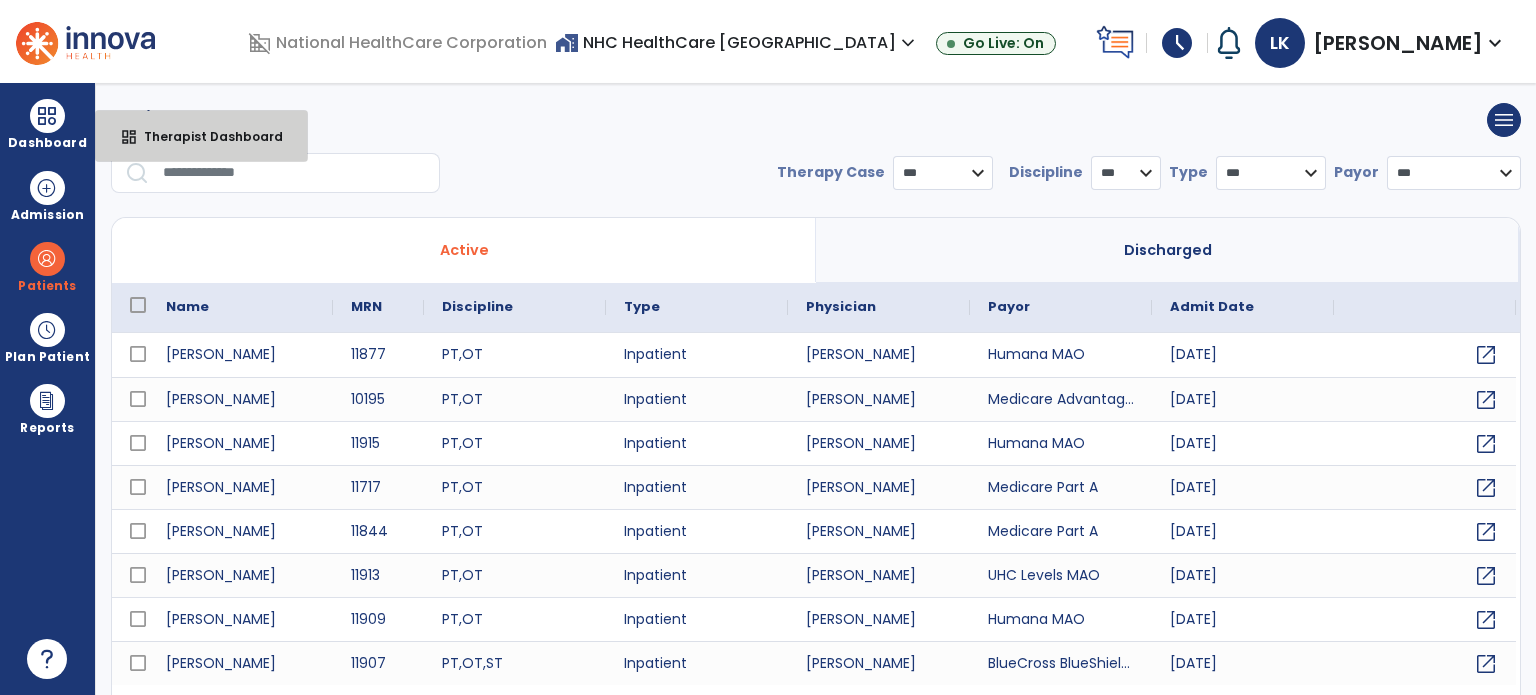 click on "Therapist Dashboard" at bounding box center (205, 136) 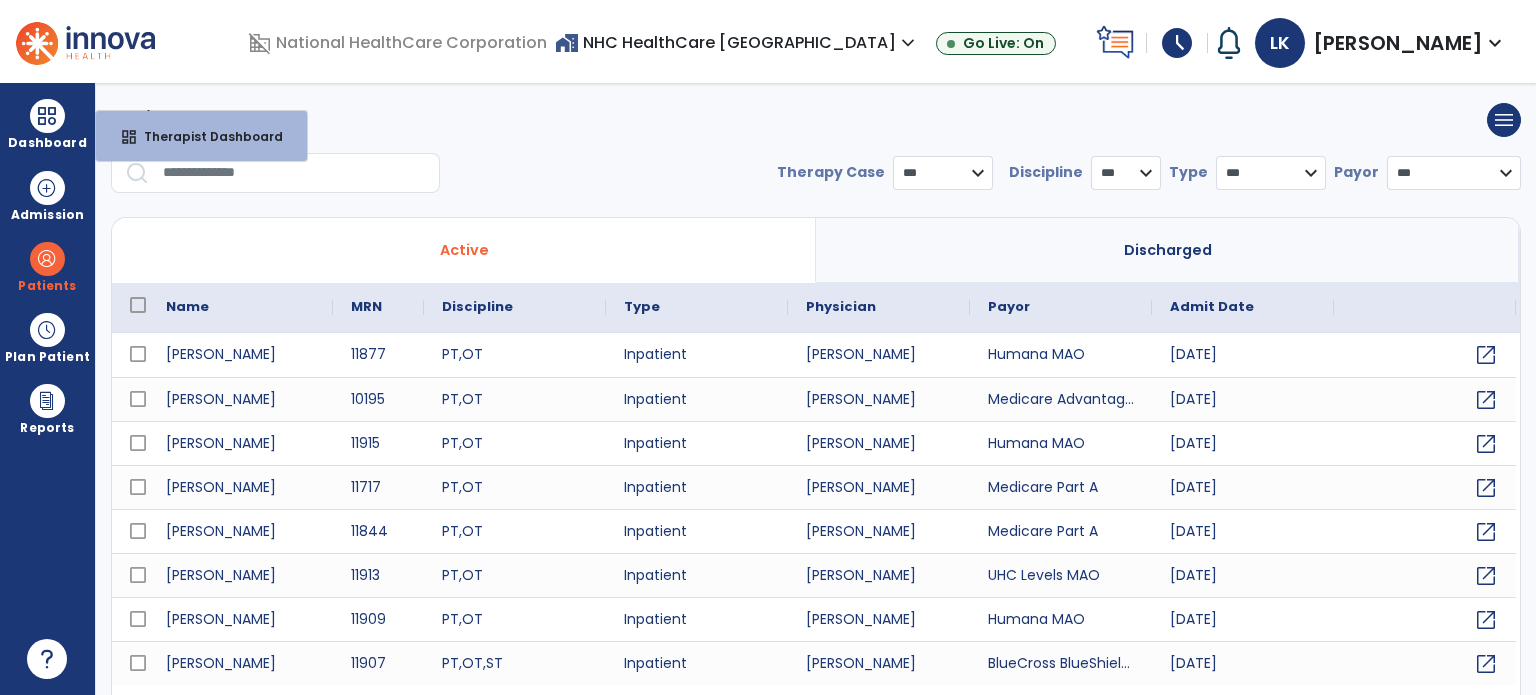 select on "****" 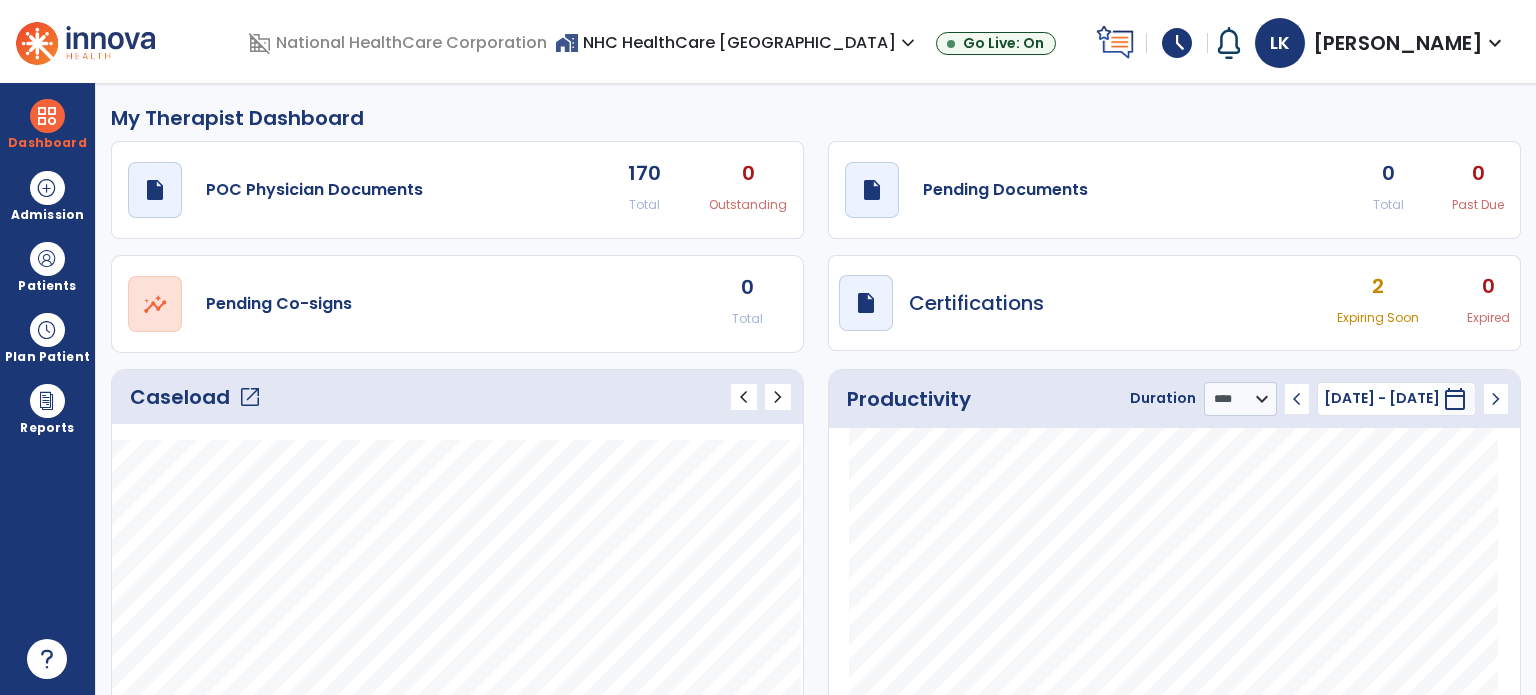 click on "Caseload   open_in_new" 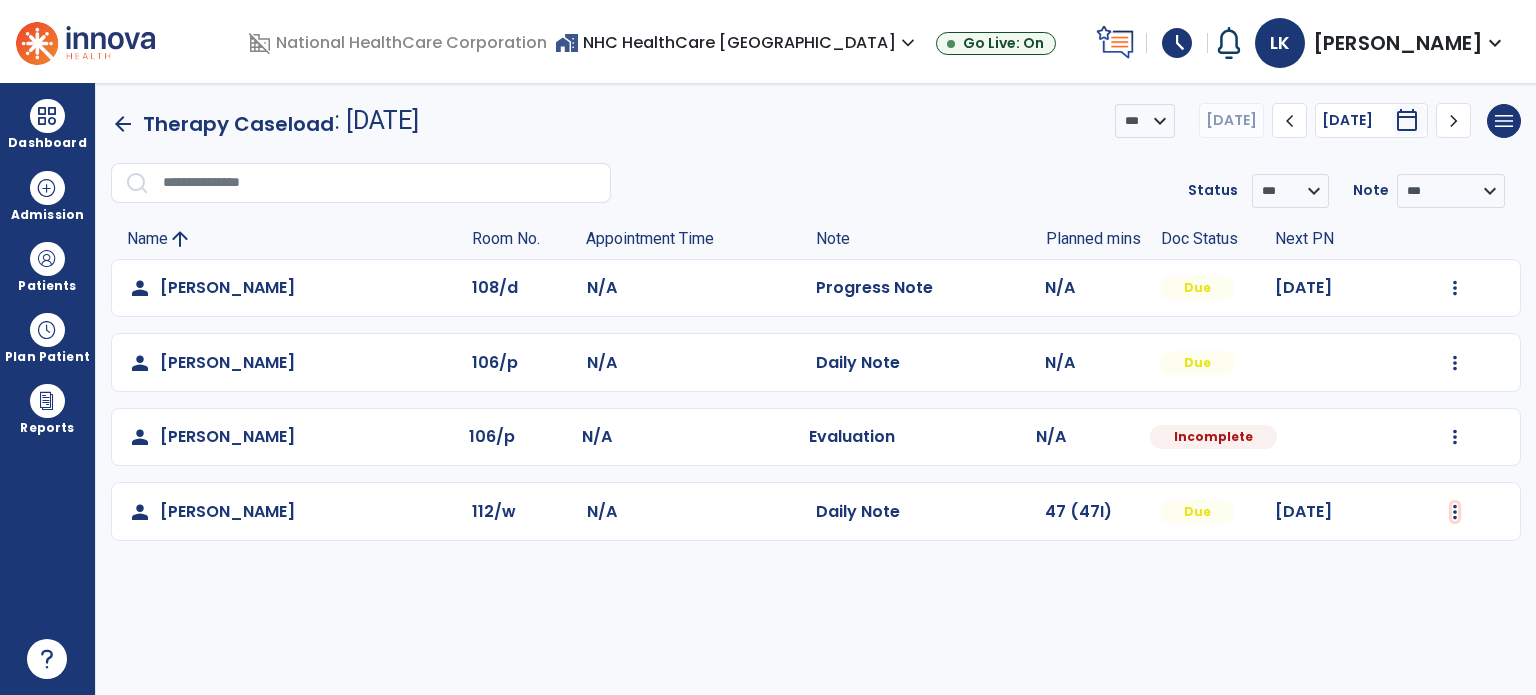 click at bounding box center [1455, 288] 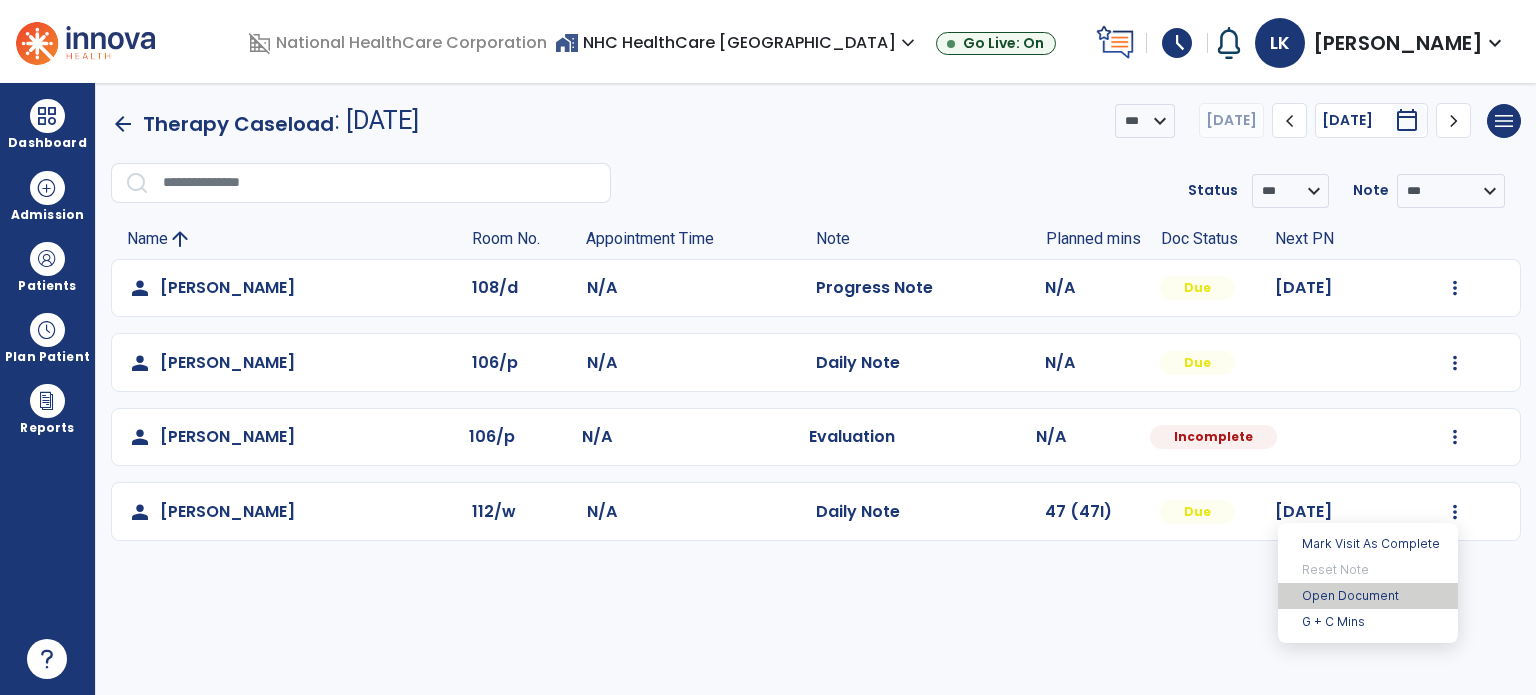 click on "Open Document" at bounding box center (1368, 596) 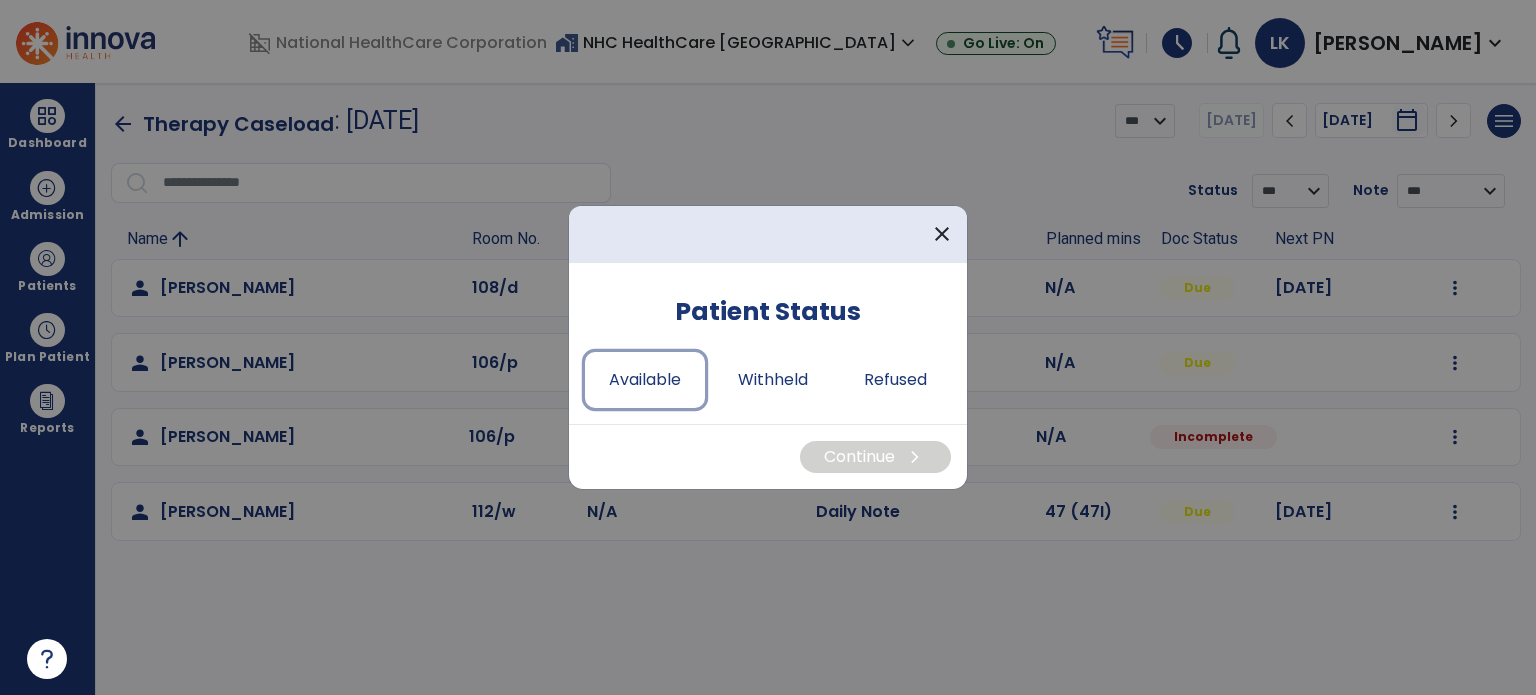 click on "Available" at bounding box center (645, 380) 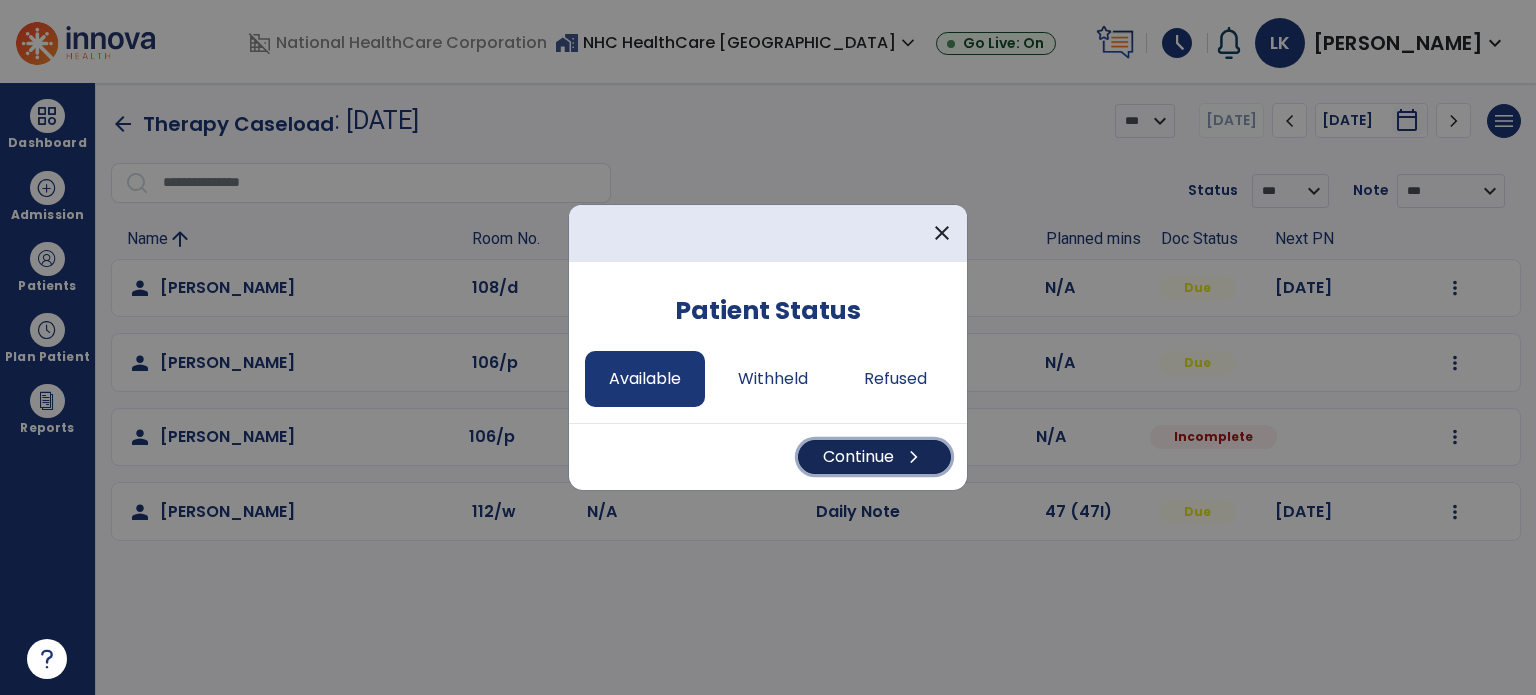 click on "Continue   chevron_right" at bounding box center [874, 457] 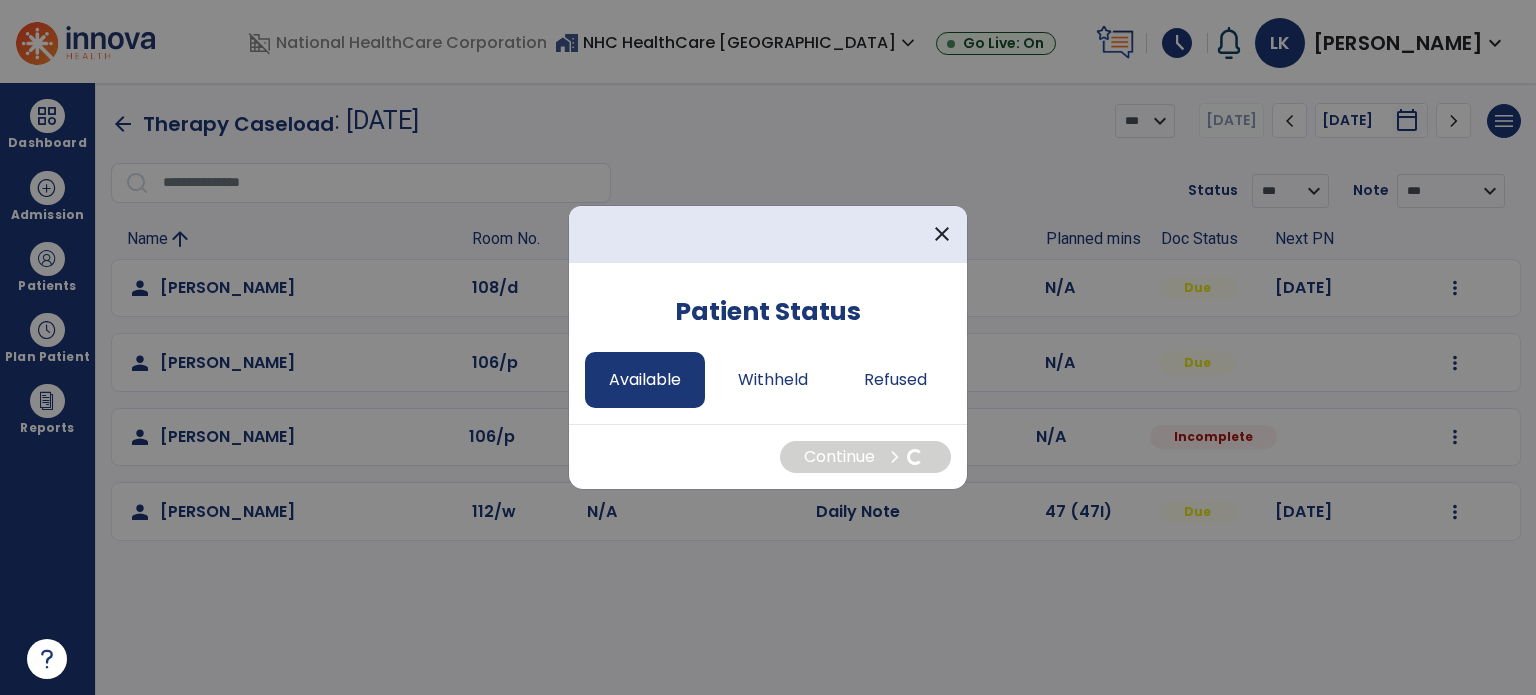 select on "*" 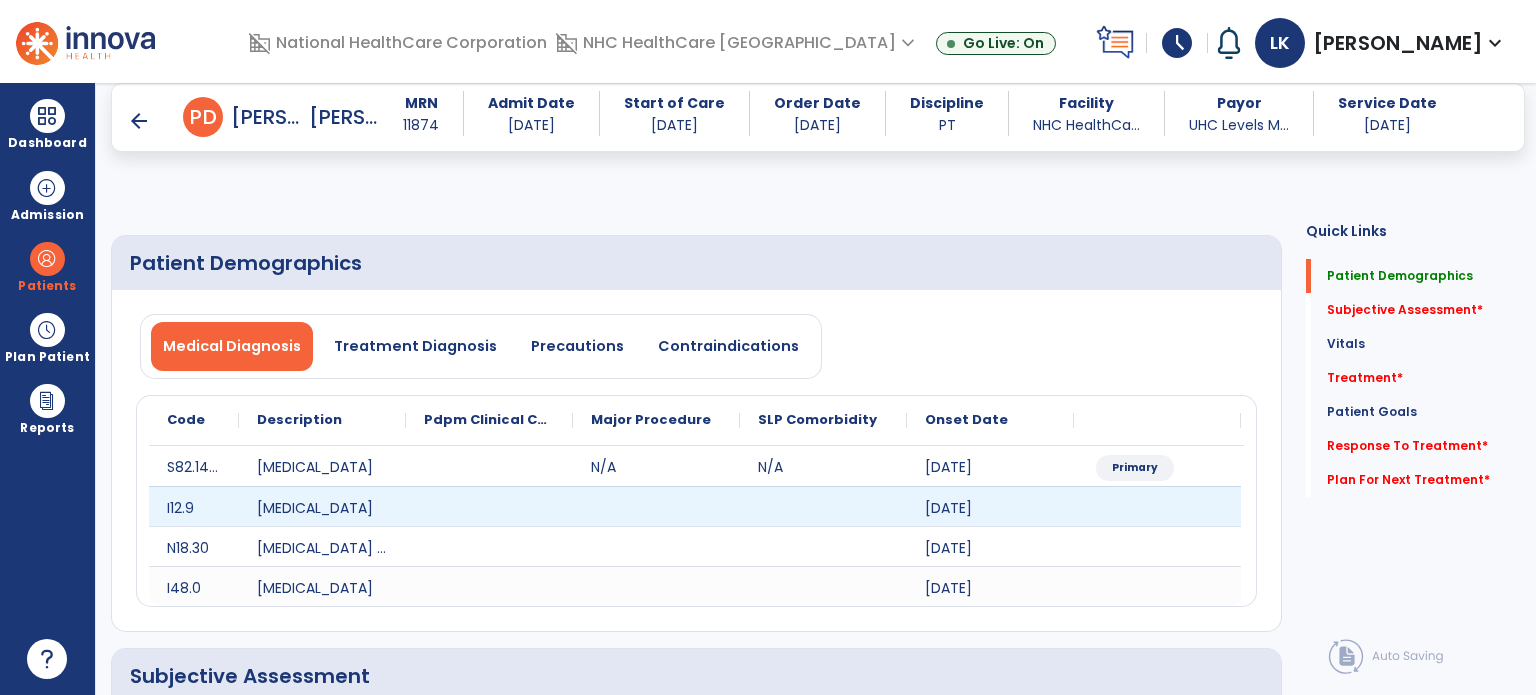 scroll, scrollTop: 300, scrollLeft: 0, axis: vertical 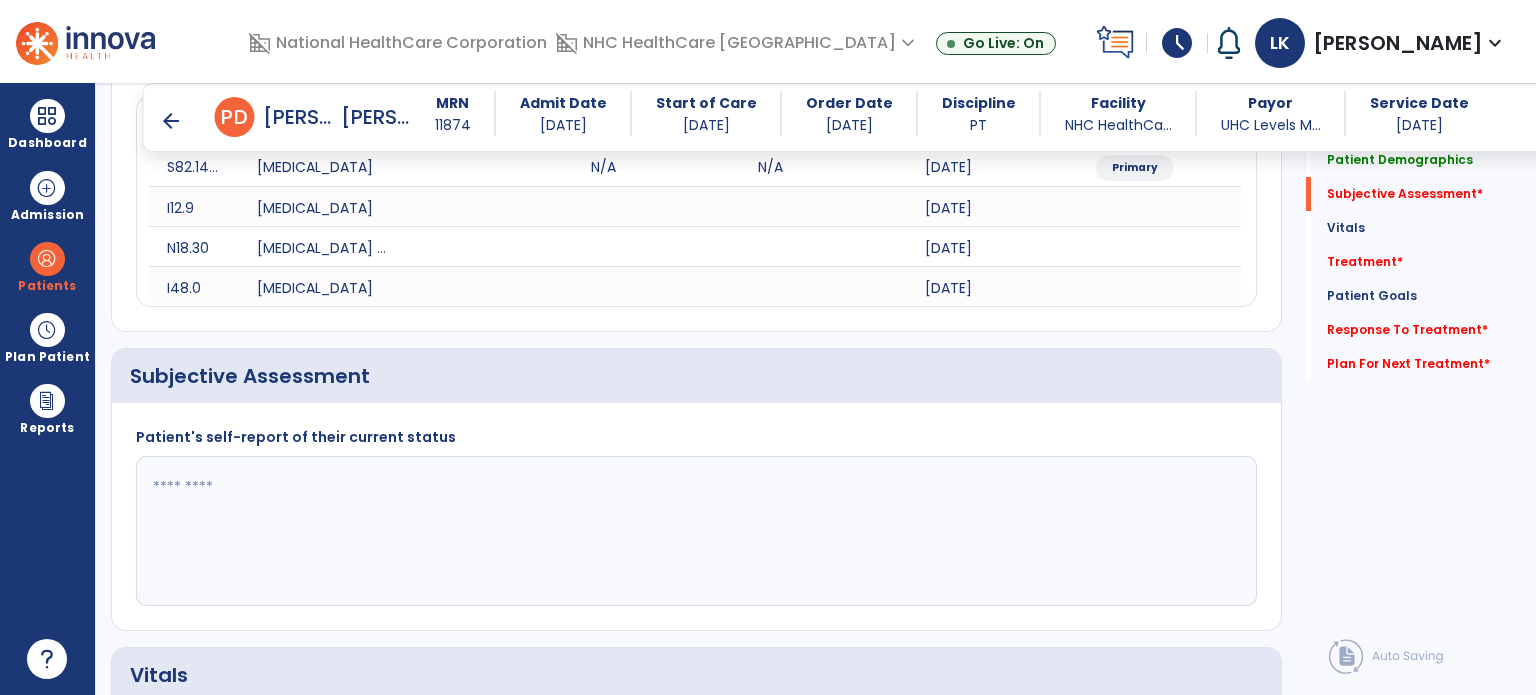 click 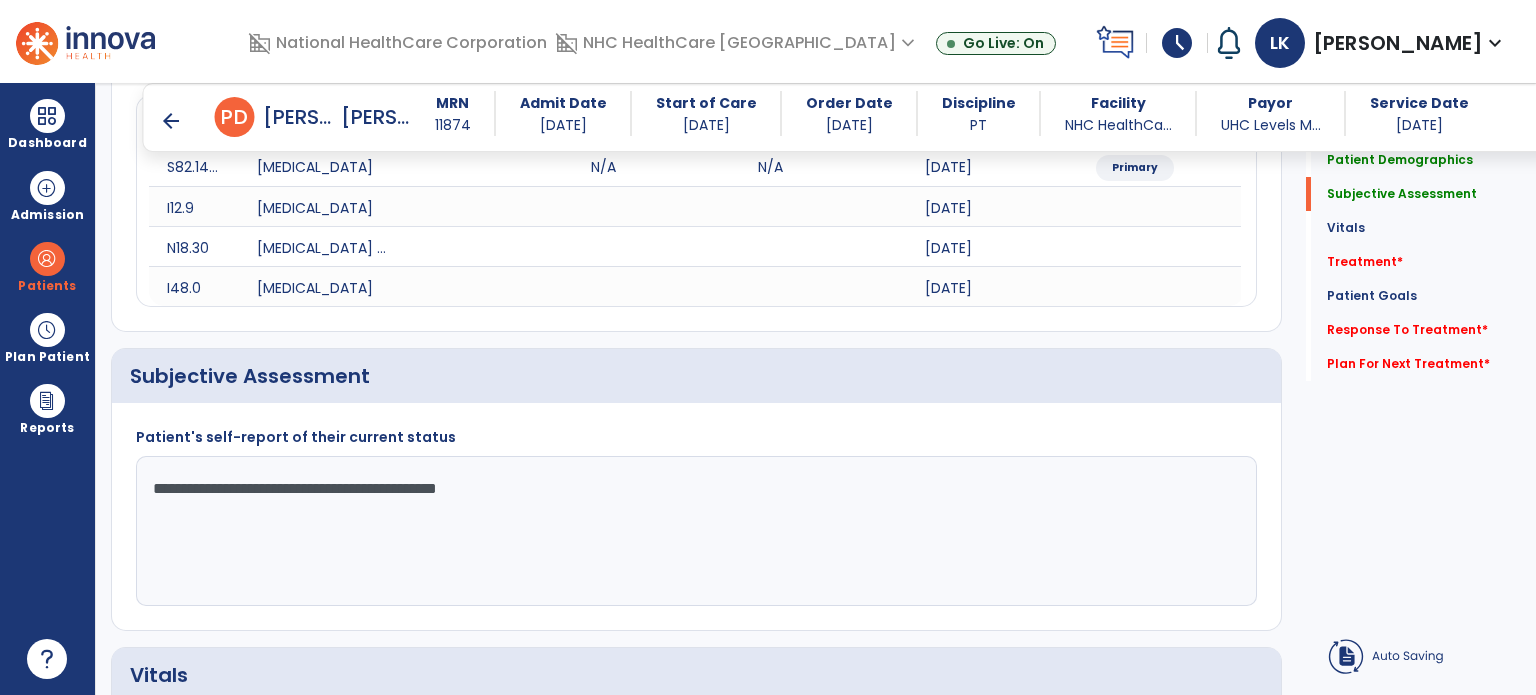 click on "**********" 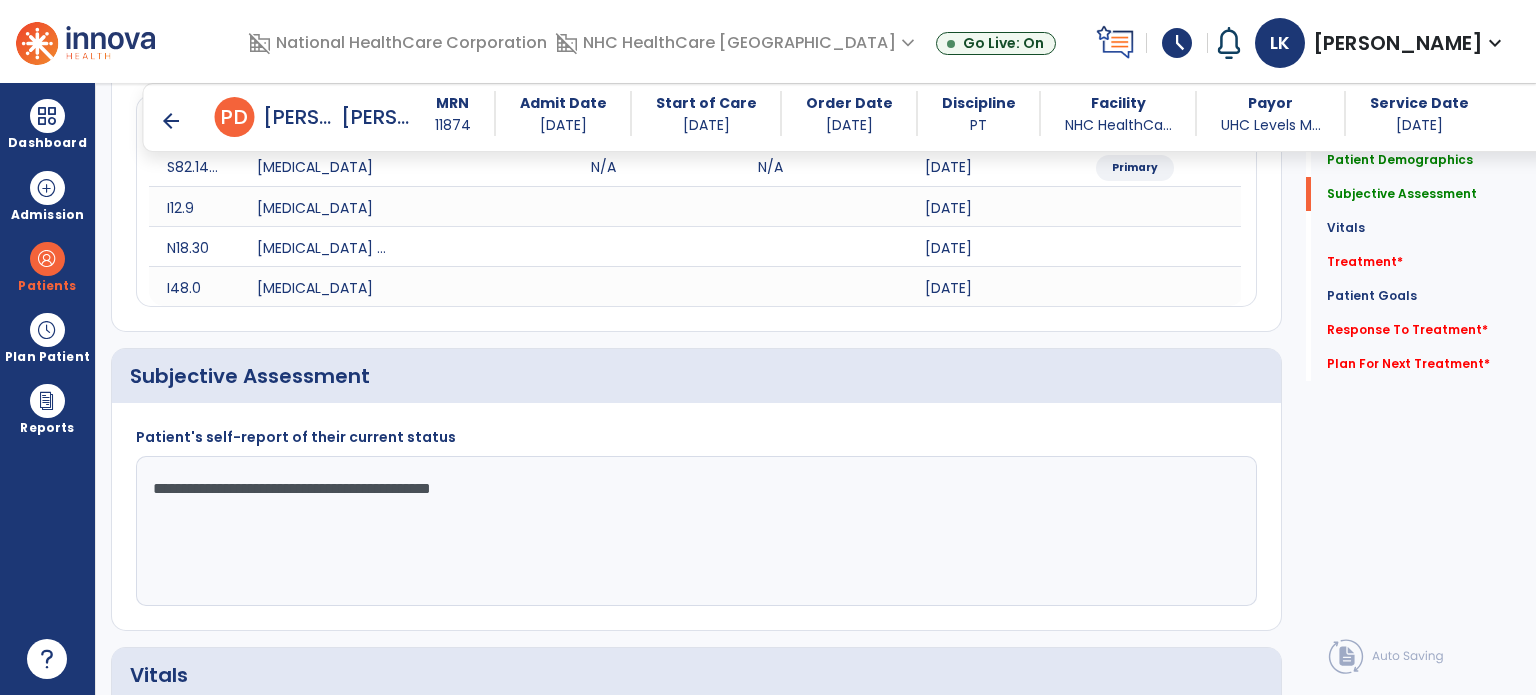 click on "**********" 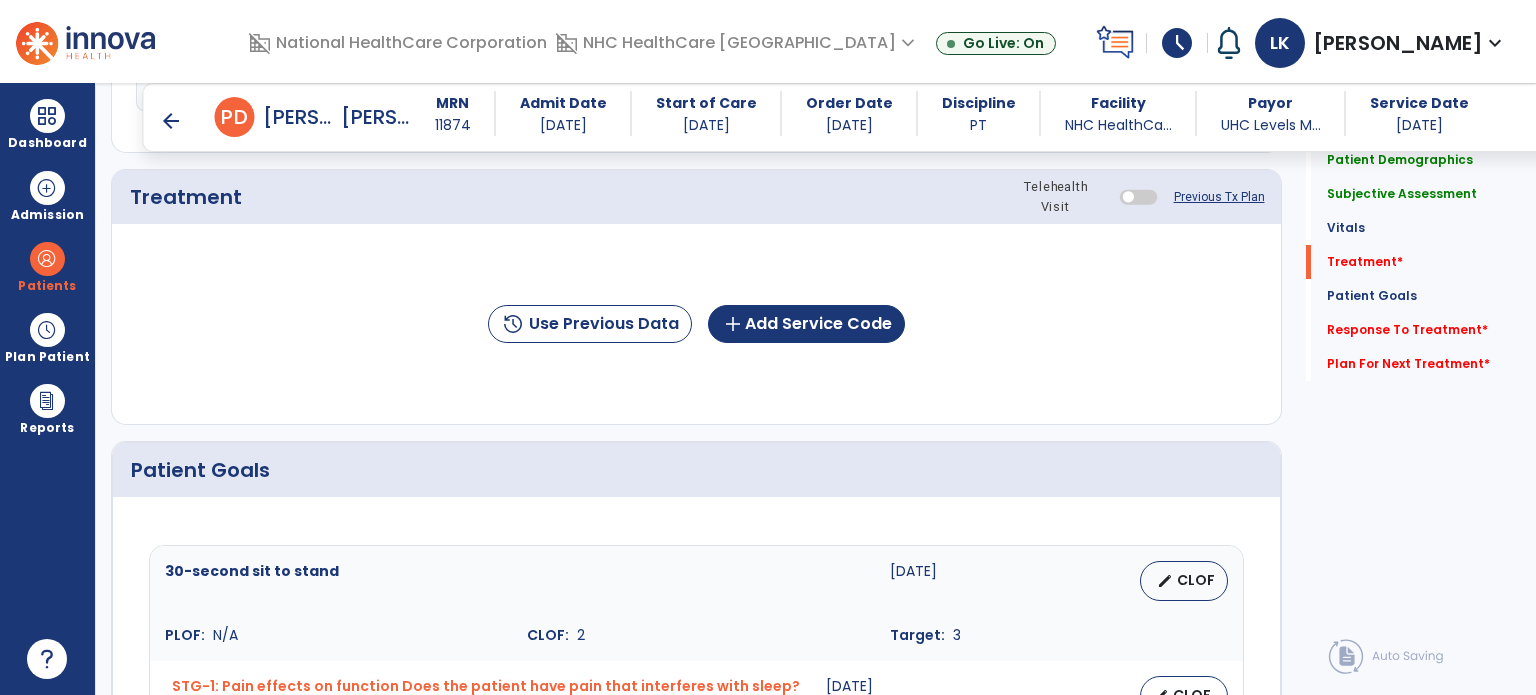 scroll, scrollTop: 1500, scrollLeft: 0, axis: vertical 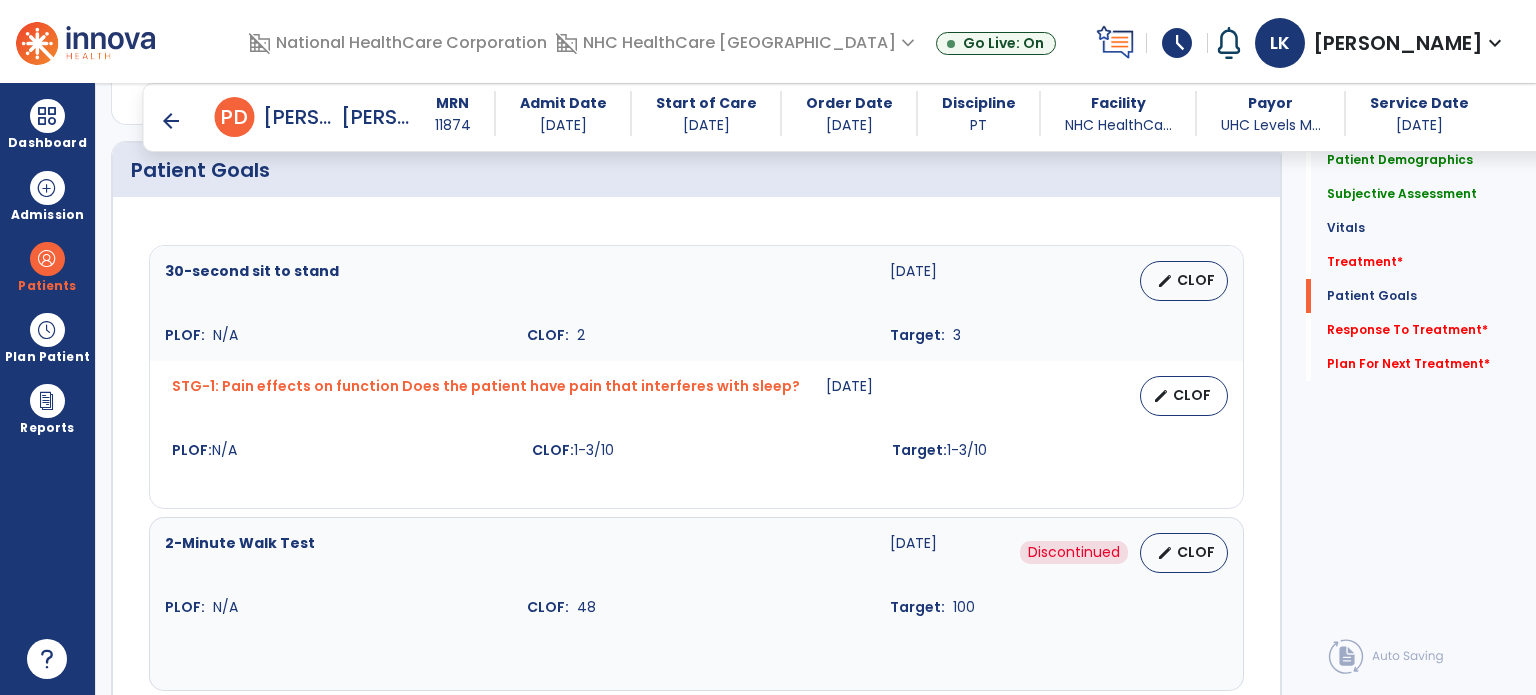 type on "**********" 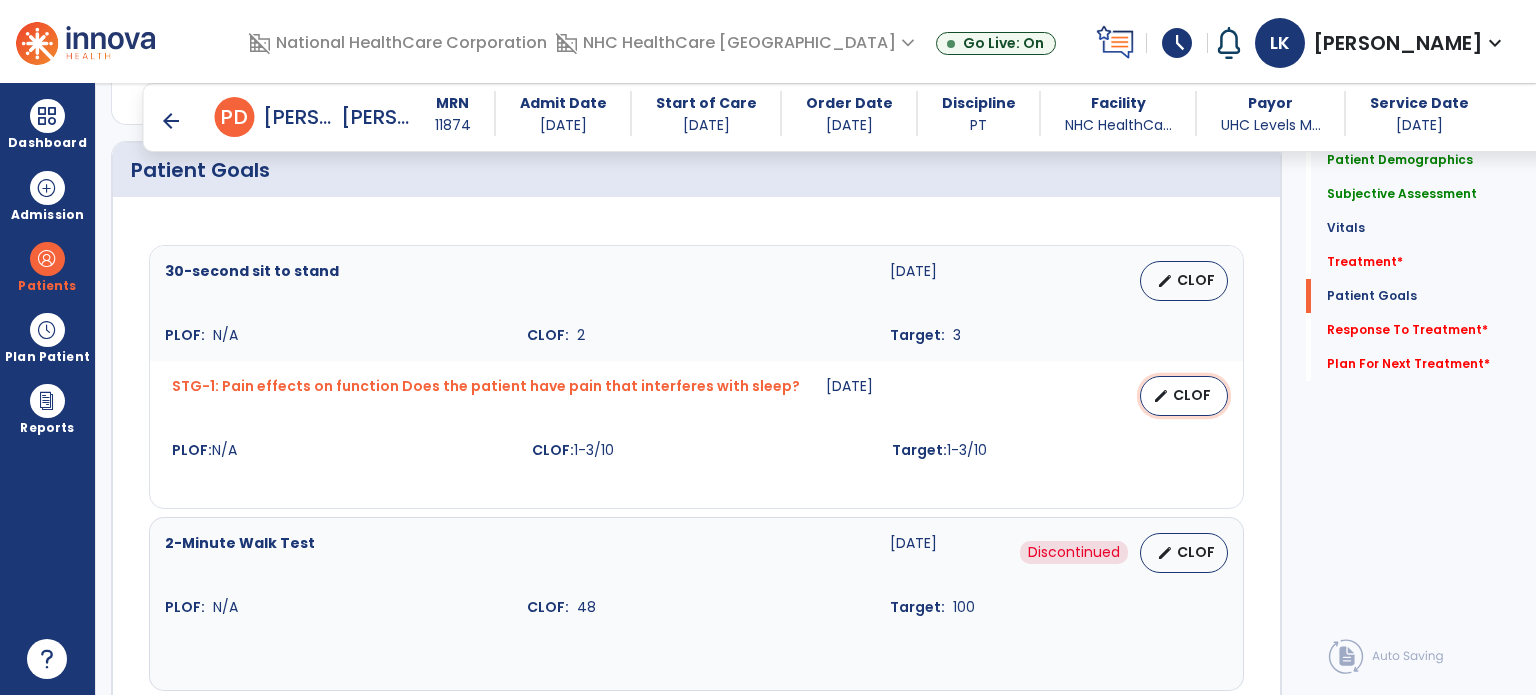 click on "edit" at bounding box center (1161, 396) 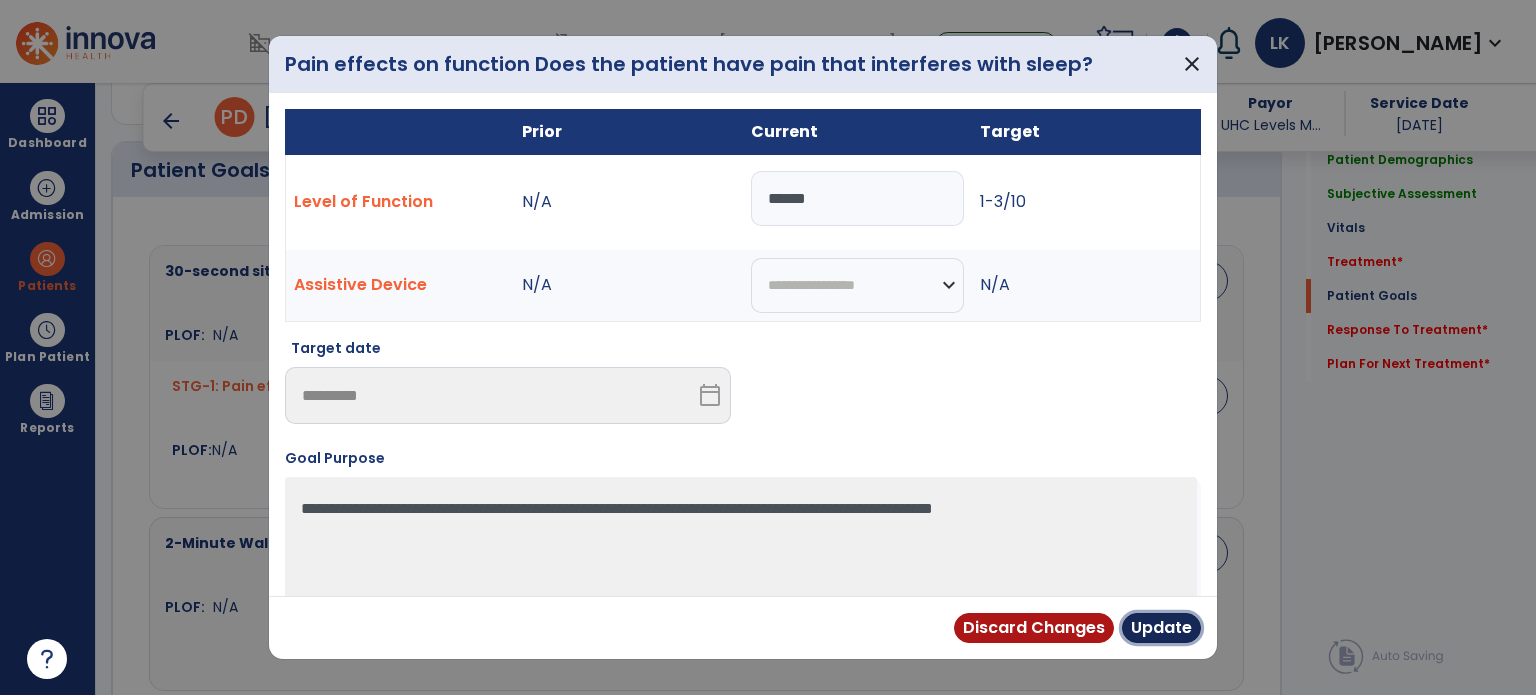 click on "Update" at bounding box center (1161, 628) 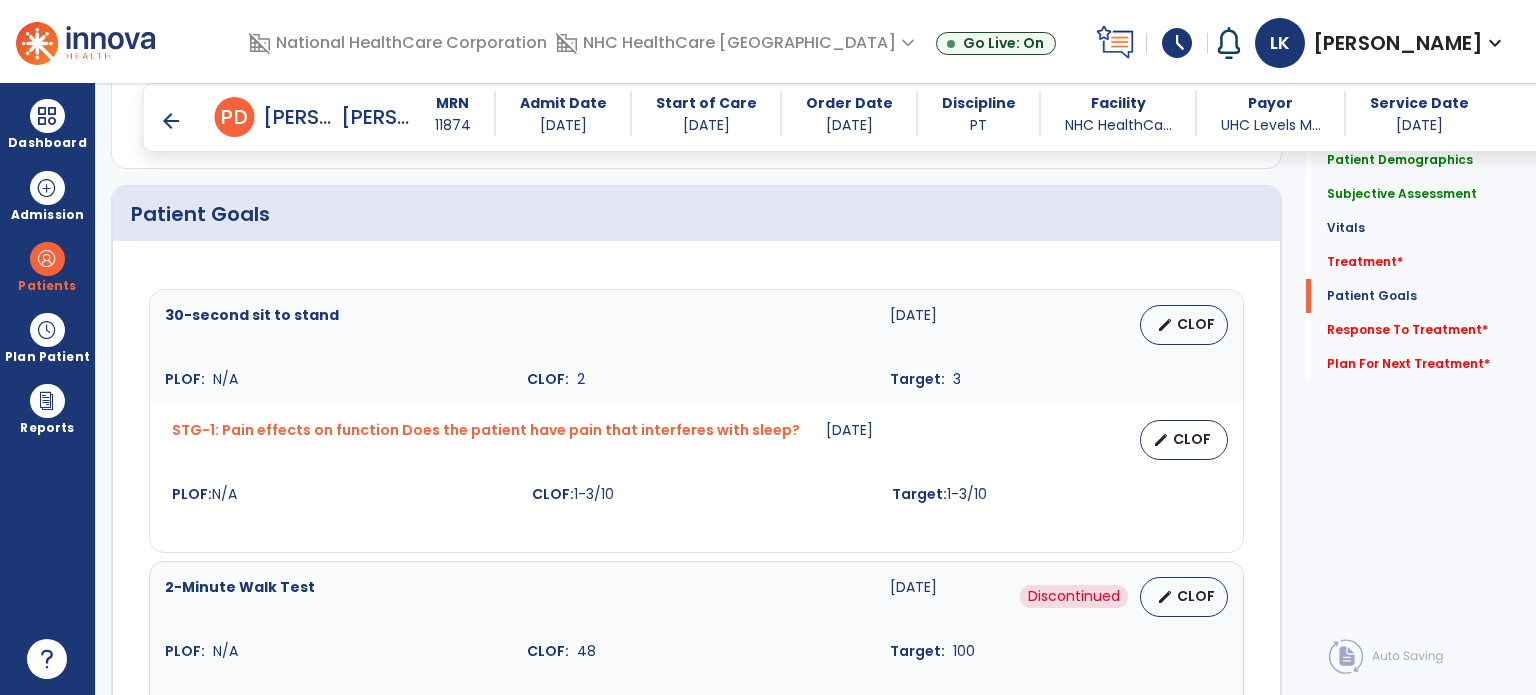 scroll, scrollTop: 1700, scrollLeft: 0, axis: vertical 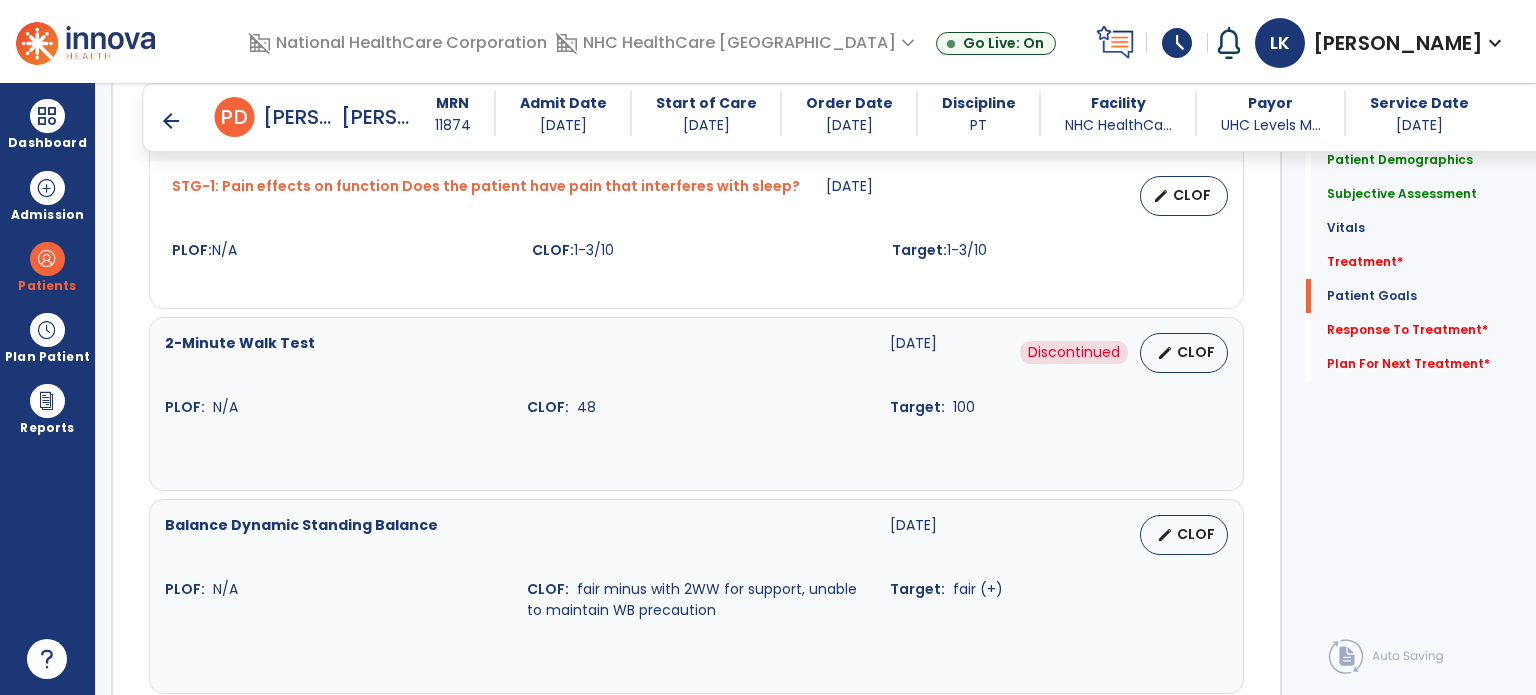 click on "arrow_back" at bounding box center (171, 121) 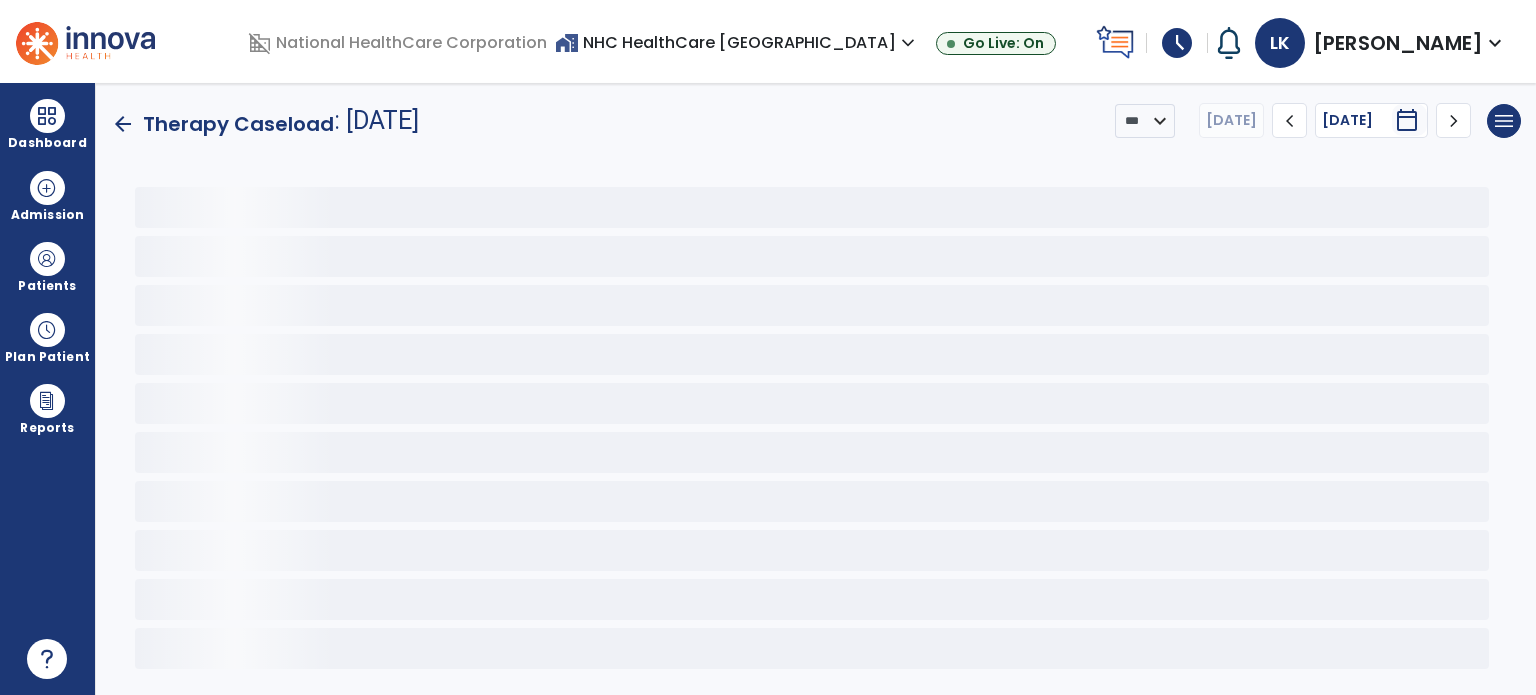 scroll, scrollTop: 0, scrollLeft: 0, axis: both 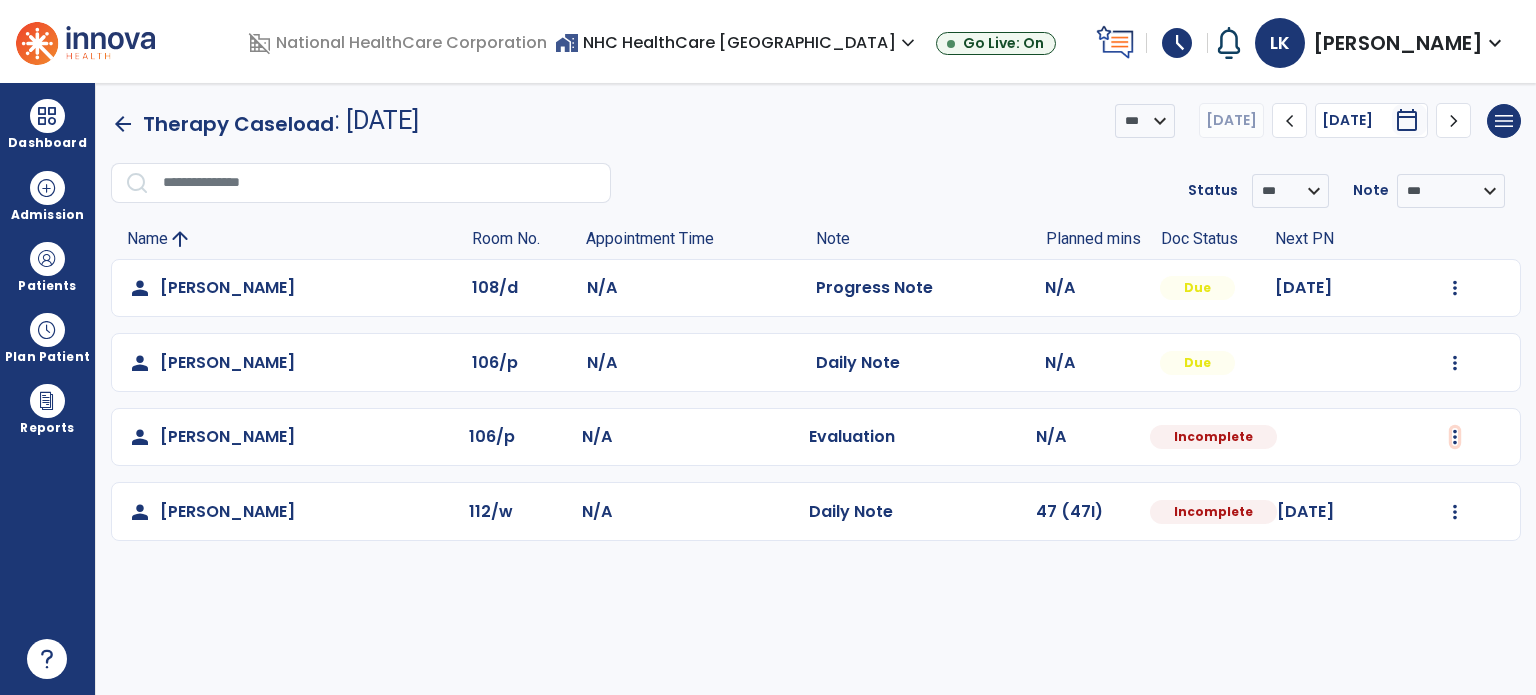 click at bounding box center (1455, 288) 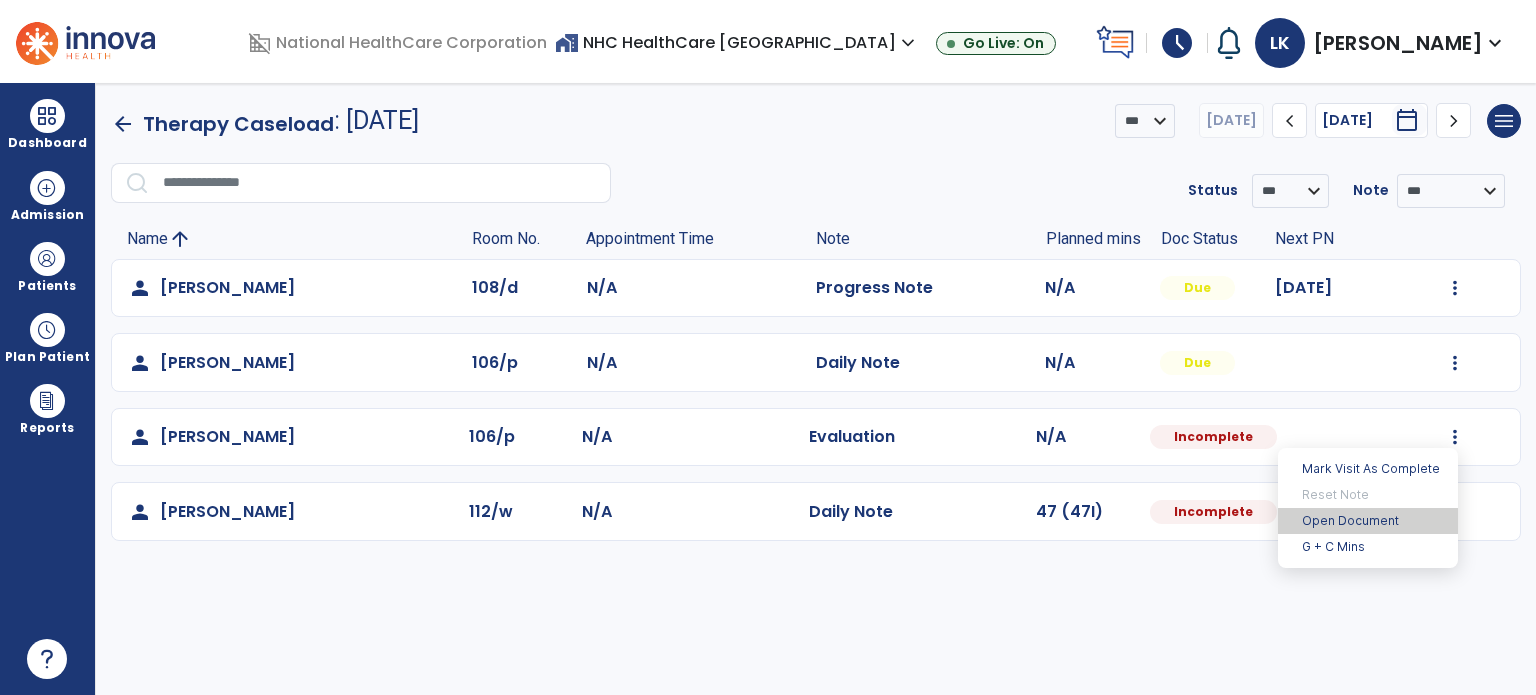 click on "Open Document" at bounding box center [1368, 521] 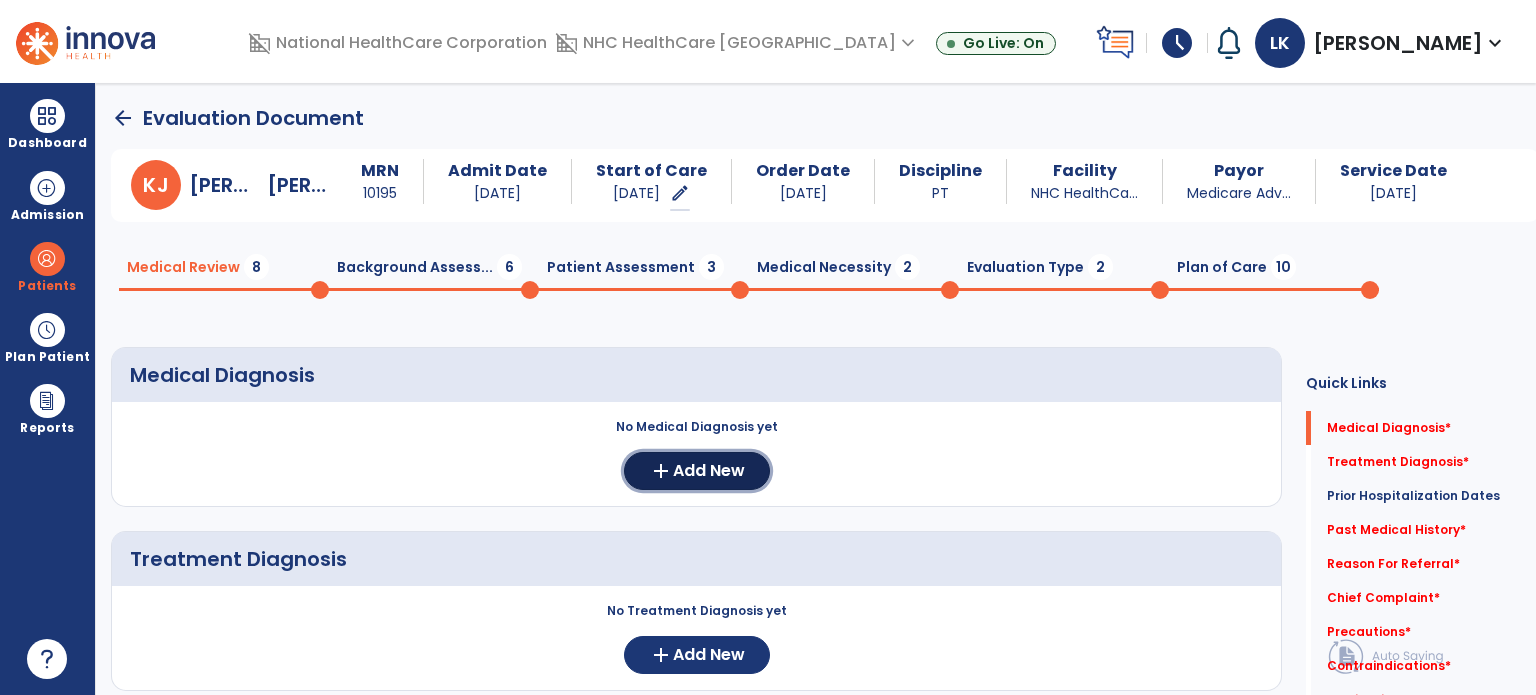 click on "Add New" 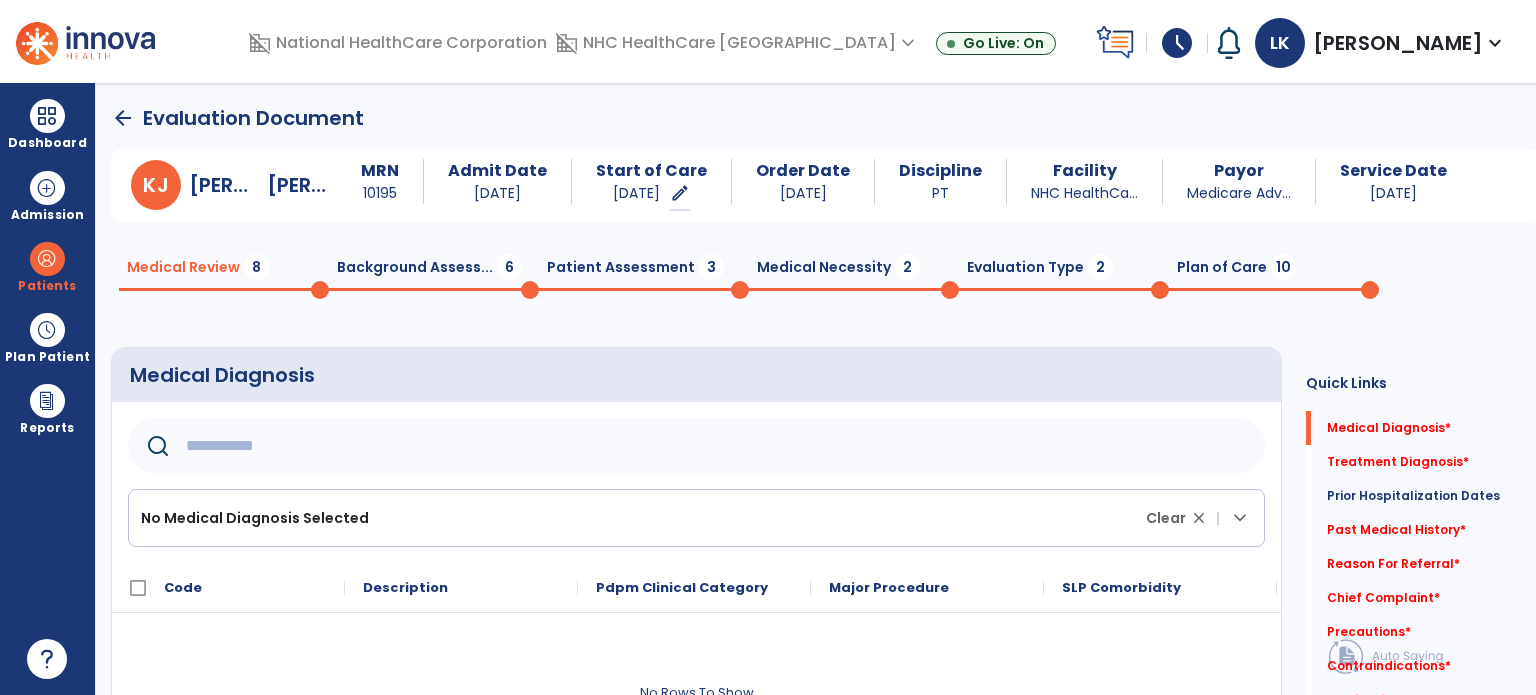 paste on "**********" 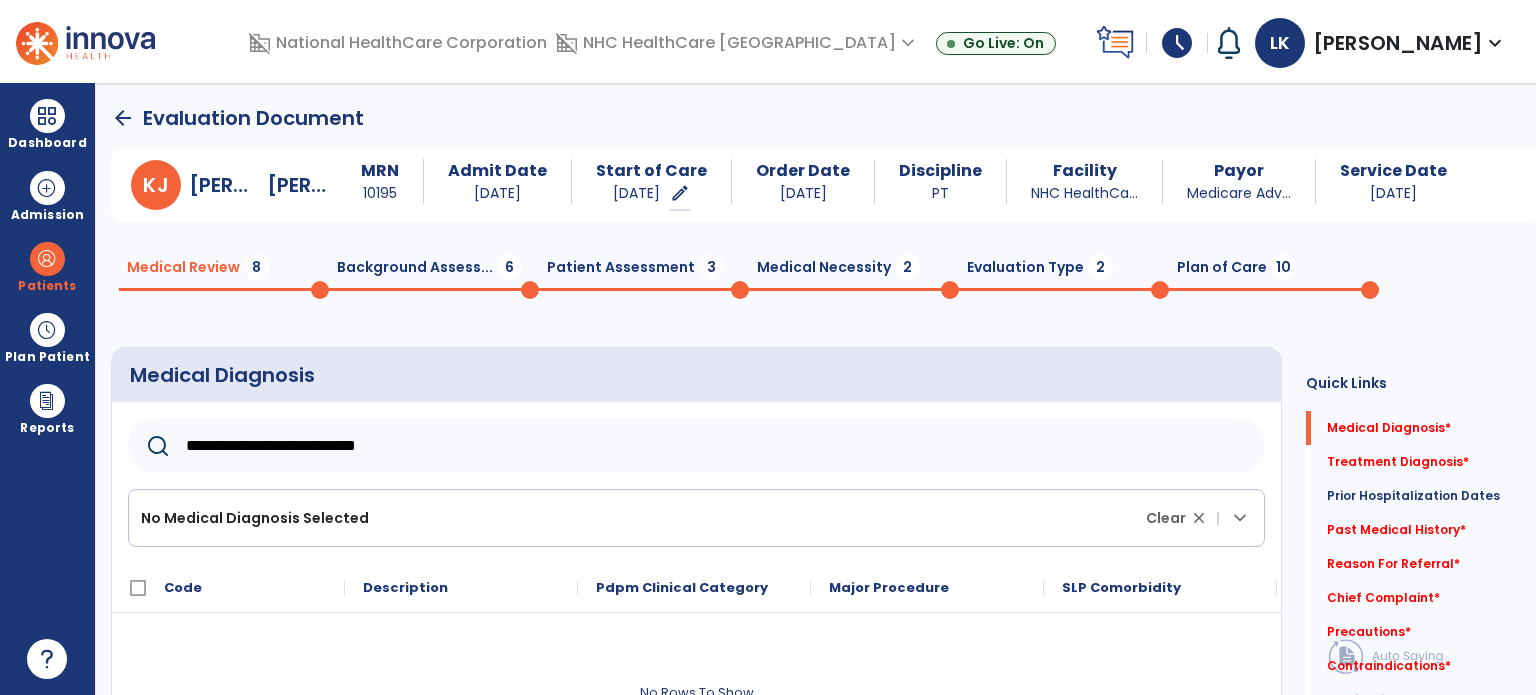 drag, startPoint x: 222, startPoint y: 443, endPoint x: 647, endPoint y: 456, distance: 425.1988 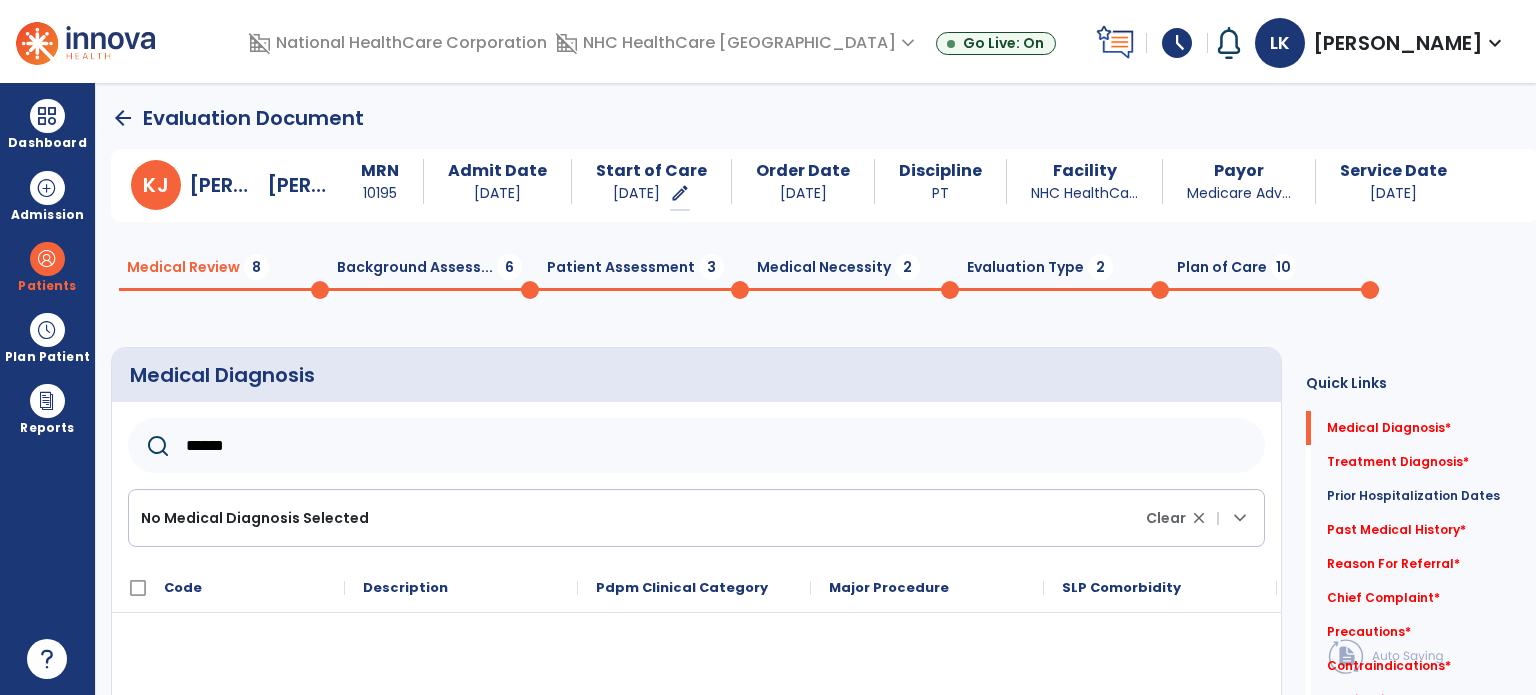 click on "*****" 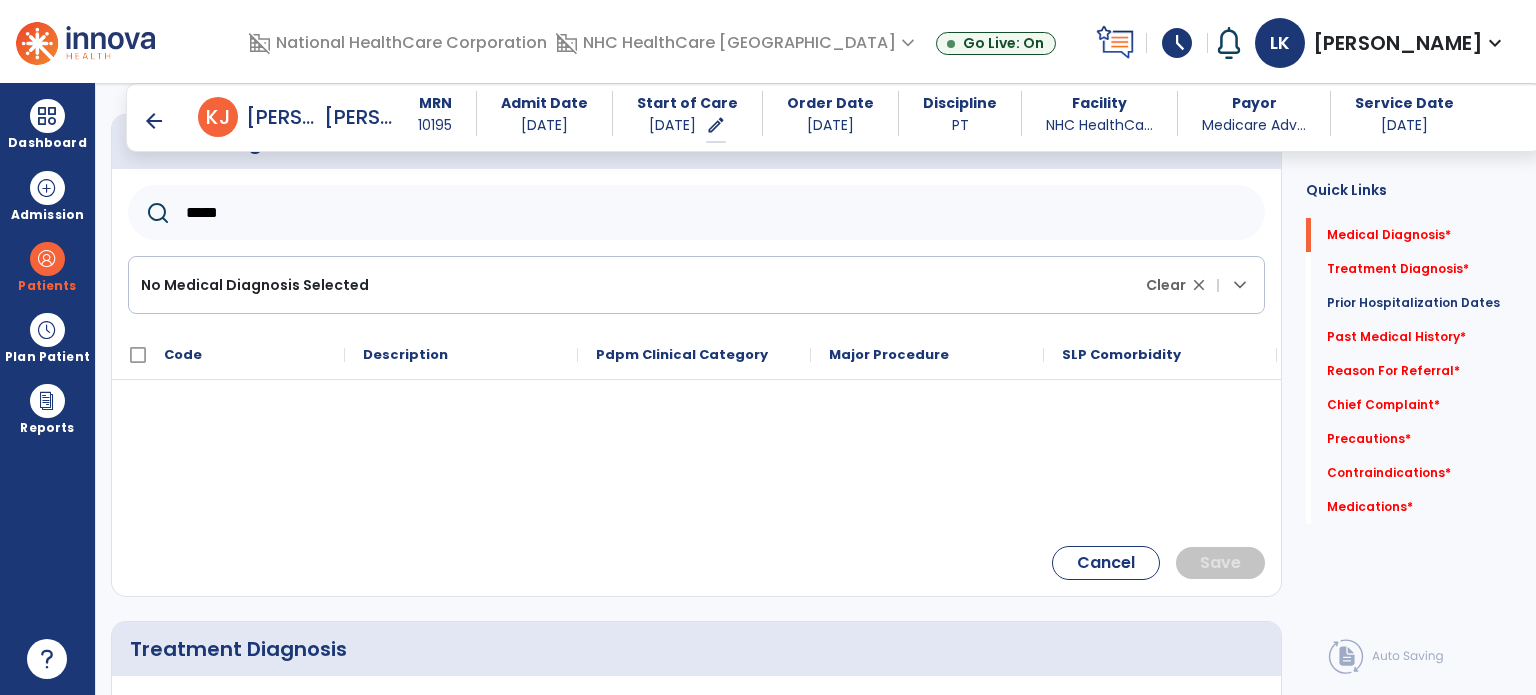 scroll, scrollTop: 100, scrollLeft: 0, axis: vertical 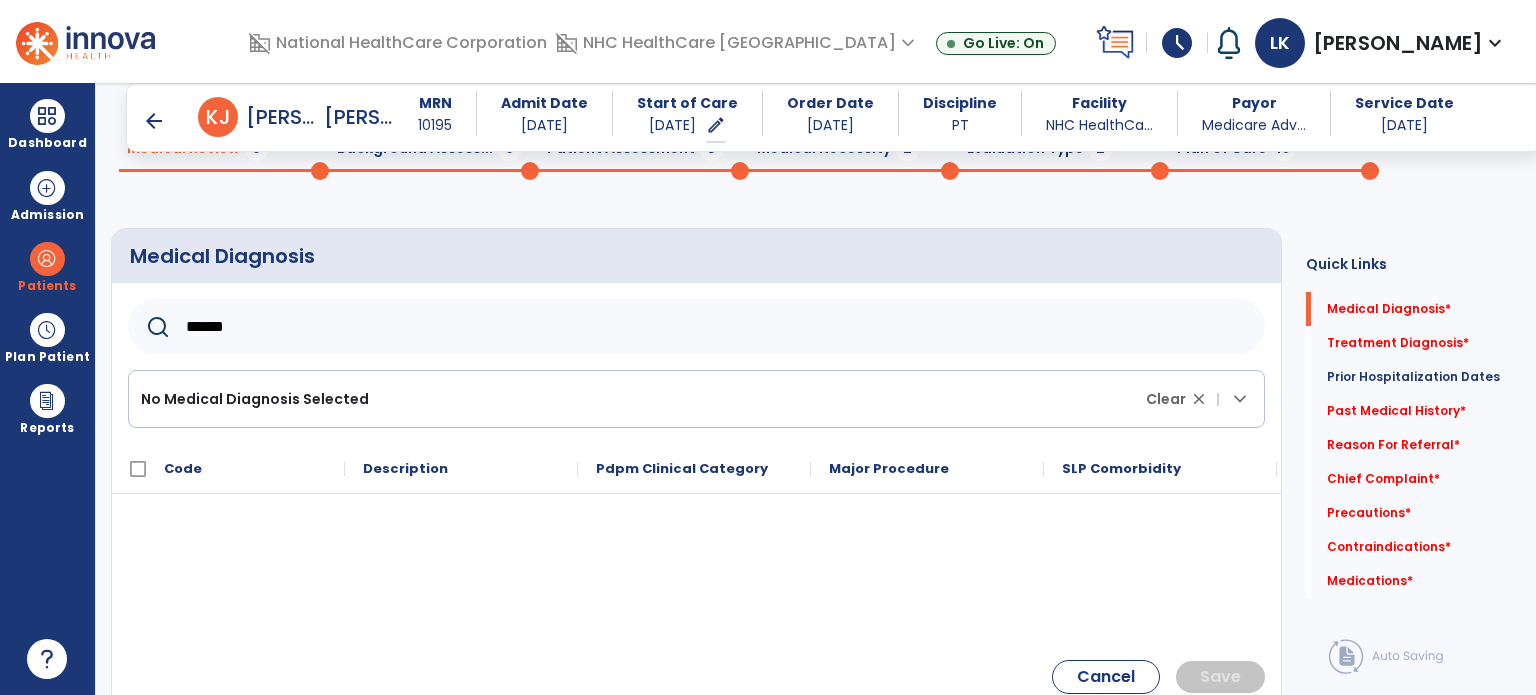 click on "*****" 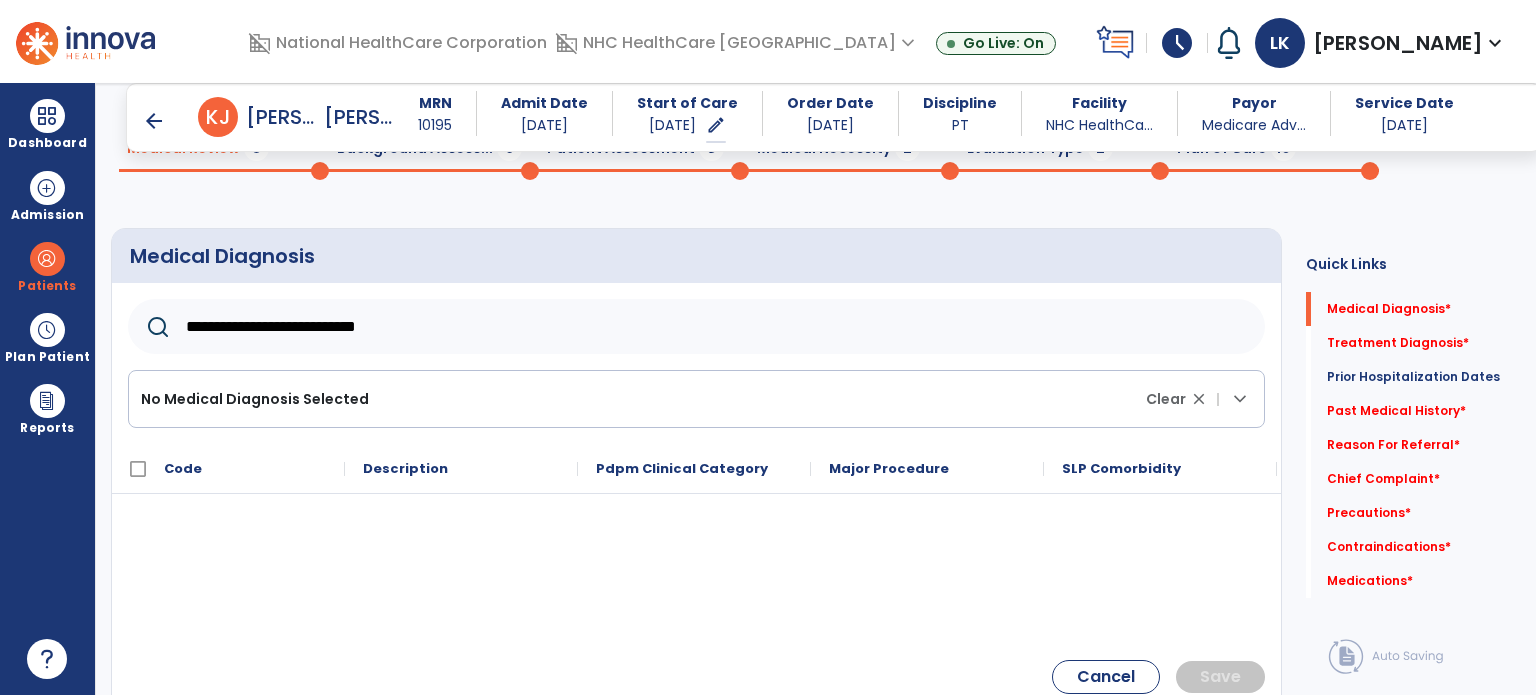 drag, startPoint x: 220, startPoint y: 328, endPoint x: 440, endPoint y: 334, distance: 220.0818 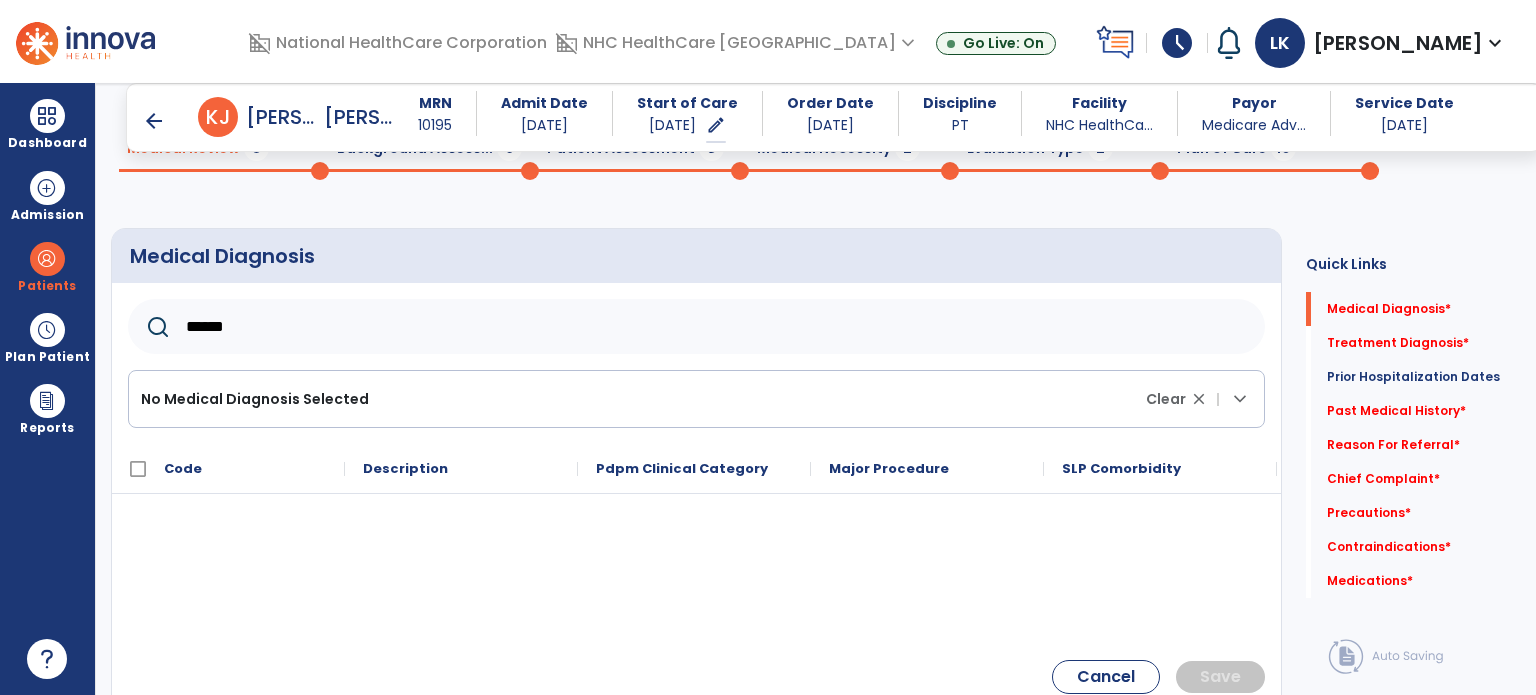 click on "*****" 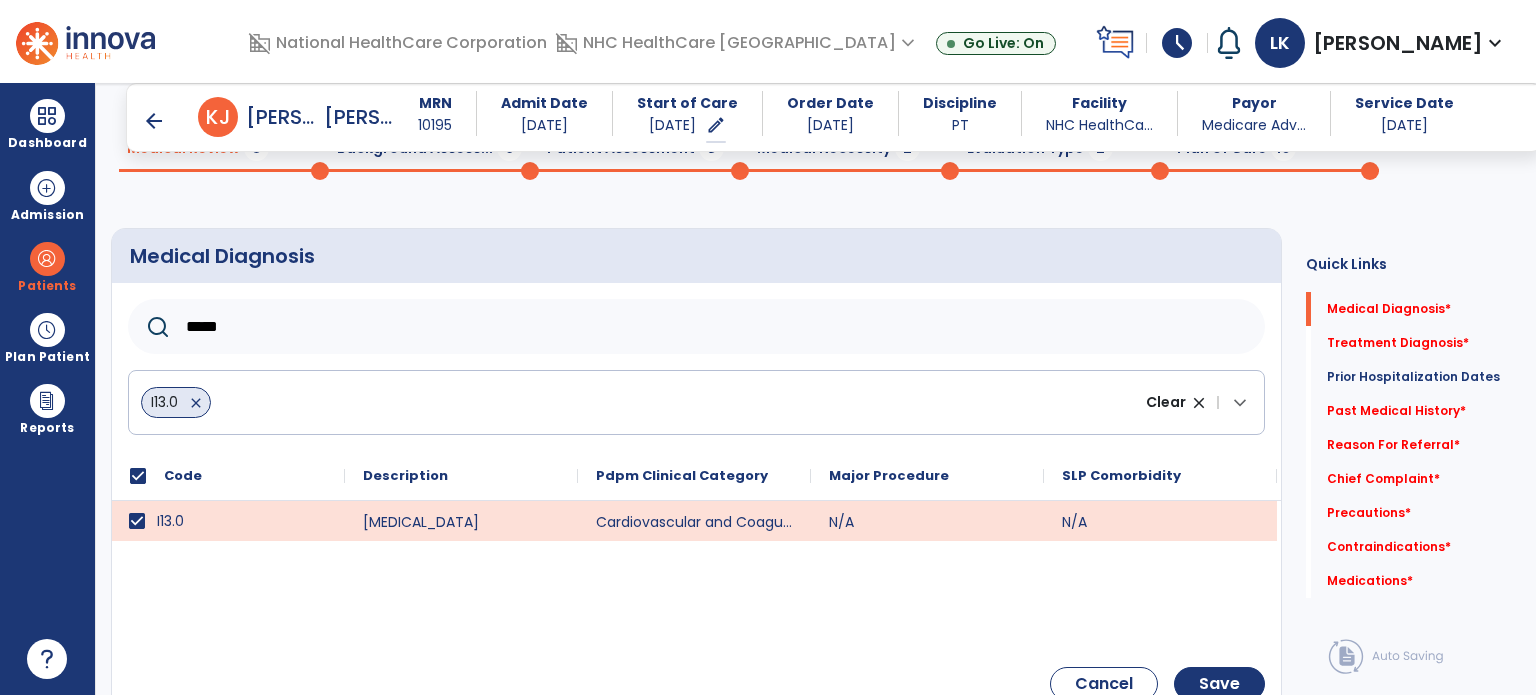 click on "*****" 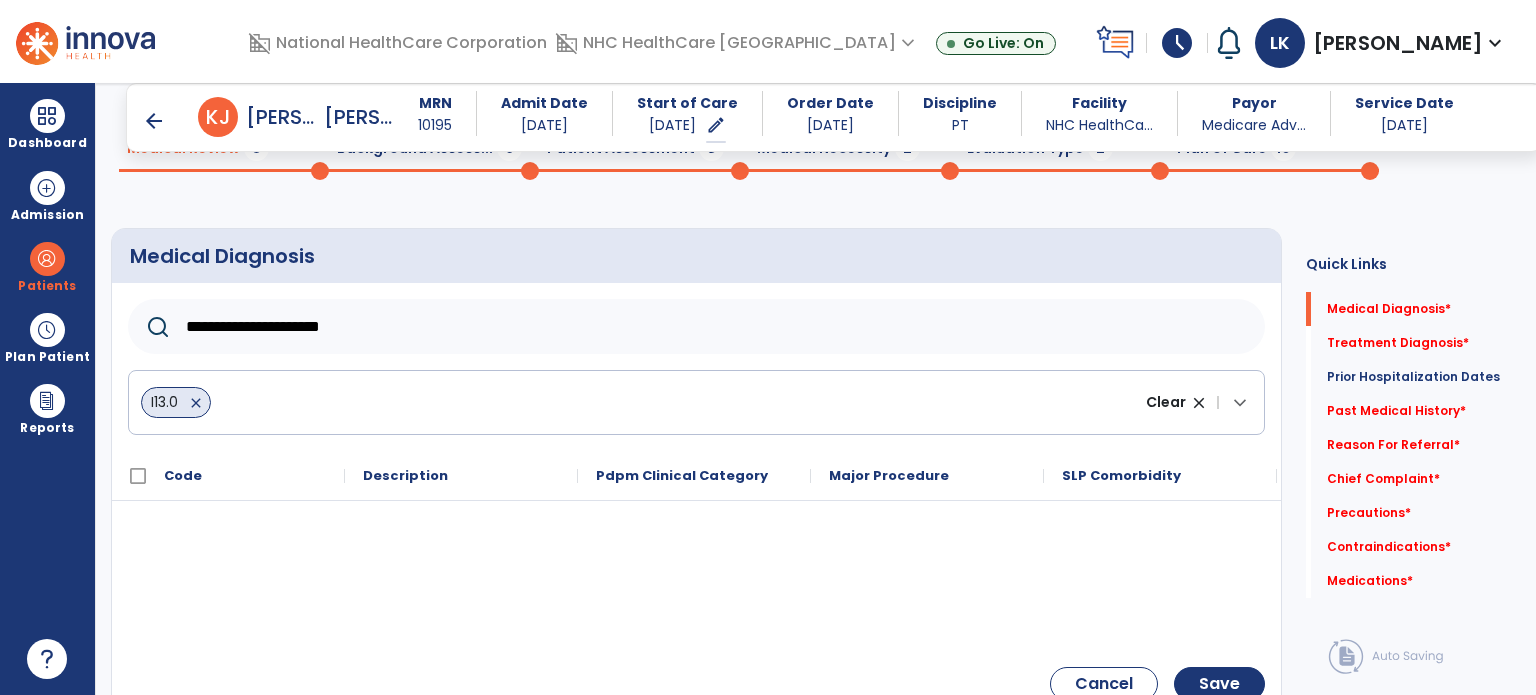 click on "**********" 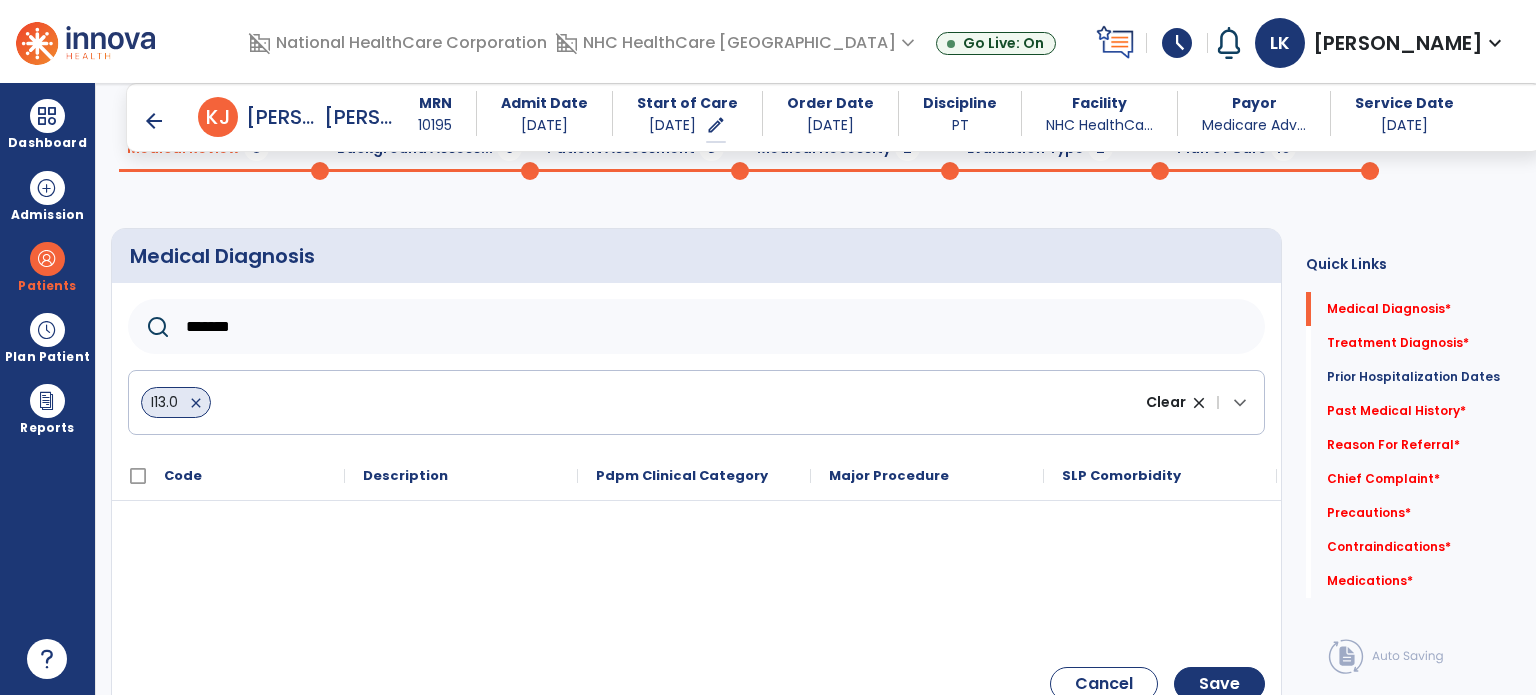 click on "*******" 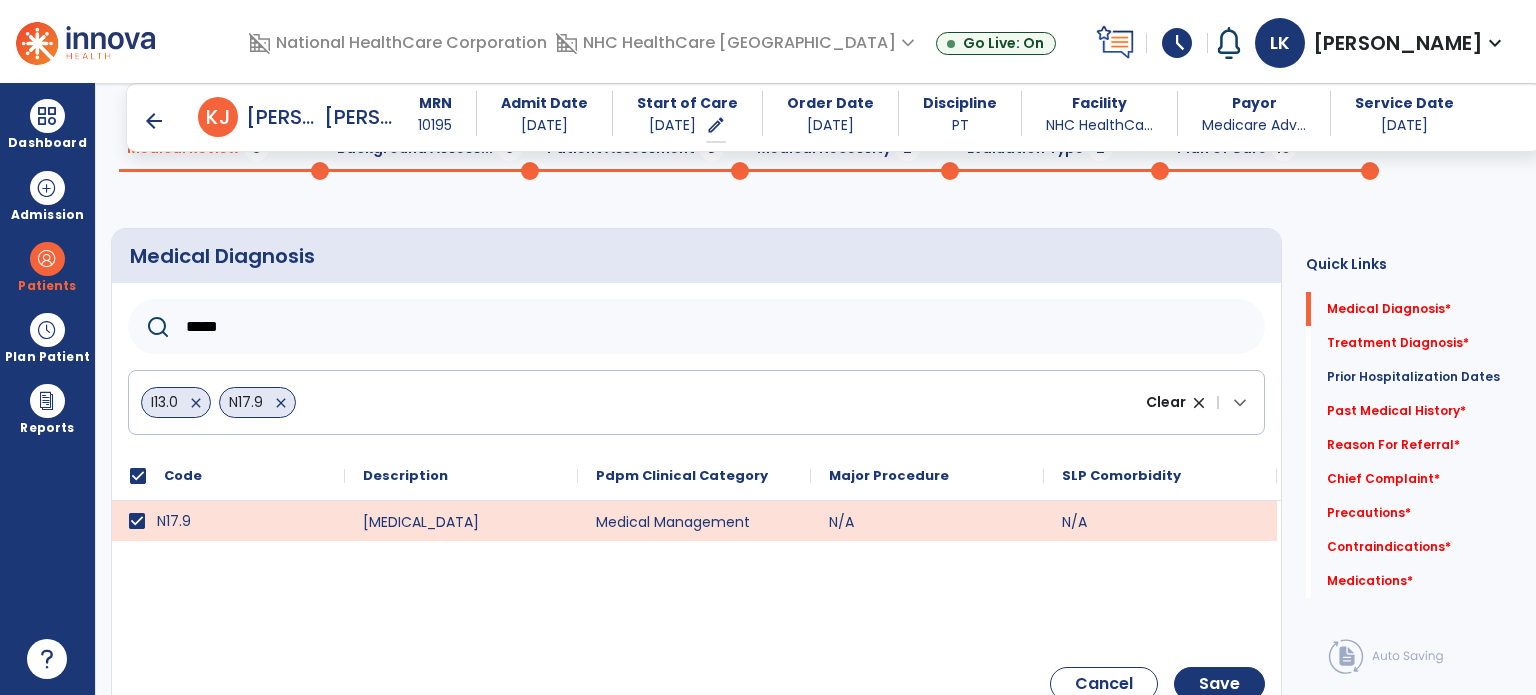 click on "*****" 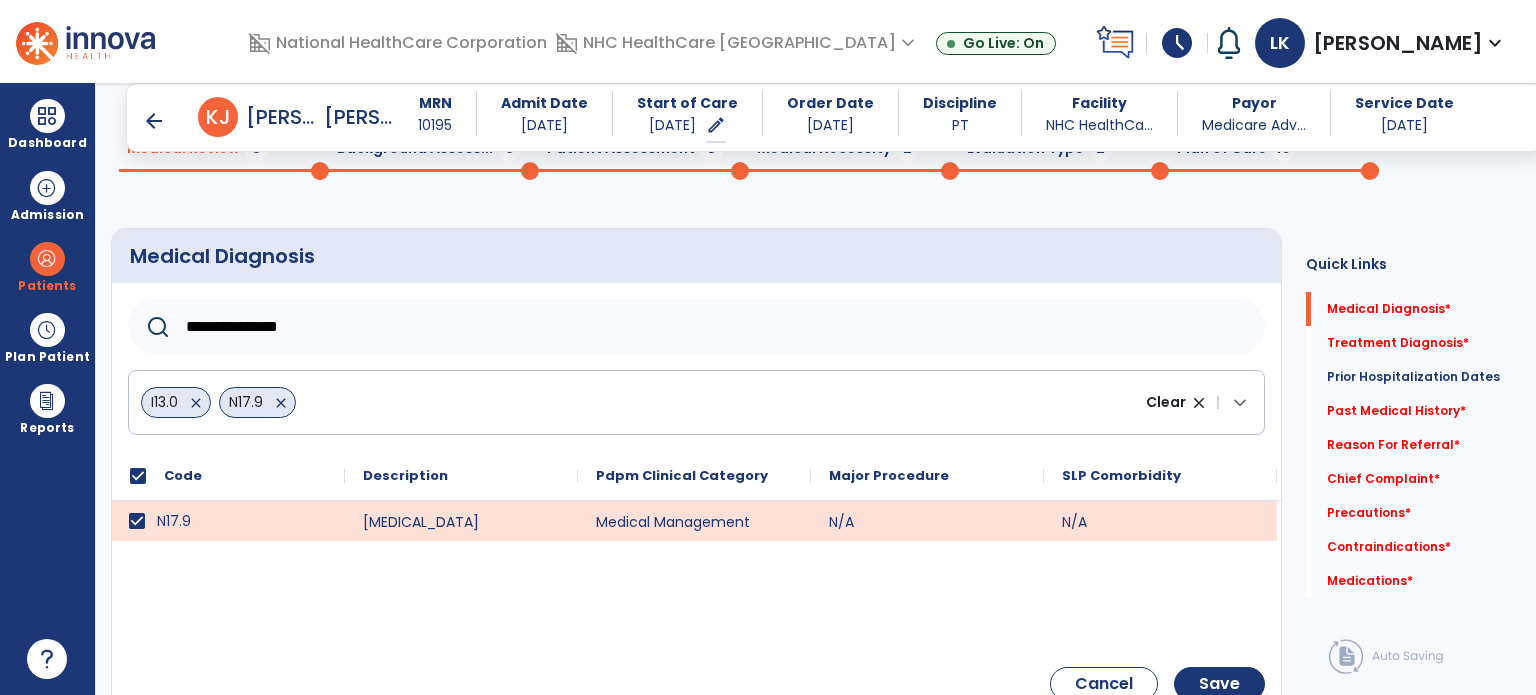 drag, startPoint x: 190, startPoint y: 328, endPoint x: 163, endPoint y: 329, distance: 27.018513 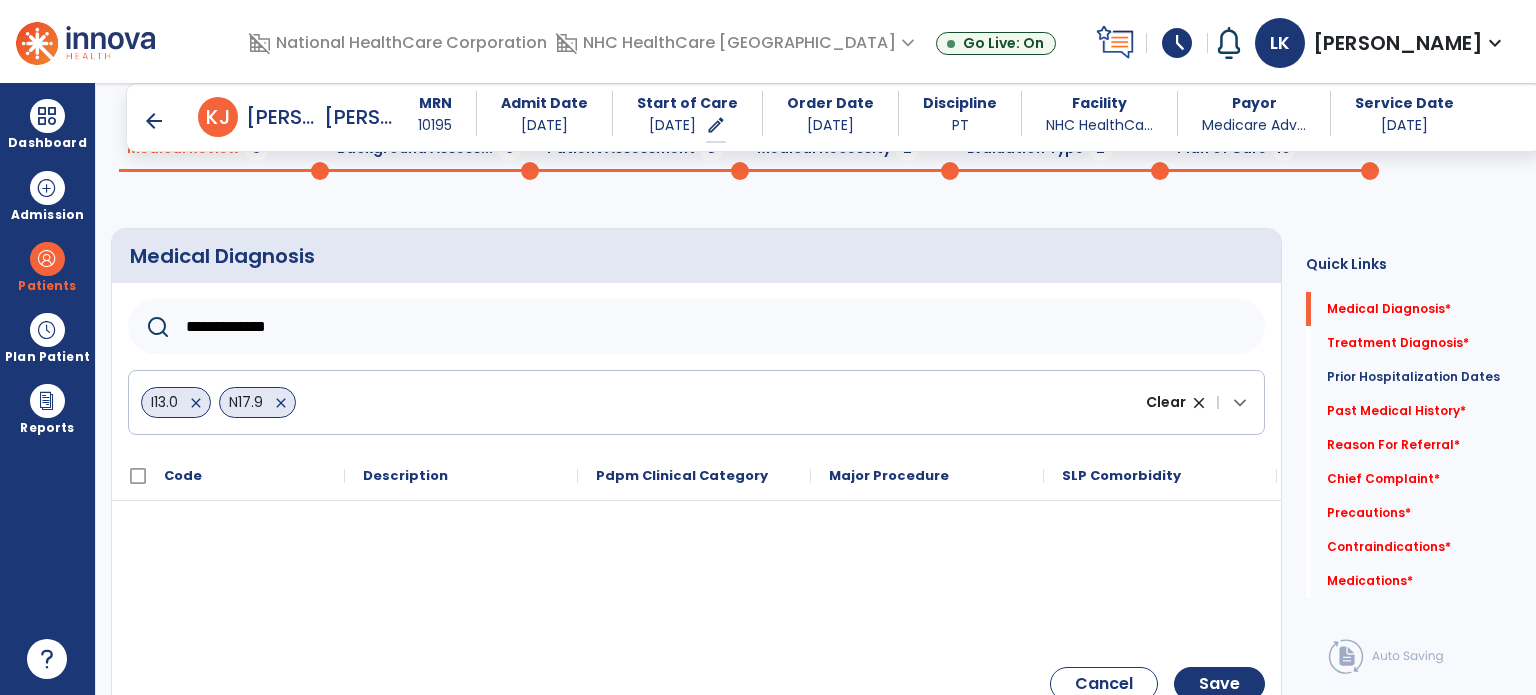 drag, startPoint x: 233, startPoint y: 325, endPoint x: 327, endPoint y: 334, distance: 94.42987 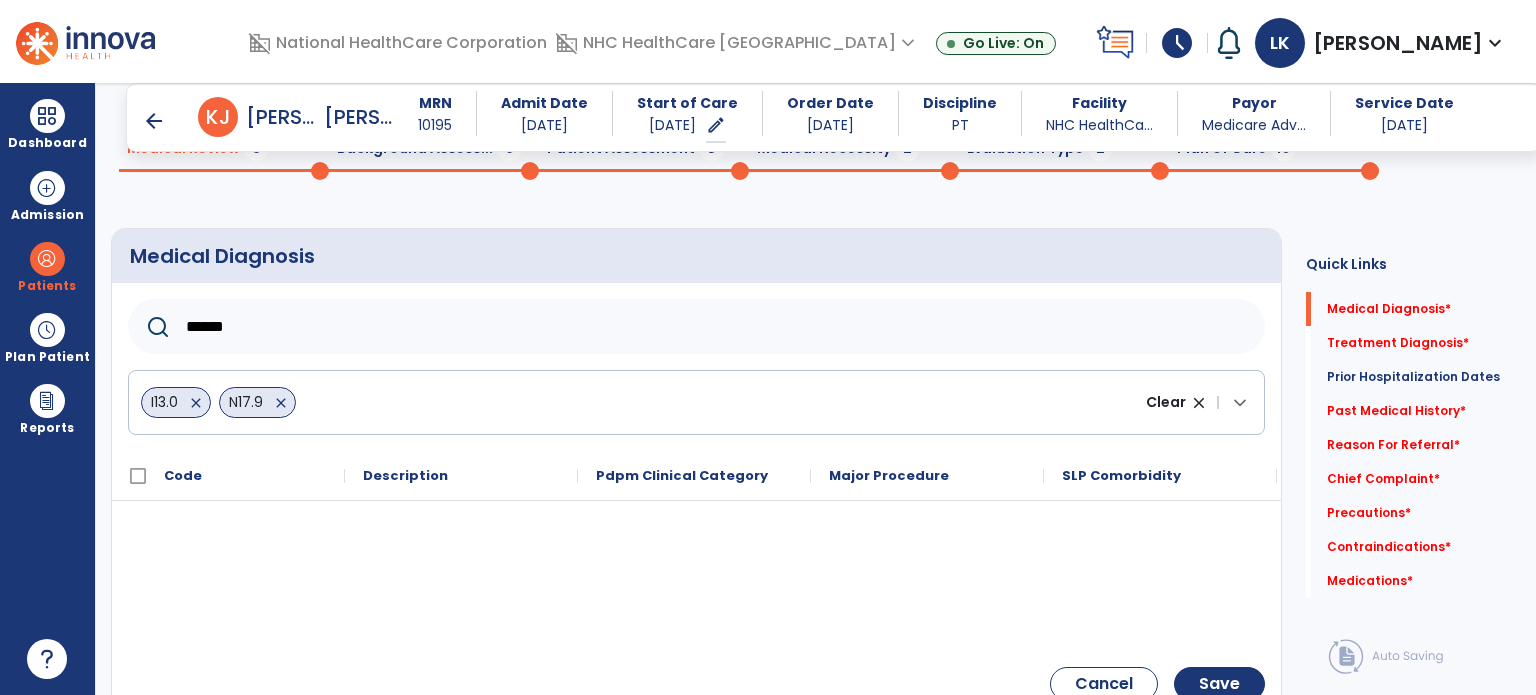 click 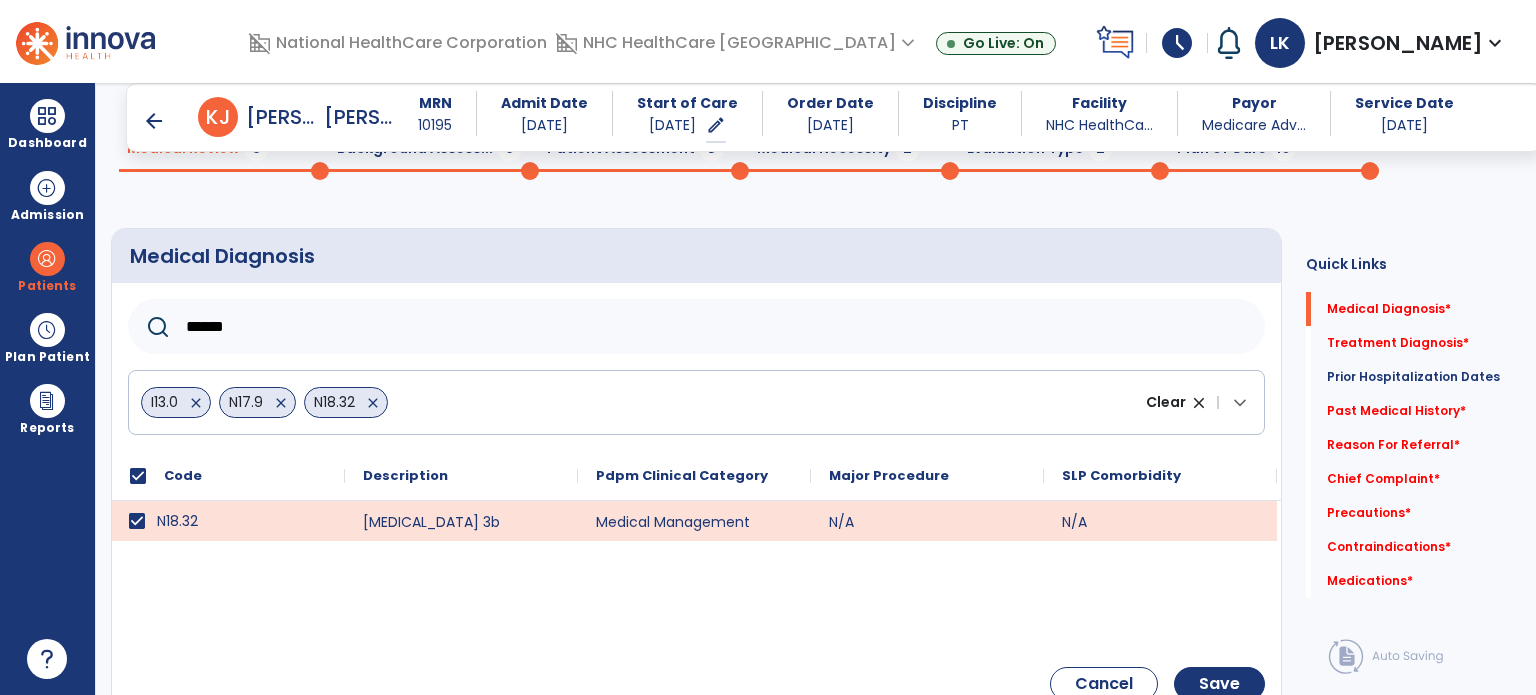 click on "******" 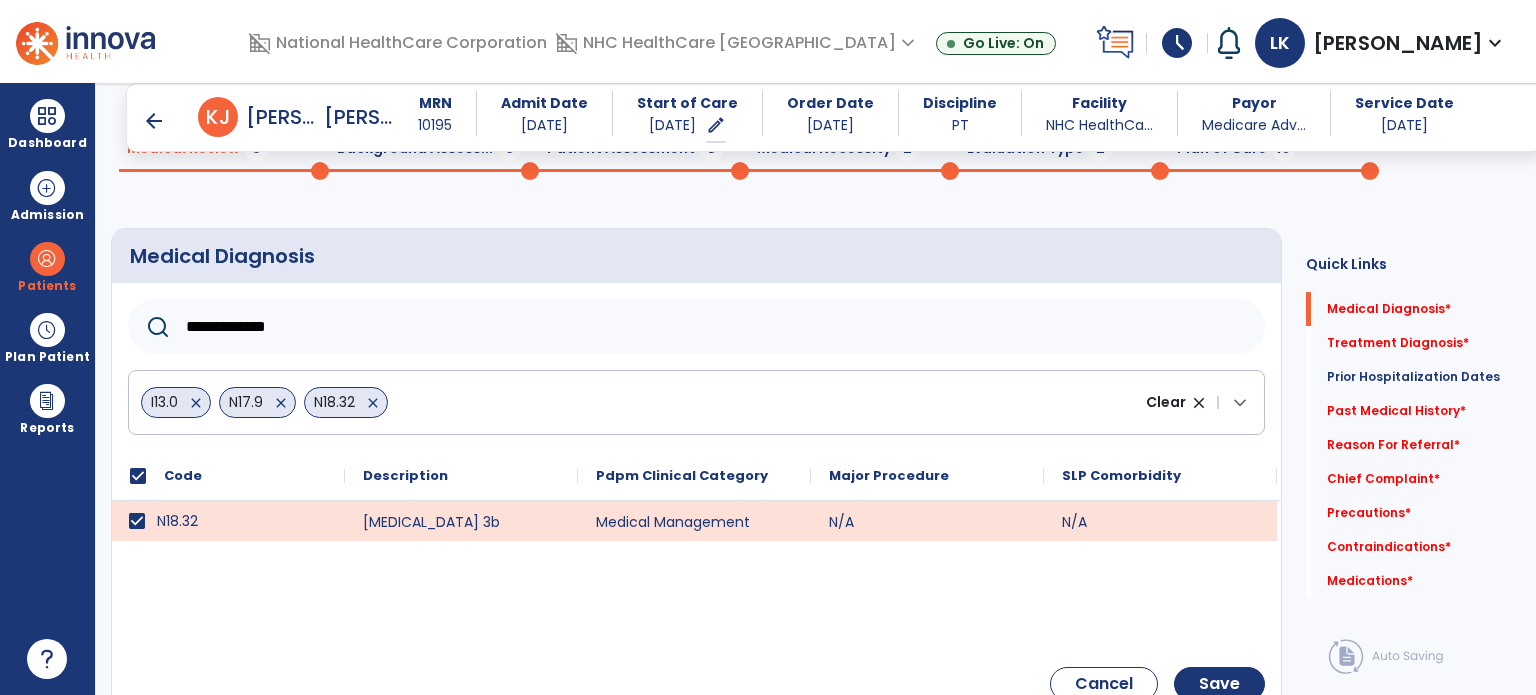 drag, startPoint x: 185, startPoint y: 328, endPoint x: 300, endPoint y: 321, distance: 115.212845 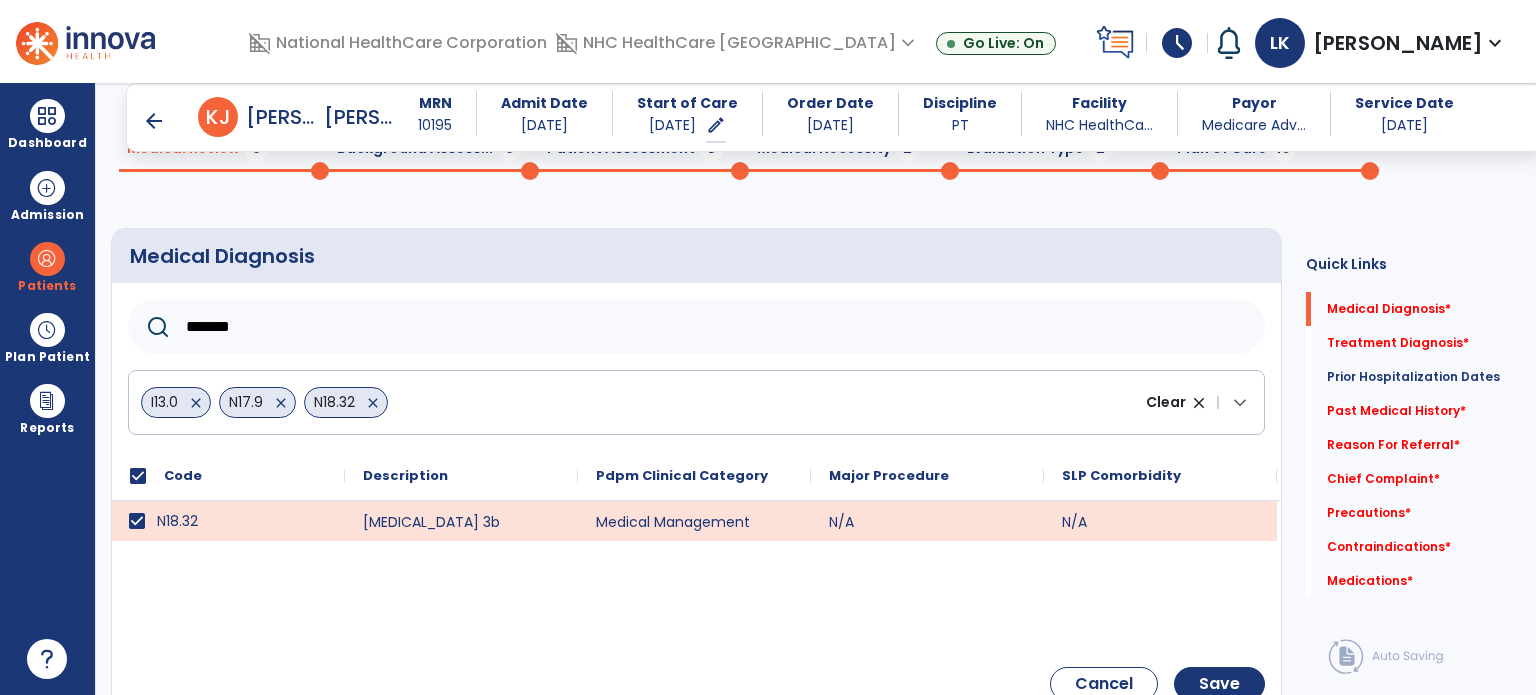 click on "*******" 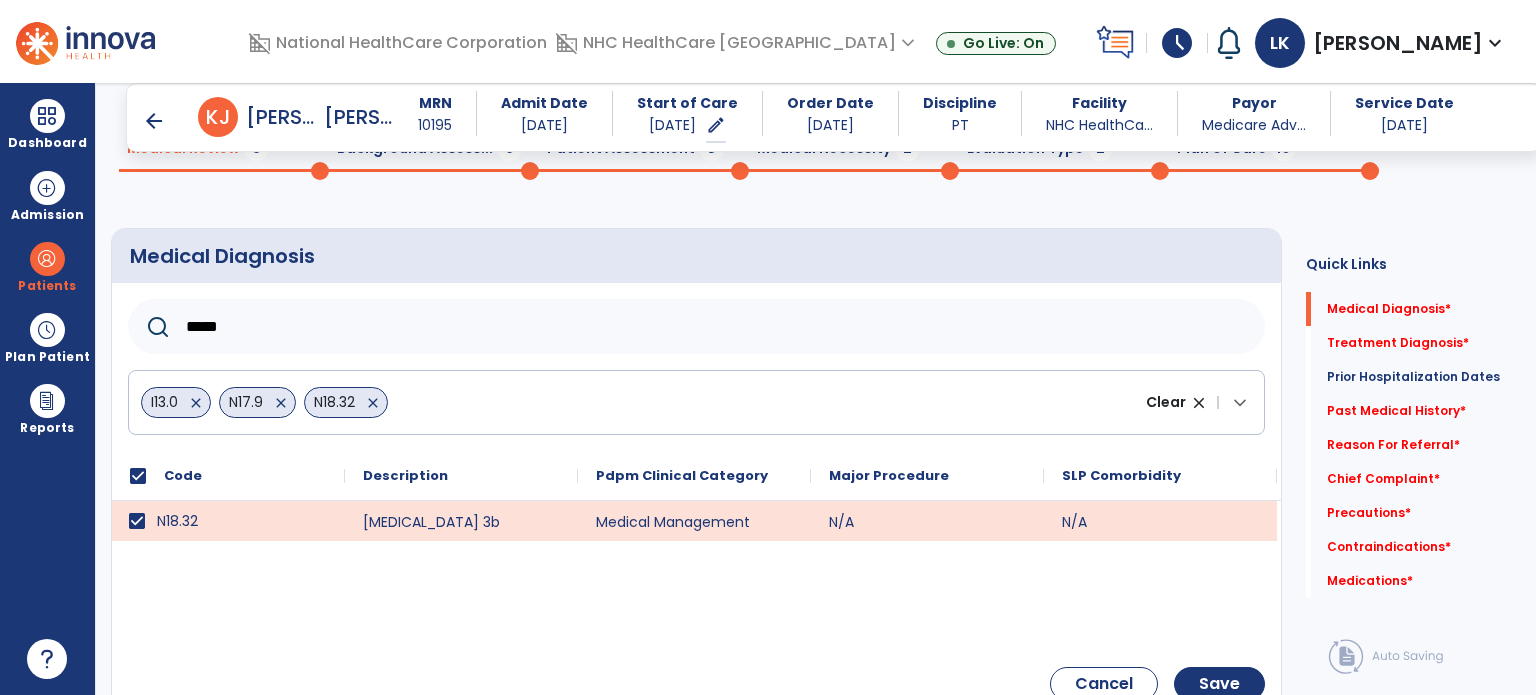 click on "*****" 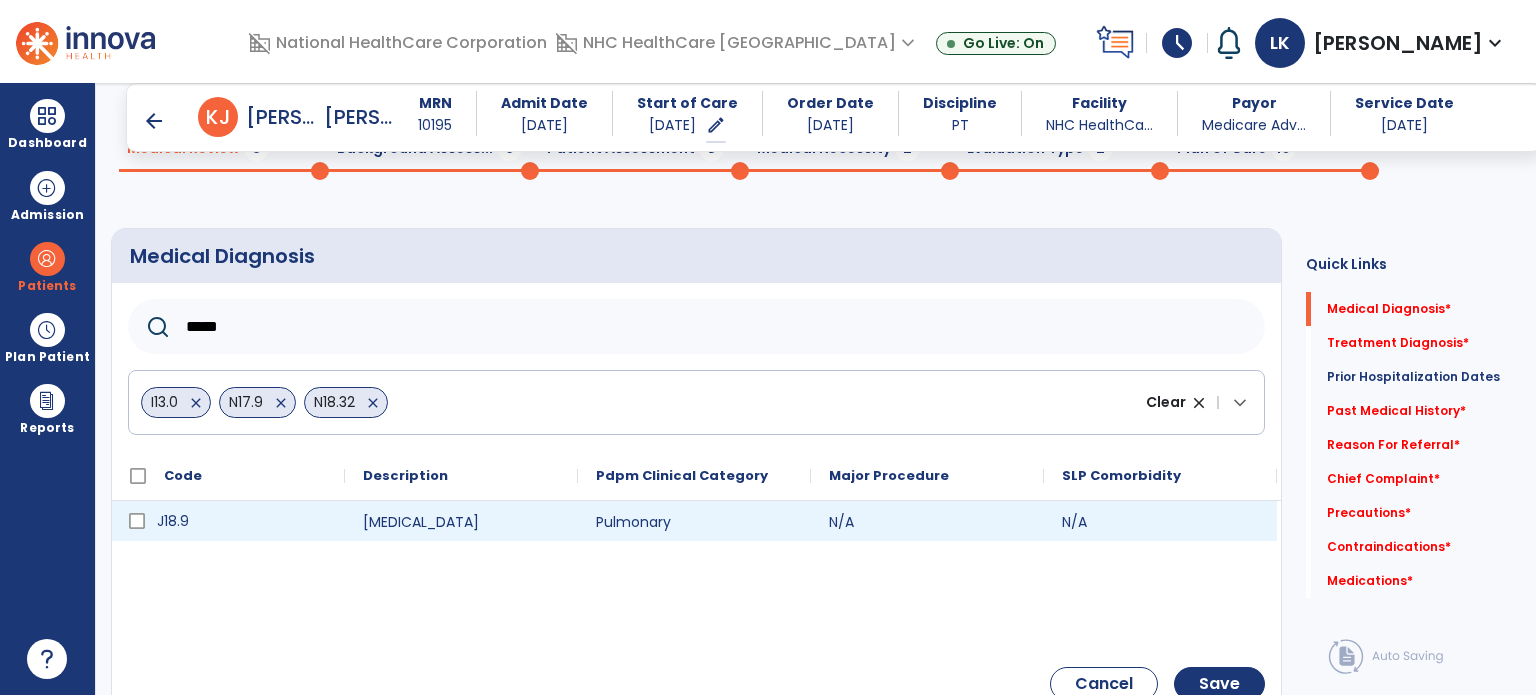 type on "*****" 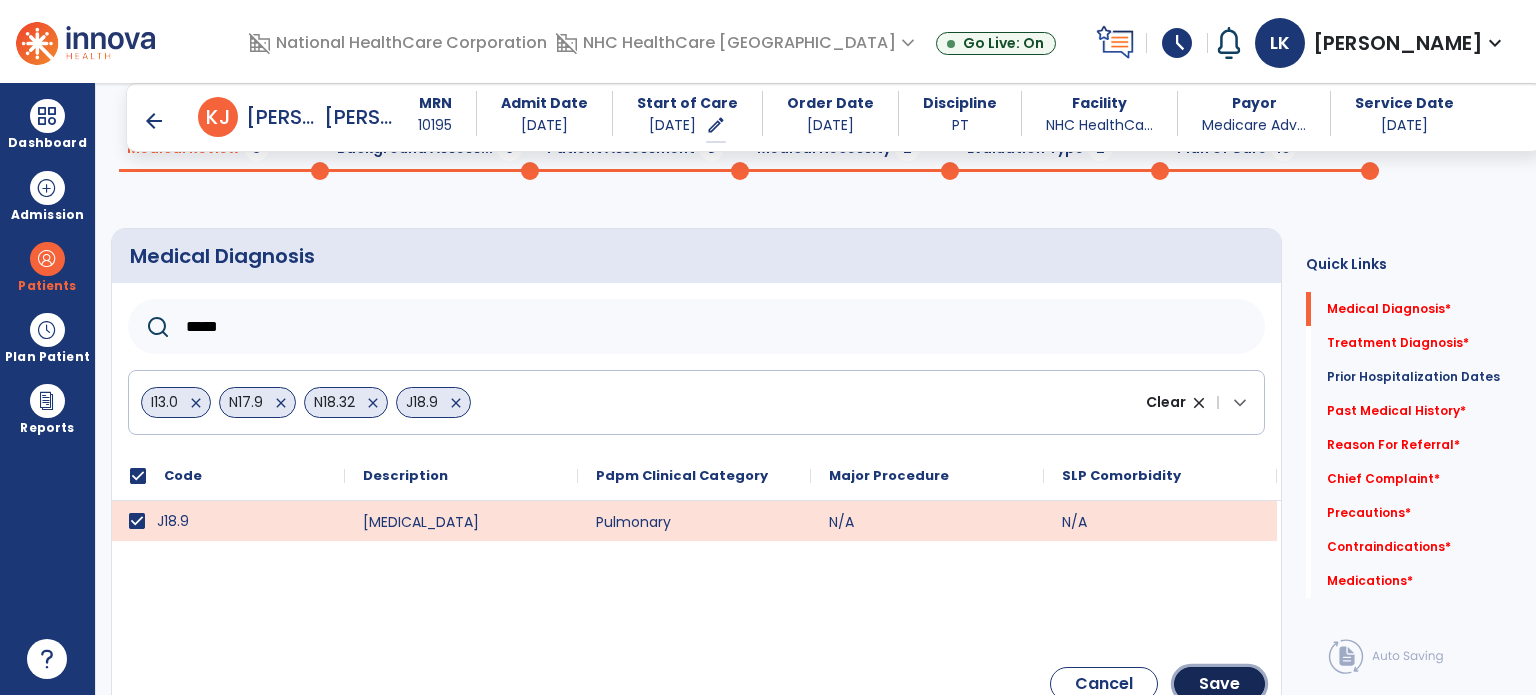 click on "Save" 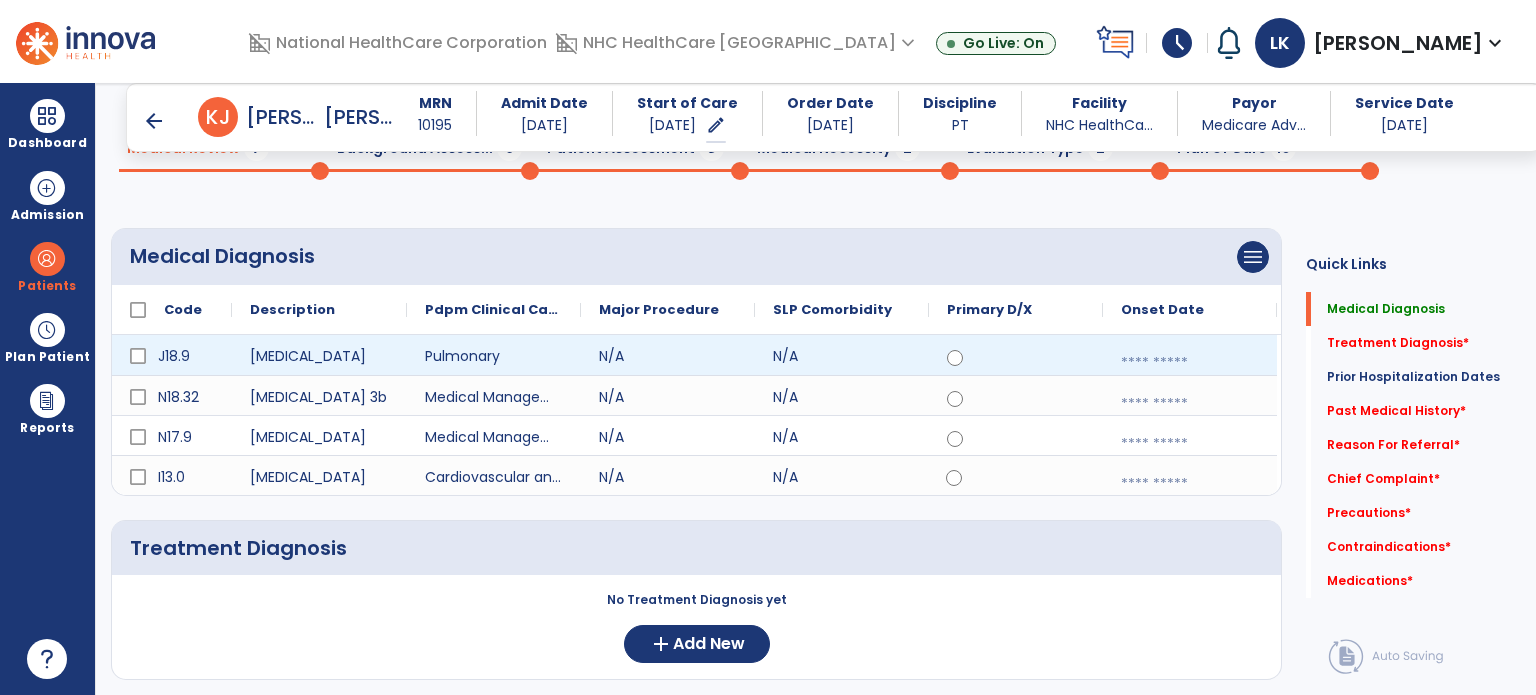 click at bounding box center (1190, 363) 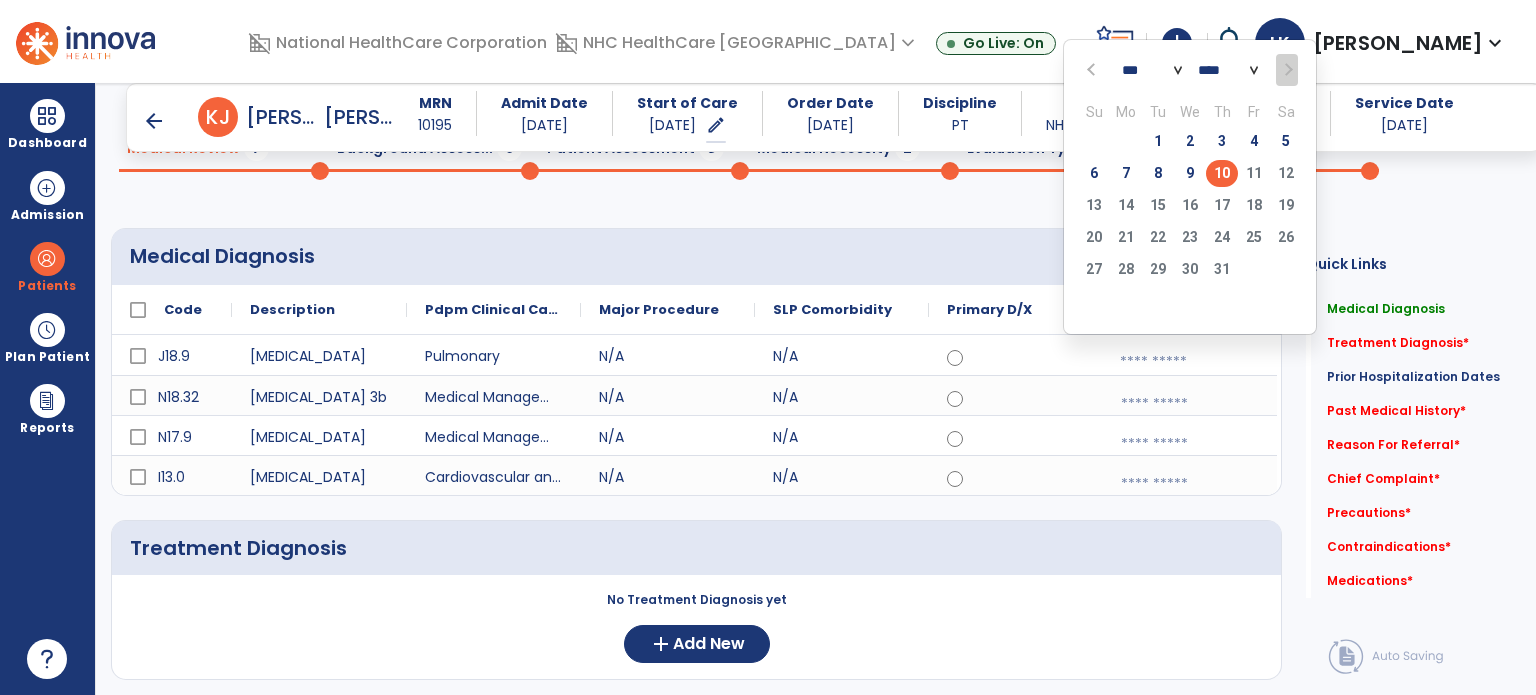 click on "2" 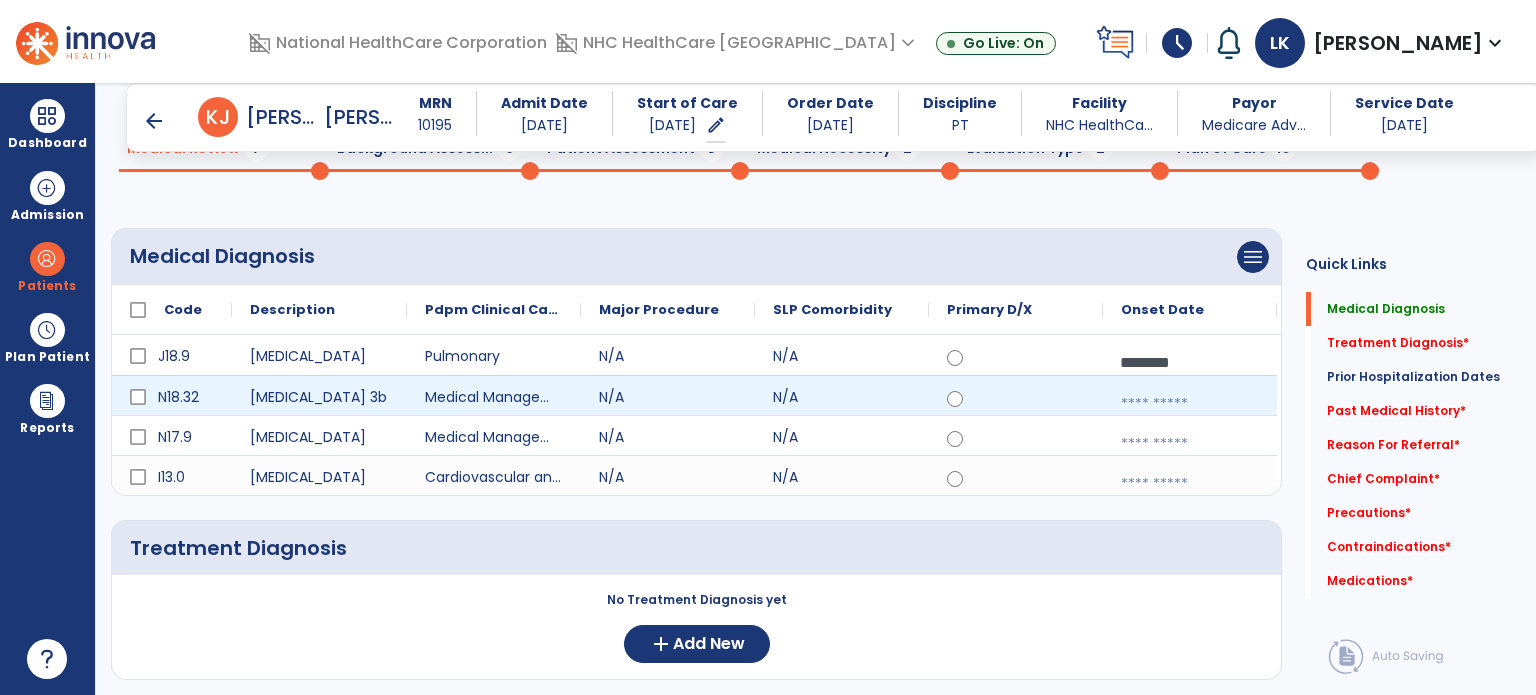 click at bounding box center (1190, 404) 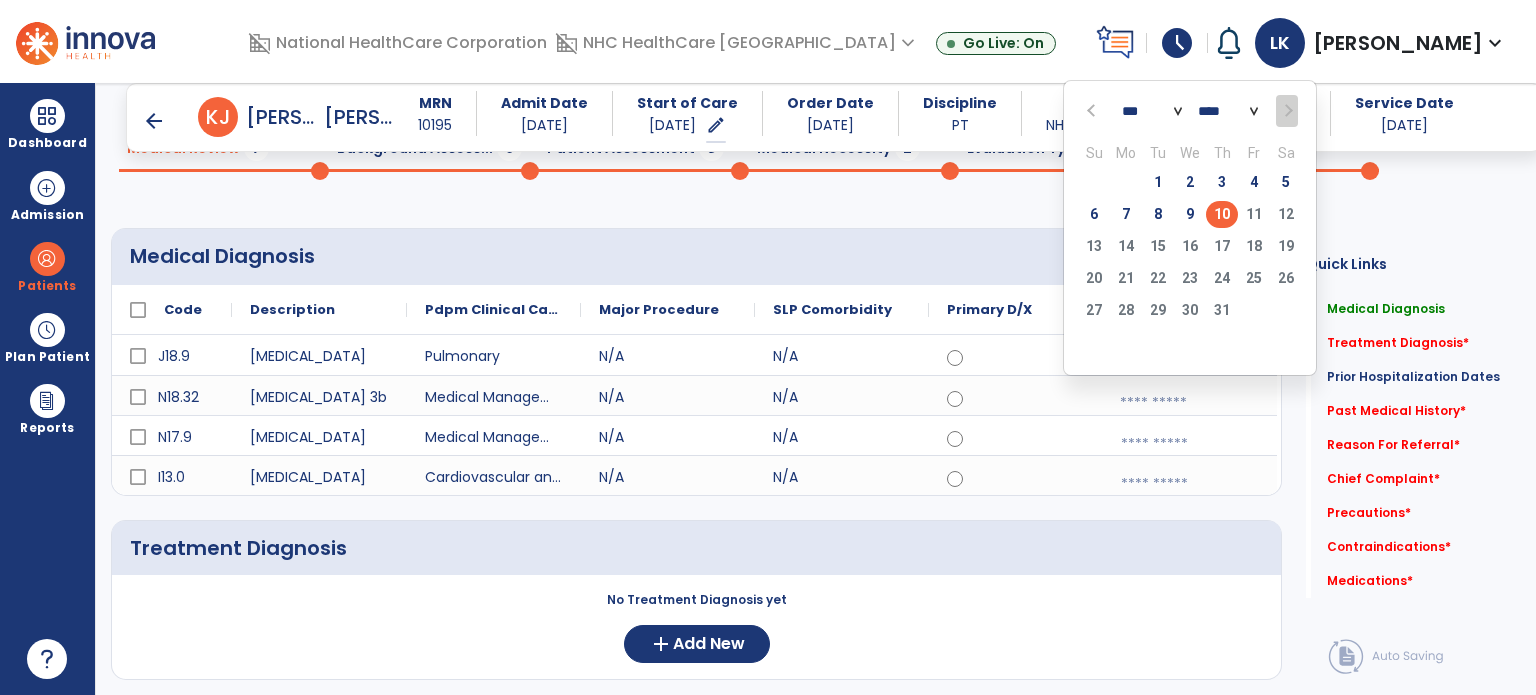 click on "2" 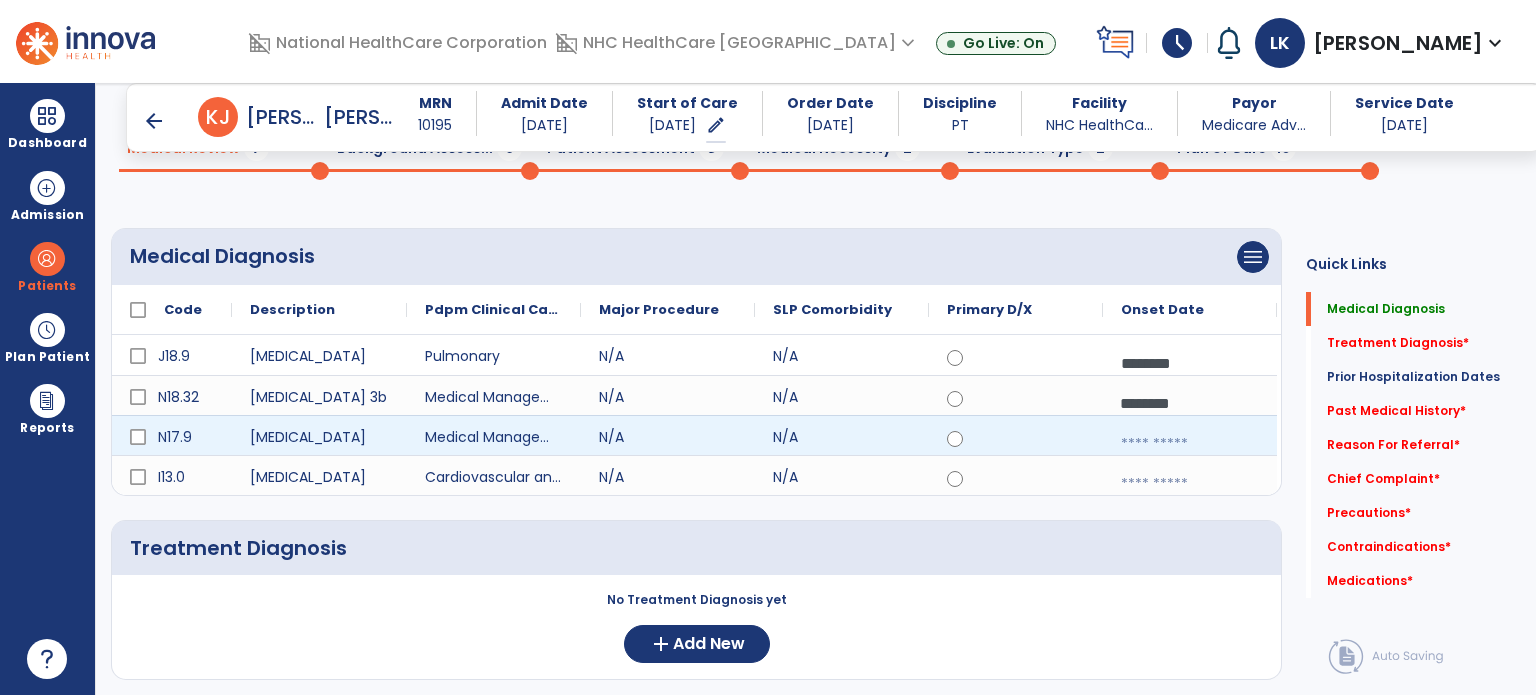 click at bounding box center (1190, 444) 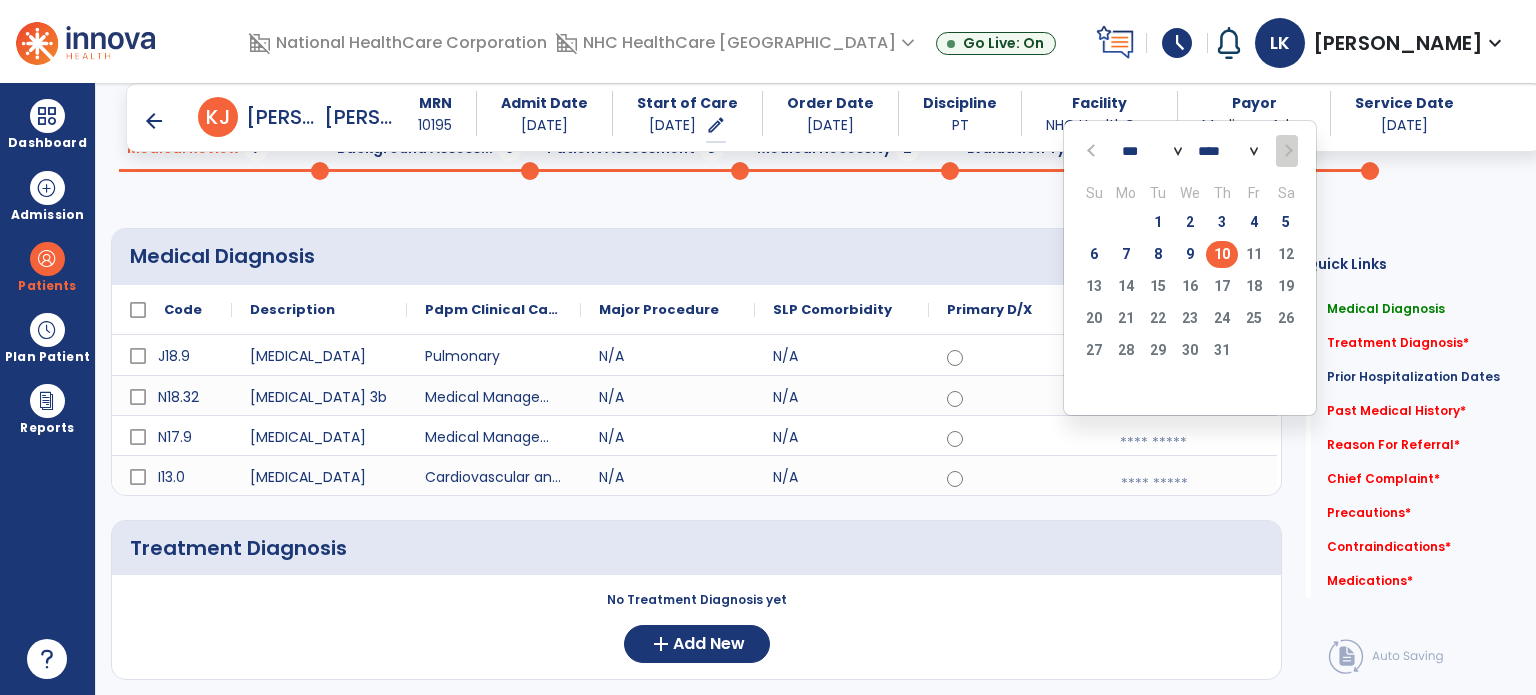 click on "2" 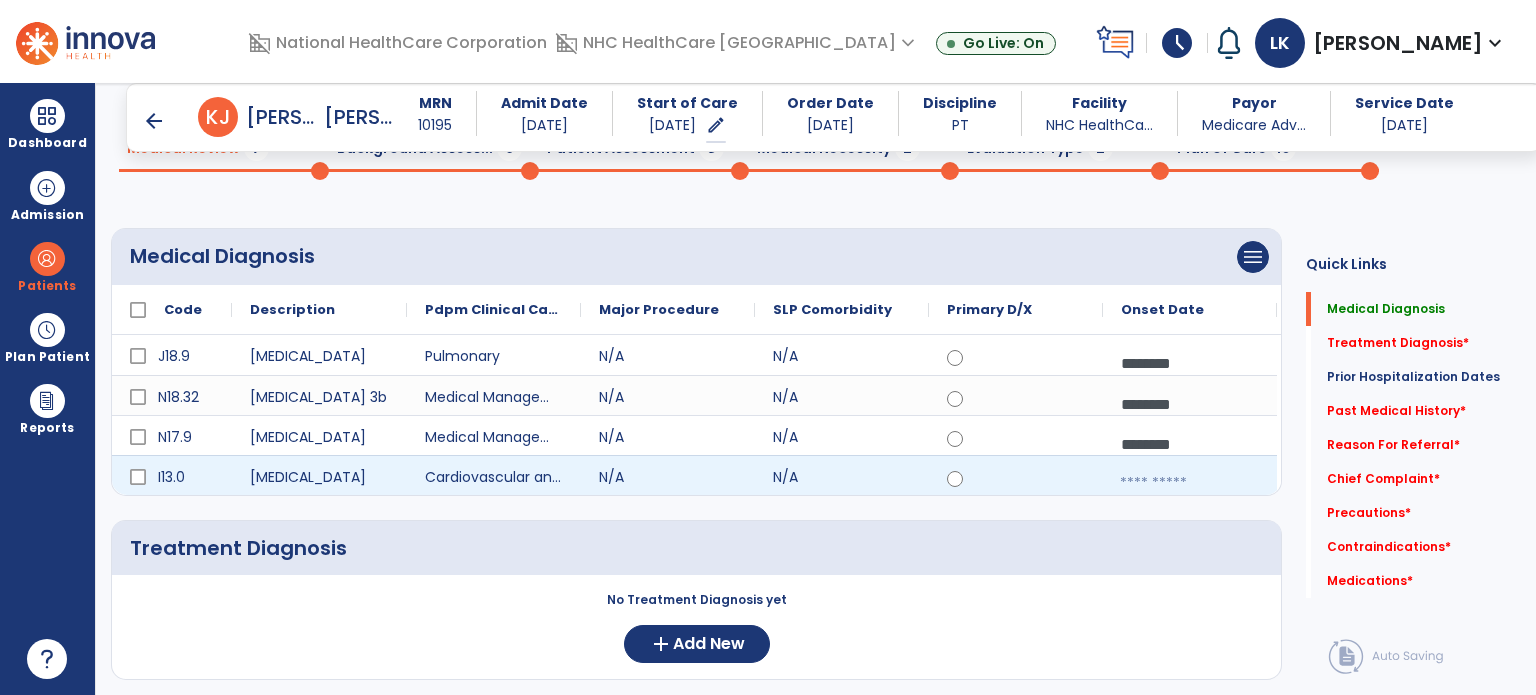 click at bounding box center (1190, 483) 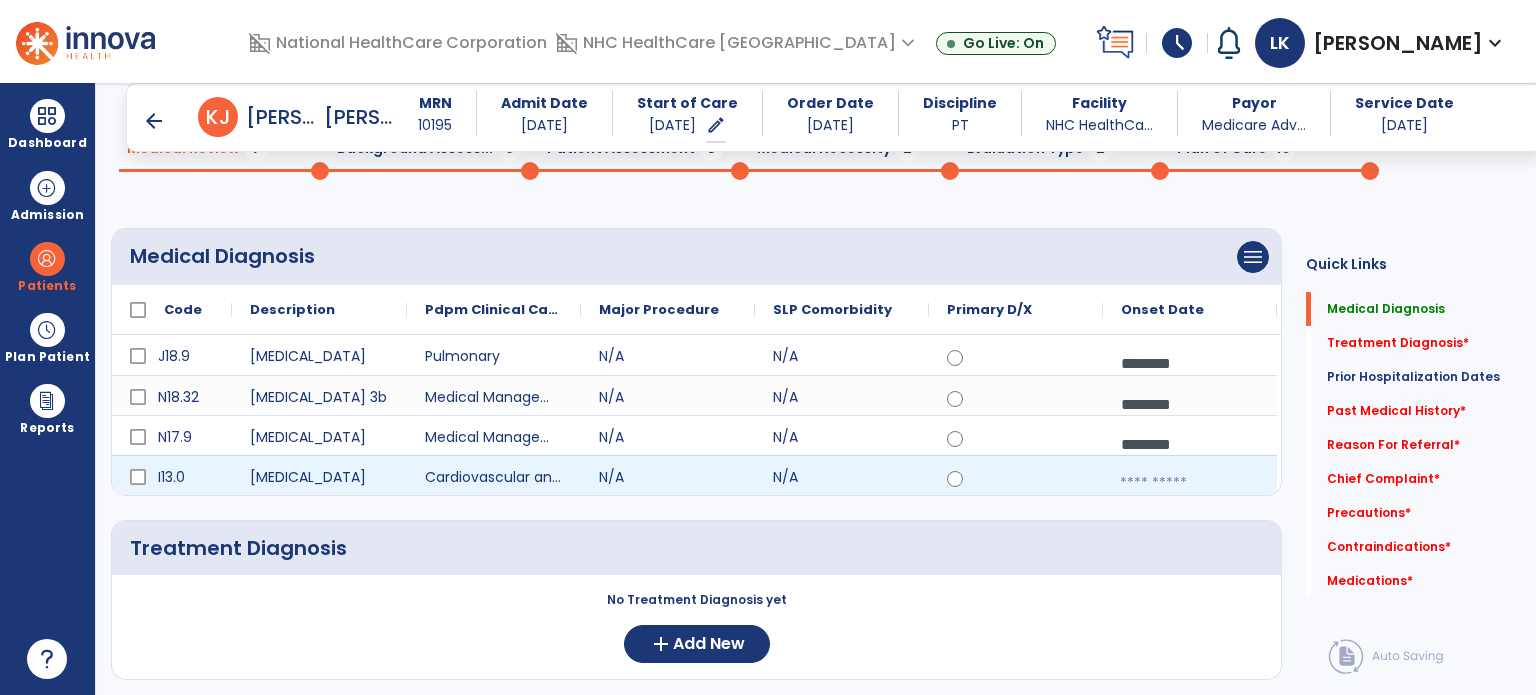 select on "*" 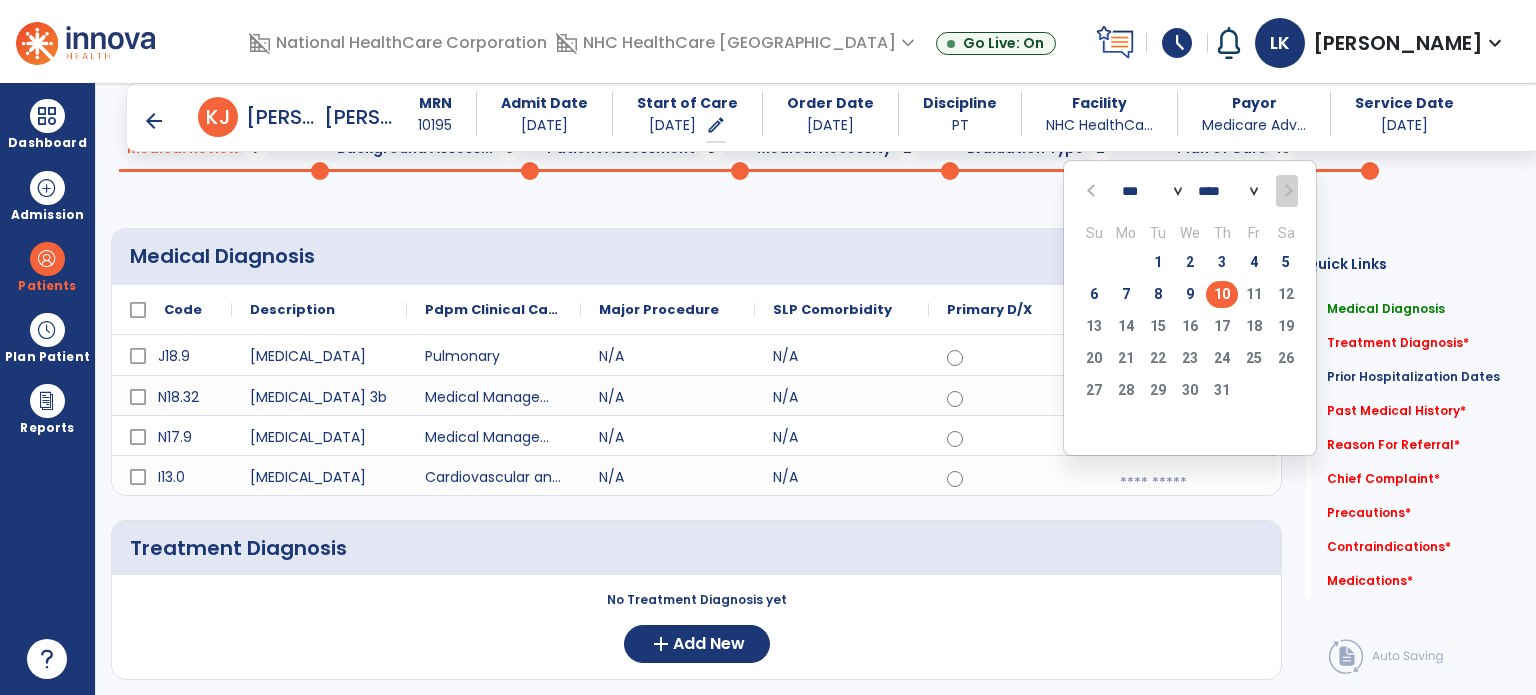 click on "2" 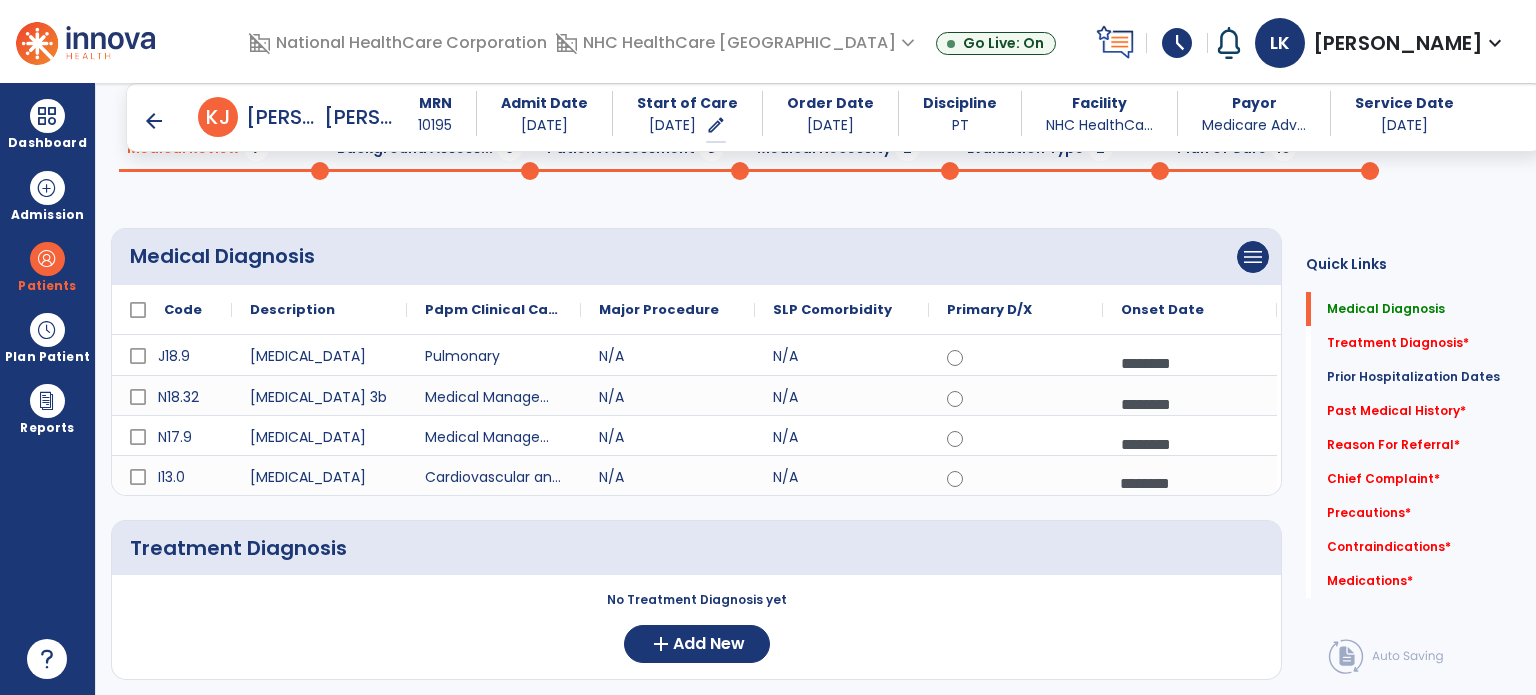 click on "Treatment Diagnosis     No Treatment Diagnosis yet  add  Add New" 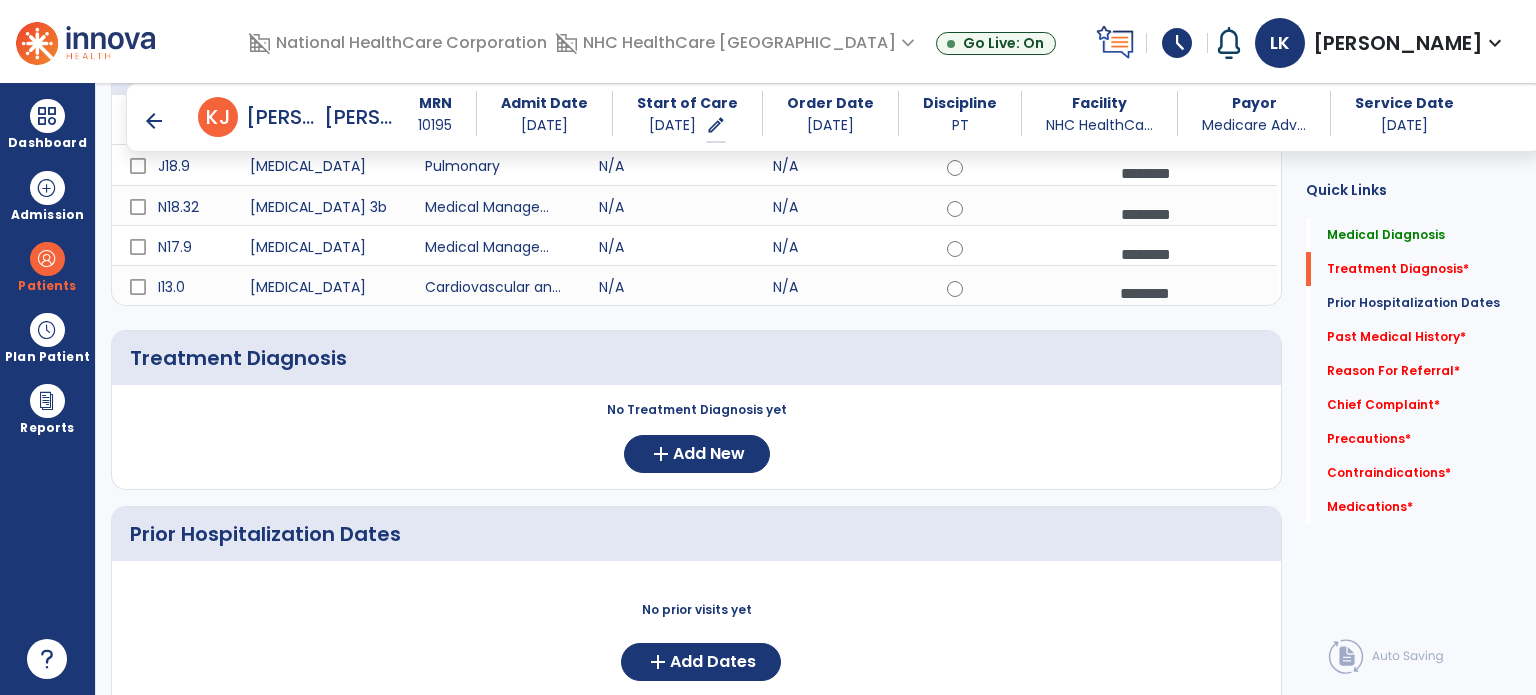 scroll, scrollTop: 300, scrollLeft: 0, axis: vertical 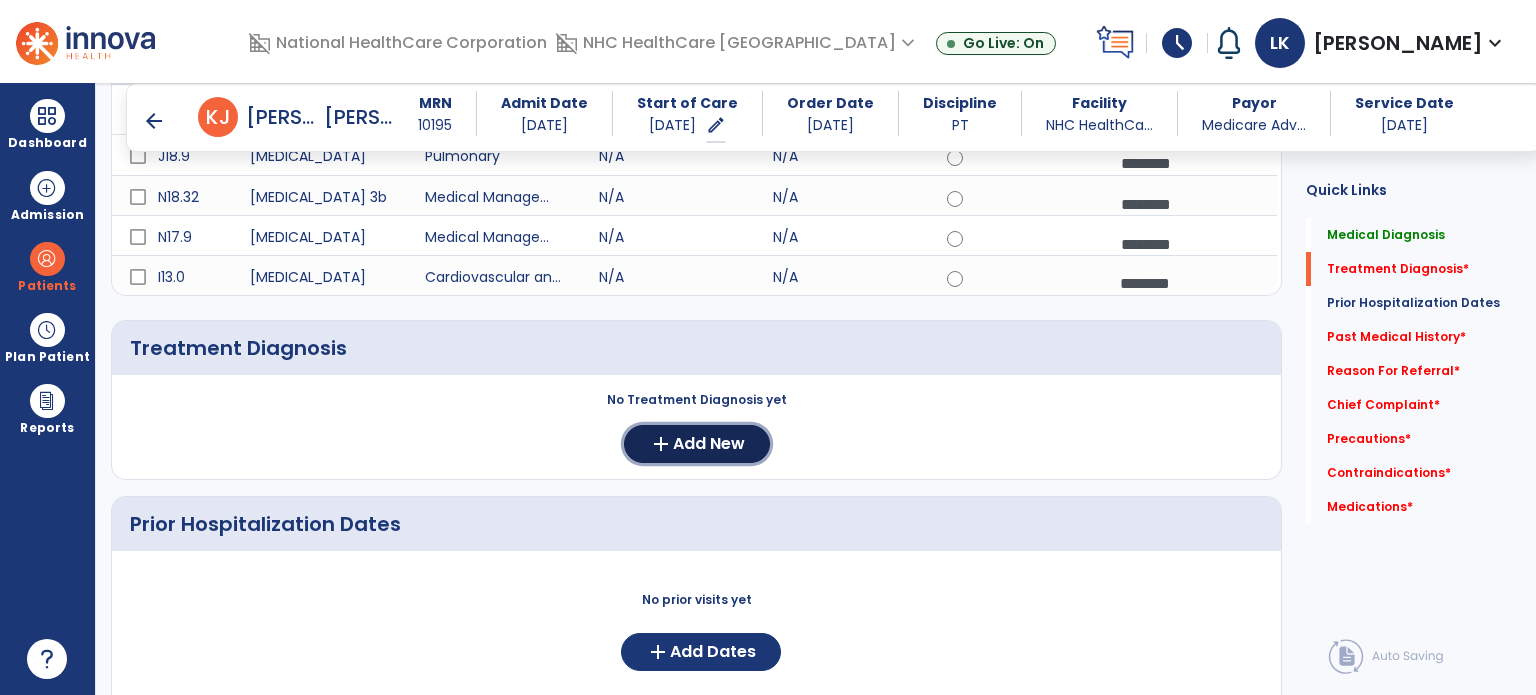 click on "Add New" 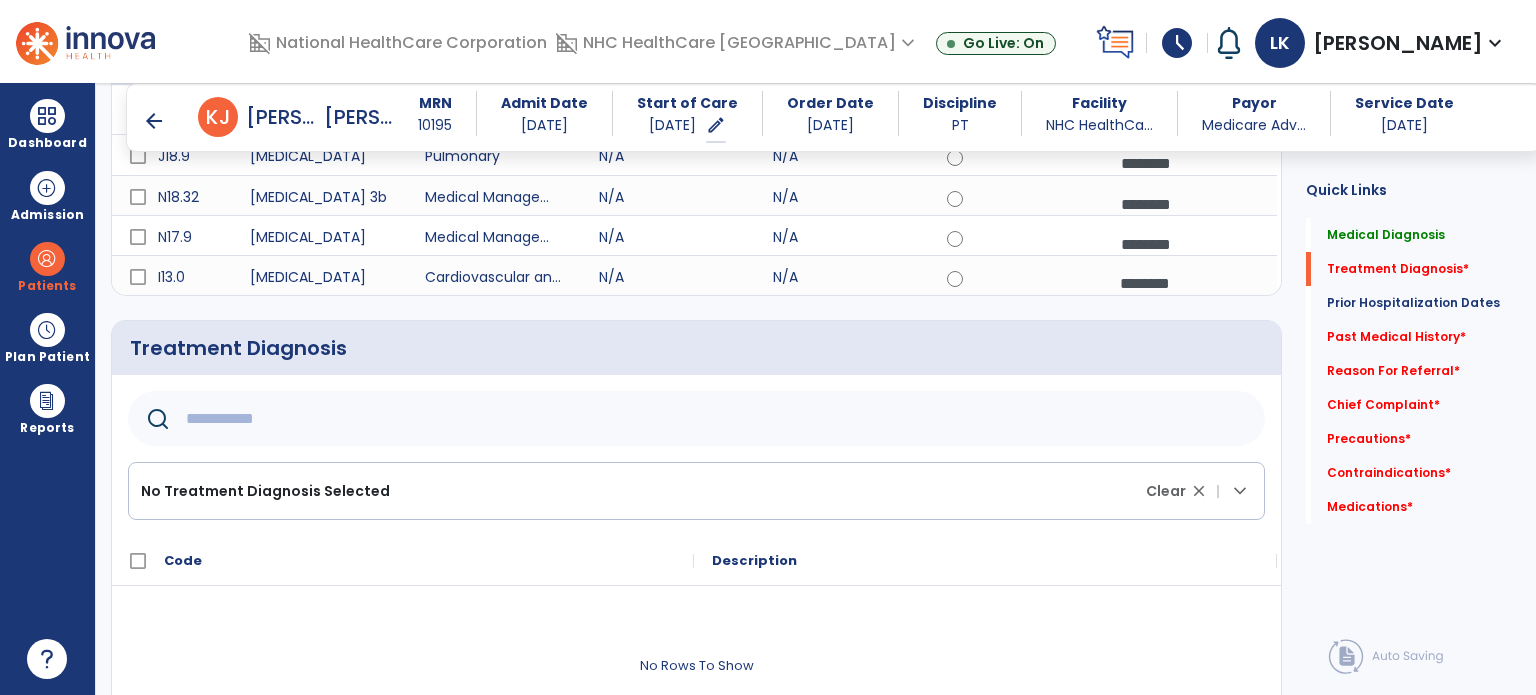 click 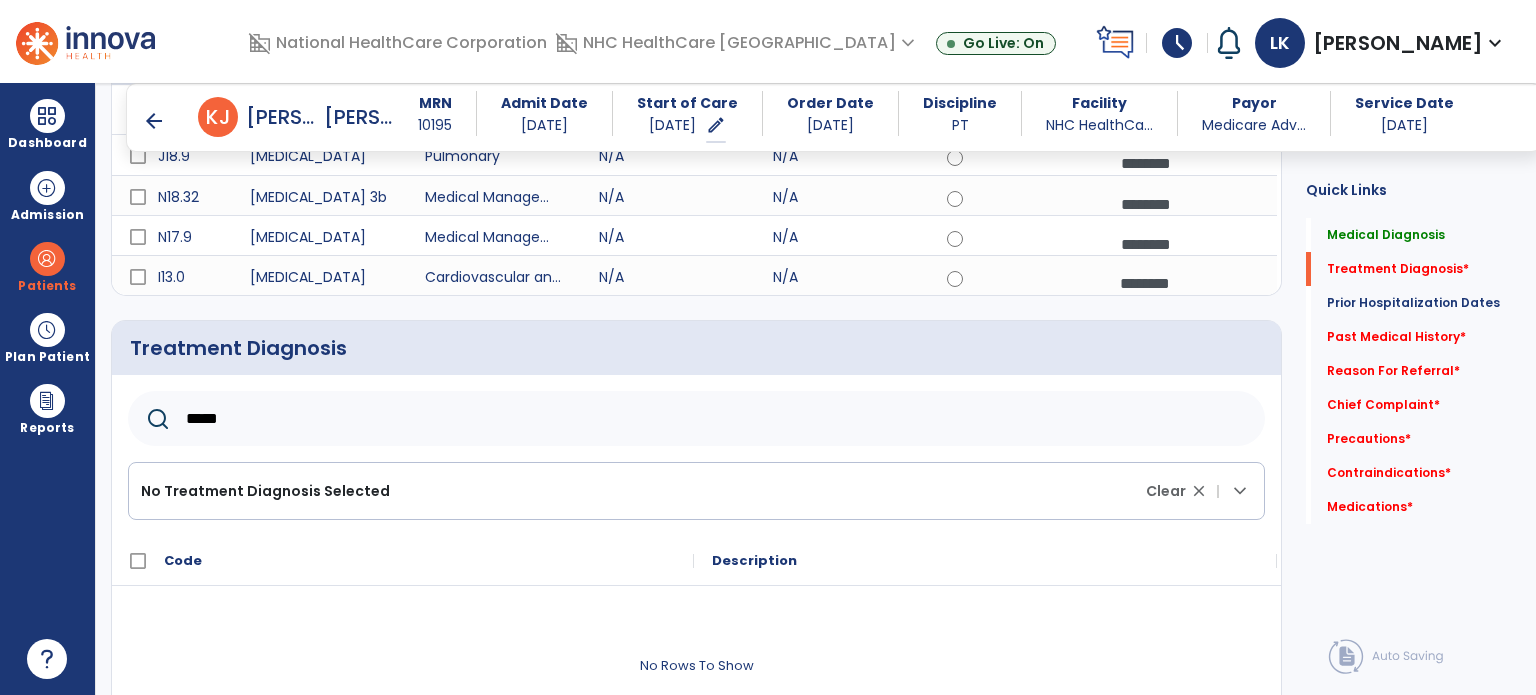 type on "*****" 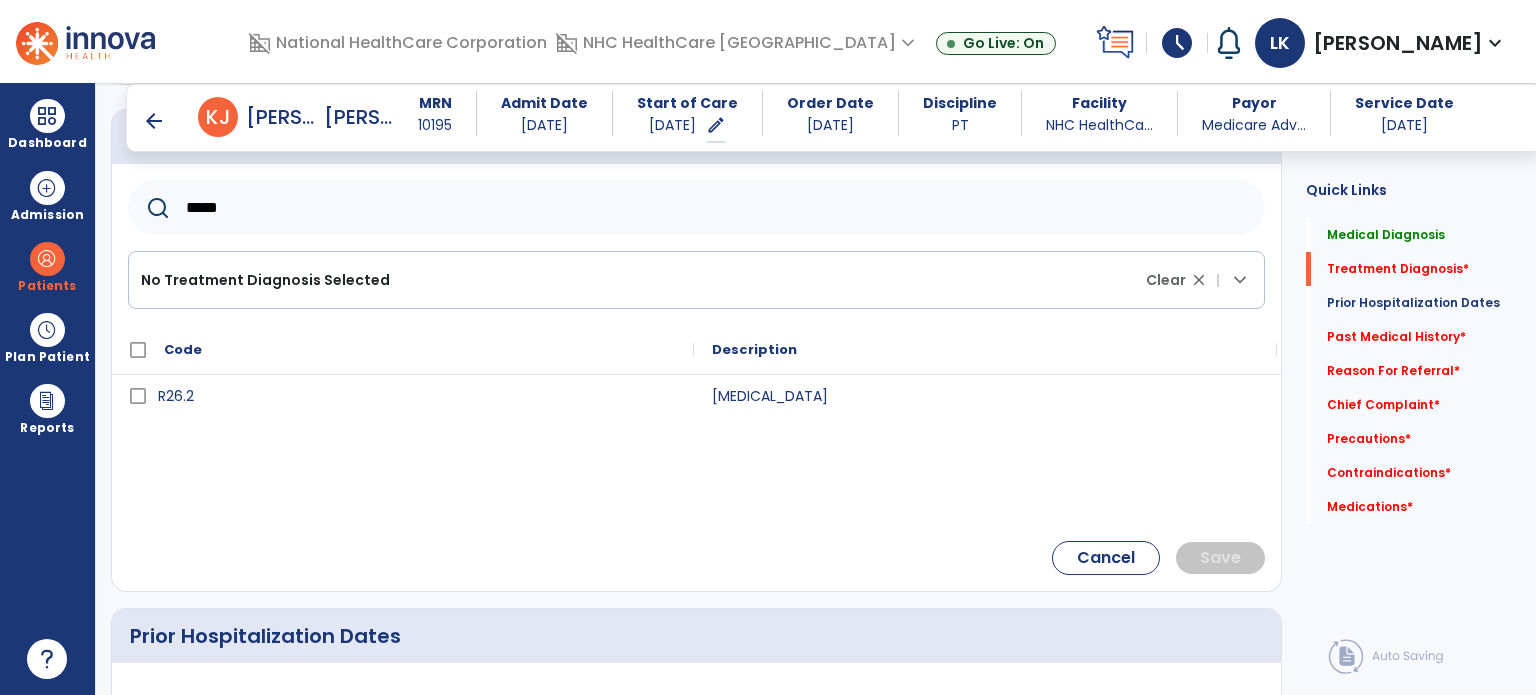 scroll, scrollTop: 600, scrollLeft: 0, axis: vertical 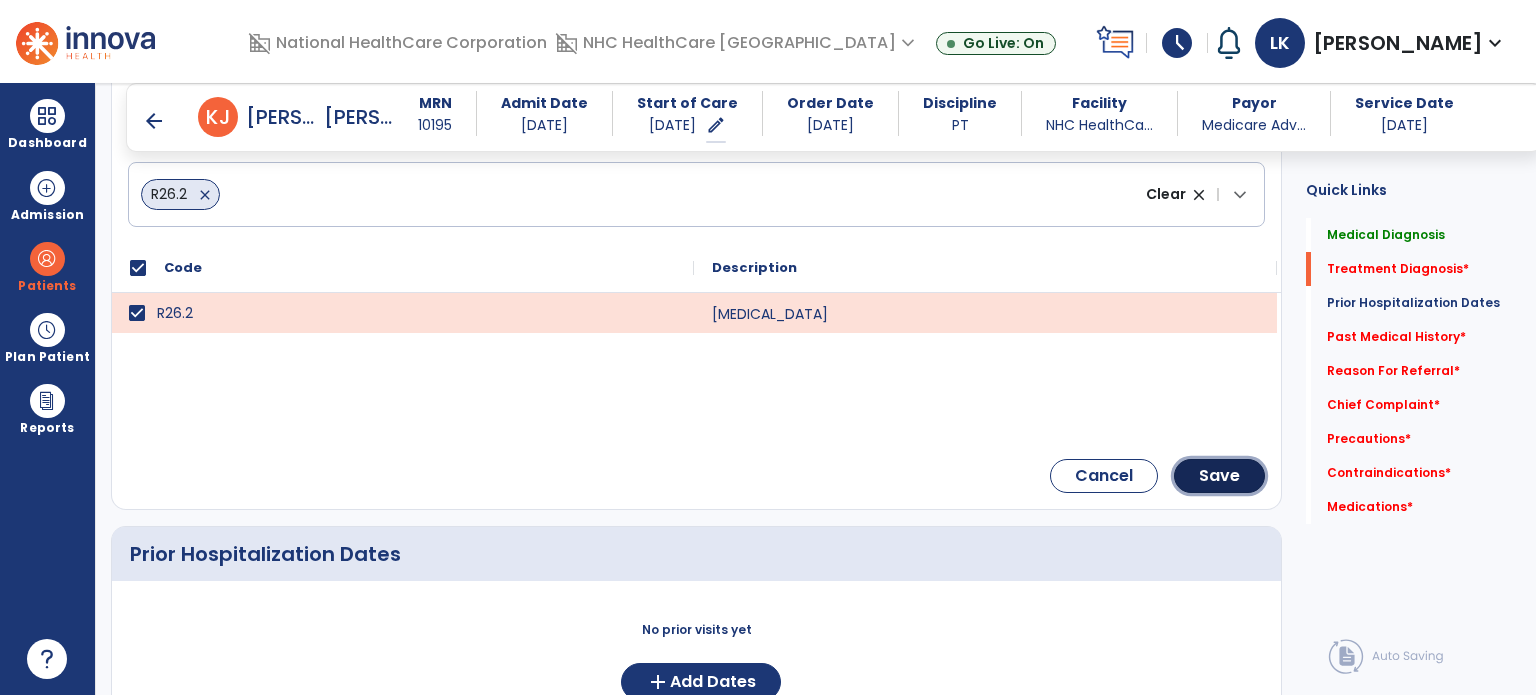 click on "Save" 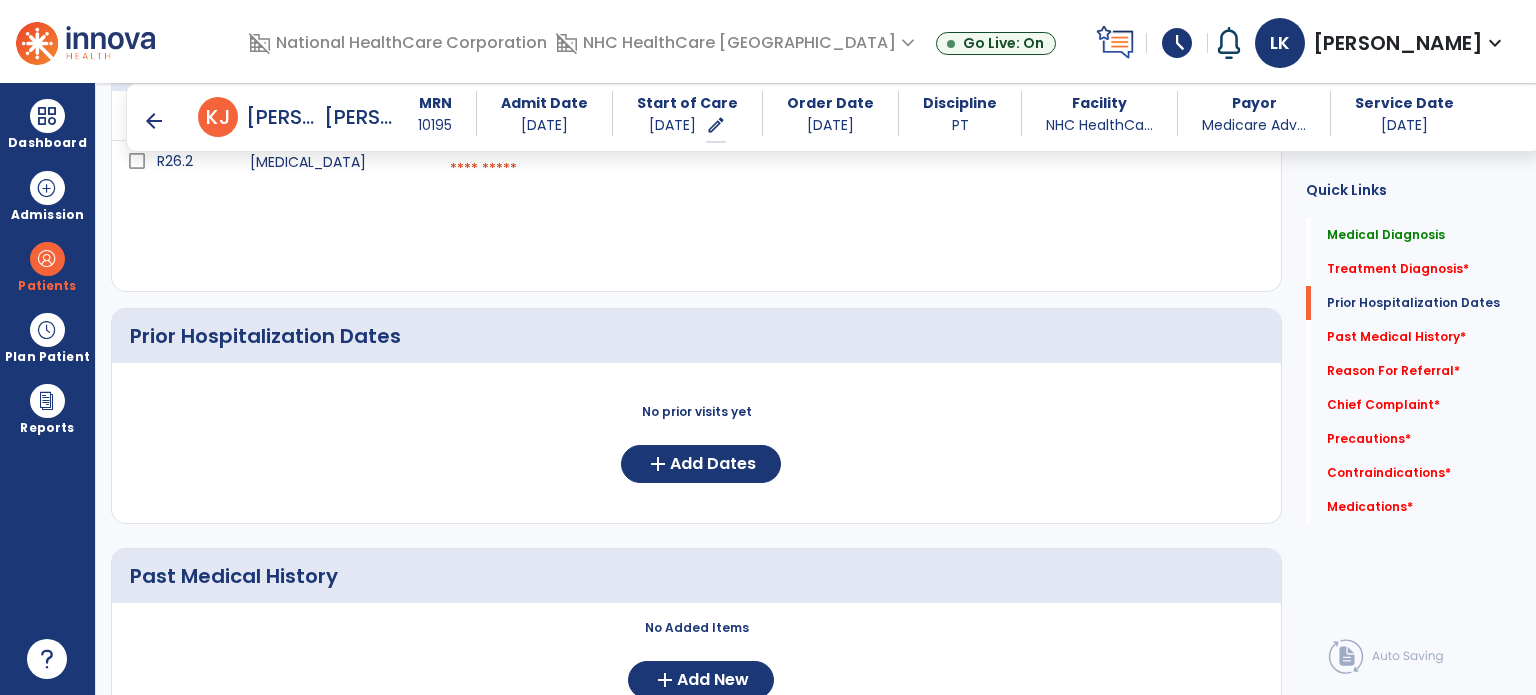 scroll, scrollTop: 286, scrollLeft: 0, axis: vertical 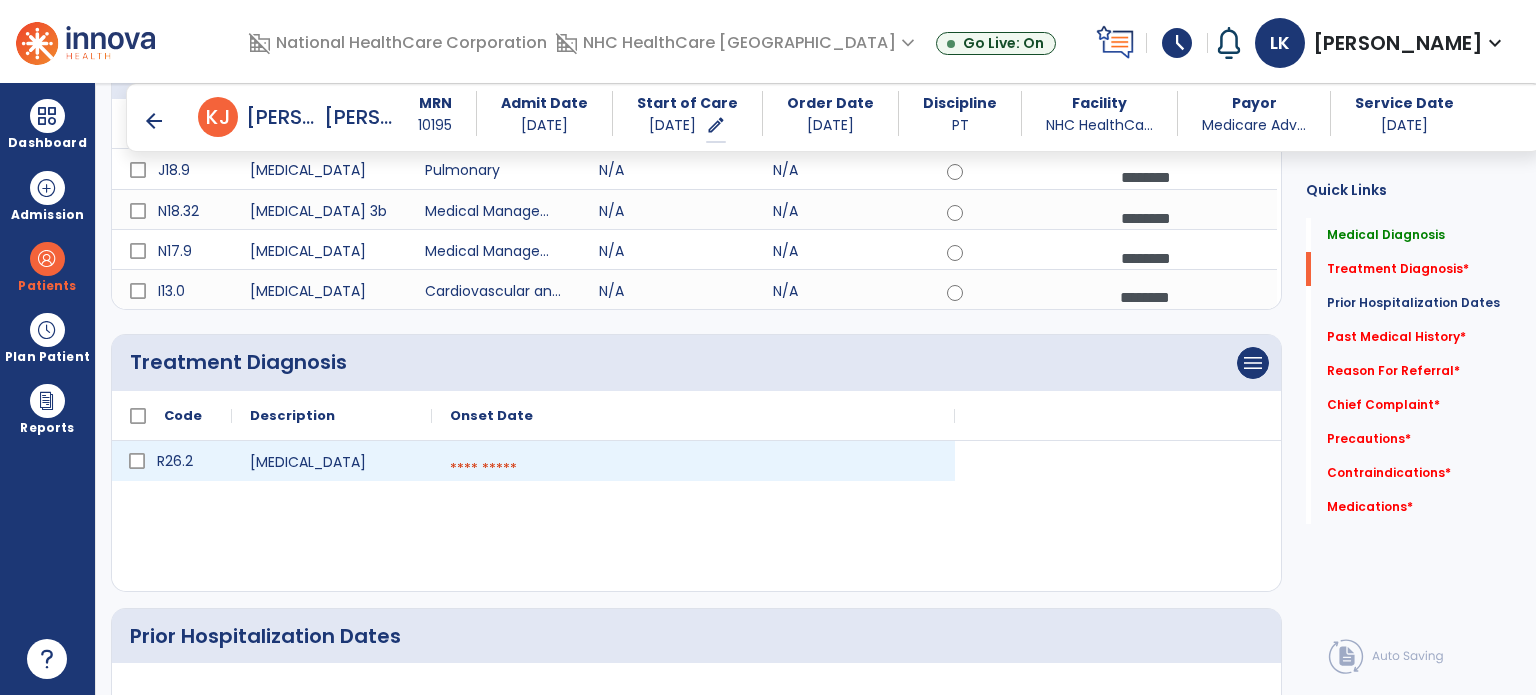 click at bounding box center [693, 469] 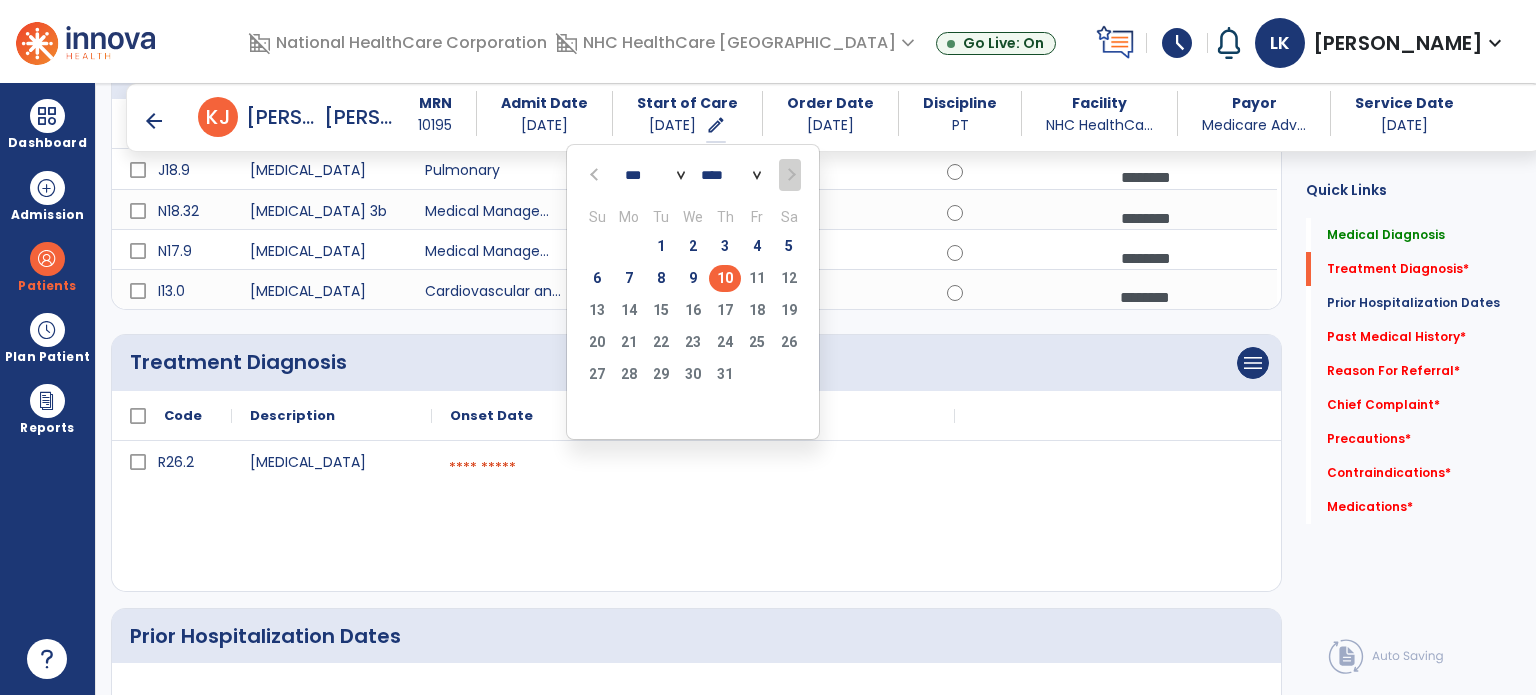 click on "2" 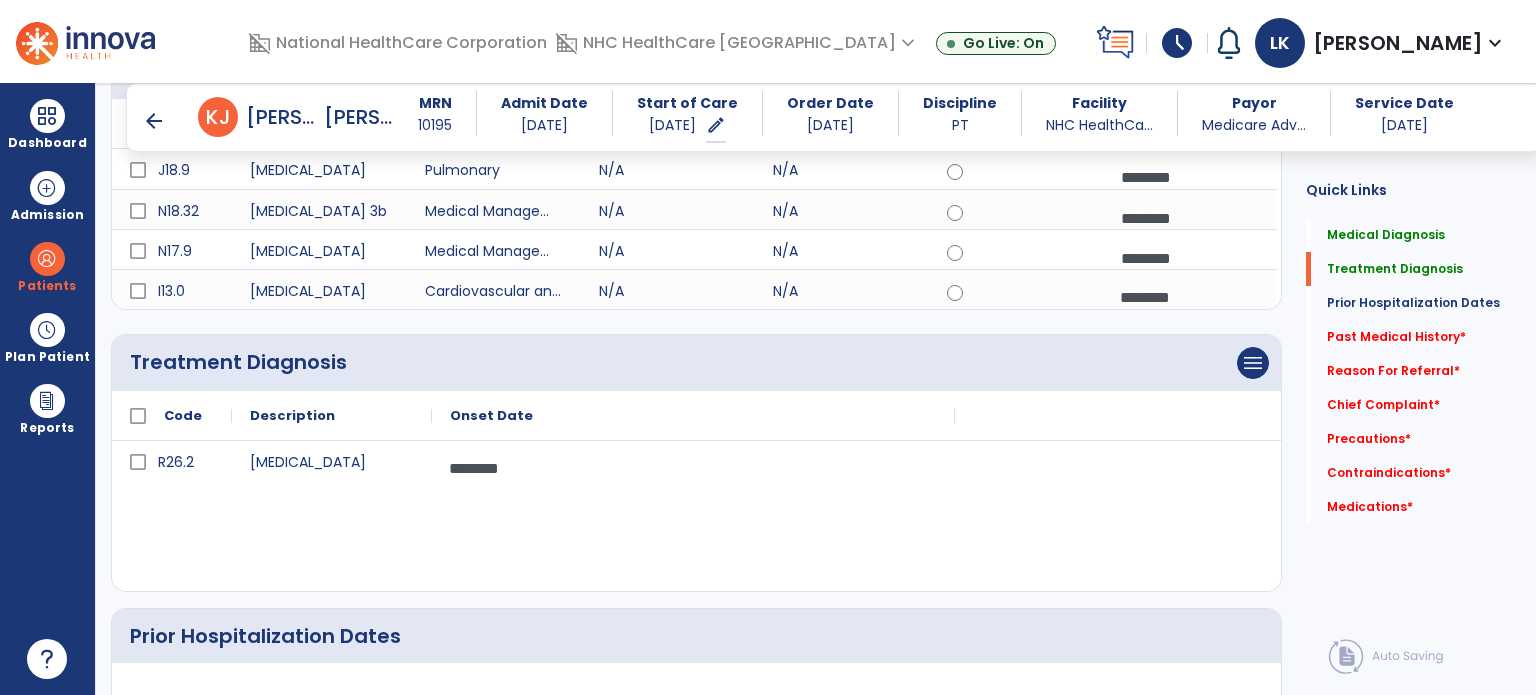 click on "********" at bounding box center [693, 468] 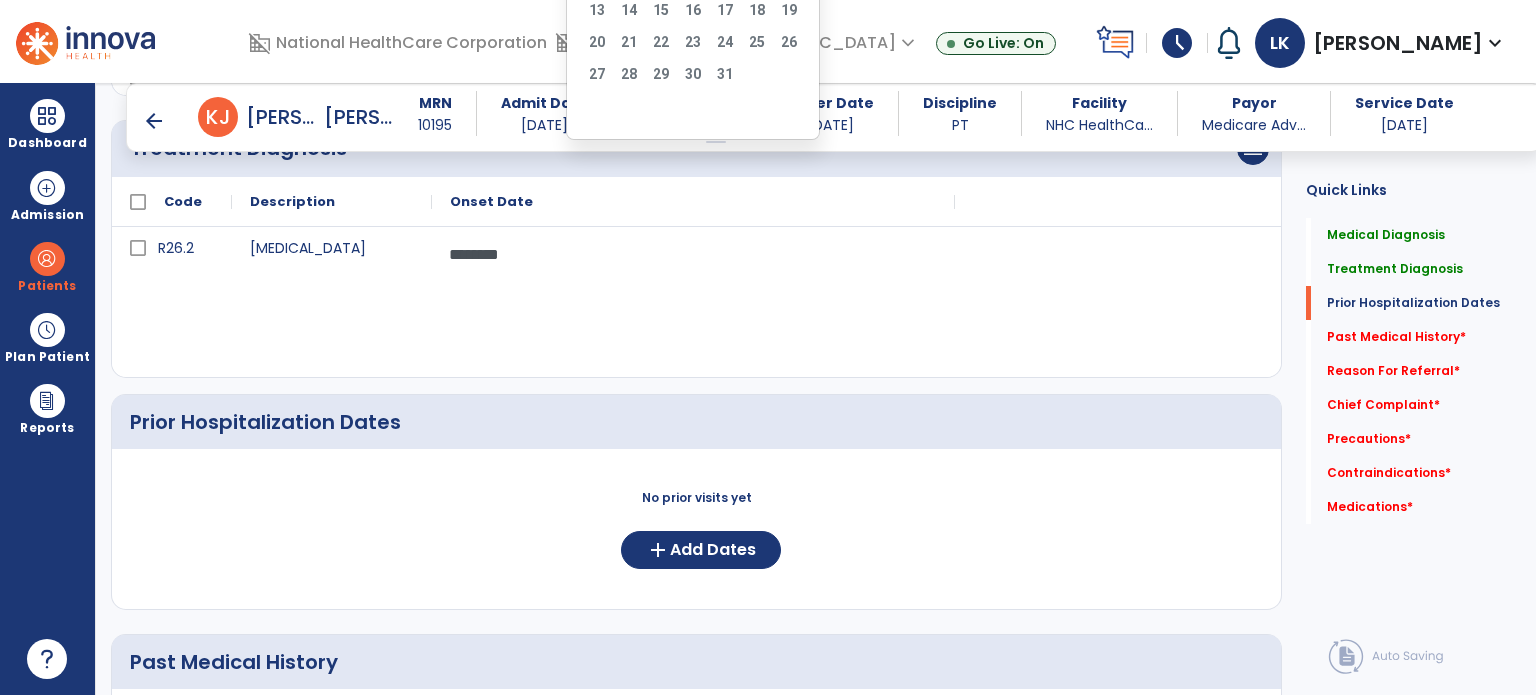 scroll, scrollTop: 586, scrollLeft: 0, axis: vertical 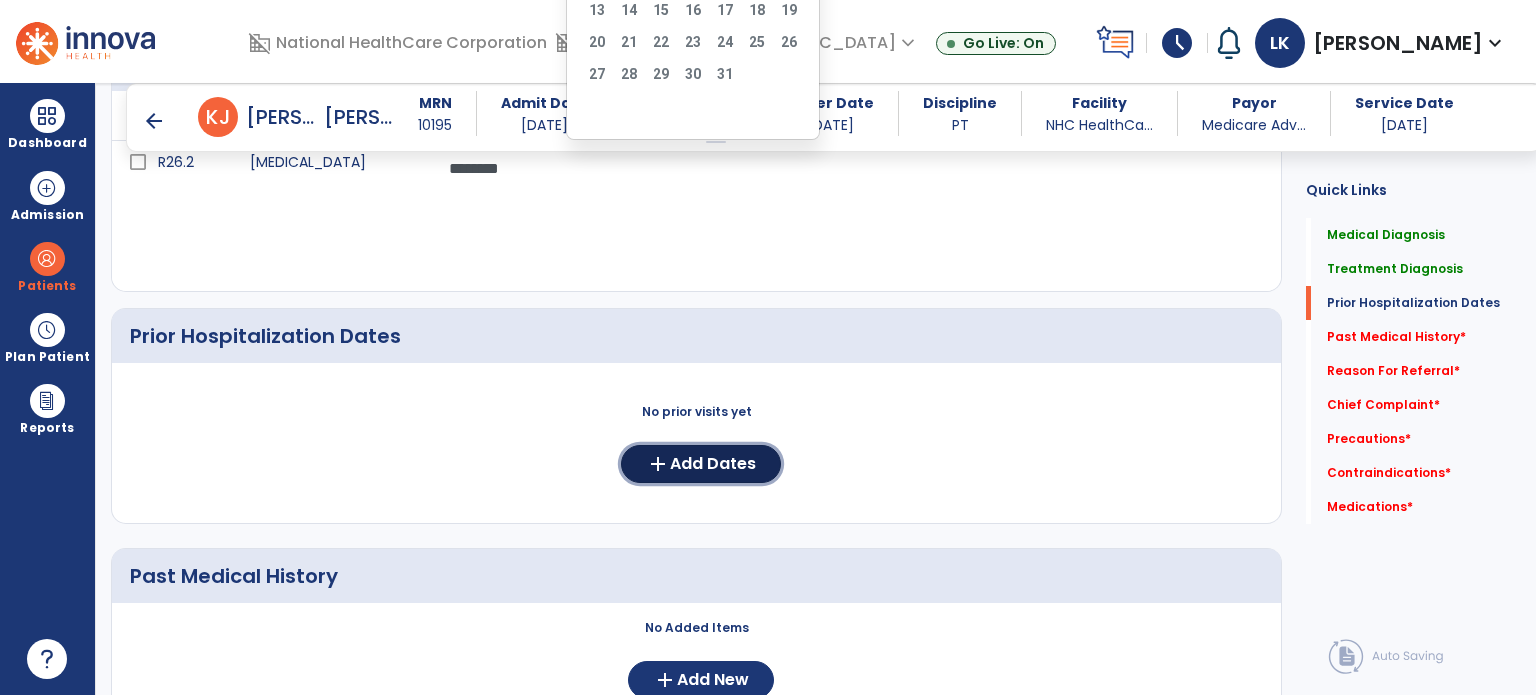 click on "Add Dates" 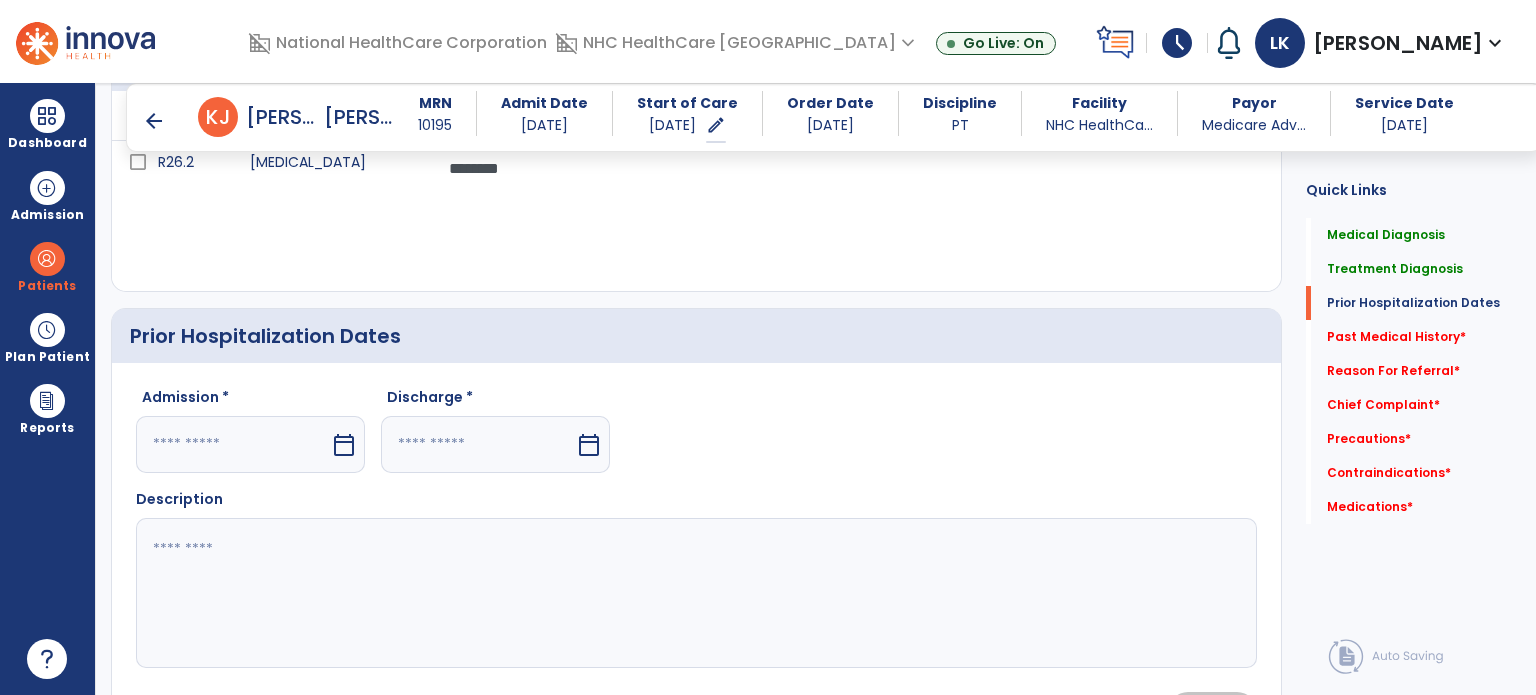 click at bounding box center (233, 444) 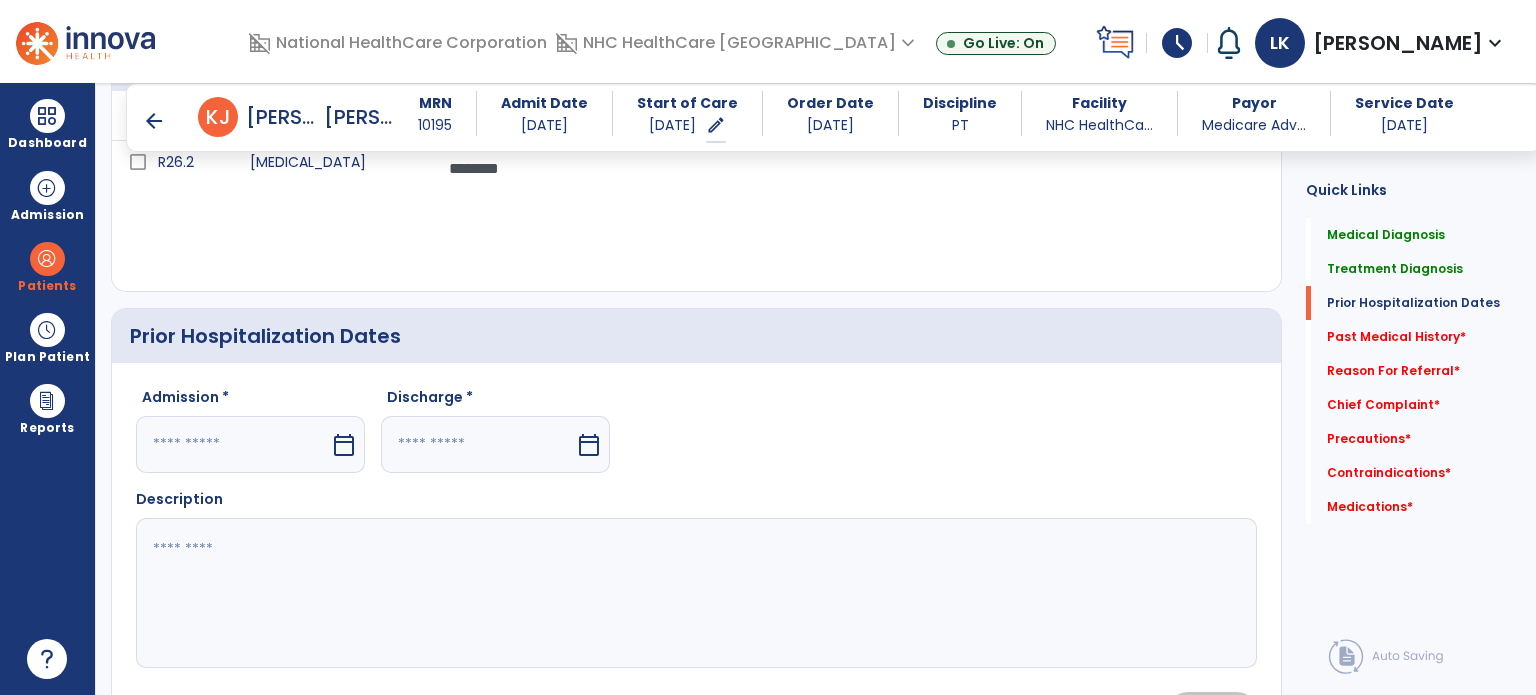 select on "*" 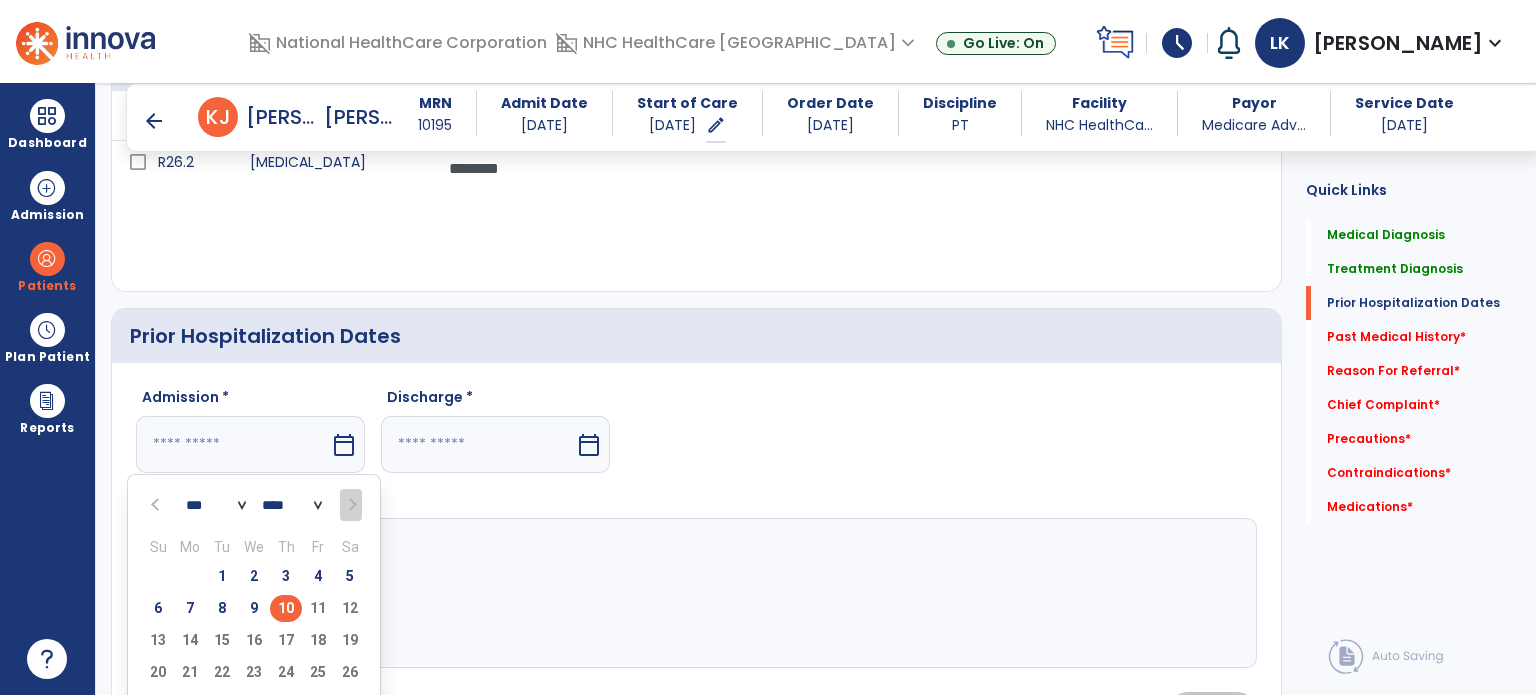 click on "2" at bounding box center (254, 576) 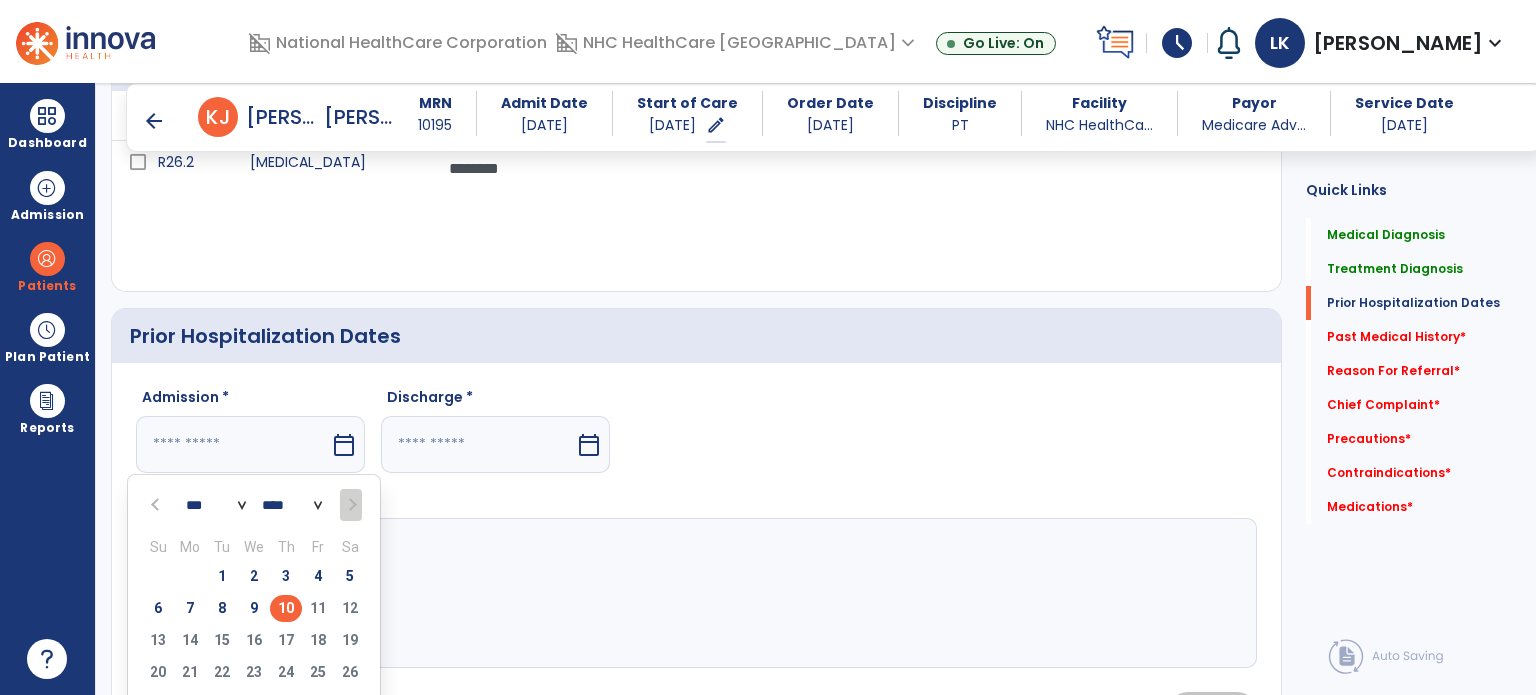 type on "********" 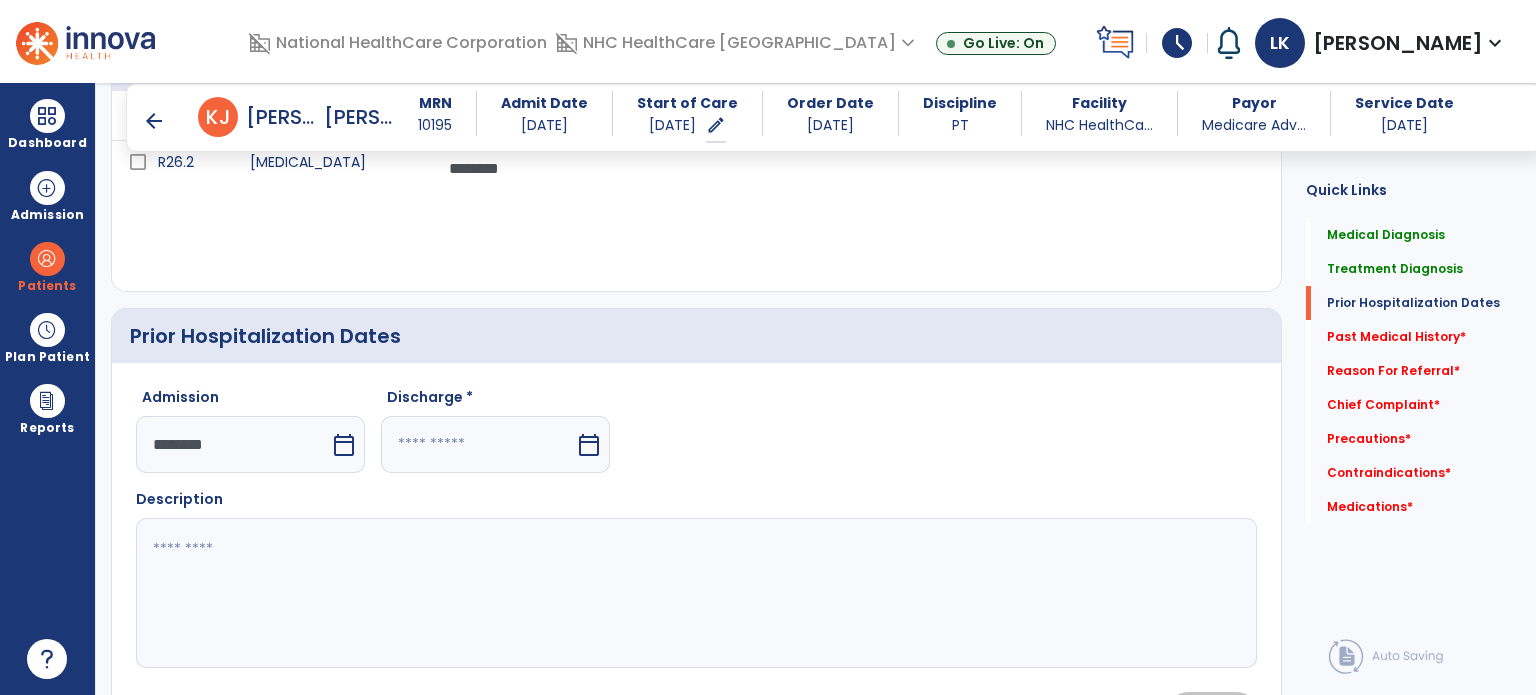 click on "calendar_today" at bounding box center (589, 445) 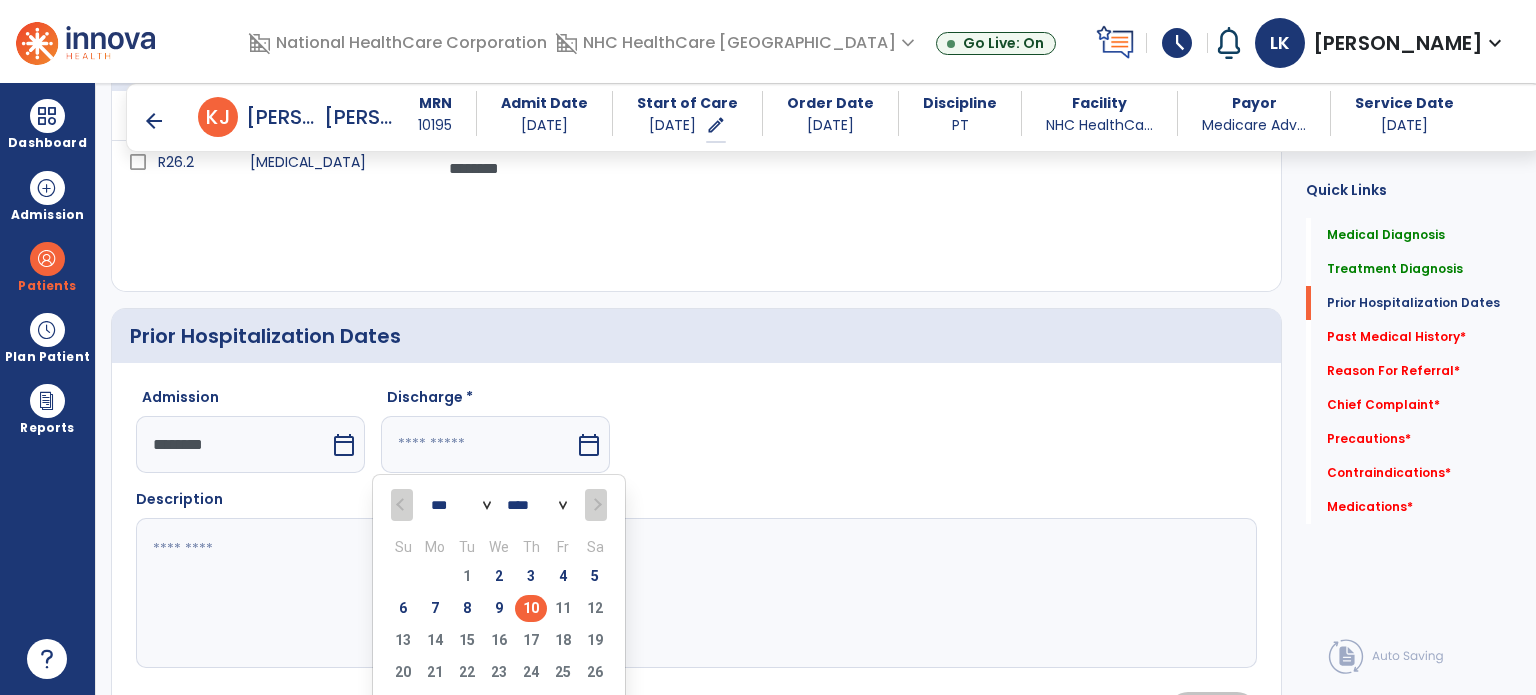 click on "9" at bounding box center (499, 608) 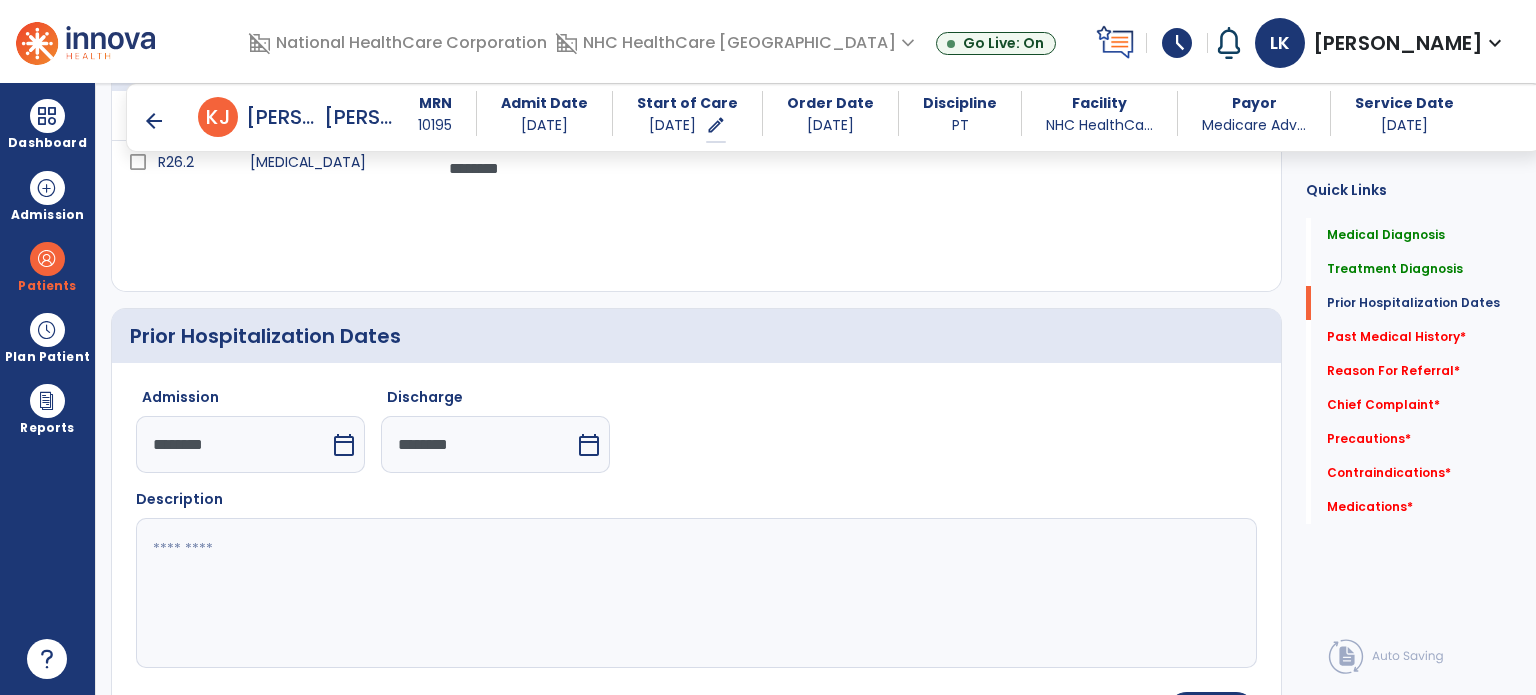 click on "Admission  ********  calendar_today  Discharge  ********  calendar_today" 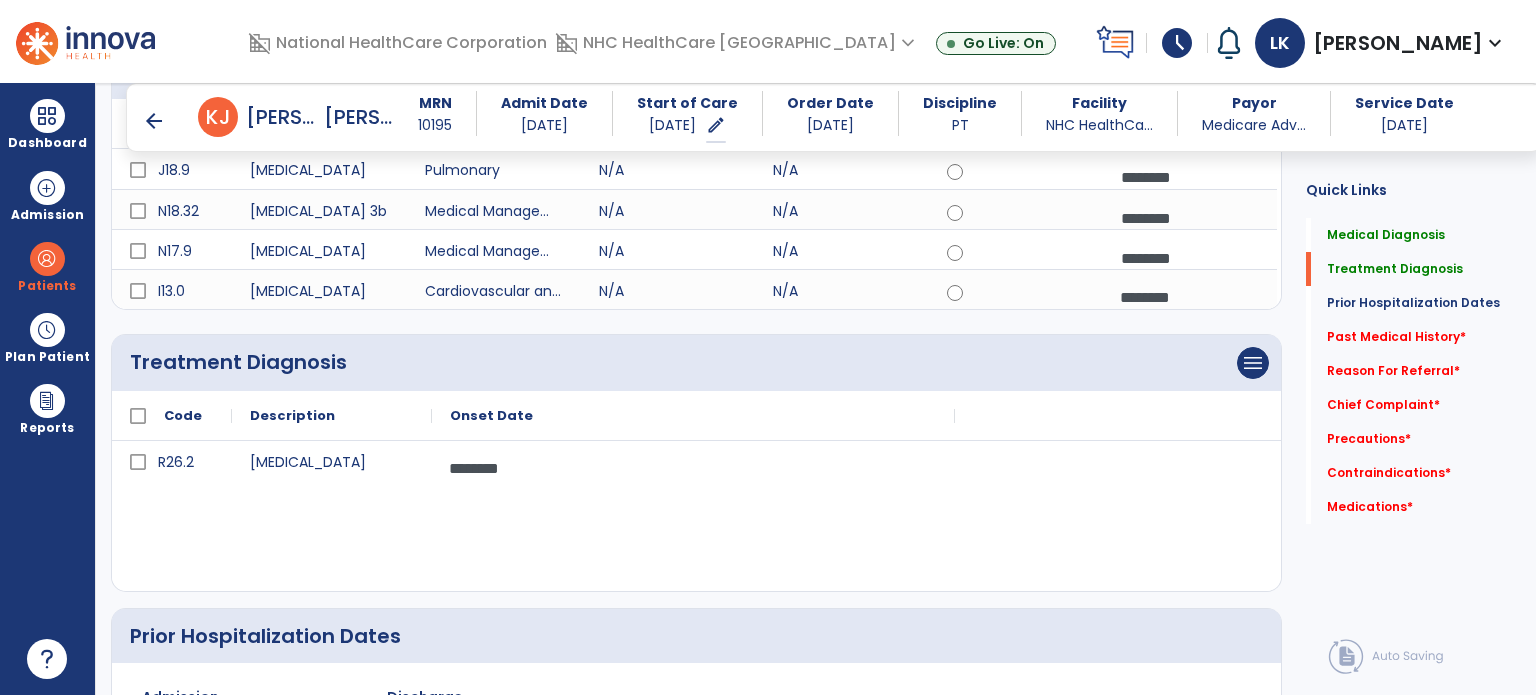 scroll, scrollTop: 586, scrollLeft: 0, axis: vertical 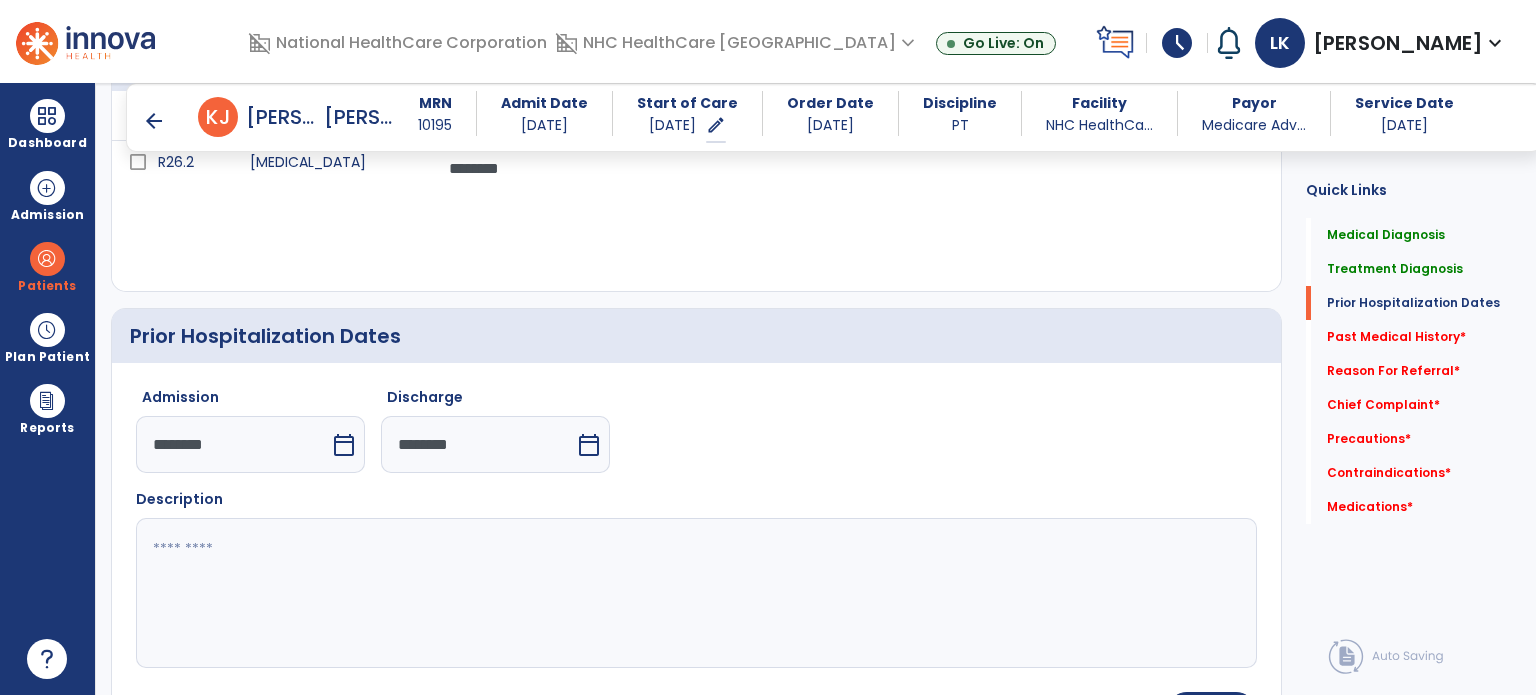 click 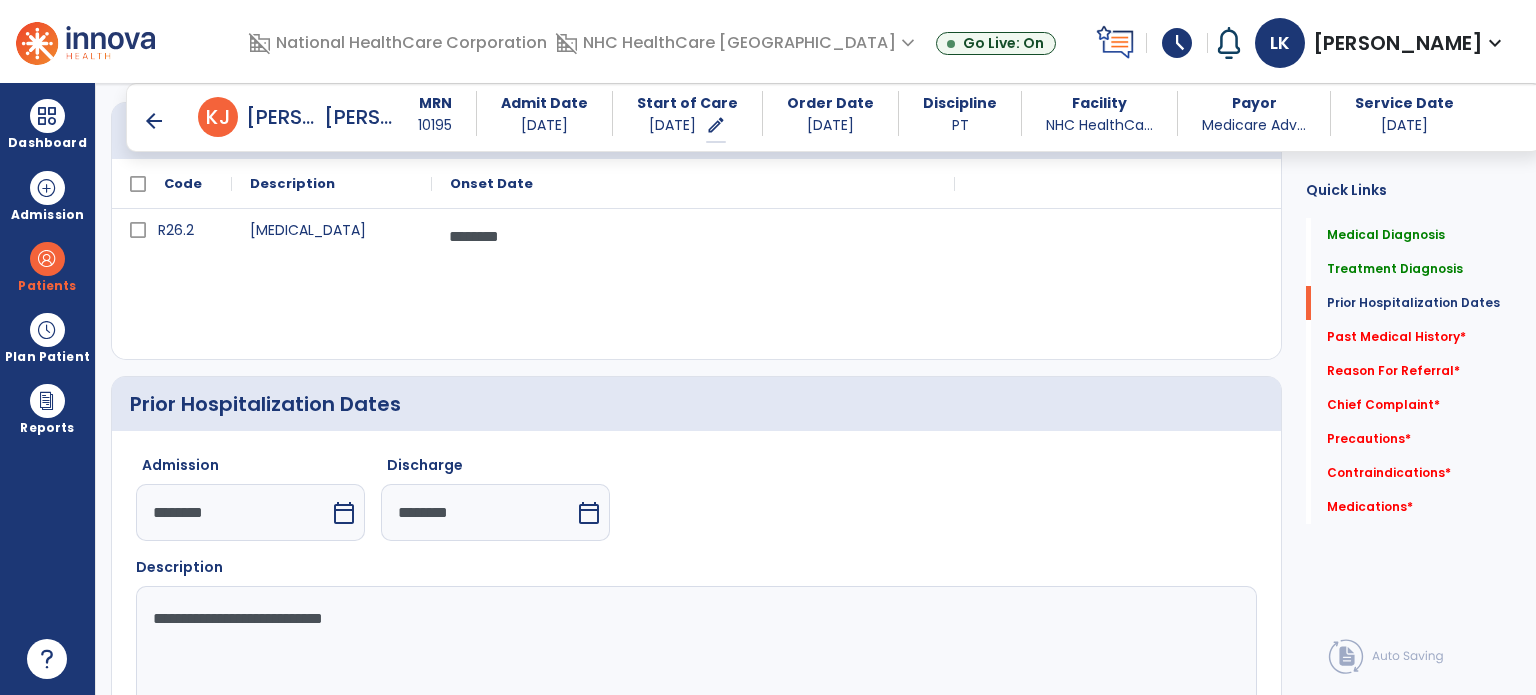 scroll, scrollTop: 686, scrollLeft: 0, axis: vertical 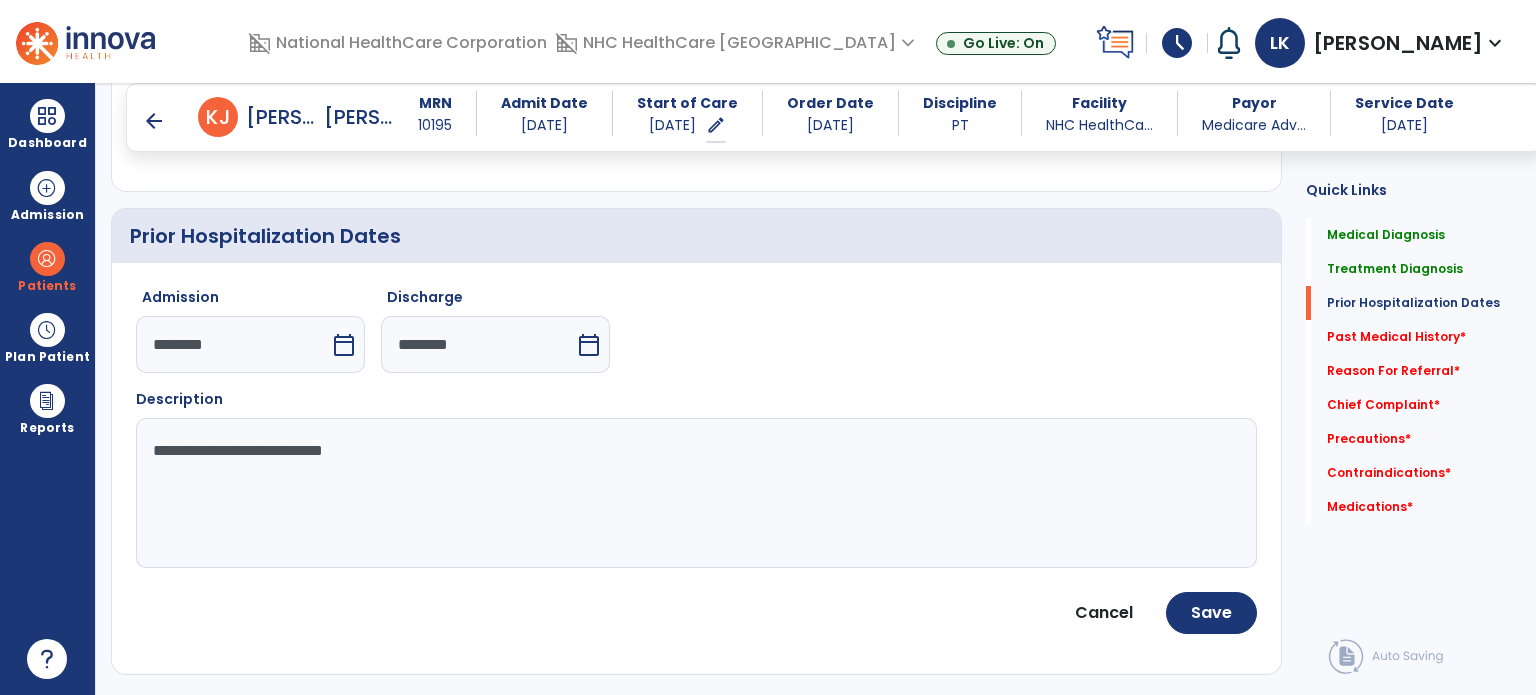 click on "**********" 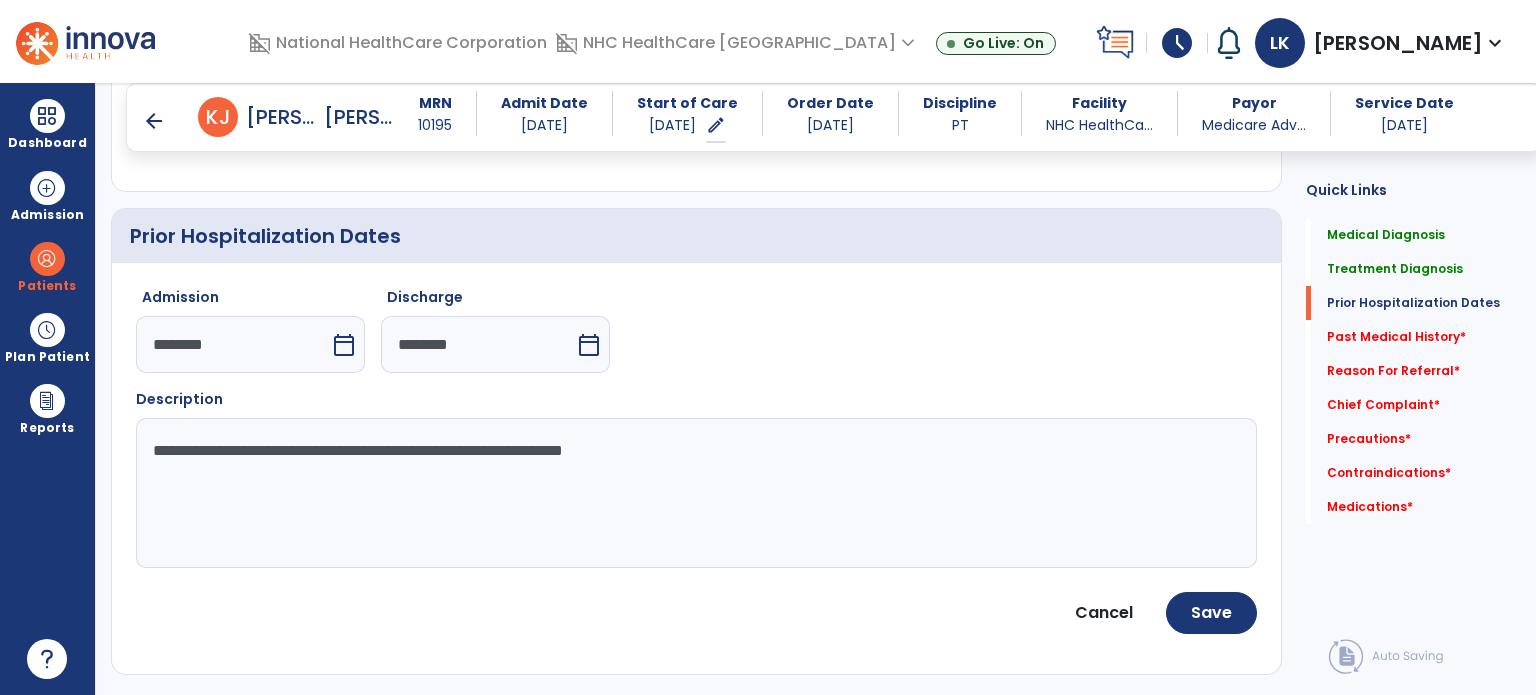 type on "**********" 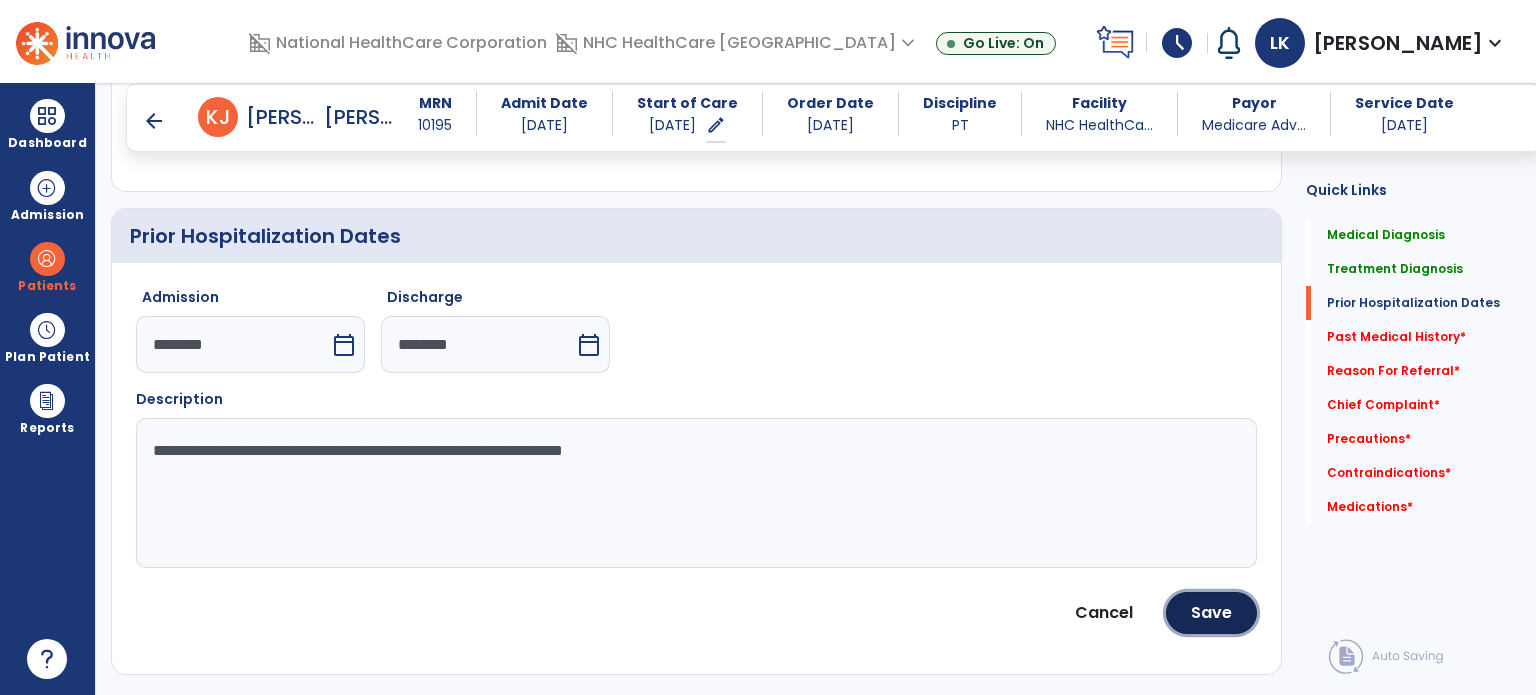 click on "Save" 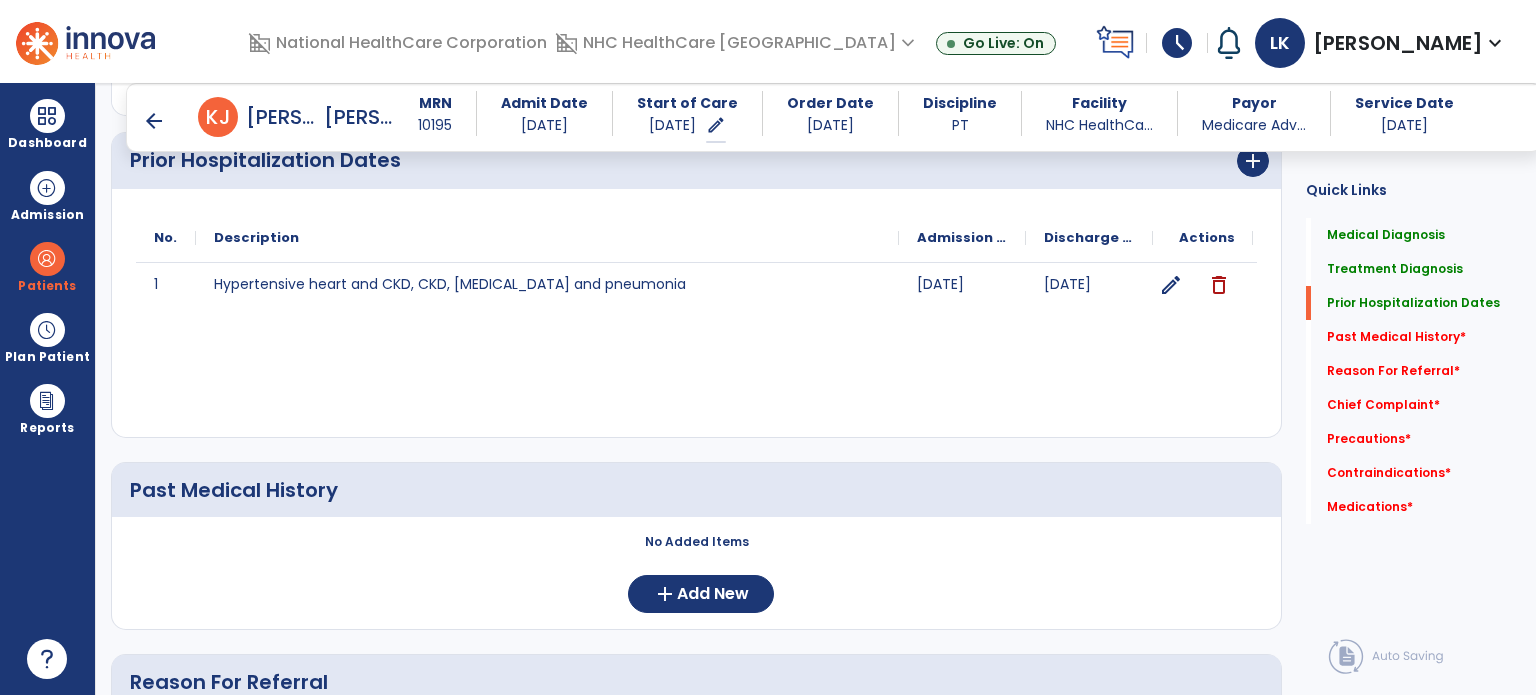 scroll, scrollTop: 886, scrollLeft: 0, axis: vertical 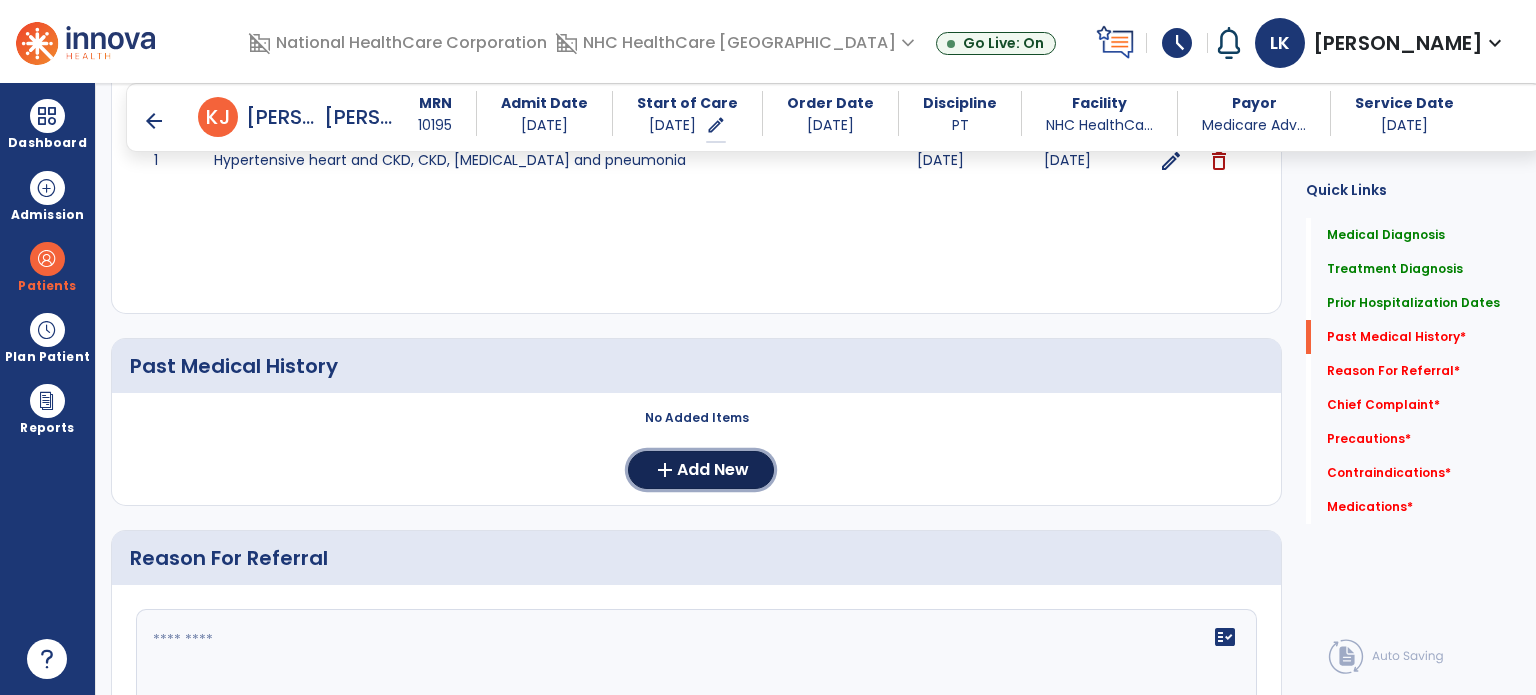 drag, startPoint x: 748, startPoint y: 470, endPoint x: 1183, endPoint y: 505, distance: 436.40576 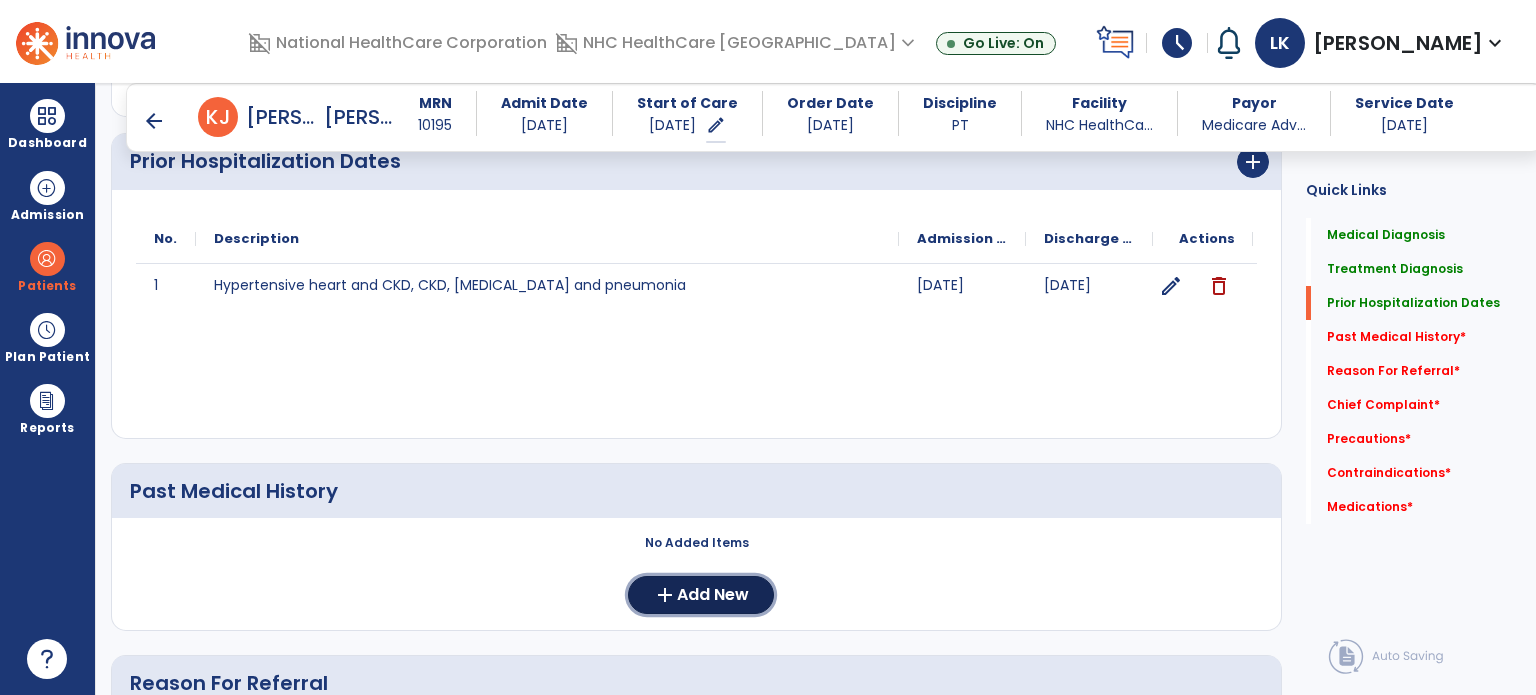 scroll, scrollTop: 886, scrollLeft: 0, axis: vertical 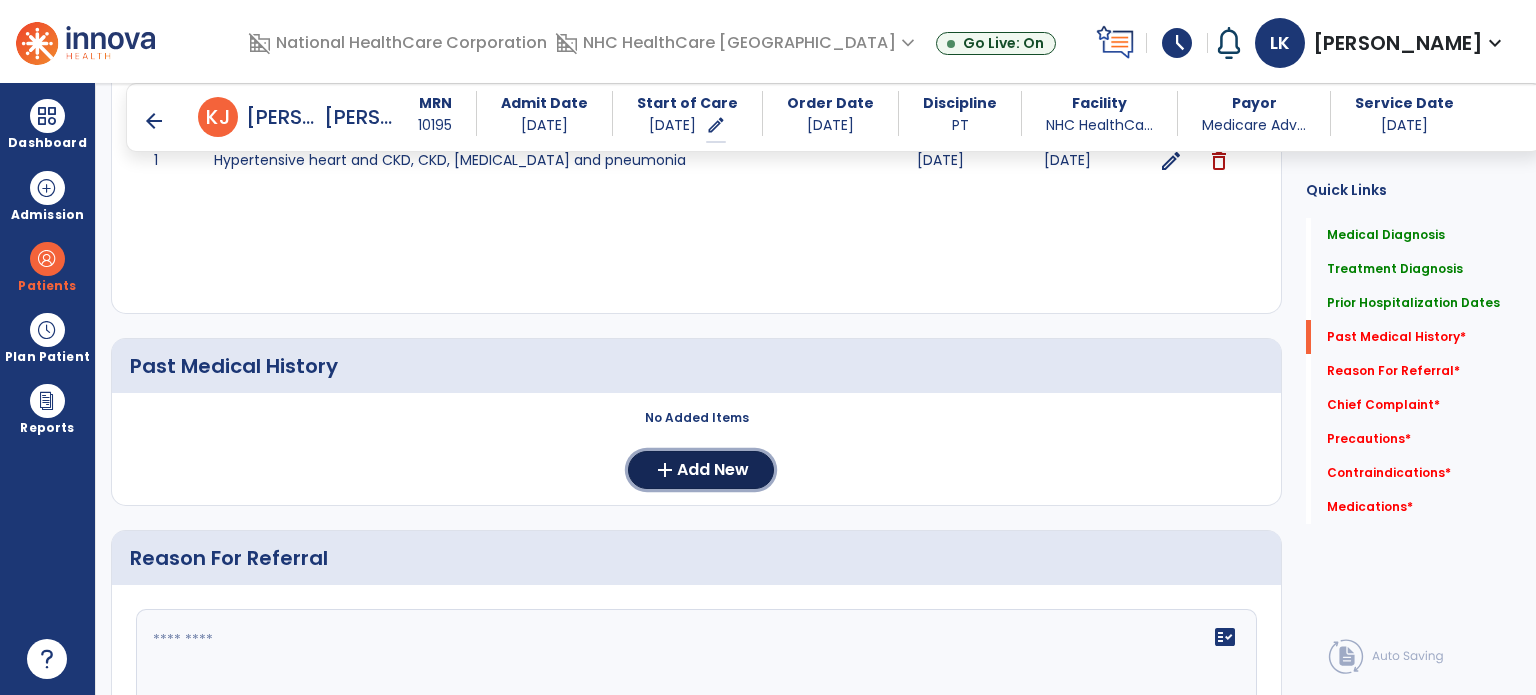click on "add" 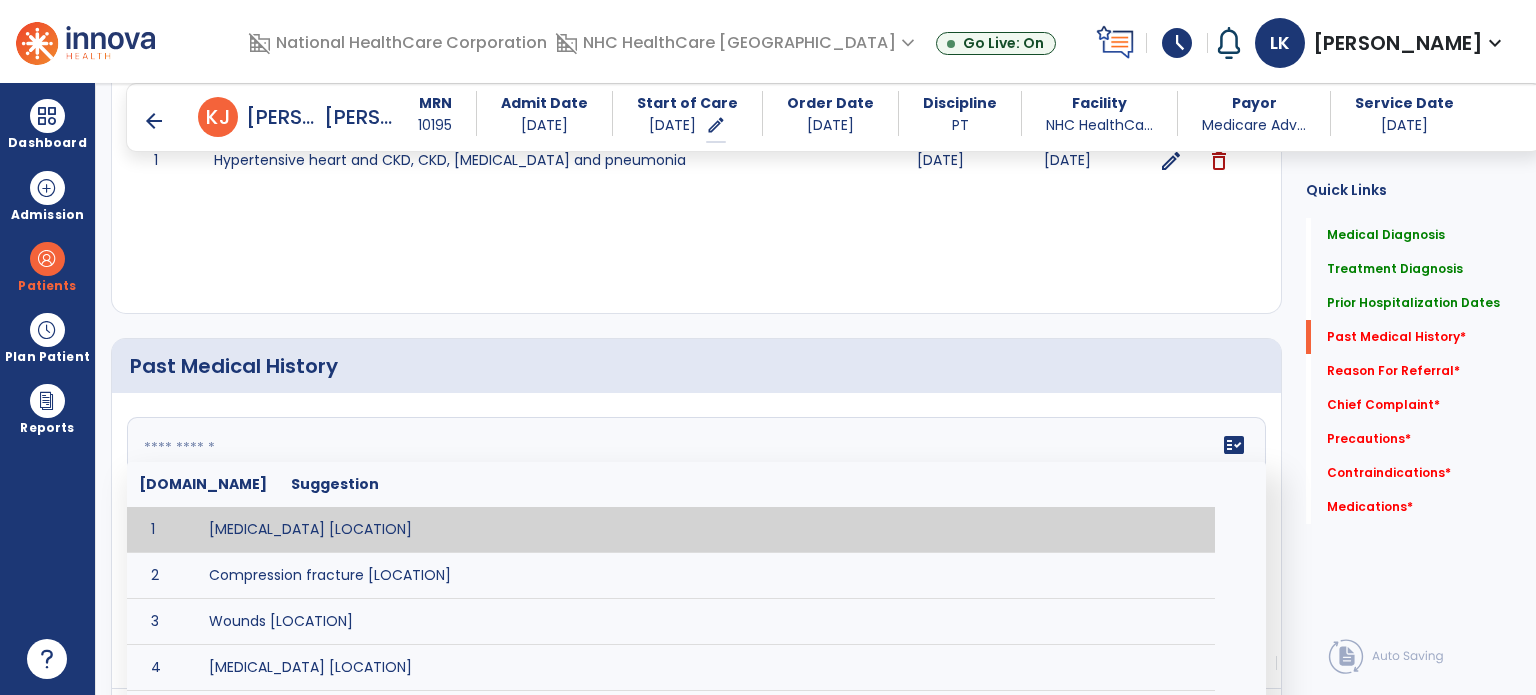click on "fact_check  [DOMAIN_NAME] Suggestion 1 [MEDICAL_DATA] [LOCATION] 2 Compression fracture [LOCATION] 3 Wounds [LOCATION] 4 [MEDICAL_DATA] [LOCATION] 5 [MEDICAL_DATA] [MEDICAL_DATA] [LOCATION] 6 [MEDICAL_DATA] tear [LOCATION] 7 ACL tear surgically repaired [LOCATION] 8 [MEDICAL_DATA] (AKA) [LOCATION] 9 Below knee [MEDICAL_DATA] (BKE) [LOCATION] 10 [MEDICAL_DATA] (SITE/TYPE) 11 Surgery (TYPE) 12 AAA ([MEDICAL_DATA]) 13 [MEDICAL_DATA] tear [LOCATION] 14 [MEDICAL_DATA] 15 AIDS (Acquired [MEDICAL_DATA] Syndrome) 16 [MEDICAL_DATA] 17 [MEDICAL_DATA] 18 [MEDICAL_DATA] 19 Anxiety 20 ASHD ([MEDICAL_DATA]) 21 [MEDICAL_DATA] 22 [MEDICAL_DATA] 23 [MEDICAL_DATA] 24 [MEDICAL_DATA] 25 [MEDICAL_DATA] Bypass Graft (CABG) 26 CAD ([MEDICAL_DATA]) 27 [MEDICAL_DATA] 28 [MEDICAL_DATA] 29 [MEDICAL_DATA] 30 [MEDICAL_DATA] 31 COPD ([MEDICAL_DATA]) 32 CRPS ([MEDICAL_DATA]) 33 CVA (Cerebrovascular Accident) 34 CVI ([MEDICAL_DATA]) 35 DDD ([MEDICAL_DATA])" 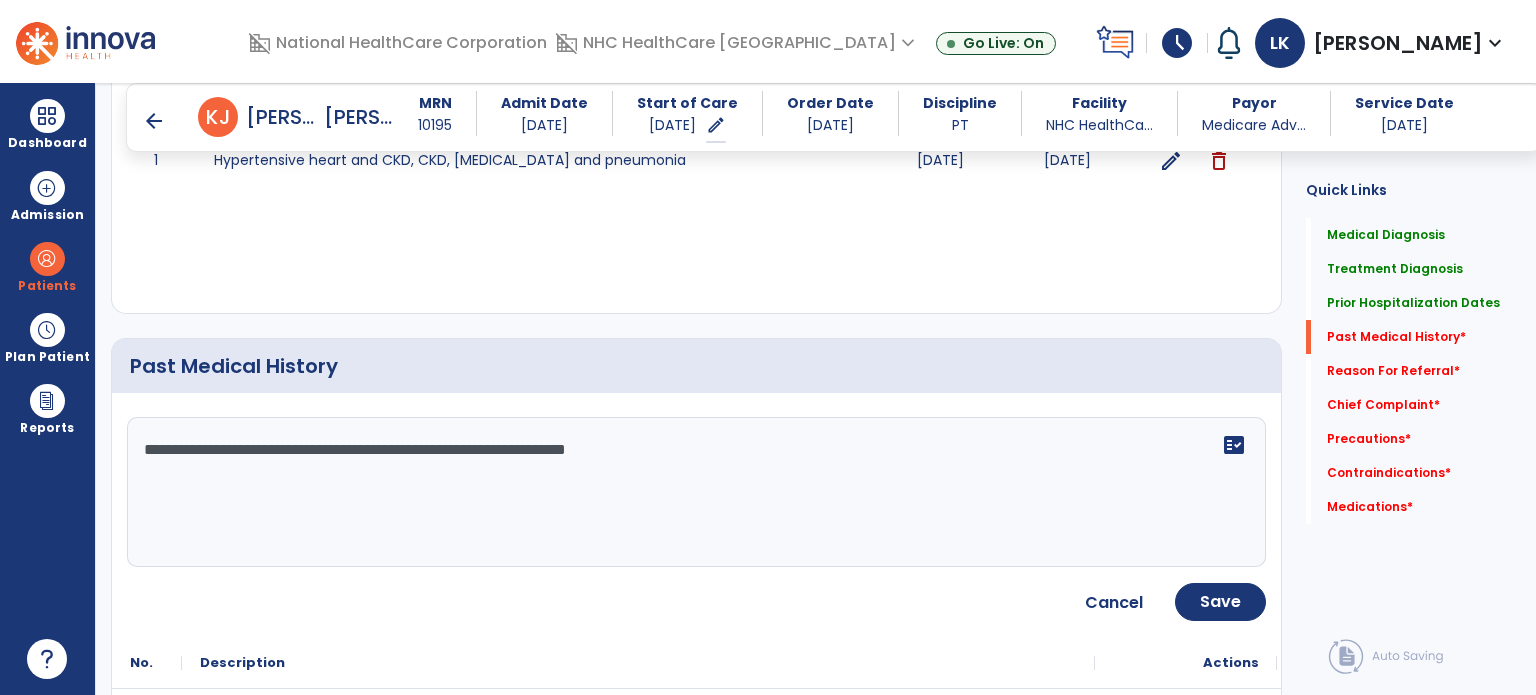 click on "**********" 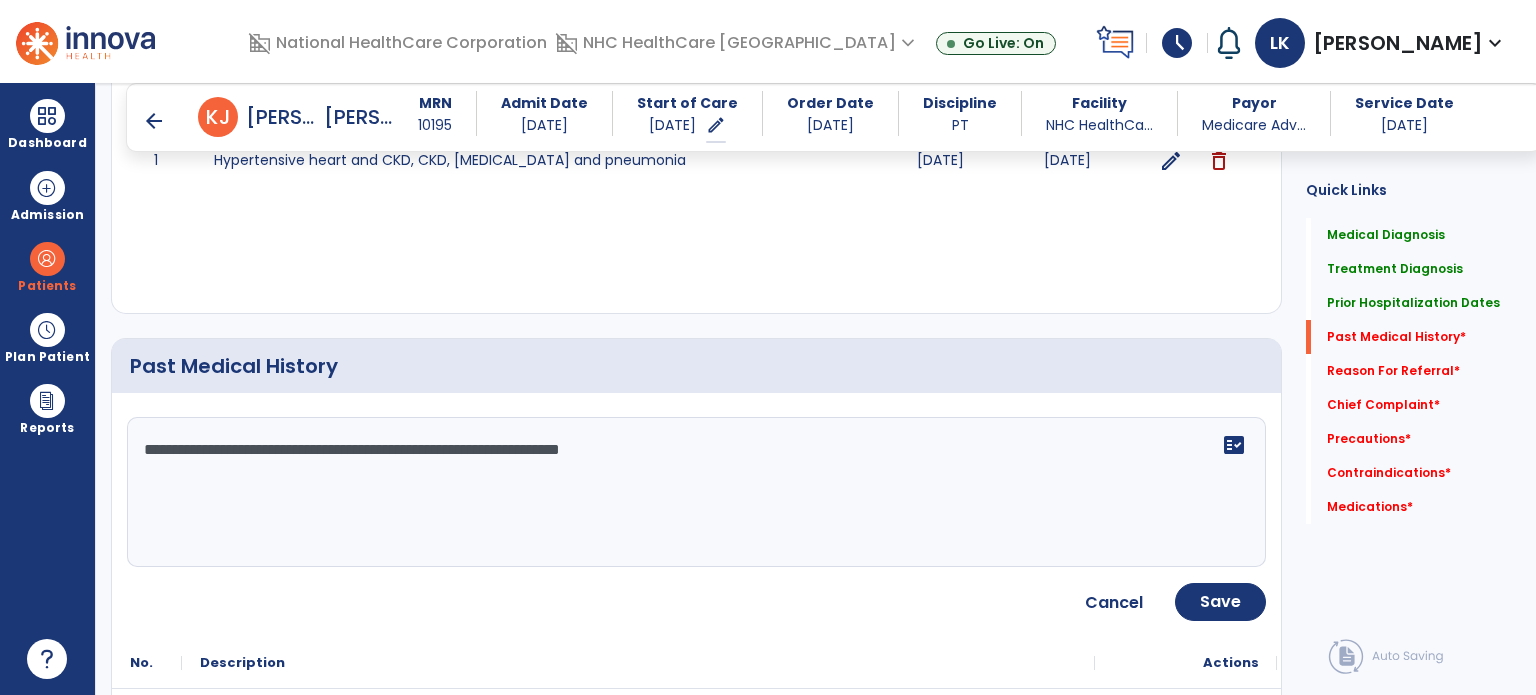 click on "**********" 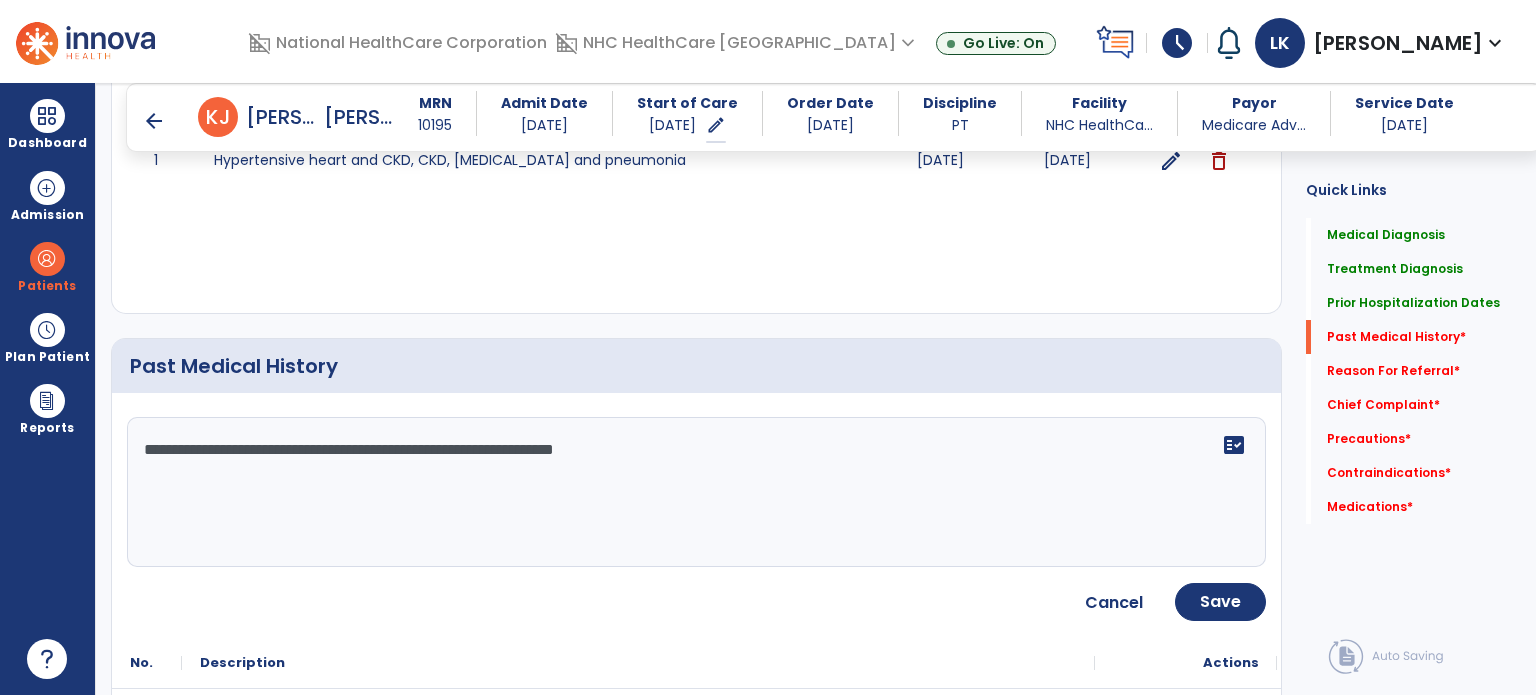 click on "**********" 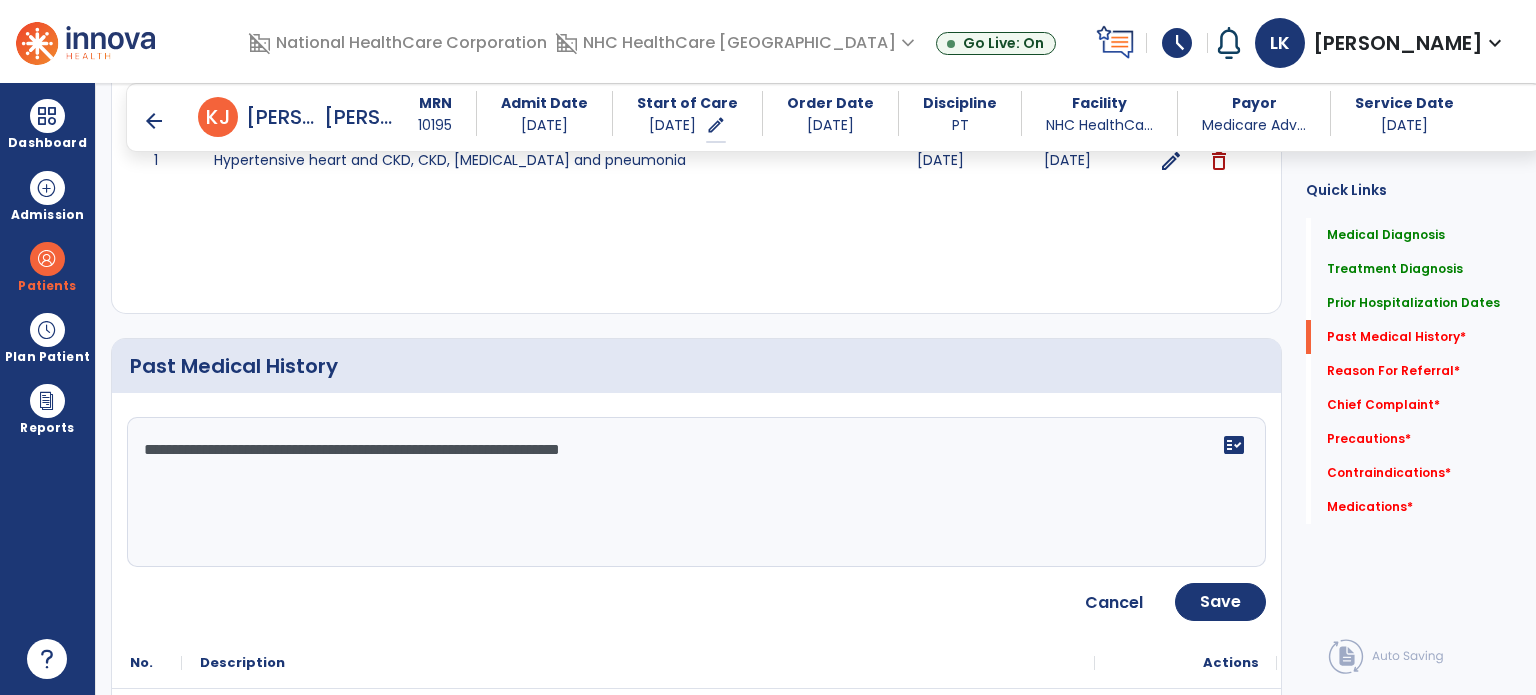 click on "**********" 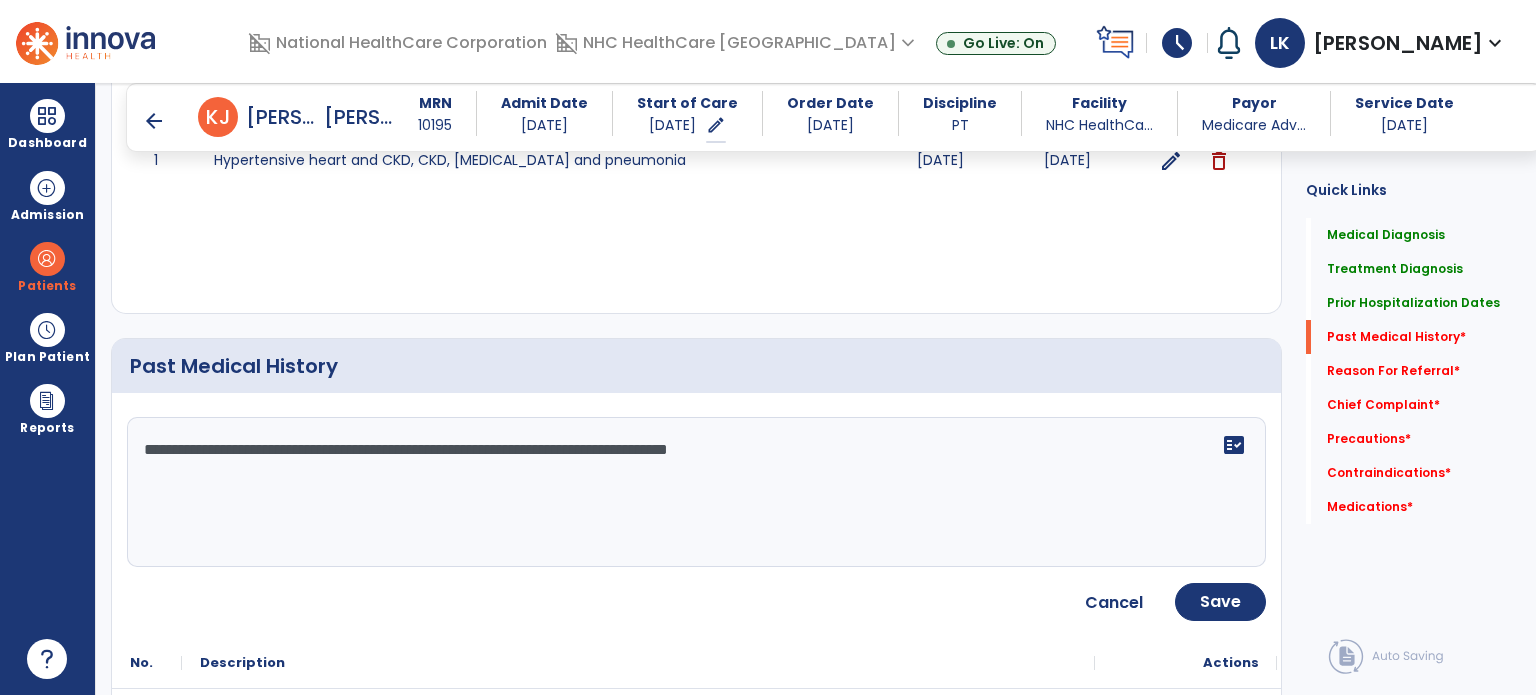 click on "**********" 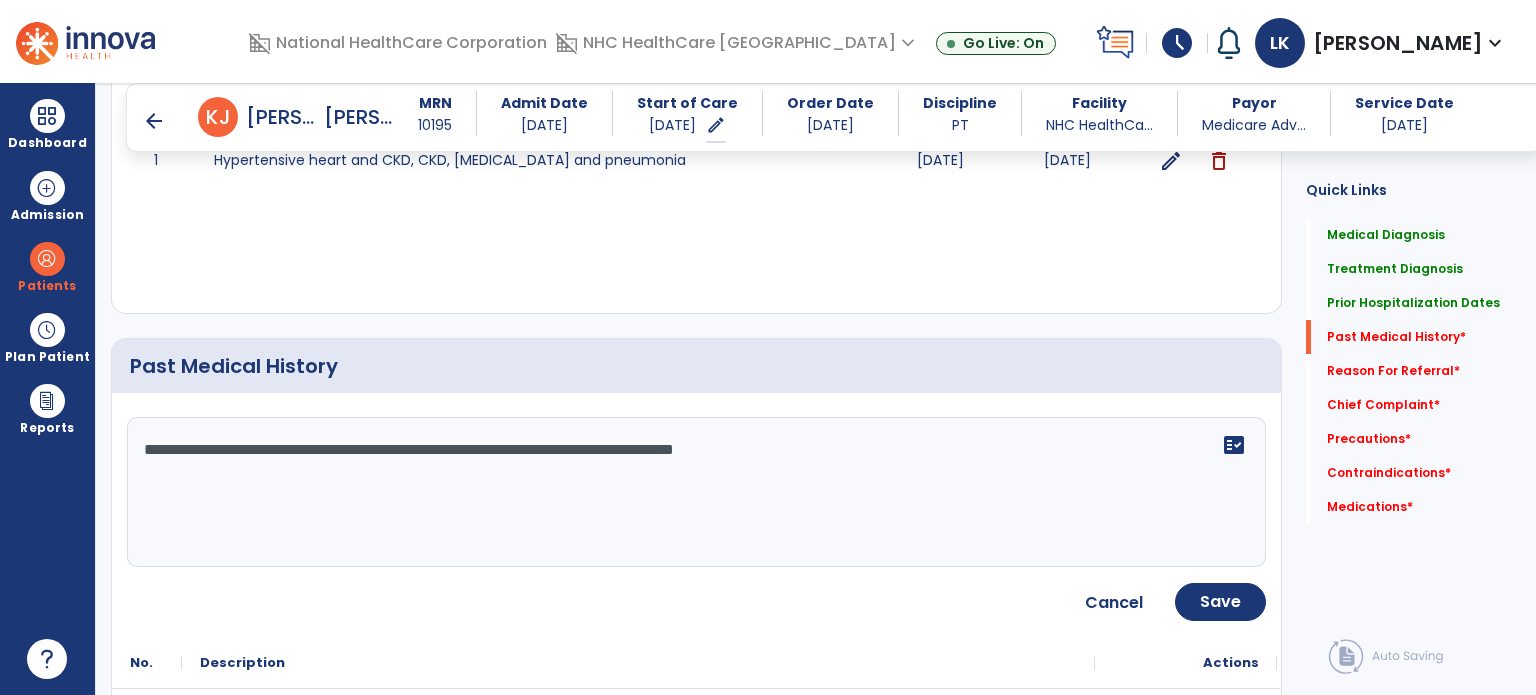 click on "**********" 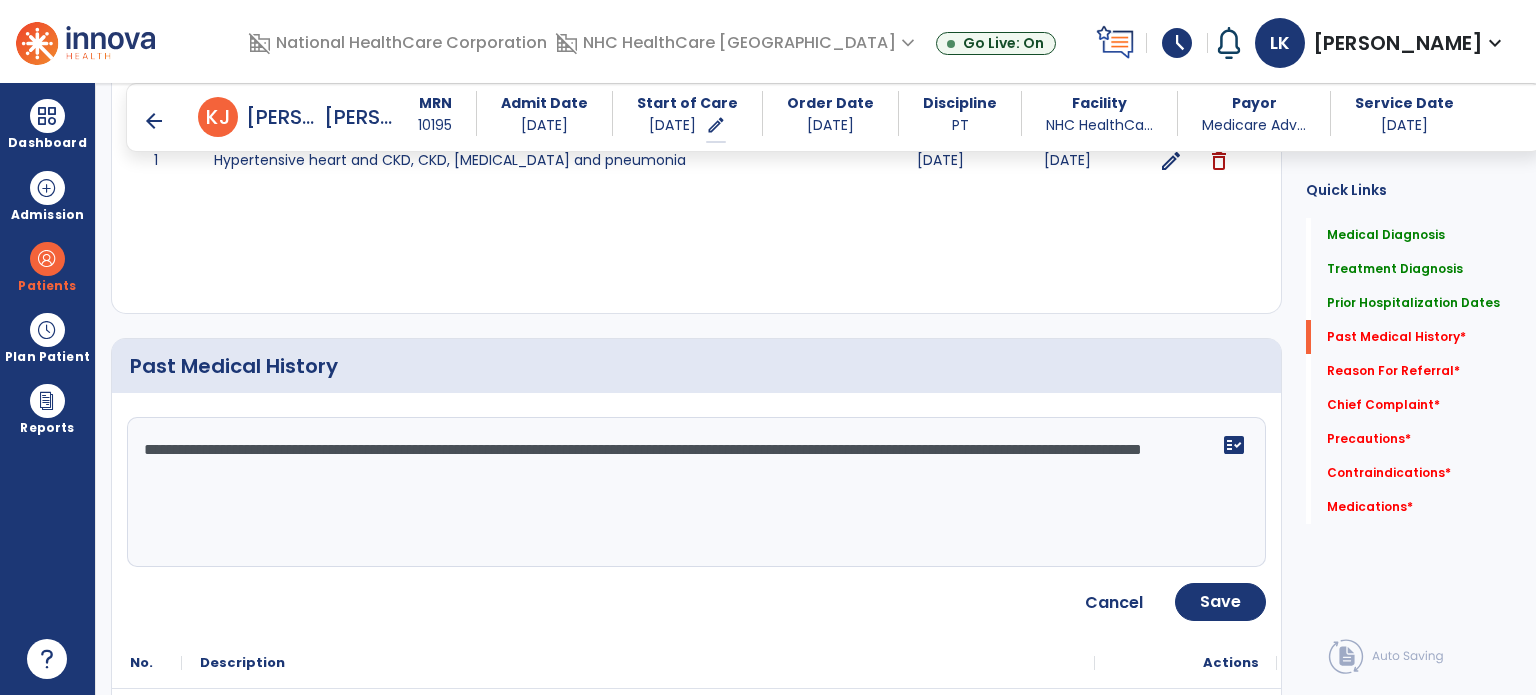 click on "**********" 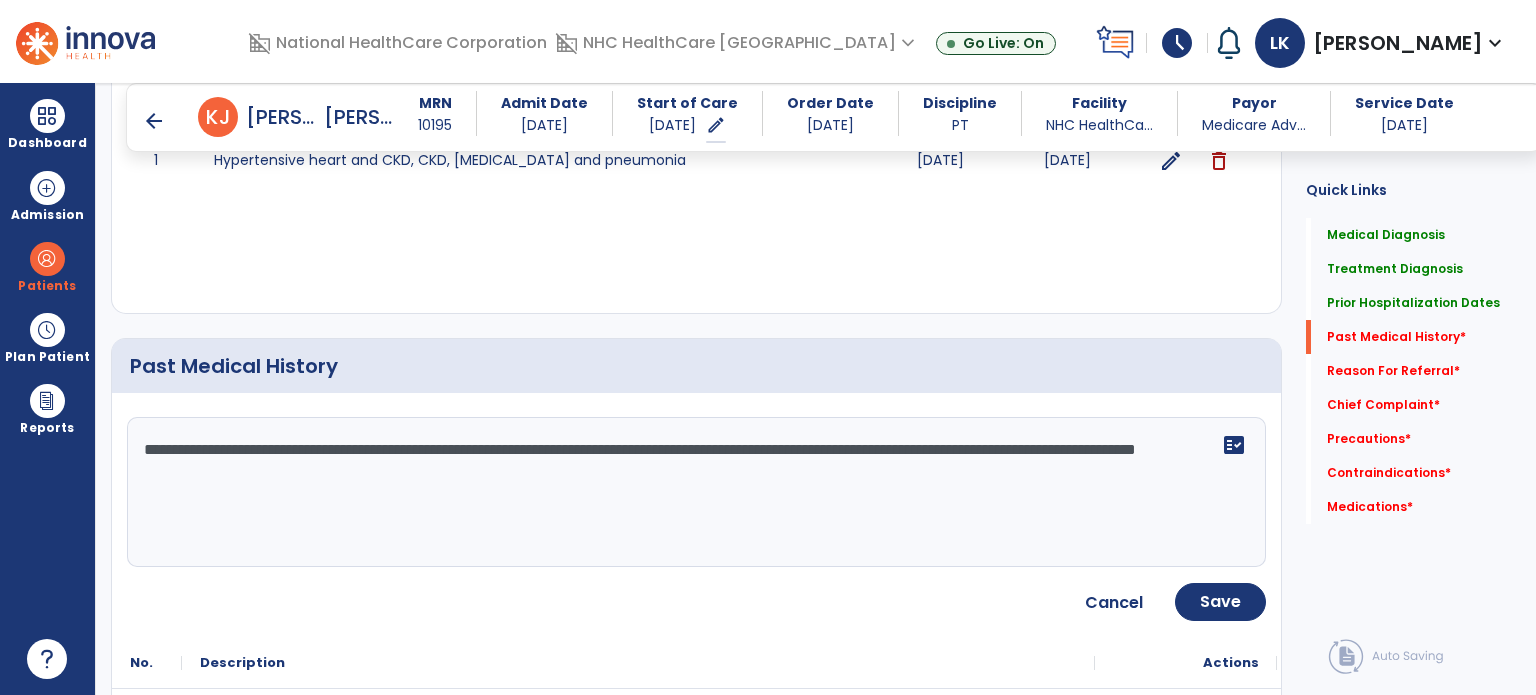 click on "**********" 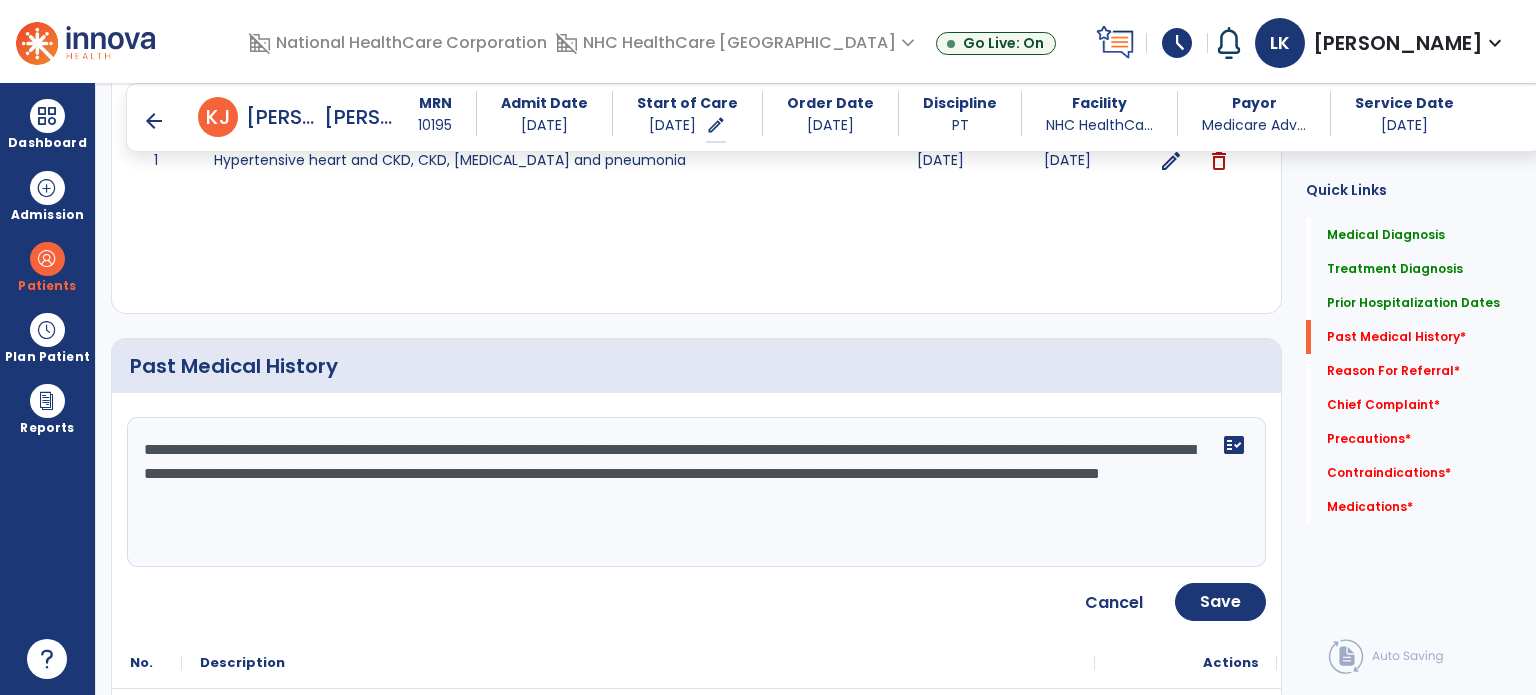 type on "**********" 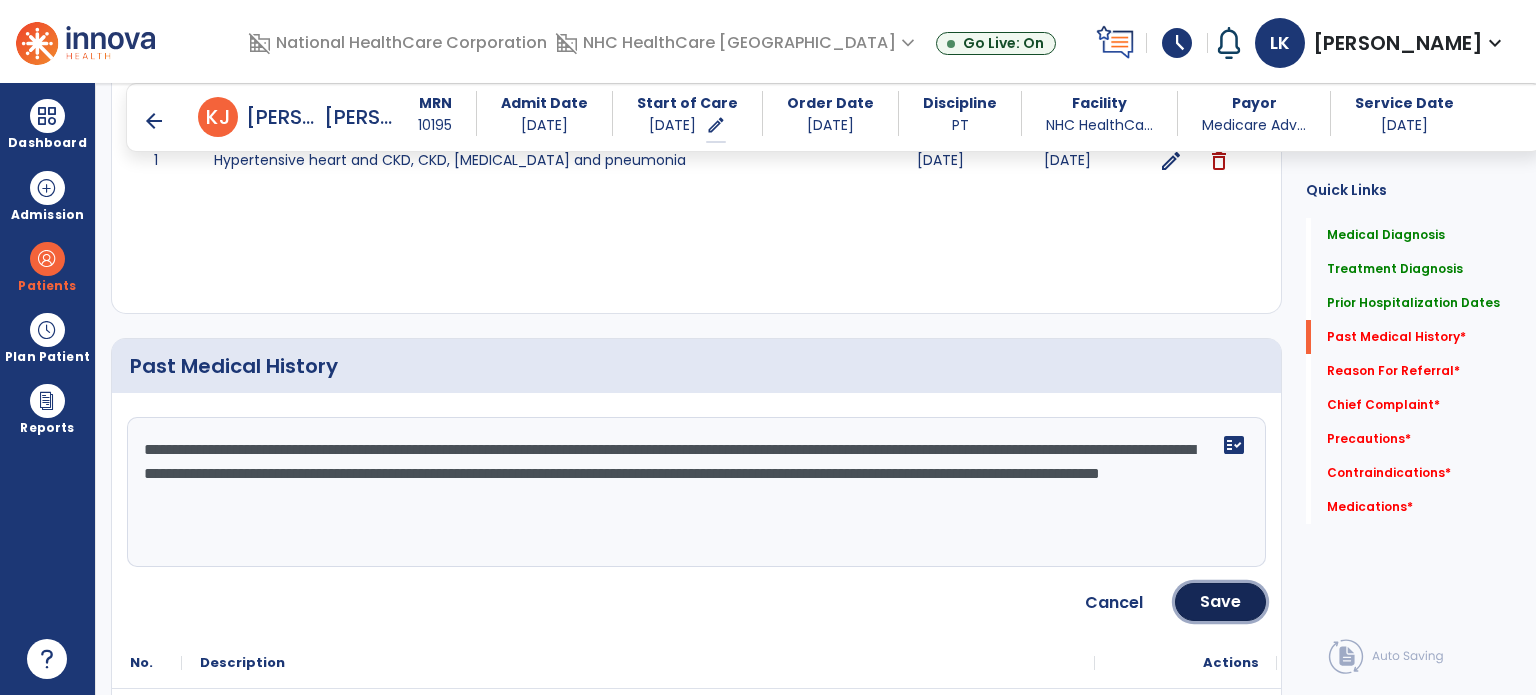 click on "Save" 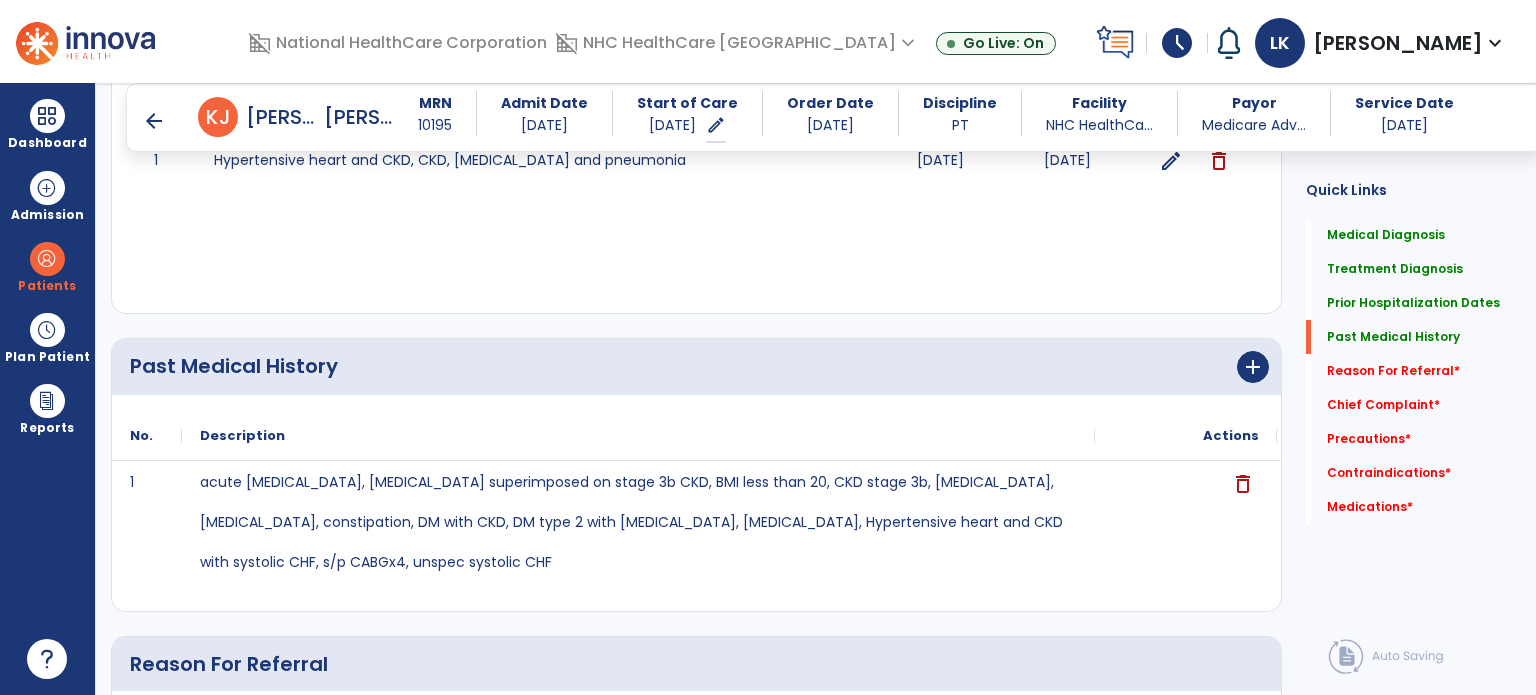 click on "Past Medical History      add" 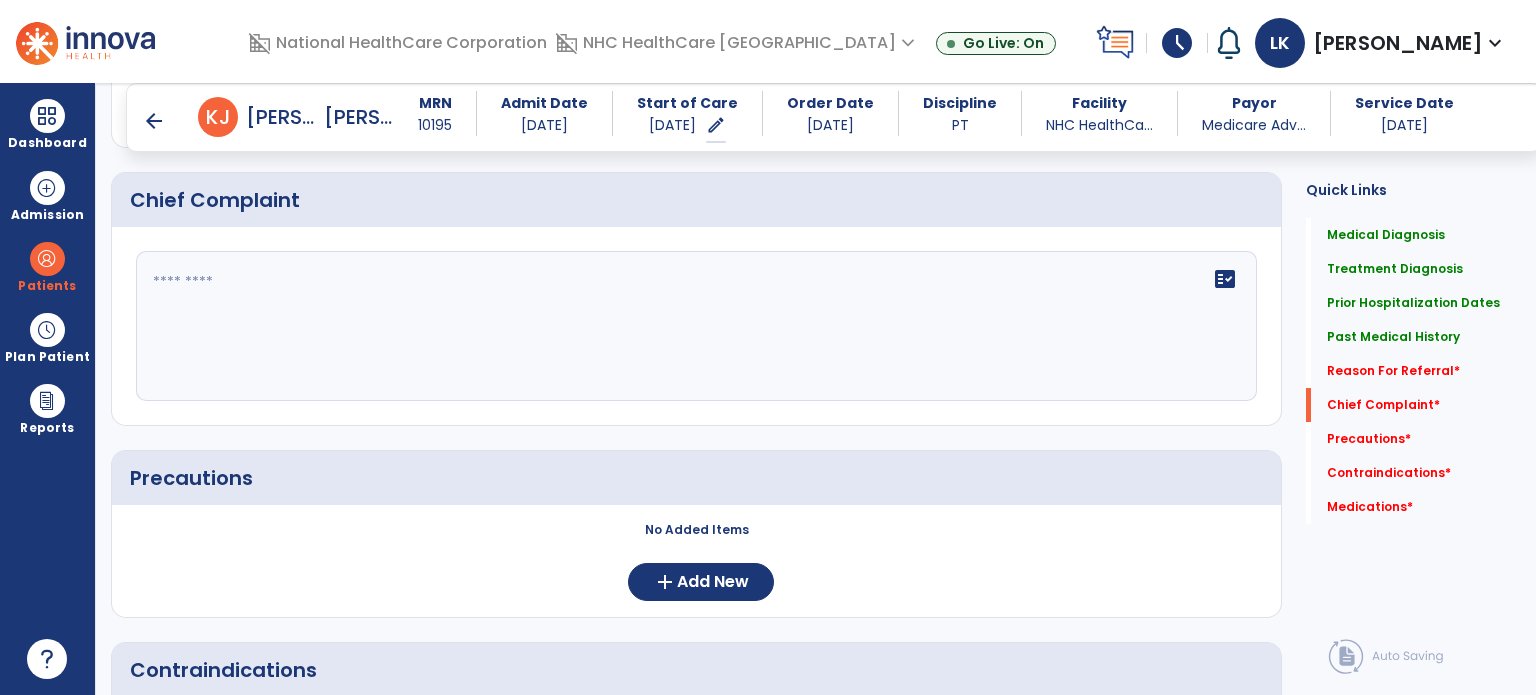 scroll, scrollTop: 1686, scrollLeft: 0, axis: vertical 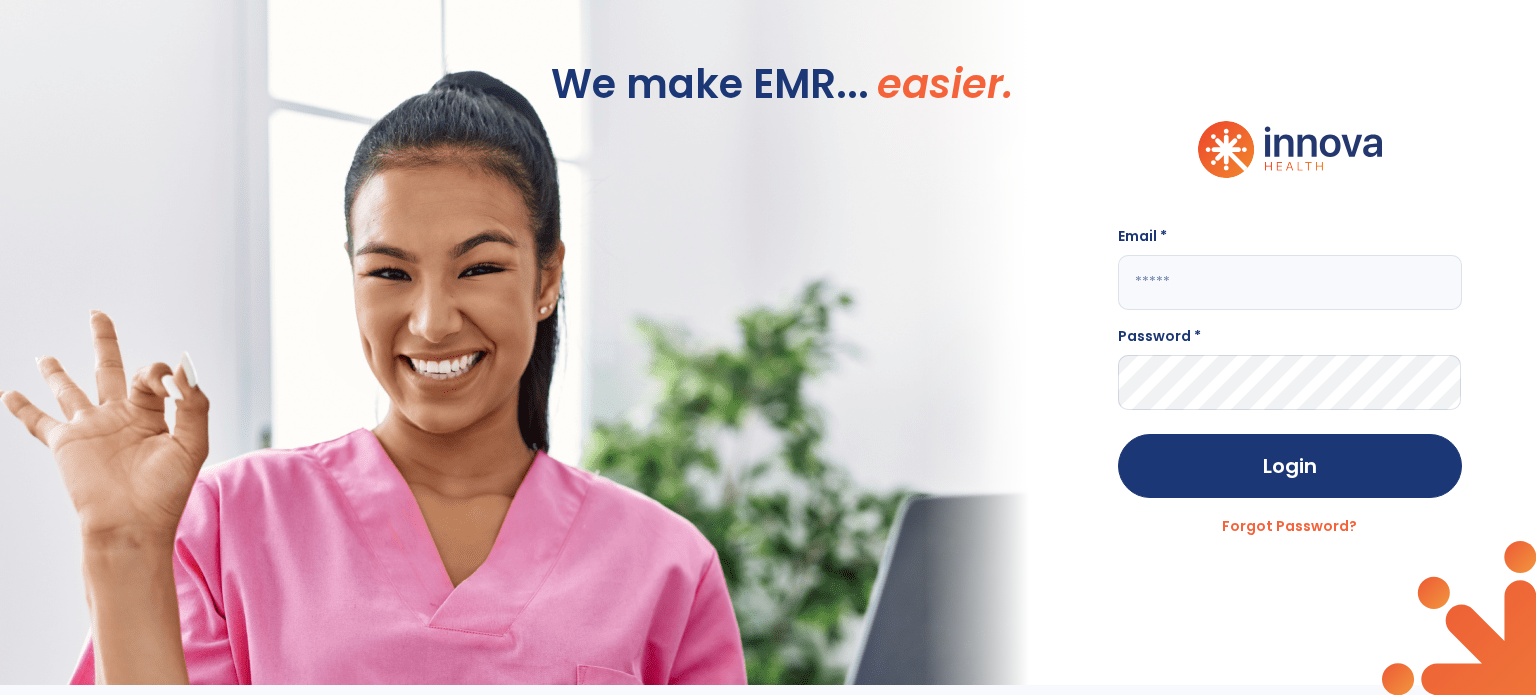 type on "**********" 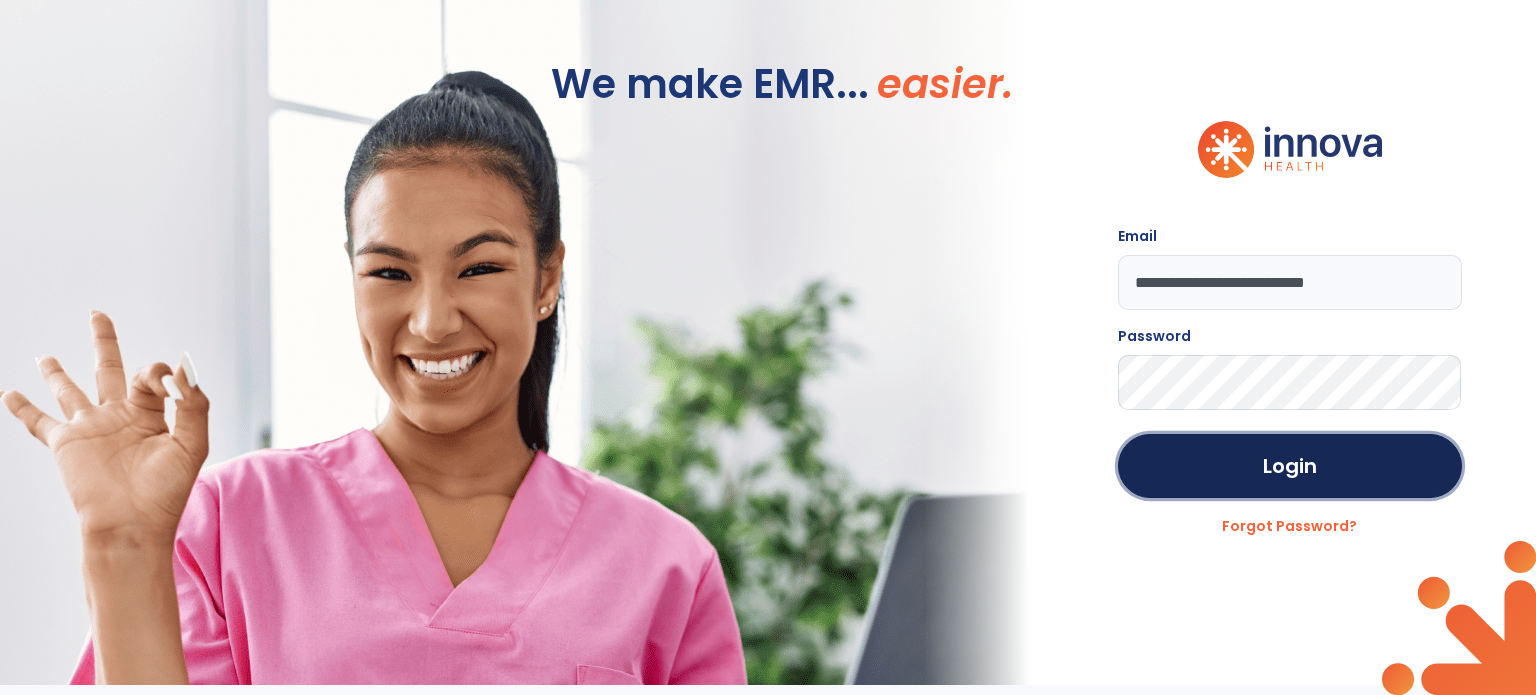 click on "Login" 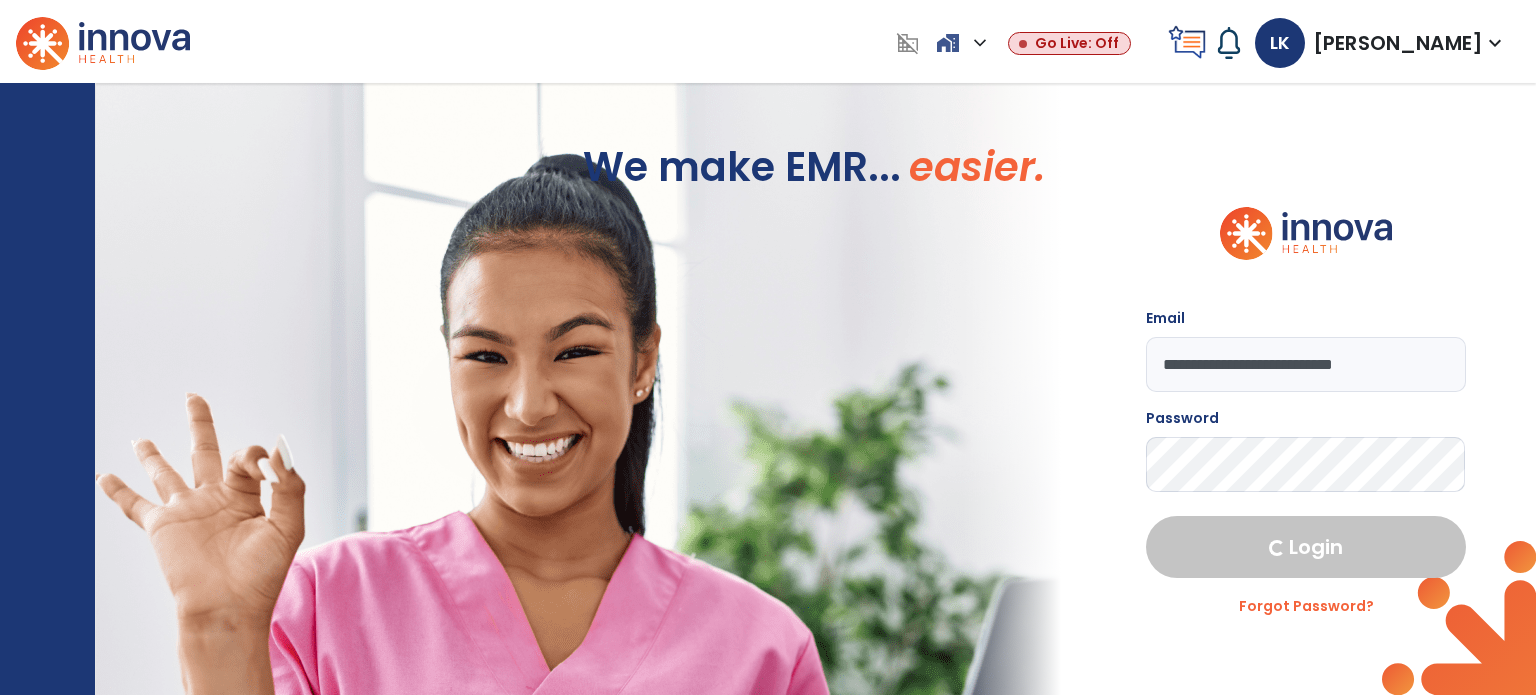 select on "****" 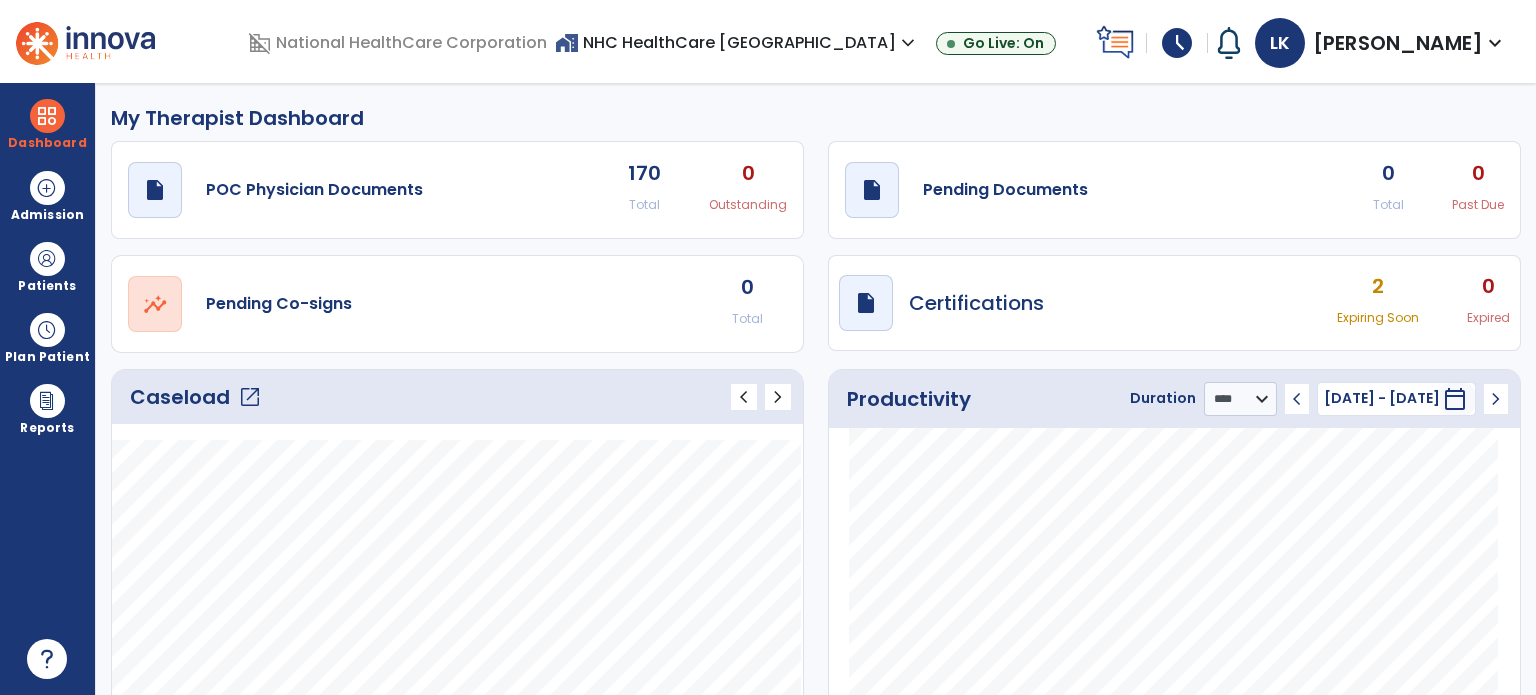 click on "open_in_new" 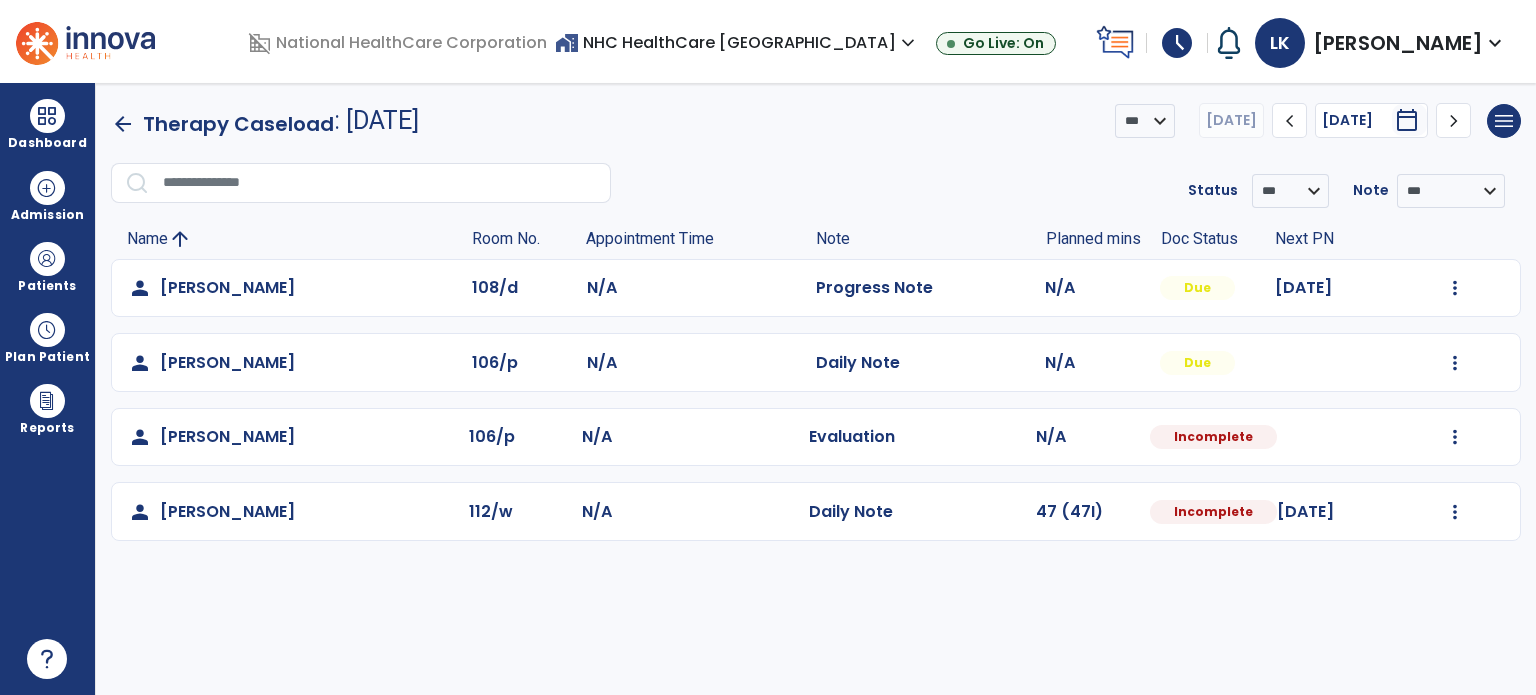 click on "**********" at bounding box center [816, 389] 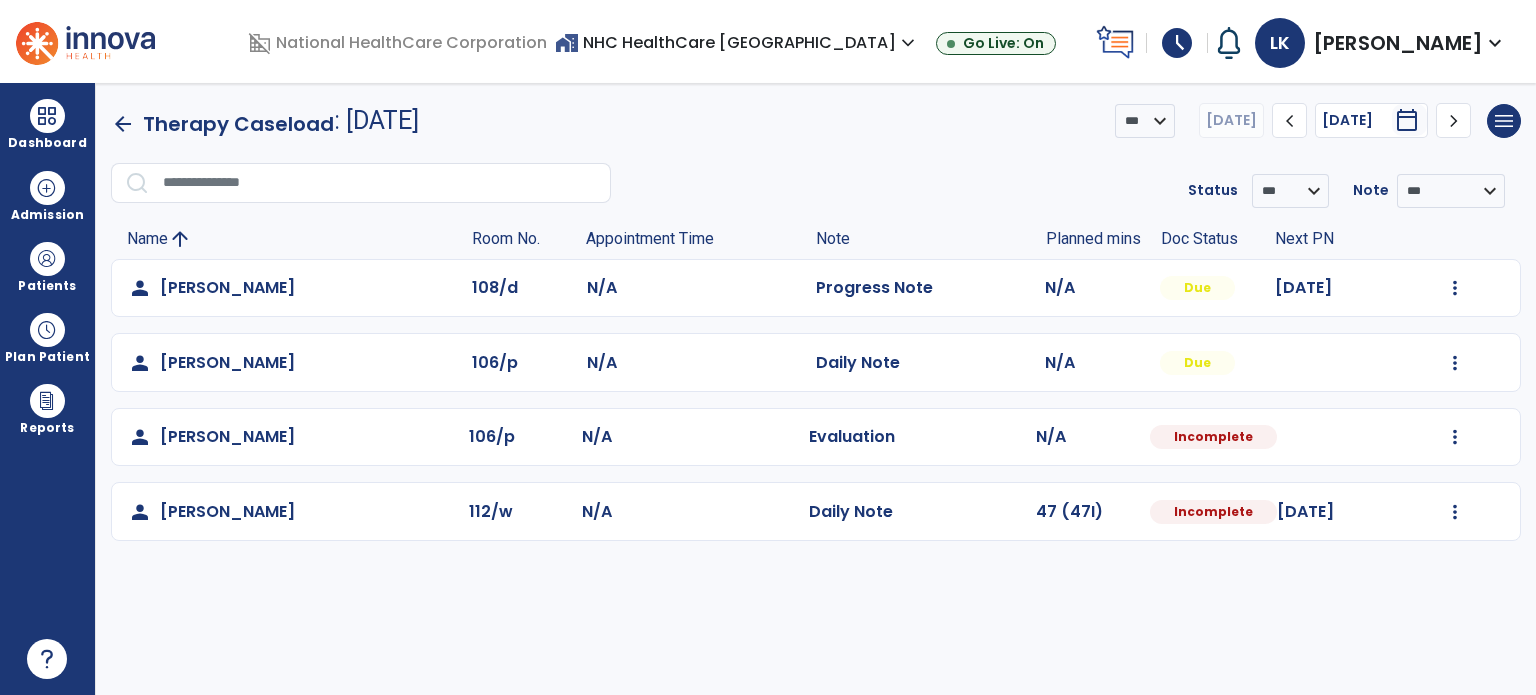 click on "schedule" at bounding box center [1177, 43] 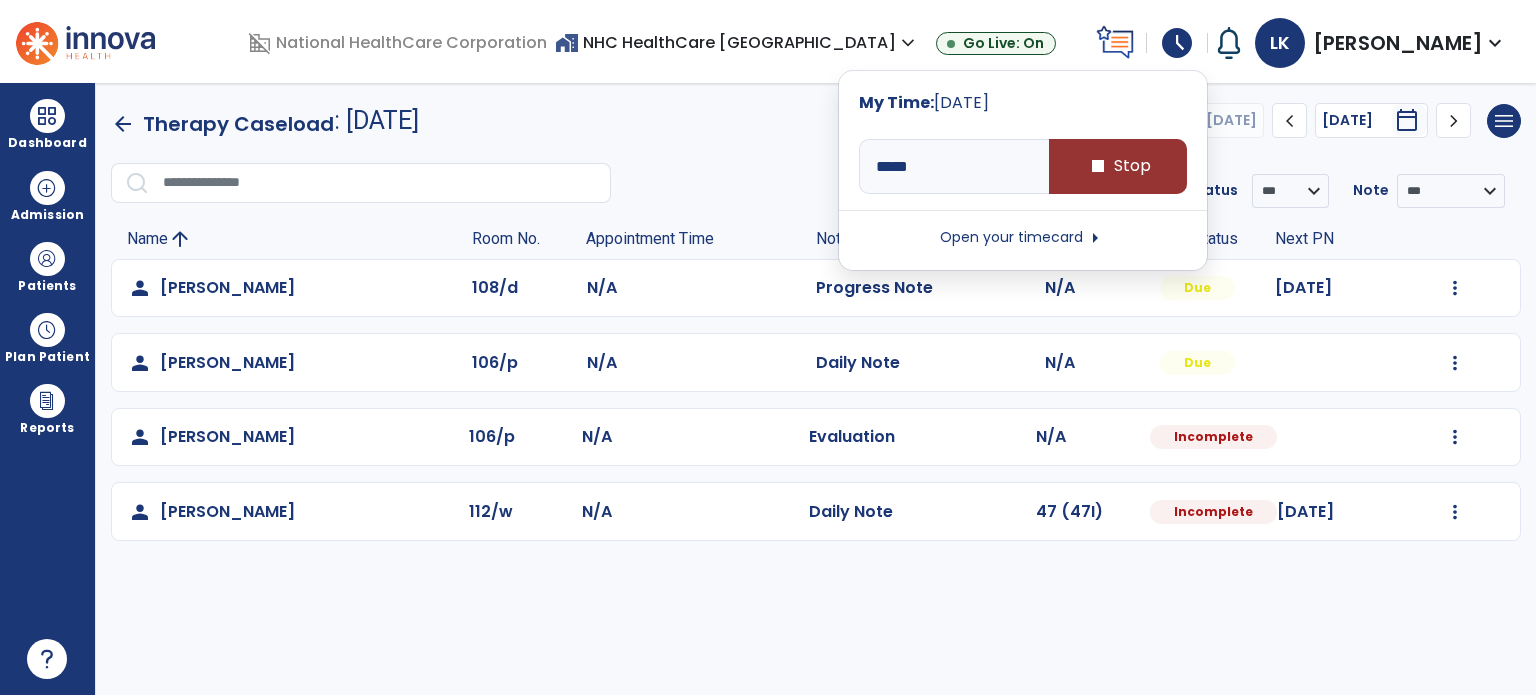 click on "stop  Stop" at bounding box center [1118, 166] 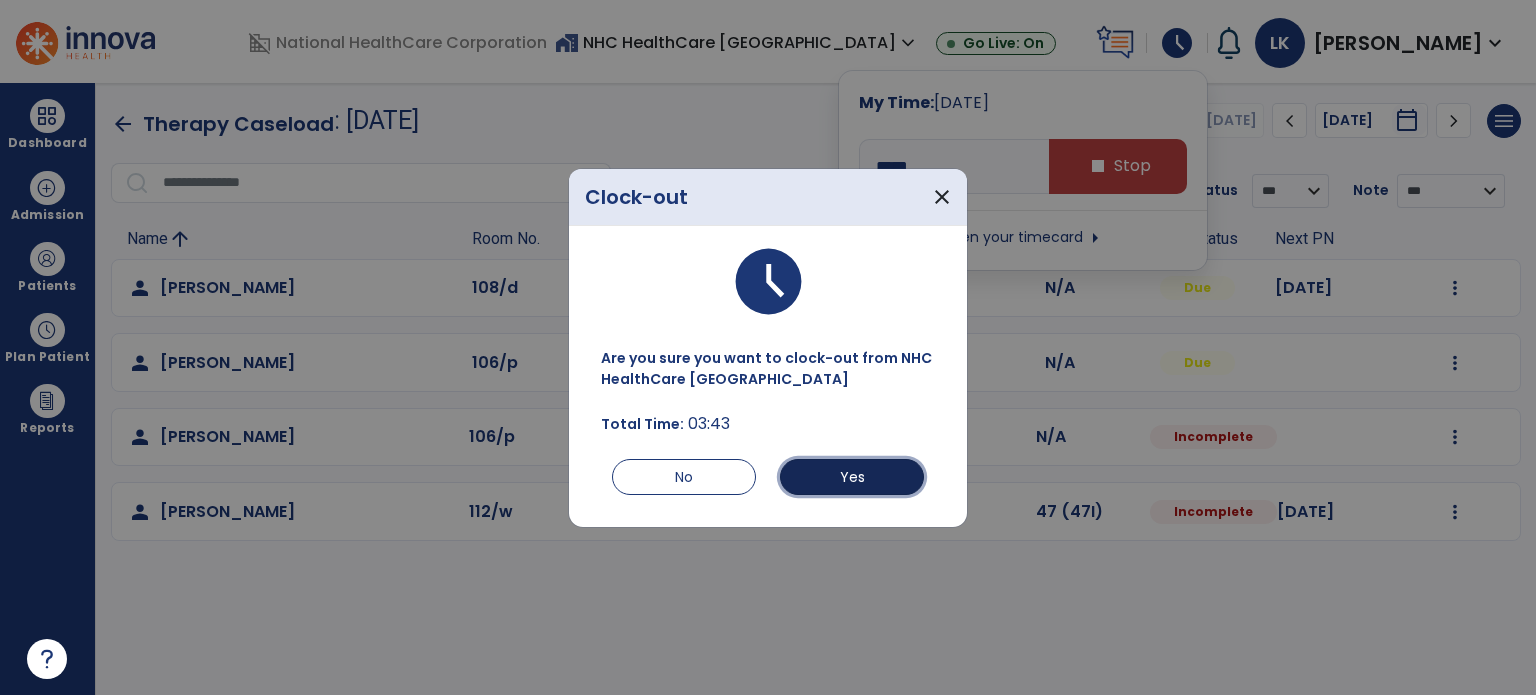 click on "Yes" at bounding box center (852, 477) 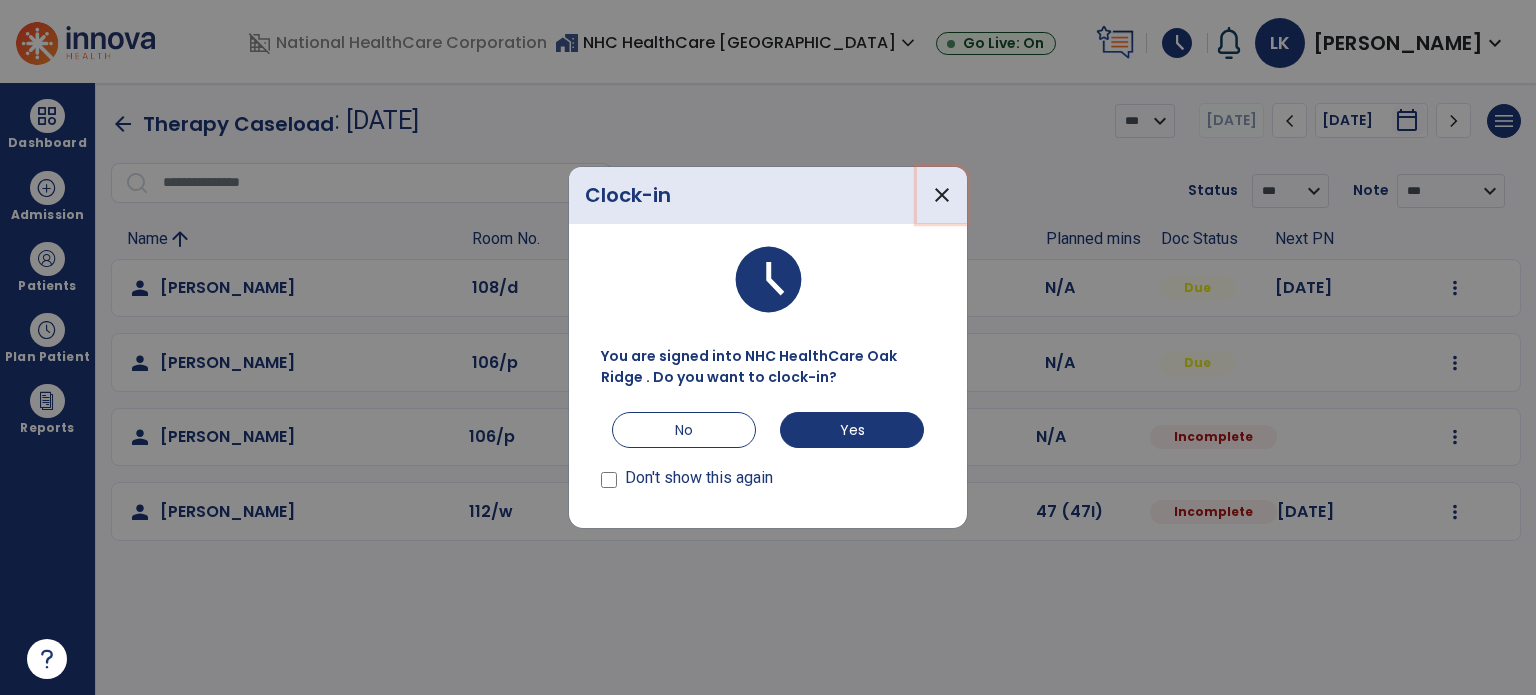 click on "close" at bounding box center [942, 195] 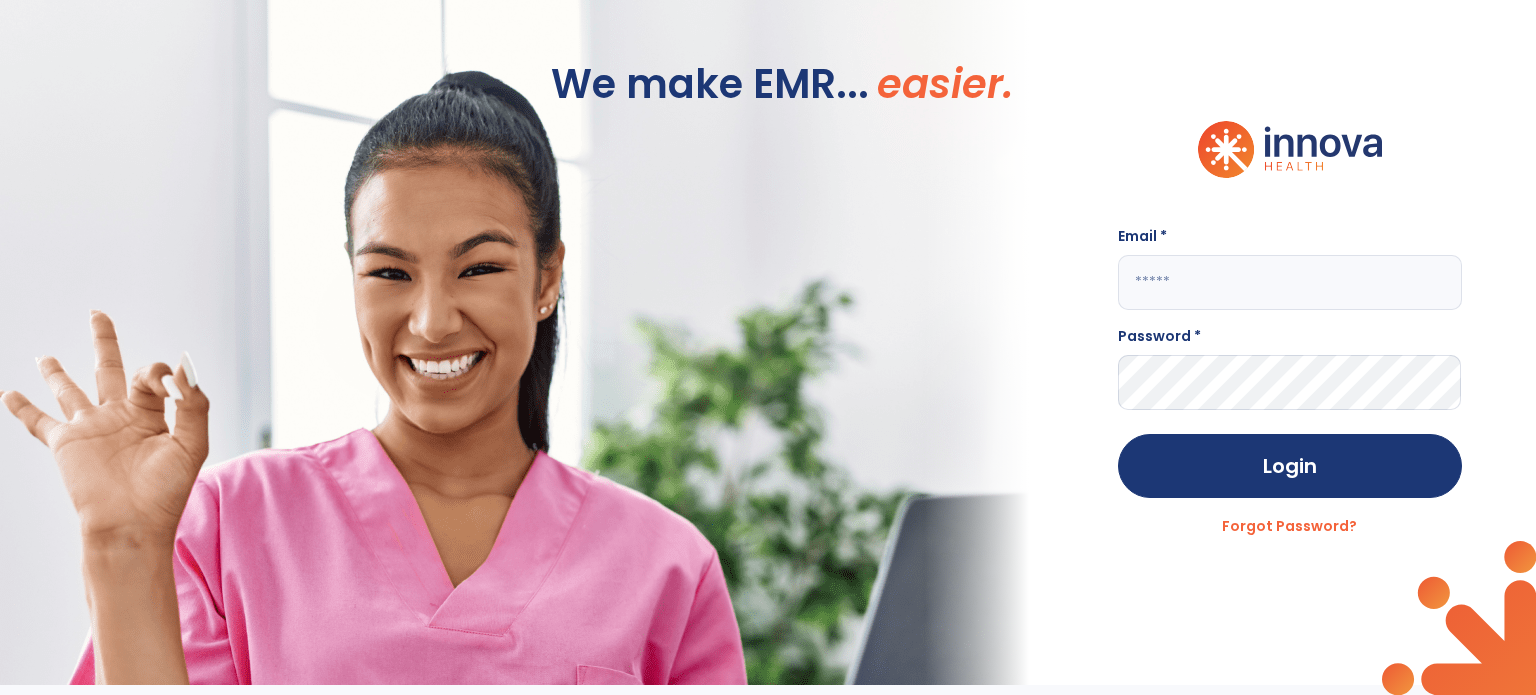 type on "**********" 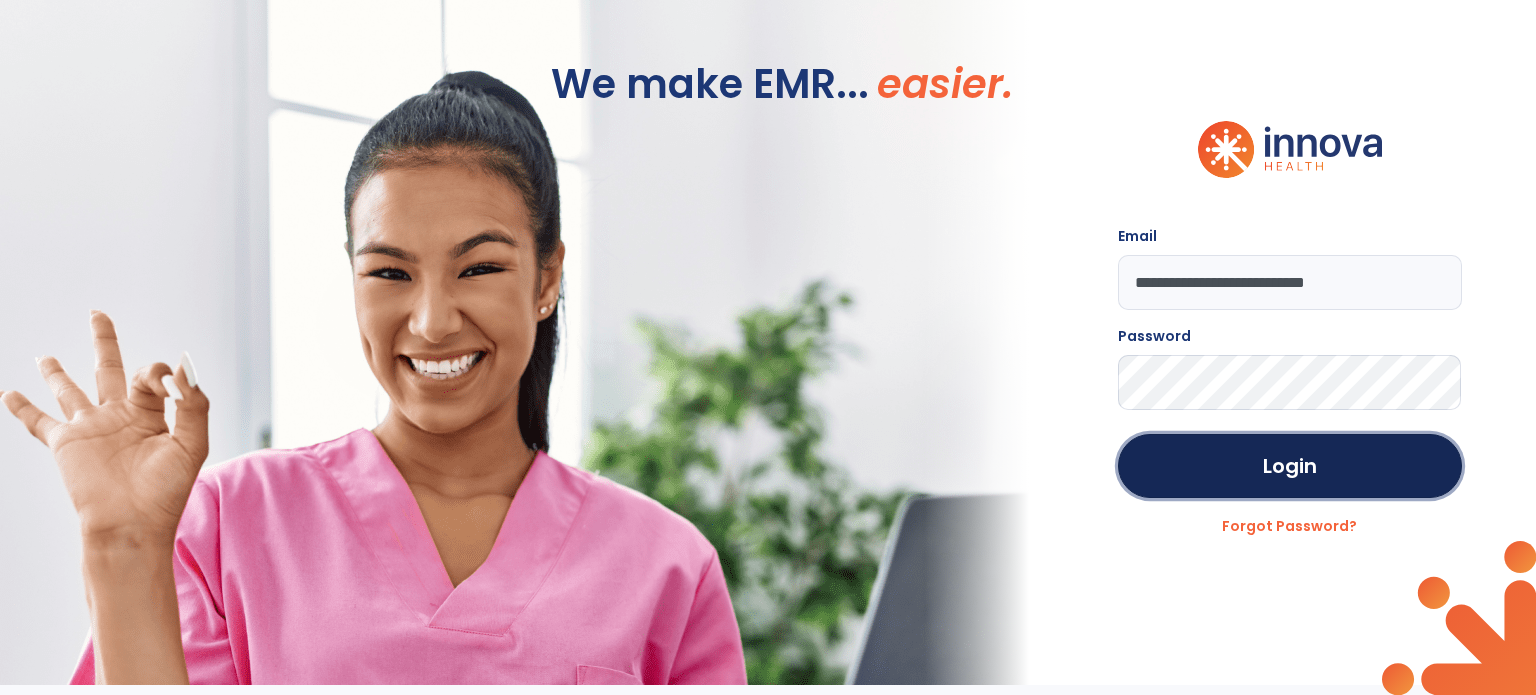 click on "Login" 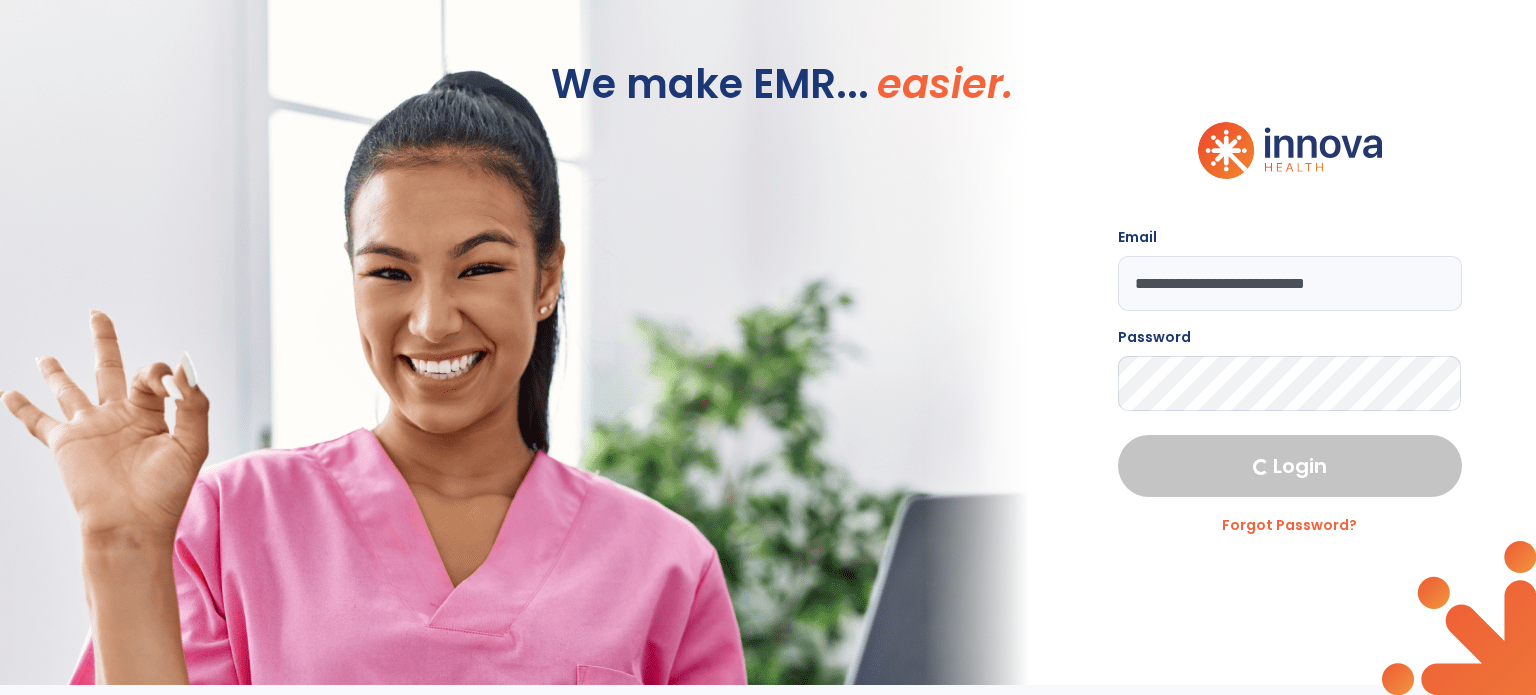 select on "****" 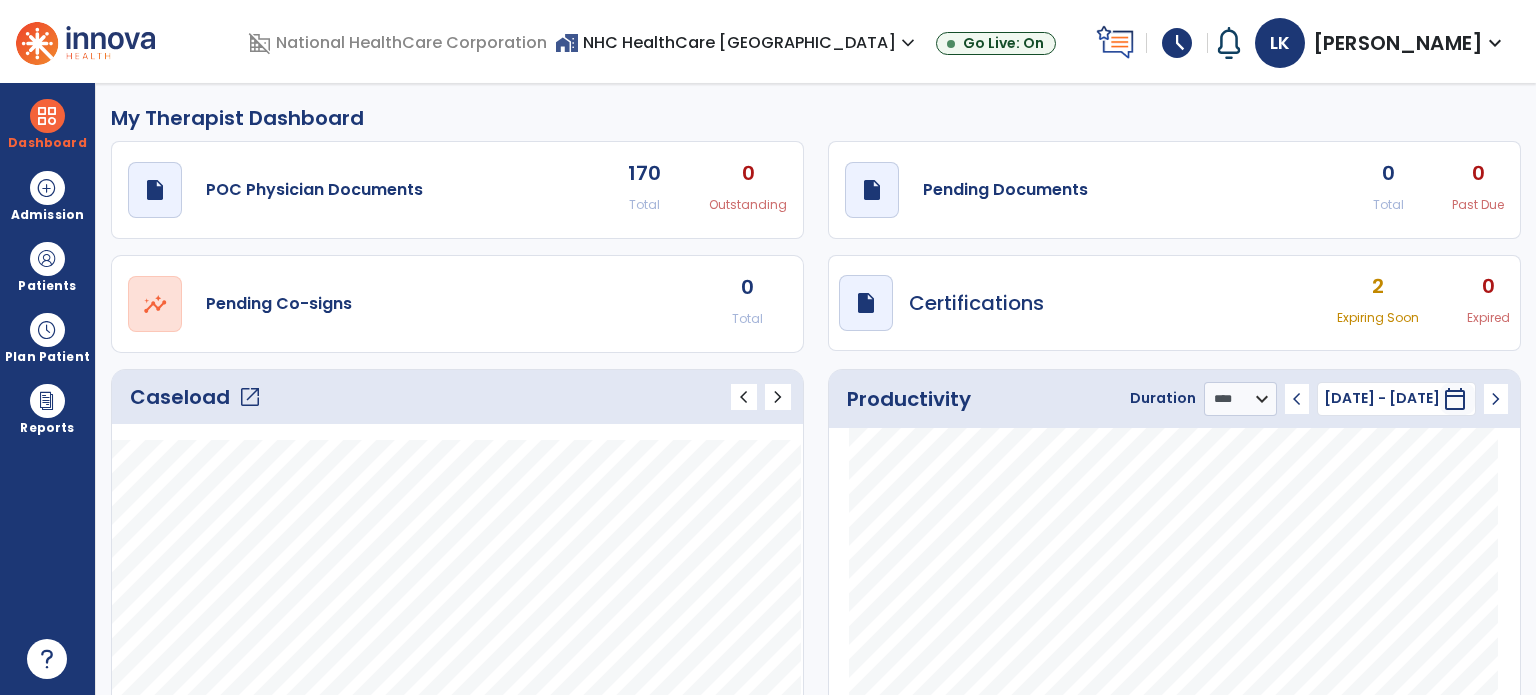 click on "open_in_new" 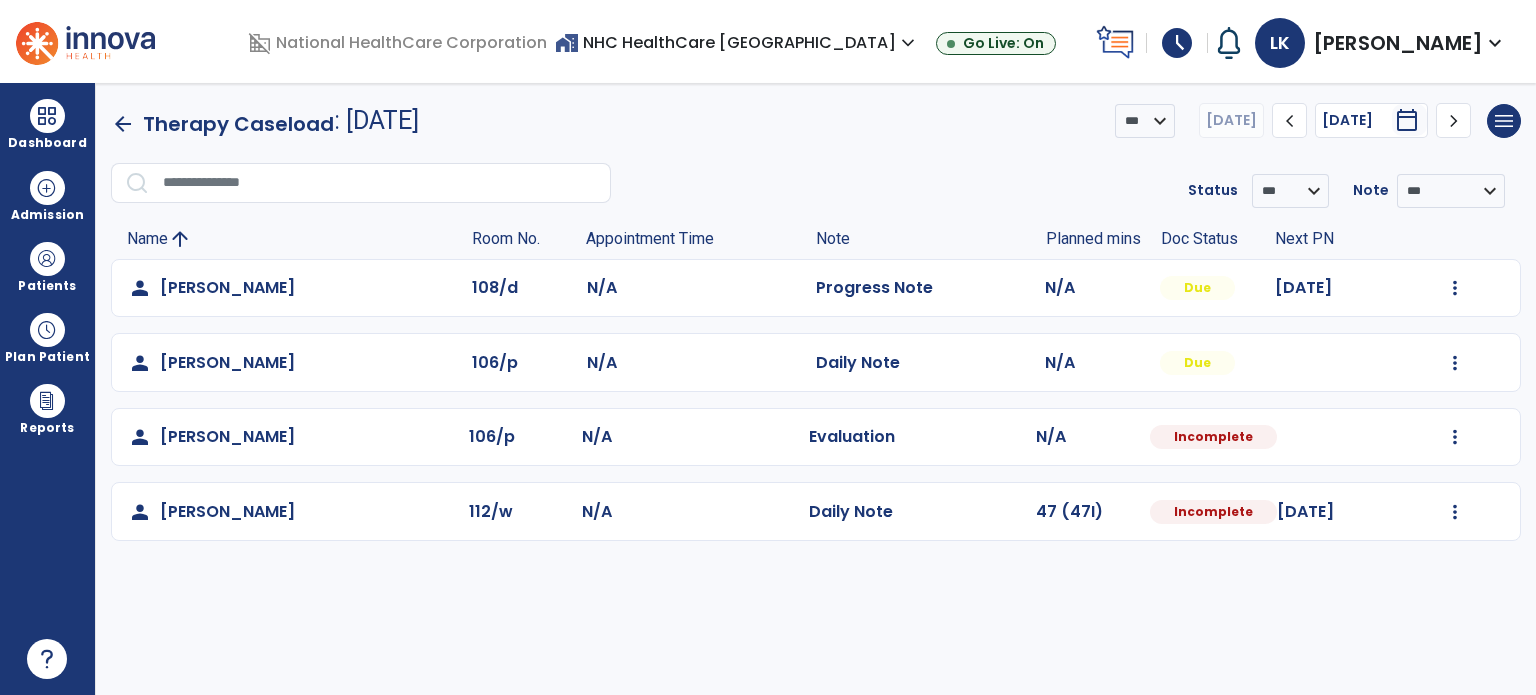 drag, startPoint x: 47, startPoint y: 261, endPoint x: 124, endPoint y: 232, distance: 82.28001 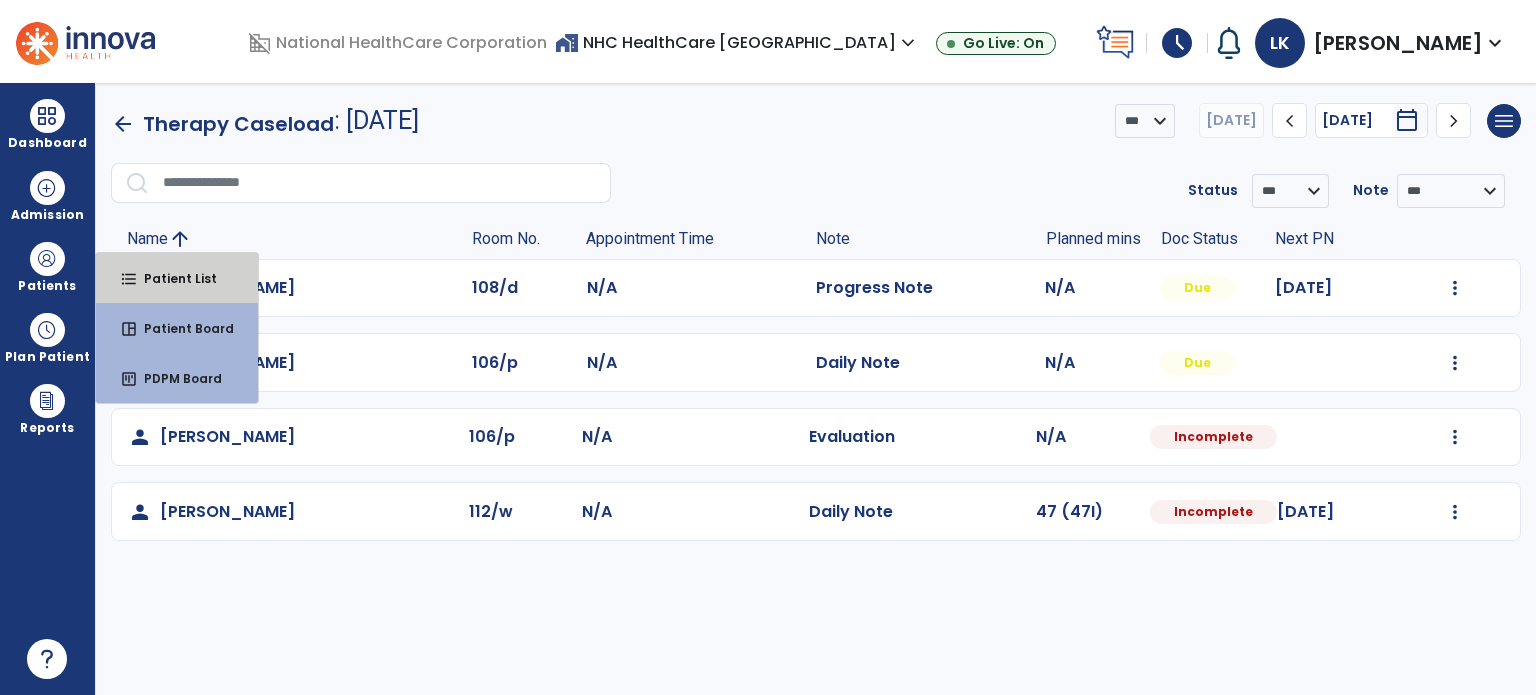 click on "Patient List" at bounding box center [172, 278] 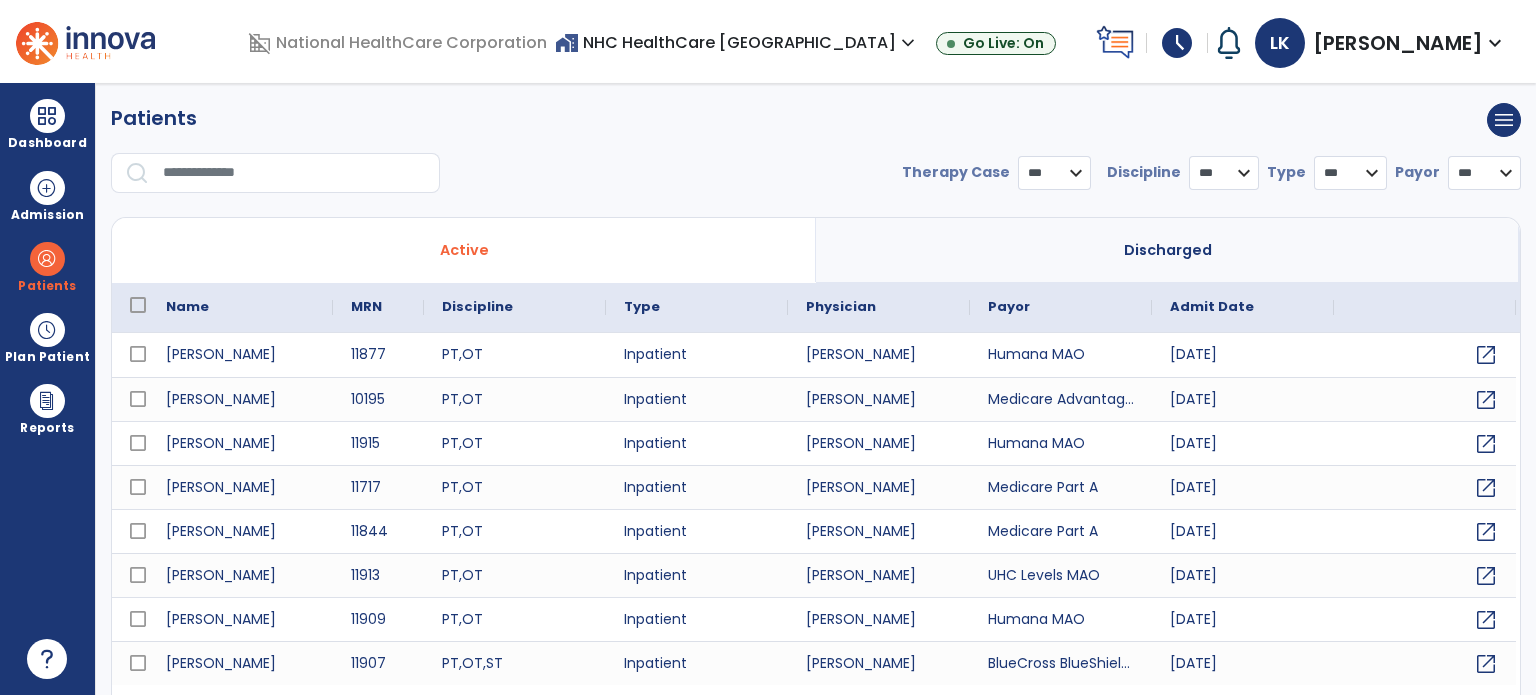 click at bounding box center [294, 173] 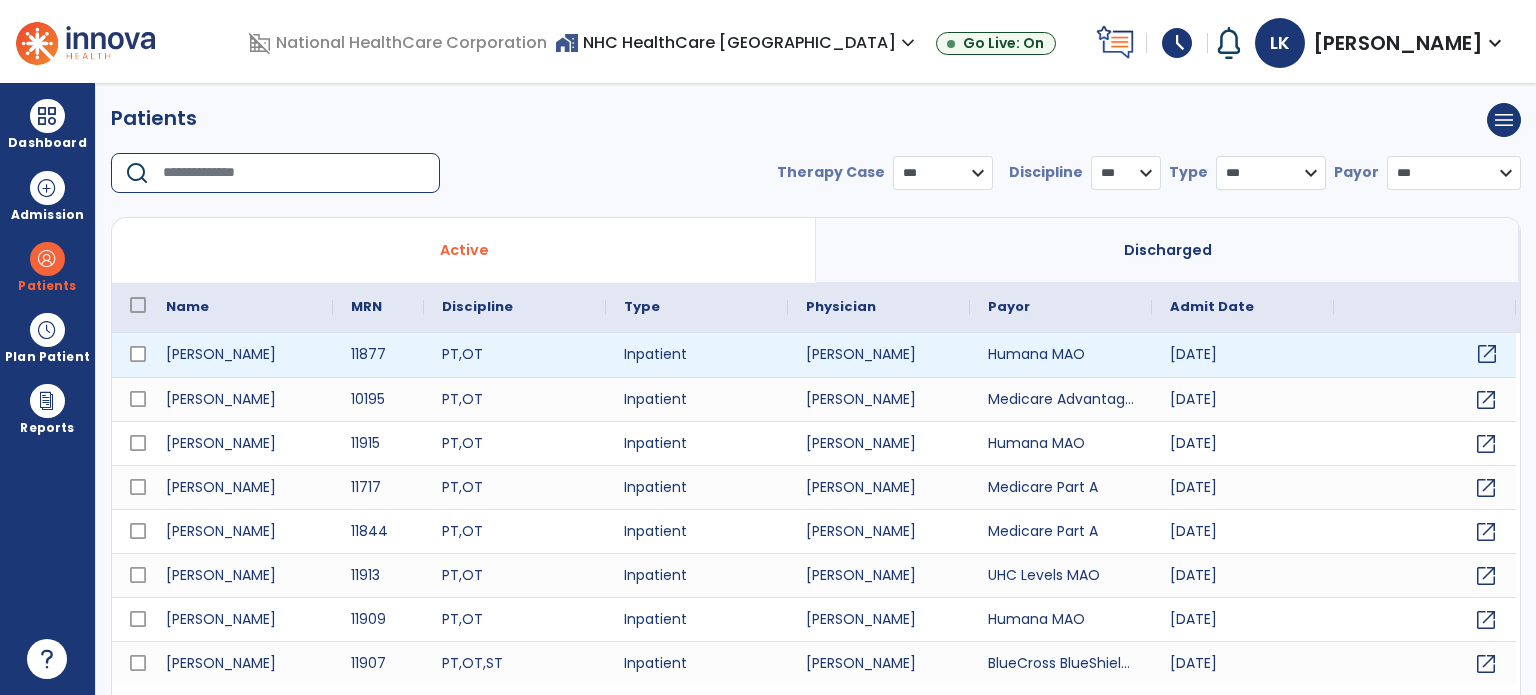 click on "open_in_new" at bounding box center [1487, 354] 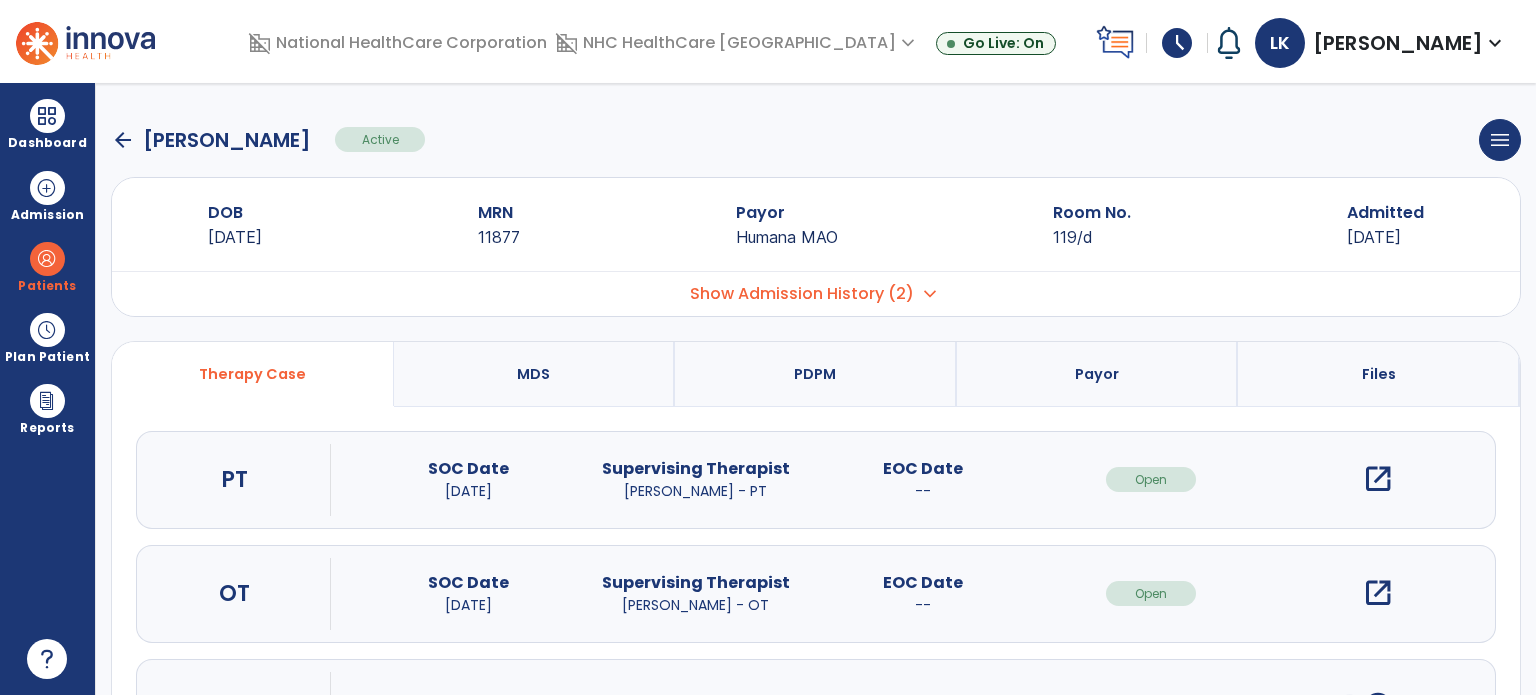 click on "open_in_new" at bounding box center (1378, 479) 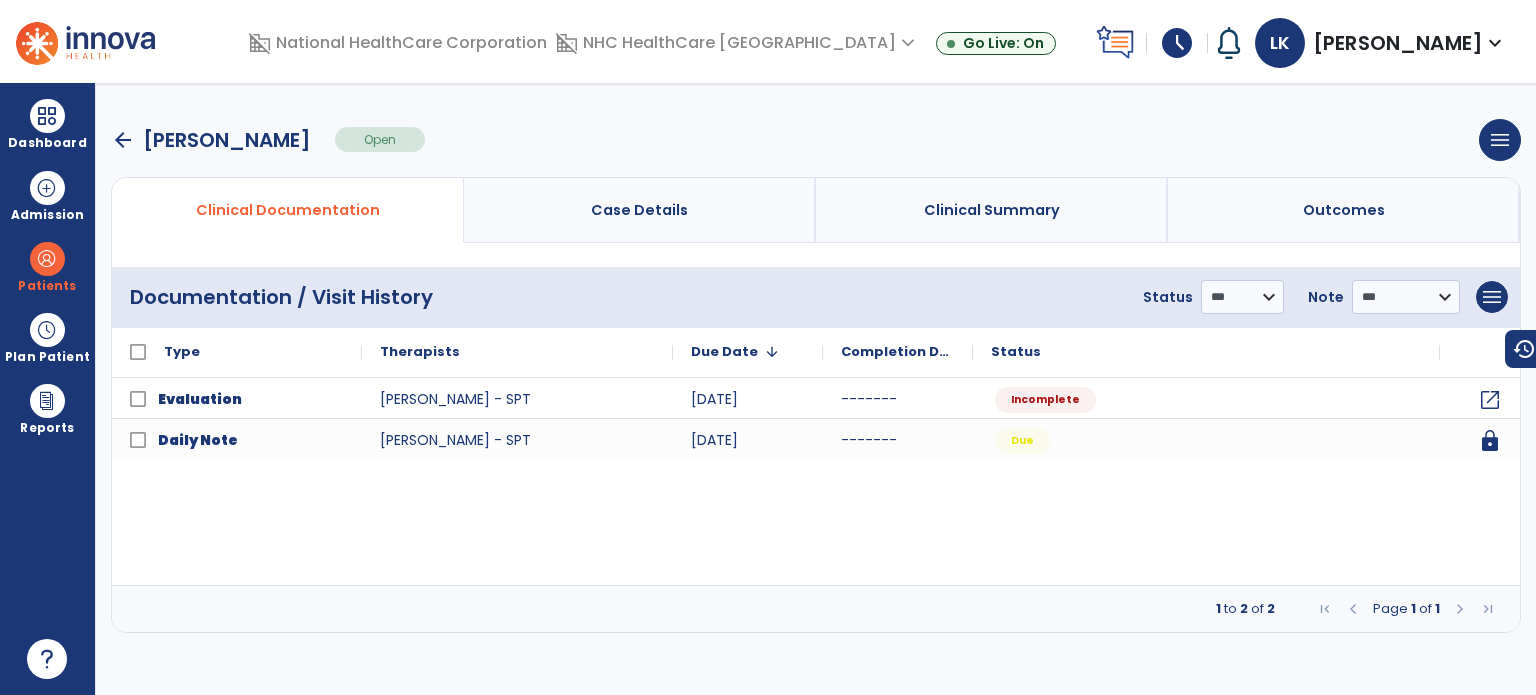 click at bounding box center [47, 116] 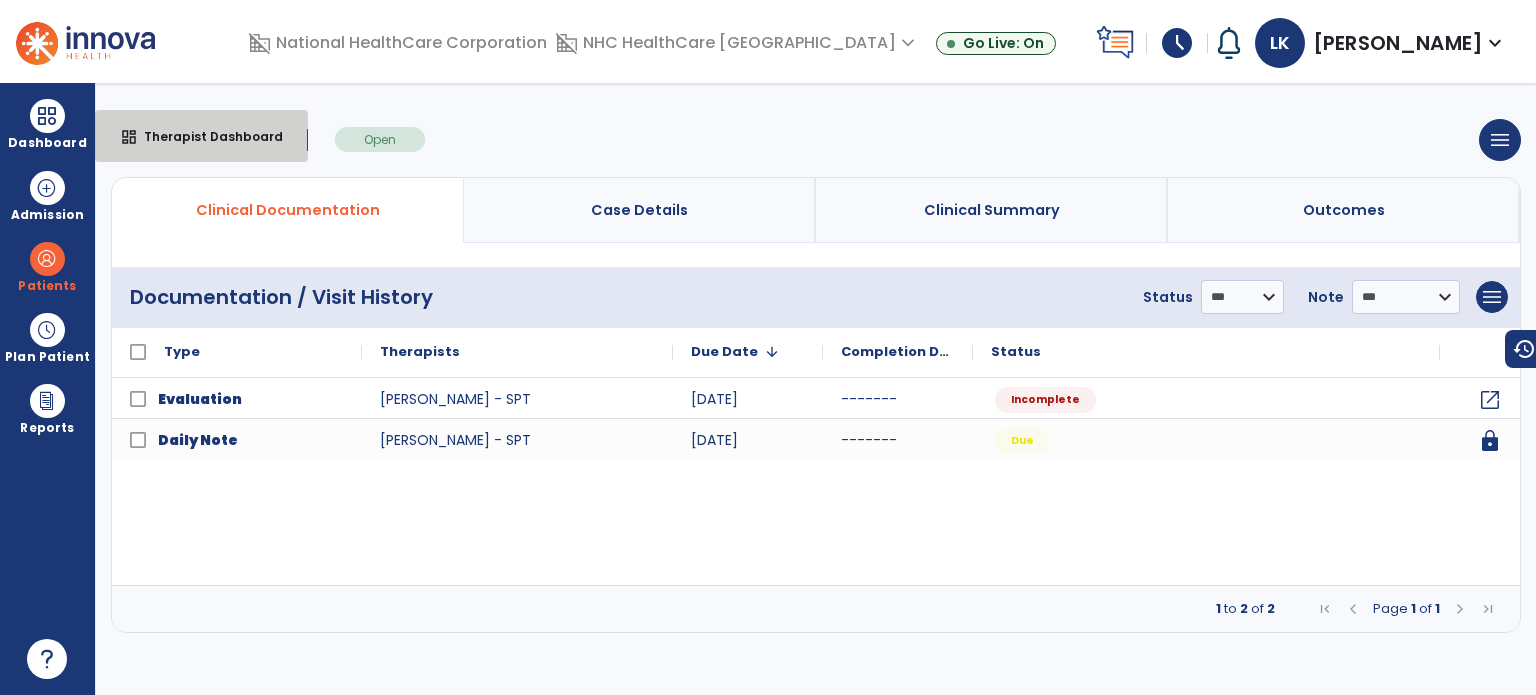 click on "dashboard  Therapist Dashboard" at bounding box center [201, 136] 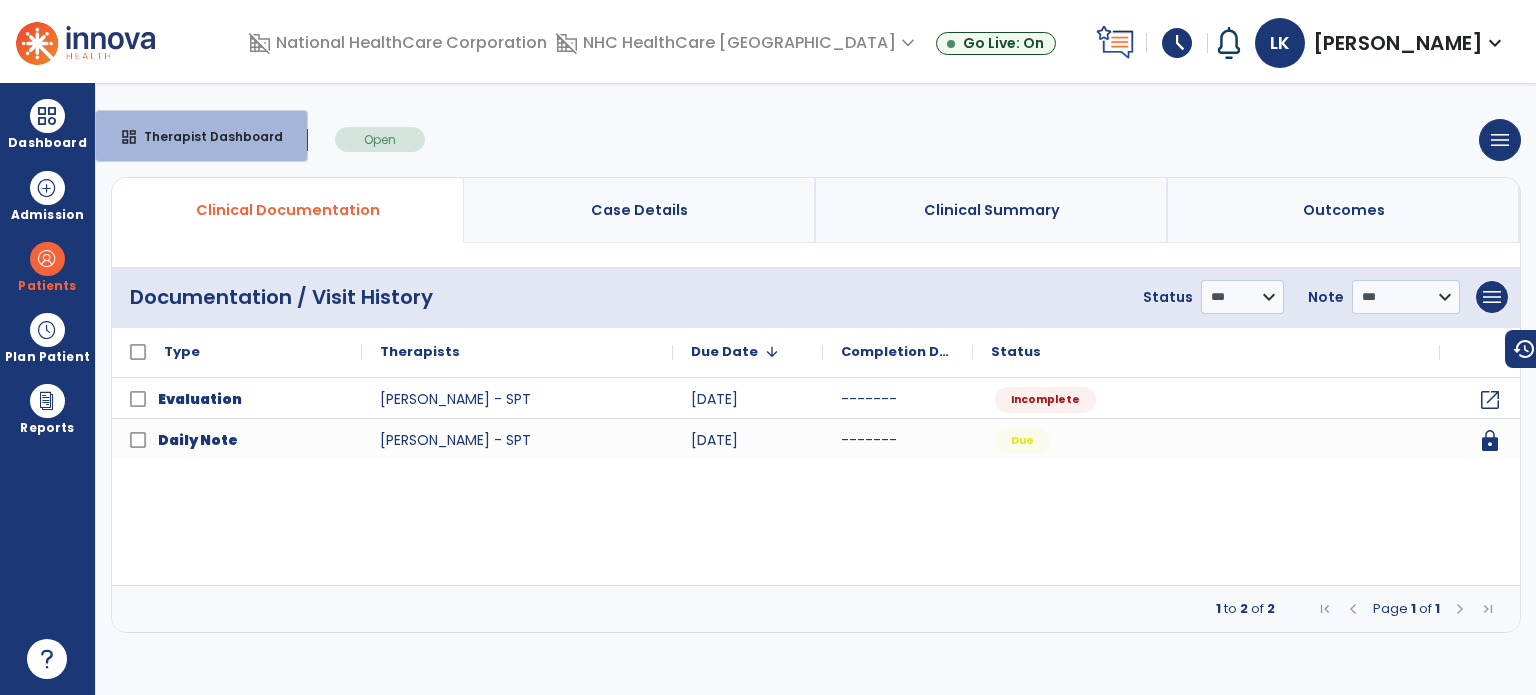 select on "****" 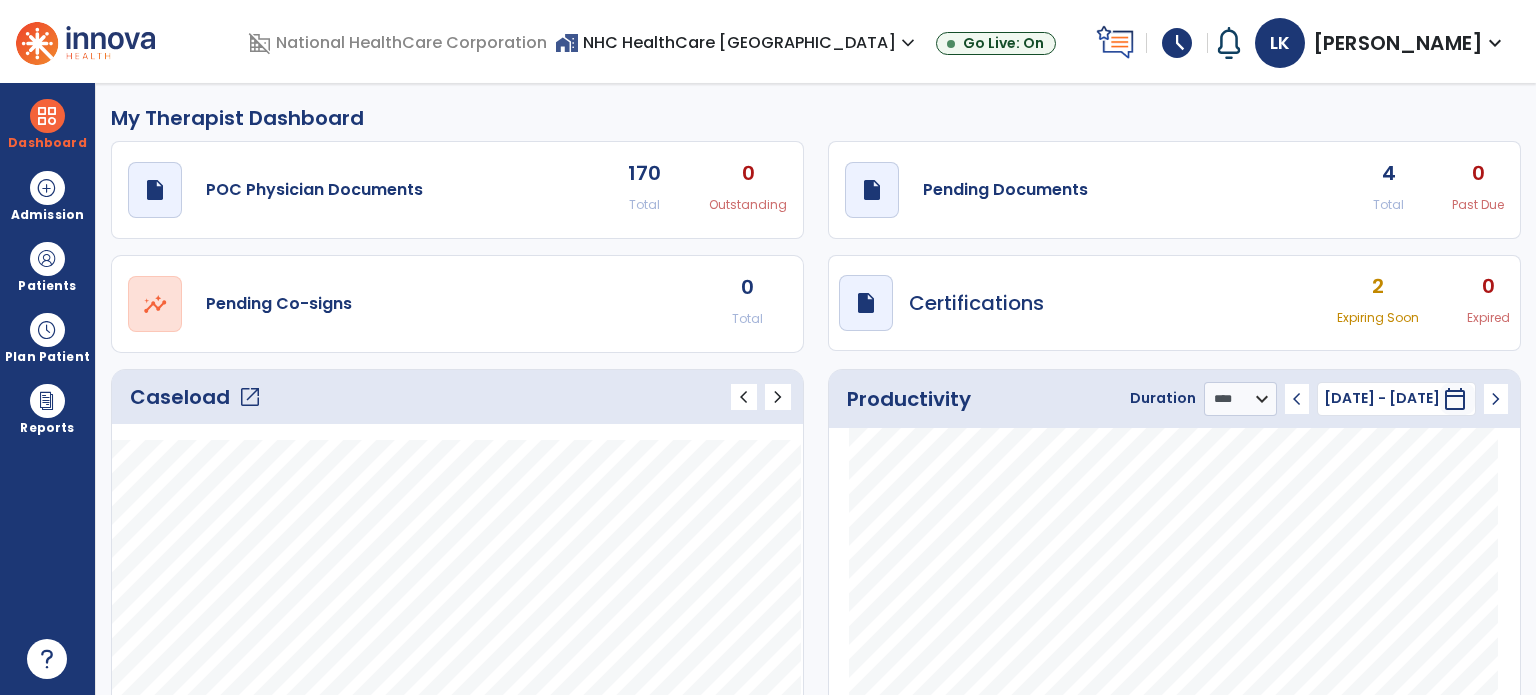 click on "open_in_new" 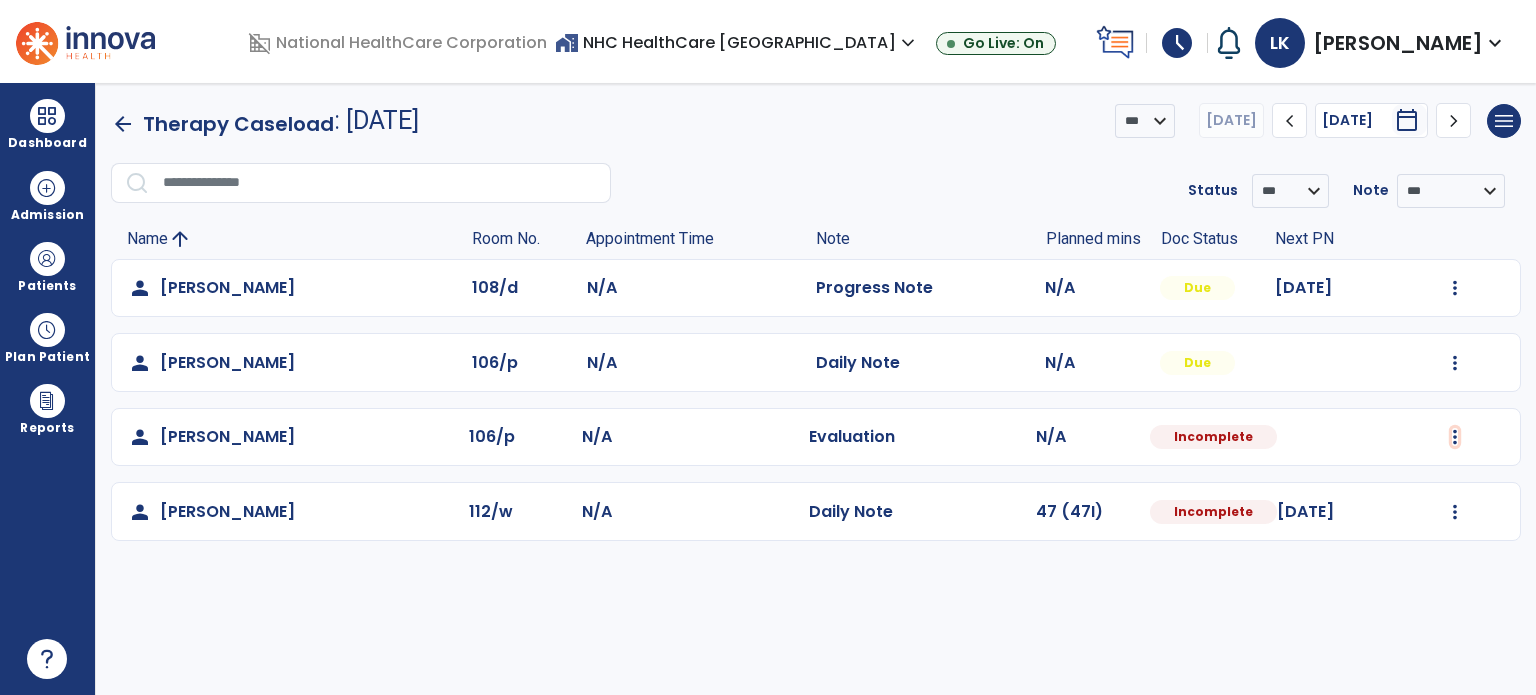 click at bounding box center (1455, 288) 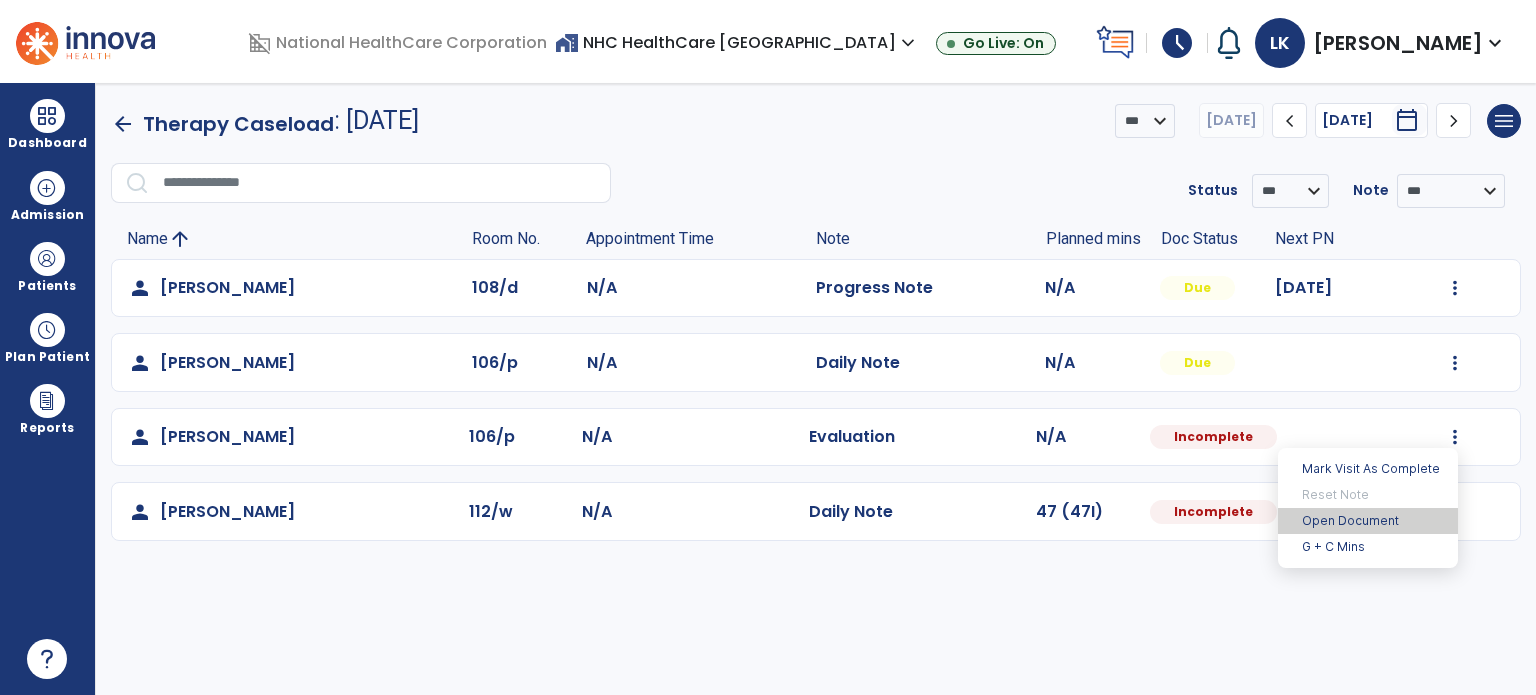 click on "Open Document" at bounding box center (1368, 521) 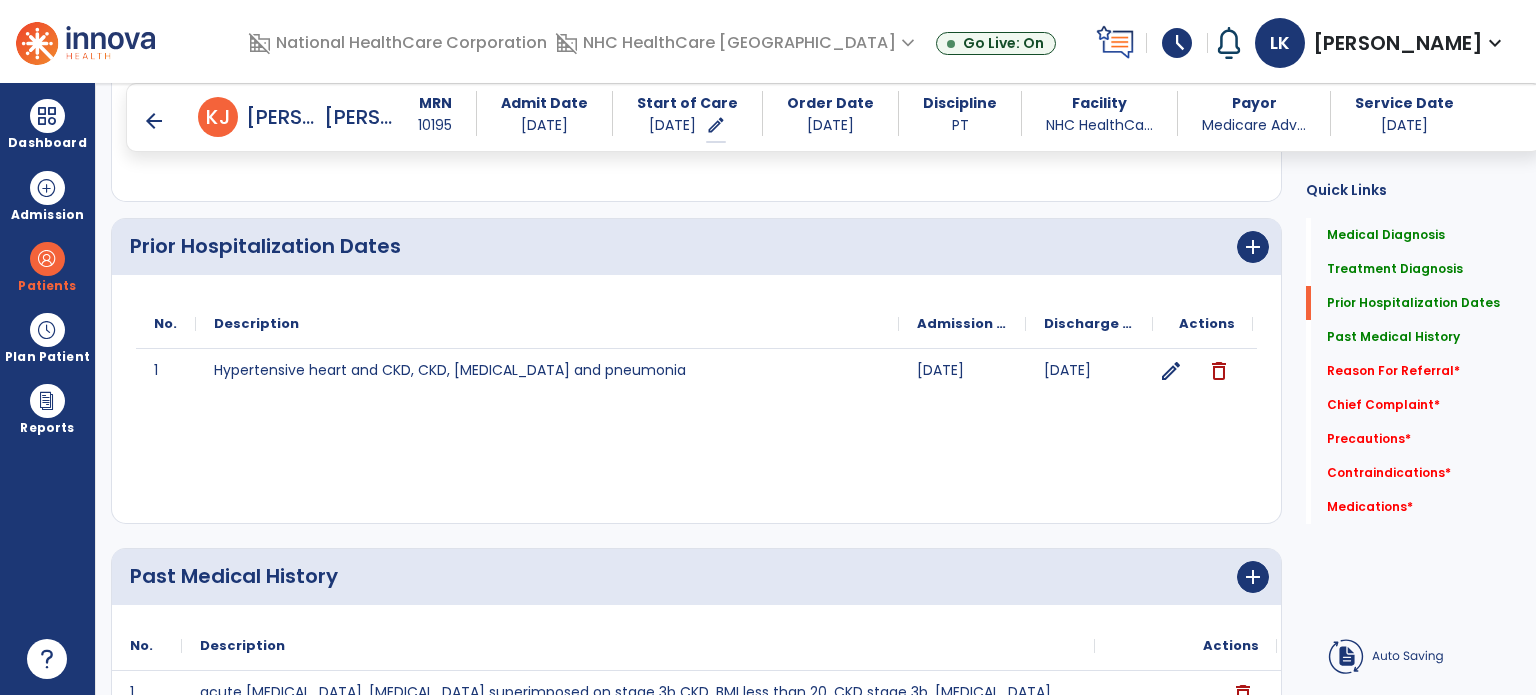 scroll, scrollTop: 700, scrollLeft: 0, axis: vertical 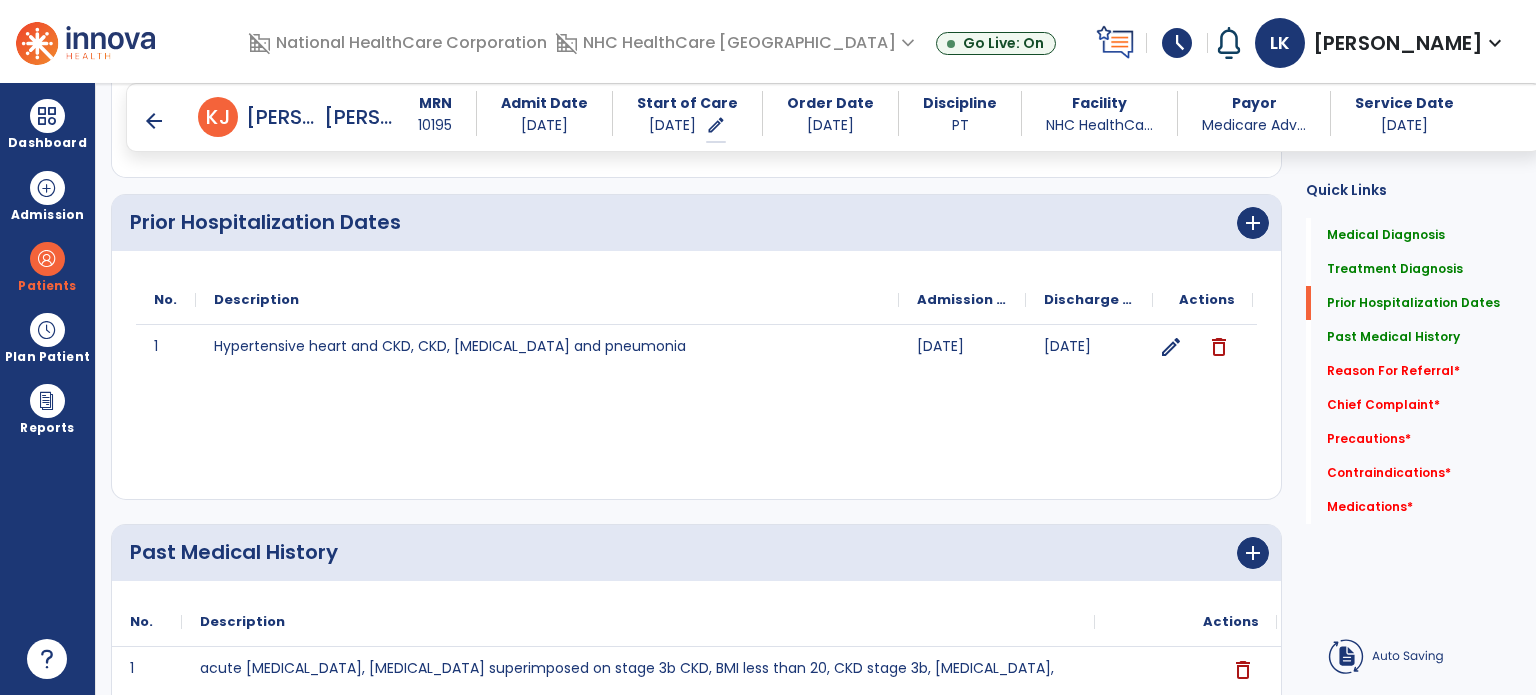 click on "1 Hypertensive heart and CKD, CKD,  [MEDICAL_DATA] and pneumonia [DATE] [DATE] edit delete" 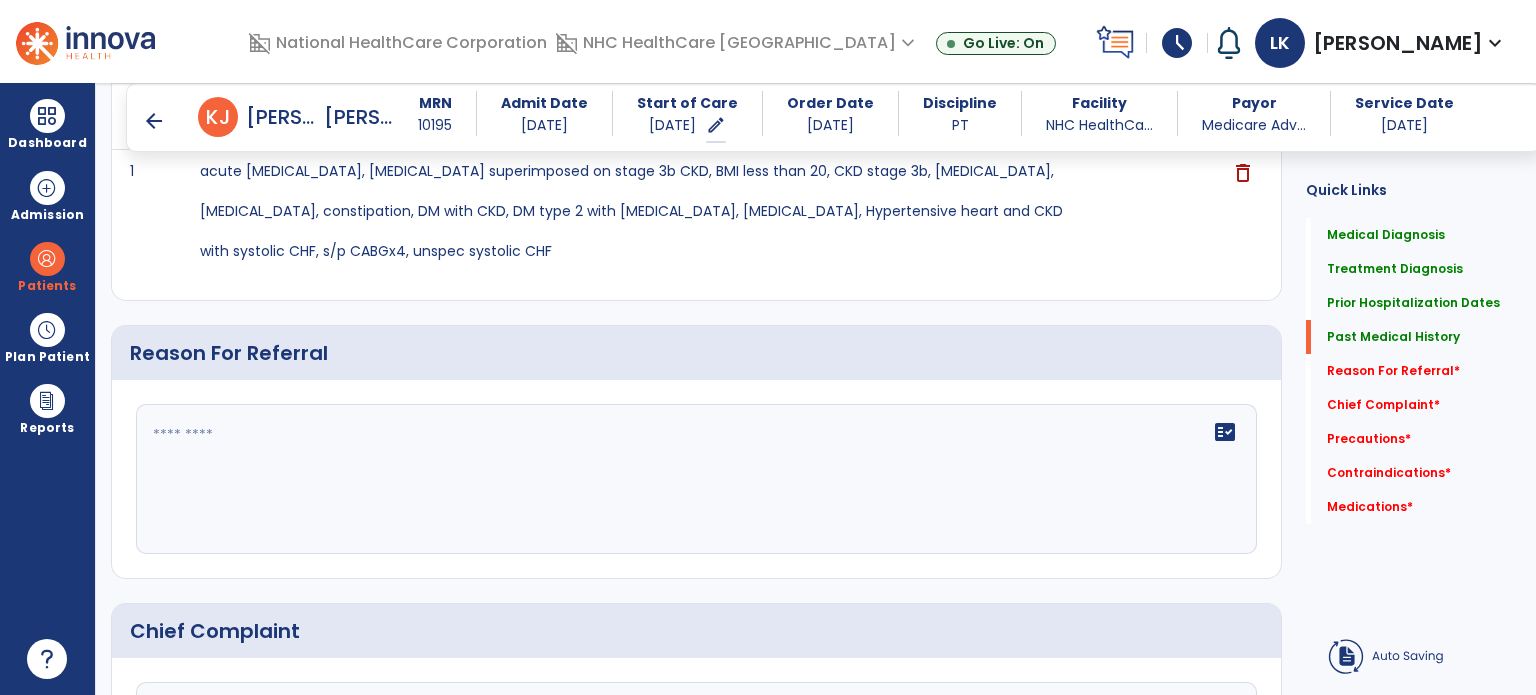 scroll, scrollTop: 1300, scrollLeft: 0, axis: vertical 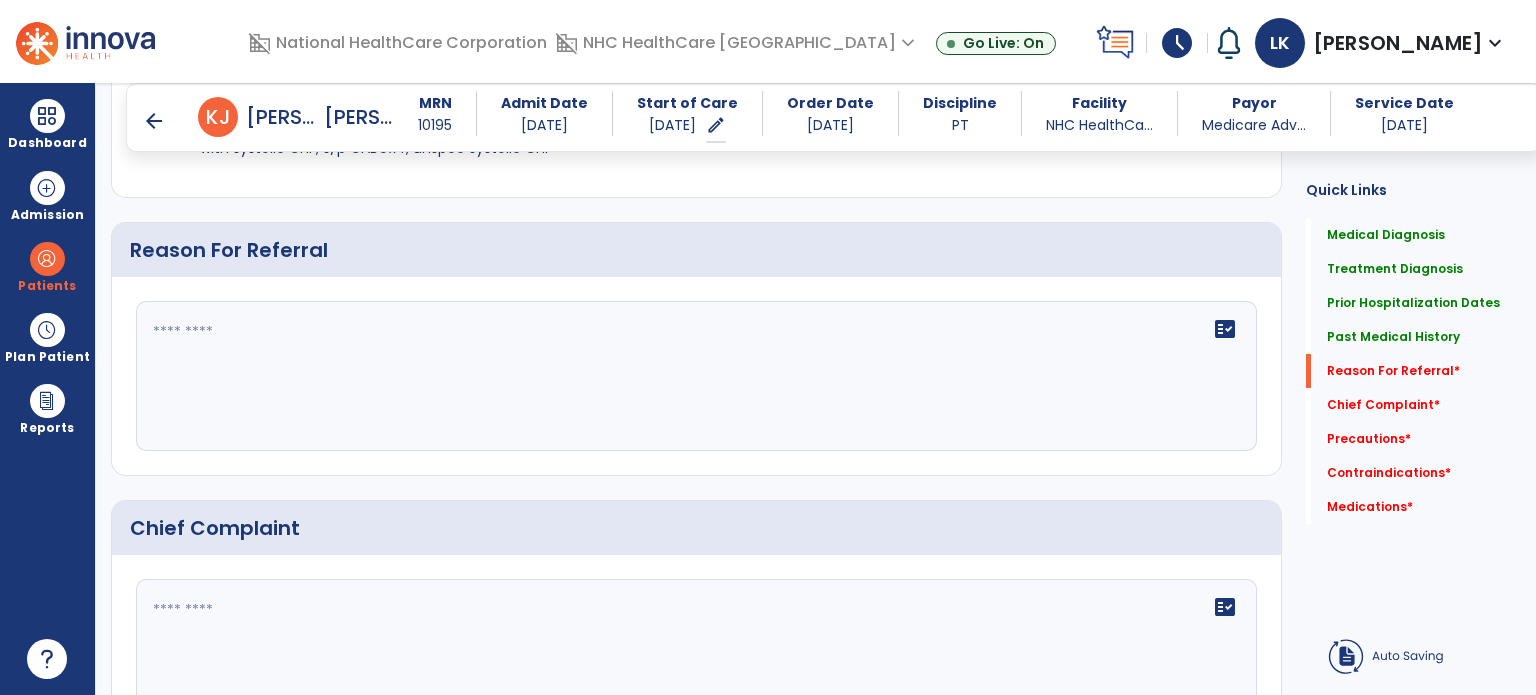 click on "fact_check" 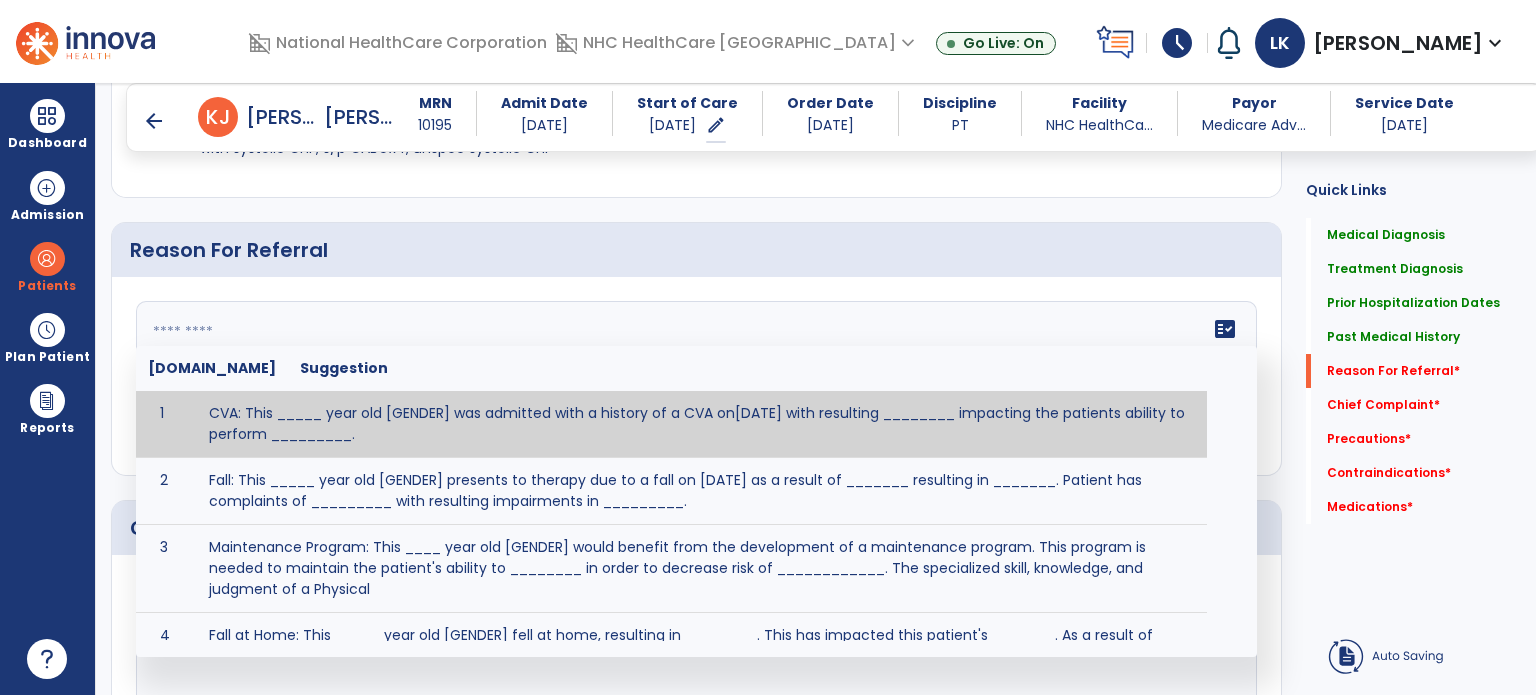 click 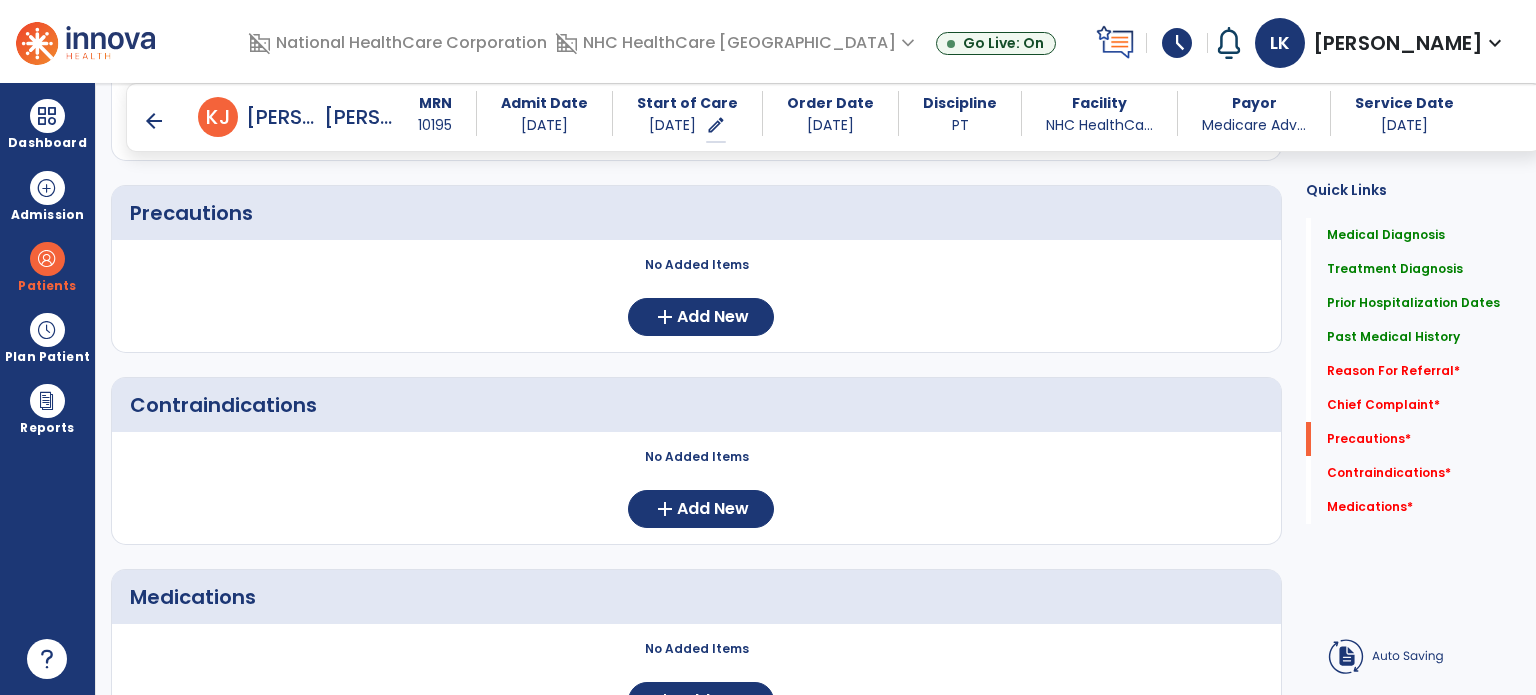 scroll, scrollTop: 1797, scrollLeft: 0, axis: vertical 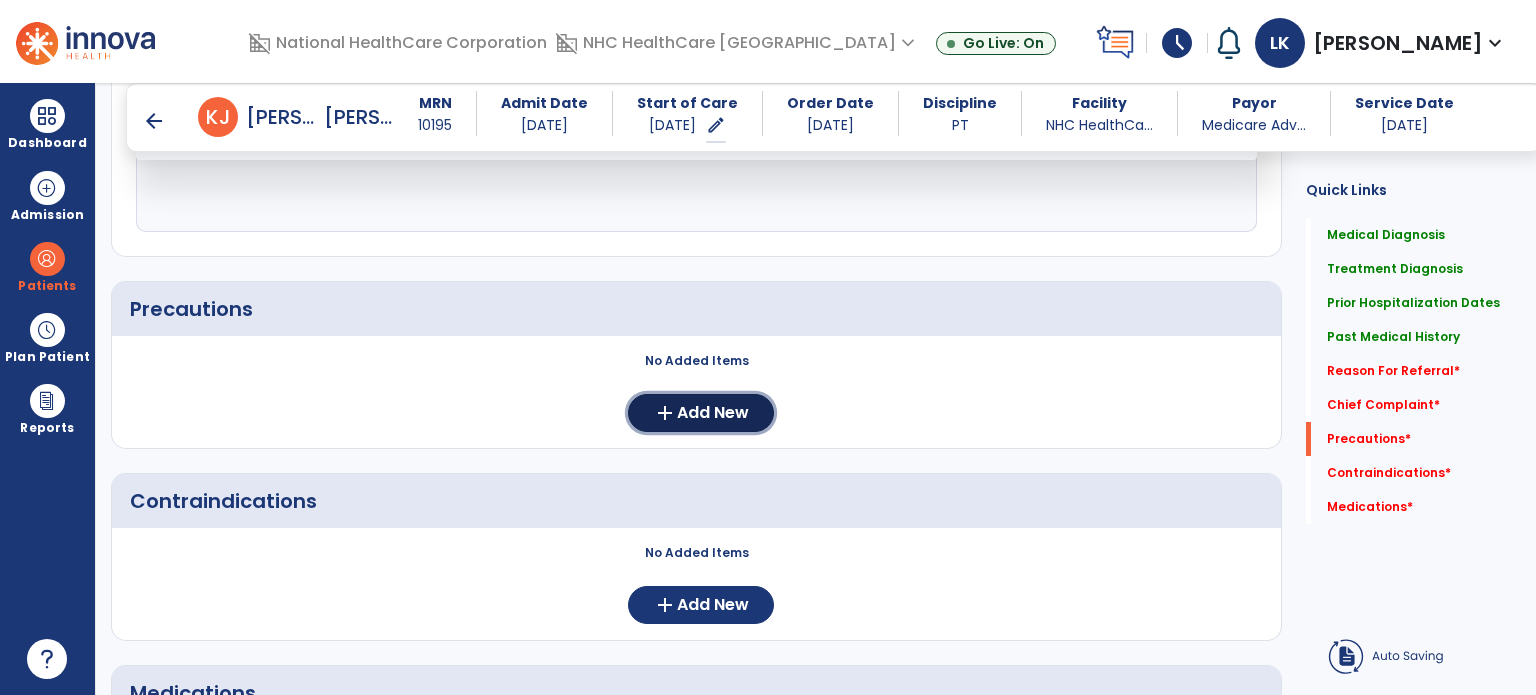 click on "Add New" 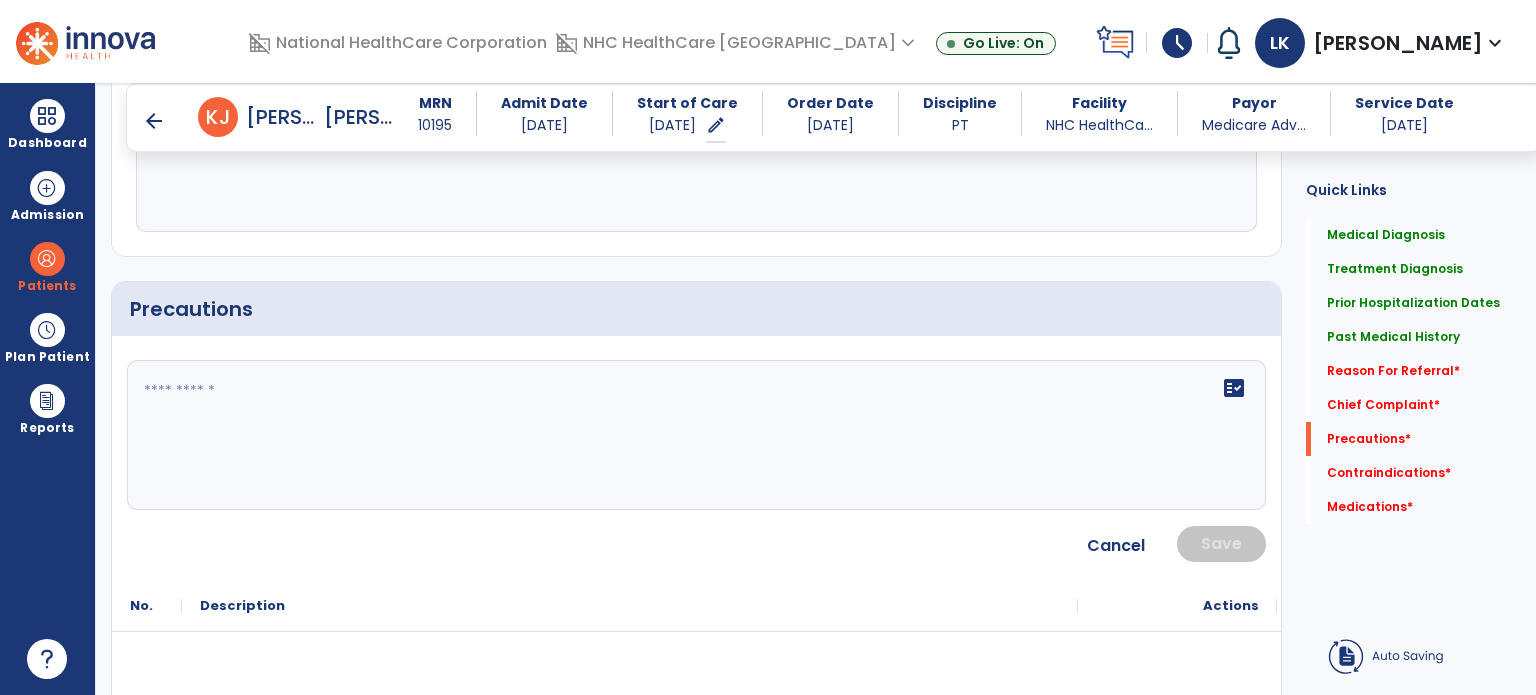 click 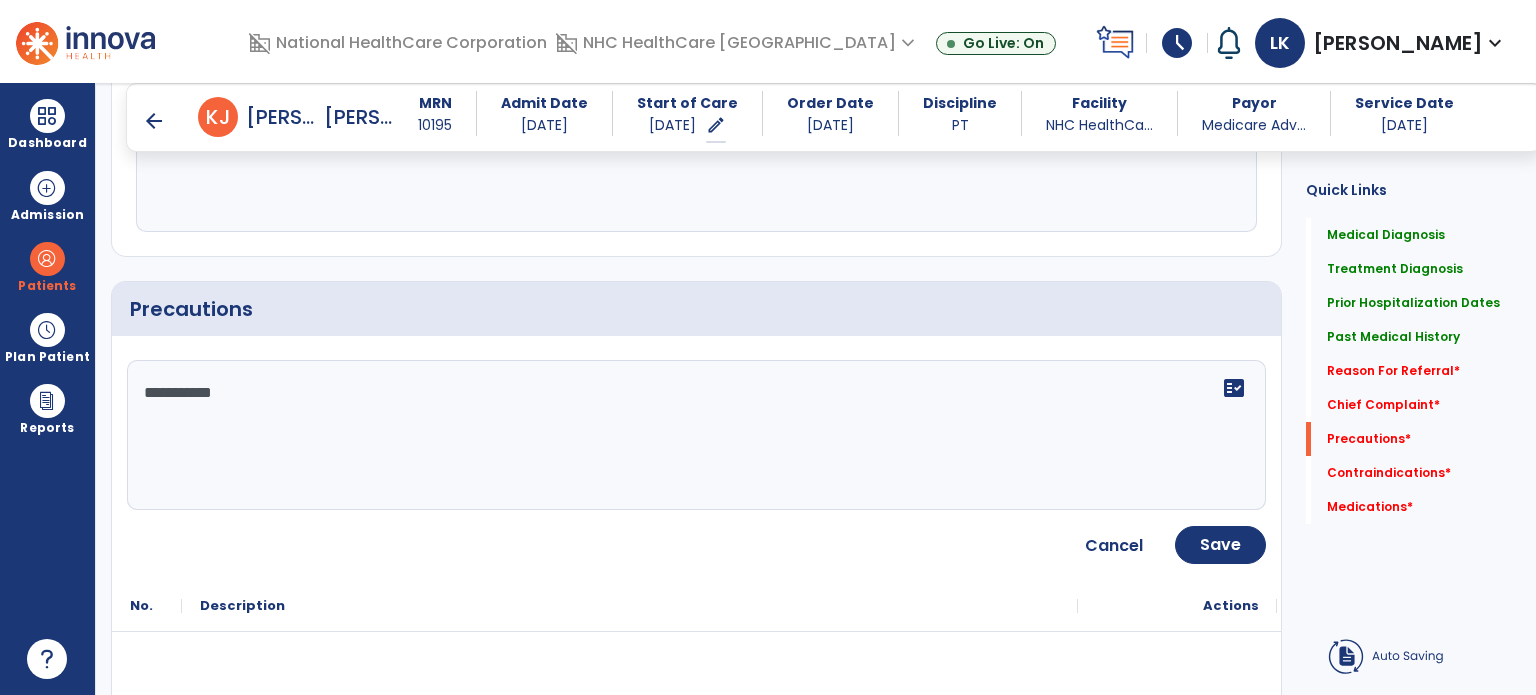 click on "**********" 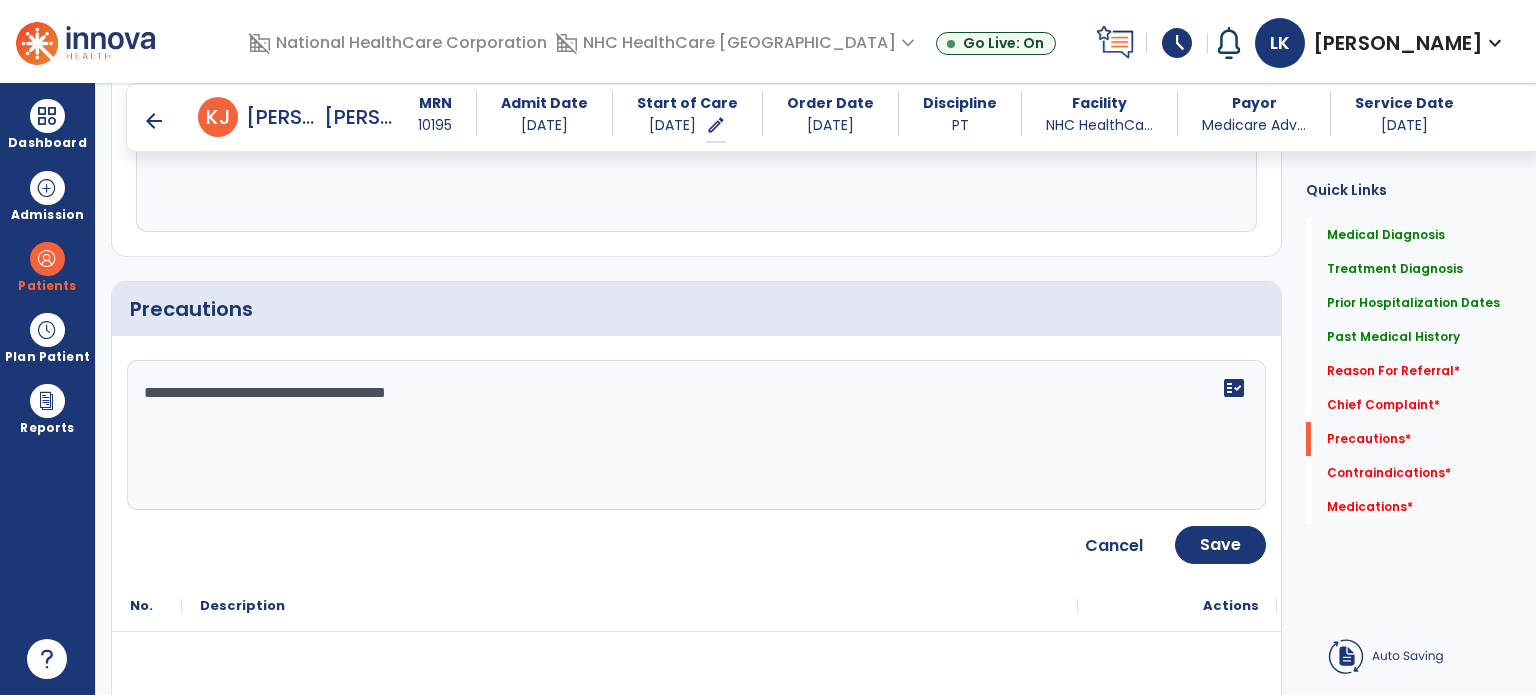 type on "**********" 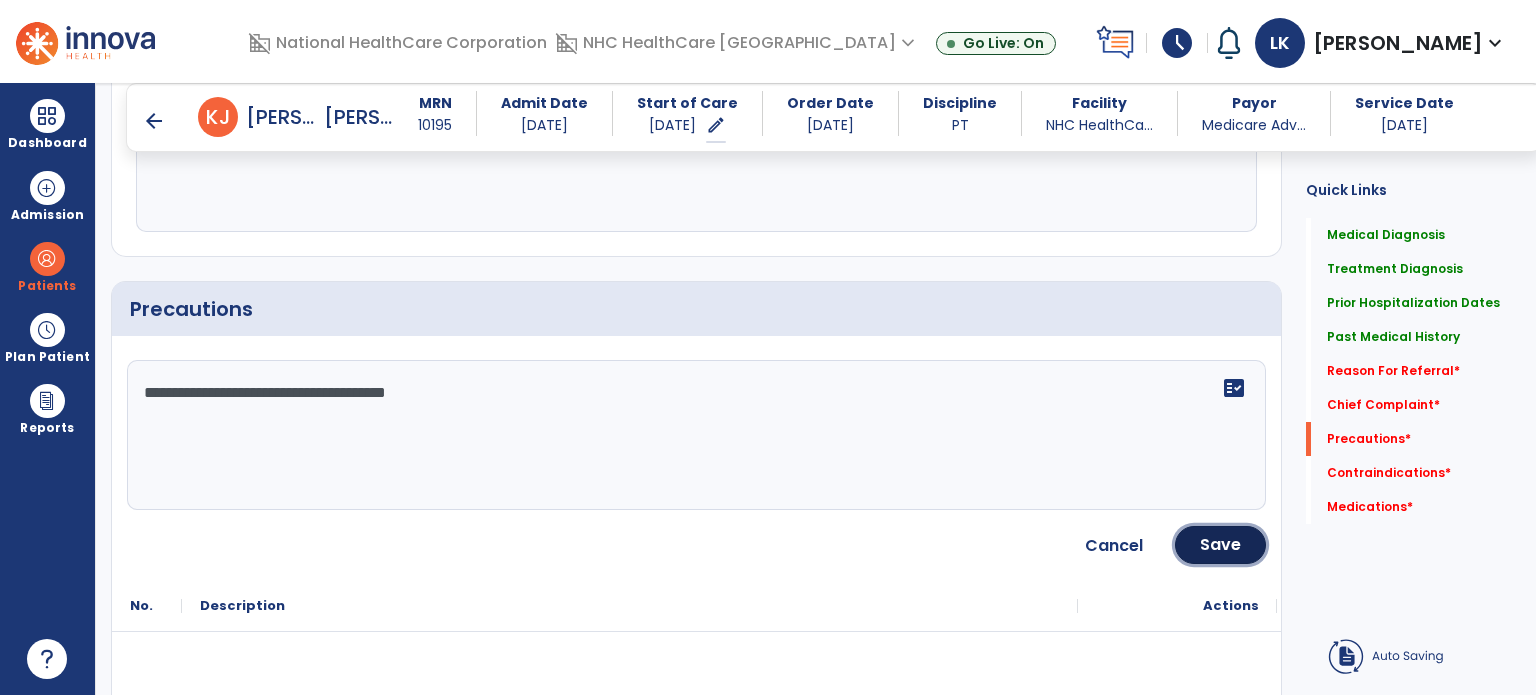 click on "Save" 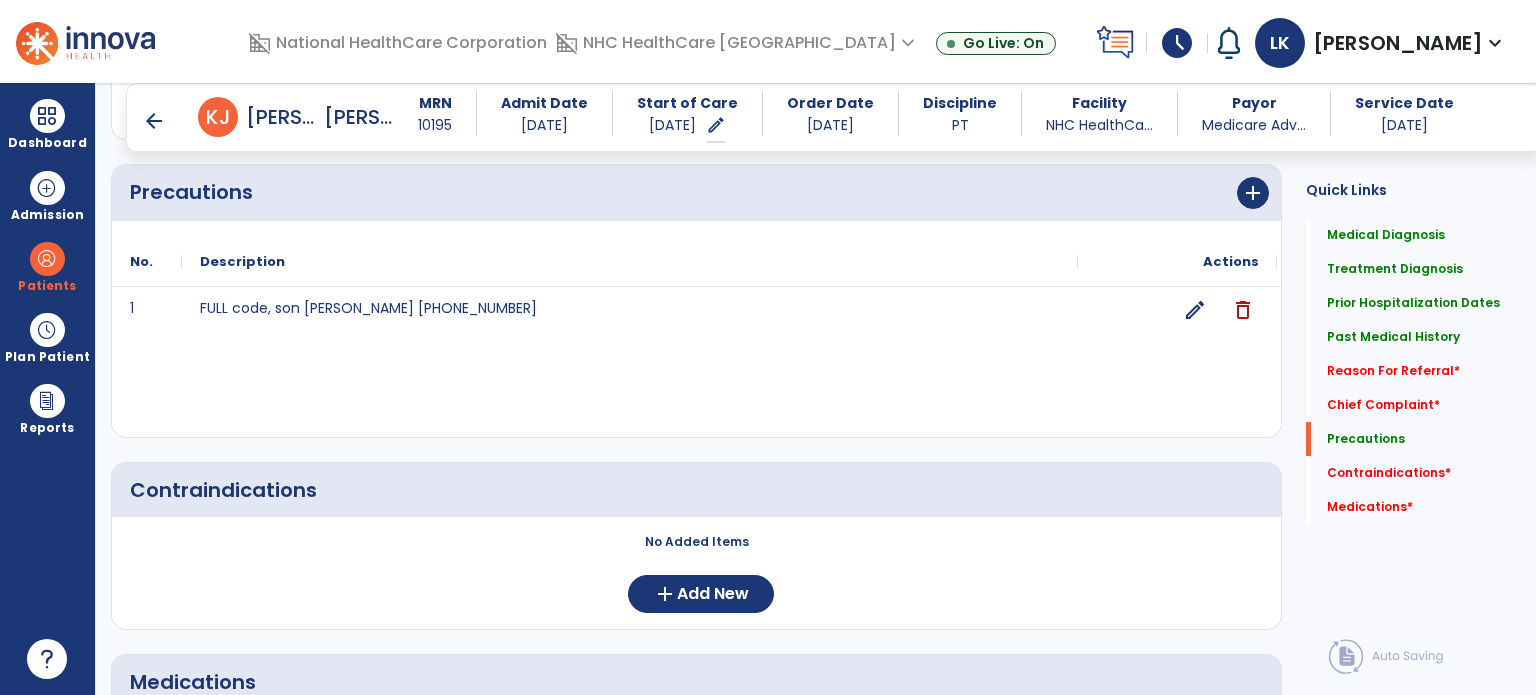scroll, scrollTop: 2097, scrollLeft: 0, axis: vertical 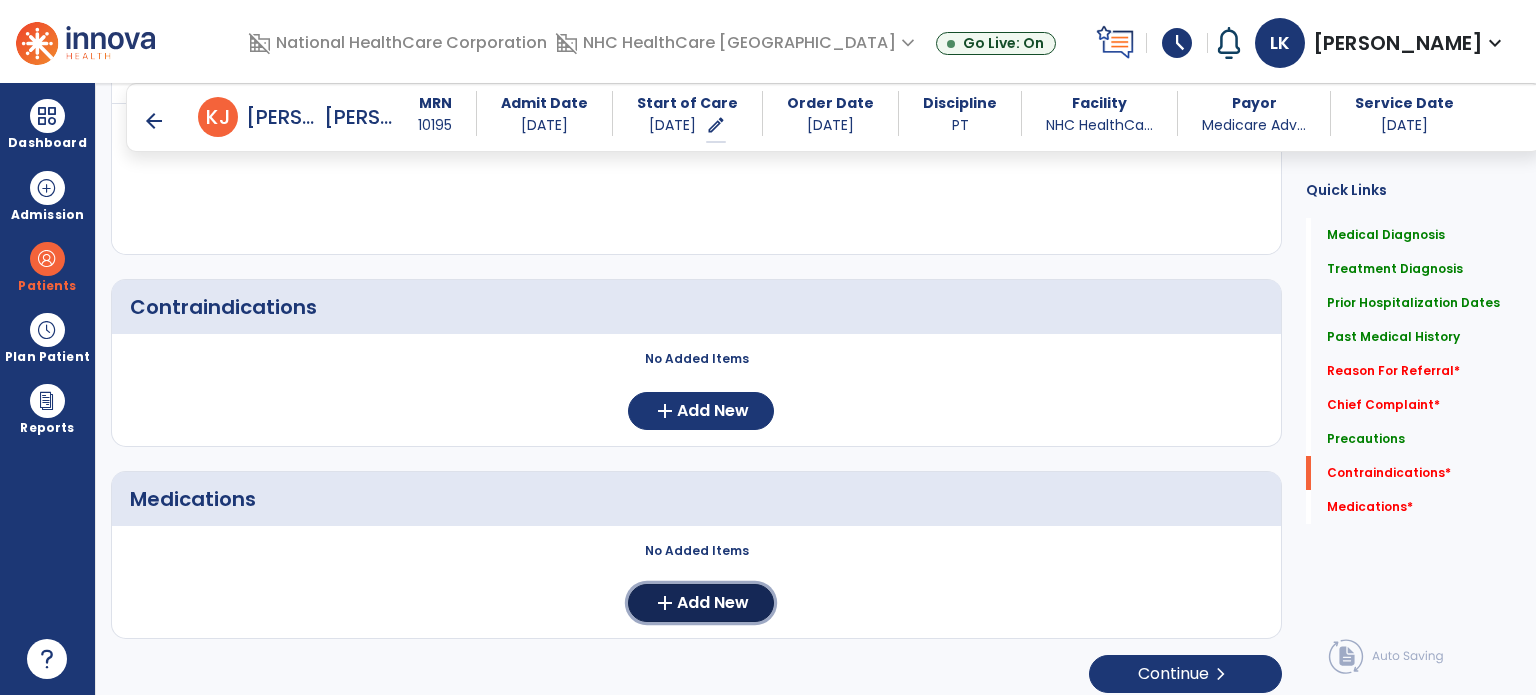 click on "Add New" 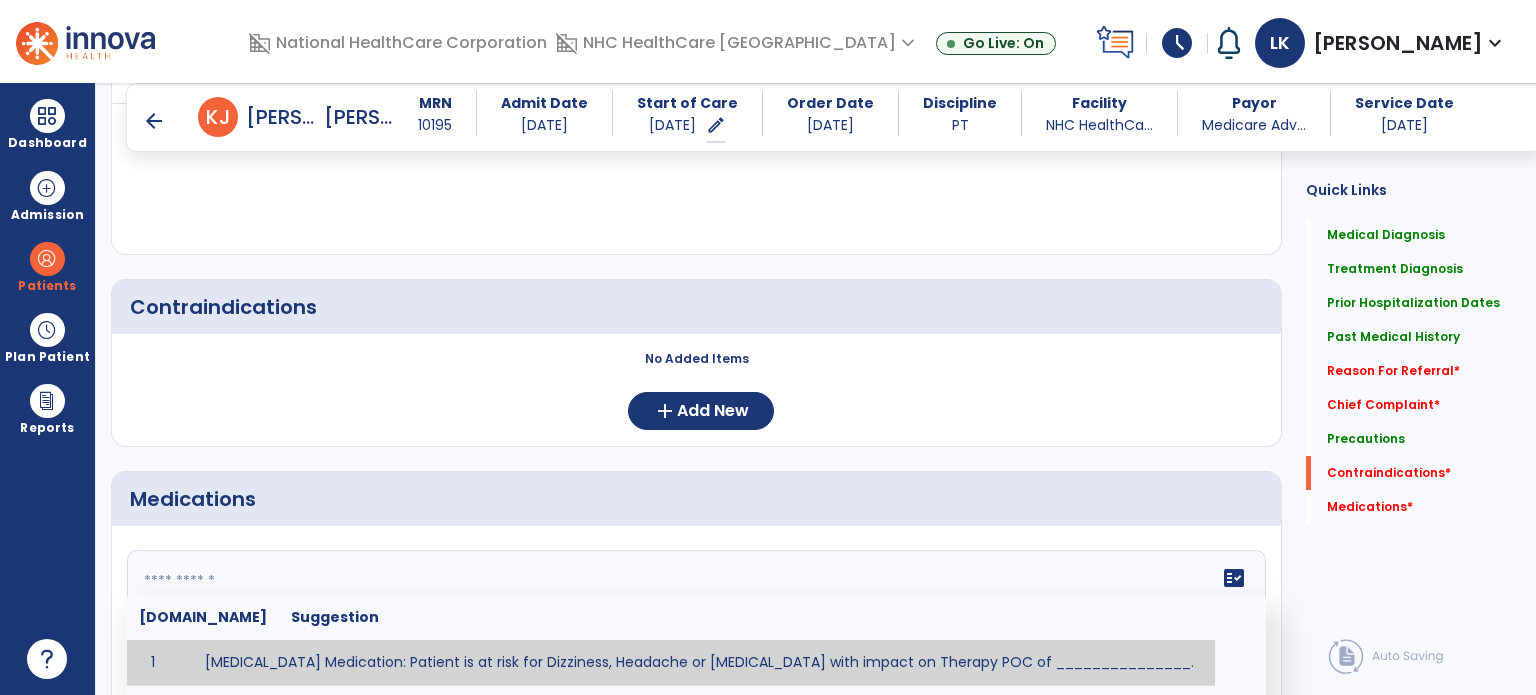 click 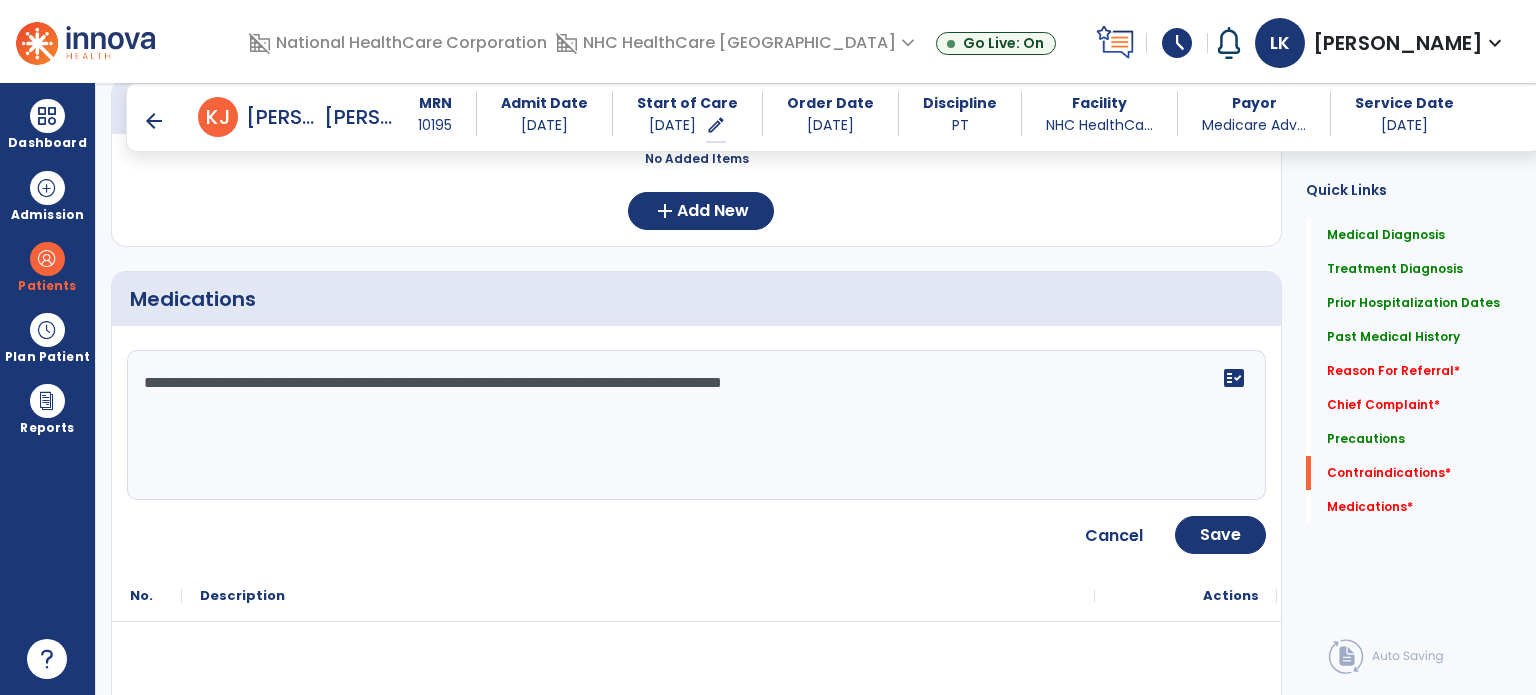 type on "**********" 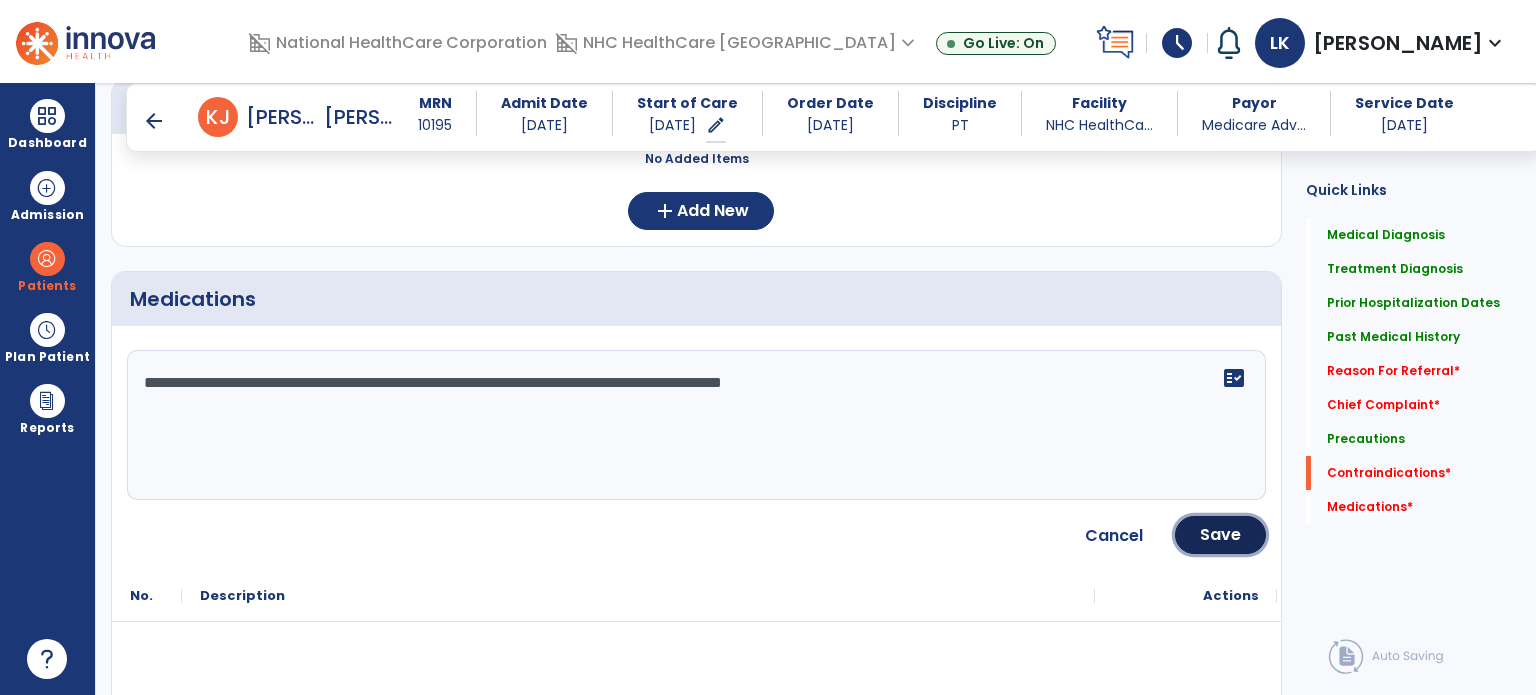 click on "Save" 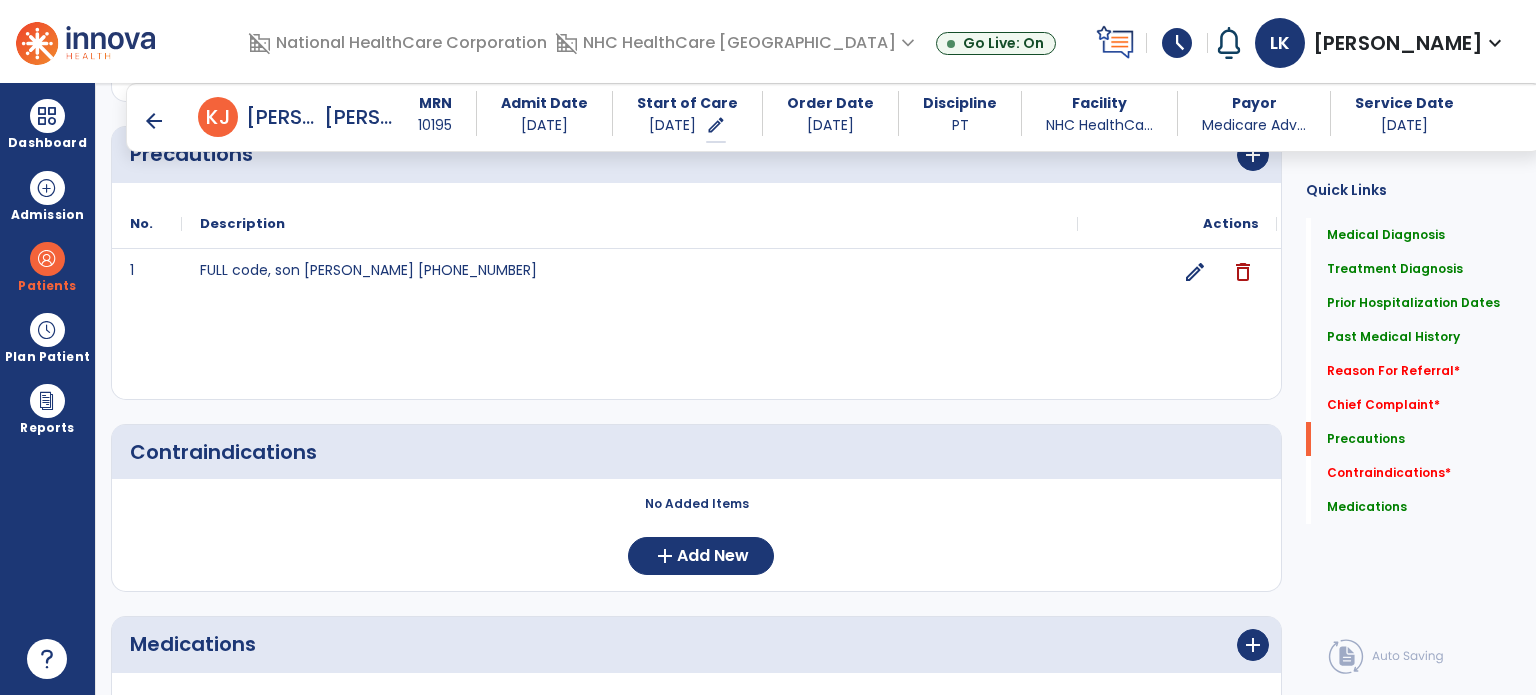 scroll, scrollTop: 2012, scrollLeft: 0, axis: vertical 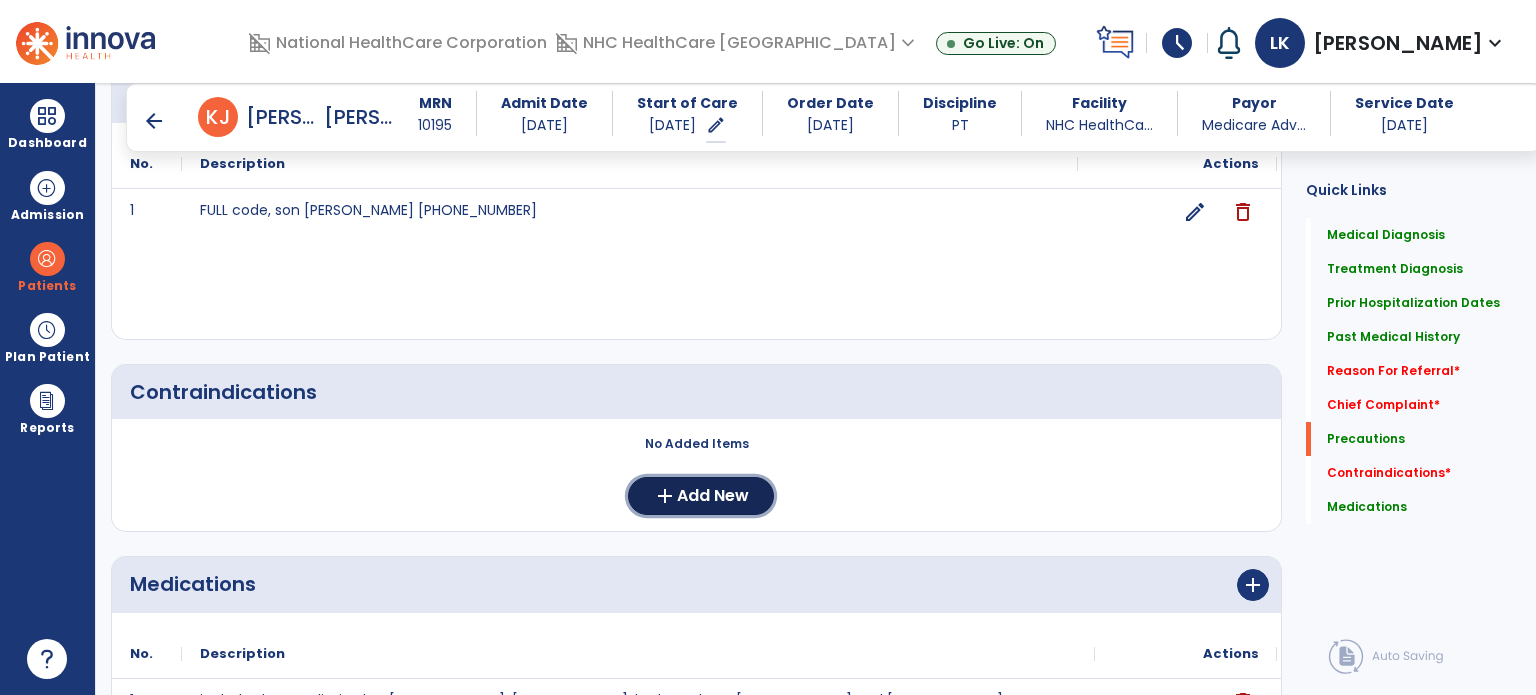 click on "Add New" 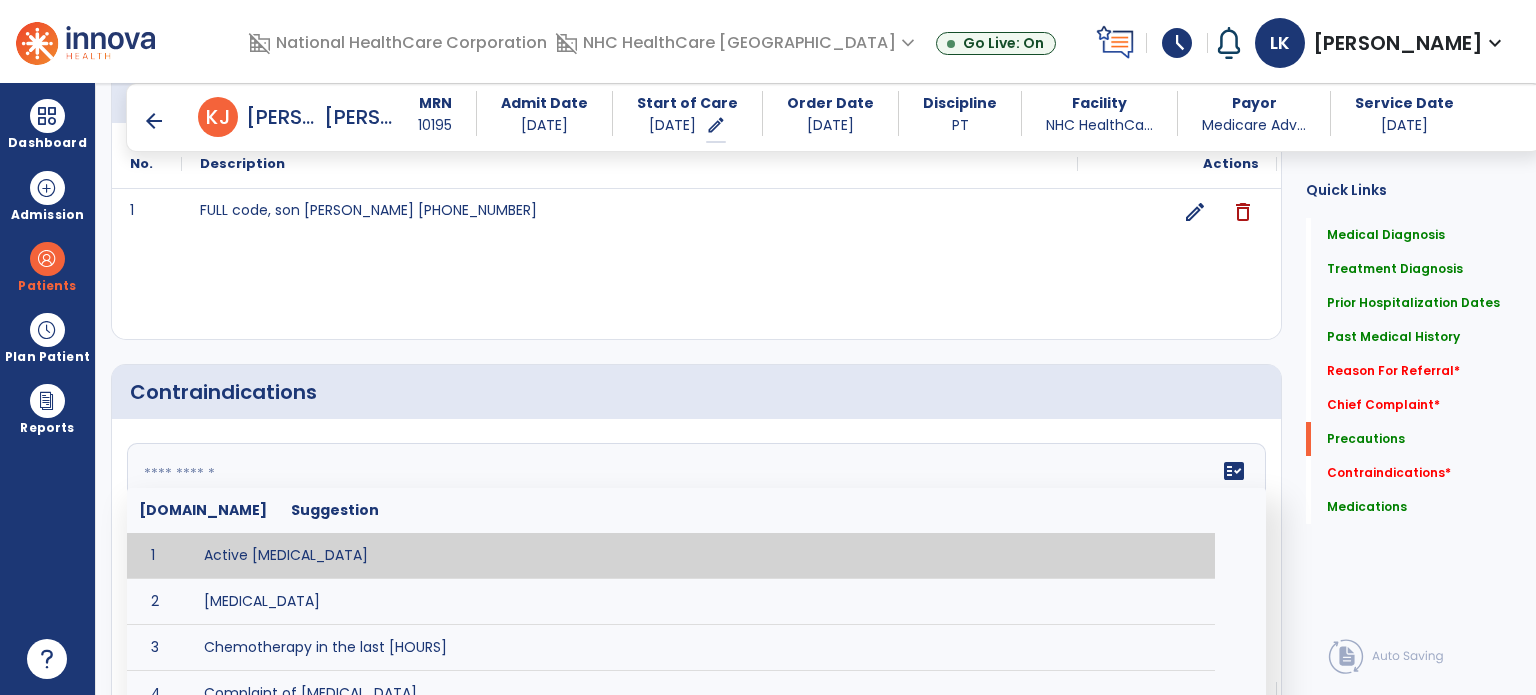 click 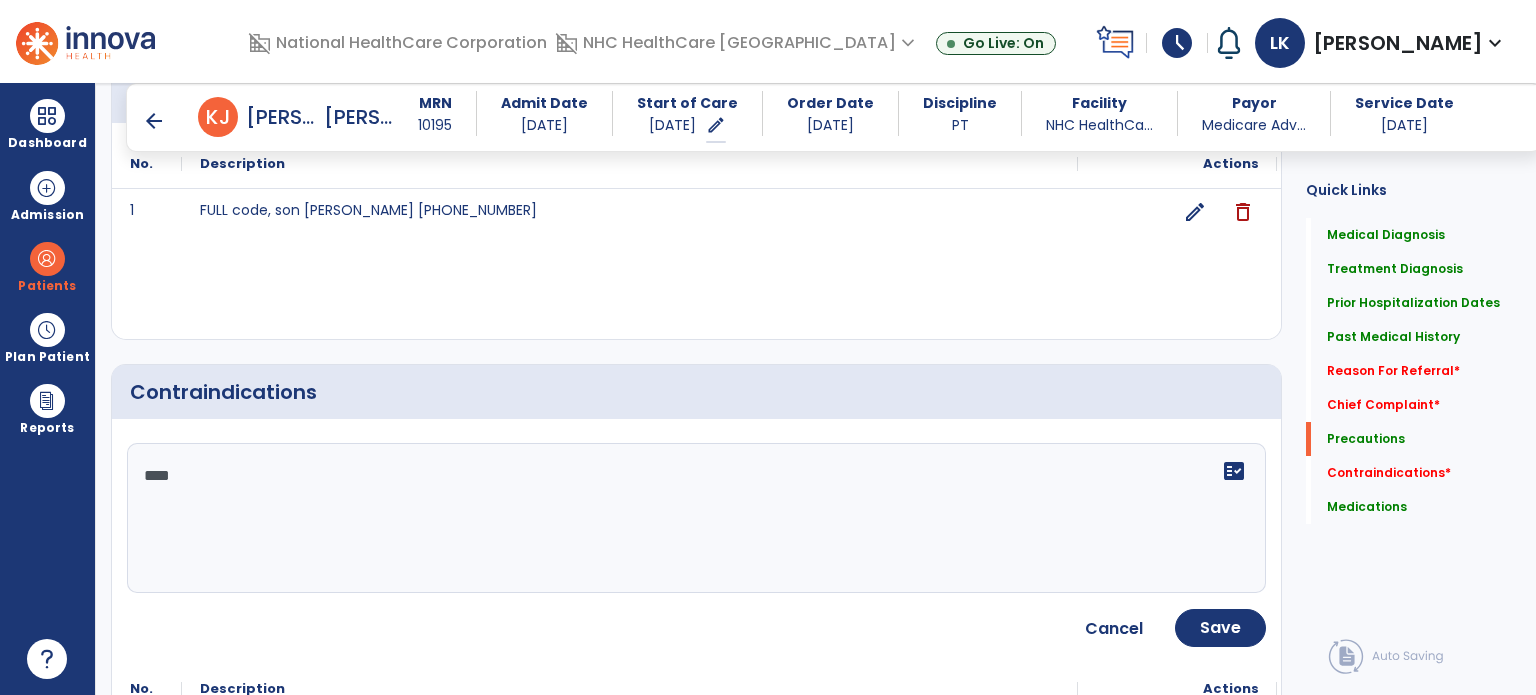 type on "****" 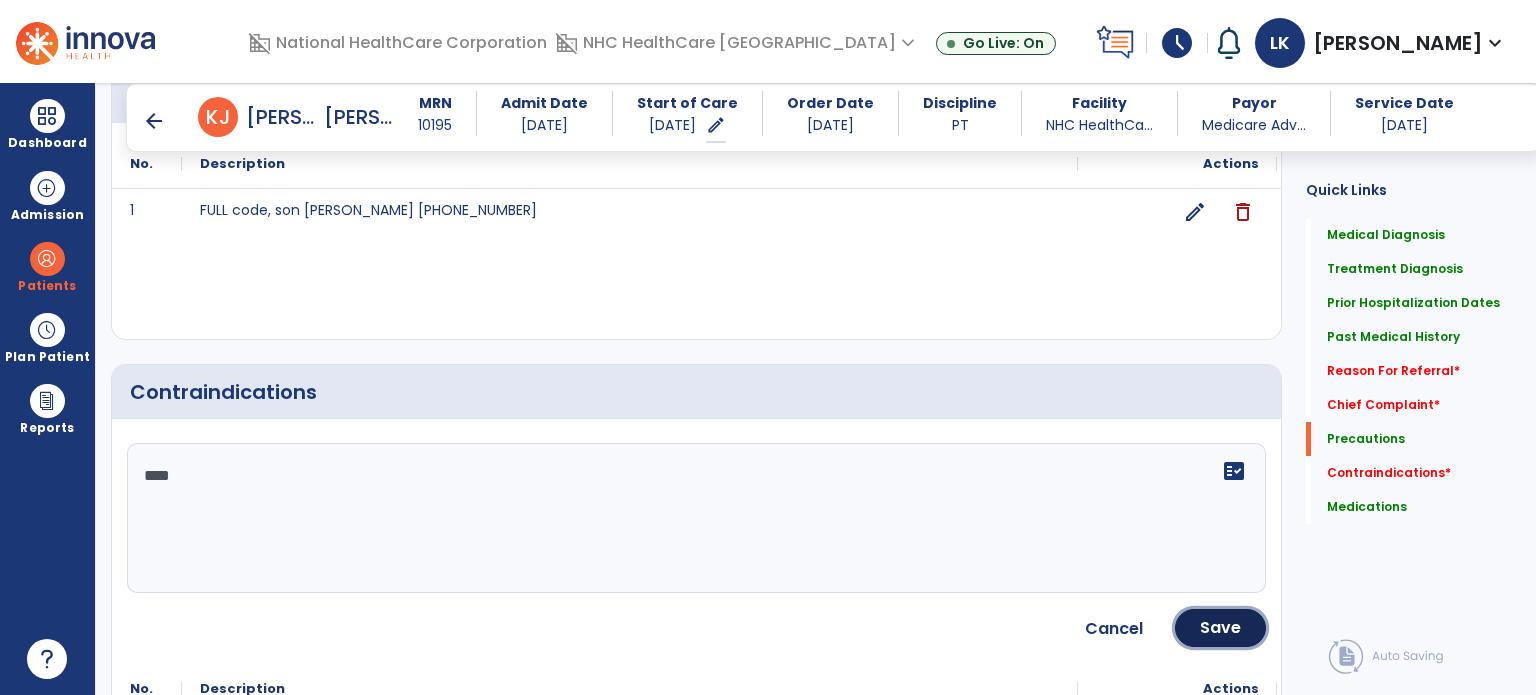 click on "Save" 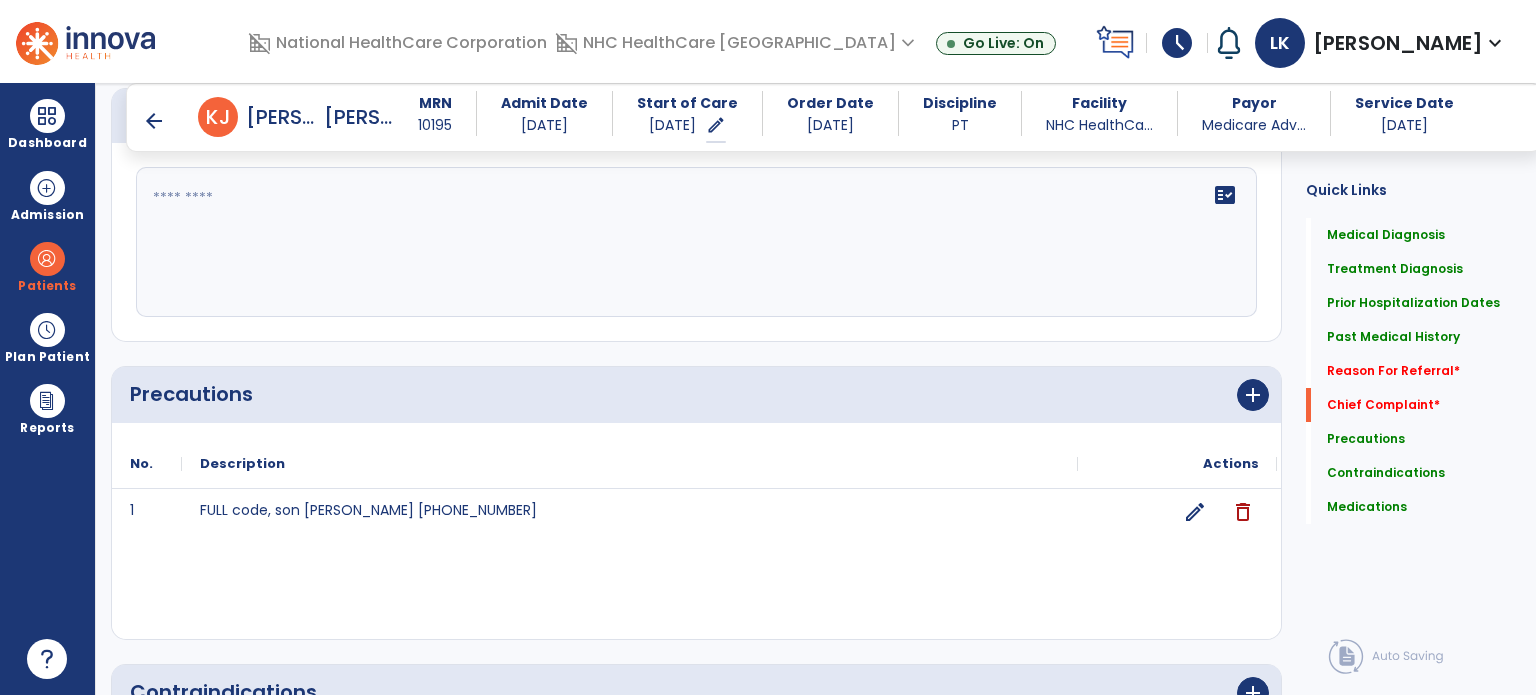 scroll, scrollTop: 1412, scrollLeft: 0, axis: vertical 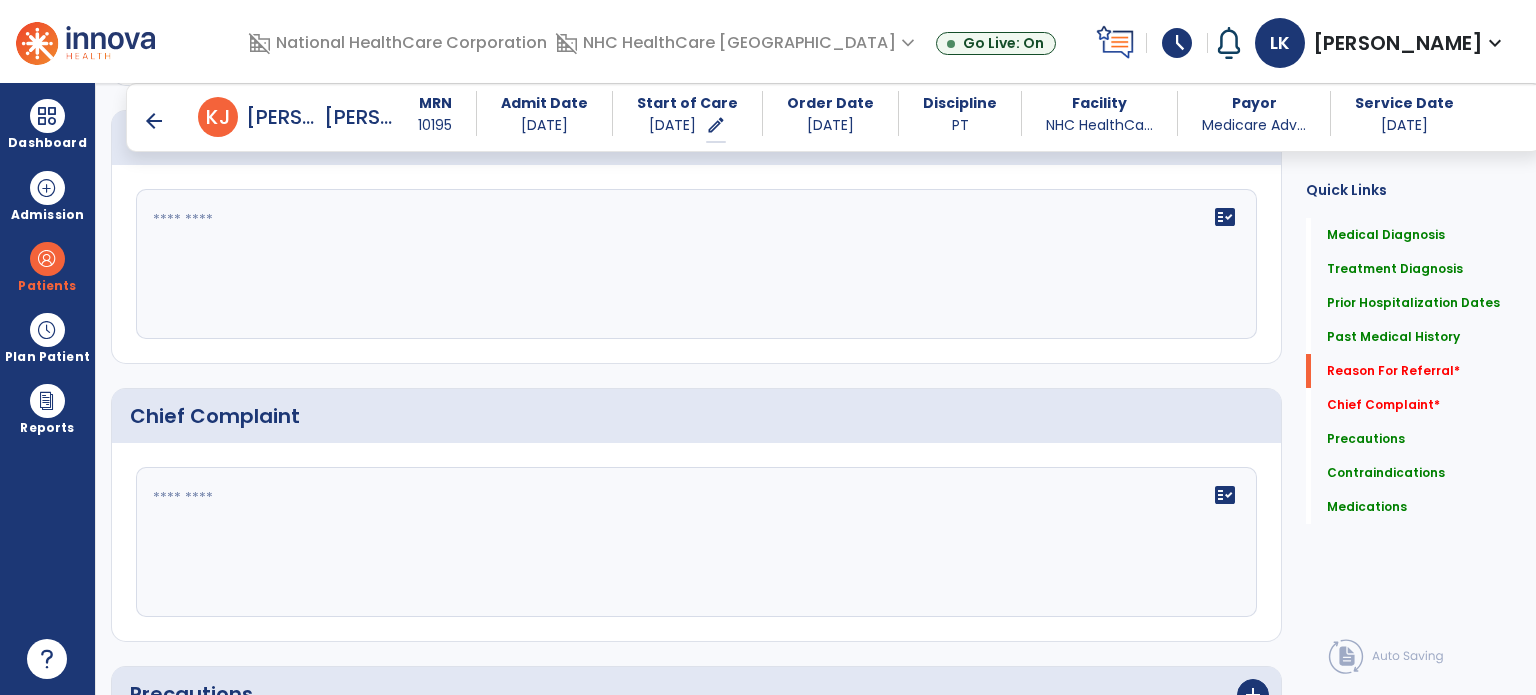 click 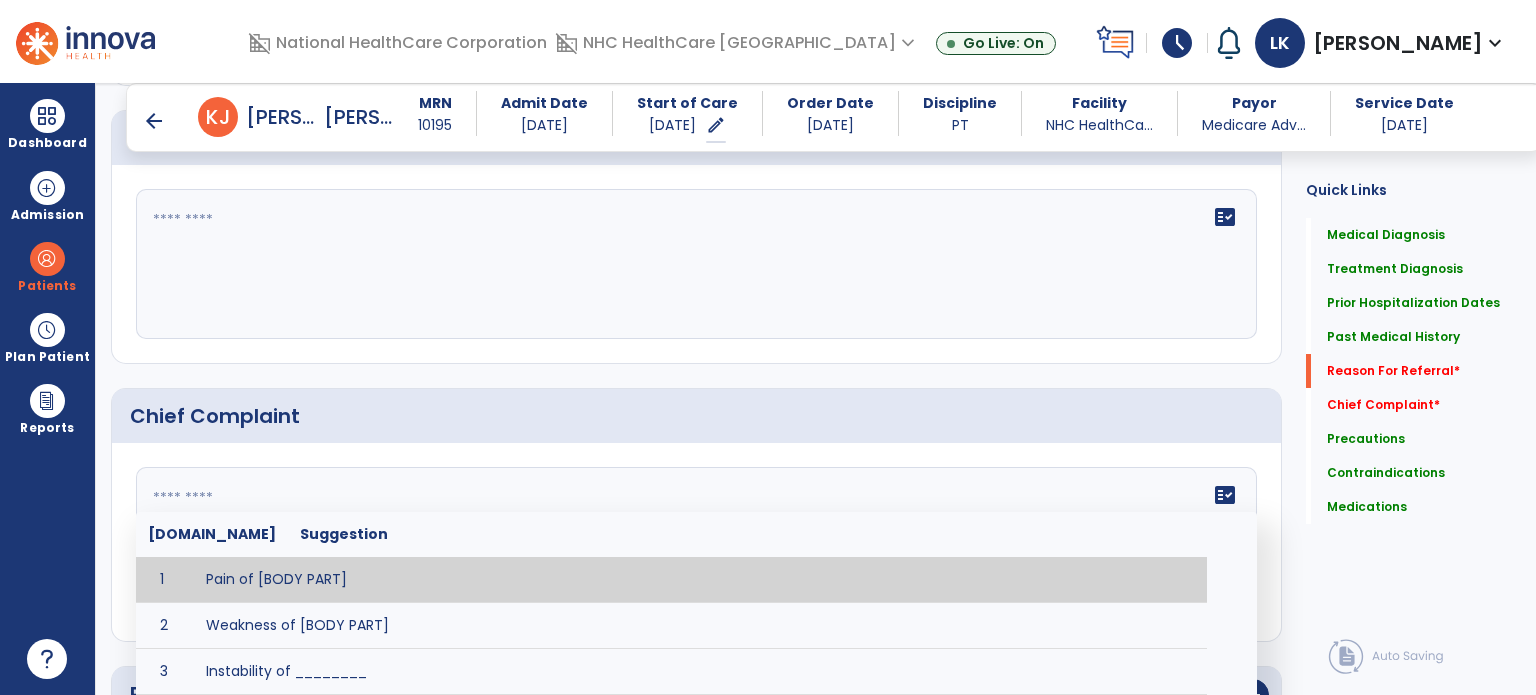 type on "*" 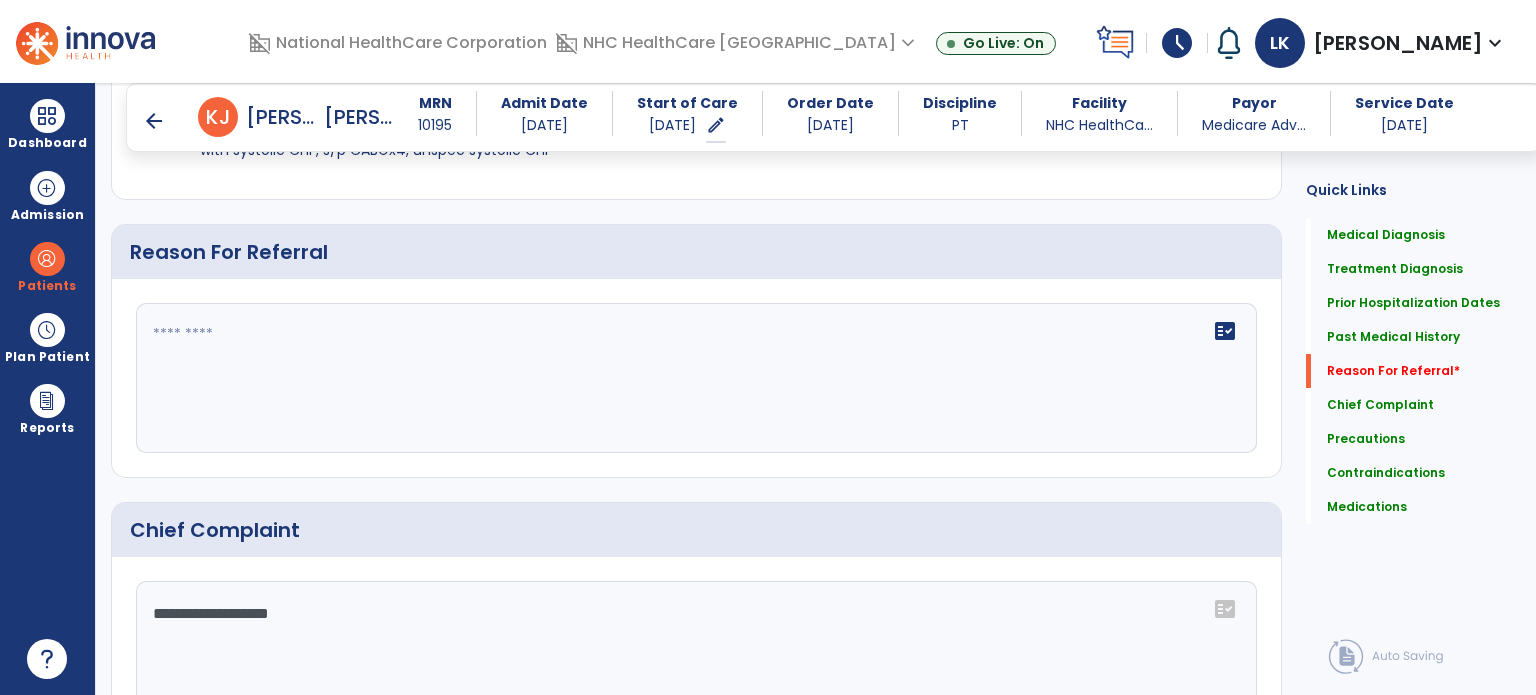 scroll, scrollTop: 1312, scrollLeft: 0, axis: vertical 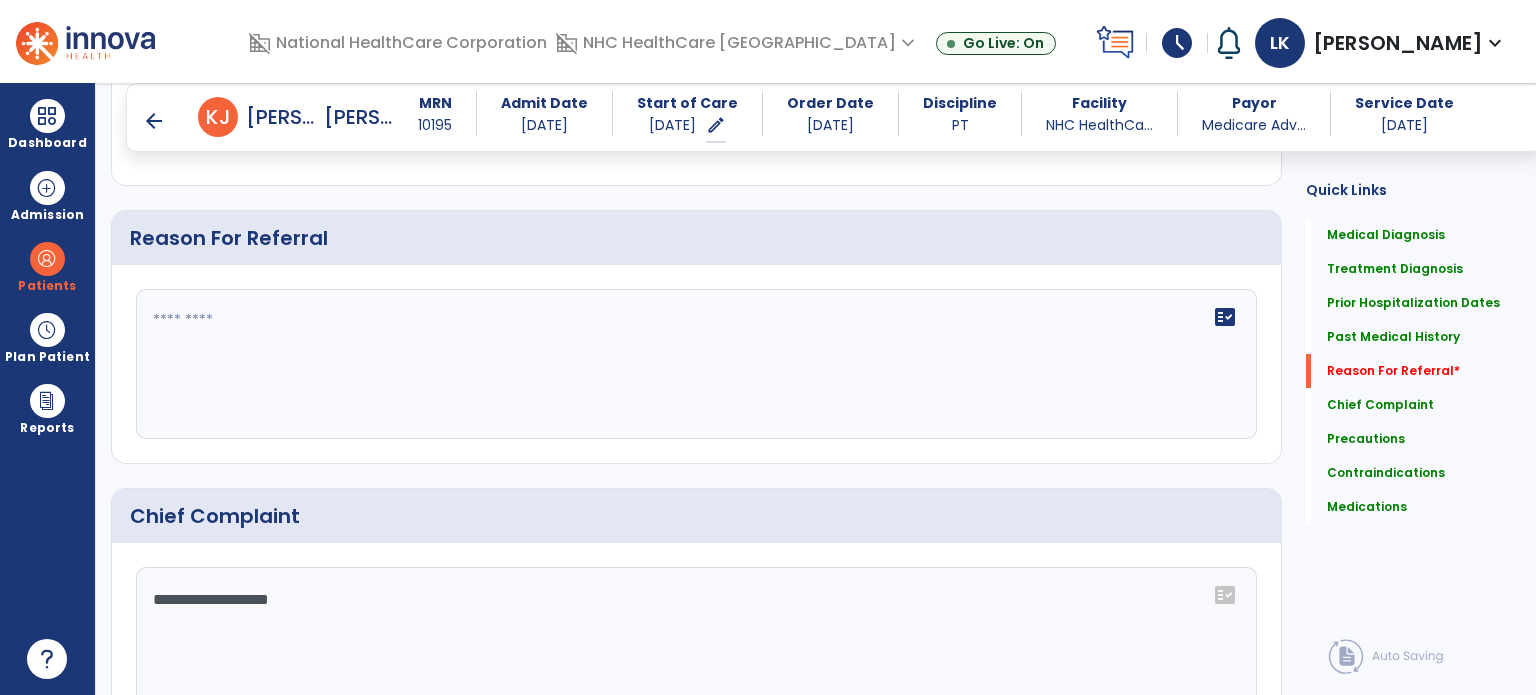 type on "**********" 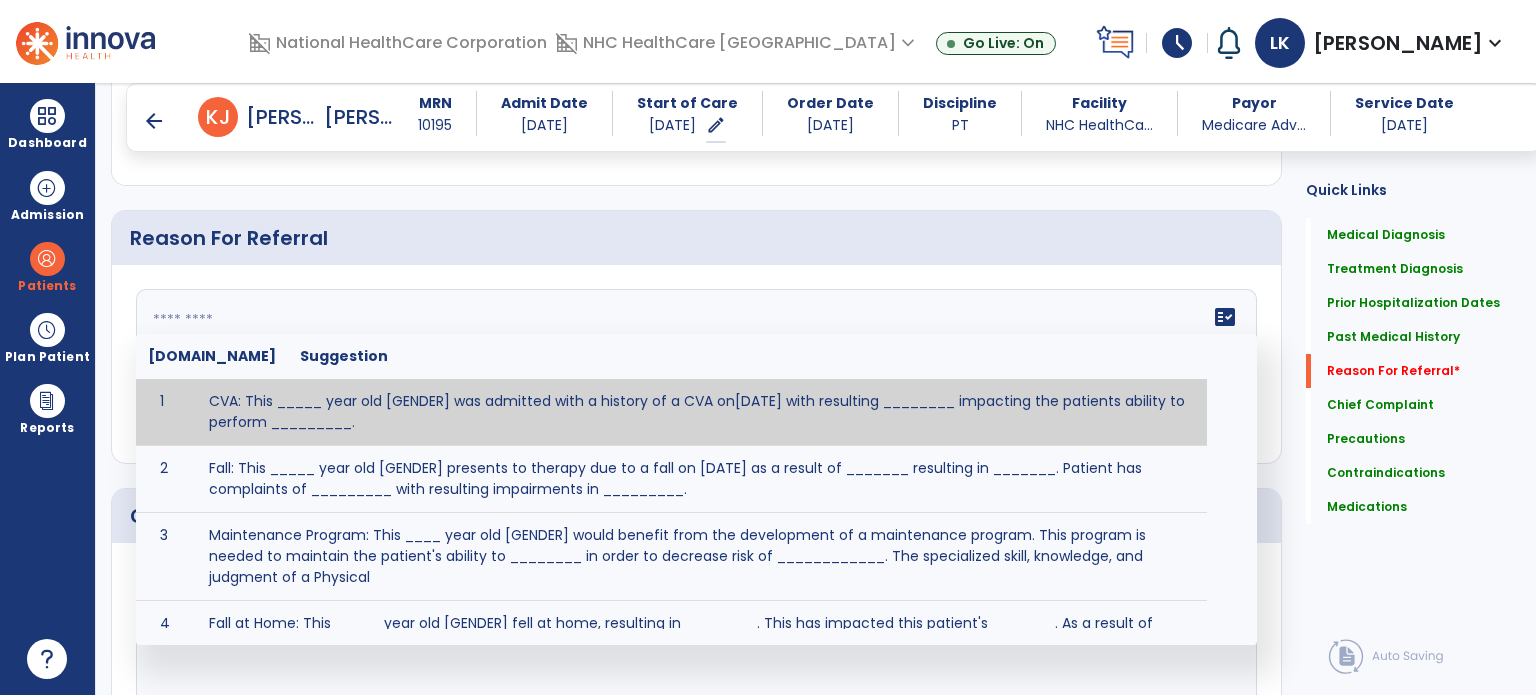 click on "fact_check  [DOMAIN_NAME] Suggestion 1 CVA: This _____ year old [GENDER] was admitted with a history of a CVA on[DATE] with resulting ________ impacting the patients ability to perform _________. 2 Fall: This _____ year old [GENDER] presents to therapy due to a fall on [DATE] as a result of _______ resulting in _______.  Patient has complaints of _________ with resulting impairments in _________. 3 Maintenance Program: This ____ year old [GENDER] would benefit from the development of a maintenance program.  This program is needed to maintain the patient's ability to ________ in order to decrease risk of ____________.  The specialized skill, knowledge, and judgment of a Physical  4 Fall at Home: This _____ year old [GENDER] fell at home, resulting  in ________.  This has impacted this patient's _______.  As a result of these noted limitations in functional activities, this patient is unable to safely return to home.  This patient requires skilled therapy in order to improve safety and function. 5 6 7 8 9 10" 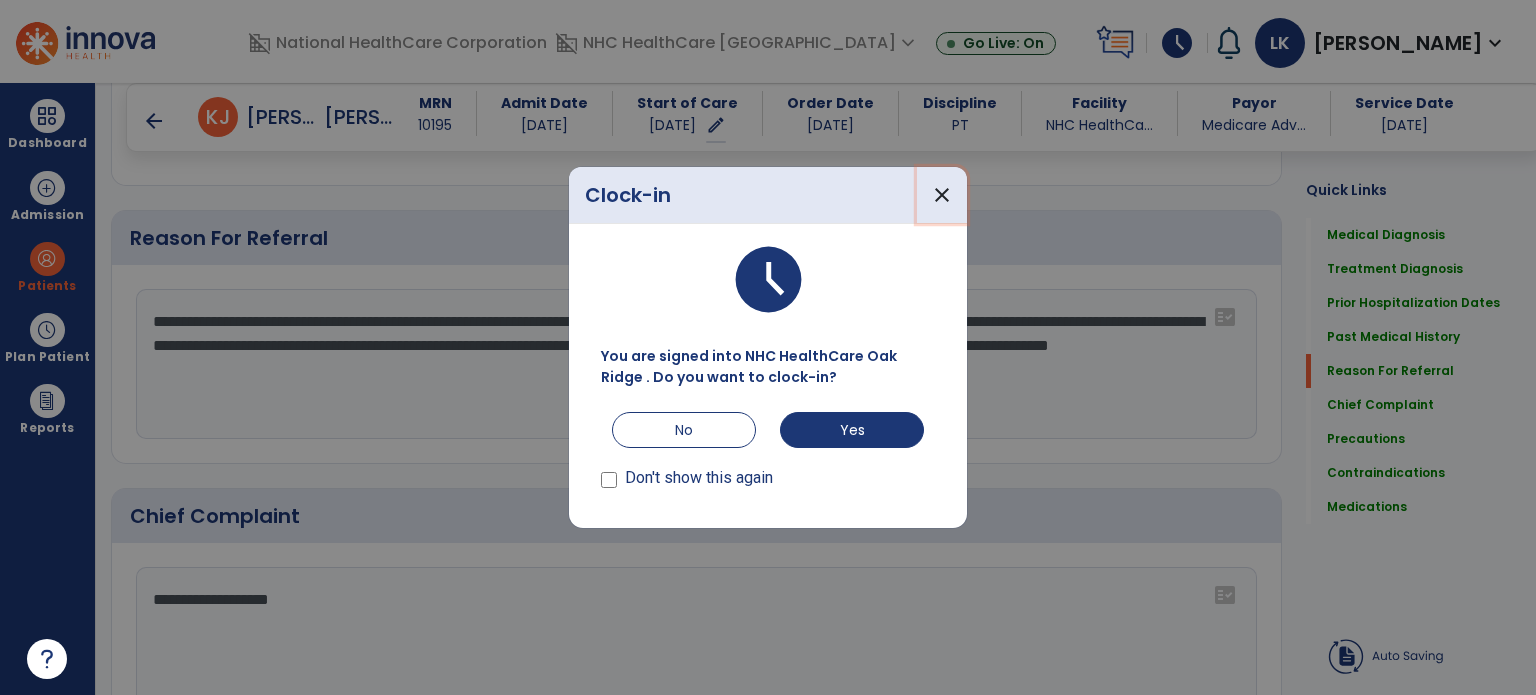 click on "close" at bounding box center (942, 195) 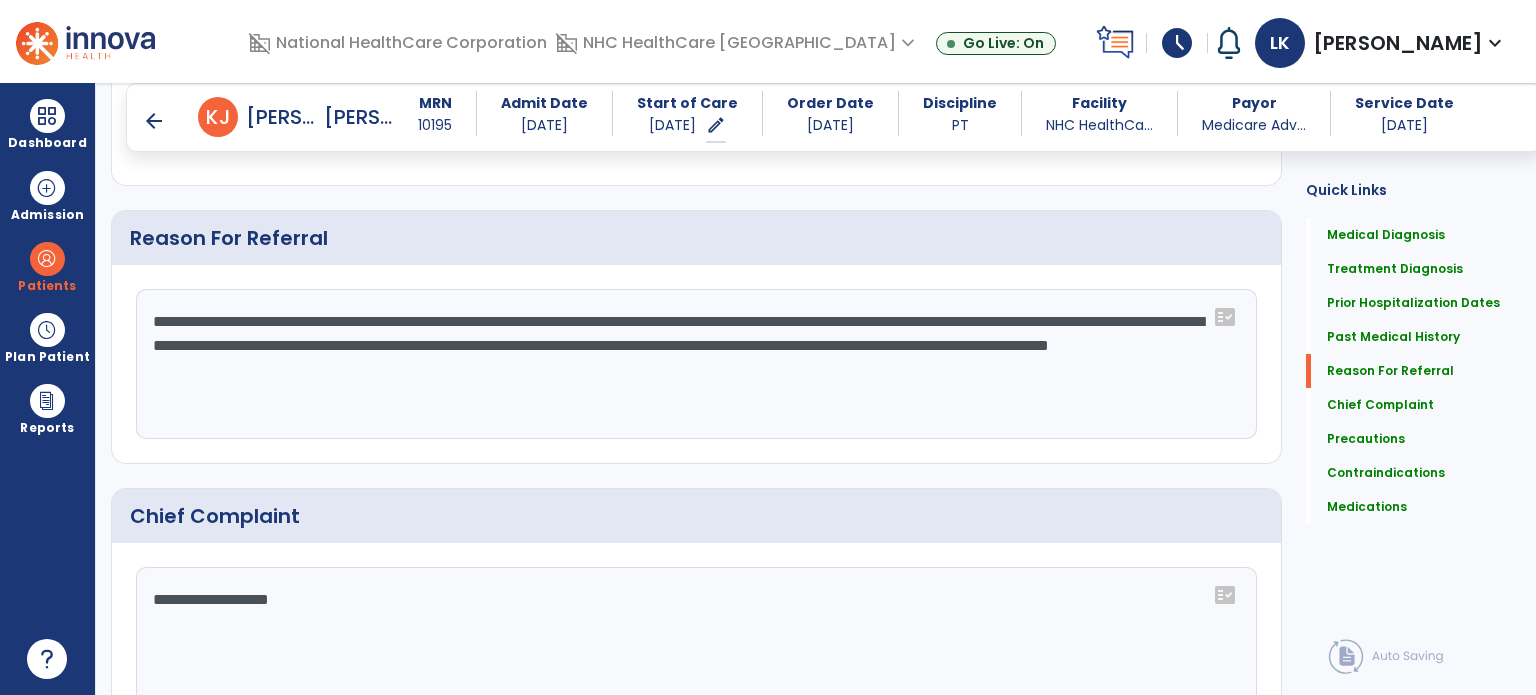 click on "schedule" at bounding box center [1177, 43] 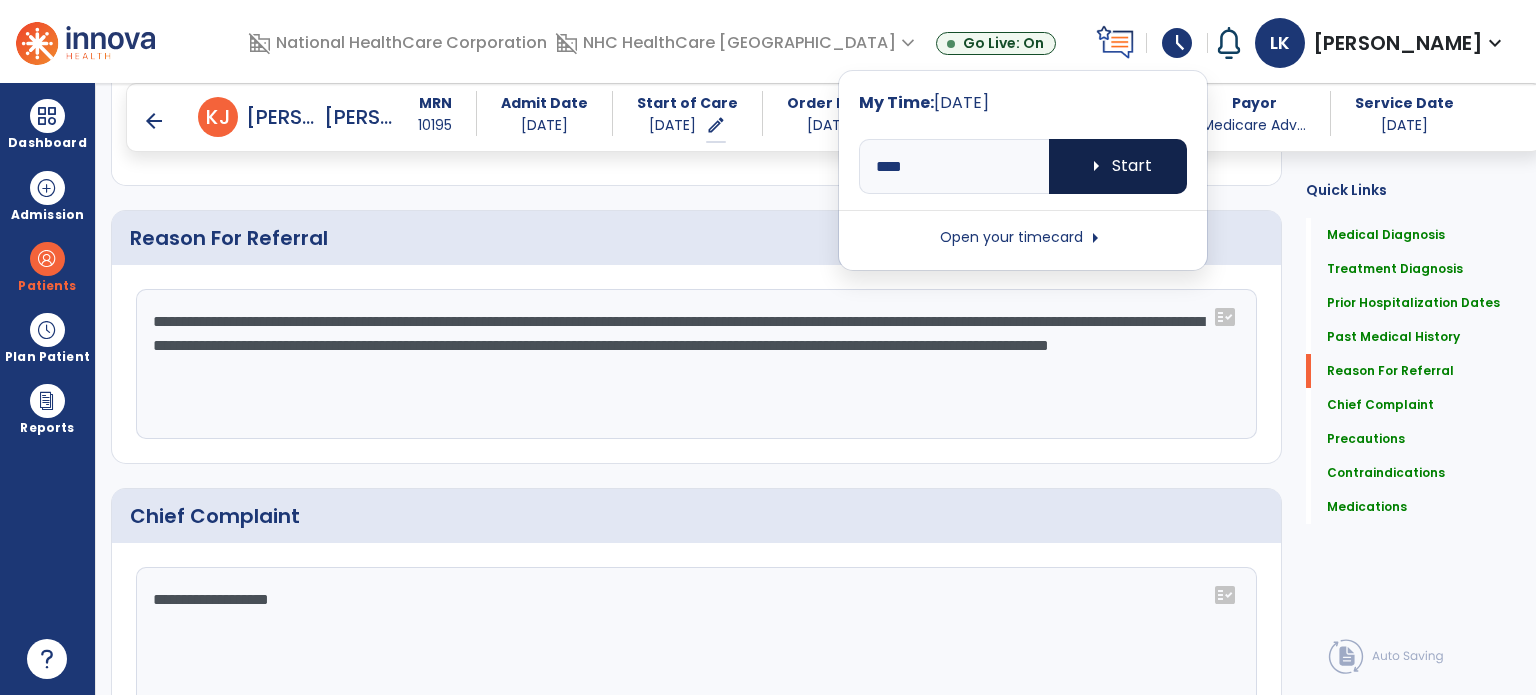 click on "arrow_right  Start" at bounding box center (1118, 166) 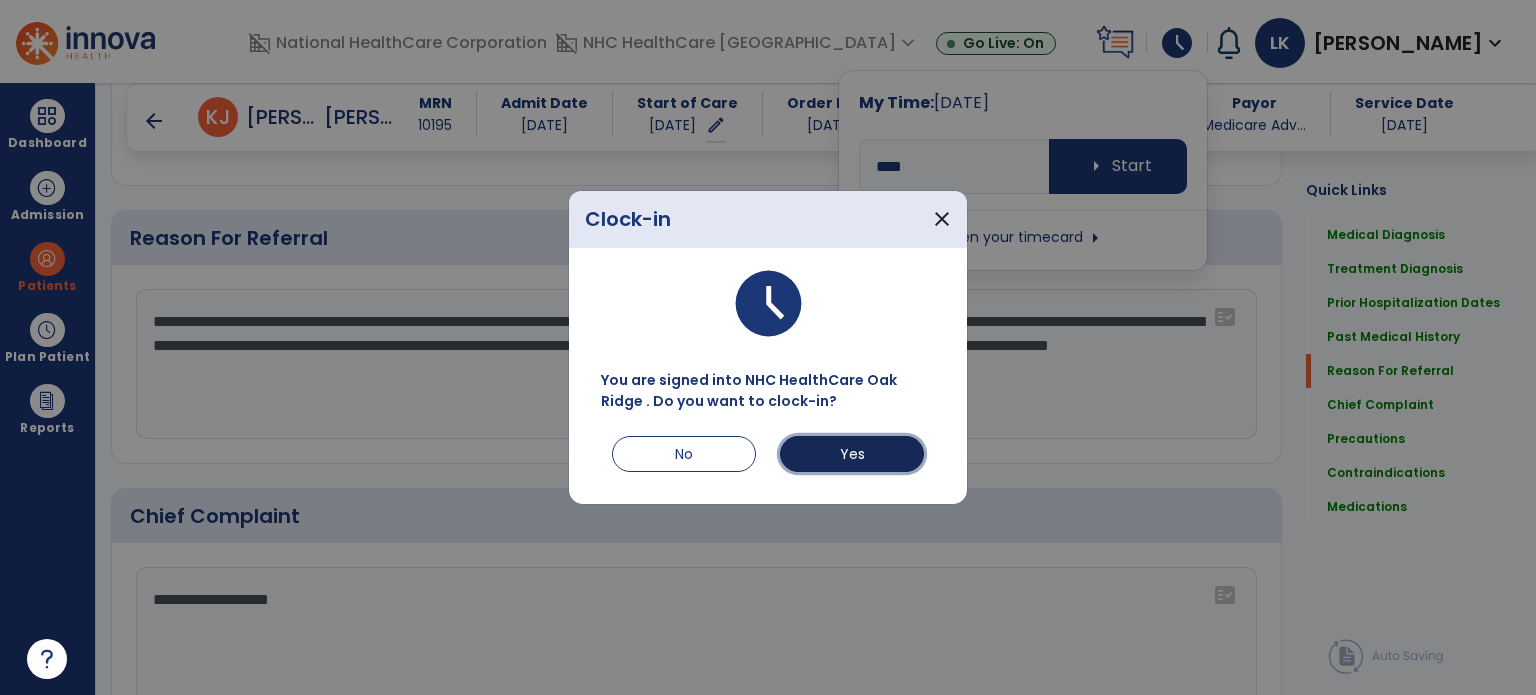 click on "Yes" at bounding box center [852, 454] 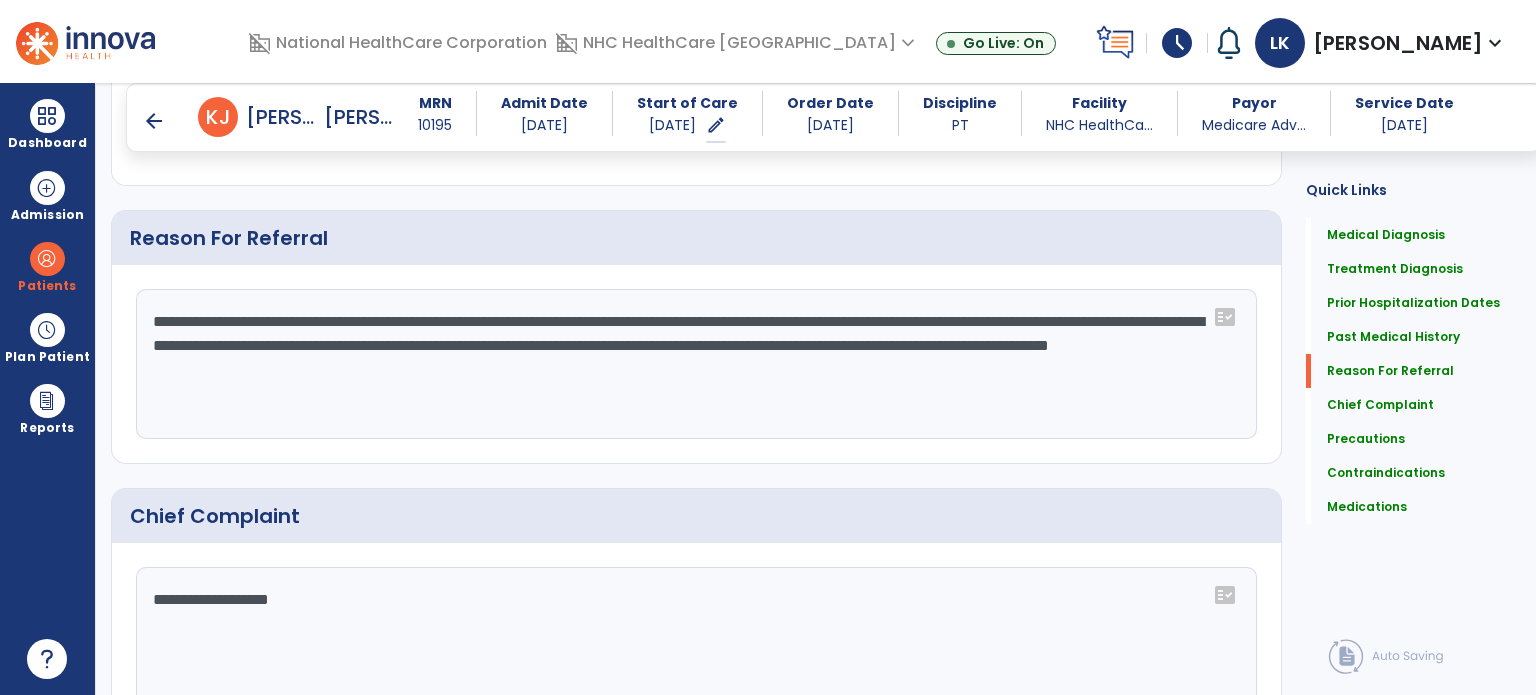 click on "**********" 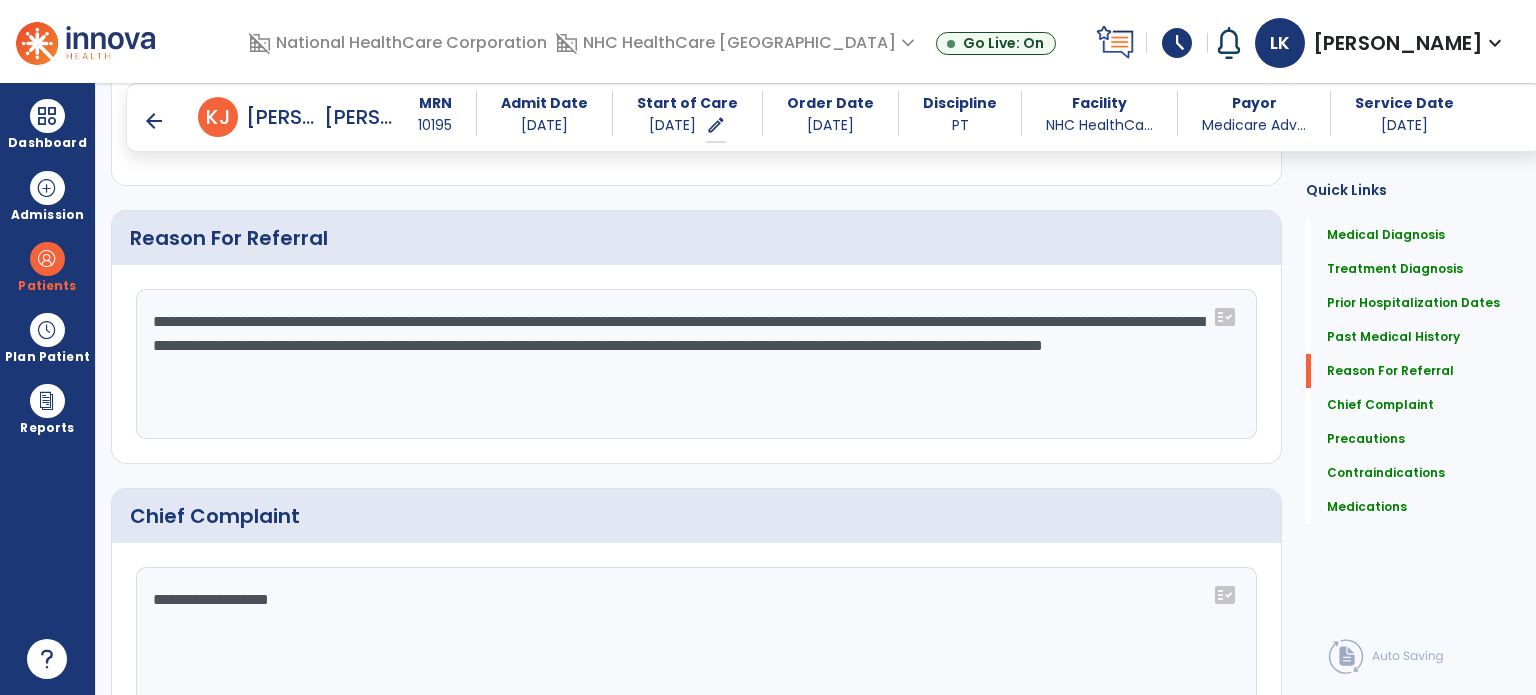 click on "**********" 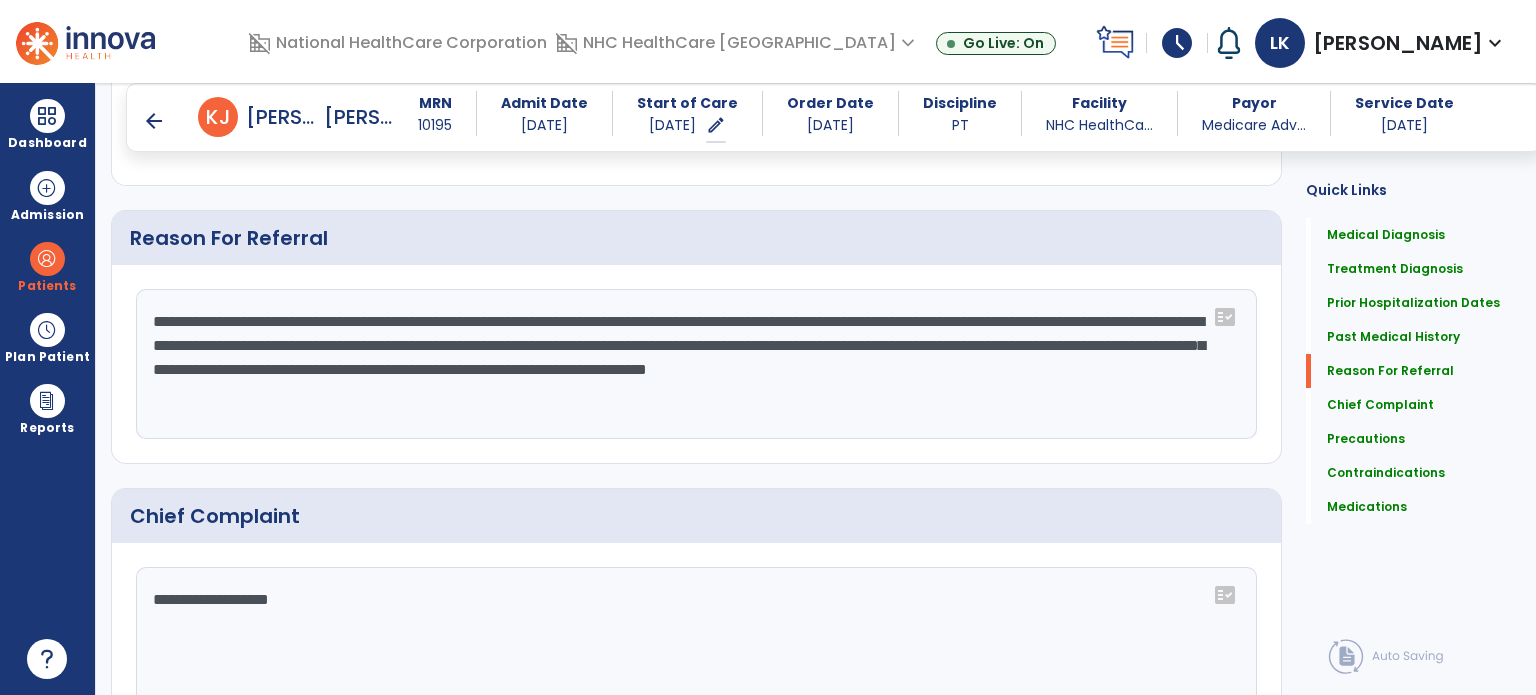 type on "**********" 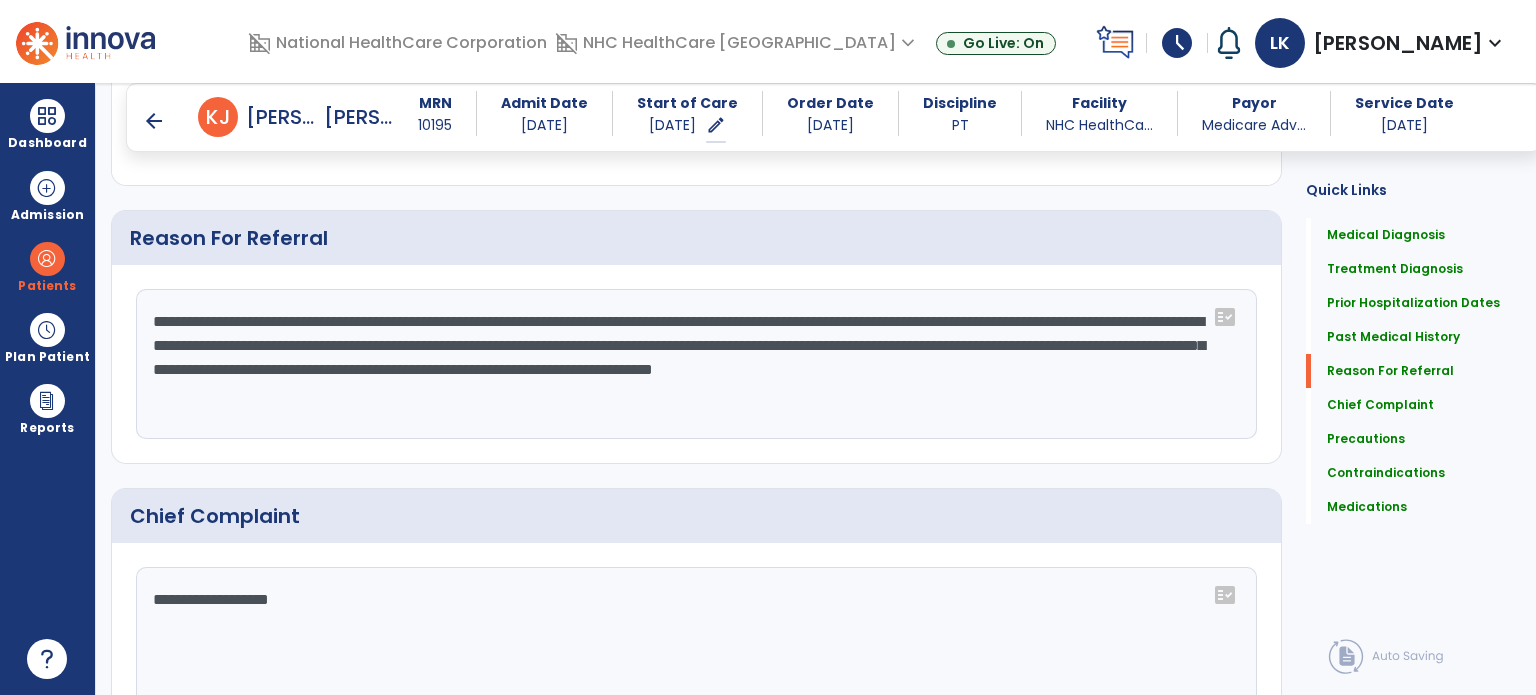 drag, startPoint x: 148, startPoint y: 319, endPoint x: 412, endPoint y: 422, distance: 283.38138 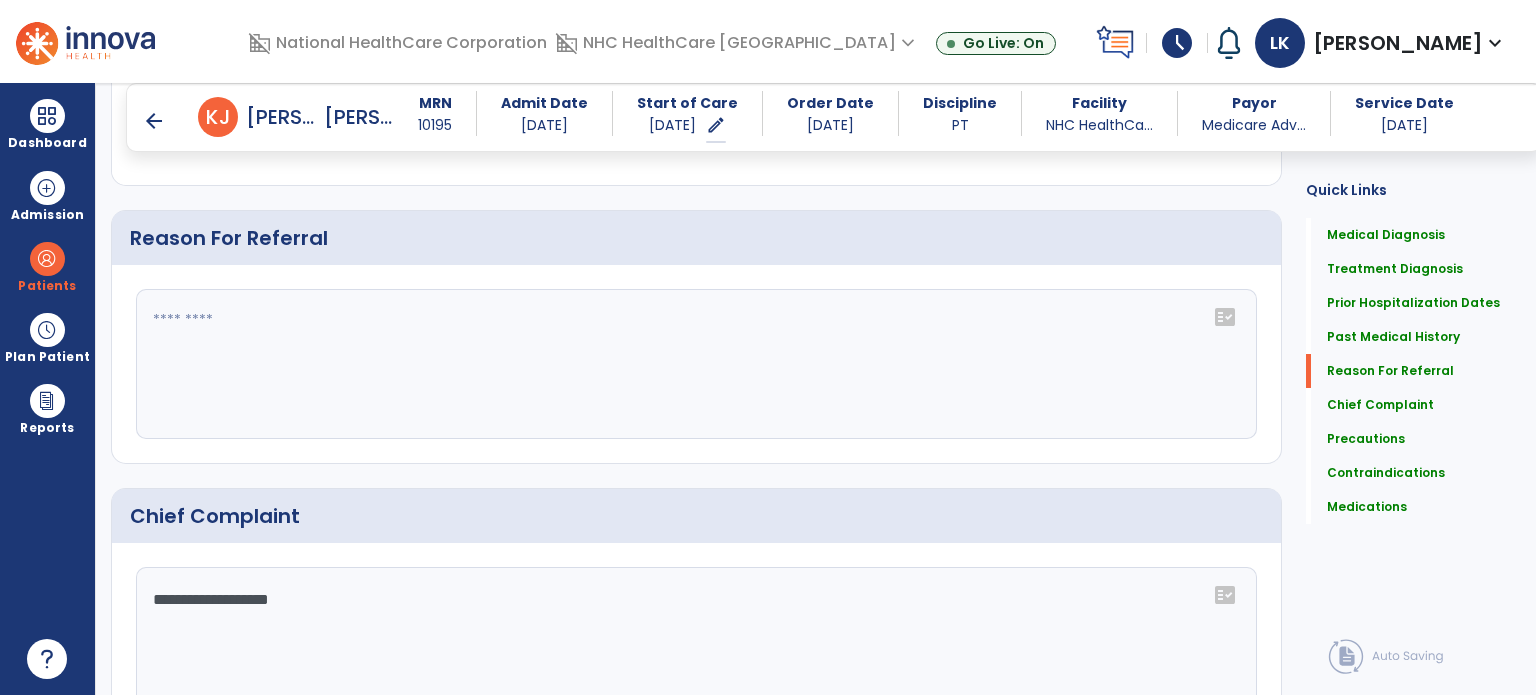 paste on "**********" 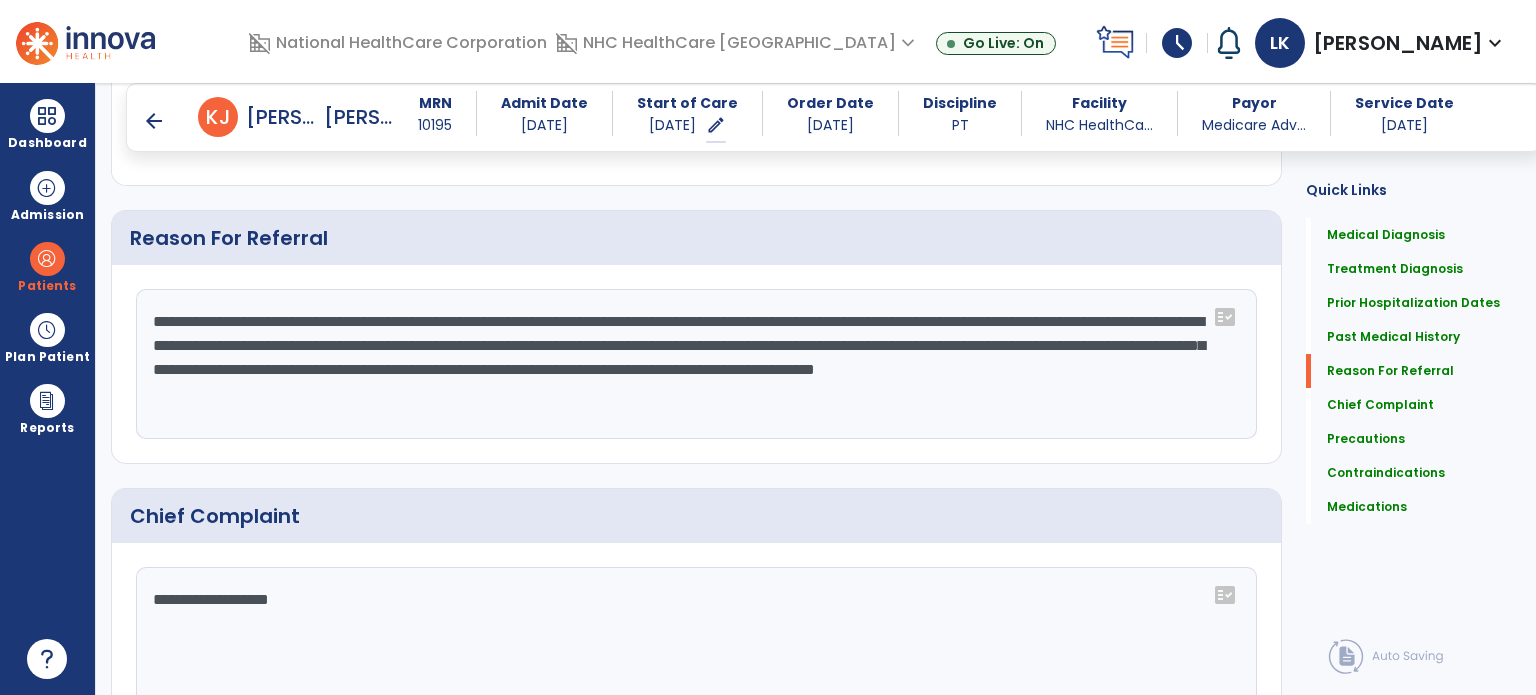 drag, startPoint x: 278, startPoint y: 321, endPoint x: 664, endPoint y: 317, distance: 386.02072 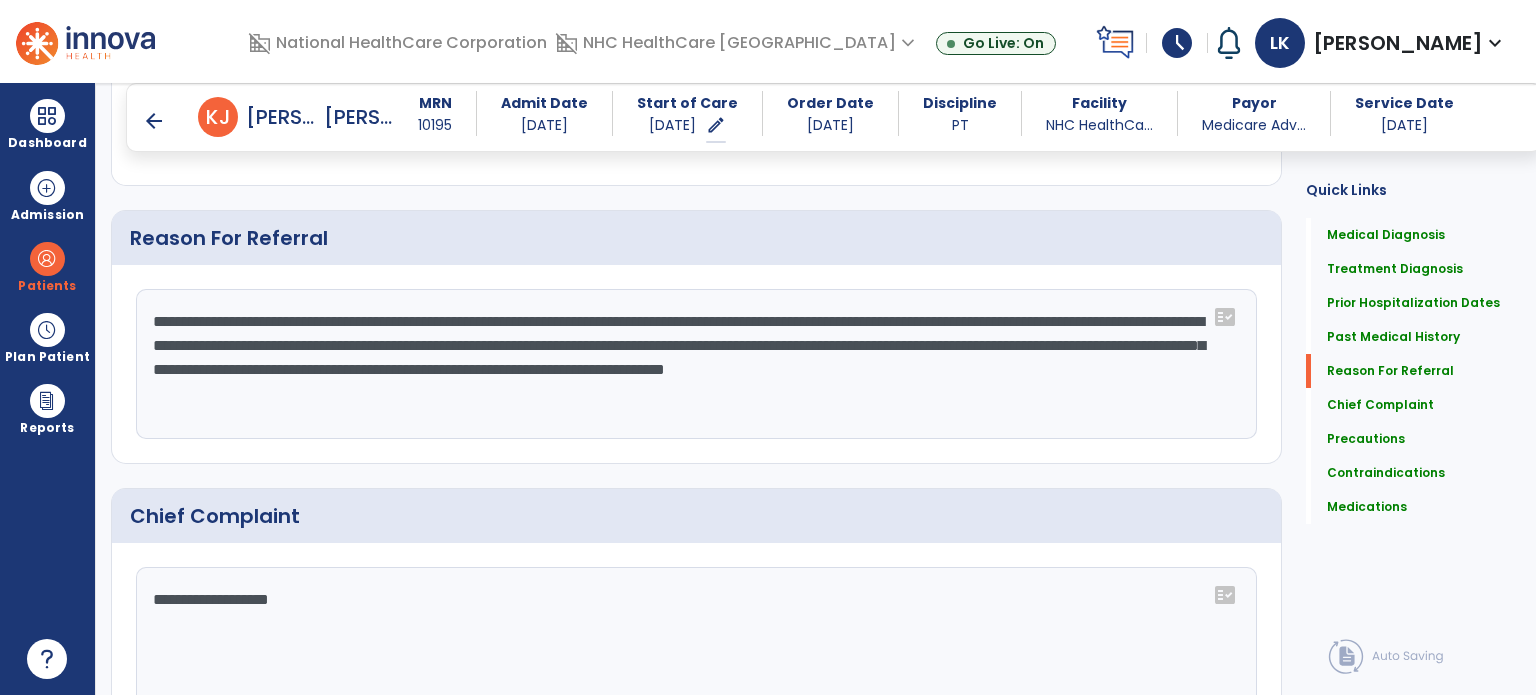 drag, startPoint x: 540, startPoint y: 319, endPoint x: 834, endPoint y: 314, distance: 294.0425 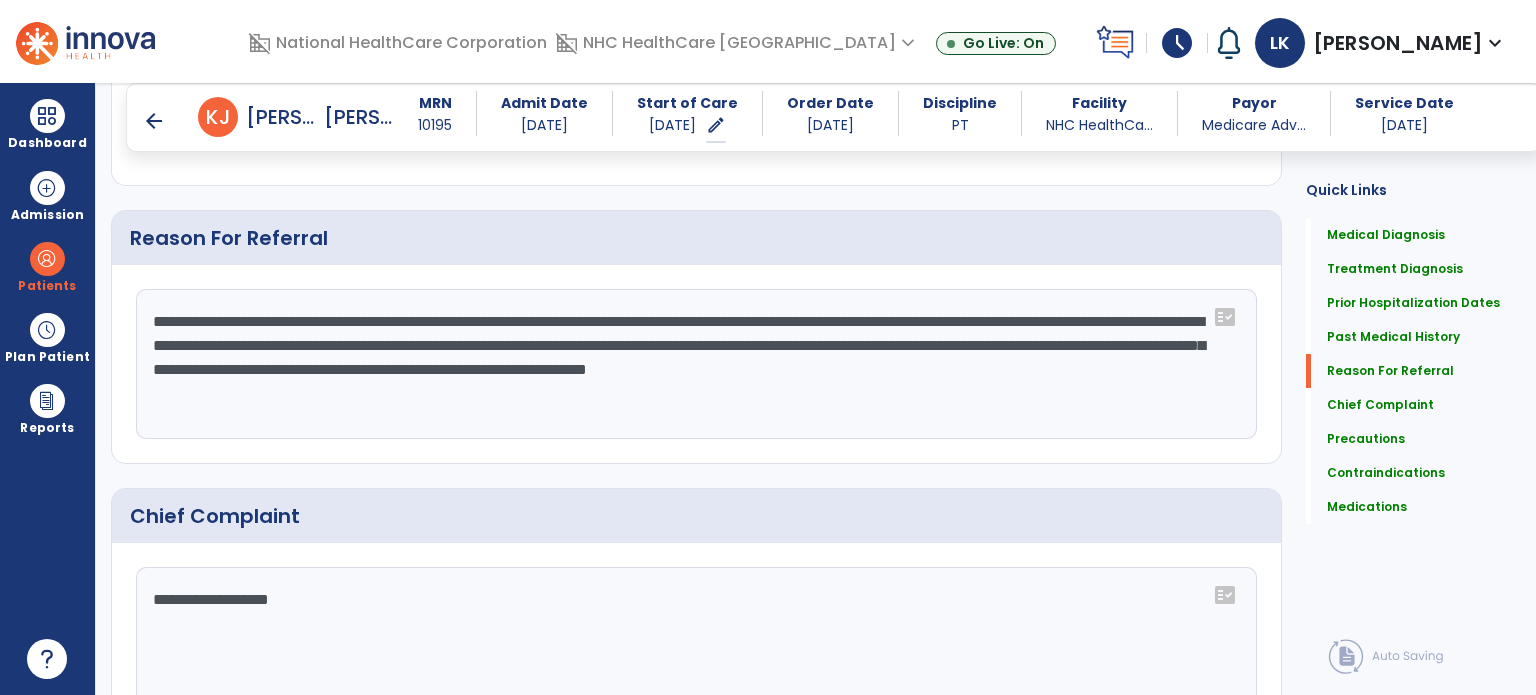 drag, startPoint x: 932, startPoint y: 317, endPoint x: 1162, endPoint y: 308, distance: 230.17603 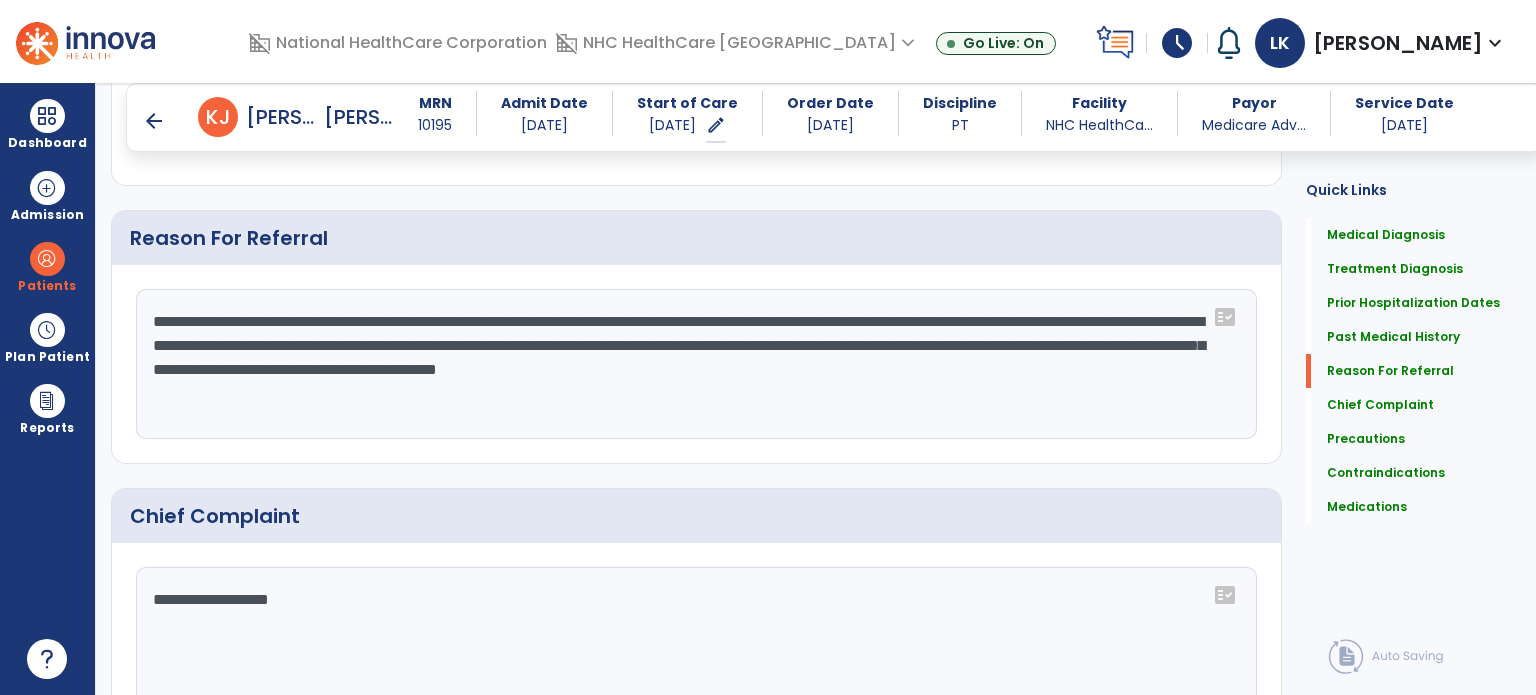 click on "**********" 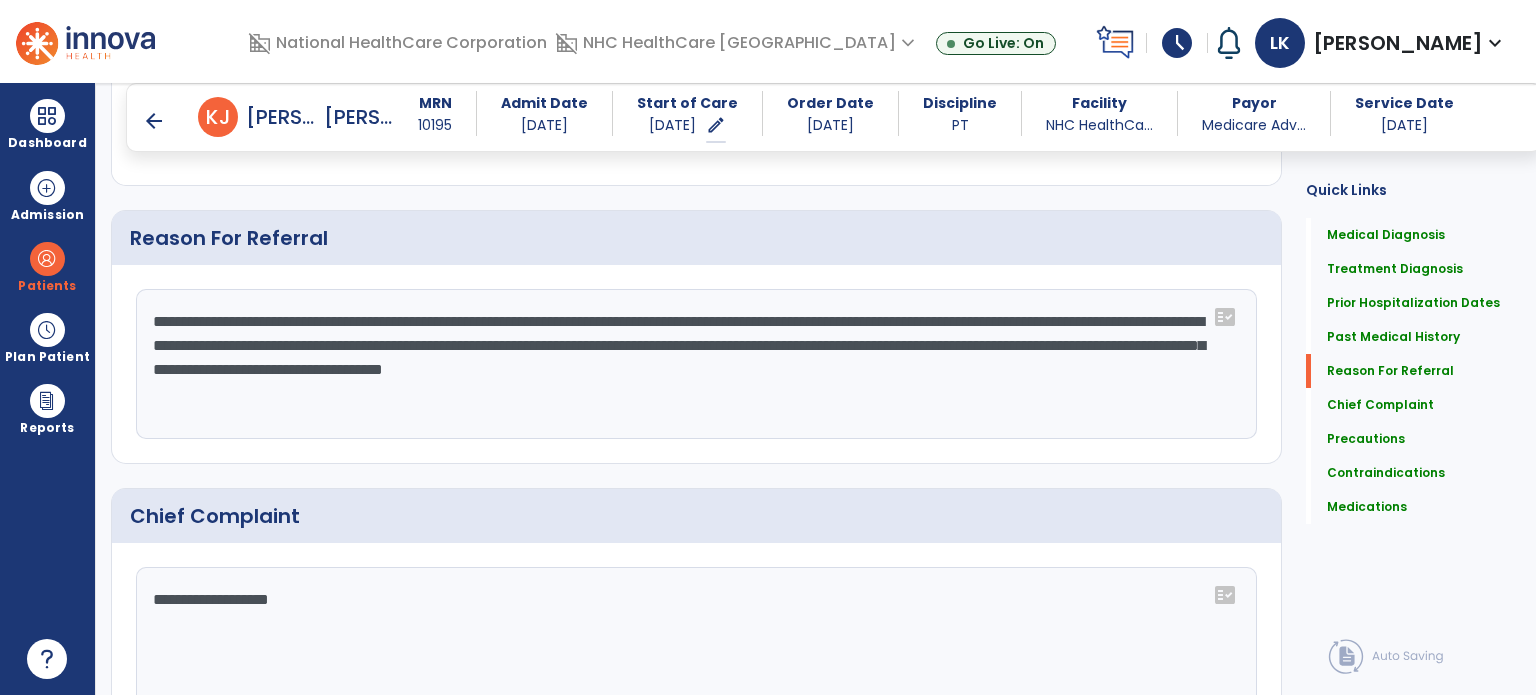 click on "**********" 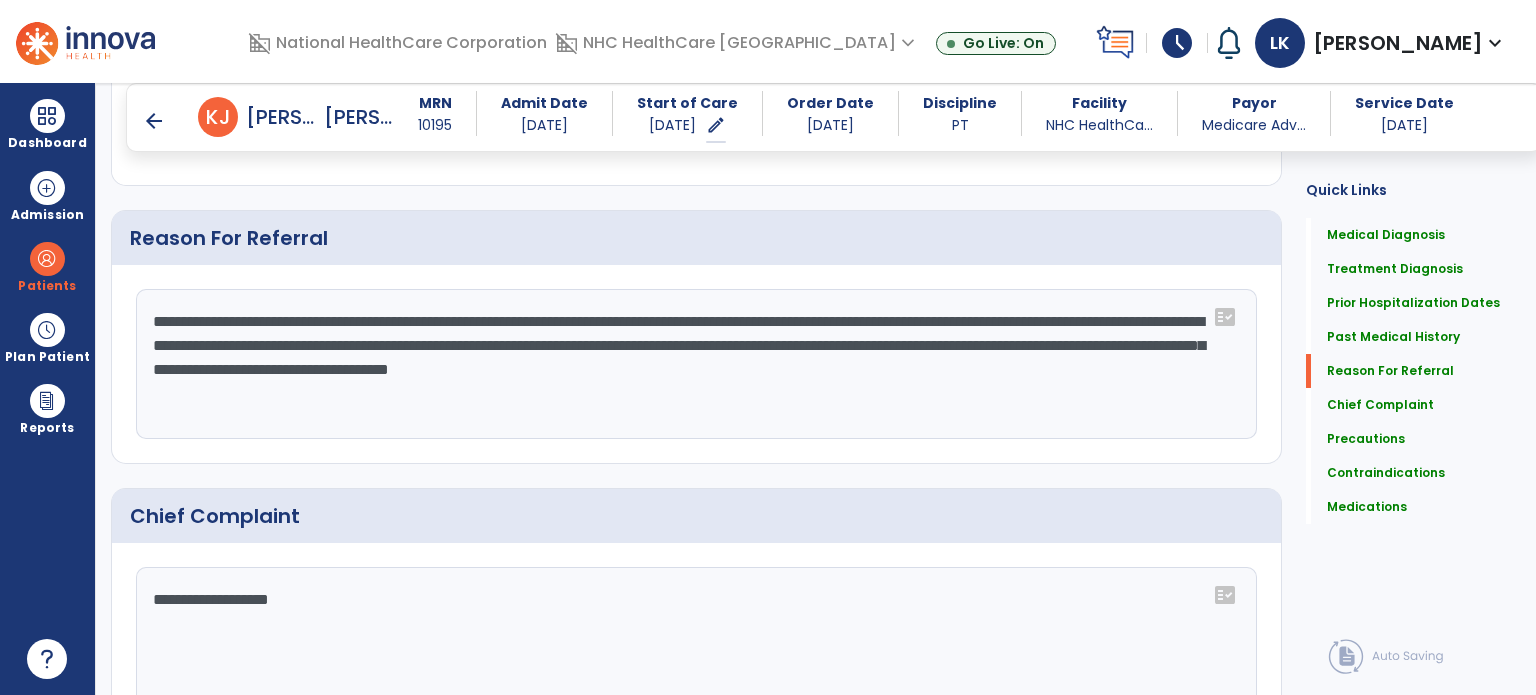 paste on "**********" 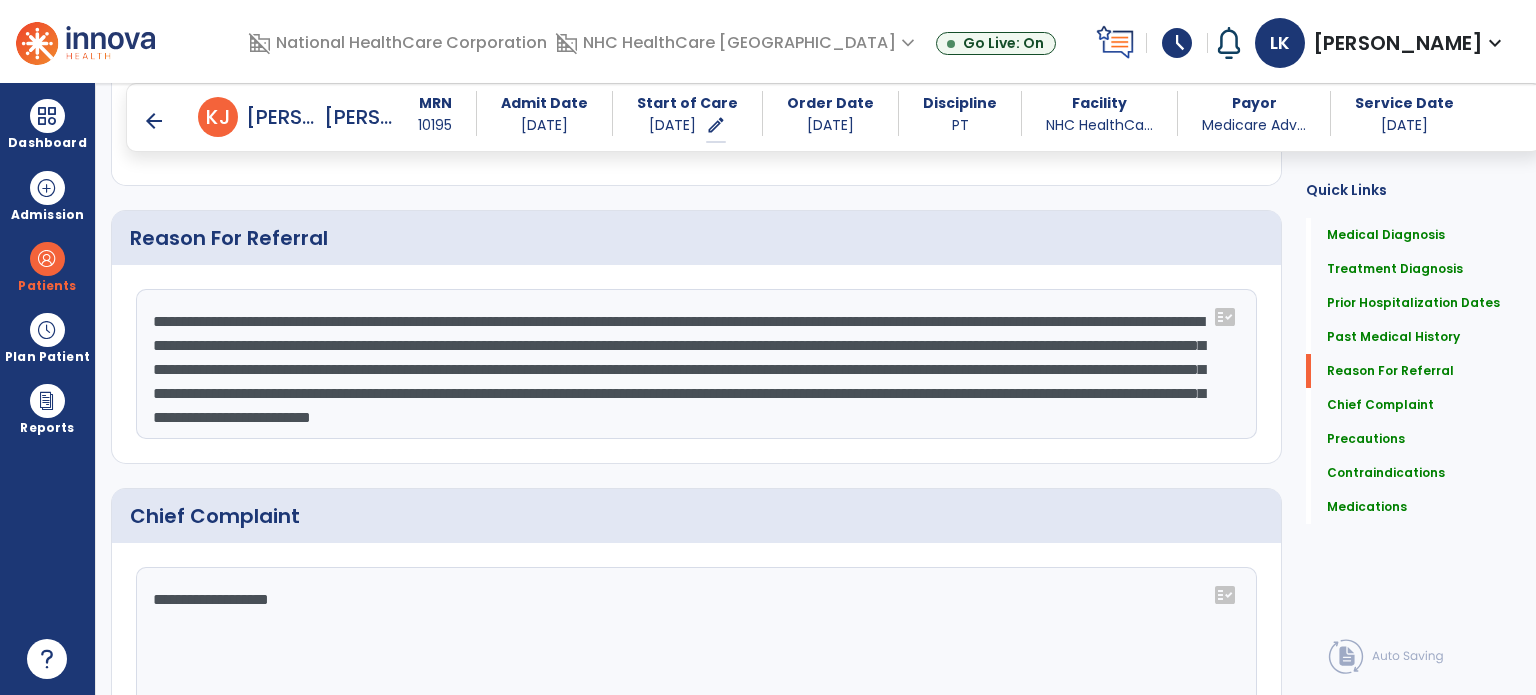 scroll, scrollTop: 16, scrollLeft: 0, axis: vertical 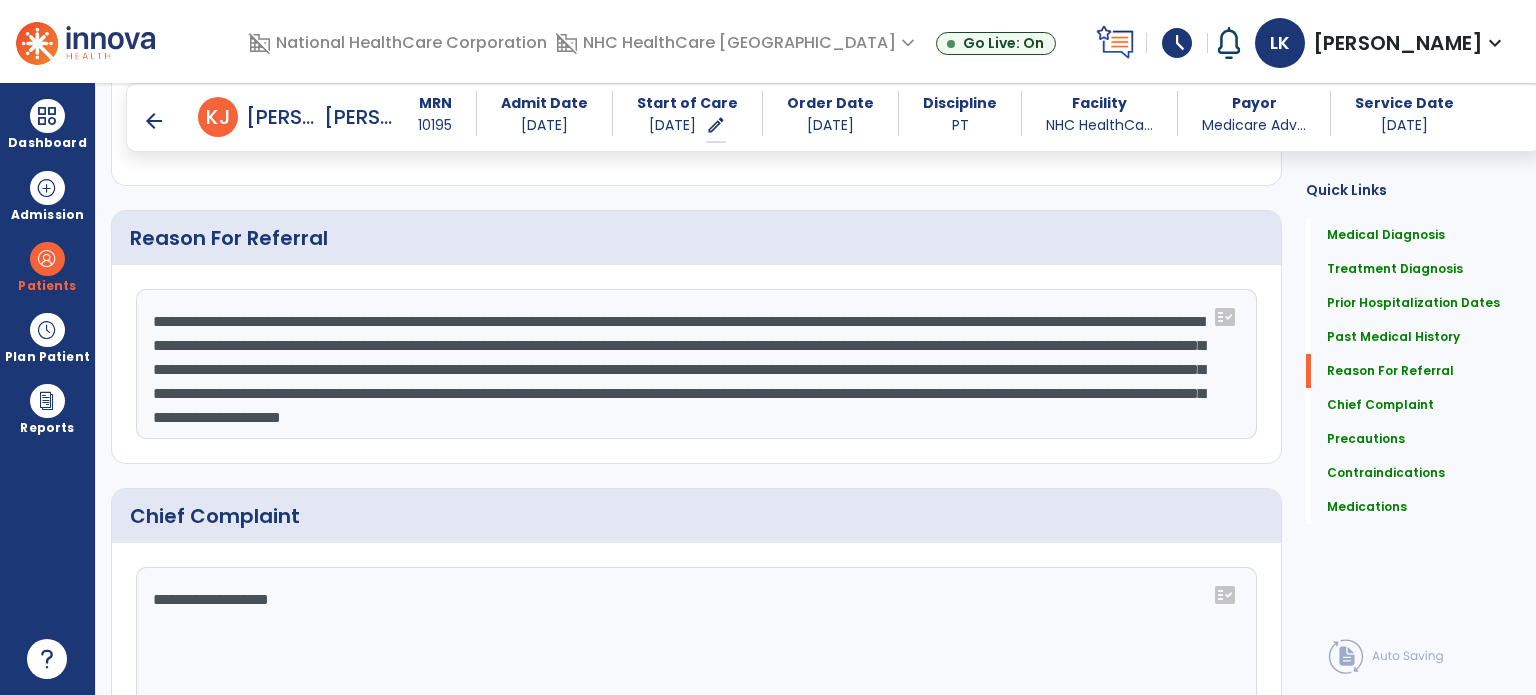 click on "**********" 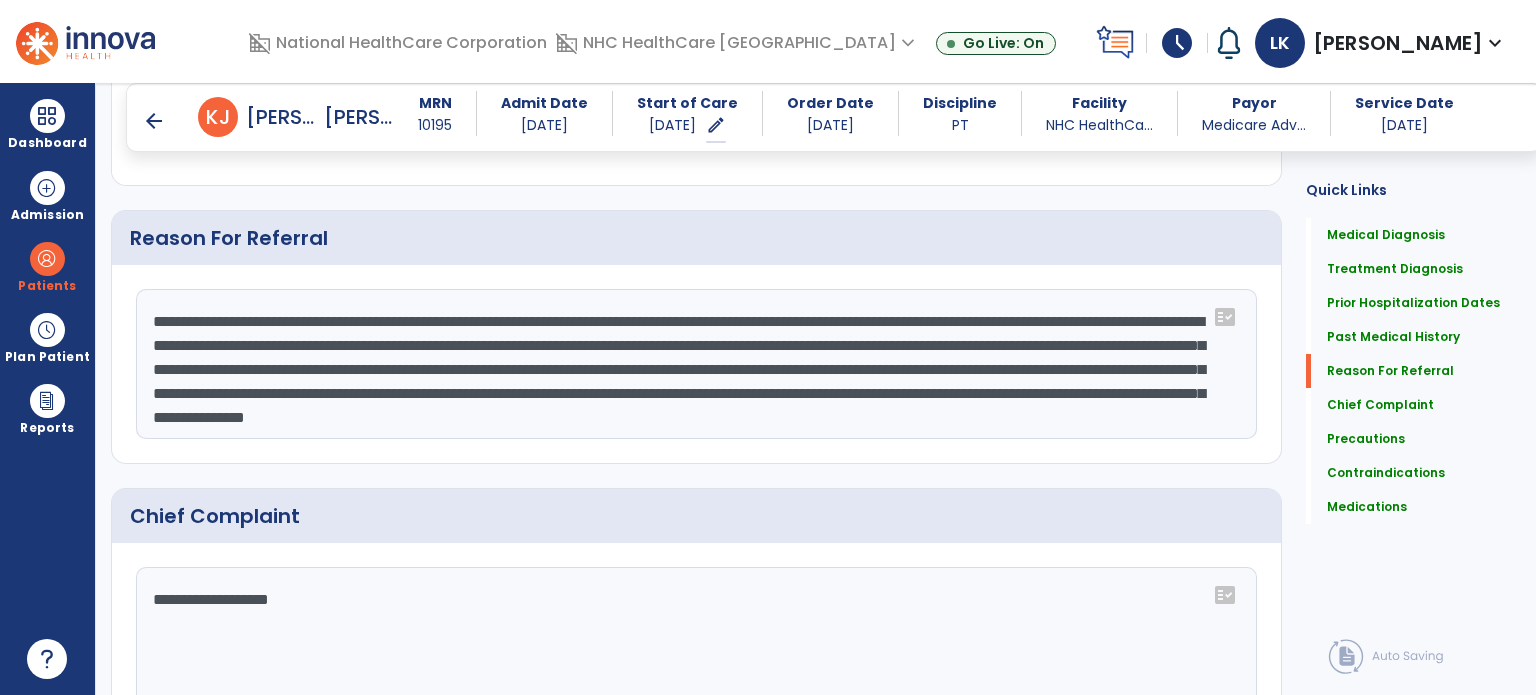 drag, startPoint x: 673, startPoint y: 375, endPoint x: 871, endPoint y: 377, distance: 198.0101 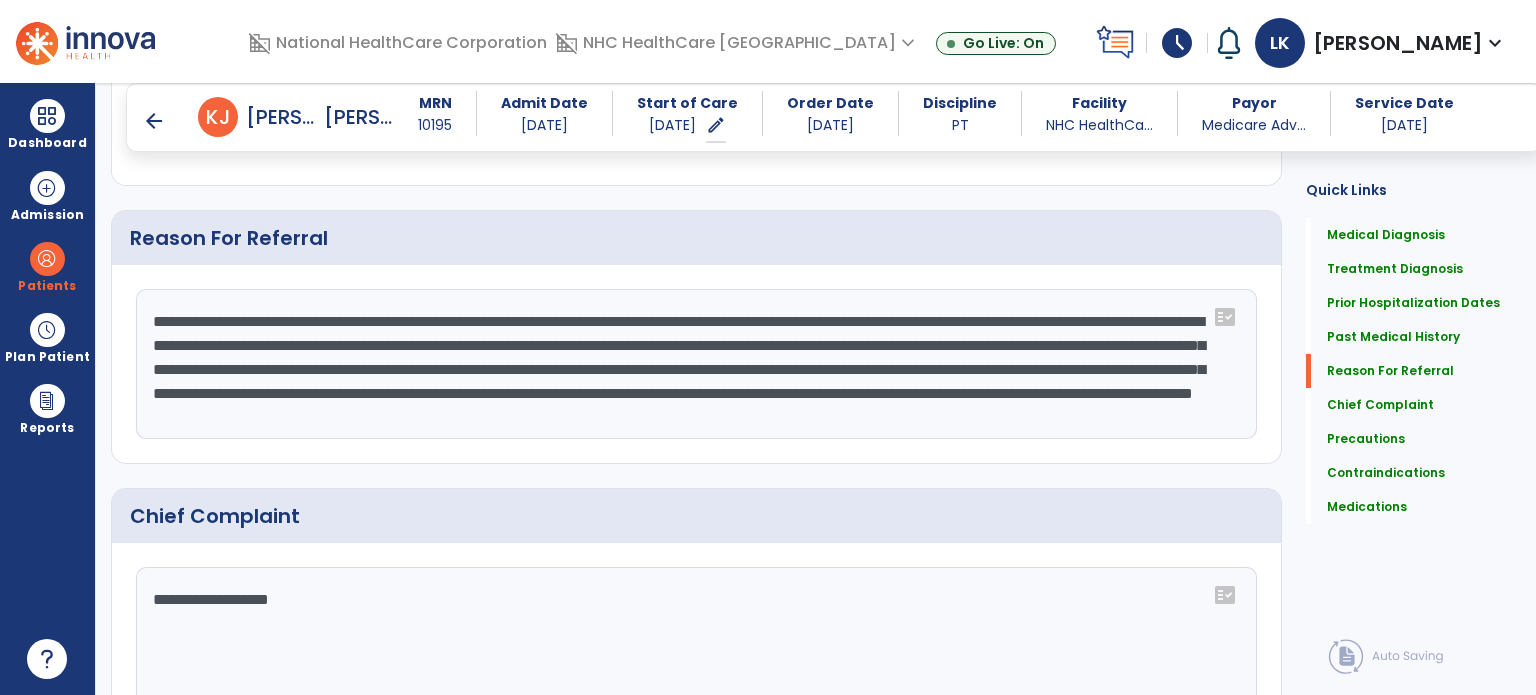 drag, startPoint x: 396, startPoint y: 405, endPoint x: 489, endPoint y: 399, distance: 93.193344 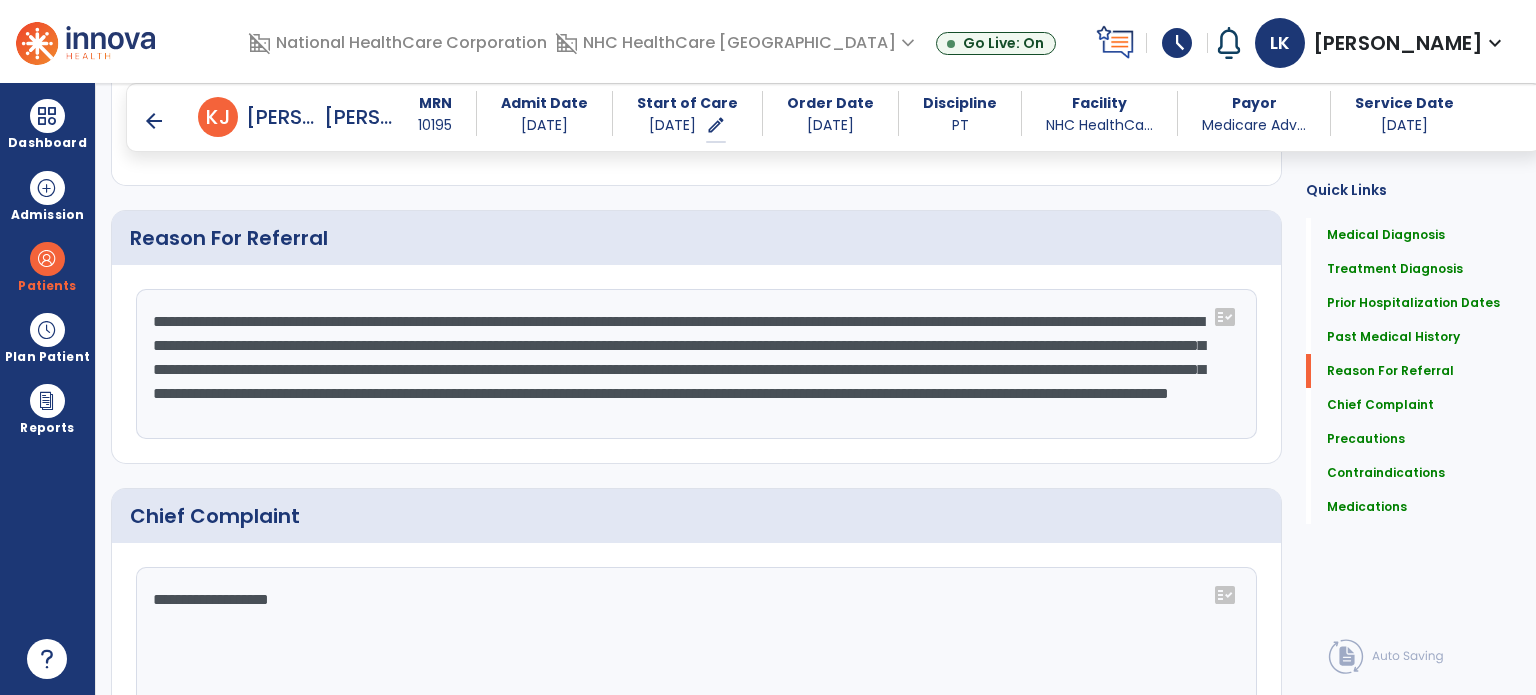 drag, startPoint x: 793, startPoint y: 400, endPoint x: 1019, endPoint y: 391, distance: 226.17914 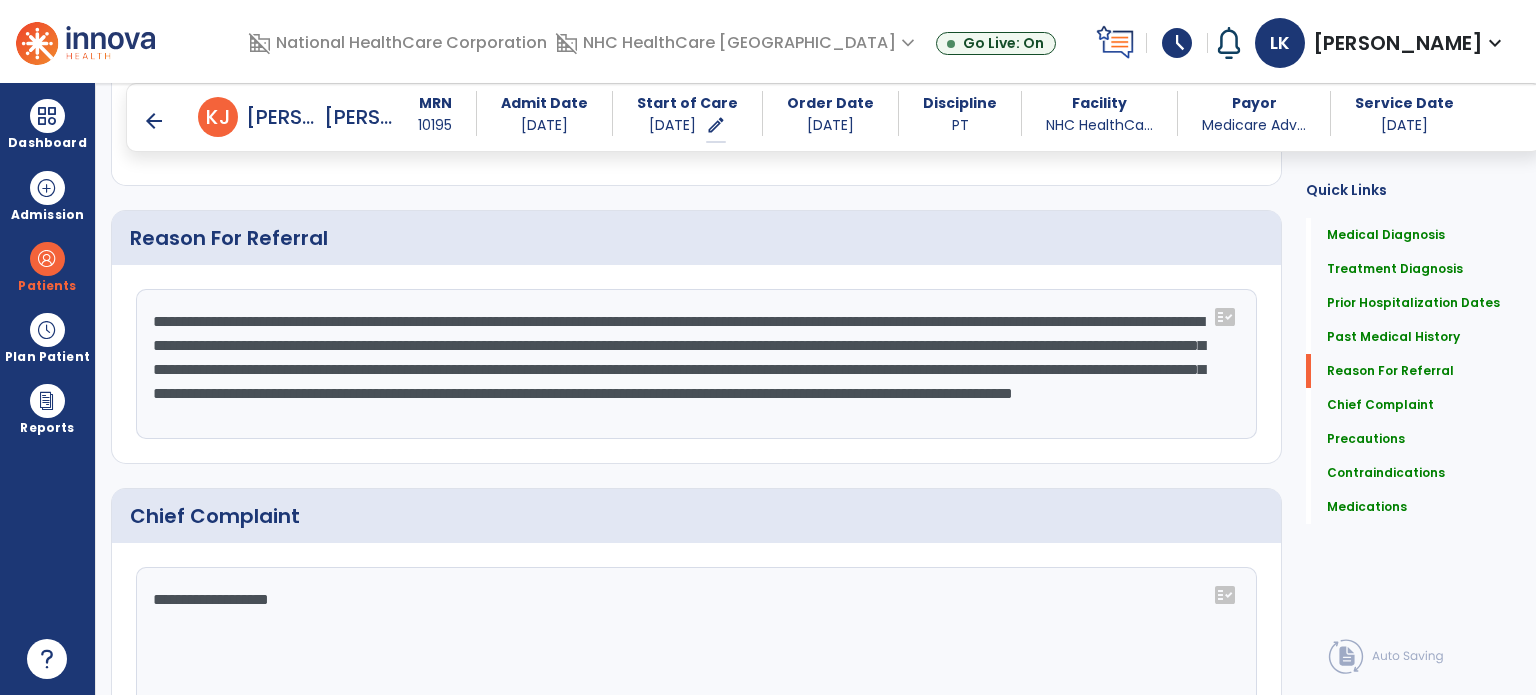 scroll, scrollTop: 24, scrollLeft: 0, axis: vertical 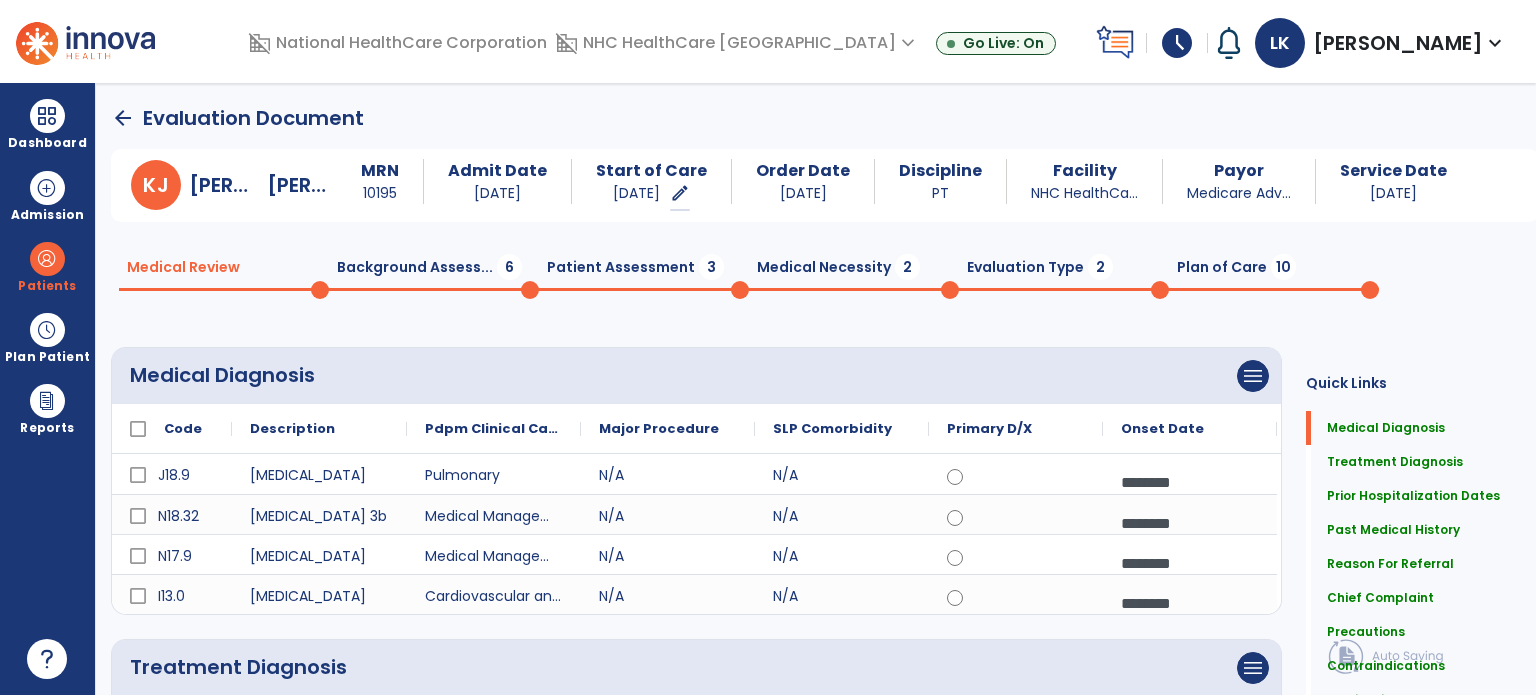 type on "**********" 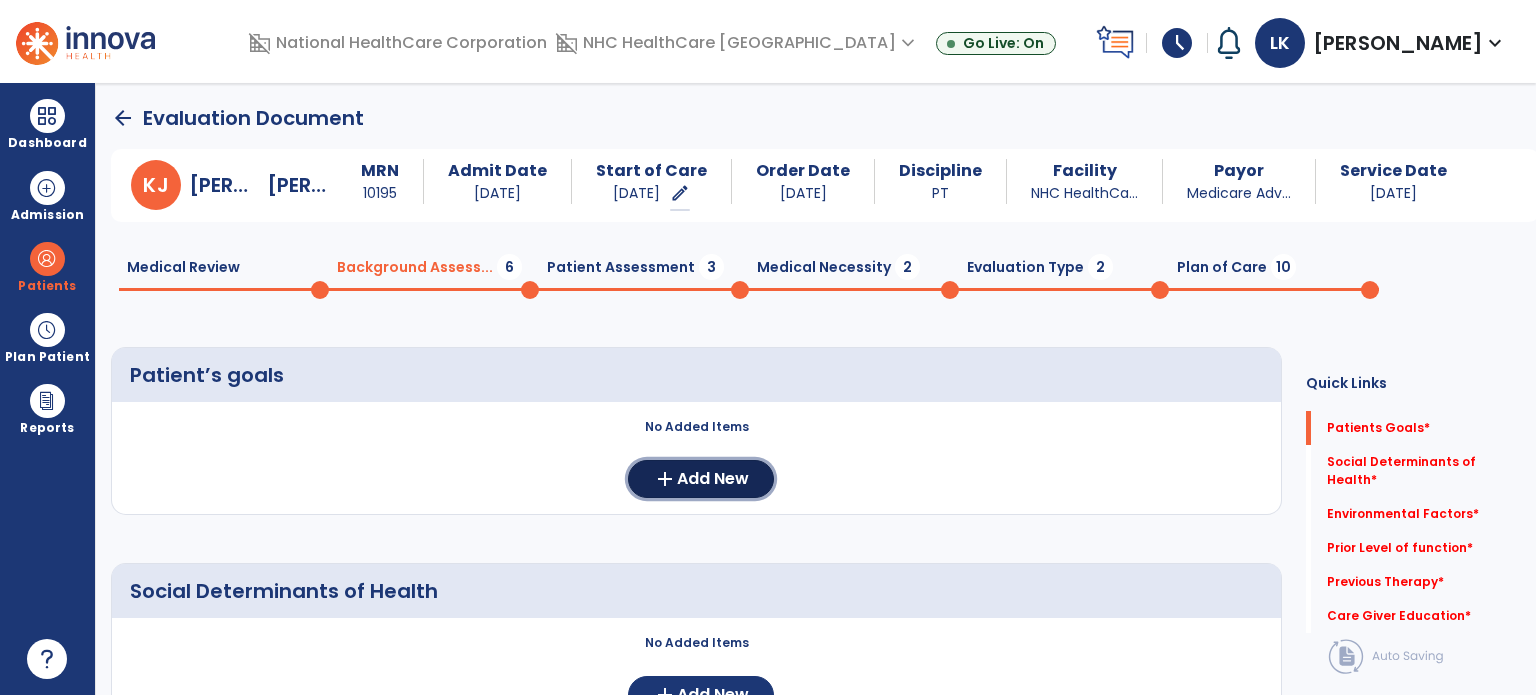 click on "Add New" 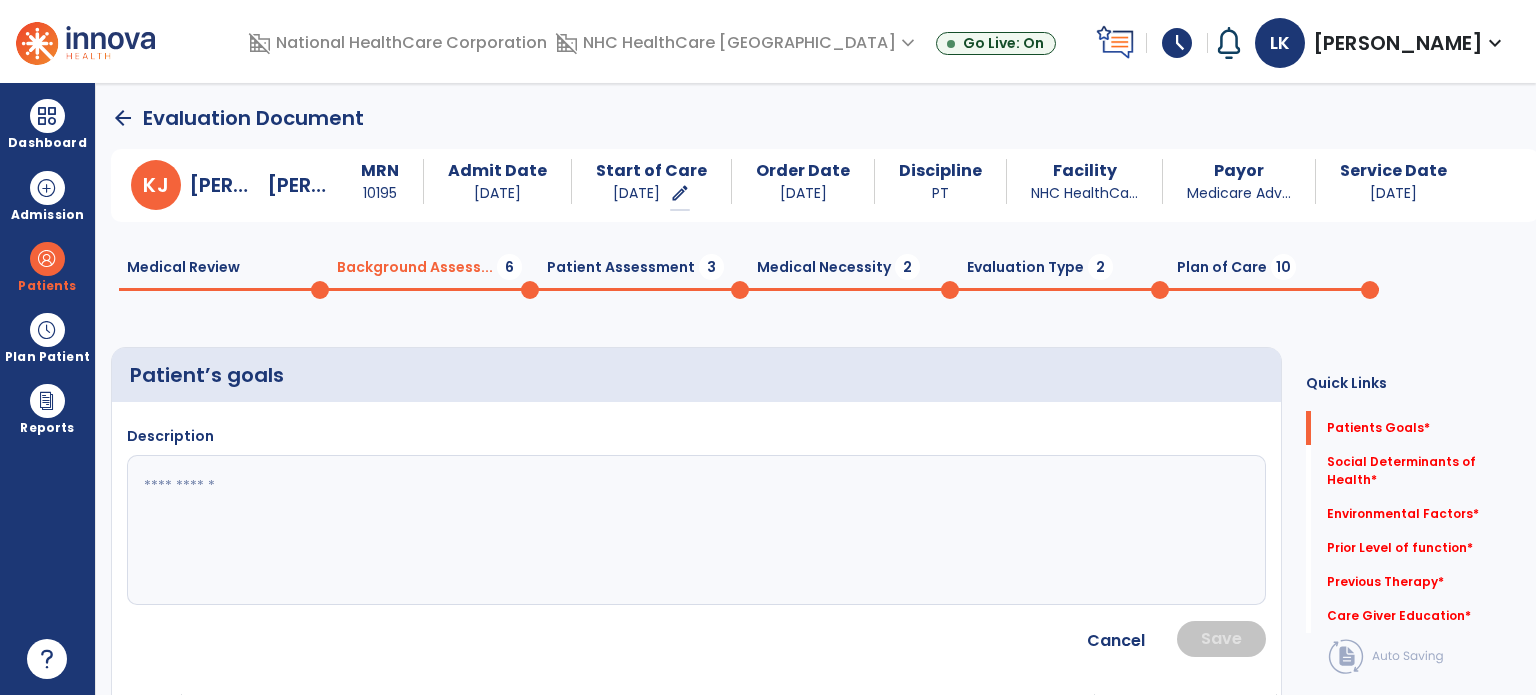 click 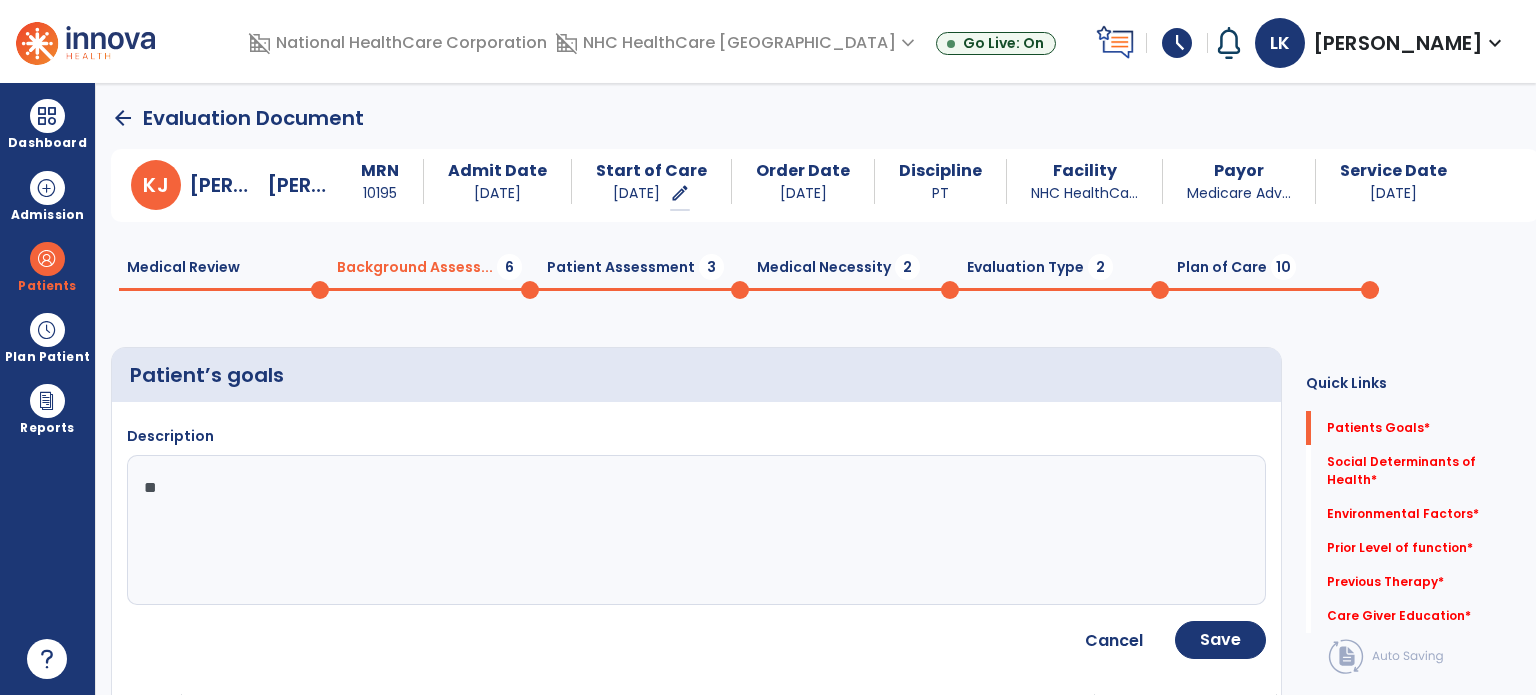 type on "*" 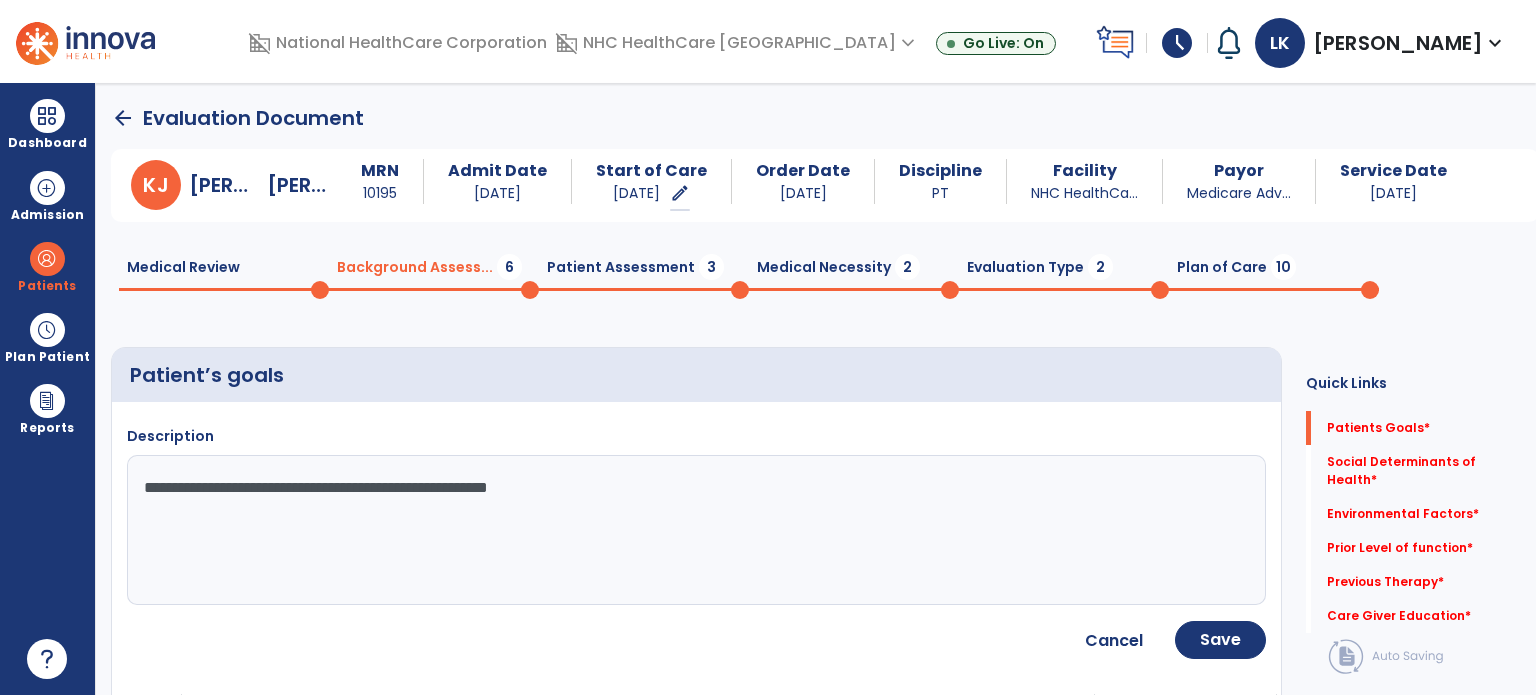 type on "**********" 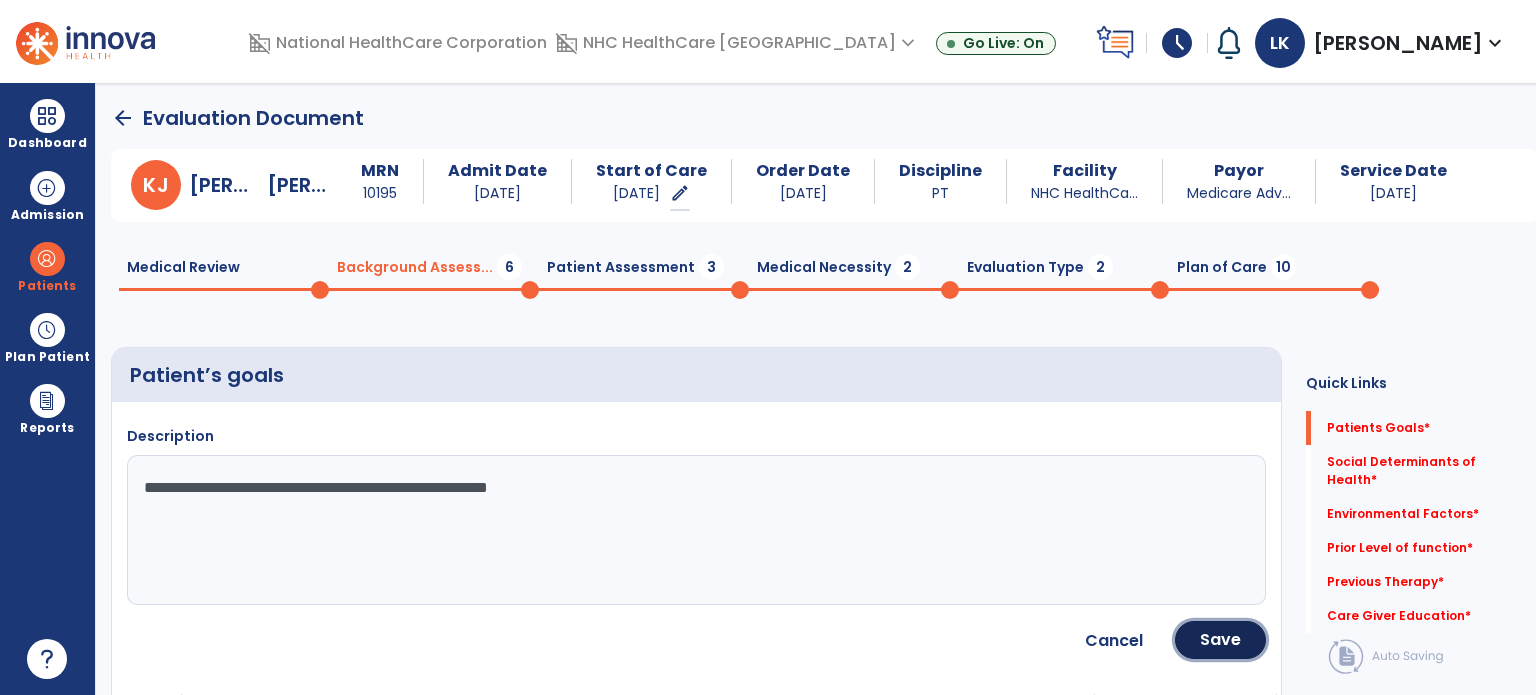 click on "Save" 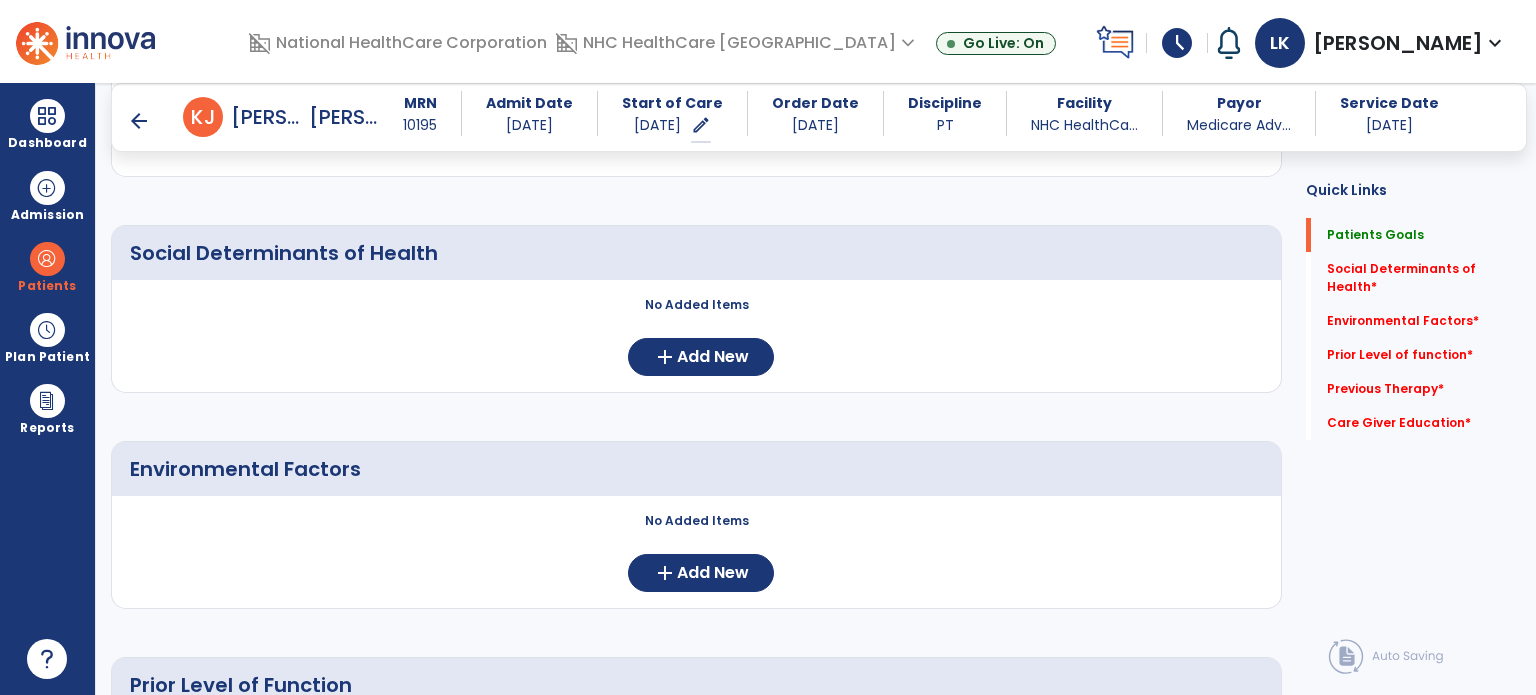scroll, scrollTop: 500, scrollLeft: 0, axis: vertical 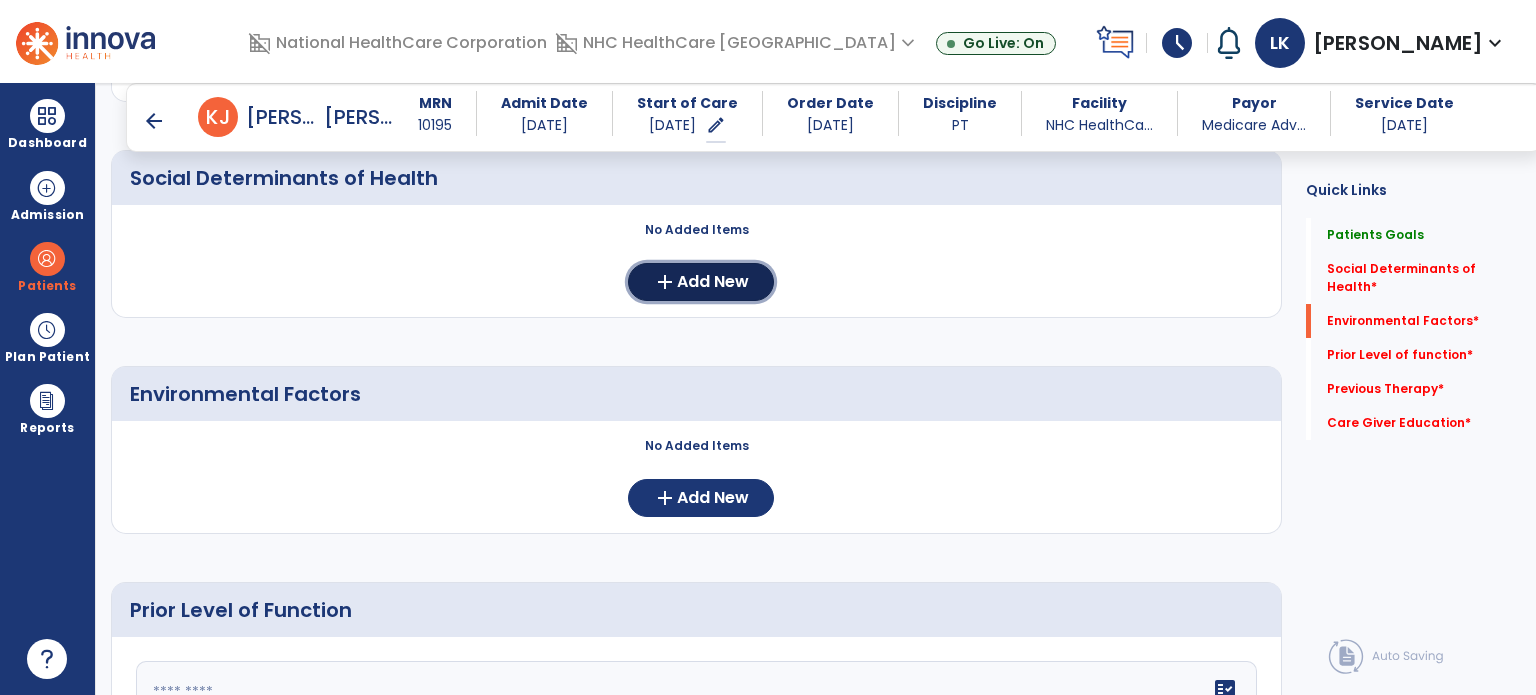 click on "Add New" 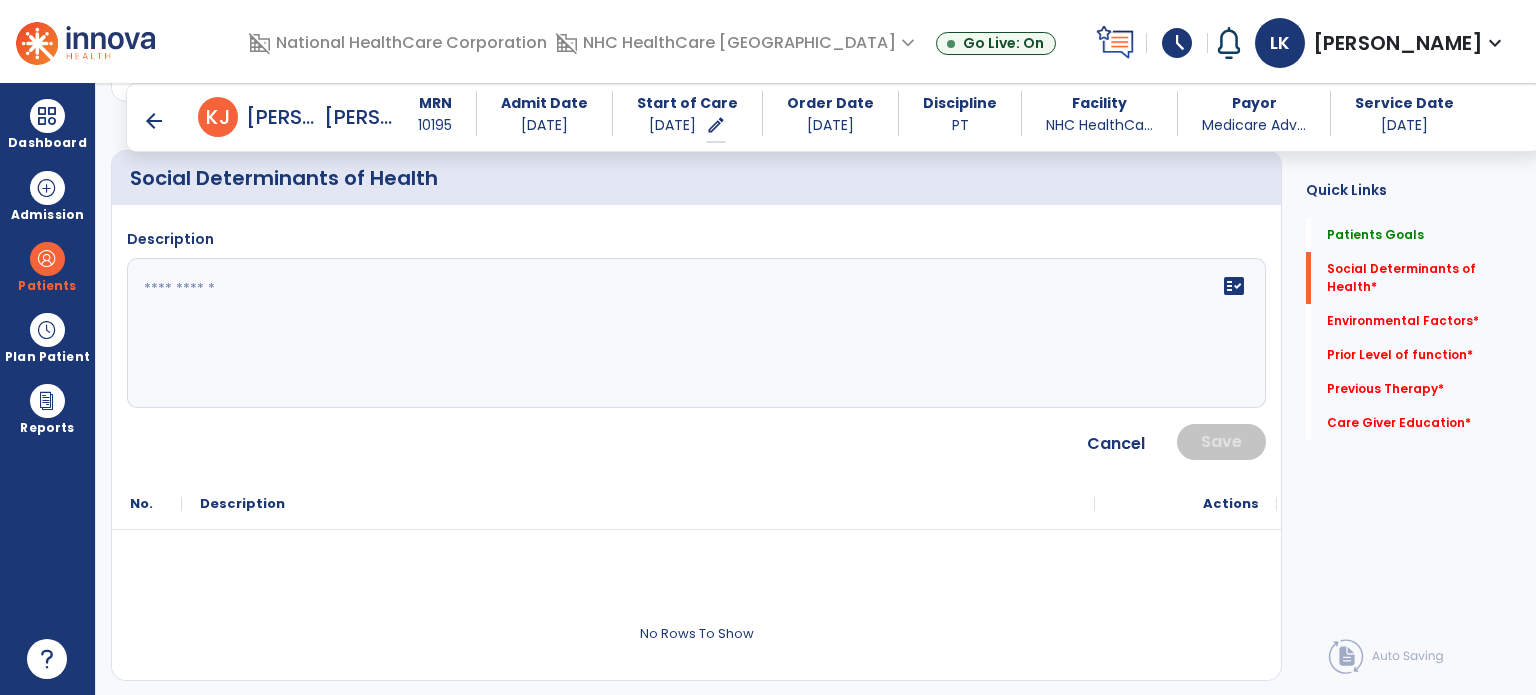 click 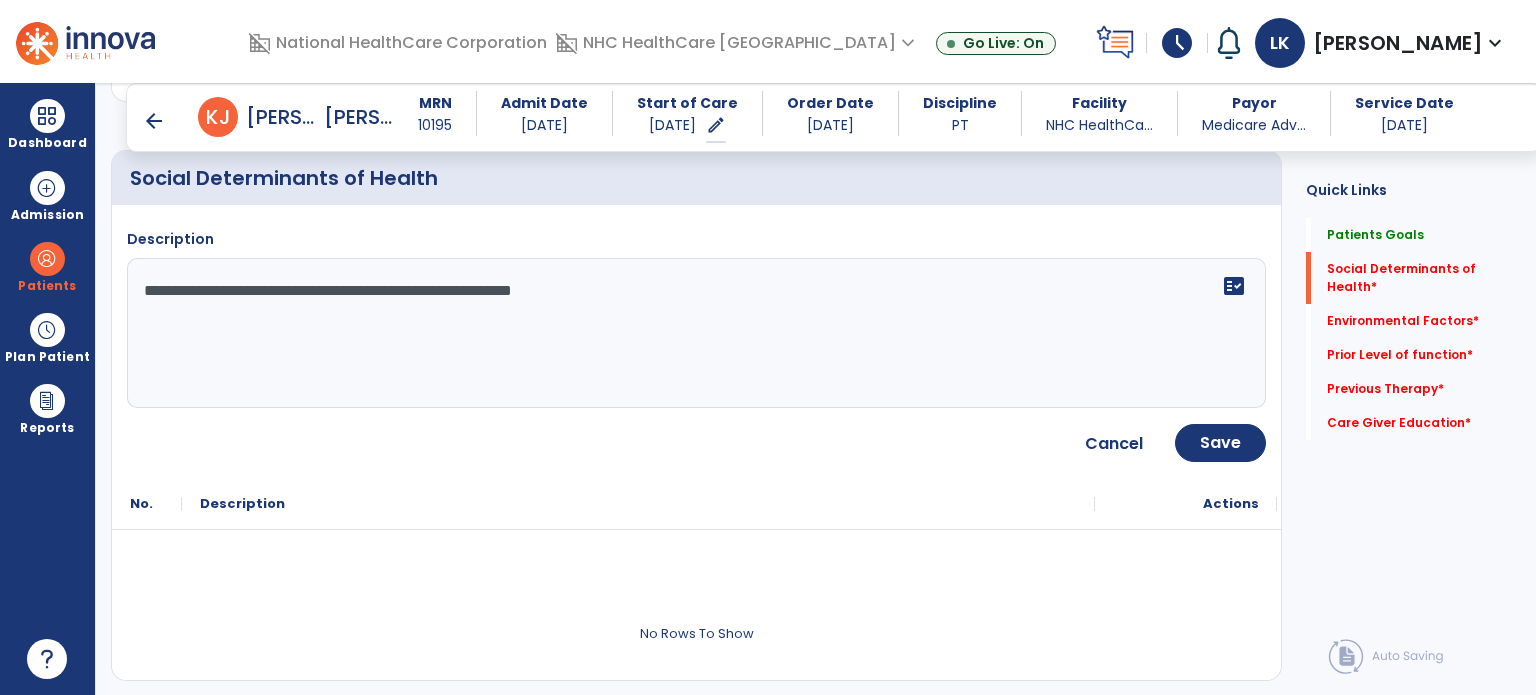 type on "**********" 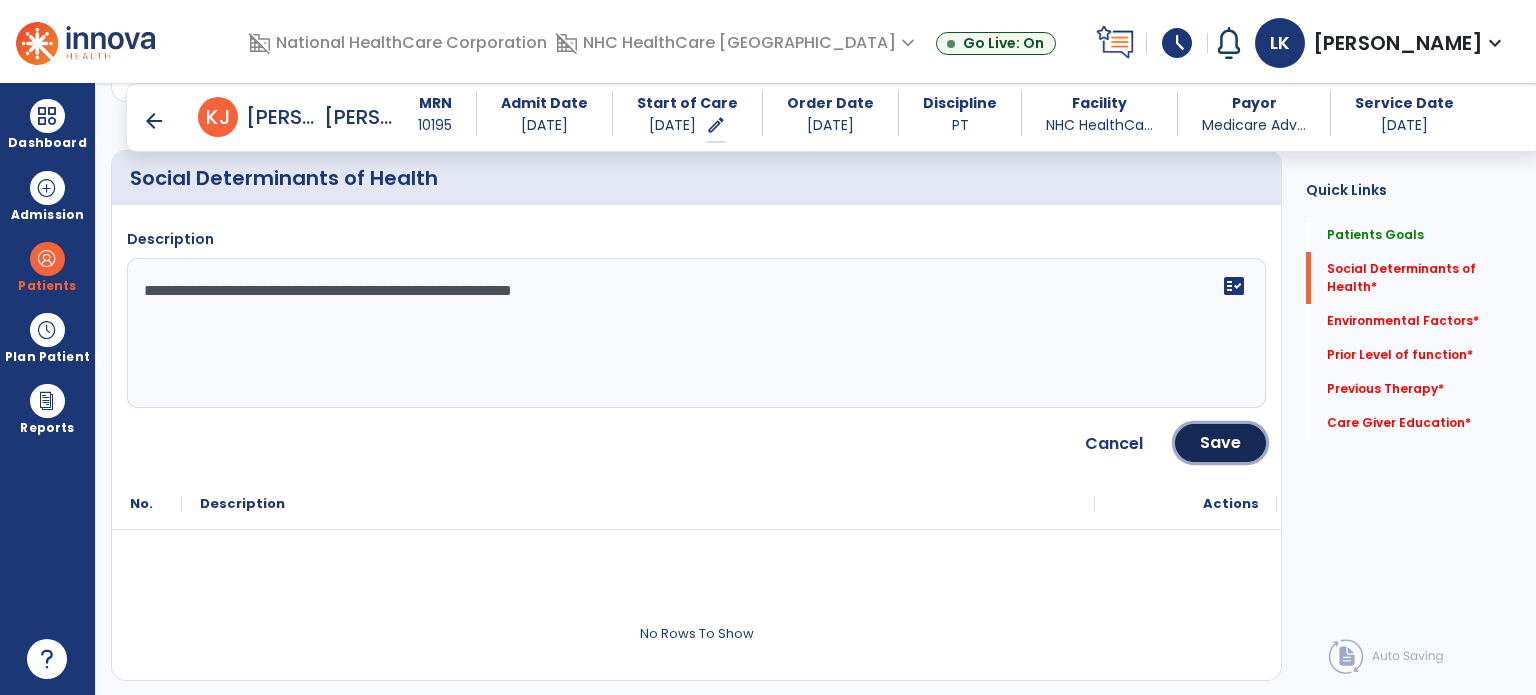 click on "Save" 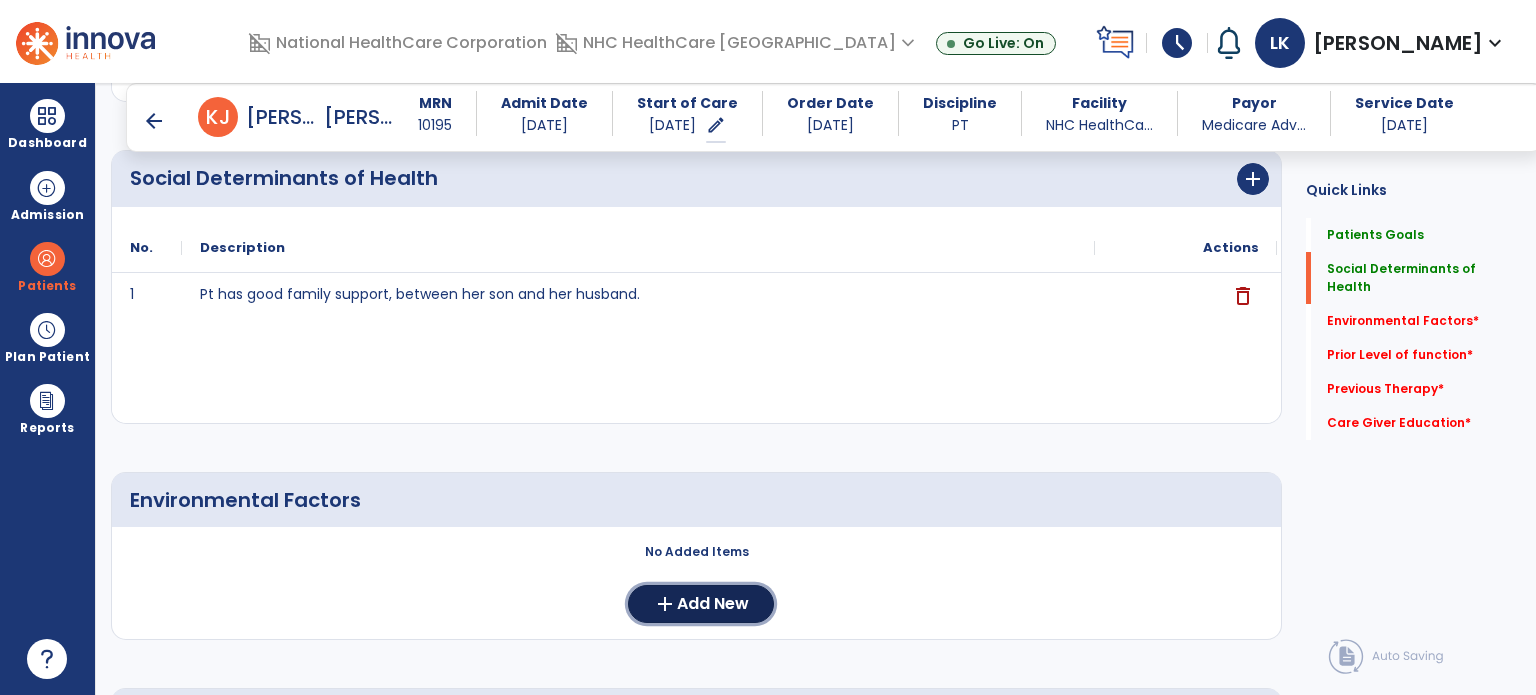 click on "Add New" 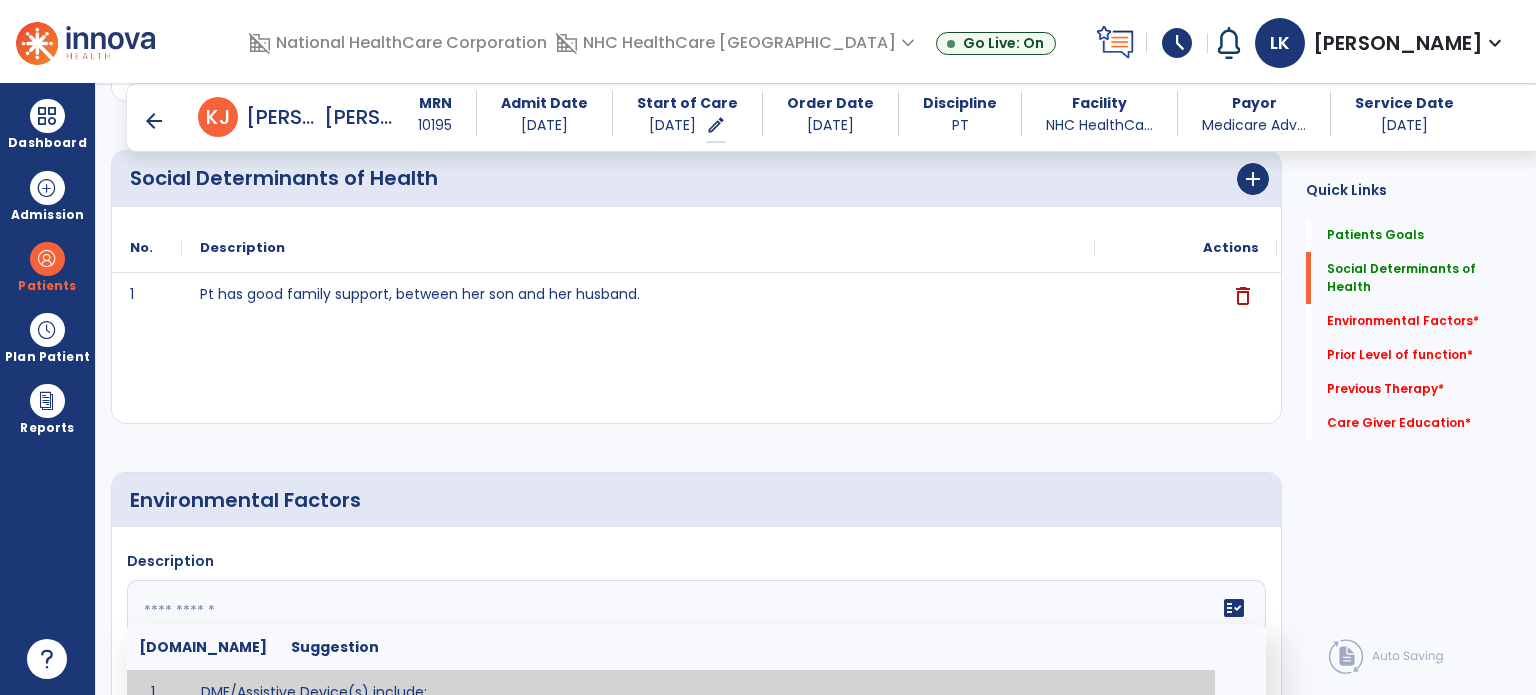 click 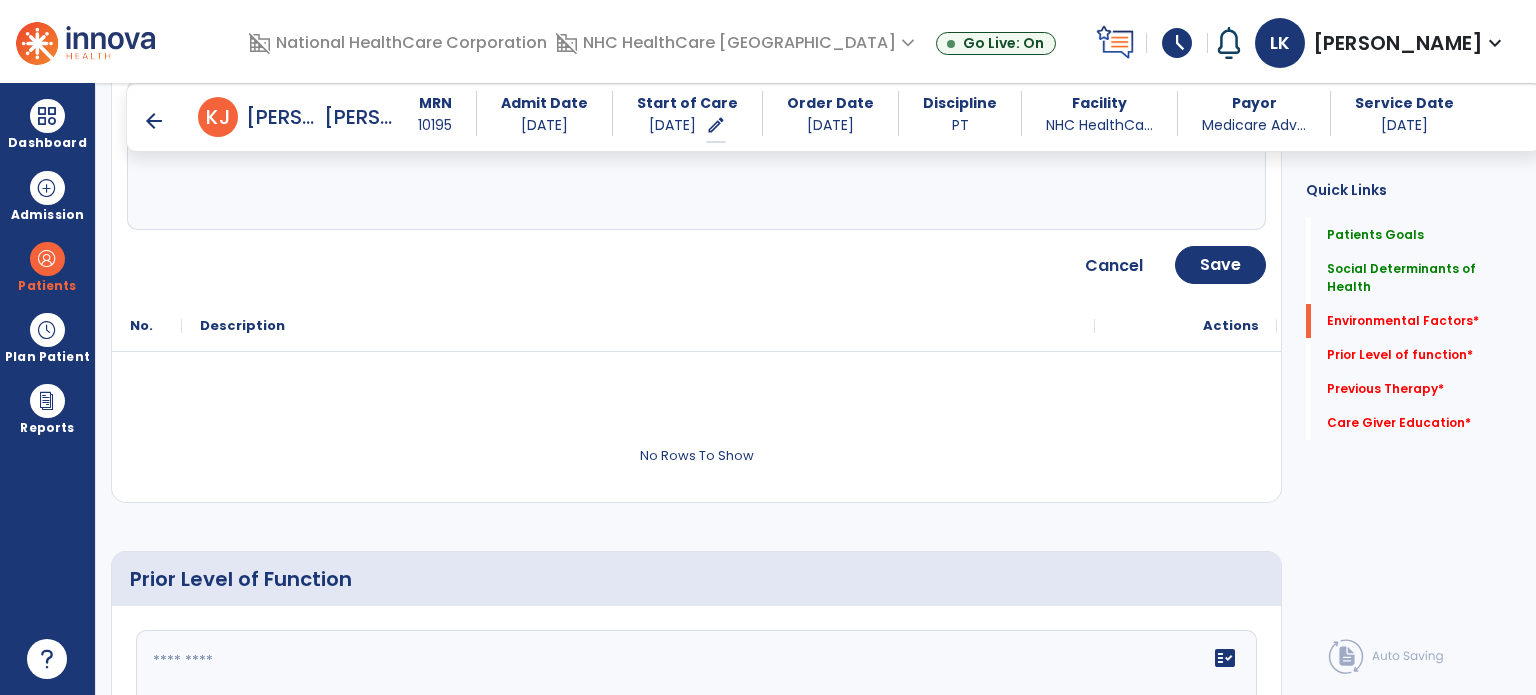 type on "**********" 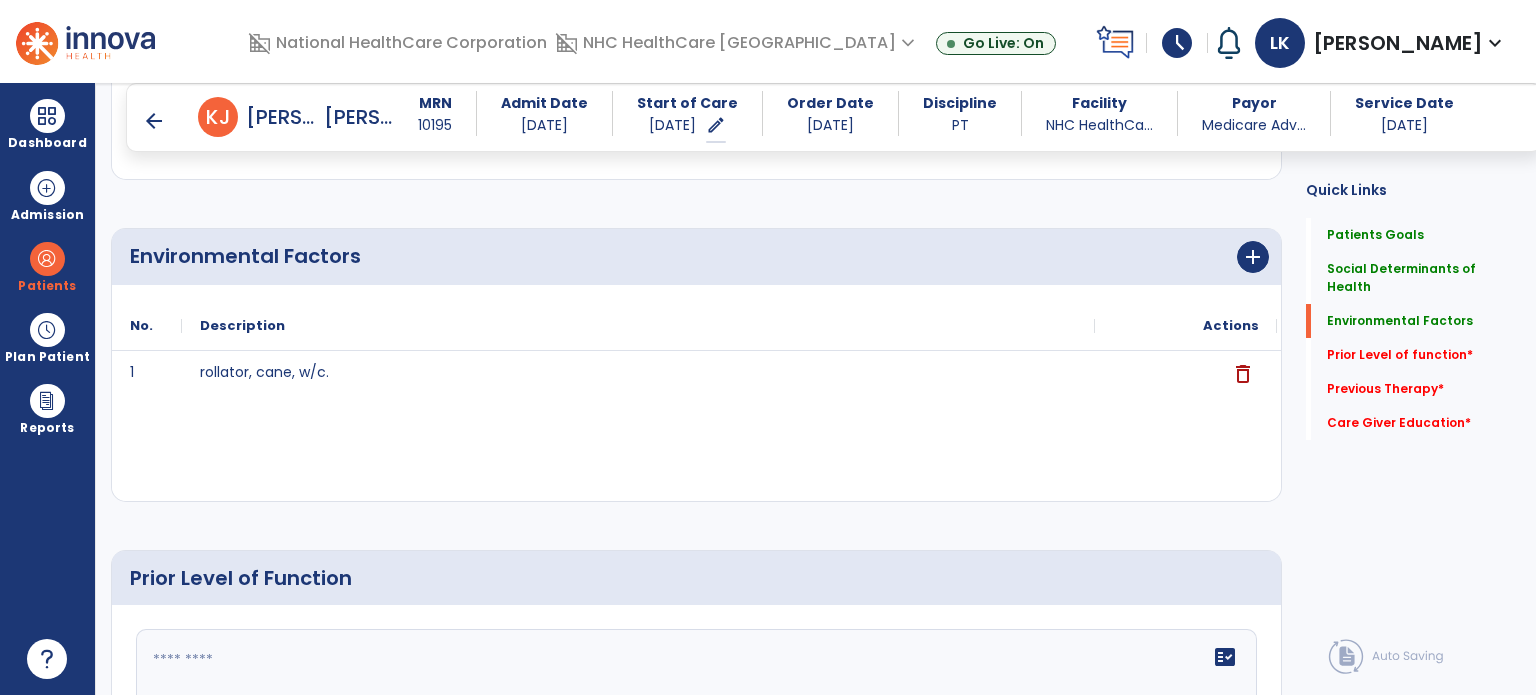 scroll, scrollTop: 944, scrollLeft: 0, axis: vertical 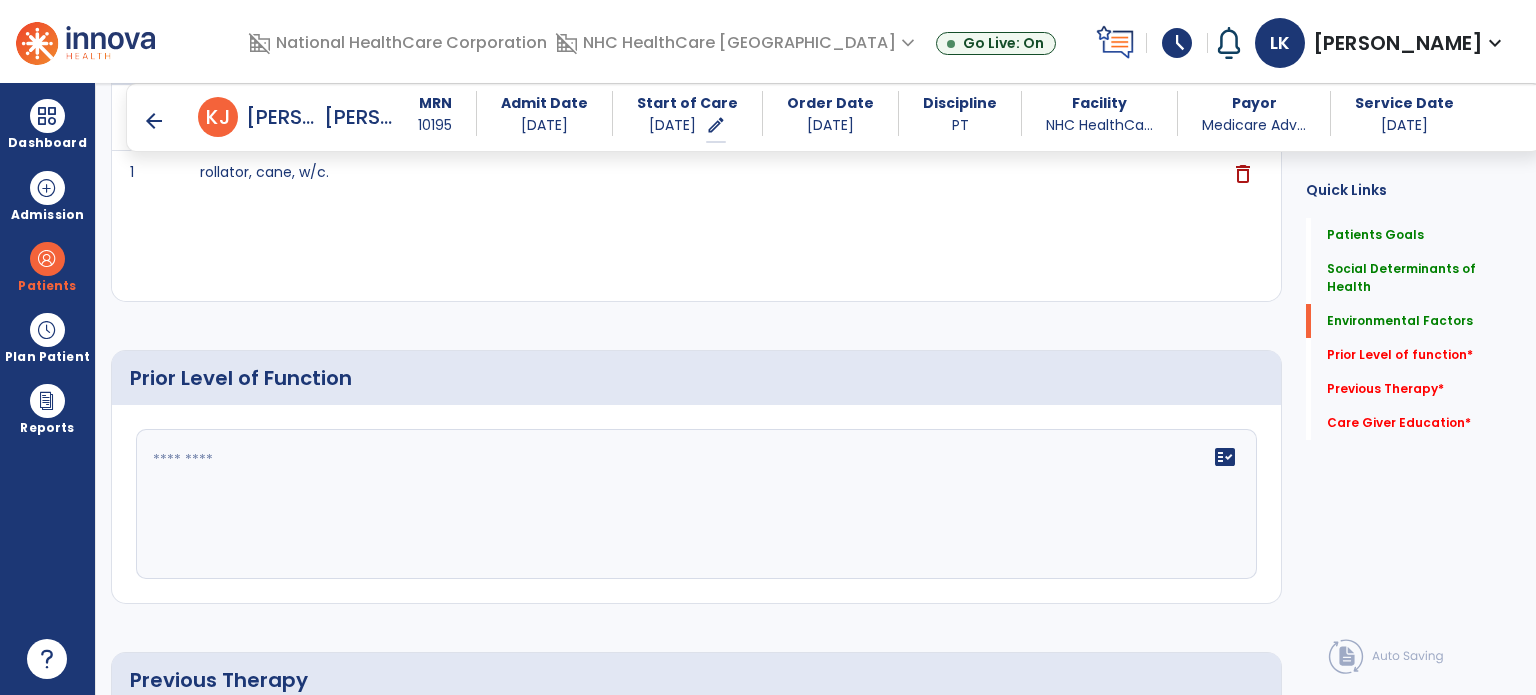 click on "fact_check" 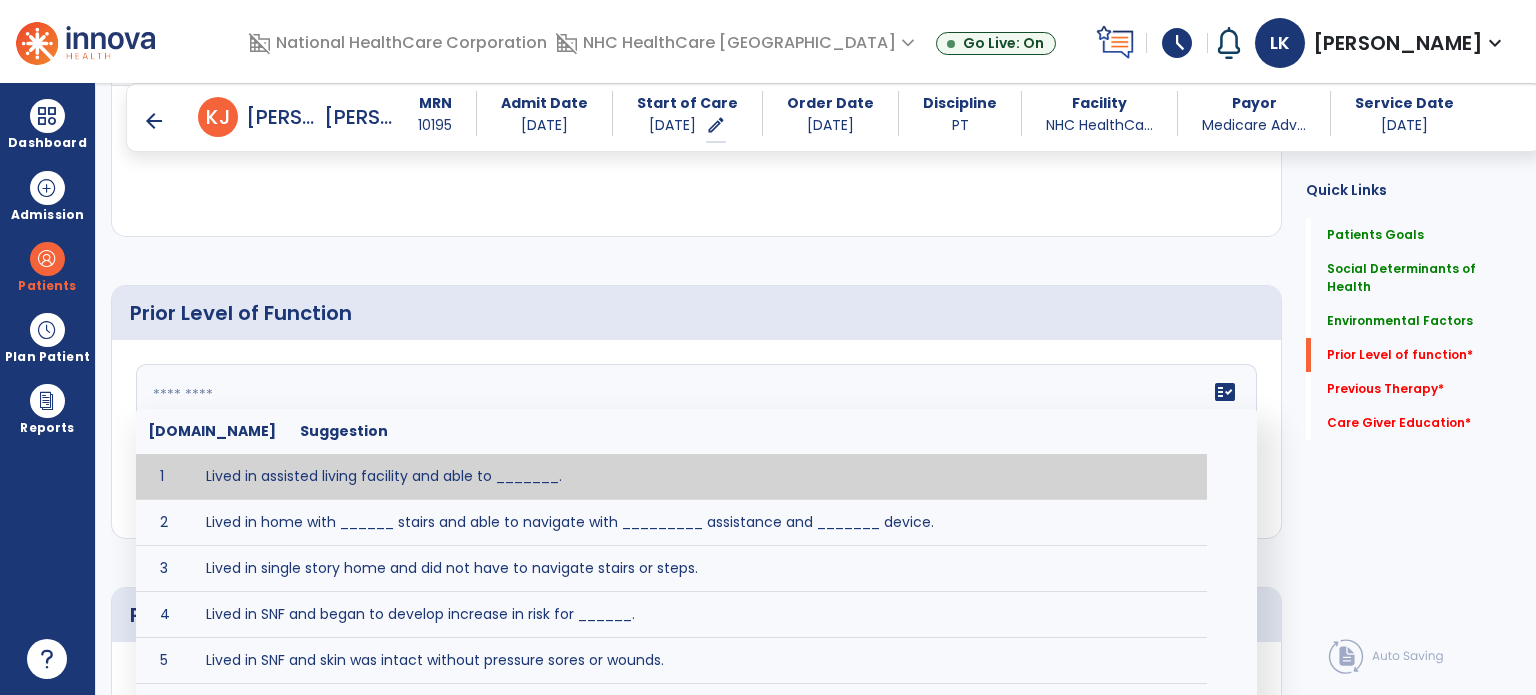 scroll, scrollTop: 1044, scrollLeft: 0, axis: vertical 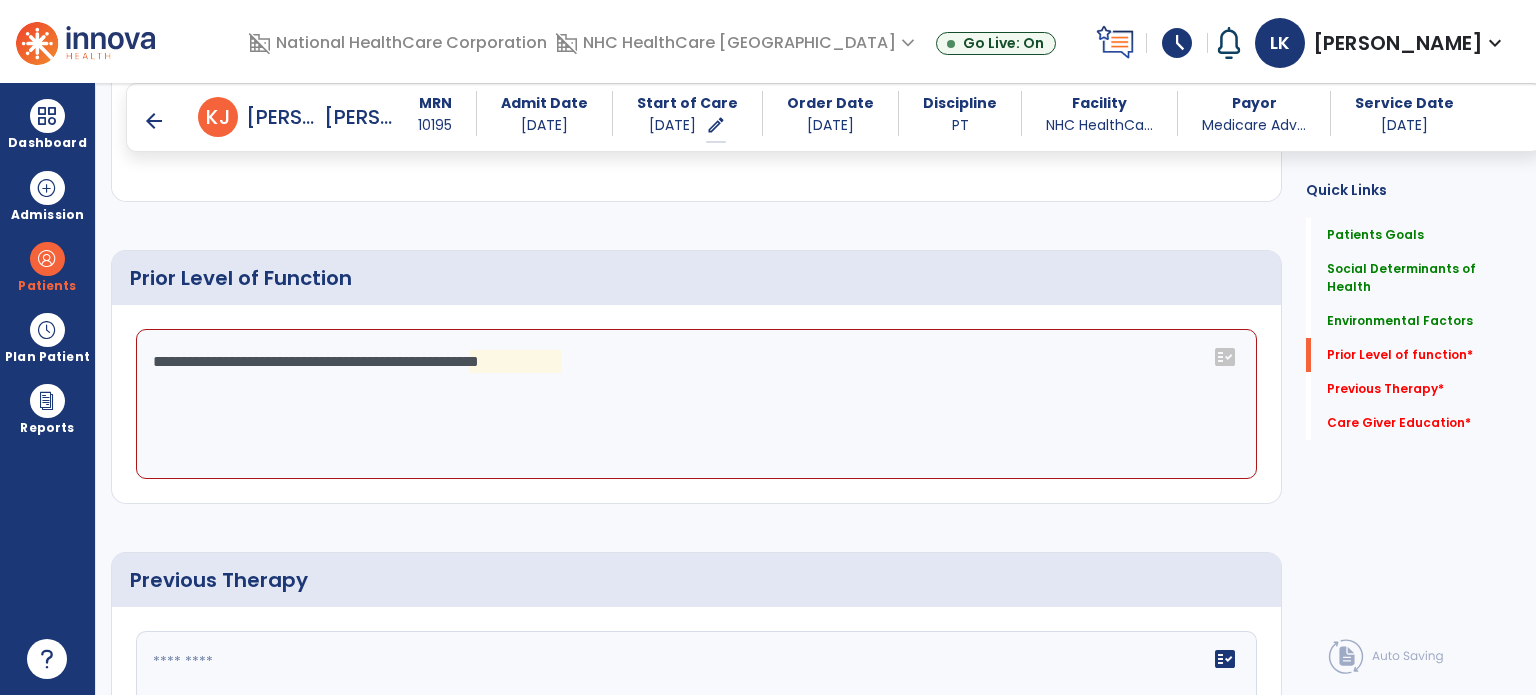 click on "**********" 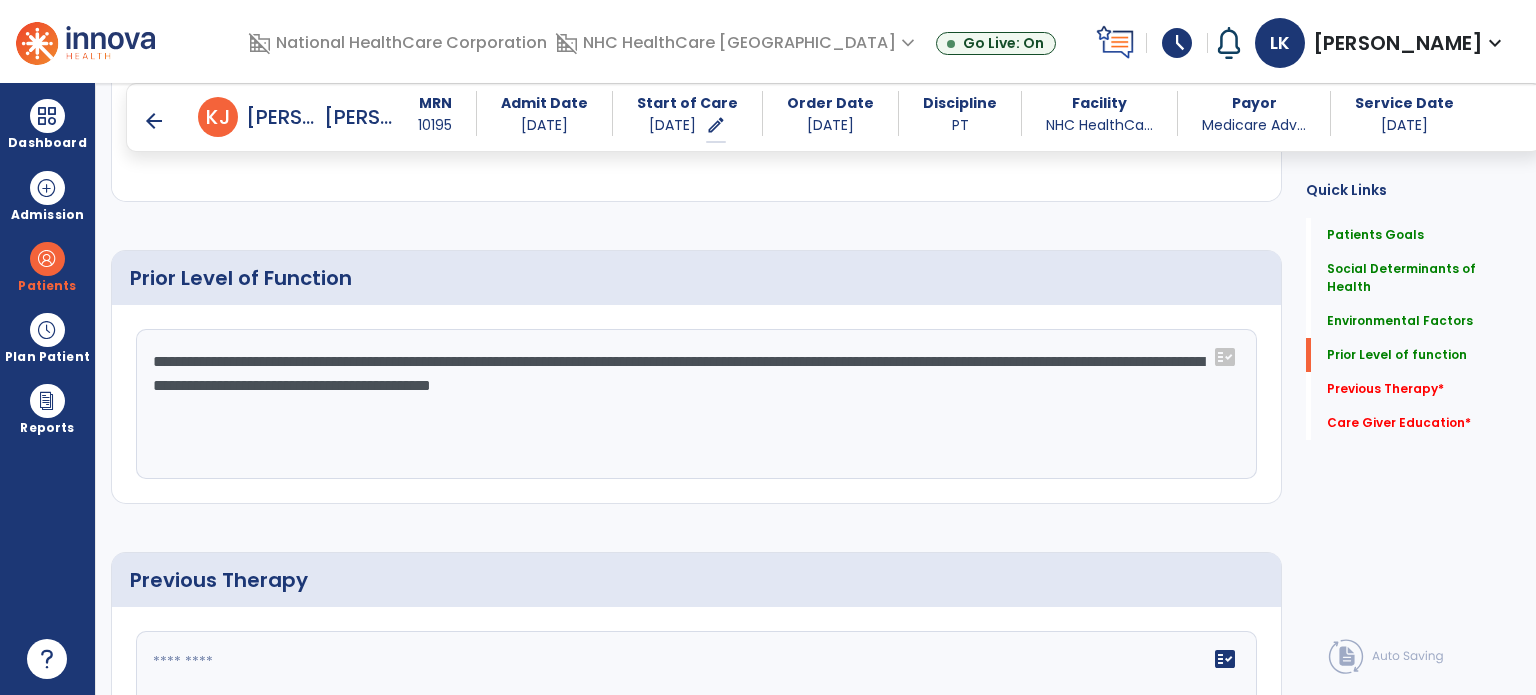click on "**********" 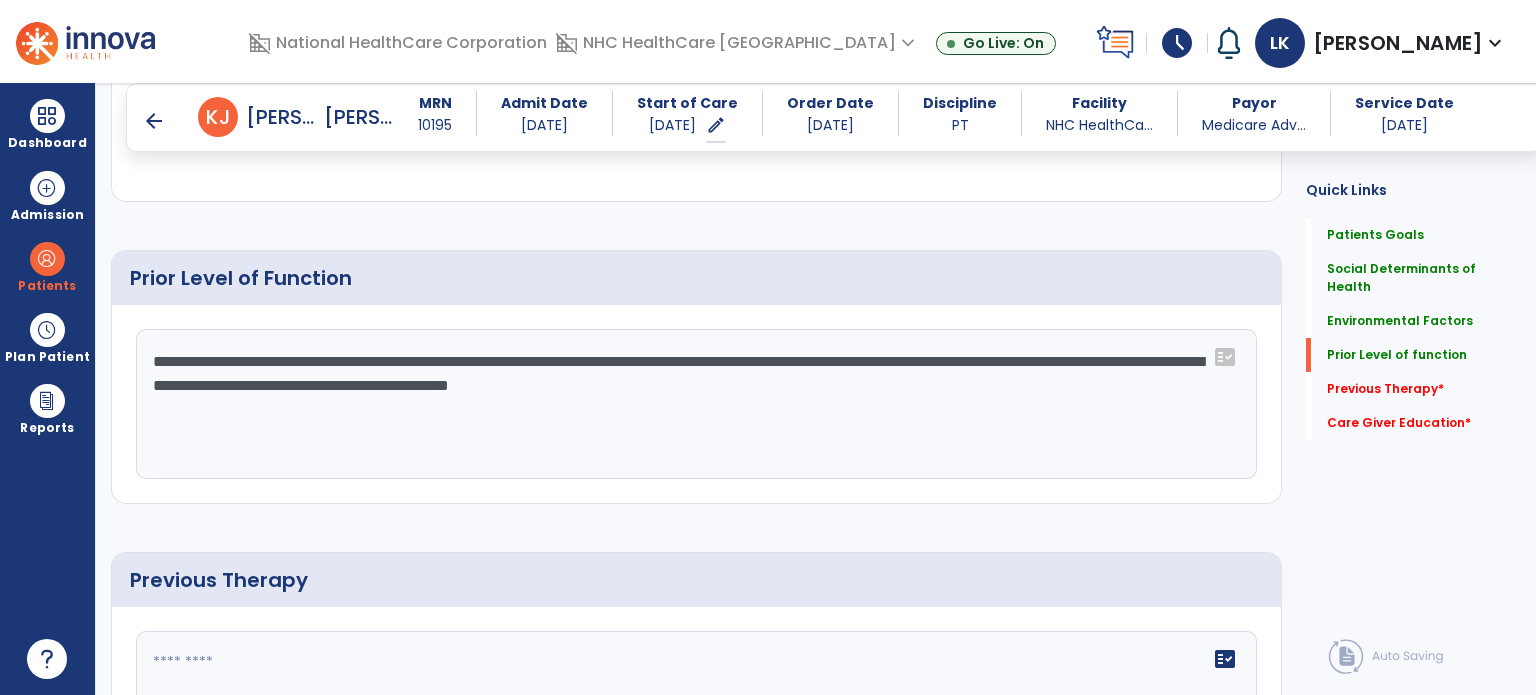 click on "**********" 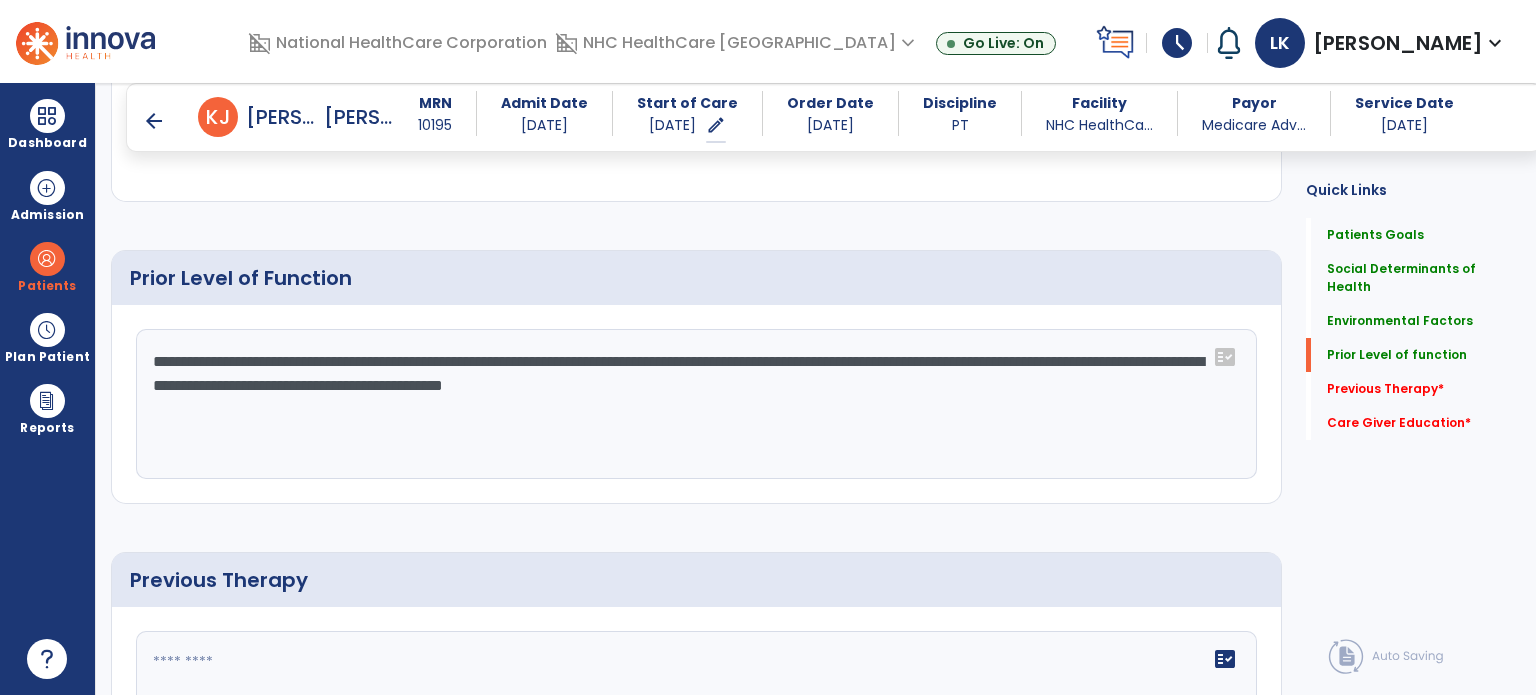 drag, startPoint x: 1013, startPoint y: 424, endPoint x: 992, endPoint y: 427, distance: 21.213203 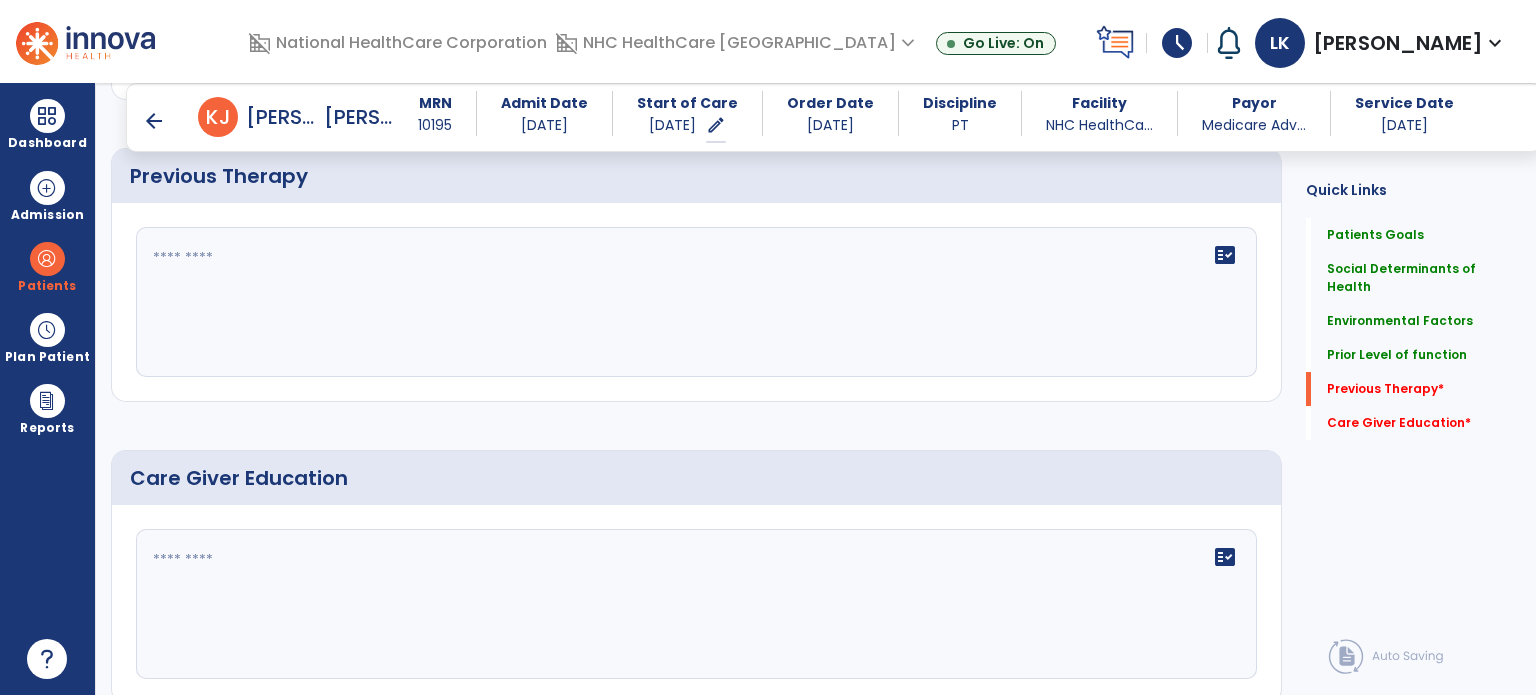scroll, scrollTop: 1323, scrollLeft: 0, axis: vertical 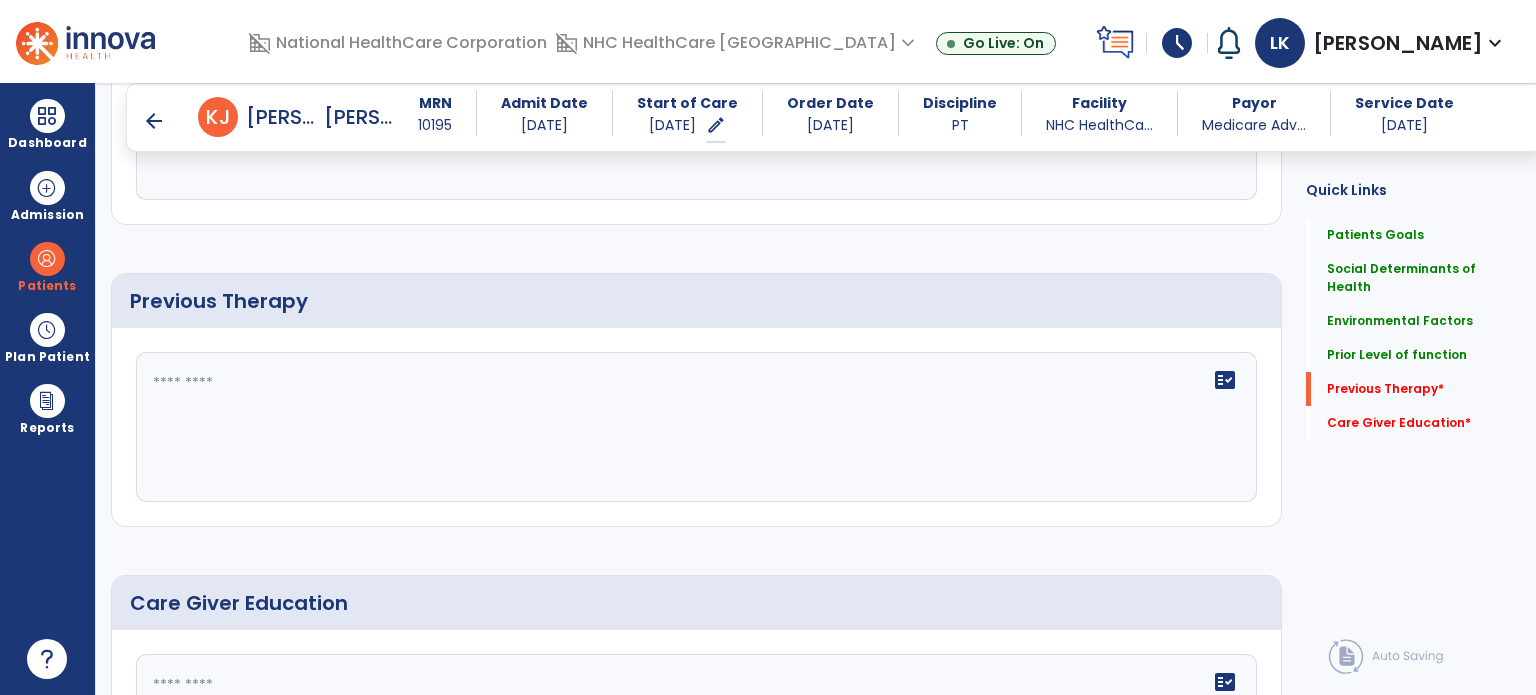 type on "**********" 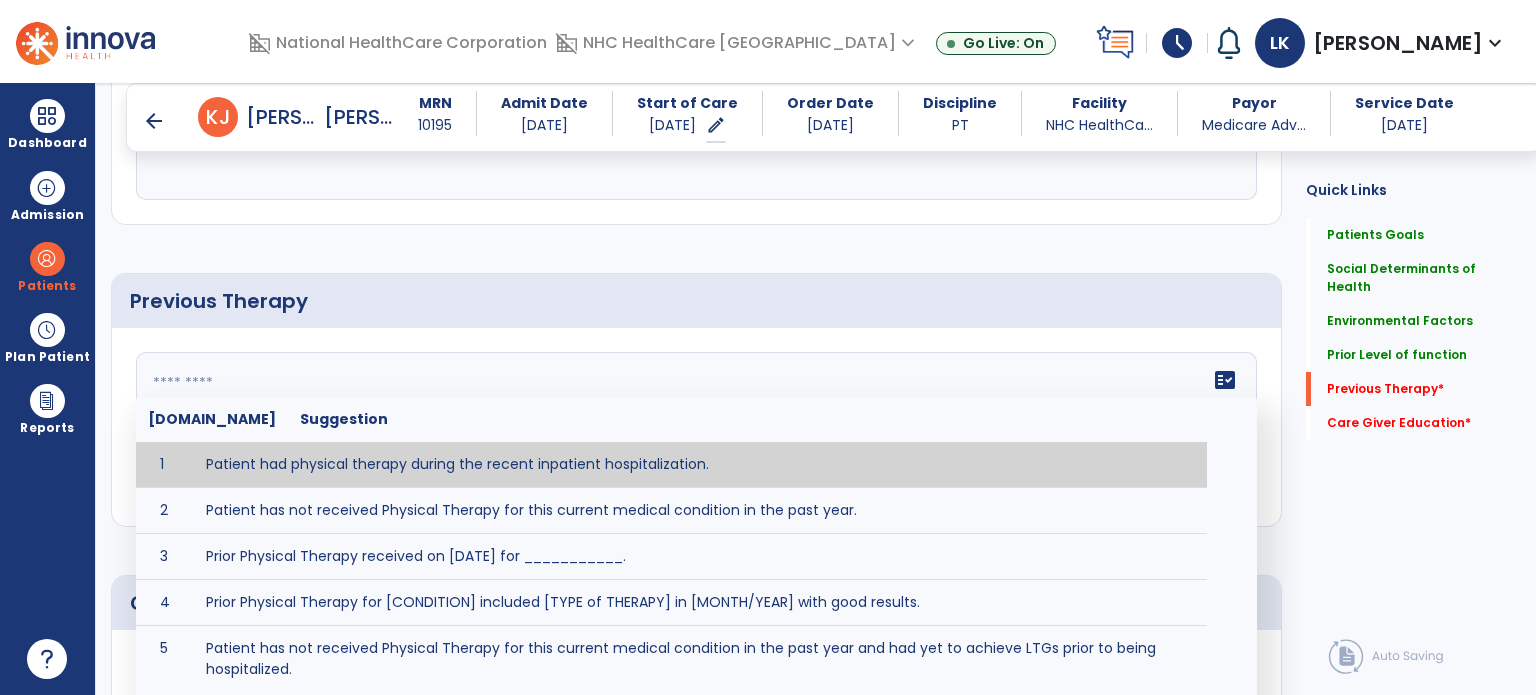 type on "**********" 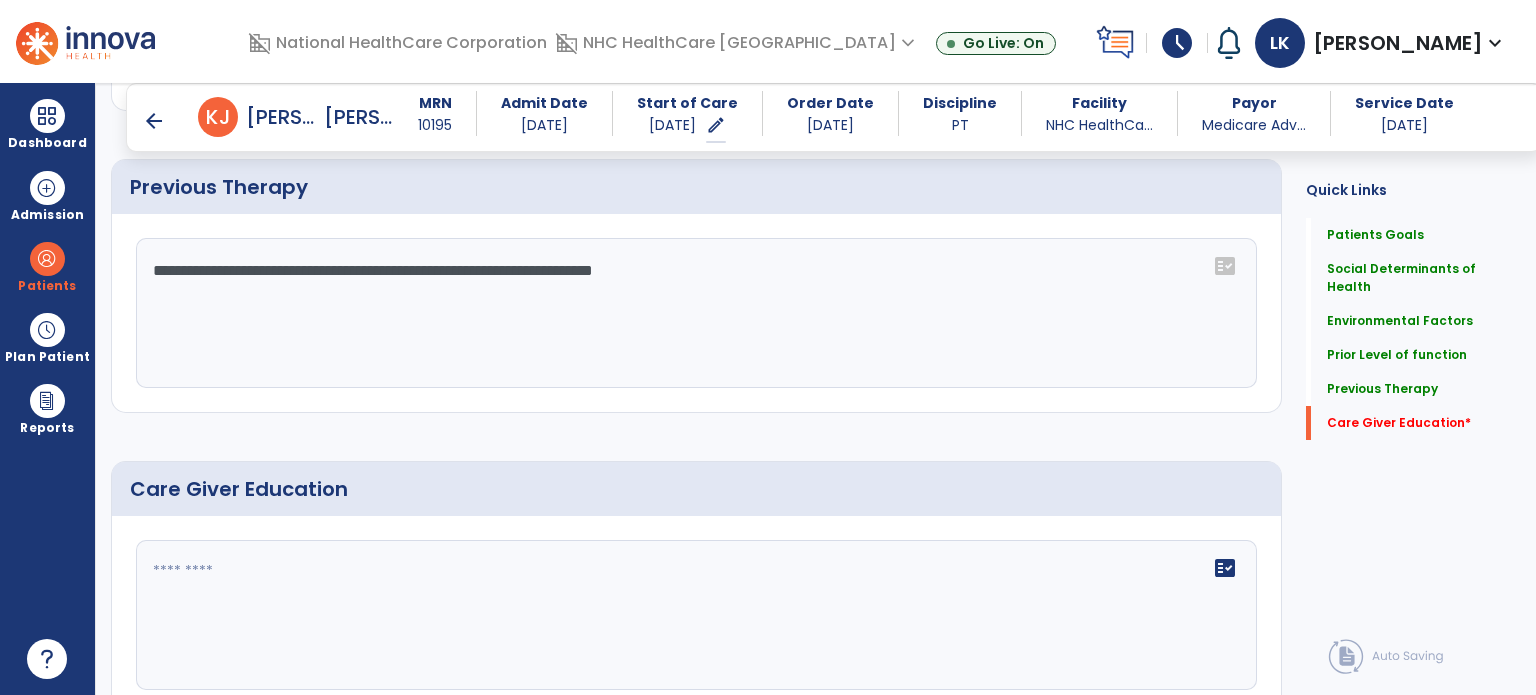 scroll, scrollTop: 1523, scrollLeft: 0, axis: vertical 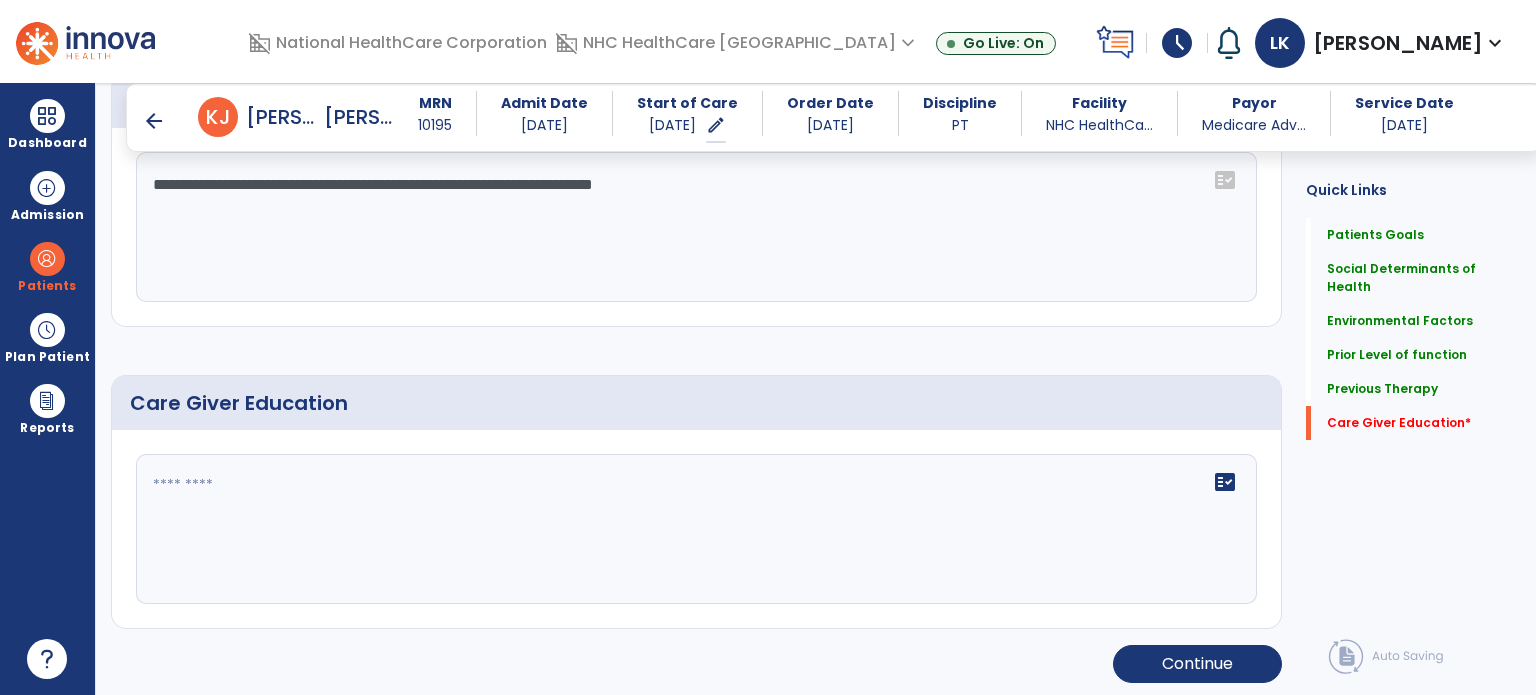 click 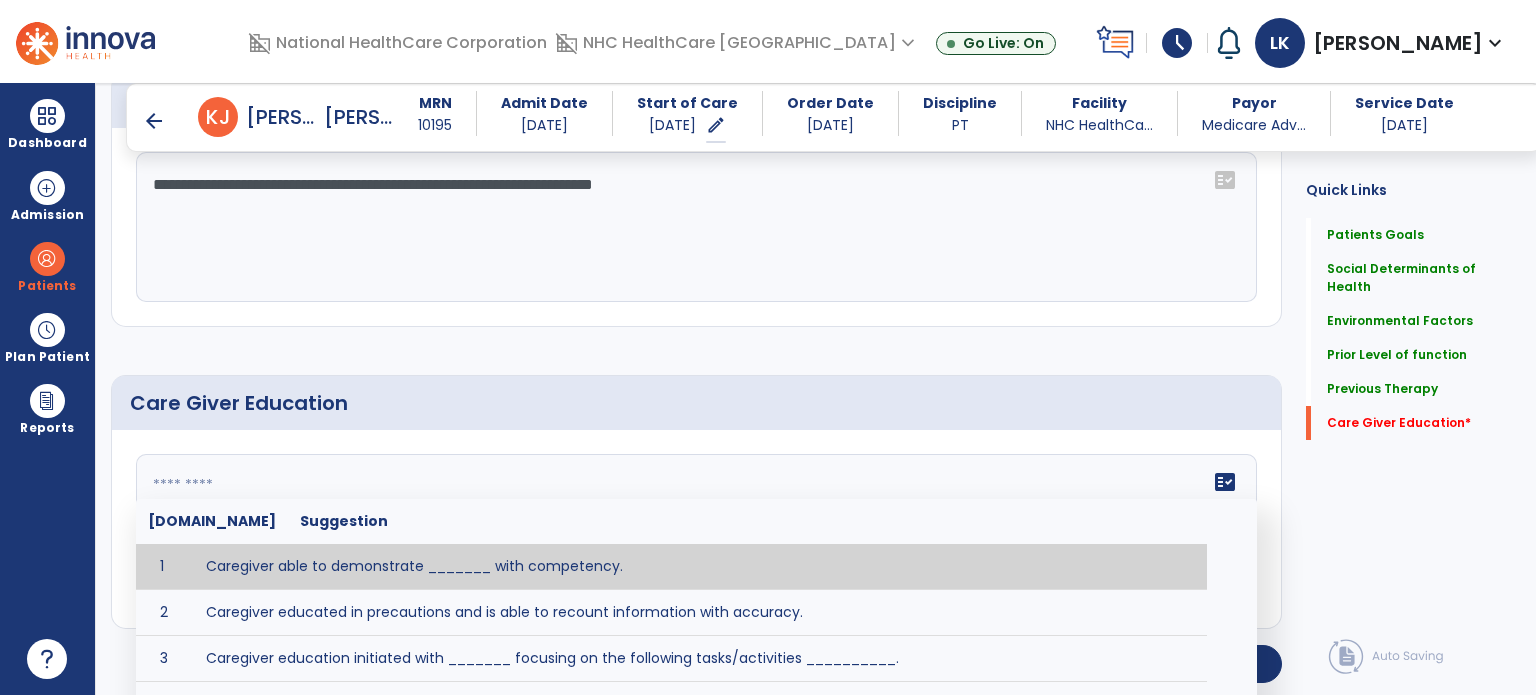 click 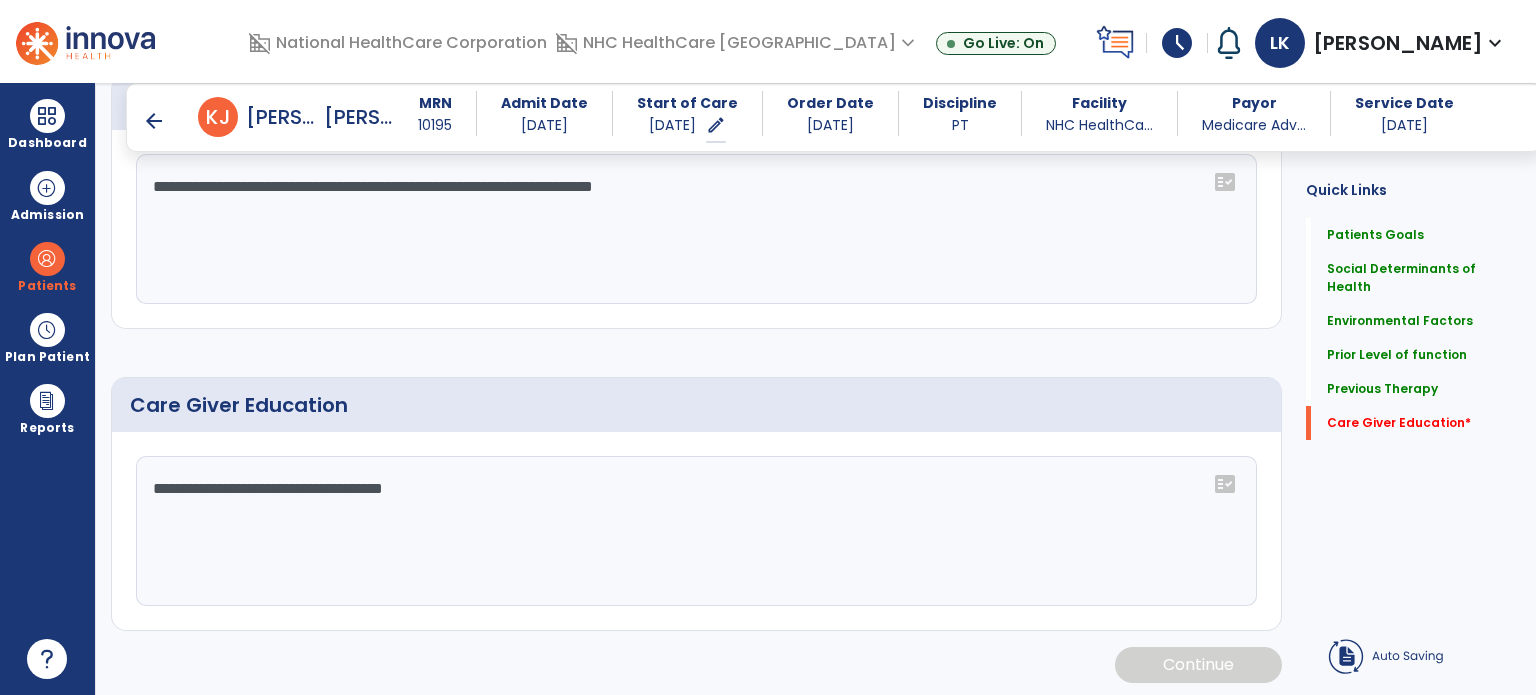 type on "**********" 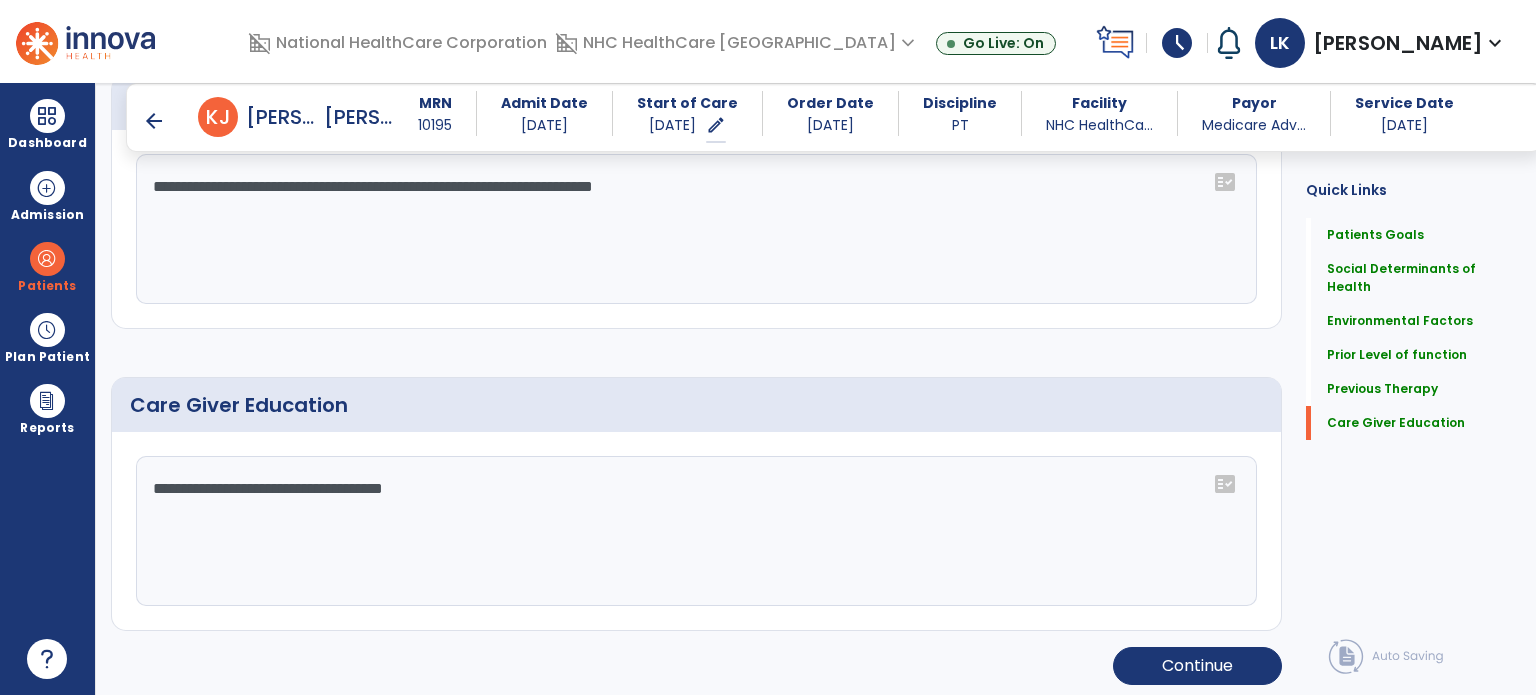click on "Continue" 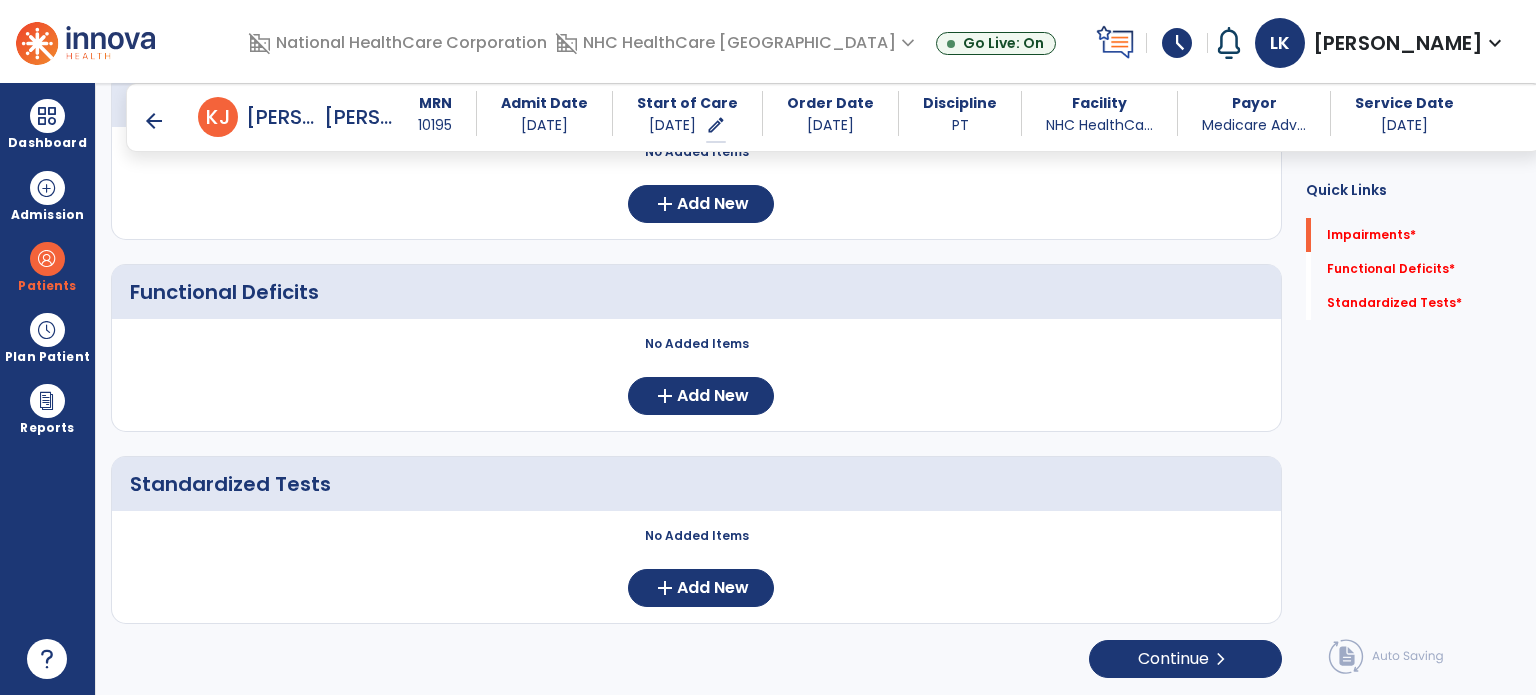 scroll, scrollTop: 252, scrollLeft: 0, axis: vertical 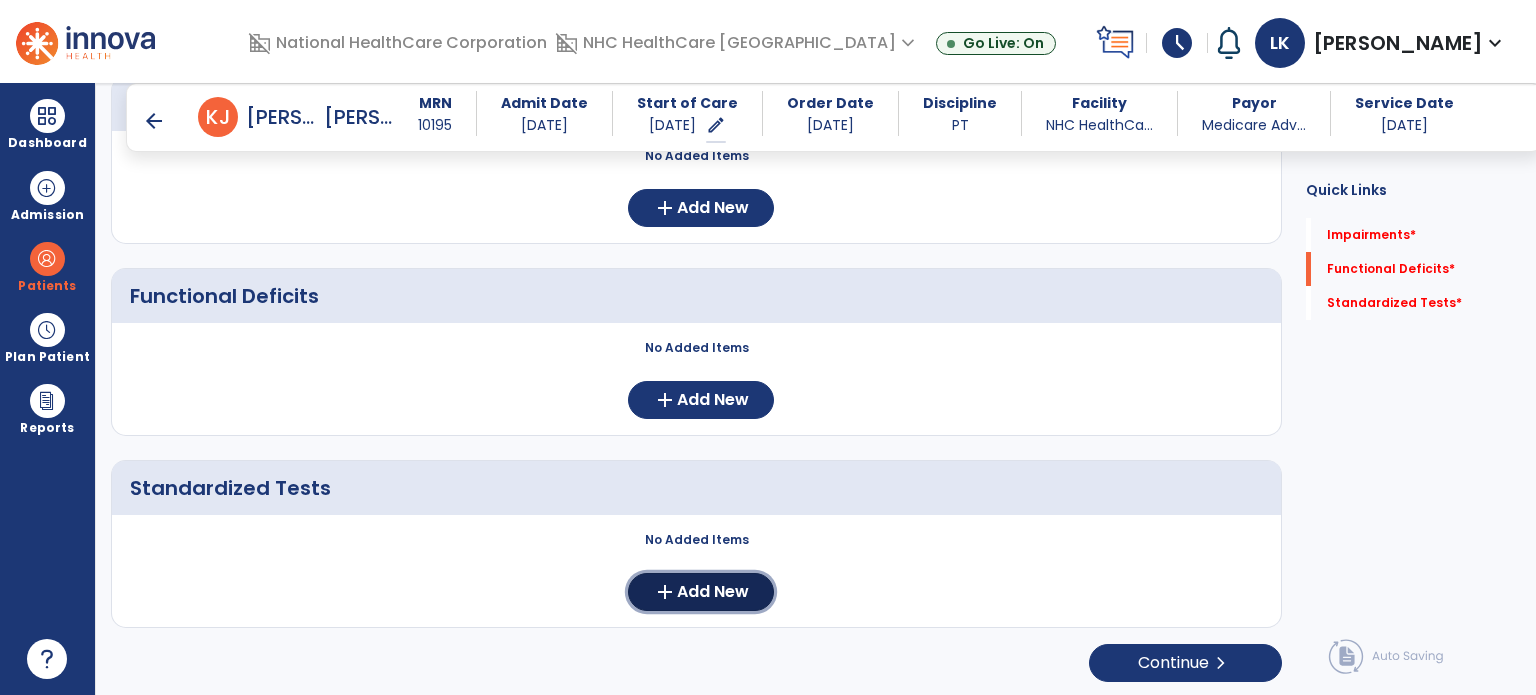 click on "Add New" 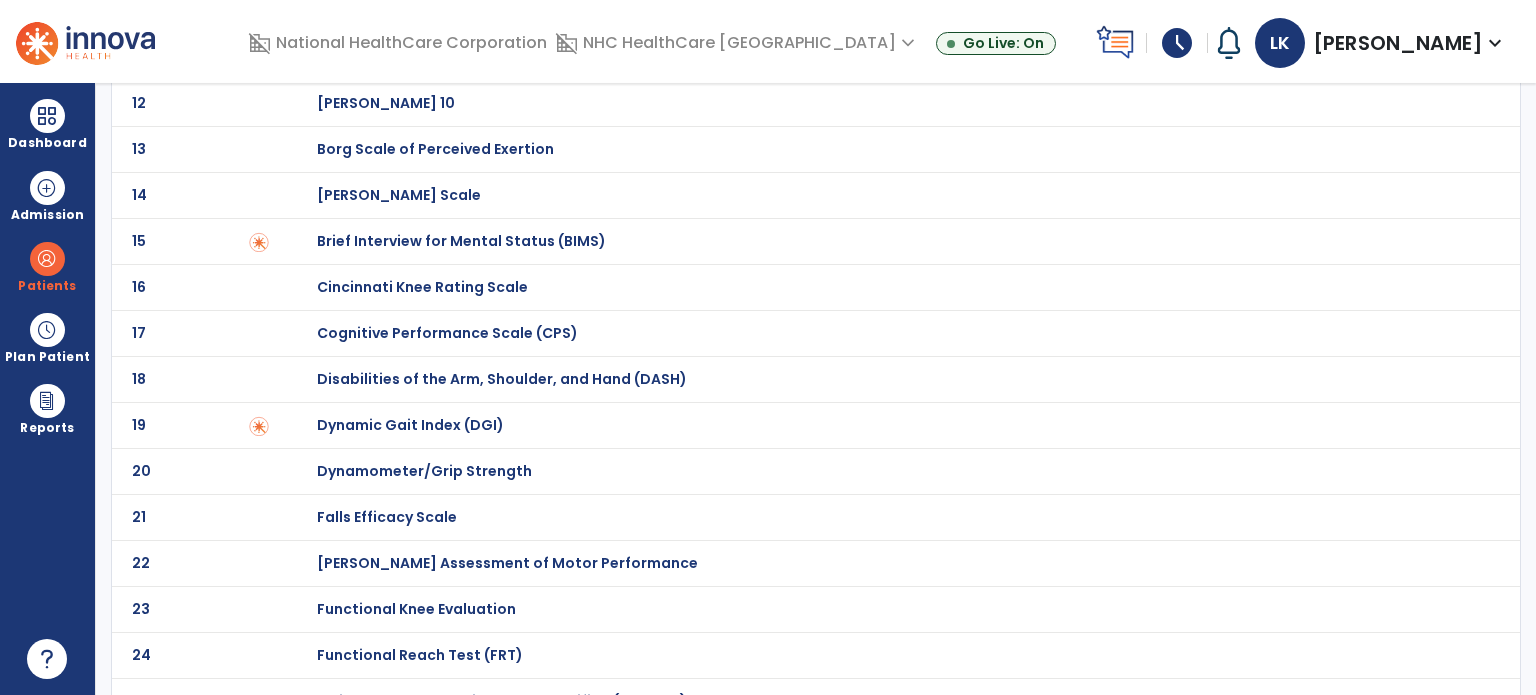 scroll, scrollTop: 900, scrollLeft: 0, axis: vertical 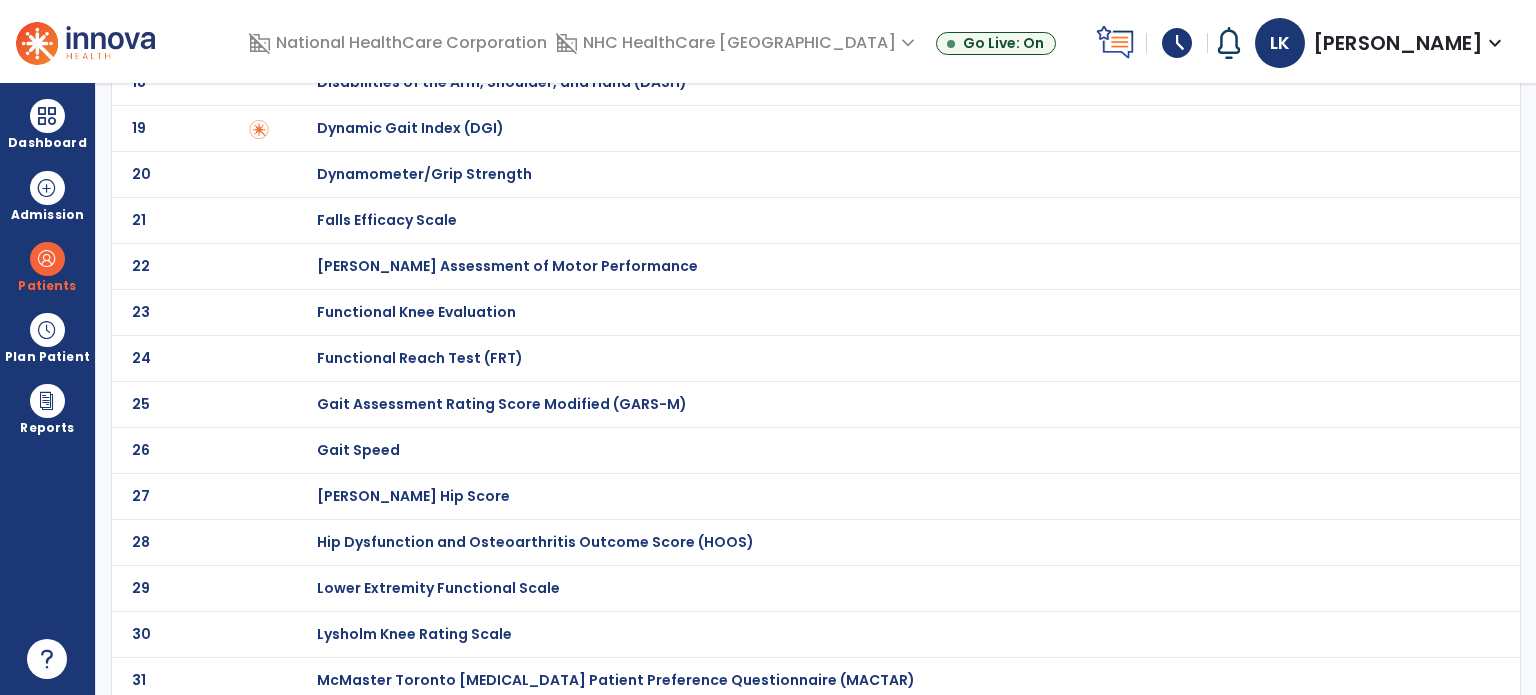 click on "Gait Speed" at bounding box center (388, -700) 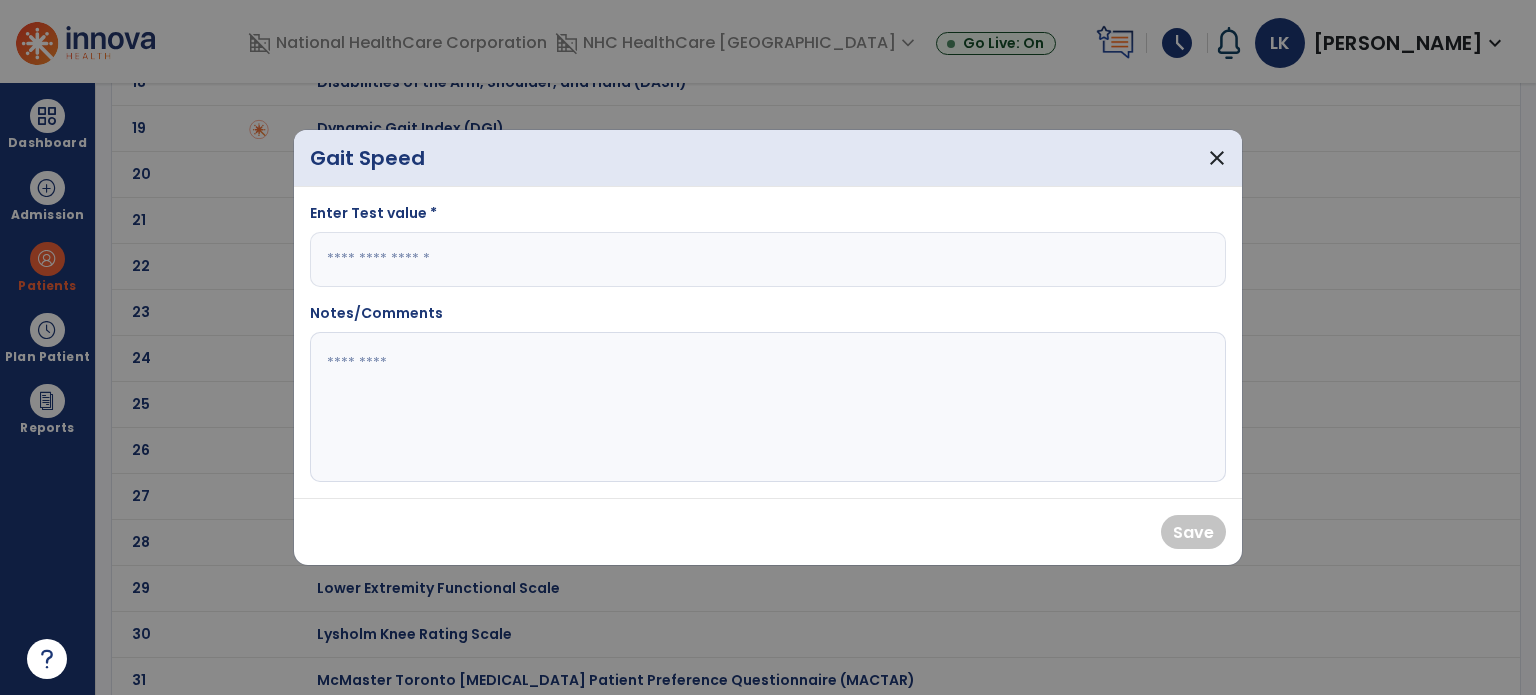 click at bounding box center (768, 259) 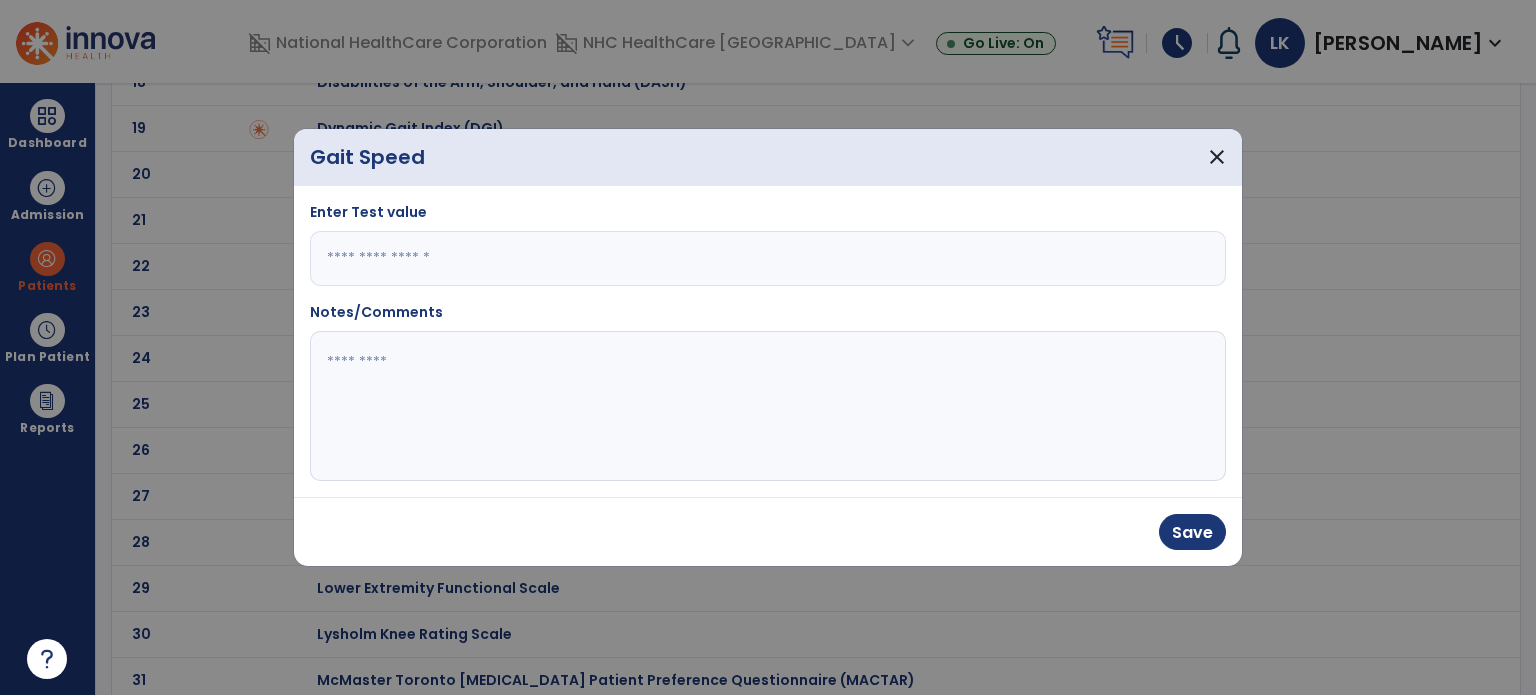 type on "****" 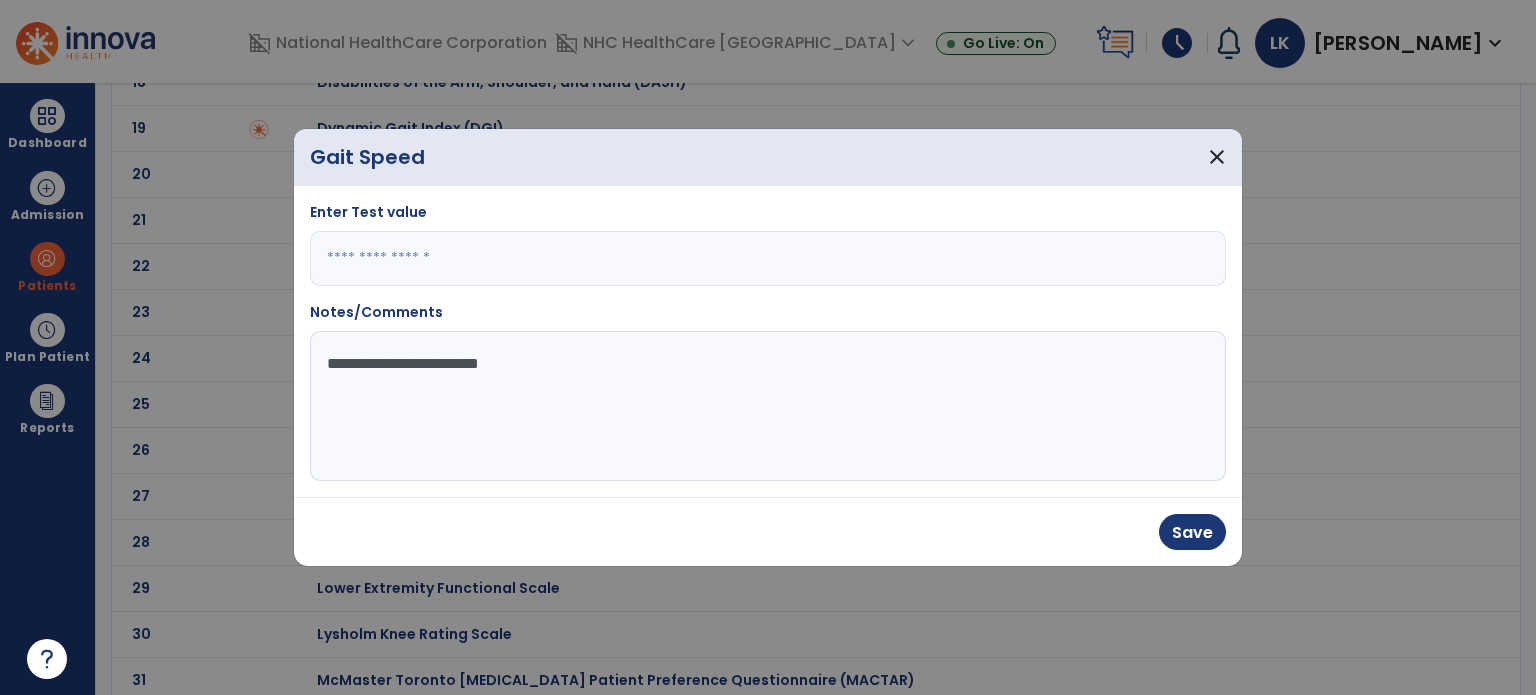 type on "**********" 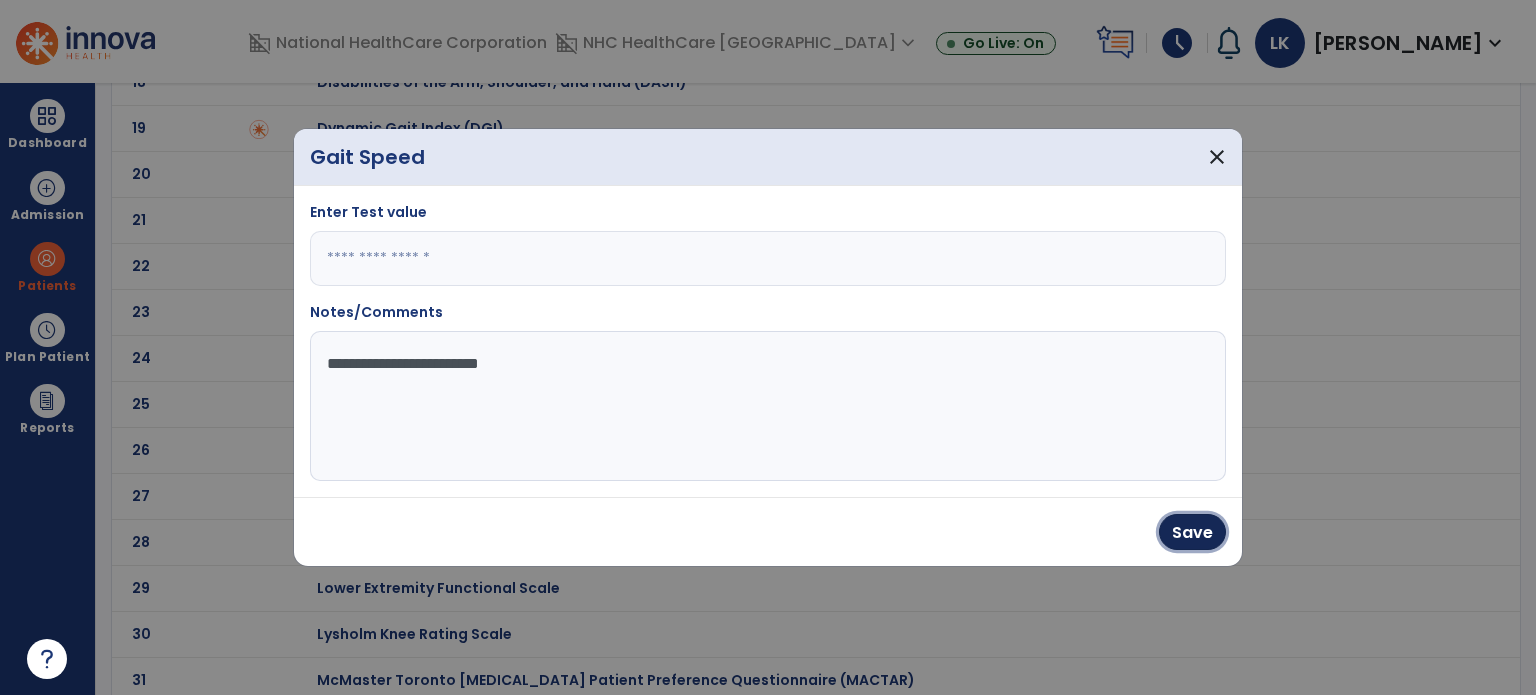 click on "Save" at bounding box center (1192, 532) 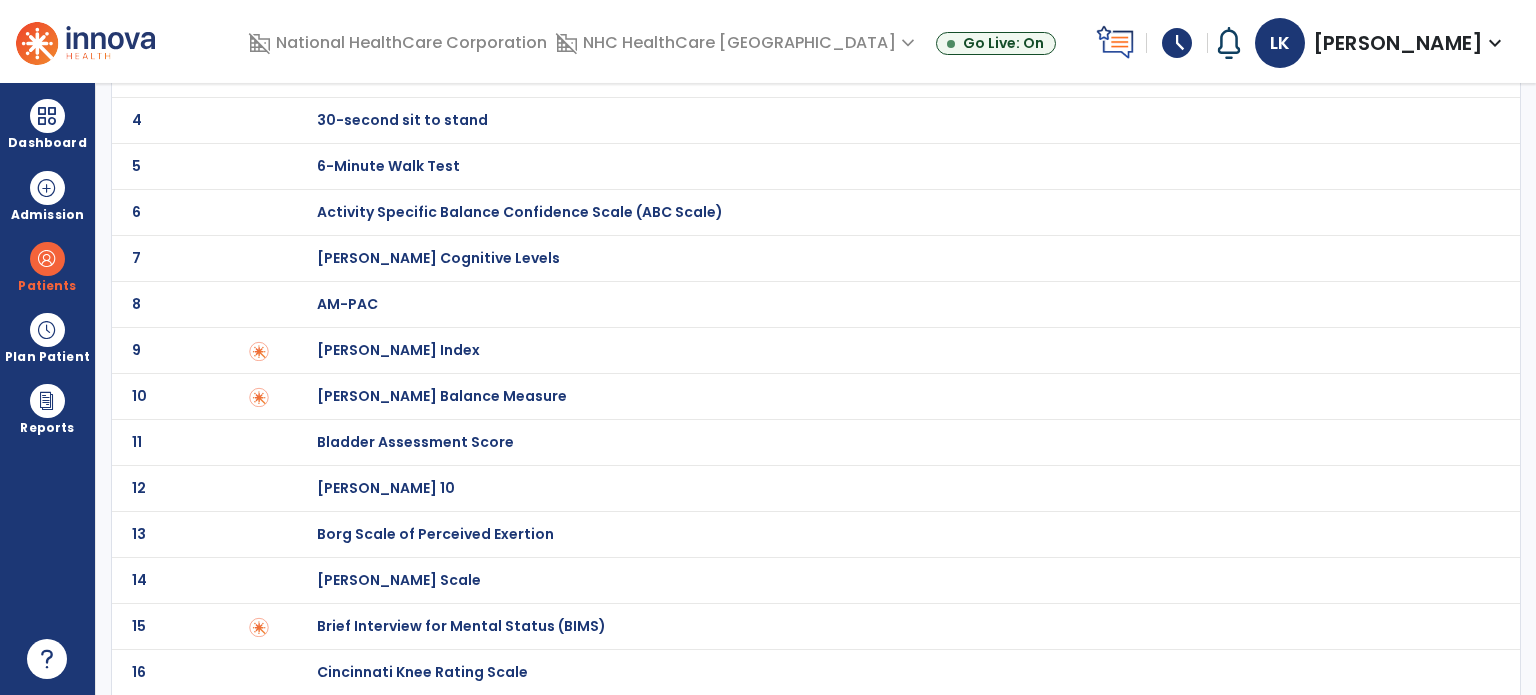 scroll, scrollTop: 0, scrollLeft: 0, axis: both 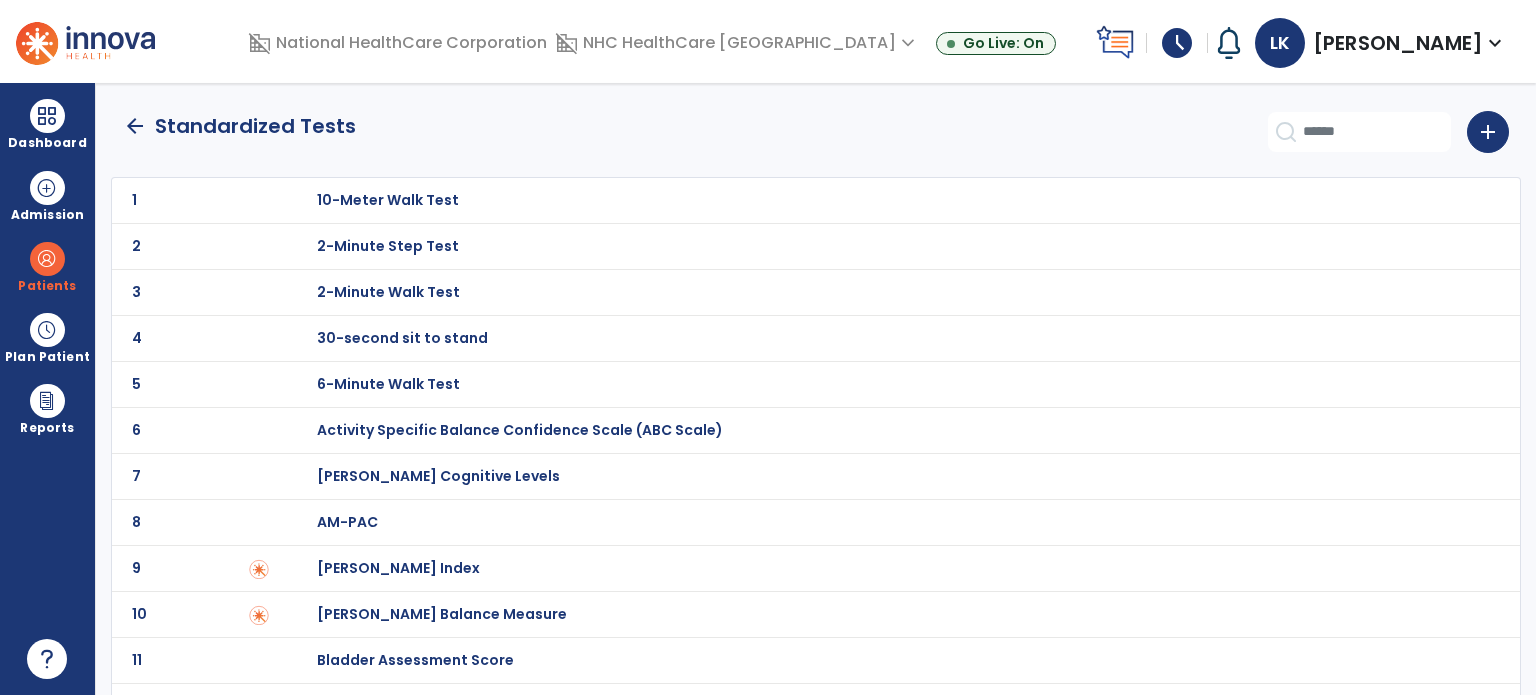 click on "2-Minute Walk Test" at bounding box center [888, 200] 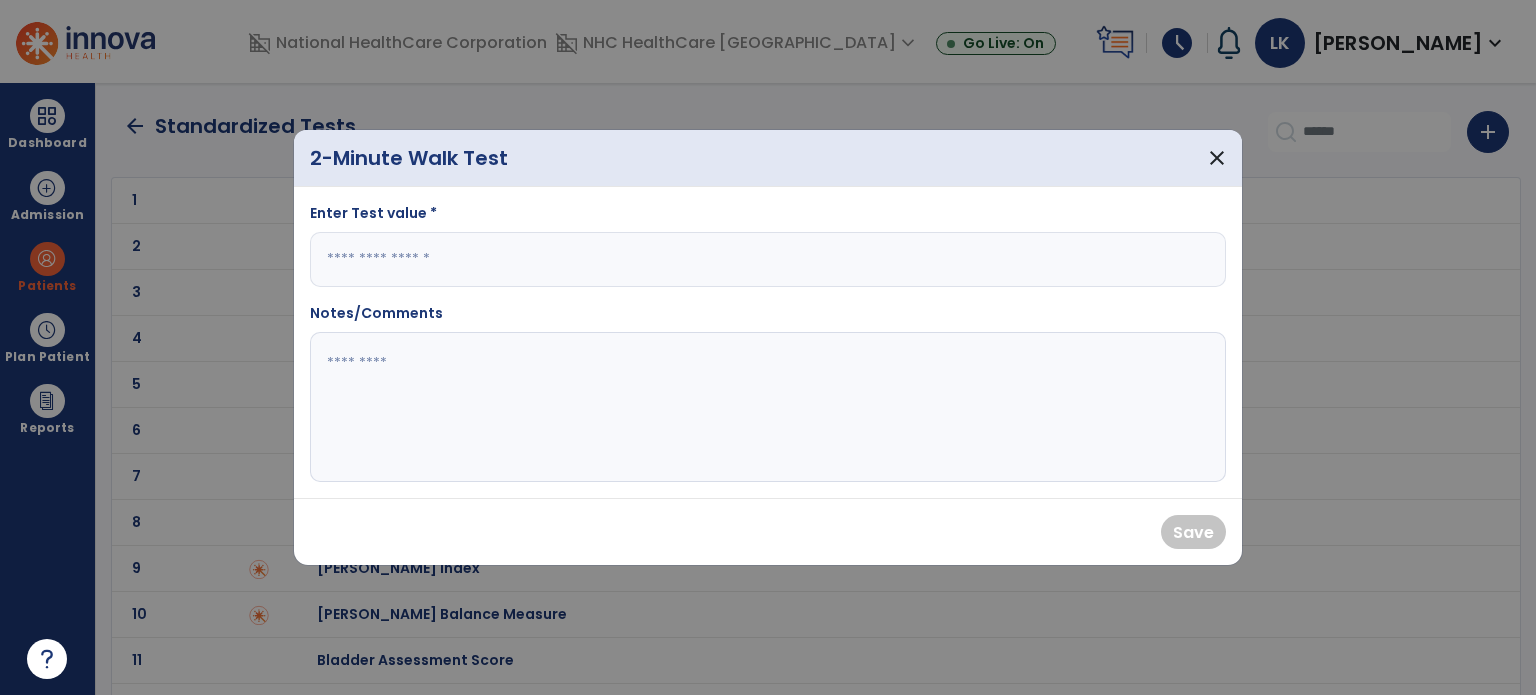 click at bounding box center [768, 259] 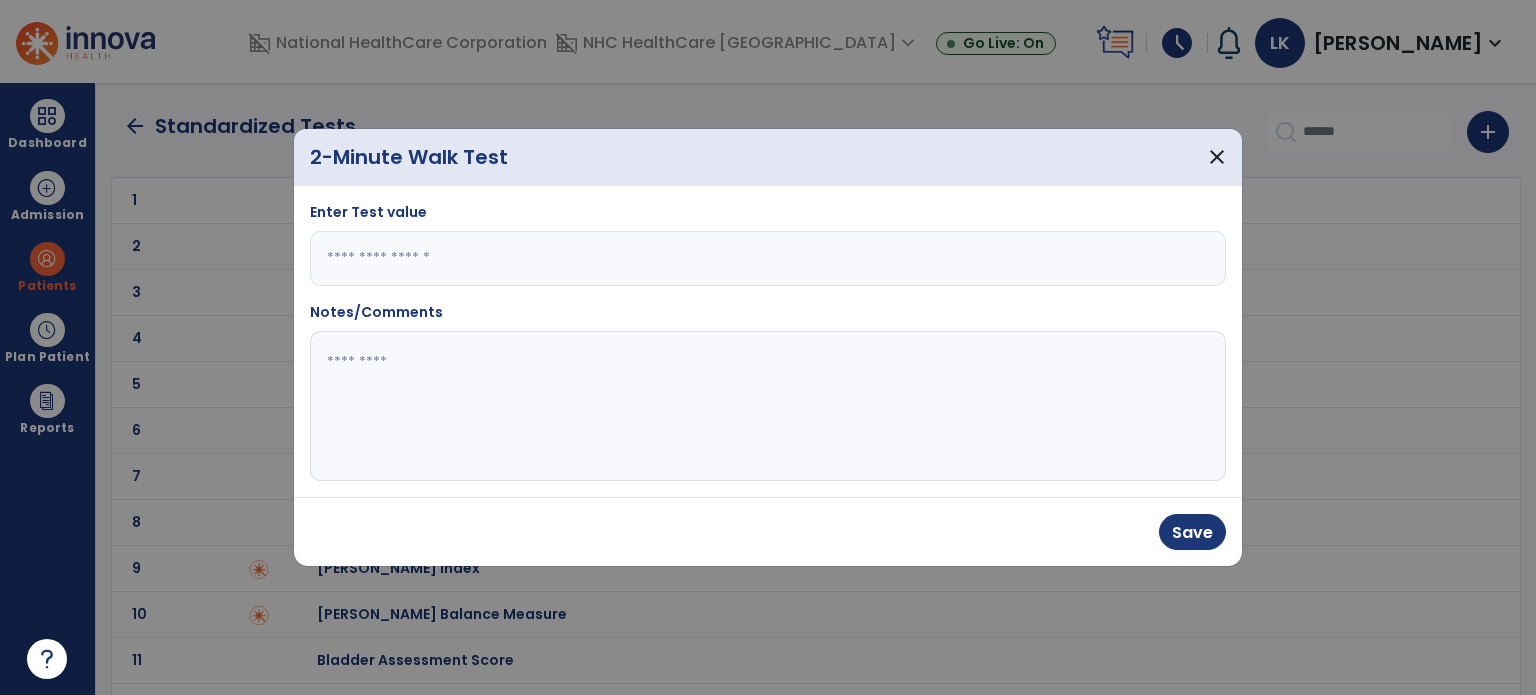 type on "**" 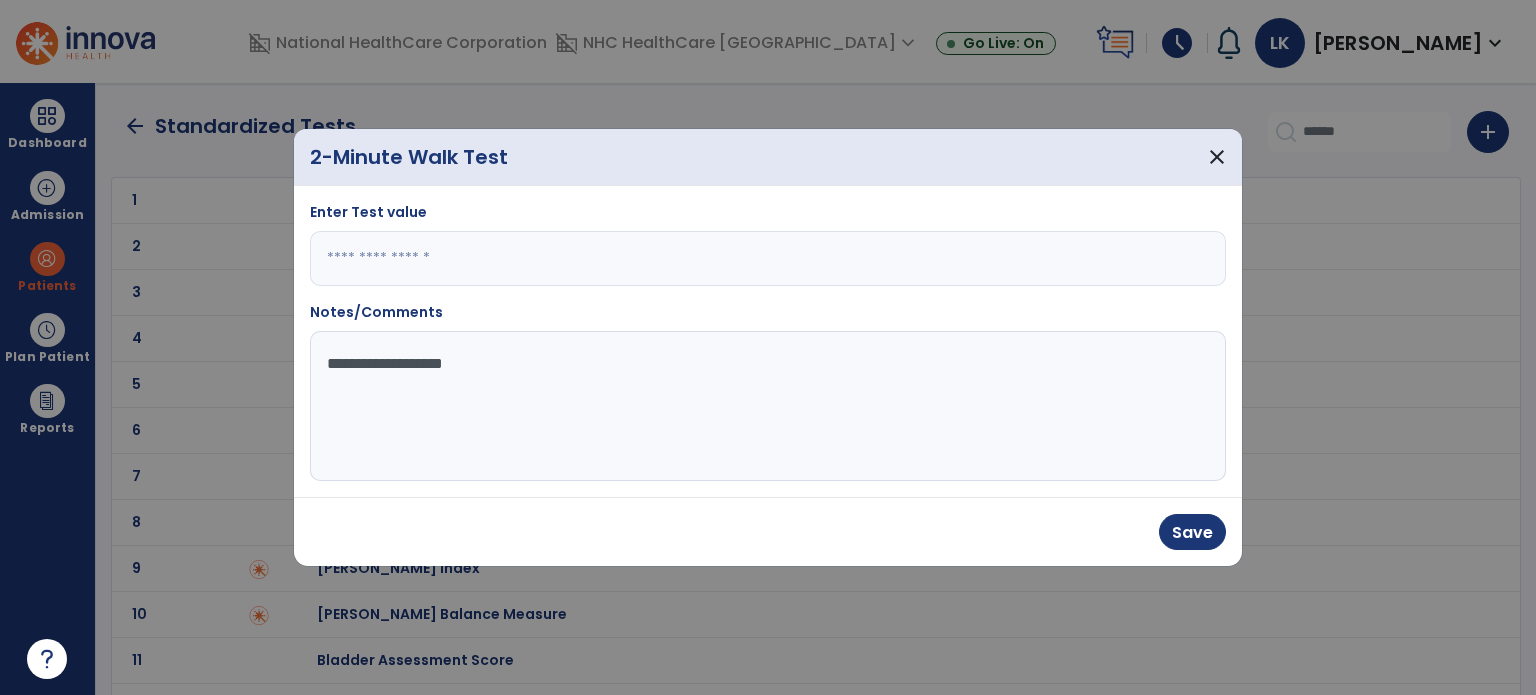 type on "**********" 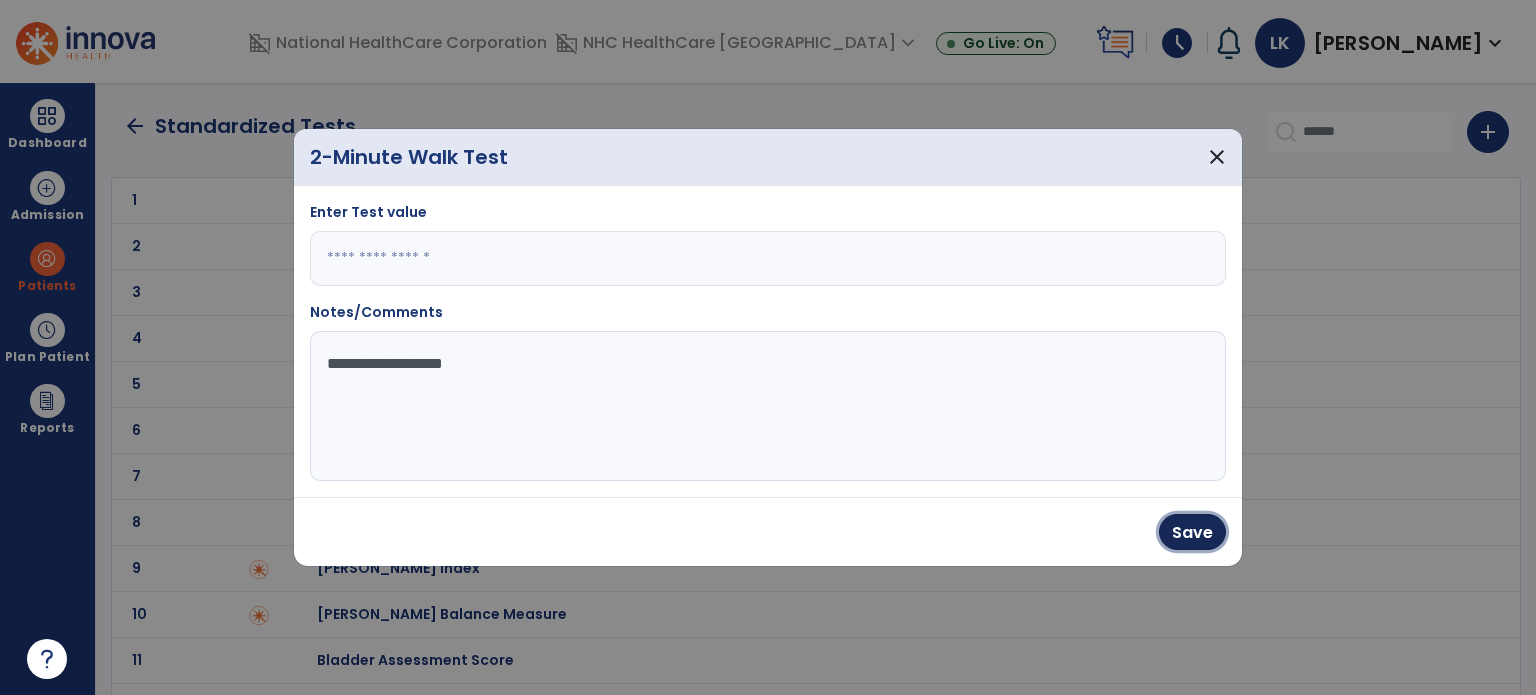 click on "Save" at bounding box center [1192, 532] 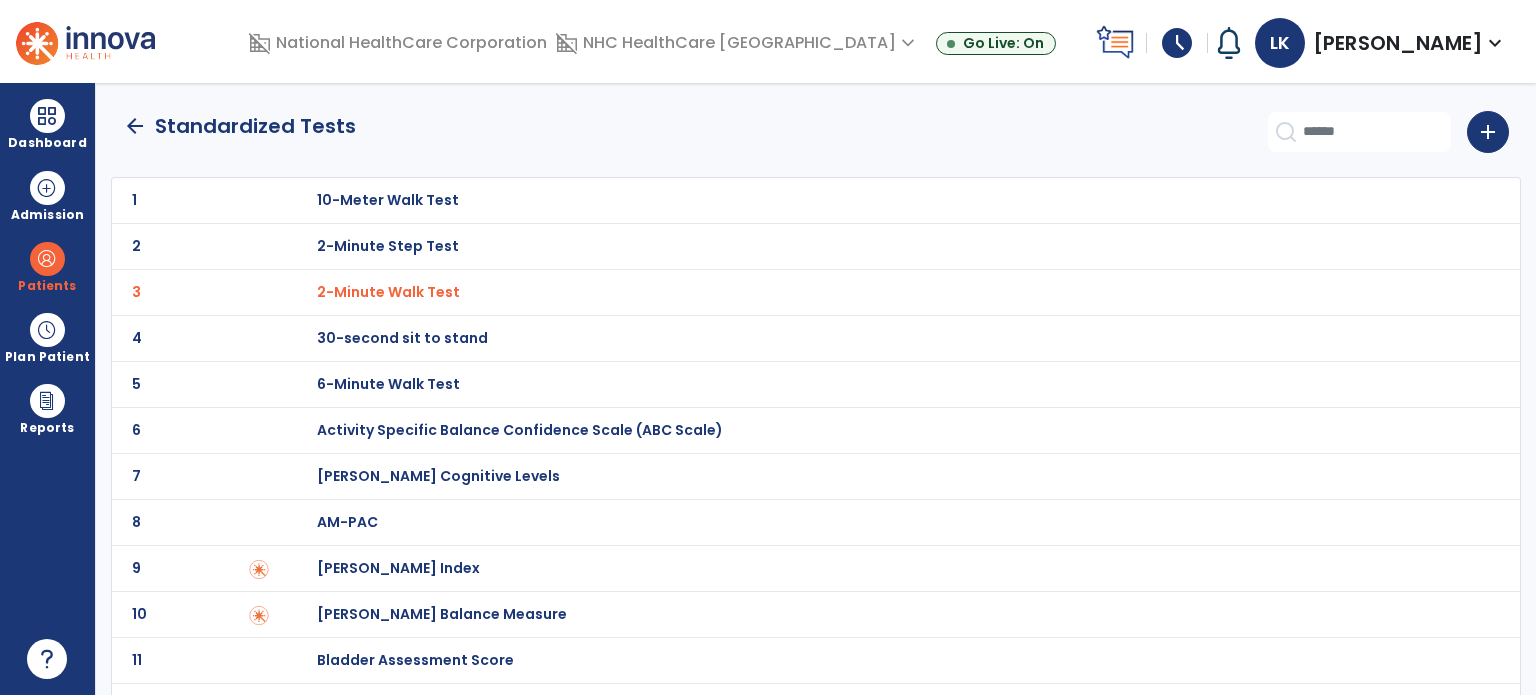 click on "arrow_back" 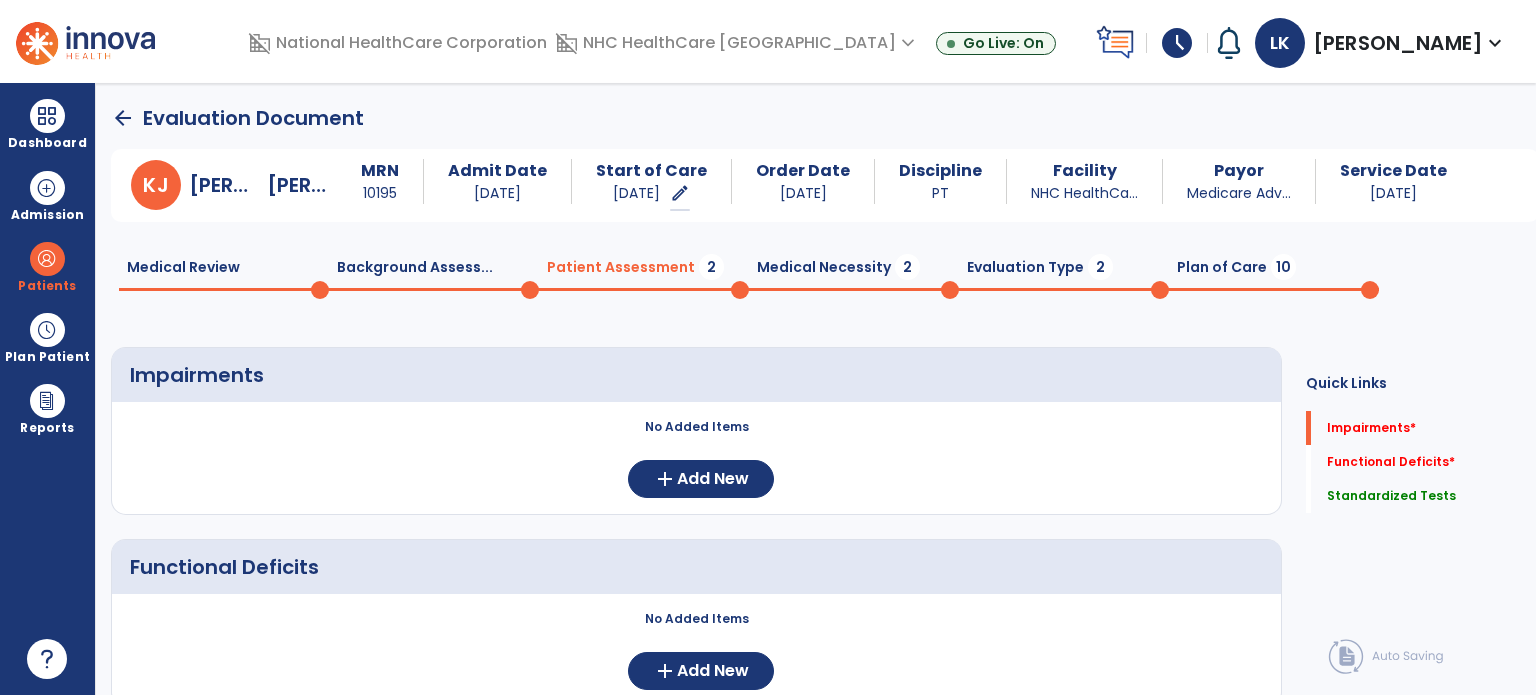 scroll, scrollTop: 20, scrollLeft: 0, axis: vertical 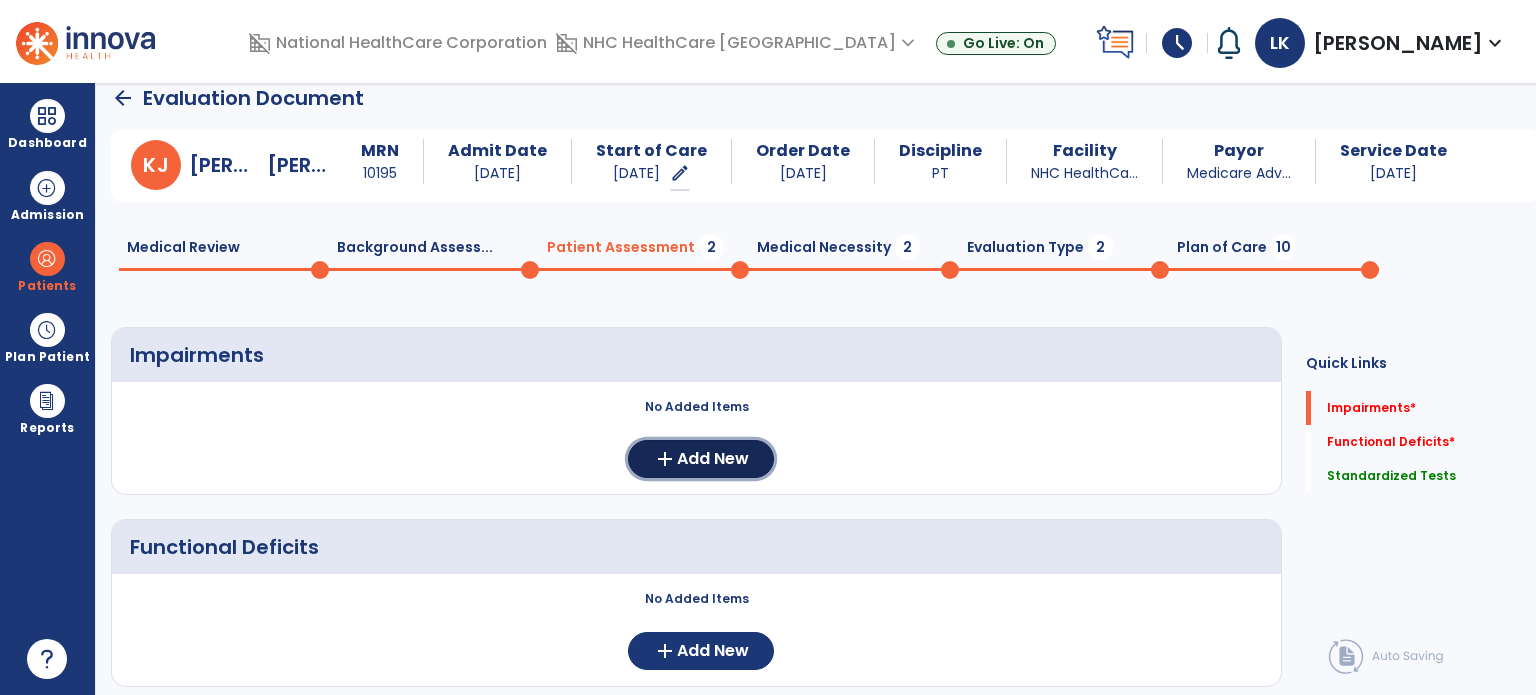 click on "Add New" 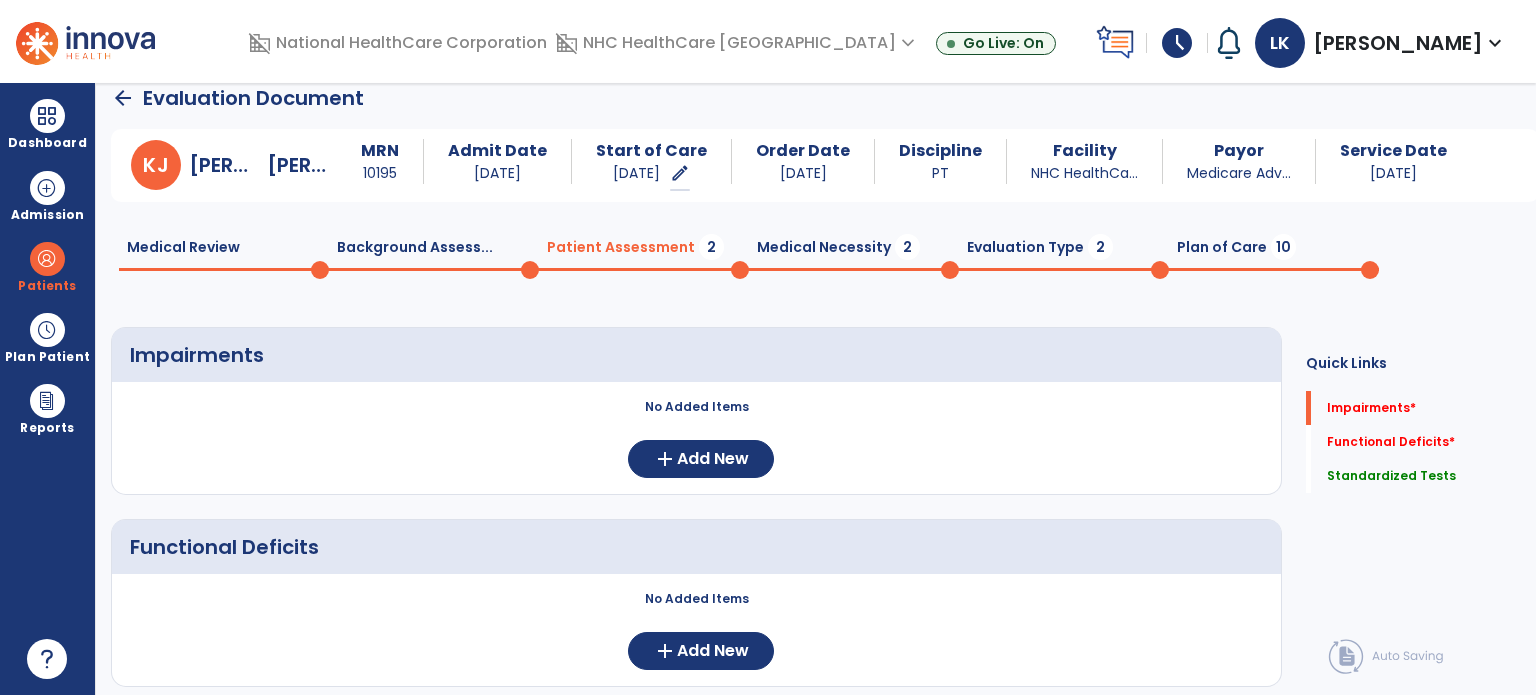 scroll, scrollTop: 0, scrollLeft: 0, axis: both 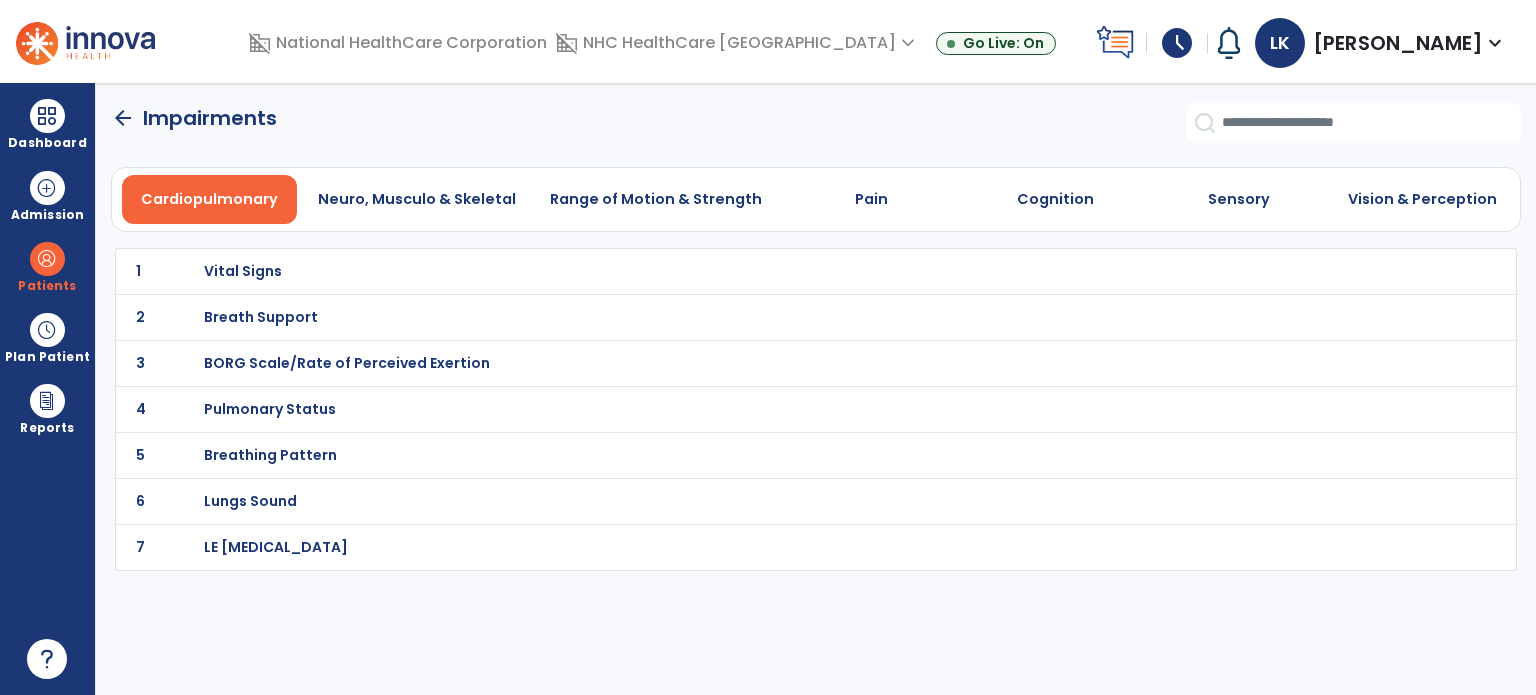 click on "Vital Signs" at bounding box center [243, 271] 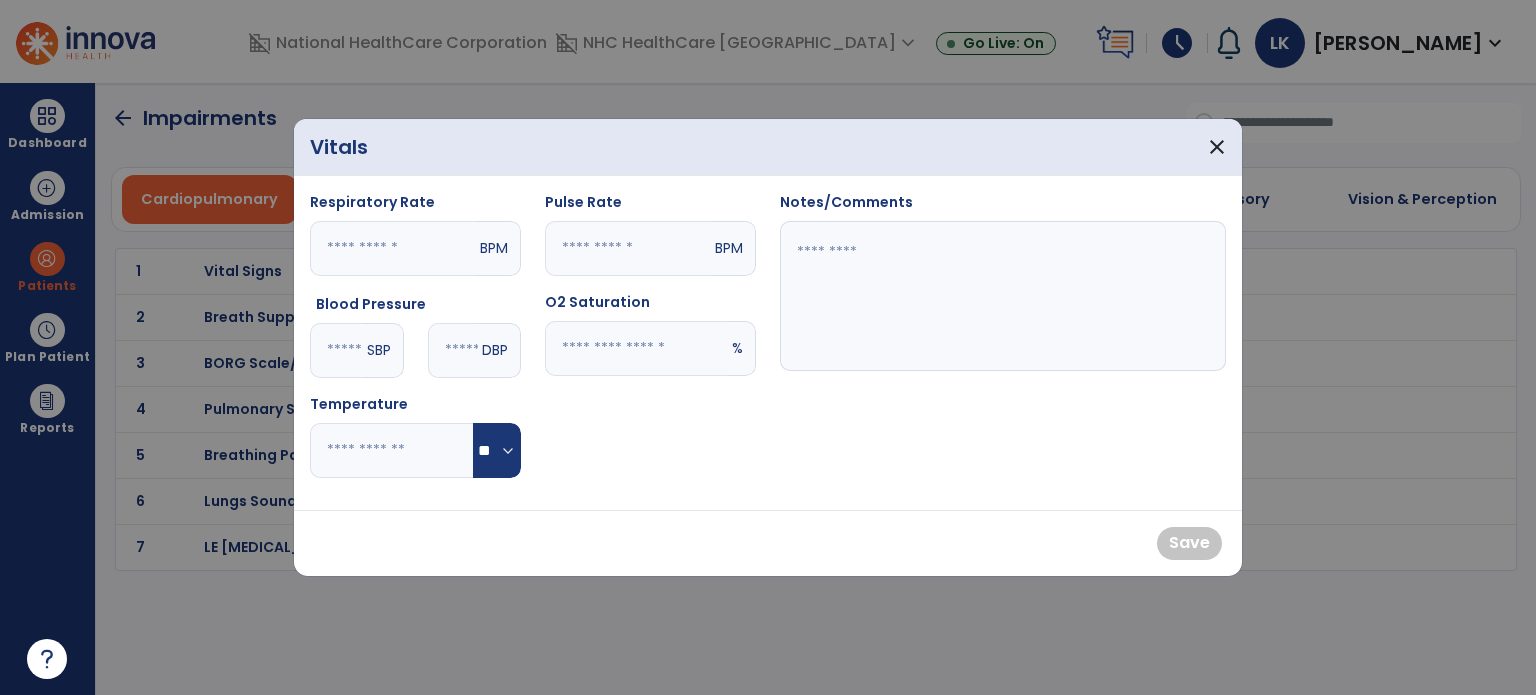 click at bounding box center [393, 248] 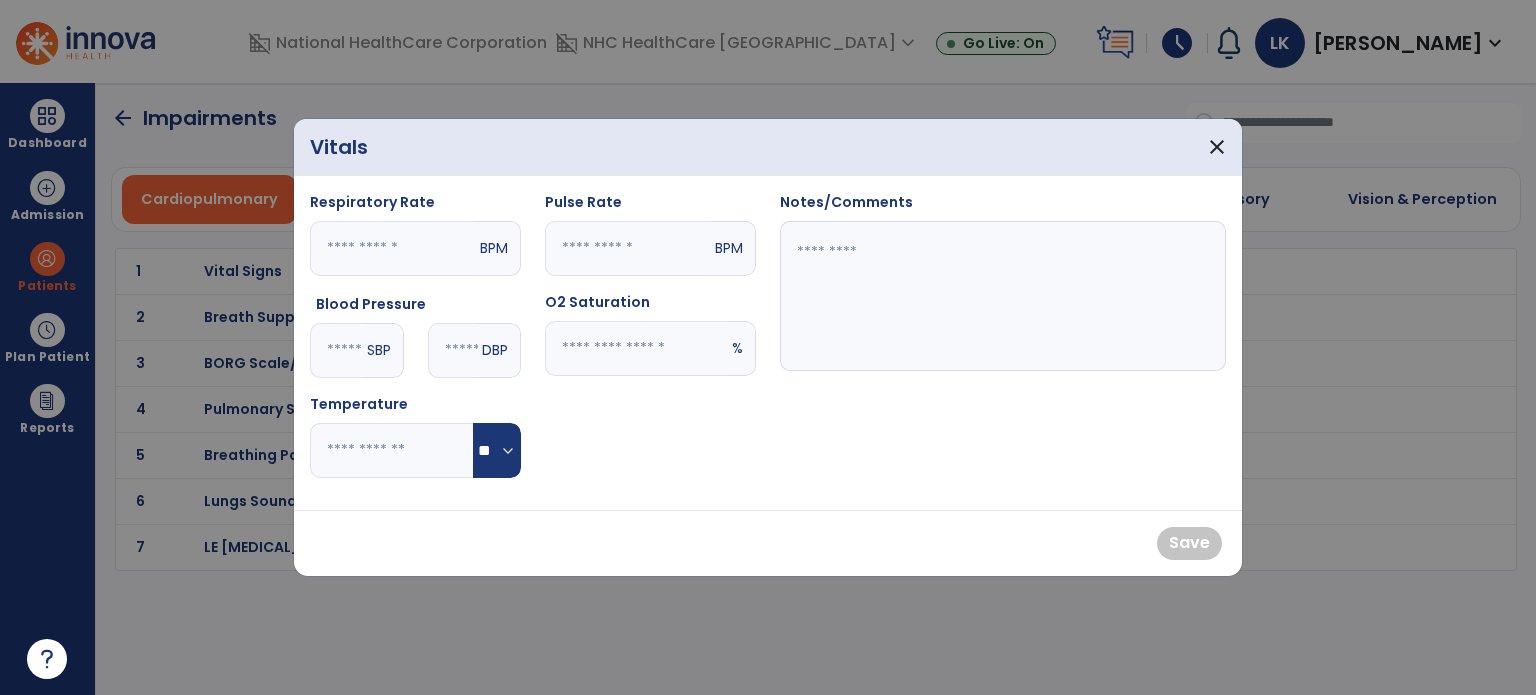 click at bounding box center (336, 350) 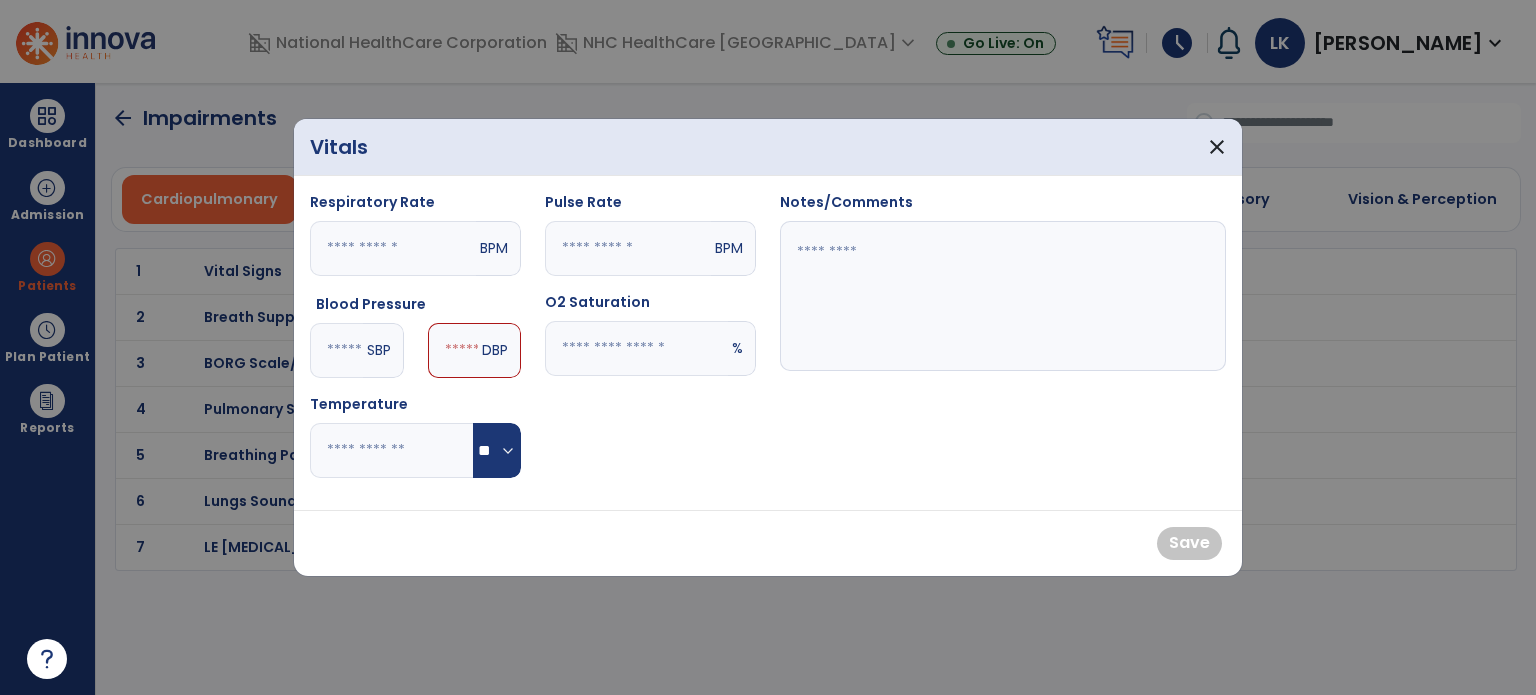 type on "***" 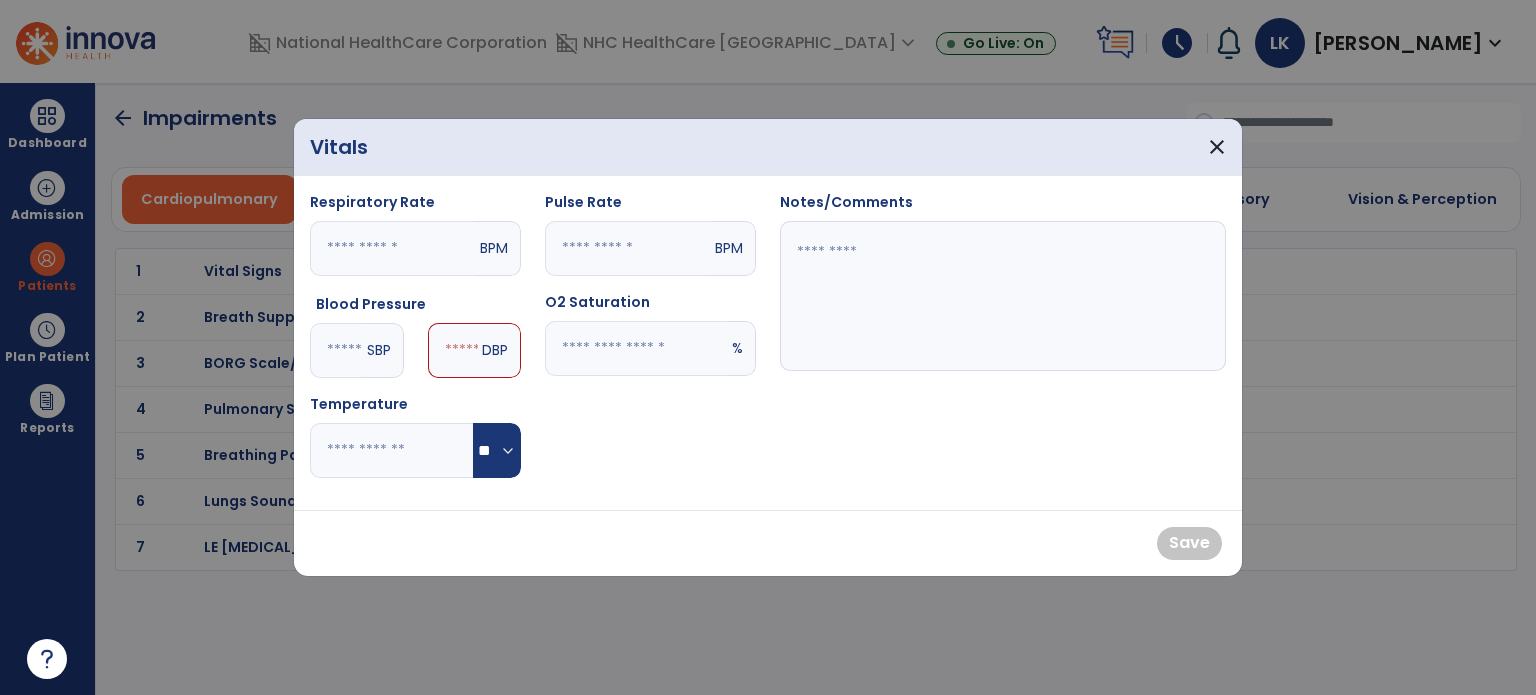click at bounding box center (453, 350) 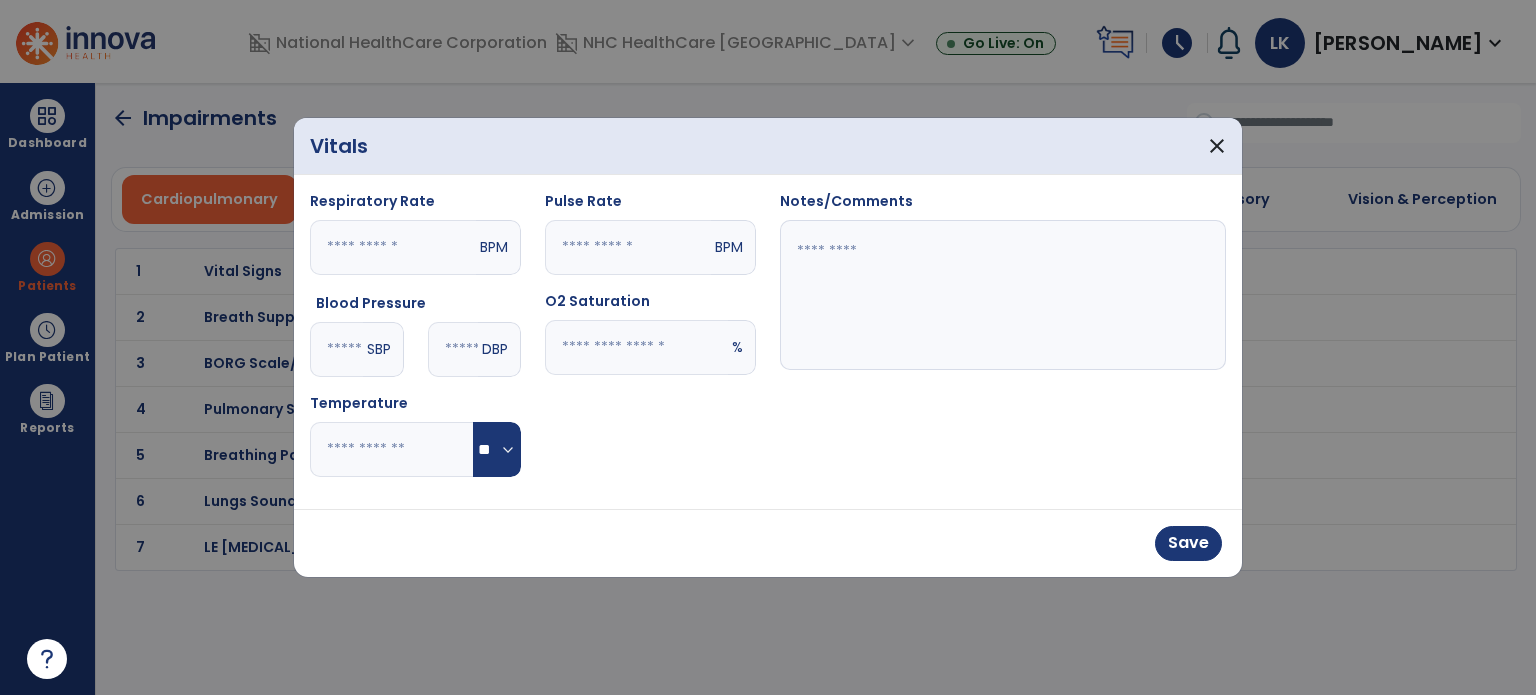 type on "**" 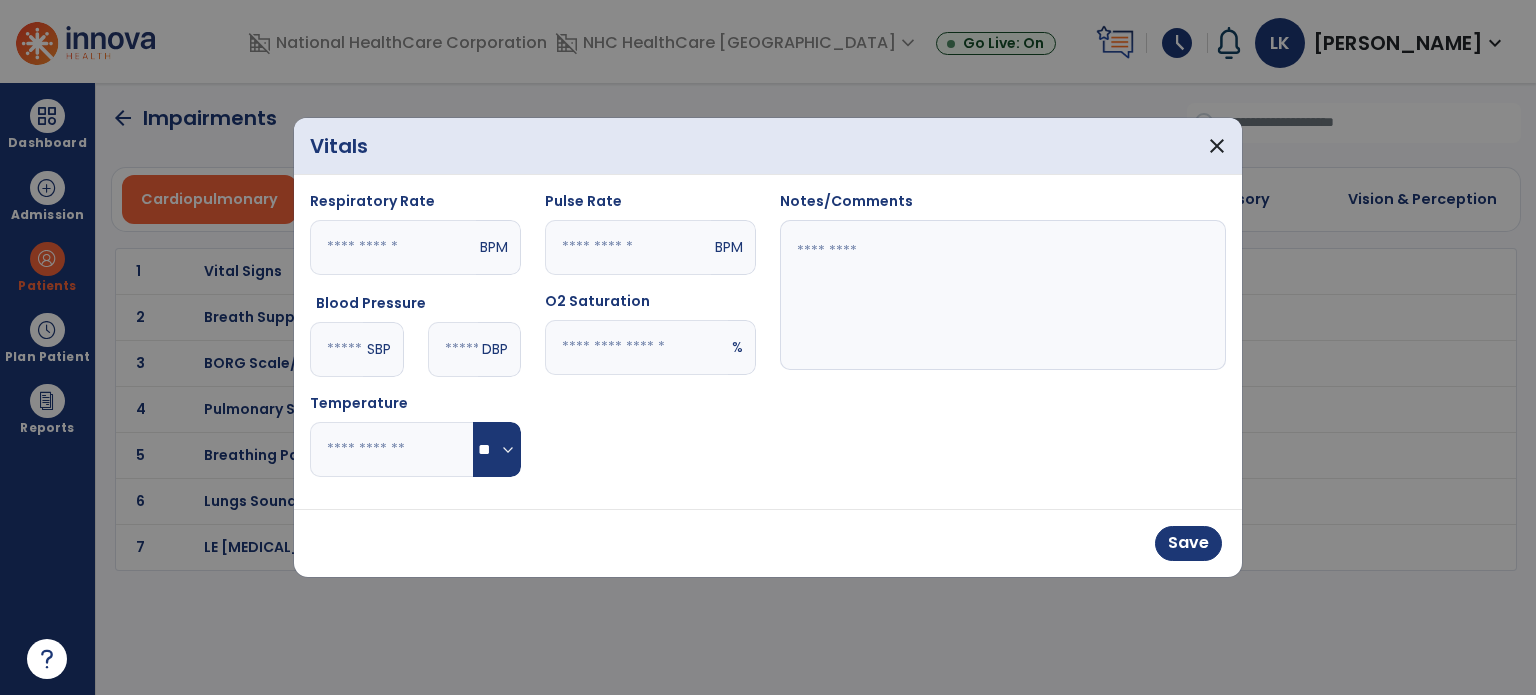 click at bounding box center [636, 347] 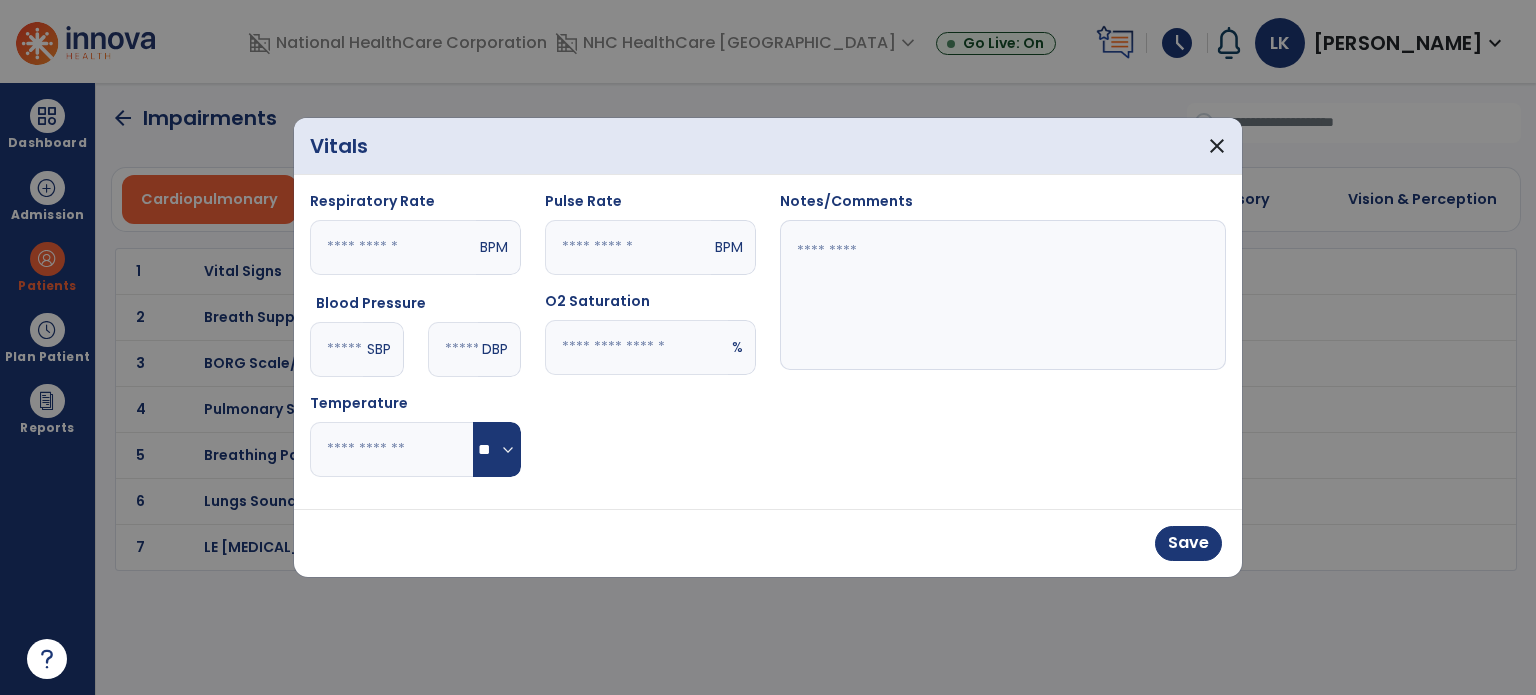 type on "**" 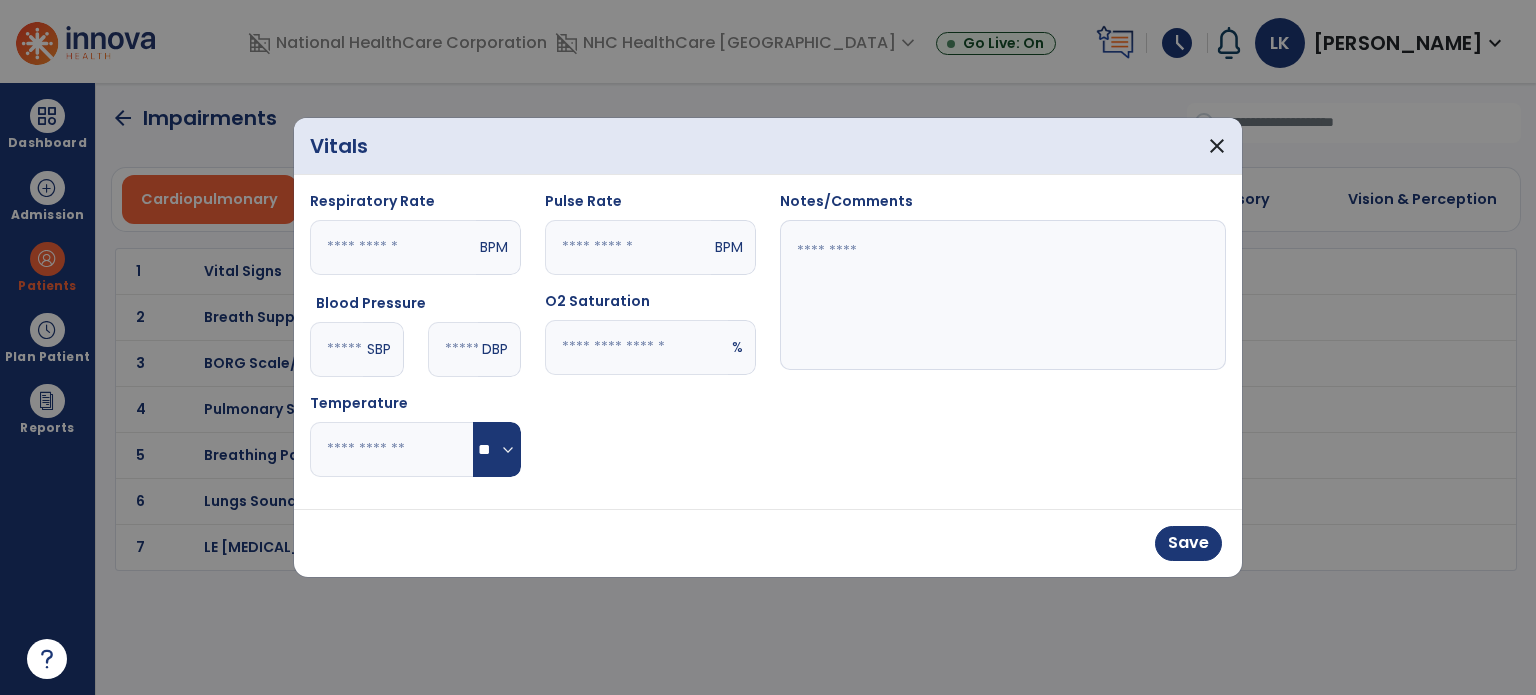 click at bounding box center (628, 247) 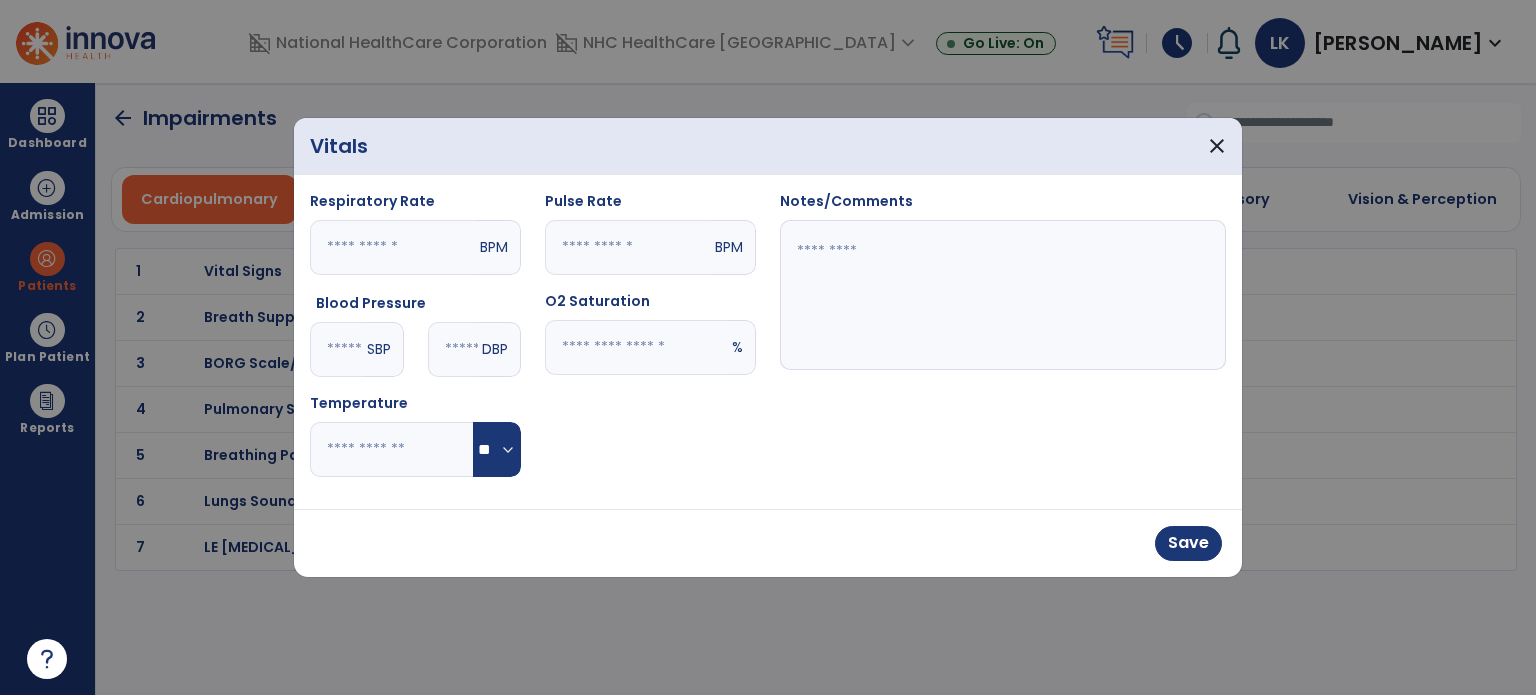 type on "**" 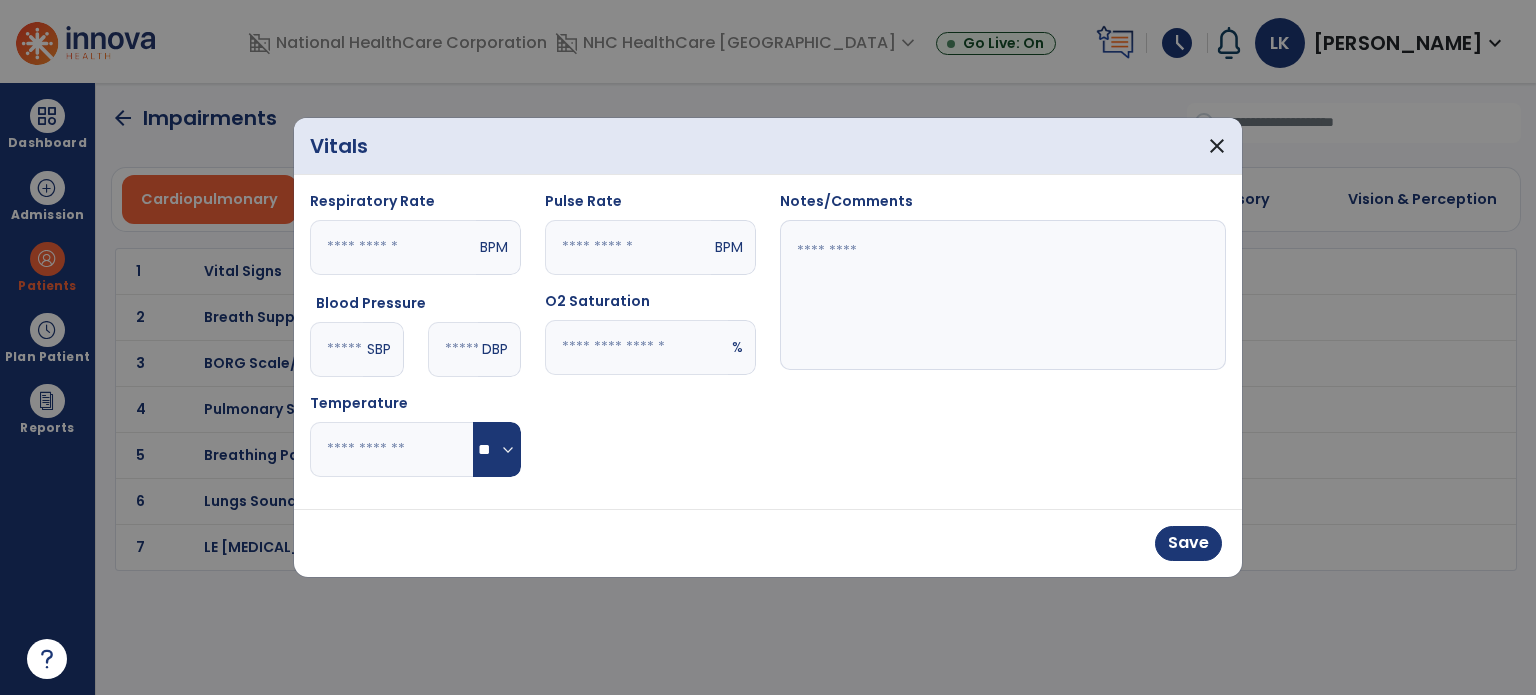 click at bounding box center (1003, 295) 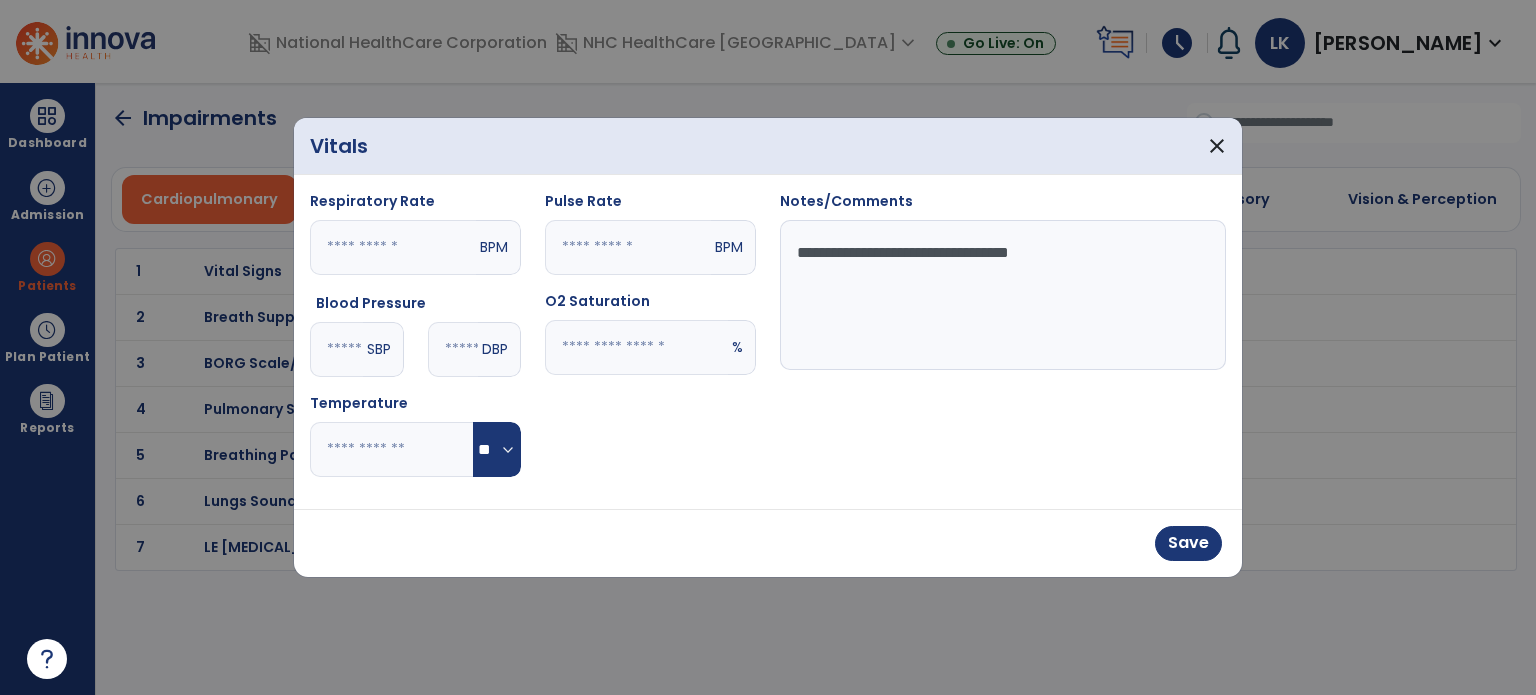 click on "**********" at bounding box center [1003, 295] 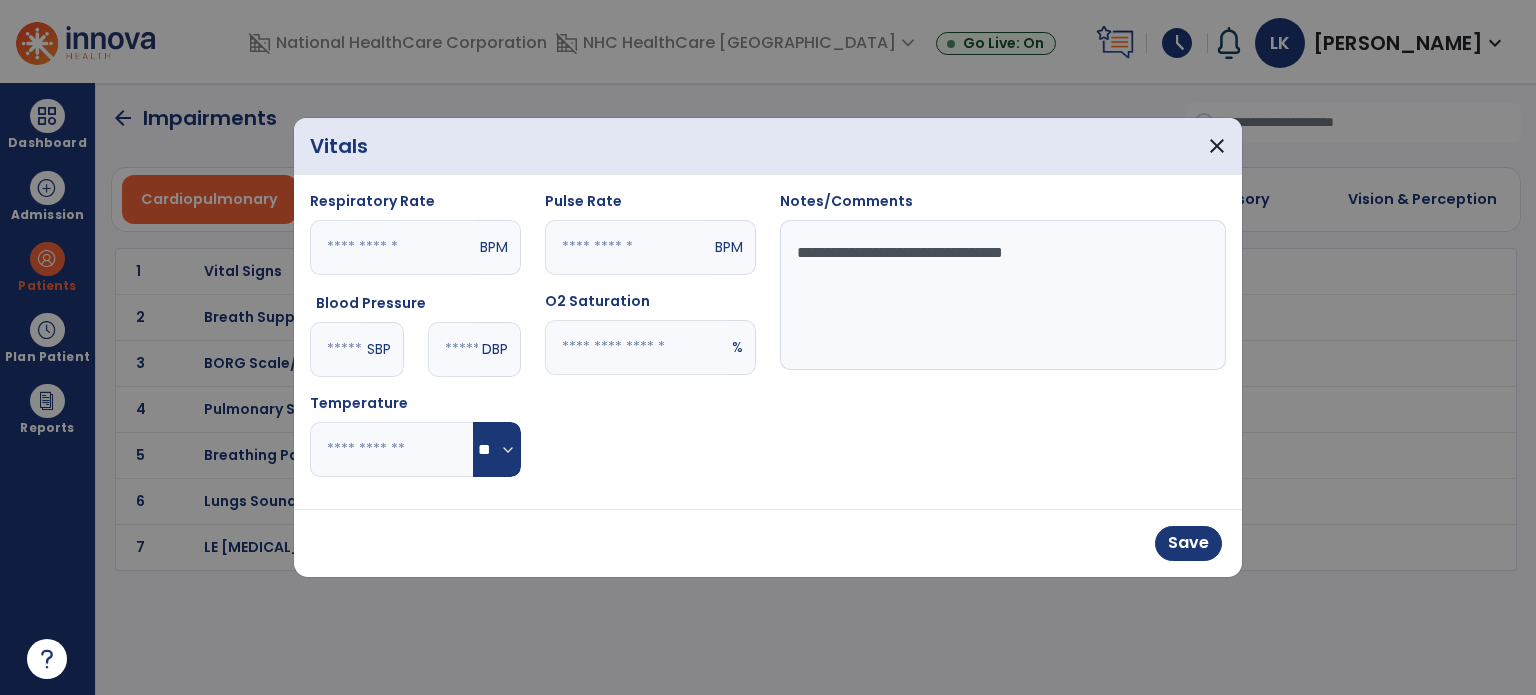 type on "**********" 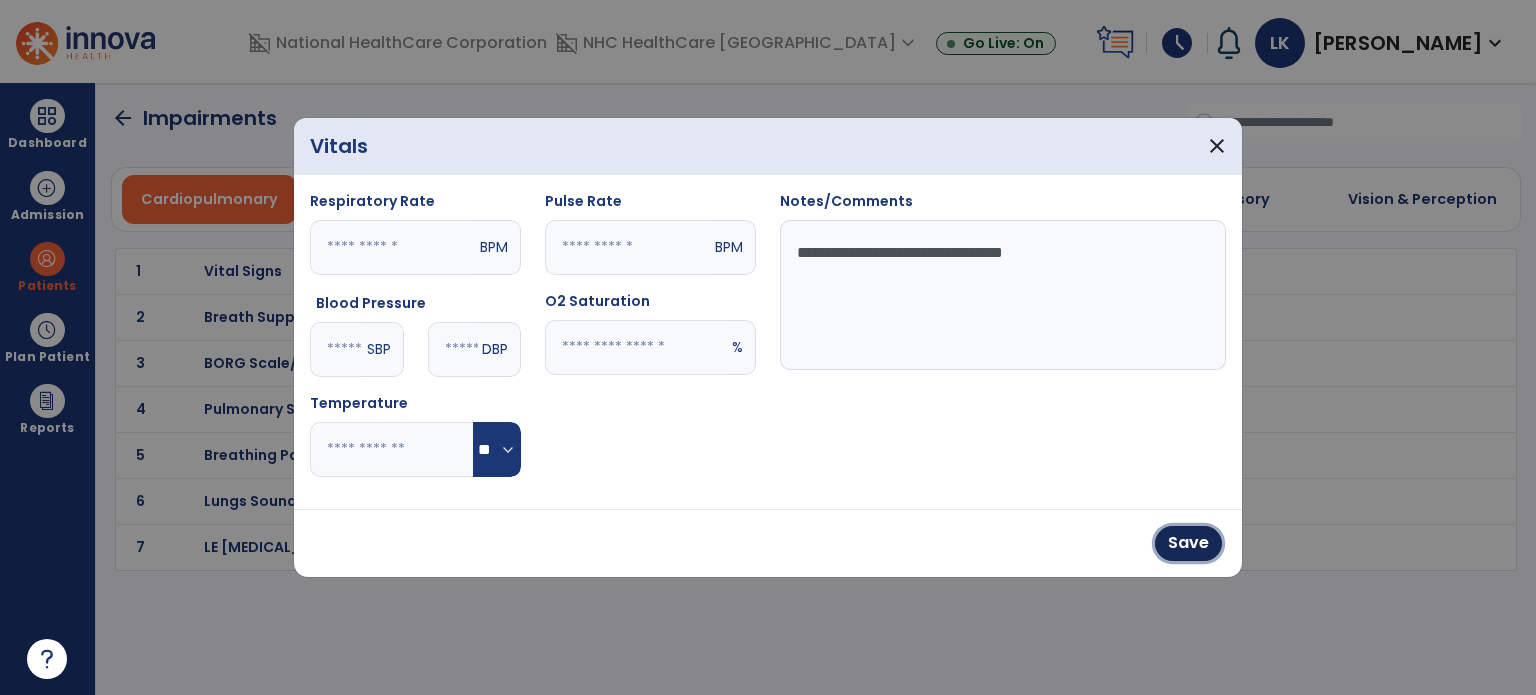 click on "Save" at bounding box center [1188, 543] 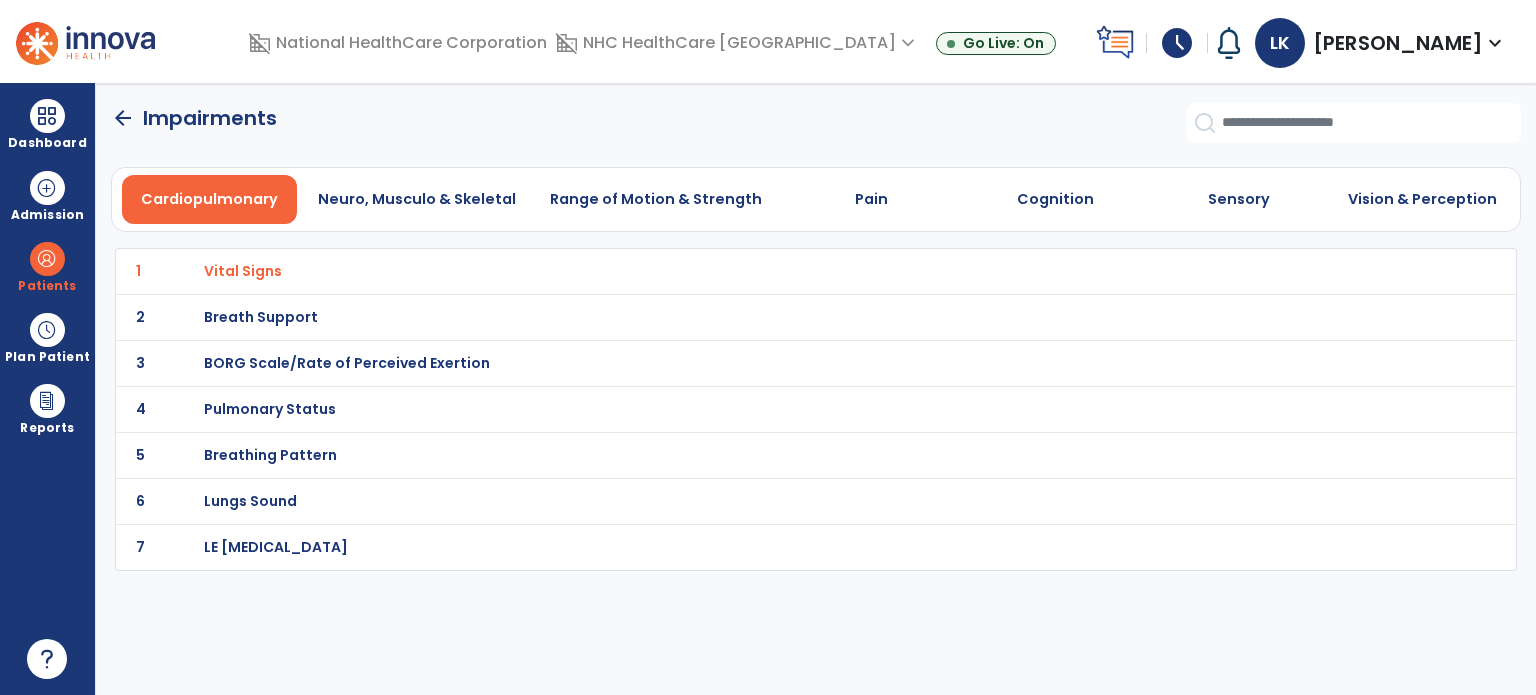 click on "Neuro, Musculo & Skeletal" at bounding box center [417, 199] 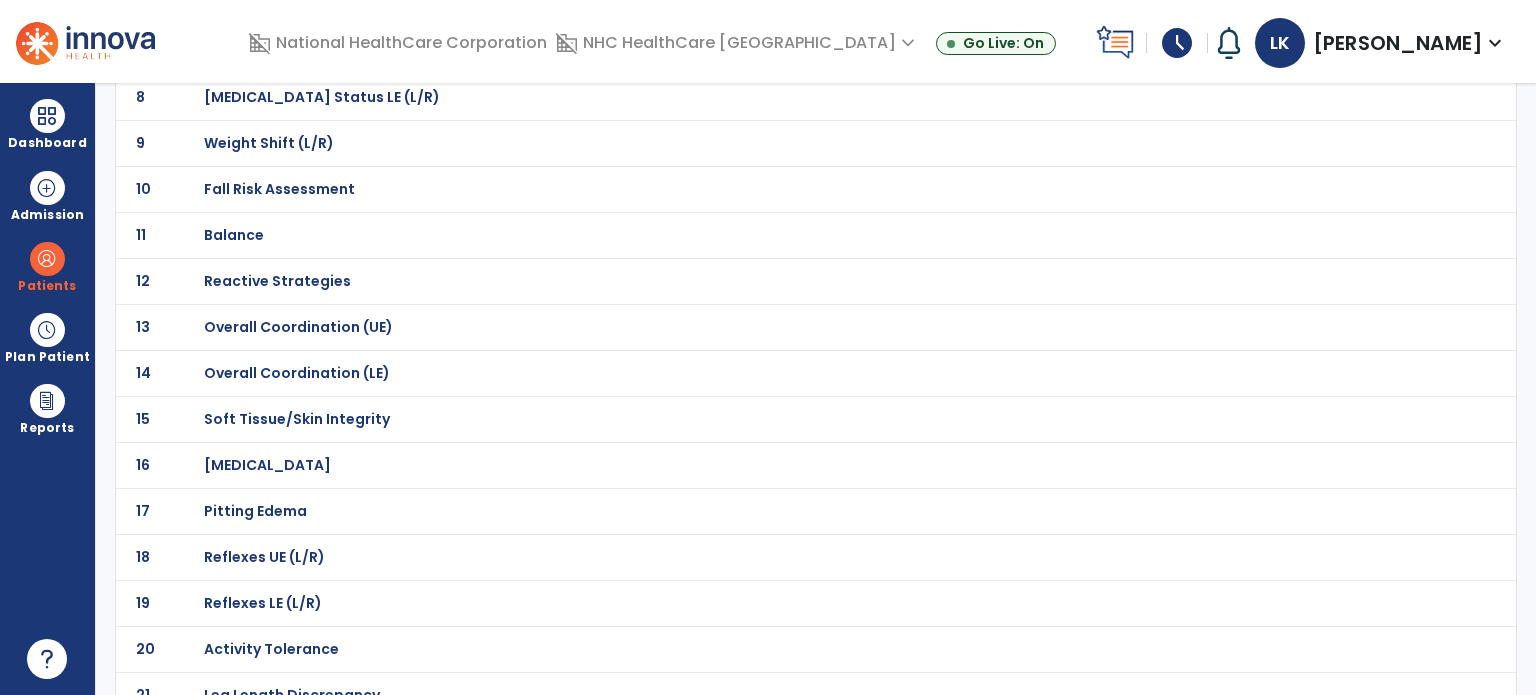 scroll, scrollTop: 500, scrollLeft: 0, axis: vertical 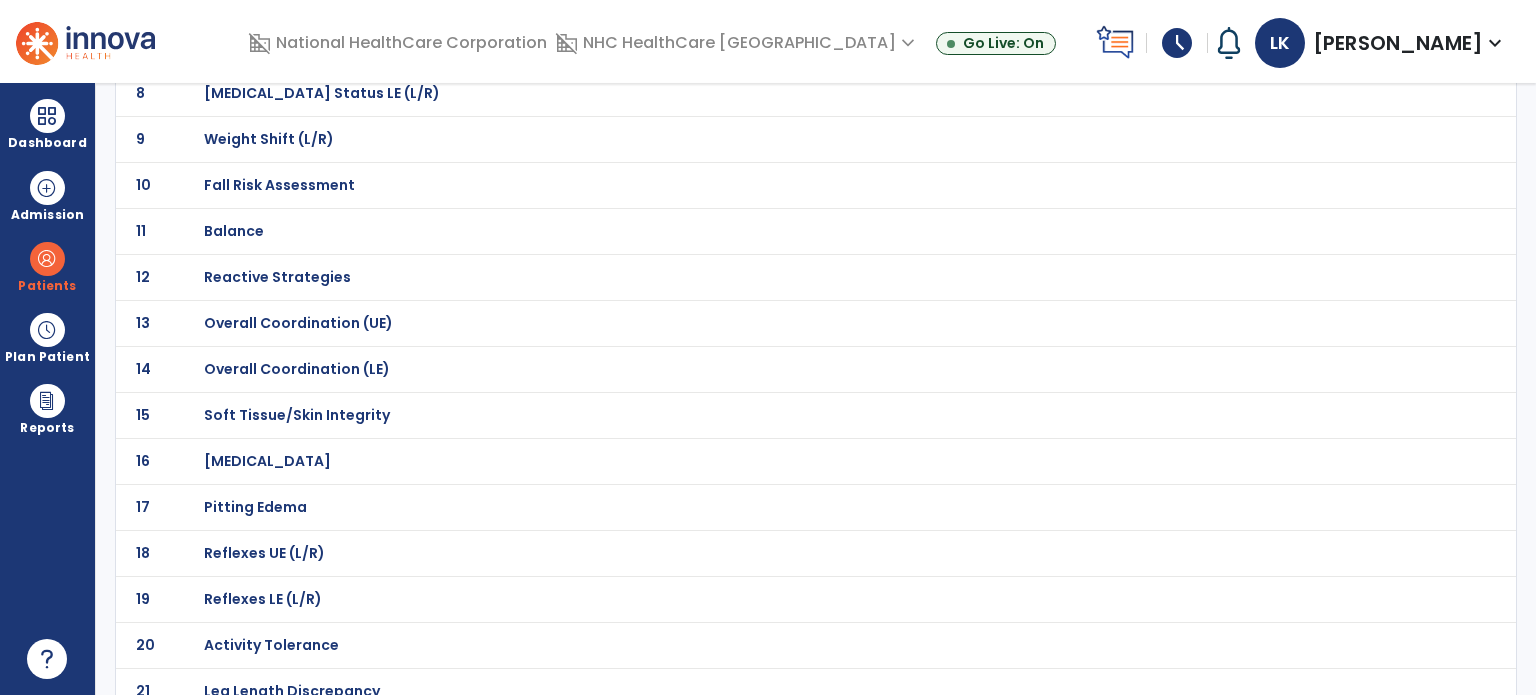 click on "10 Fall Risk Assessment" 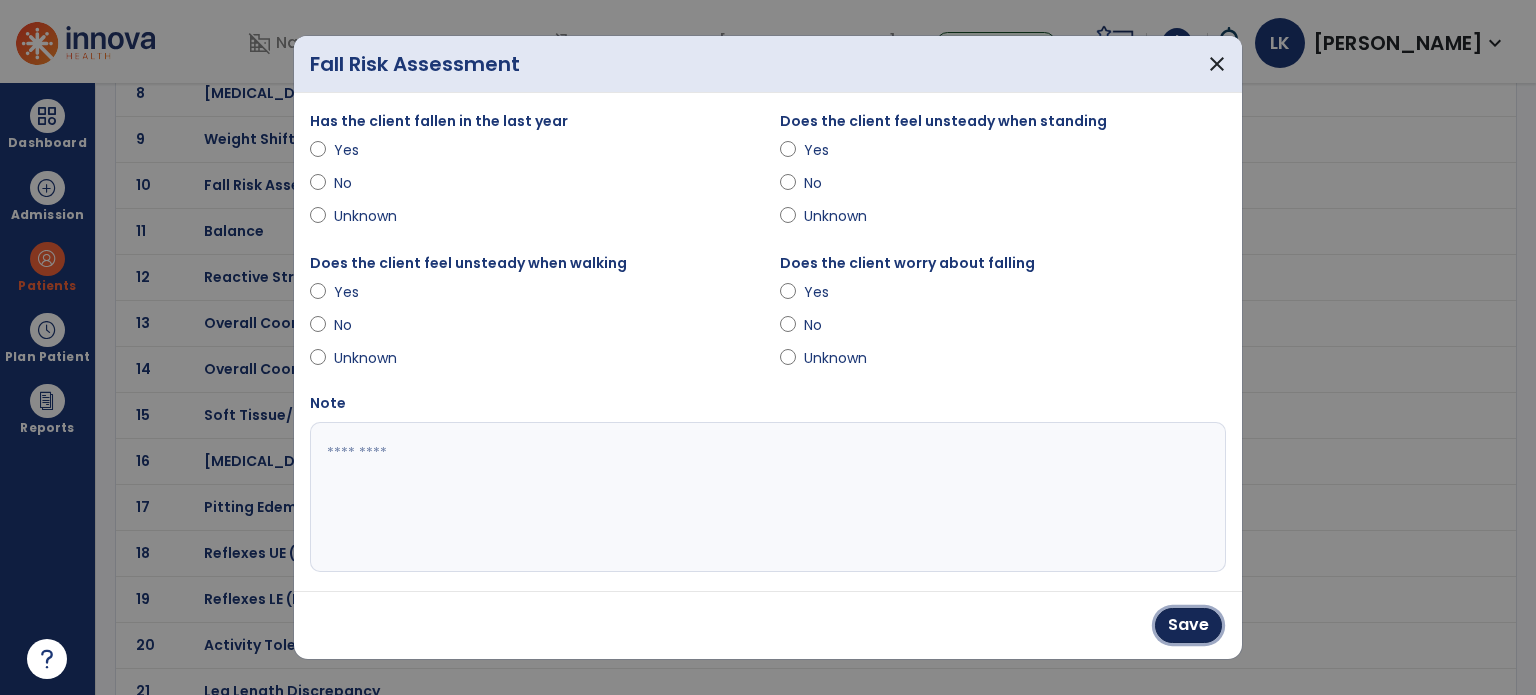 click on "Save" at bounding box center [1188, 625] 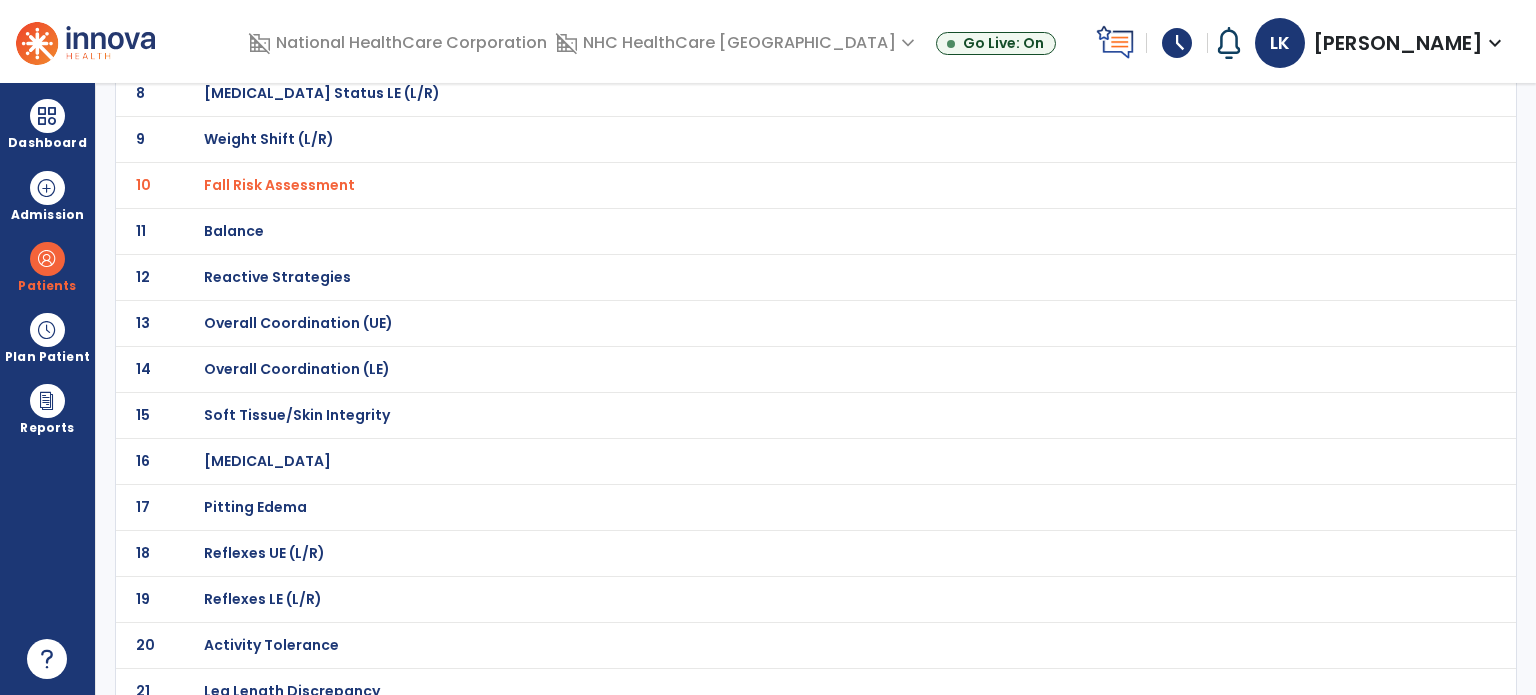 click on "Balance" at bounding box center (275, -229) 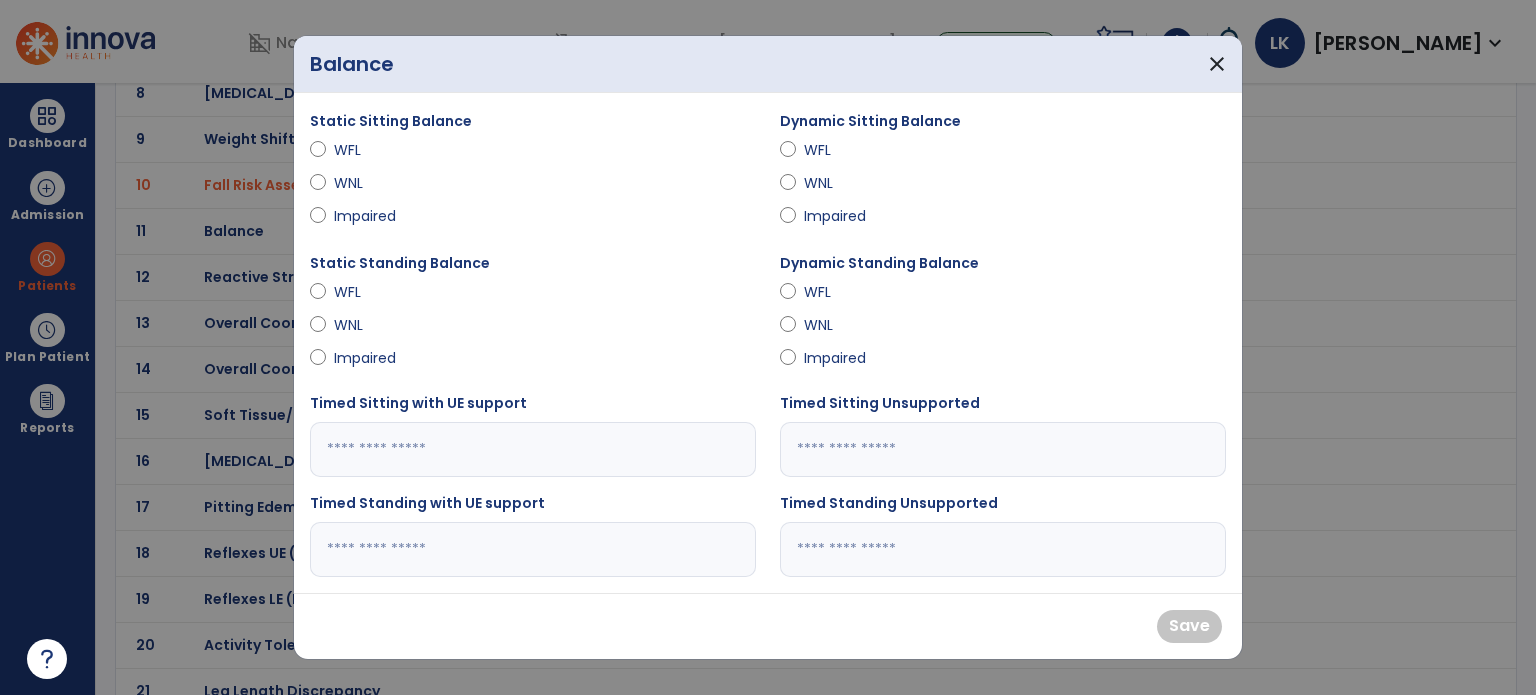 click on "WNL" at bounding box center (369, 183) 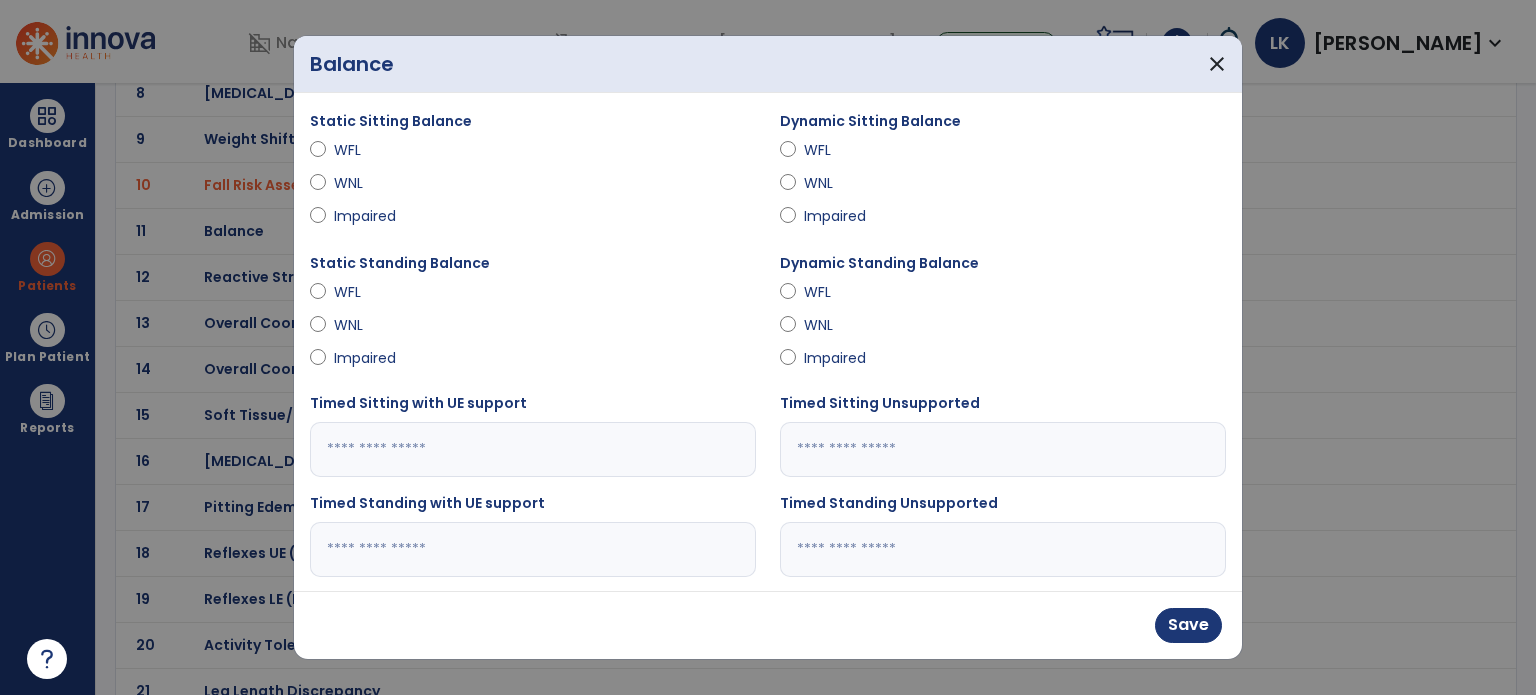 click on "WNL" at bounding box center [839, 183] 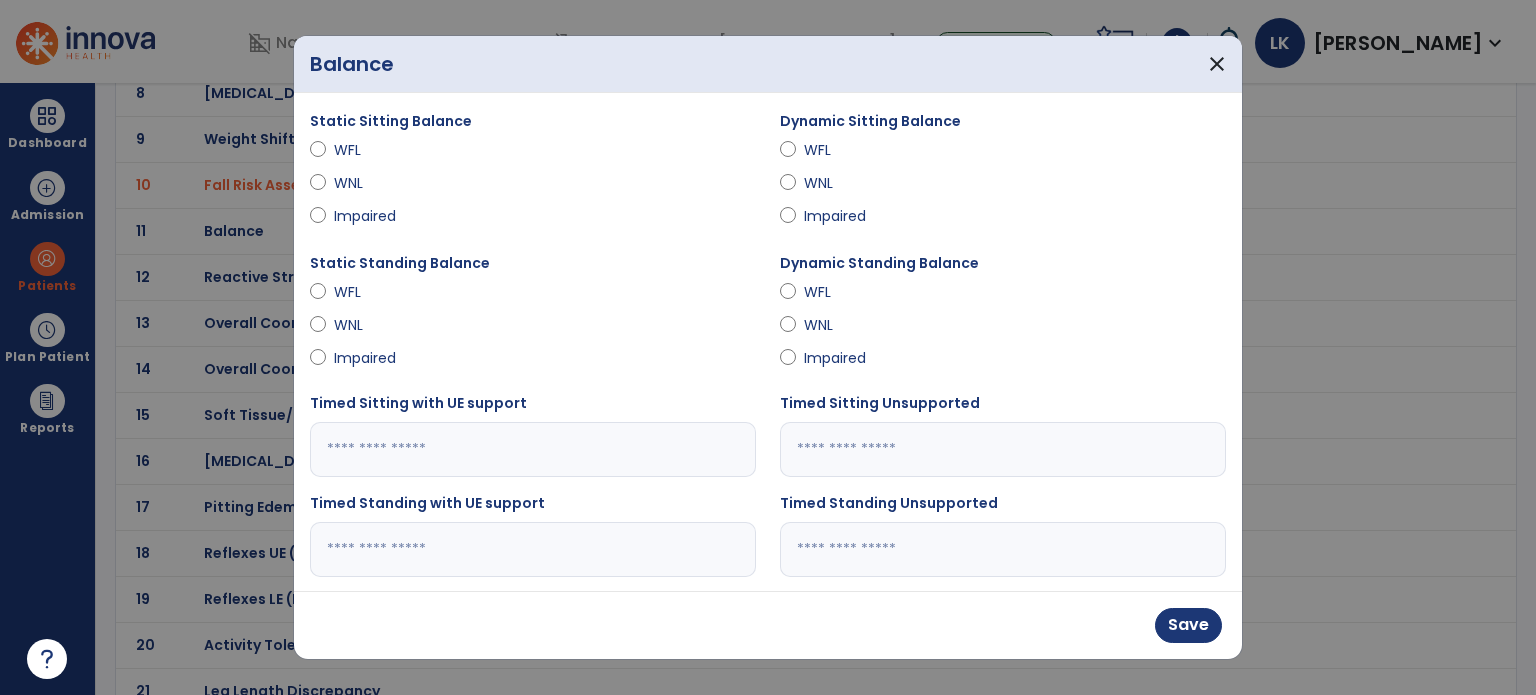 click on "Impaired" at bounding box center [369, 358] 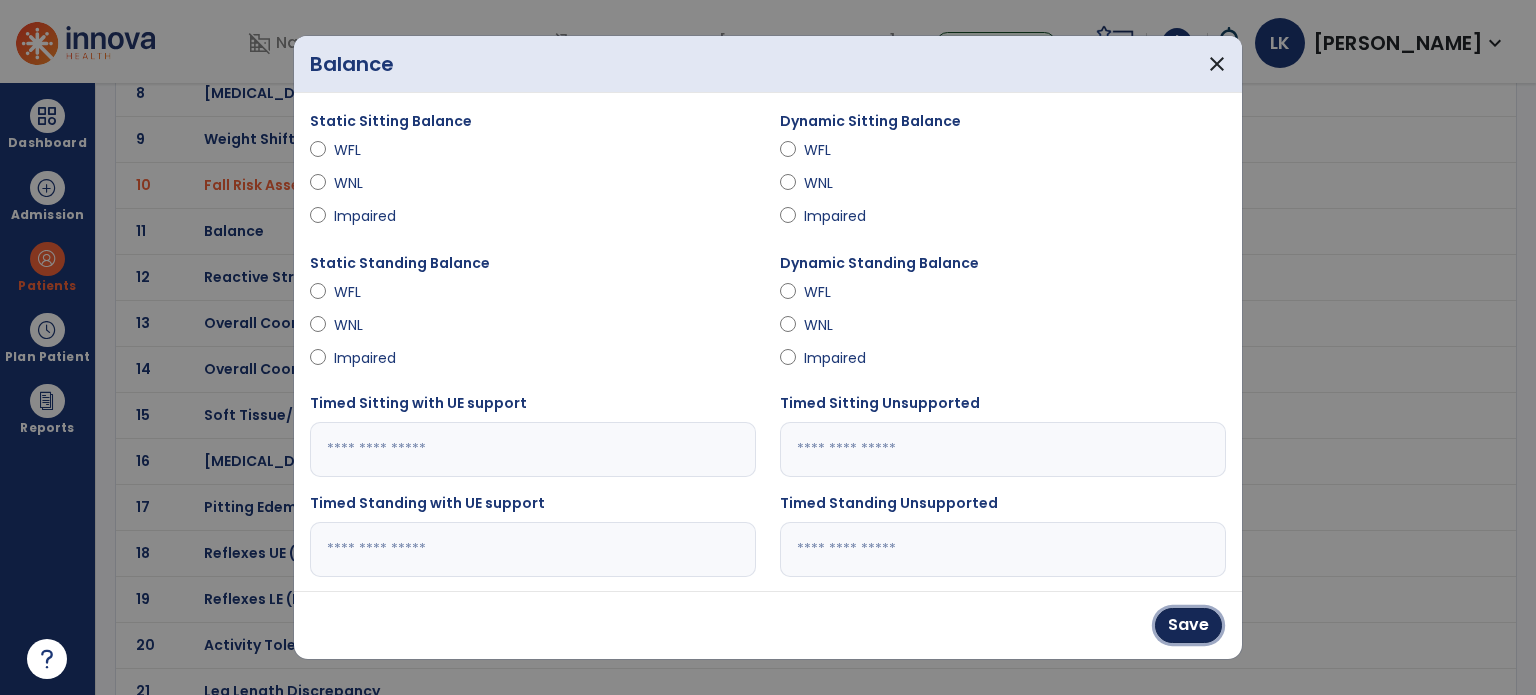 click on "Save" at bounding box center [1188, 625] 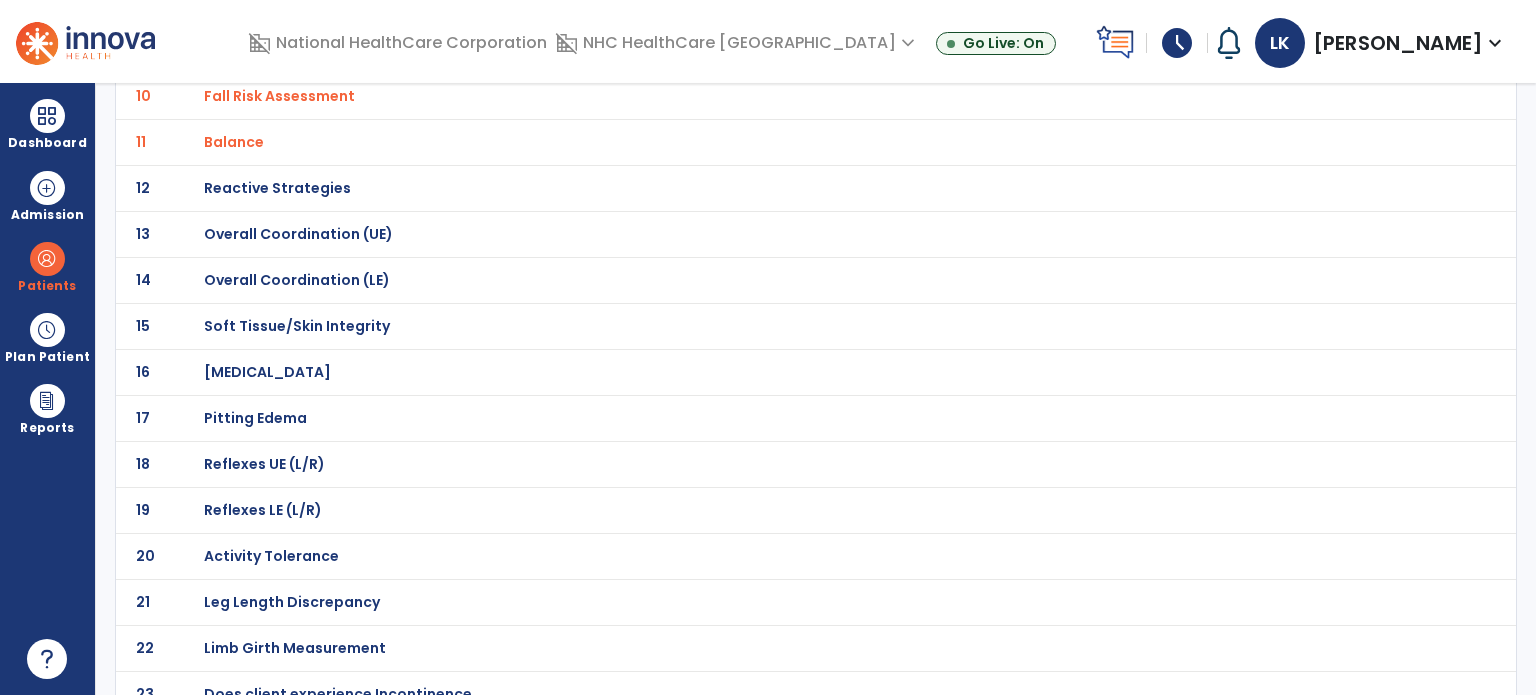 scroll, scrollTop: 698, scrollLeft: 0, axis: vertical 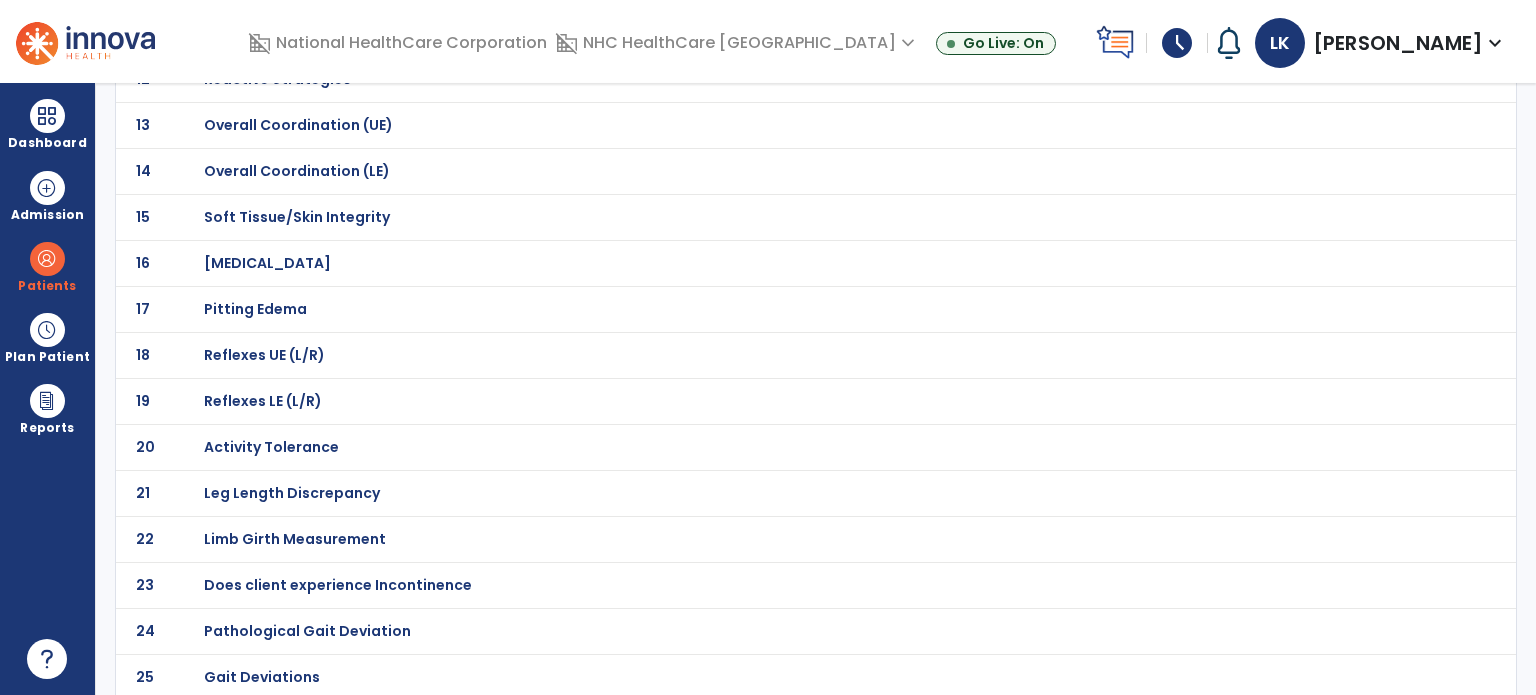 click on "Soft Tissue/Skin Integrity" at bounding box center [772, -427] 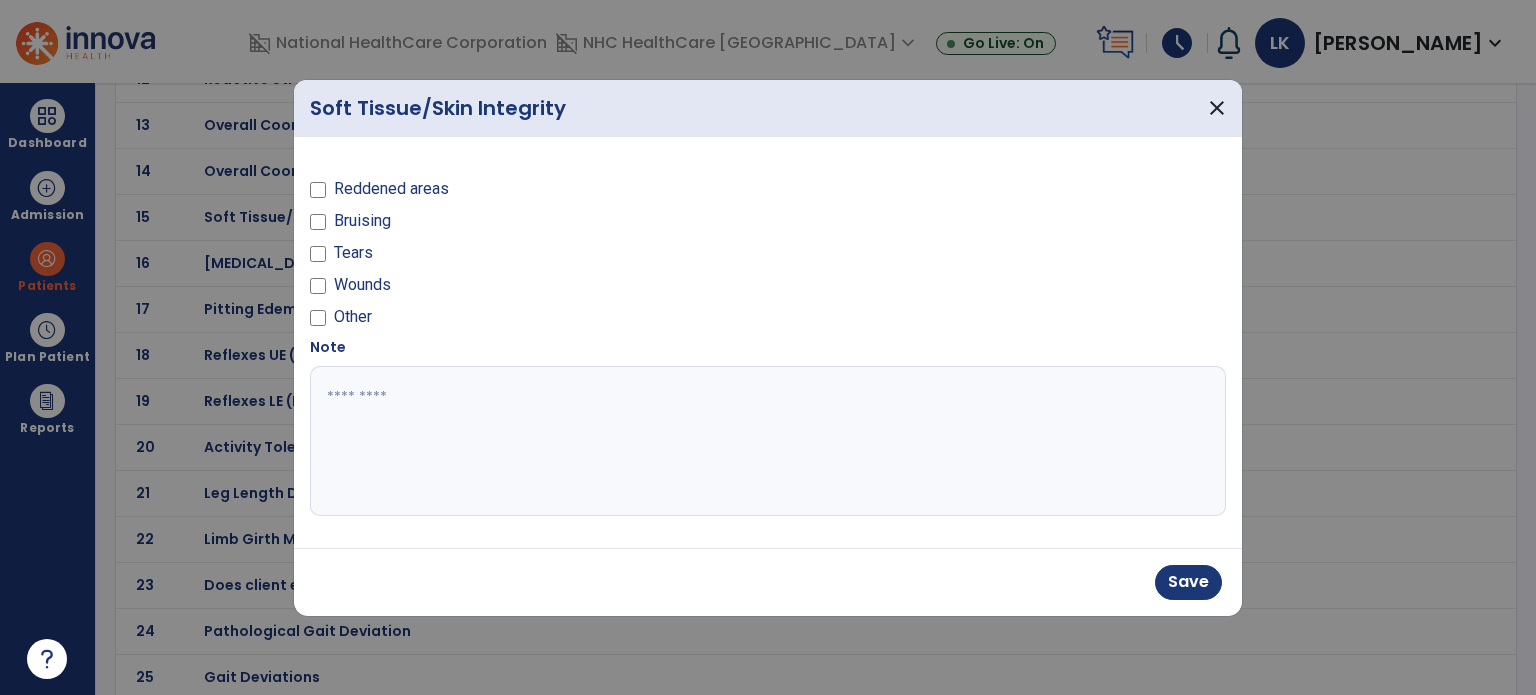 click at bounding box center [768, 441] 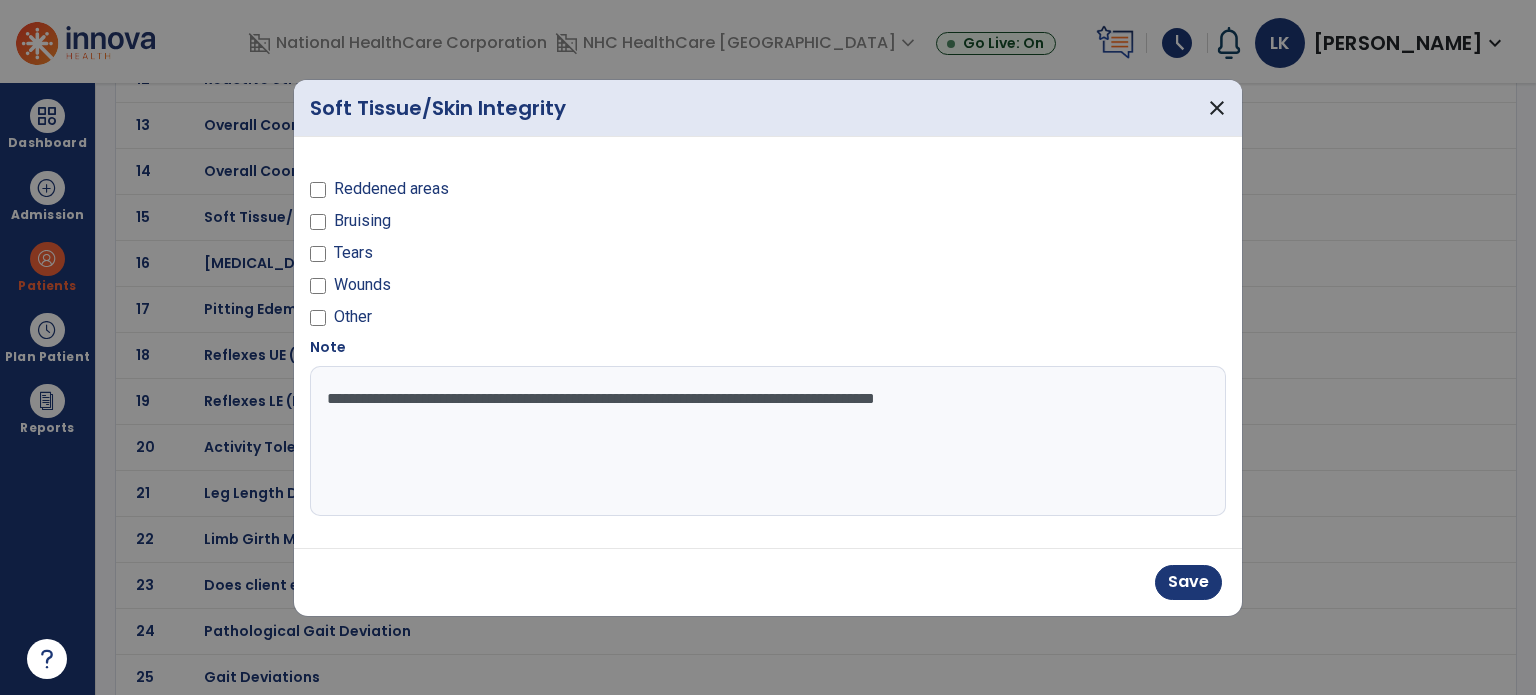 type on "**********" 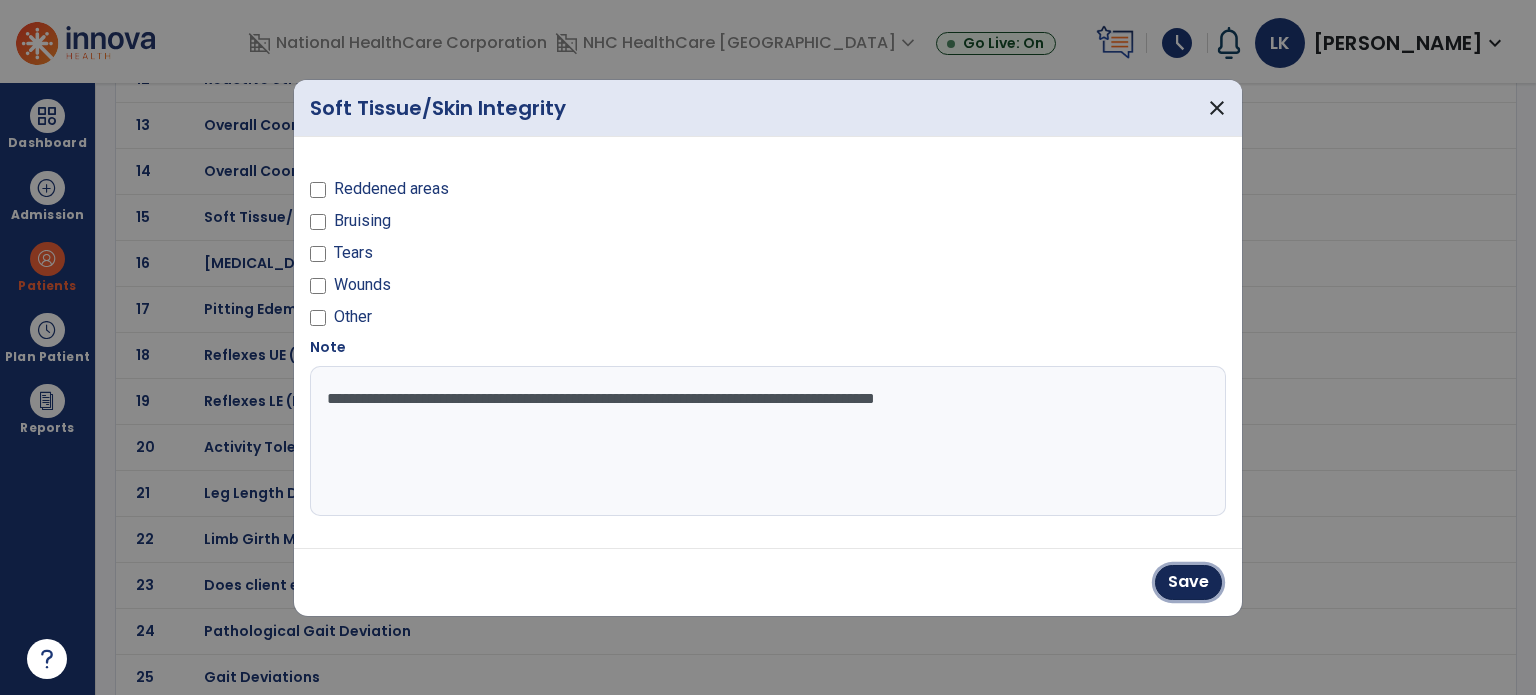 click on "Save" at bounding box center (1188, 582) 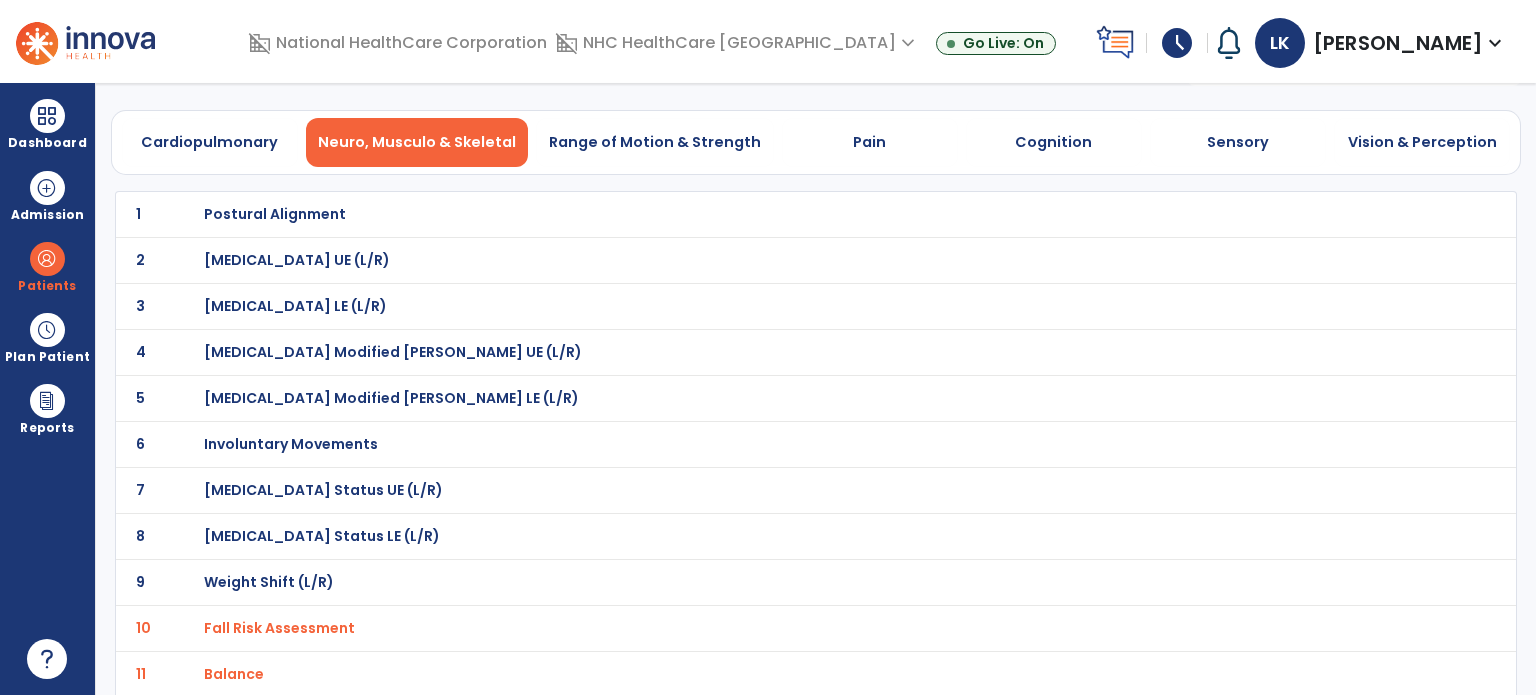 scroll, scrollTop: 0, scrollLeft: 0, axis: both 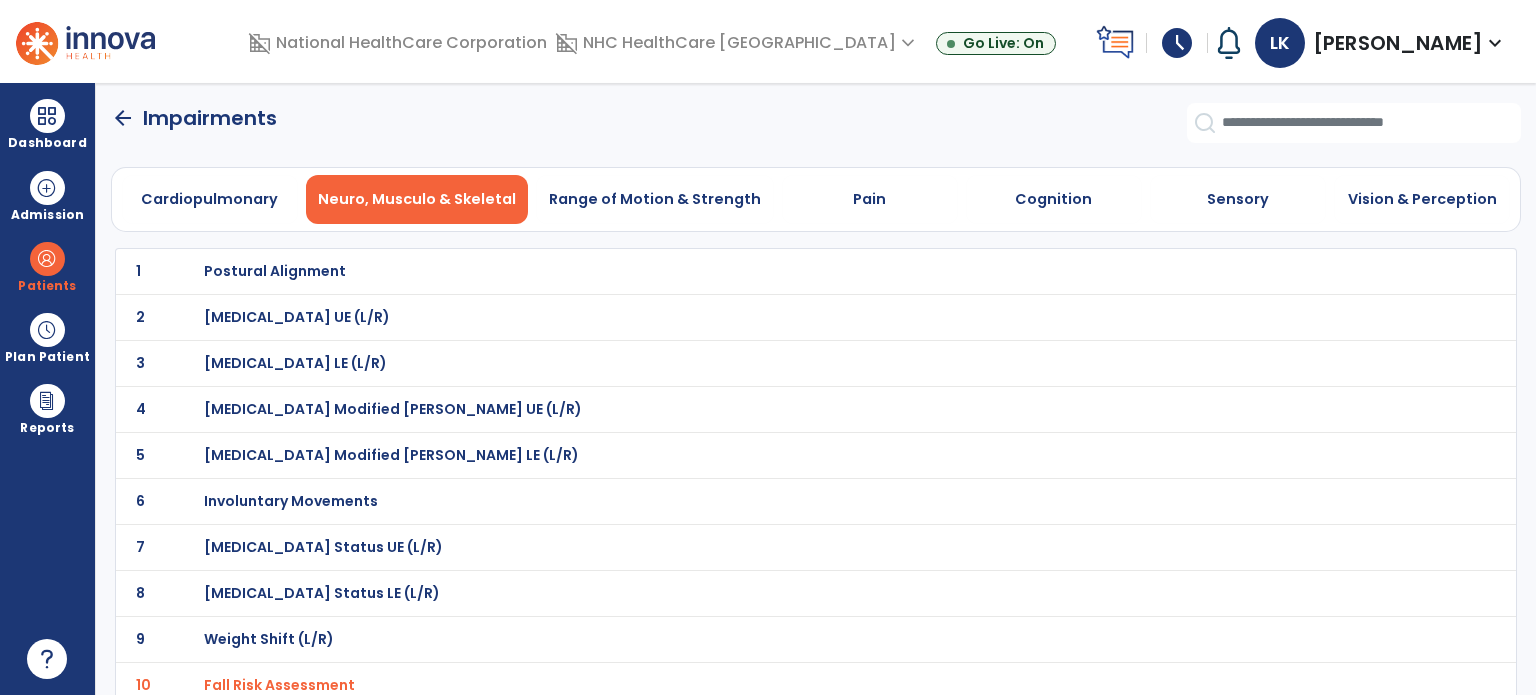 click on "Range of Motion & Strength" at bounding box center (655, 199) 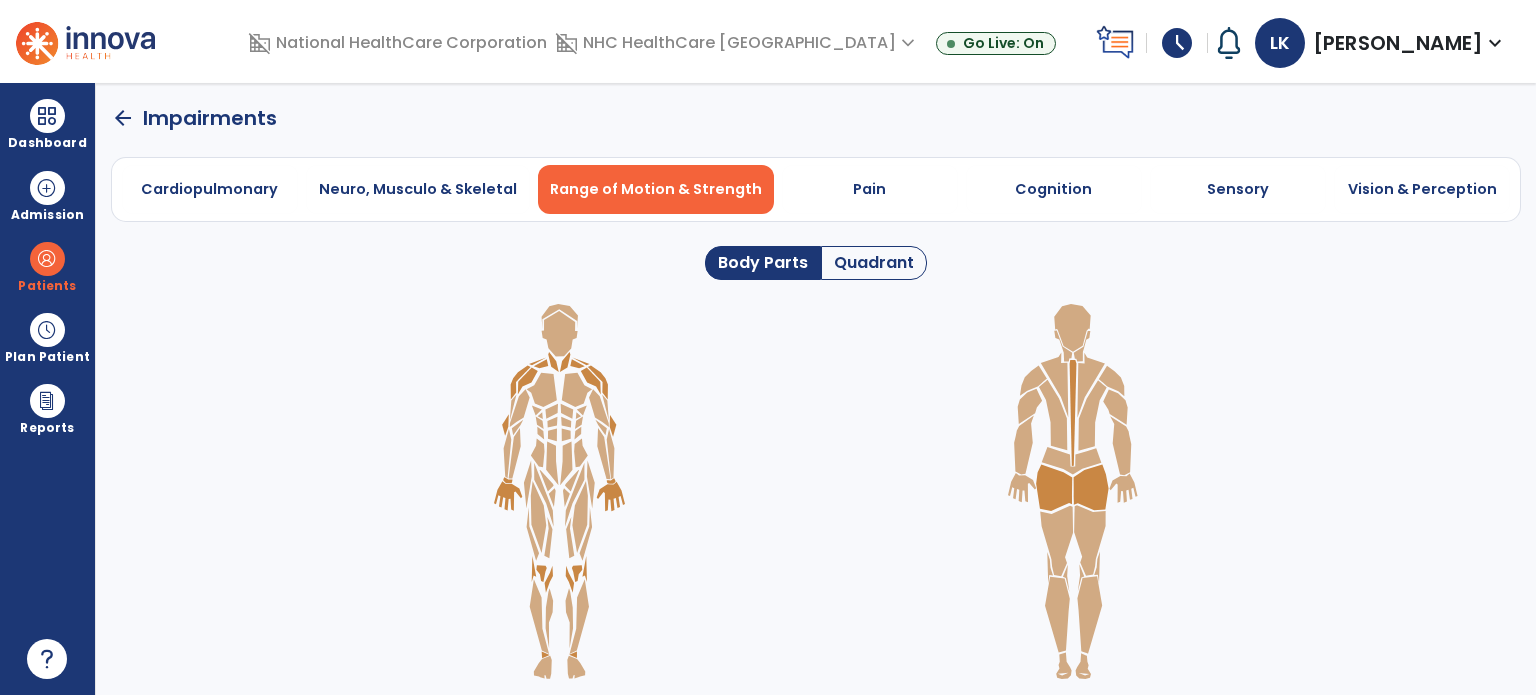 click on "Quadrant" 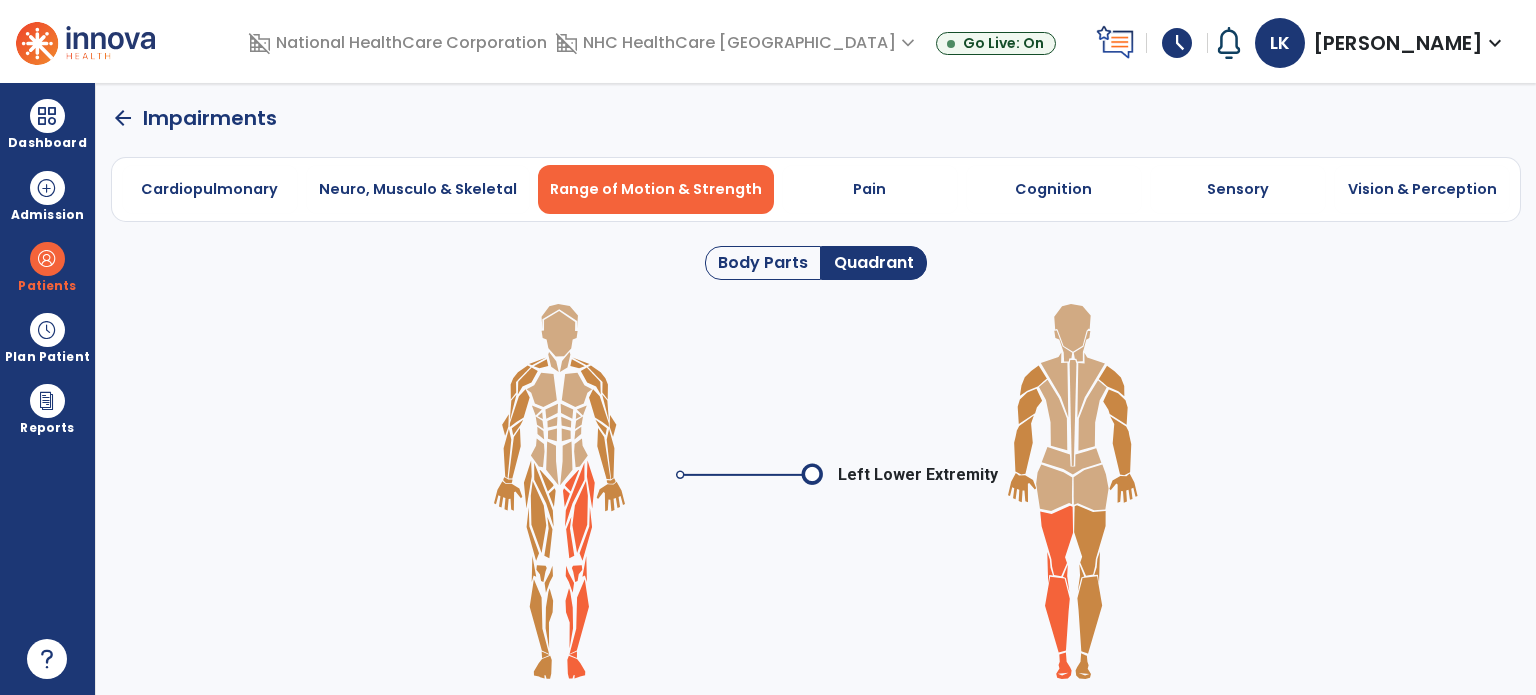 click 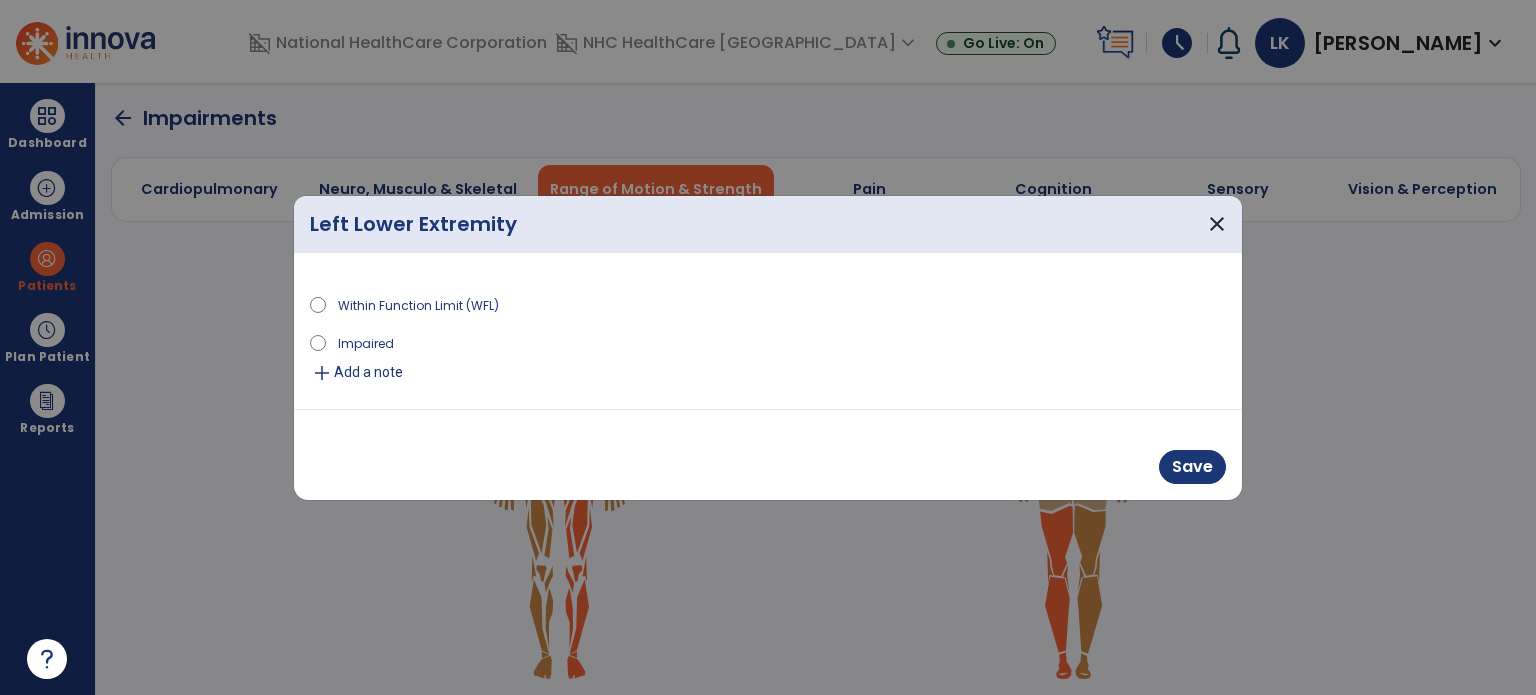 click on "Impaired" at bounding box center [366, 342] 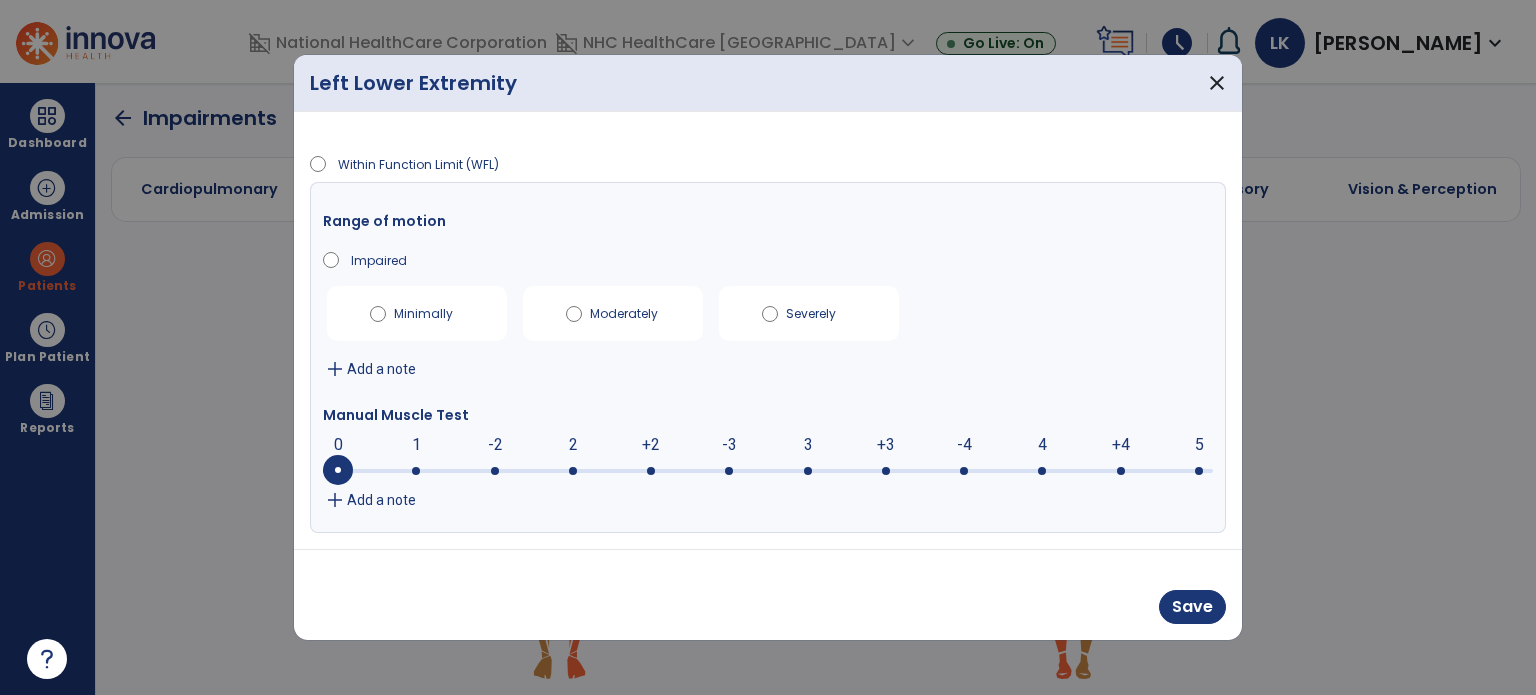click on "+3" at bounding box center (886, 445) 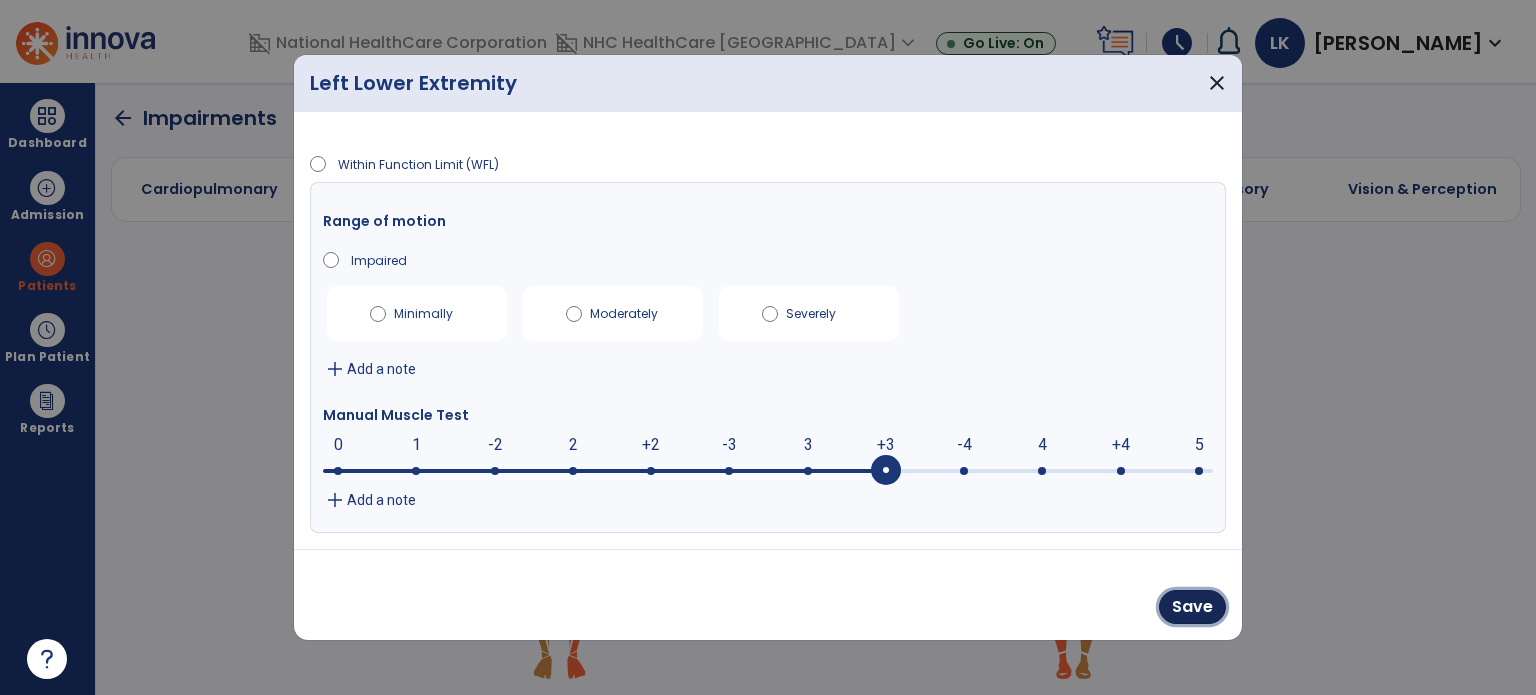 click on "Save" at bounding box center (1192, 607) 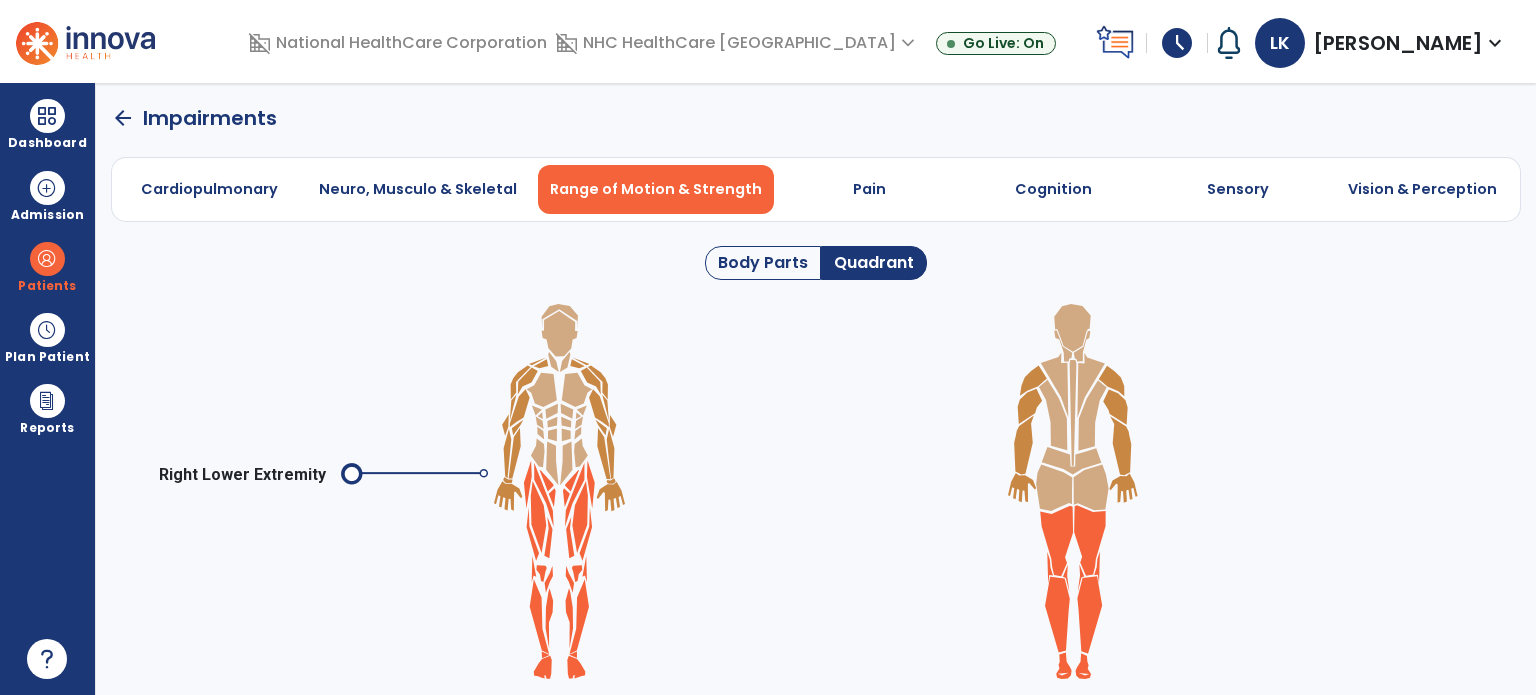 click 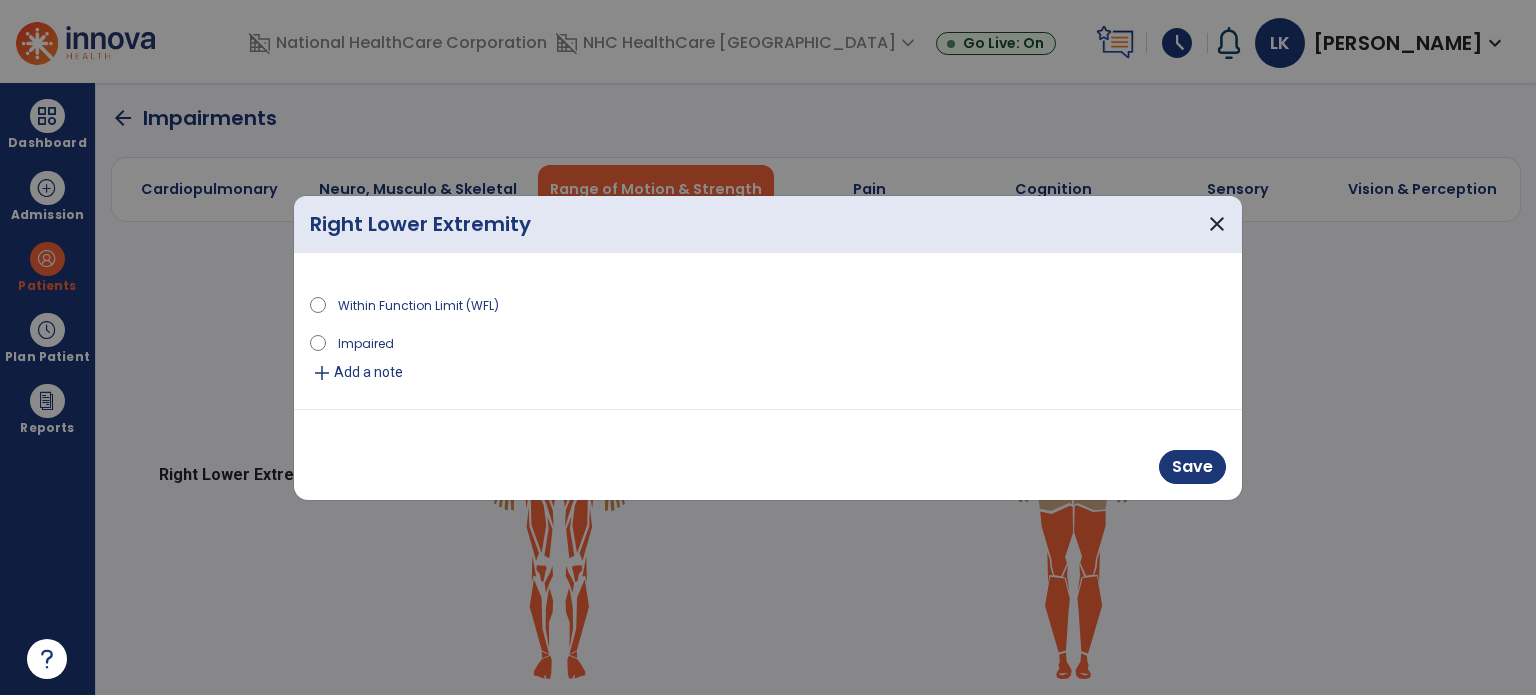 click on "Impaired" at bounding box center [366, 342] 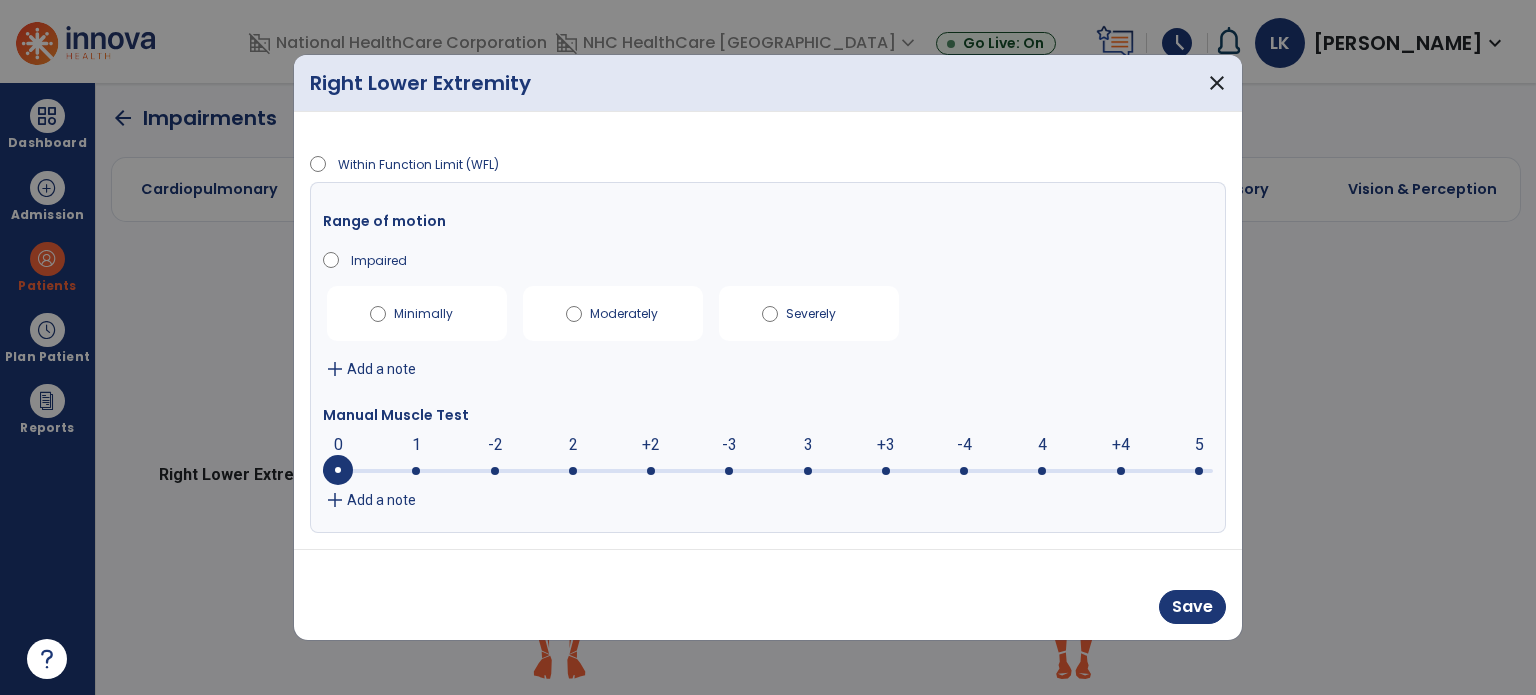 click on "+3" at bounding box center (886, 445) 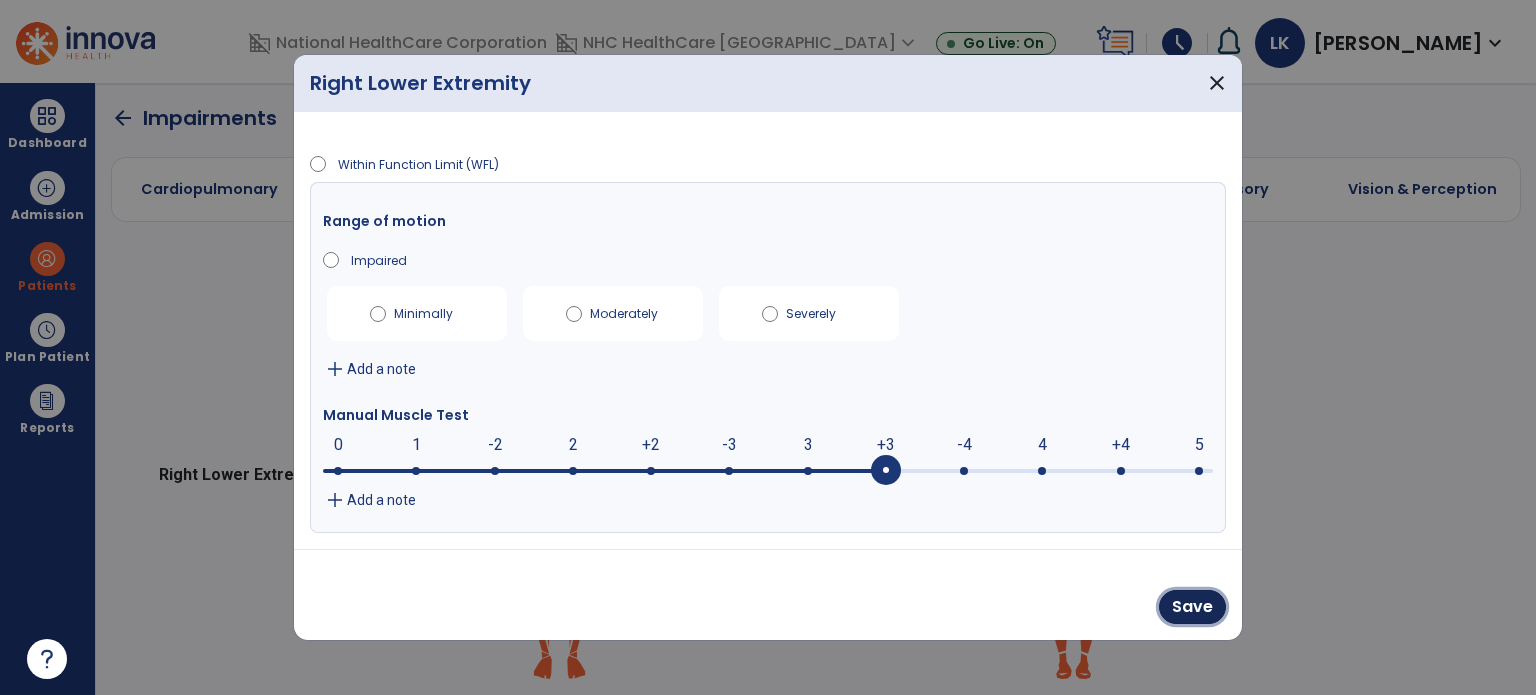 drag, startPoint x: 1182, startPoint y: 615, endPoint x: 1126, endPoint y: 563, distance: 76.41989 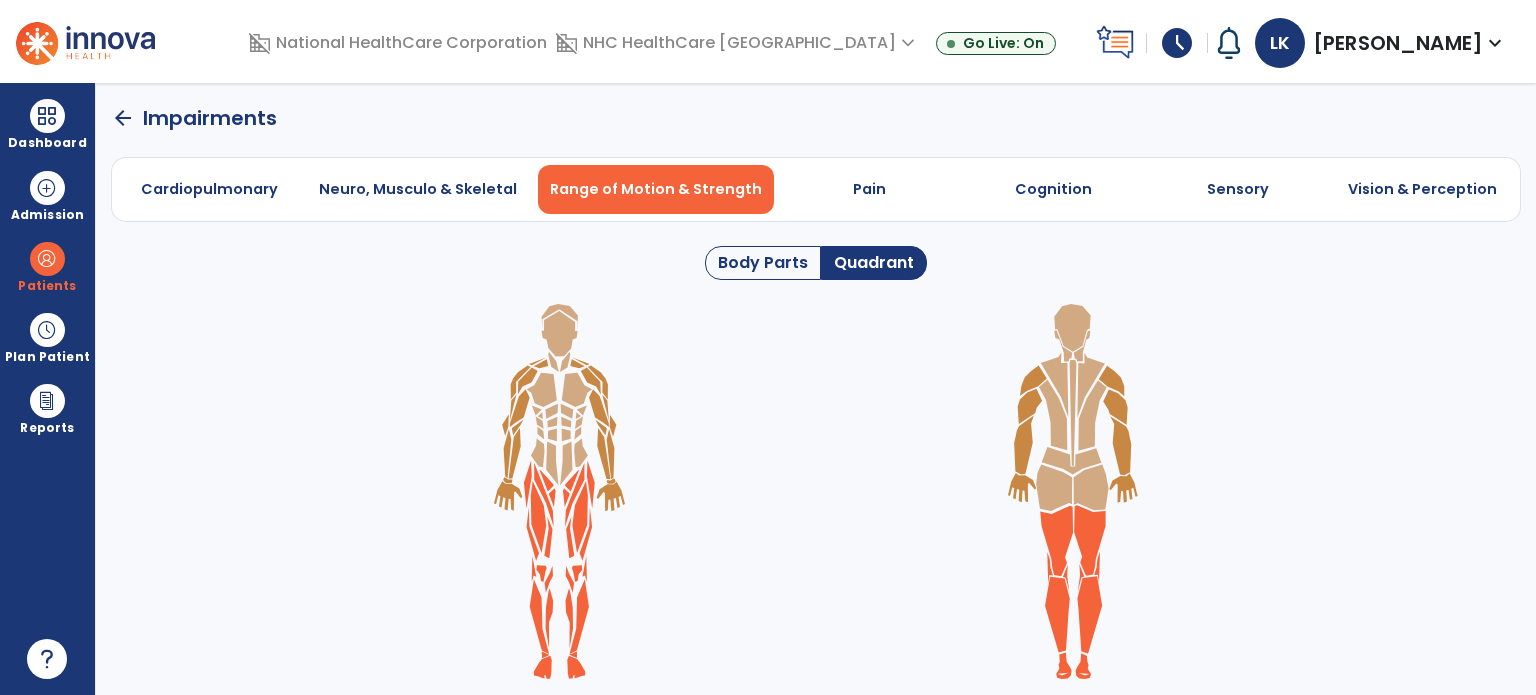 click on "Pain" at bounding box center (870, 189) 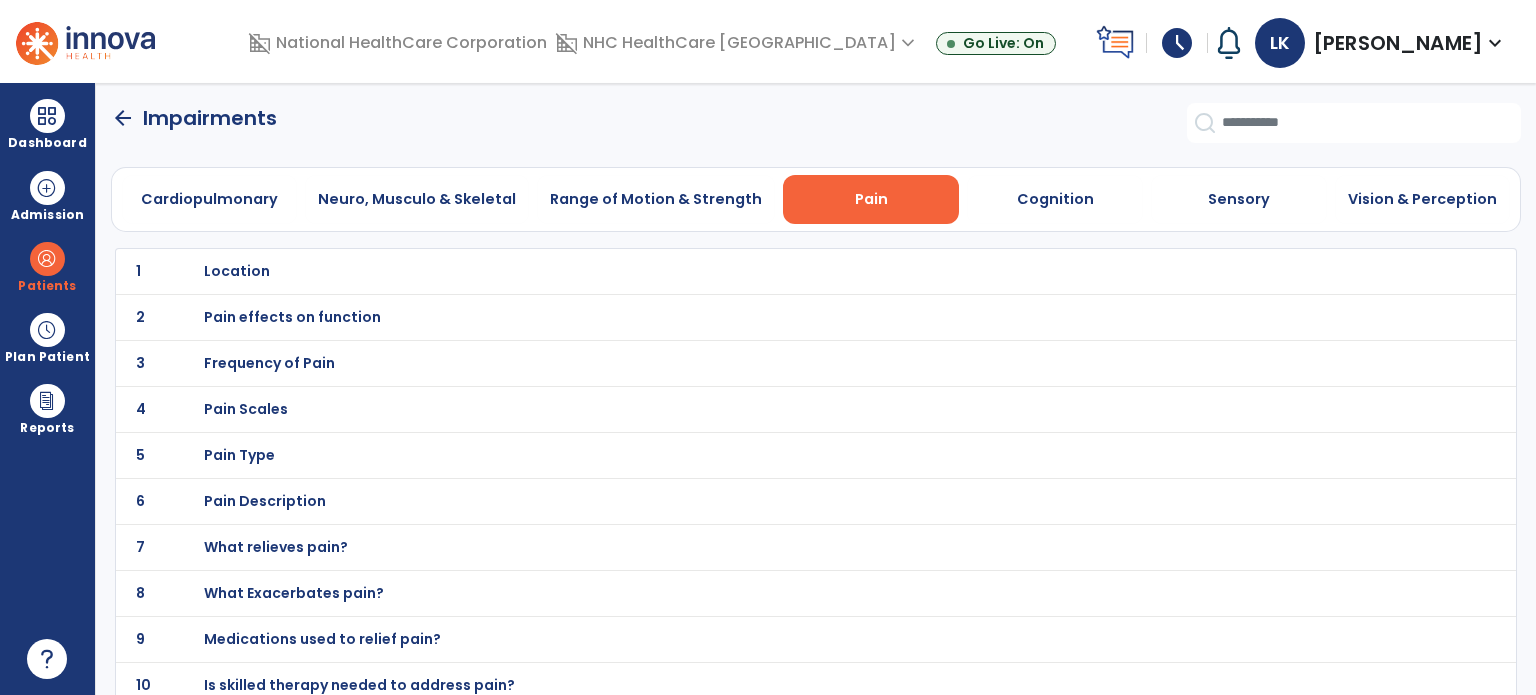 click on "Location" at bounding box center [772, 271] 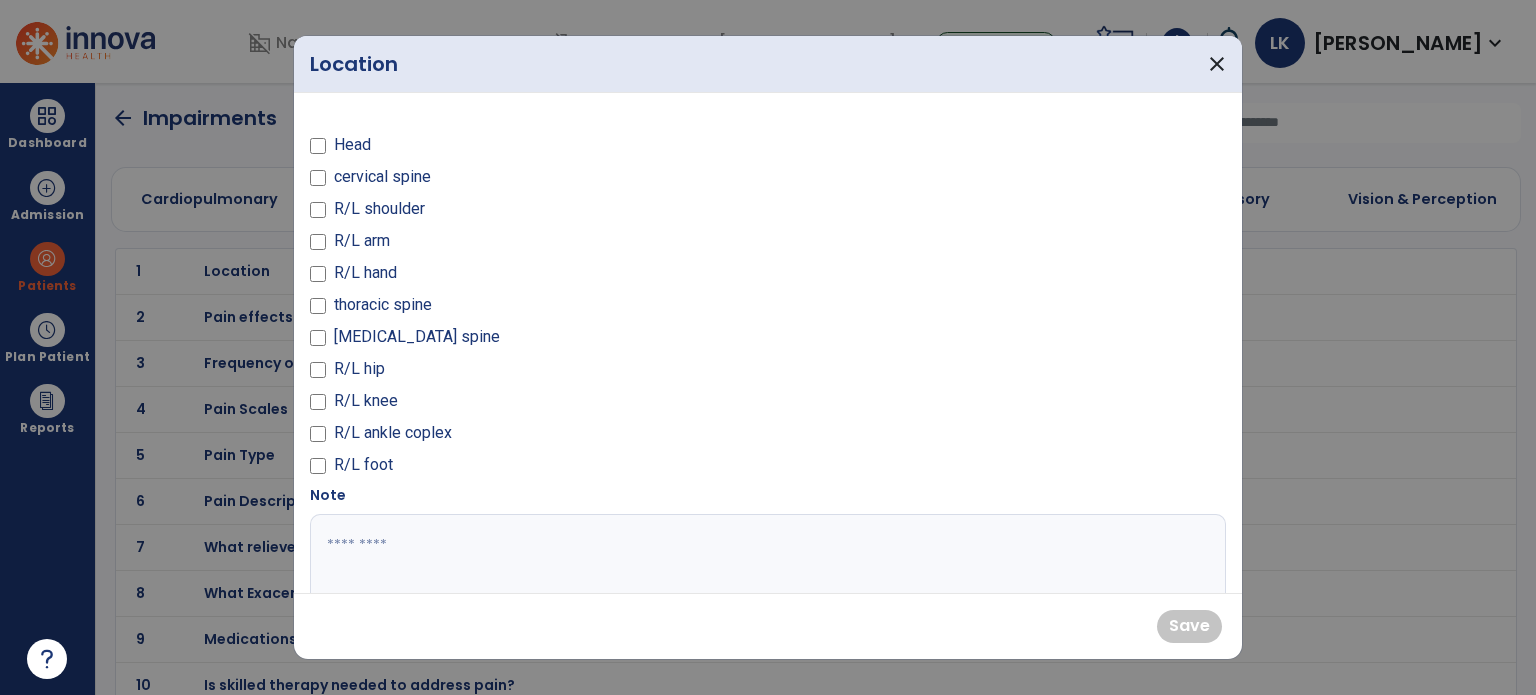 click on "R/L foot" at bounding box center (533, 469) 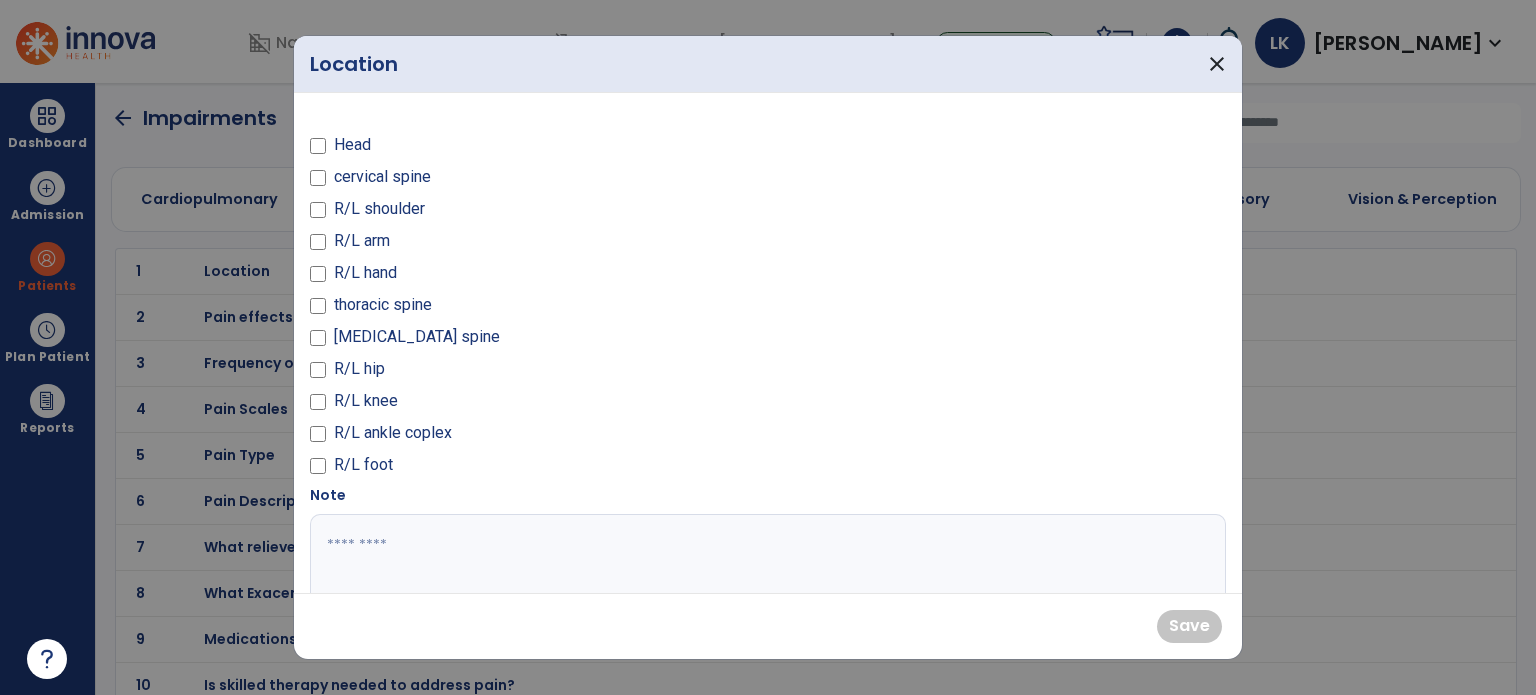 click at bounding box center (766, 589) 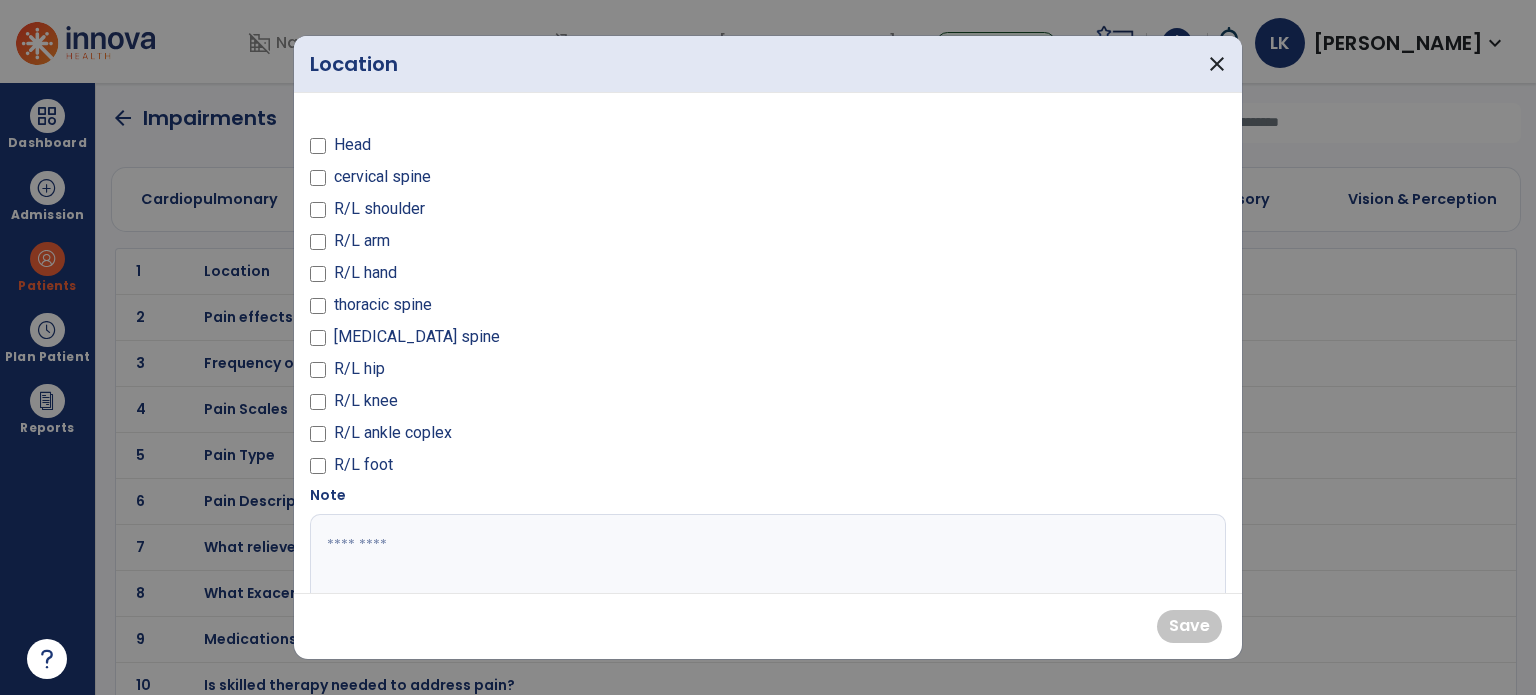 click on "R/L foot" at bounding box center (533, 469) 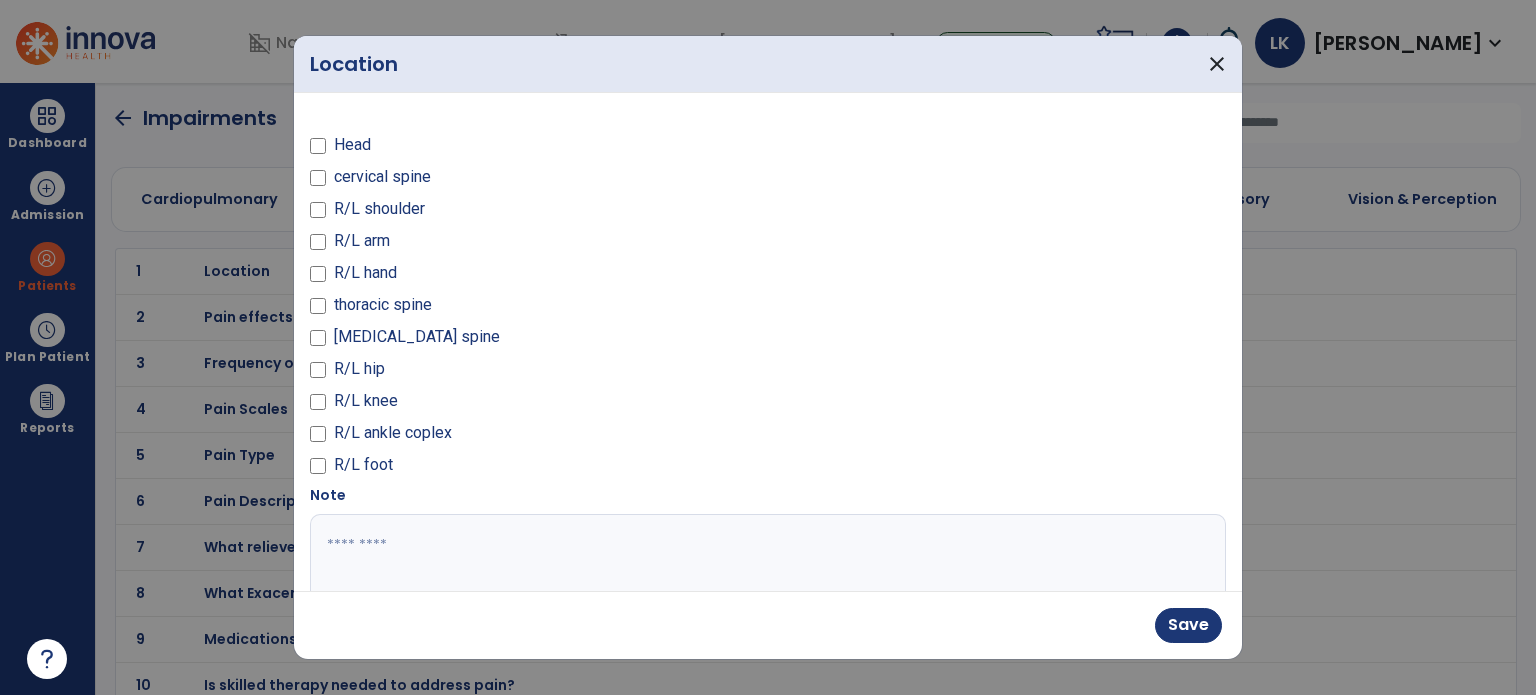 drag, startPoint x: 395, startPoint y: 550, endPoint x: 408, endPoint y: 543, distance: 14.764823 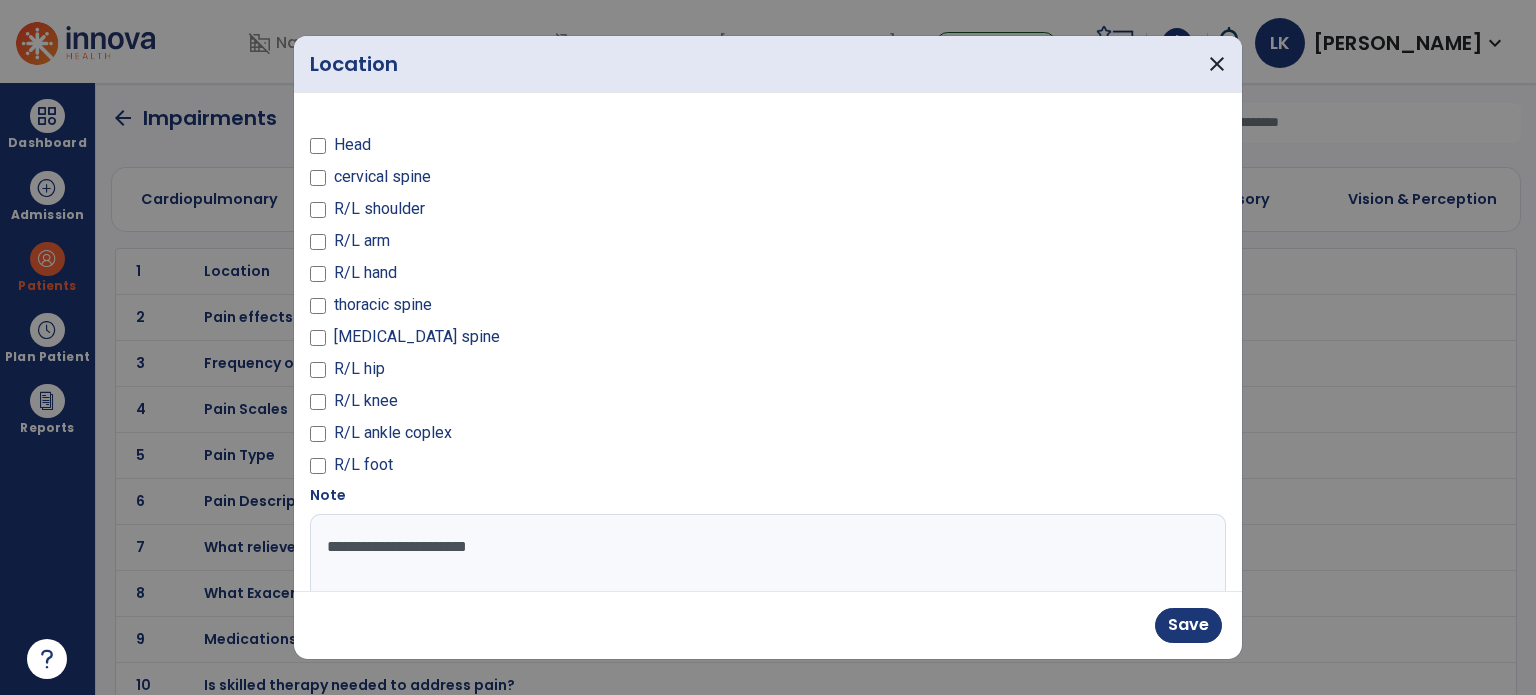 type on "**********" 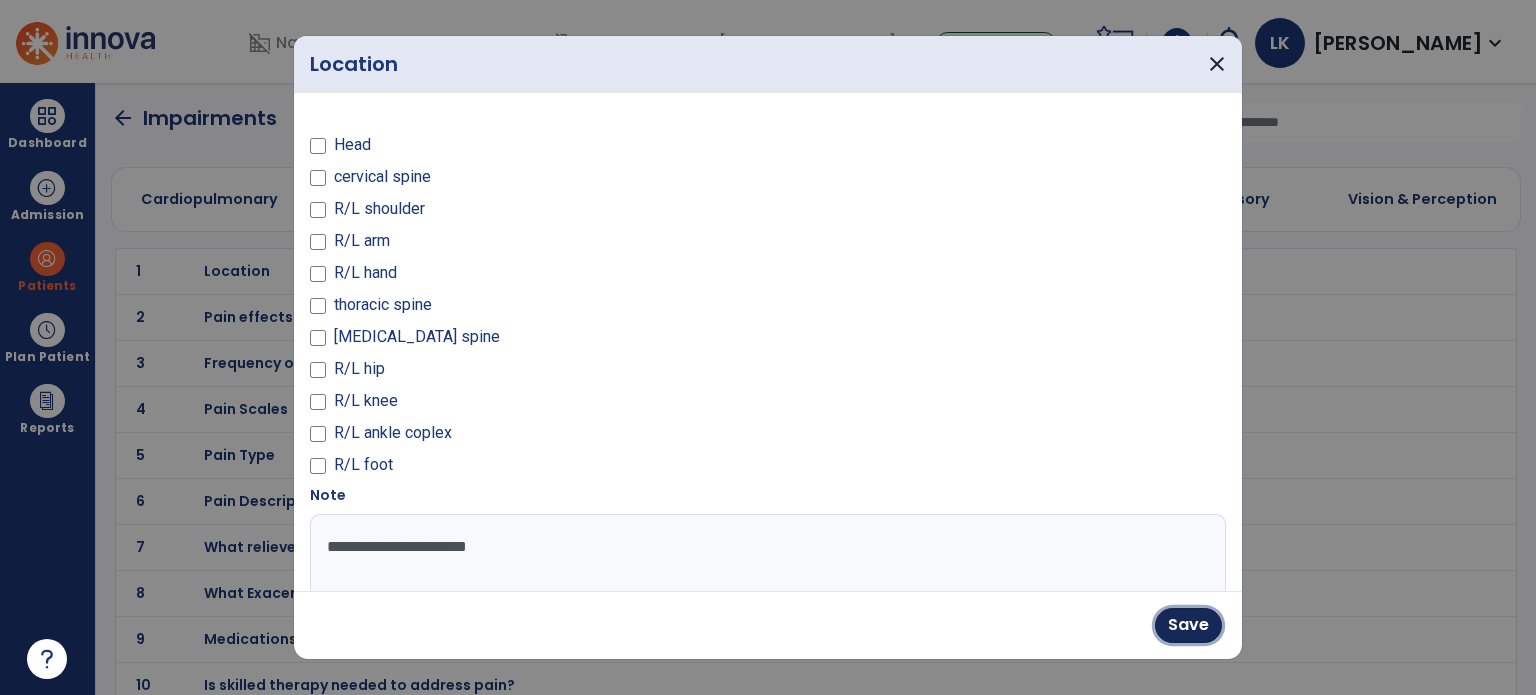 click on "Save" at bounding box center [1188, 625] 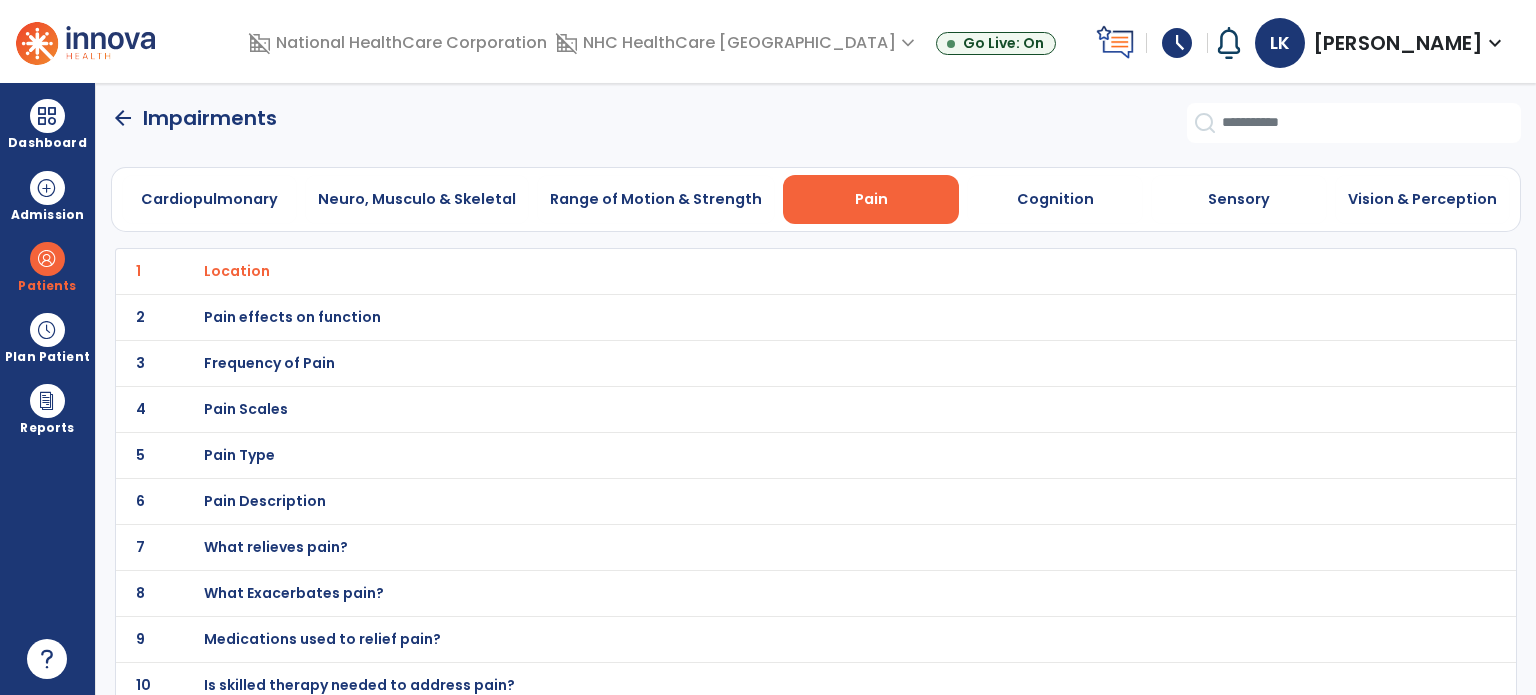 click on "Pain effects on function" at bounding box center (237, 271) 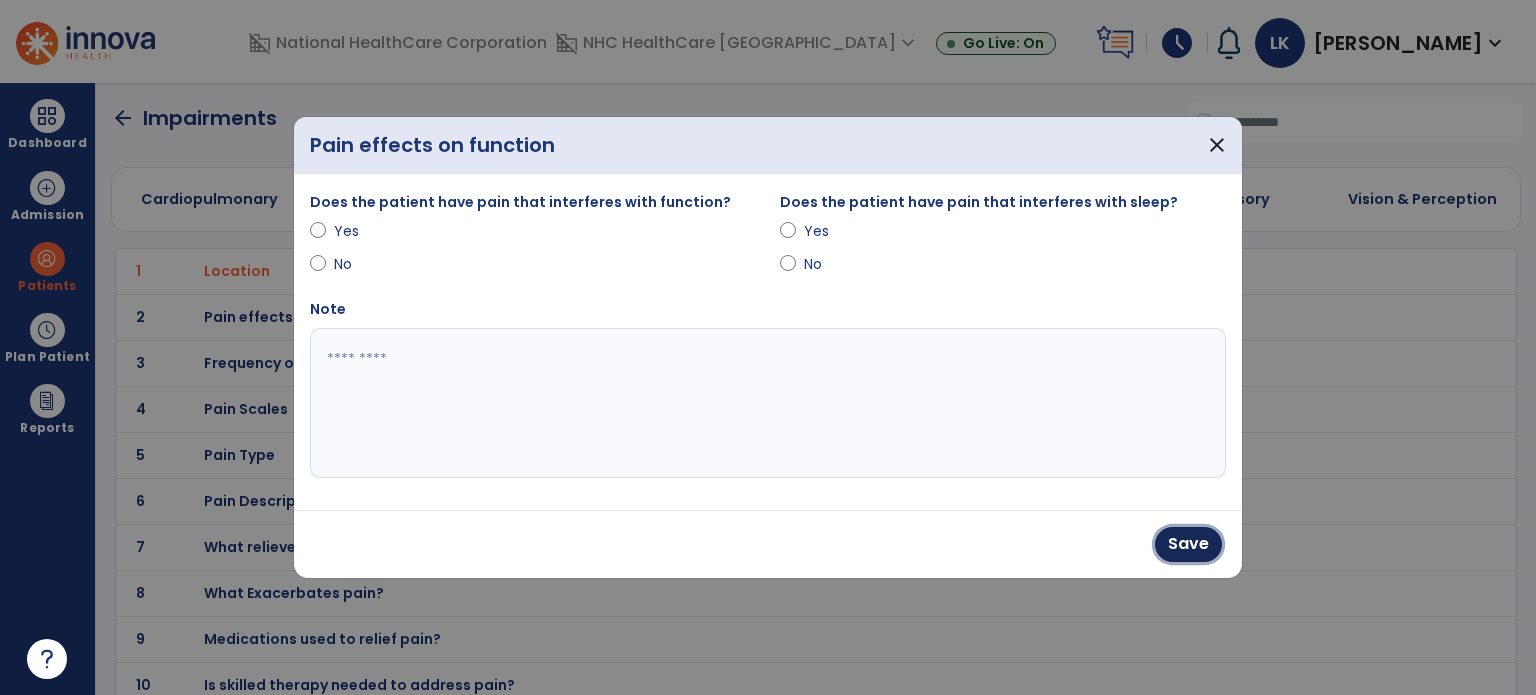 click on "Save" at bounding box center [1188, 544] 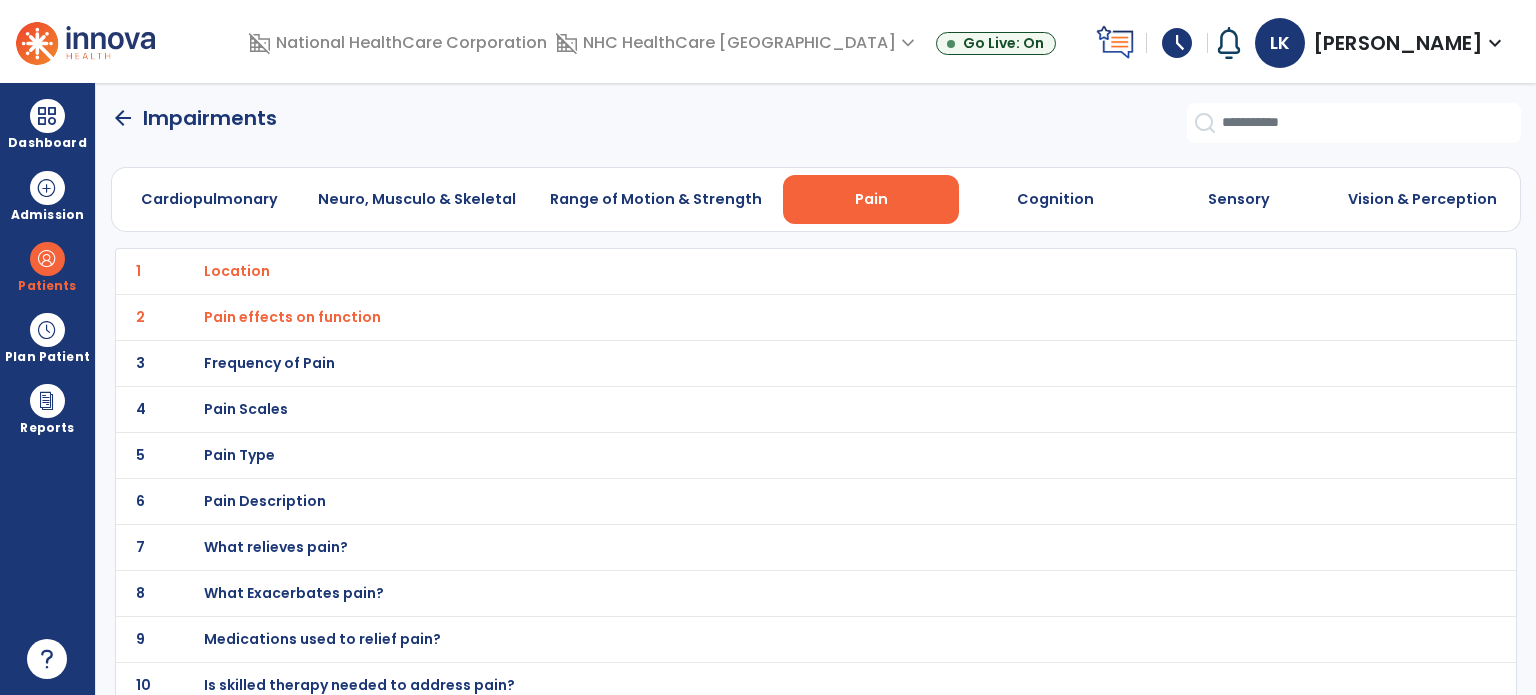 click on "Frequency of Pain" at bounding box center (237, 271) 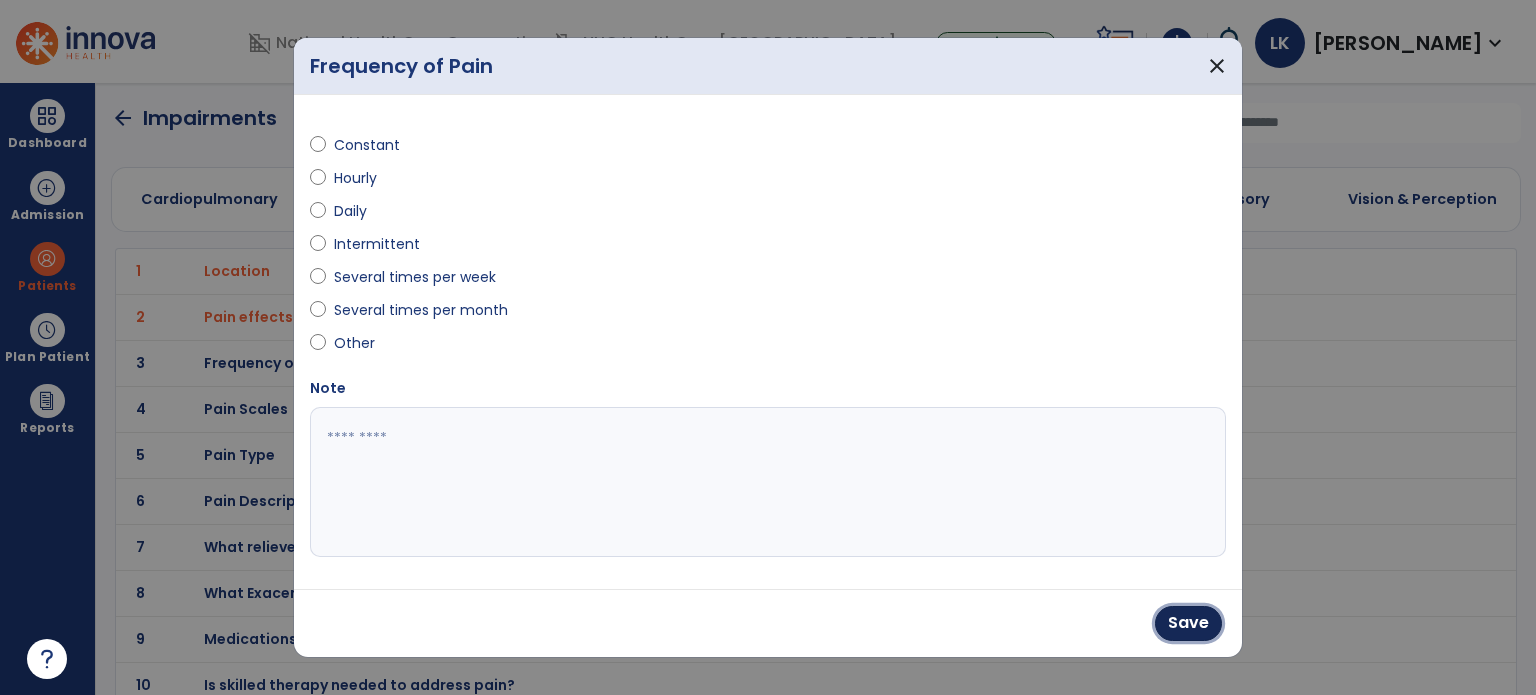click on "Save" at bounding box center [1188, 623] 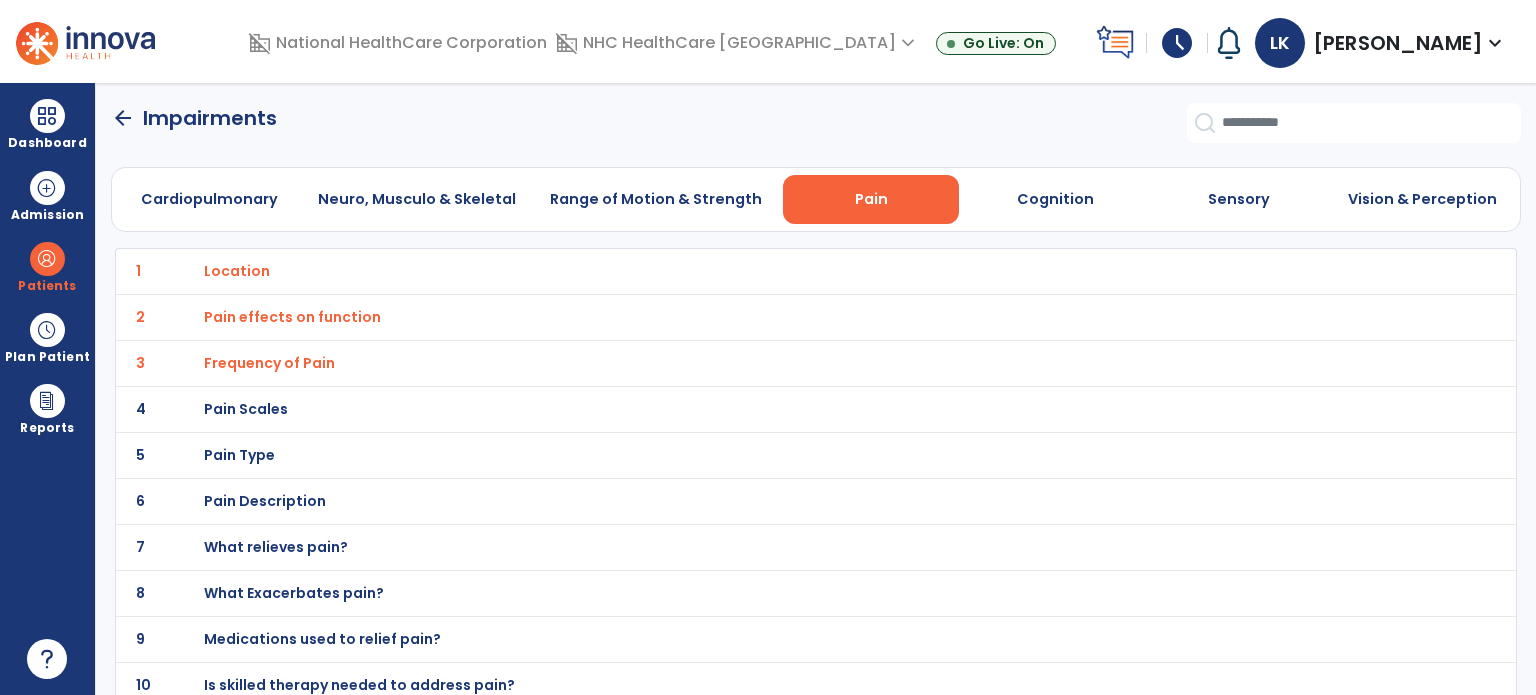 click on "Pain Scales" at bounding box center (237, 271) 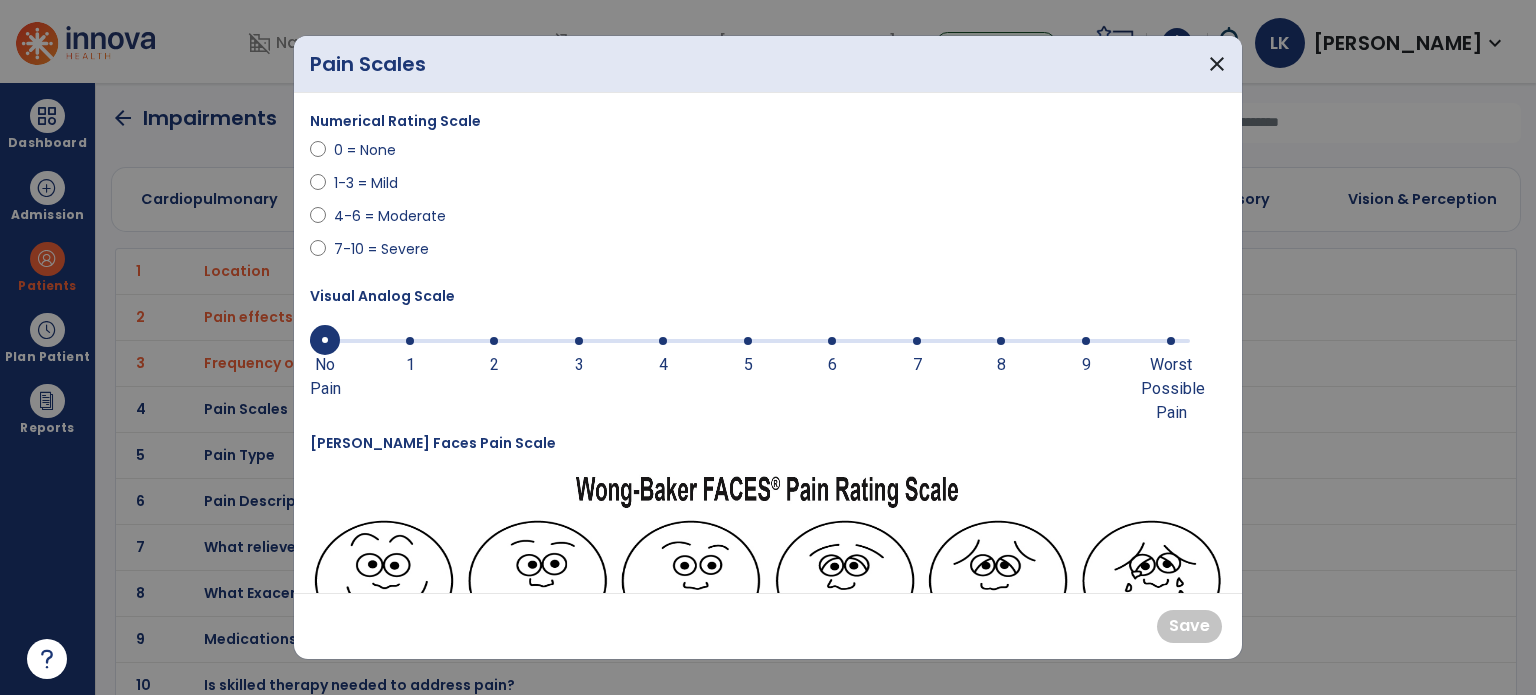 click on "4-6 = Moderate" at bounding box center [390, 216] 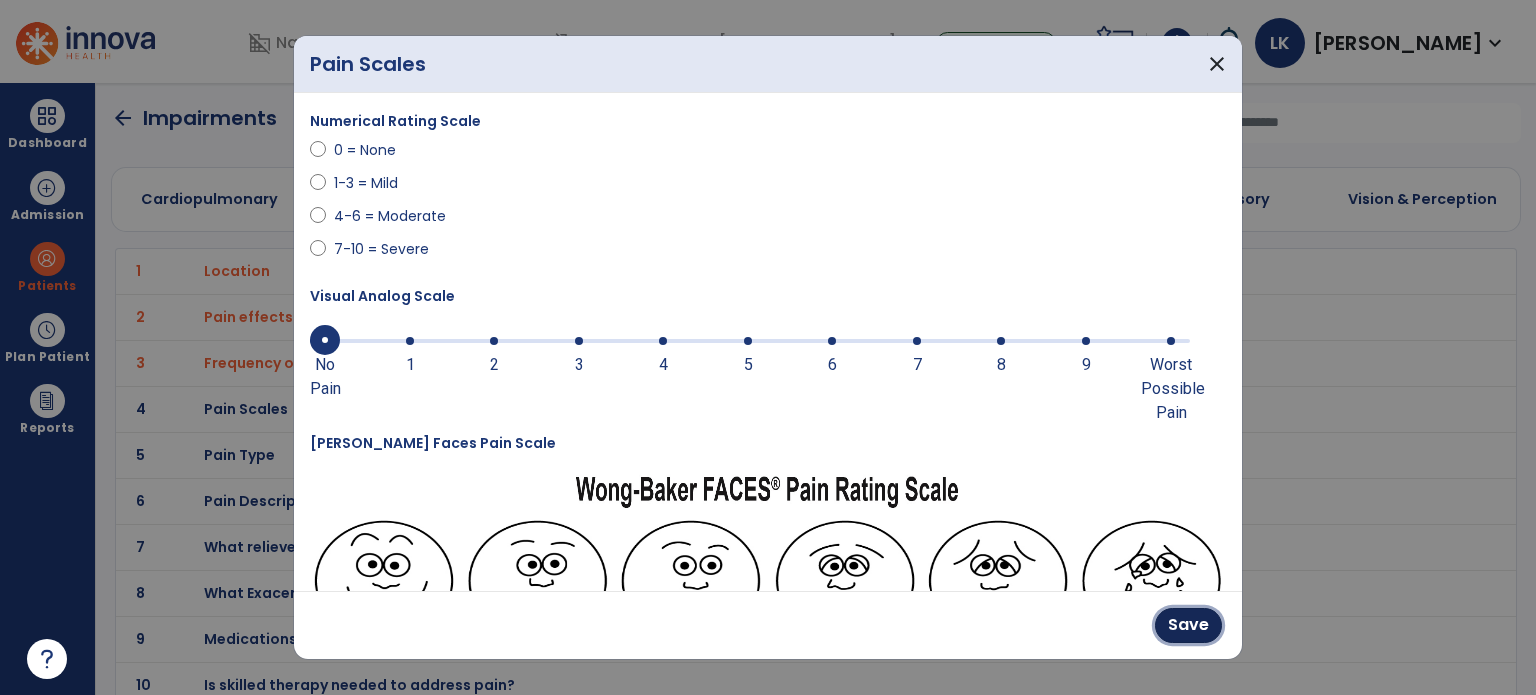 click on "Save" at bounding box center [1188, 625] 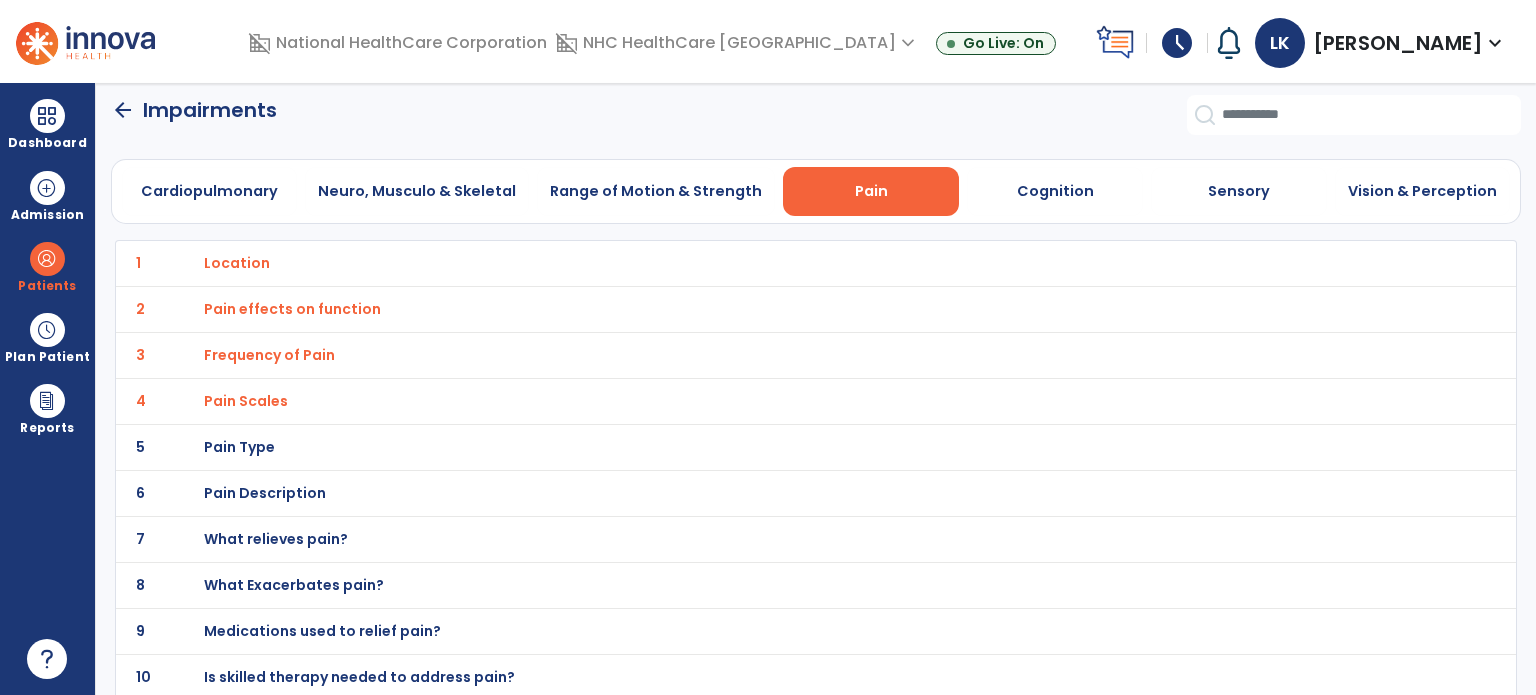 scroll, scrollTop: 11, scrollLeft: 0, axis: vertical 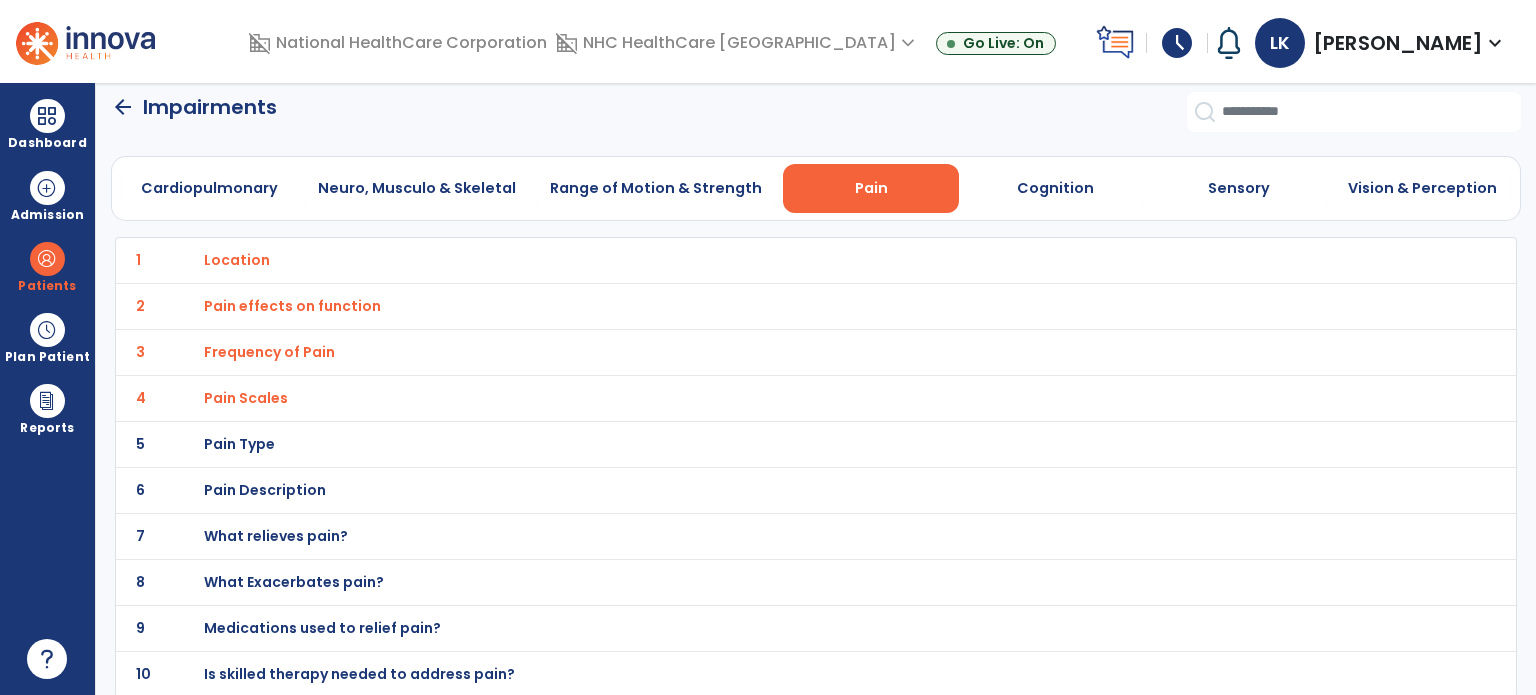 click on "Pain Type" at bounding box center (772, 260) 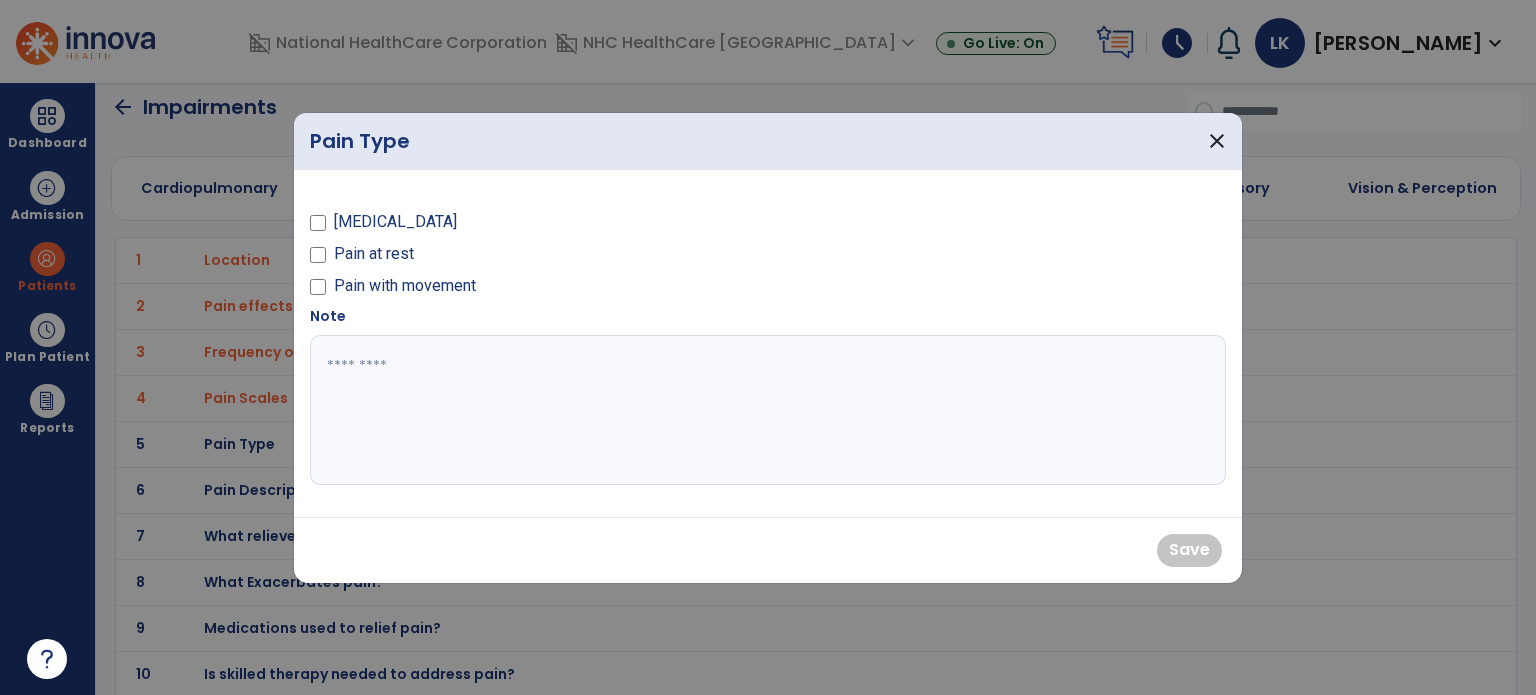 click on "[MEDICAL_DATA]" at bounding box center (395, 222) 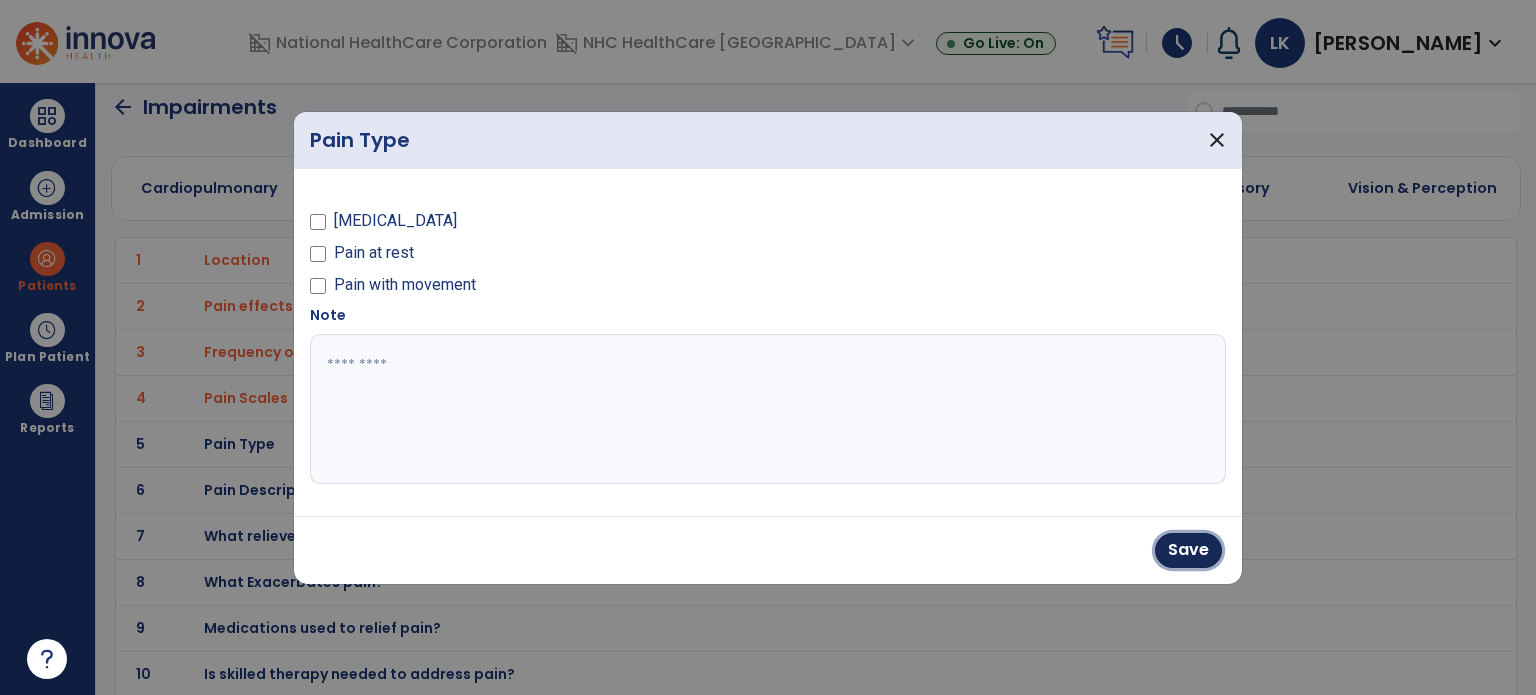 click on "Save" at bounding box center (1188, 550) 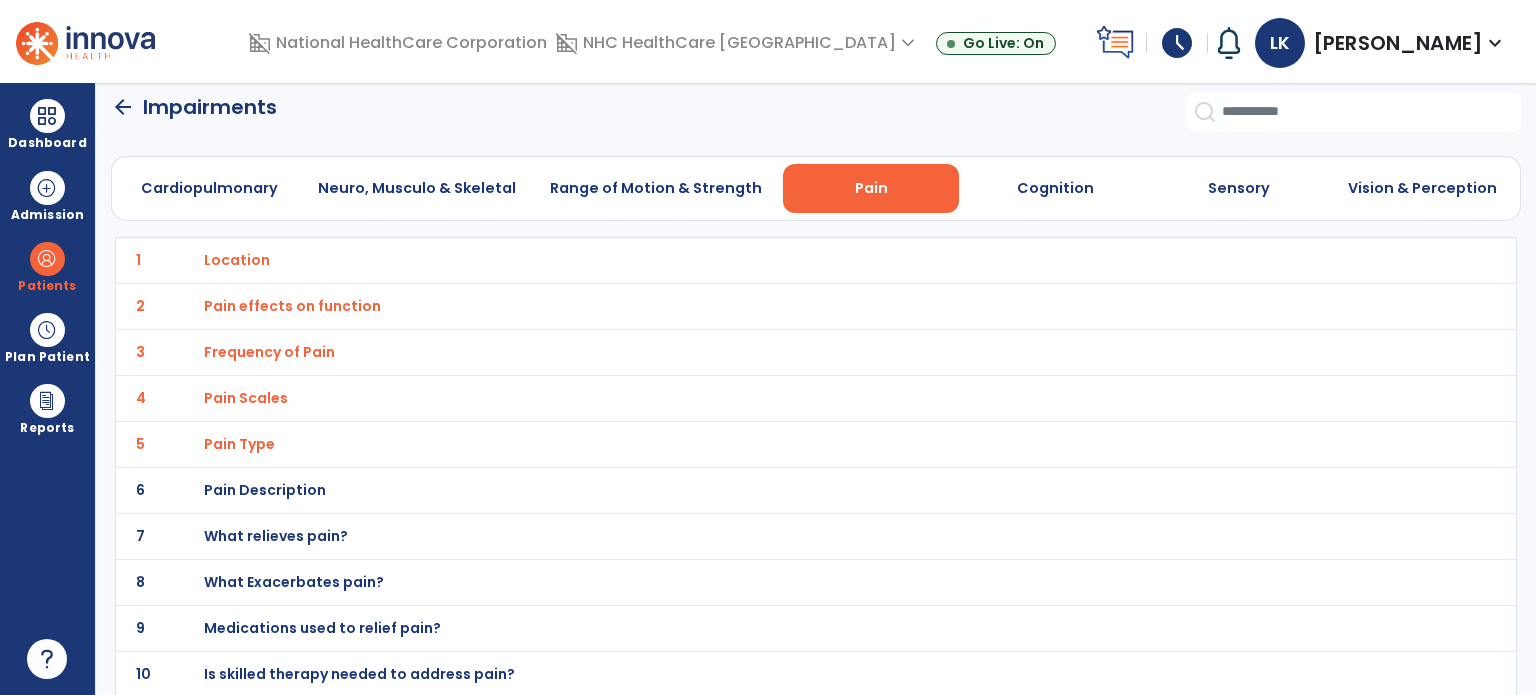 click on "Cognition" at bounding box center [1055, 188] 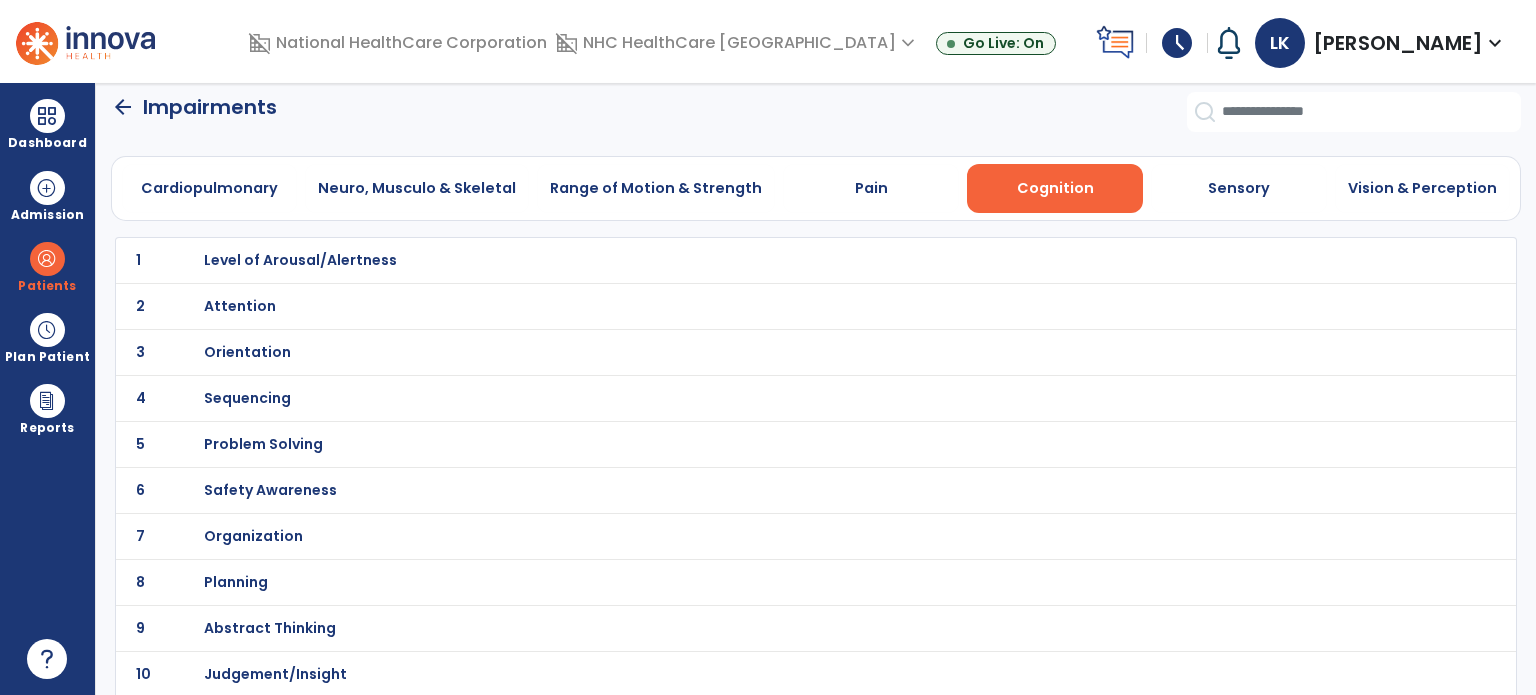 click on "Level of Arousal/Alertness" at bounding box center [772, 260] 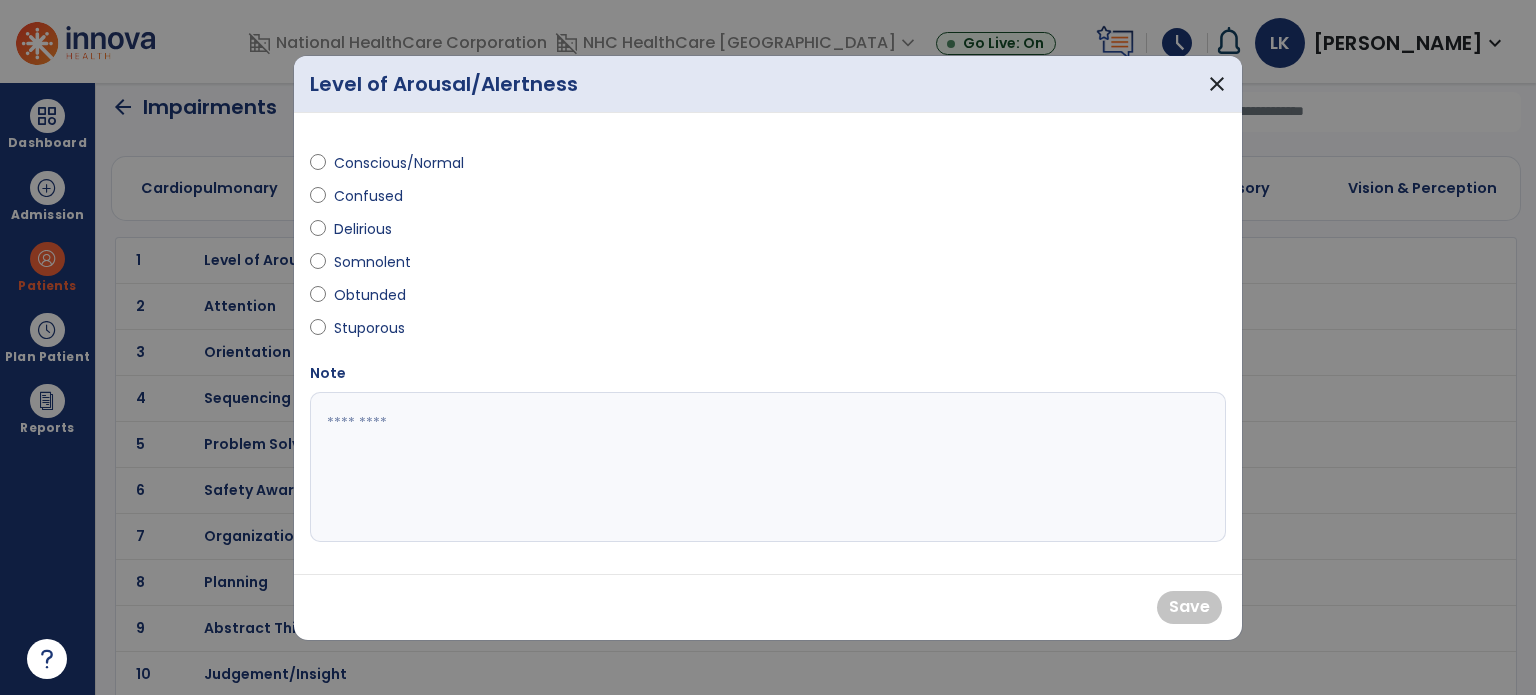 drag, startPoint x: 427, startPoint y: 160, endPoint x: 441, endPoint y: 170, distance: 17.20465 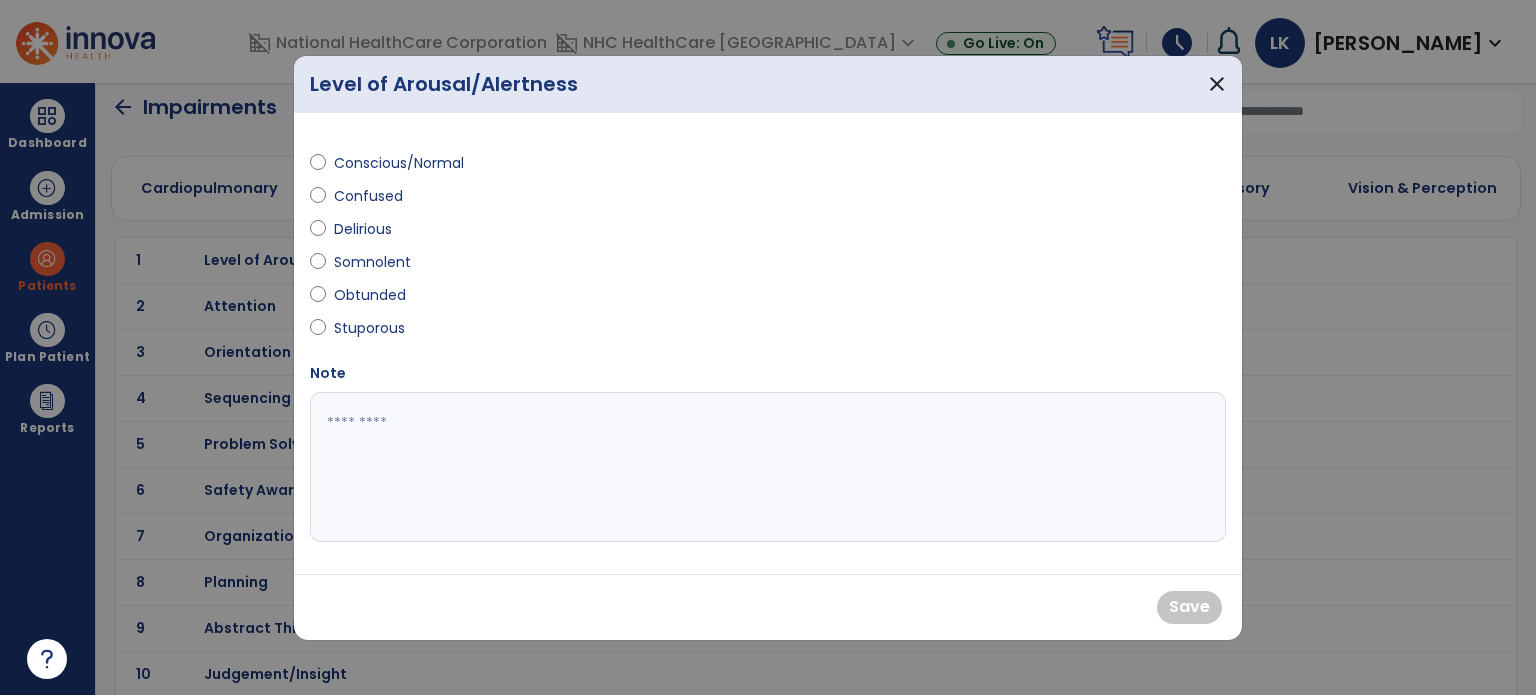 click on "Conscious/Normal" at bounding box center (399, 163) 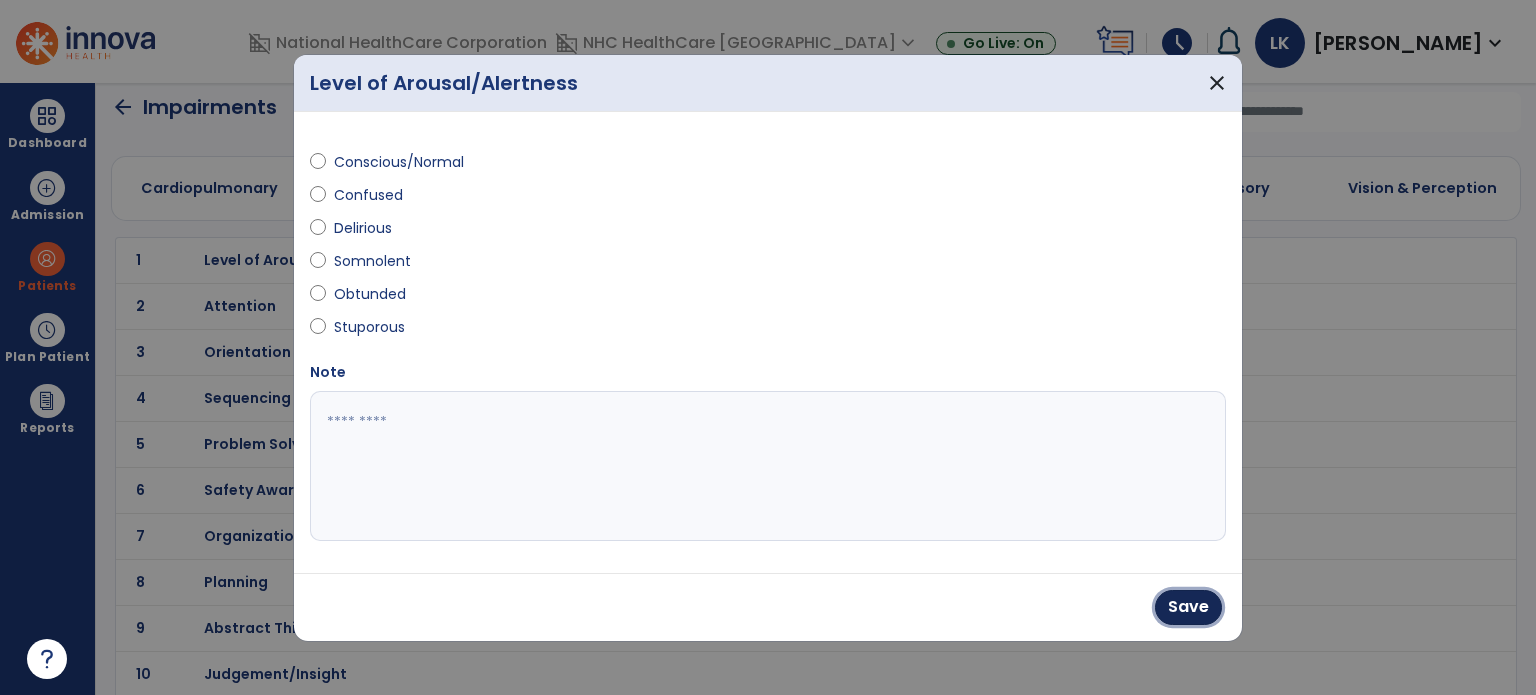 click on "Save" at bounding box center [1188, 607] 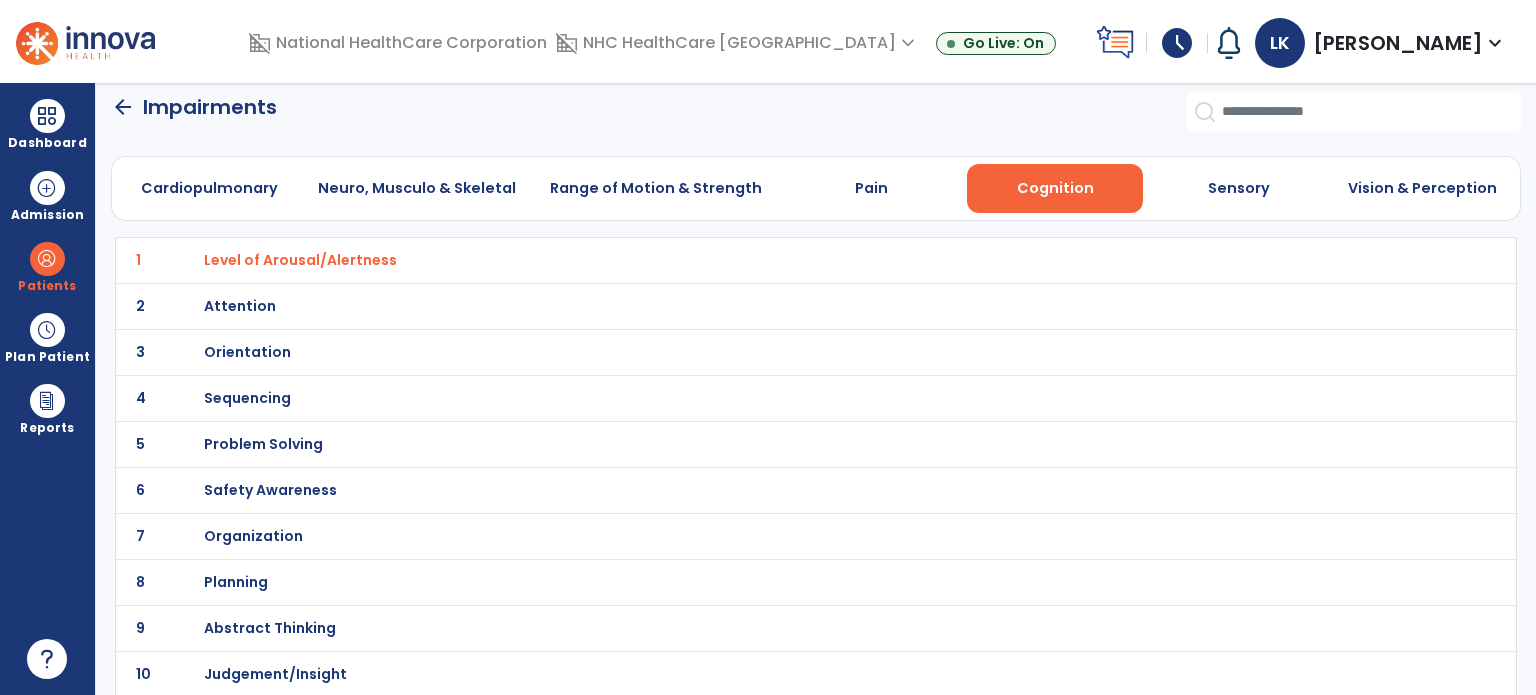 click on "Orientation" at bounding box center (772, 260) 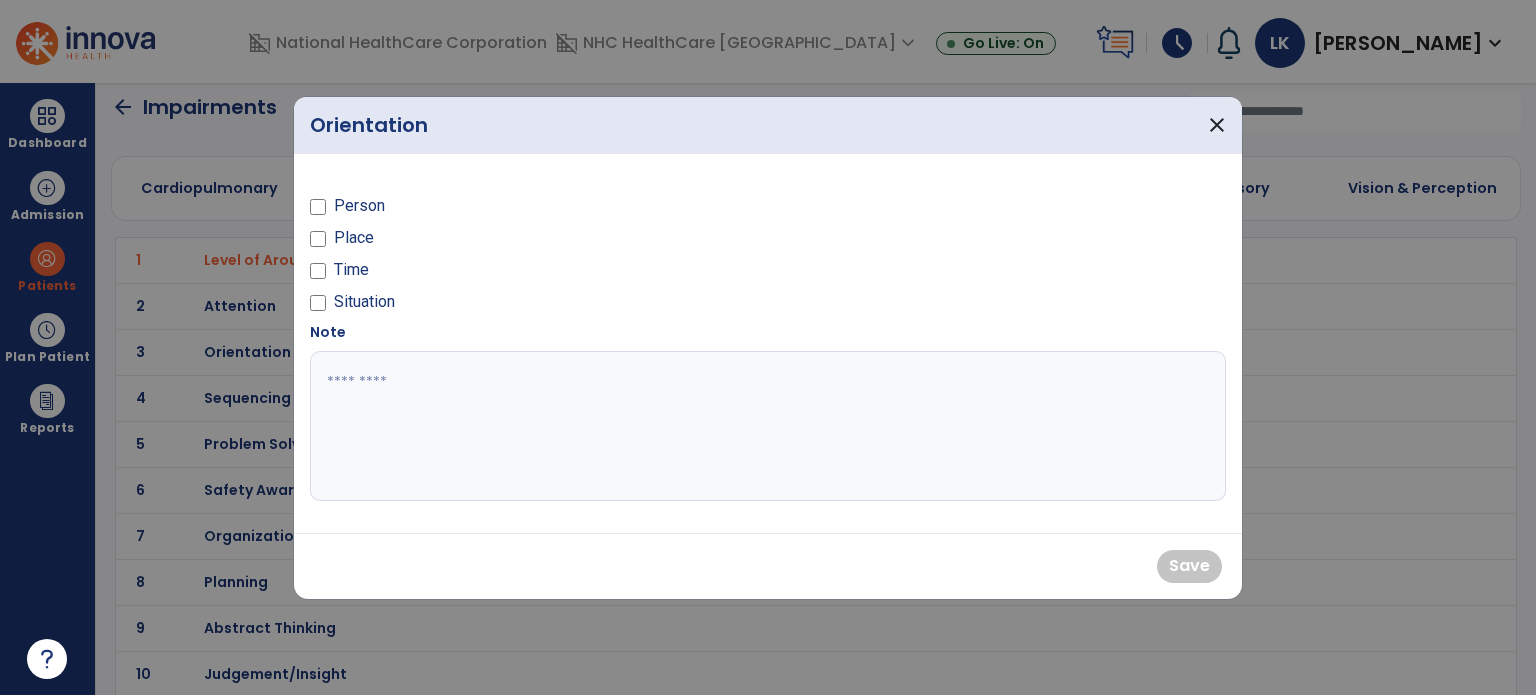 click on "Person" at bounding box center (533, 210) 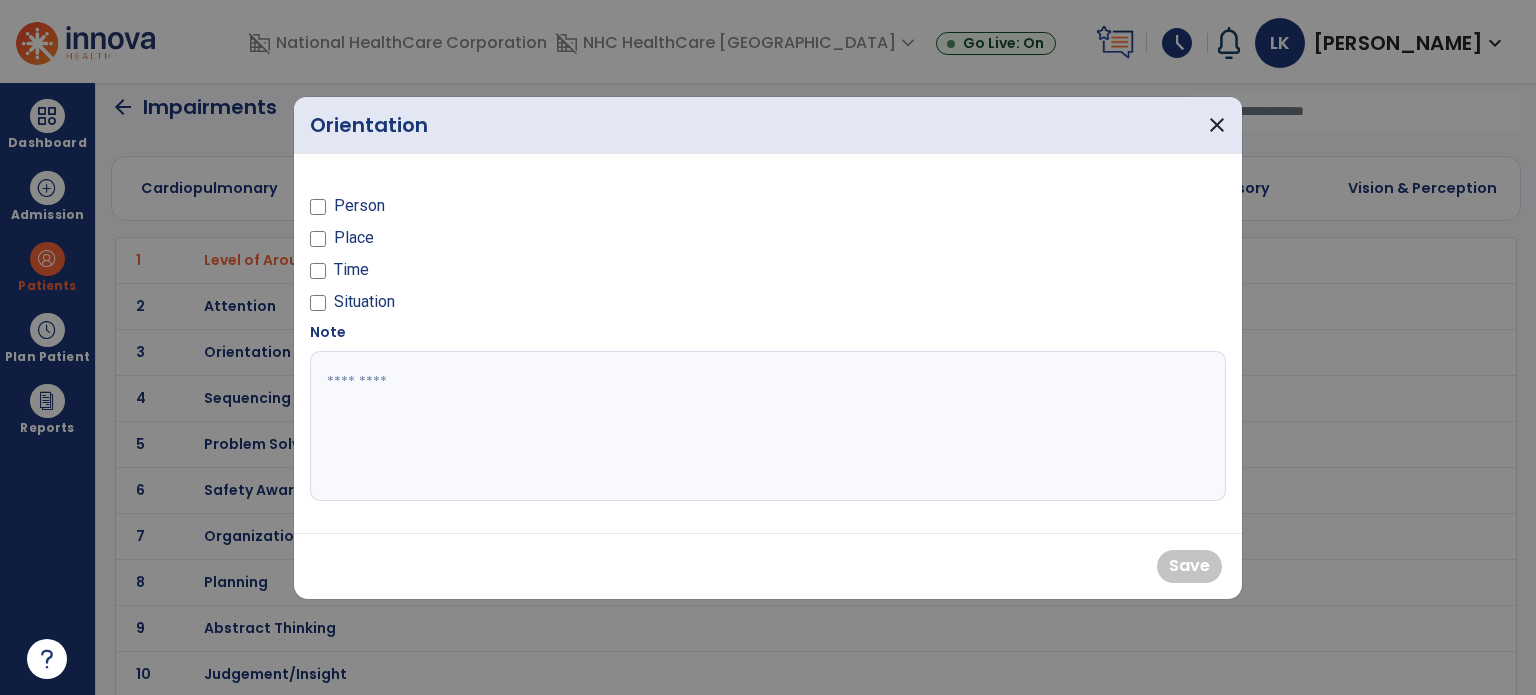 click on "Person" at bounding box center [359, 206] 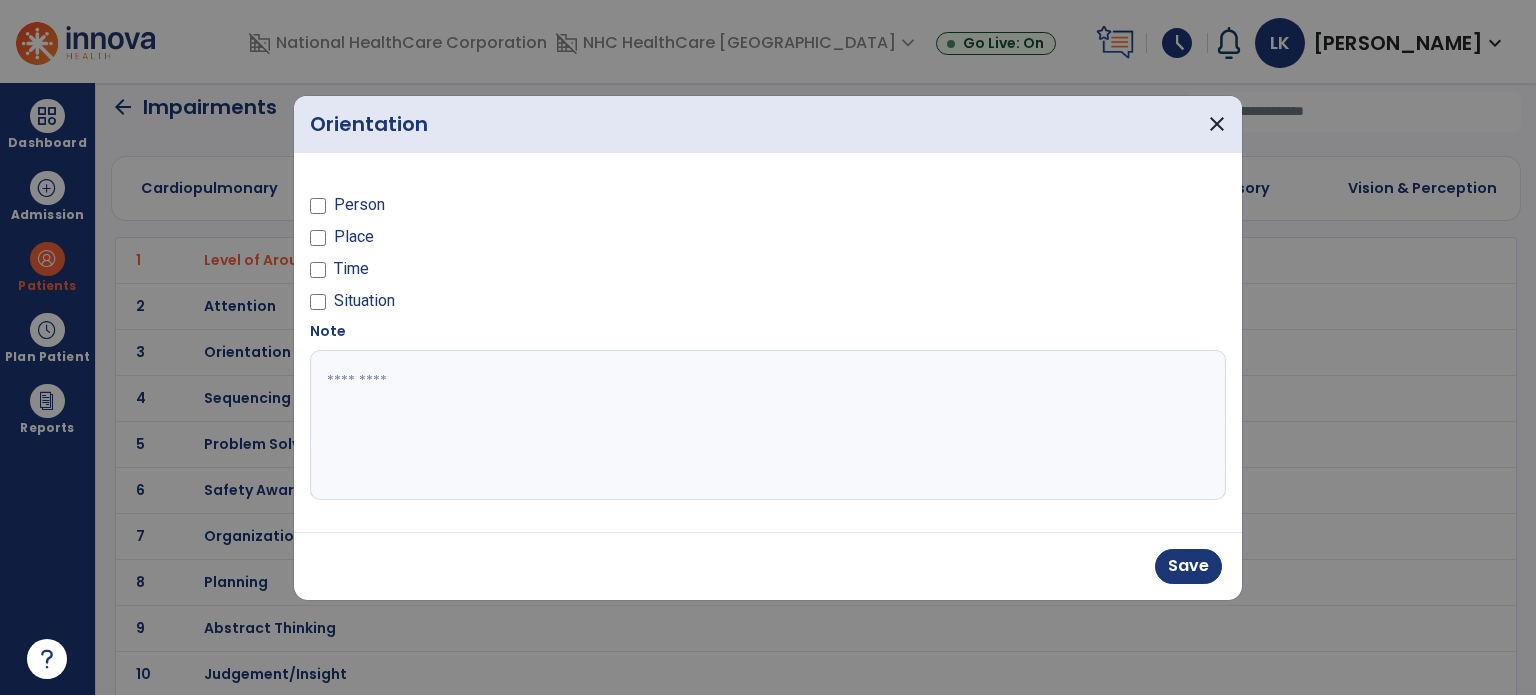 click on "Place" at bounding box center (354, 237) 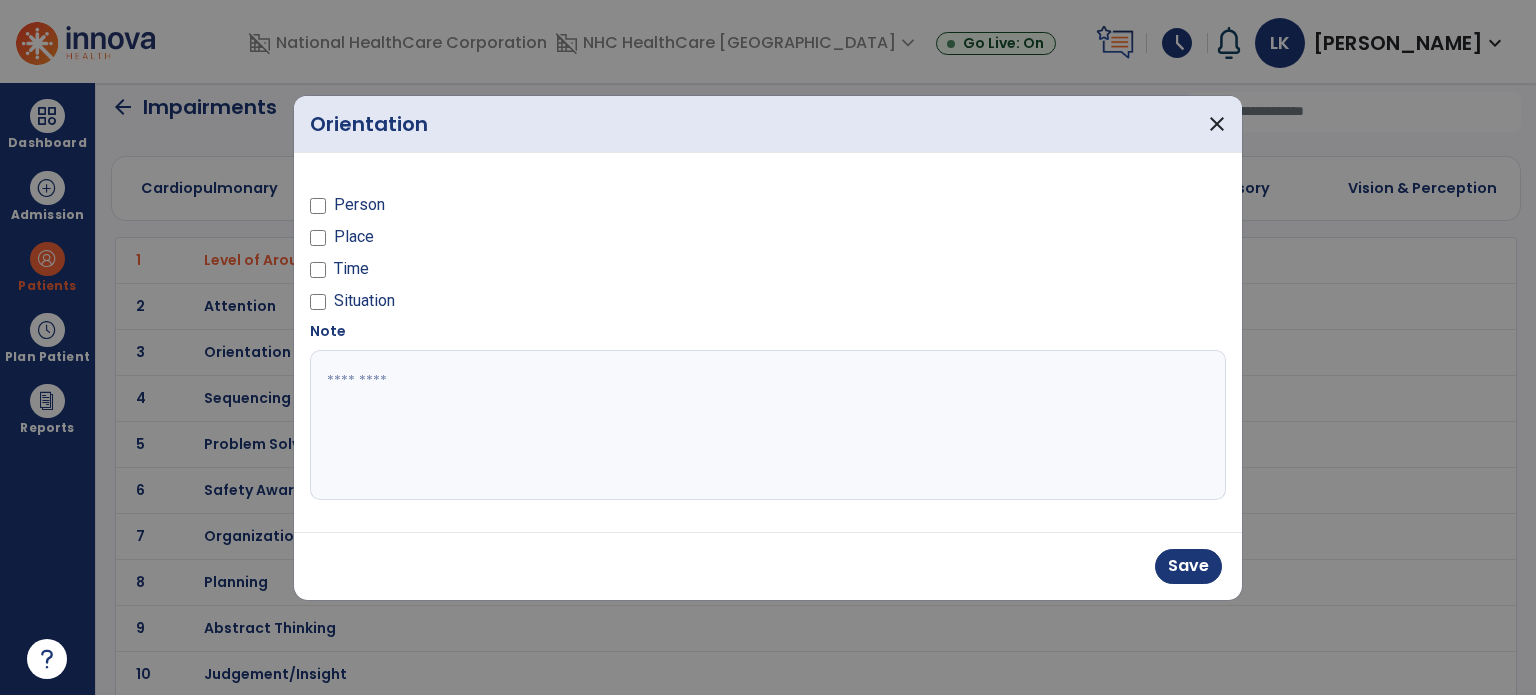 click on "Time" at bounding box center (351, 269) 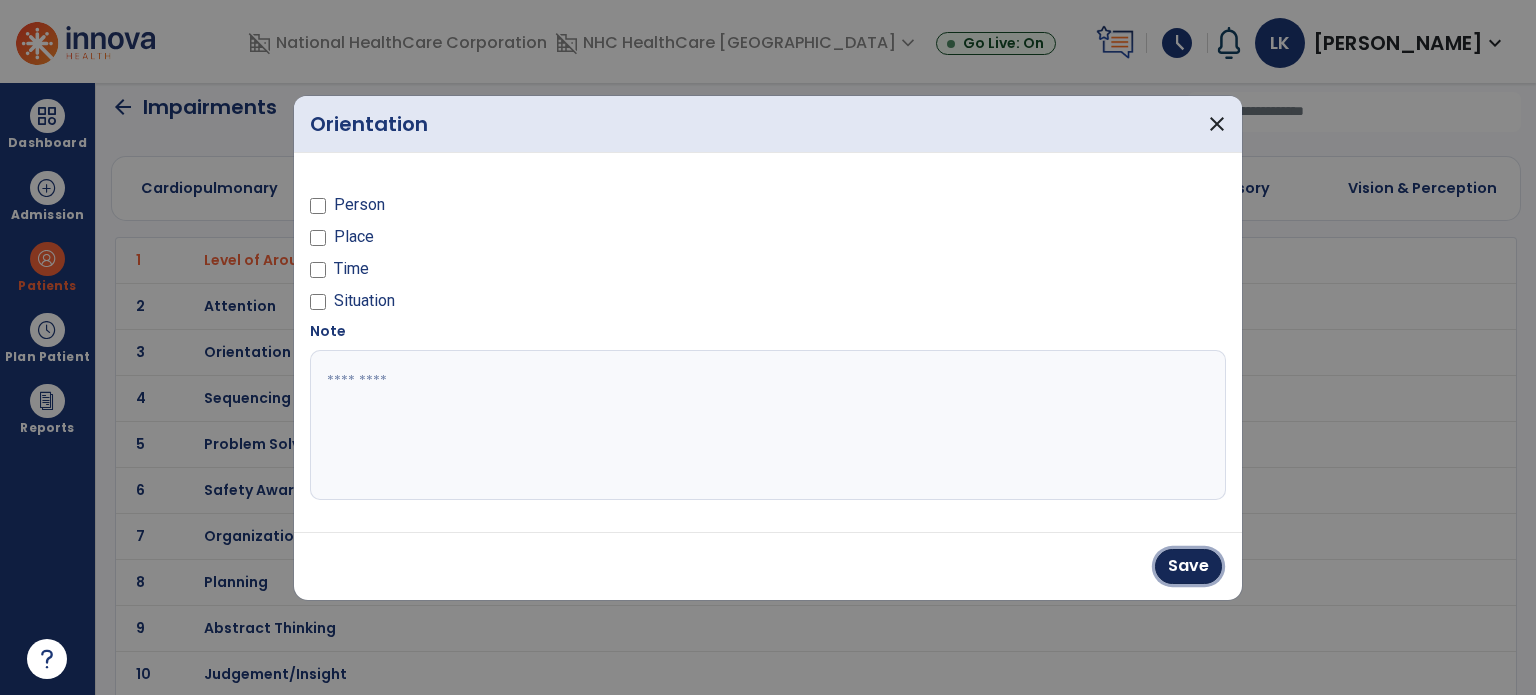 click on "Save" at bounding box center (1188, 566) 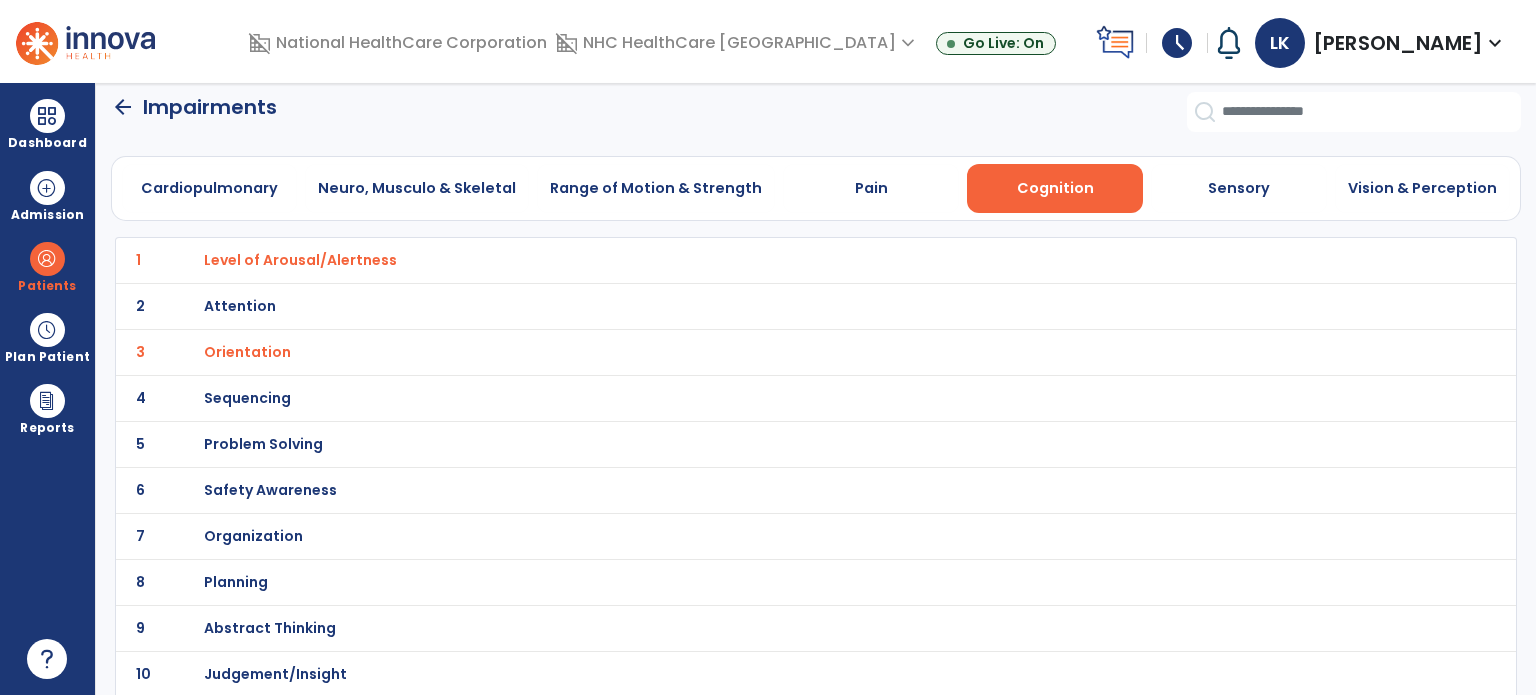 click on "Sensory" at bounding box center (1239, 188) 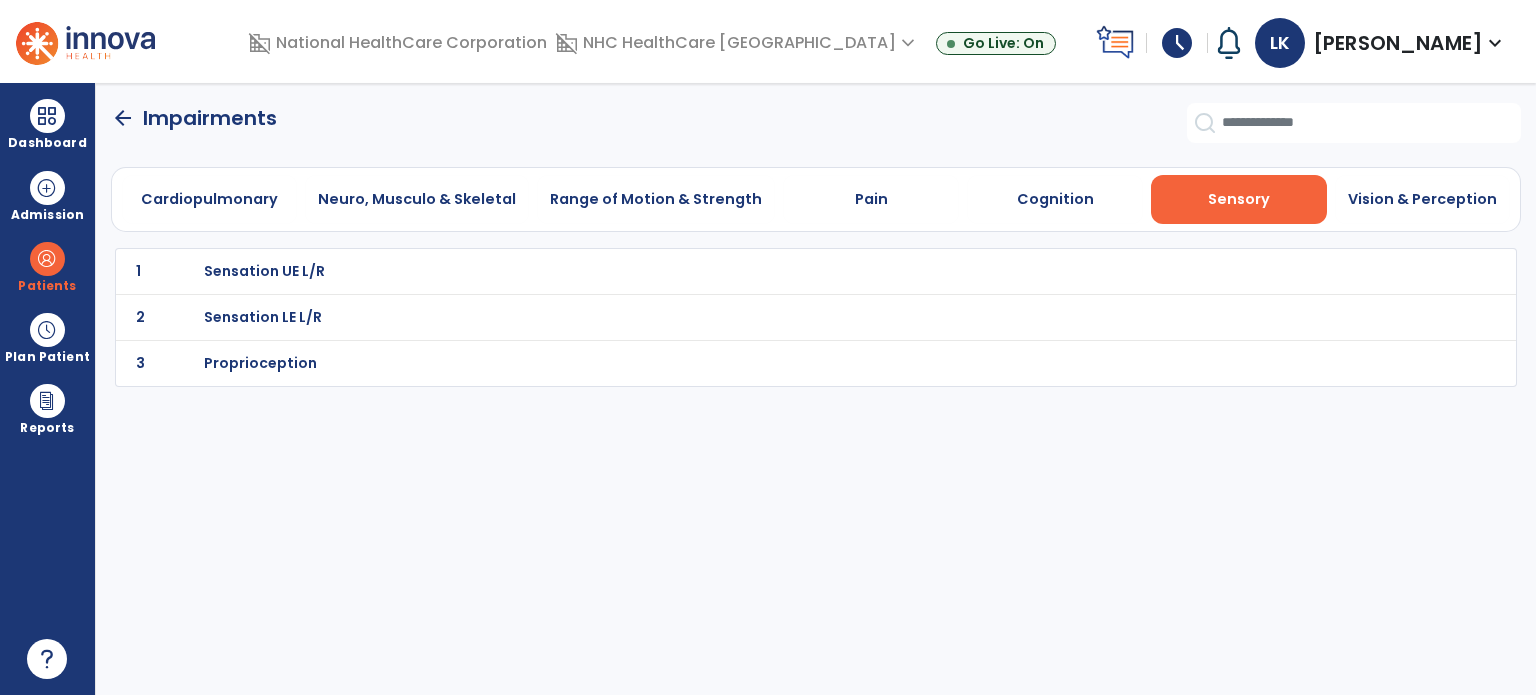 click on "Sensation LE L/R" at bounding box center (772, 271) 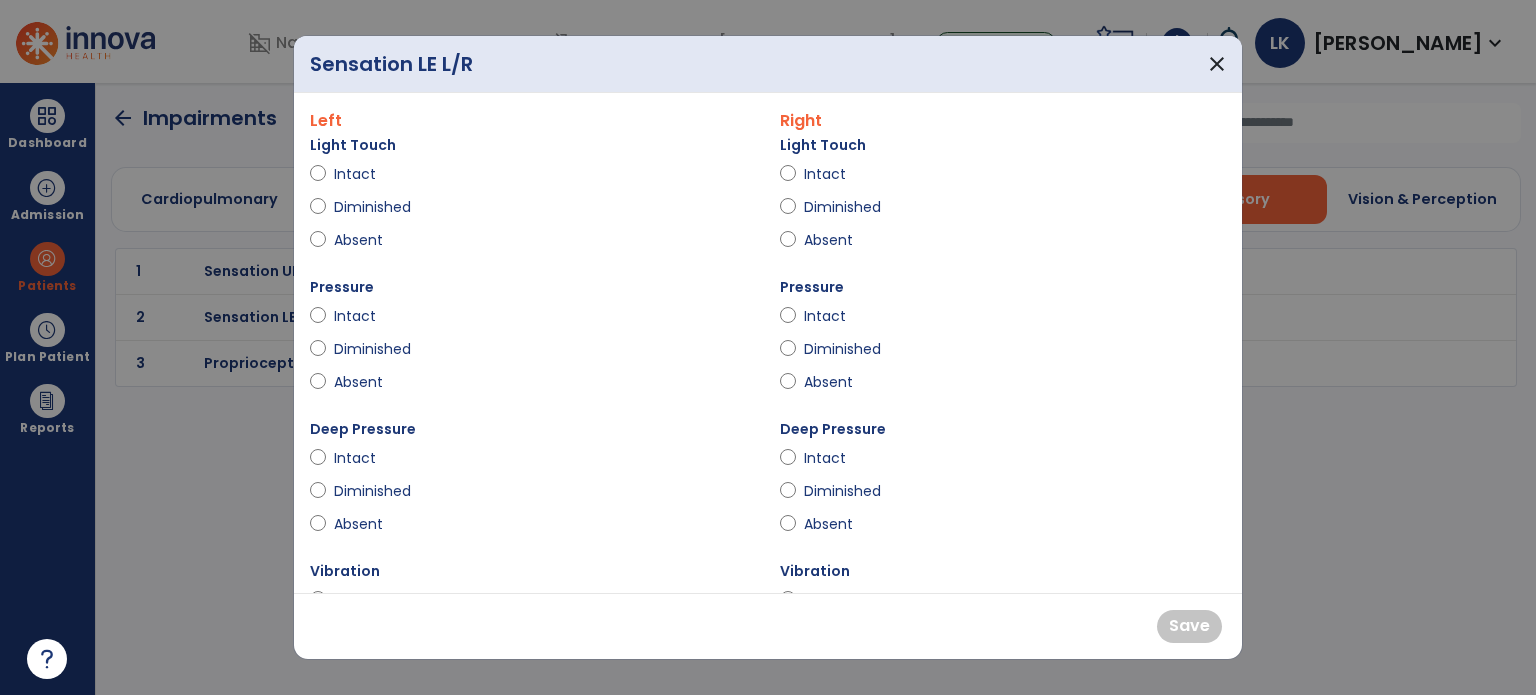 click on "Intact" at bounding box center (369, 174) 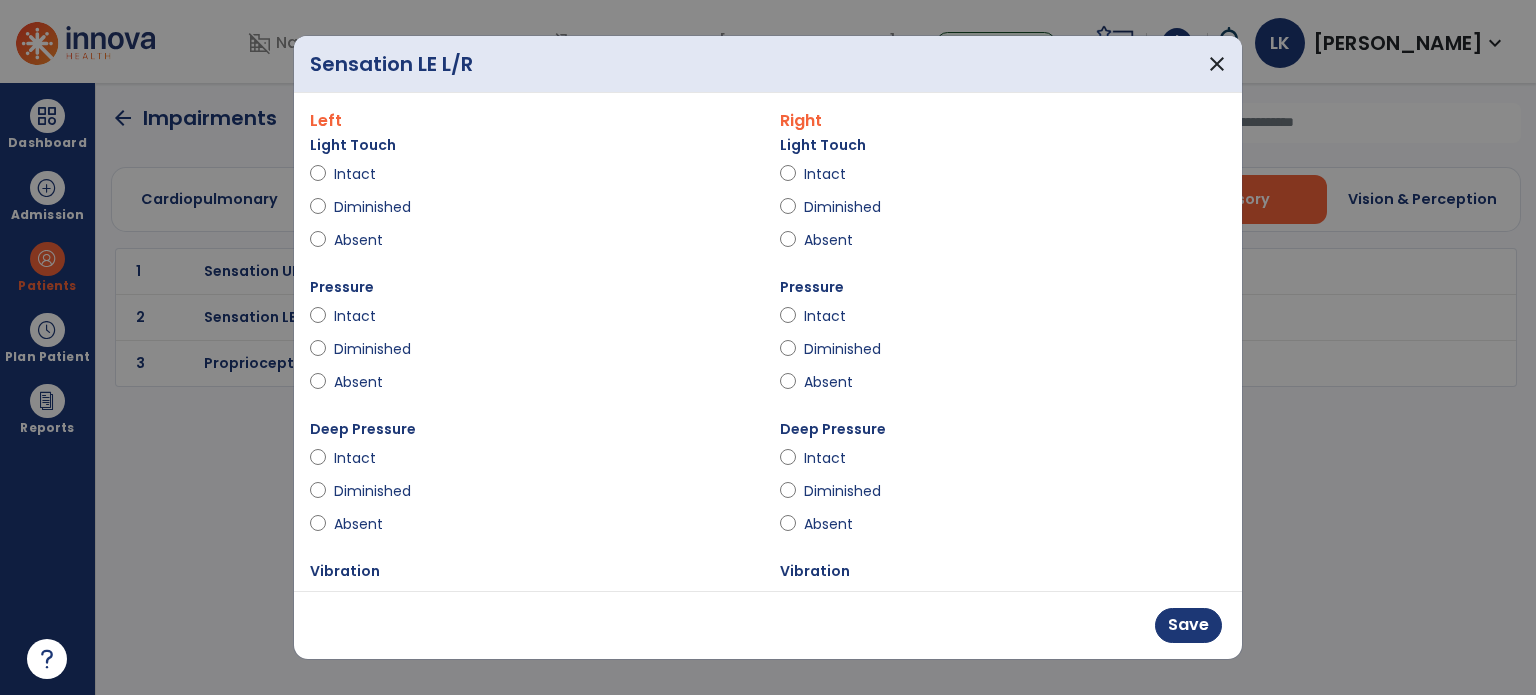 drag, startPoint x: 809, startPoint y: 174, endPoint x: 844, endPoint y: 195, distance: 40.81666 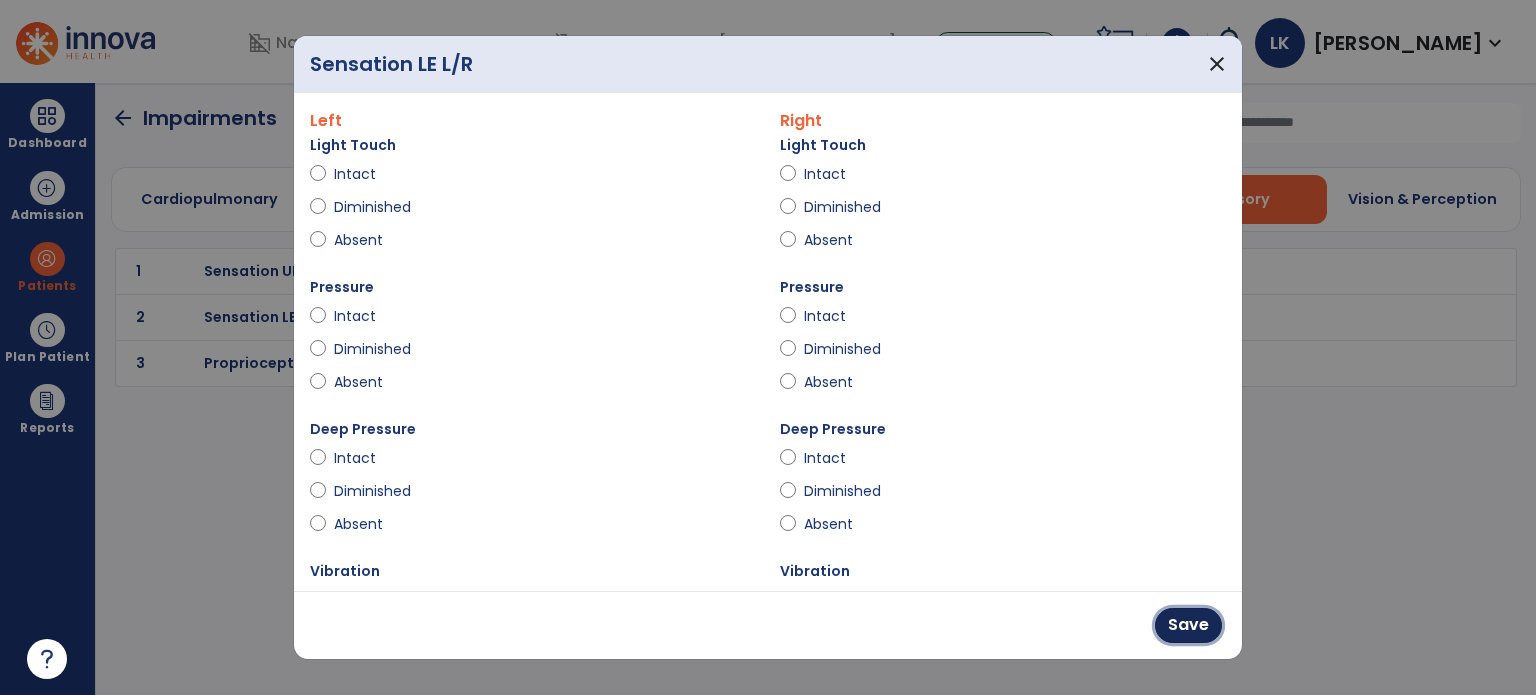 click on "Save" at bounding box center [1188, 625] 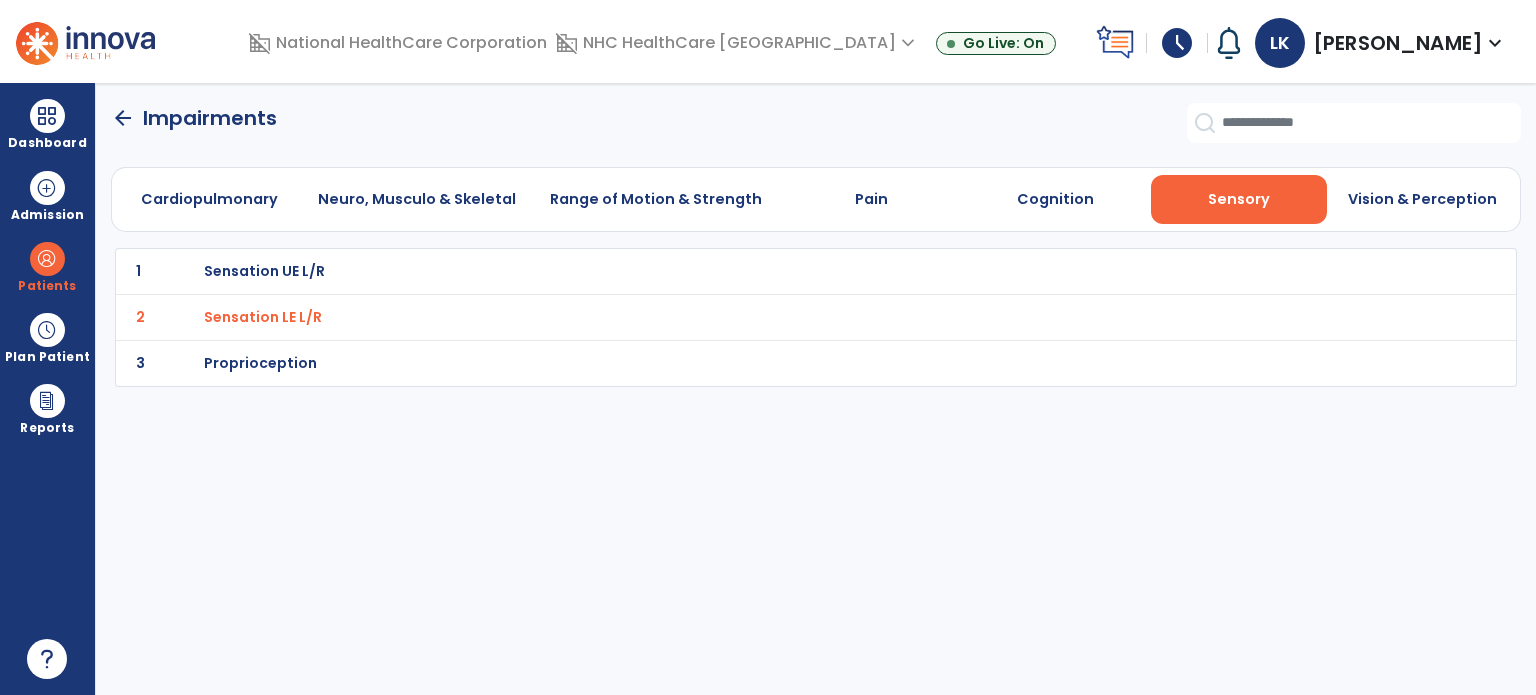 click on "Vision & Perception" at bounding box center (1422, 199) 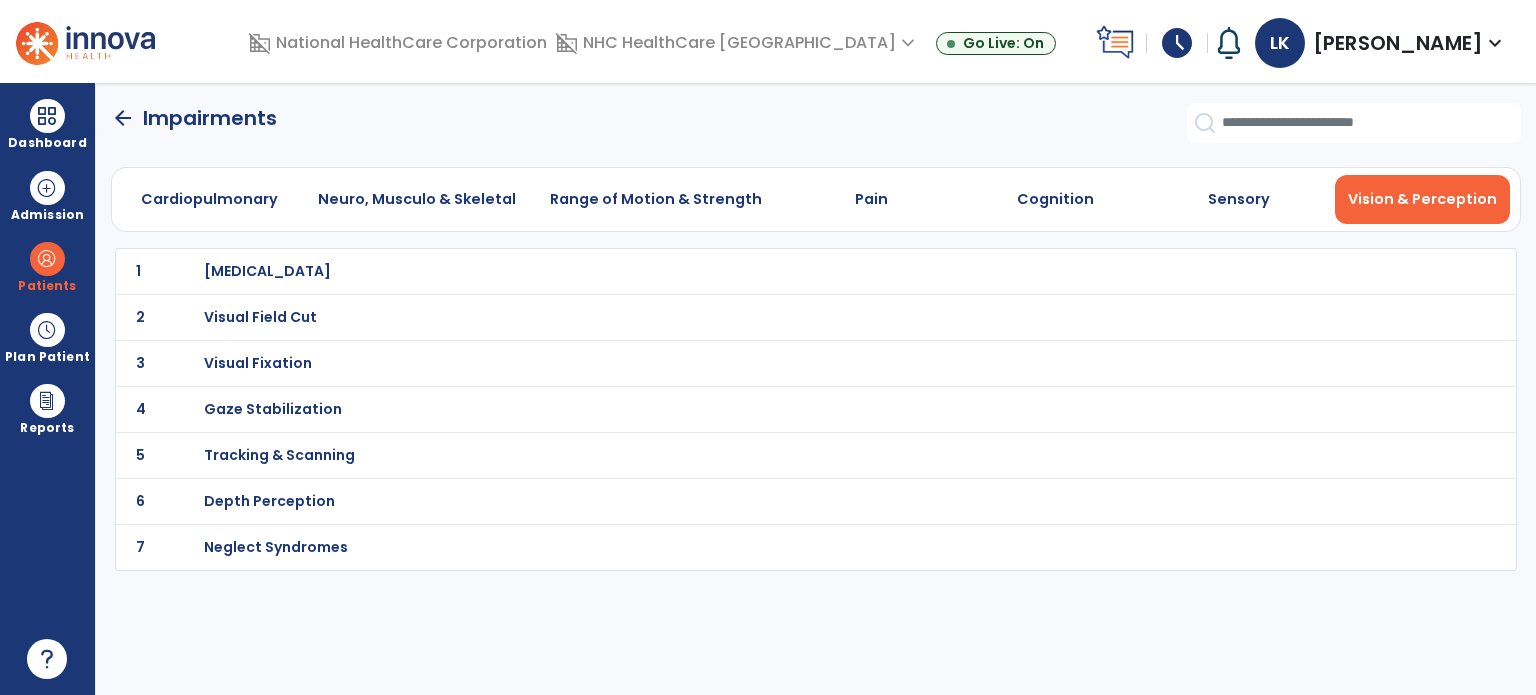 click on "[MEDICAL_DATA]" at bounding box center [772, 271] 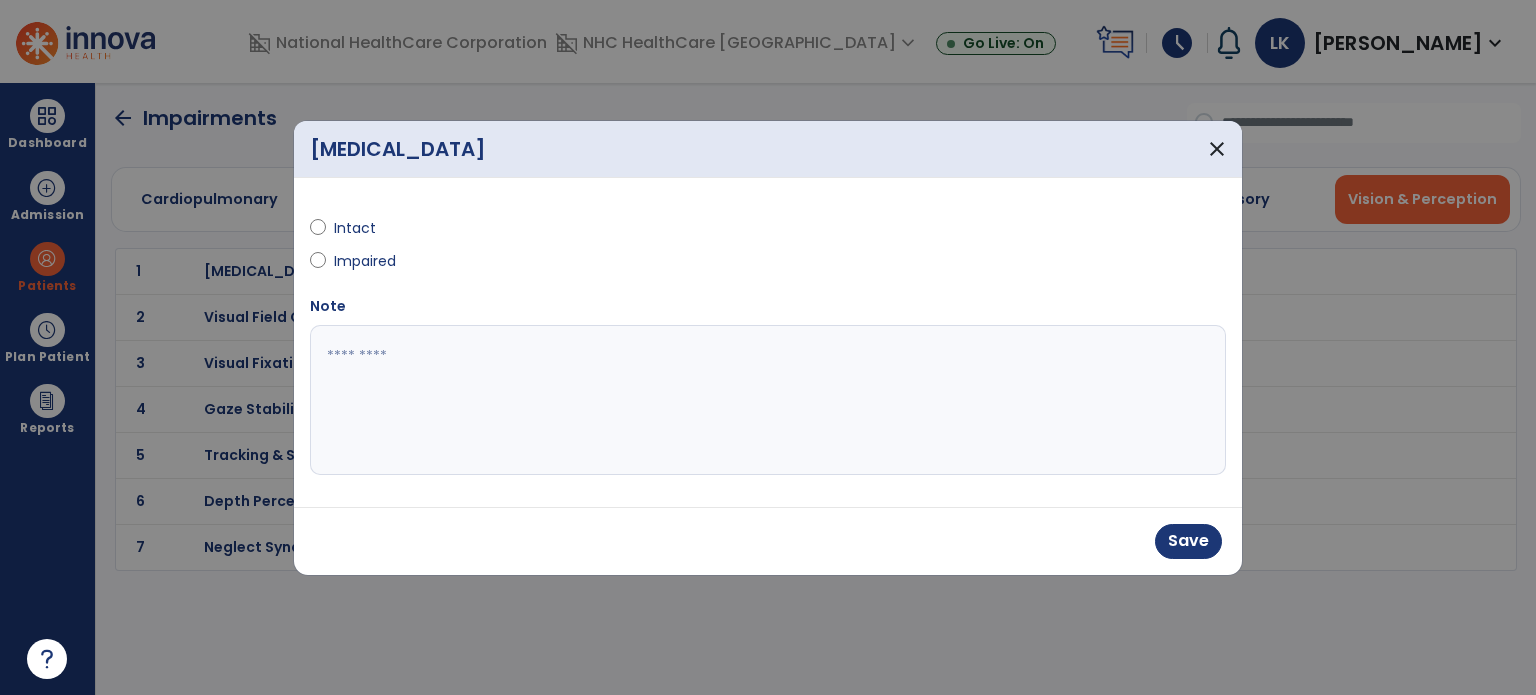 click on "Save" at bounding box center [1188, 541] 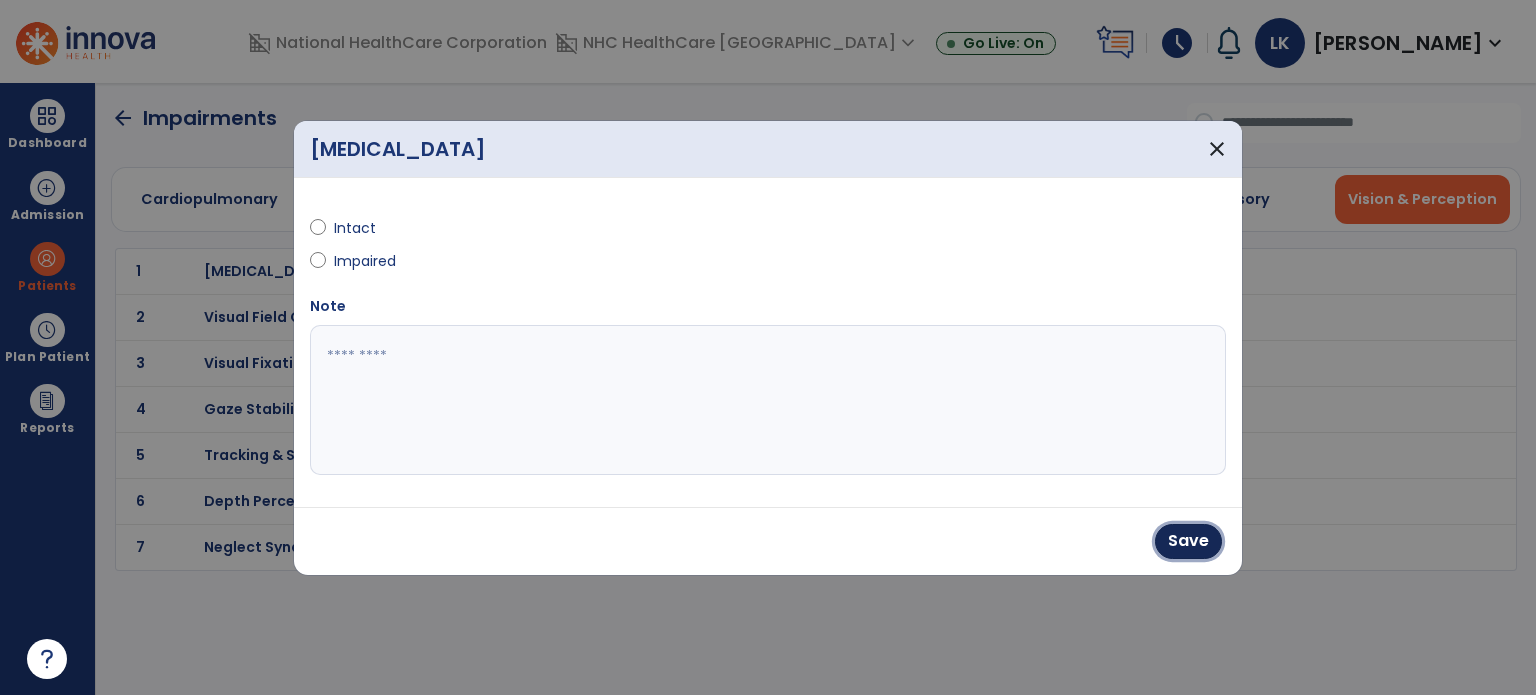 drag, startPoint x: 1196, startPoint y: 548, endPoint x: 1188, endPoint y: 537, distance: 13.601471 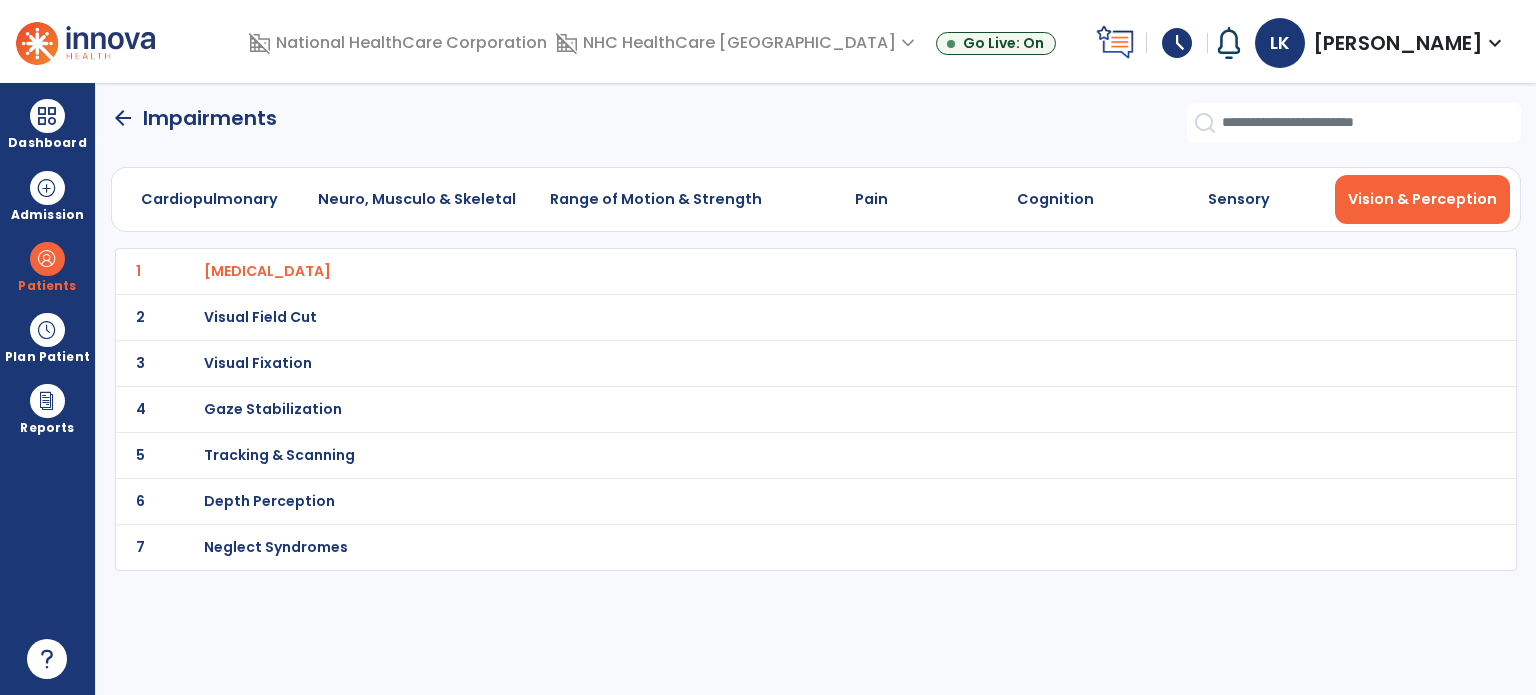 click on "Impairments" 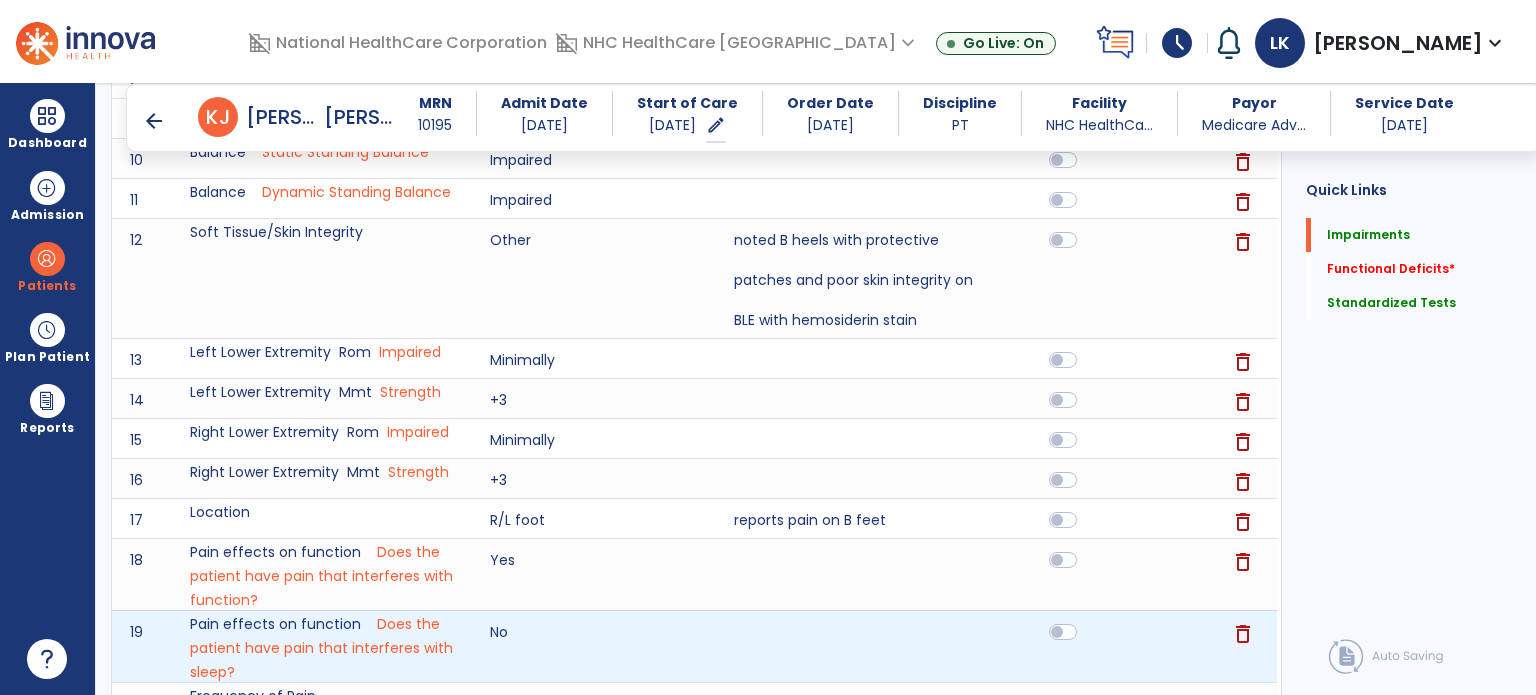 scroll, scrollTop: 600, scrollLeft: 0, axis: vertical 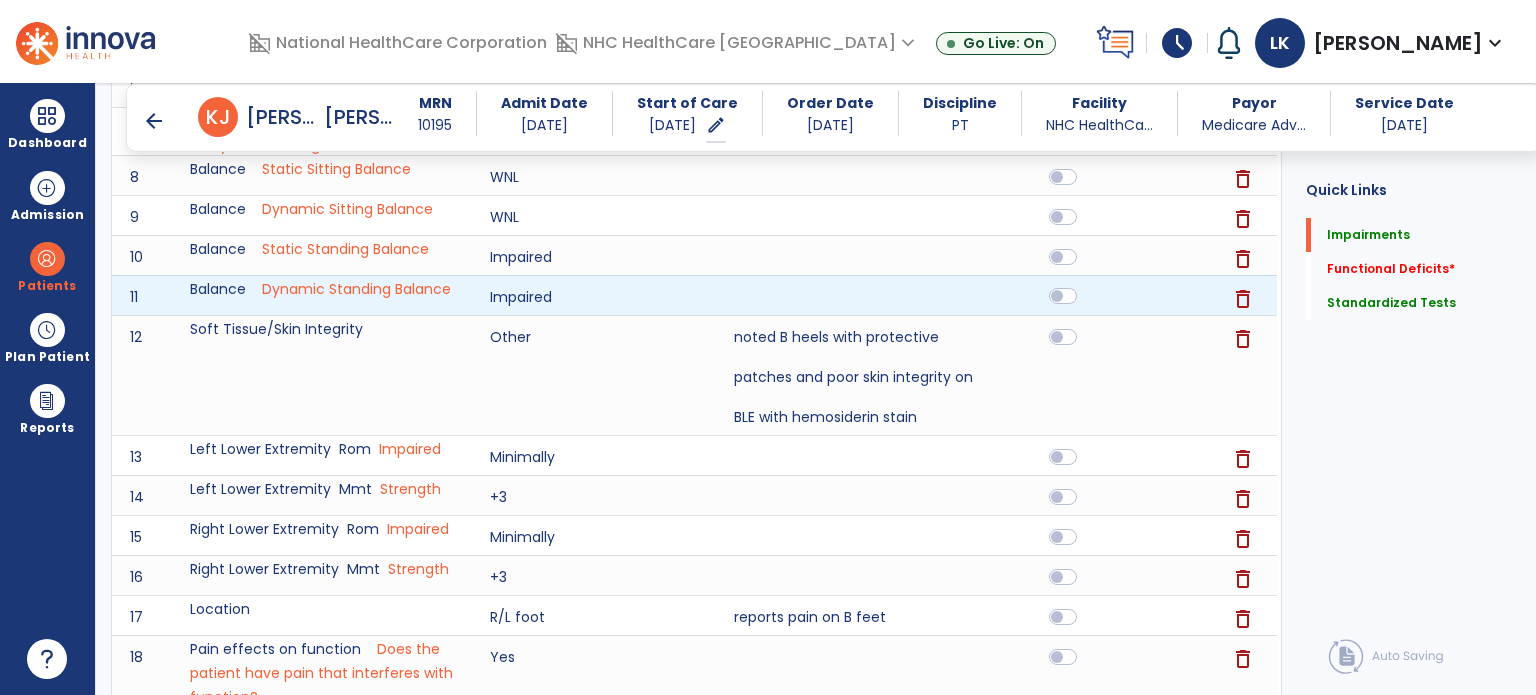 click 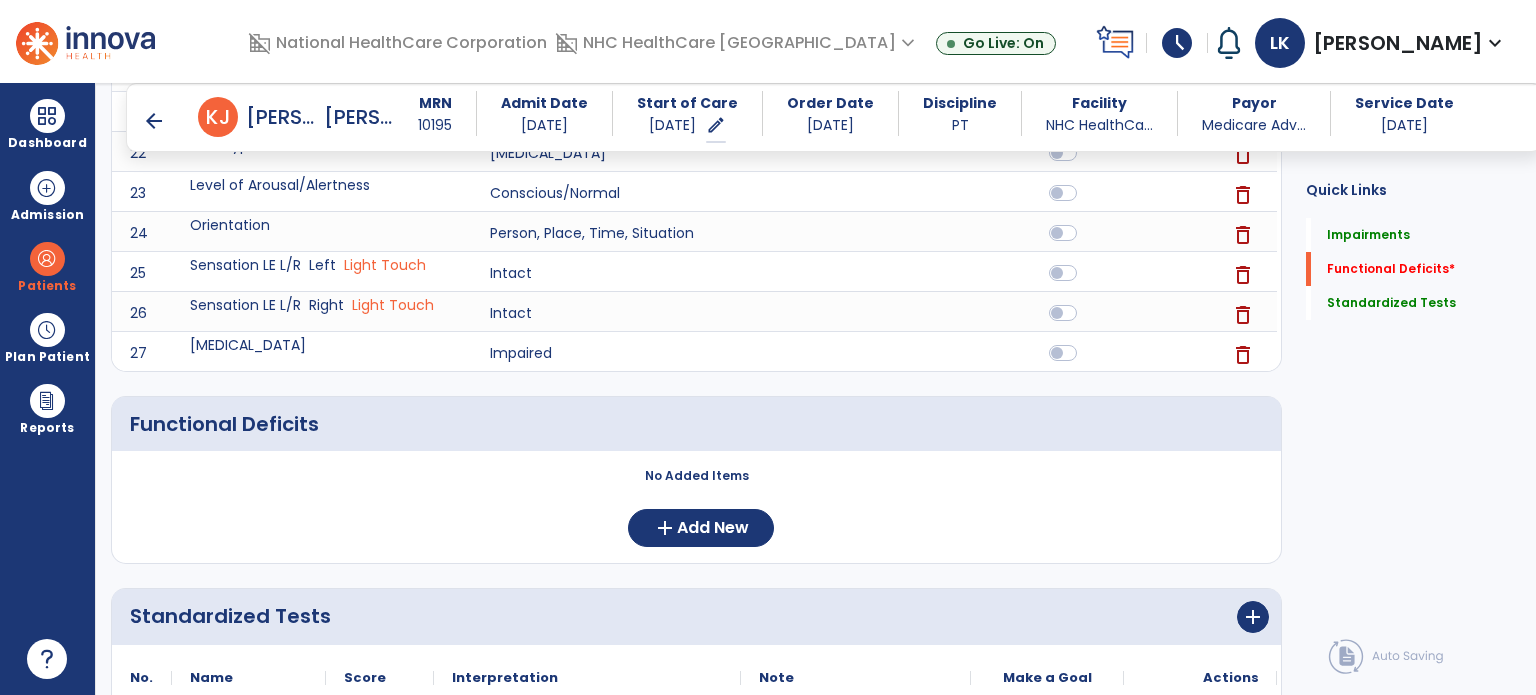 scroll, scrollTop: 1564, scrollLeft: 0, axis: vertical 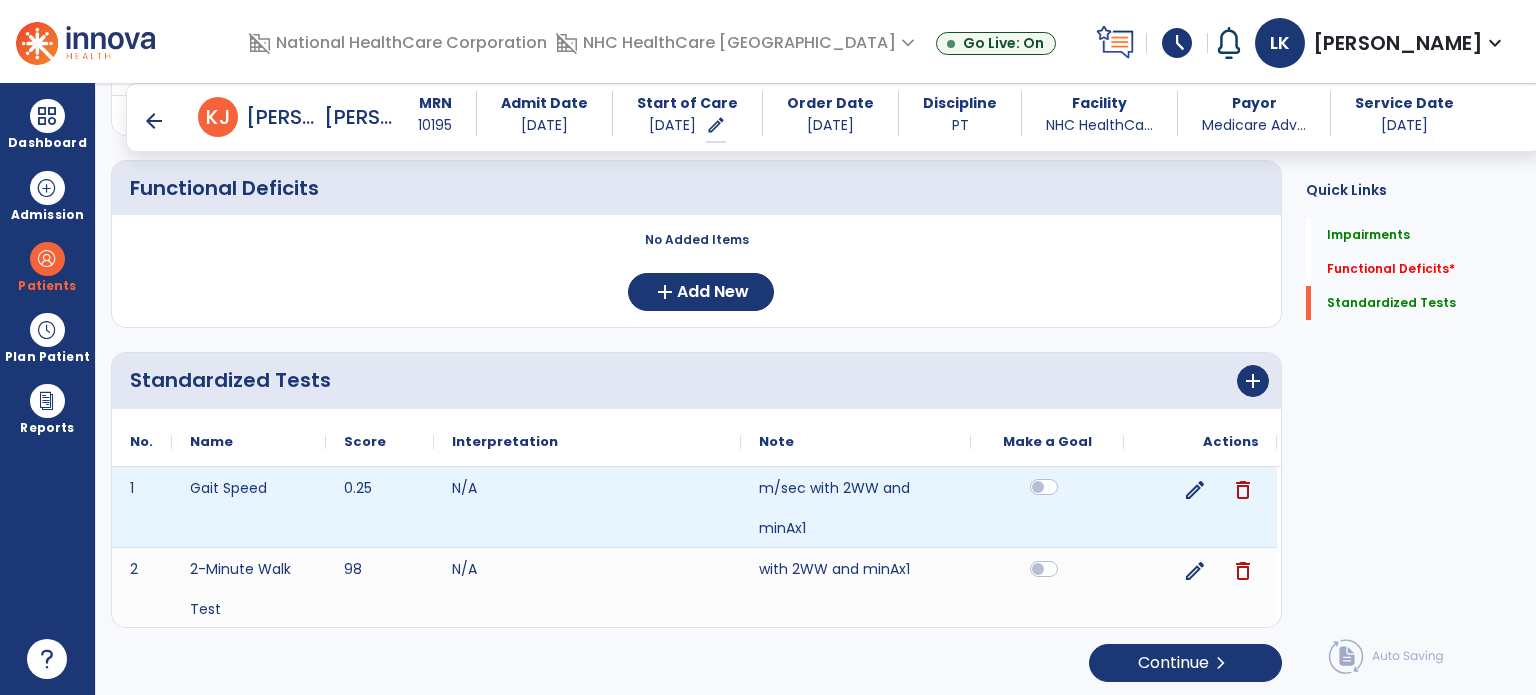 click 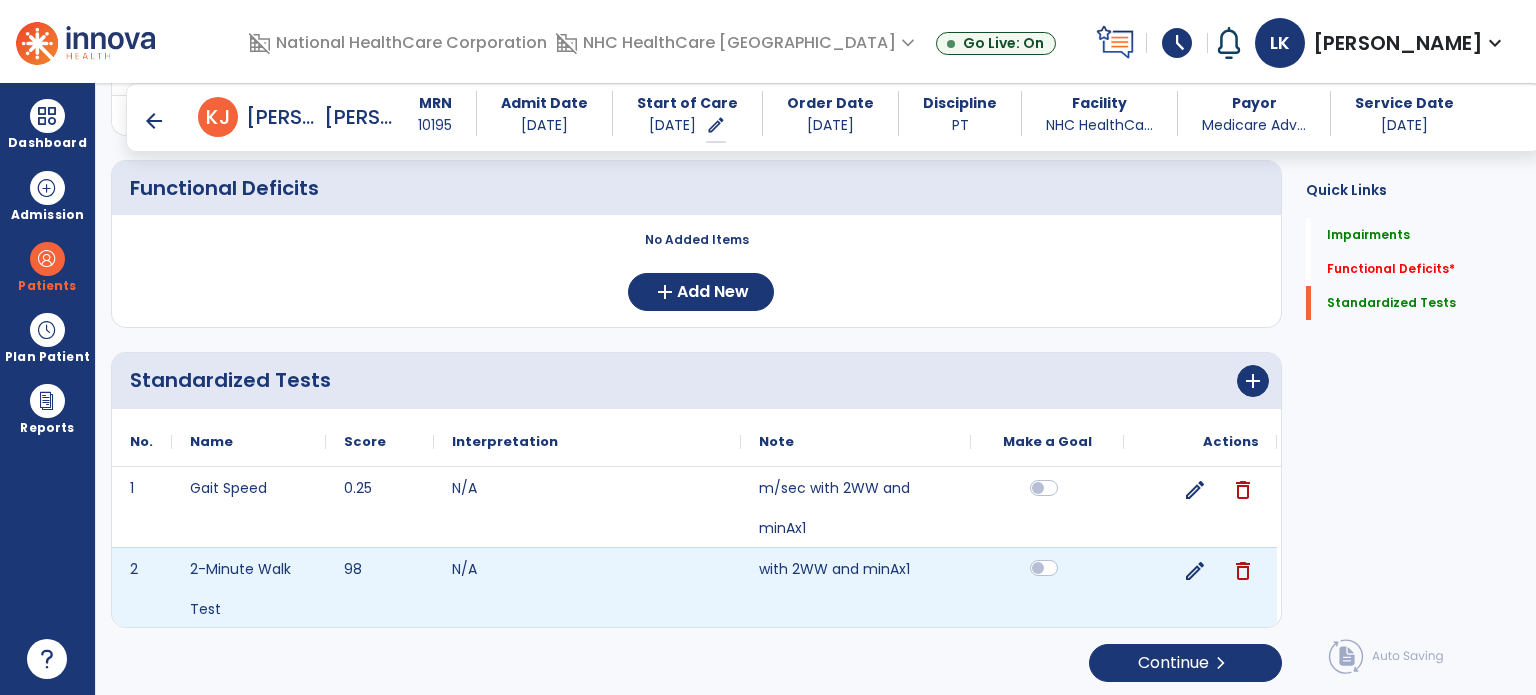 click 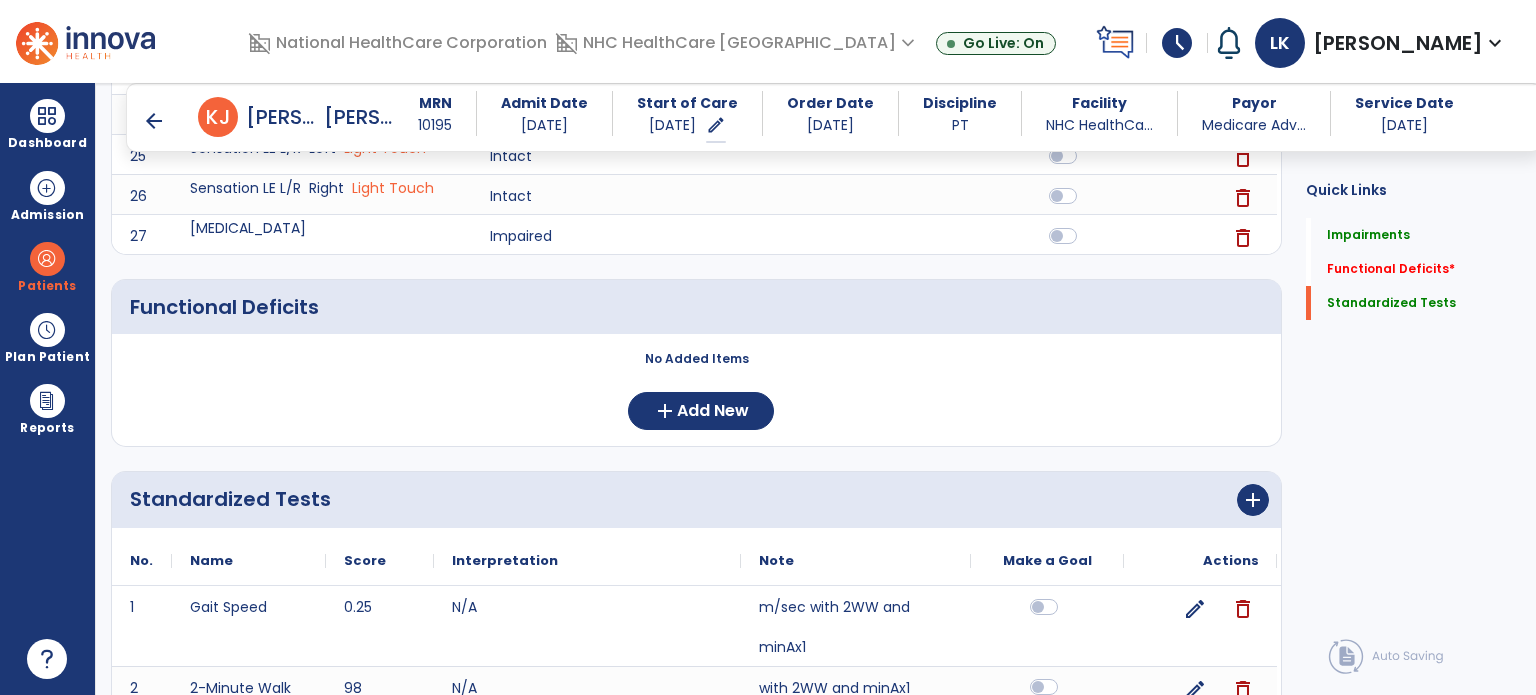 scroll, scrollTop: 1264, scrollLeft: 0, axis: vertical 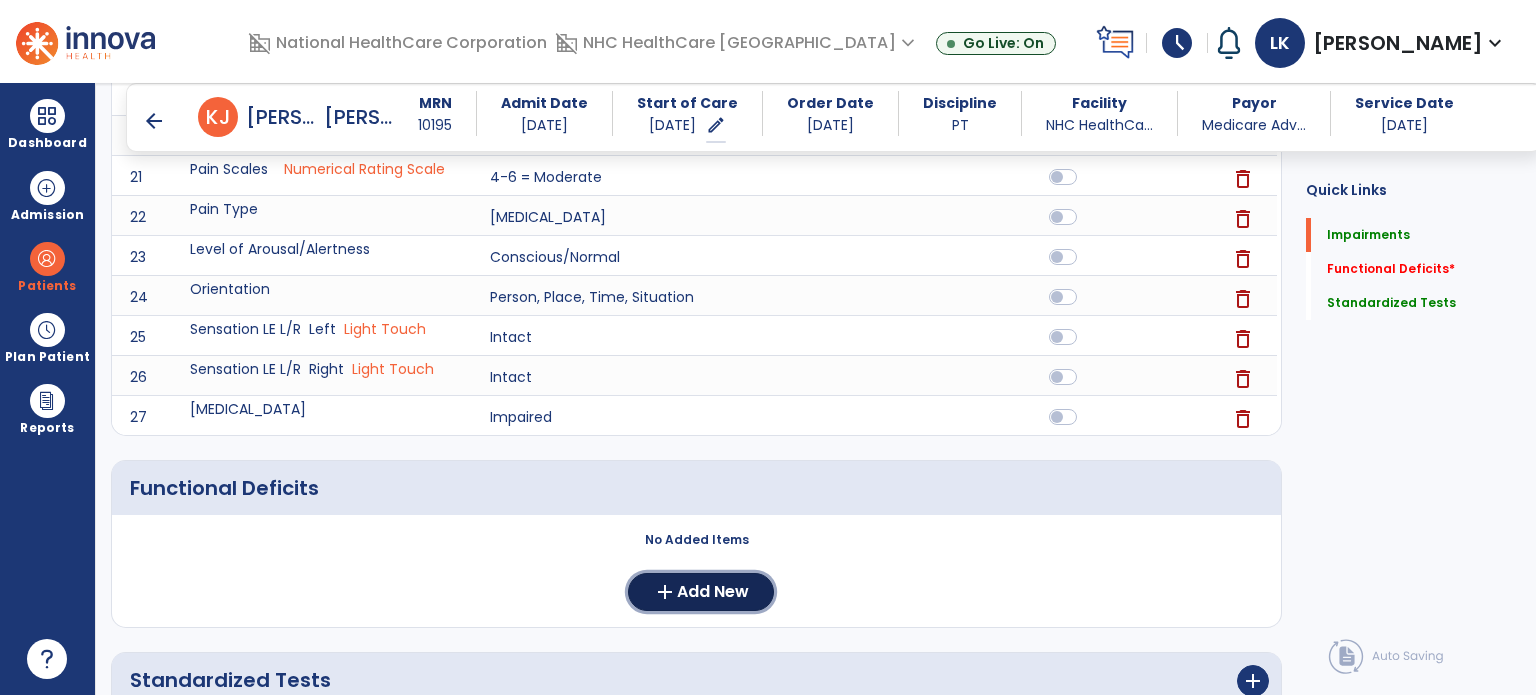 click on "Add New" 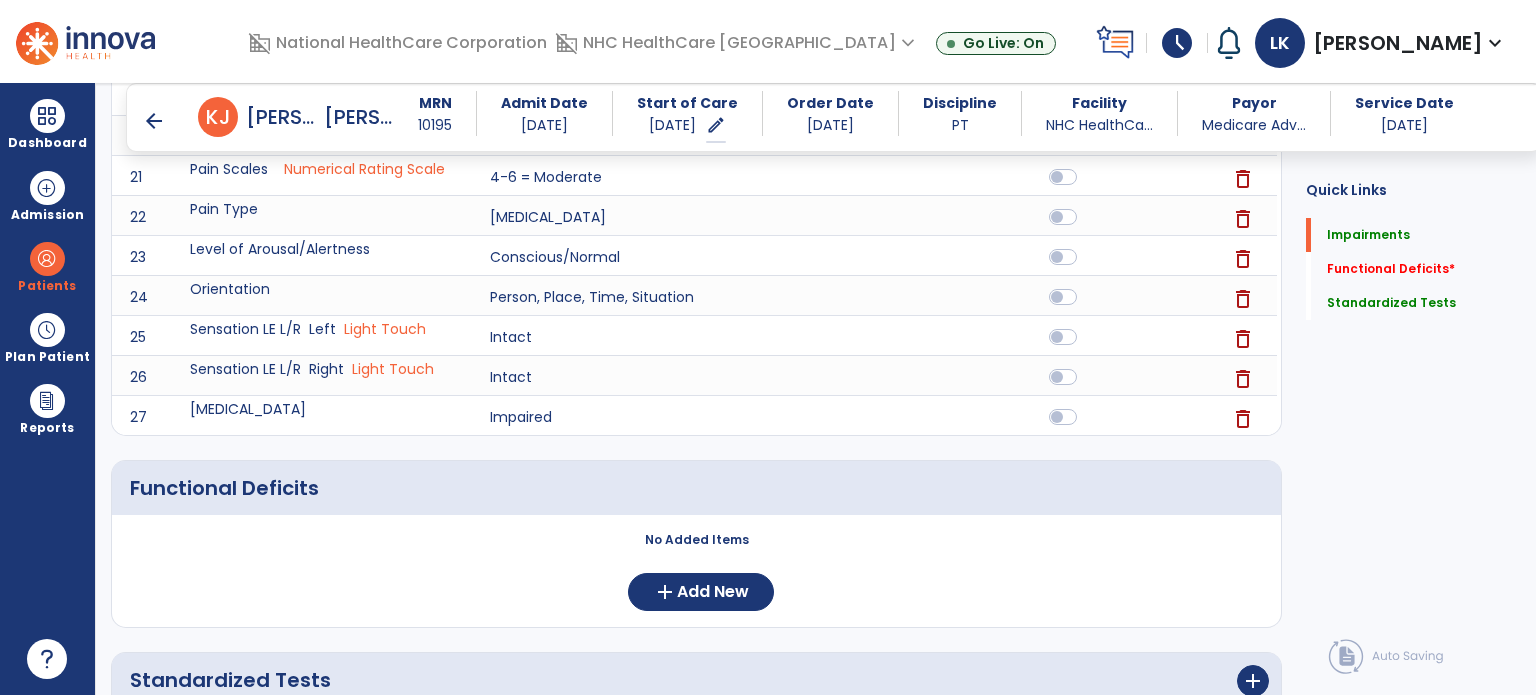 scroll, scrollTop: 0, scrollLeft: 0, axis: both 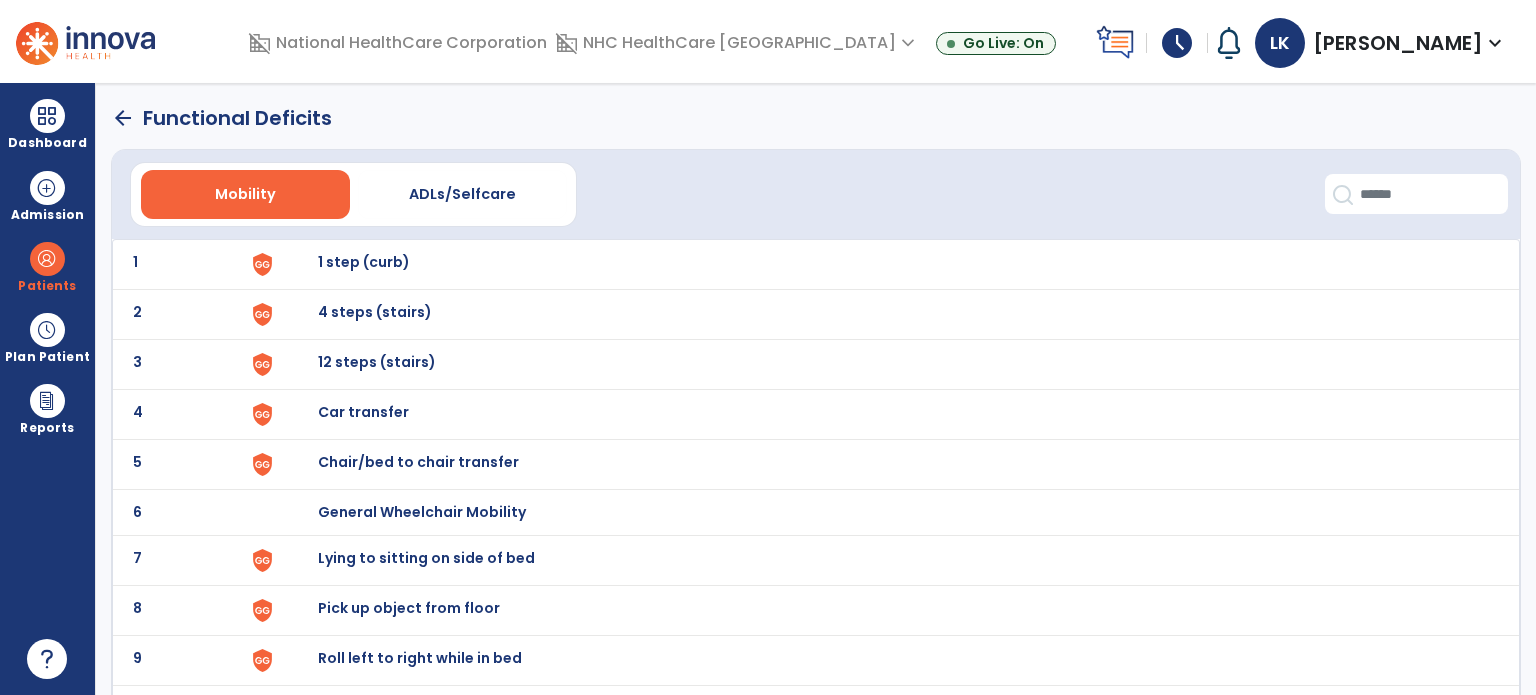 click on "12 steps (stairs)" at bounding box center (888, 264) 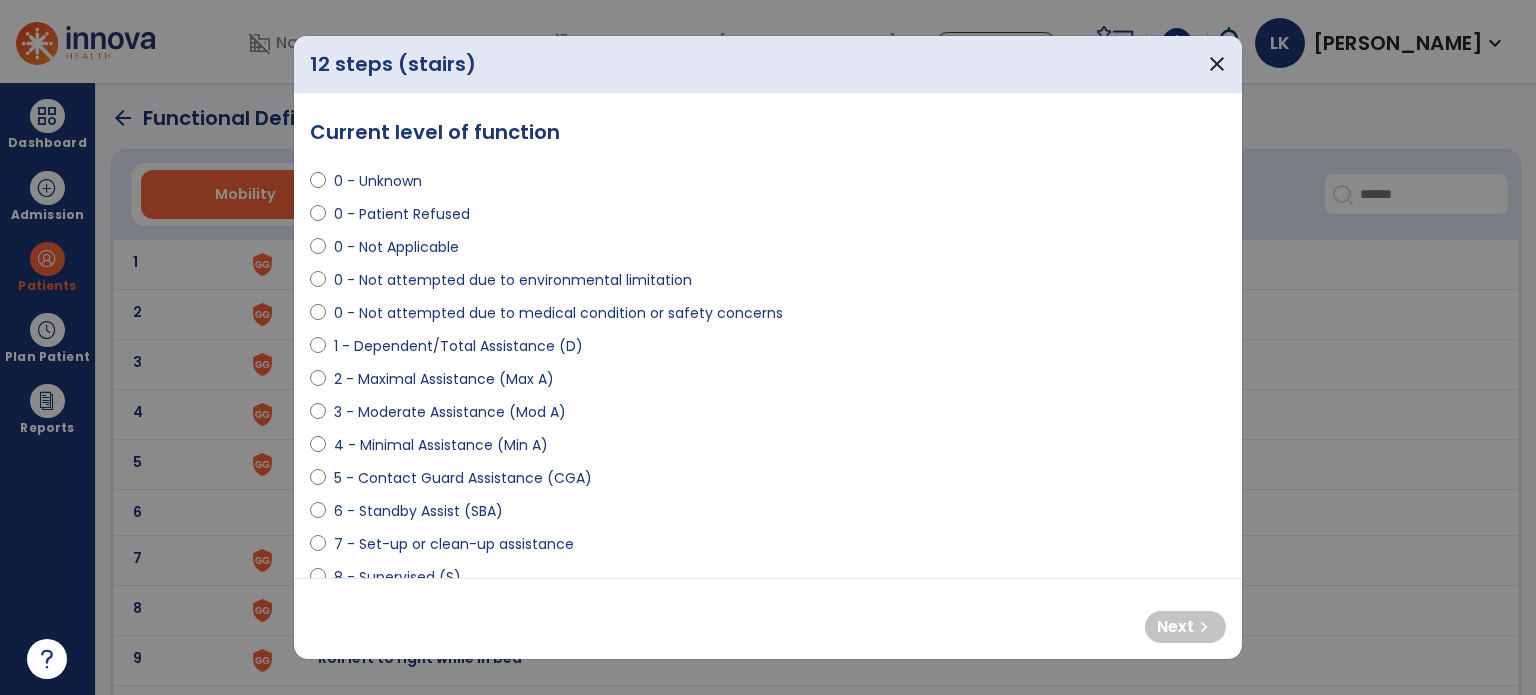 click on "0 - Not Applicable" at bounding box center [396, 247] 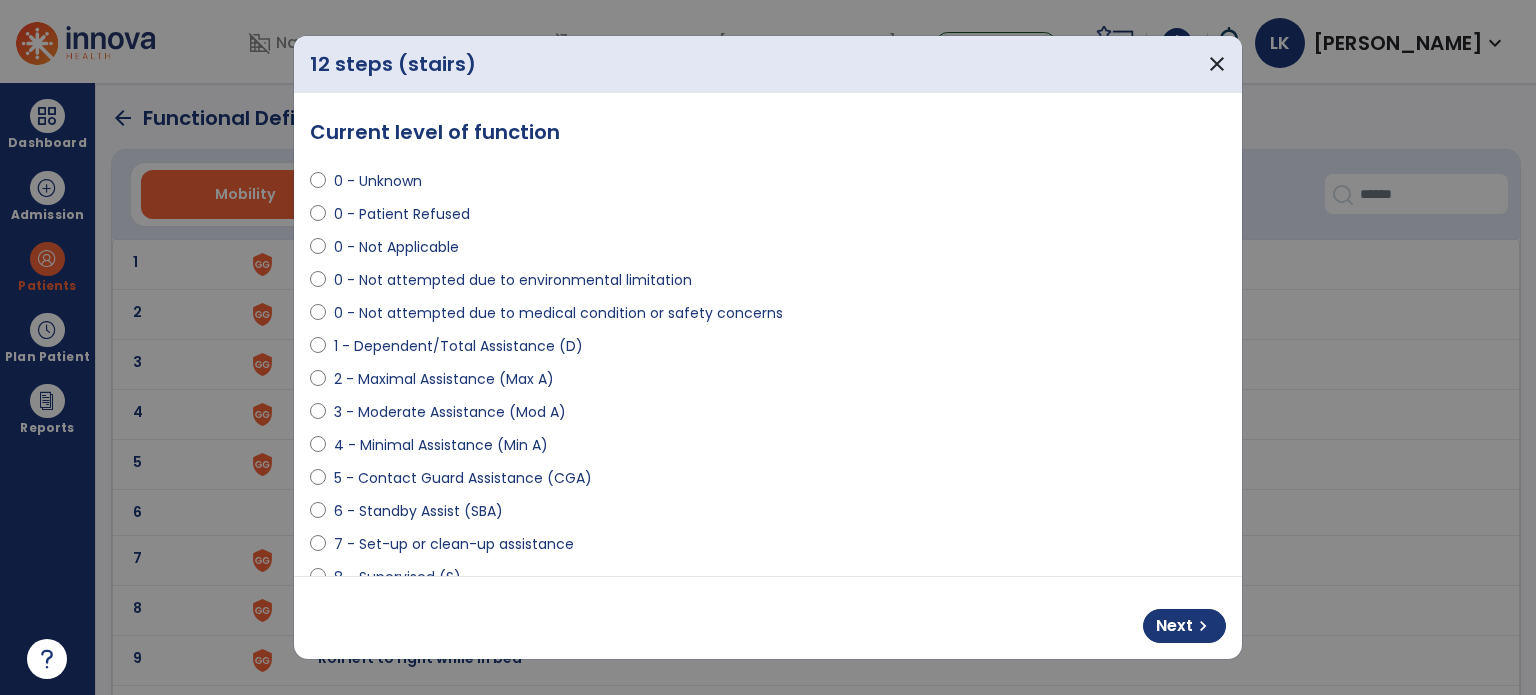 click on "0 - Not Applicable" at bounding box center [768, 251] 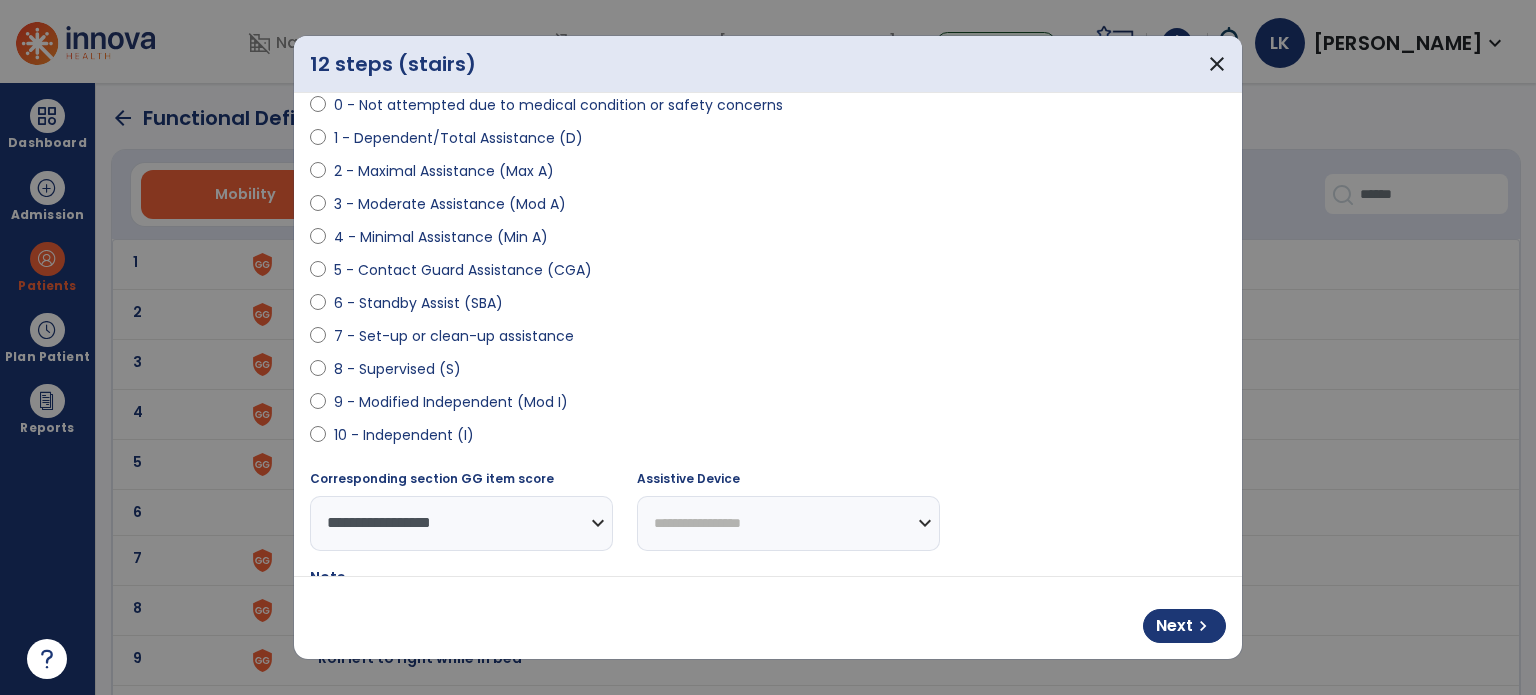 scroll, scrollTop: 408, scrollLeft: 0, axis: vertical 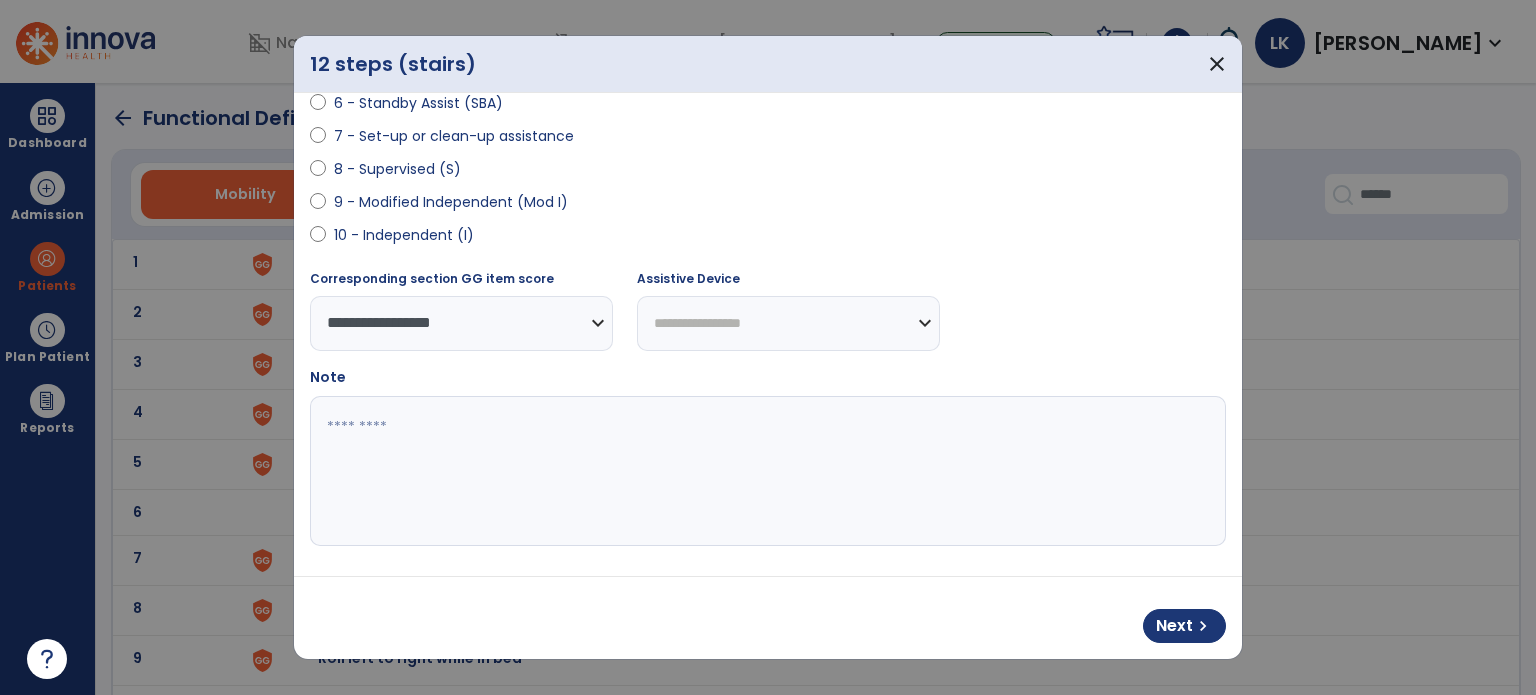 drag, startPoint x: 666, startPoint y: 491, endPoint x: 649, endPoint y: 466, distance: 30.232433 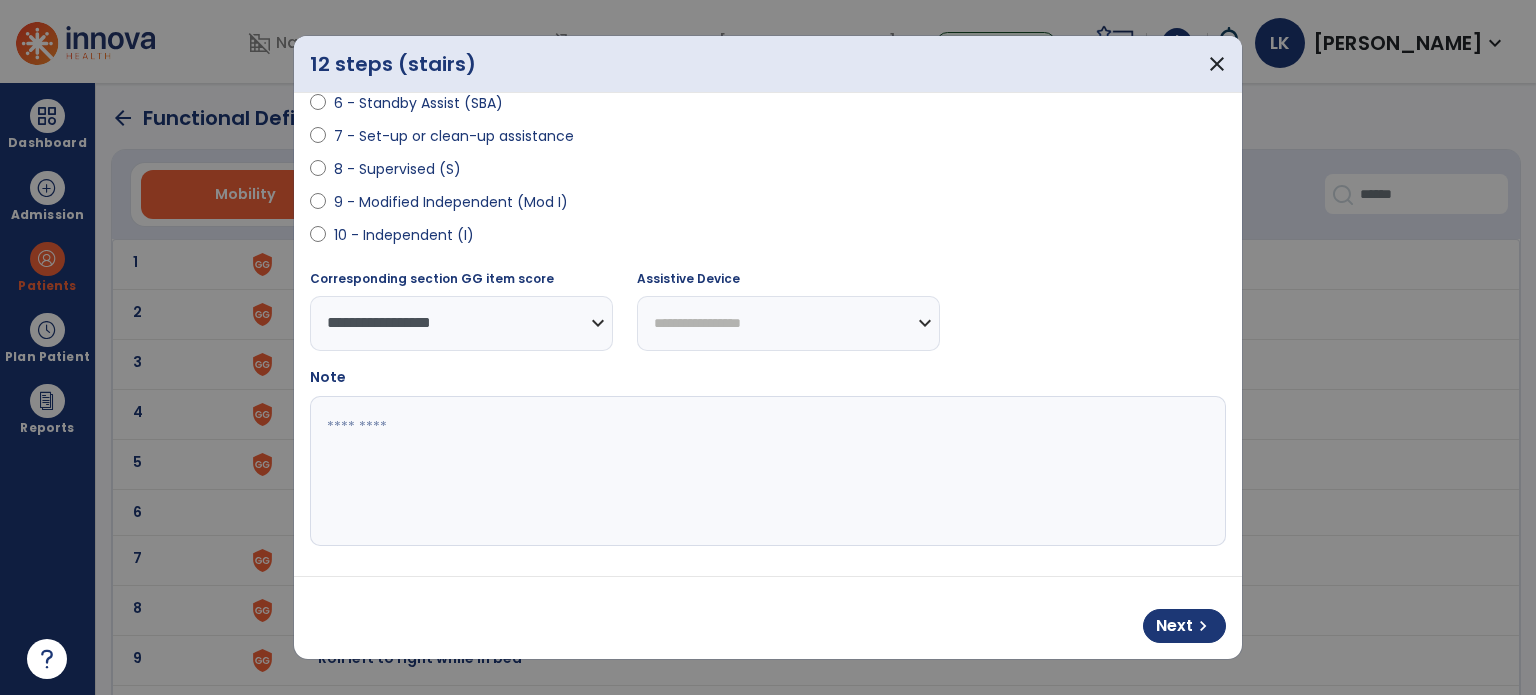 click at bounding box center [766, 471] 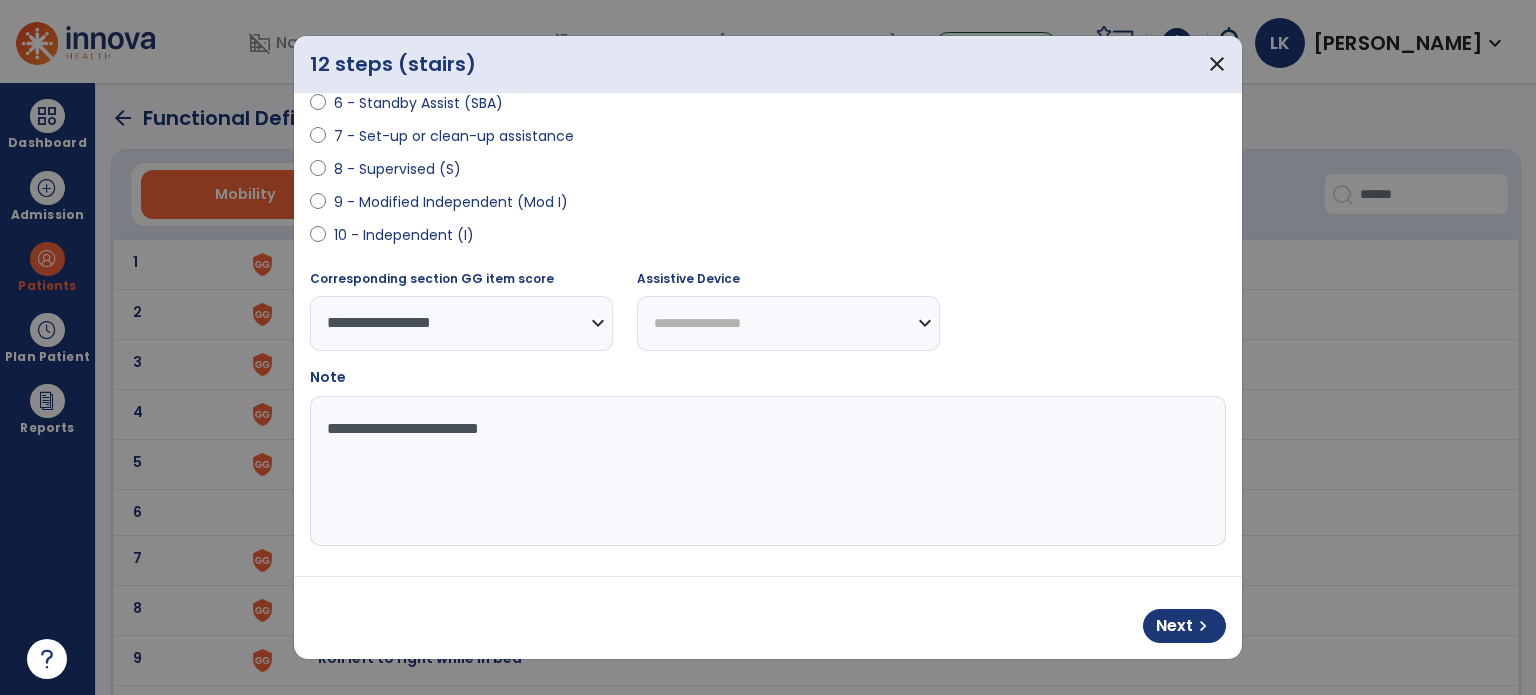 type on "**********" 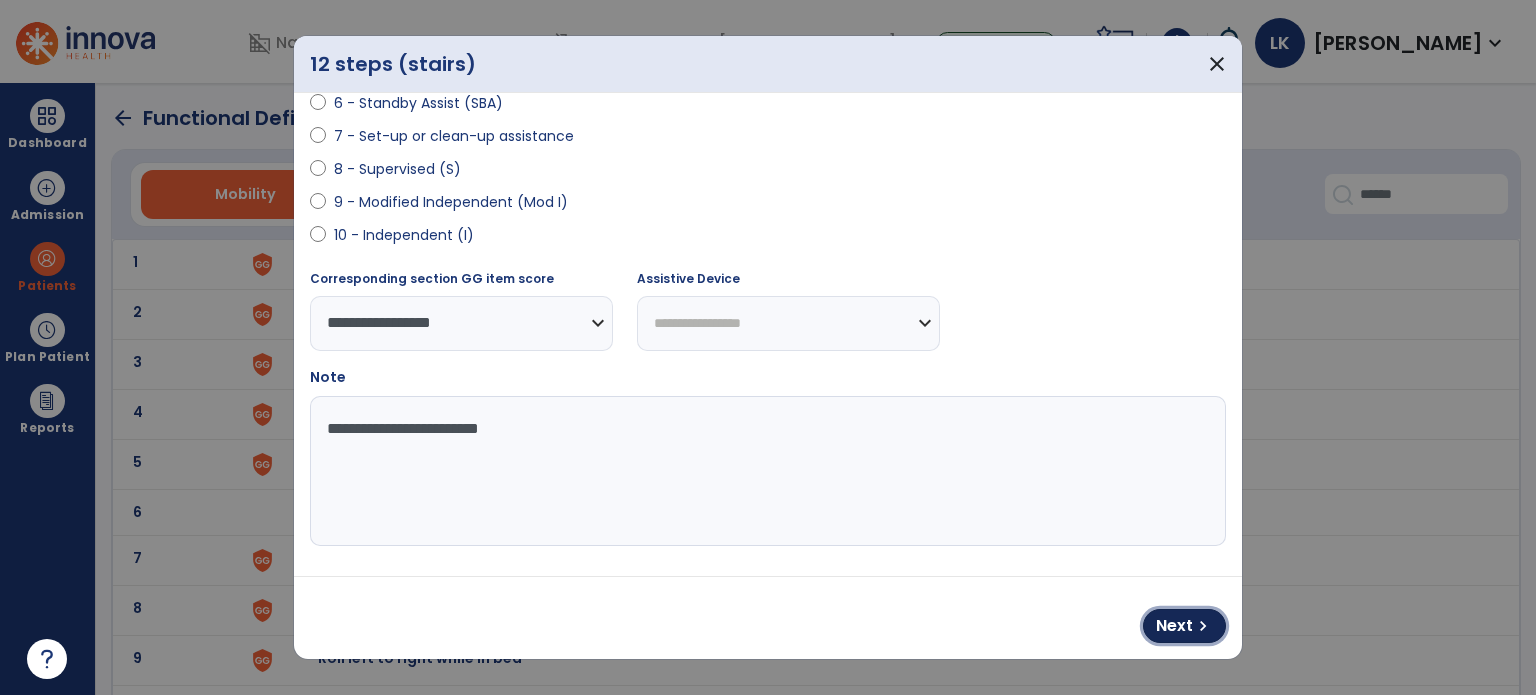 click on "chevron_right" at bounding box center [1203, 626] 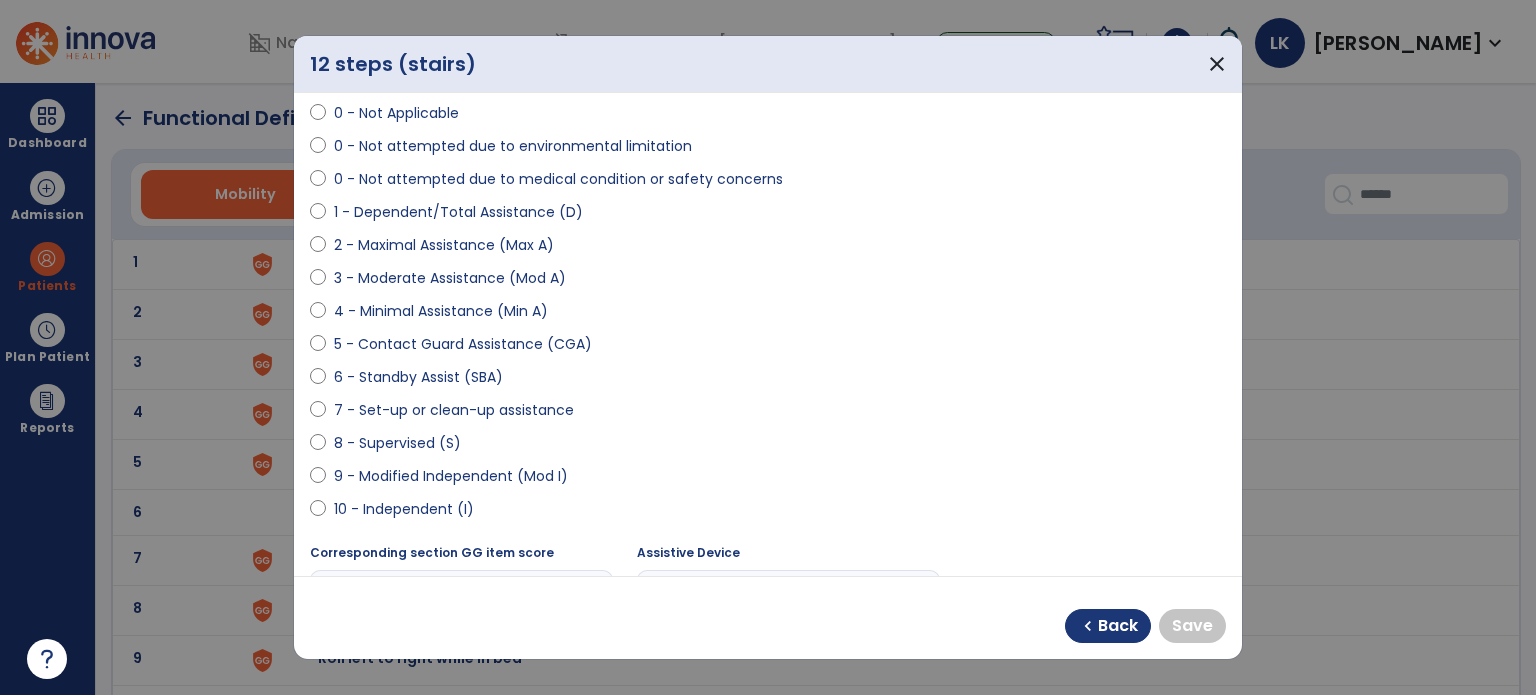 scroll, scrollTop: 0, scrollLeft: 0, axis: both 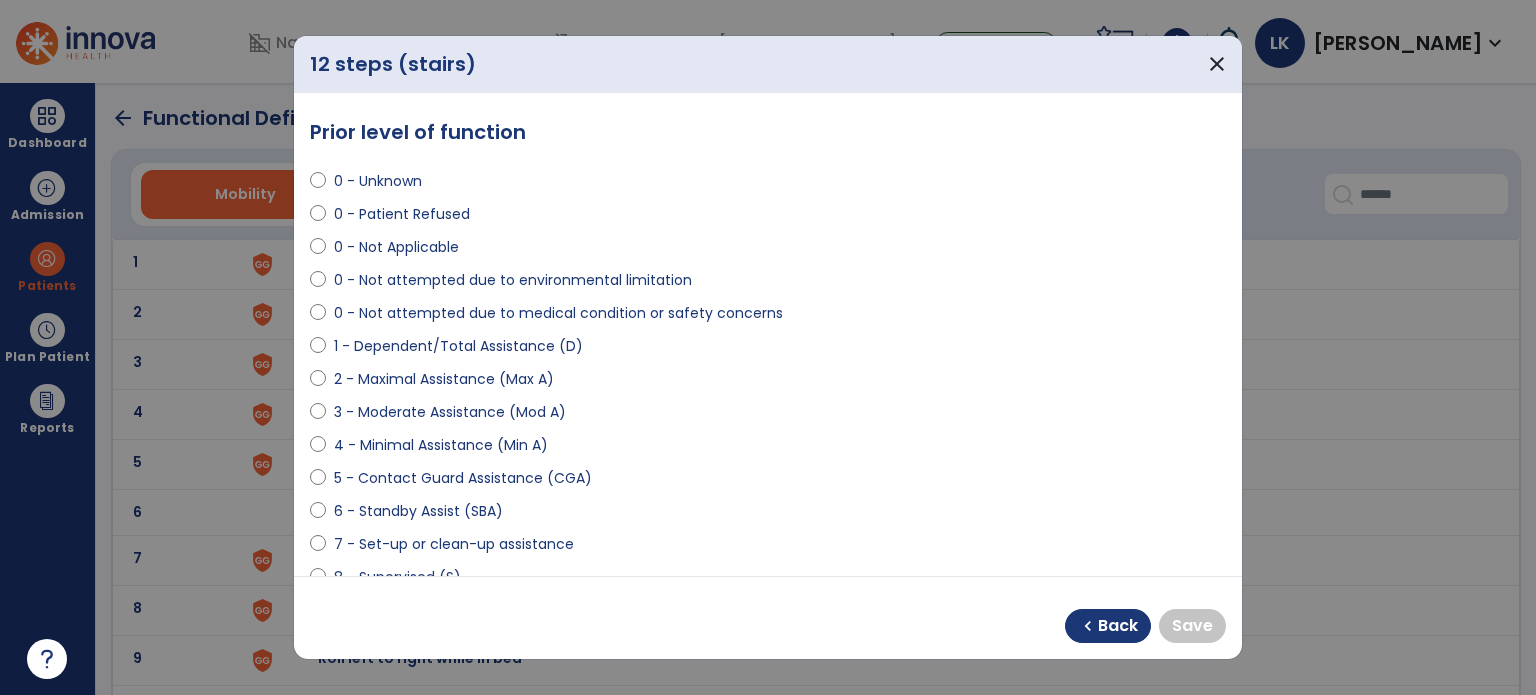 click on "0 - Not Applicable" at bounding box center (396, 247) 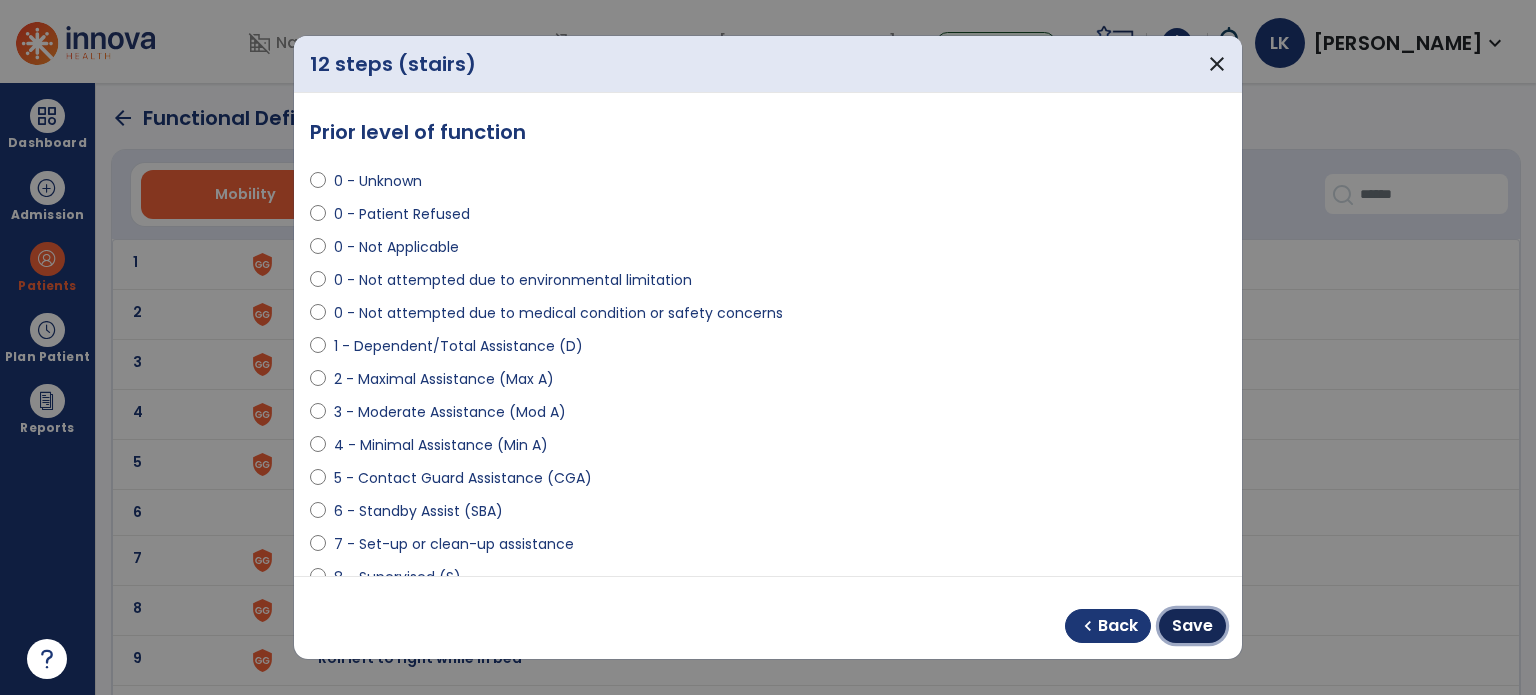 click on "Save" at bounding box center [1192, 626] 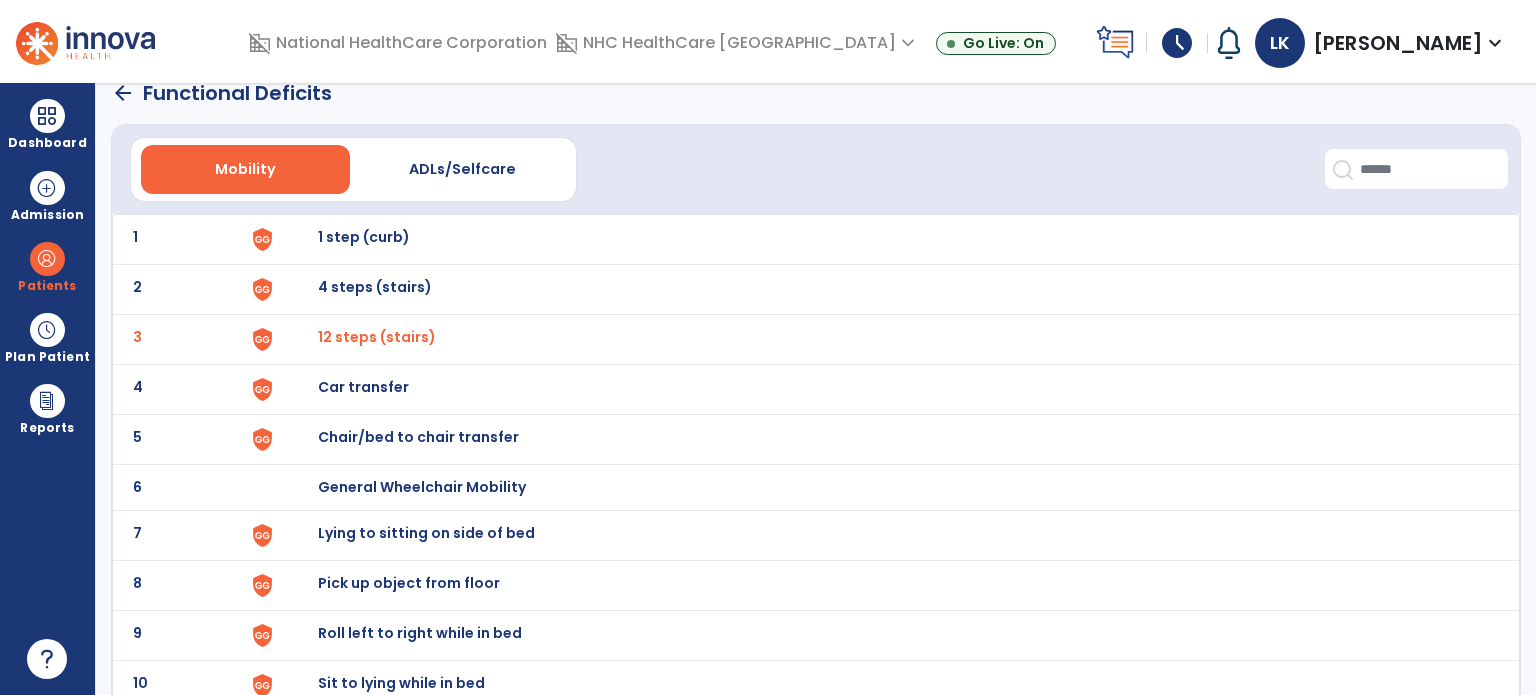 scroll, scrollTop: 0, scrollLeft: 0, axis: both 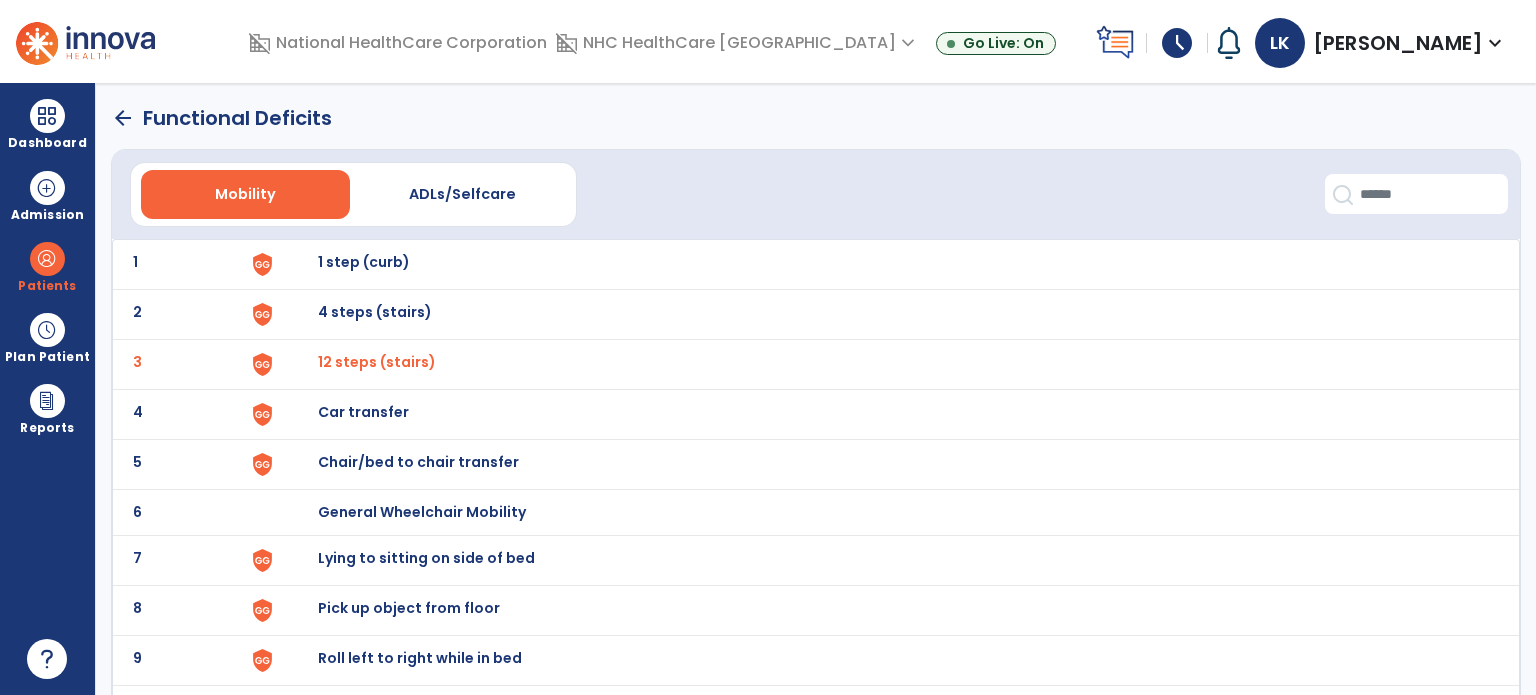 click on "Chair/bed to chair transfer" at bounding box center (364, 262) 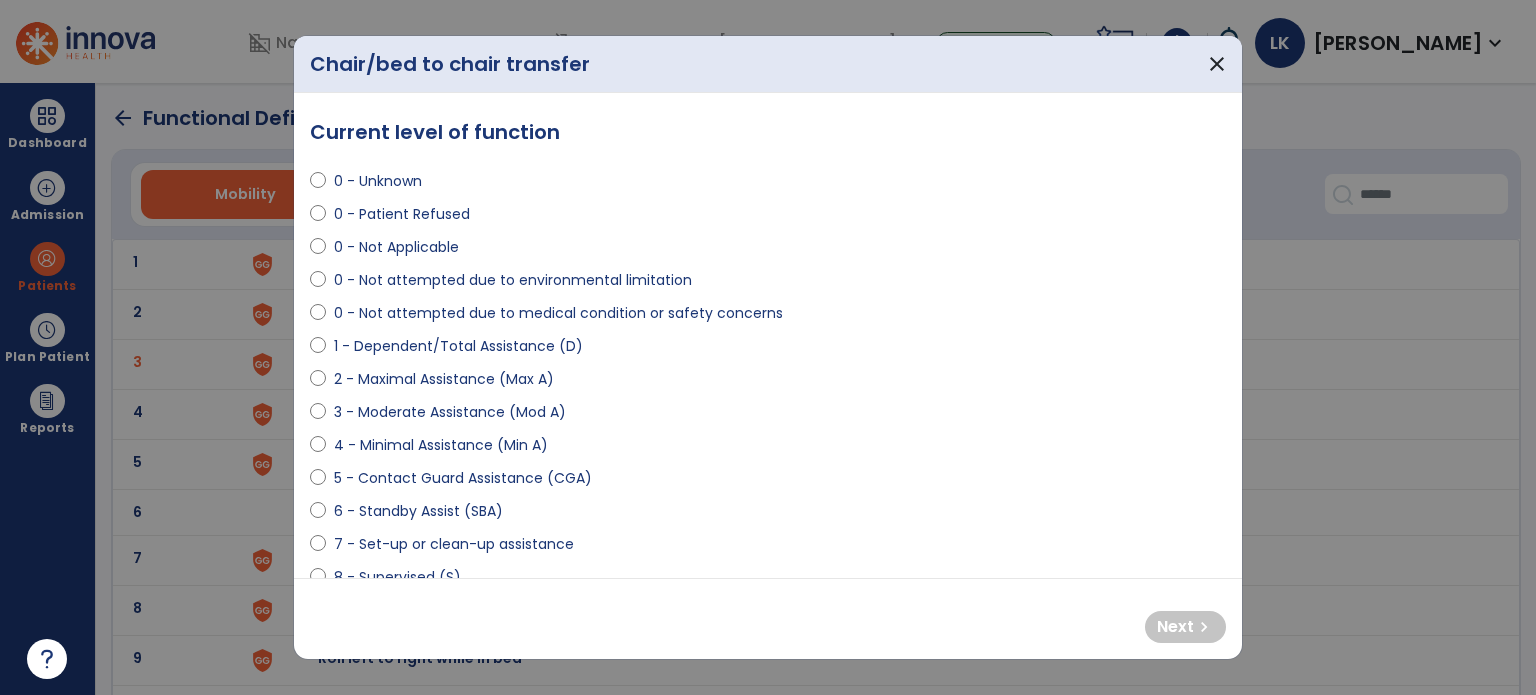 drag, startPoint x: 413, startPoint y: 442, endPoint x: 434, endPoint y: 451, distance: 22.847319 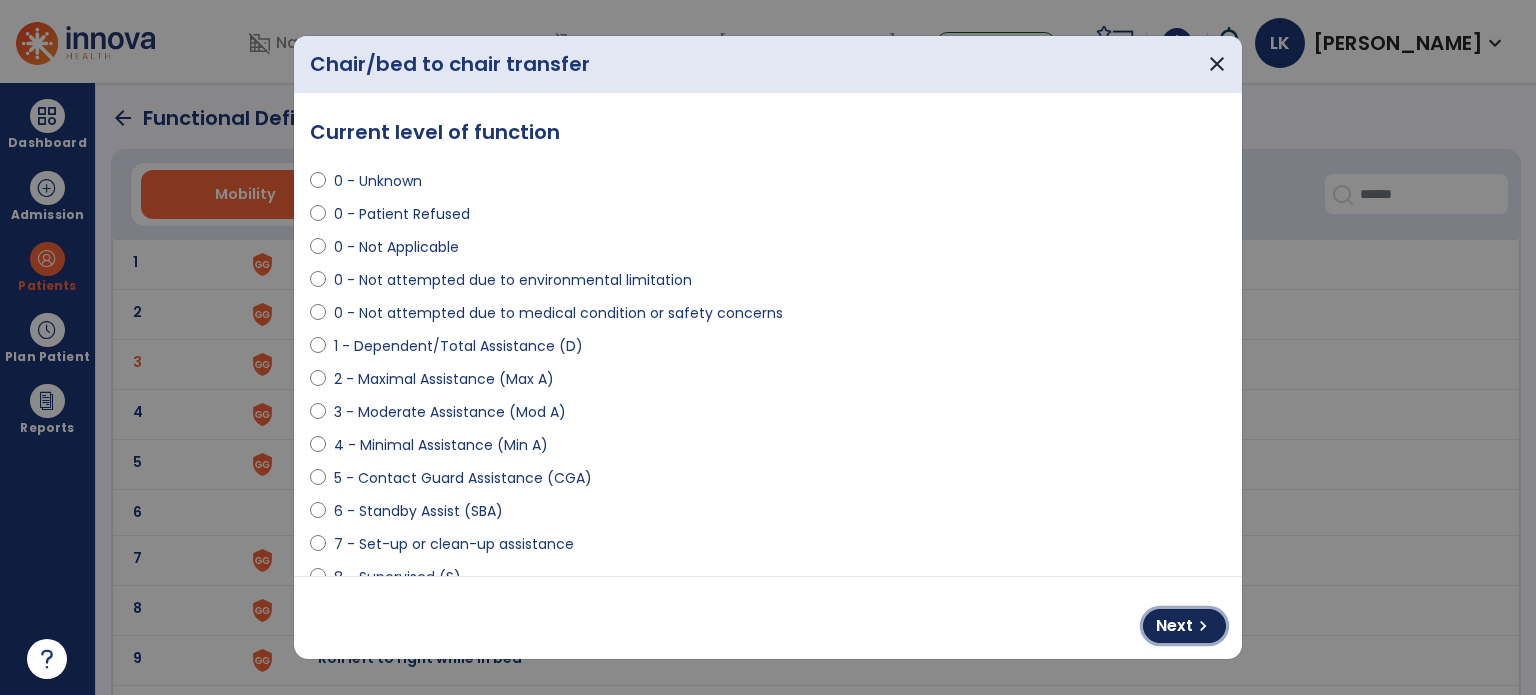 click on "chevron_right" at bounding box center [1203, 626] 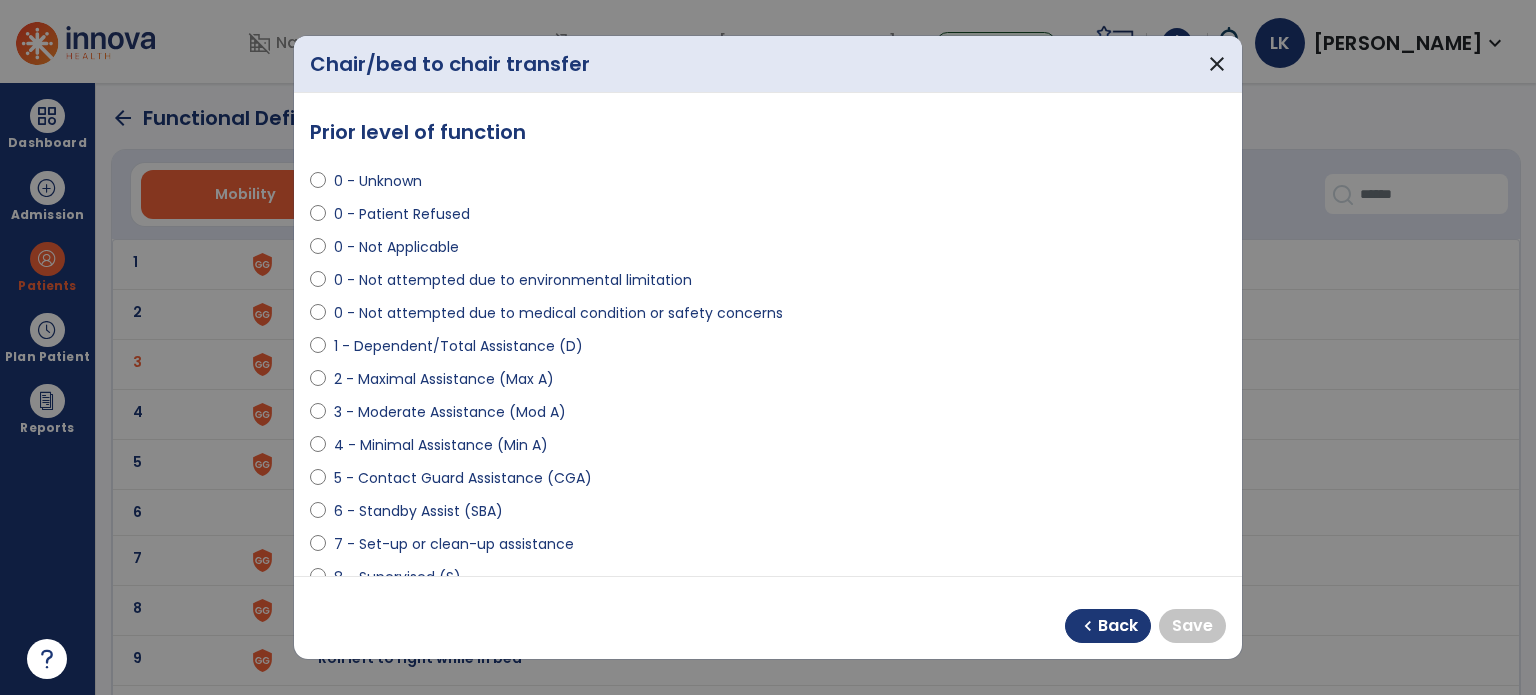 scroll, scrollTop: 200, scrollLeft: 0, axis: vertical 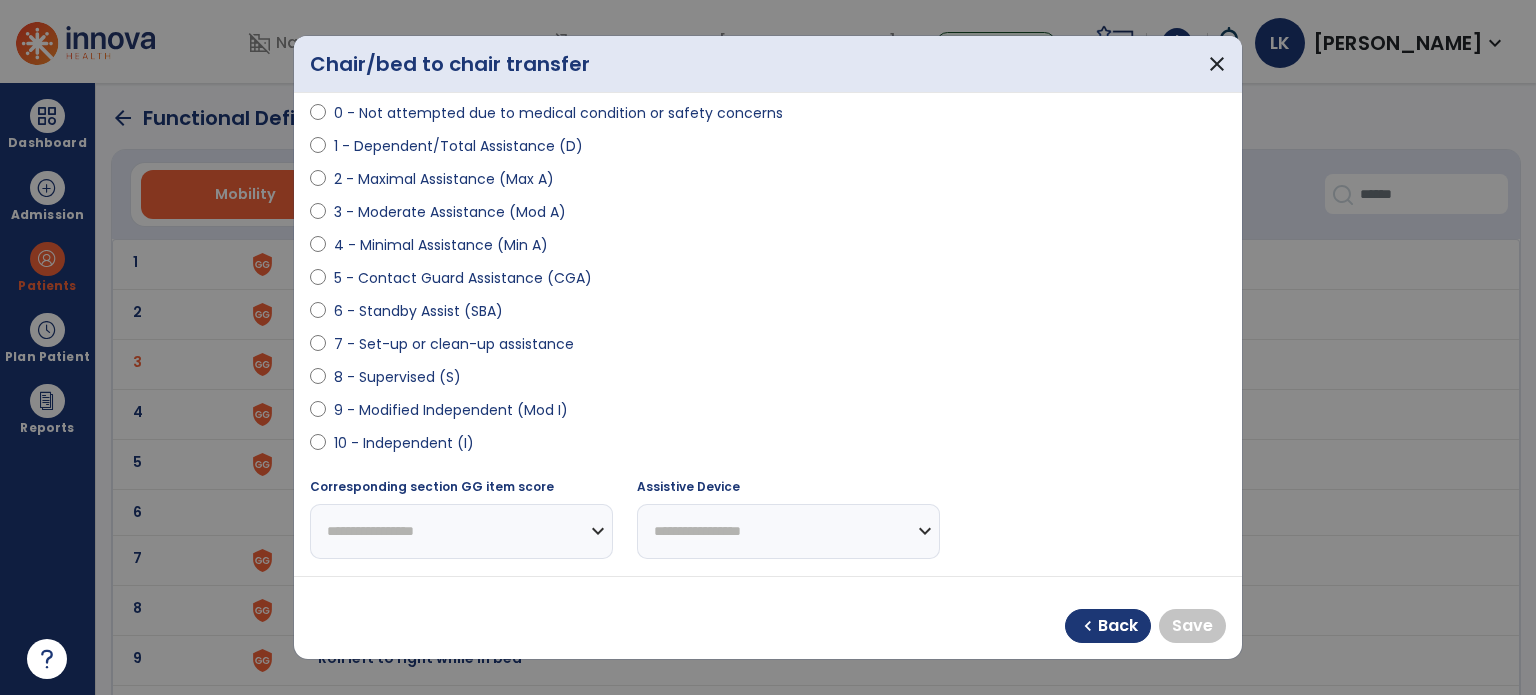 click on "7 - Set-up or clean-up assistance" at bounding box center [454, 344] 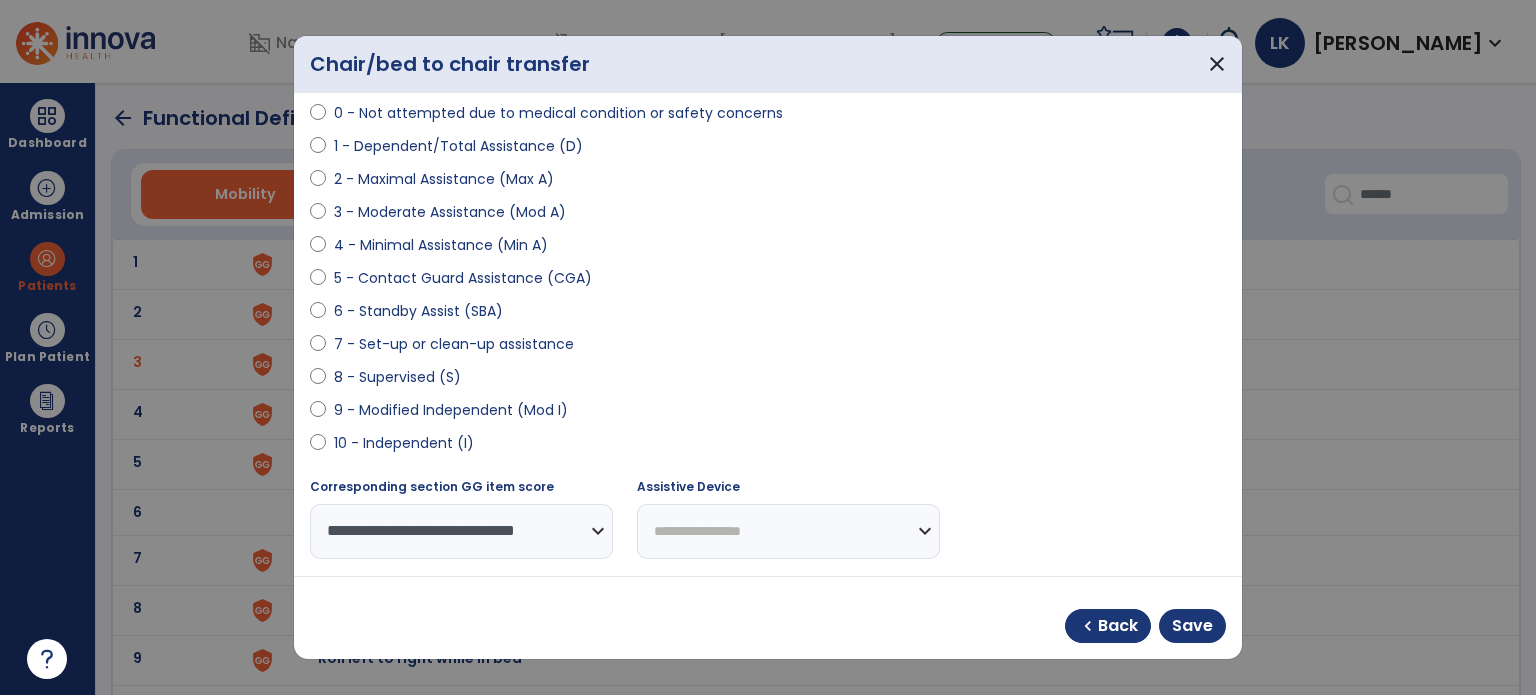 click on "9 - Modified Independent (Mod I)" at bounding box center [451, 410] 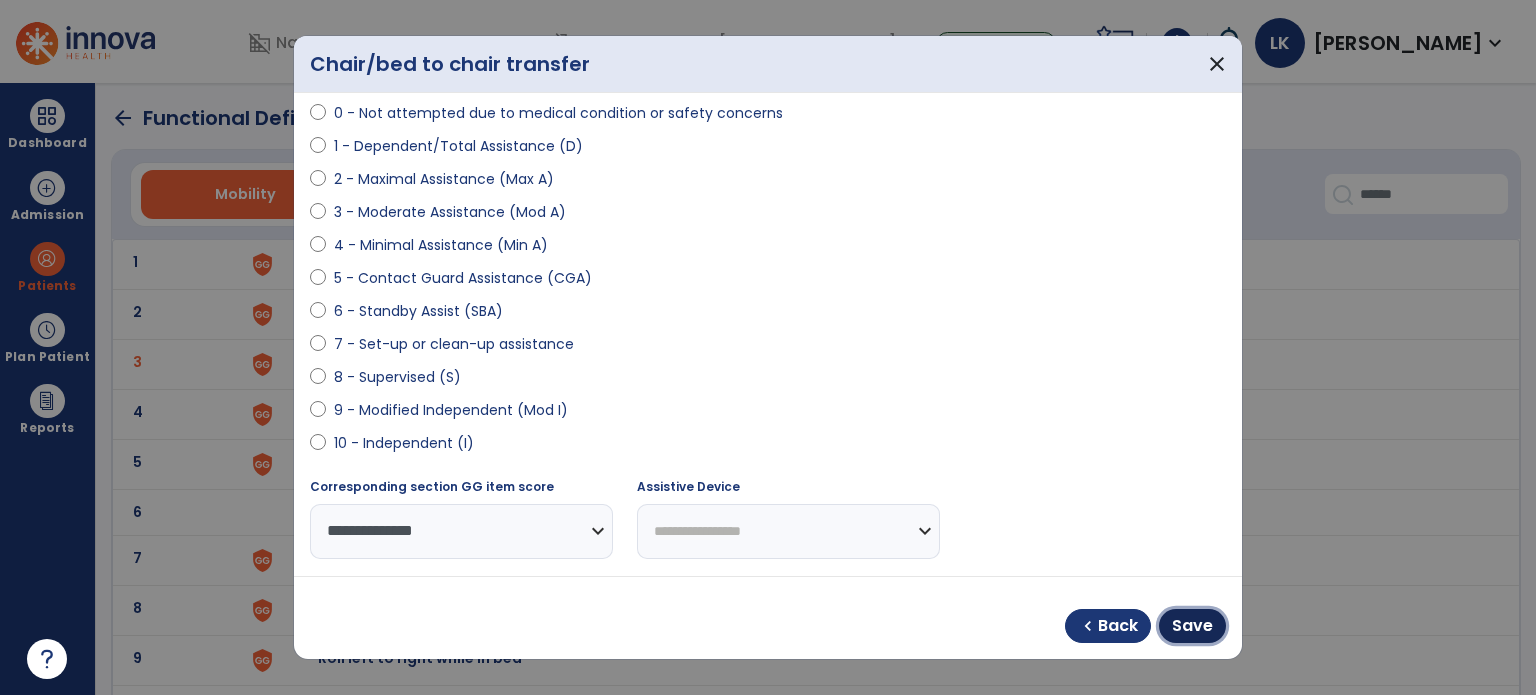 click on "Save" at bounding box center [1192, 626] 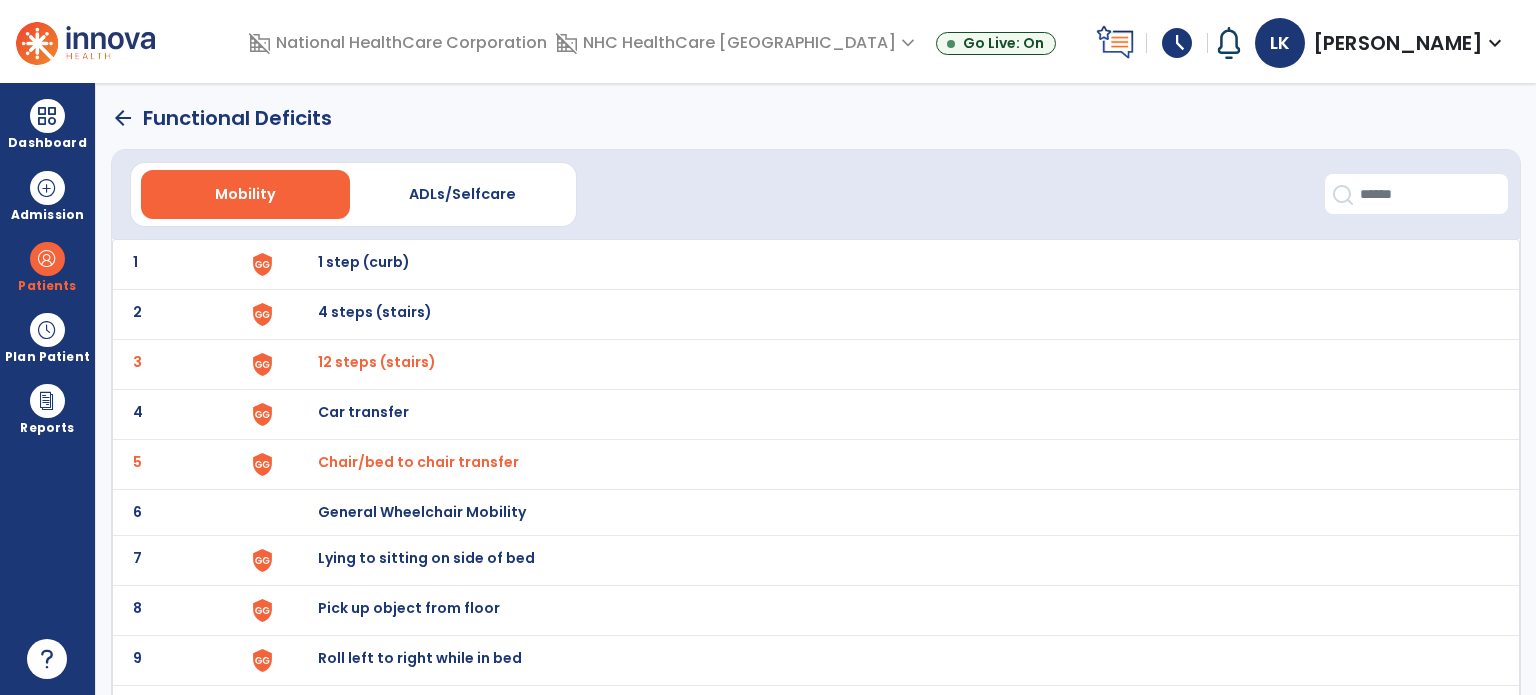 scroll, scrollTop: 200, scrollLeft: 0, axis: vertical 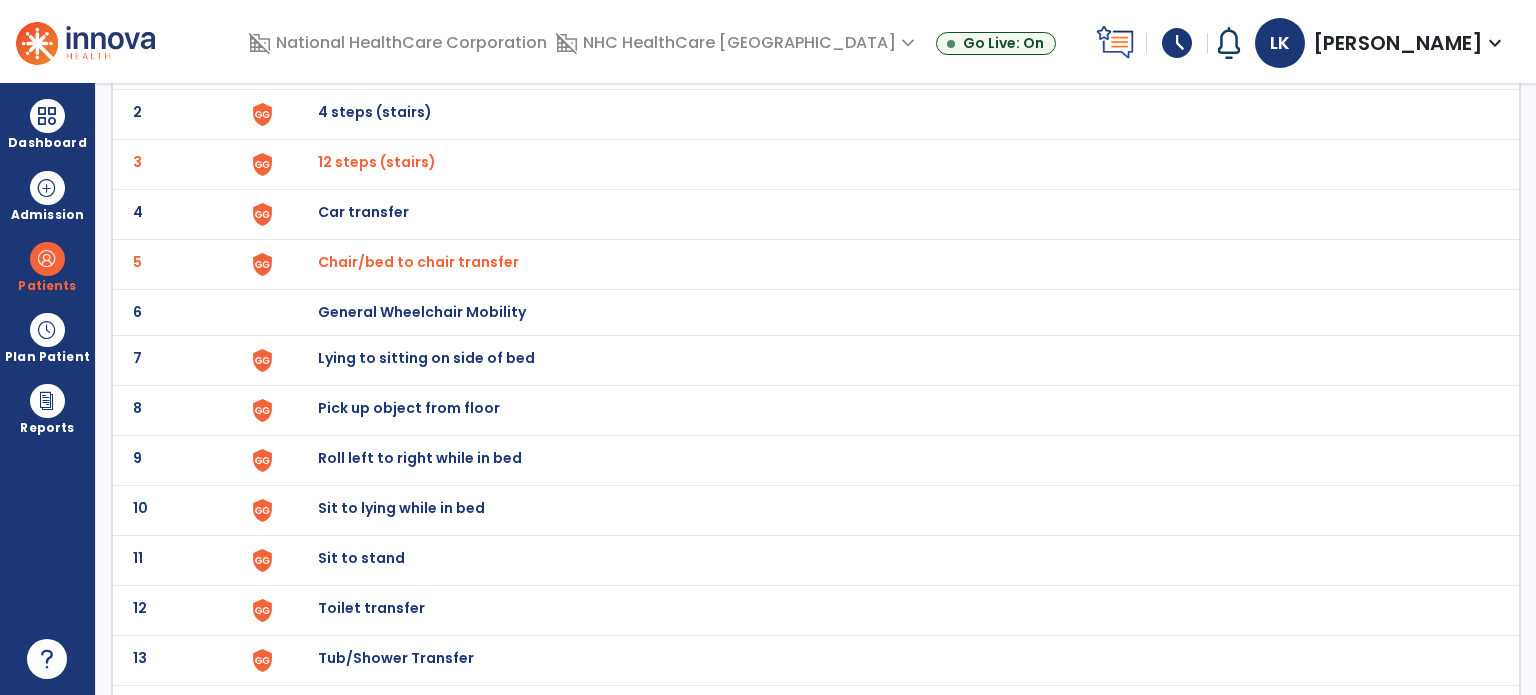 click on "7 Lying to sitting on side of bed" 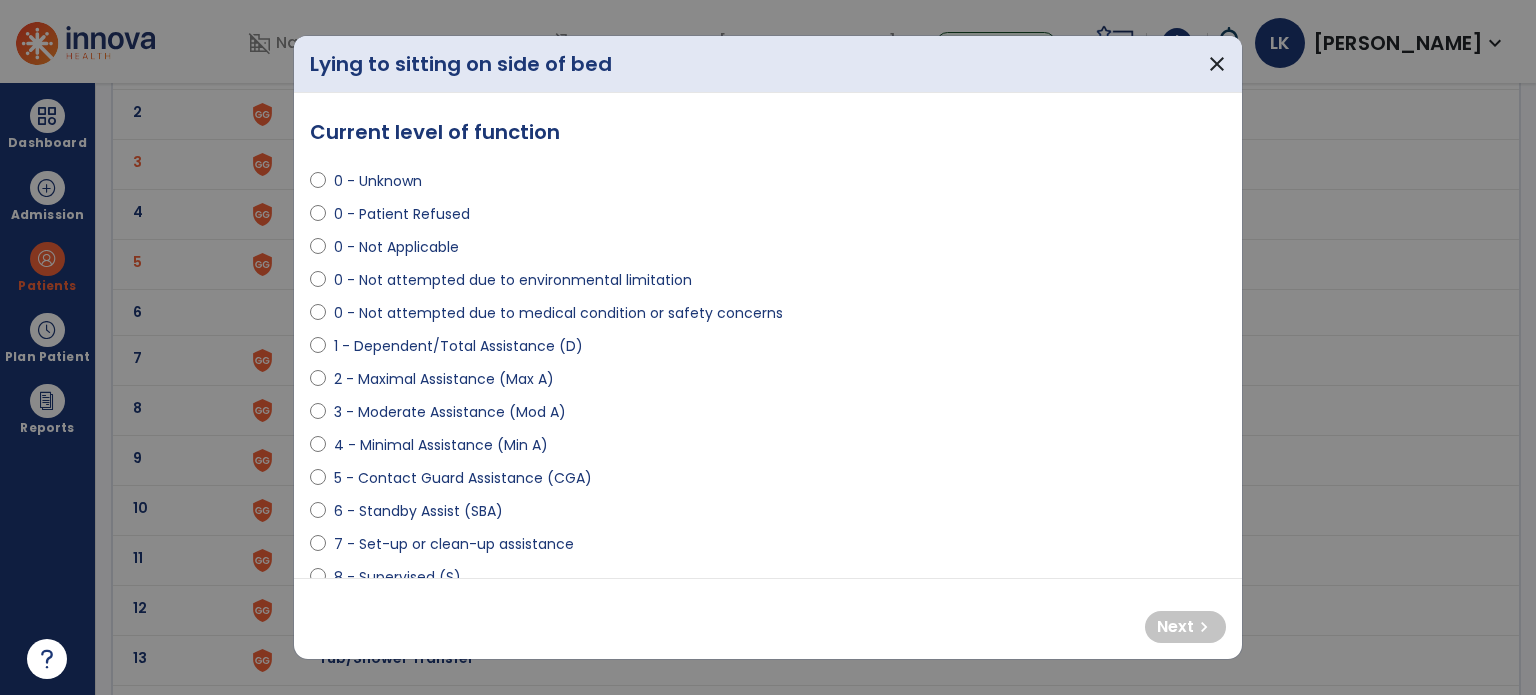 click on "4 - Minimal Assistance (Min A)" at bounding box center [441, 445] 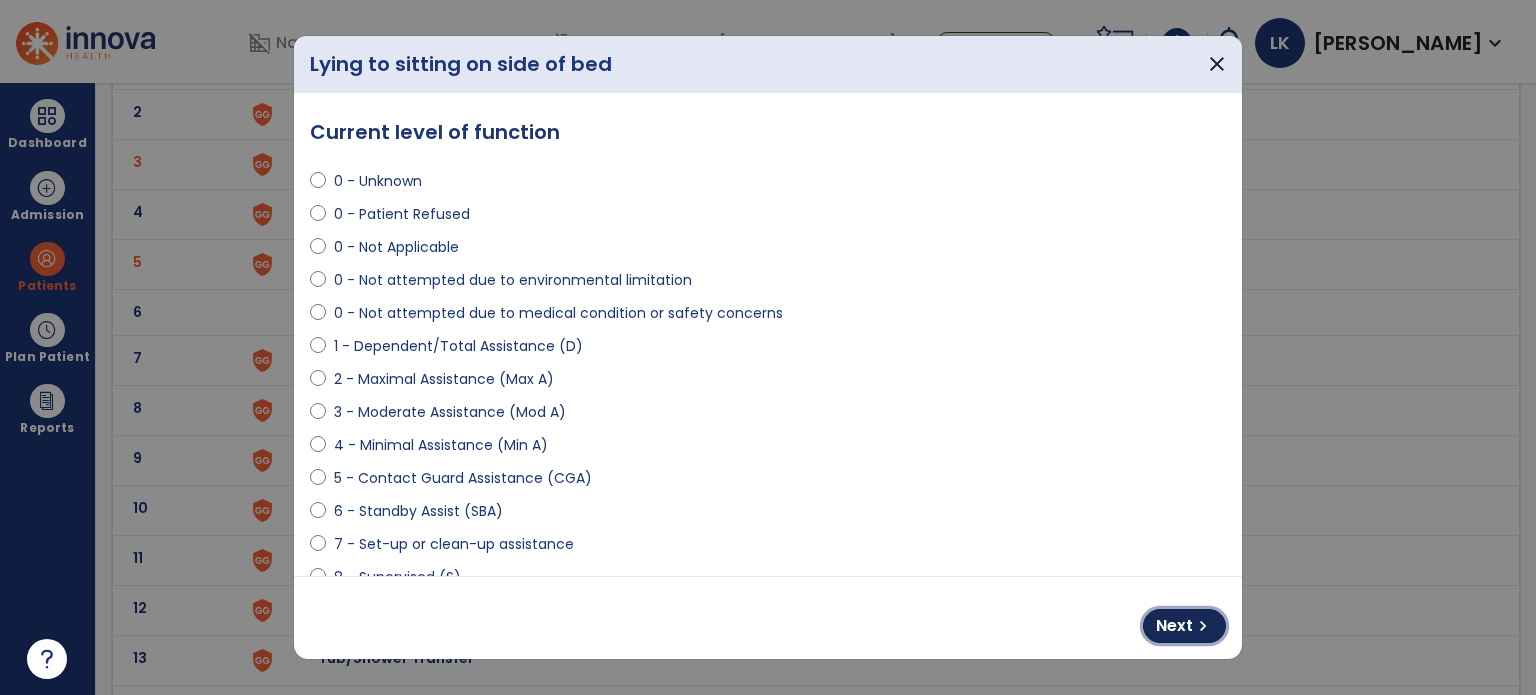 click on "chevron_right" at bounding box center (1203, 626) 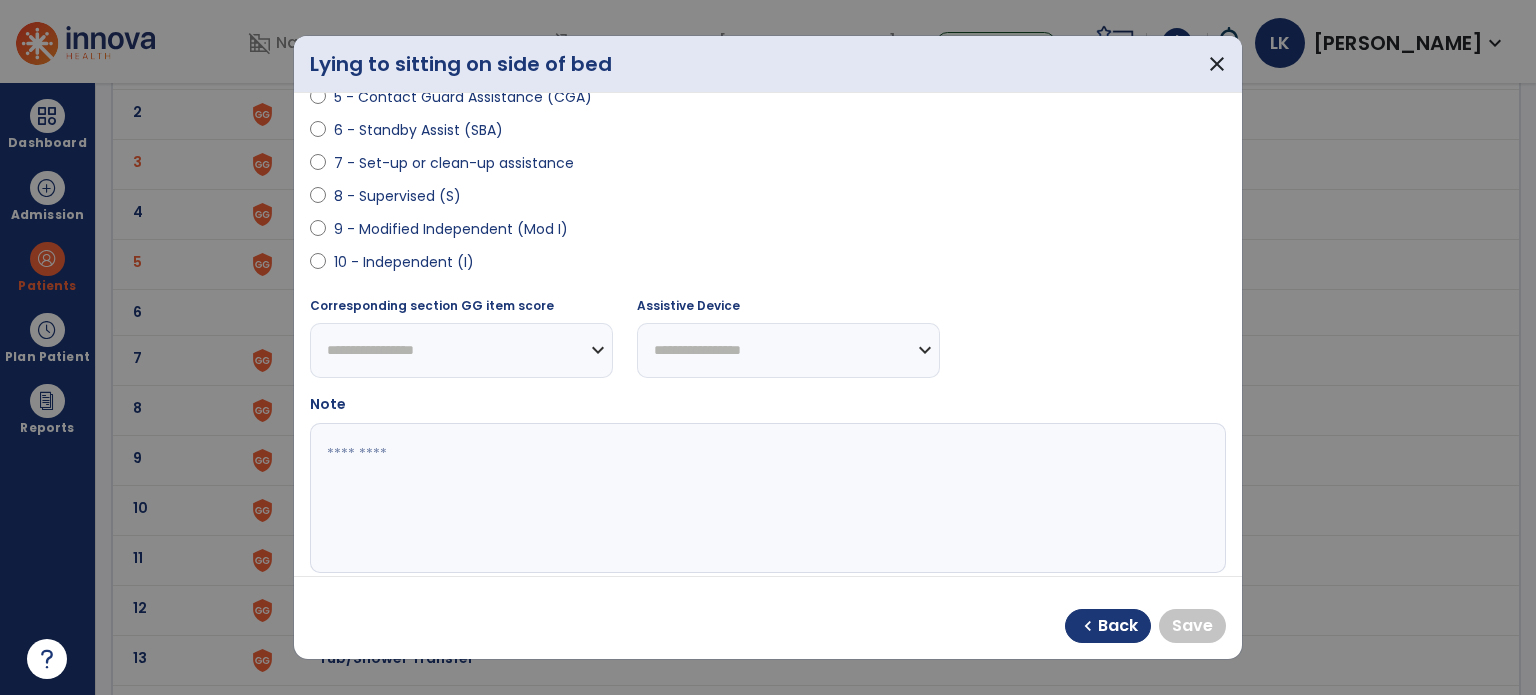 scroll, scrollTop: 400, scrollLeft: 0, axis: vertical 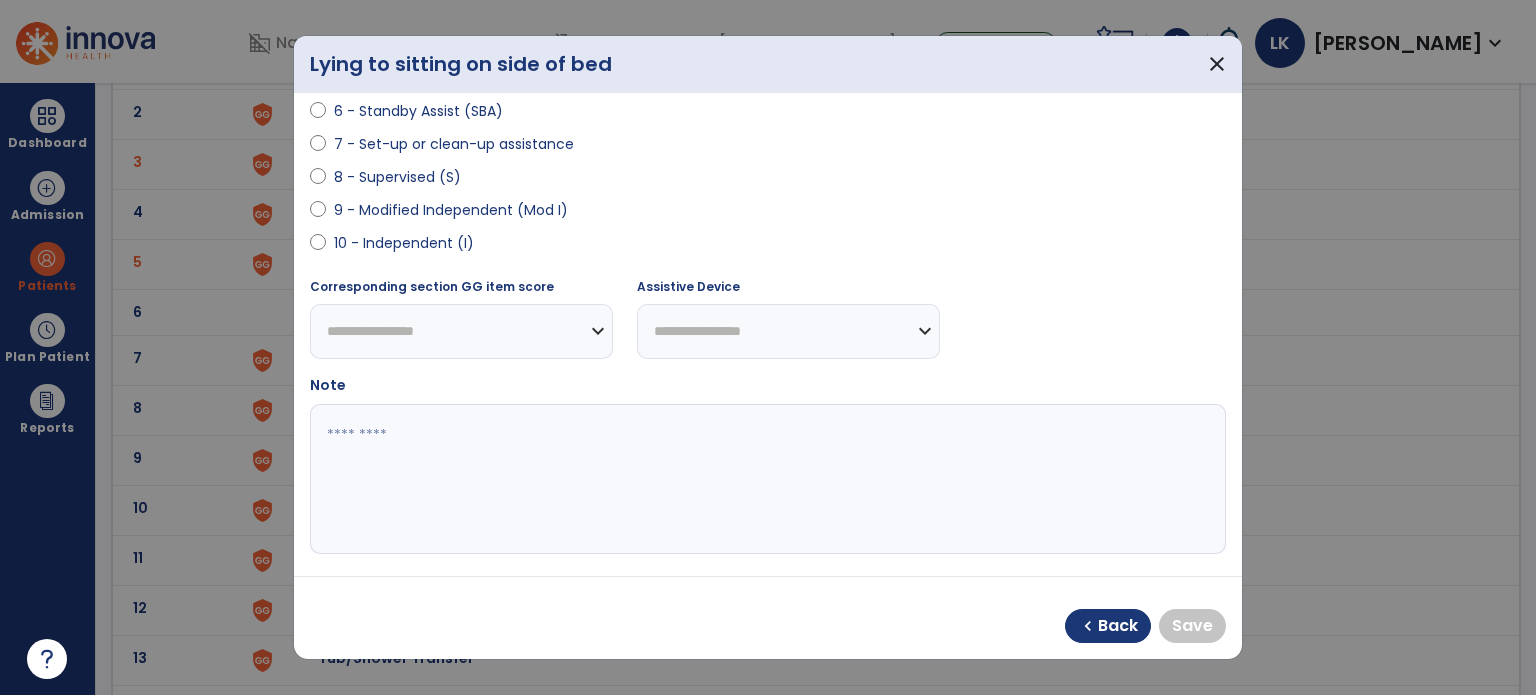 click on "9 - Modified Independent (Mod I)" at bounding box center (451, 210) 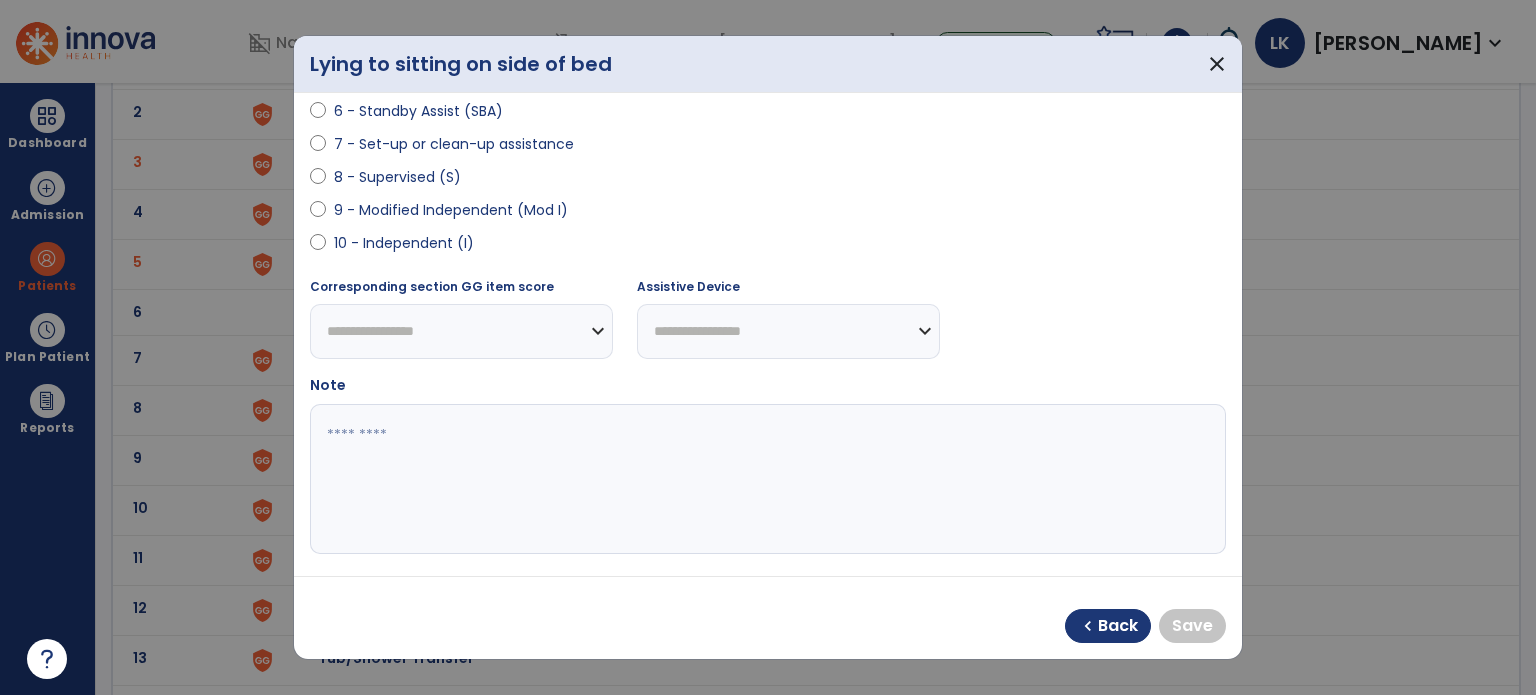 select on "**********" 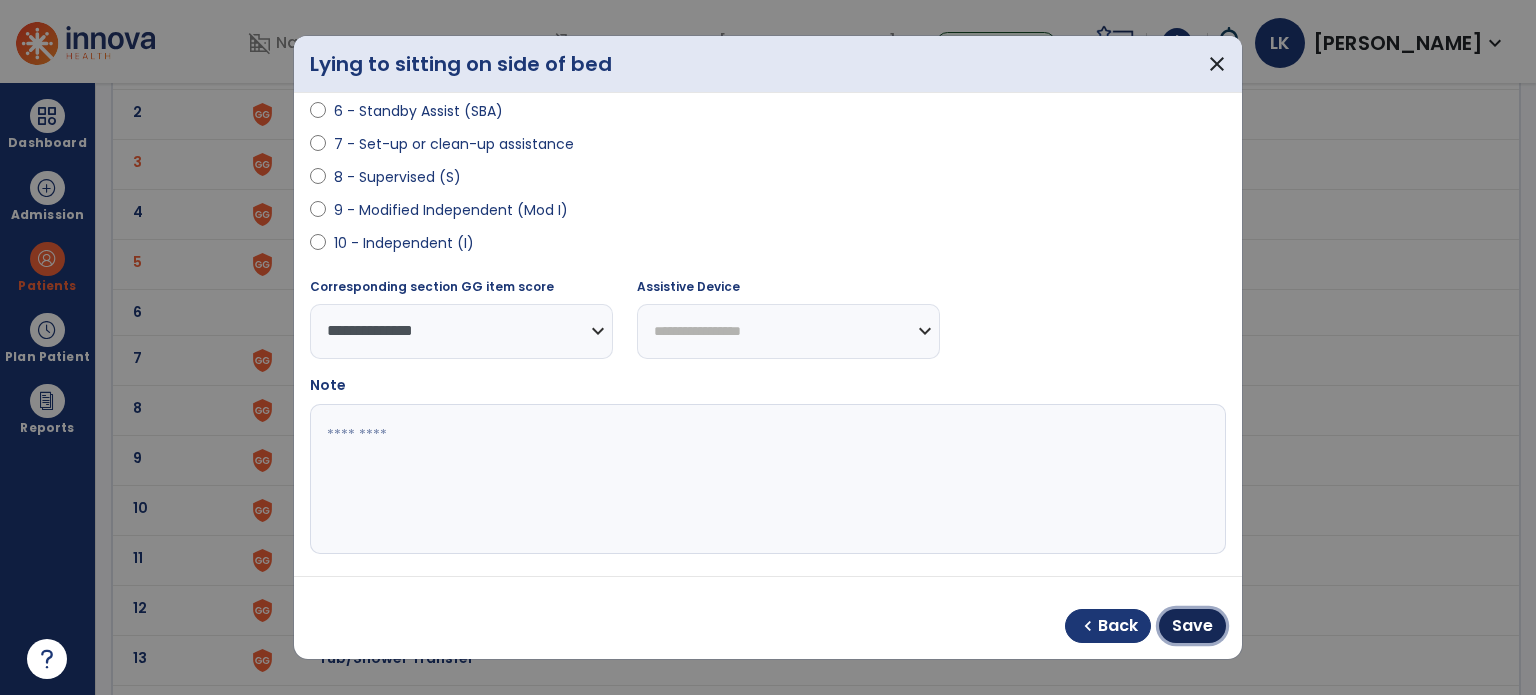 click on "Save" at bounding box center (1192, 626) 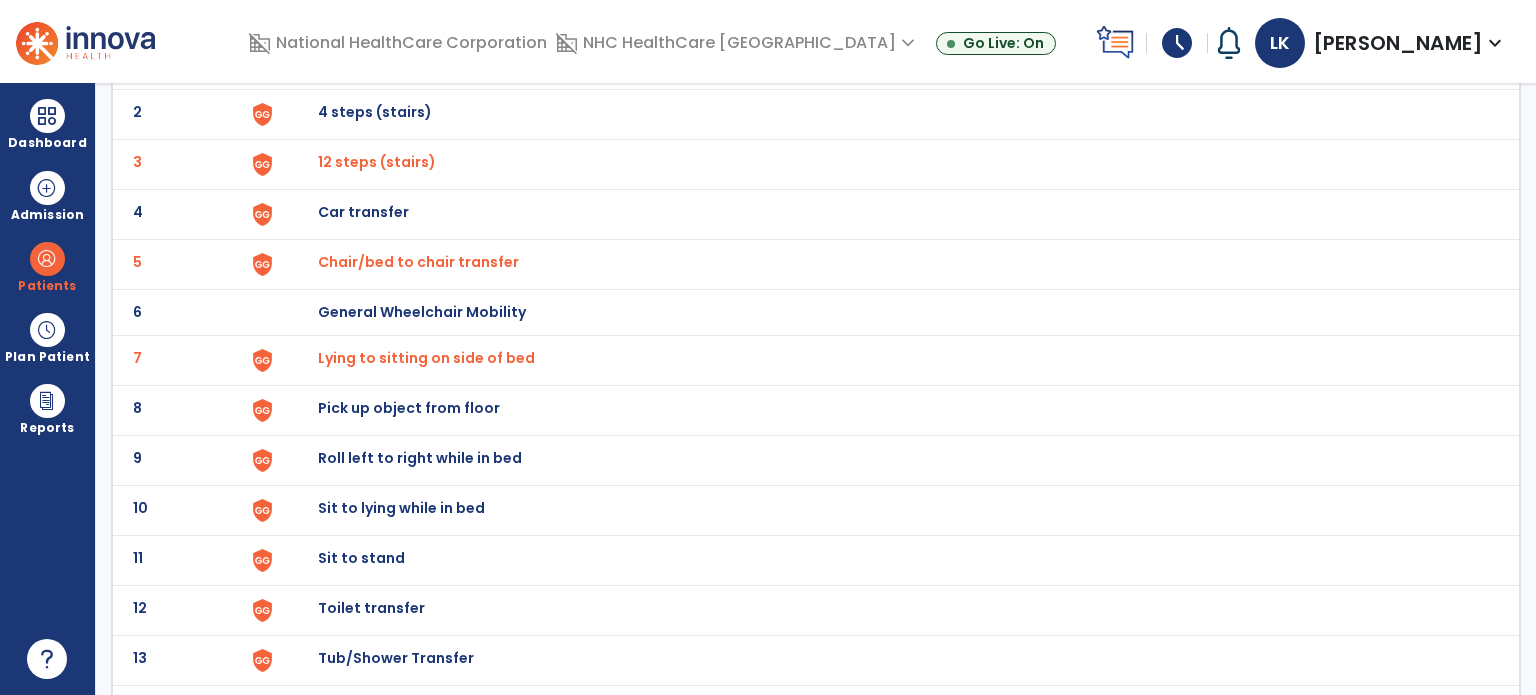 click on "Sit to lying while in bed" at bounding box center (364, 62) 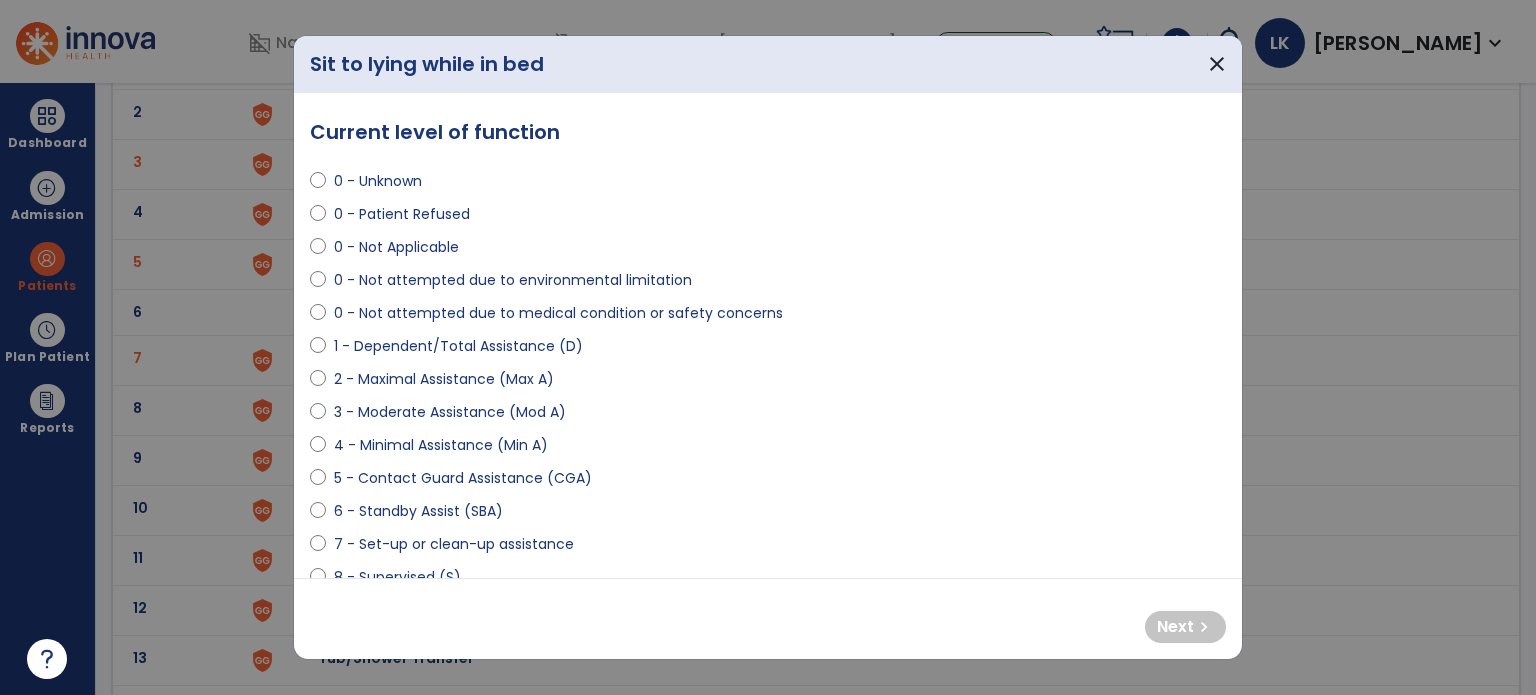 click on "4 - Minimal Assistance (Min A)" at bounding box center (441, 445) 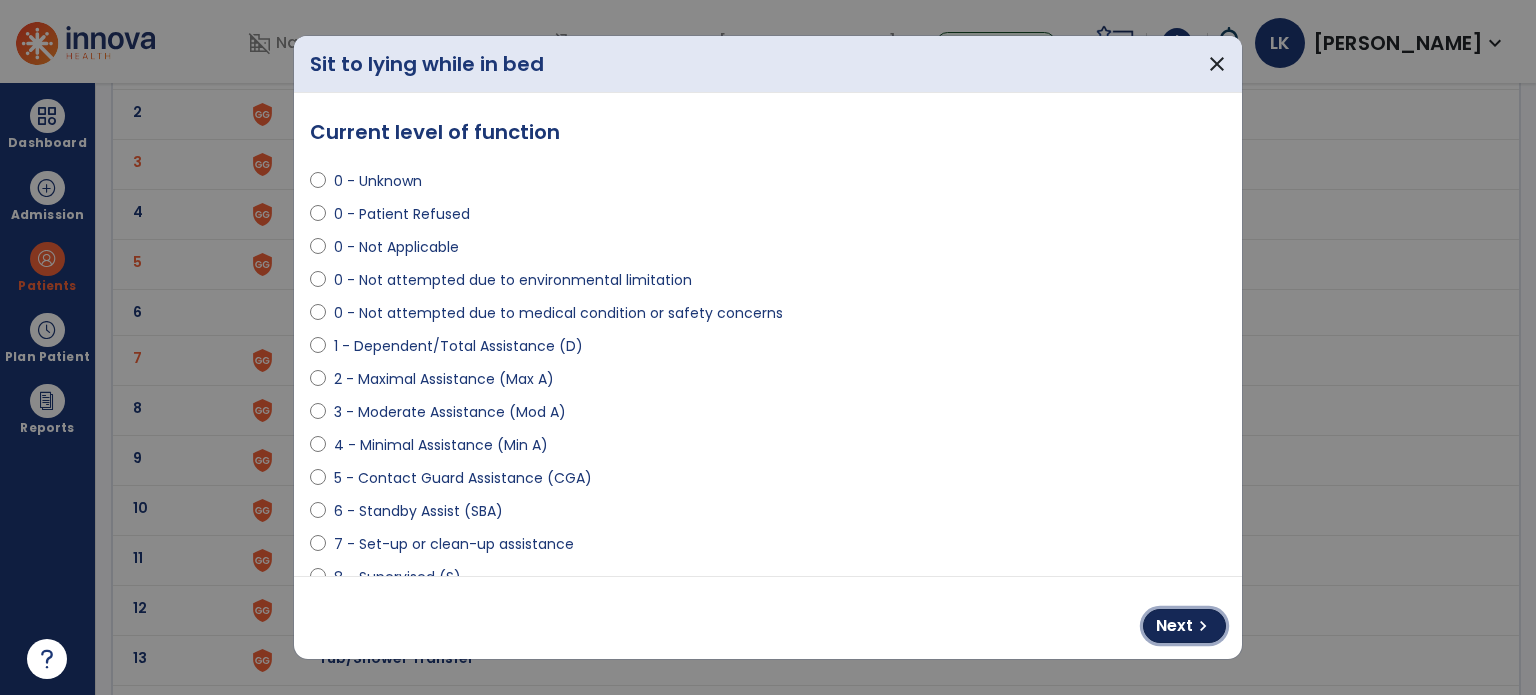 click on "Next  chevron_right" at bounding box center [1184, 626] 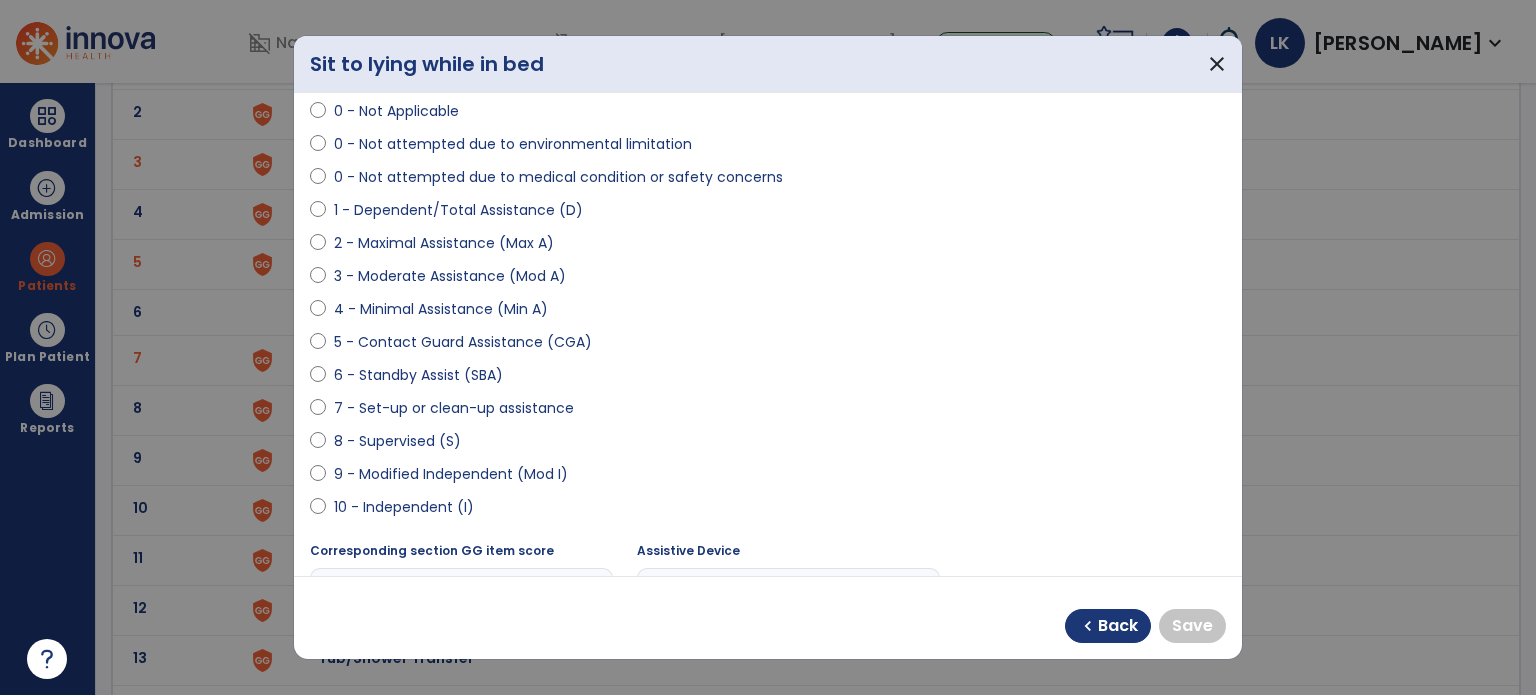 scroll, scrollTop: 300, scrollLeft: 0, axis: vertical 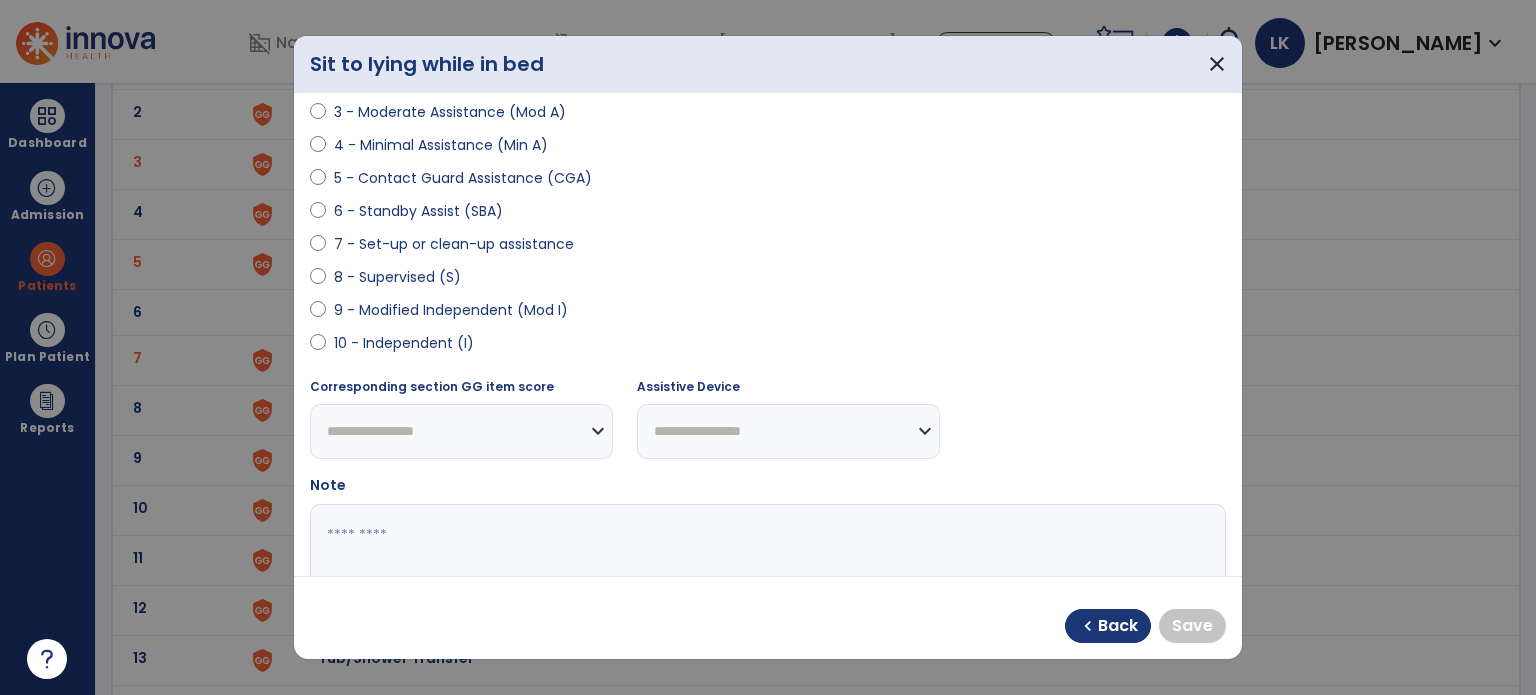 click on "9 - Modified Independent (Mod I)" at bounding box center [451, 310] 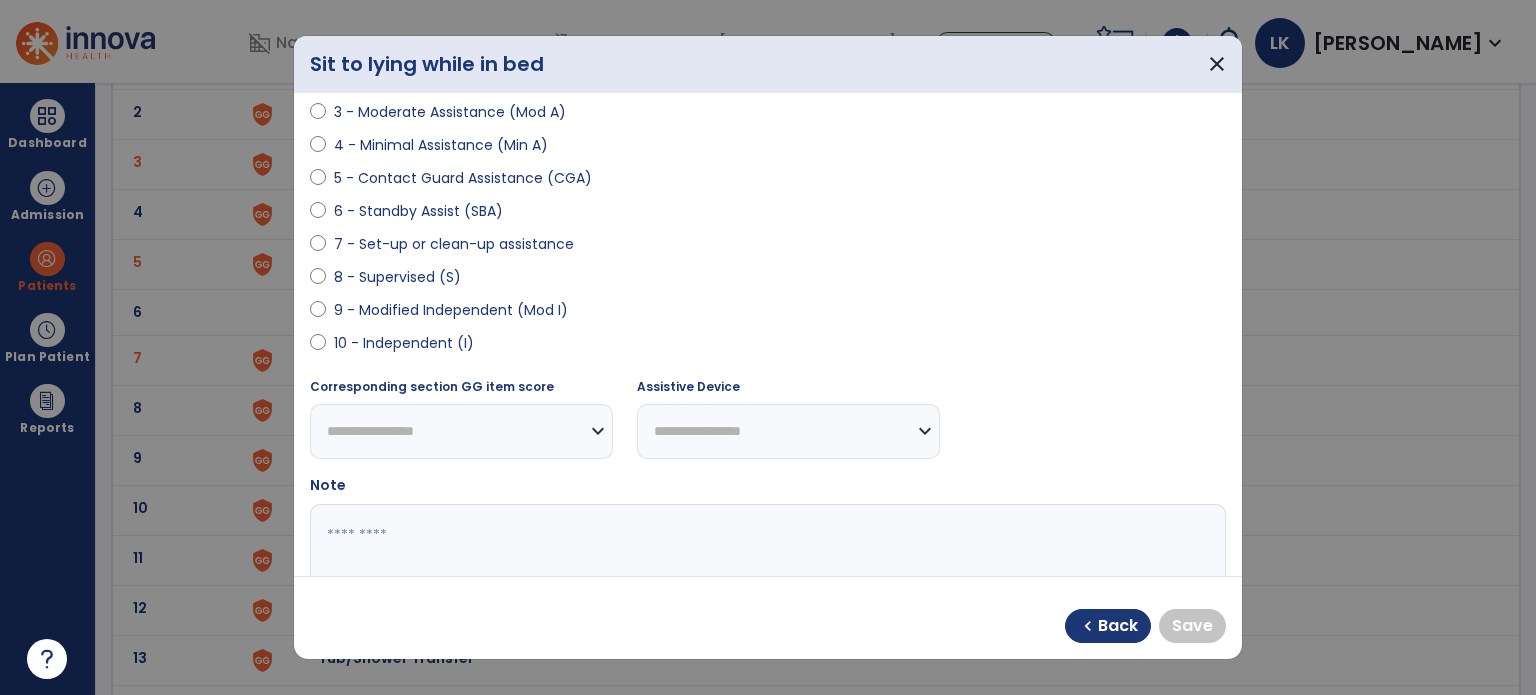 select on "**********" 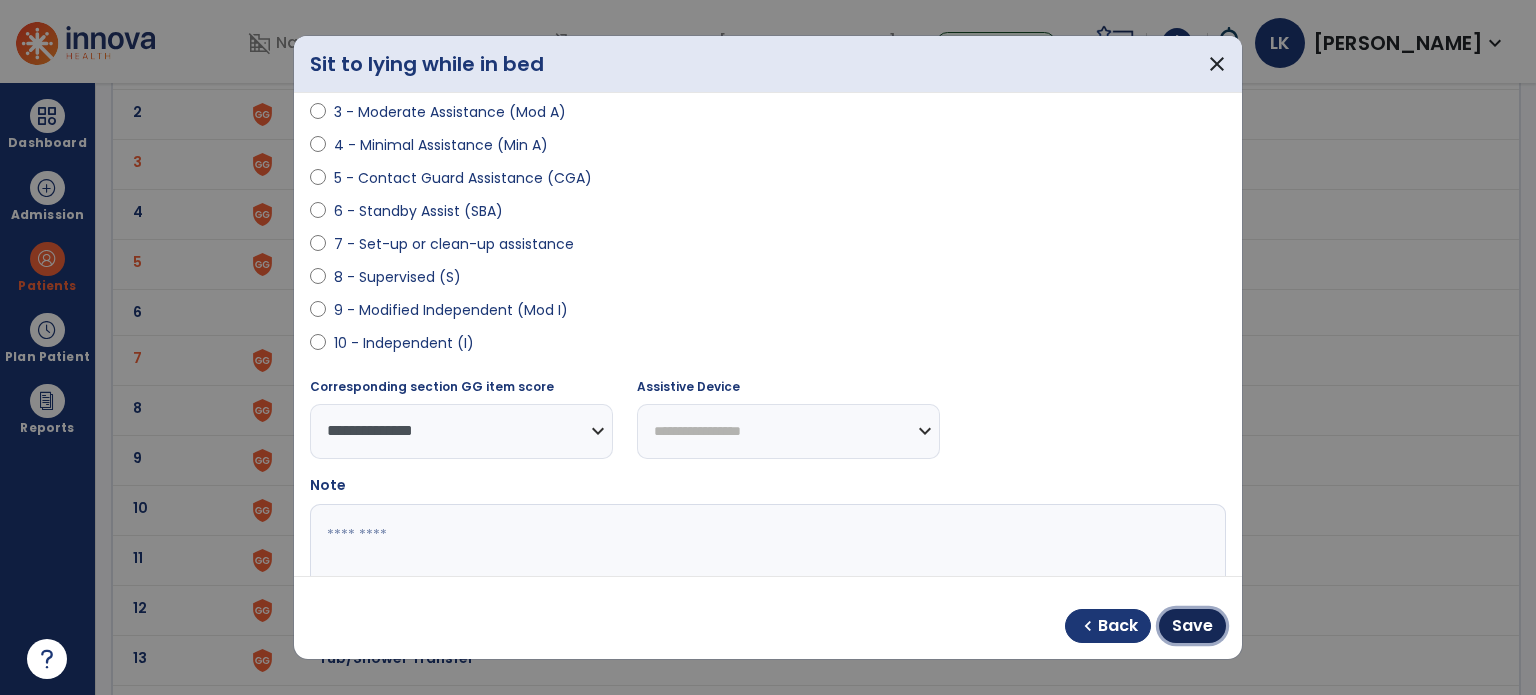click on "Save" at bounding box center (1192, 626) 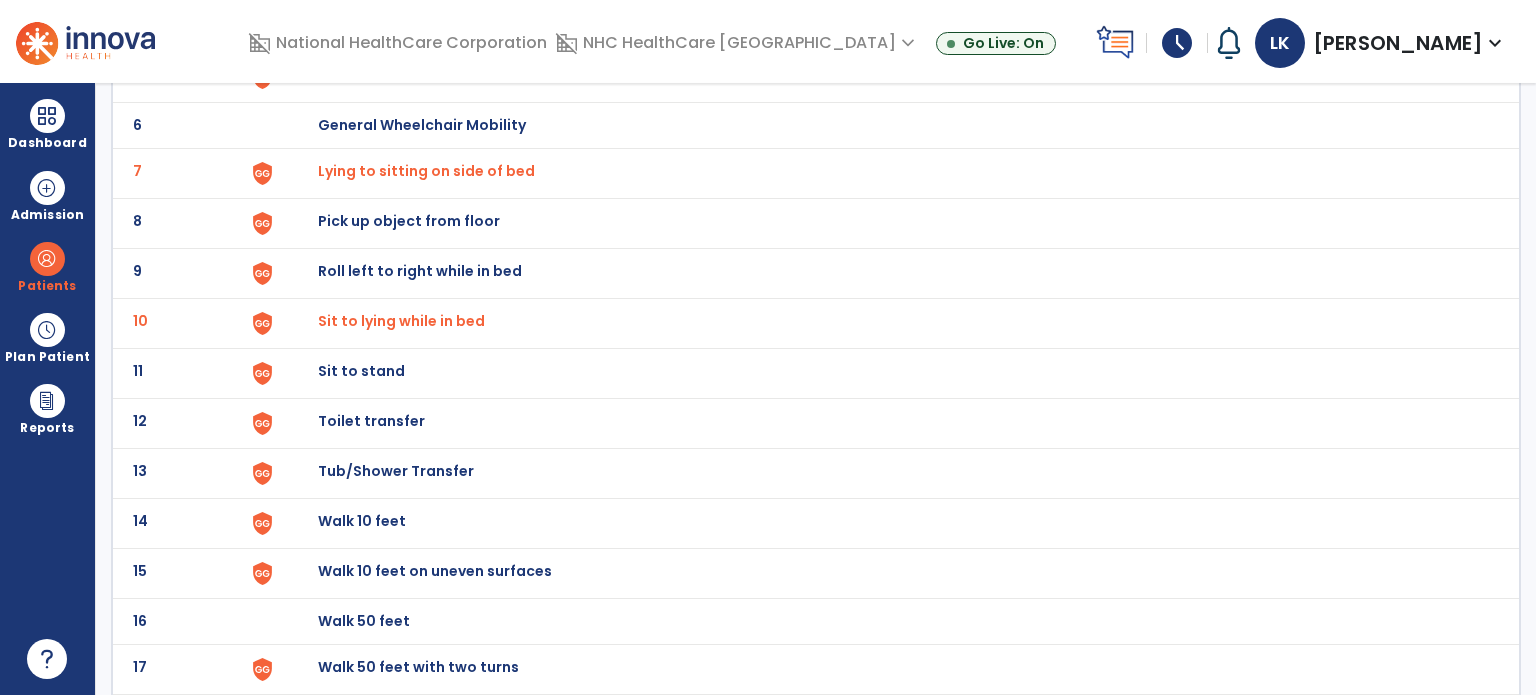 scroll, scrollTop: 400, scrollLeft: 0, axis: vertical 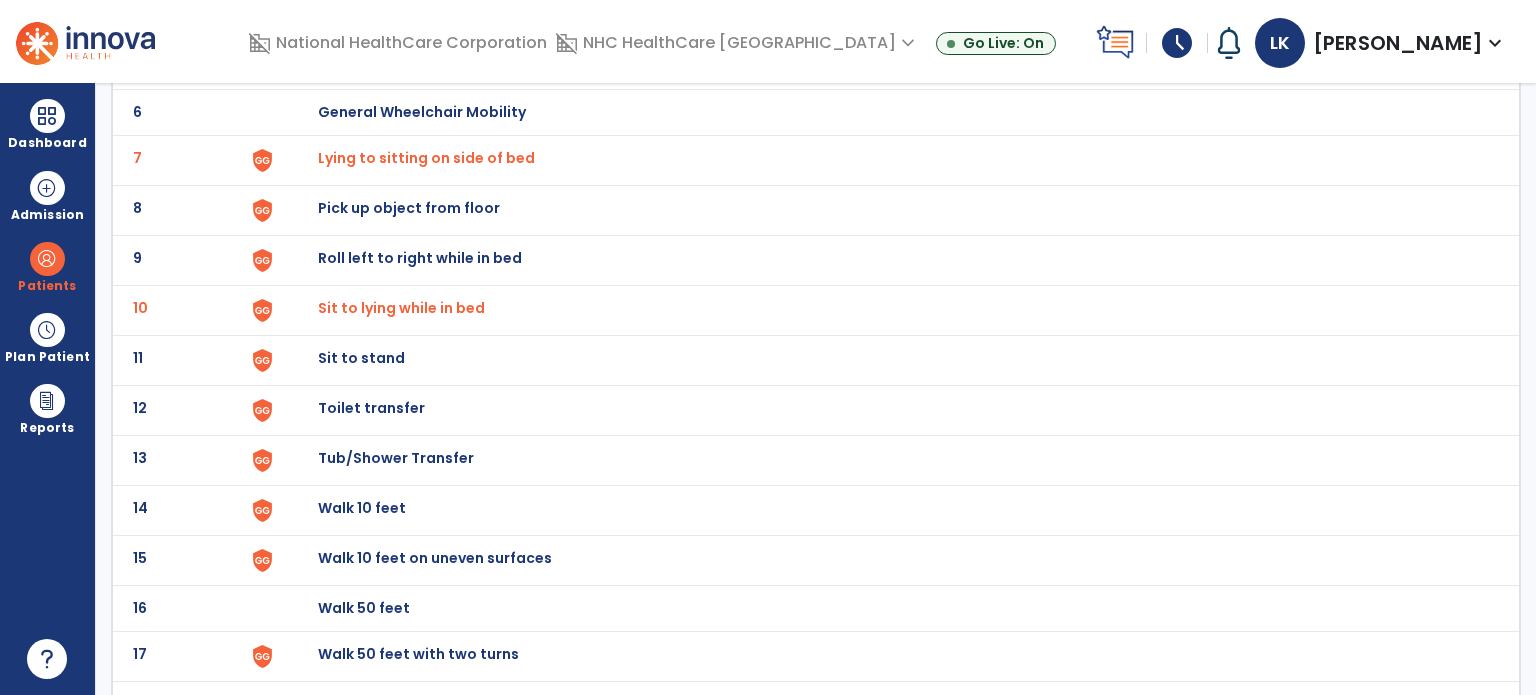 click on "Sit to stand" at bounding box center (364, -138) 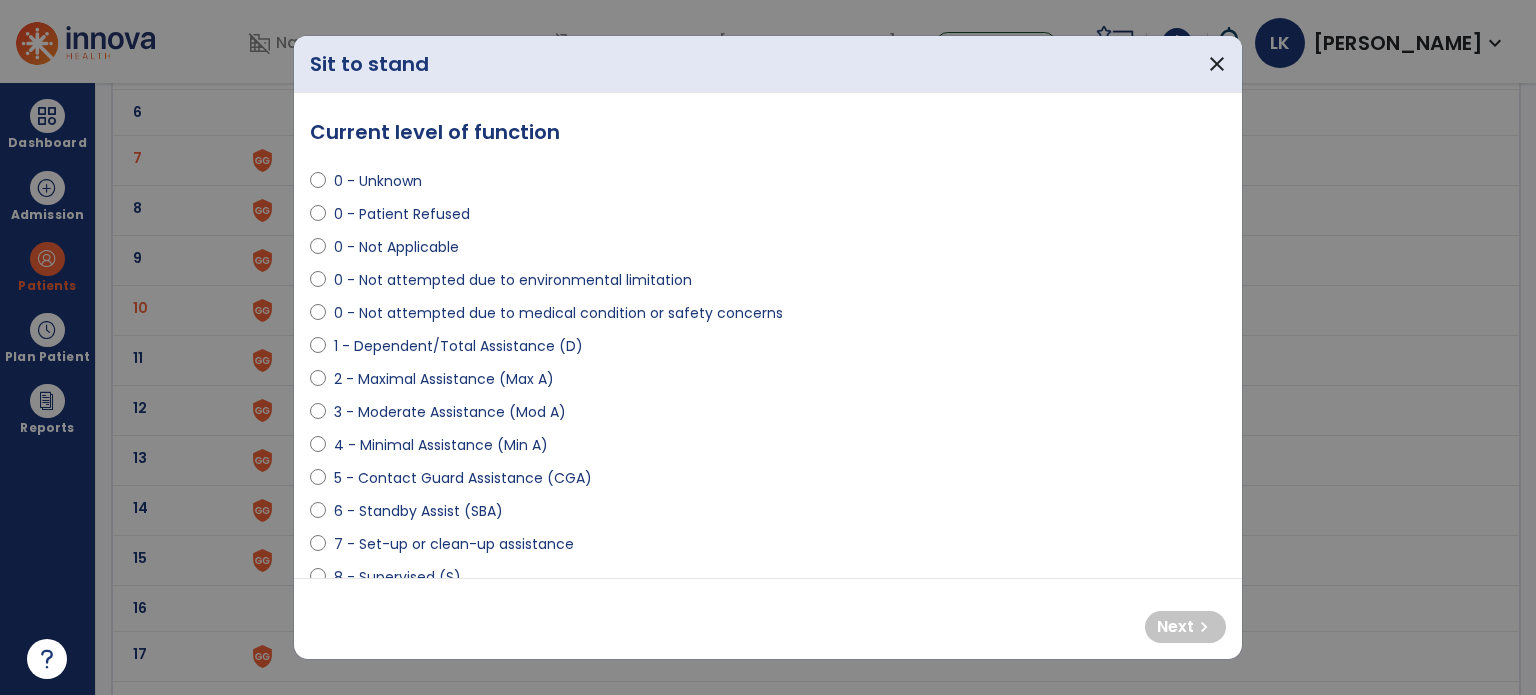 click on "4 - Minimal Assistance (Min A)" at bounding box center [441, 445] 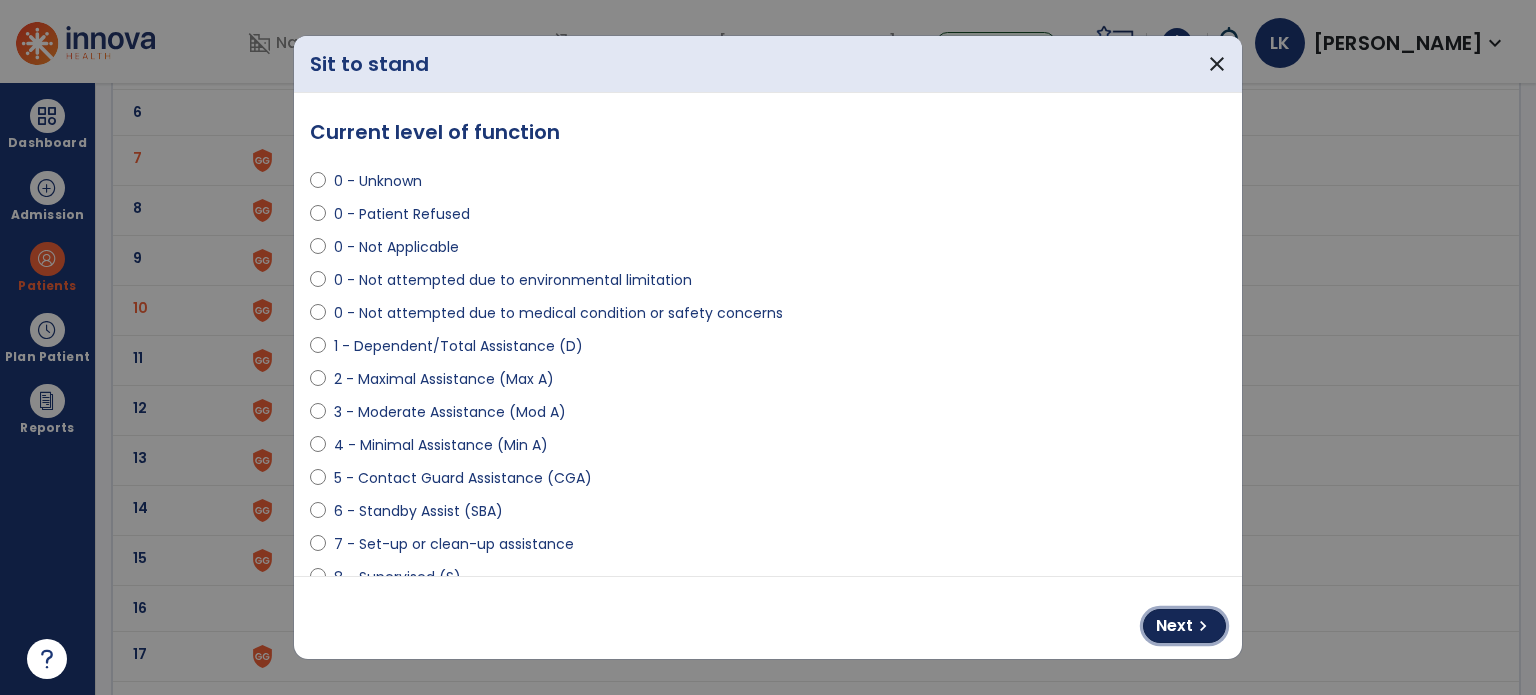 click on "Next" at bounding box center (1174, 626) 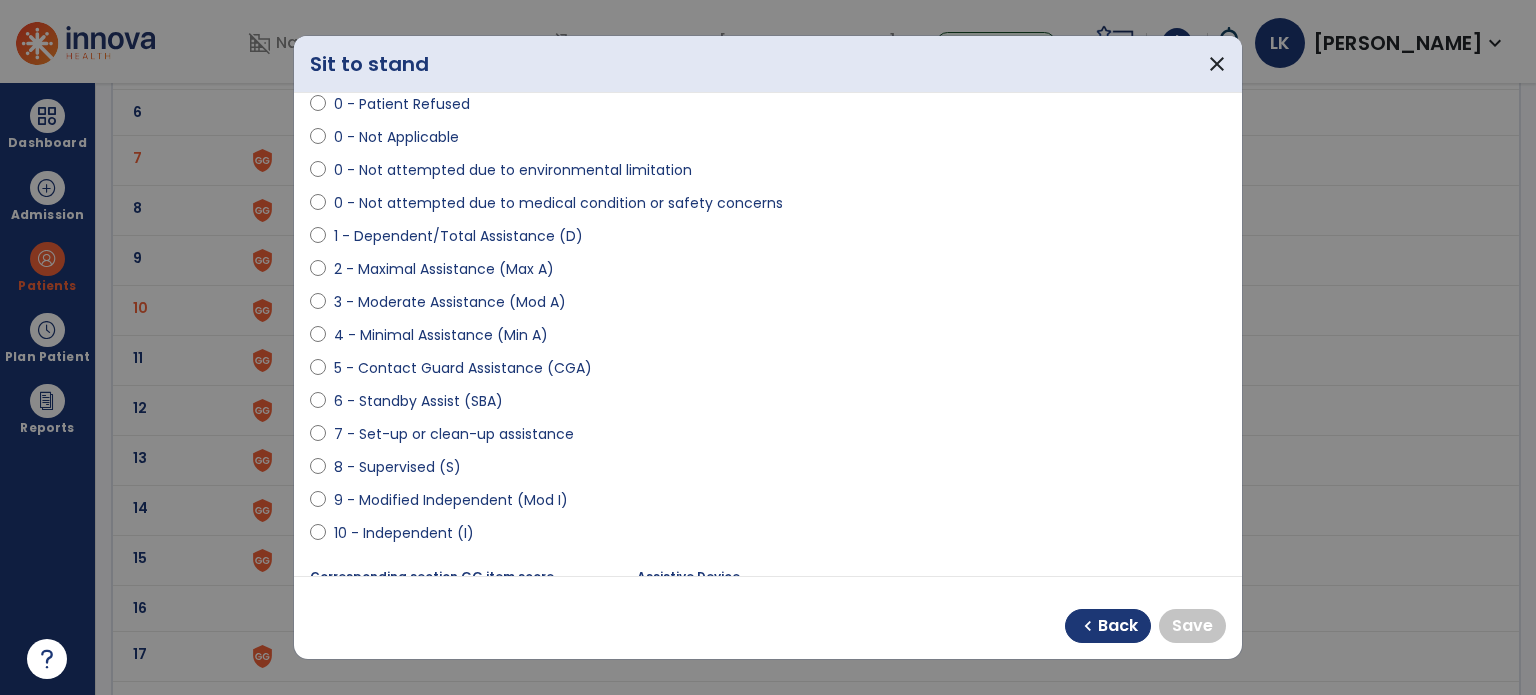 scroll, scrollTop: 300, scrollLeft: 0, axis: vertical 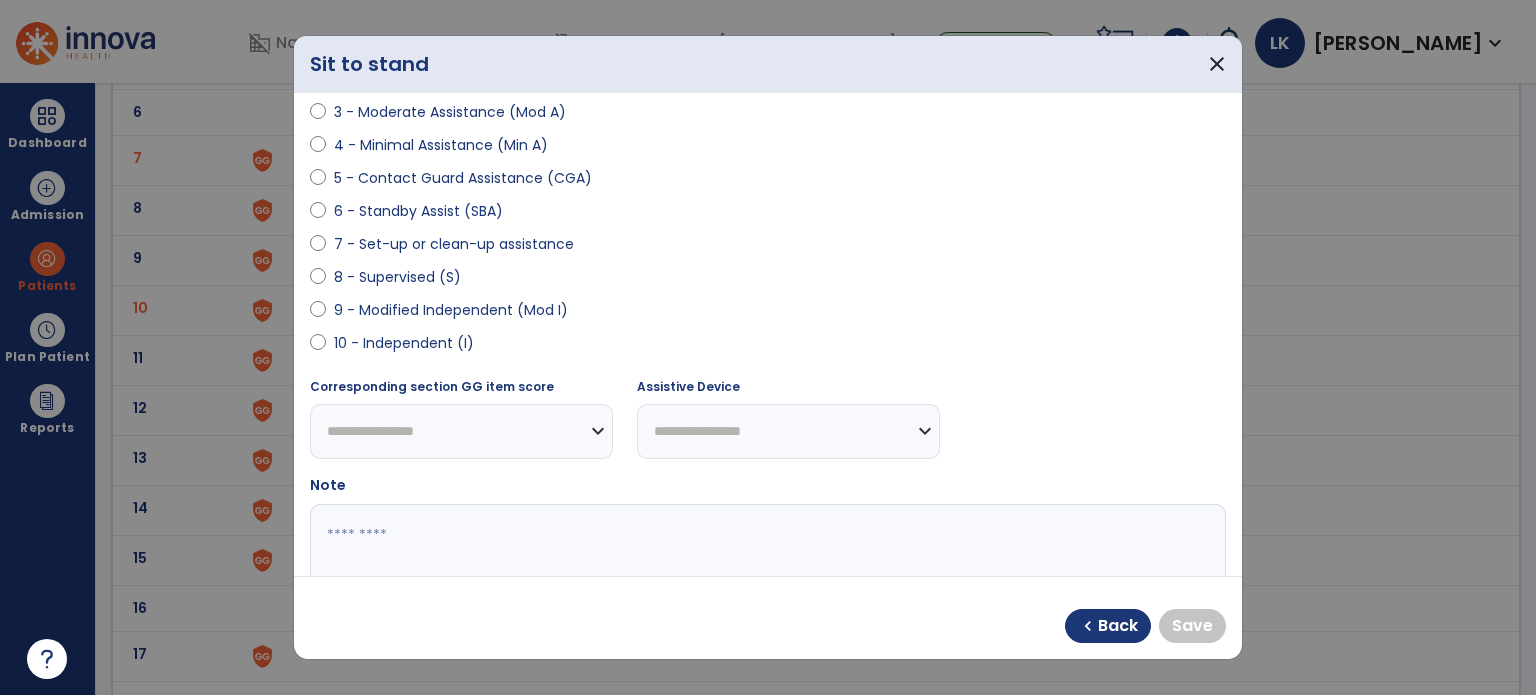 click on "9 - Modified Independent (Mod I)" at bounding box center (451, 310) 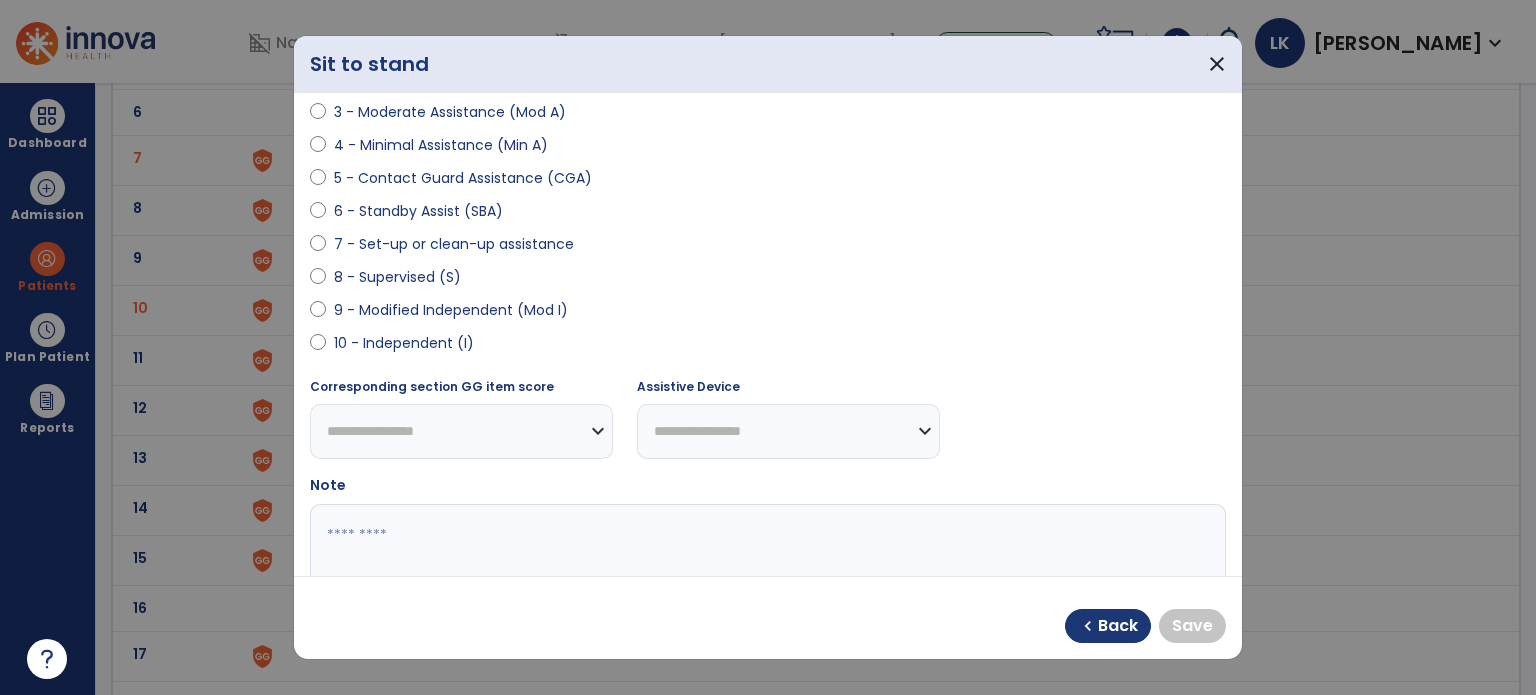 select on "**********" 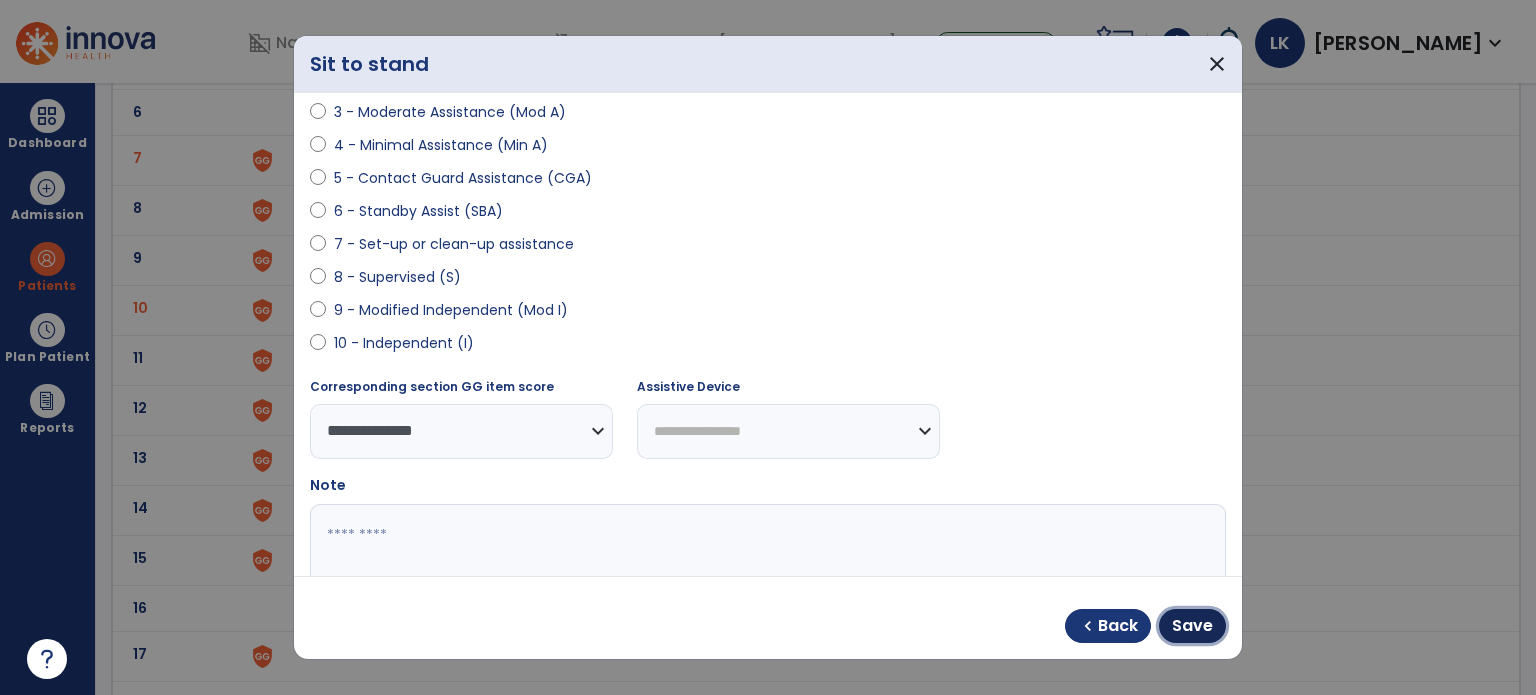 click on "Save" at bounding box center [1192, 626] 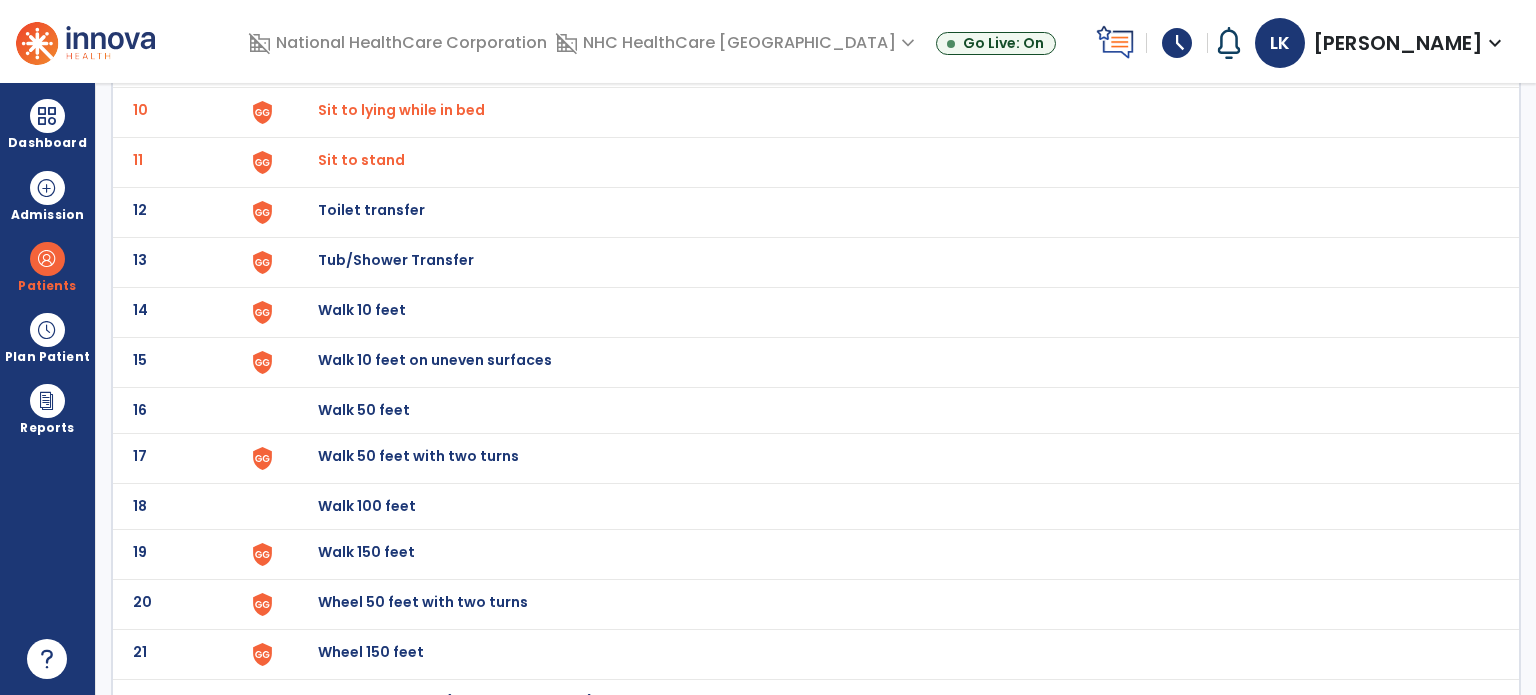 scroll, scrollTop: 600, scrollLeft: 0, axis: vertical 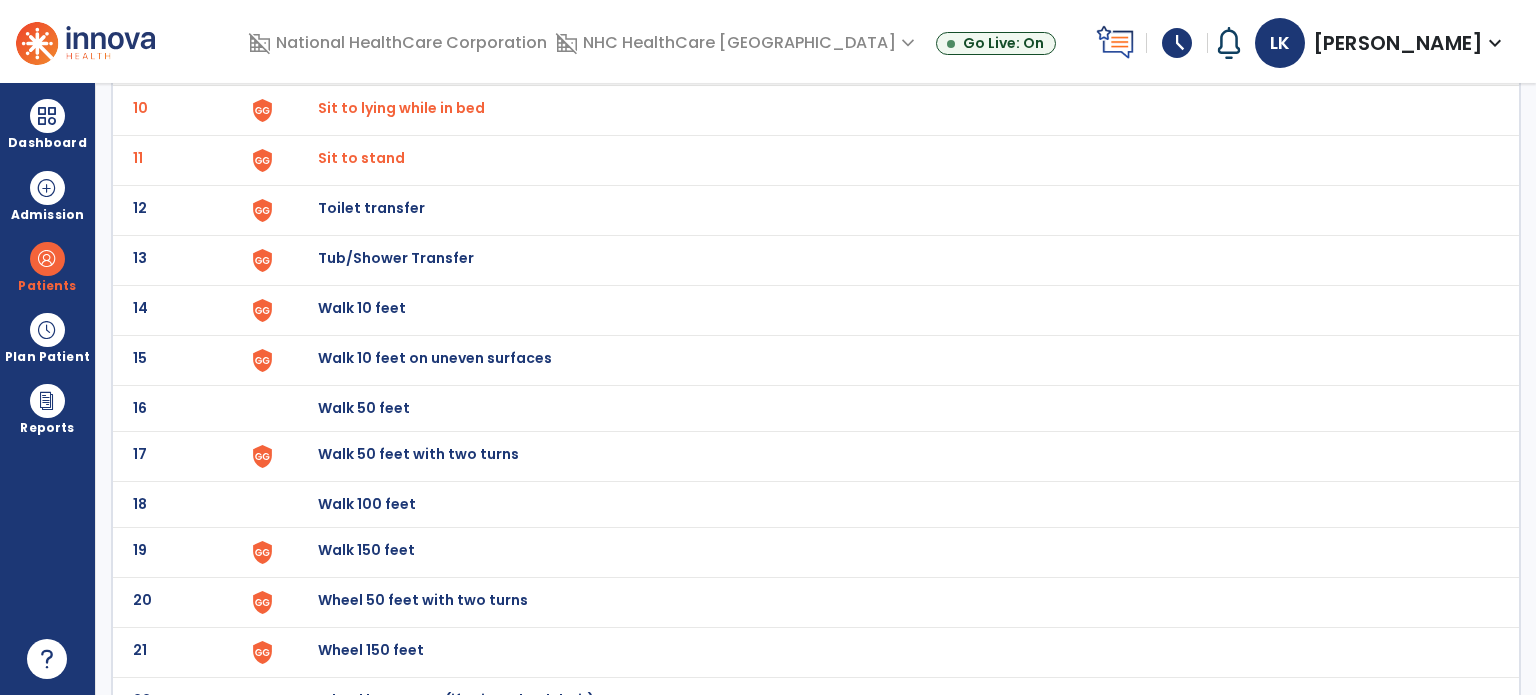 click on "Toilet transfer" at bounding box center (888, -336) 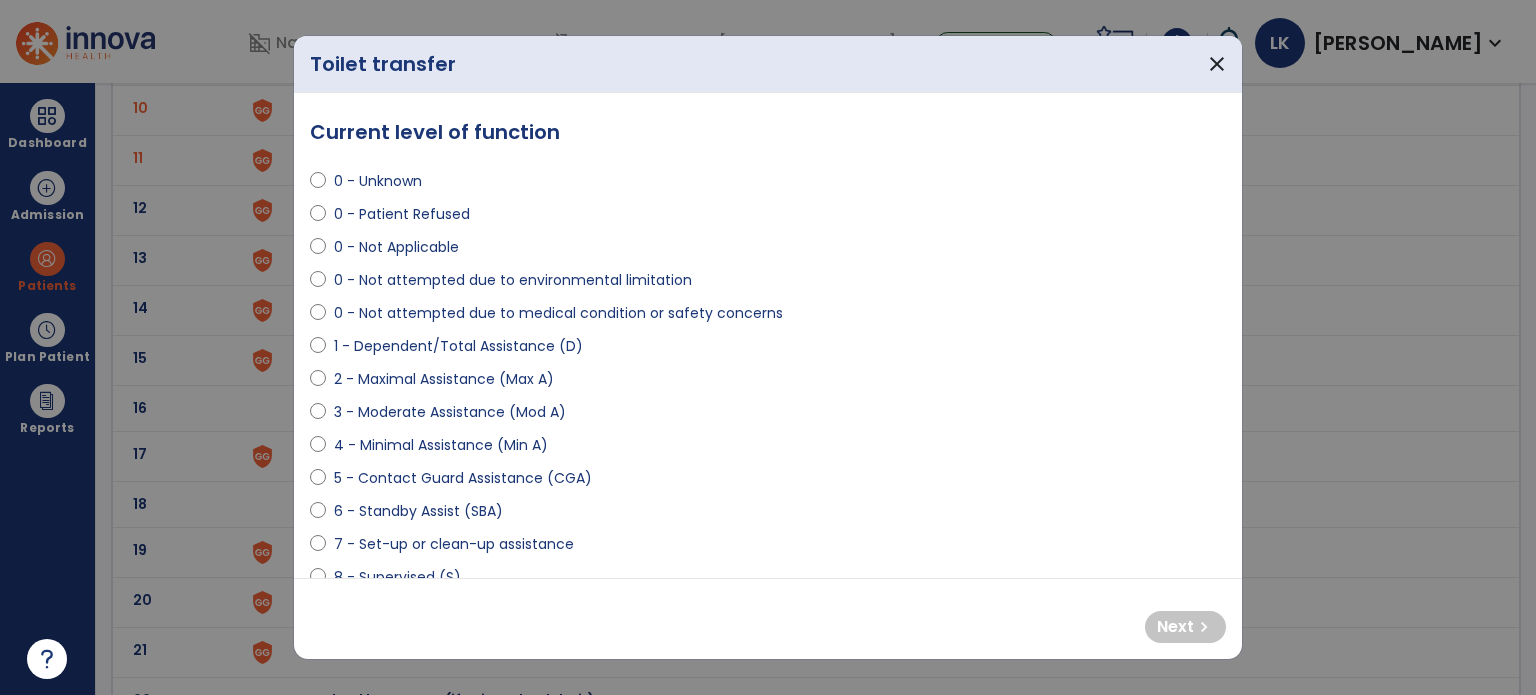 click on "4 - Minimal Assistance (Min A)" at bounding box center [441, 445] 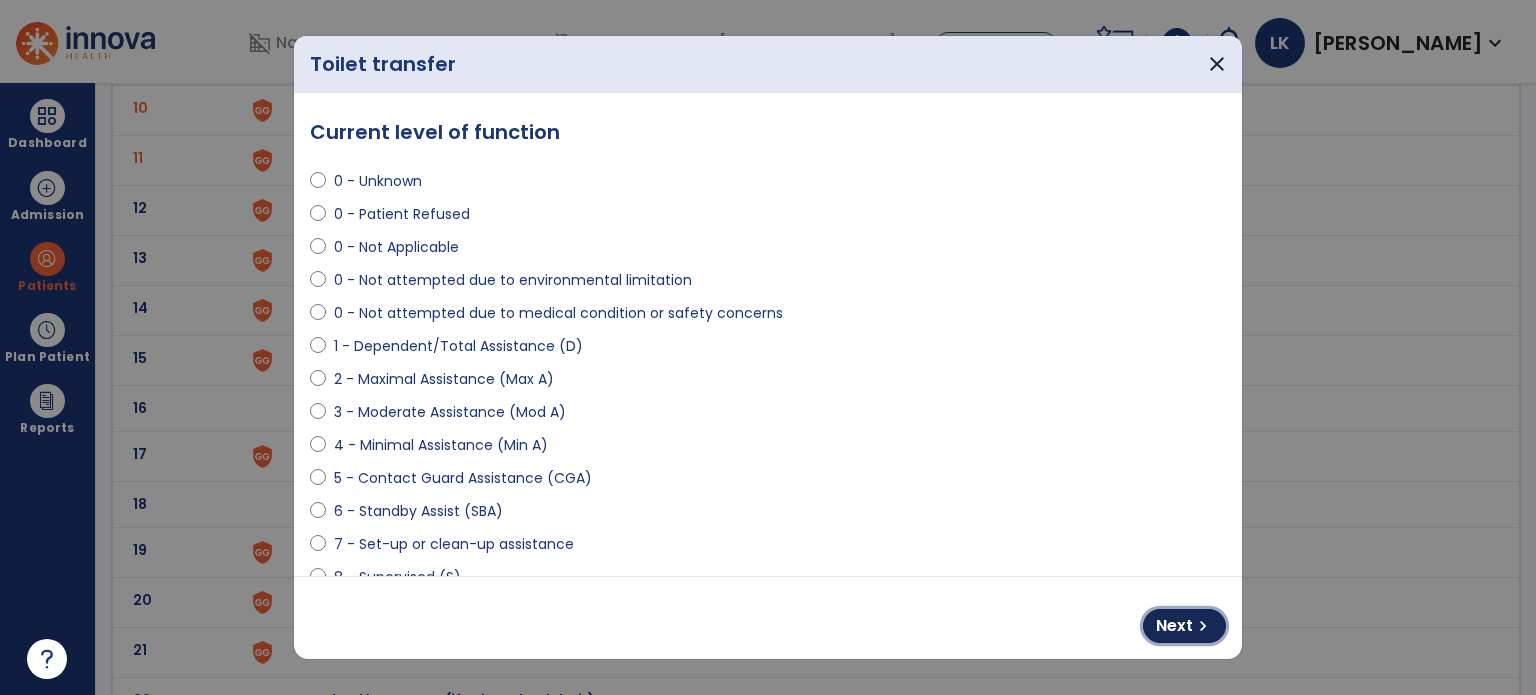 click on "Next" at bounding box center [1174, 626] 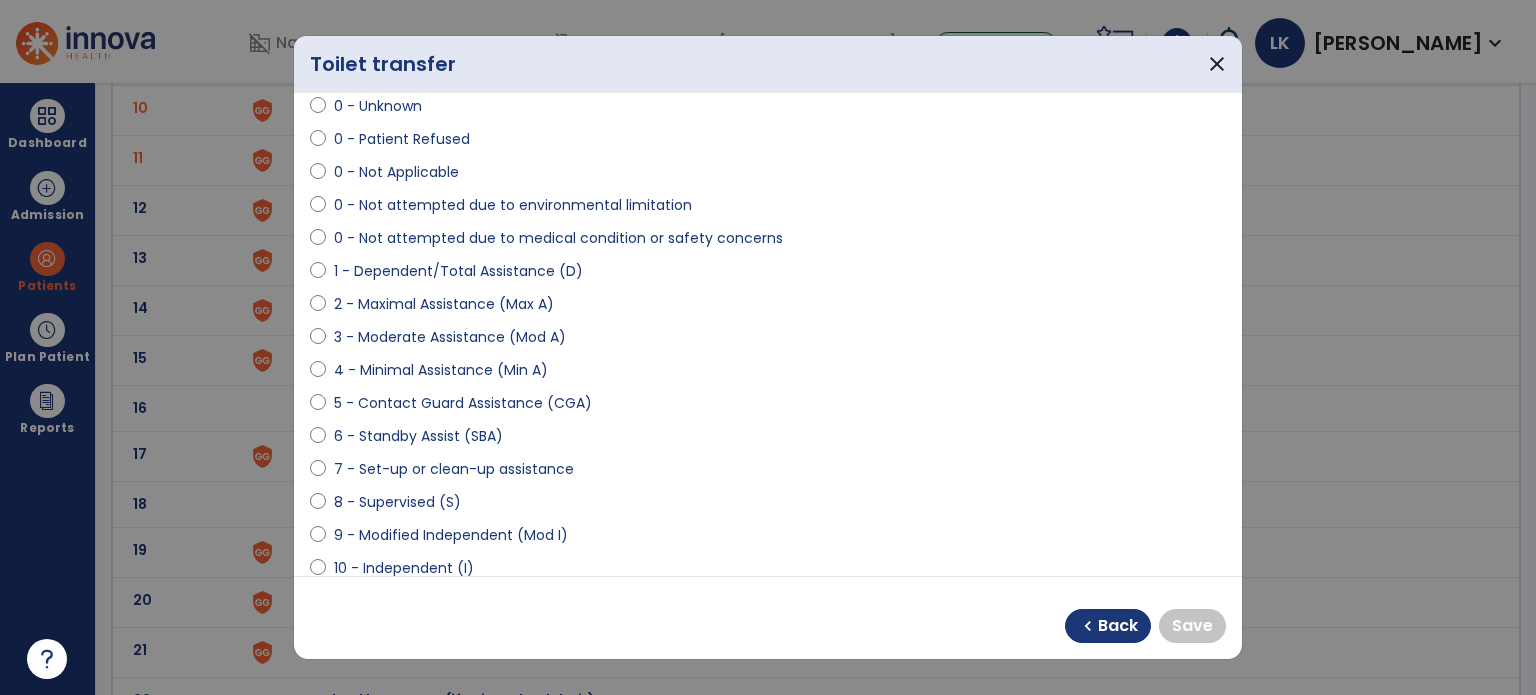 scroll, scrollTop: 400, scrollLeft: 0, axis: vertical 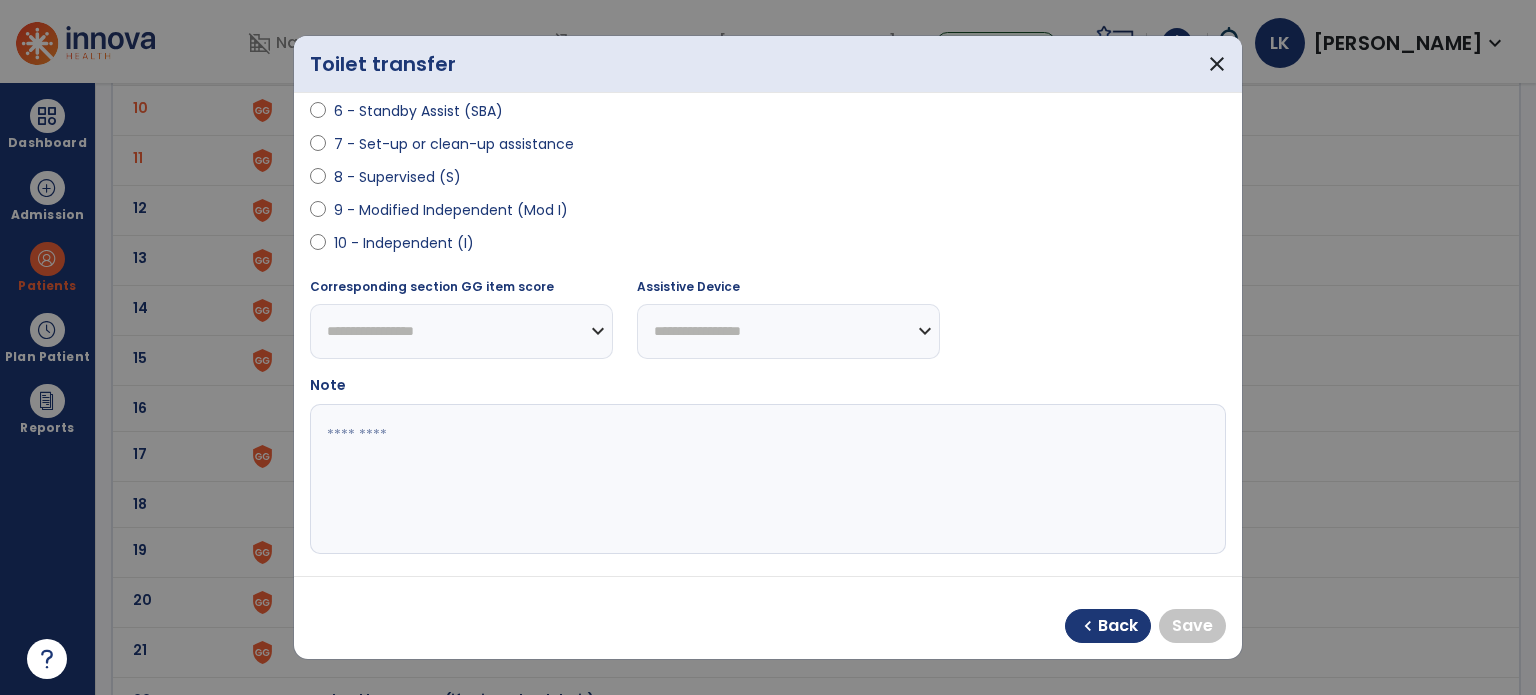 click on "9 - Modified Independent (Mod I)" at bounding box center (451, 210) 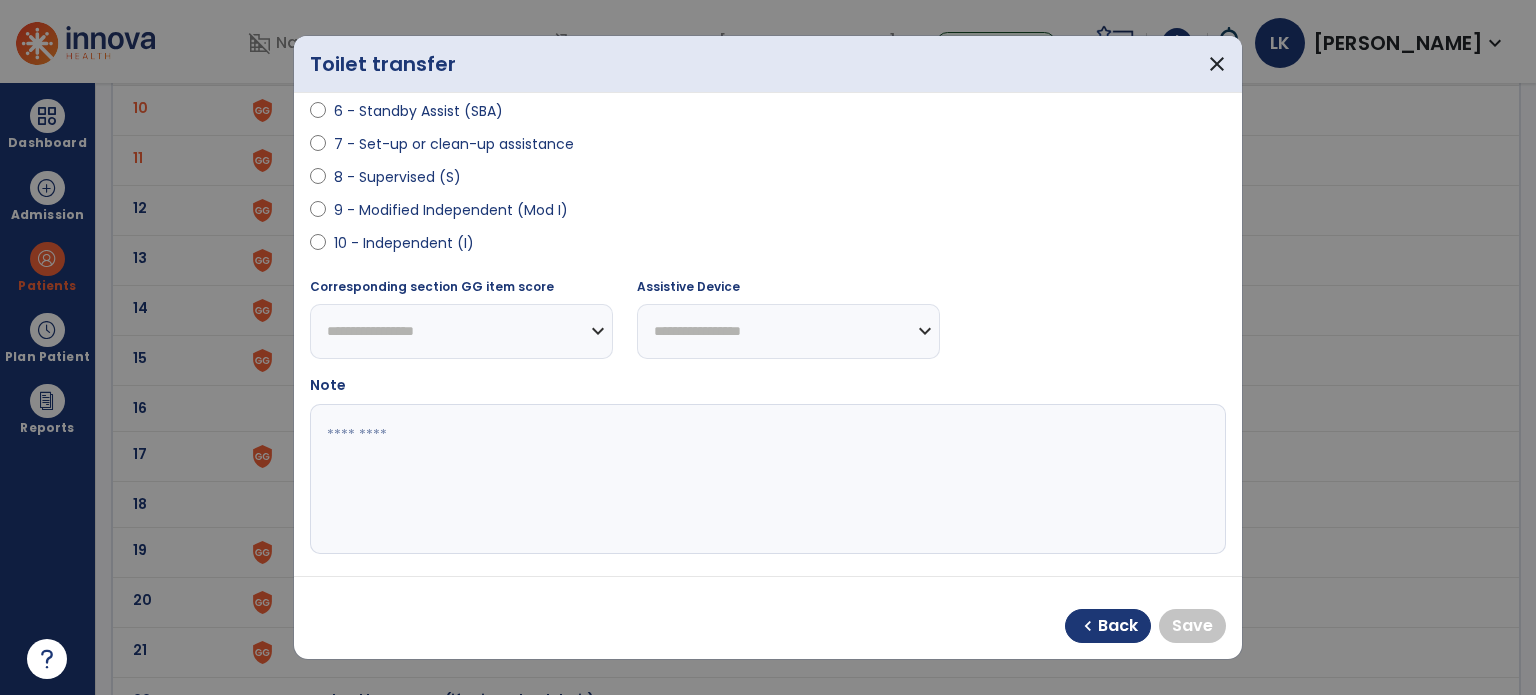 select on "**********" 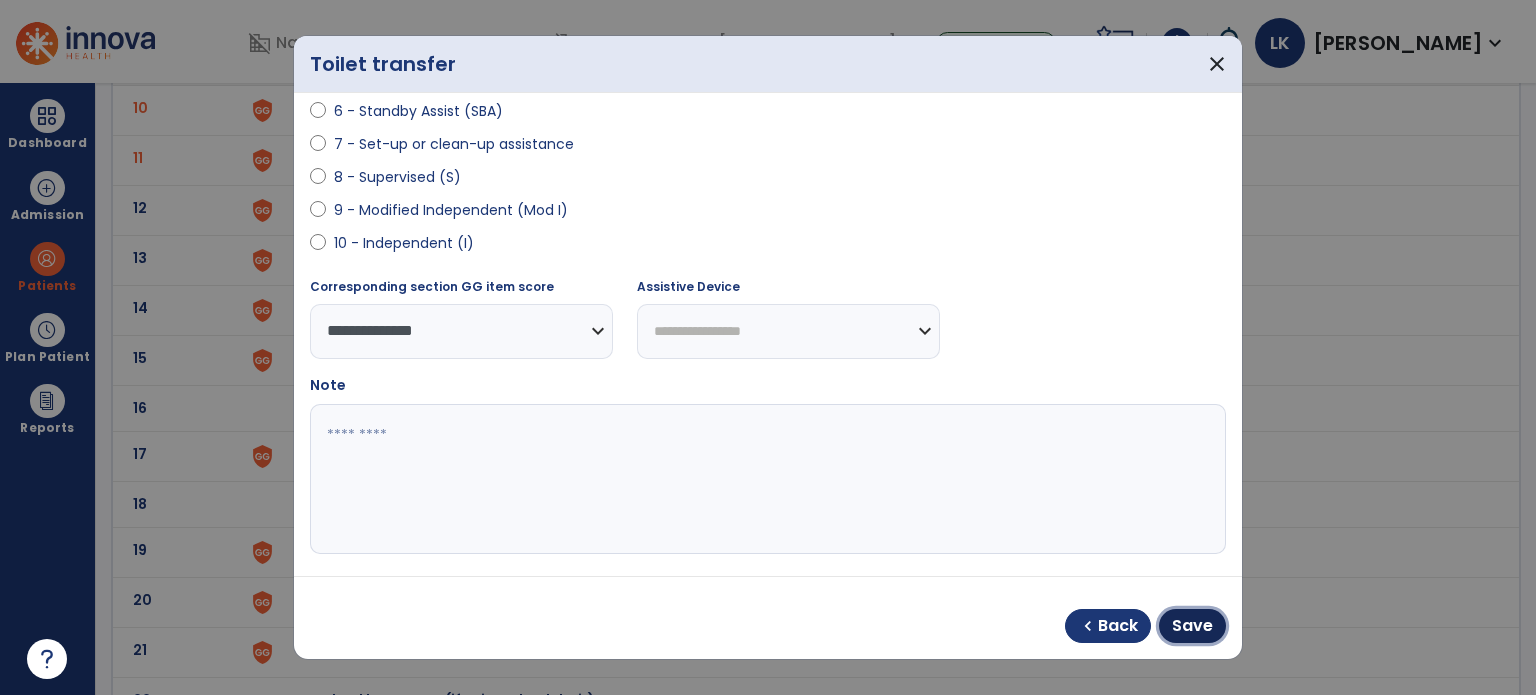 click on "Save" at bounding box center (1192, 626) 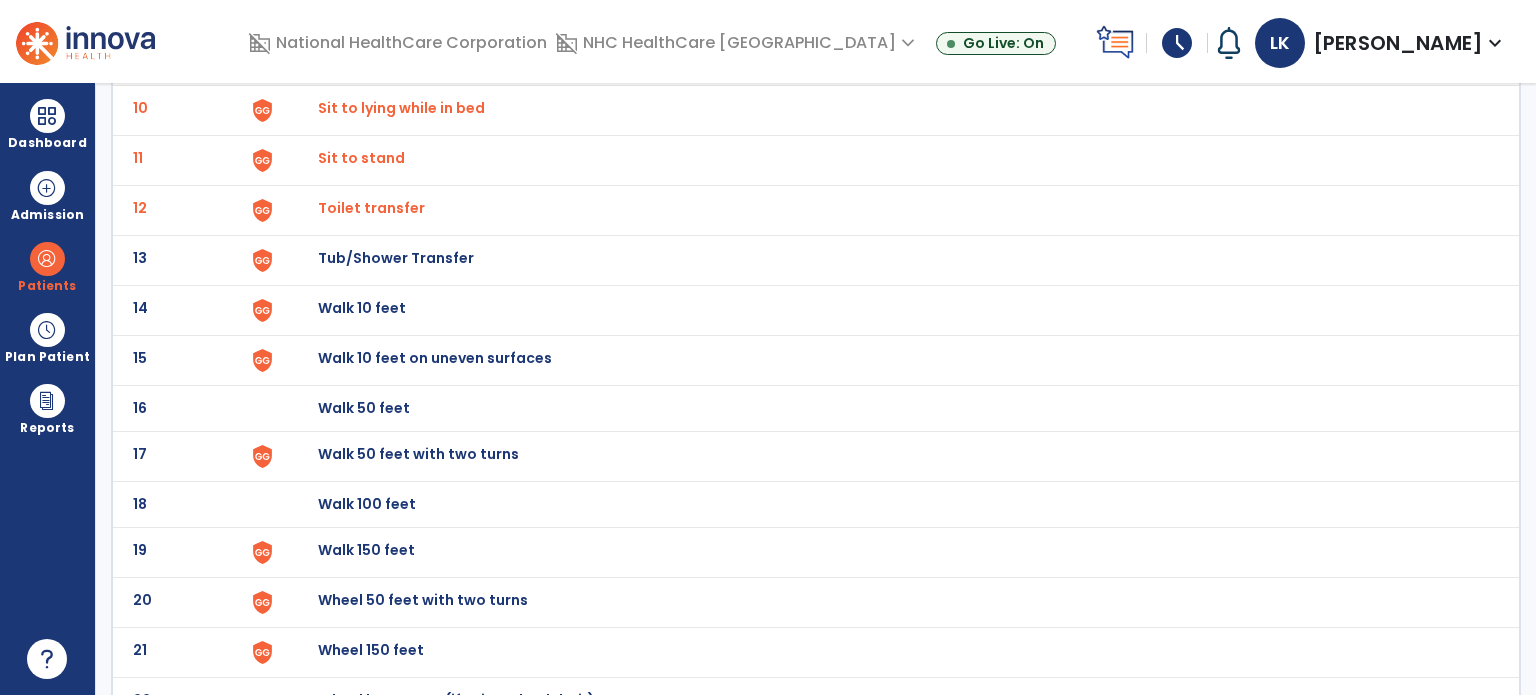 click on "Walk 100 feet" at bounding box center (364, -338) 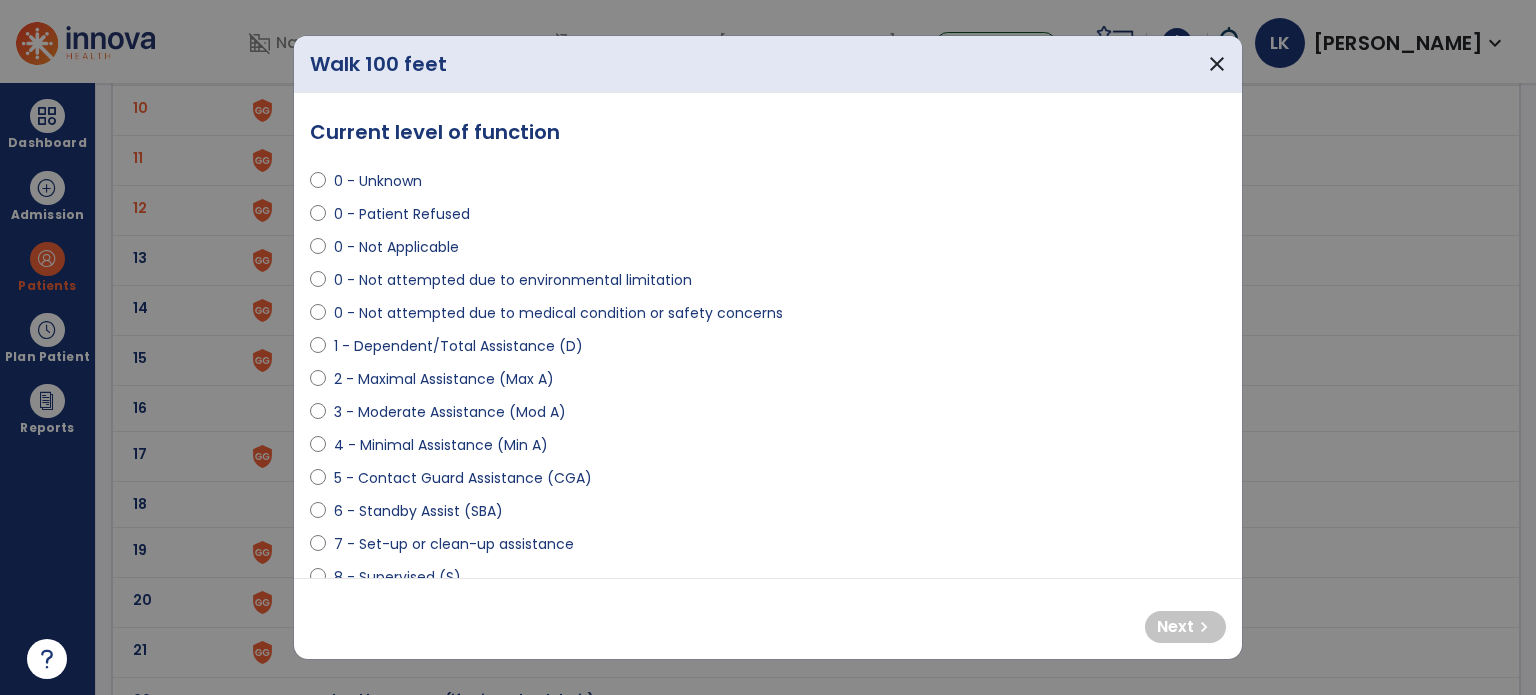 drag, startPoint x: 435, startPoint y: 443, endPoint x: 652, endPoint y: 486, distance: 221.21935 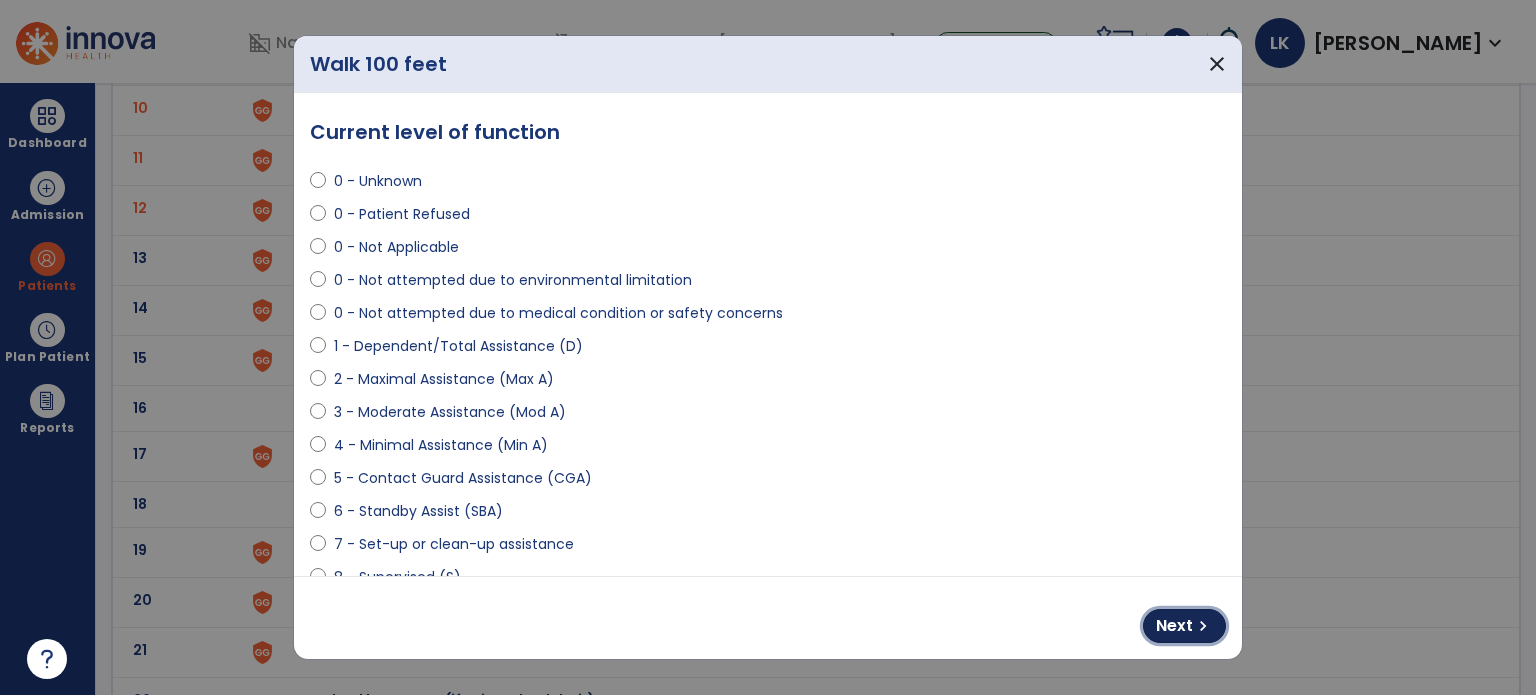click on "Next  chevron_right" at bounding box center (1184, 626) 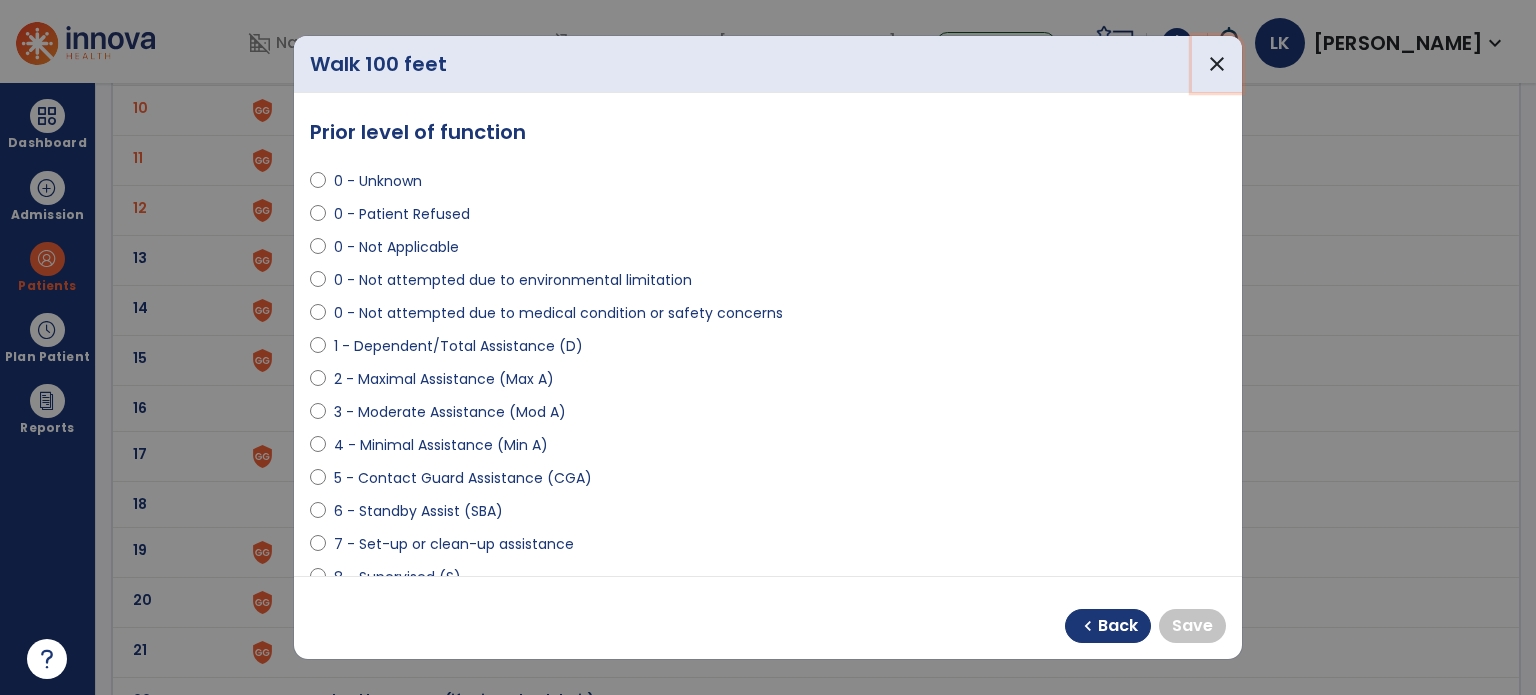 click on "close" at bounding box center (1217, 64) 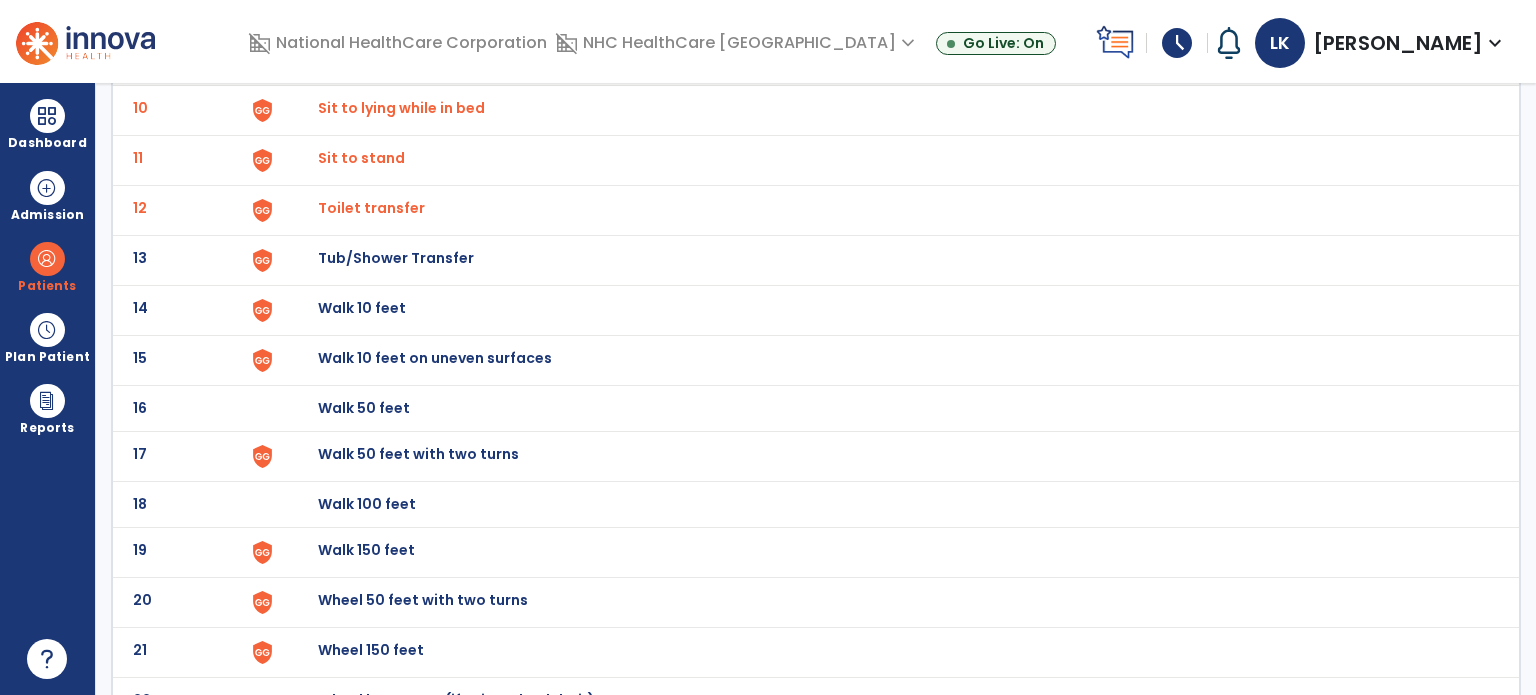 click on "Walk 150 feet" at bounding box center [364, -338] 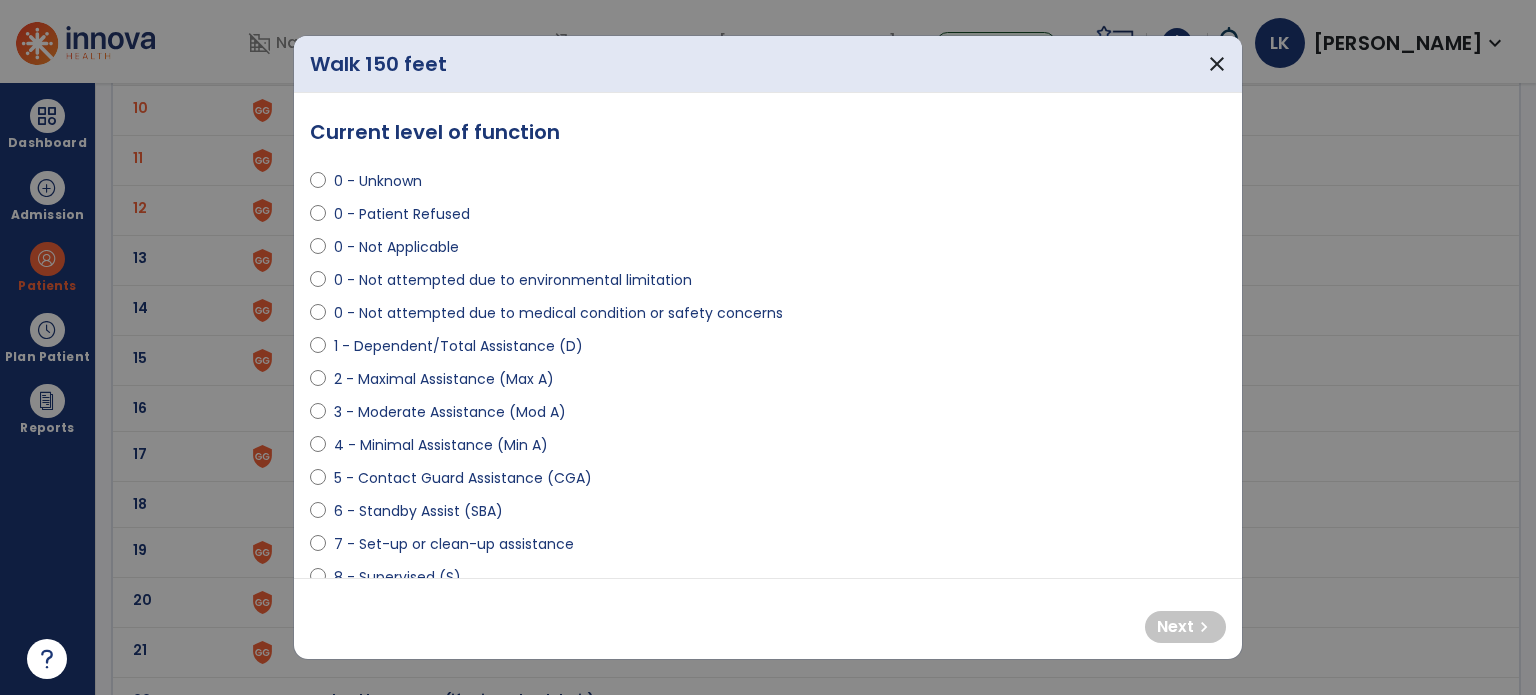 click on "0 - Not attempted due to medical condition or safety concerns" at bounding box center (558, 313) 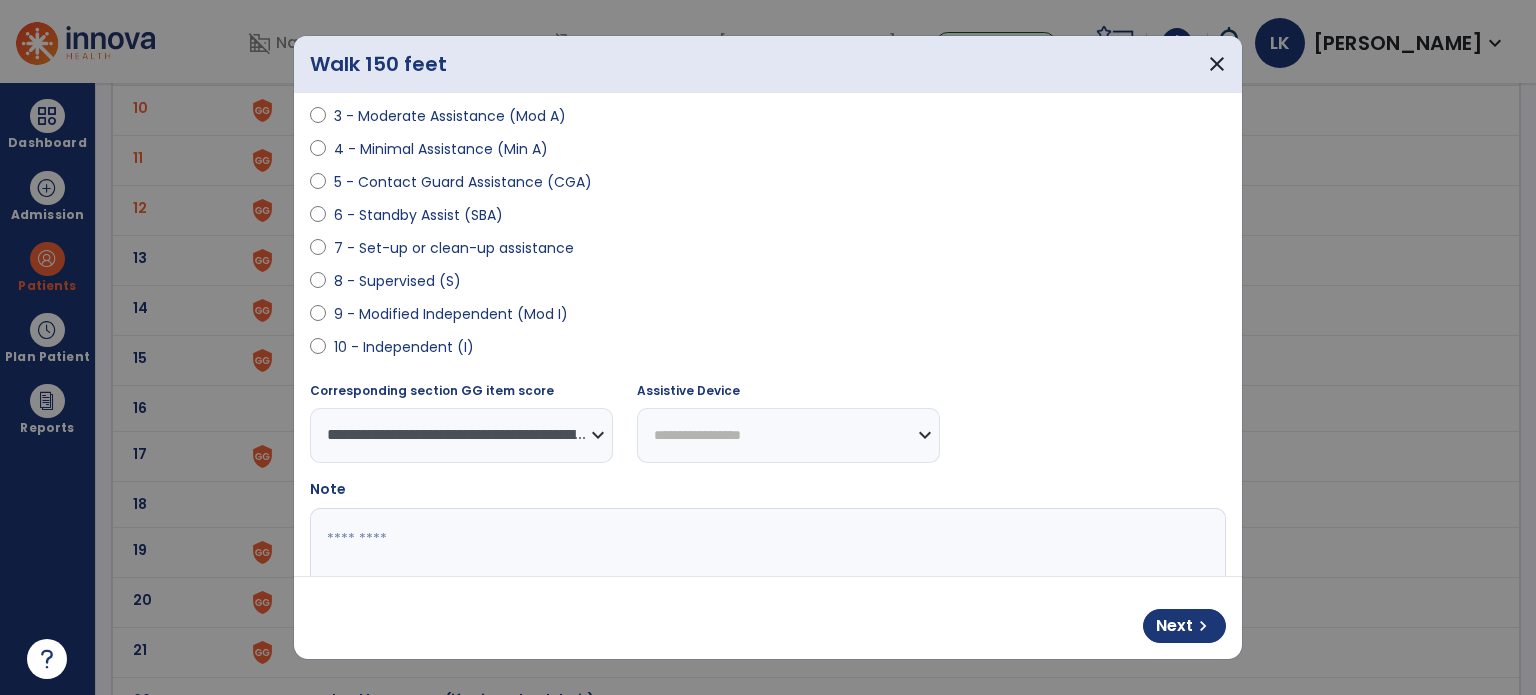 scroll, scrollTop: 300, scrollLeft: 0, axis: vertical 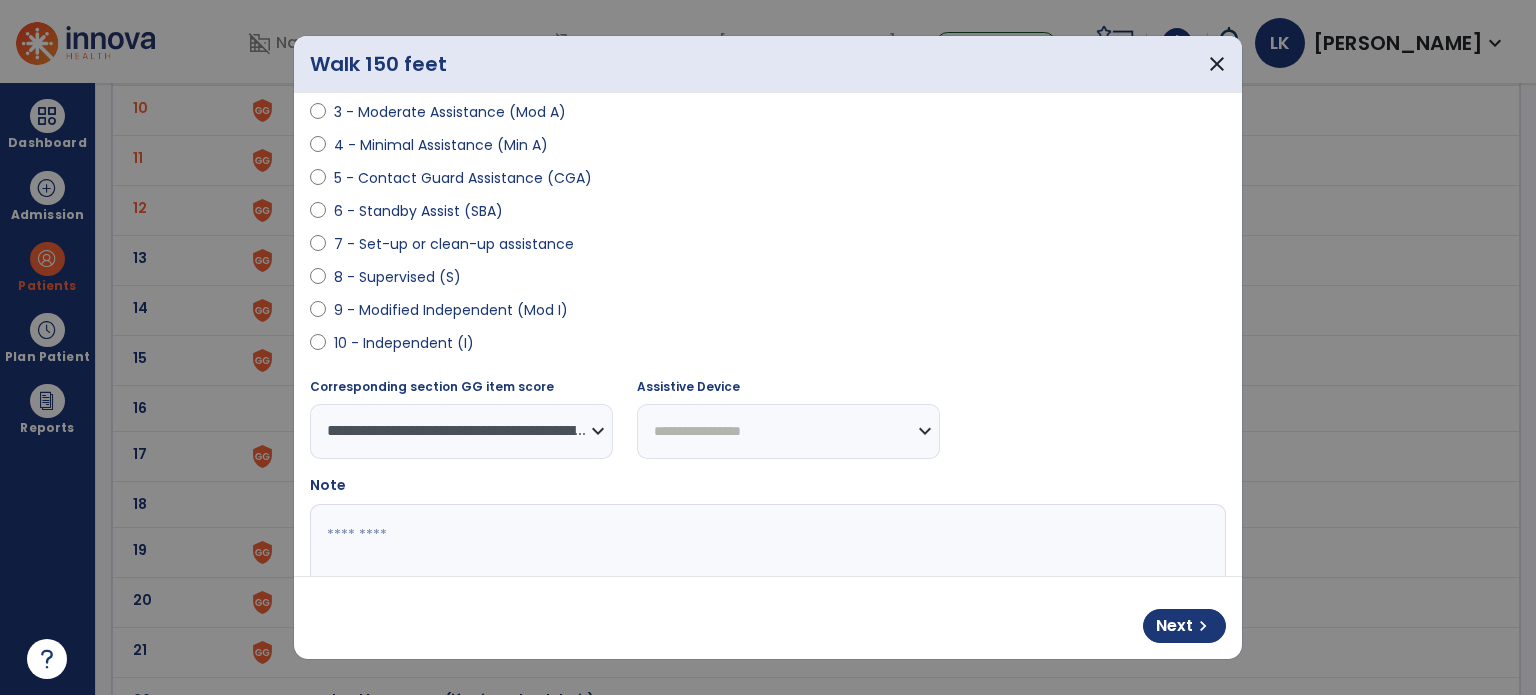click on "**********" at bounding box center (788, 431) 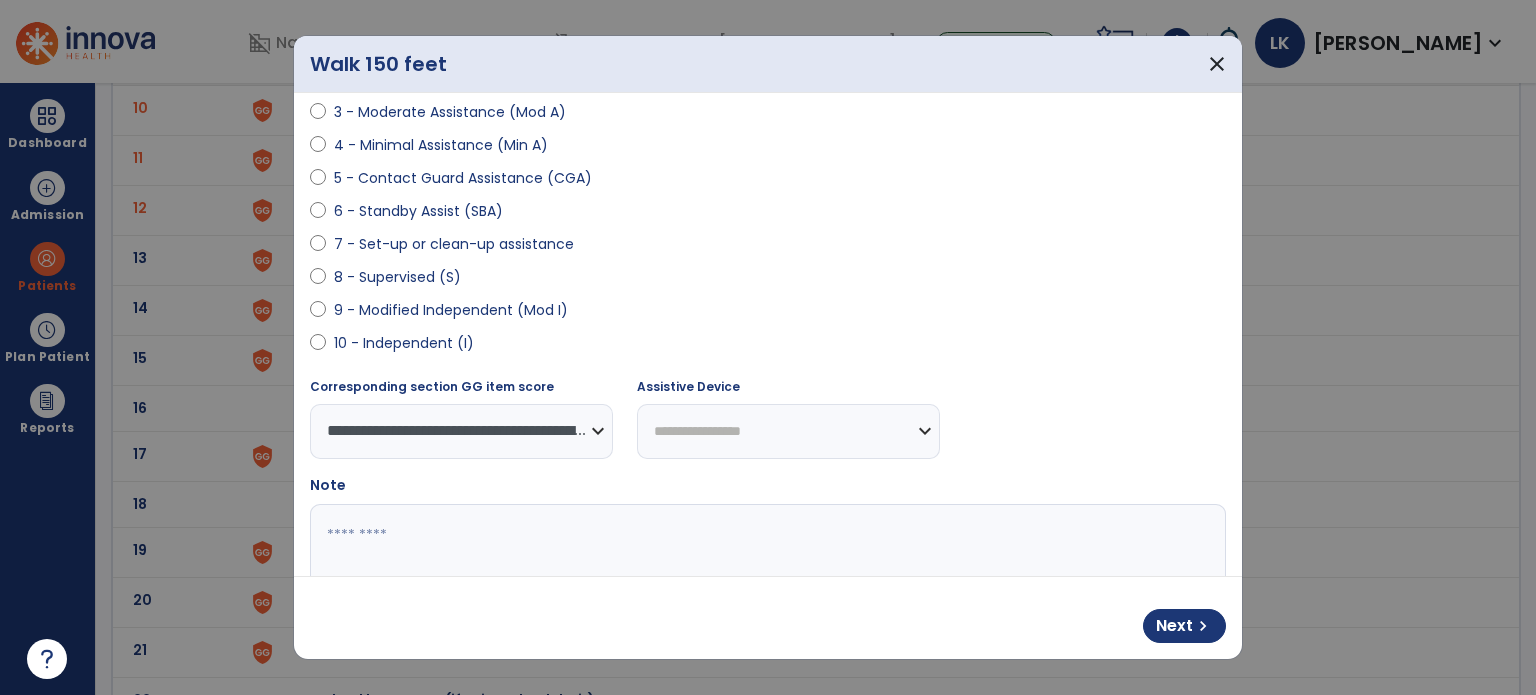 select on "**********" 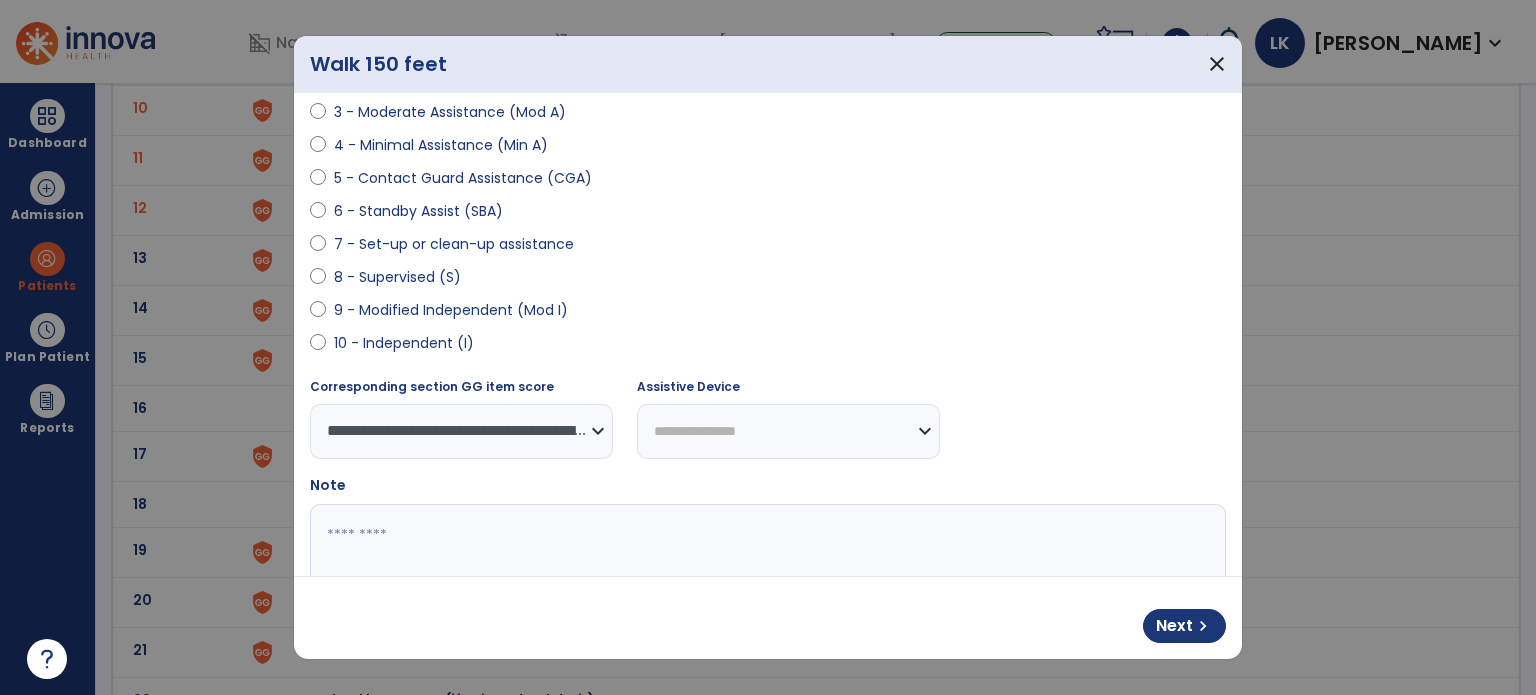 click on "**********" at bounding box center [788, 431] 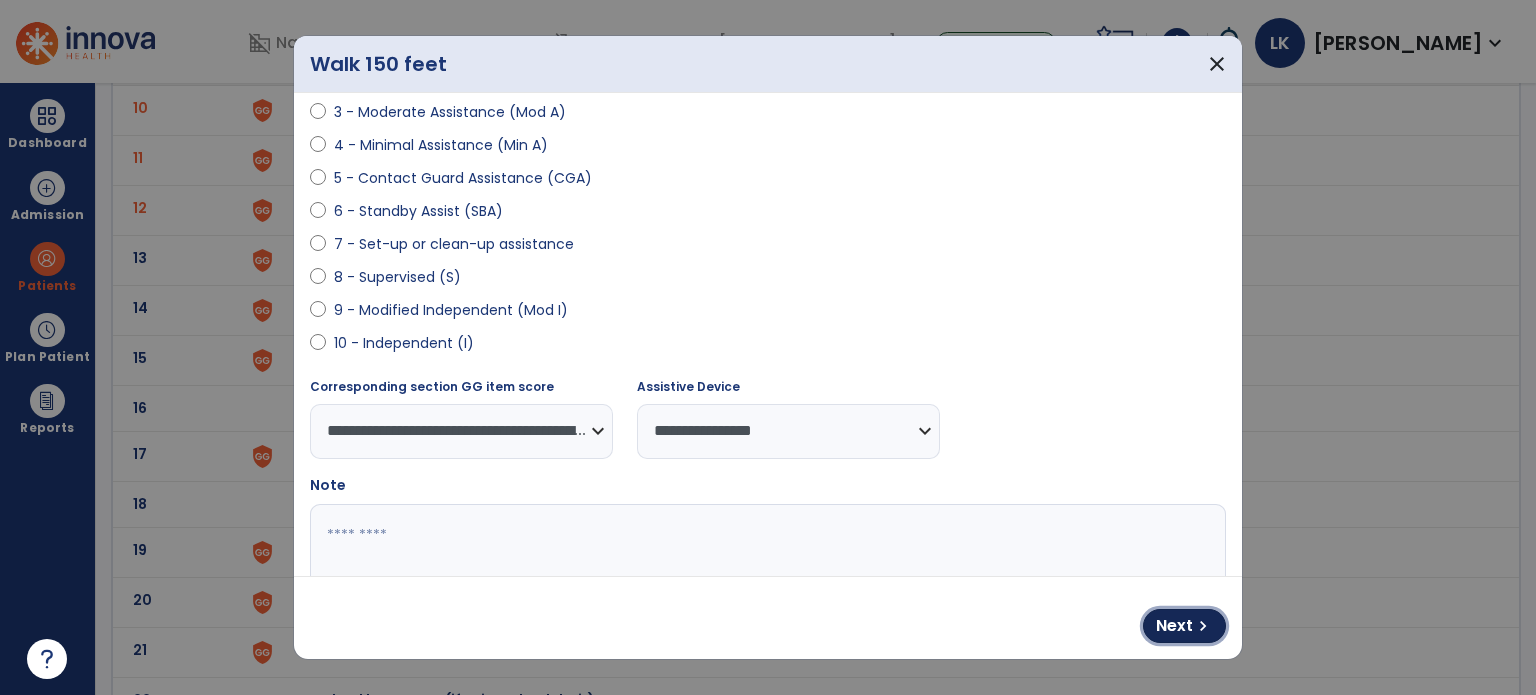 drag, startPoint x: 1164, startPoint y: 630, endPoint x: 1083, endPoint y: 586, distance: 92.17918 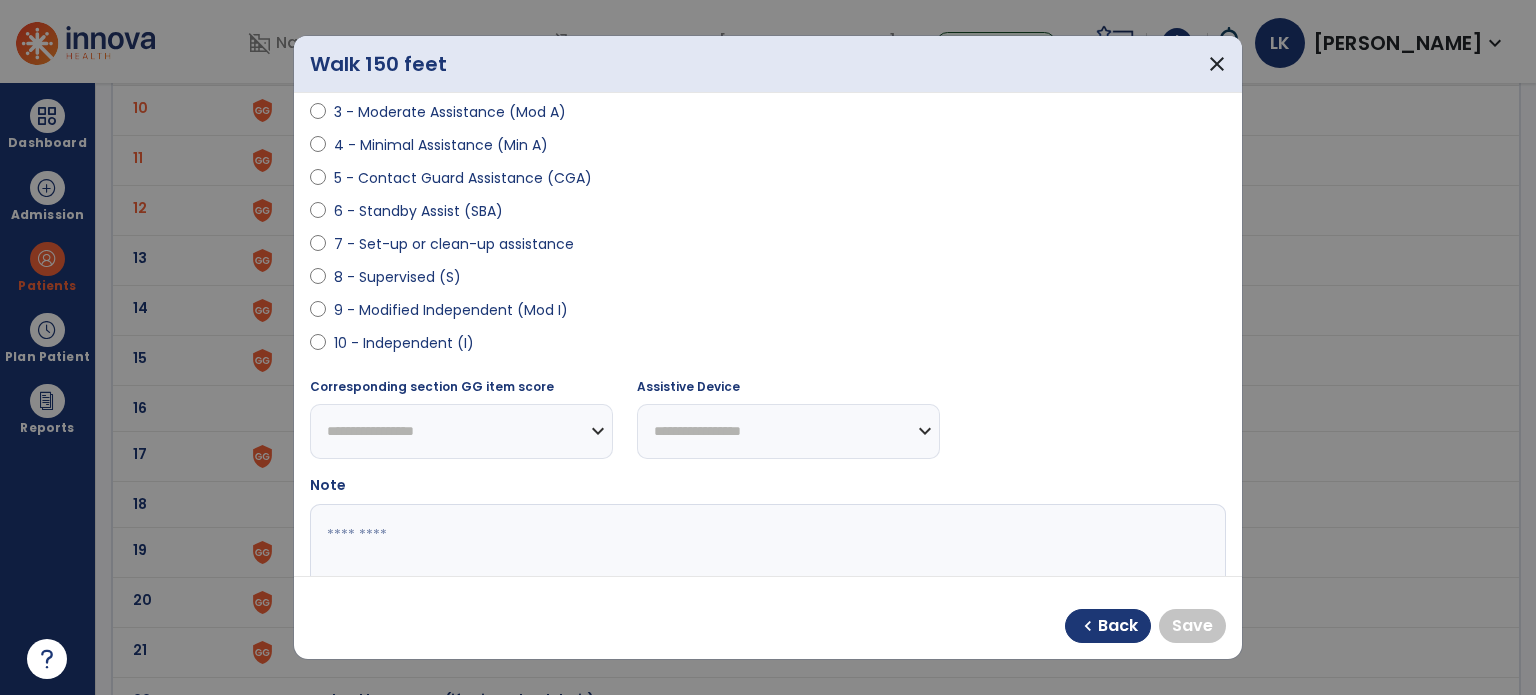 click on "**********" at bounding box center [788, 431] 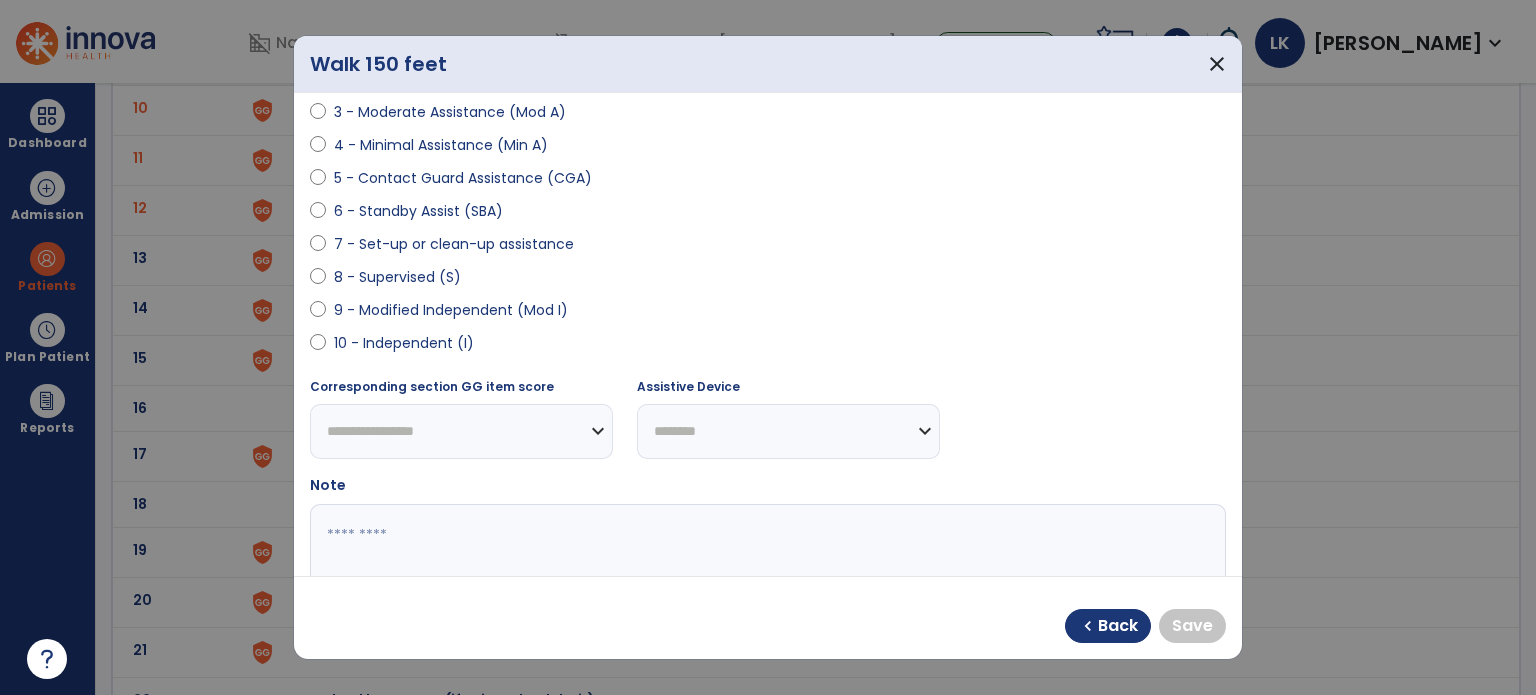 click on "**********" at bounding box center (788, 431) 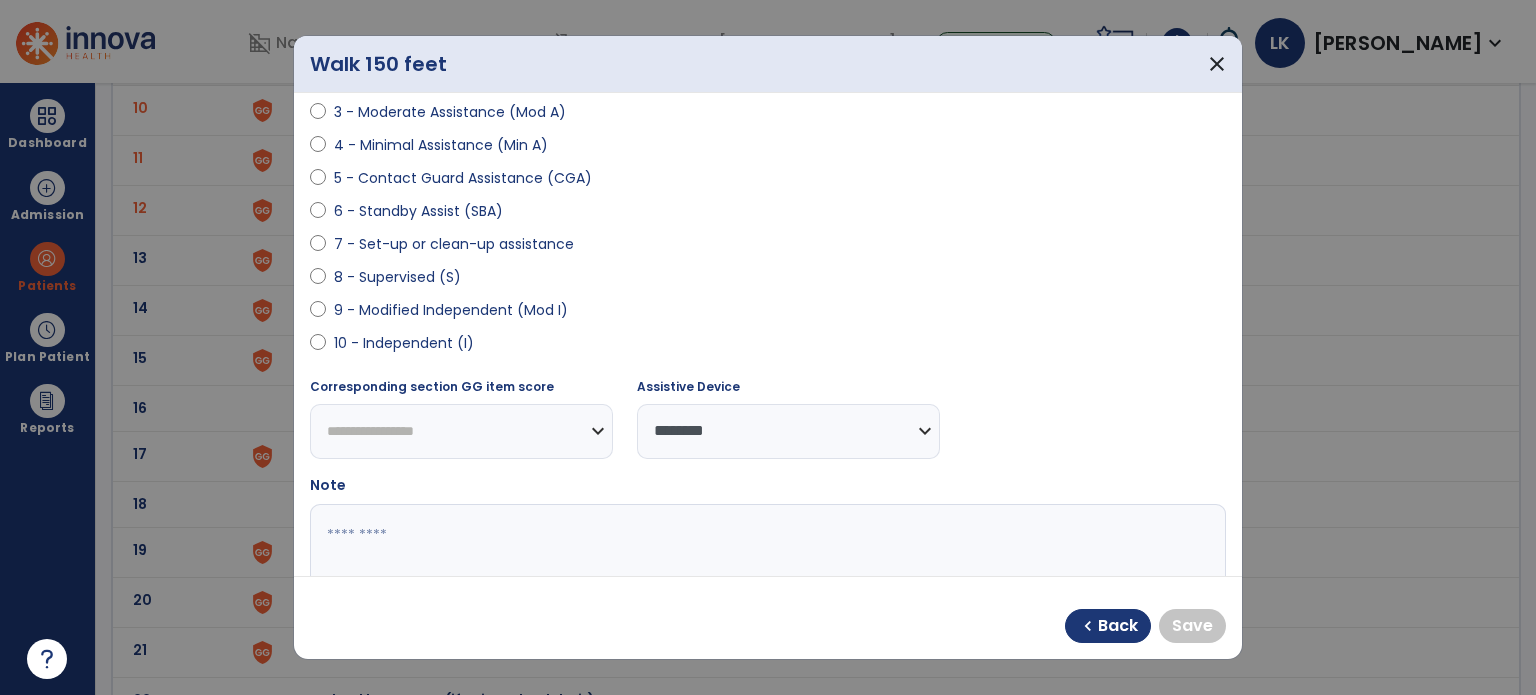 click on "9 - Modified Independent (Mod I)" at bounding box center (451, 310) 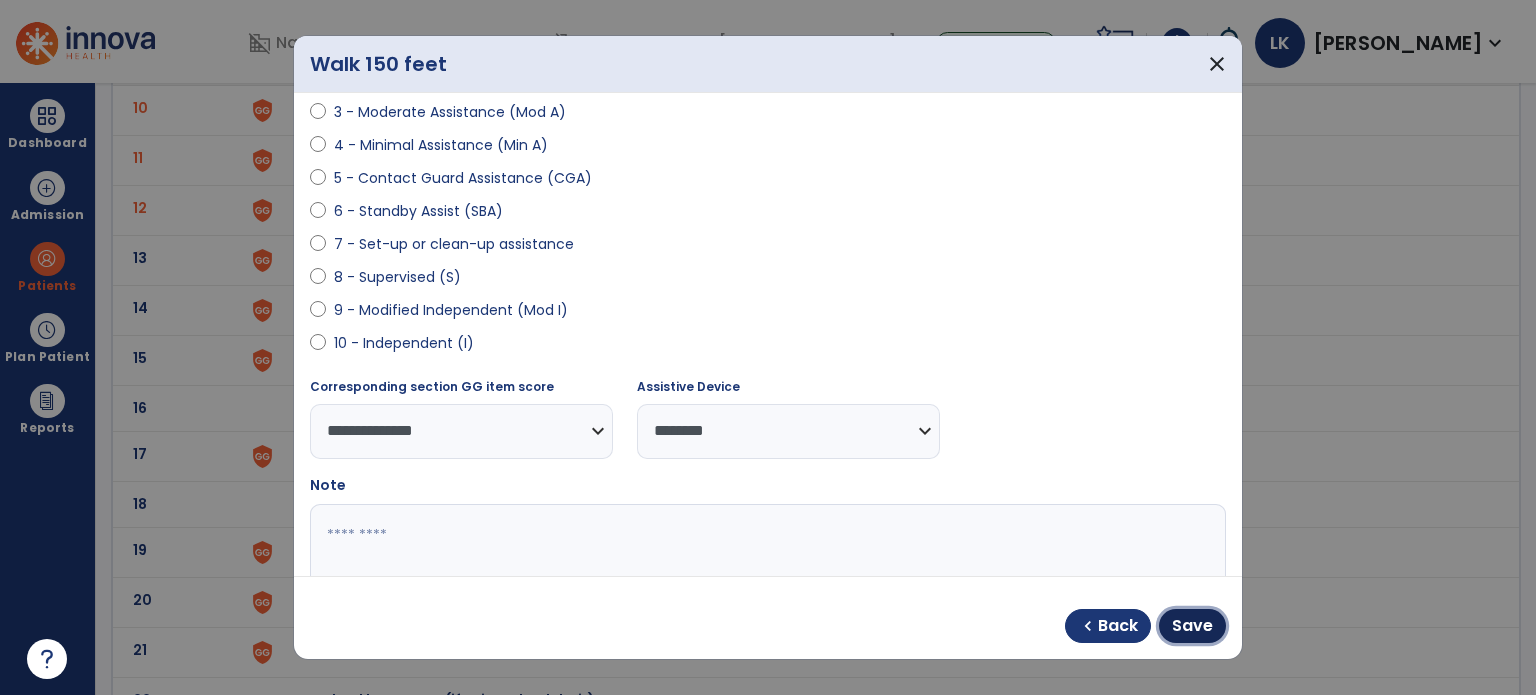 click on "Save" at bounding box center [1192, 626] 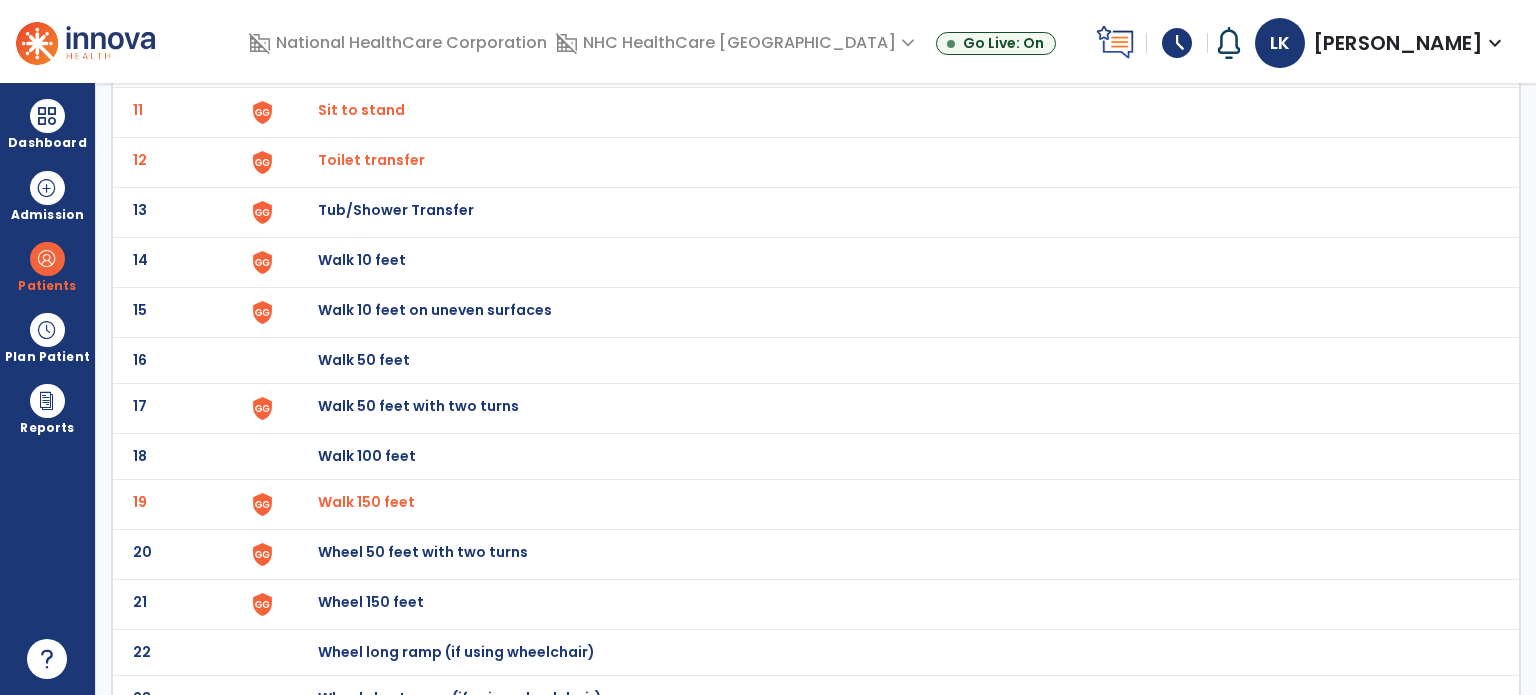 scroll, scrollTop: 670, scrollLeft: 0, axis: vertical 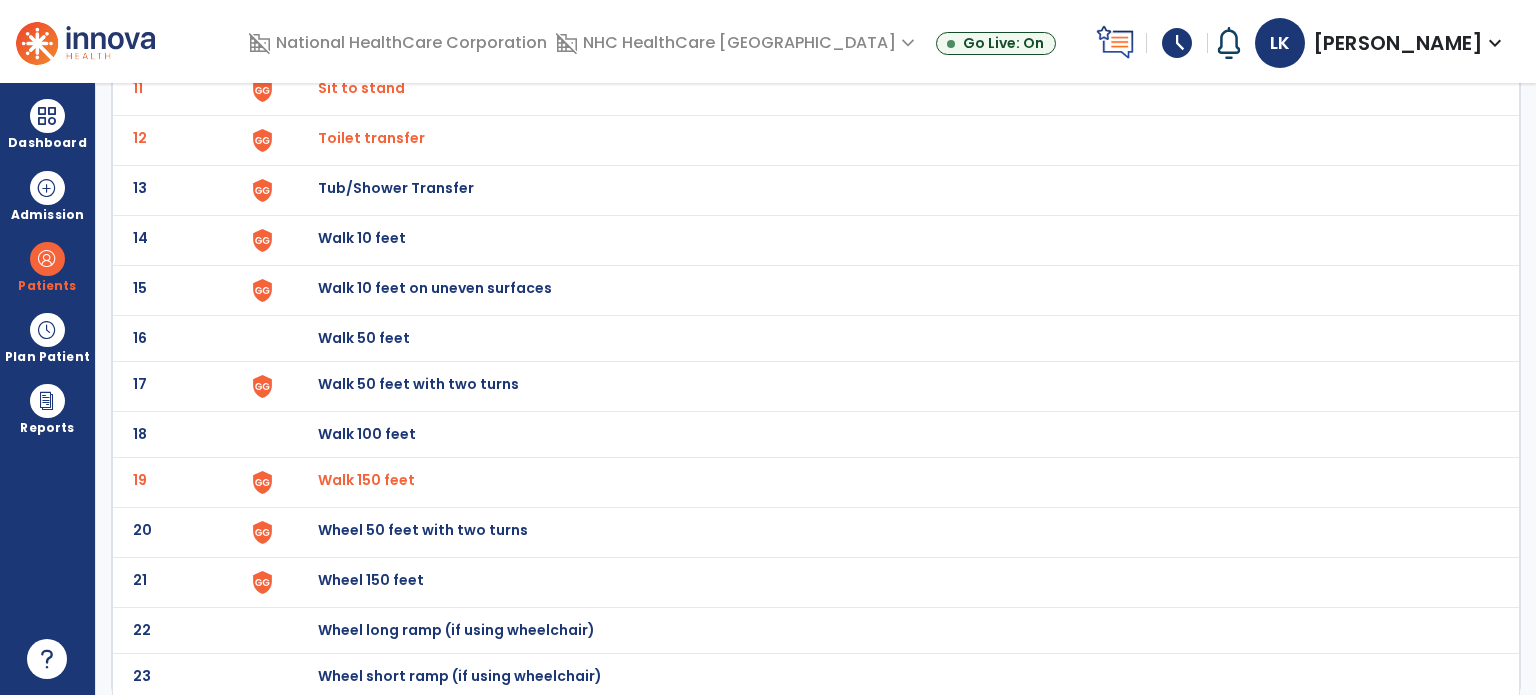 click on "Wheel 150 feet" at bounding box center (364, -408) 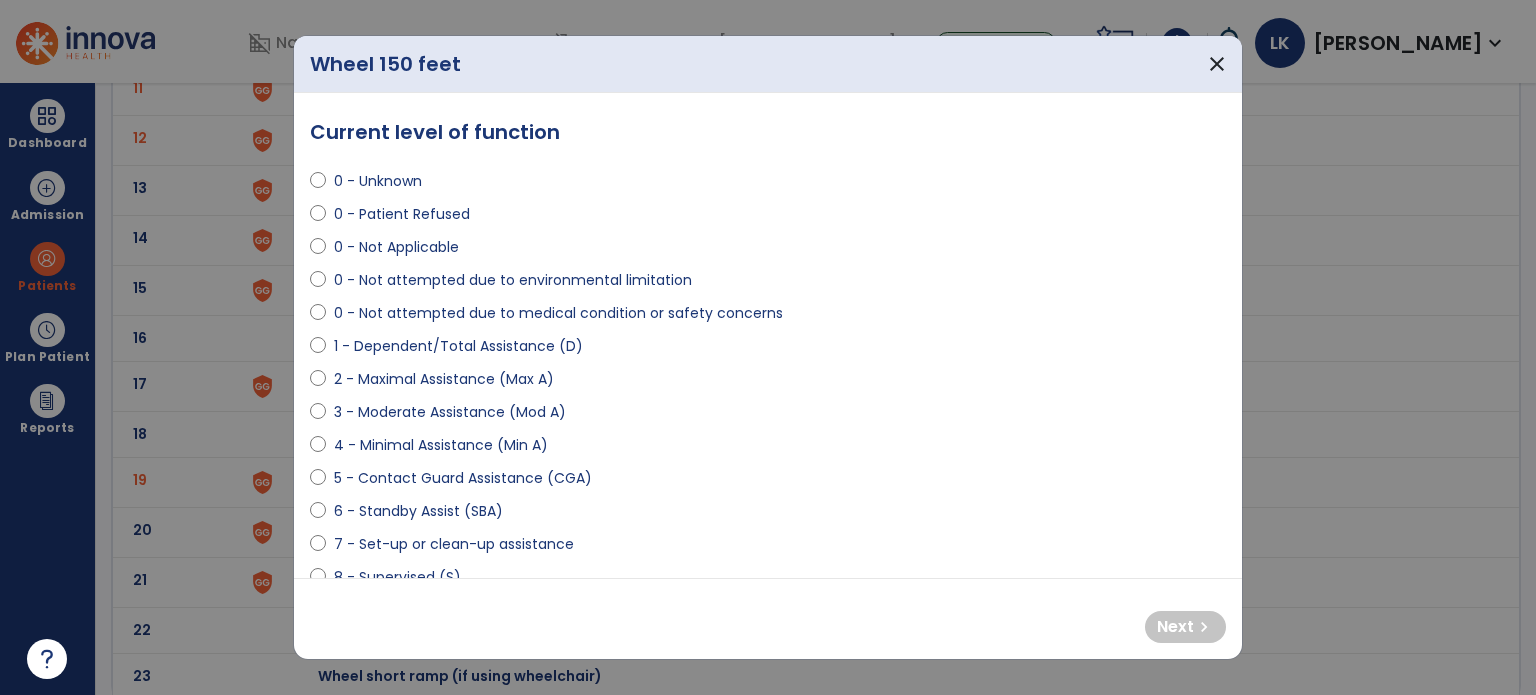 click on "1 - Dependent/Total Assistance (D)" at bounding box center (458, 346) 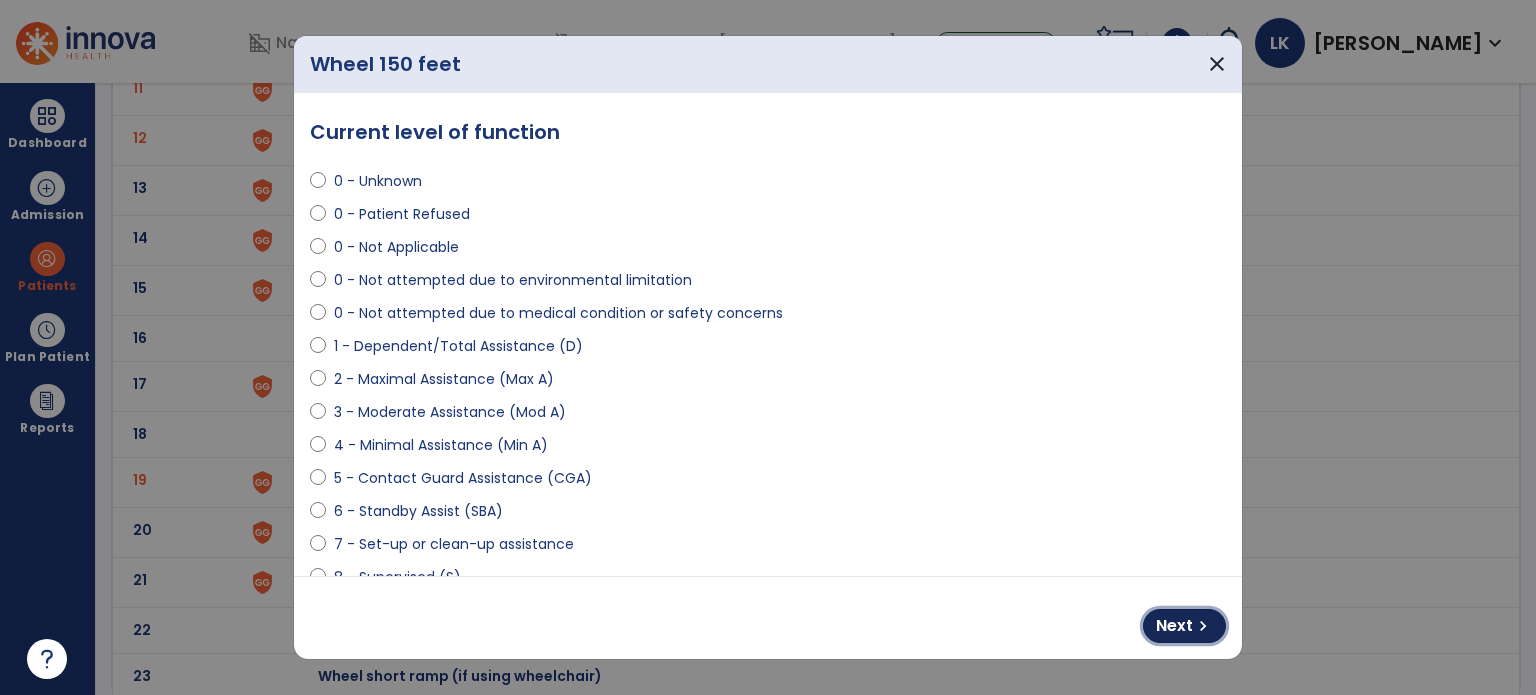 drag, startPoint x: 1184, startPoint y: 625, endPoint x: 1093, endPoint y: 592, distance: 96.79876 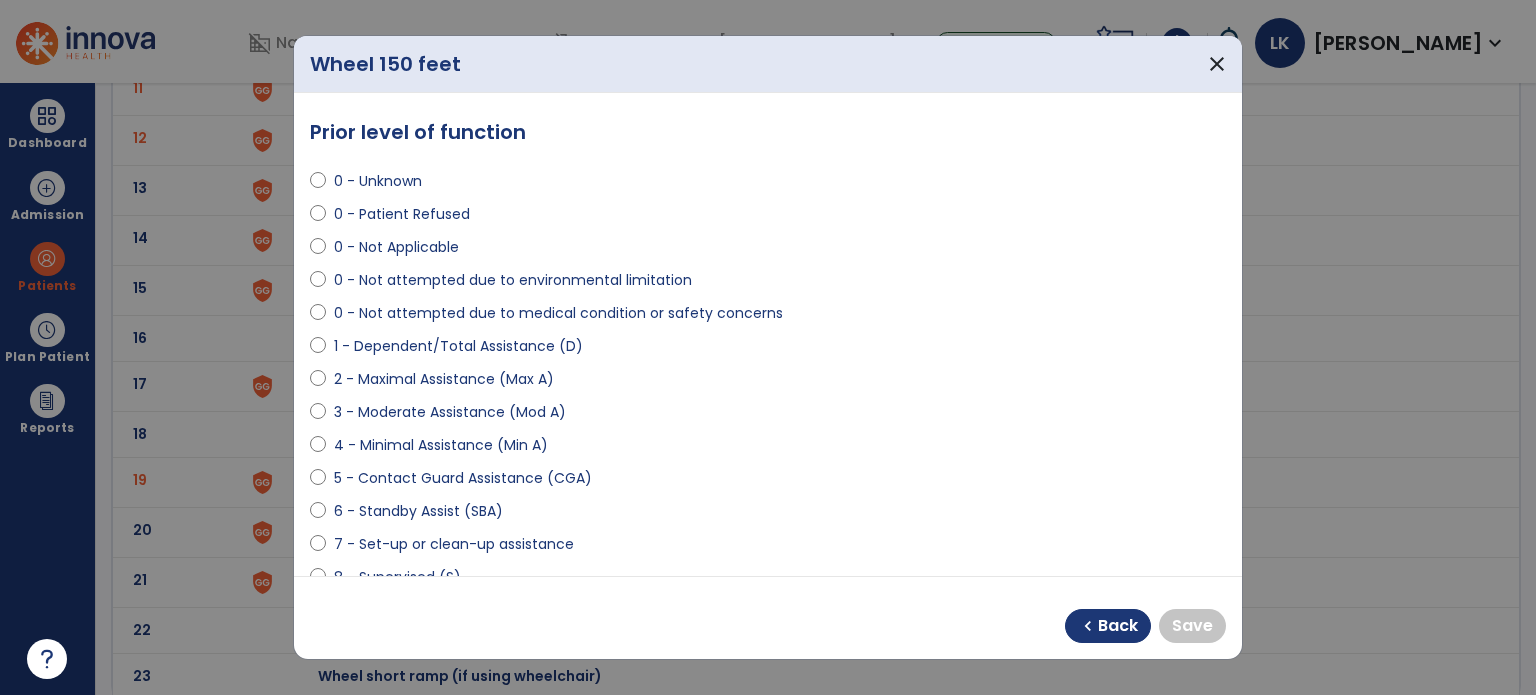click on "0 - Not Applicable" at bounding box center (396, 247) 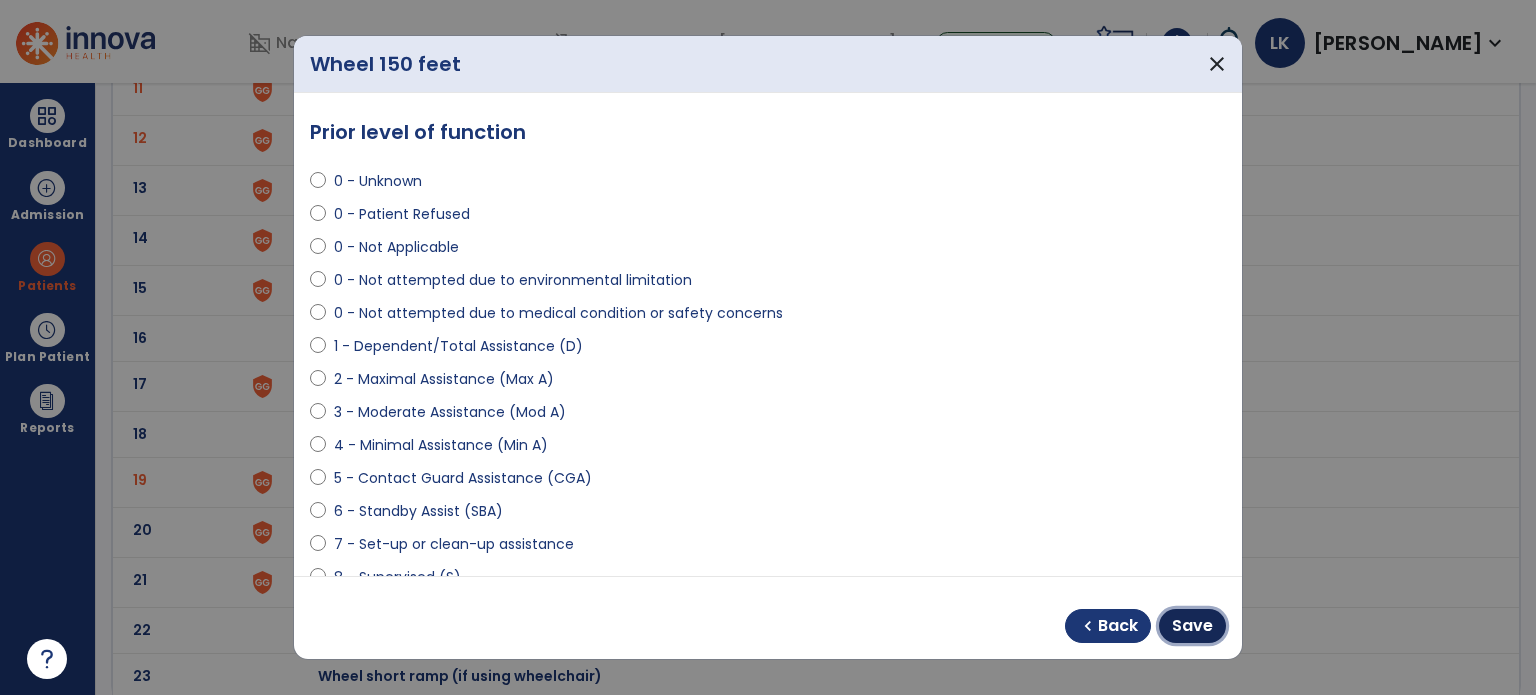 click on "Save" at bounding box center [1192, 626] 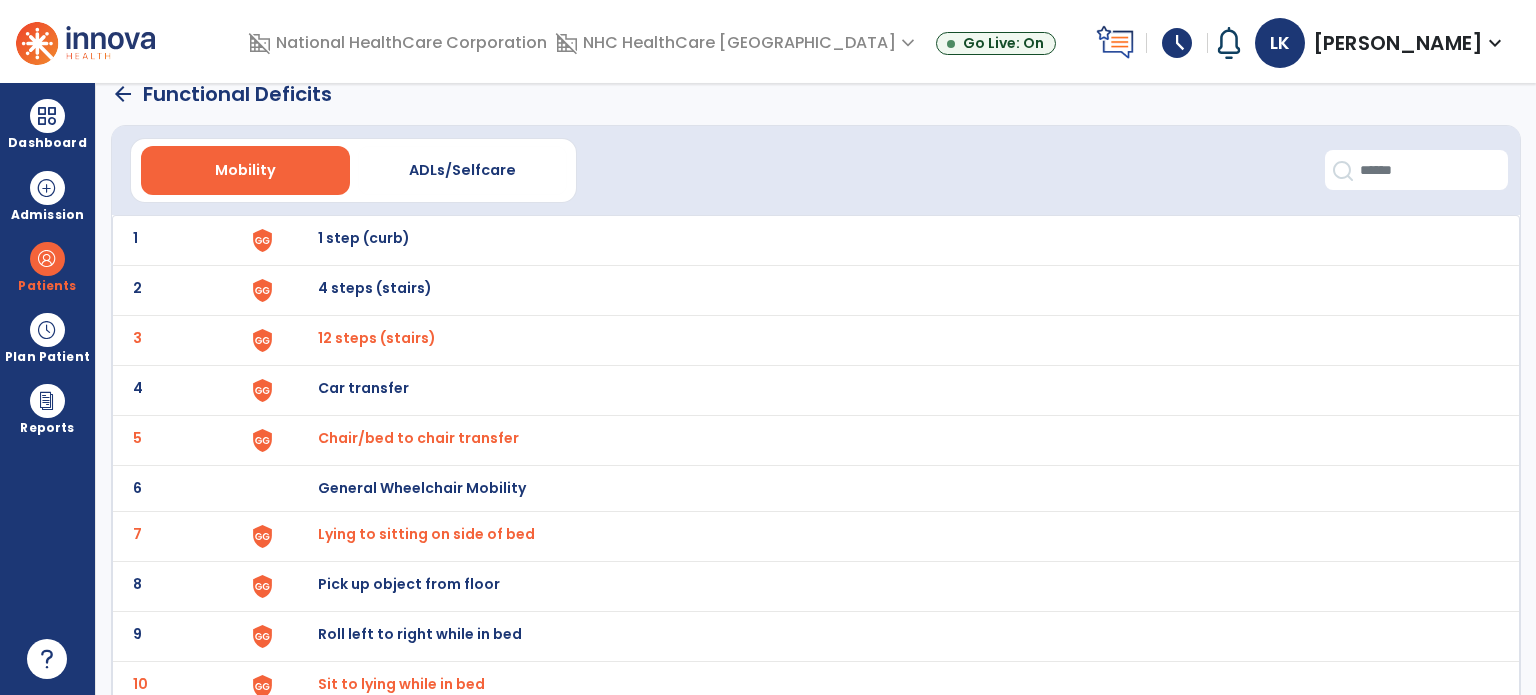 scroll, scrollTop: 0, scrollLeft: 0, axis: both 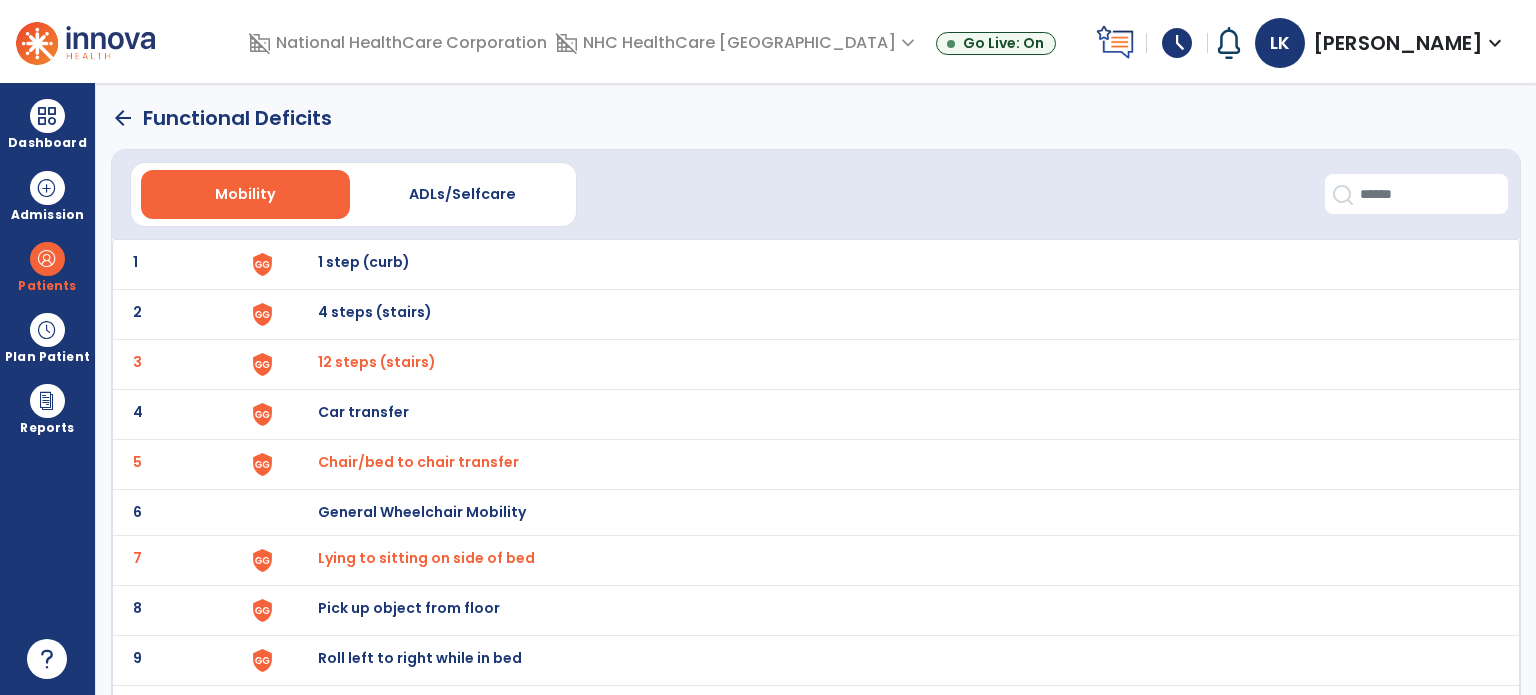 click on "arrow_back" 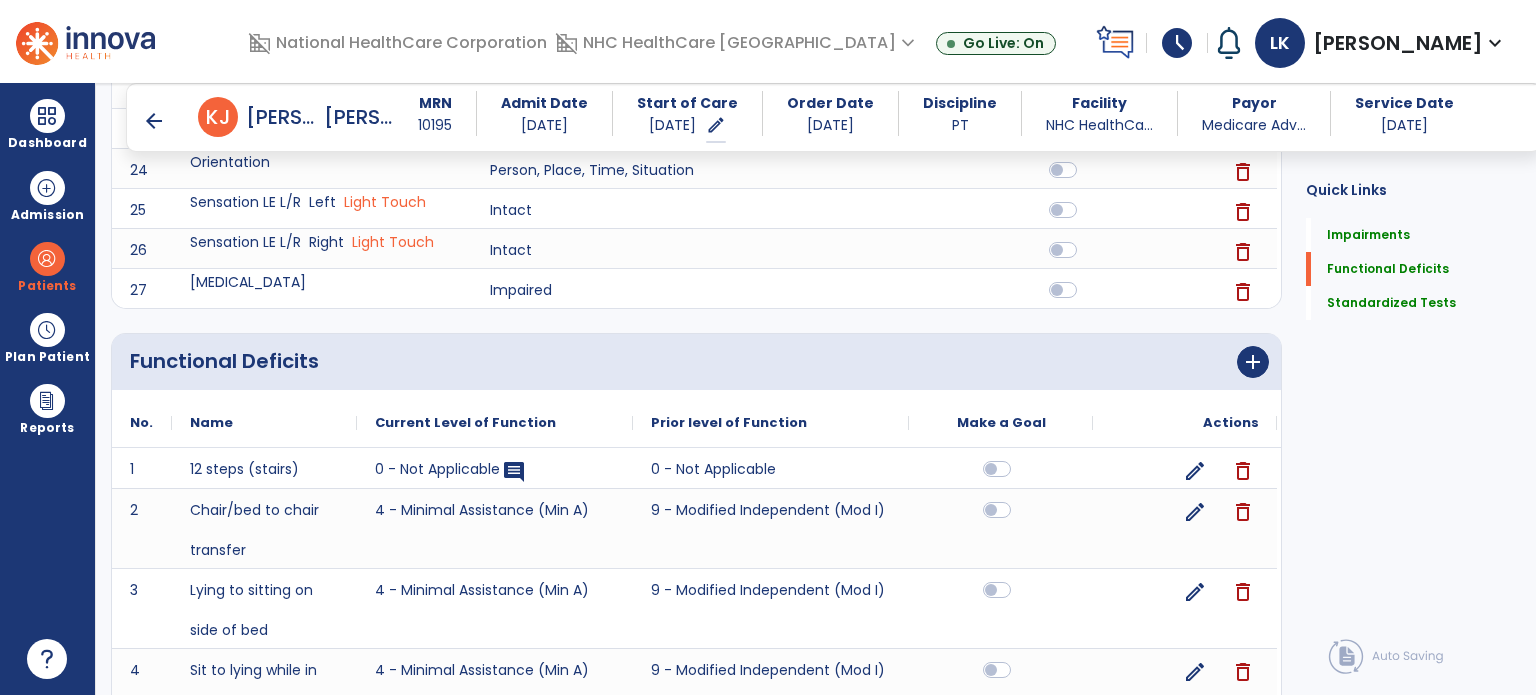 scroll, scrollTop: 1620, scrollLeft: 0, axis: vertical 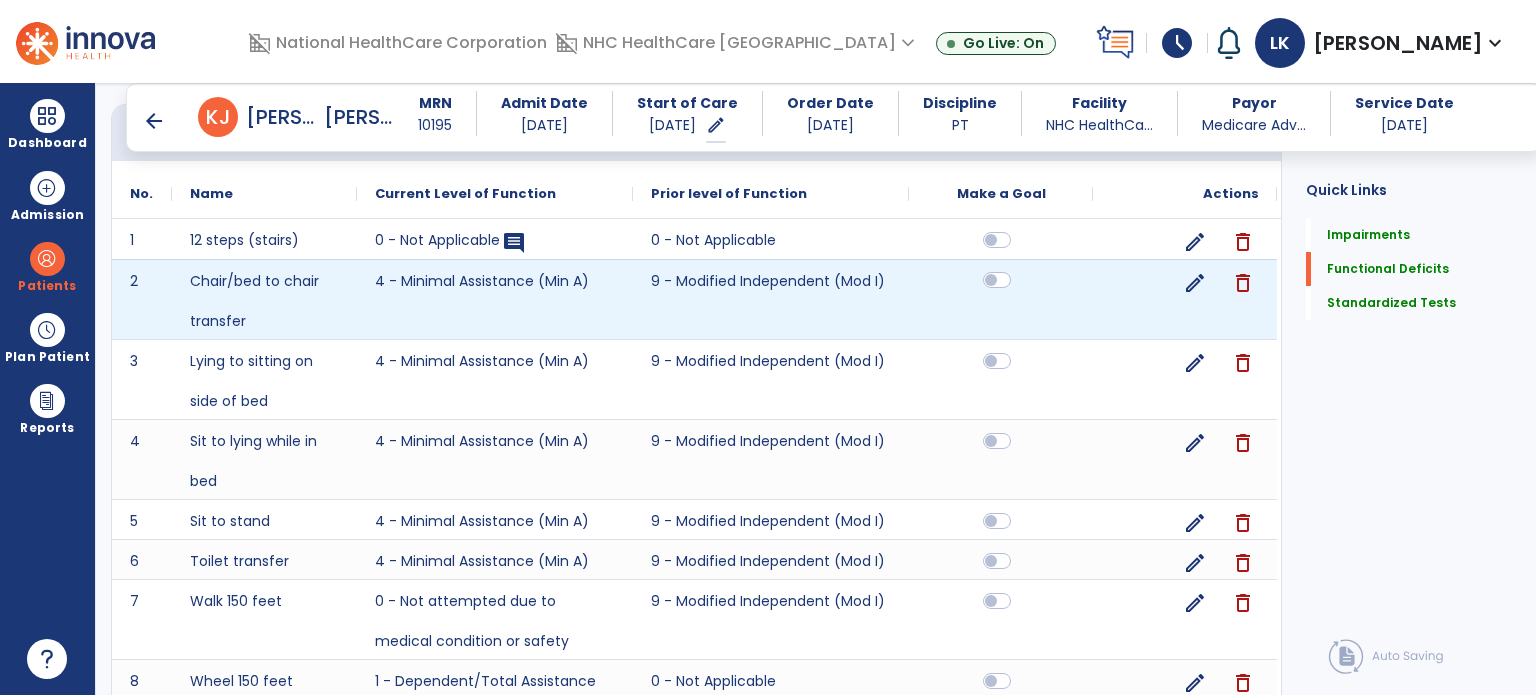 click 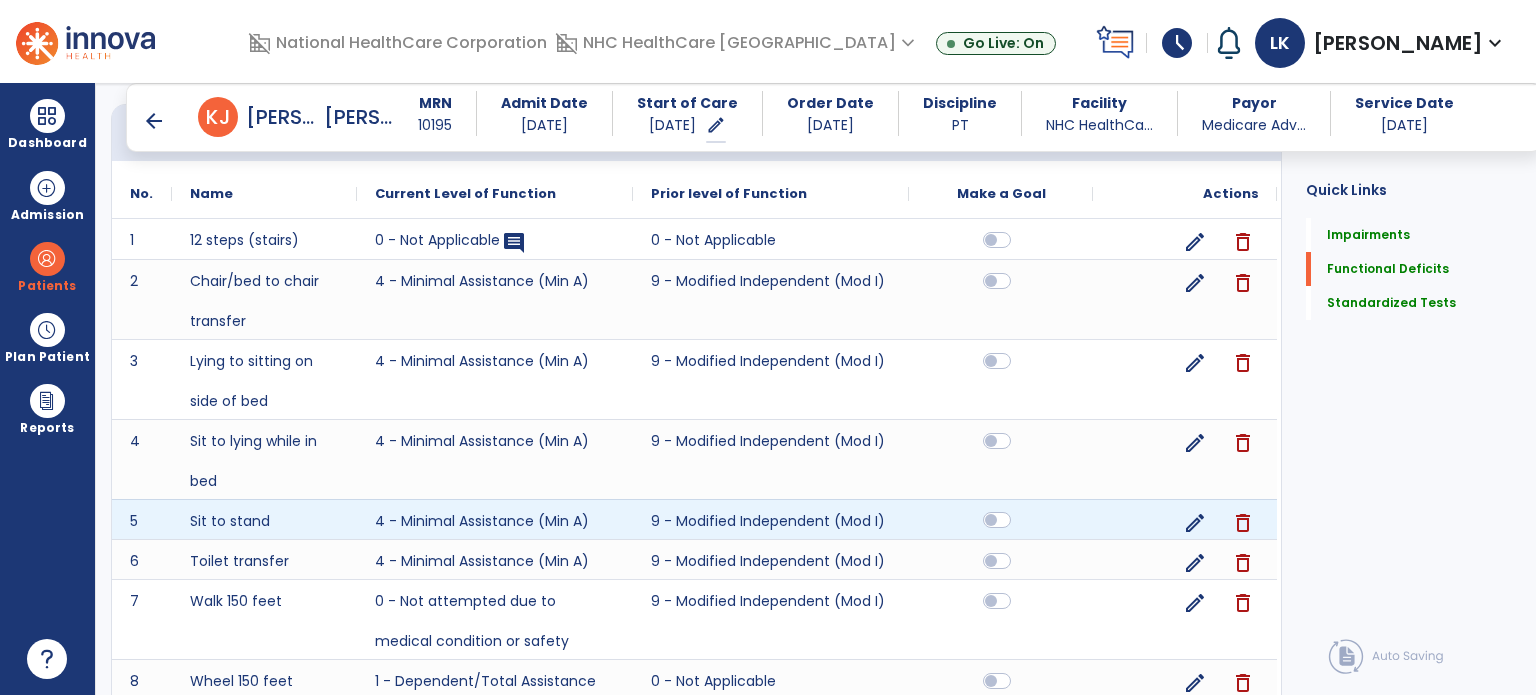click 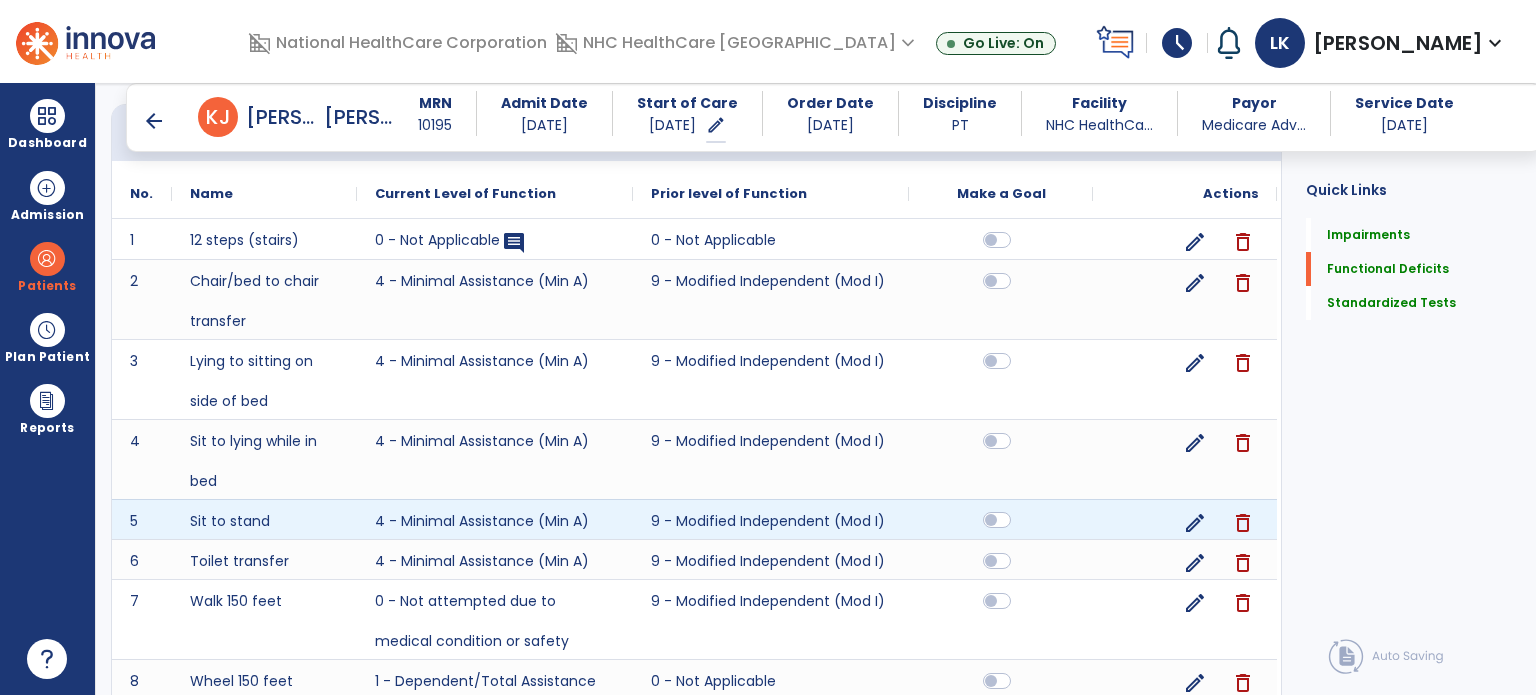 click 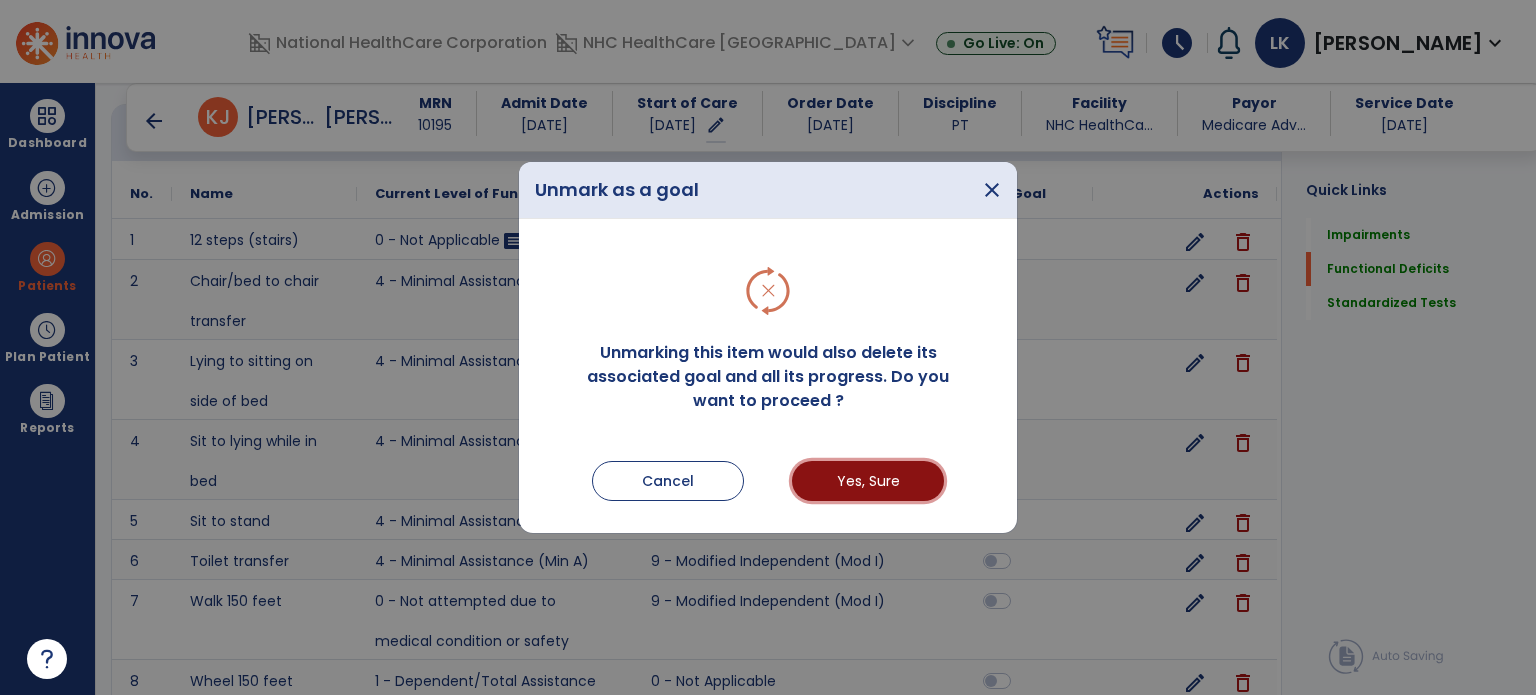 click on "Yes, Sure" at bounding box center [868, 481] 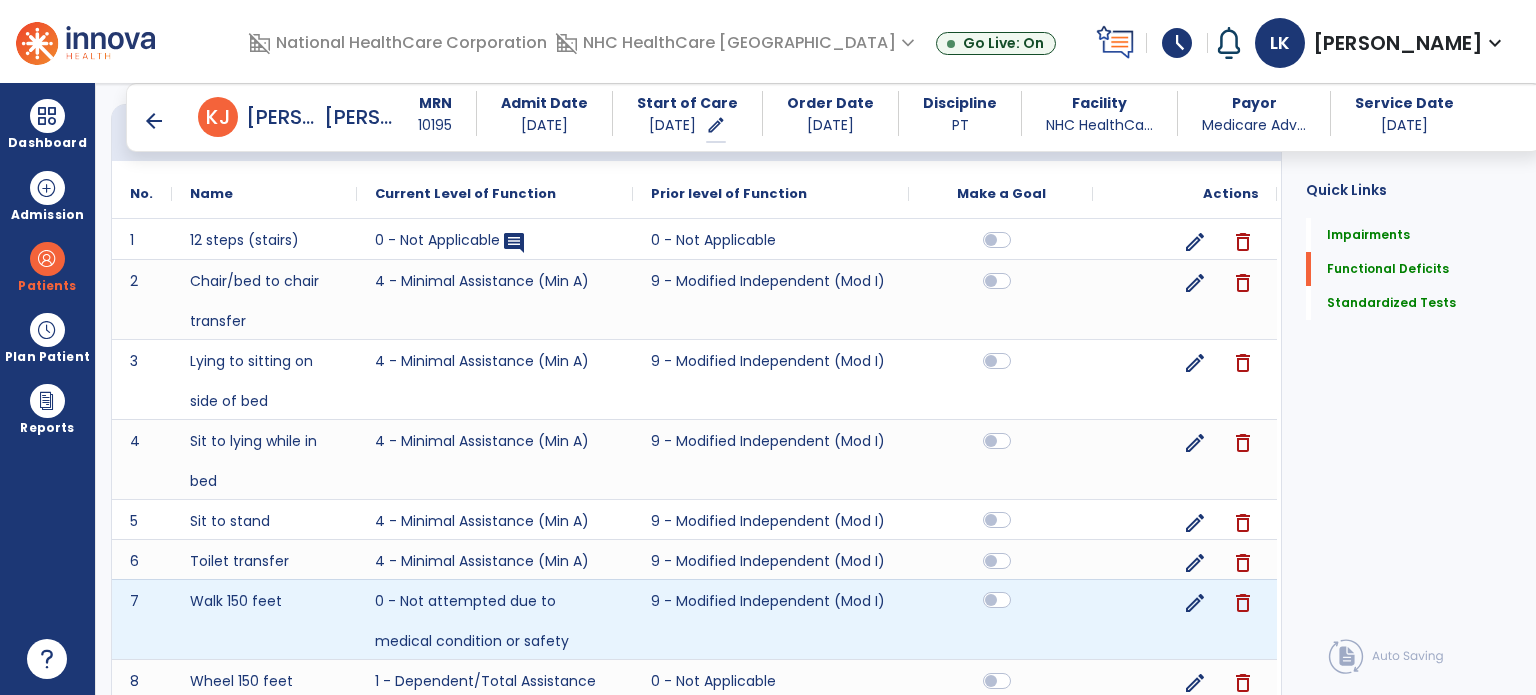 click 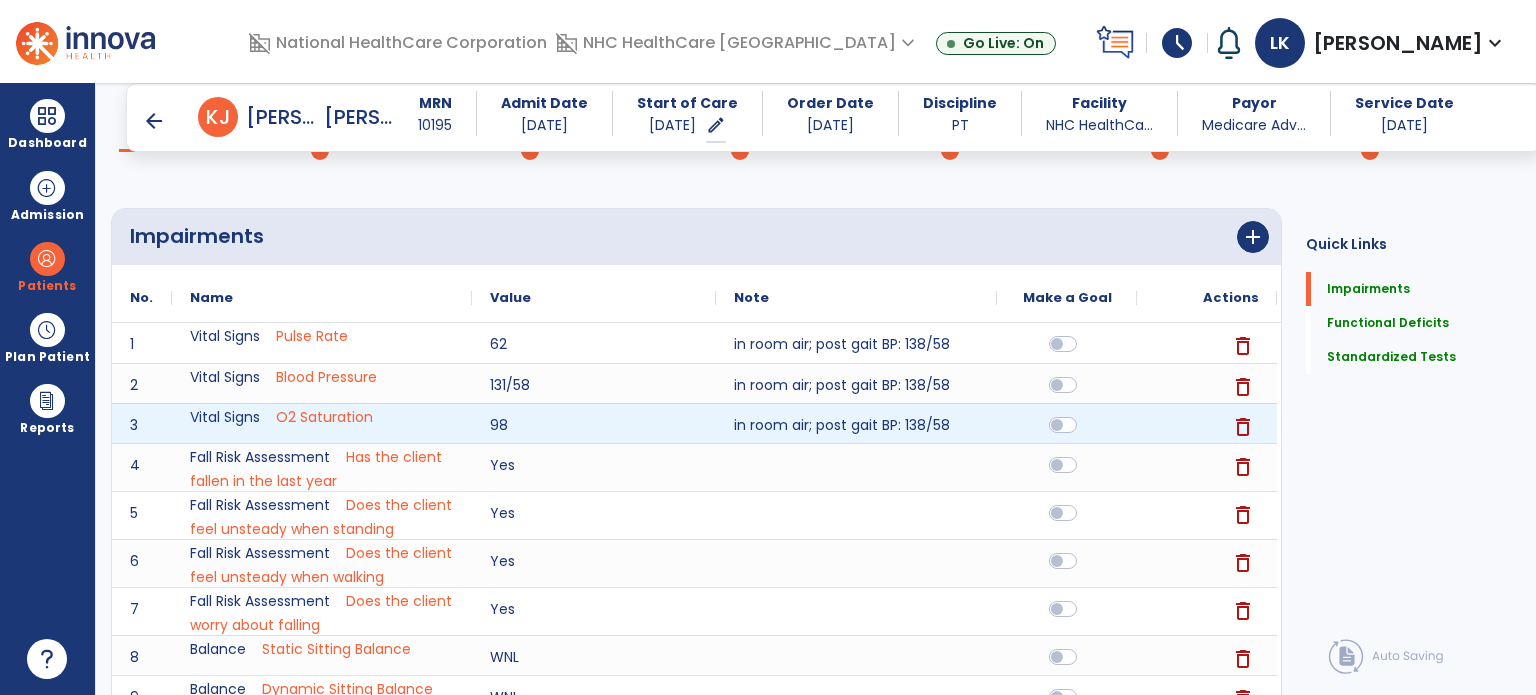 scroll, scrollTop: 0, scrollLeft: 0, axis: both 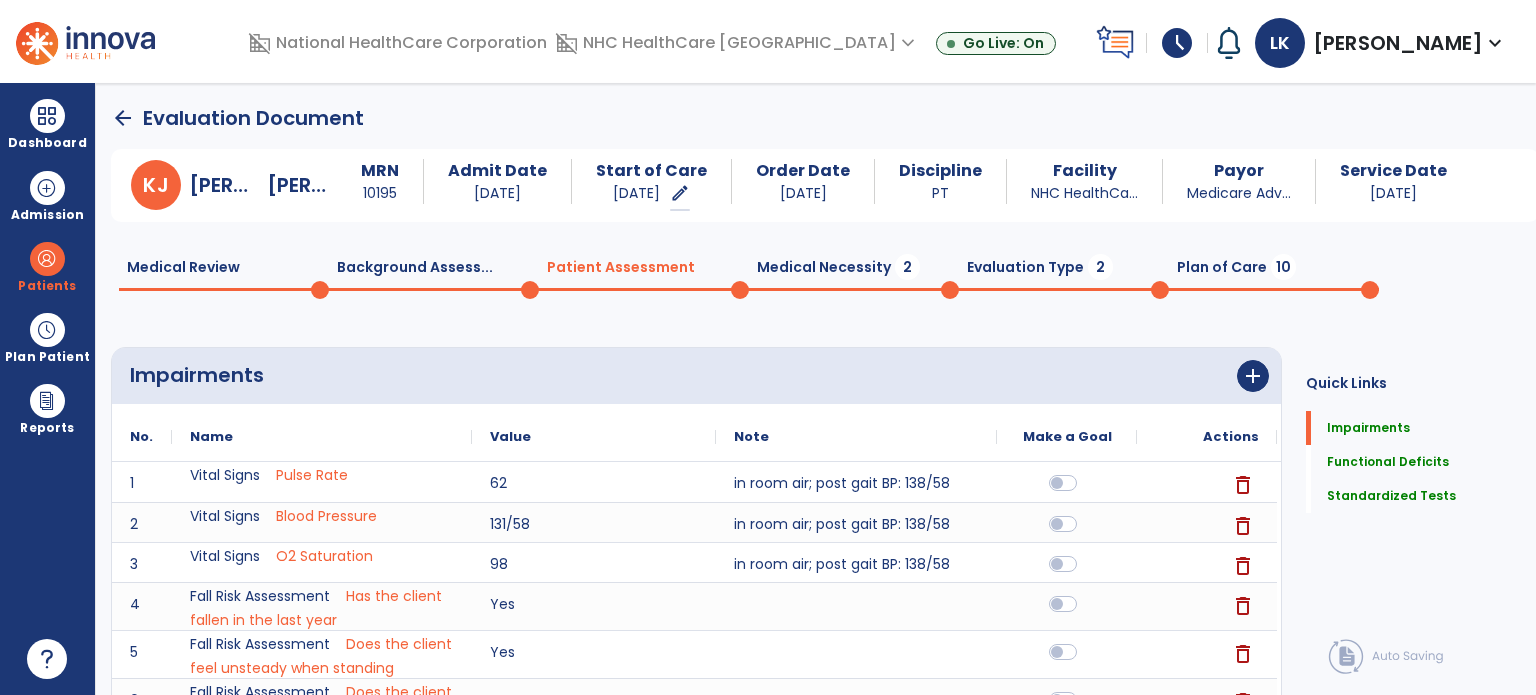 click on "Medical Necessity  2" 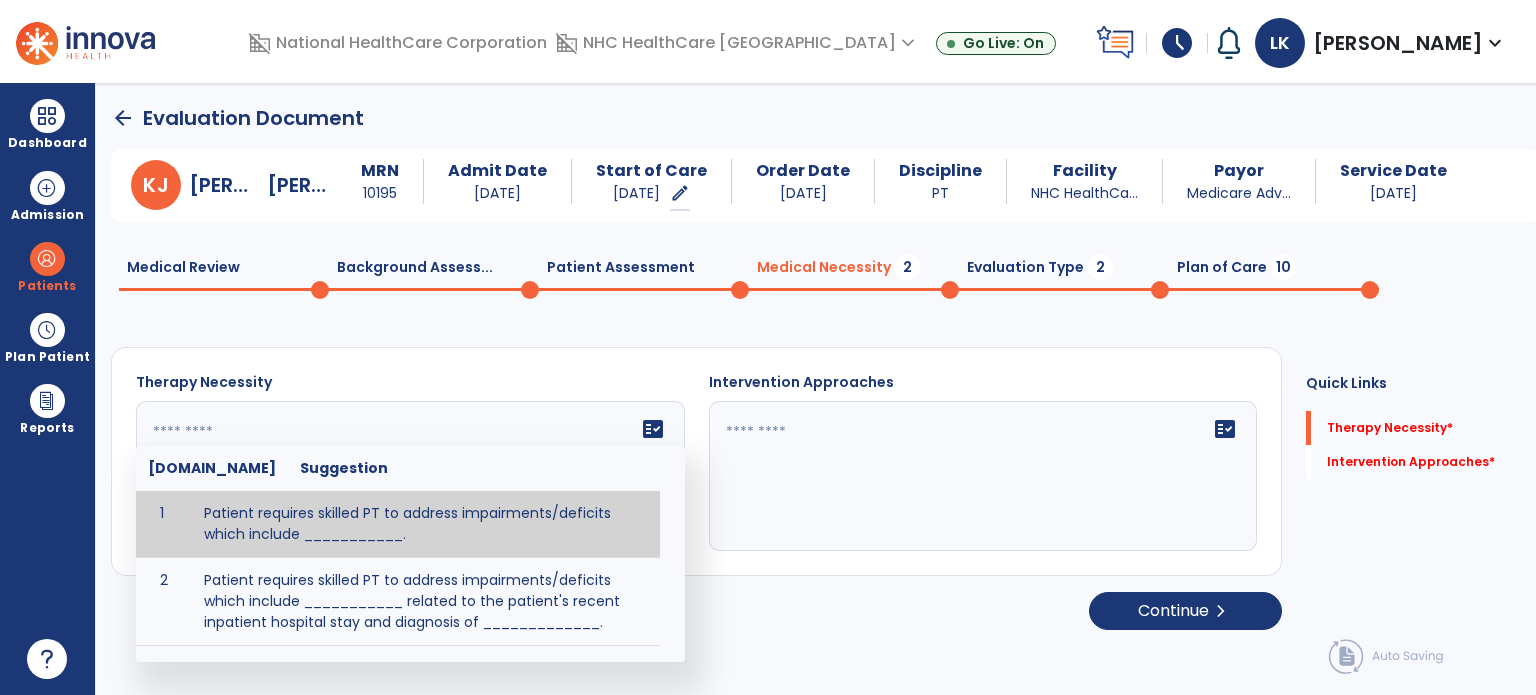 click on "fact_check  [DOMAIN_NAME] Suggestion 1 Patient requires skilled PT to address impairments/deficits which include ___________. 2 Patient requires skilled PT to address impairments/deficits which include ___________ related to the patient's recent inpatient hospital stay and diagnosis of _____________." 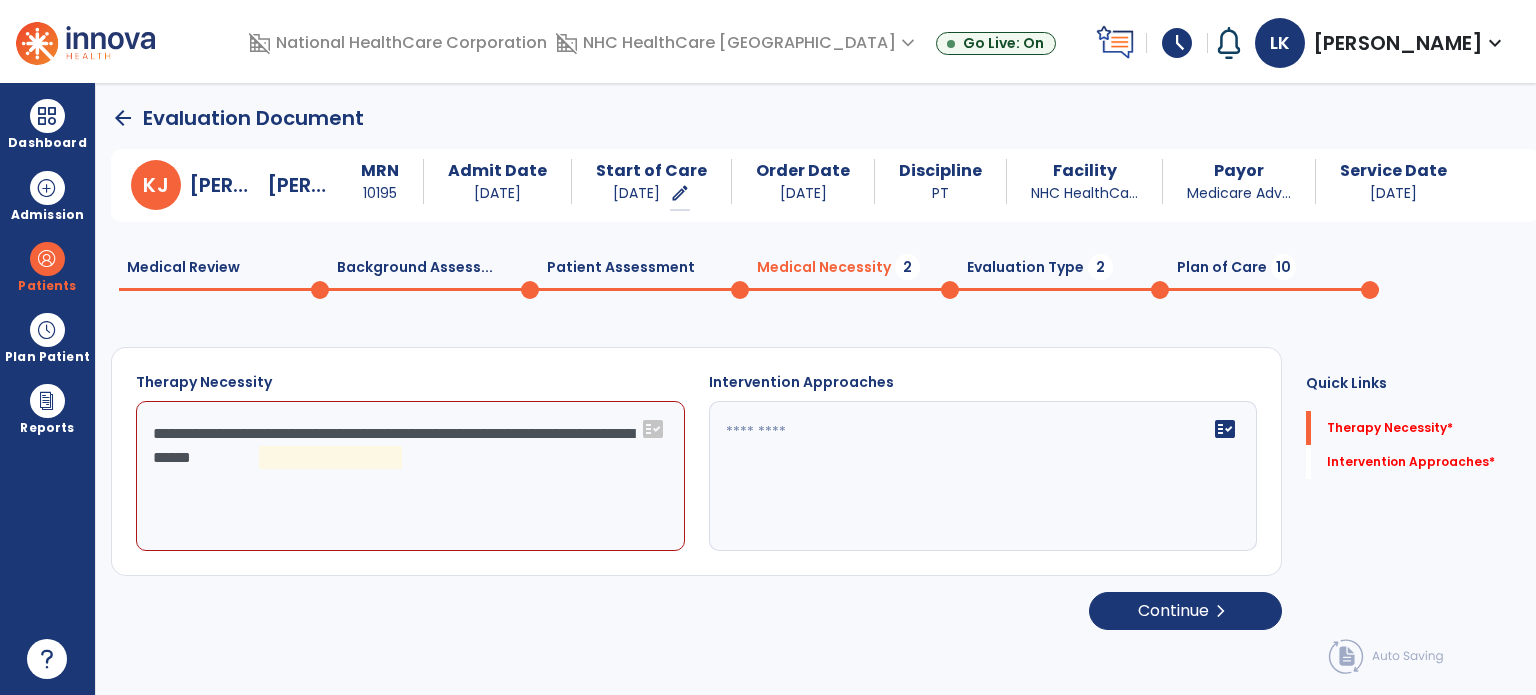 click on "**********" 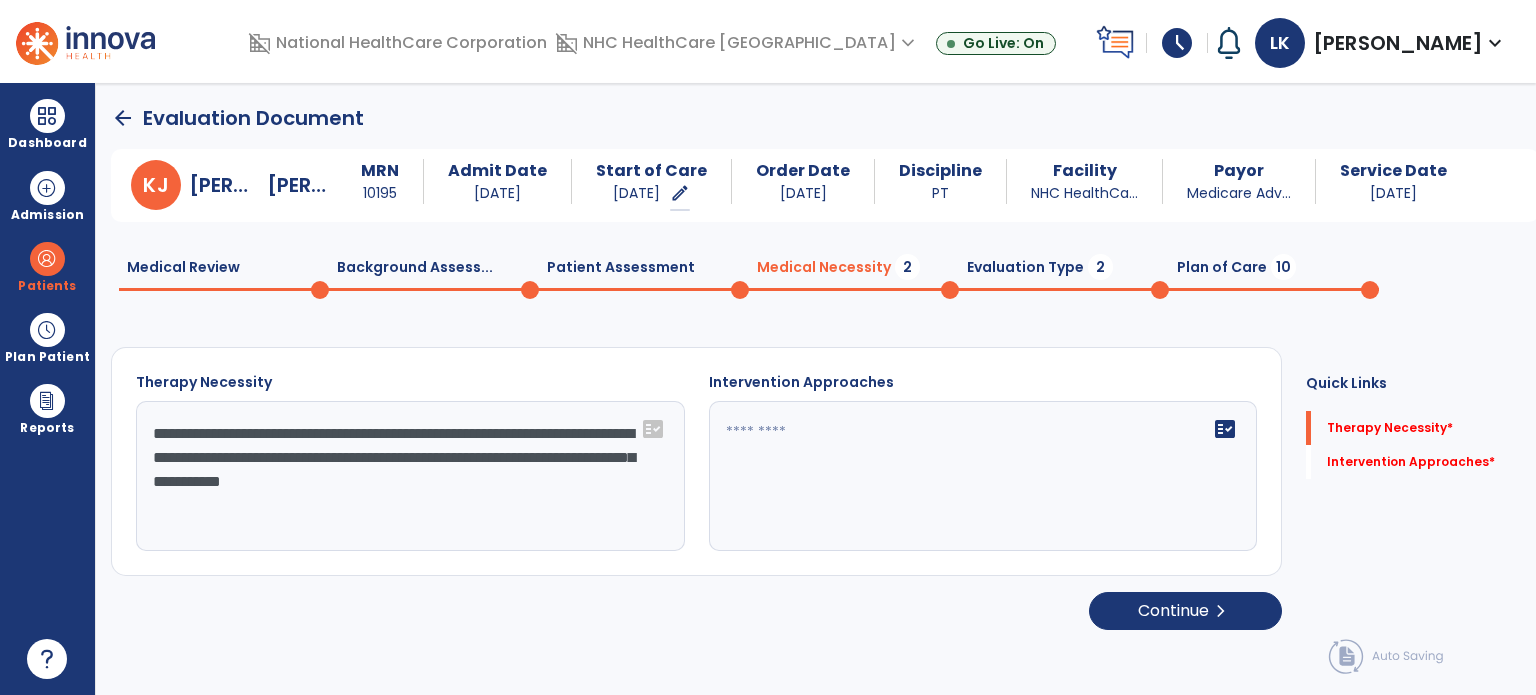 type on "**********" 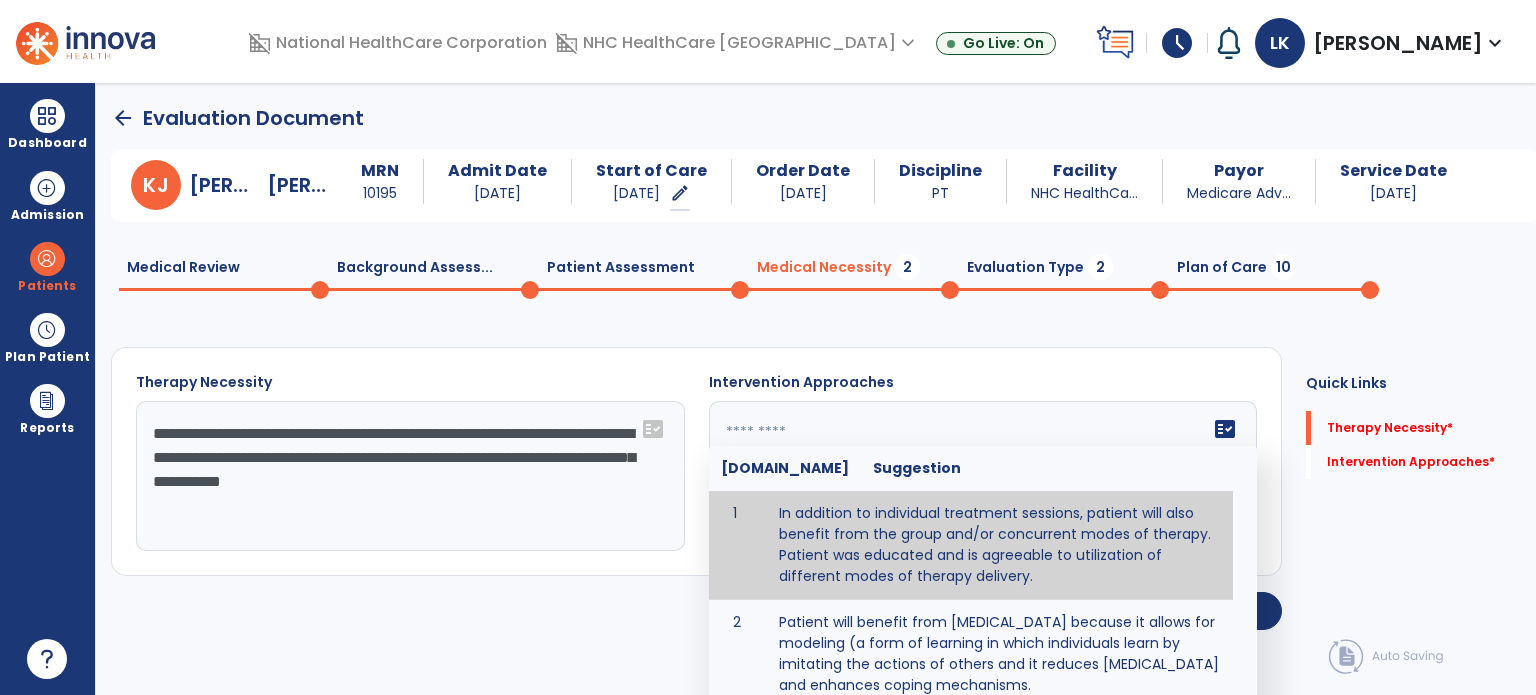 click on "fact_check  [DOMAIN_NAME] Suggestion 1 In addition to individual treatment sessions, patient will also benefit from the group and/or concurrent modes of therapy. Patient was educated and is agreeable to utilization of different modes of therapy delivery. 2 Patient will benefit from [MEDICAL_DATA] because it allows for modeling (a form of learning in which individuals learn by imitating the actions of others and it reduces [MEDICAL_DATA] and enhances coping mechanisms. 3 Patient will benefit from [MEDICAL_DATA] to: Create a network that promotes growth and learning by enabling patients to receive and give support and to share experiences from different points of view. 4 Patient will benefit from group/concurrent therapy because it is supported by evidence to promote increased patient engagement and sustainable outcomes. 5 Patient will benefit from group/concurrent therapy to: Promote independence and minimize dependence." 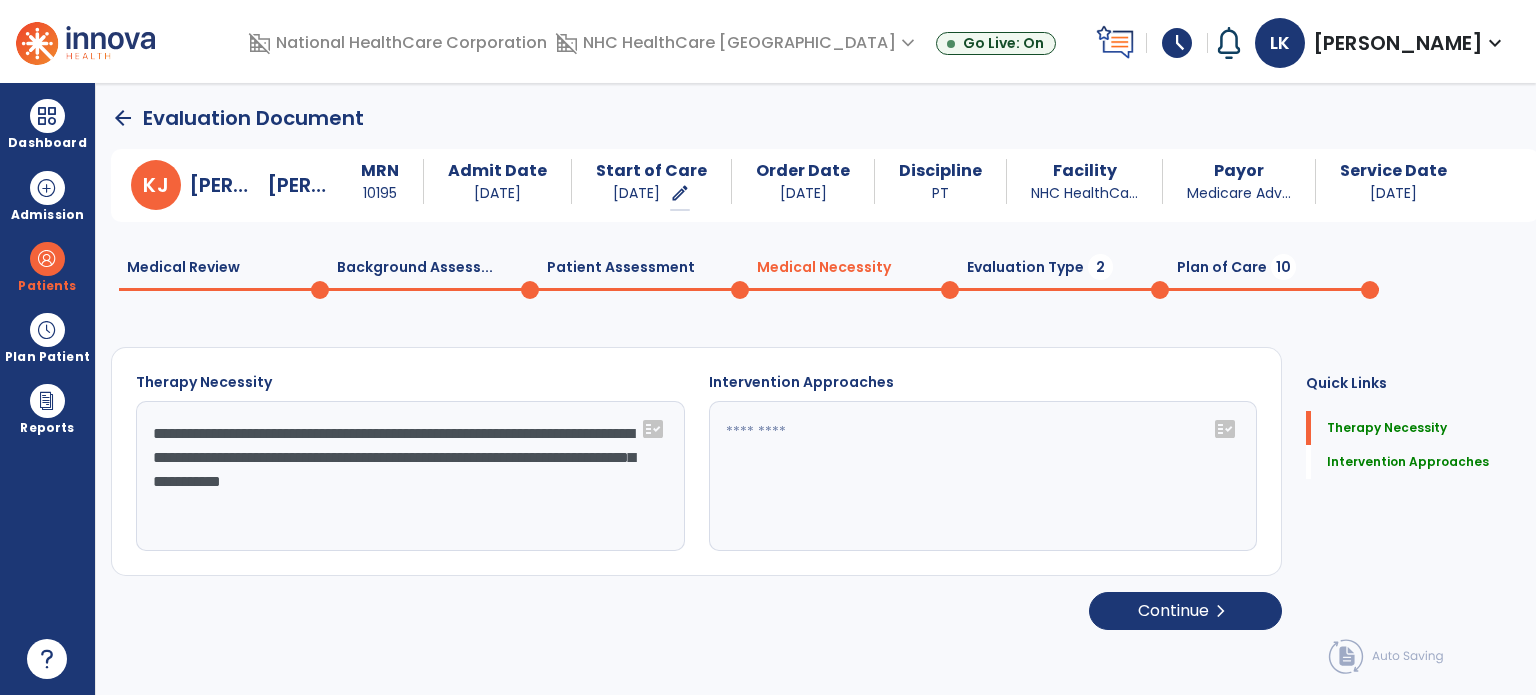 type on "**********" 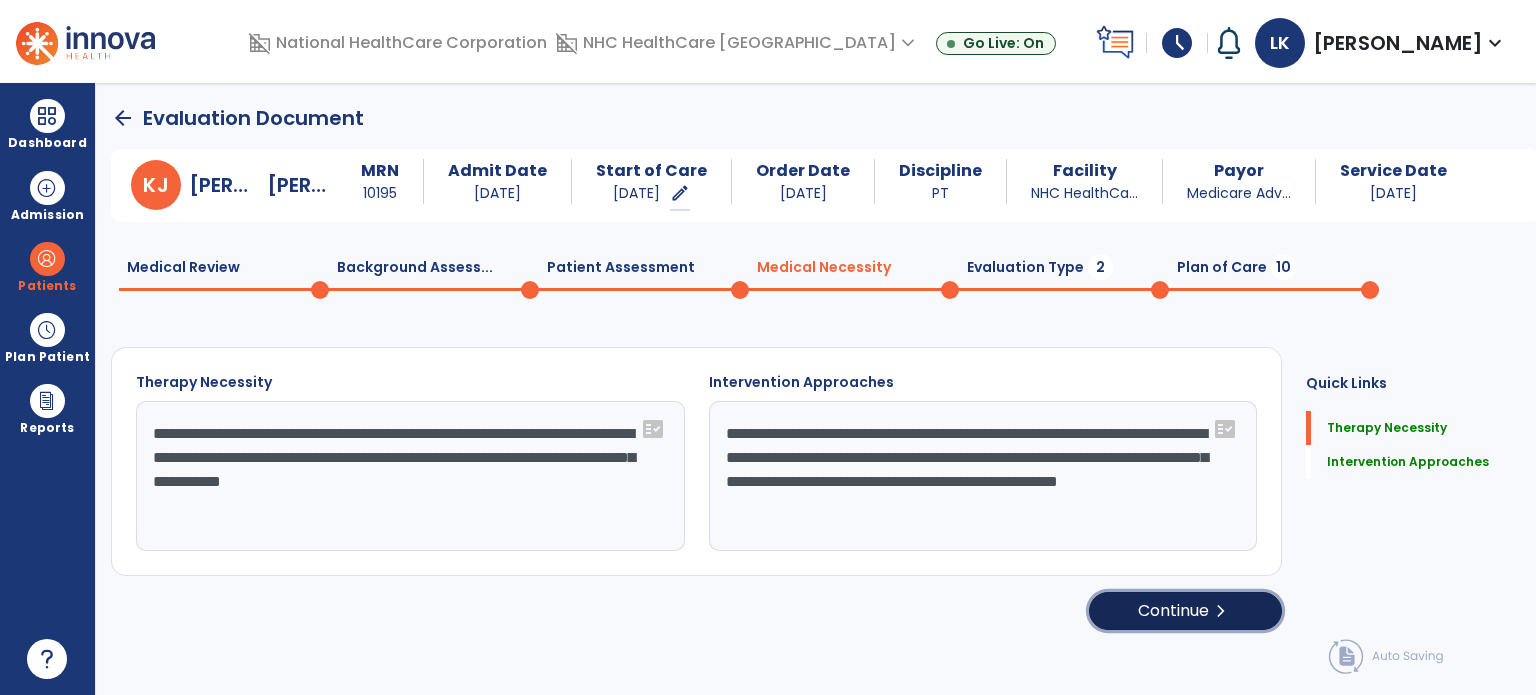 click on "Continue  chevron_right" 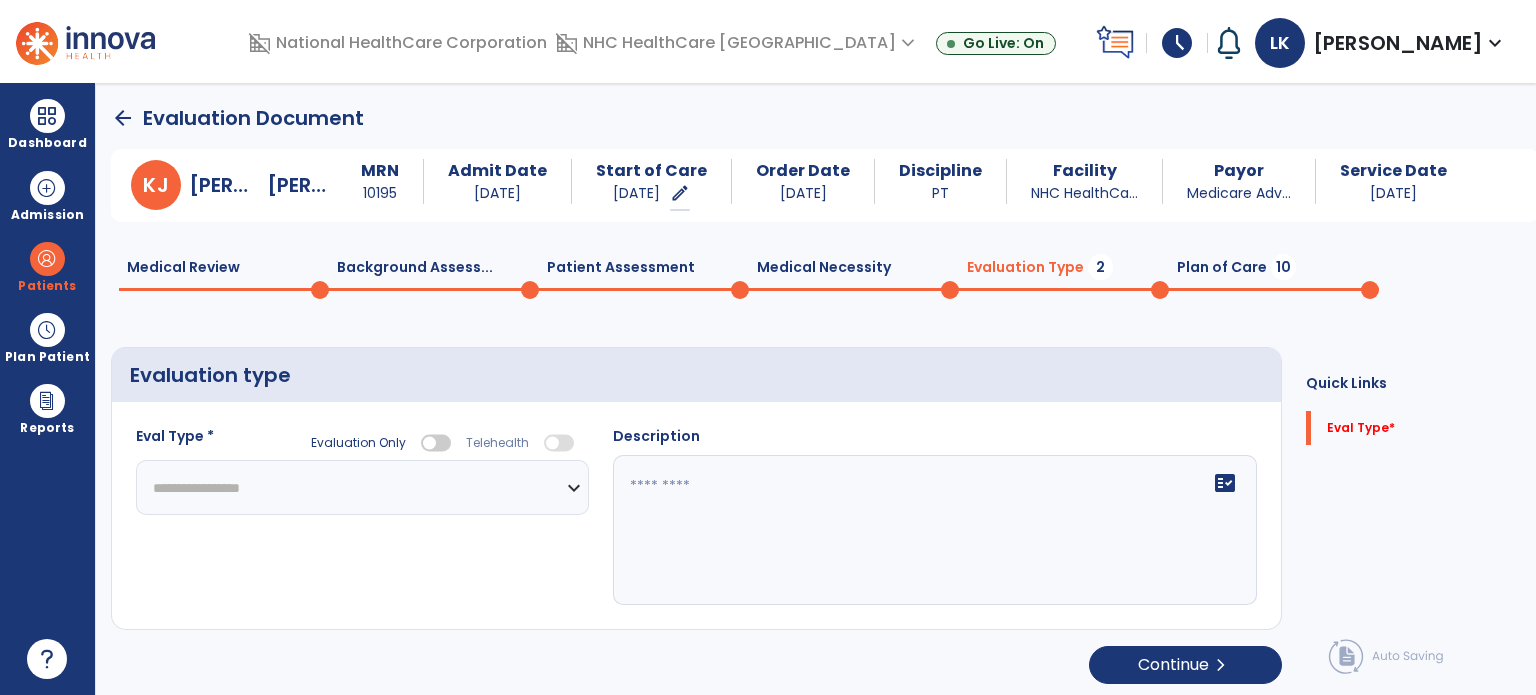 click on "**********" 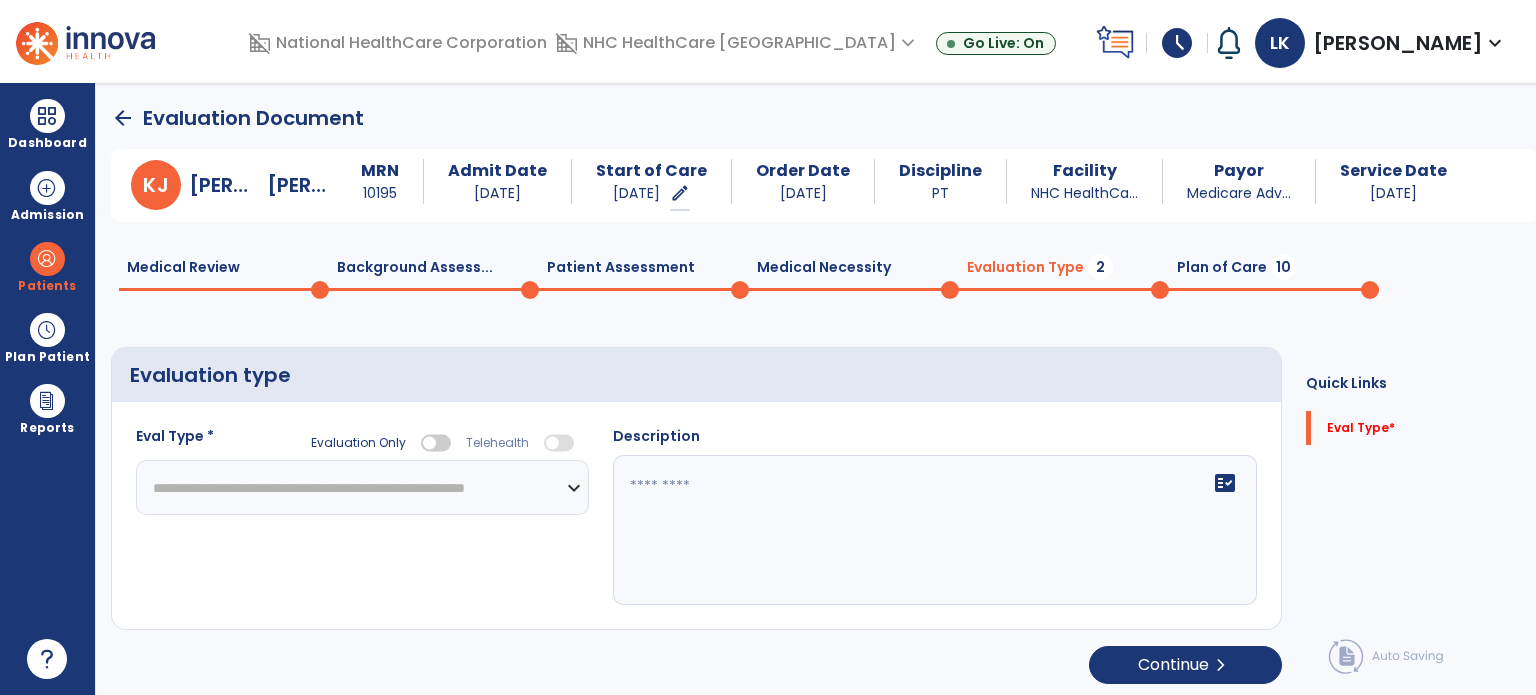 click on "**********" 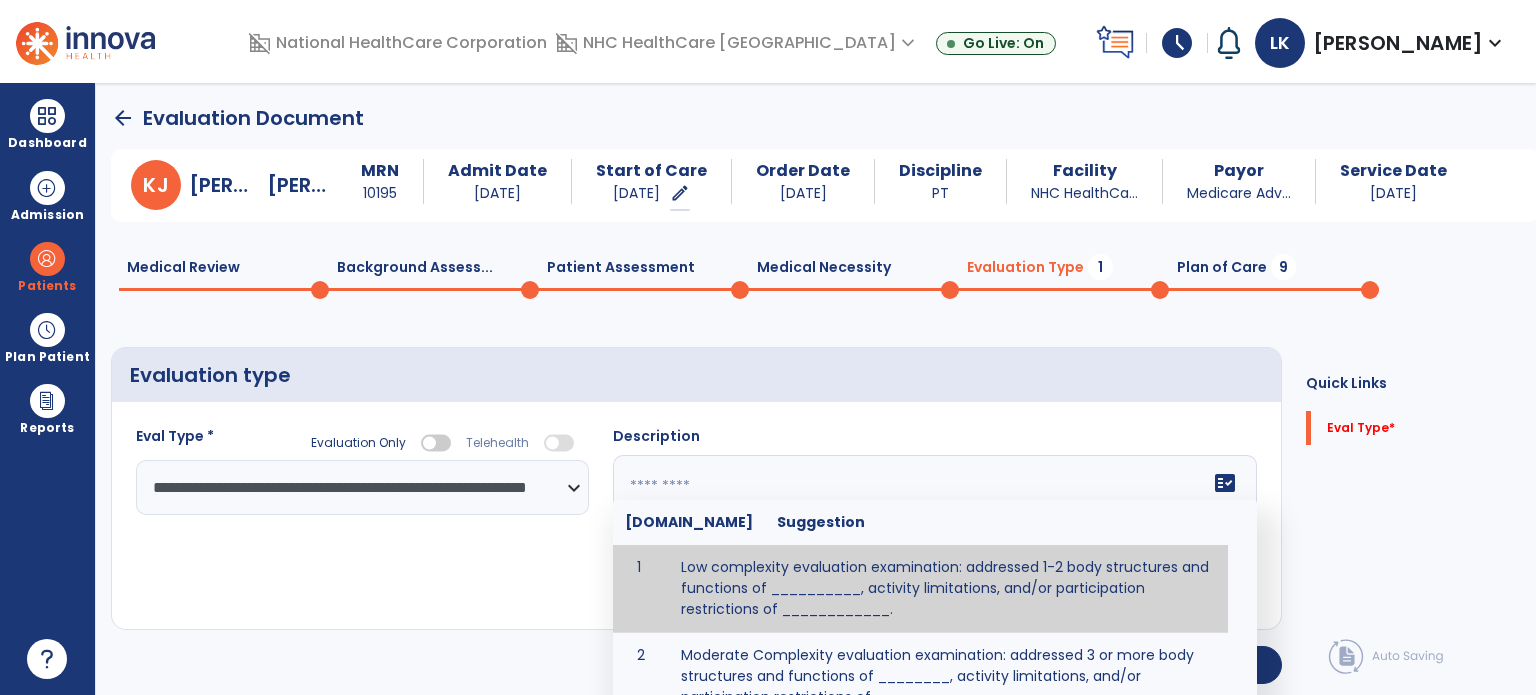 click on "fact_check  [DOMAIN_NAME] Suggestion 1 Low complexity evaluation examination: addressed 1-2 body structures and functions of __________, activity limitations, and/or participation restrictions of ____________. 2 Moderate Complexity evaluation examination: addressed 3 or more body structures and functions of ________, activity limitations, and/or participation restrictions of _______. 3 High Complexity evaluation examination: addressed 4 or more body structures and functions of _______, activity limitations, and/or participation restrictions of _________" 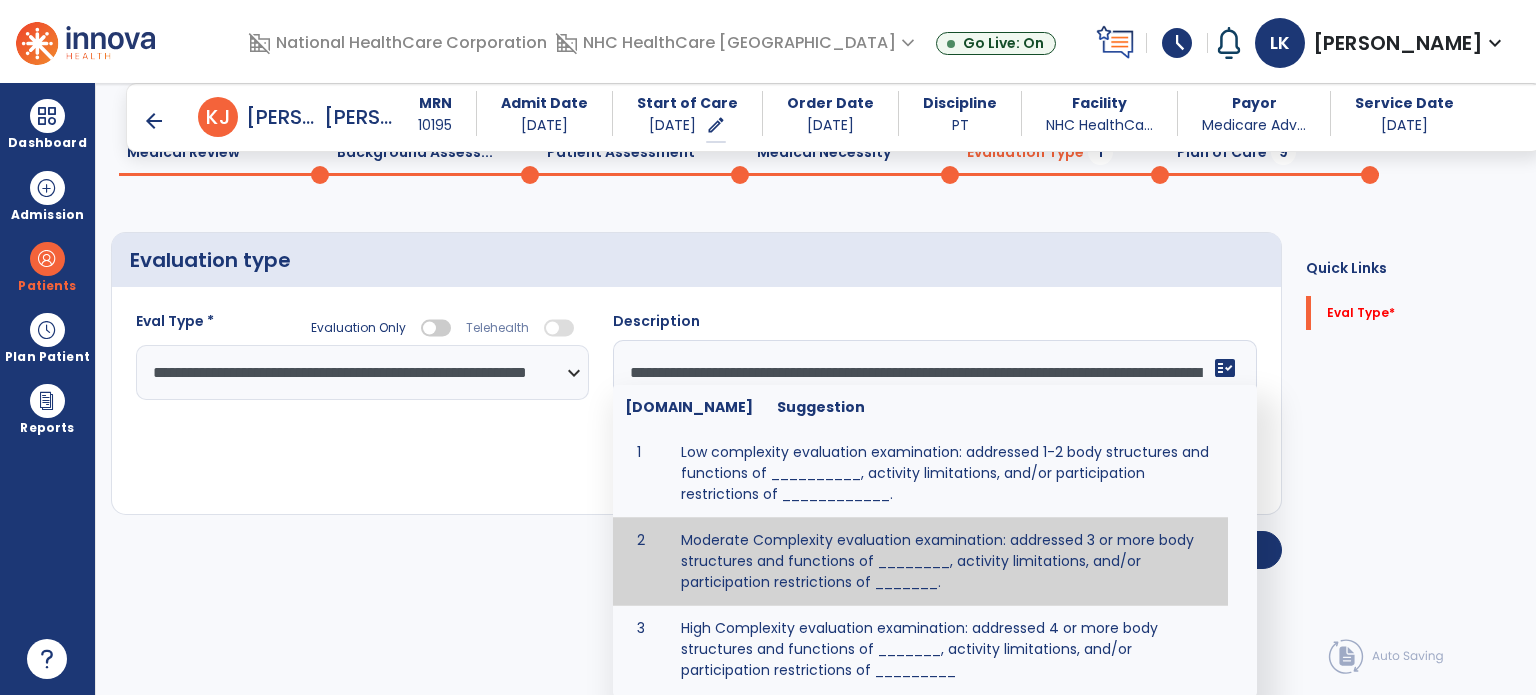 scroll, scrollTop: 0, scrollLeft: 0, axis: both 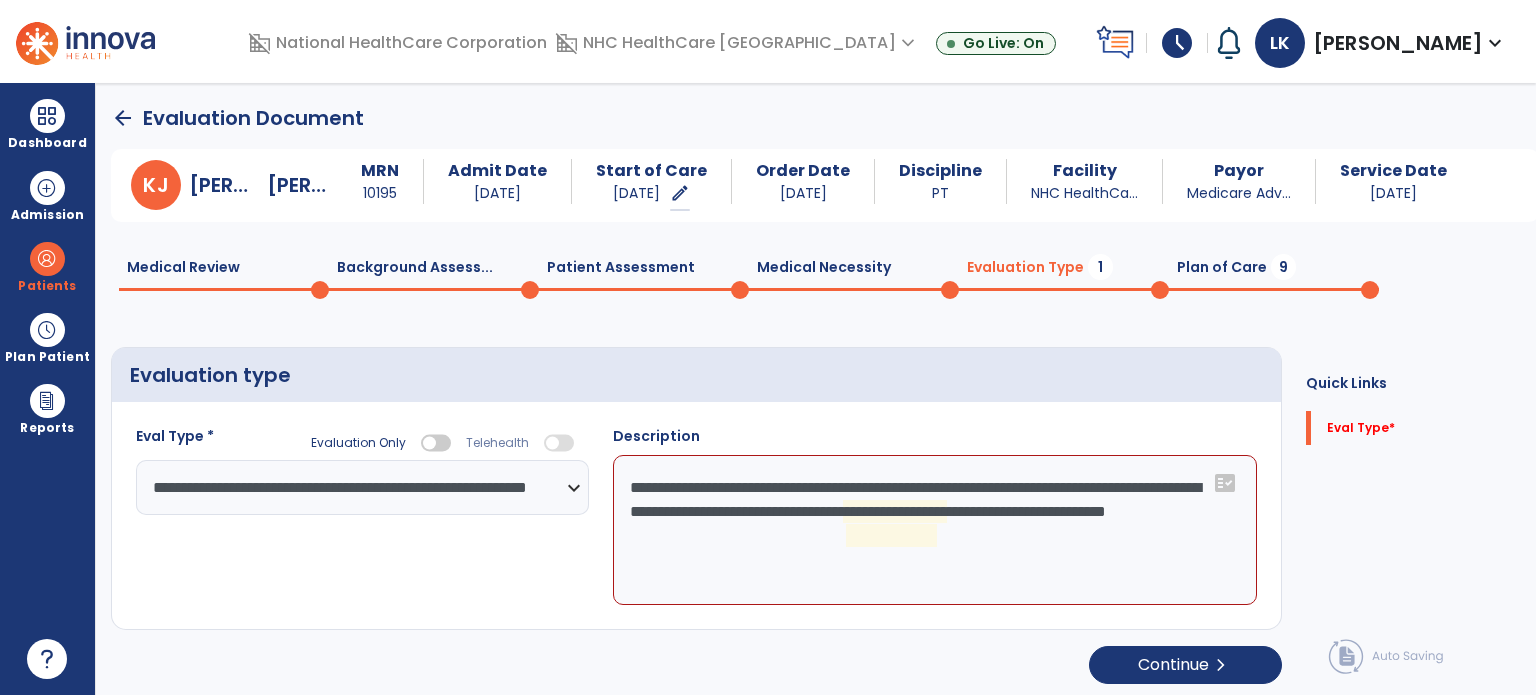 click on "**********" 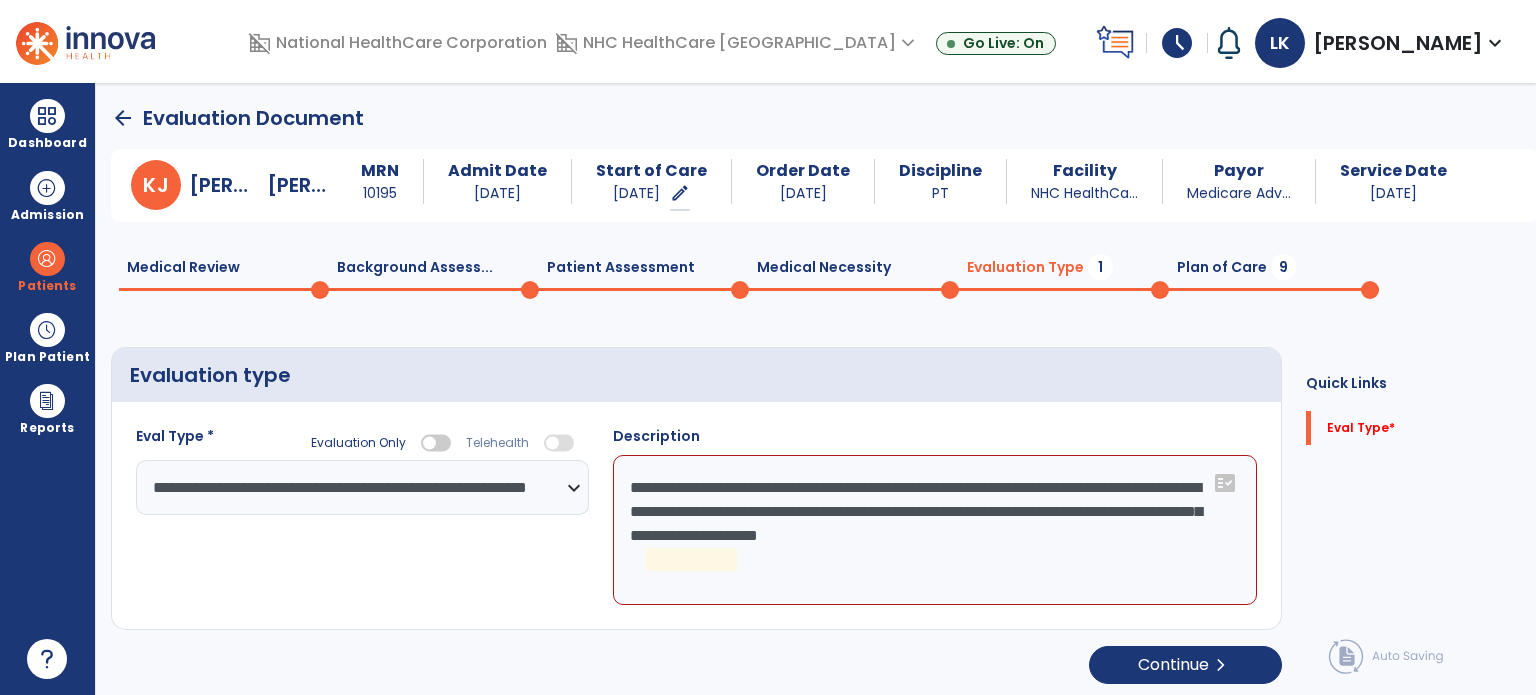 click on "**********" 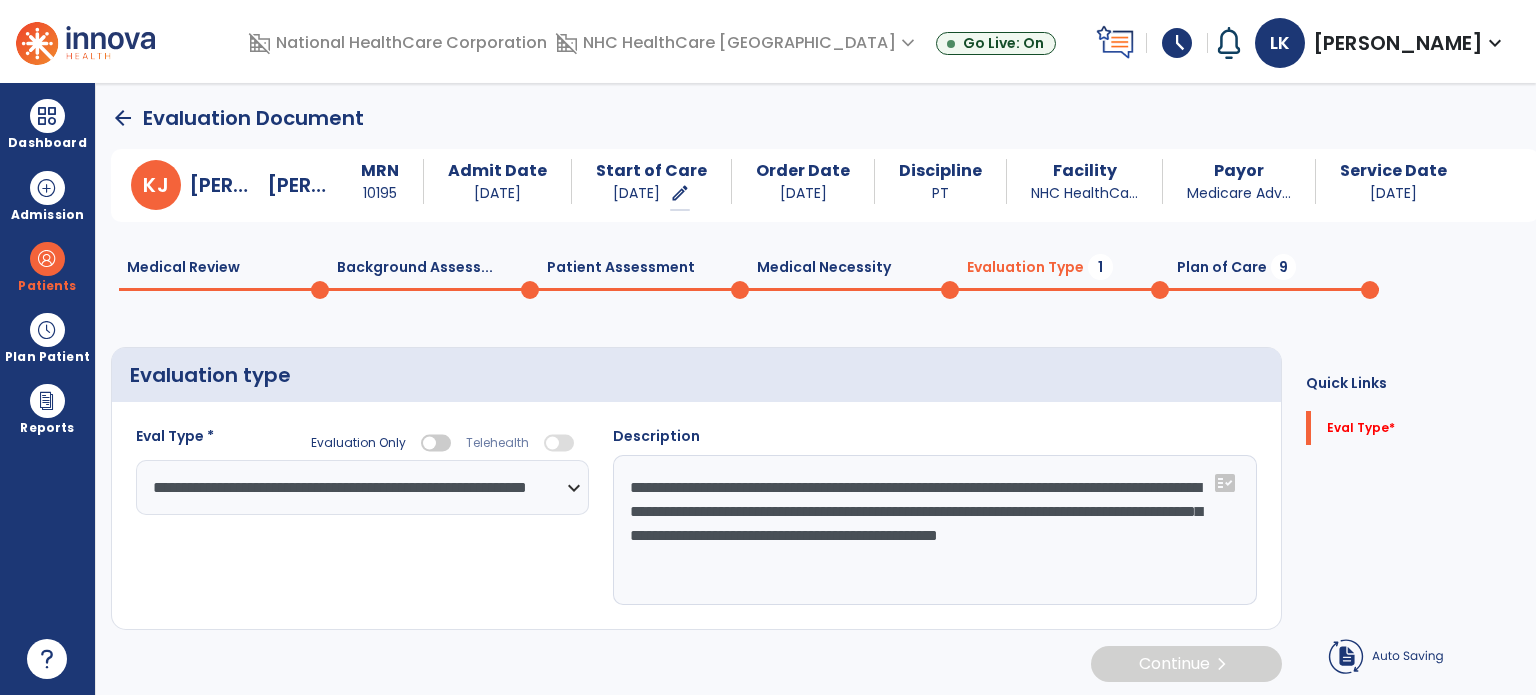 click on "**********" 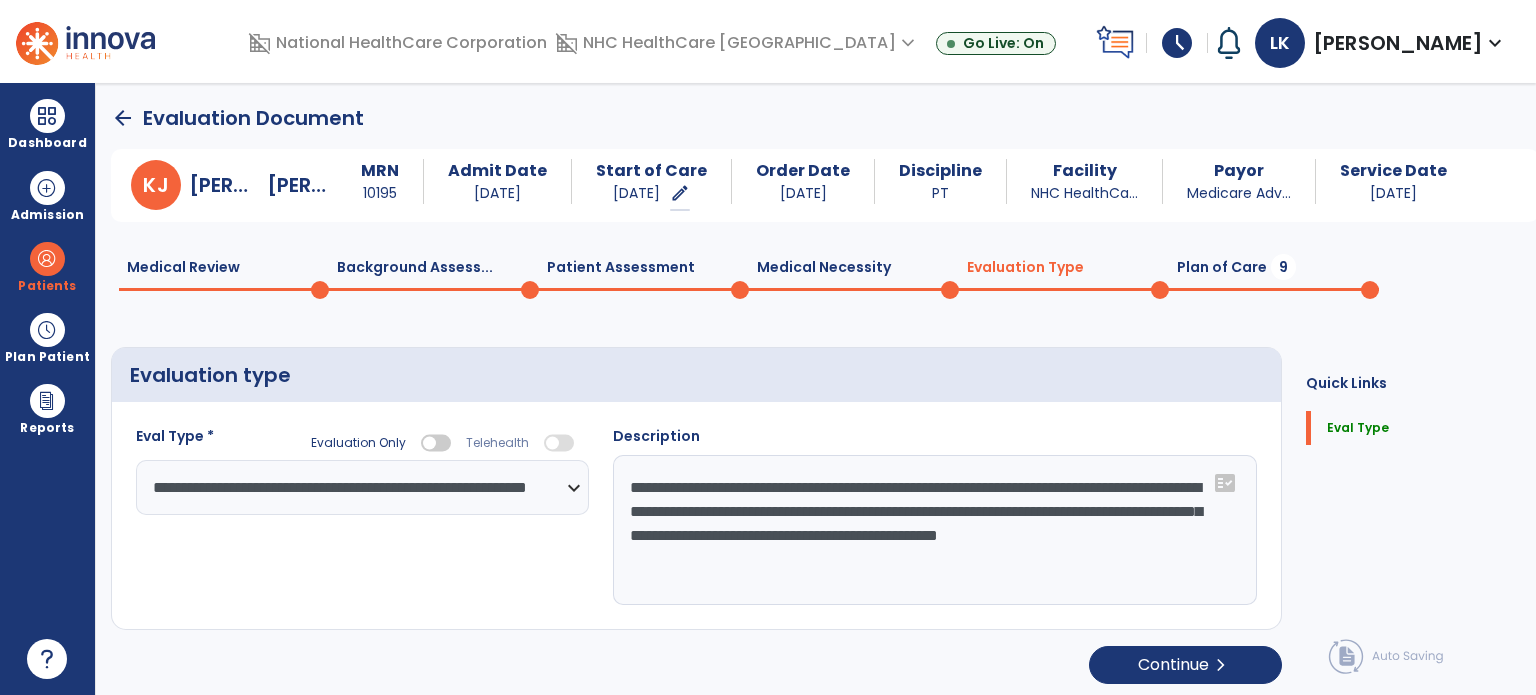 click on "**********" 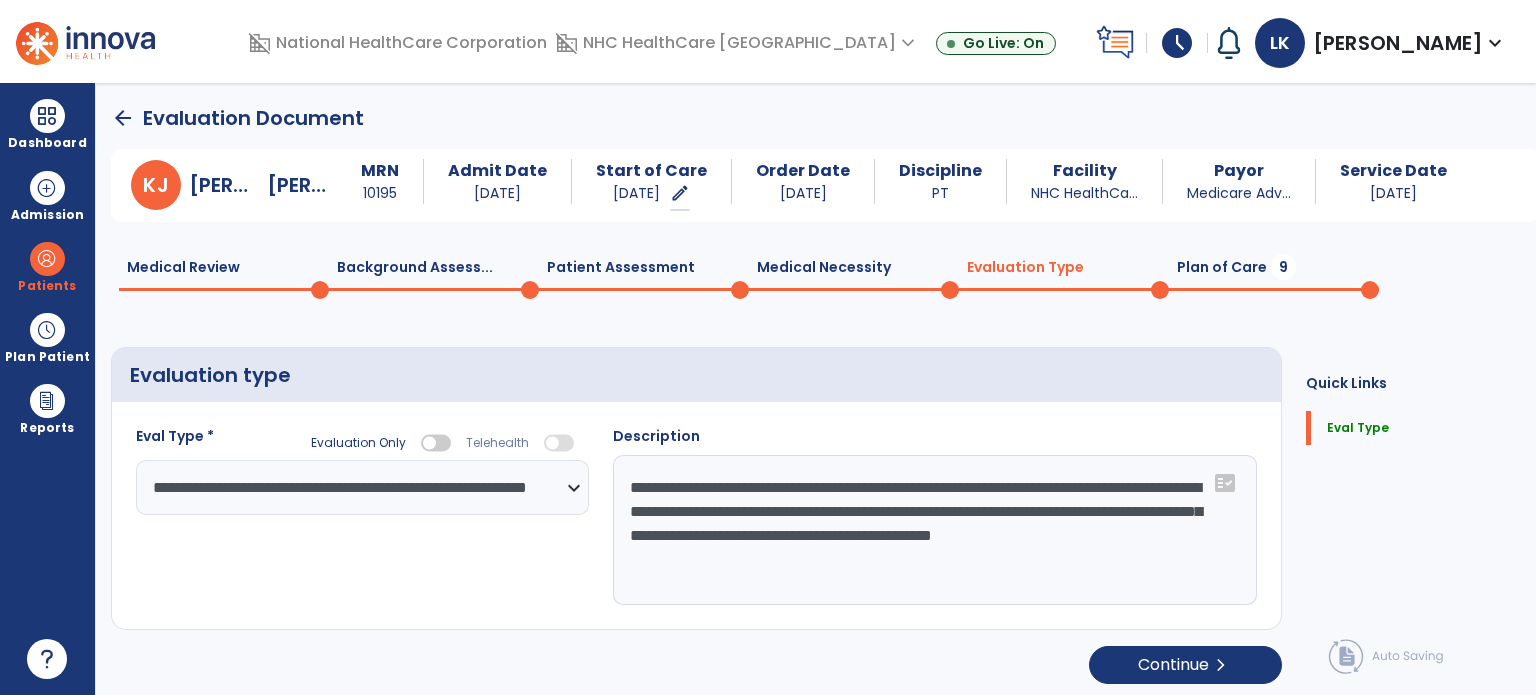 click on "**********" 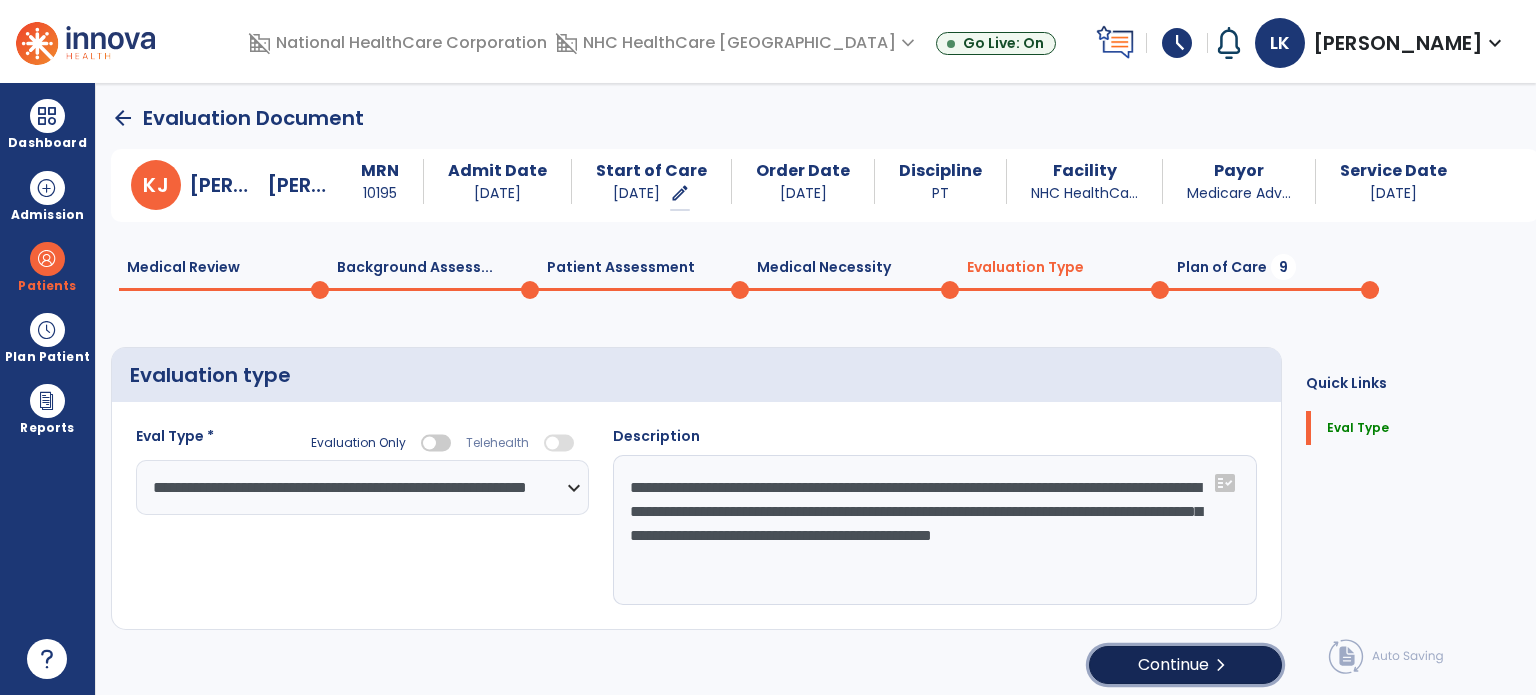 click on "Continue  chevron_right" 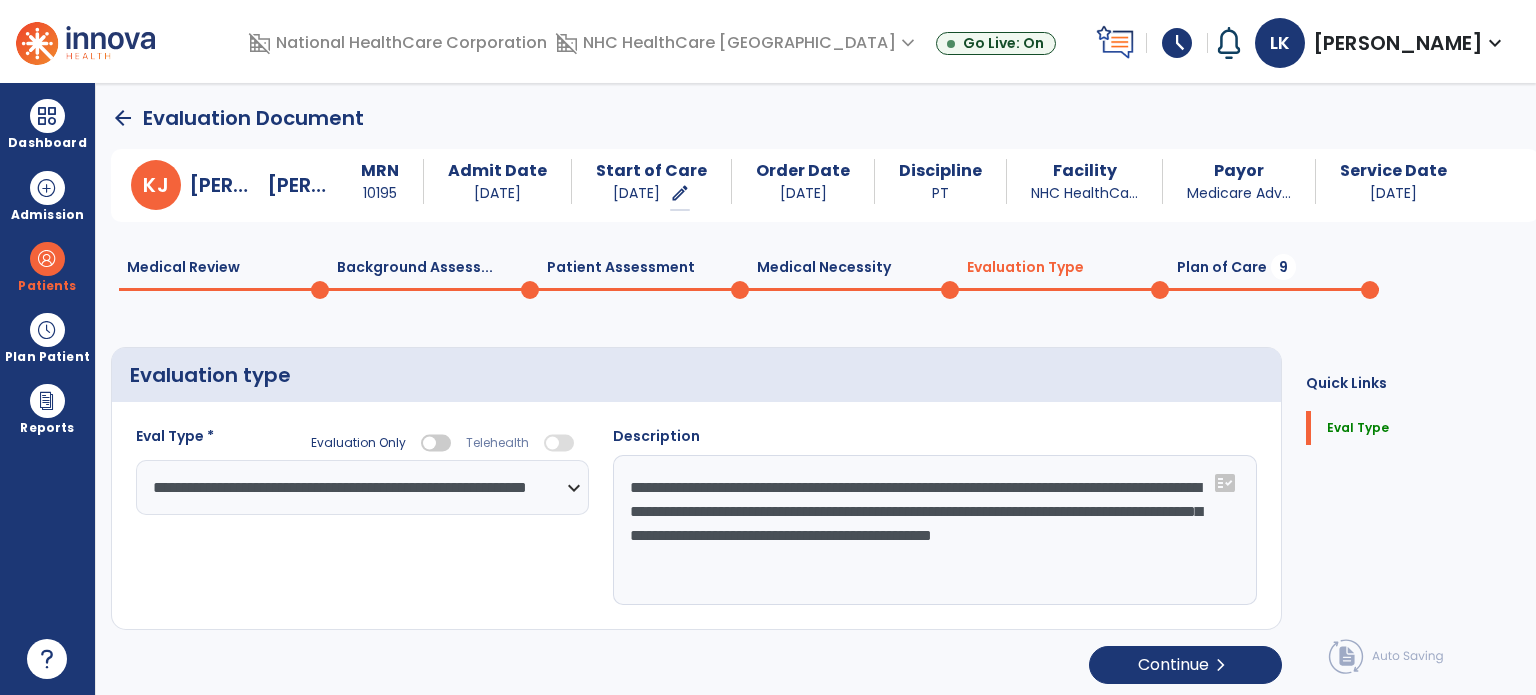 select on "*****" 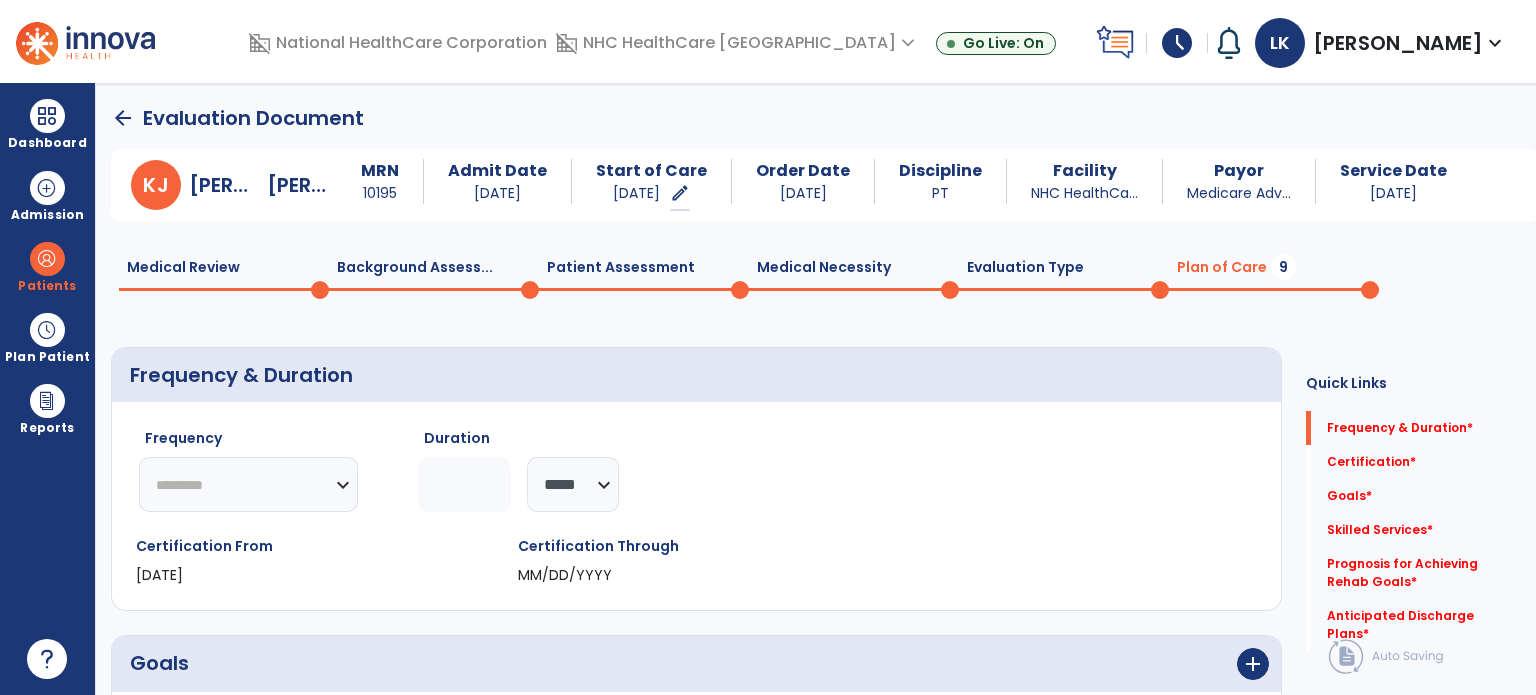 click on "********* ** ** ** ** ** ** **" 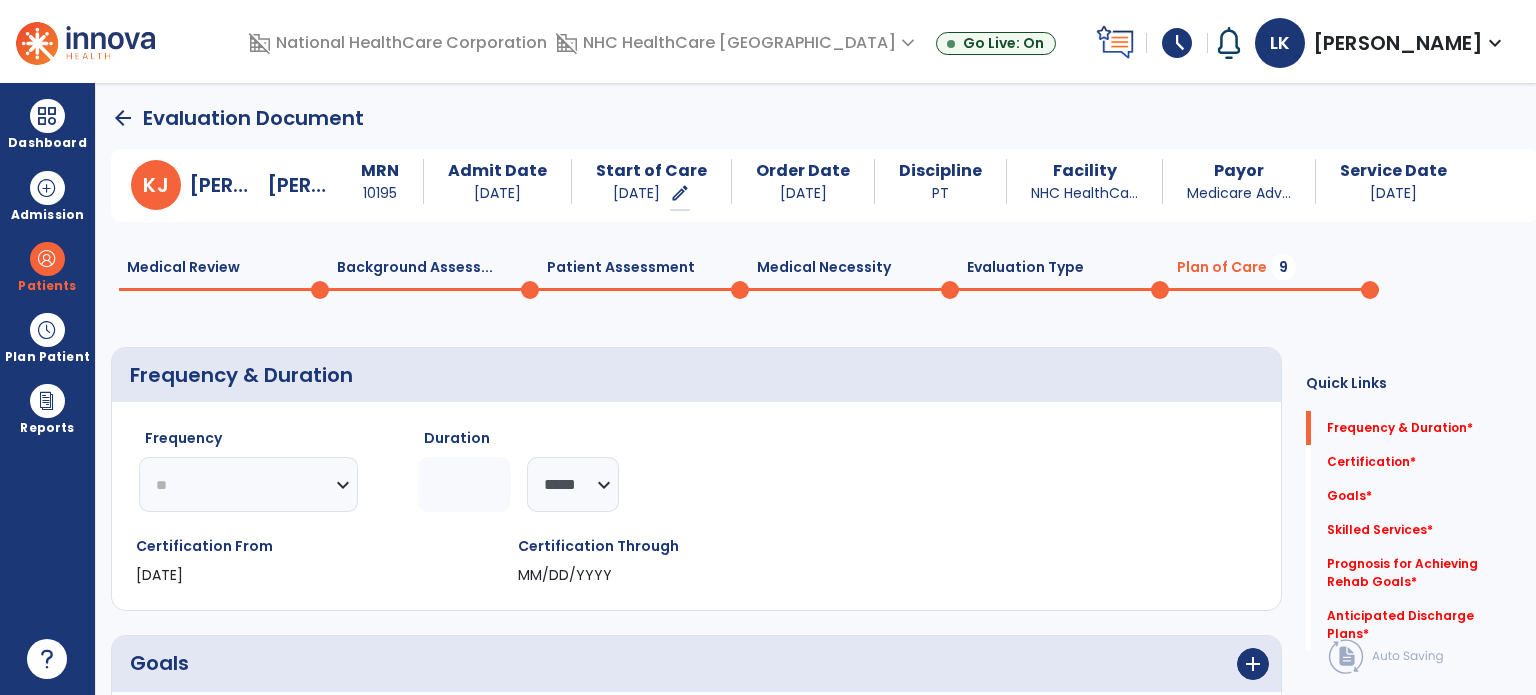 click on "********* ** ** ** ** ** ** **" 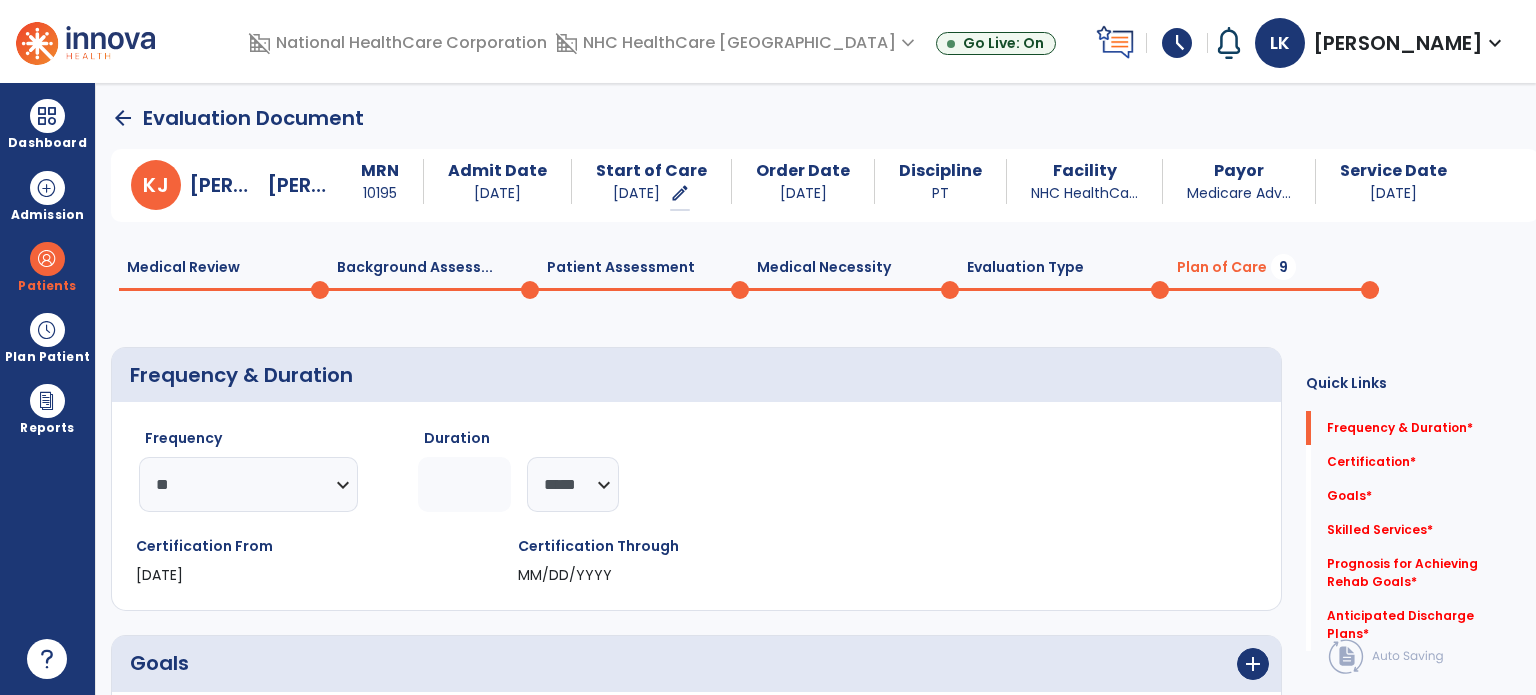 click 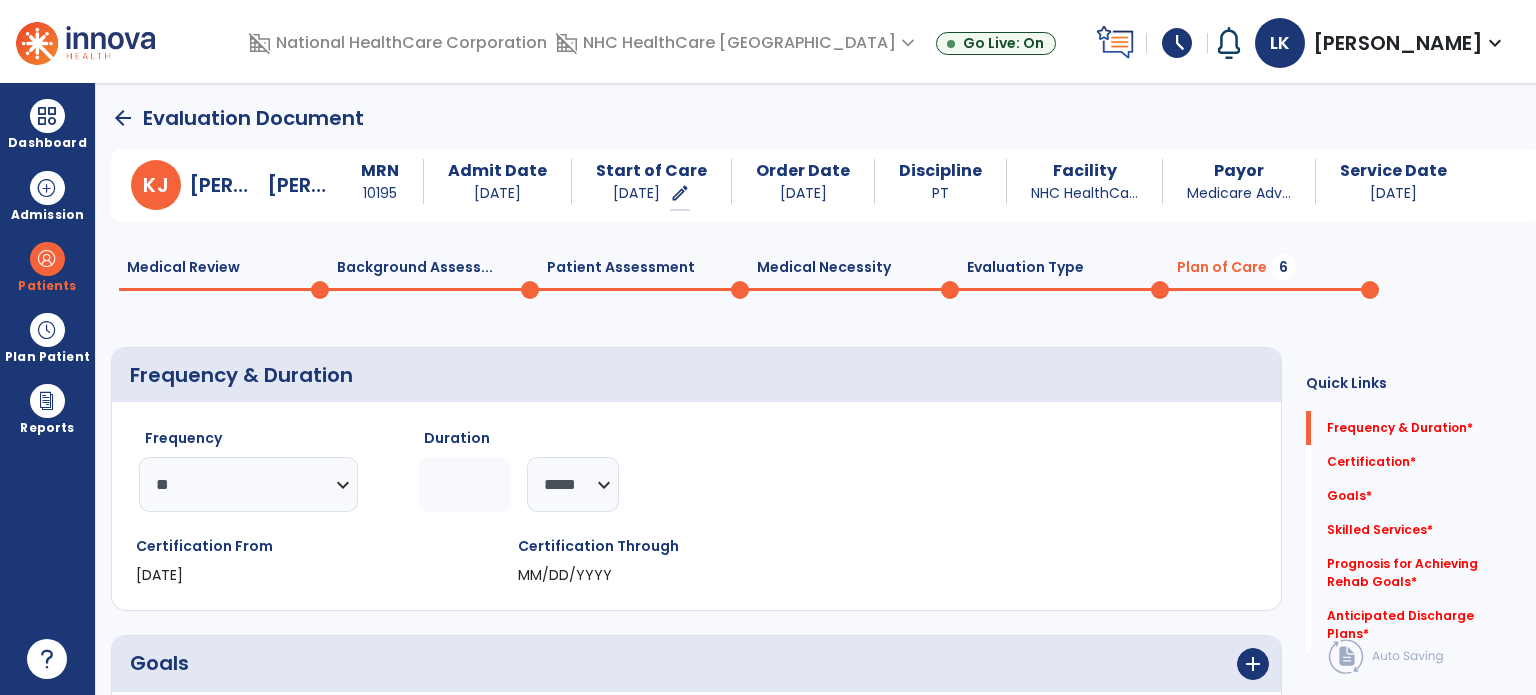 type on "*" 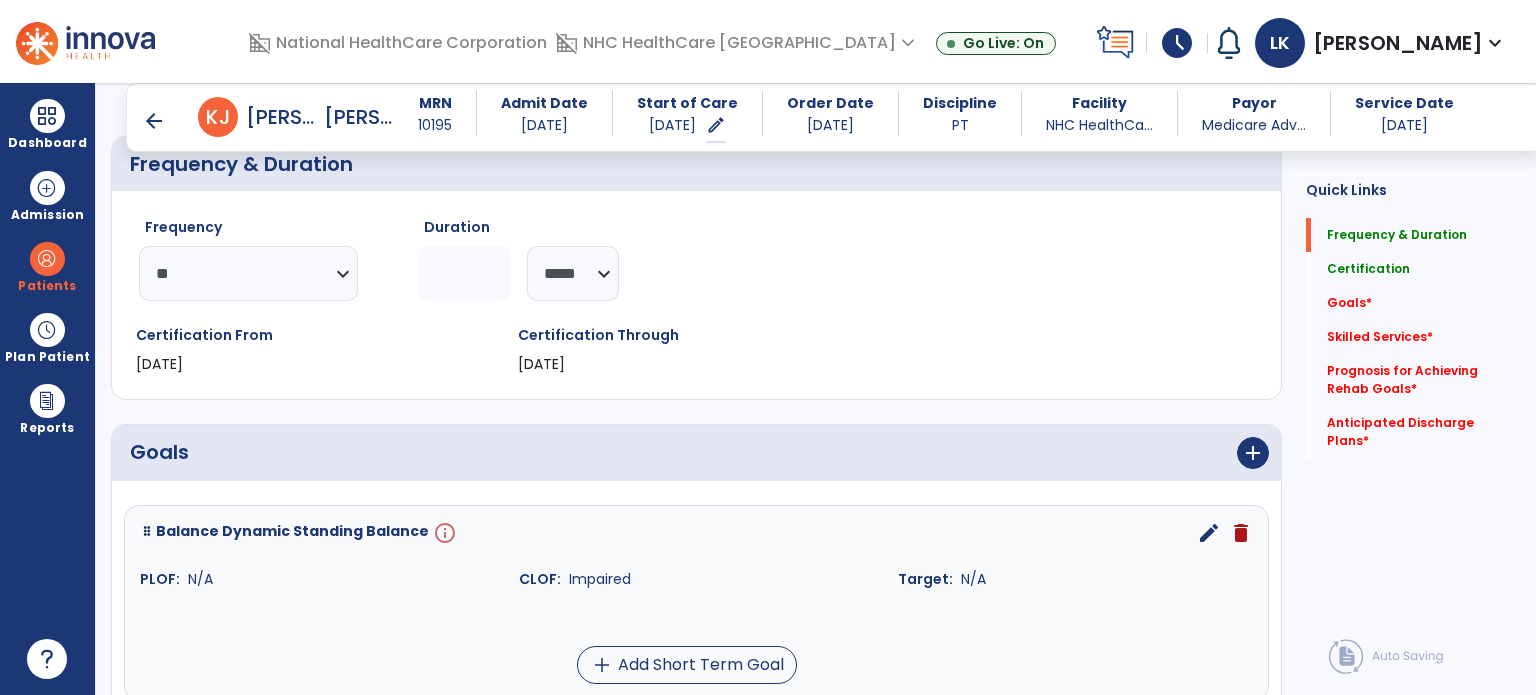 scroll, scrollTop: 400, scrollLeft: 0, axis: vertical 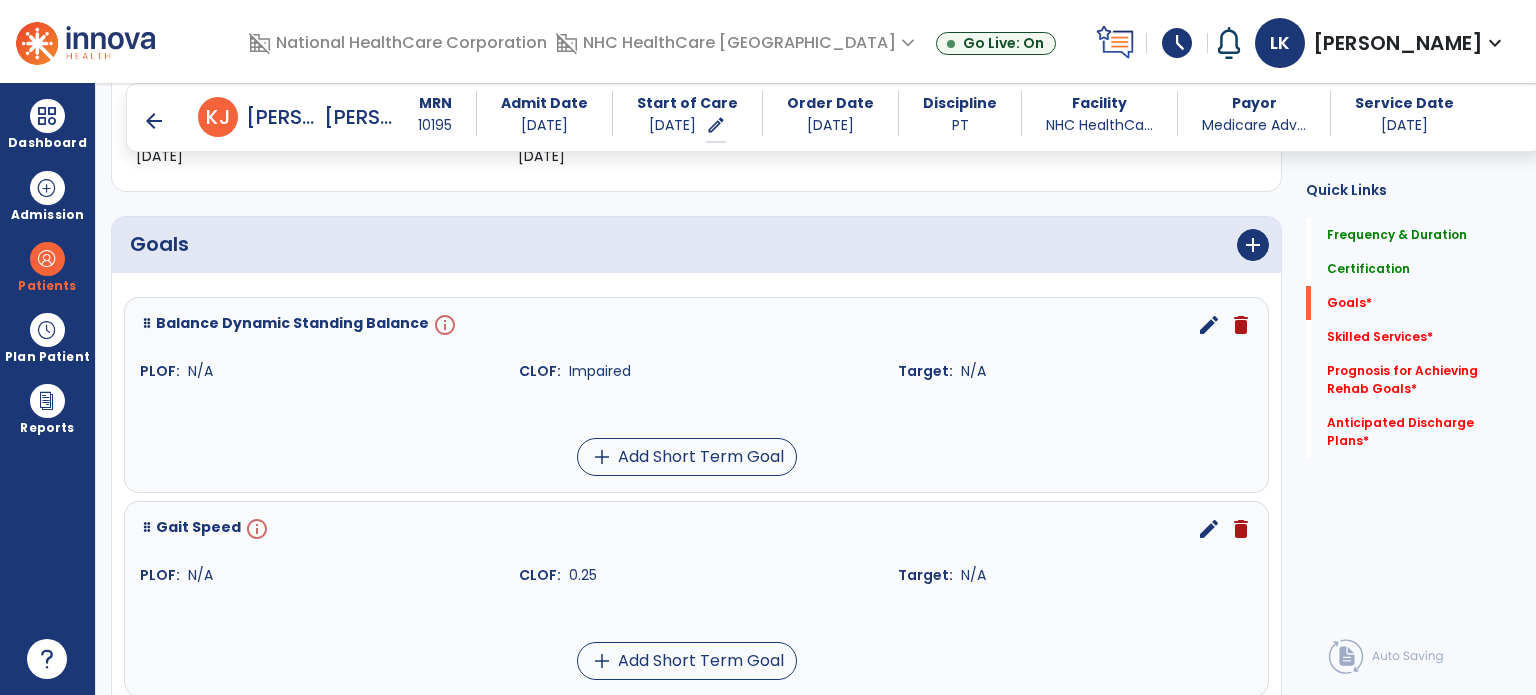 click on "edit" at bounding box center [1209, 325] 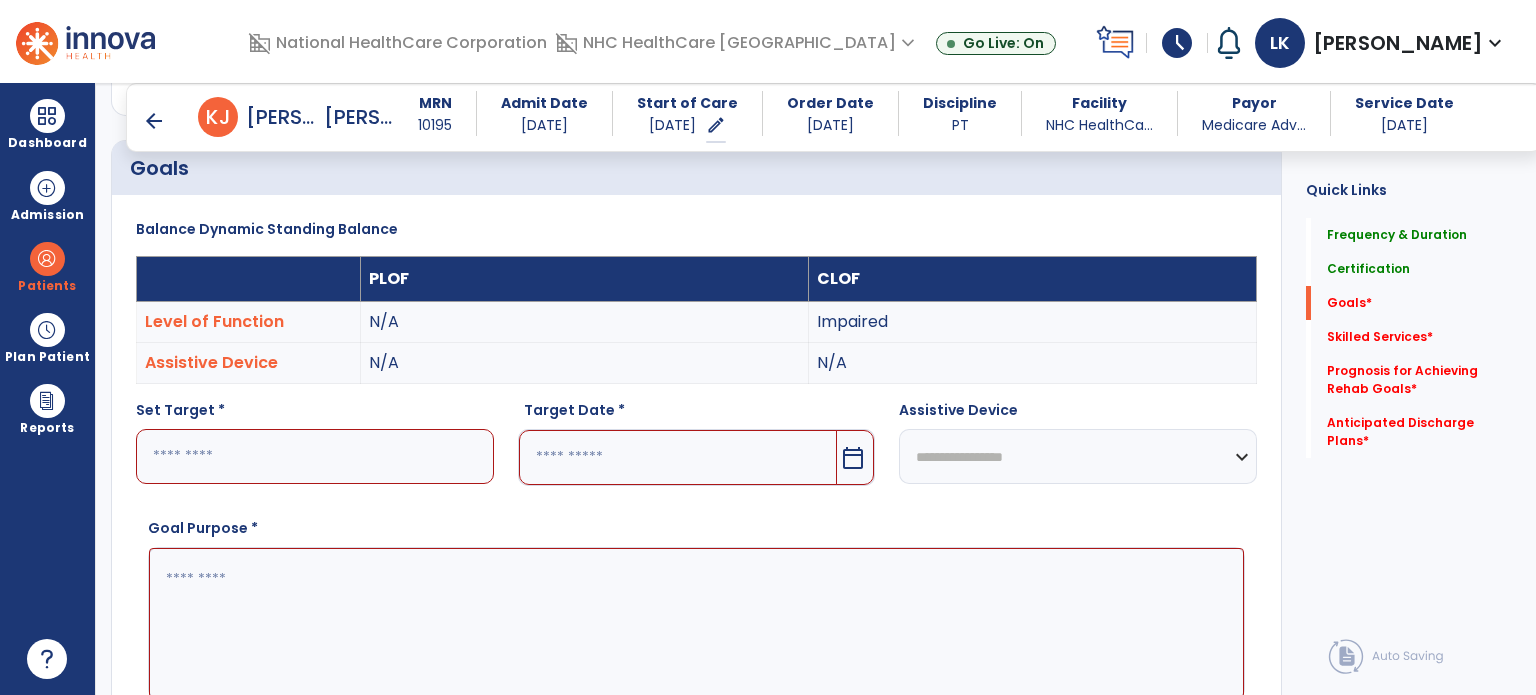 scroll, scrollTop: 534, scrollLeft: 0, axis: vertical 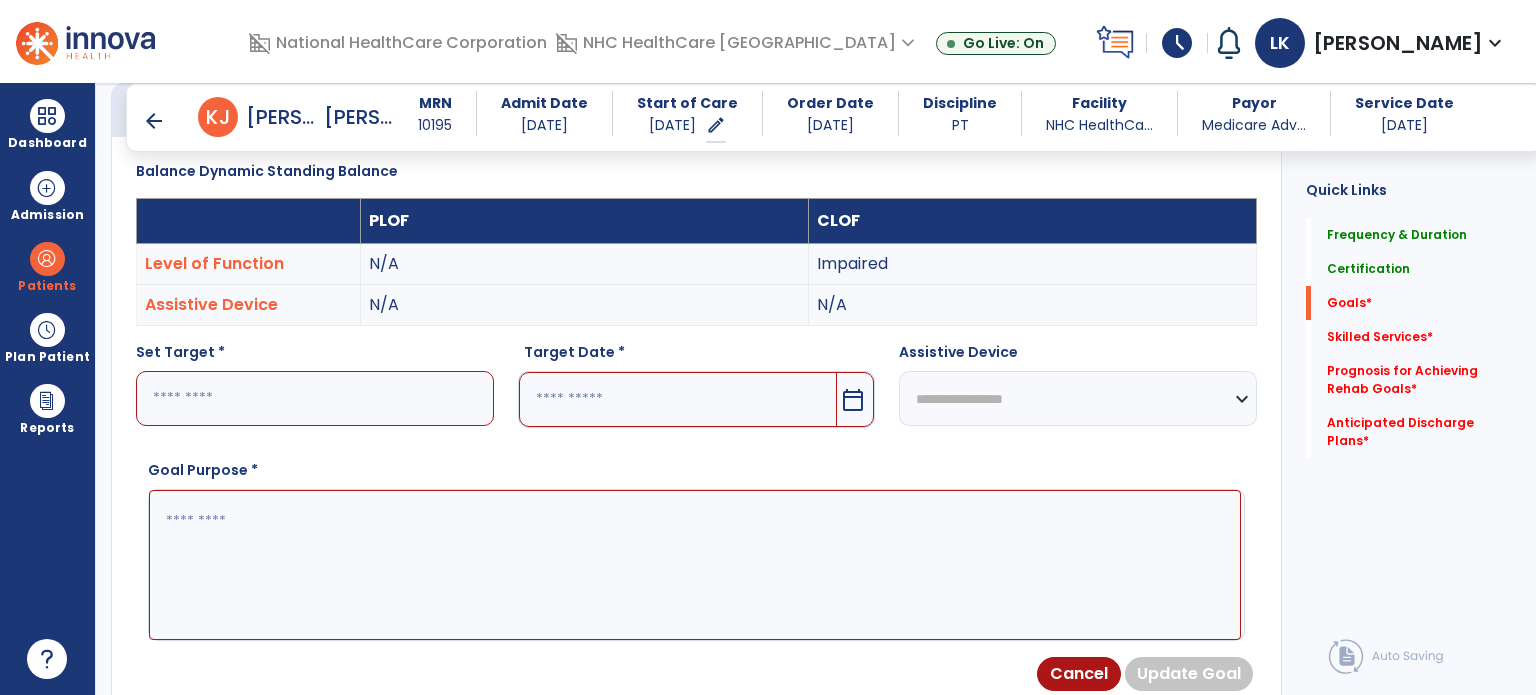 click at bounding box center (315, 398) 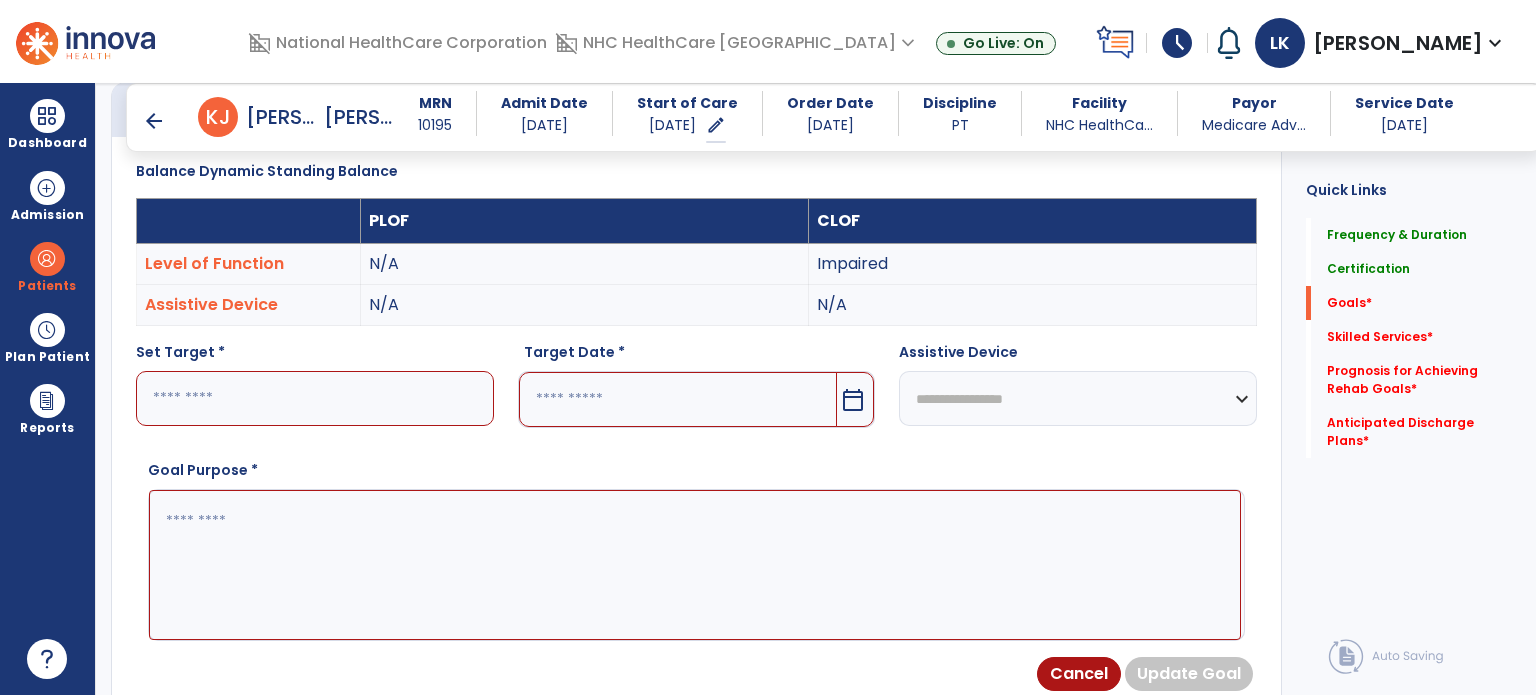 click at bounding box center [315, 398] 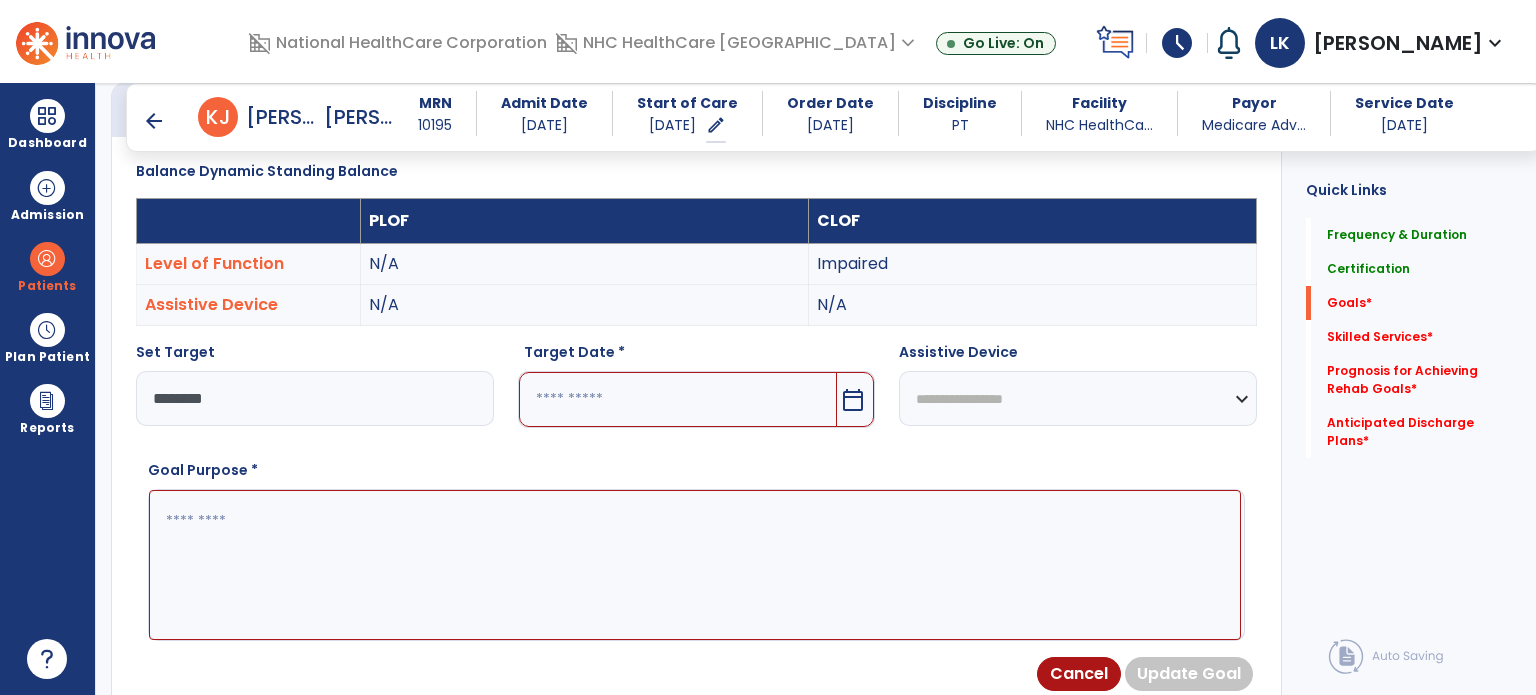 type on "********" 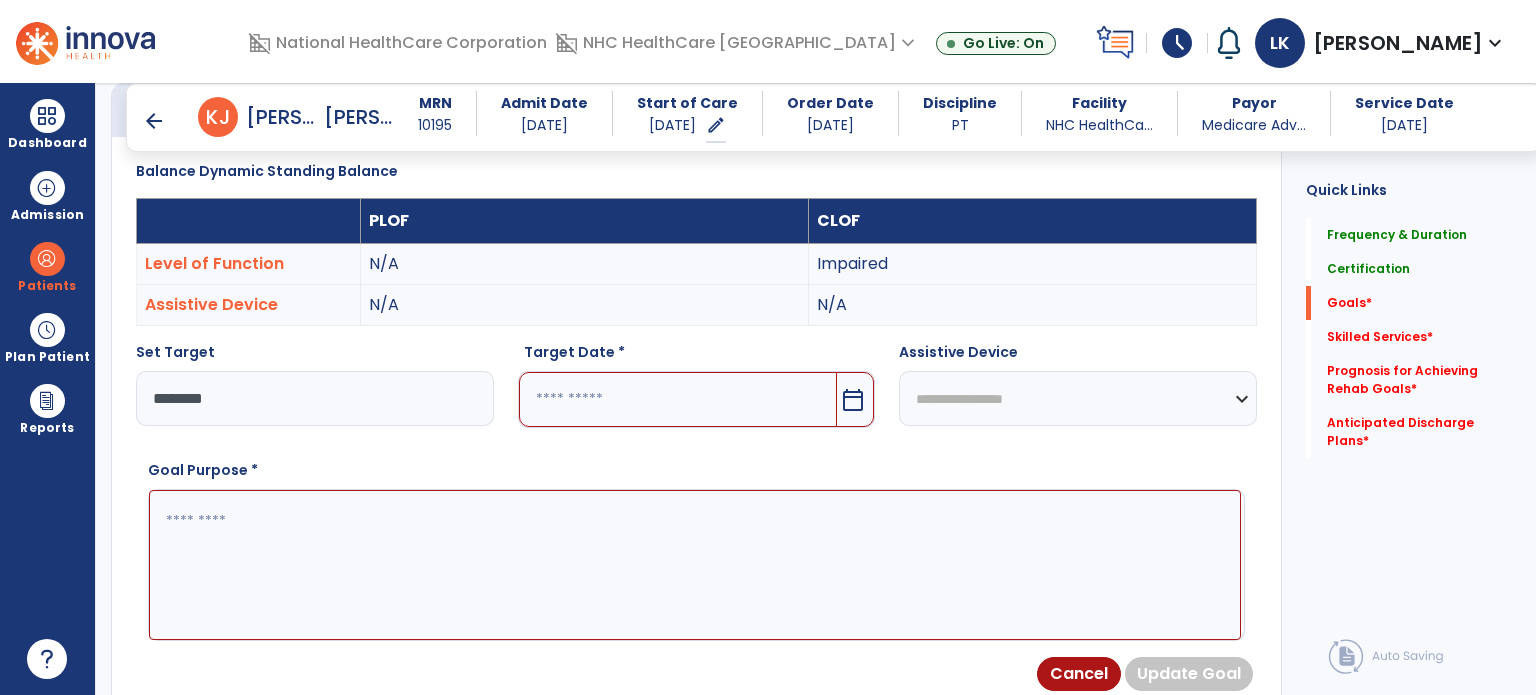 click at bounding box center [678, 399] 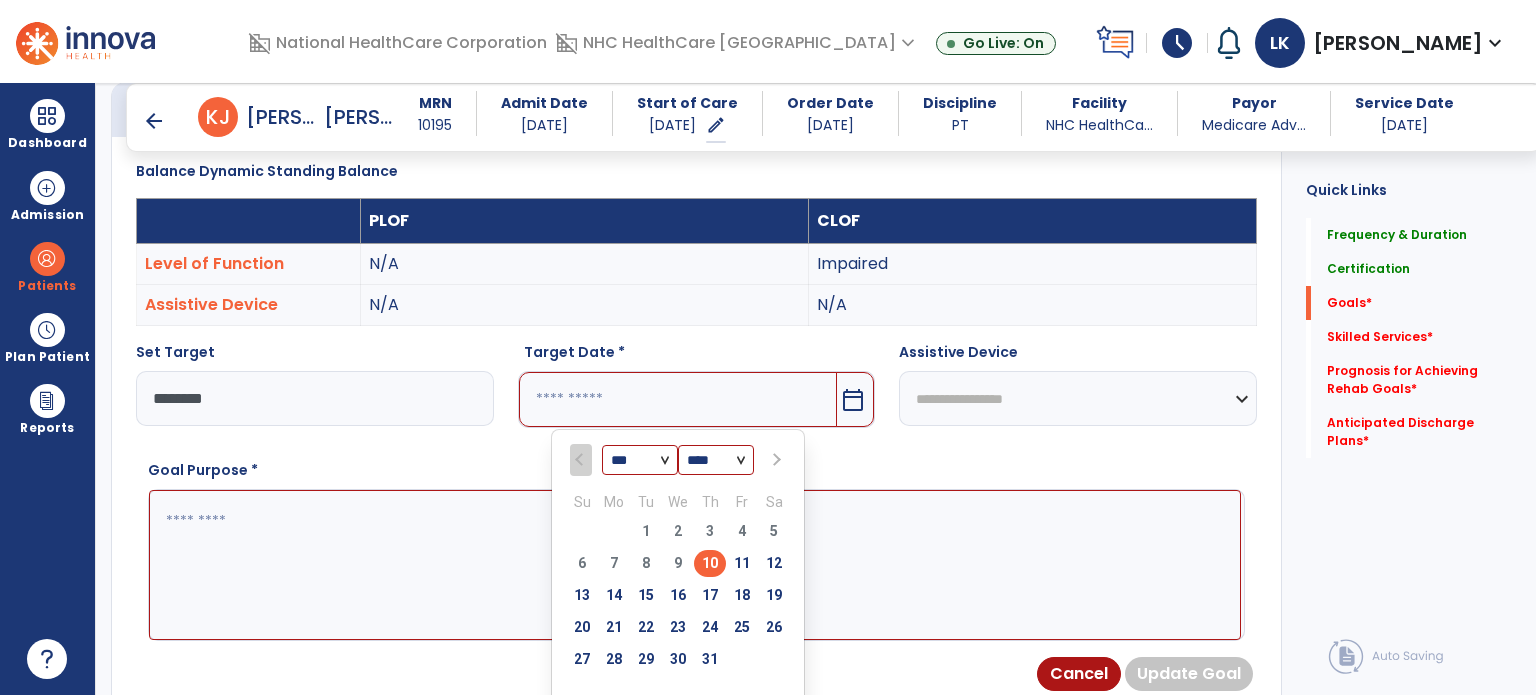 click on "23" at bounding box center [678, 627] 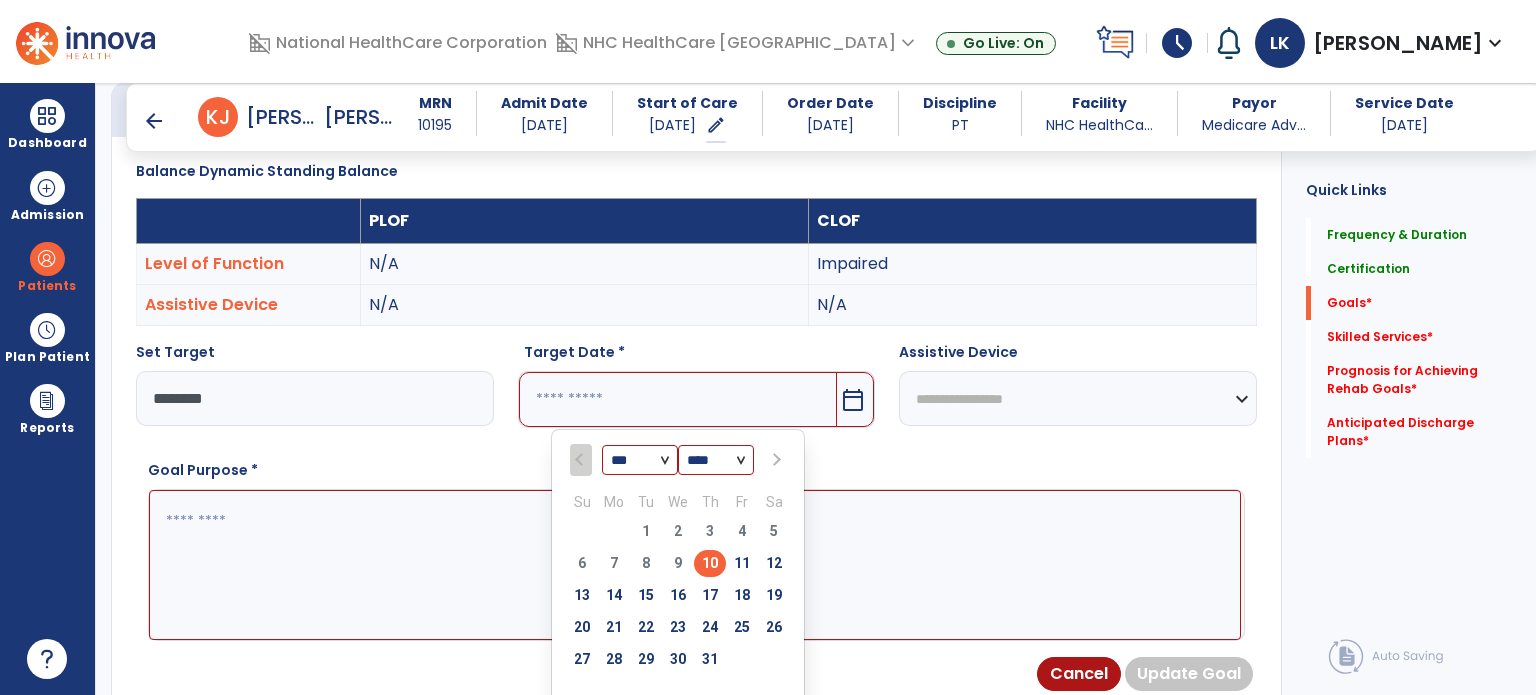 type on "*********" 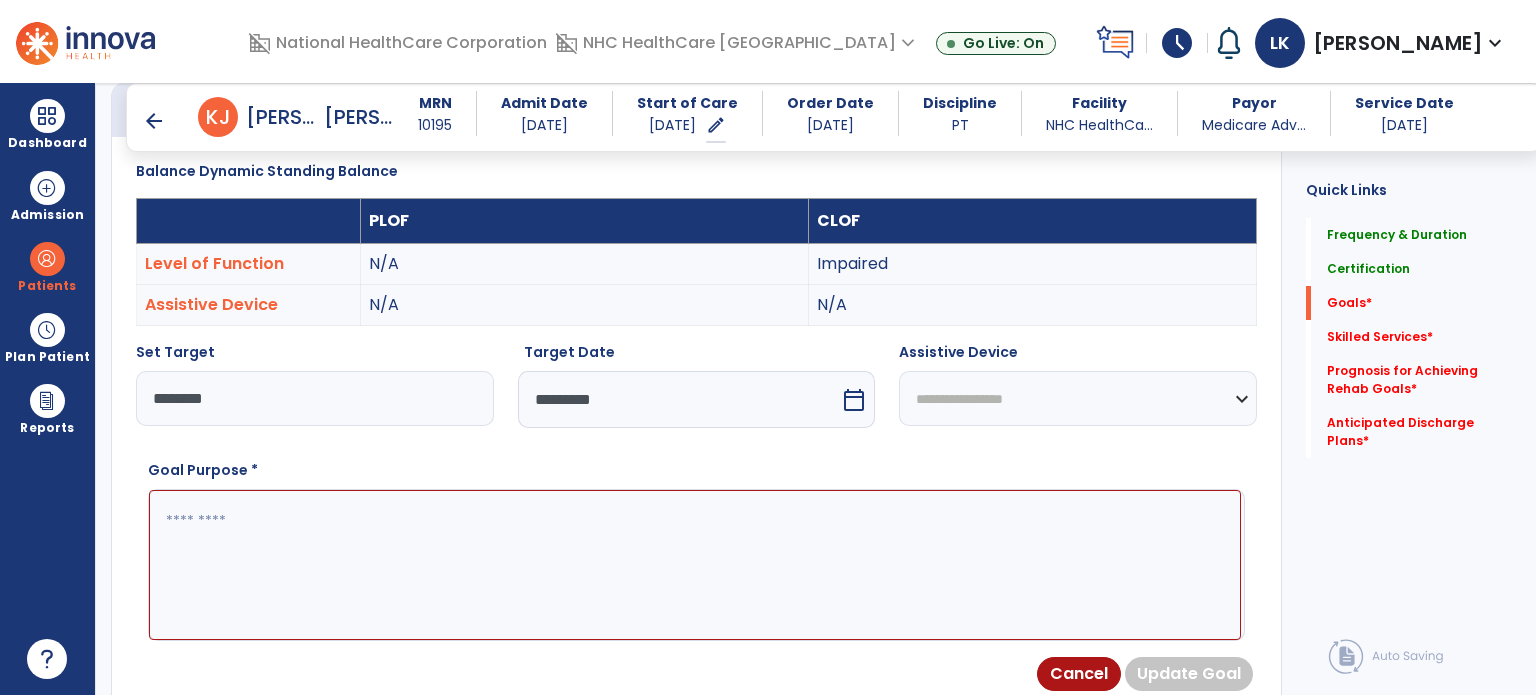 click at bounding box center (695, 565) 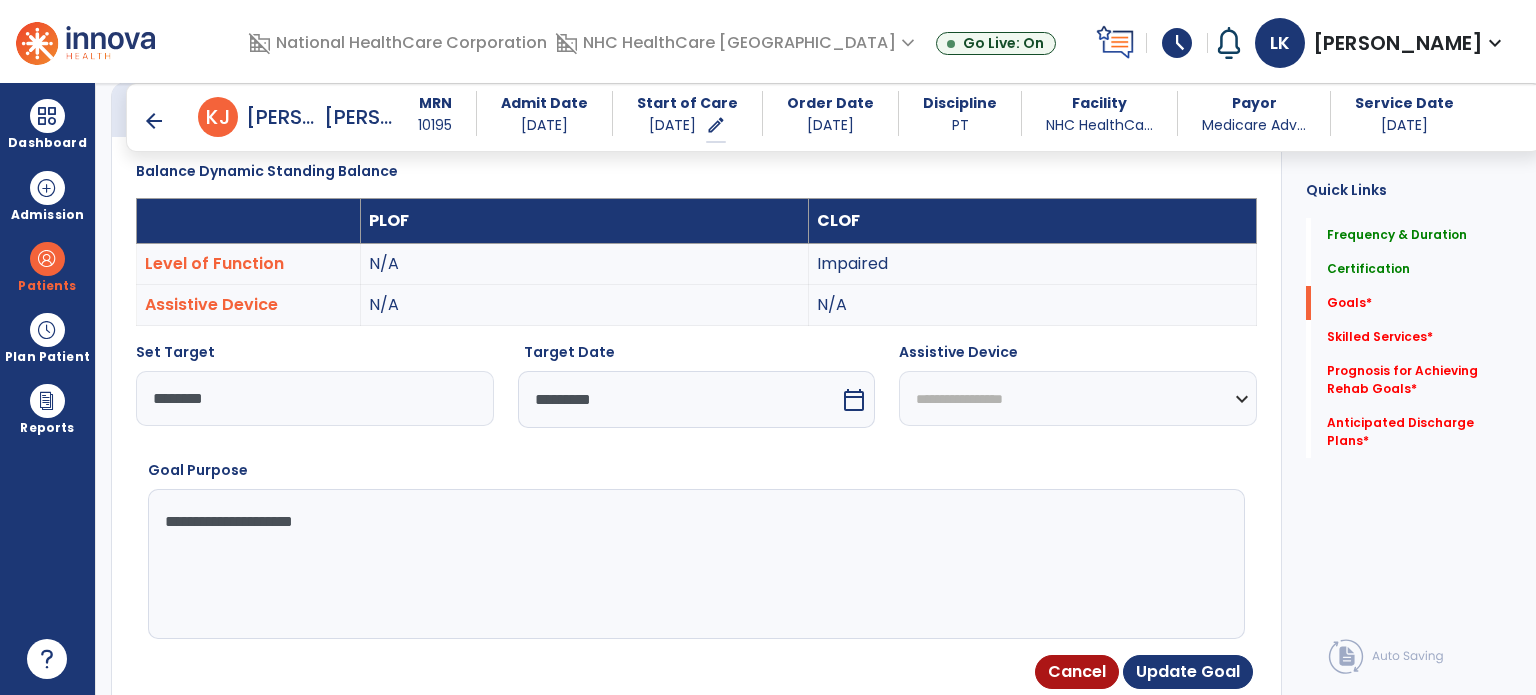 type on "**********" 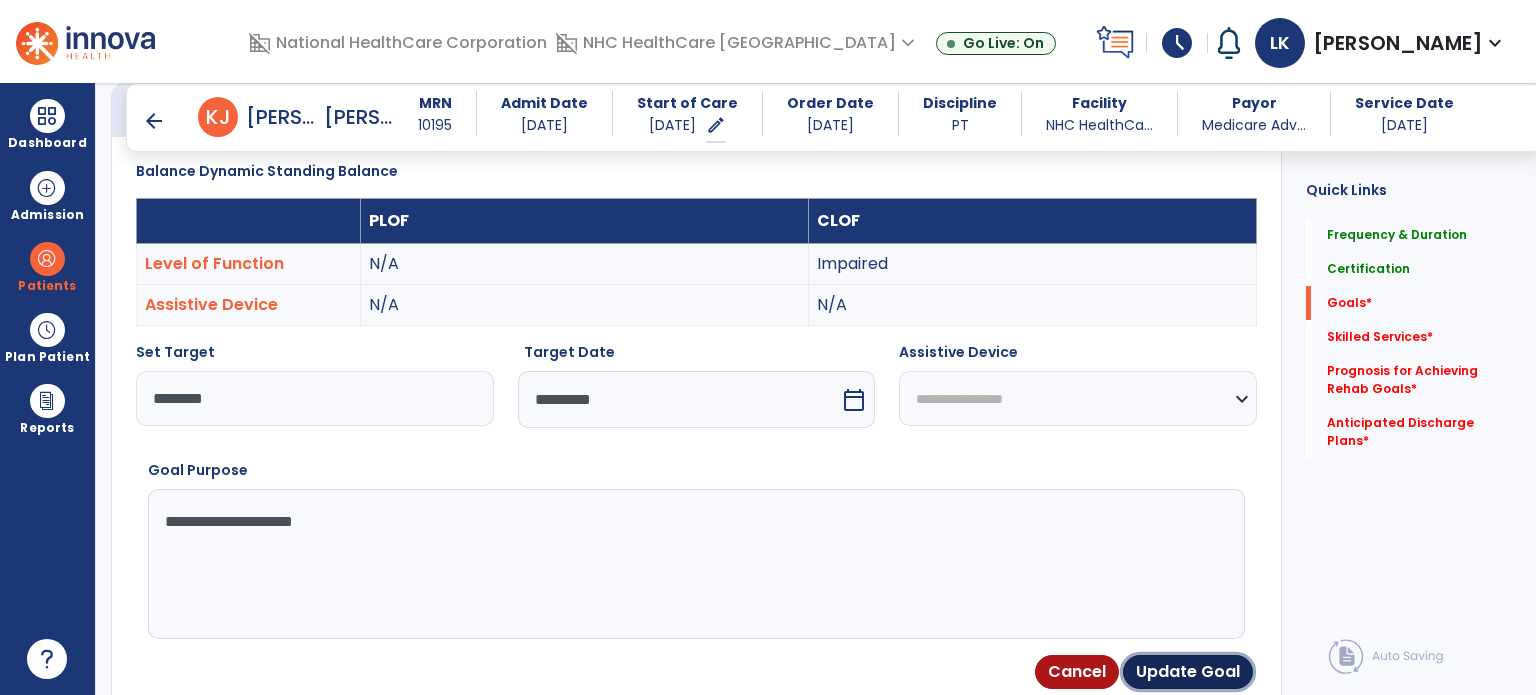 click on "Update Goal" at bounding box center [1188, 672] 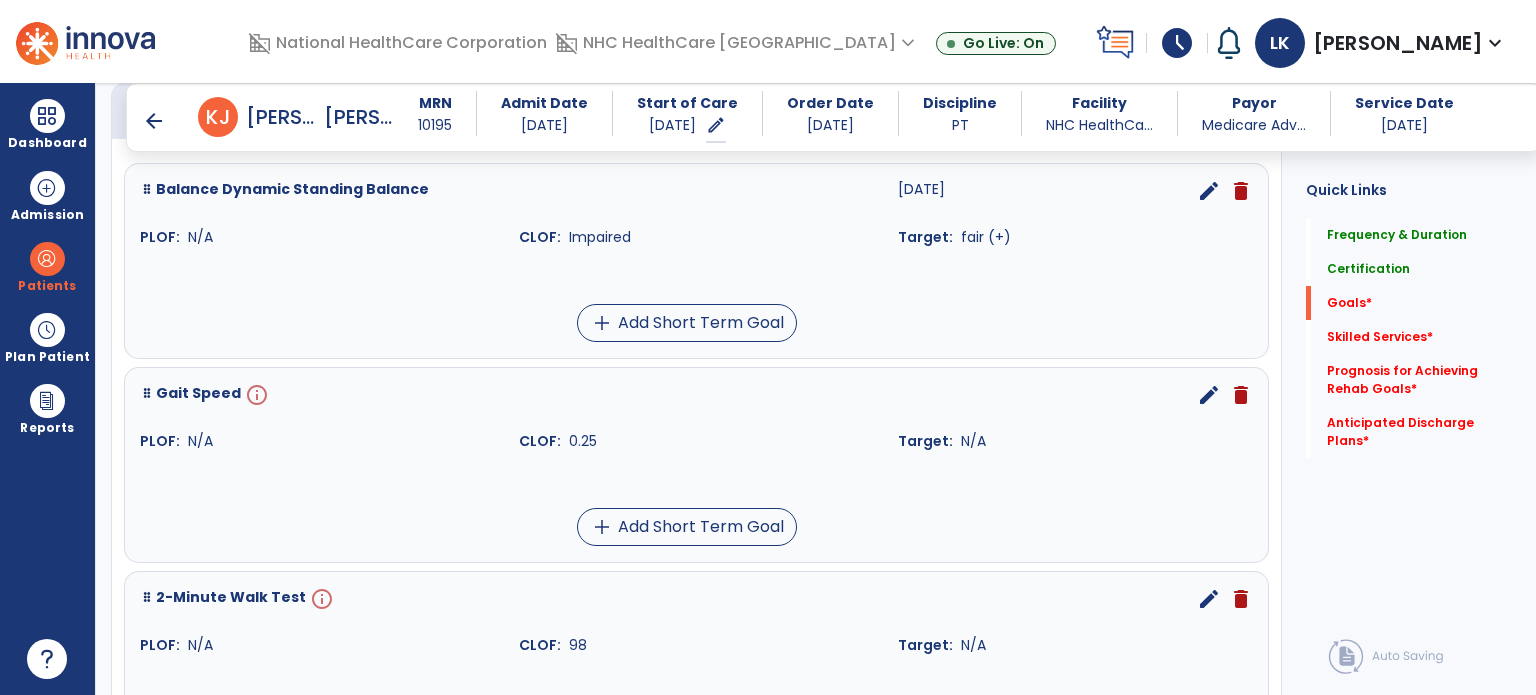 click on "edit" at bounding box center [1209, 395] 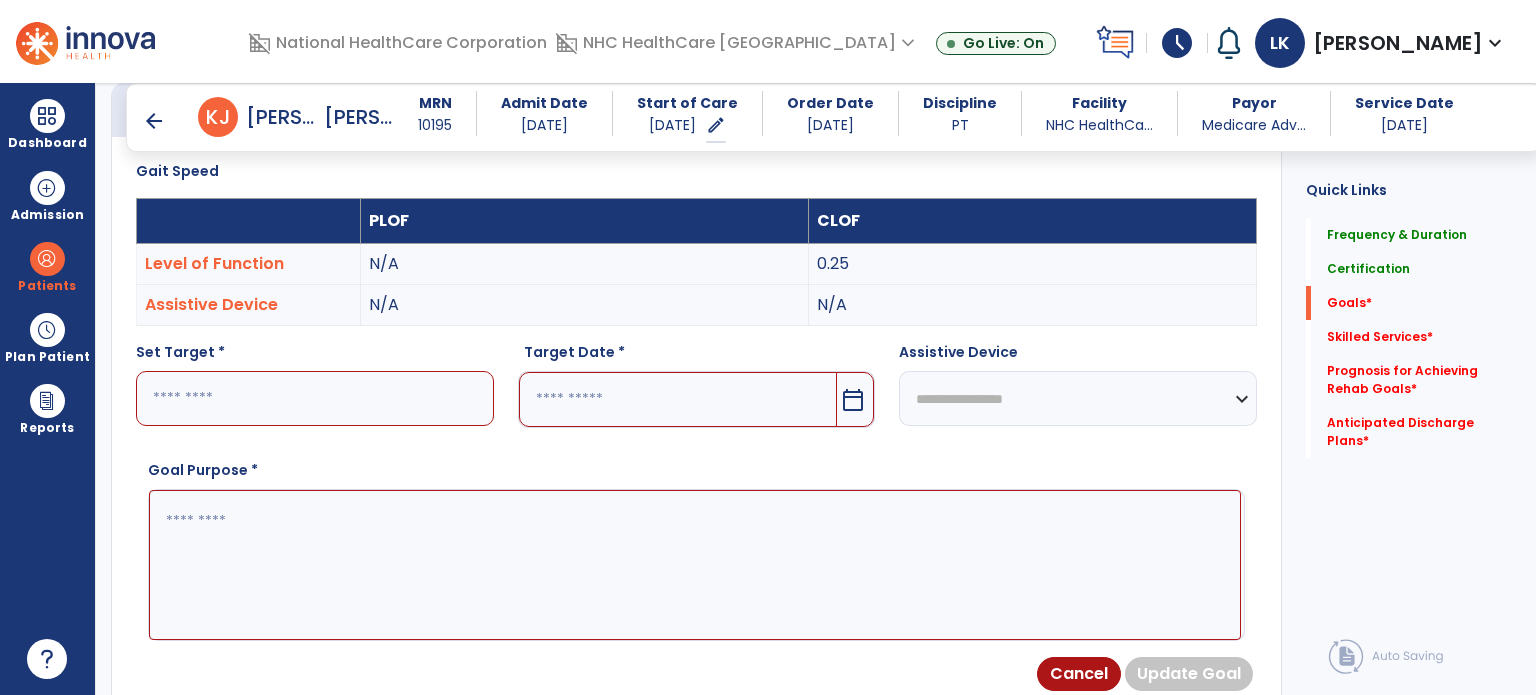 click at bounding box center (315, 398) 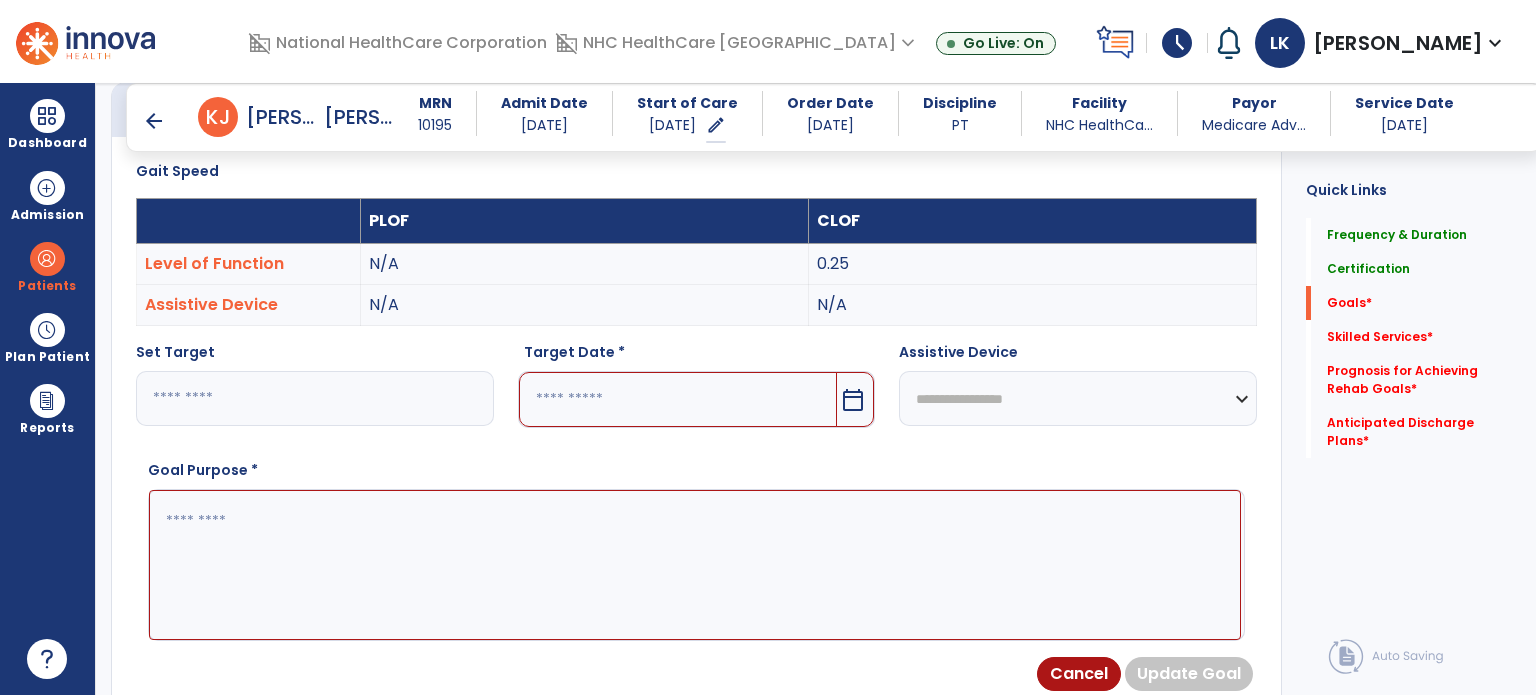 drag, startPoint x: 160, startPoint y: 390, endPoint x: 246, endPoint y: 397, distance: 86.28442 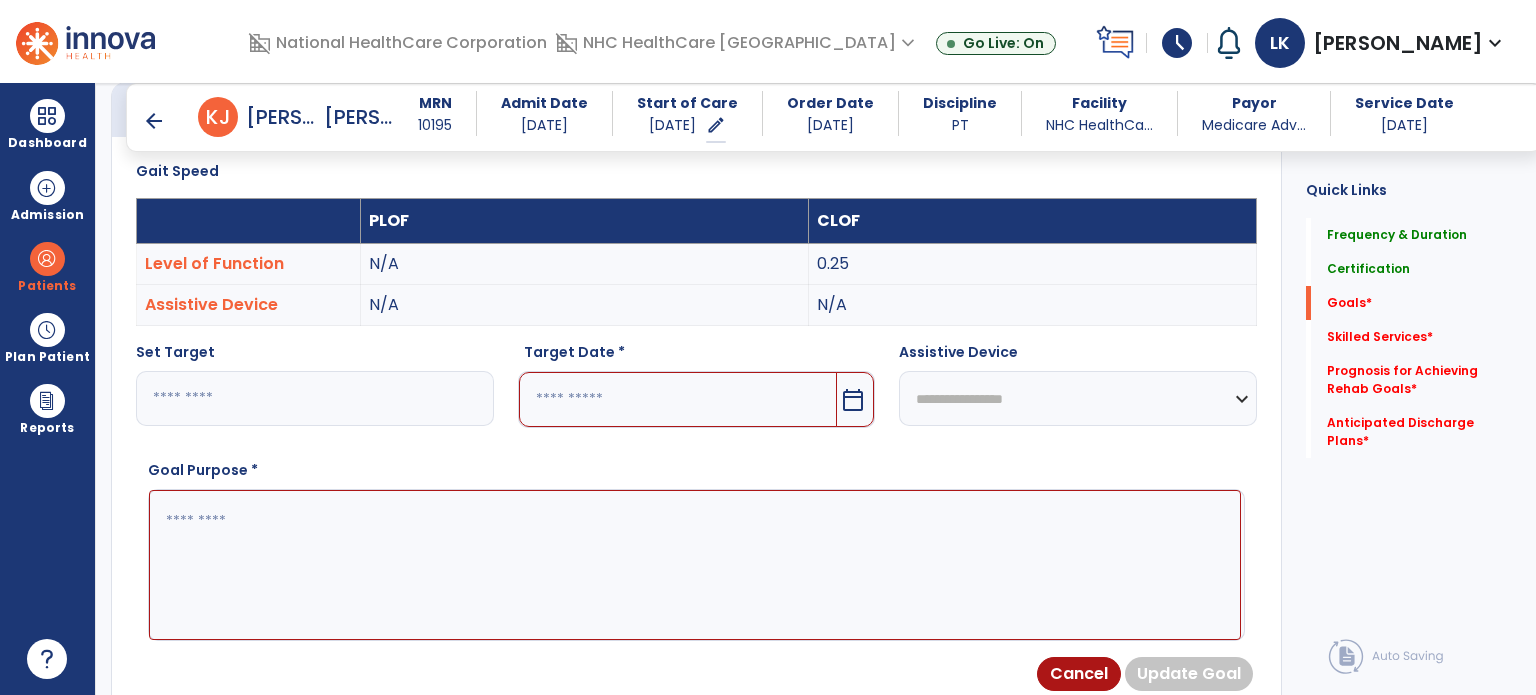 click on "**" at bounding box center [315, 398] 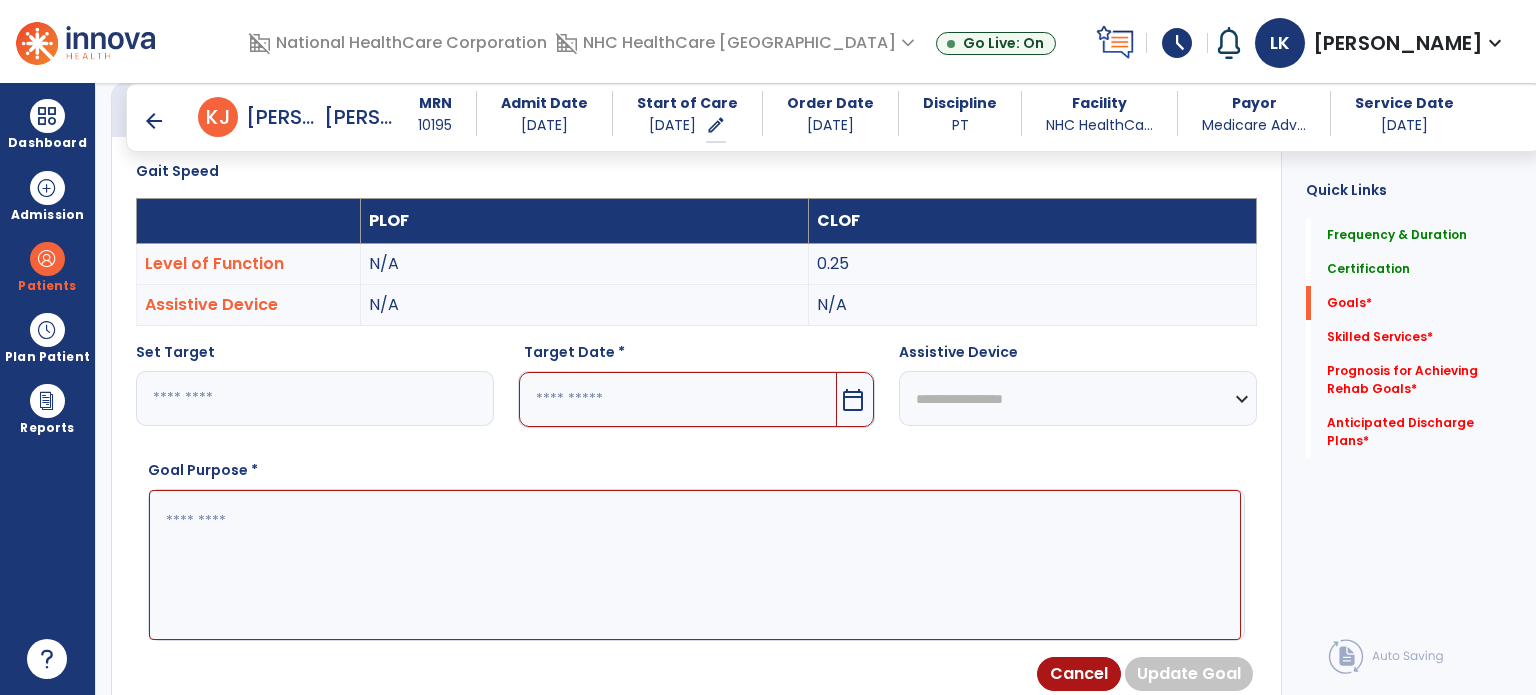 type on "****" 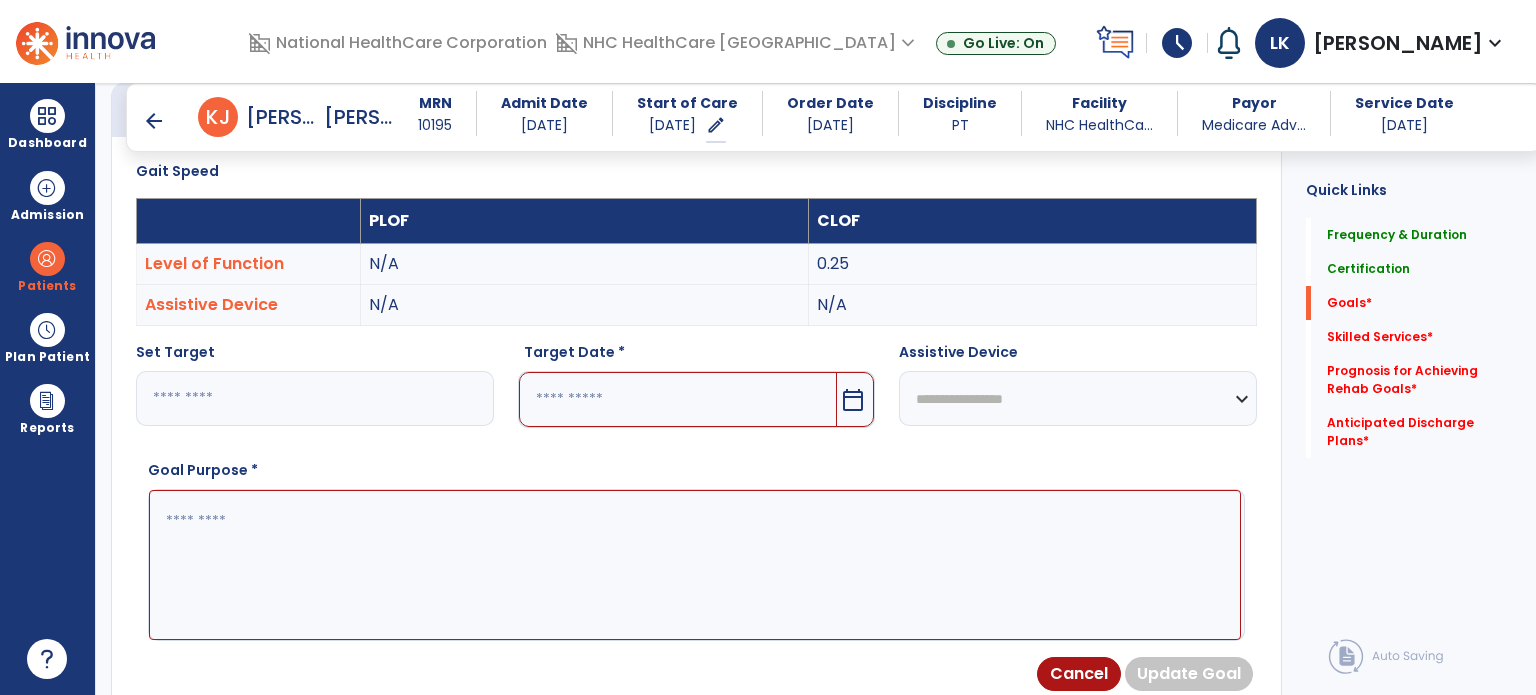 click at bounding box center (678, 399) 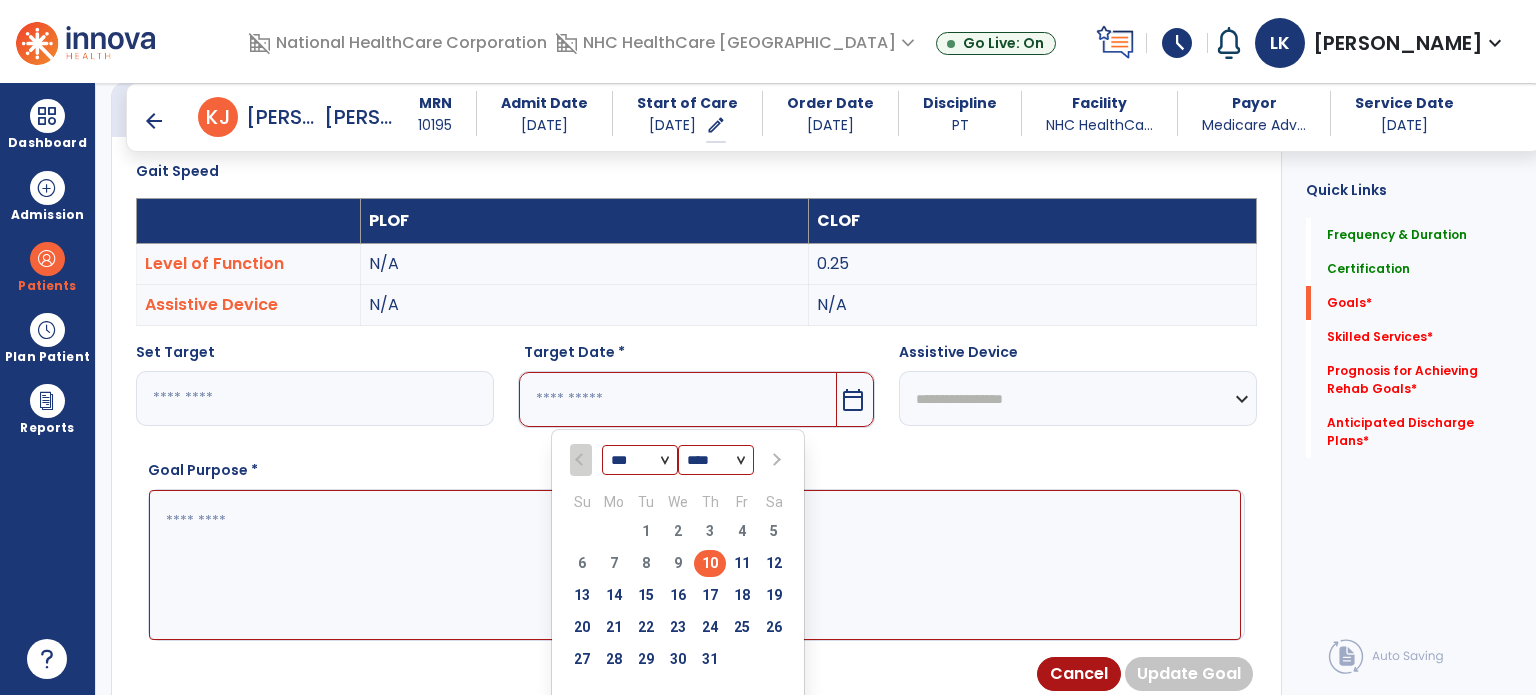 click on "23" at bounding box center [678, 627] 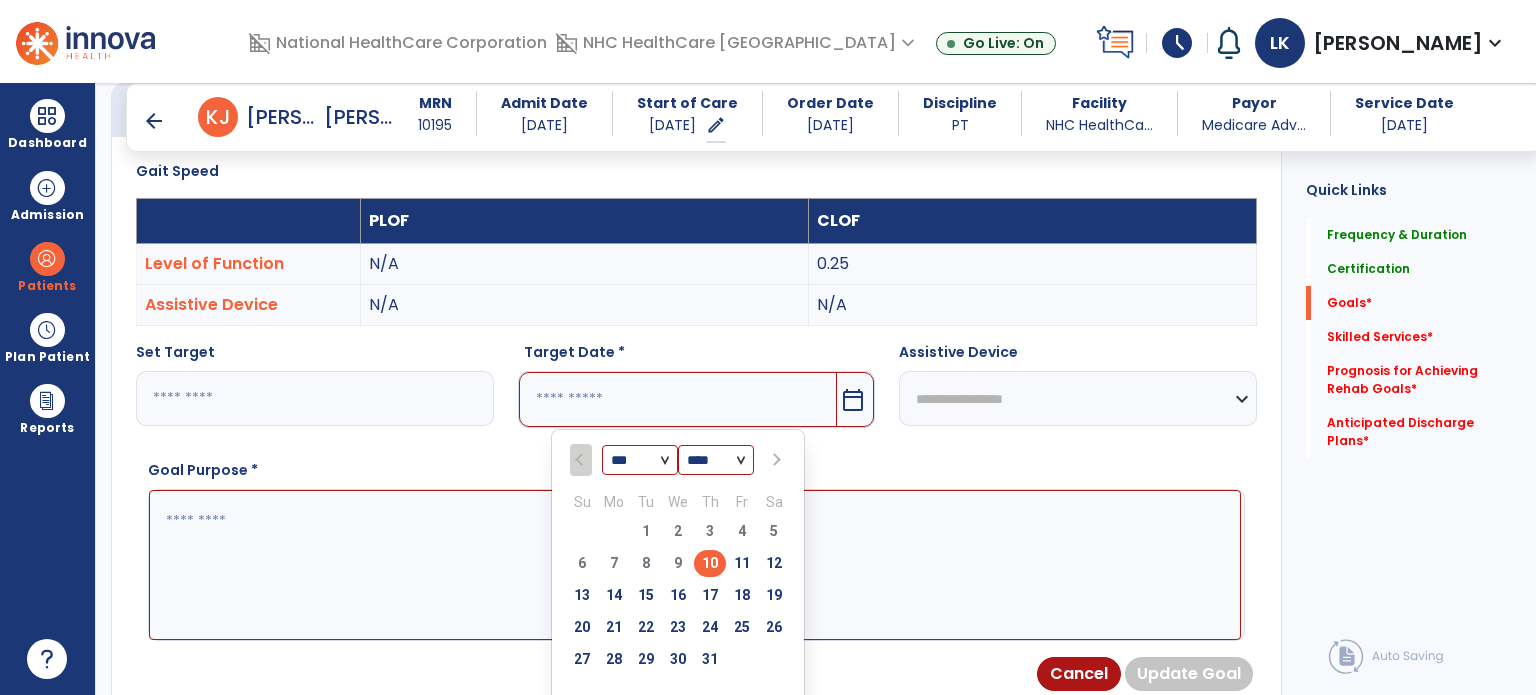 type on "*********" 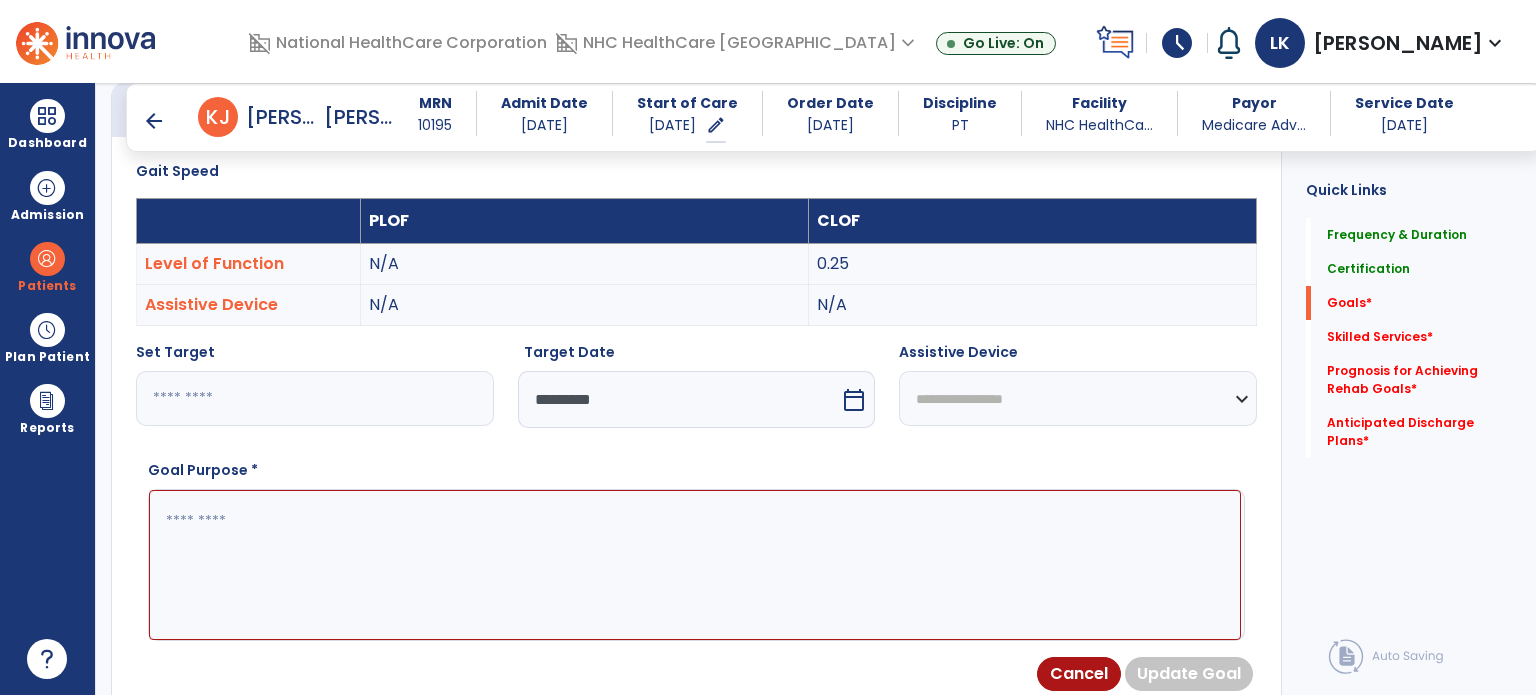 click at bounding box center (695, 565) 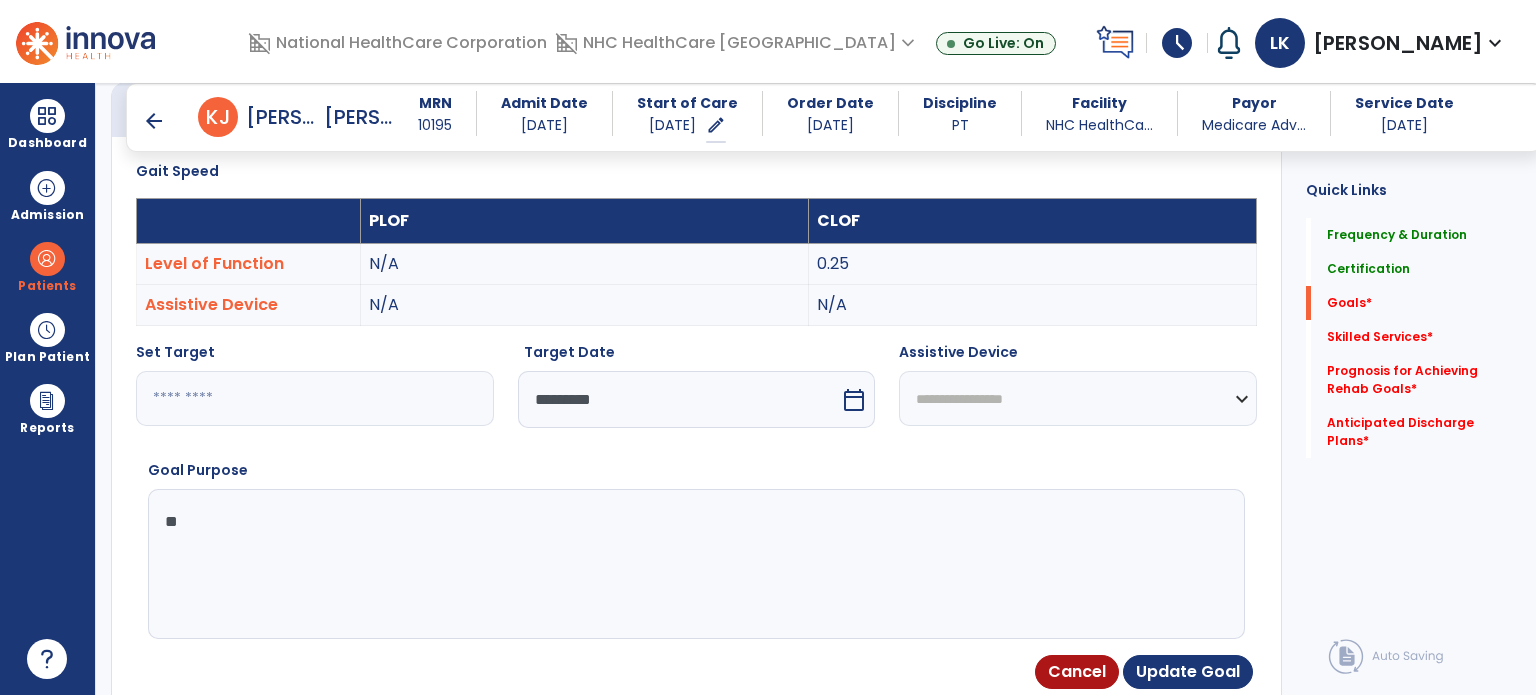 type on "*" 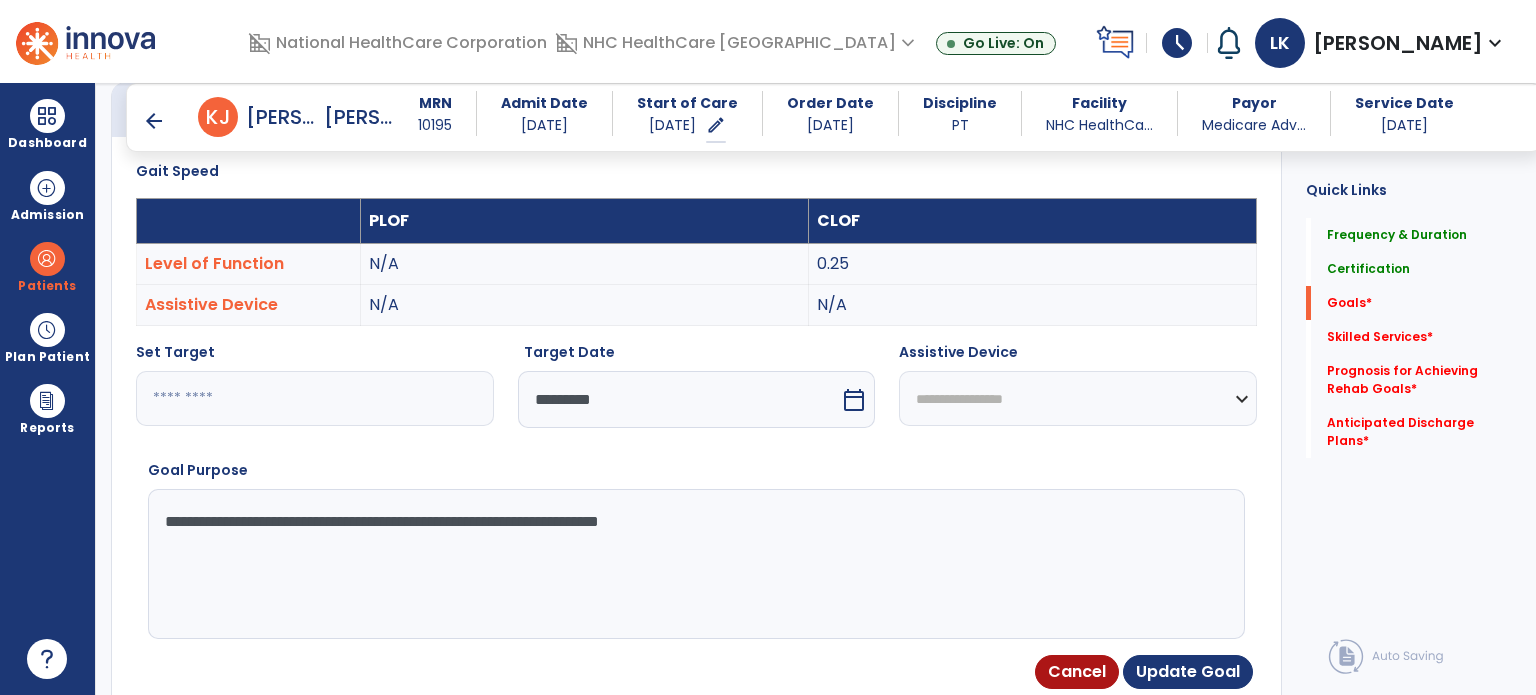 type on "**********" 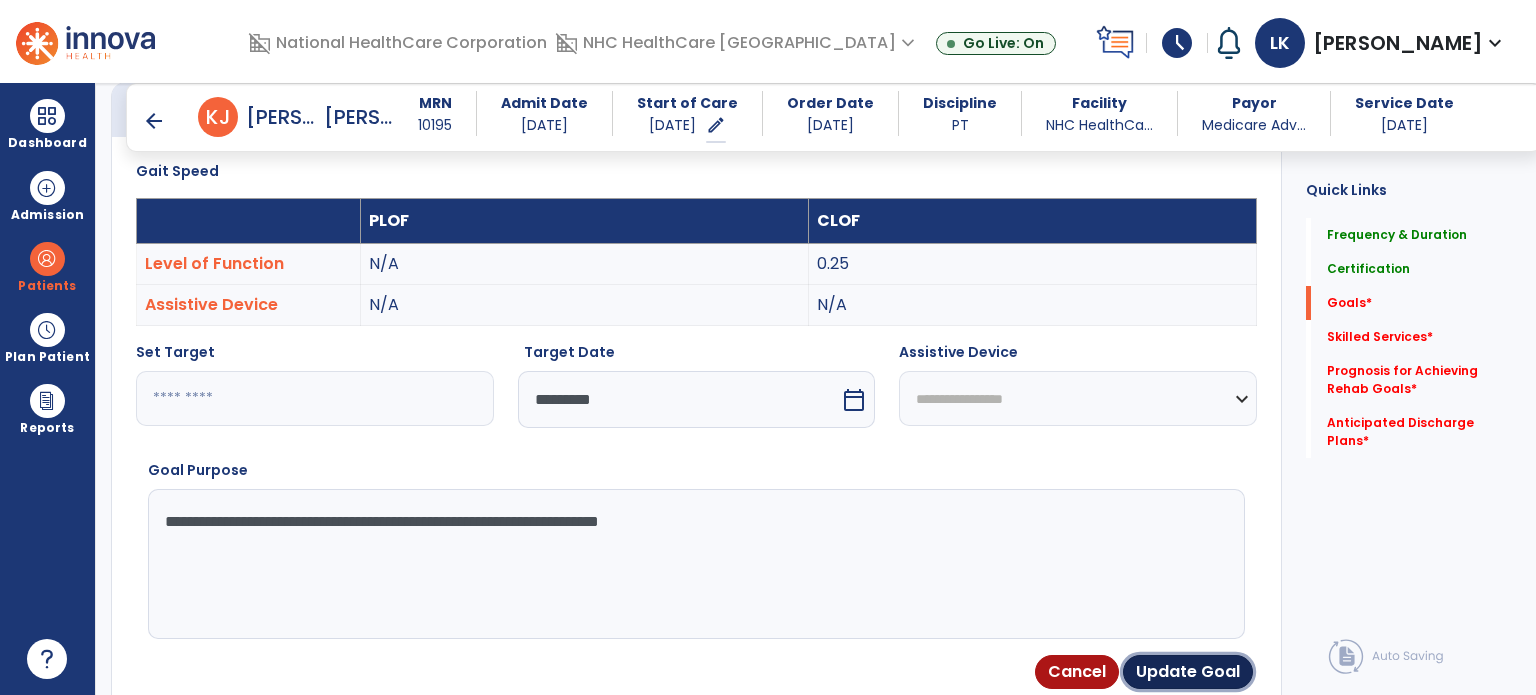 click on "Update Goal" at bounding box center (1188, 672) 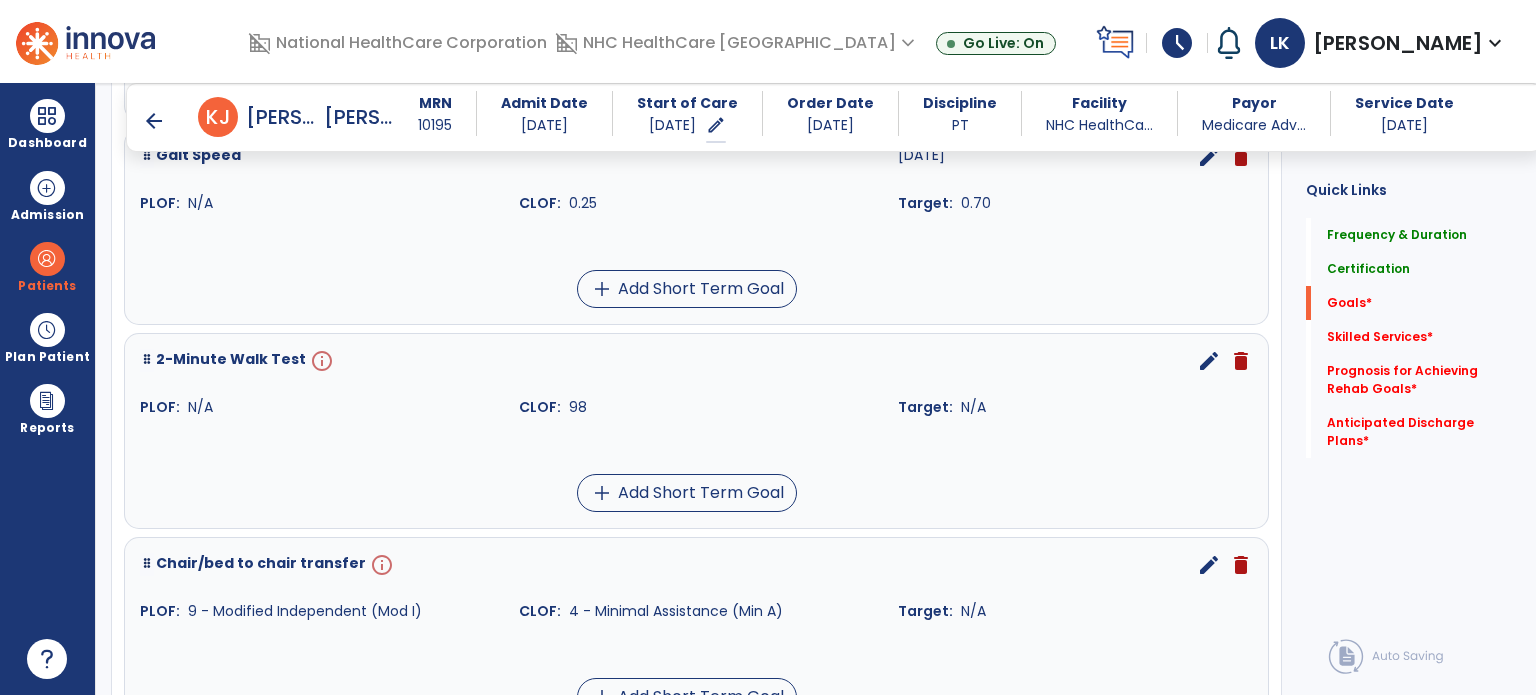 scroll, scrollTop: 834, scrollLeft: 0, axis: vertical 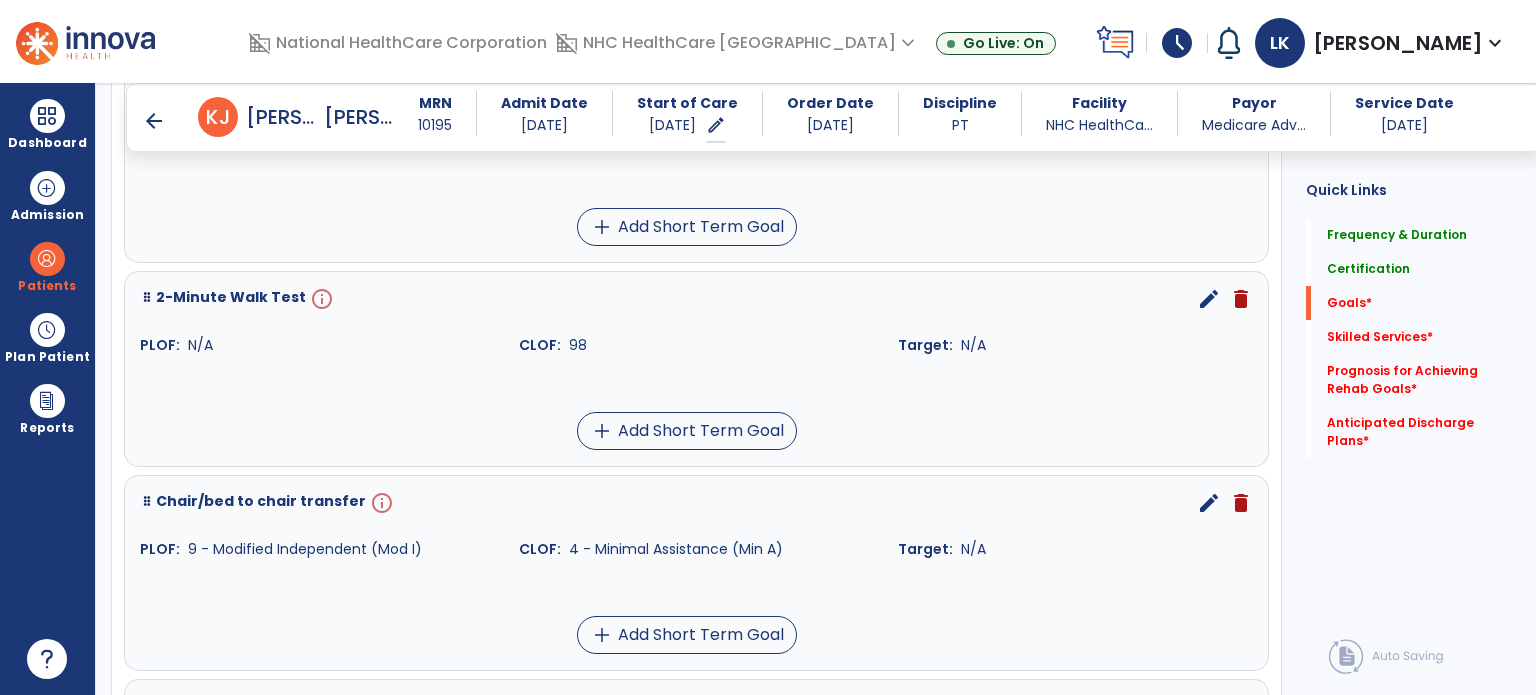 click on "edit" at bounding box center [1209, 299] 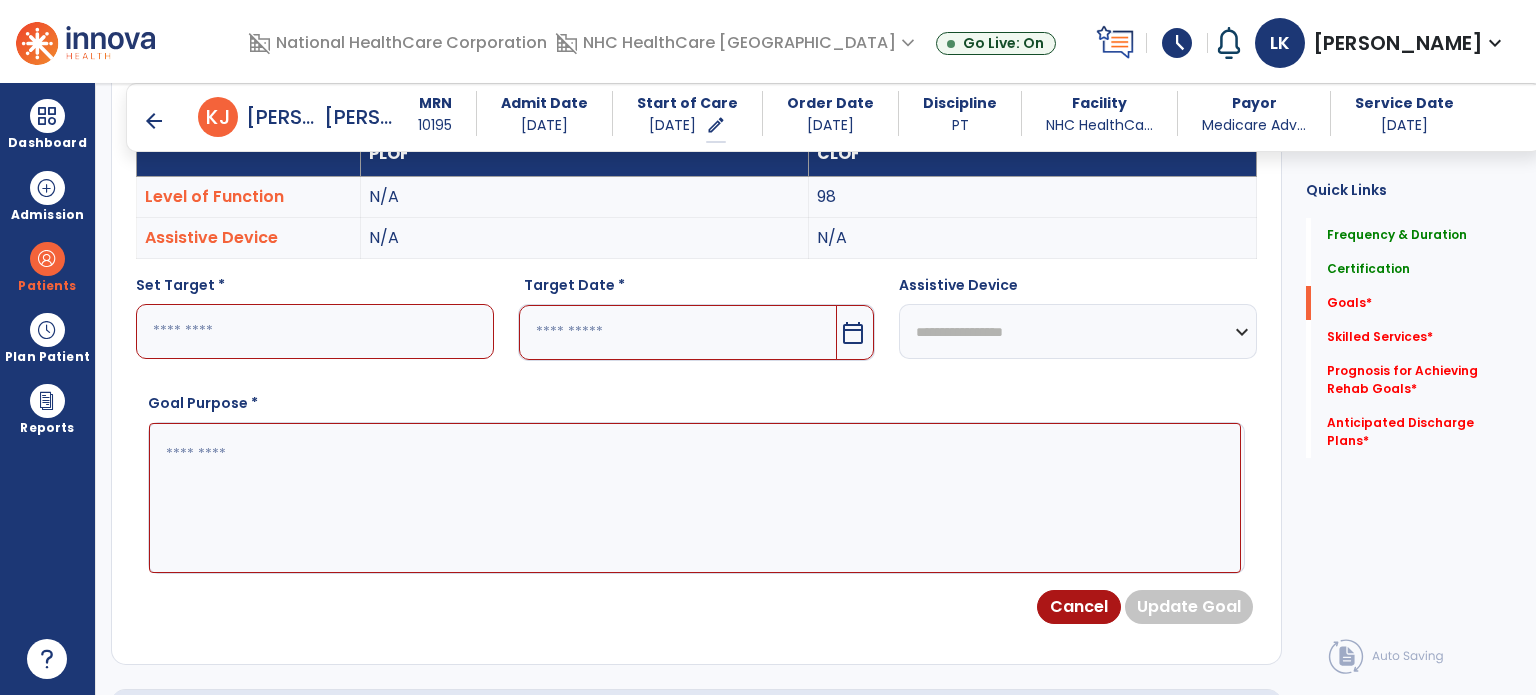 scroll, scrollTop: 534, scrollLeft: 0, axis: vertical 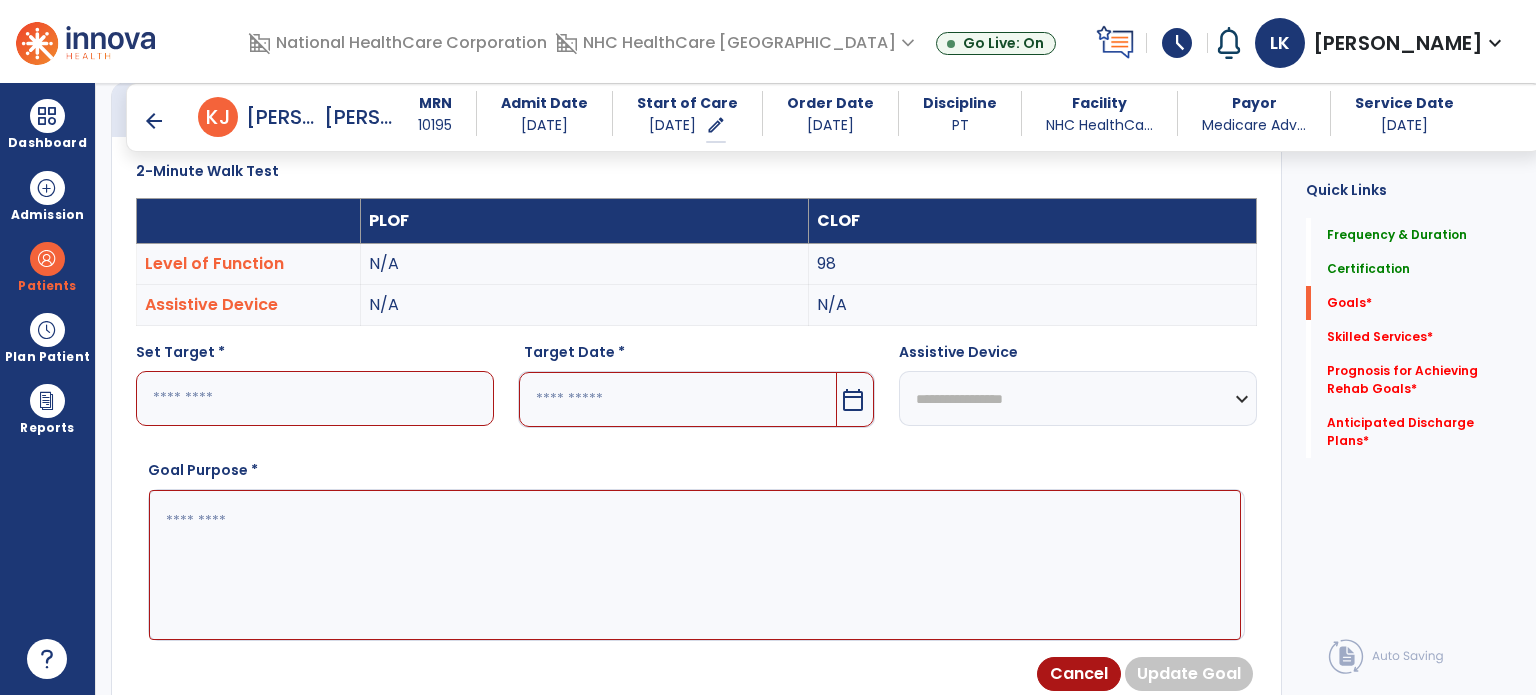 click at bounding box center [315, 398] 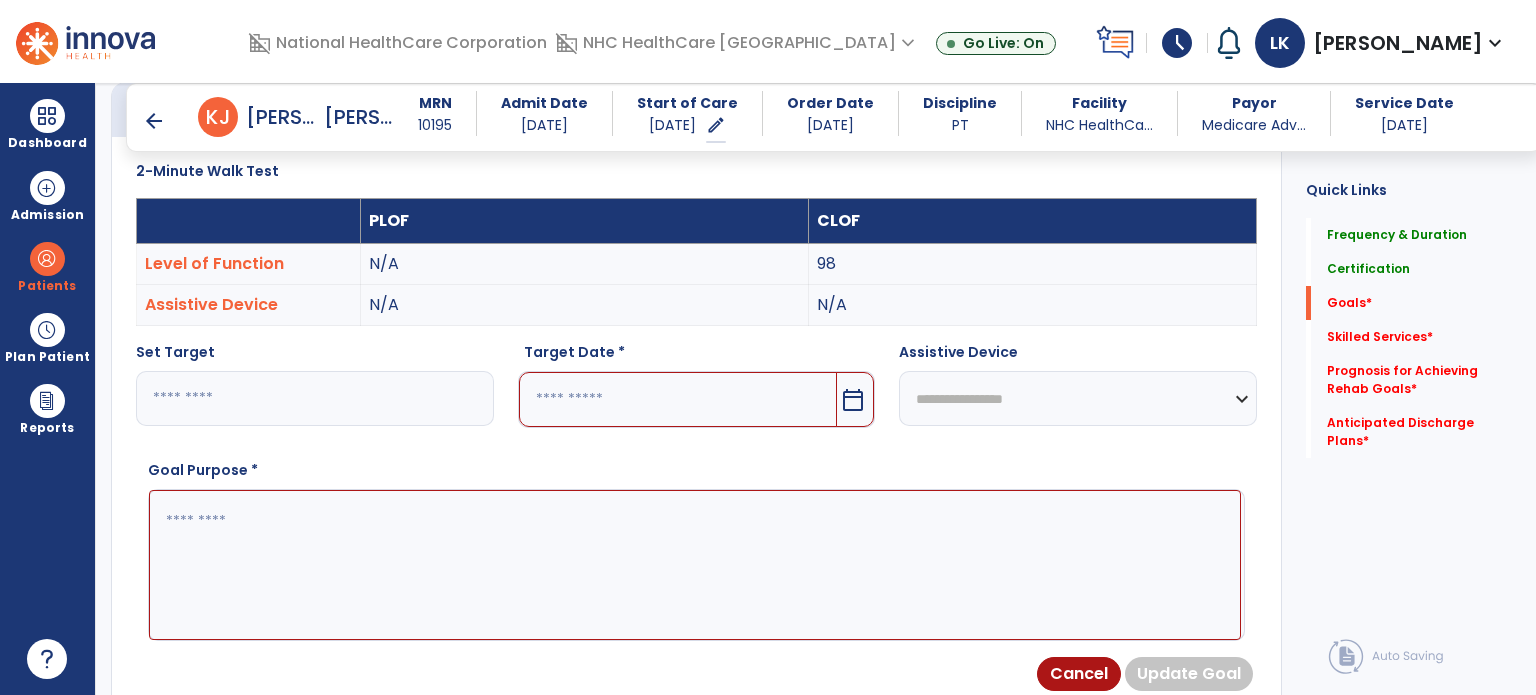 type on "***" 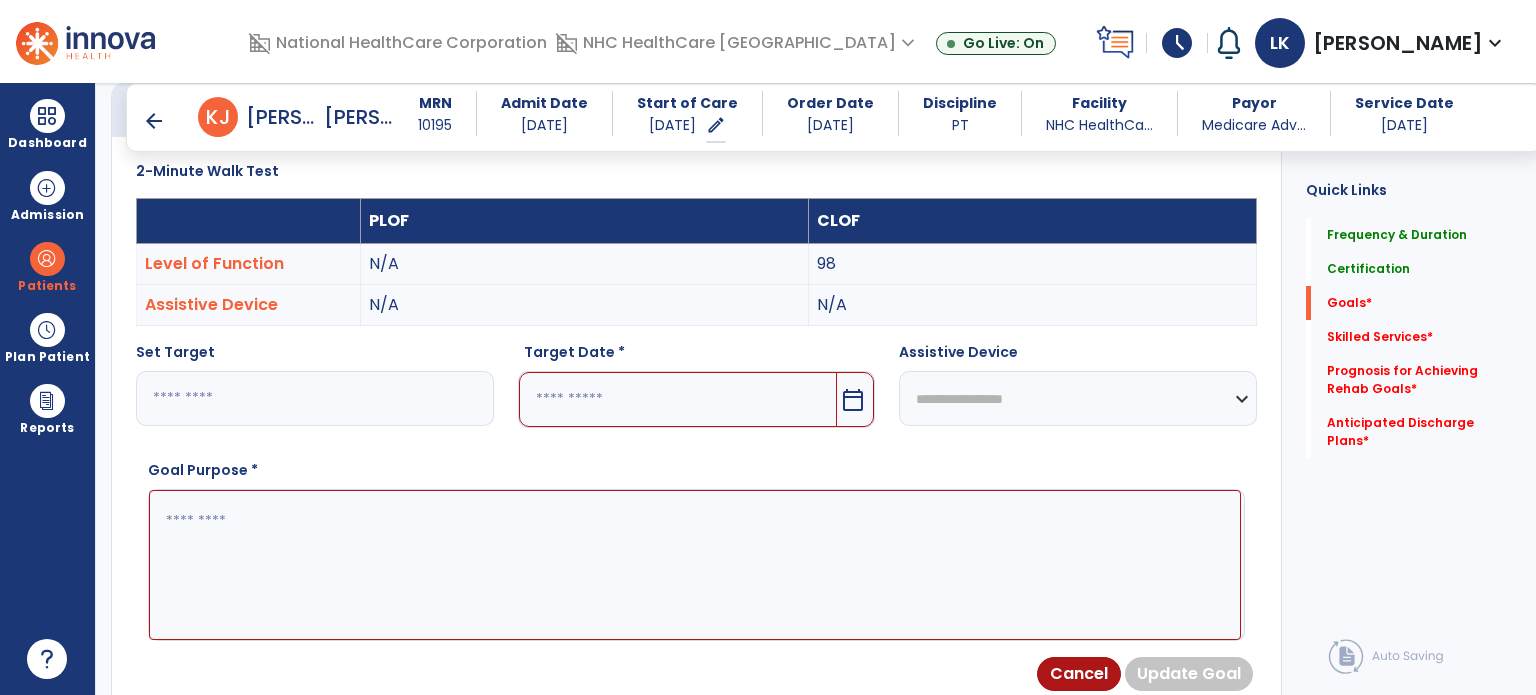 click at bounding box center [678, 399] 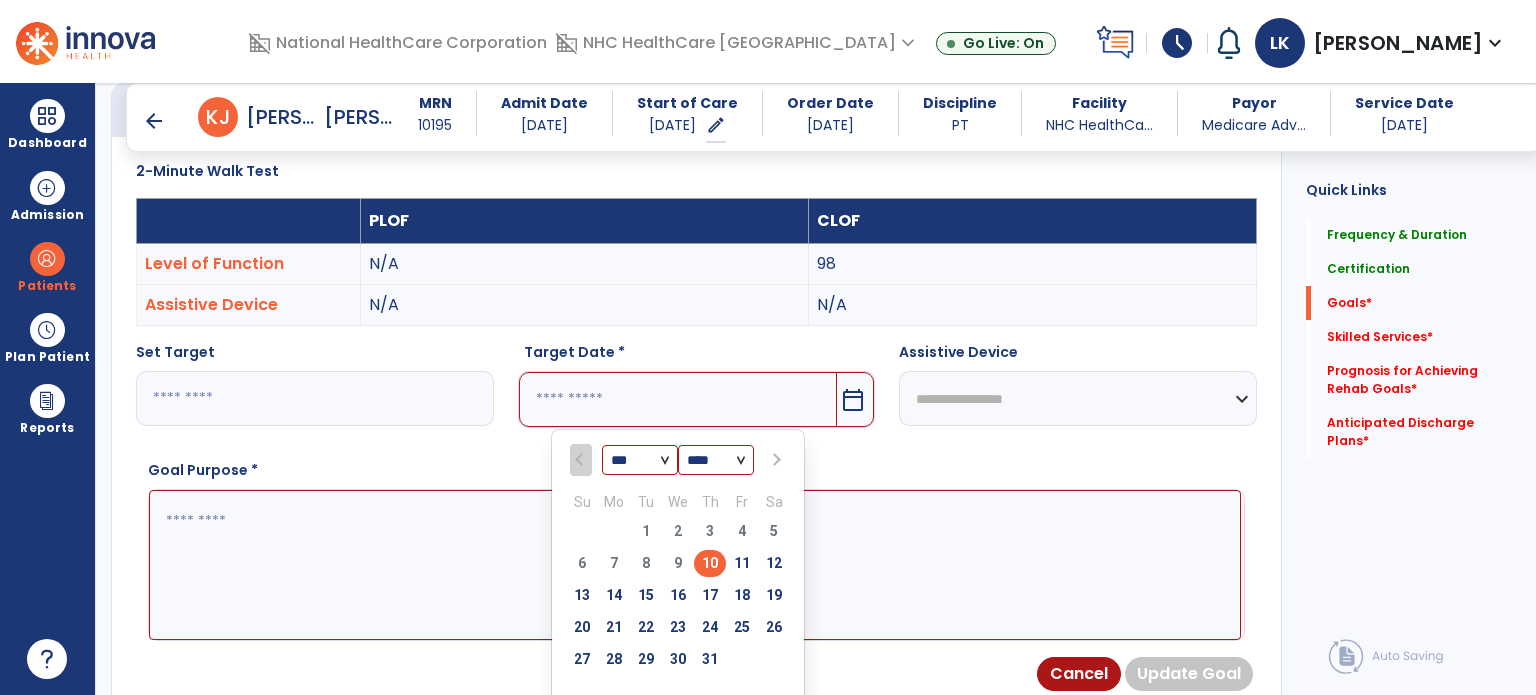 click on "23" at bounding box center (678, 627) 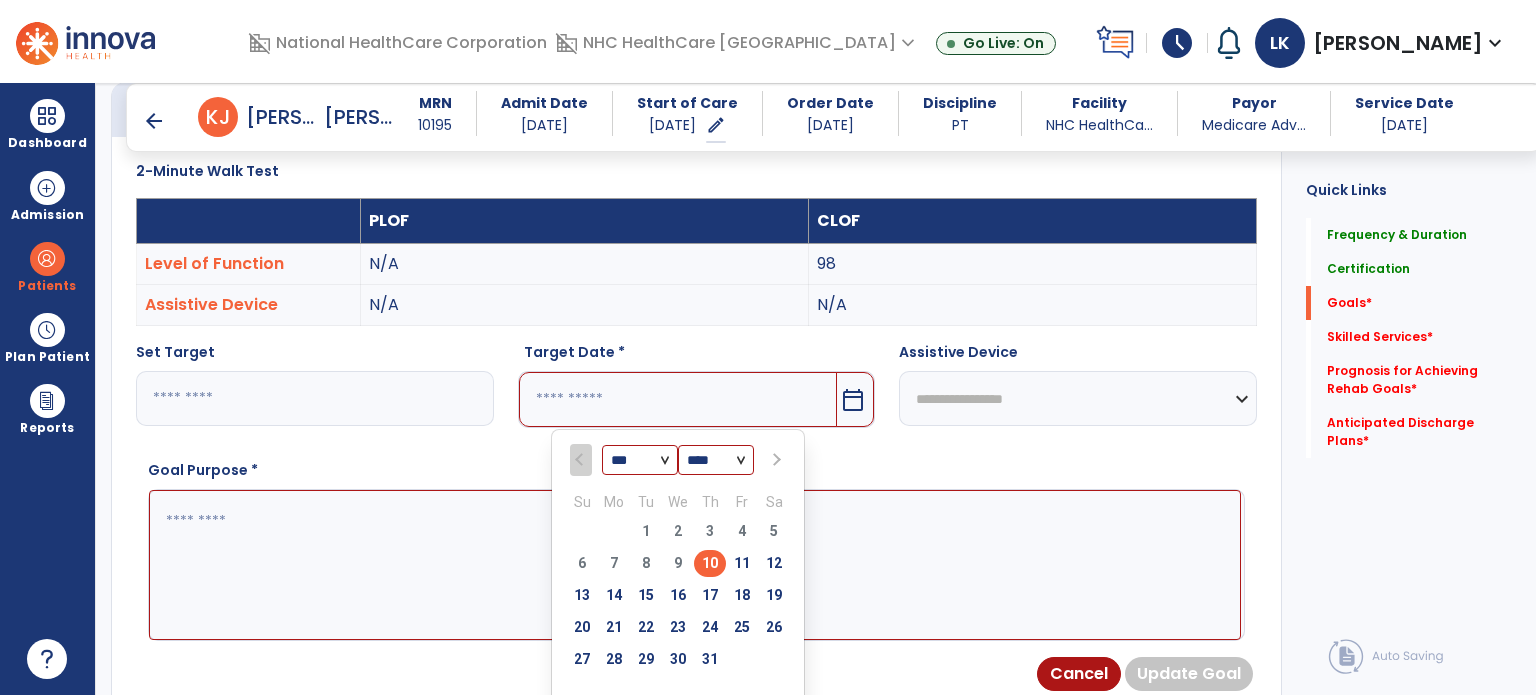 type on "*********" 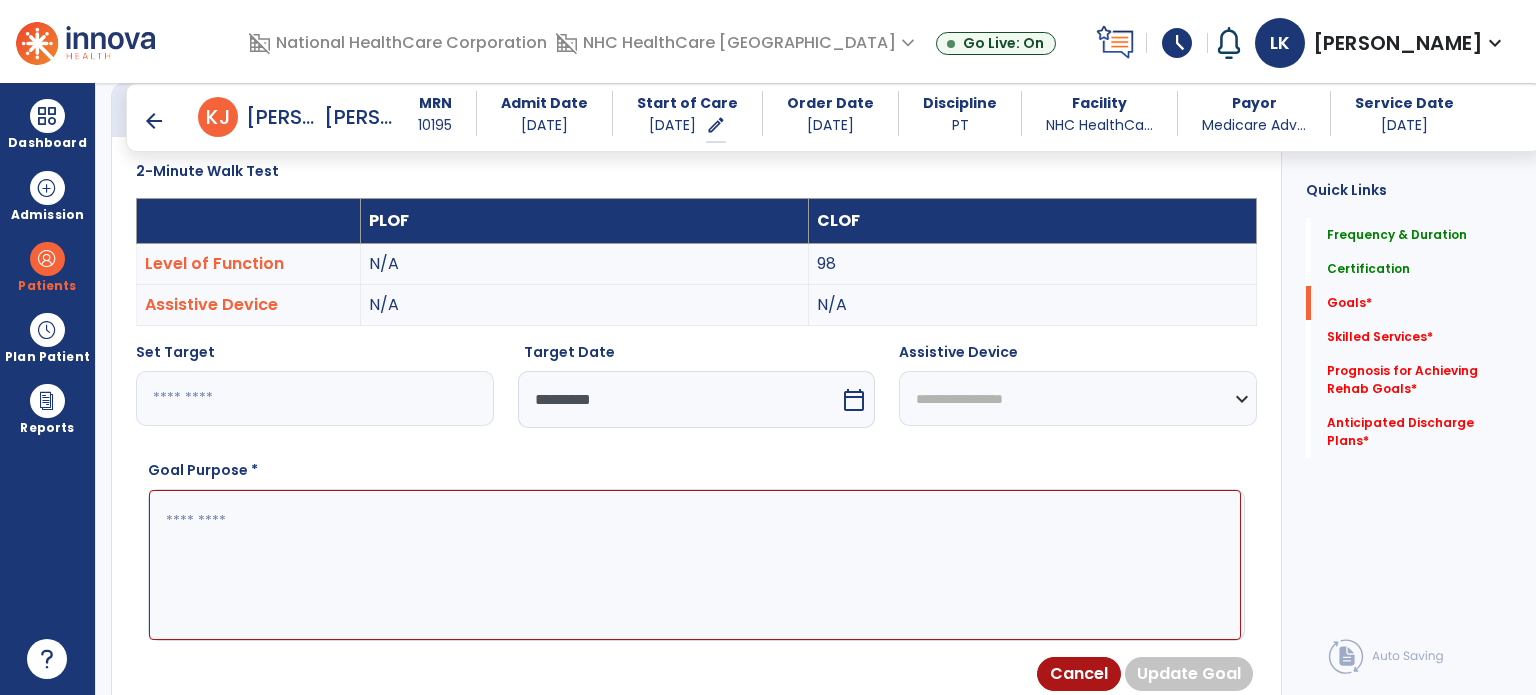 click at bounding box center [695, 565] 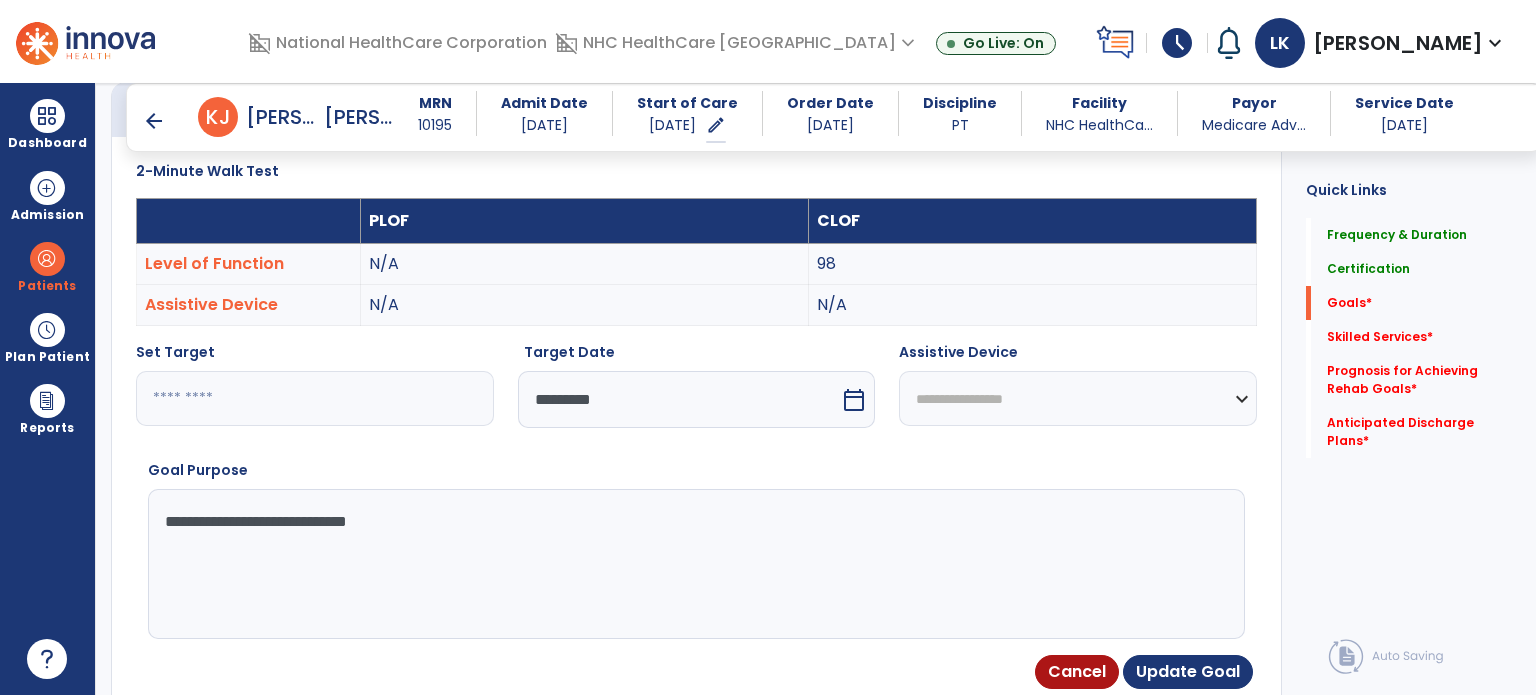 type on "**********" 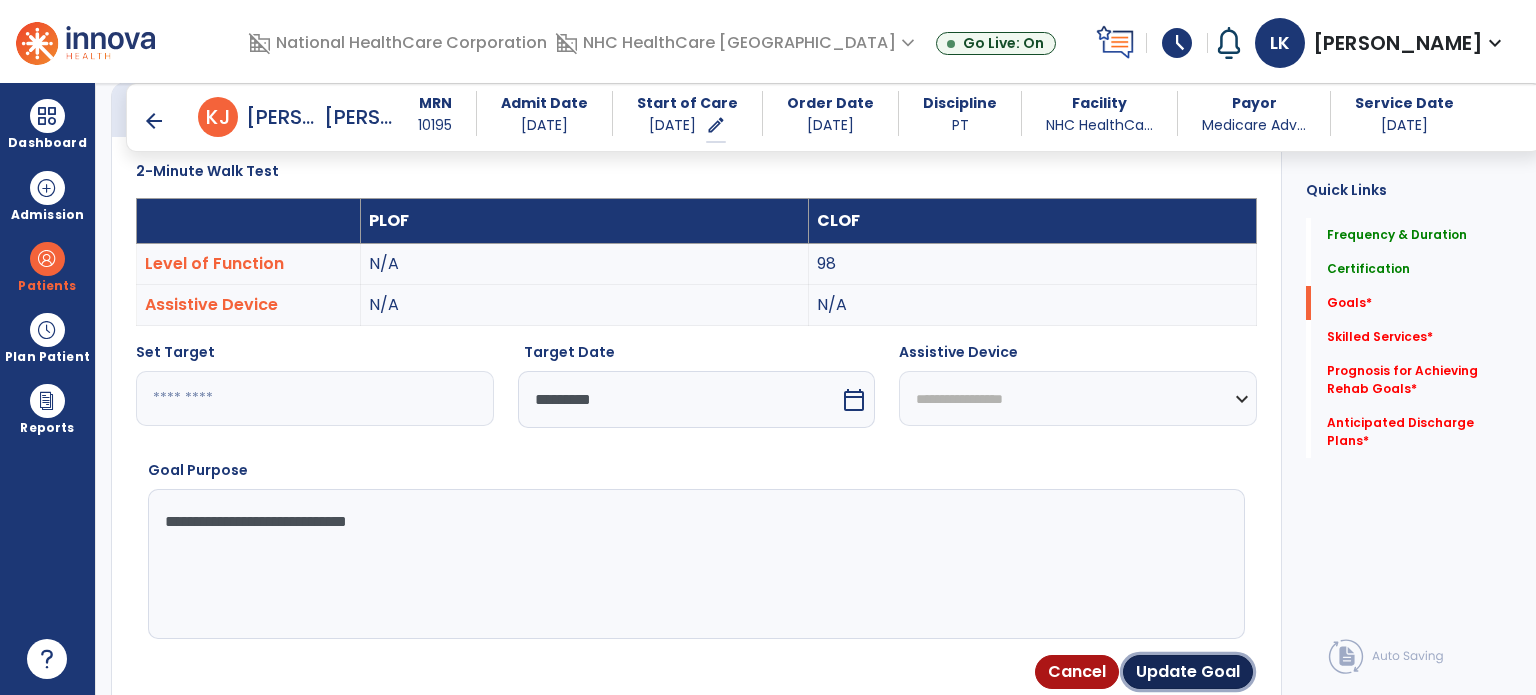 click on "Update Goal" at bounding box center [1188, 672] 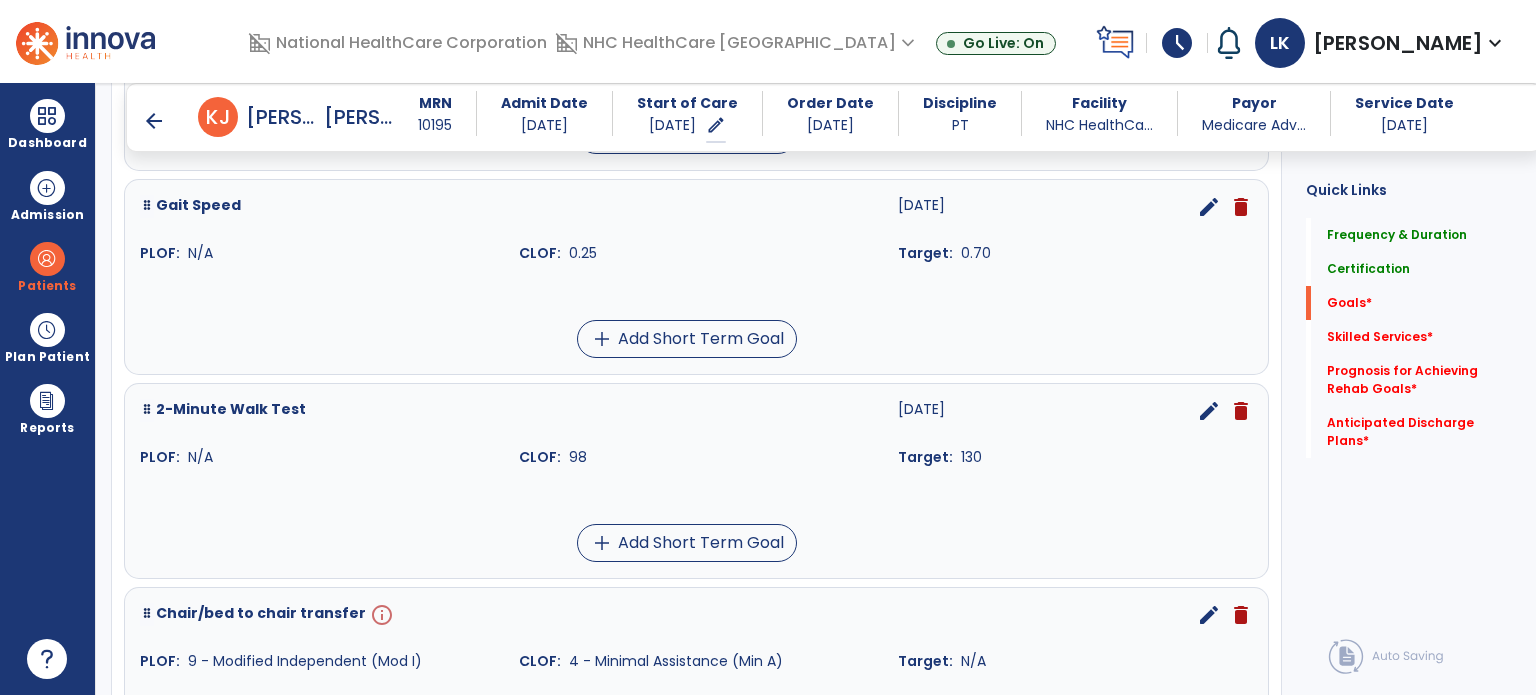 scroll, scrollTop: 934, scrollLeft: 0, axis: vertical 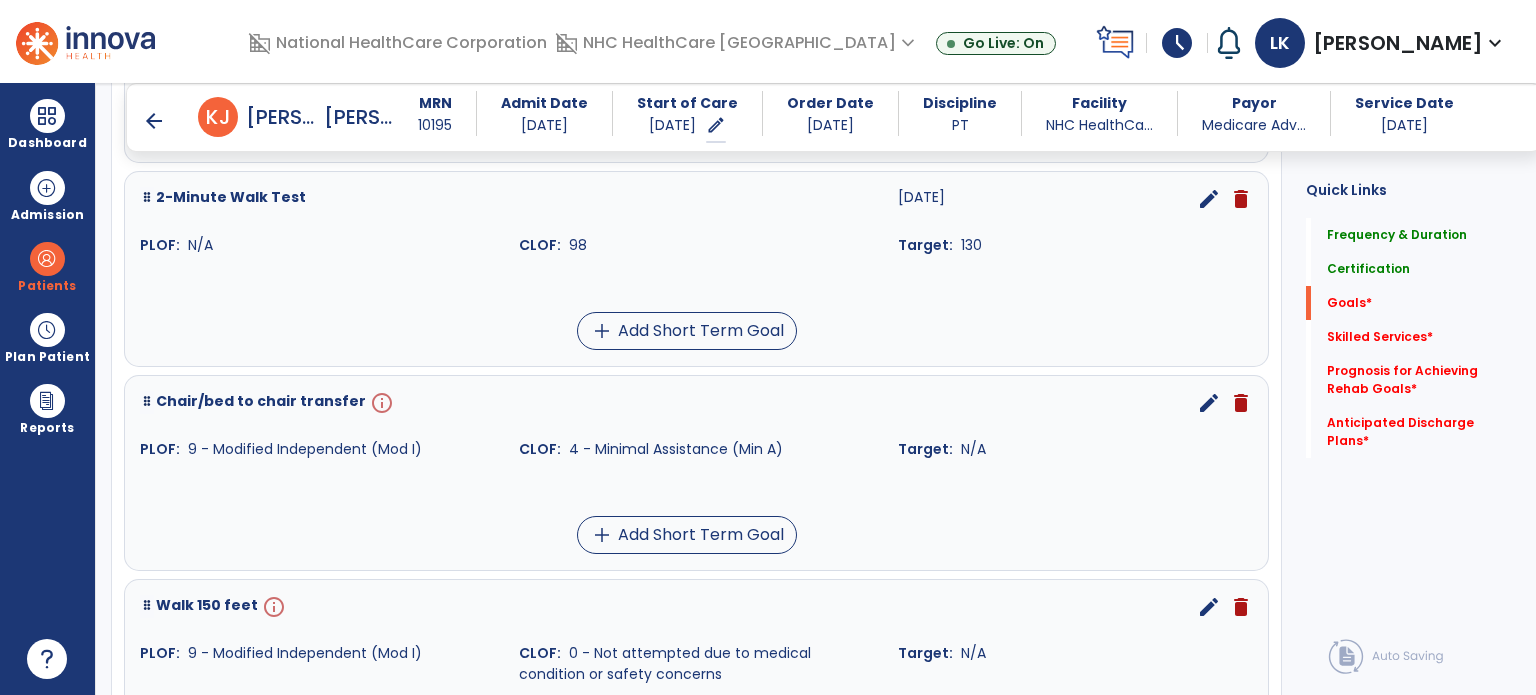 click on "edit" at bounding box center (1209, 403) 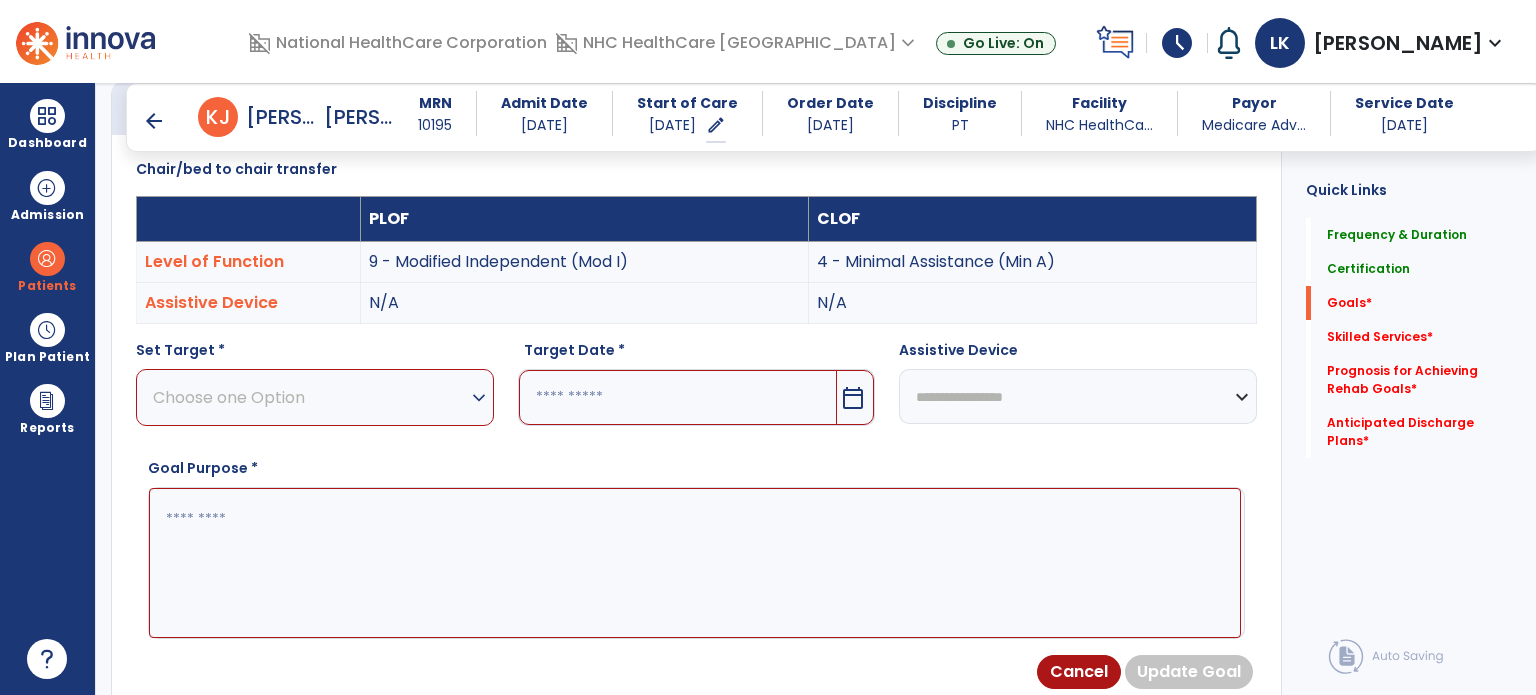 scroll, scrollTop: 534, scrollLeft: 0, axis: vertical 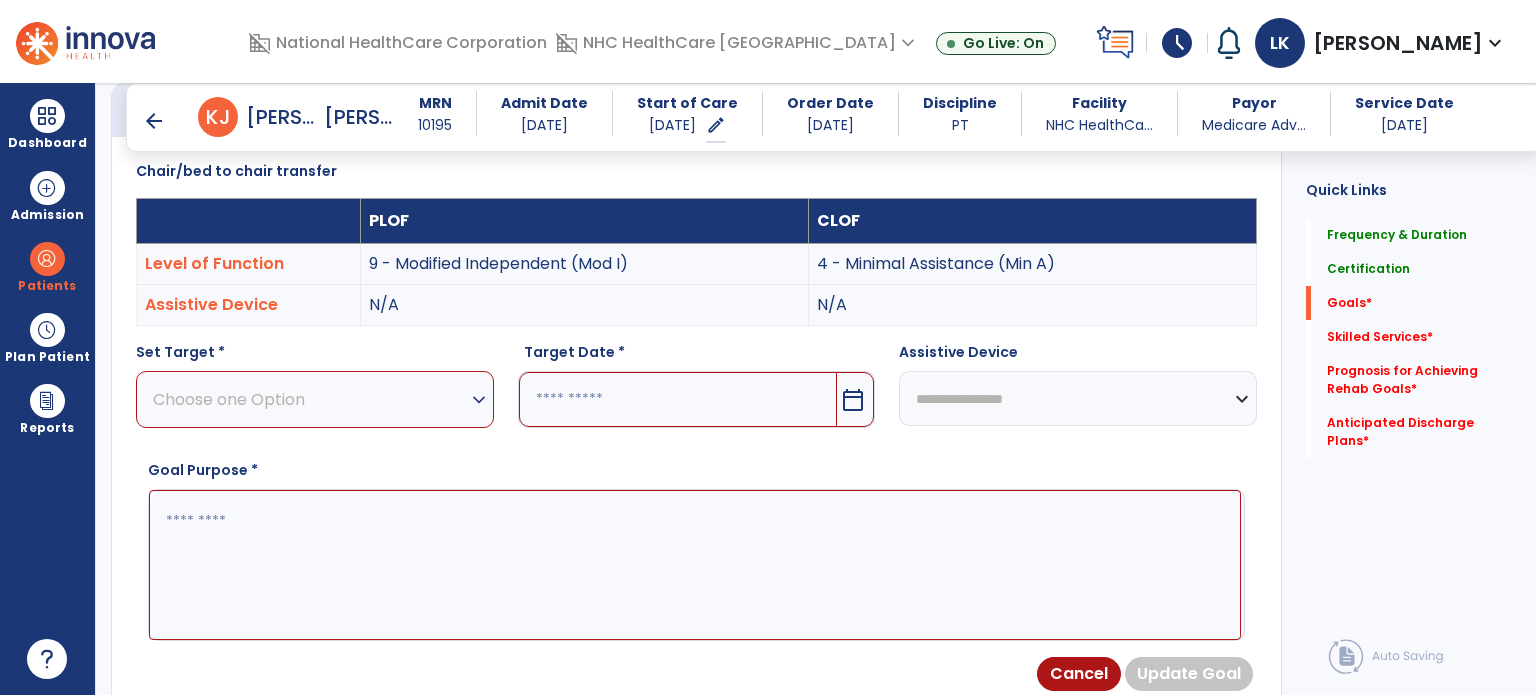 click on "Choose one Option" at bounding box center (310, 399) 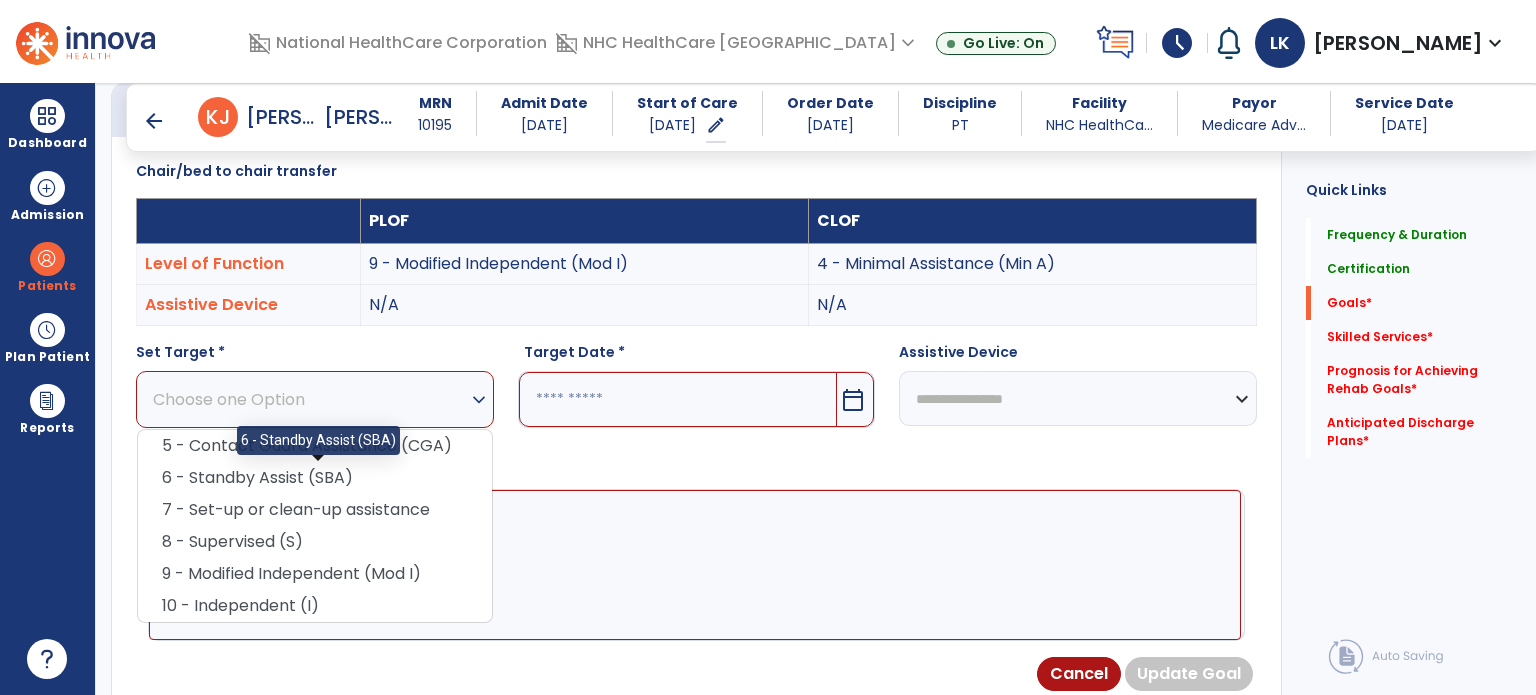 click on "6 - Standby Assist (SBA)" at bounding box center [315, 478] 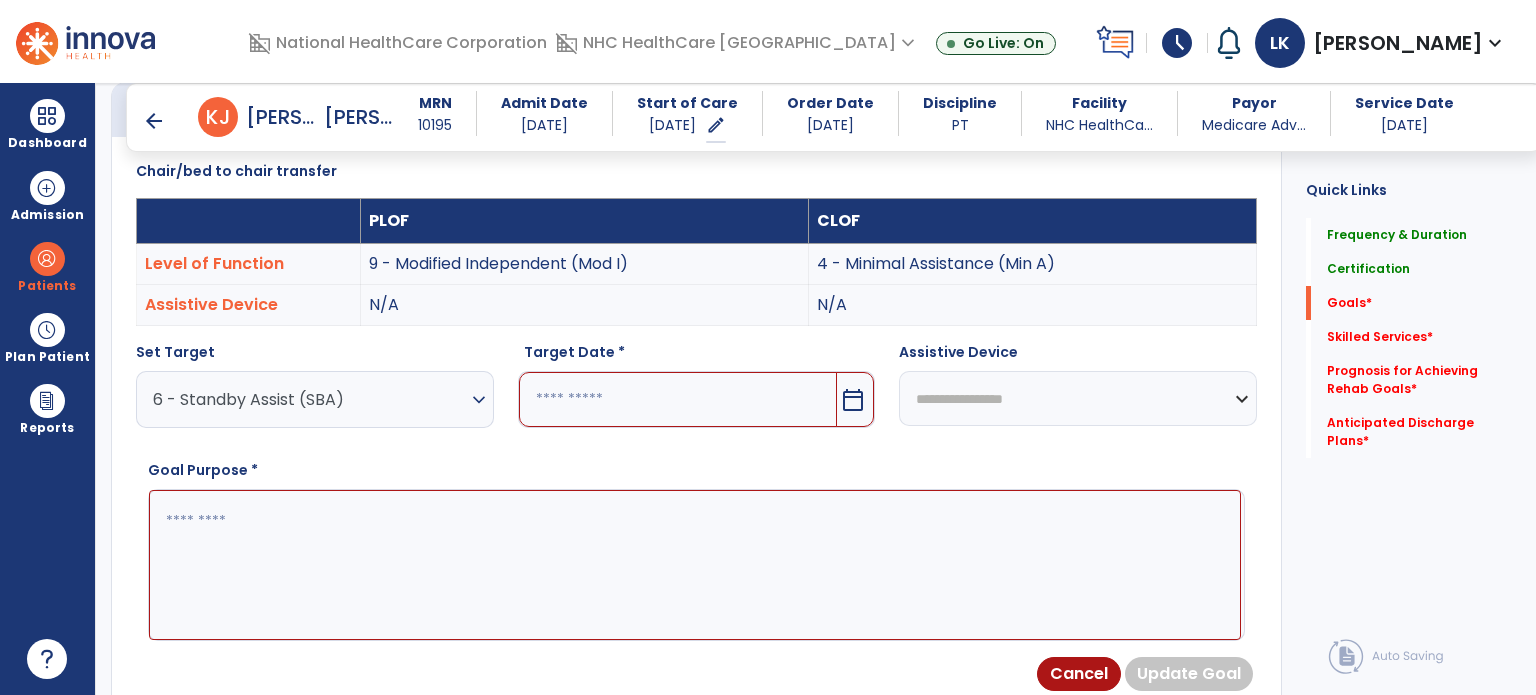click at bounding box center (678, 399) 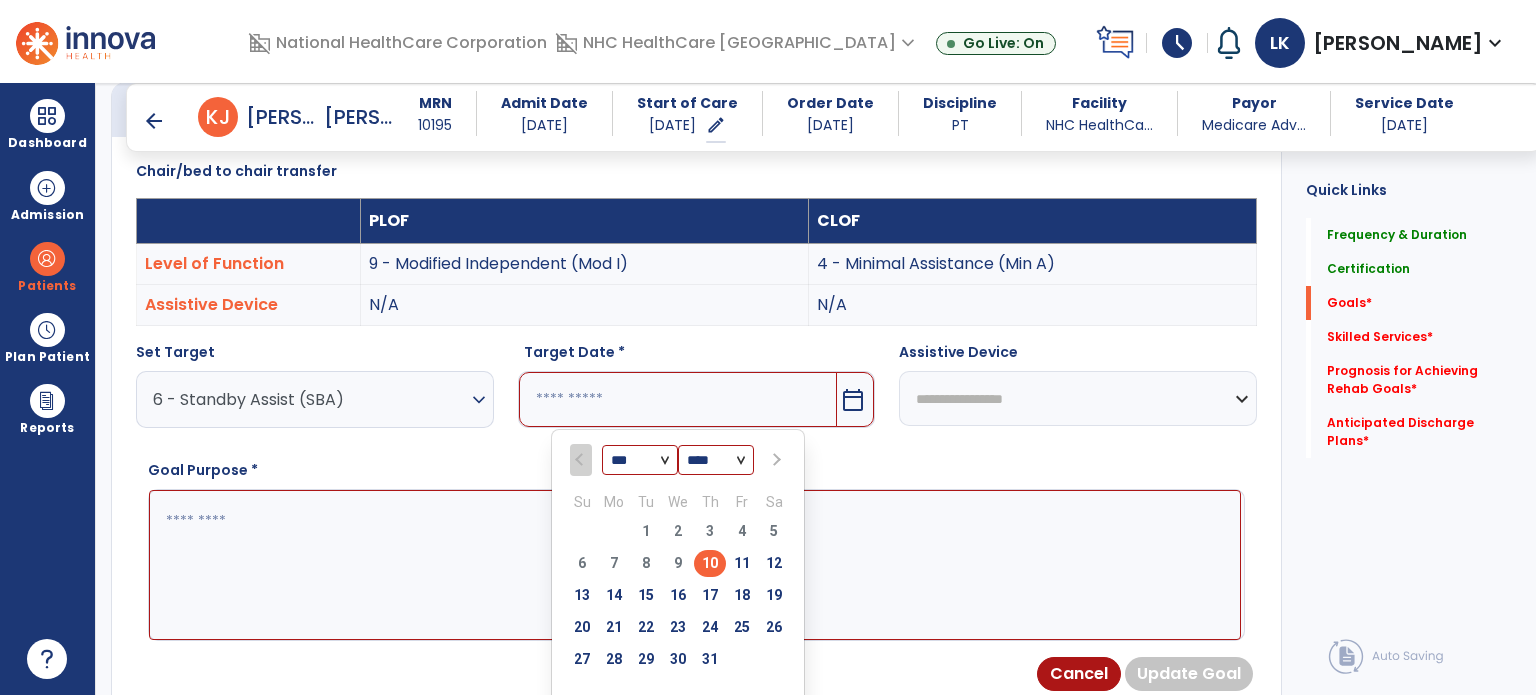 click on "23" at bounding box center [678, 627] 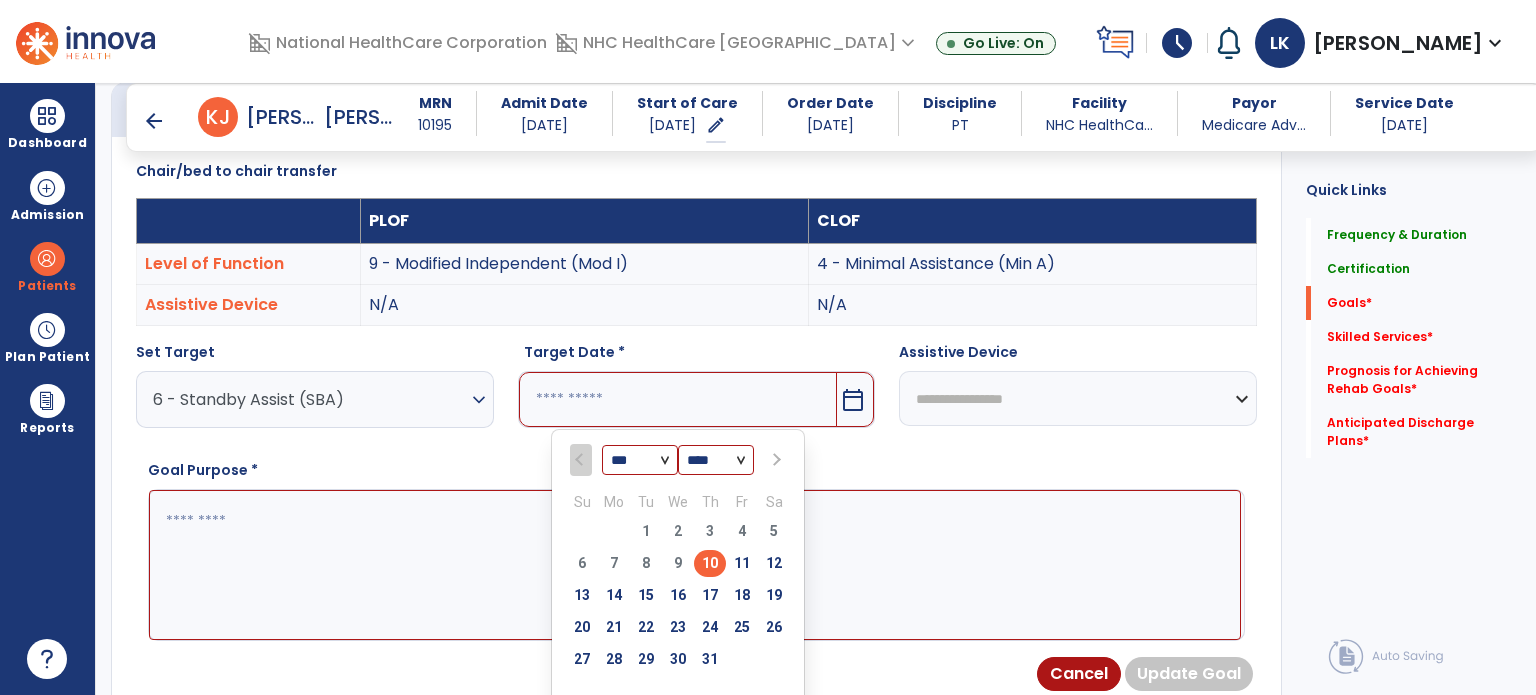 type on "*********" 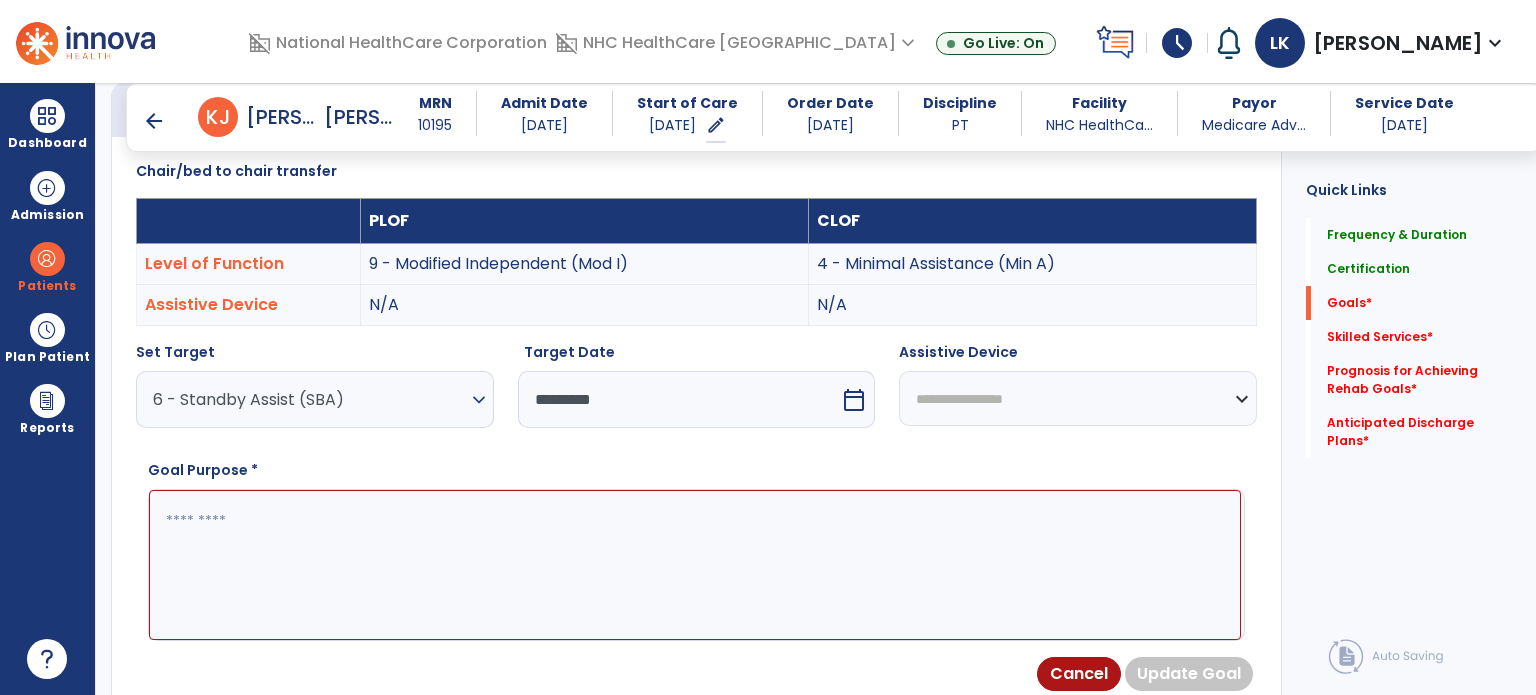 click at bounding box center [695, 565] 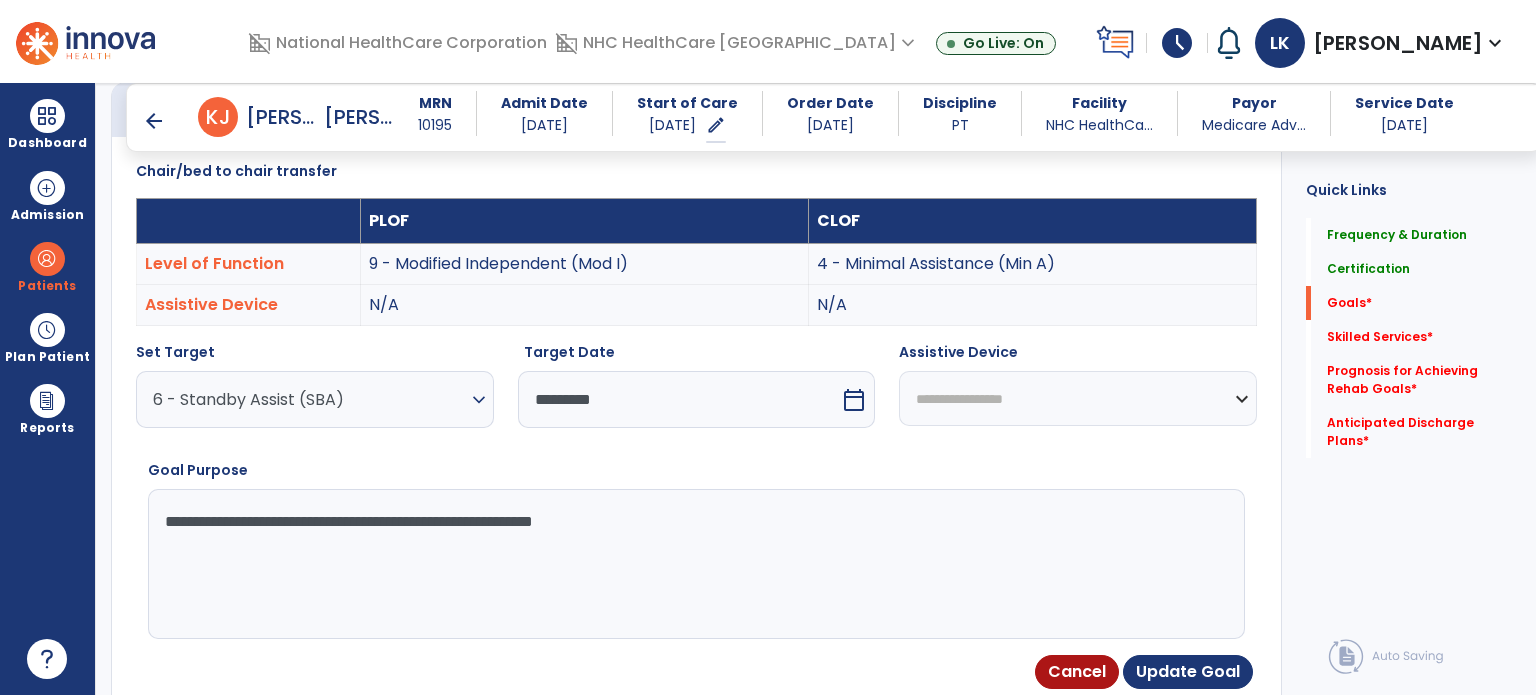 type on "**********" 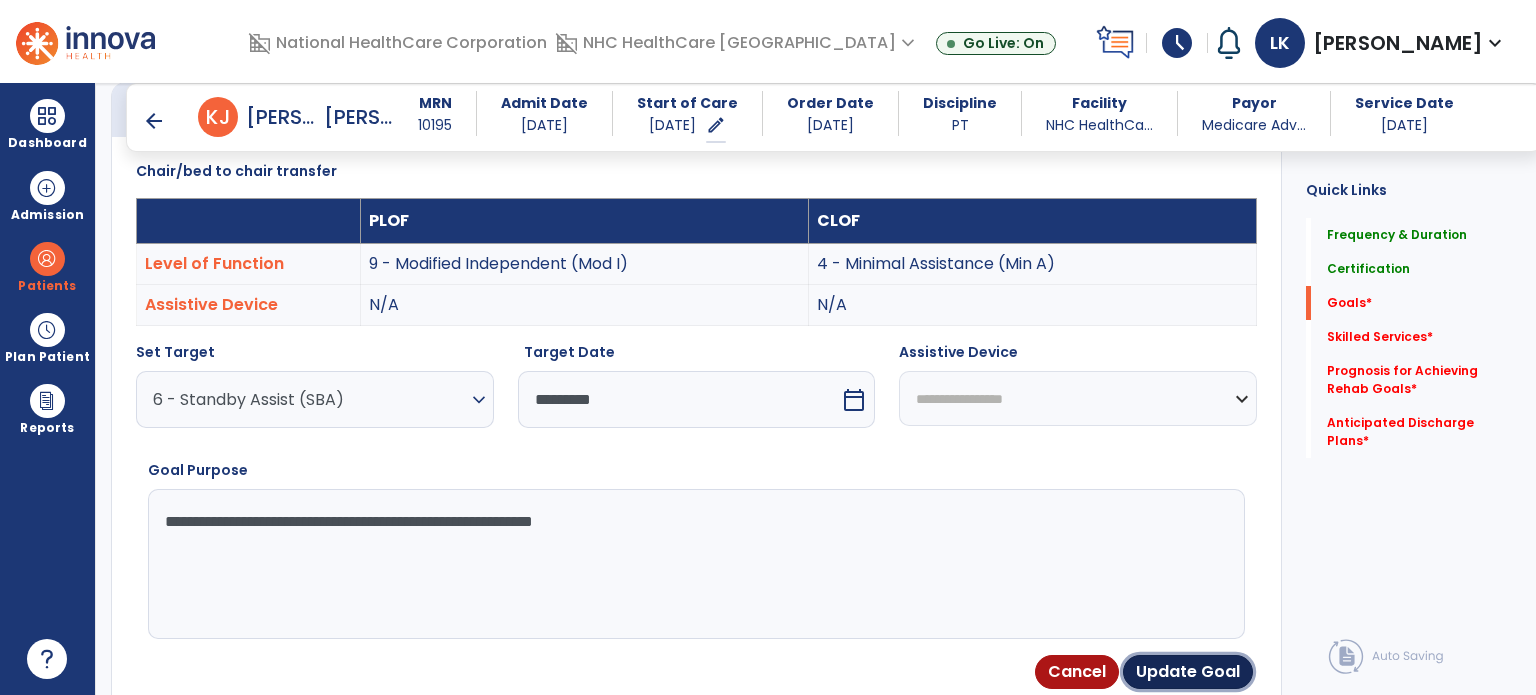 click on "Update Goal" at bounding box center [1188, 672] 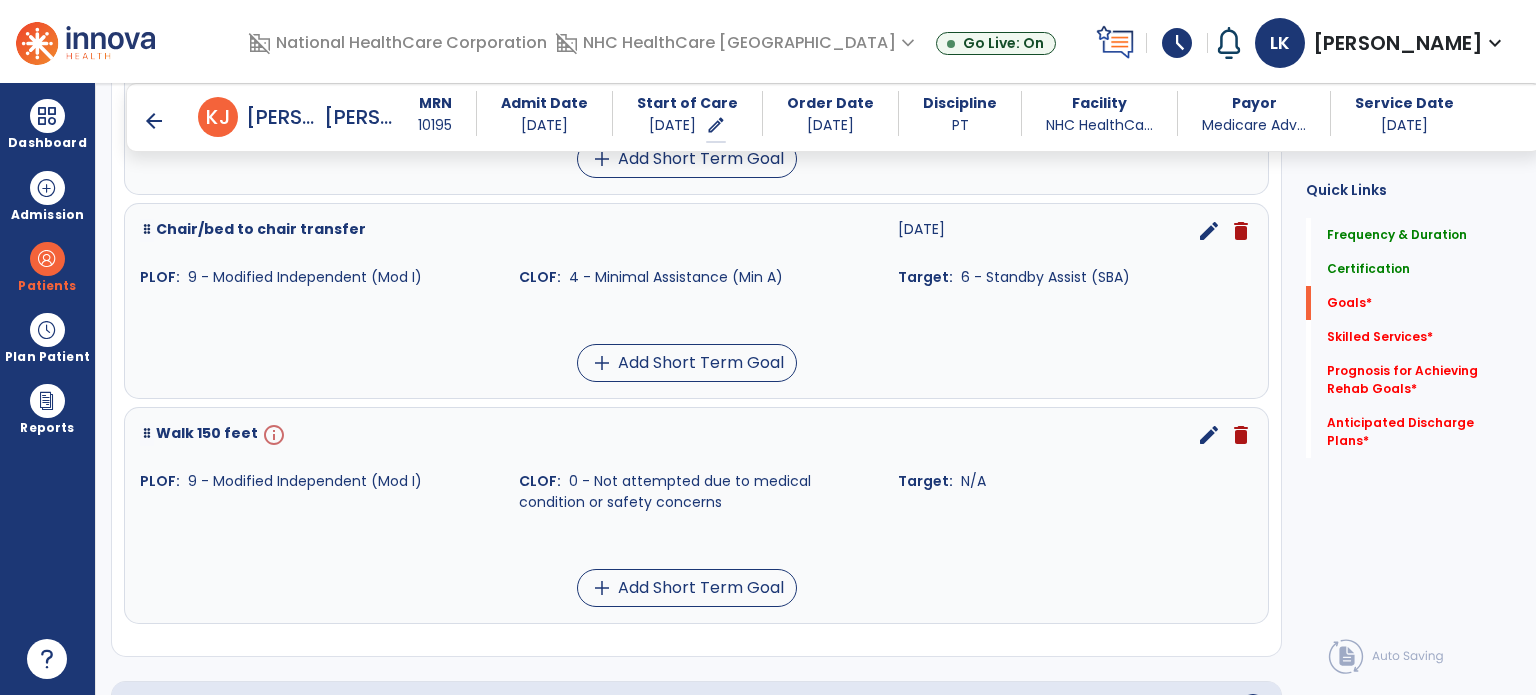 scroll, scrollTop: 1334, scrollLeft: 0, axis: vertical 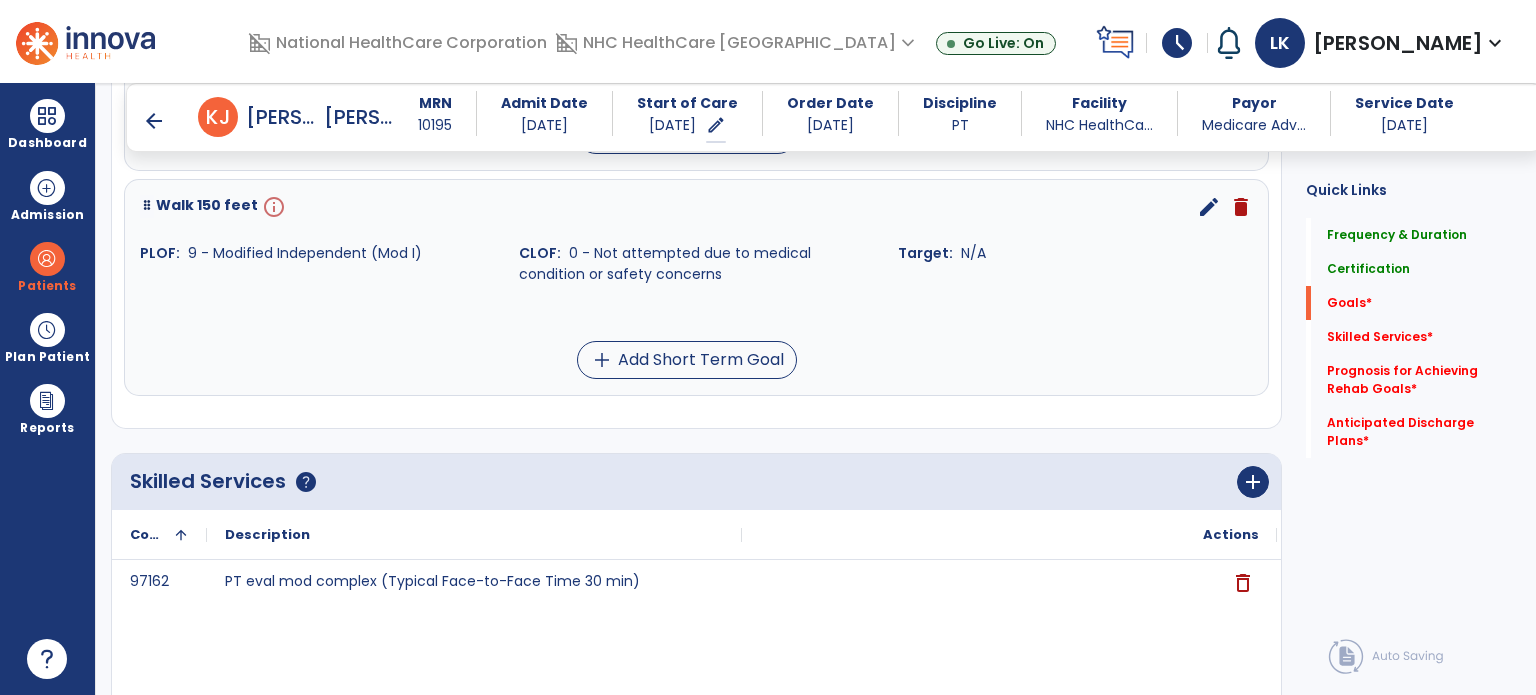 click on "edit" at bounding box center [1209, 207] 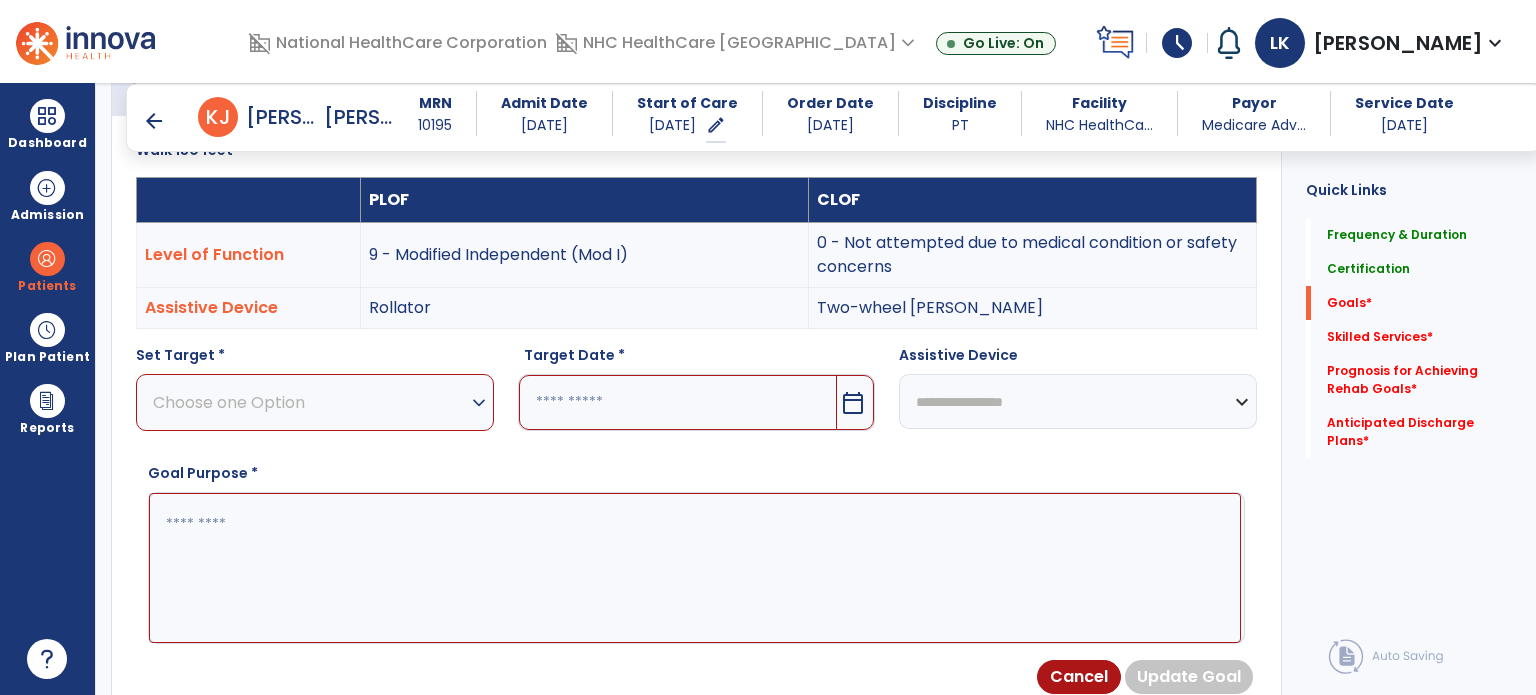 scroll, scrollTop: 534, scrollLeft: 0, axis: vertical 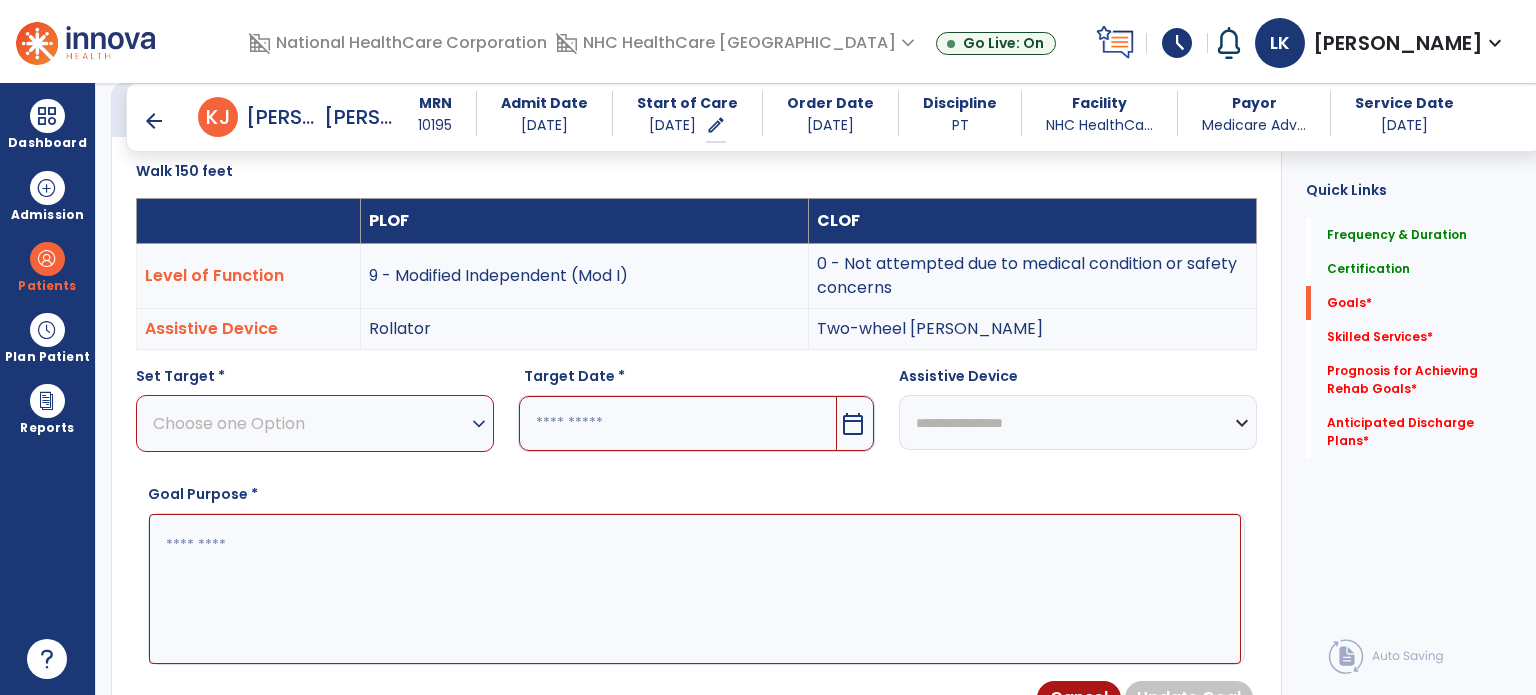 click on "Choose one Option" at bounding box center [310, 423] 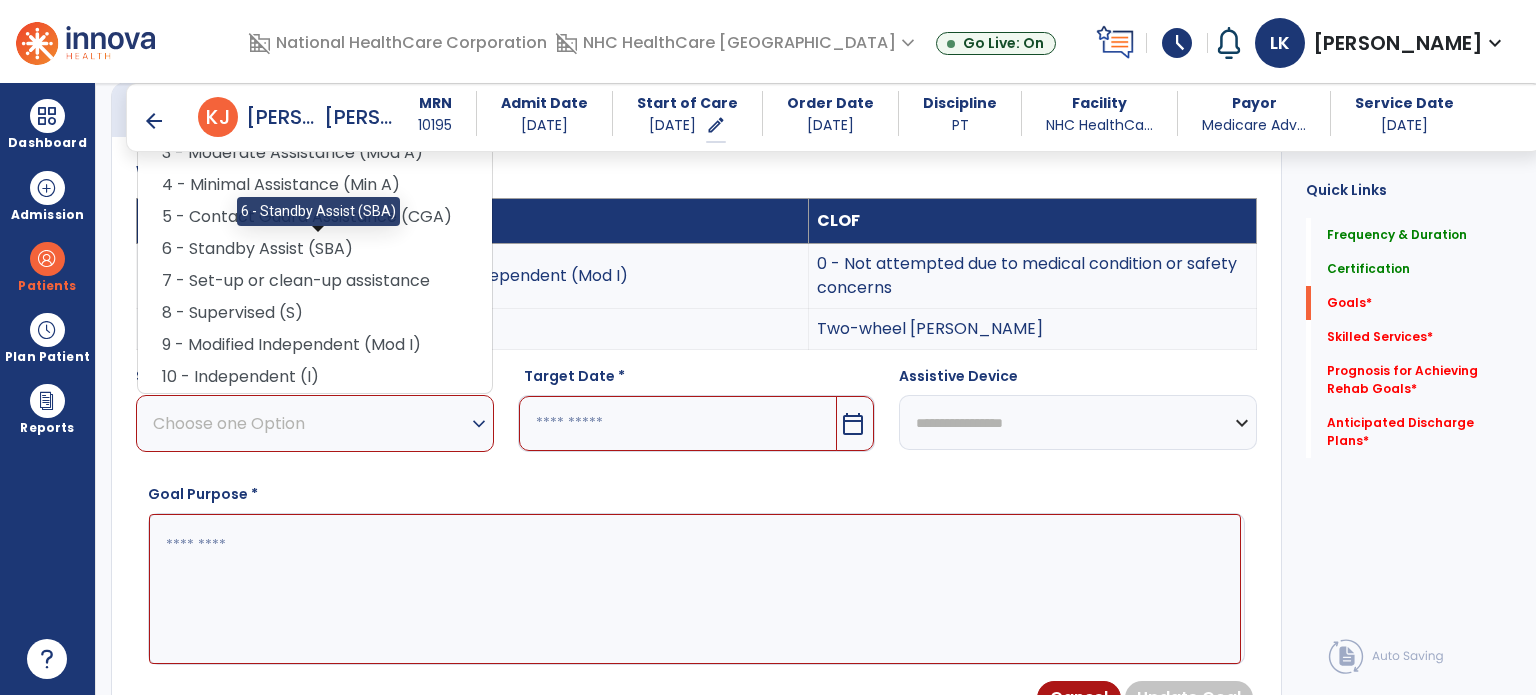 click on "6 - Standby Assist (SBA)" at bounding box center [315, 249] 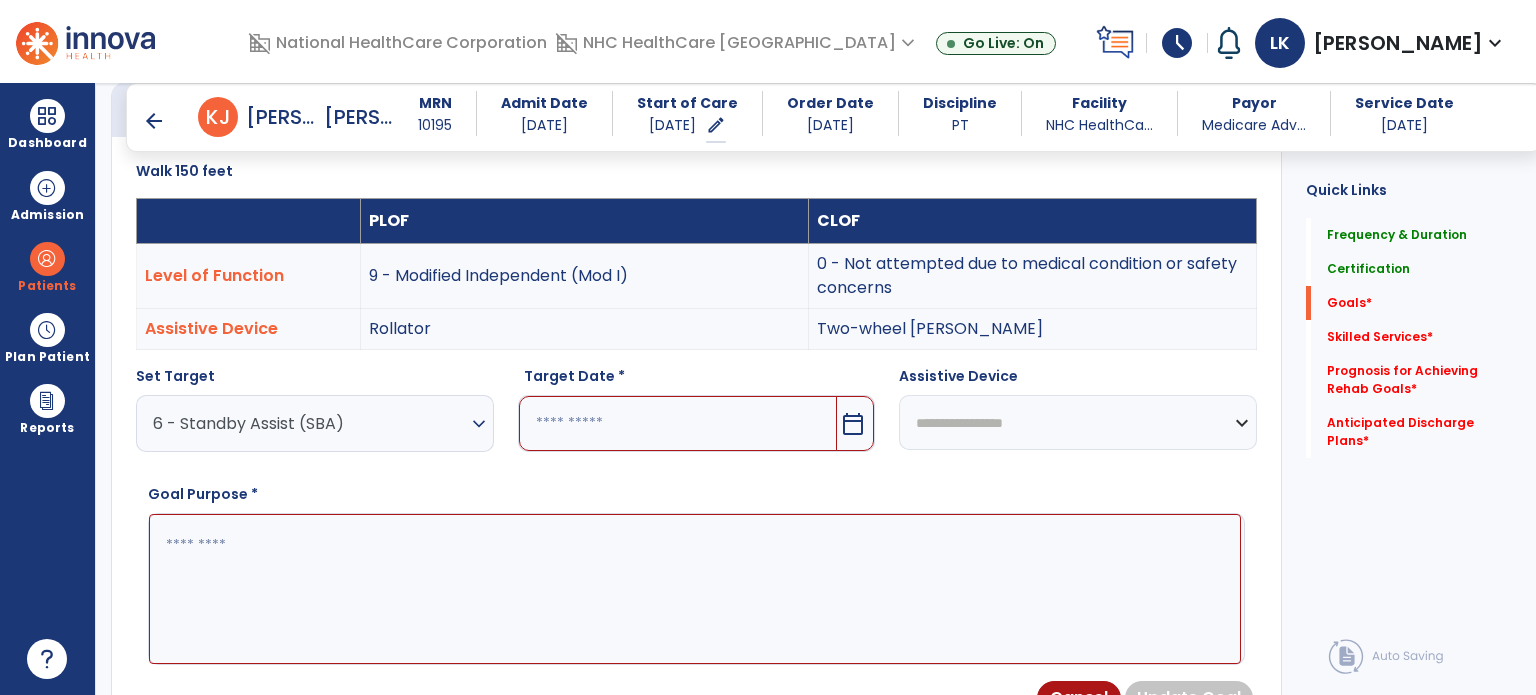 click on "**********" at bounding box center (1078, 422) 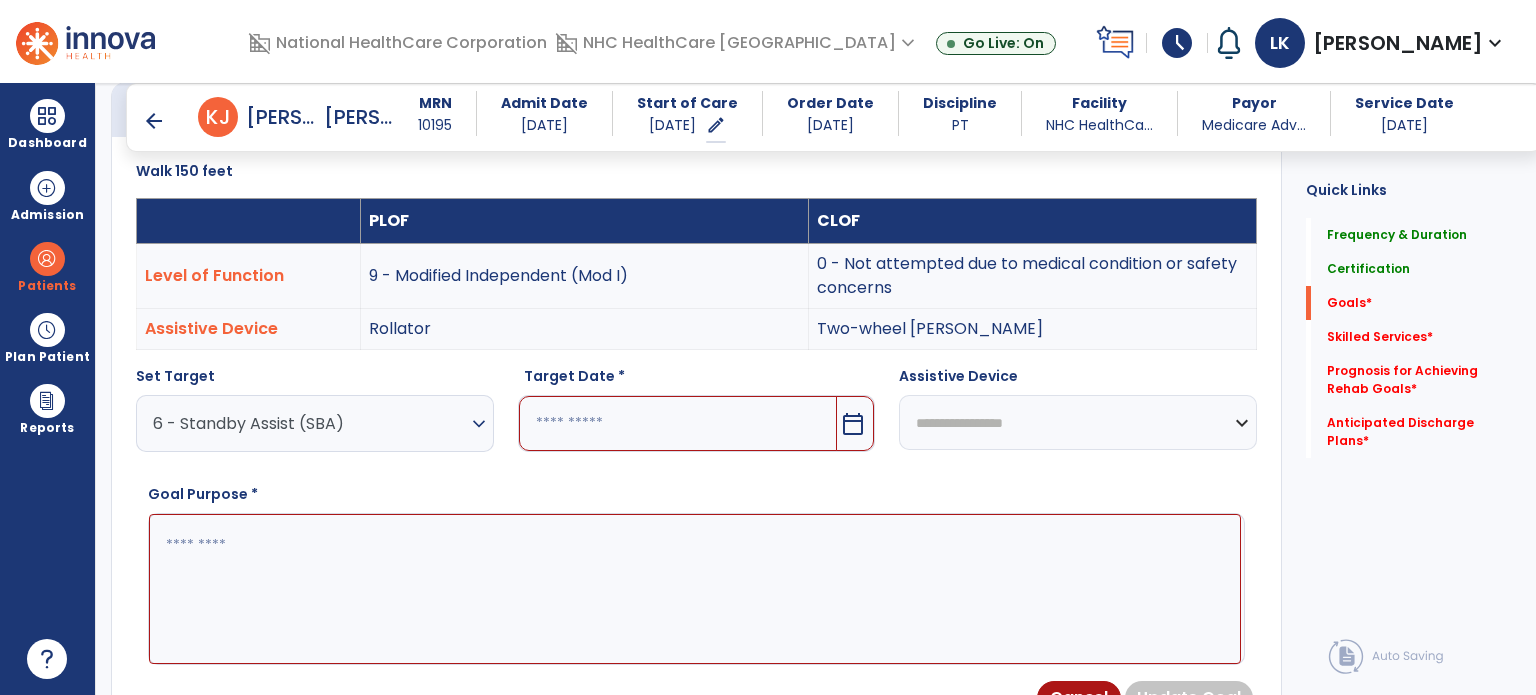 select on "********" 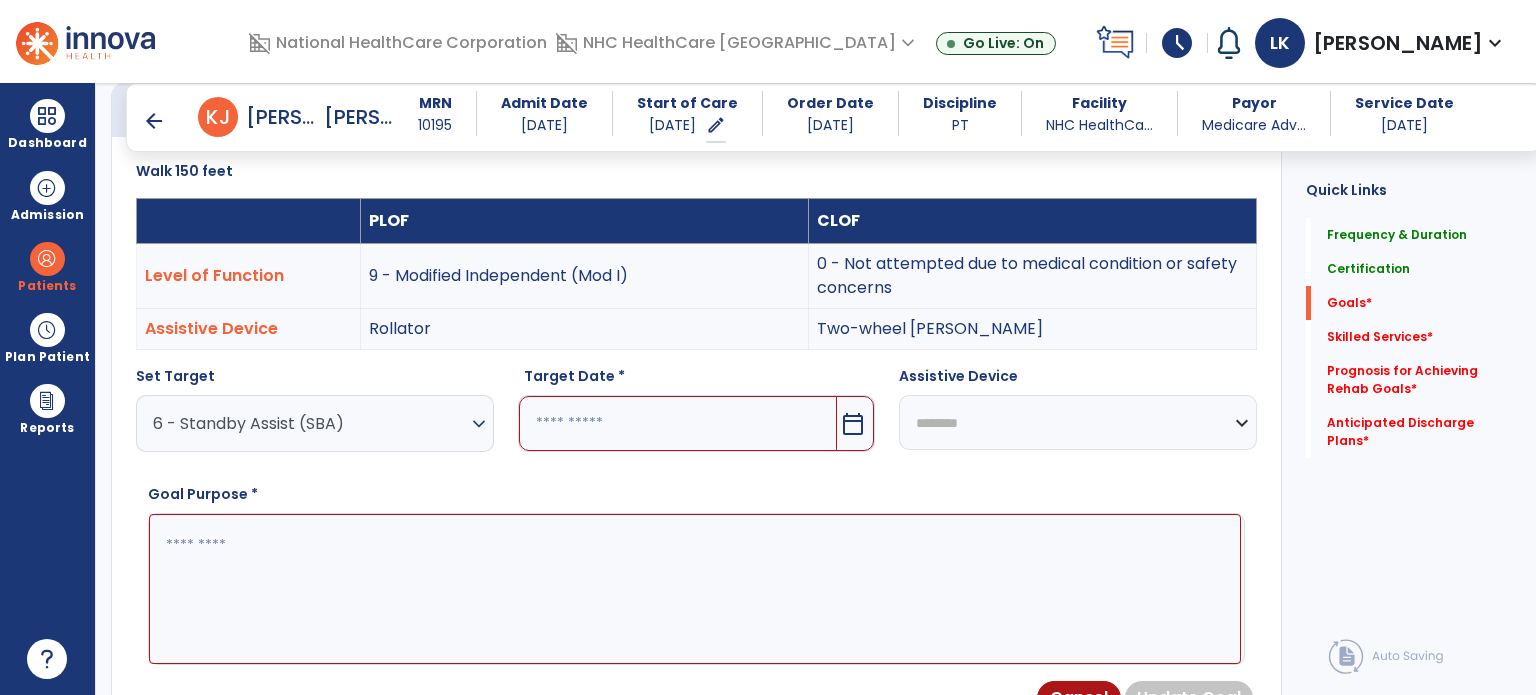 click on "**********" at bounding box center [1078, 422] 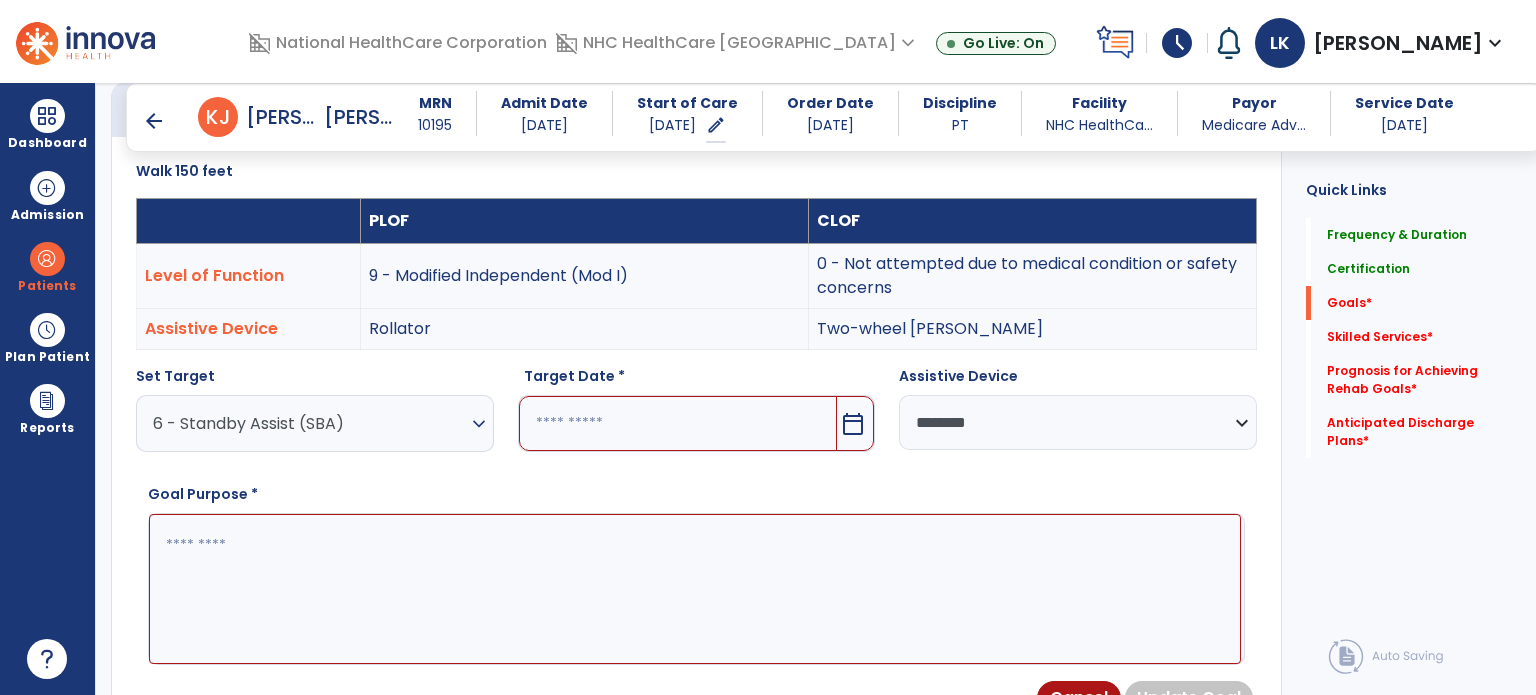 click at bounding box center (678, 423) 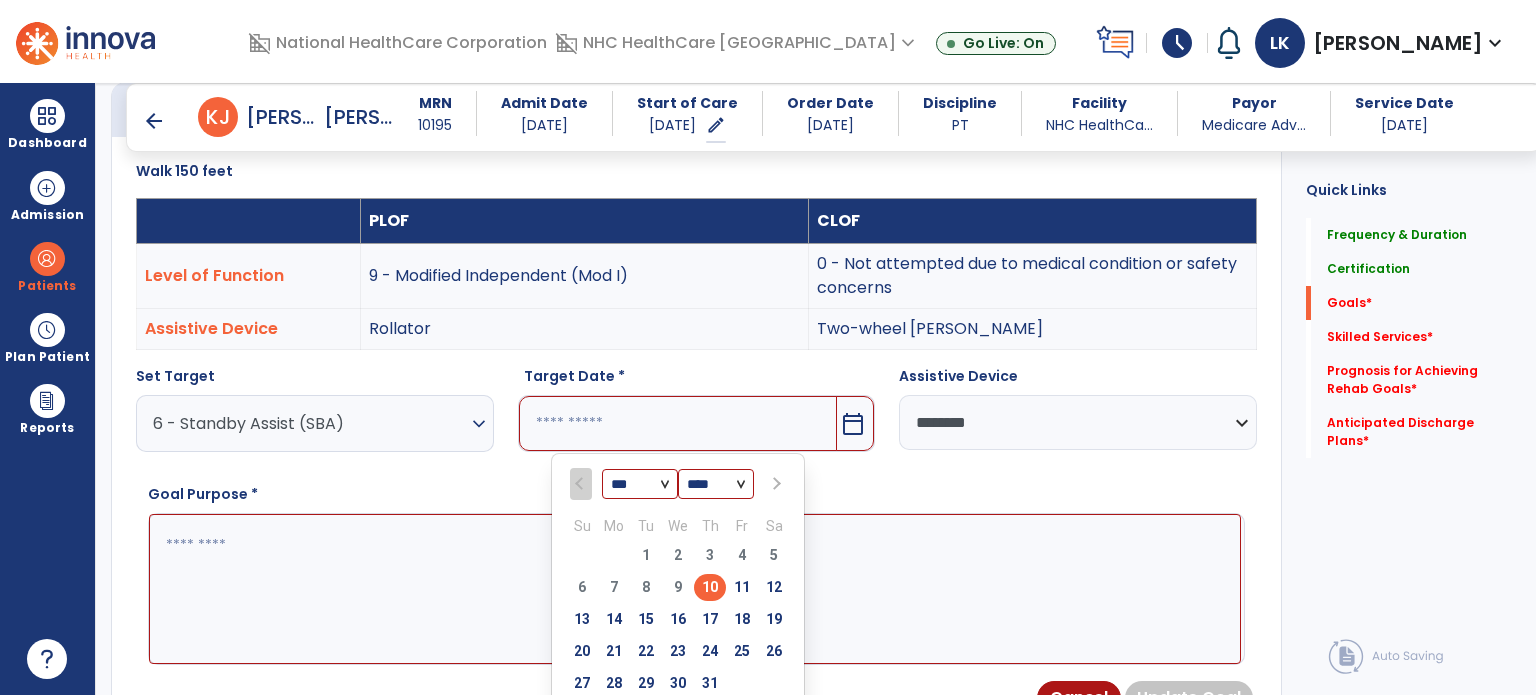 click on "23" at bounding box center [678, 651] 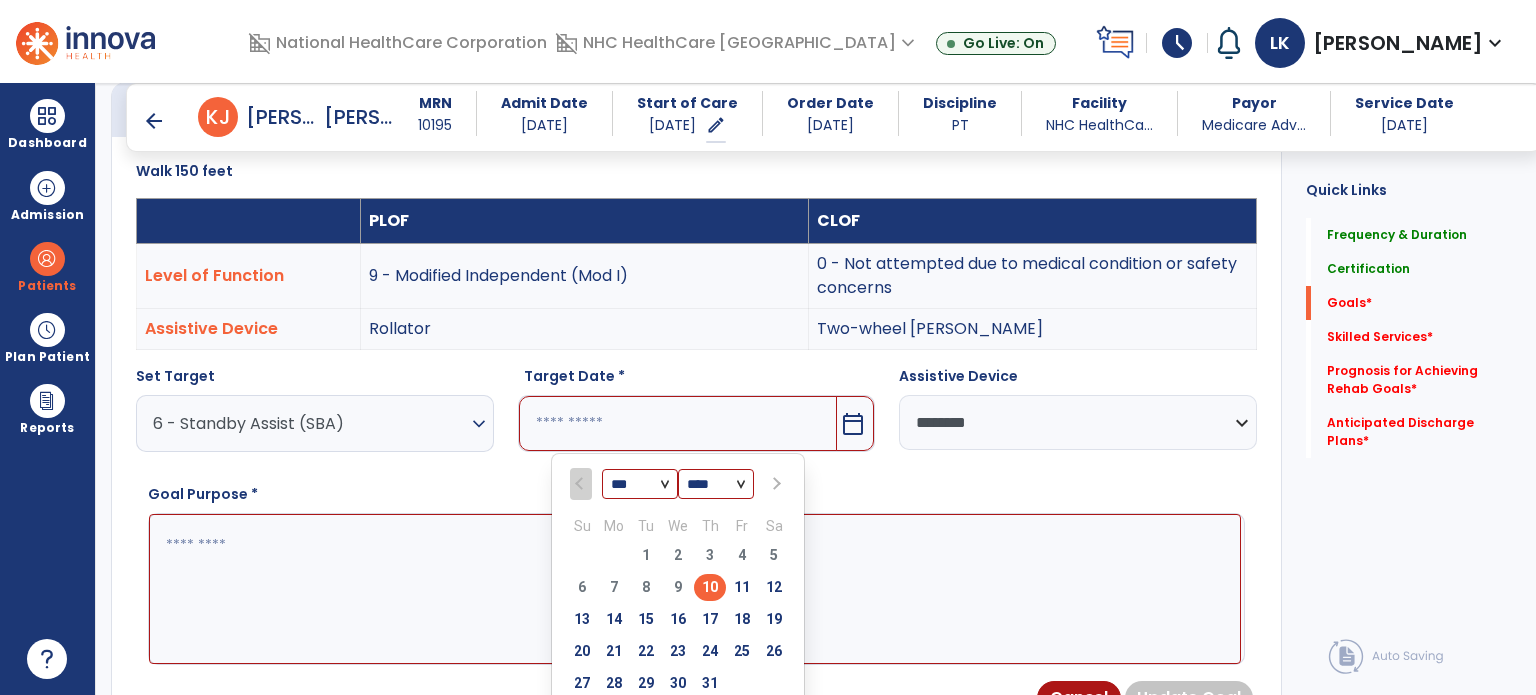 type on "*********" 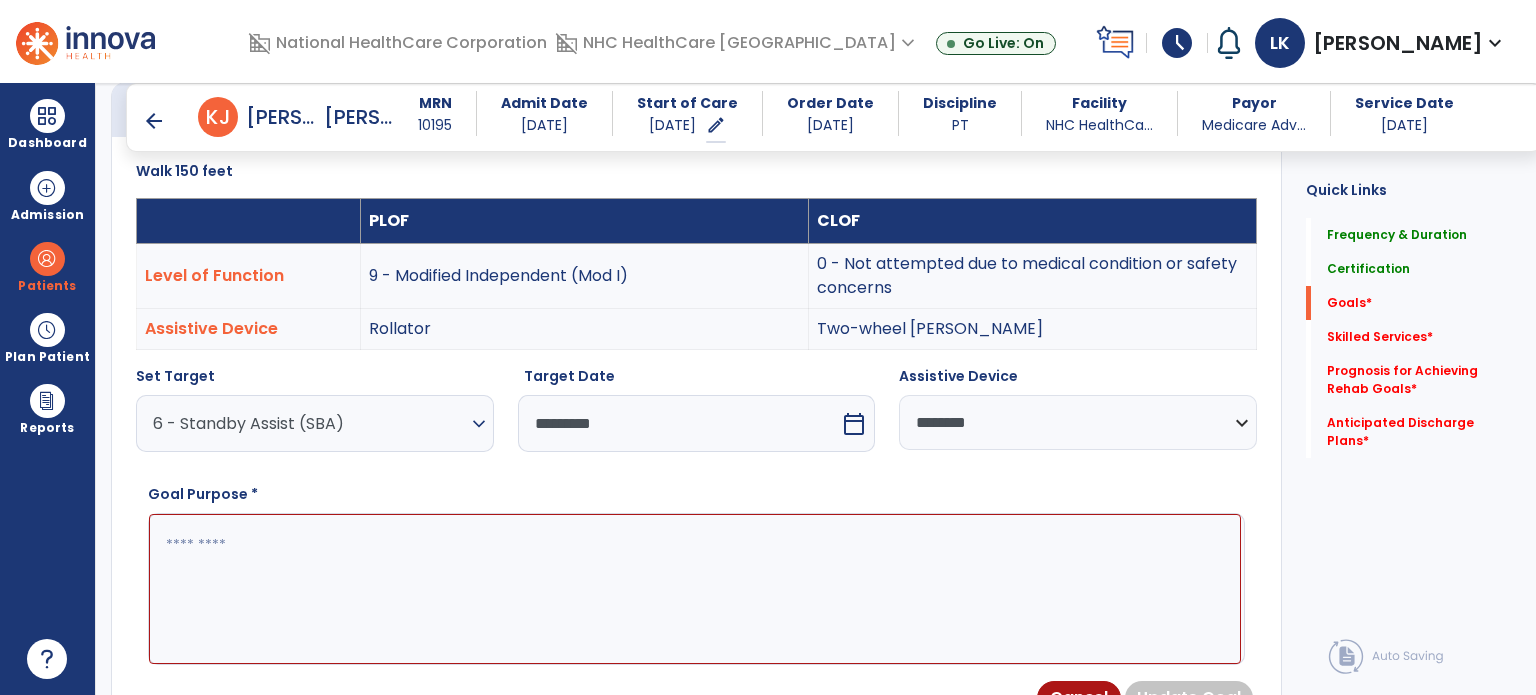 click at bounding box center [695, 589] 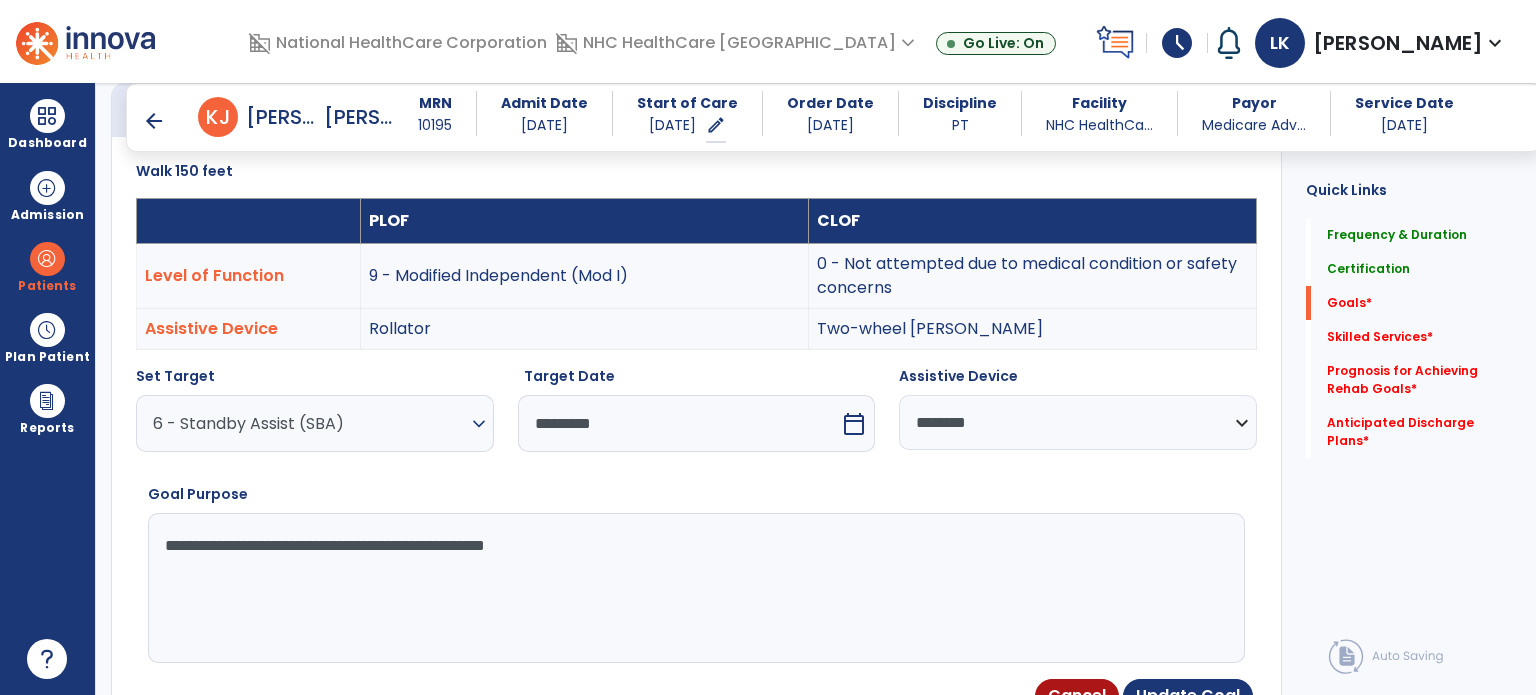 click on "**********" at bounding box center (695, 588) 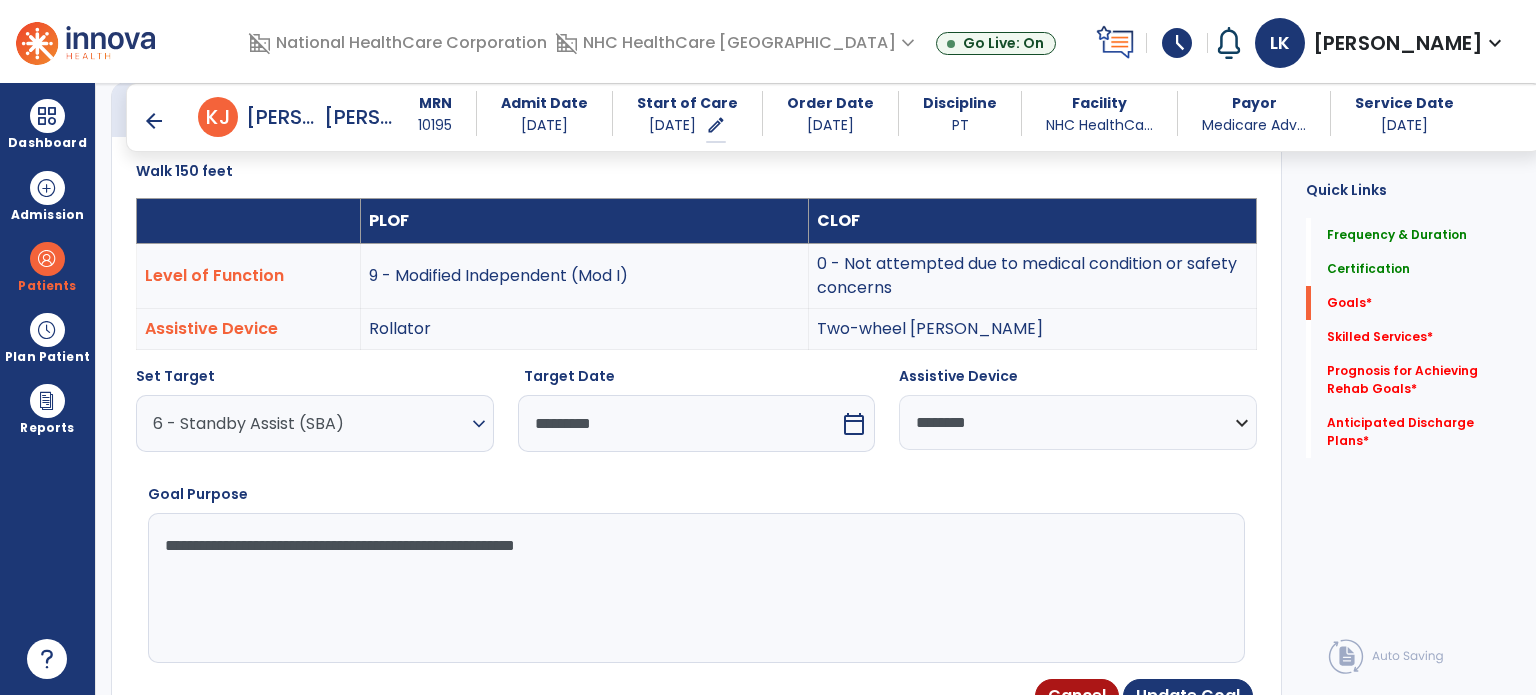 click on "**********" at bounding box center (695, 588) 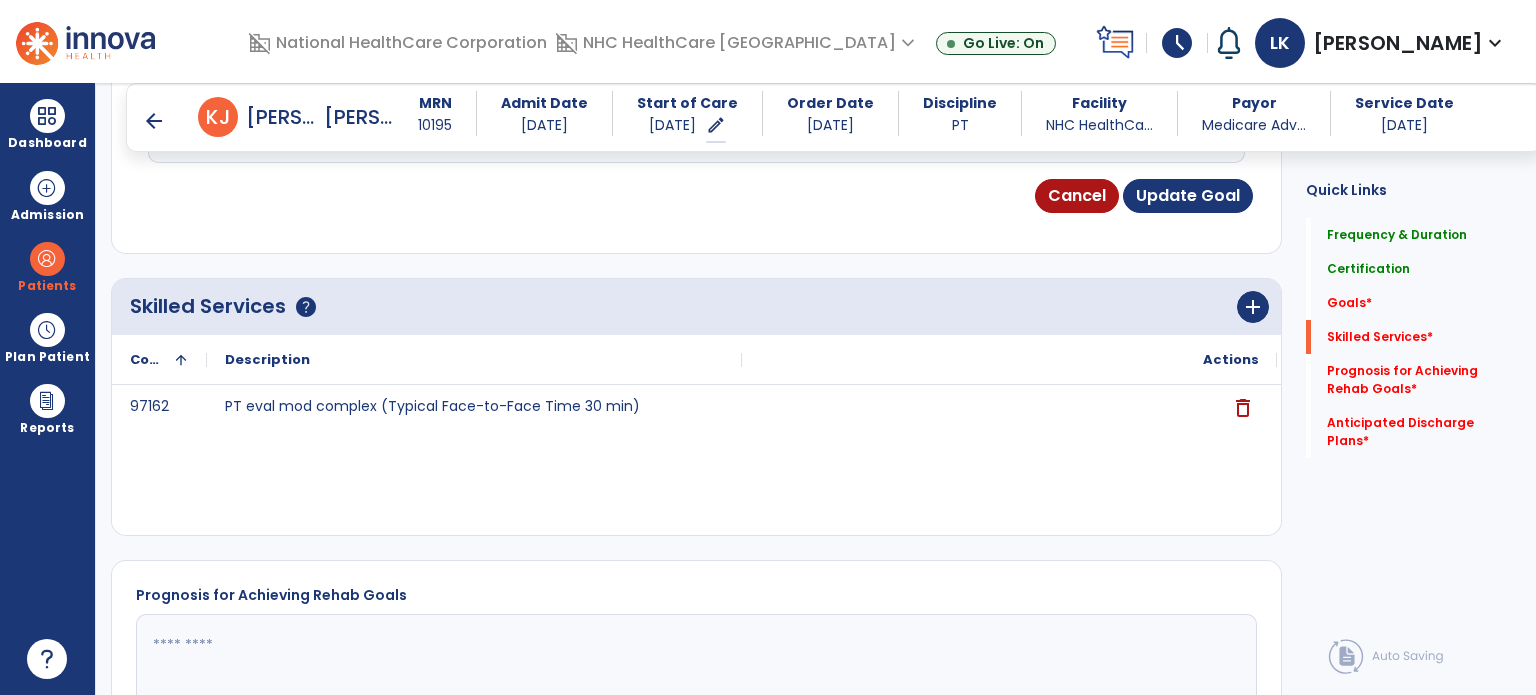 type on "**********" 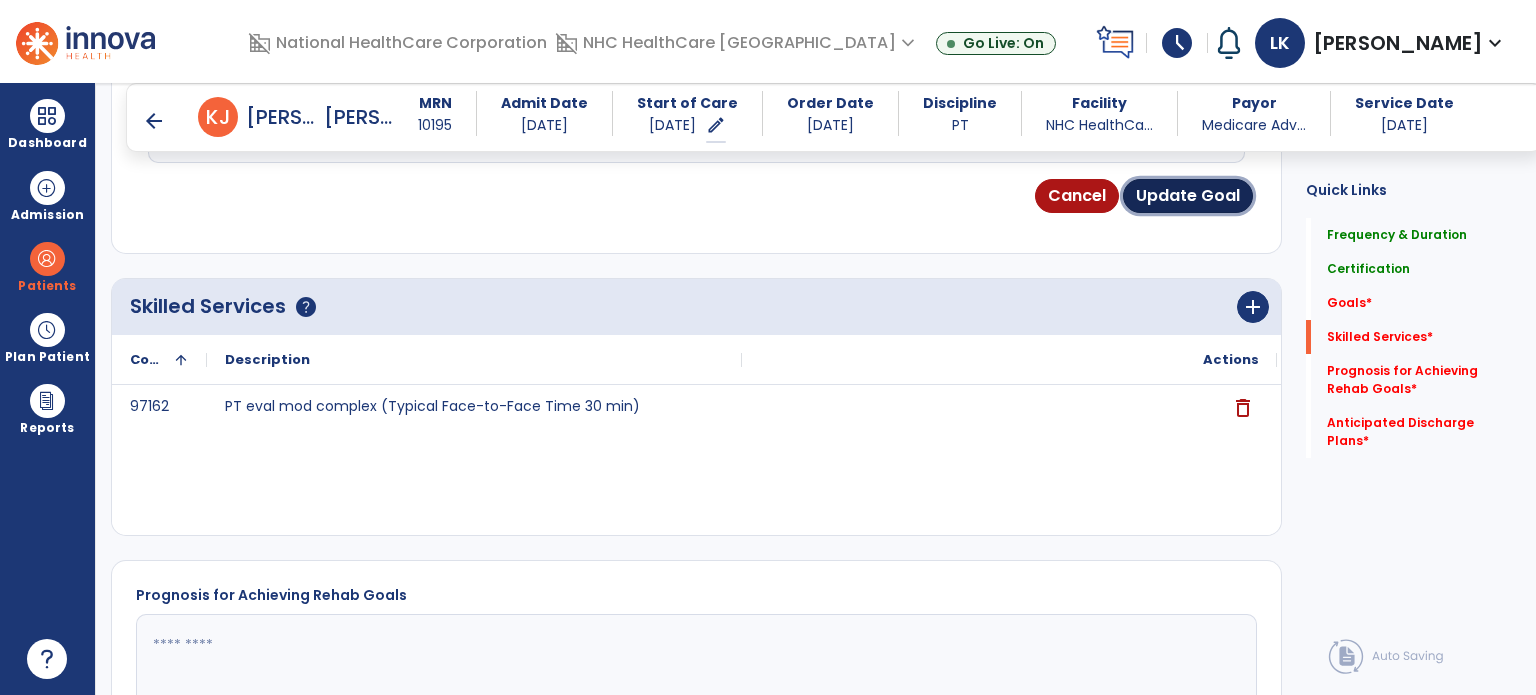 click on "Update Goal" at bounding box center (1188, 196) 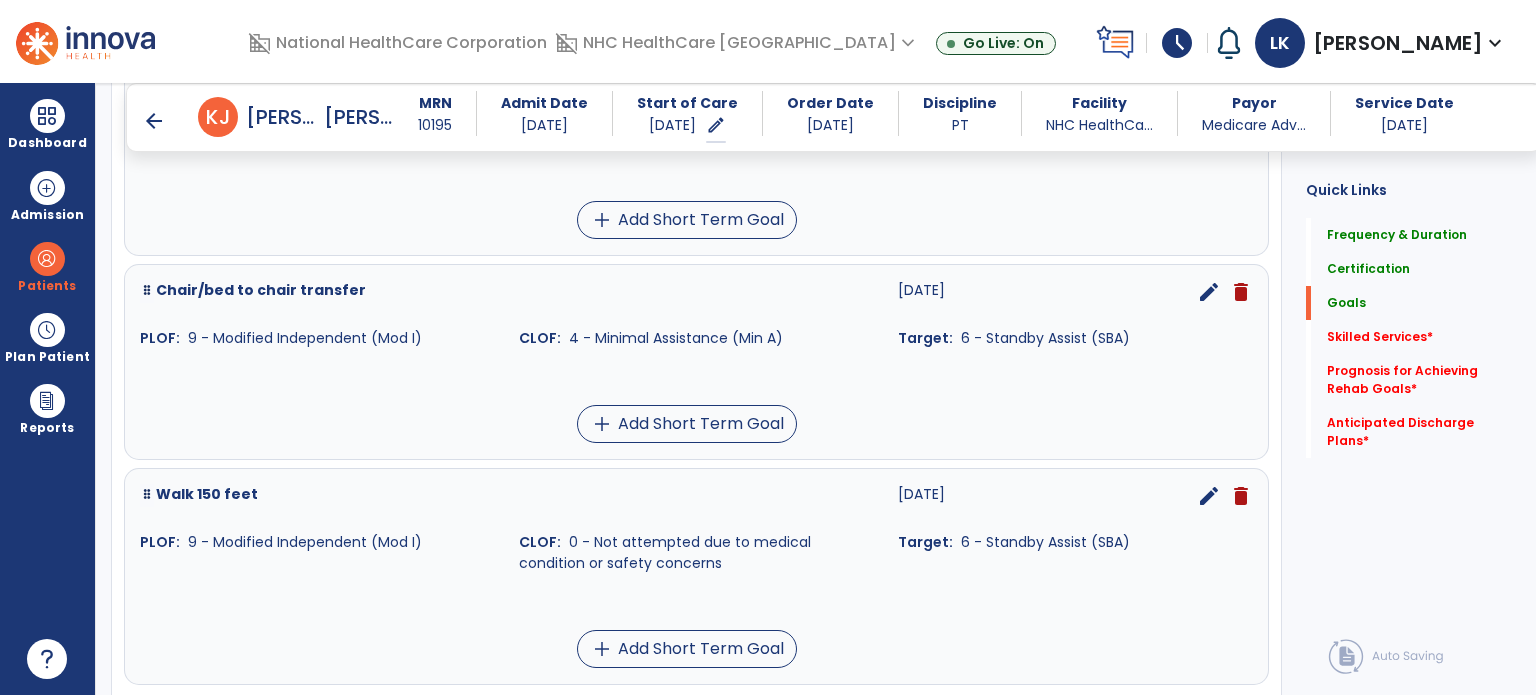 scroll, scrollTop: 1322, scrollLeft: 0, axis: vertical 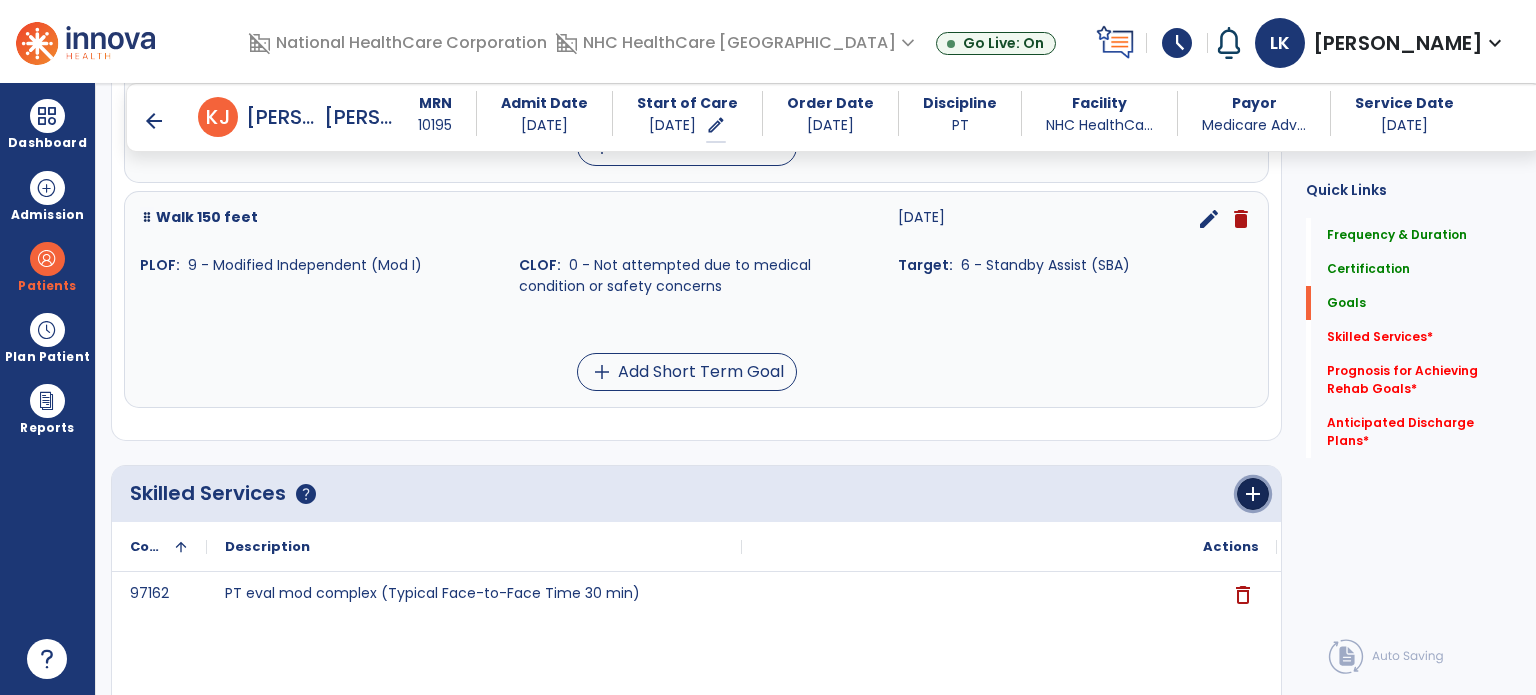 click on "add" 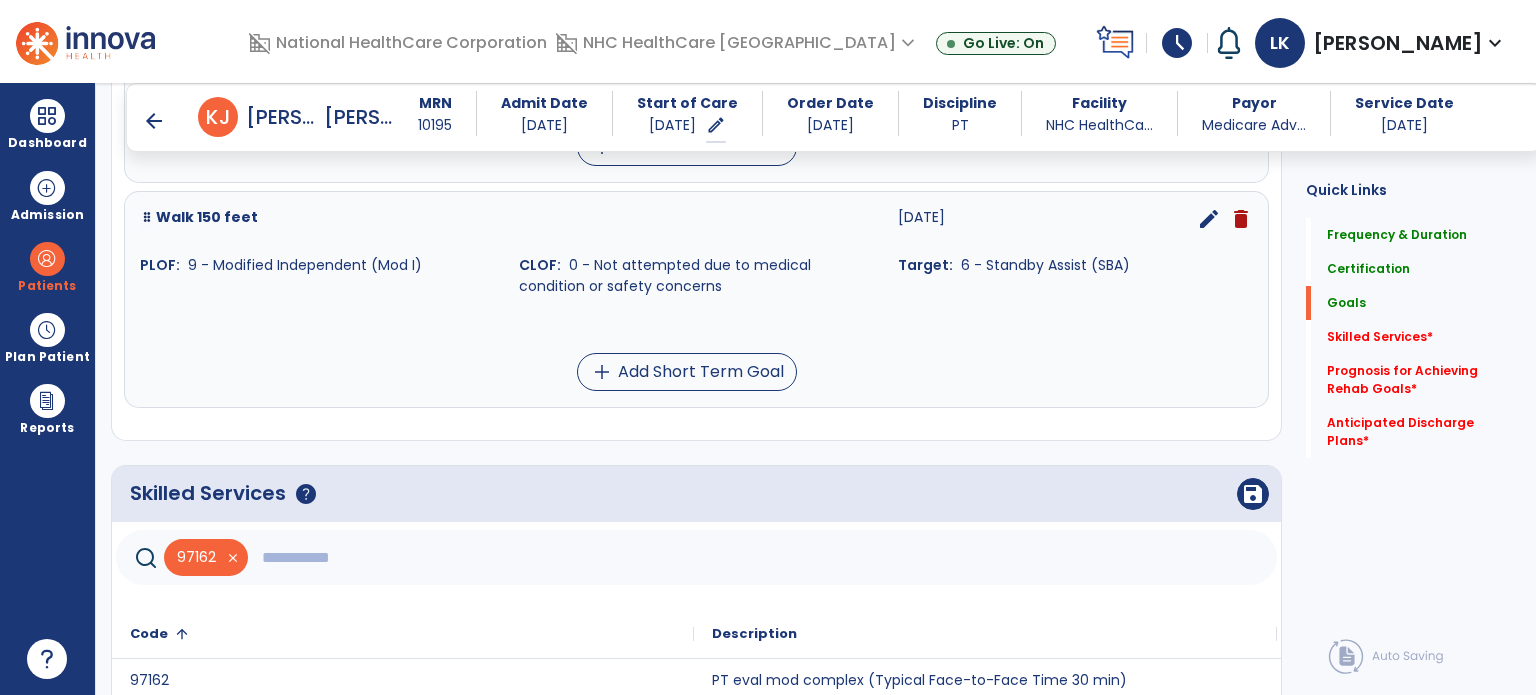 click 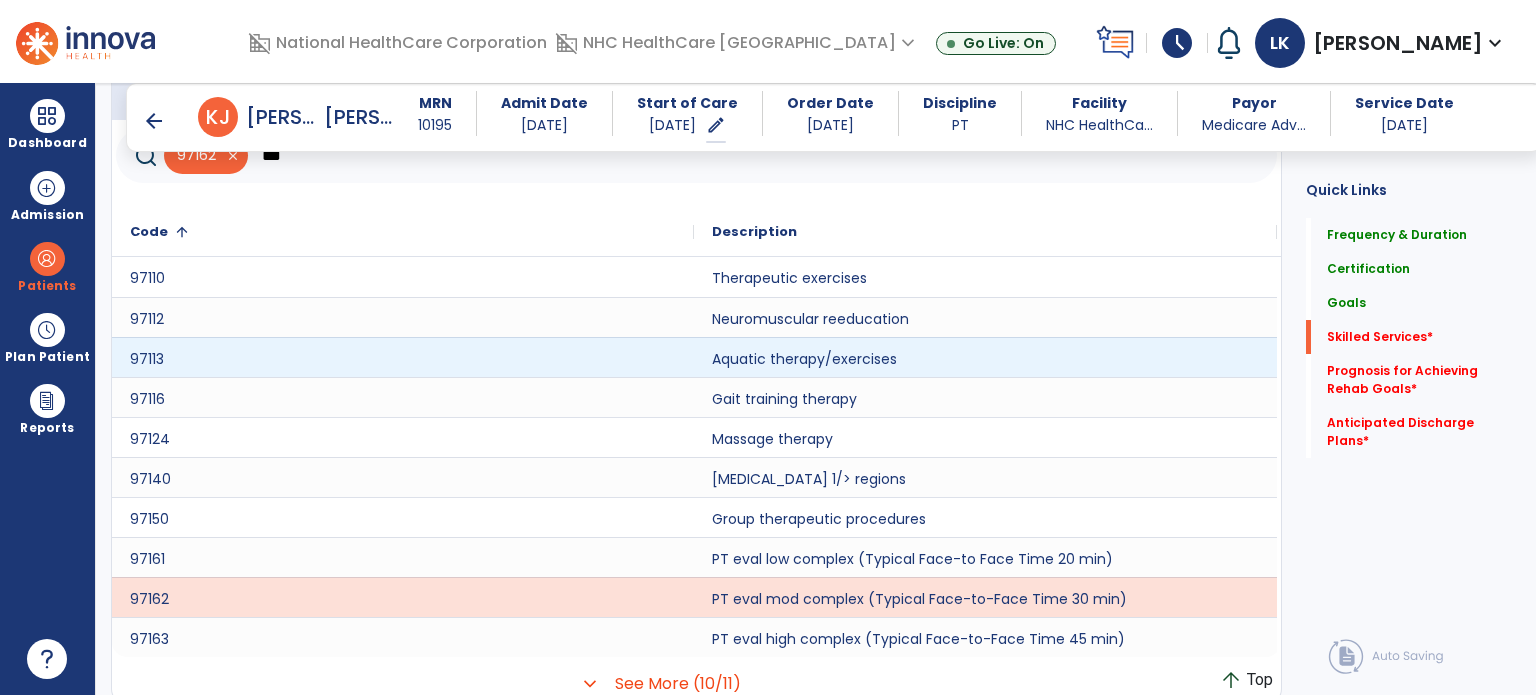 scroll, scrollTop: 1728, scrollLeft: 0, axis: vertical 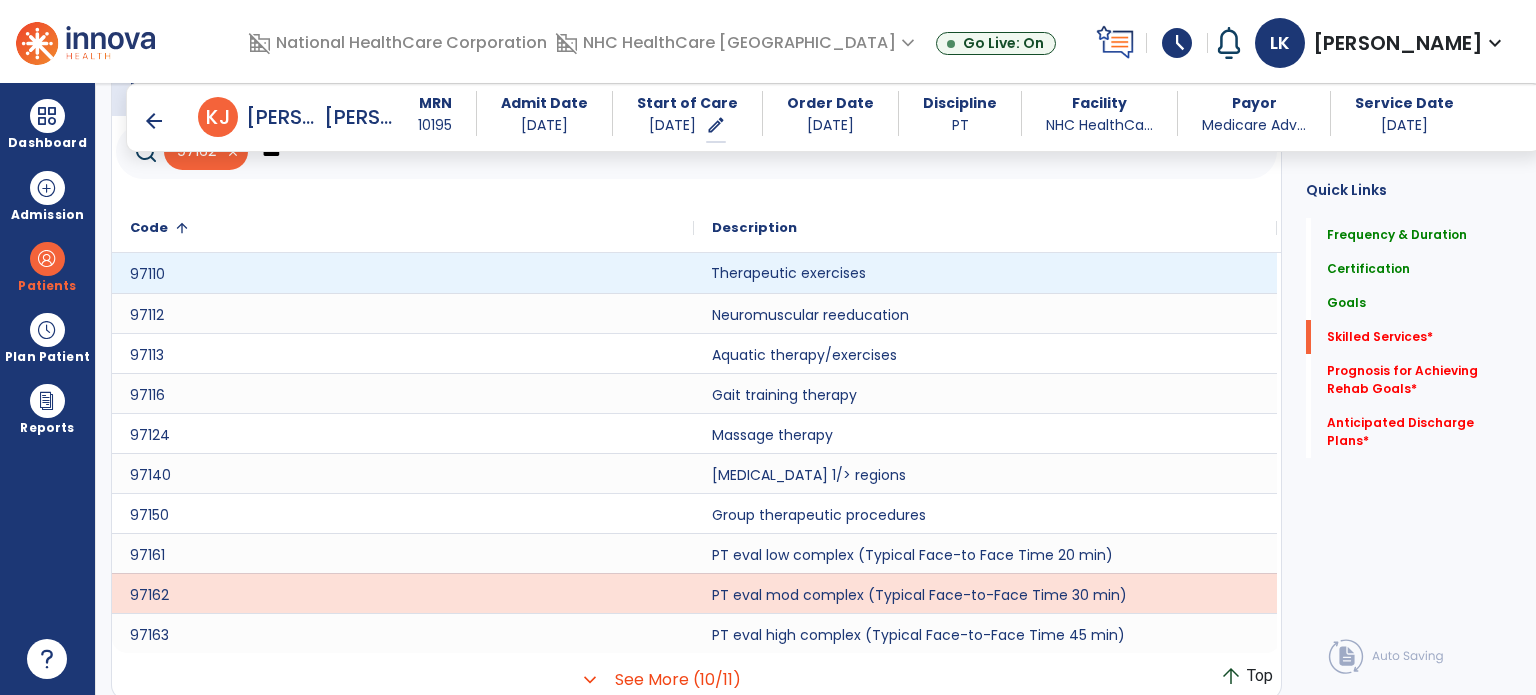 click on "Therapeutic exercises" 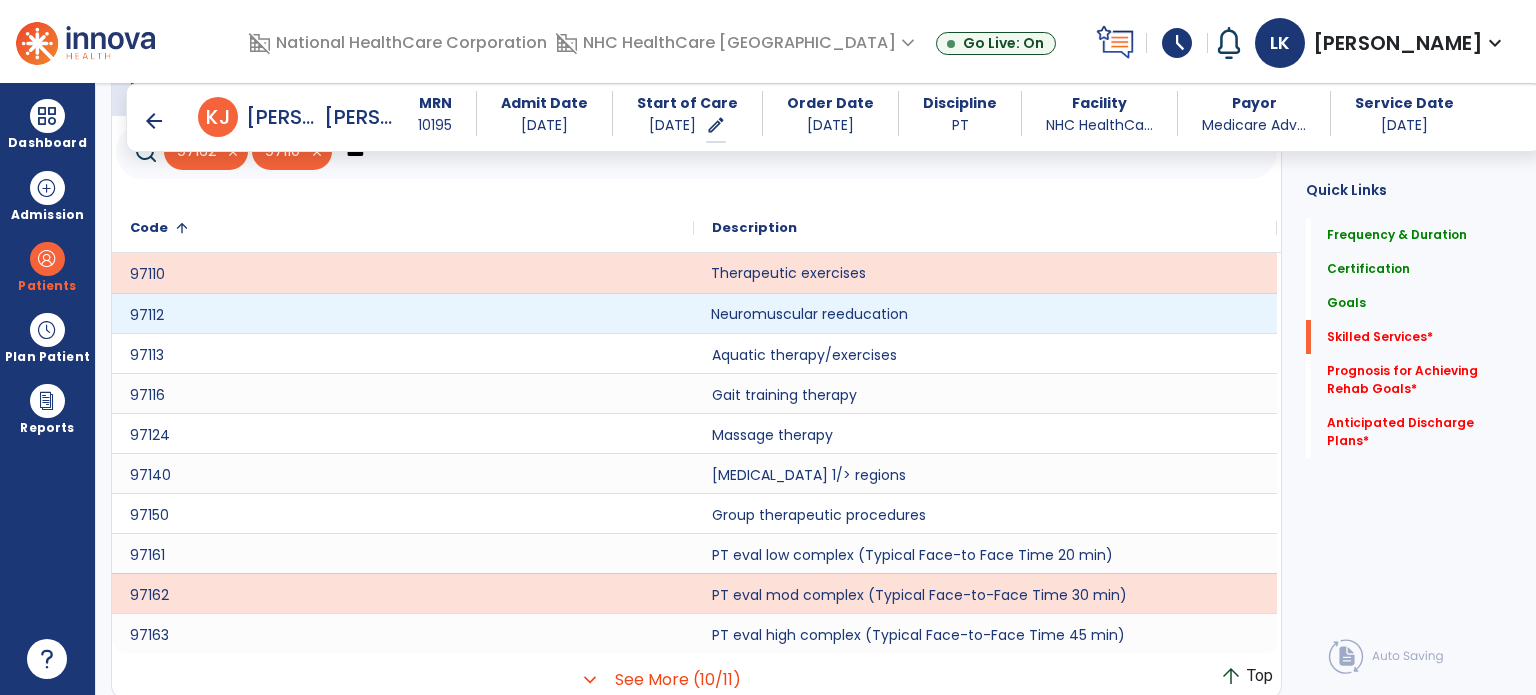 click on "Neuromuscular reeducation" 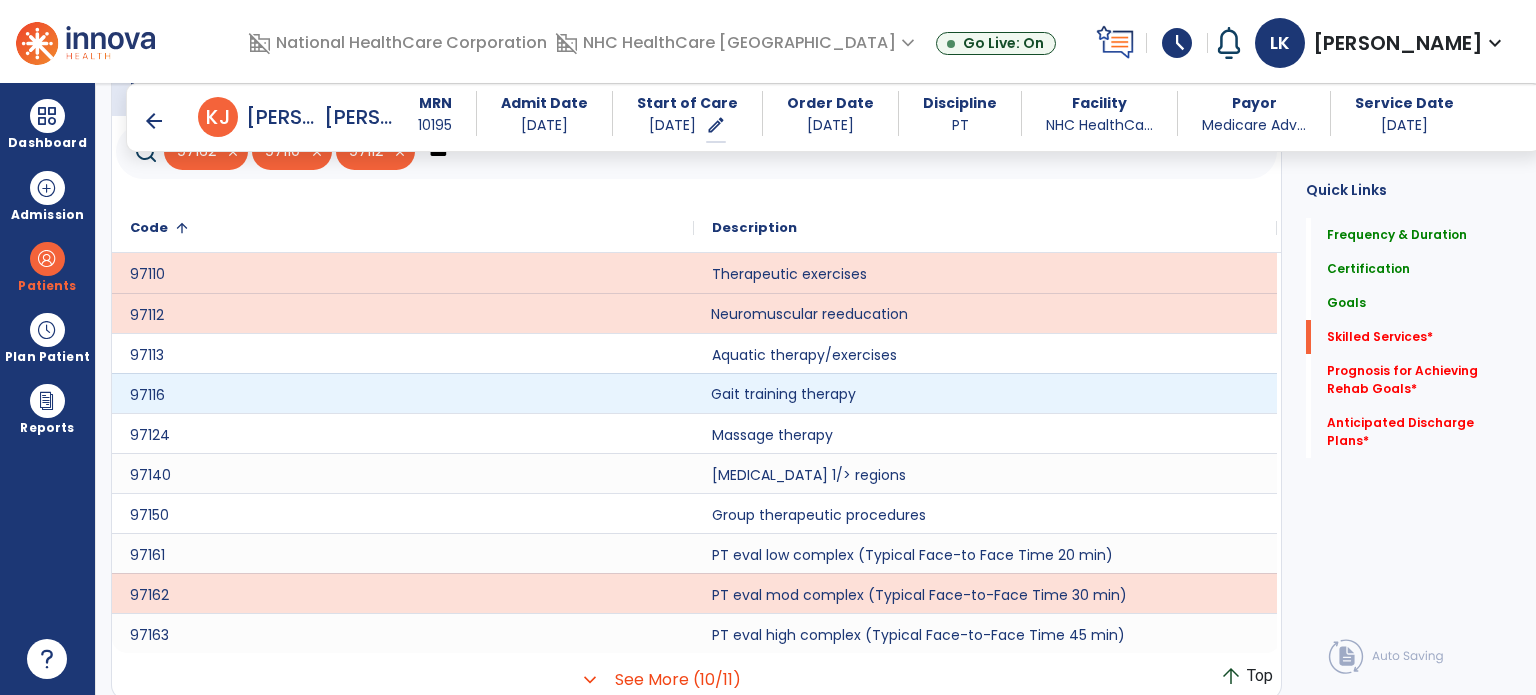 click on "Gait training therapy" 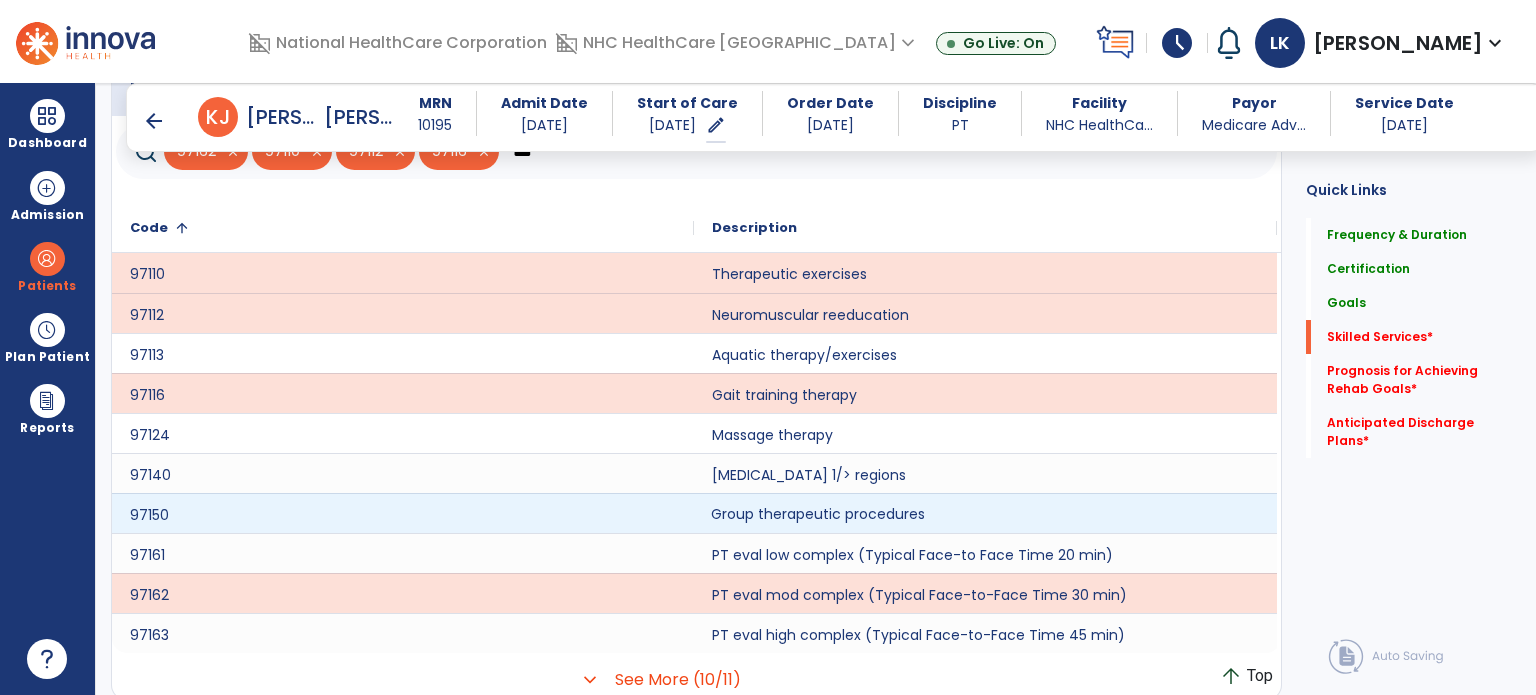 click on "Group therapeutic procedures" 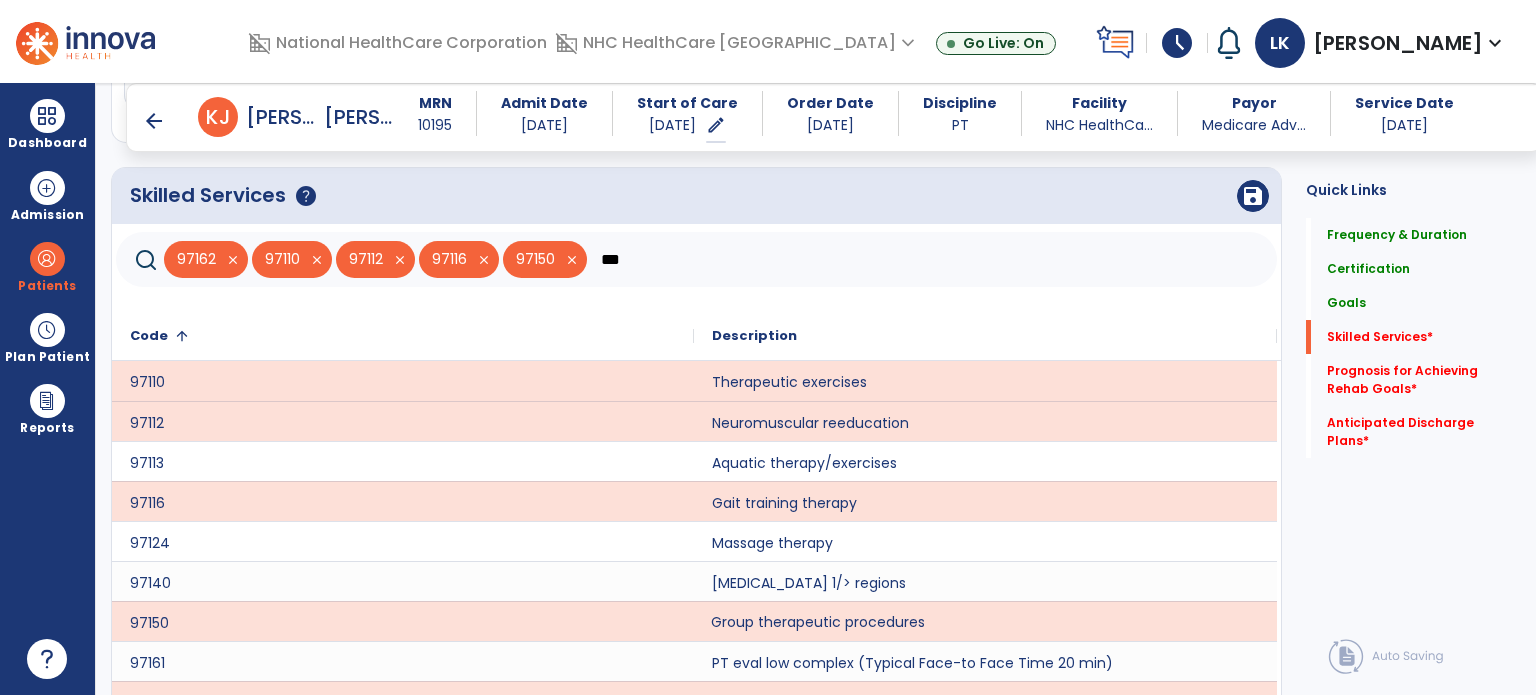 scroll, scrollTop: 1528, scrollLeft: 0, axis: vertical 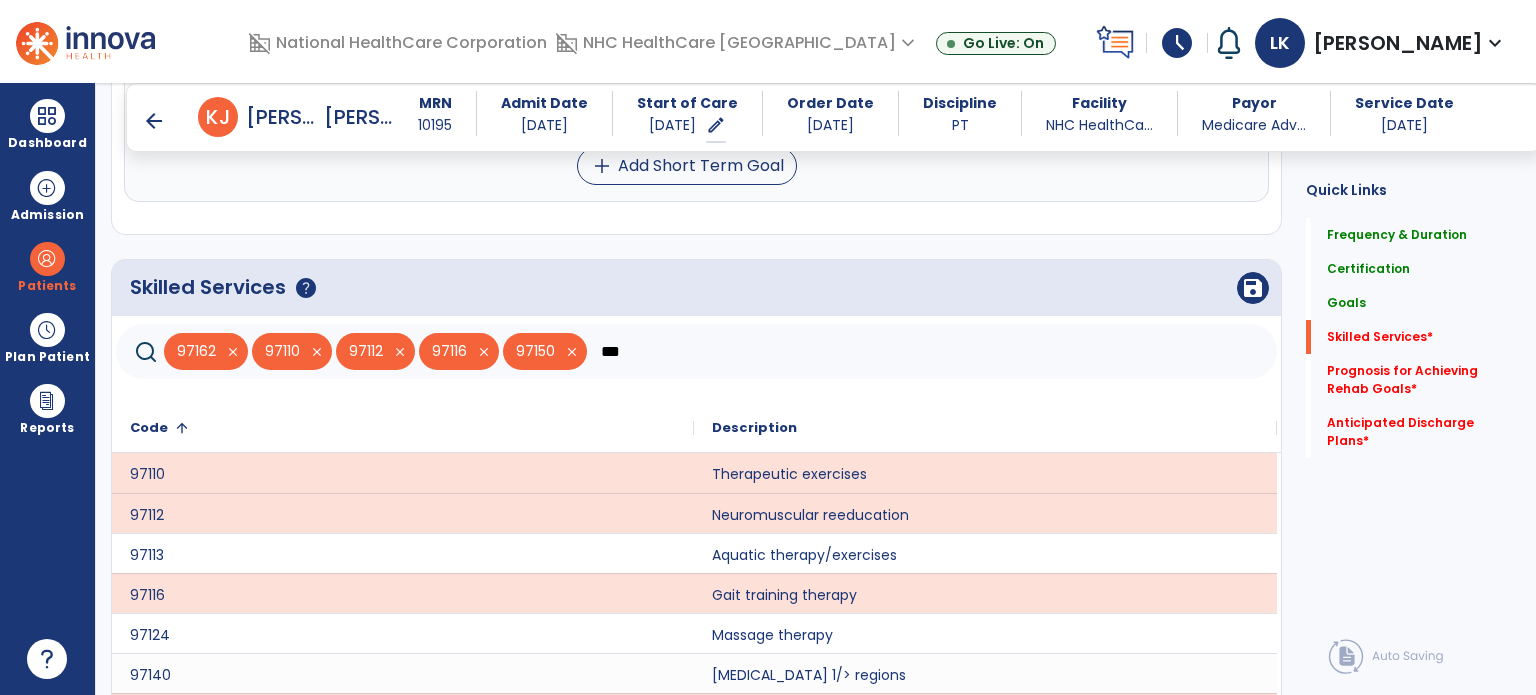 click on "***" 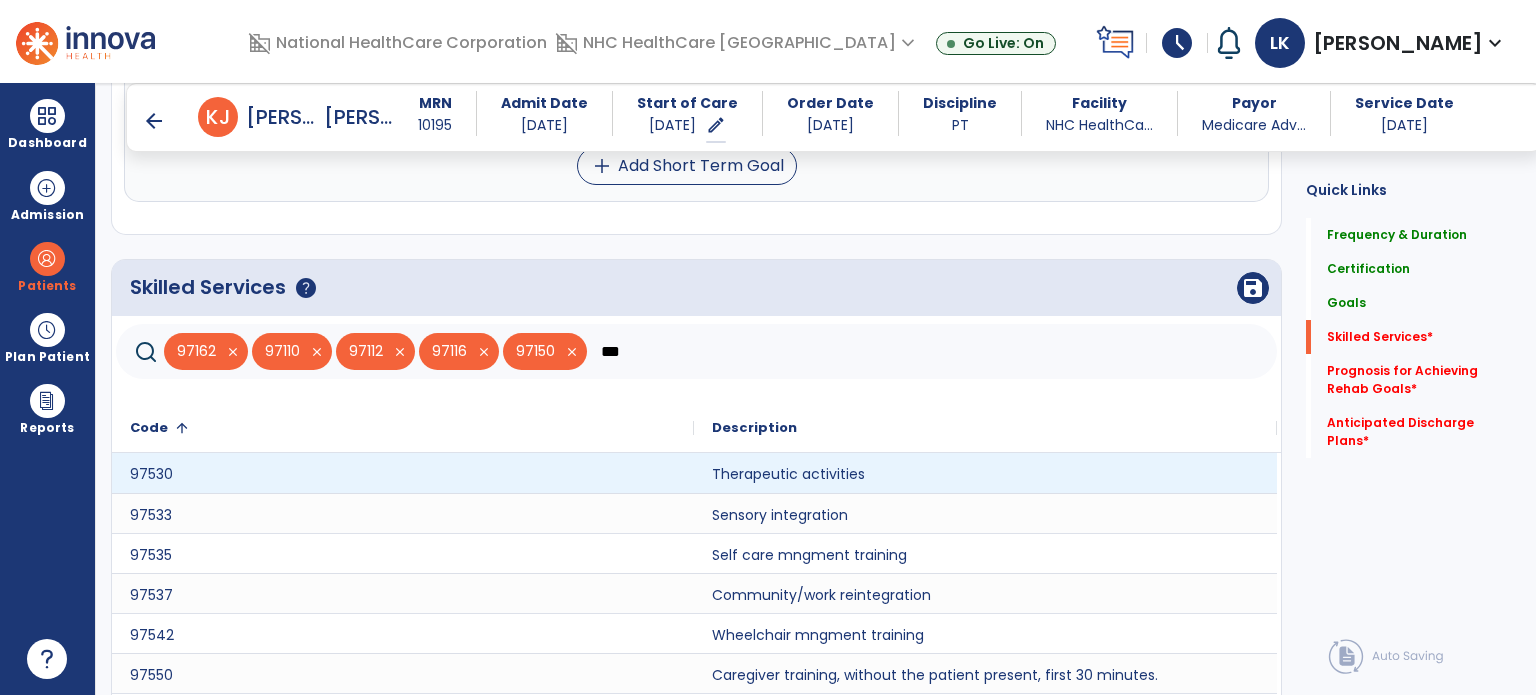 type on "***" 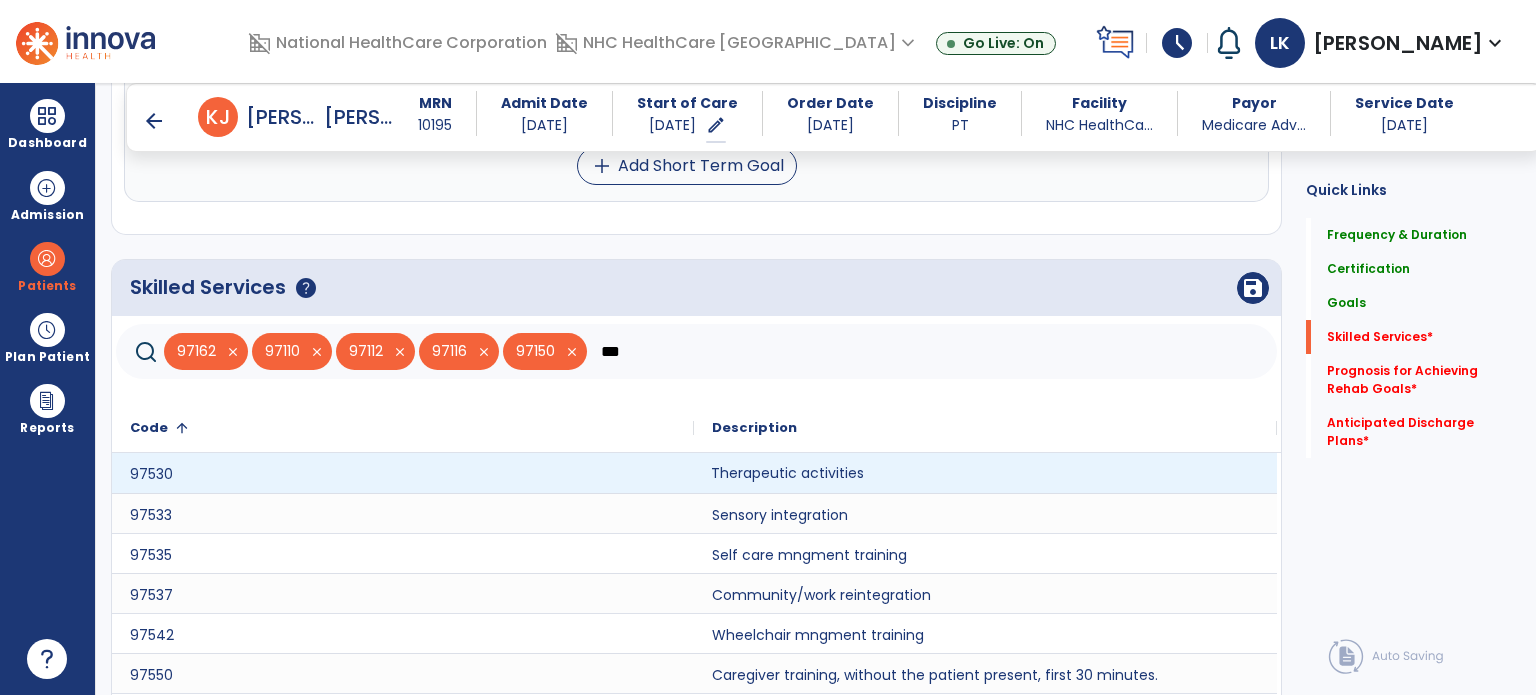 click on "Therapeutic activities" 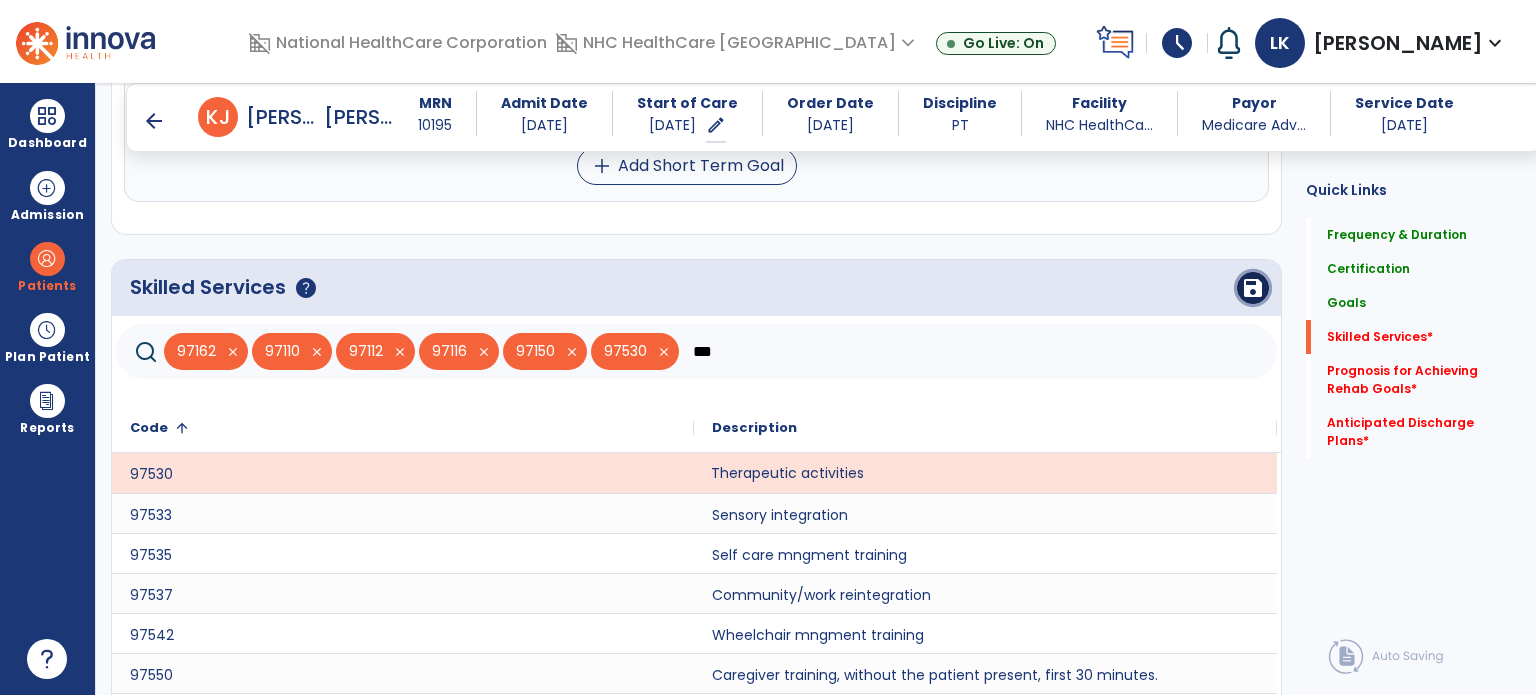 click on "save" 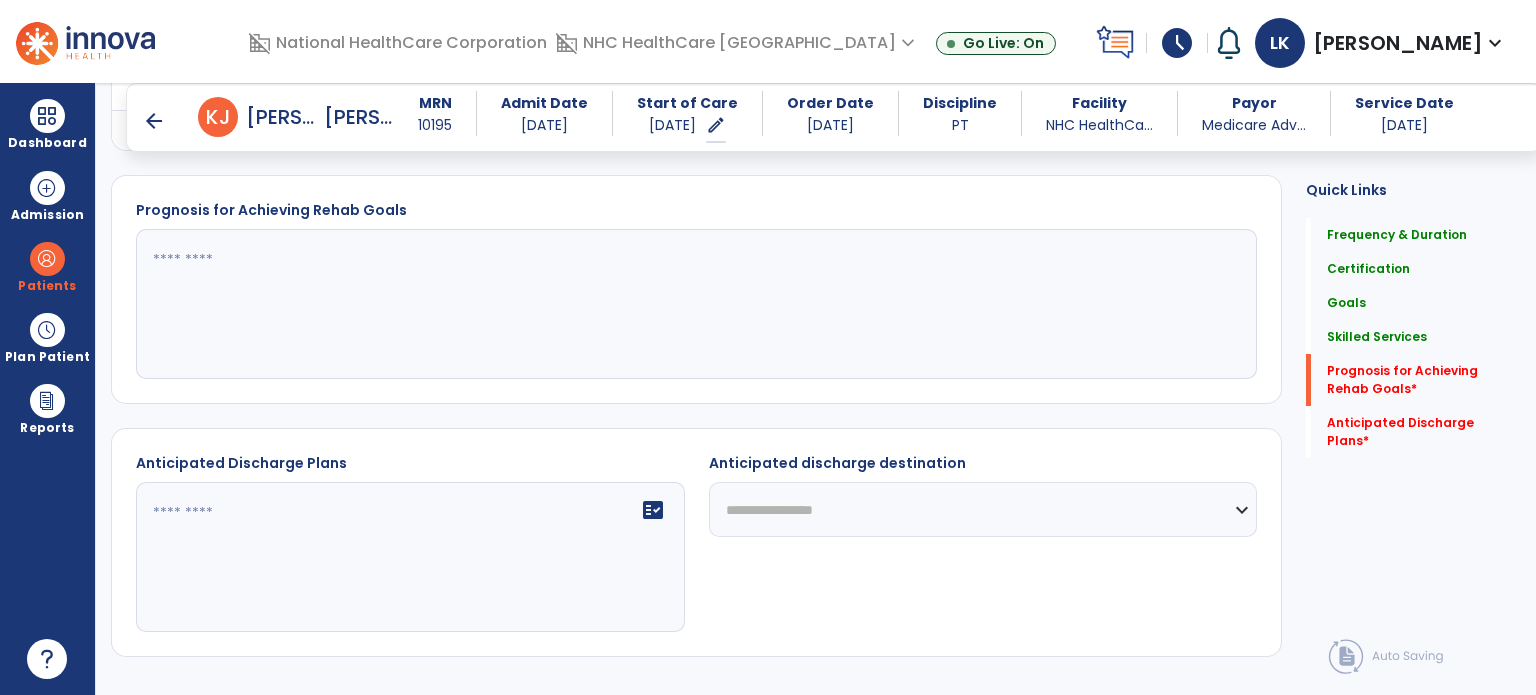 scroll, scrollTop: 1991, scrollLeft: 0, axis: vertical 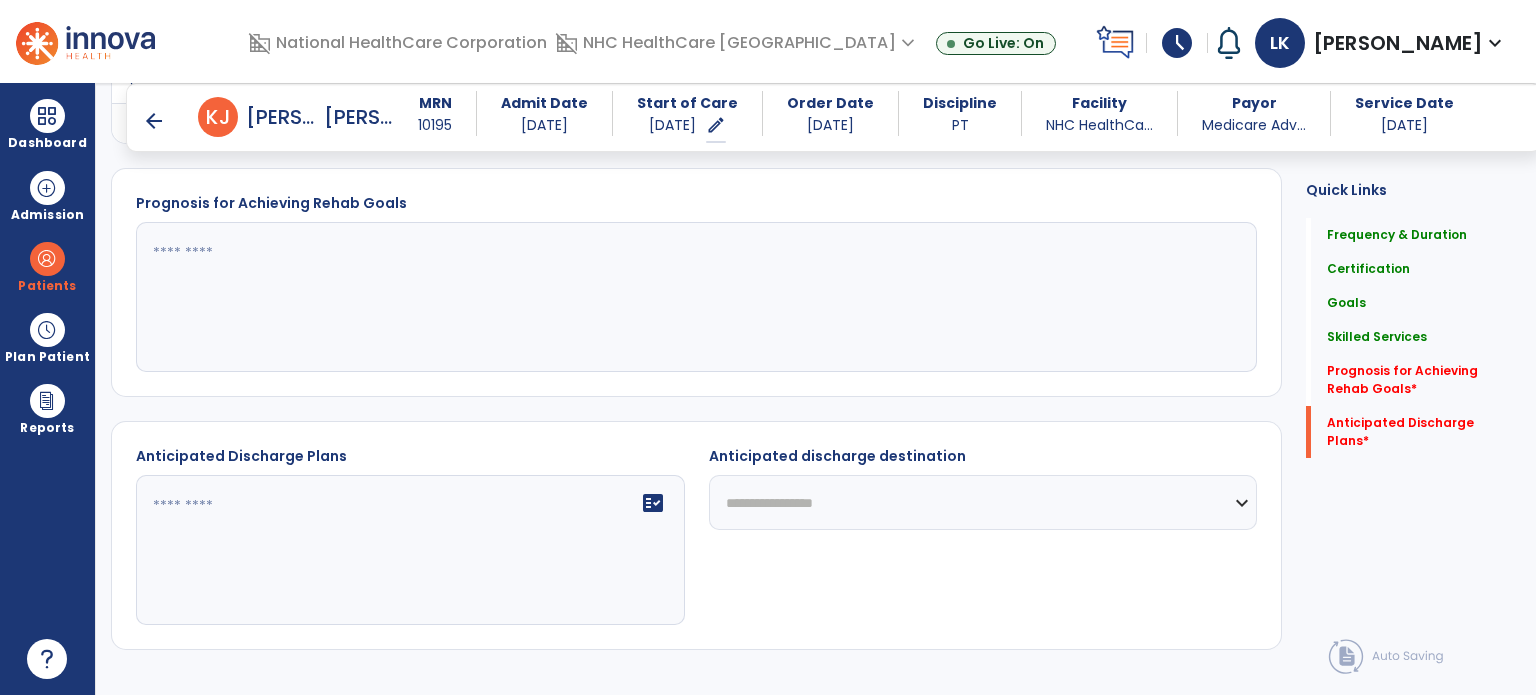 click 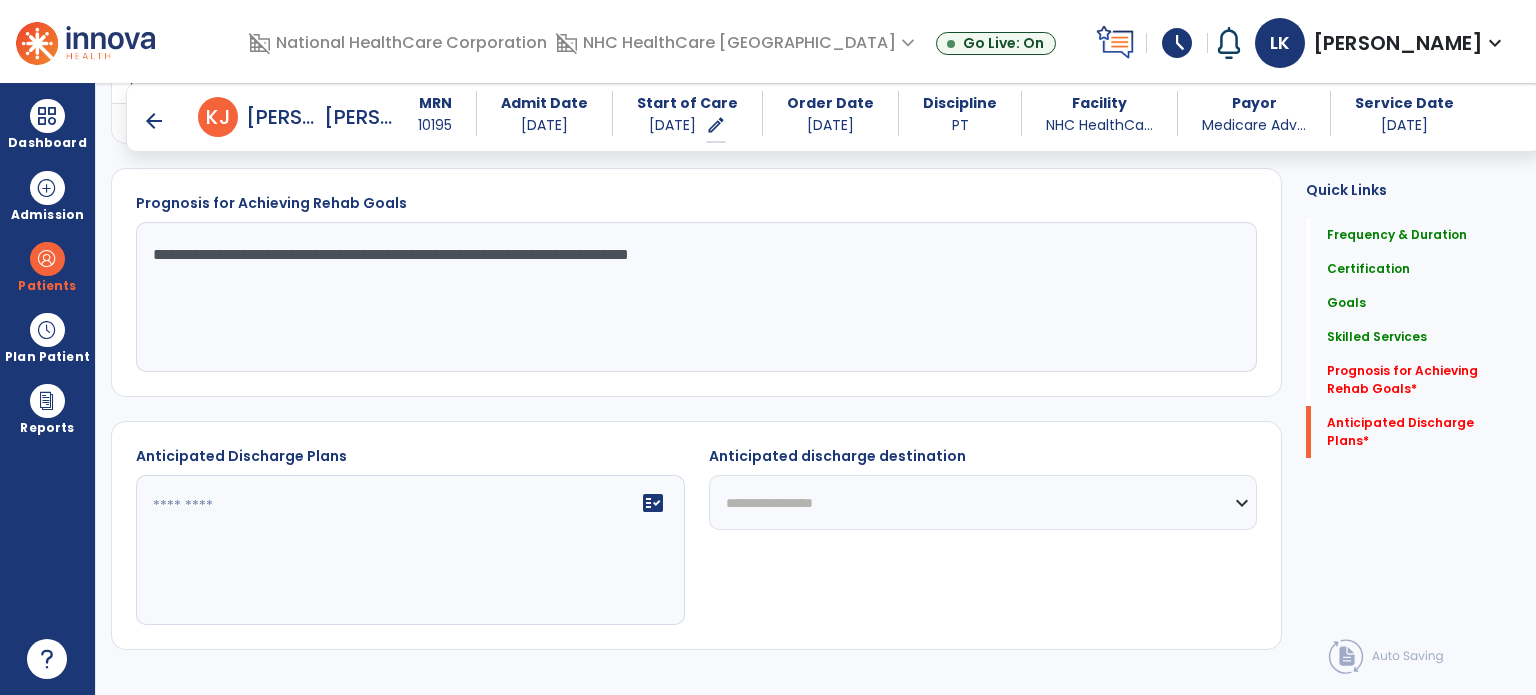type on "**********" 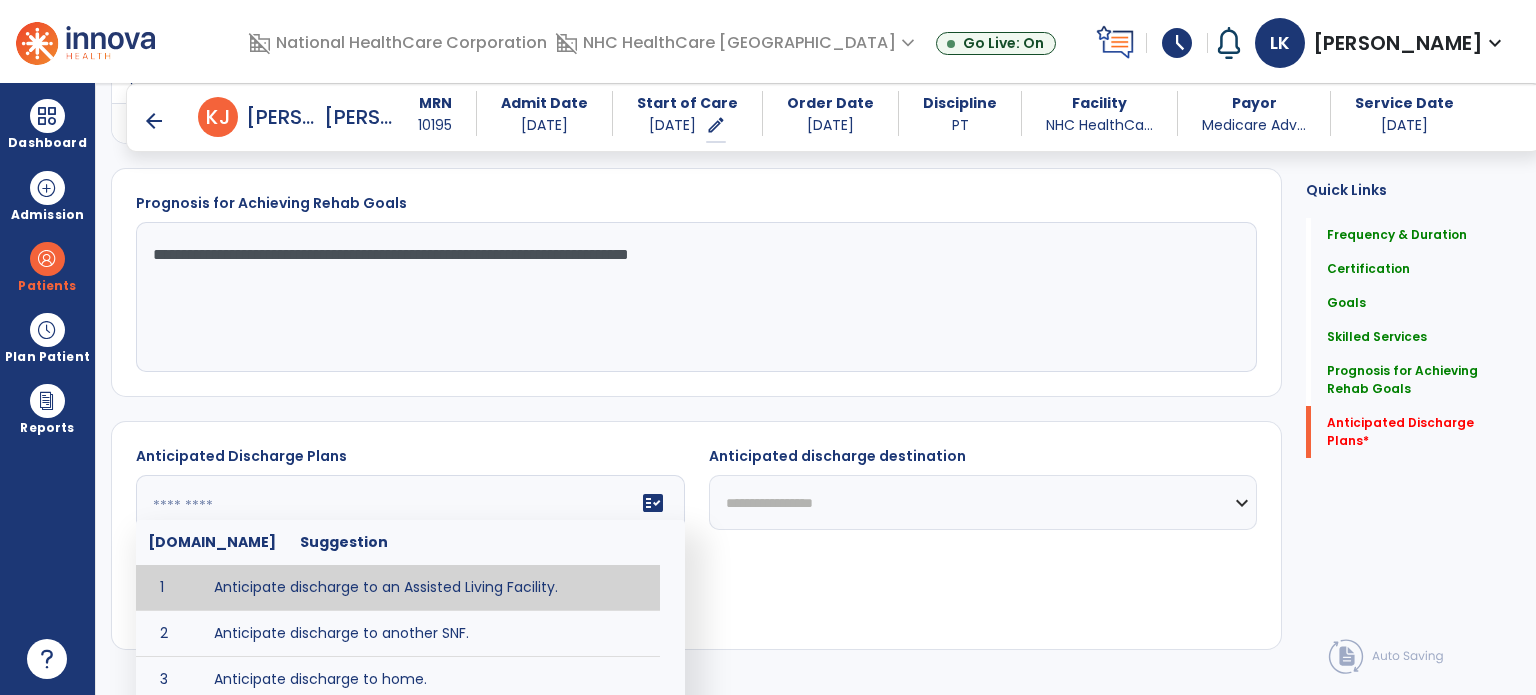 type on "**********" 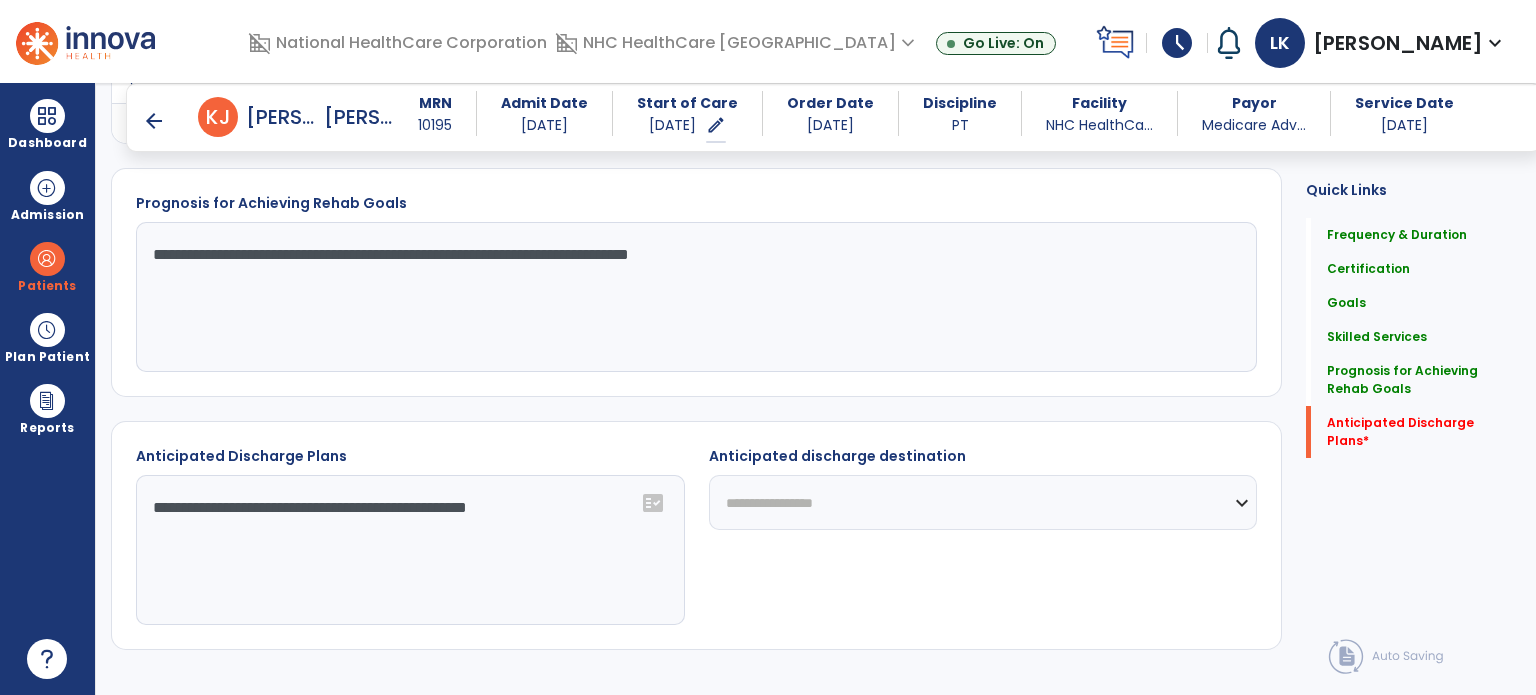 click on "**********" 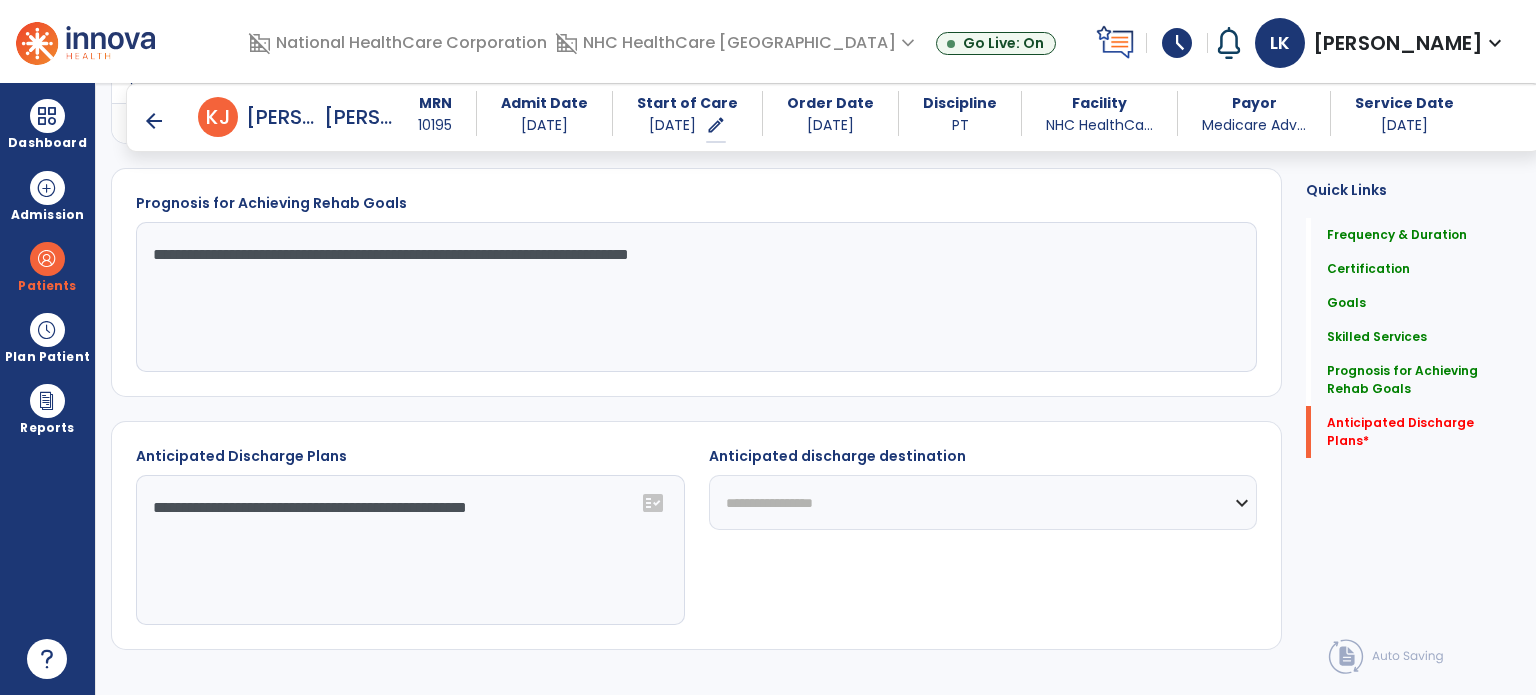 select on "**********" 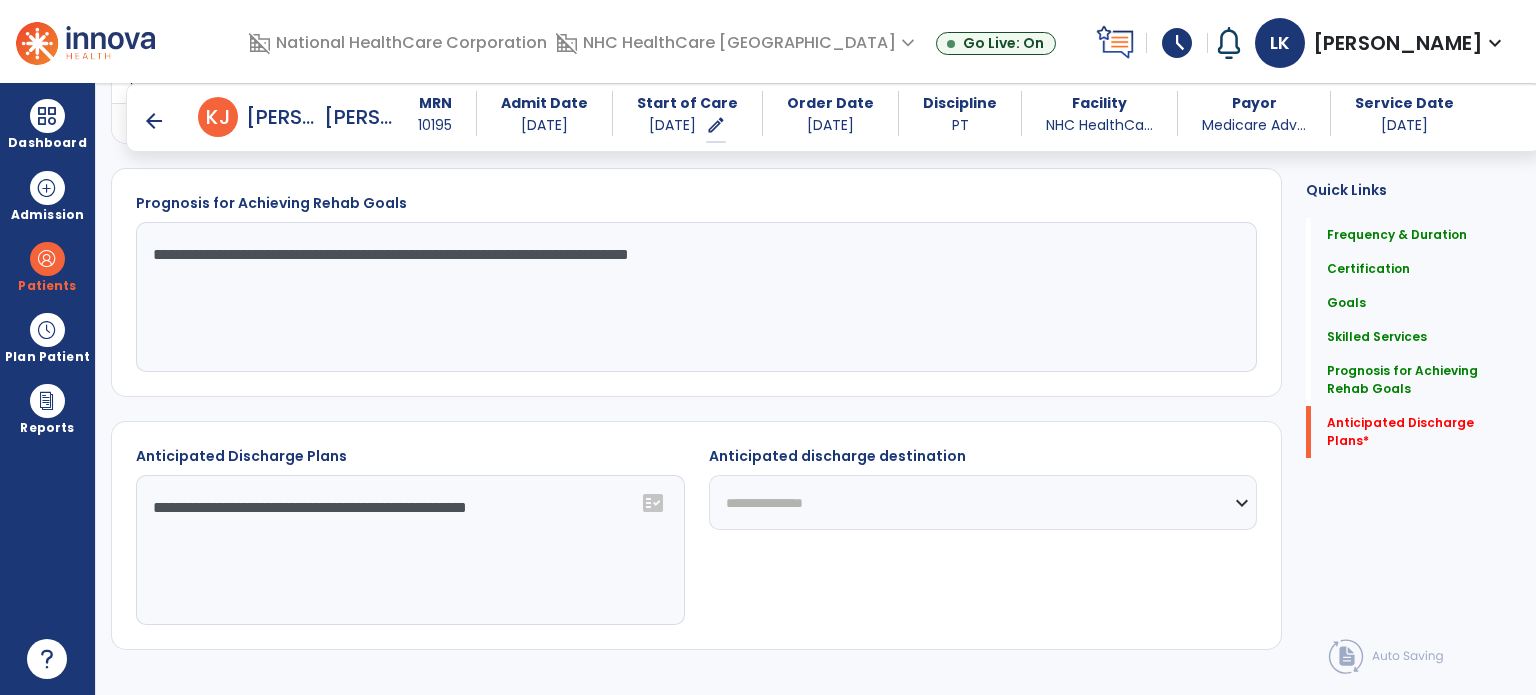 click on "**********" 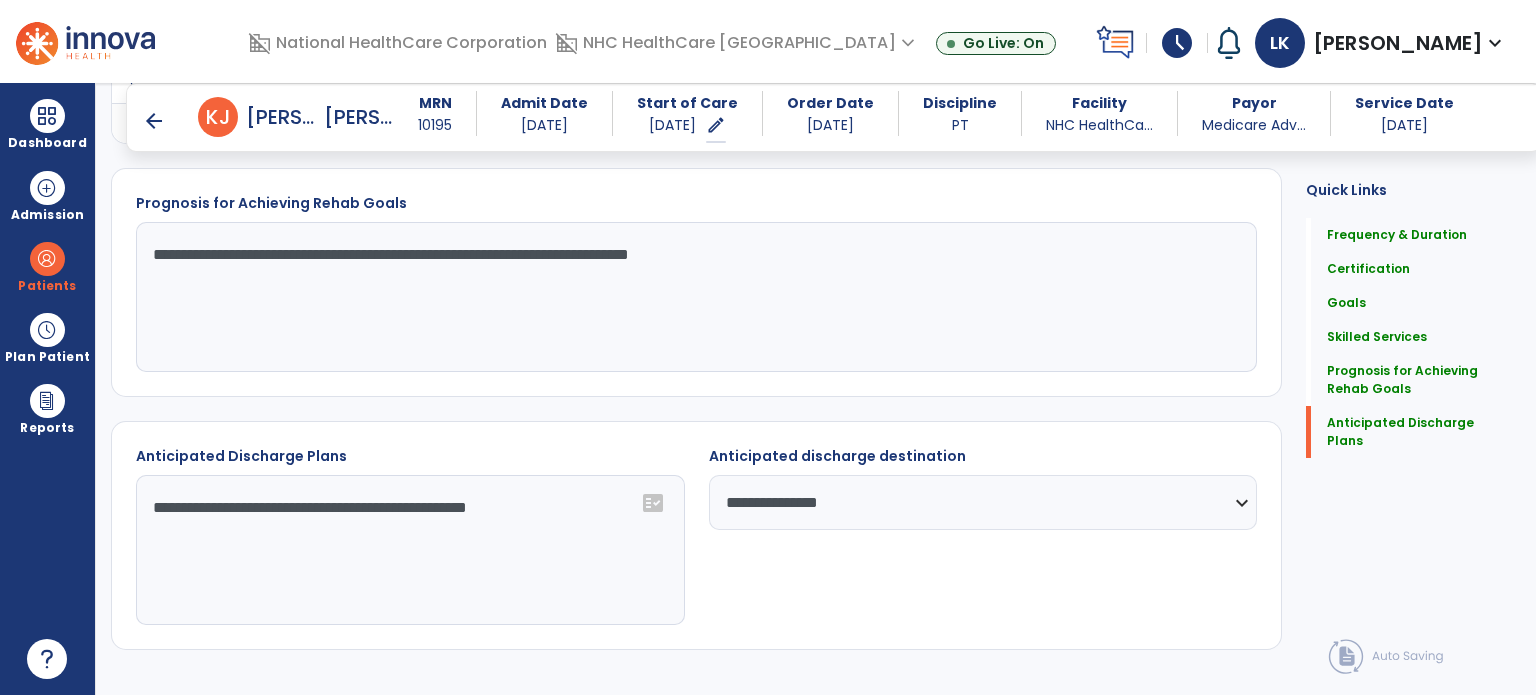 click on "**********" 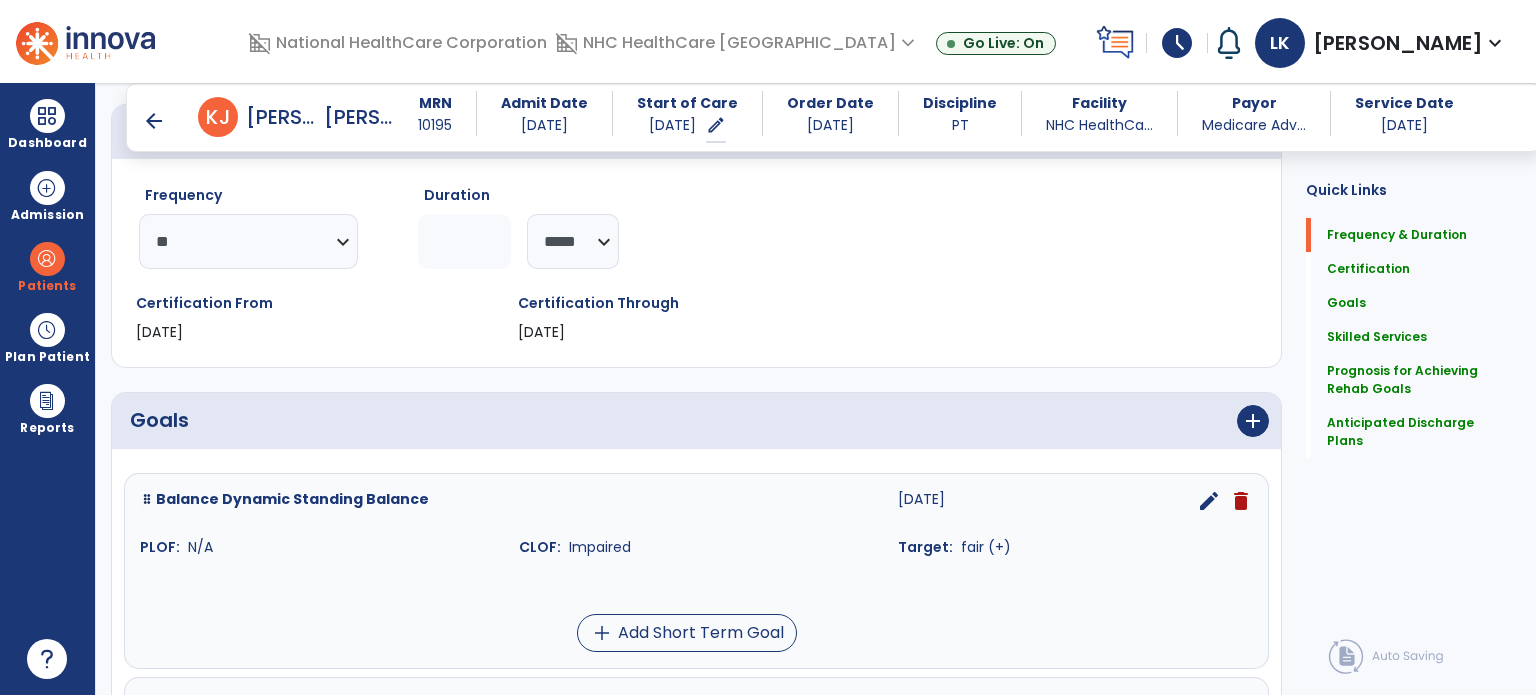 scroll, scrollTop: 0, scrollLeft: 0, axis: both 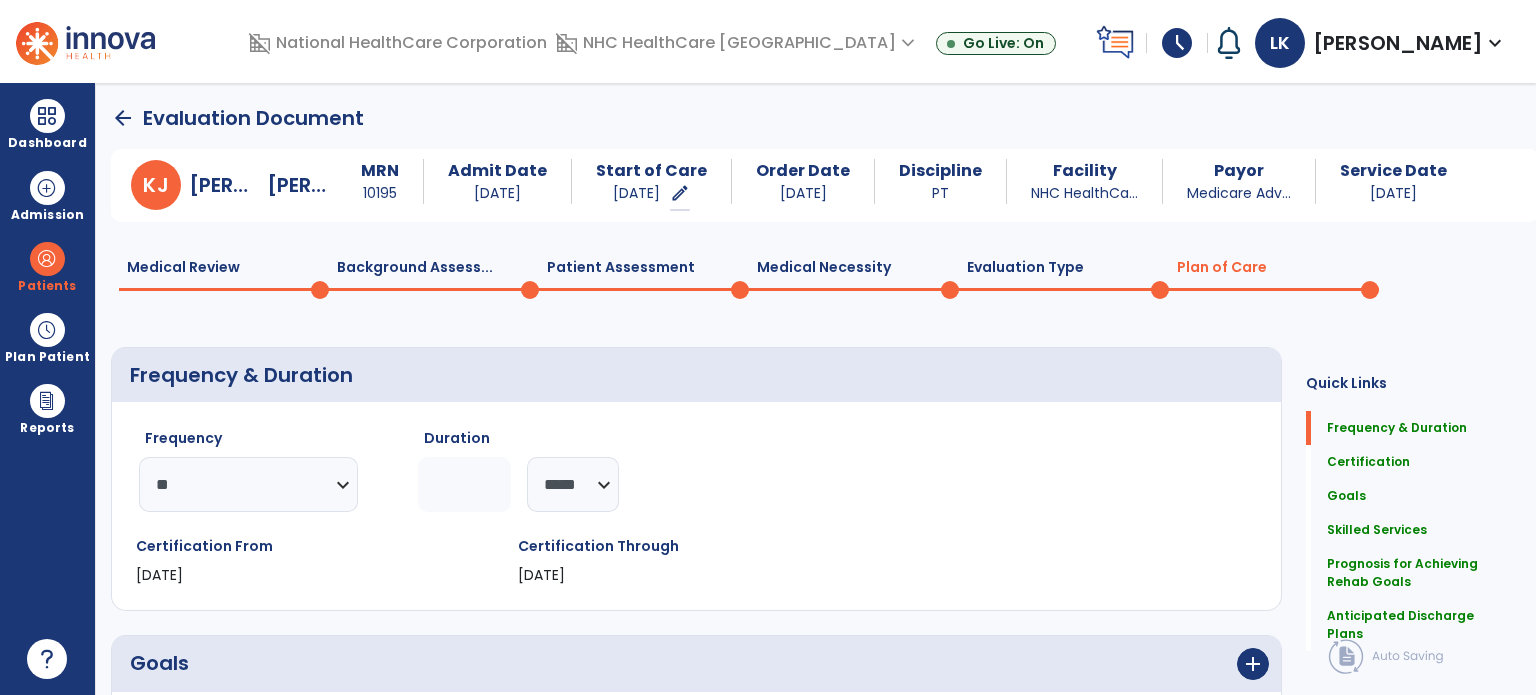 click on "Medical Review  0" 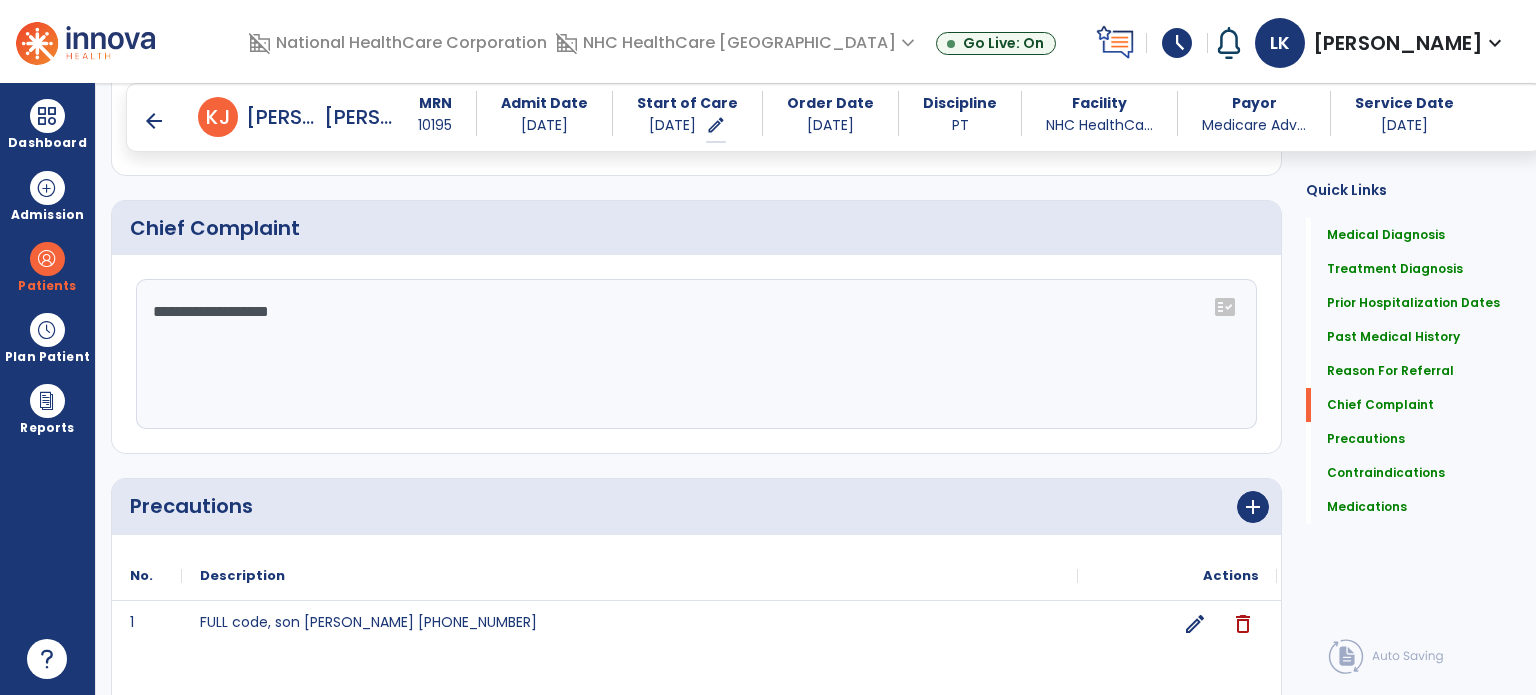 scroll, scrollTop: 1900, scrollLeft: 0, axis: vertical 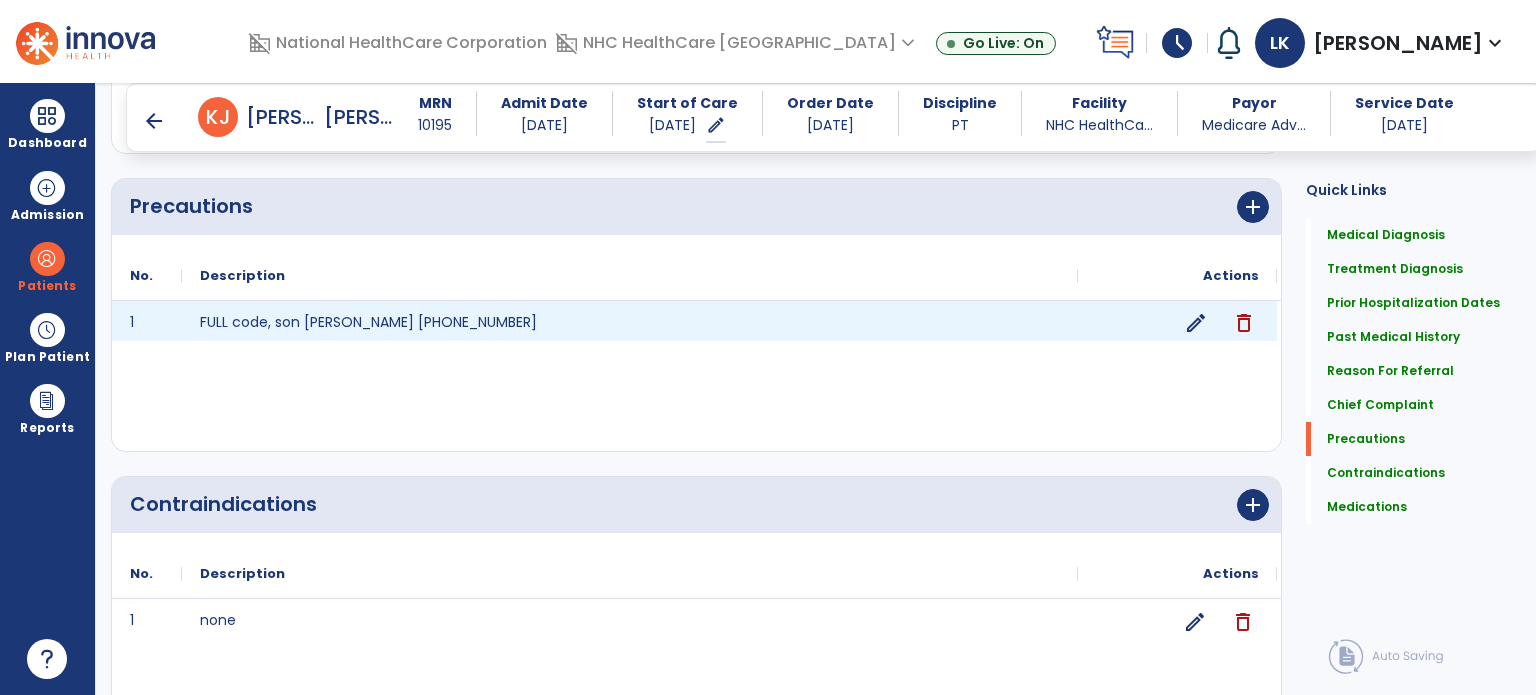 click on "edit" 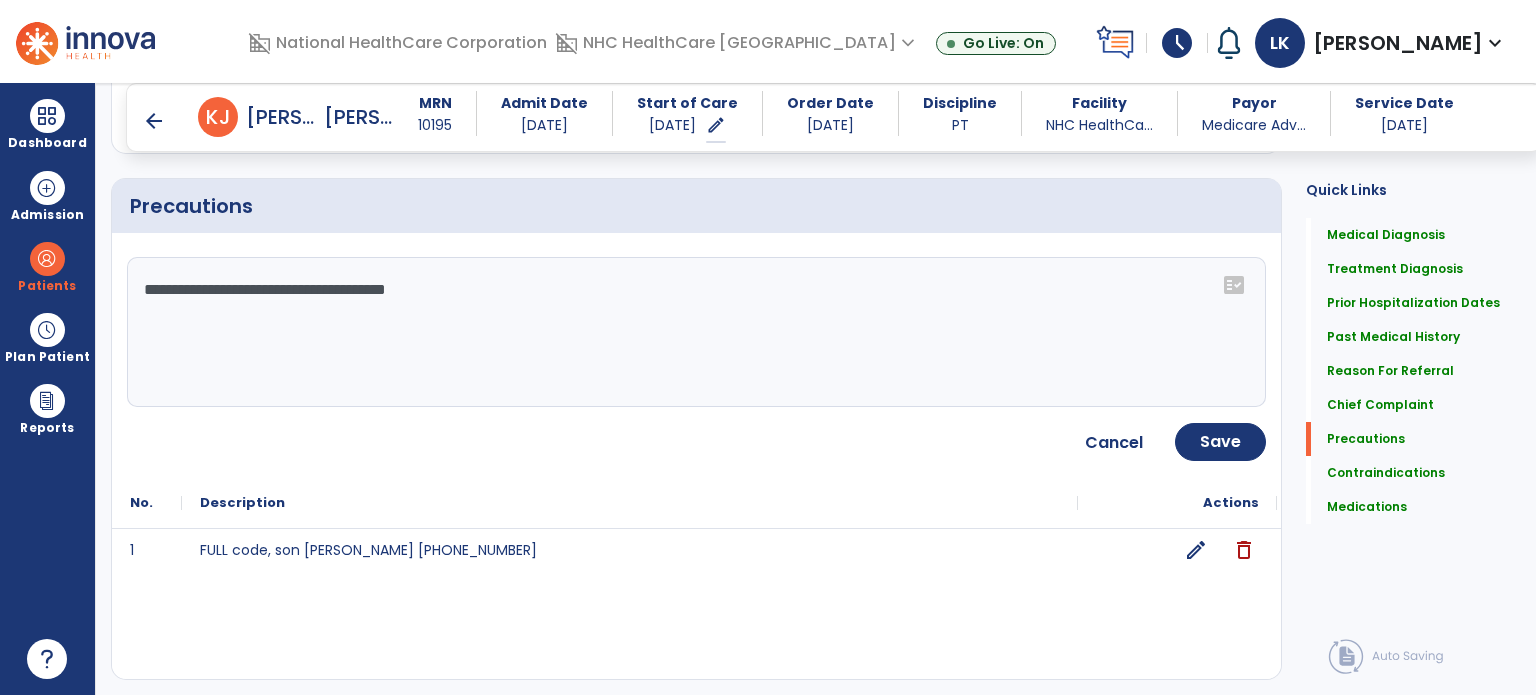 click on "**********" 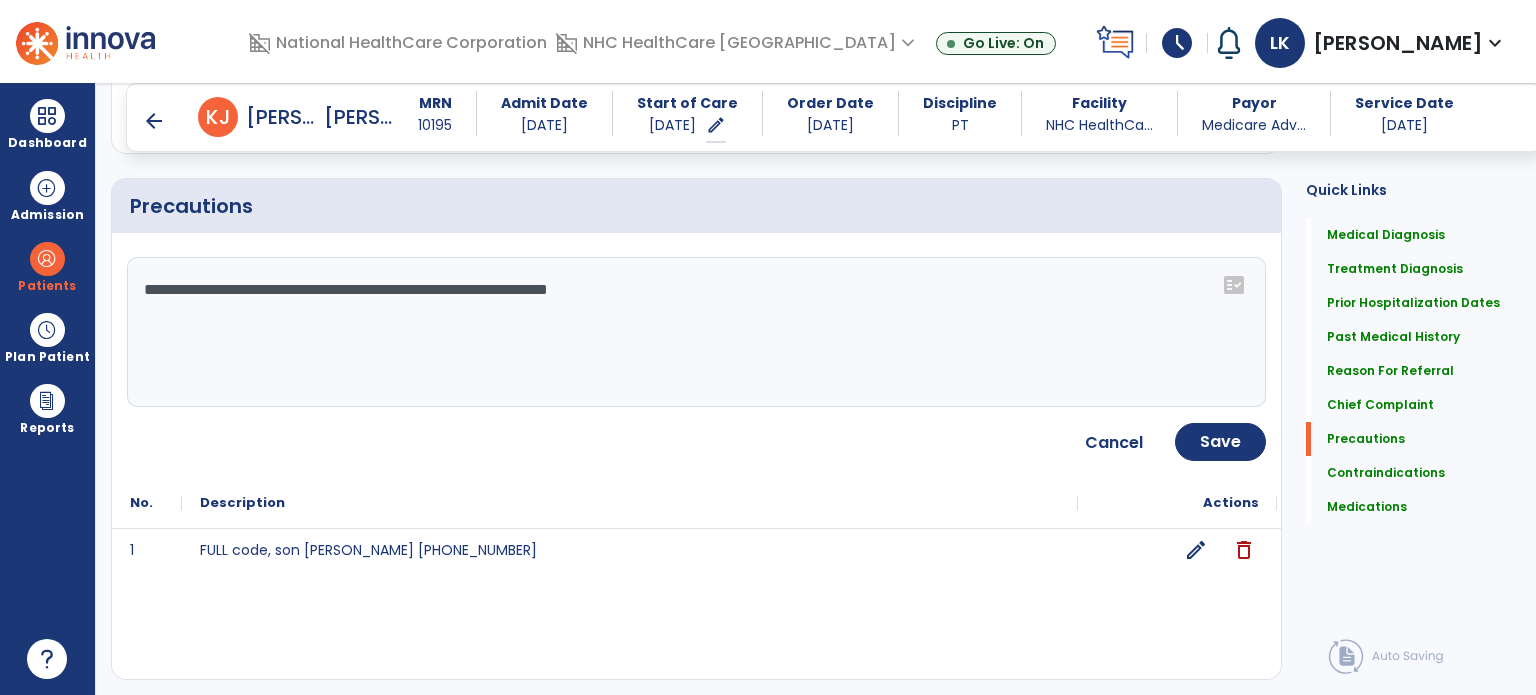 type on "**********" 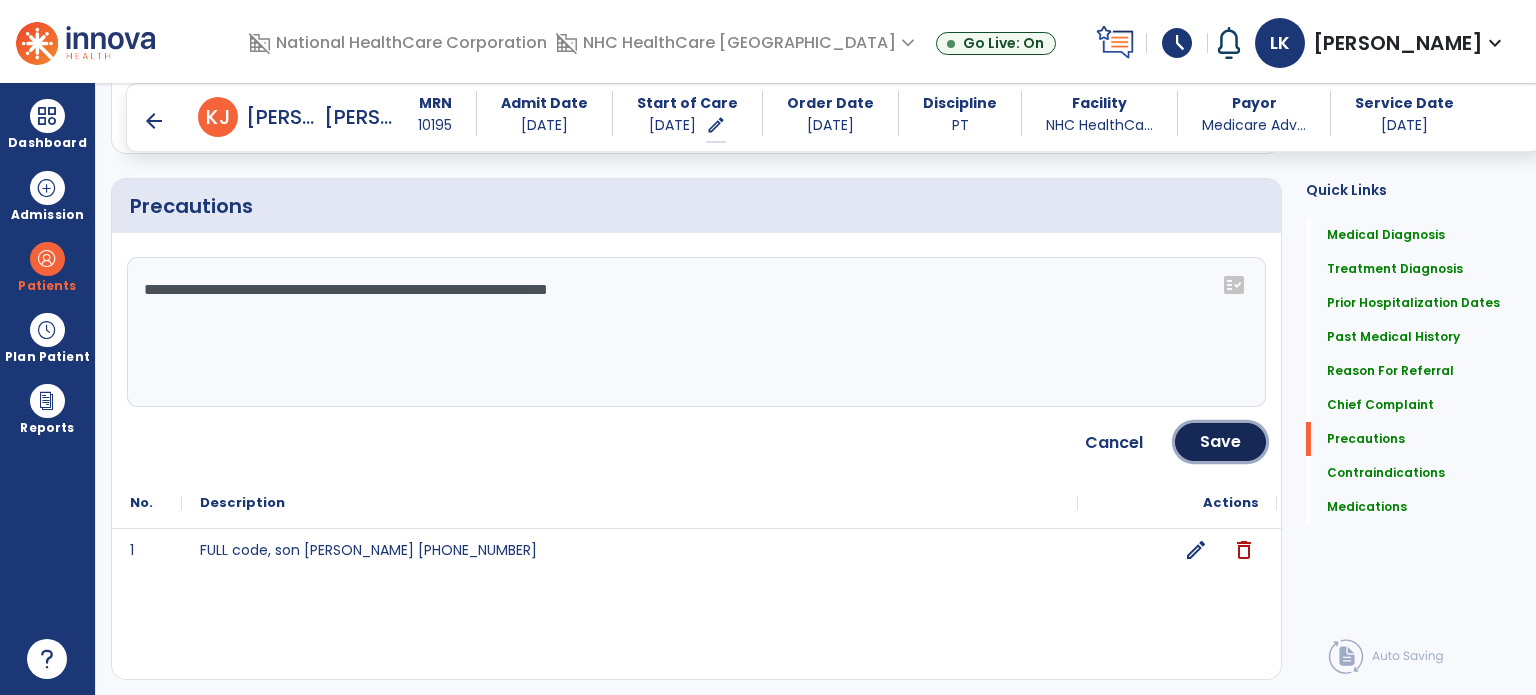 click on "Save" 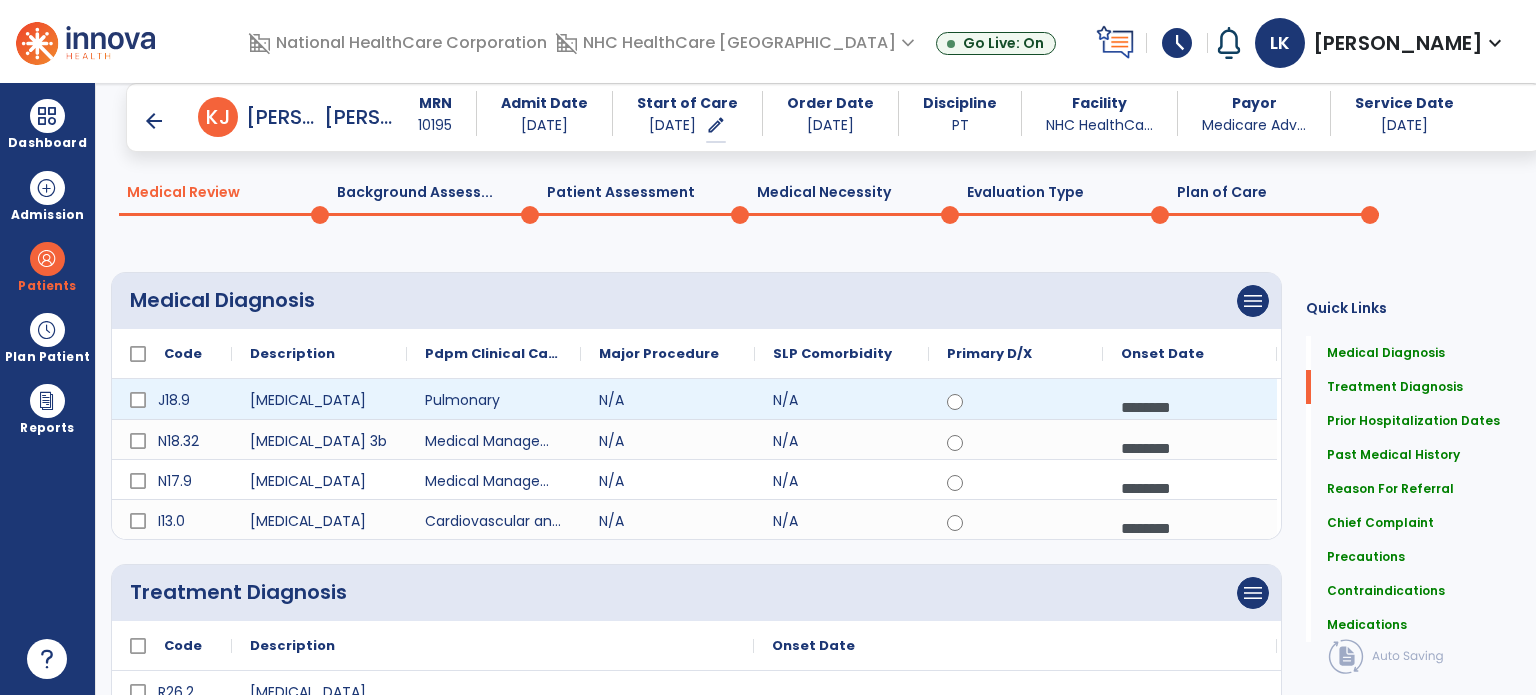 scroll, scrollTop: 0, scrollLeft: 0, axis: both 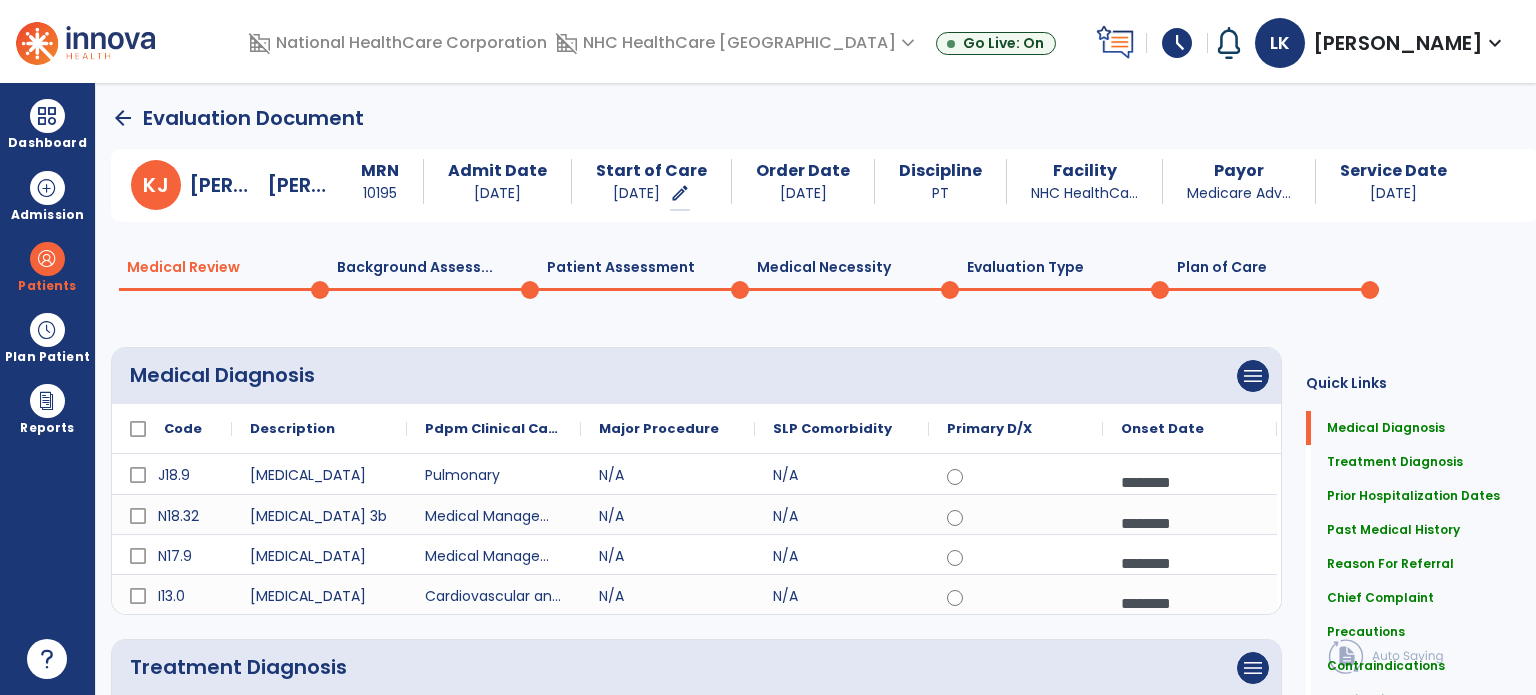 click on "Plan of Care  0" 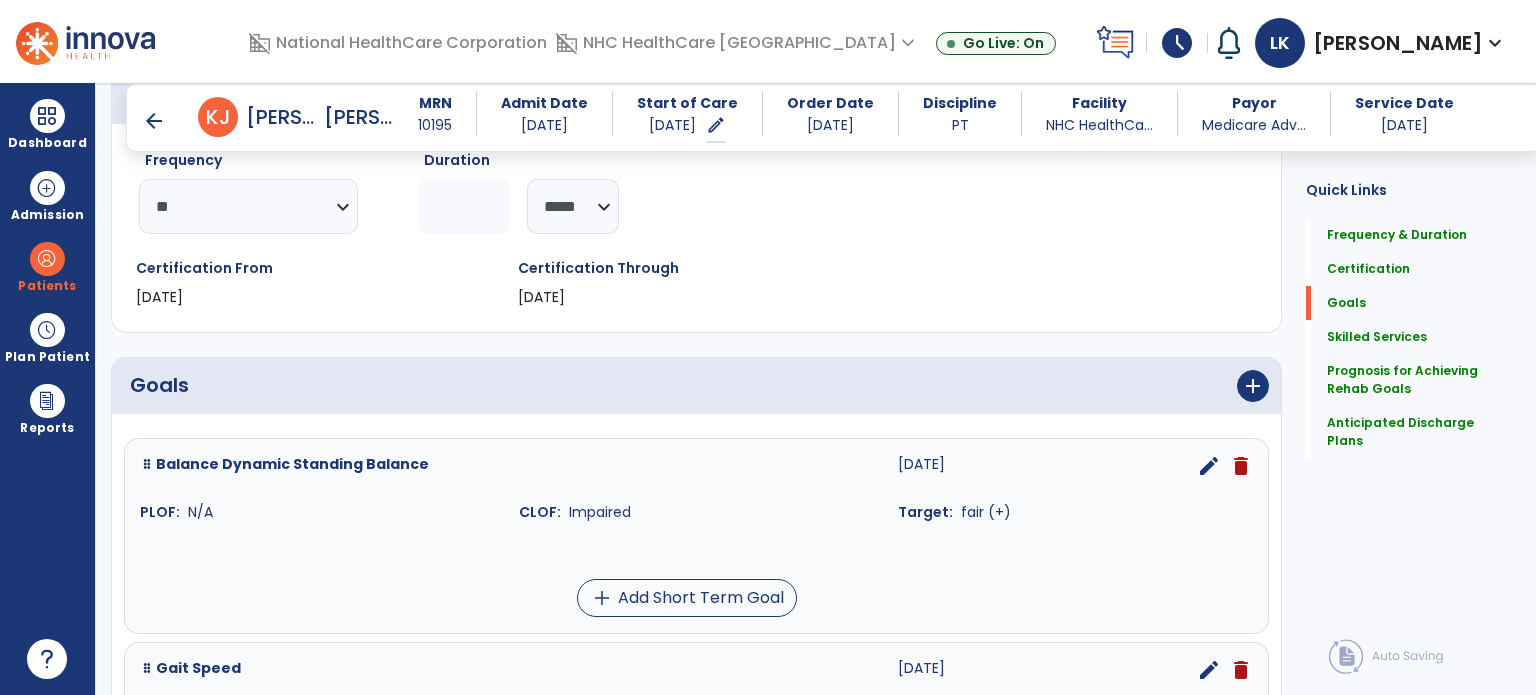 scroll, scrollTop: 600, scrollLeft: 0, axis: vertical 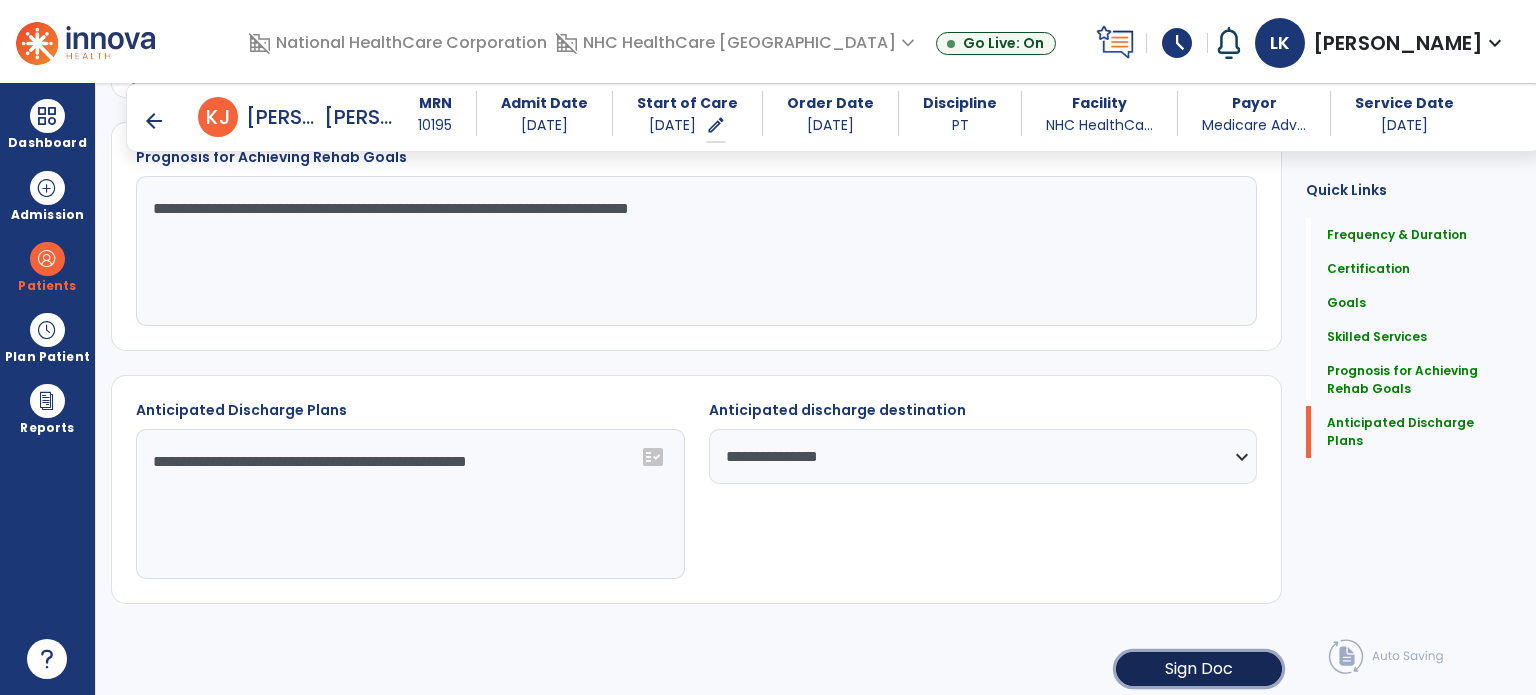 click on "Sign Doc" 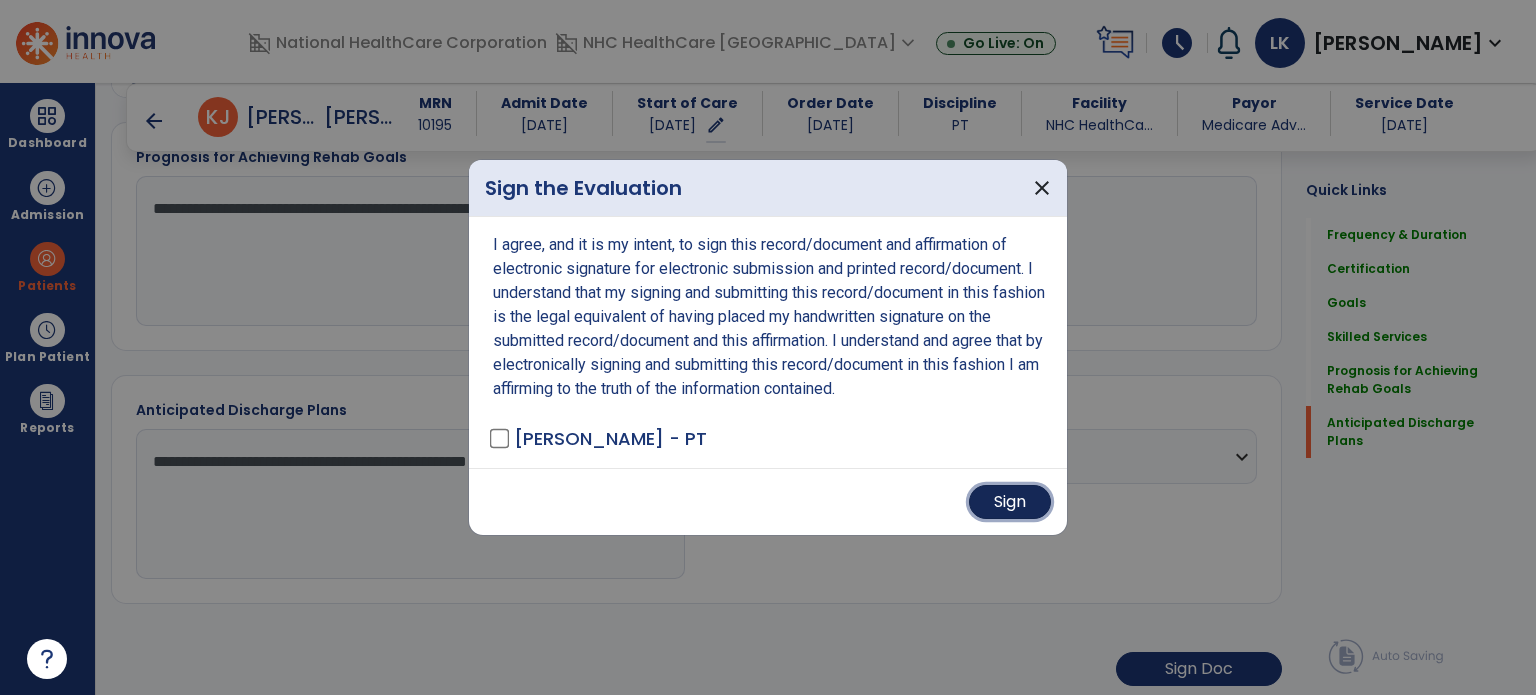 click on "Sign" at bounding box center [1010, 502] 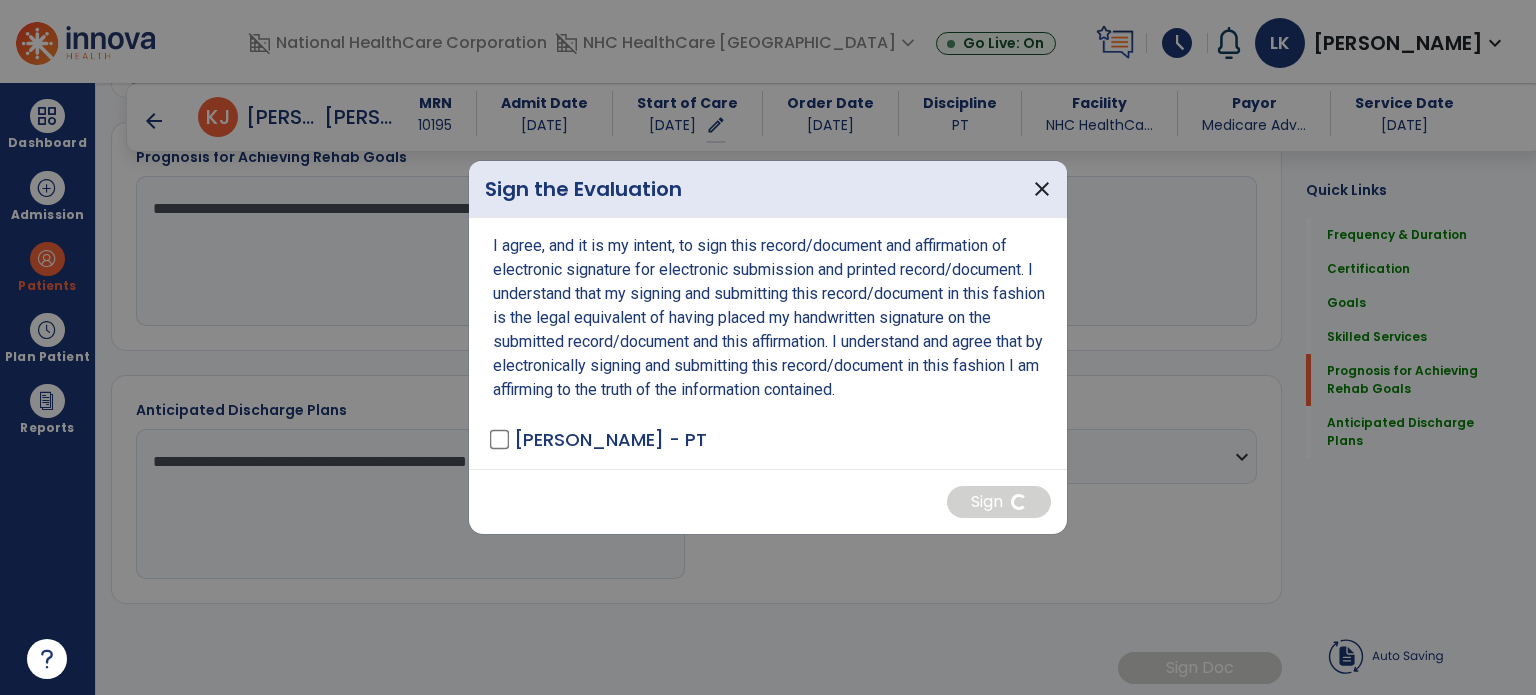 scroll, scrollTop: 2036, scrollLeft: 0, axis: vertical 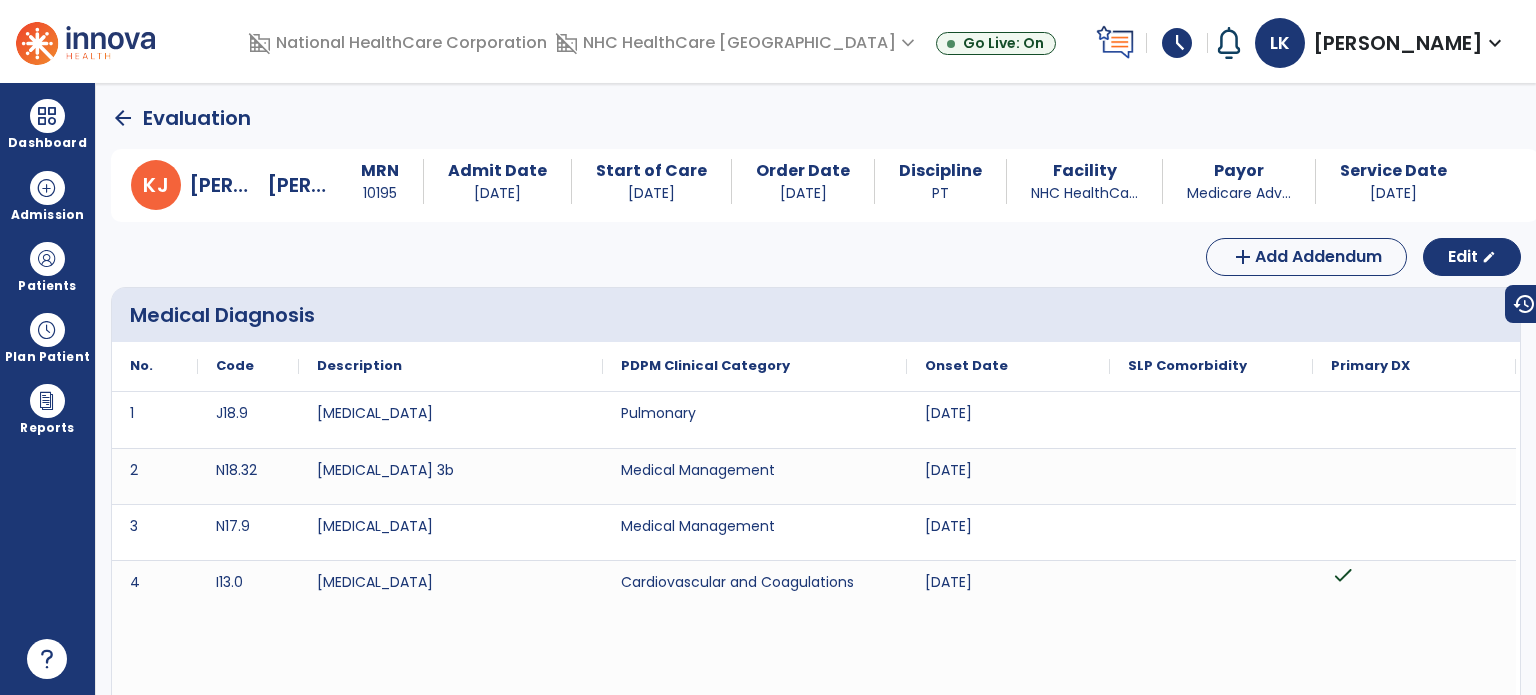 click on "arrow_back" 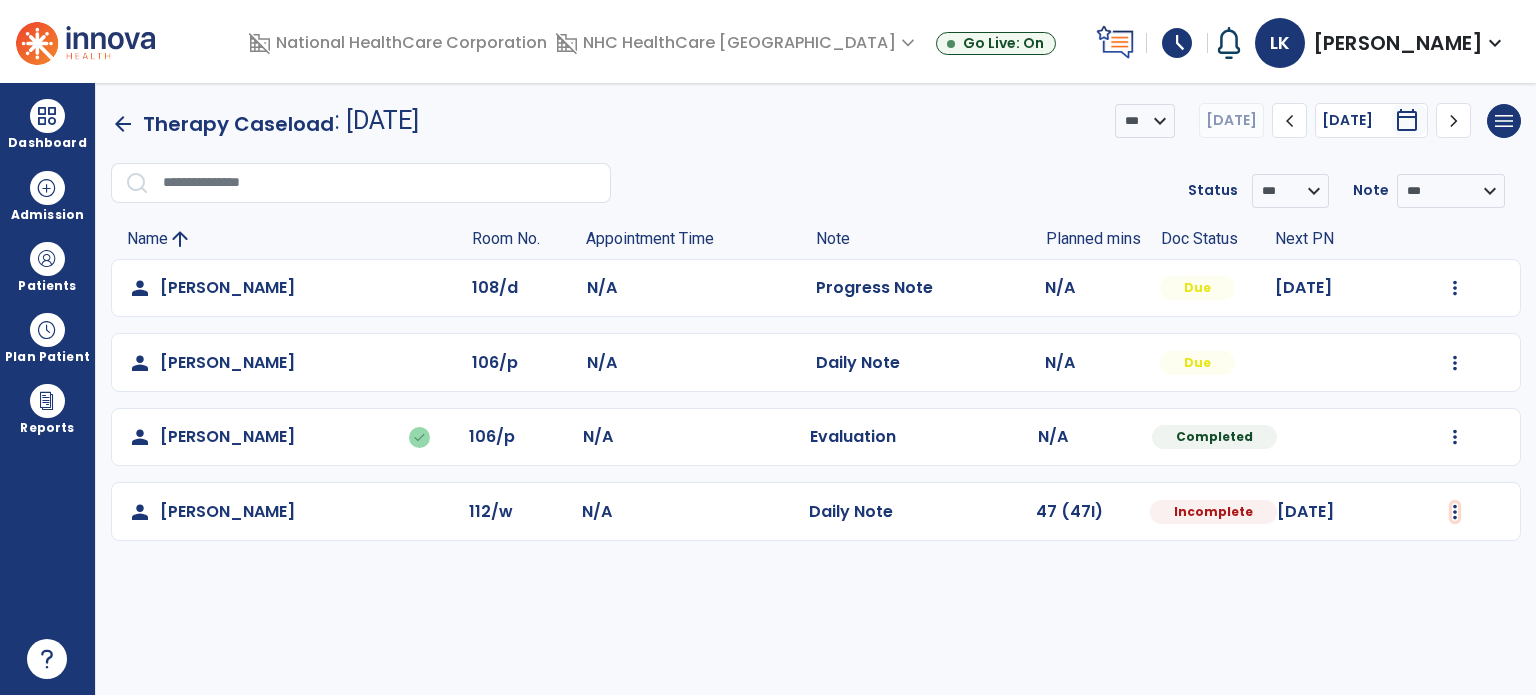 click at bounding box center [1455, 288] 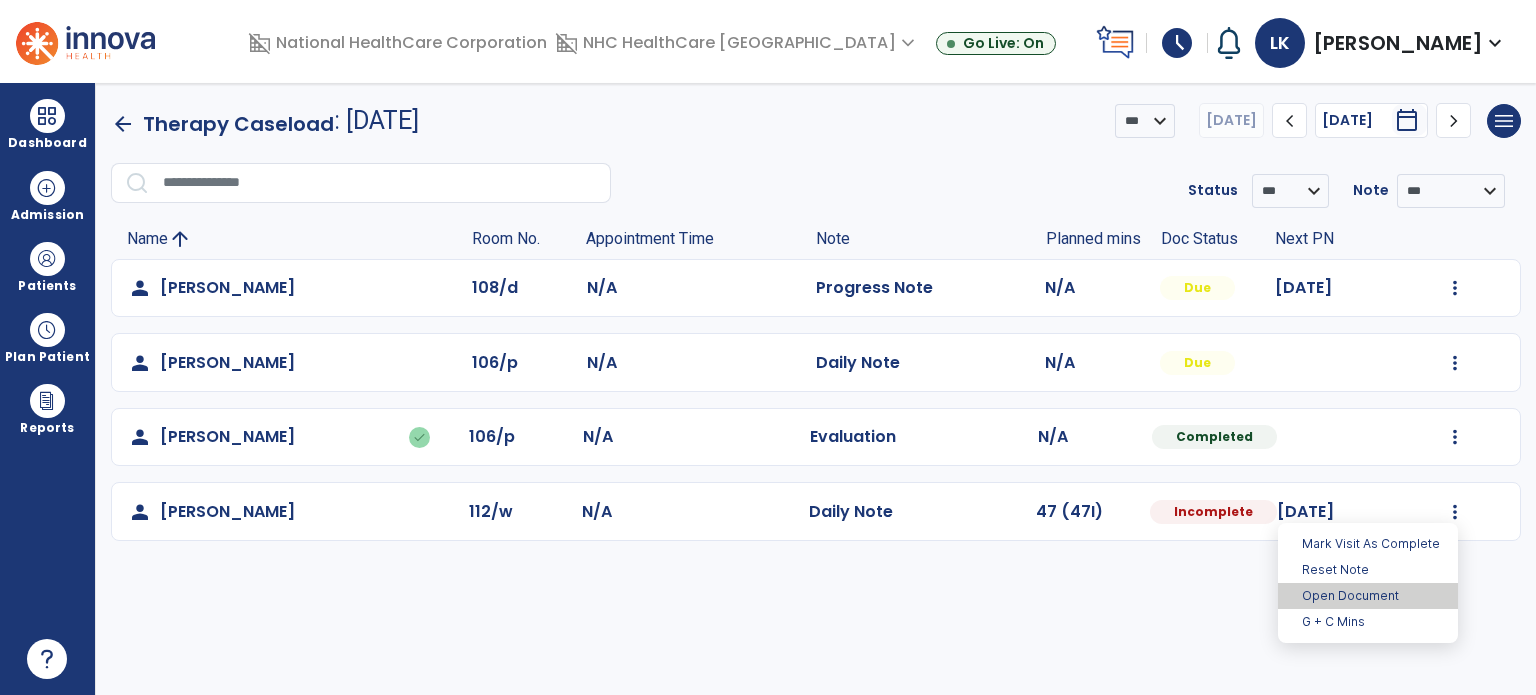 click on "Open Document" at bounding box center (1368, 596) 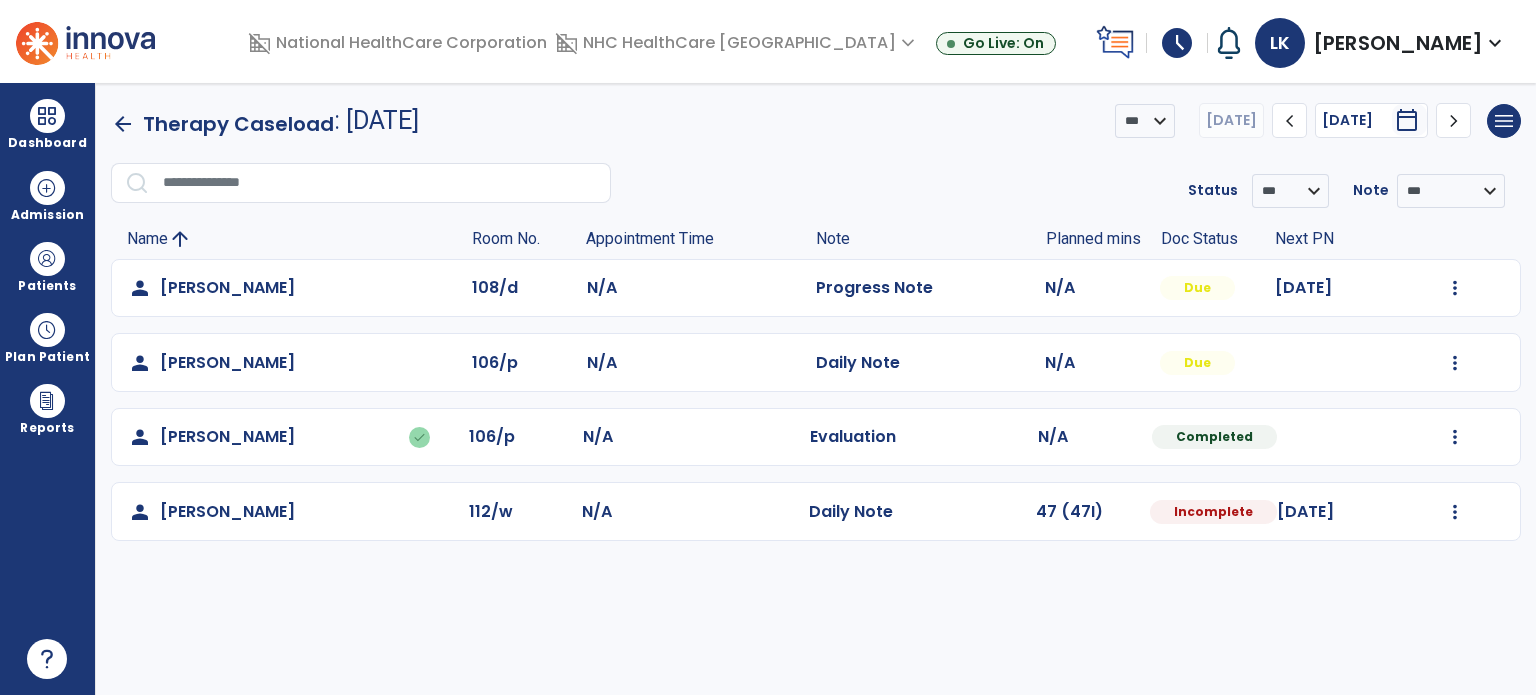 select on "*" 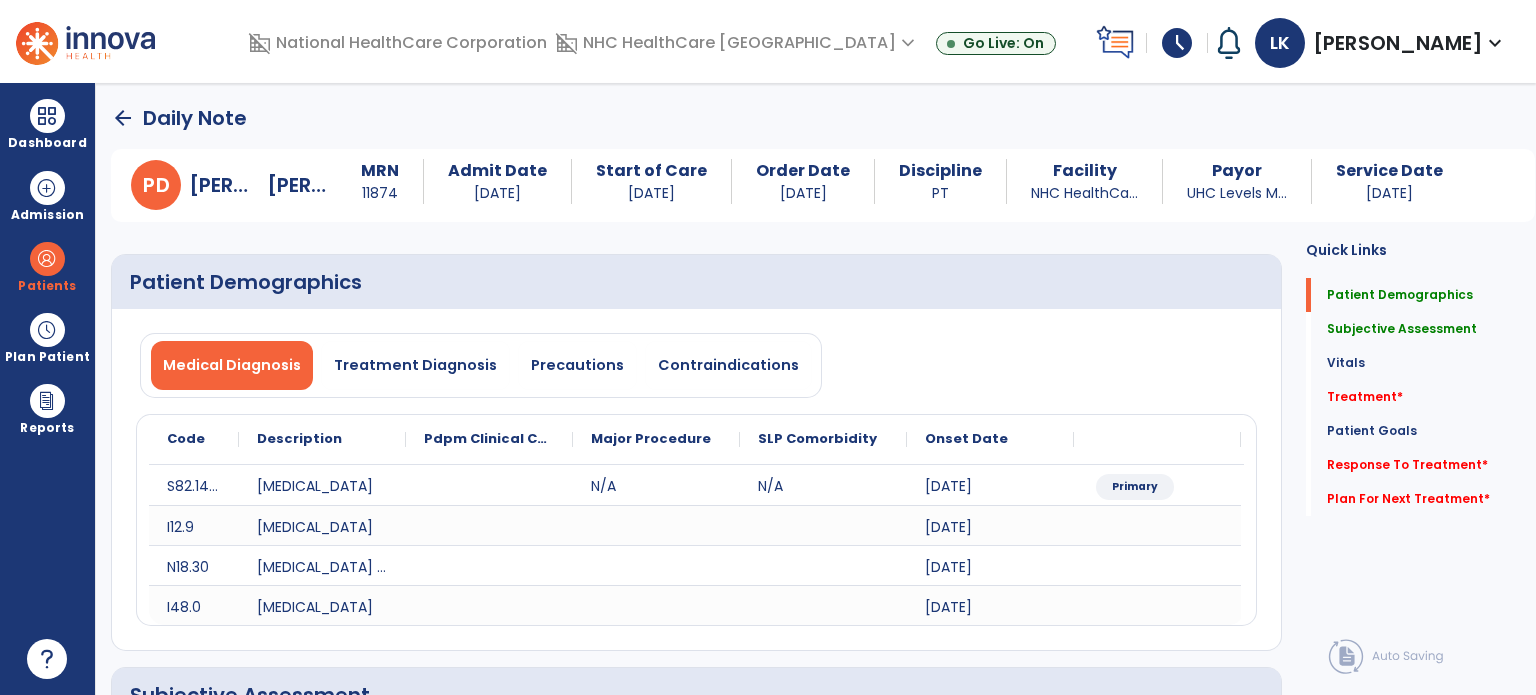 click on "Medical Diagnosis   Treatment Diagnosis   Precautions   Contraindications" 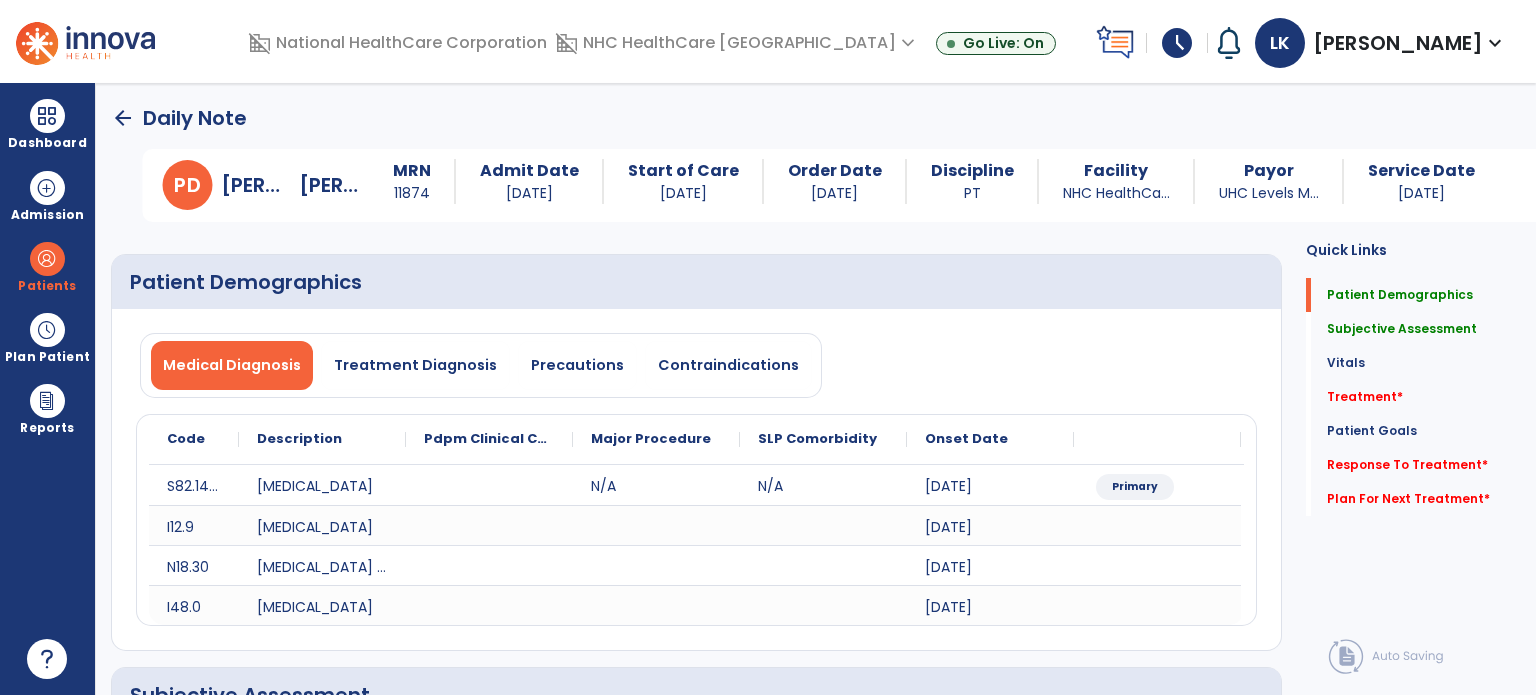 scroll, scrollTop: 0, scrollLeft: 0, axis: both 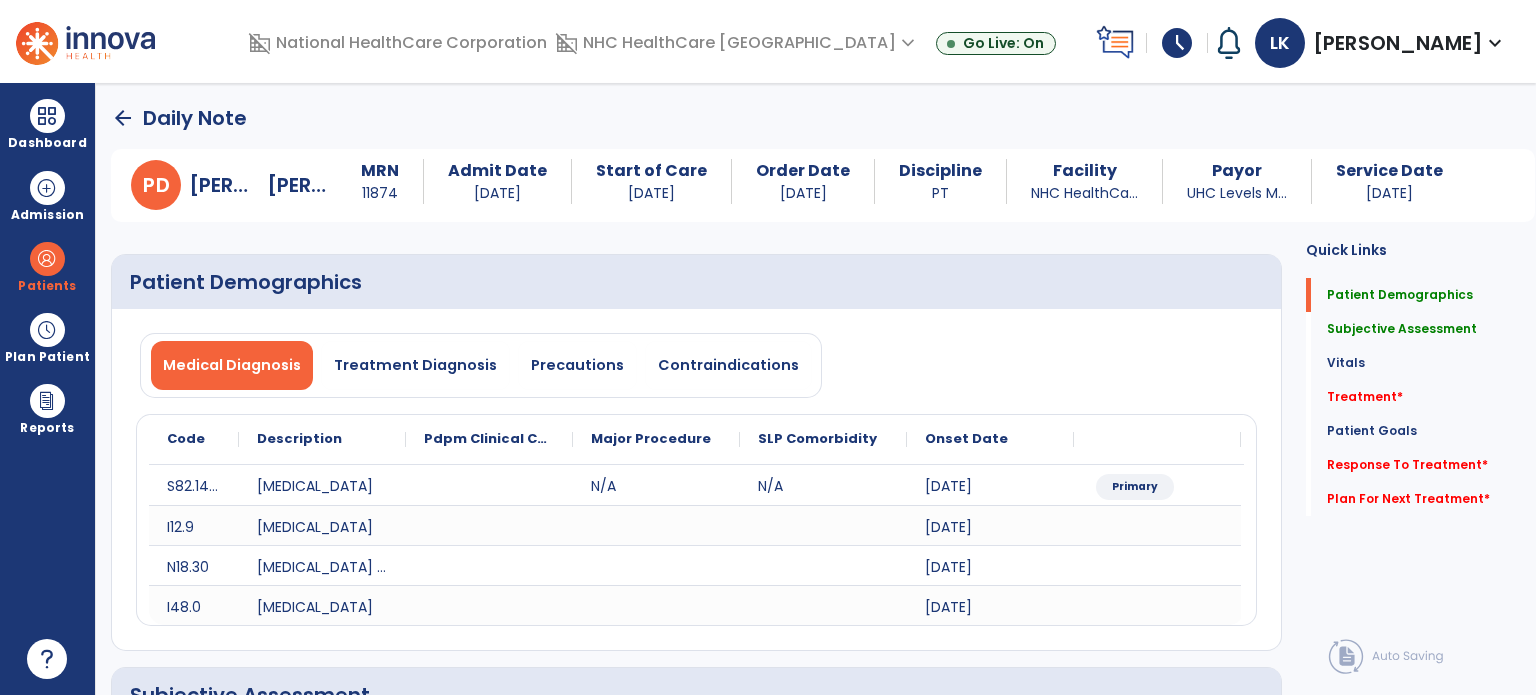 click at bounding box center (47, 259) 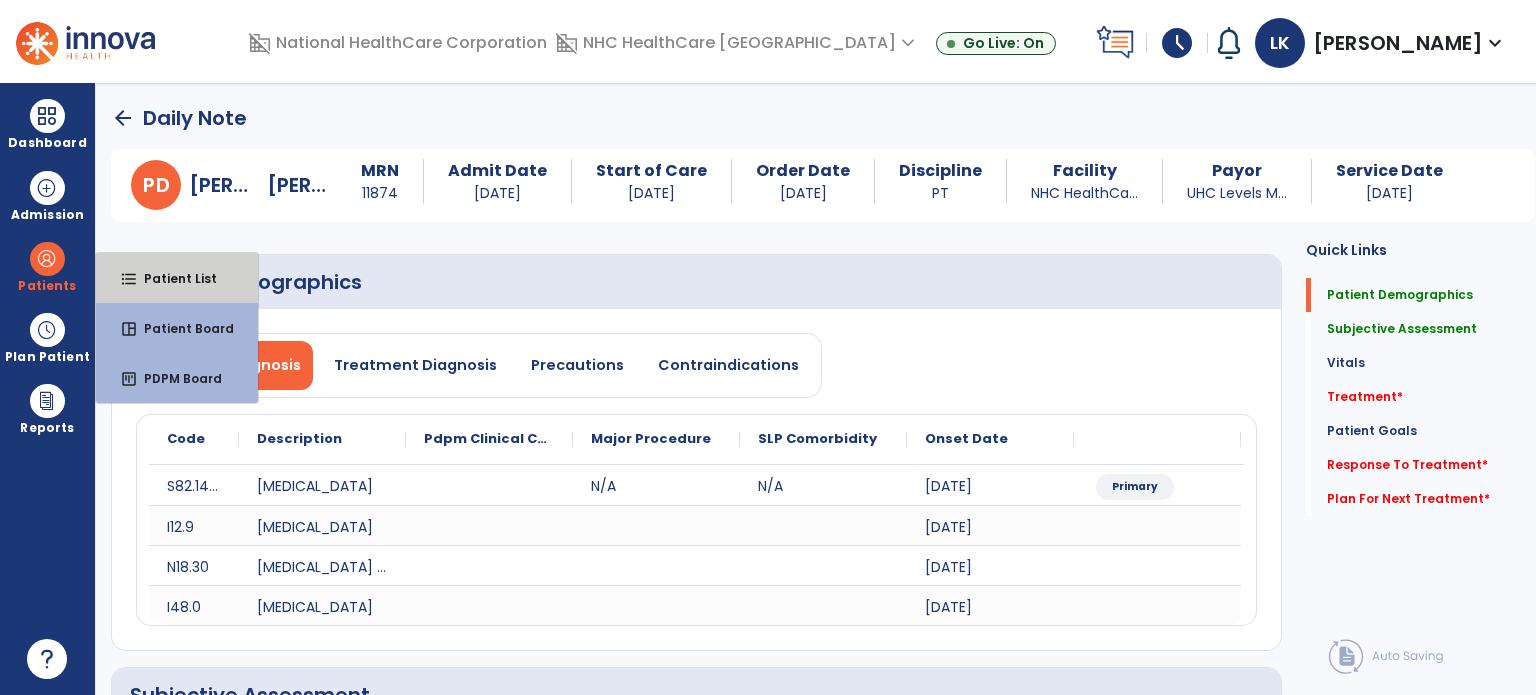 click on "Patient List" at bounding box center [172, 278] 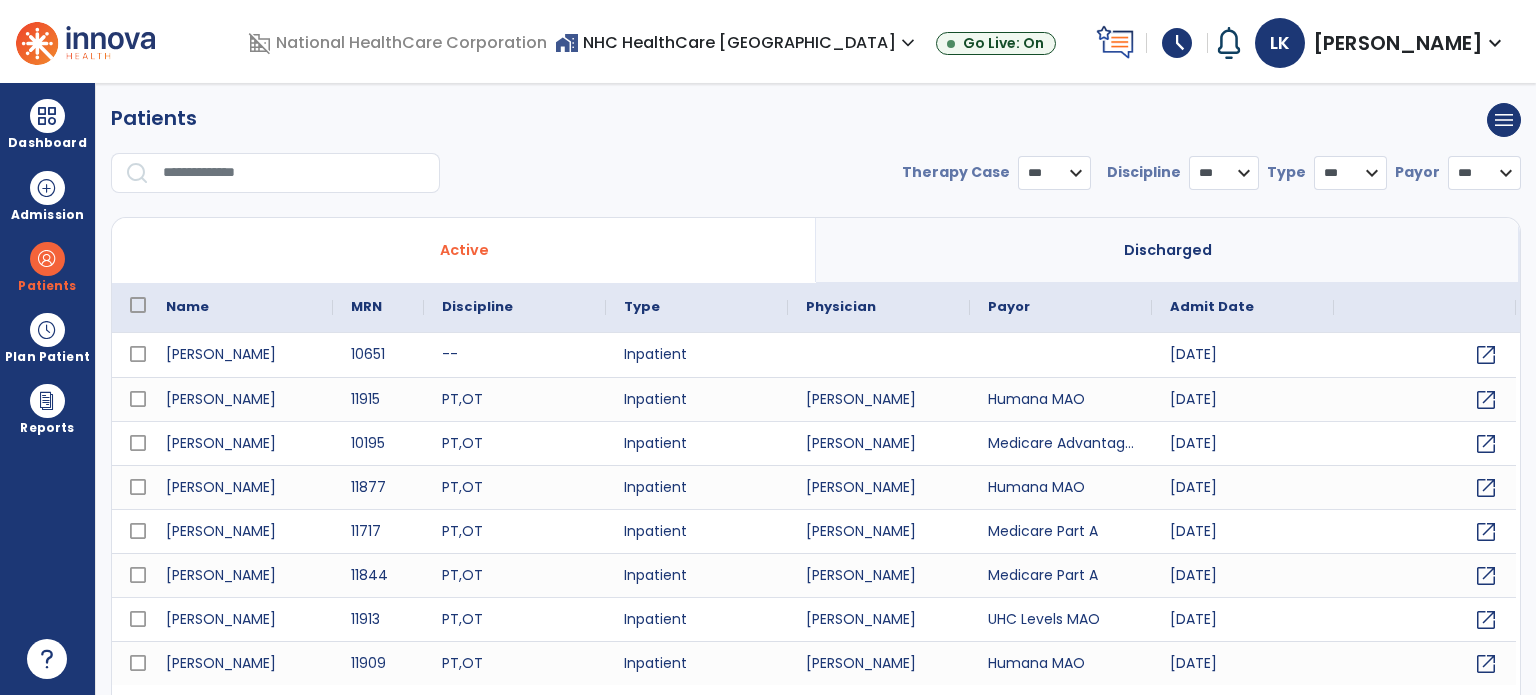 select on "***" 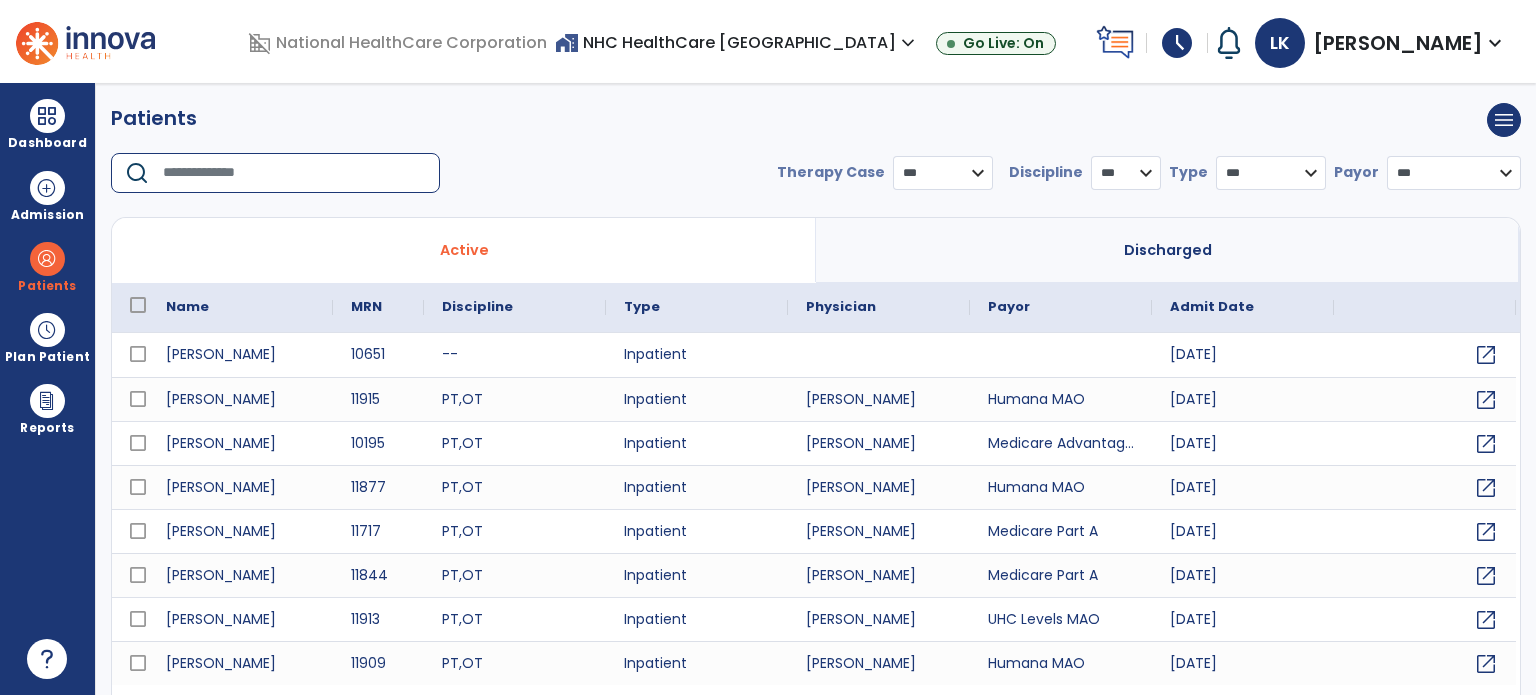 click at bounding box center (294, 173) 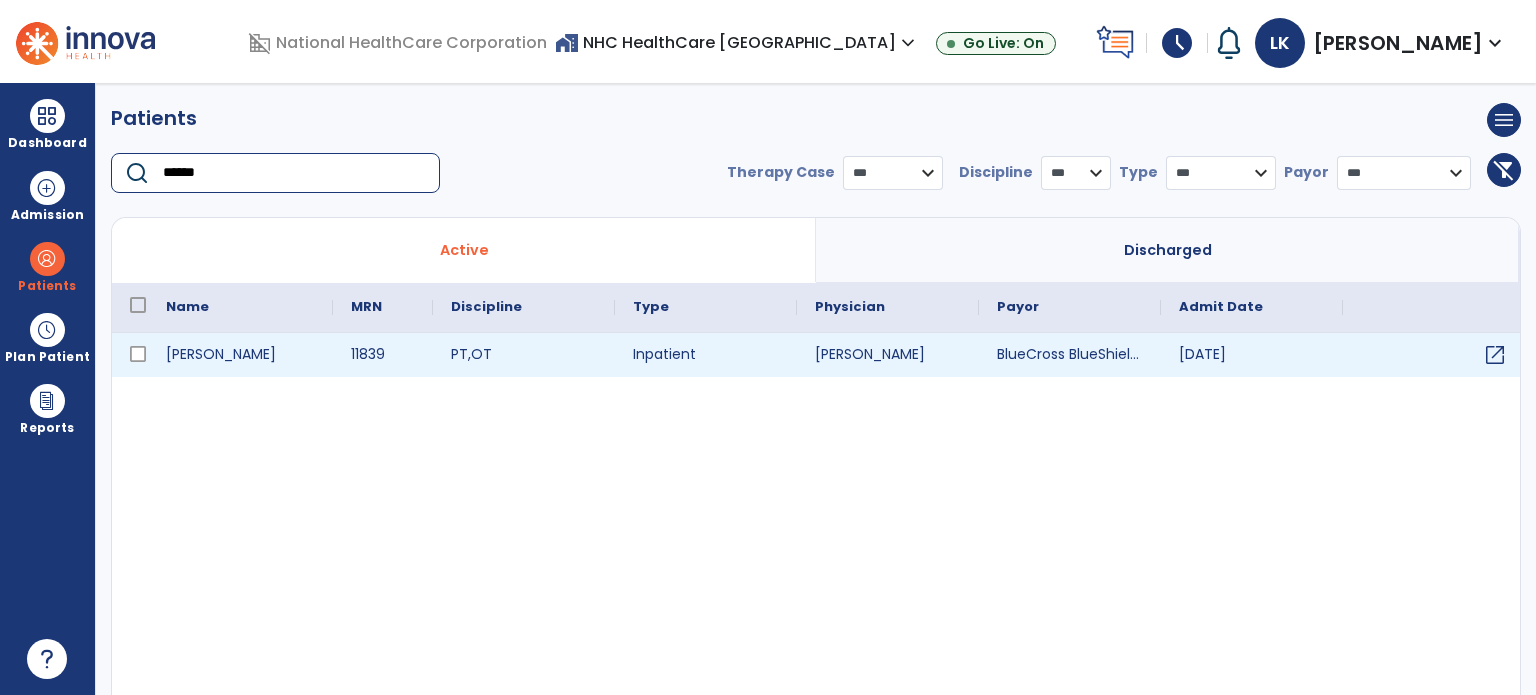 type on "******" 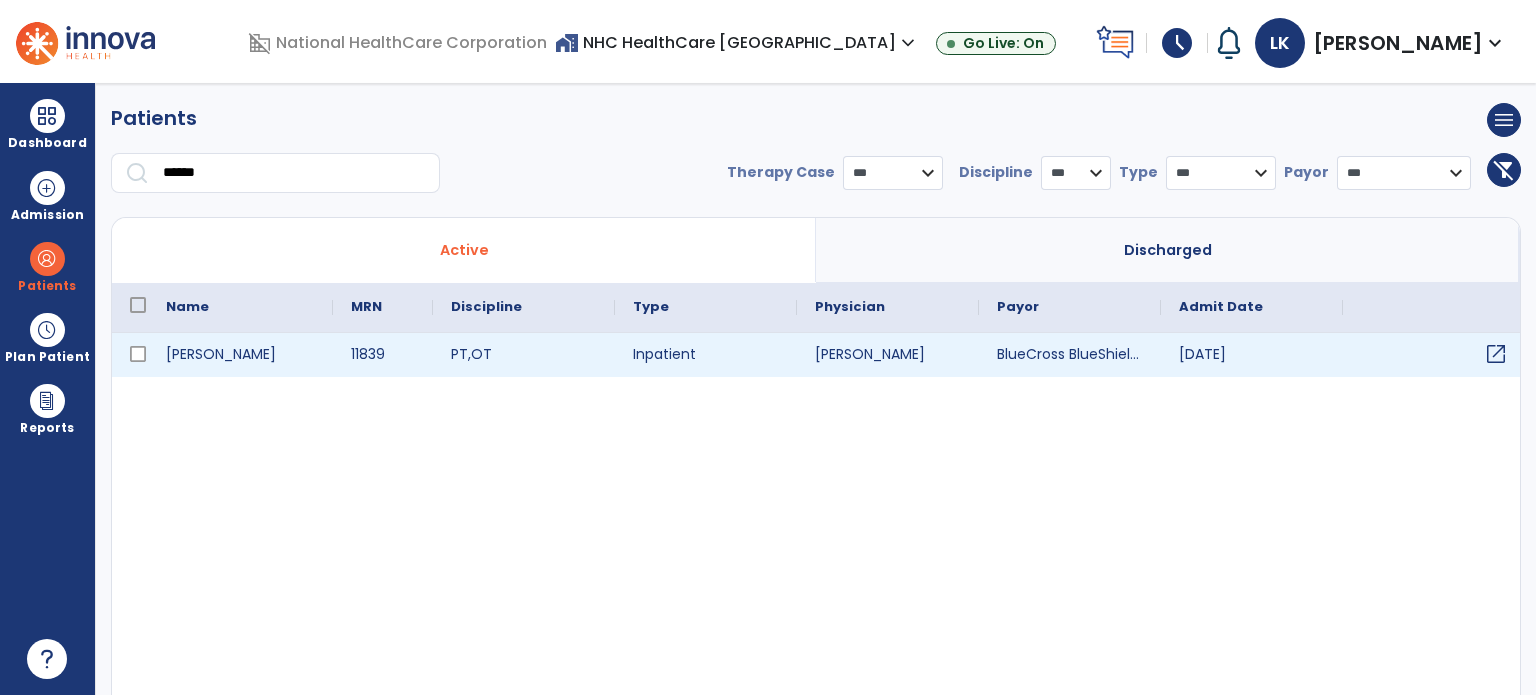 click on "open_in_new" at bounding box center (1496, 354) 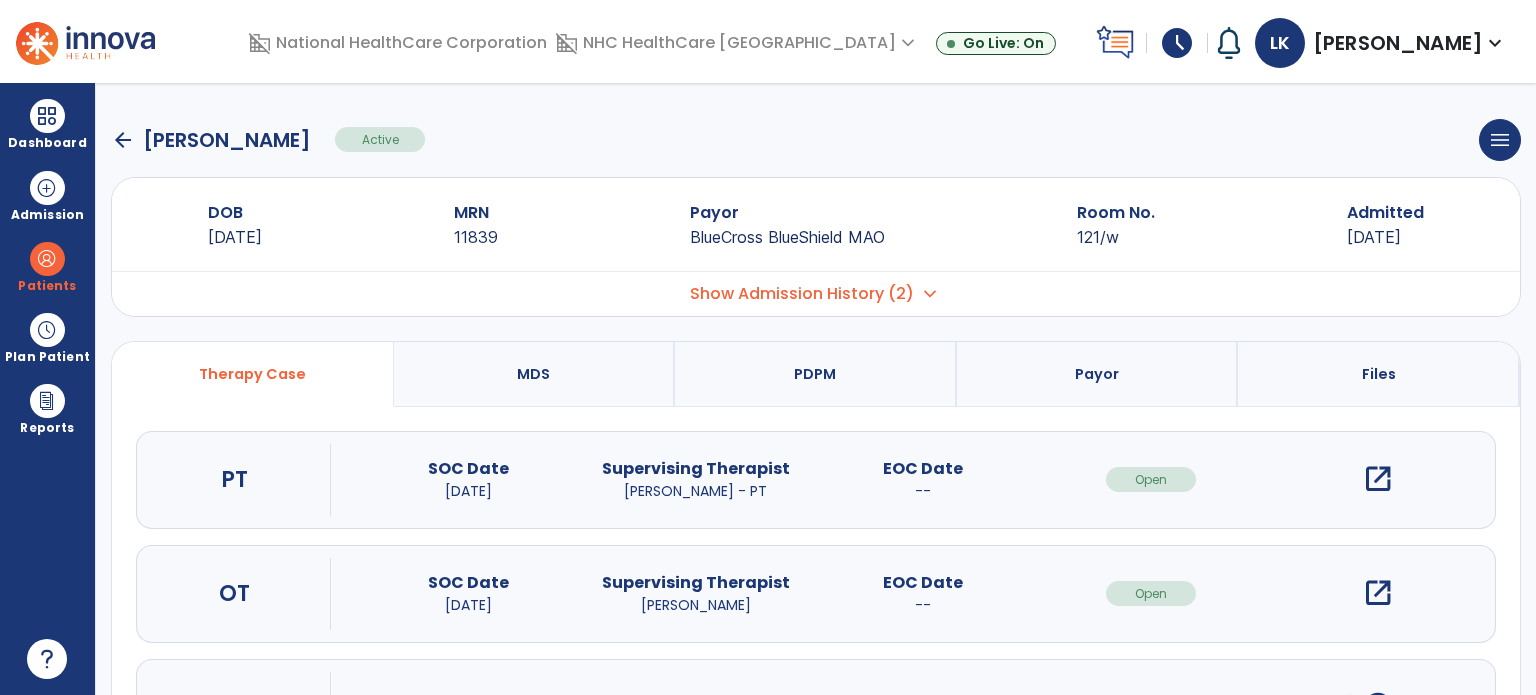 click on "open_in_new" at bounding box center (1378, 479) 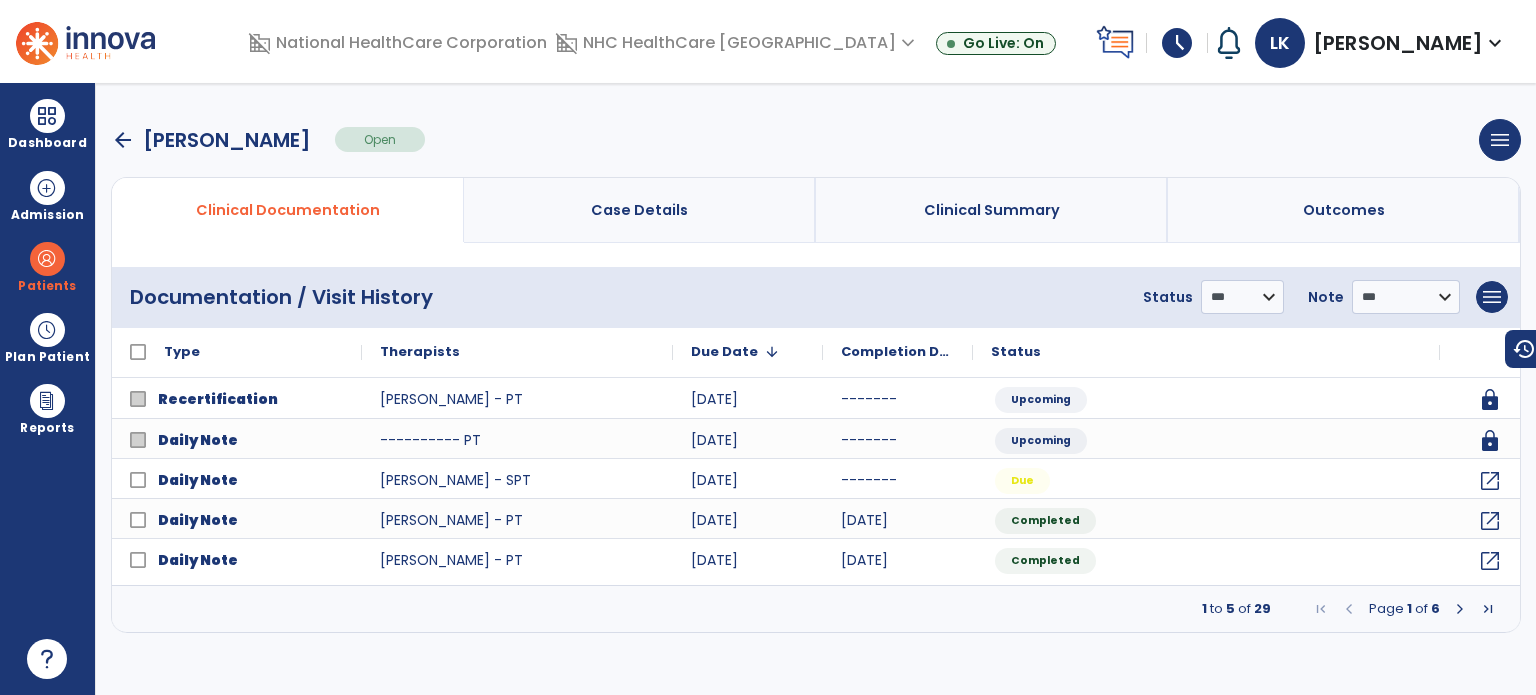 click on "arrow_back   [PERSON_NAME]  Open  menu   Edit Therapy Case   Delete Therapy Case   Close Therapy Case" at bounding box center [816, 140] 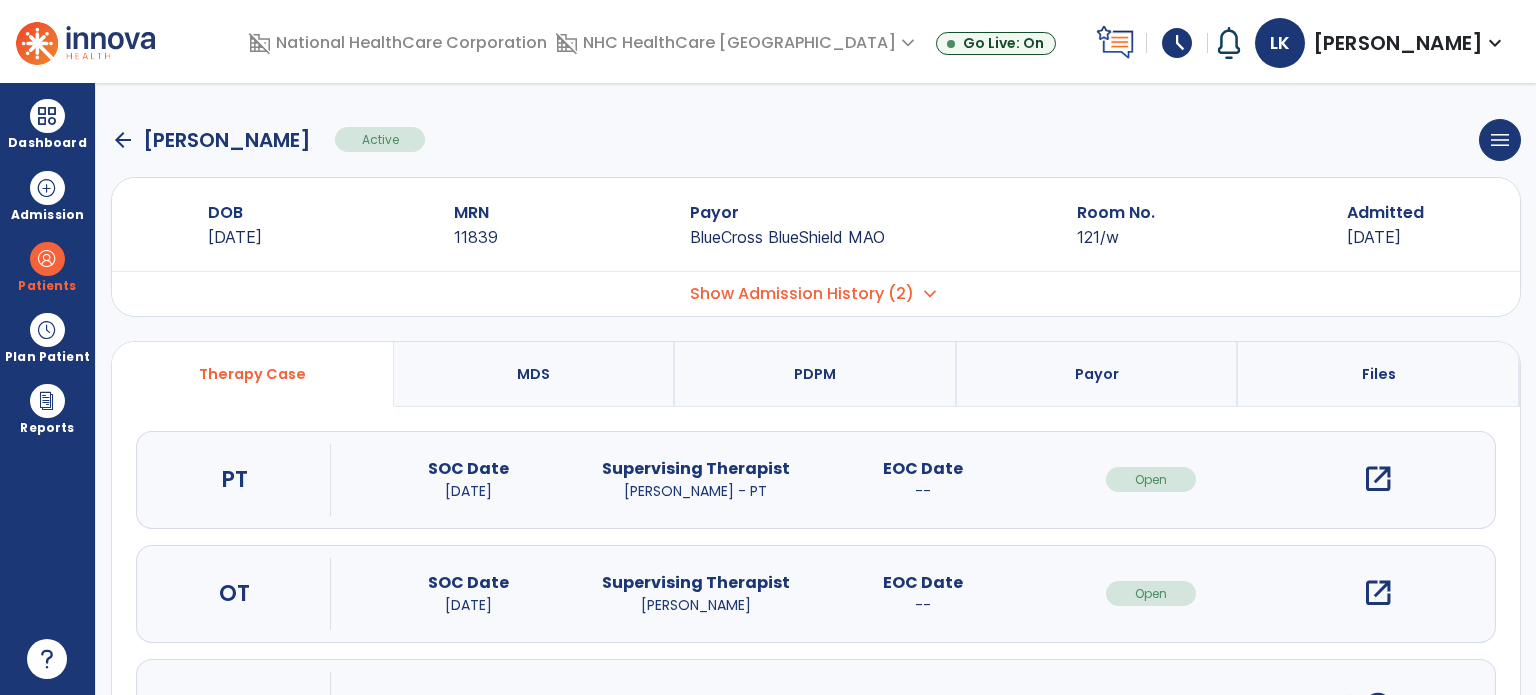 click at bounding box center [47, 259] 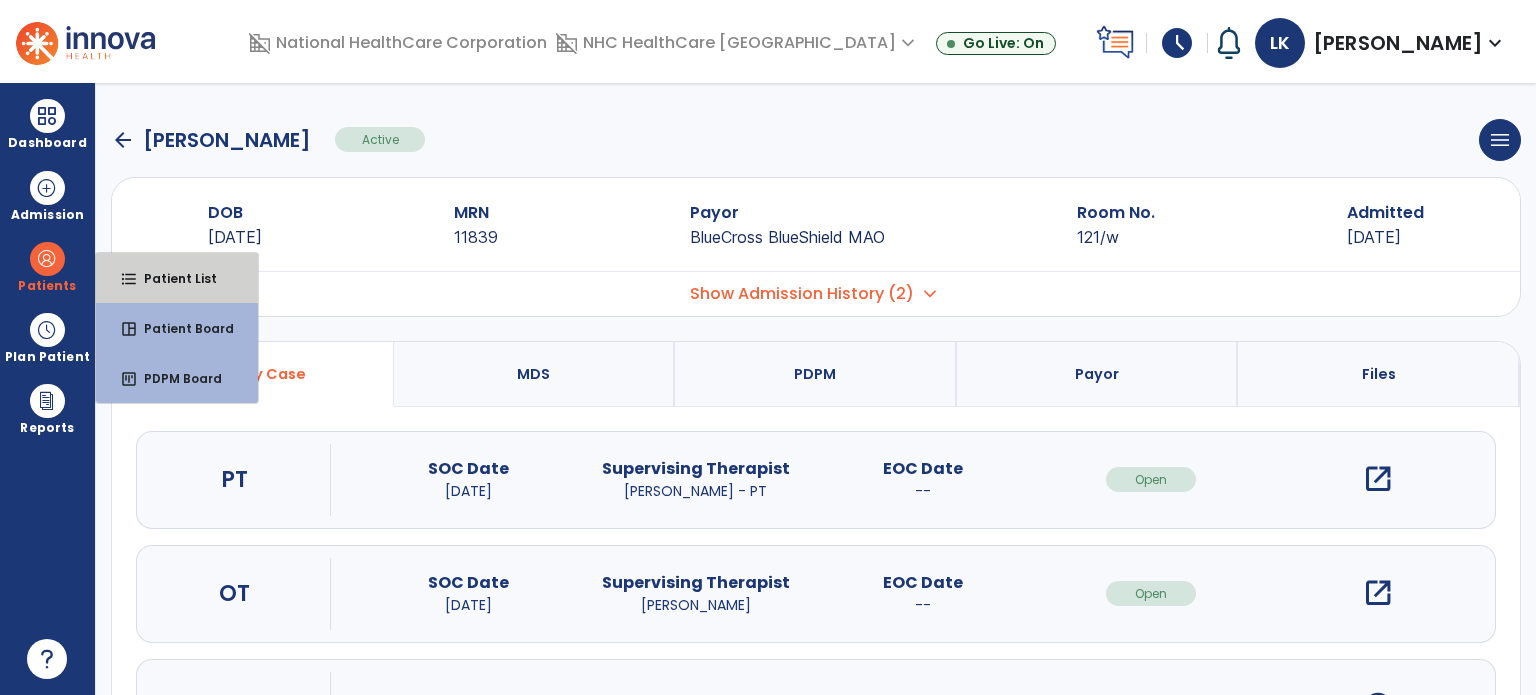 click on "Patient List" at bounding box center (172, 278) 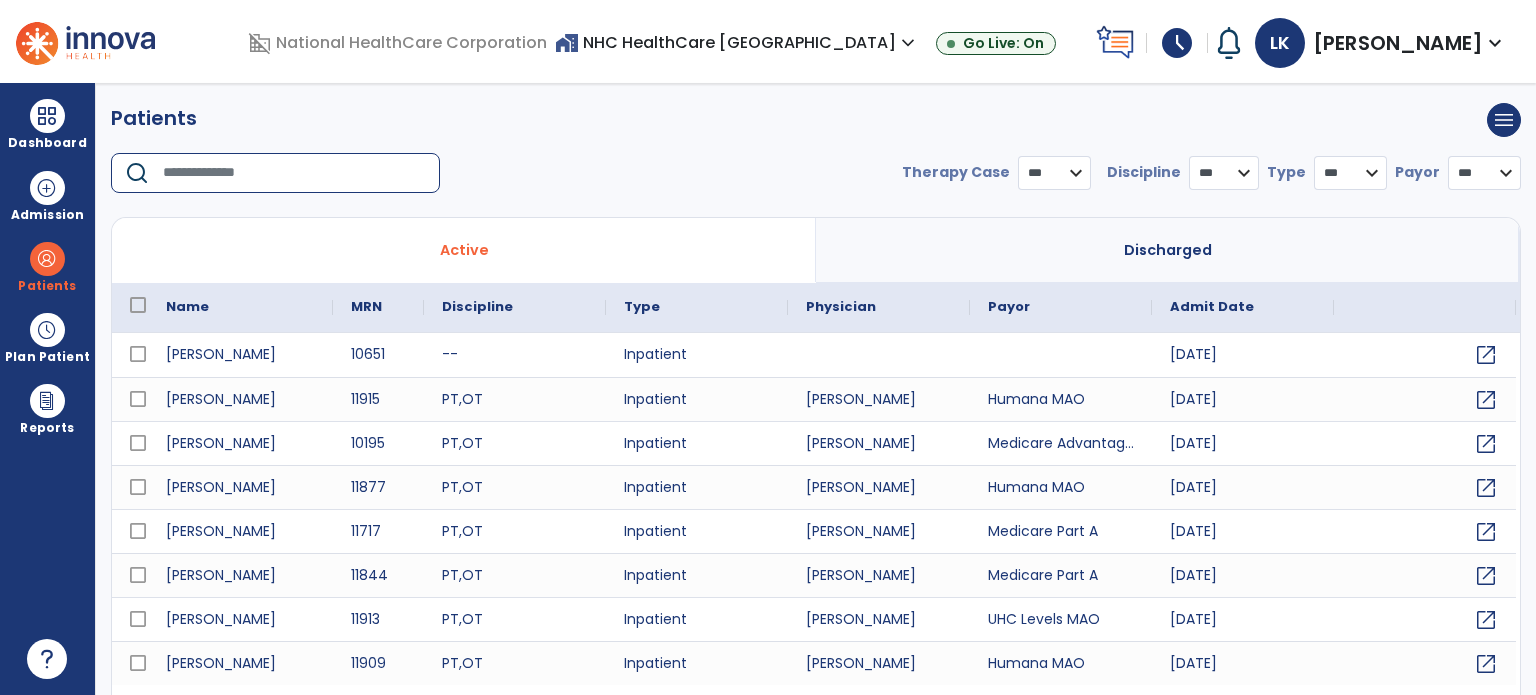 click at bounding box center [294, 173] 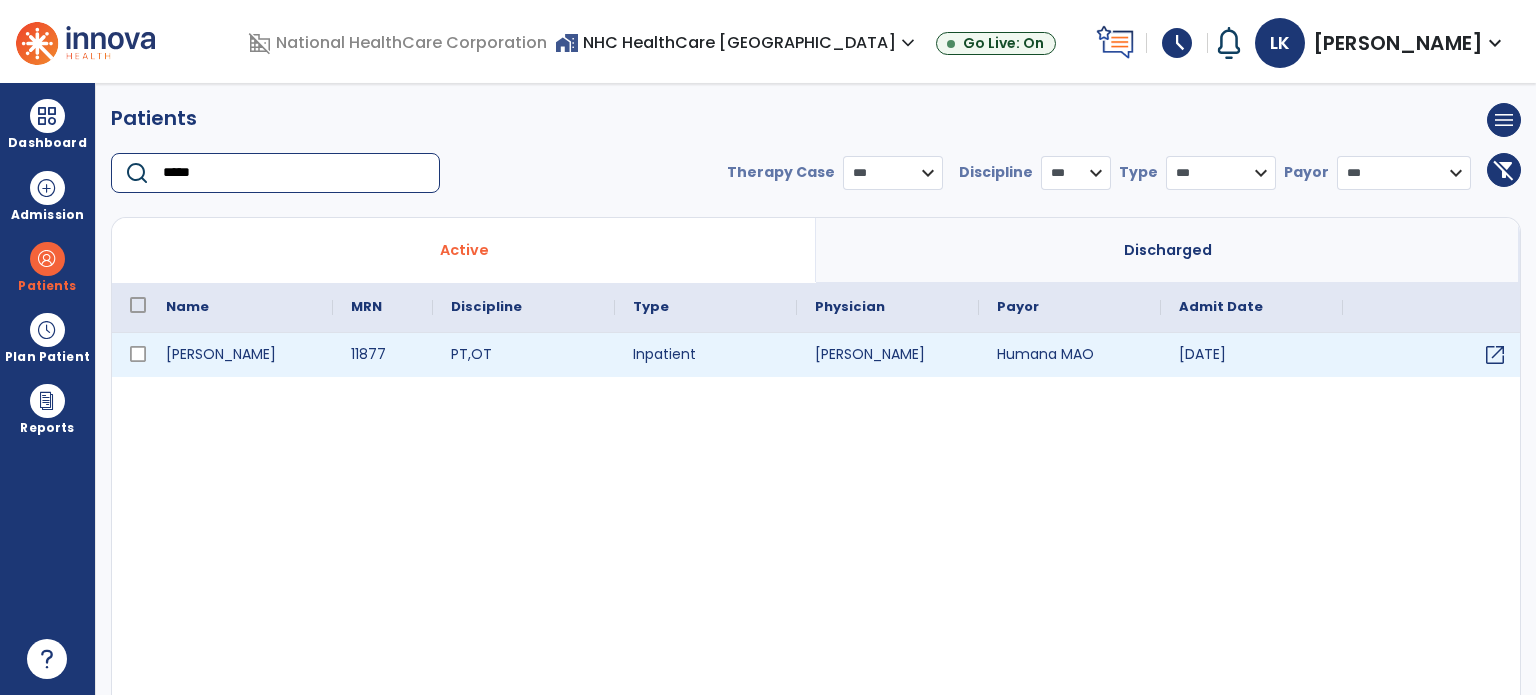 type on "*****" 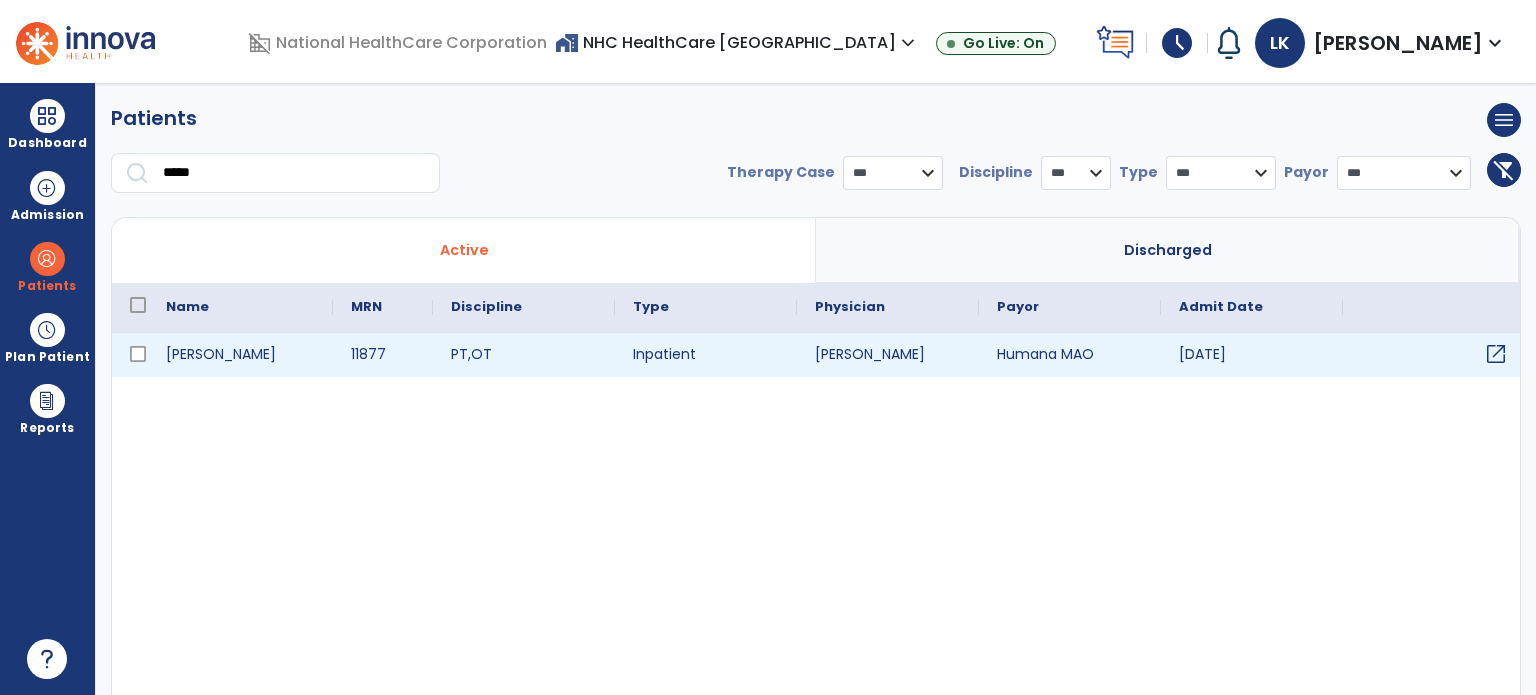 click on "open_in_new" at bounding box center [1496, 354] 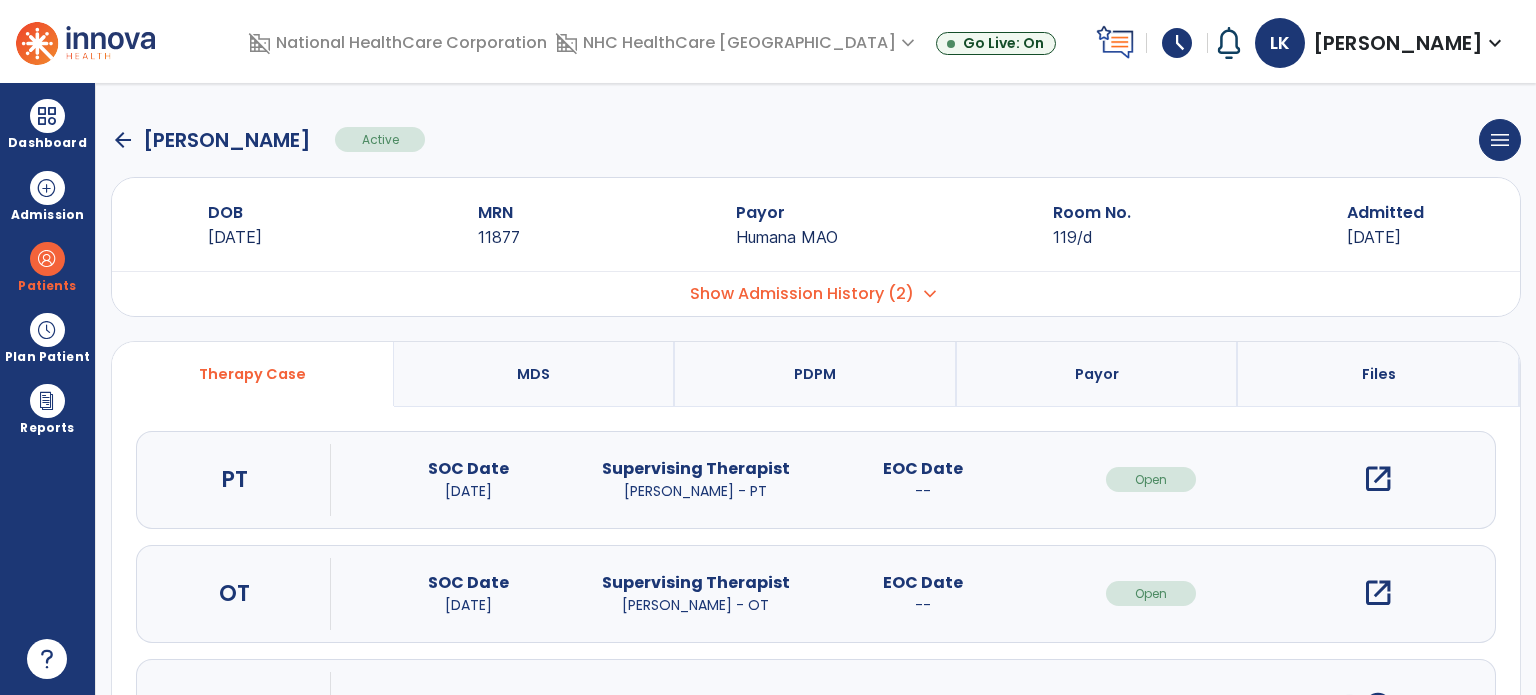 click on "open_in_new" at bounding box center [1378, 479] 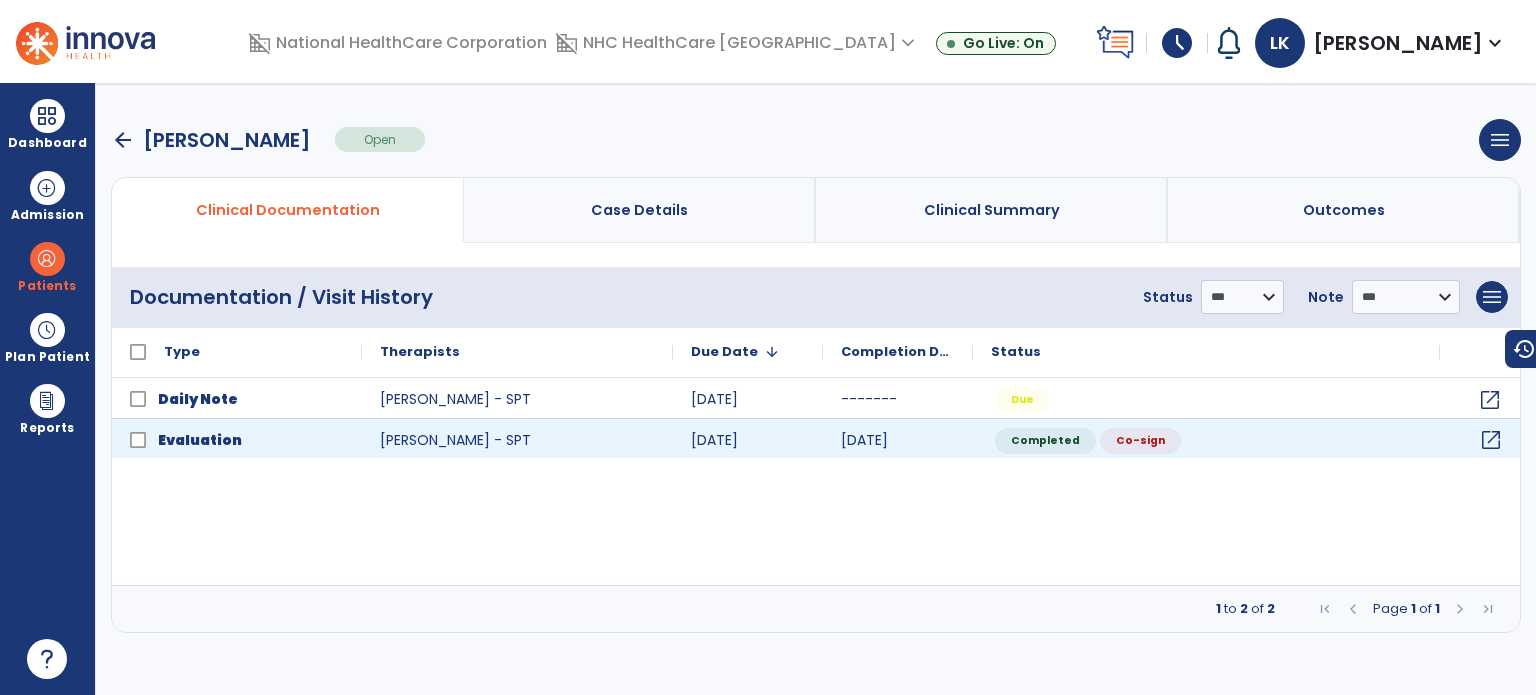click on "open_in_new" 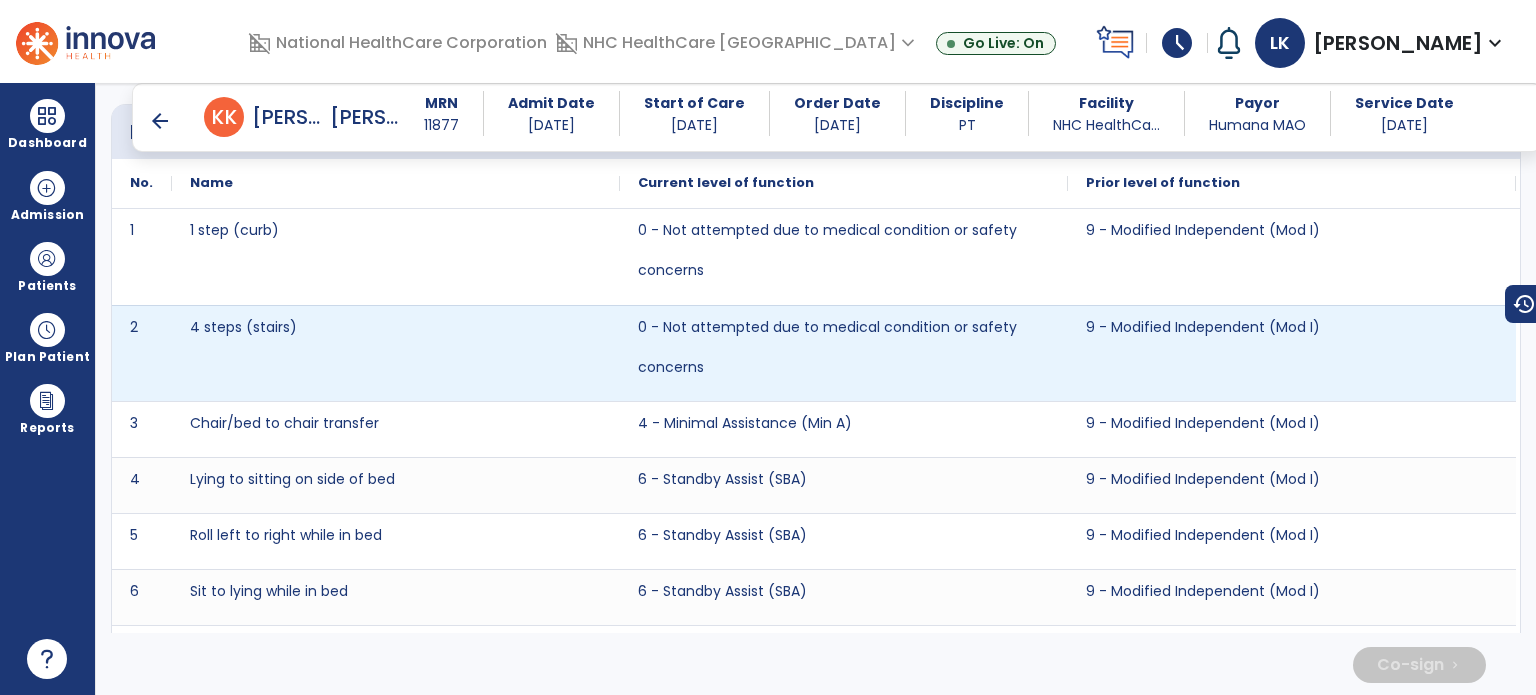 scroll, scrollTop: 3800, scrollLeft: 0, axis: vertical 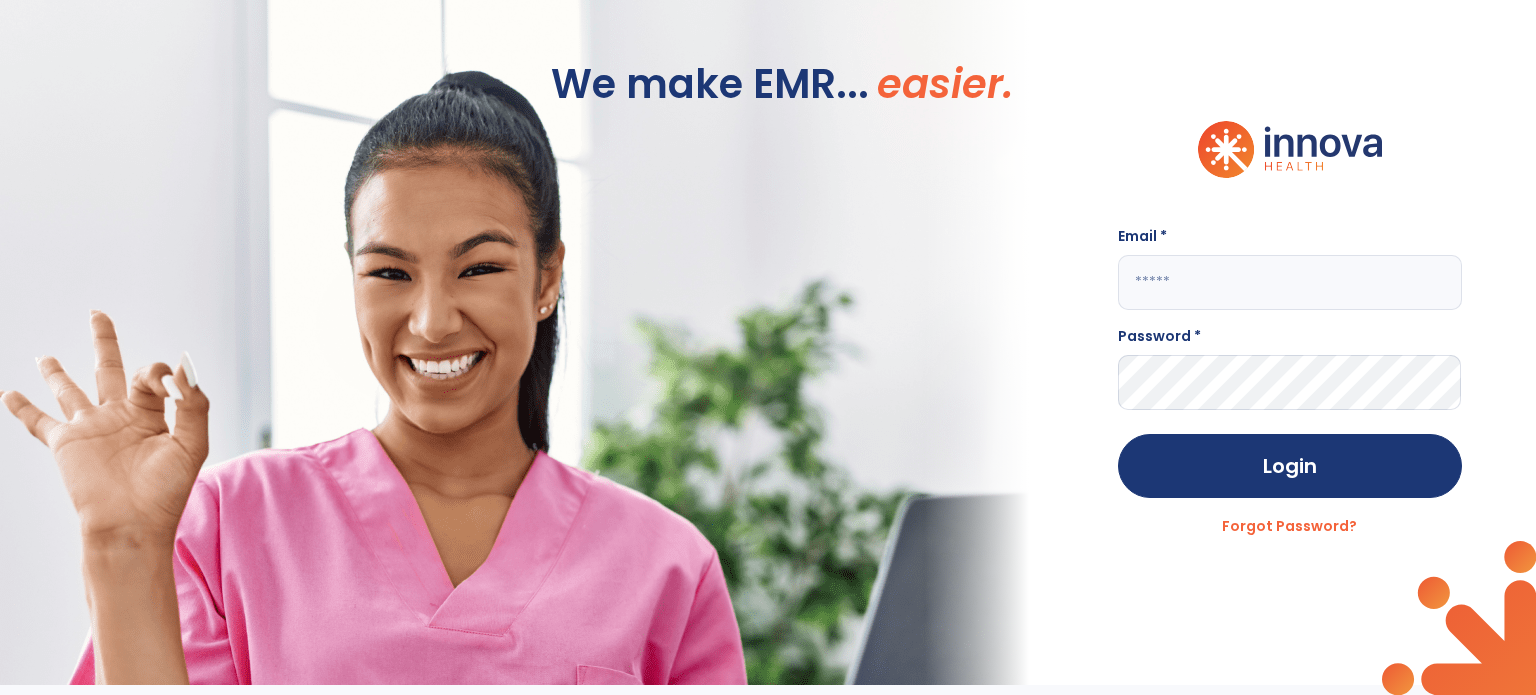type on "**********" 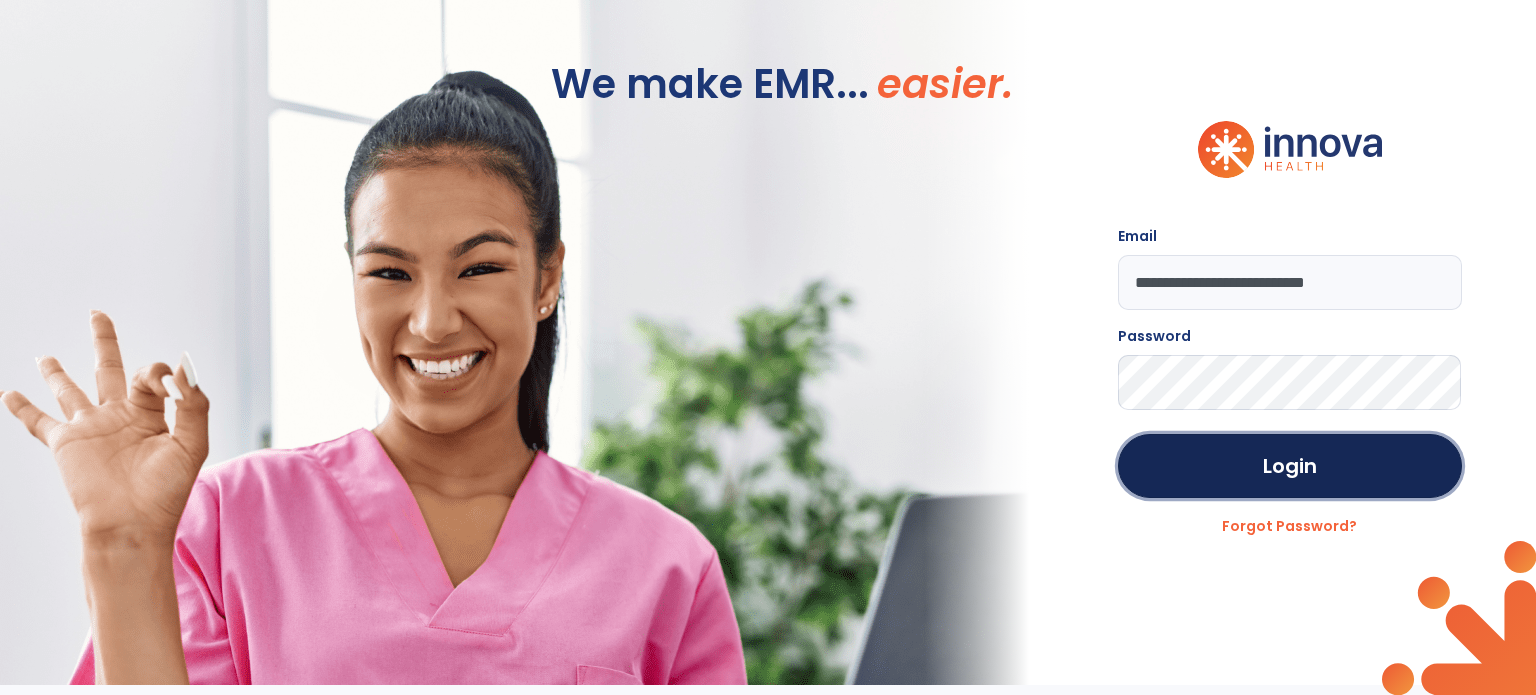 click on "Login" 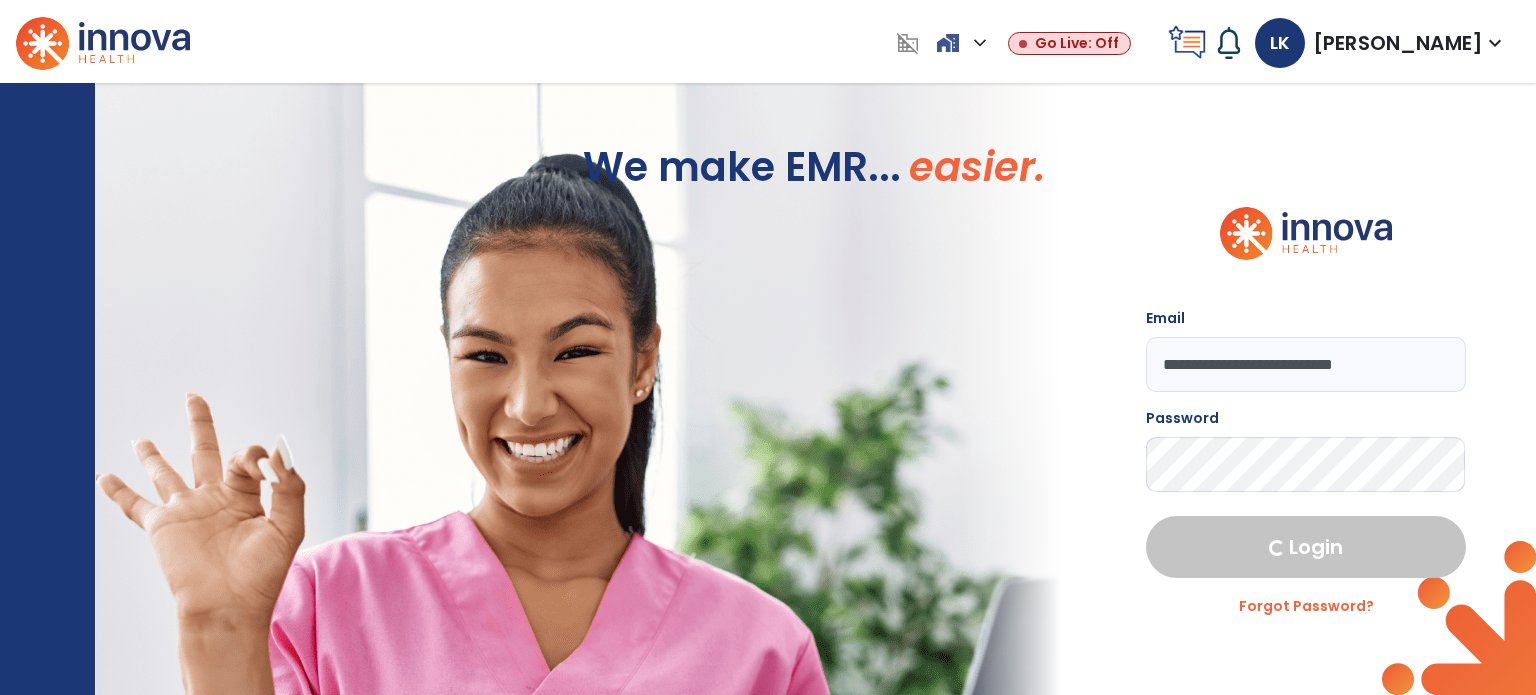 select on "****" 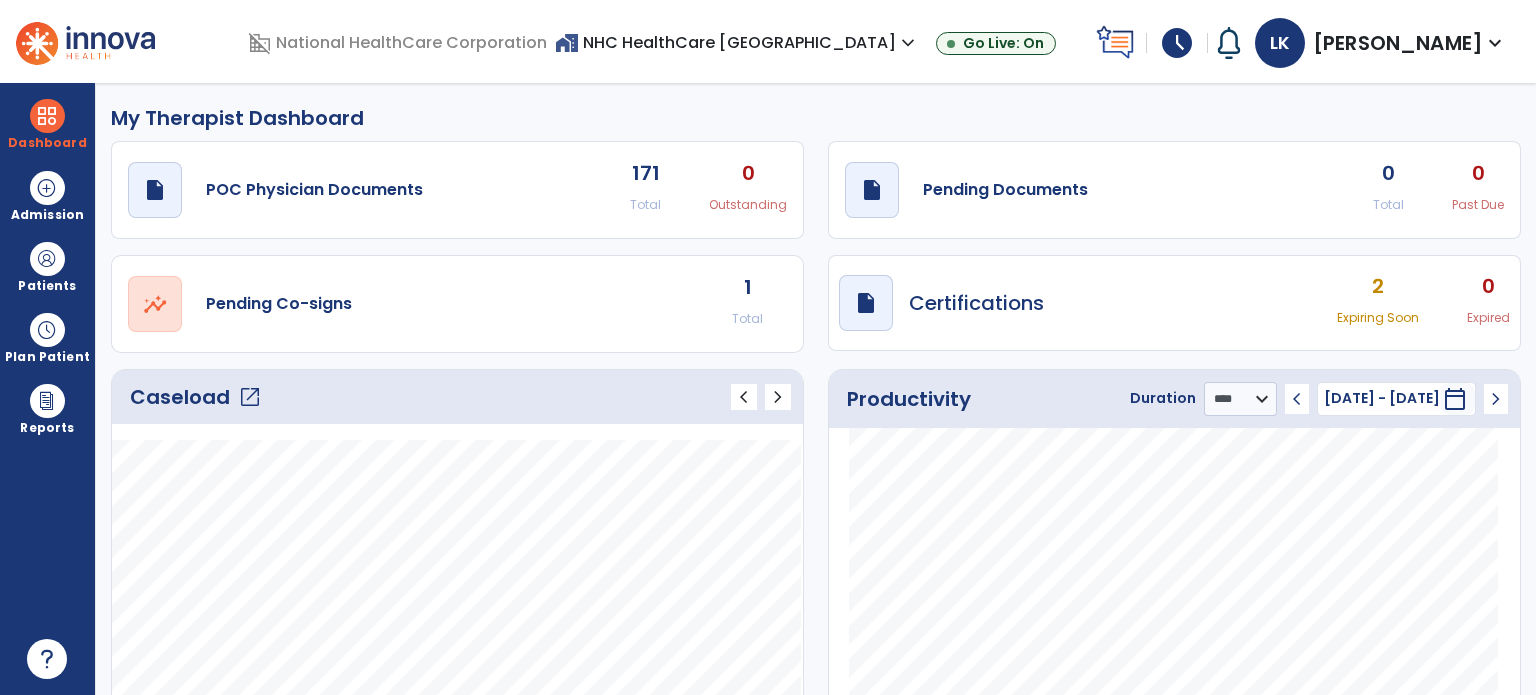 click at bounding box center [47, 259] 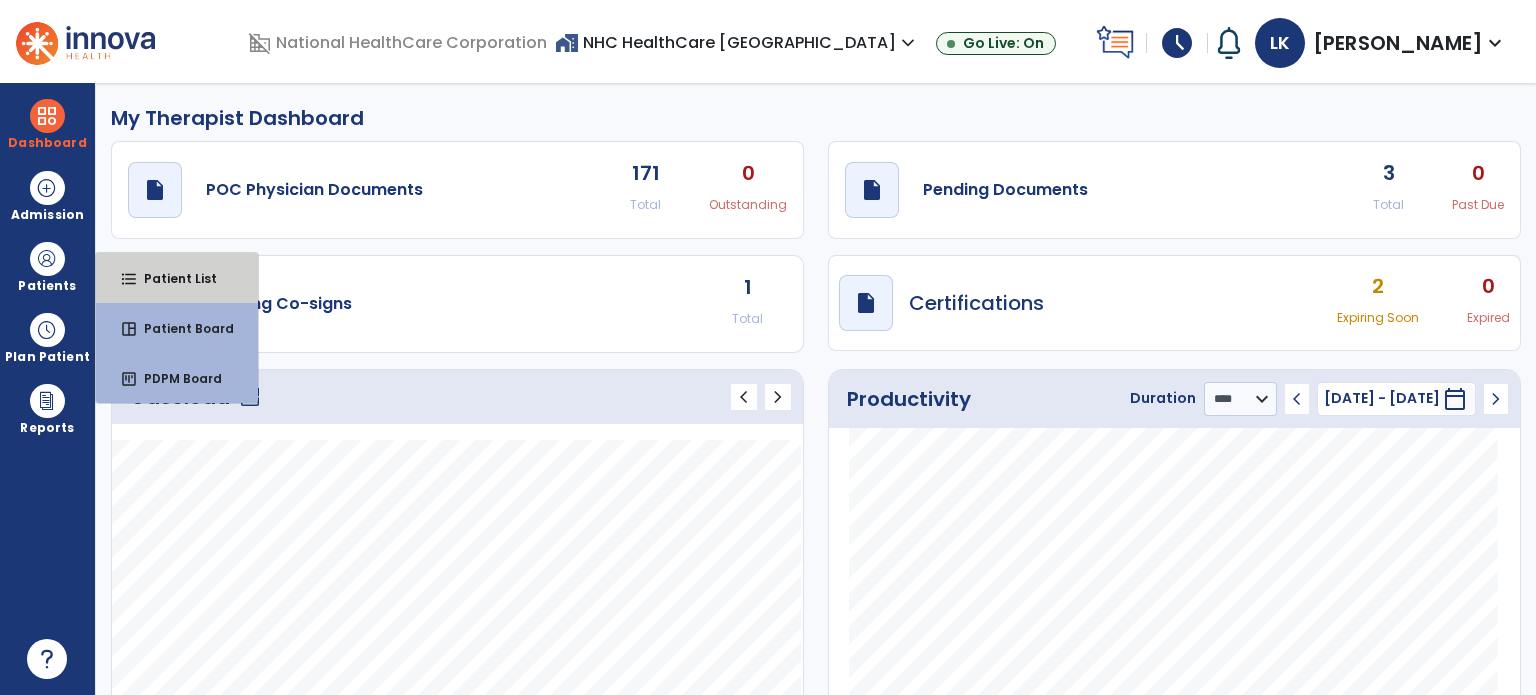 click on "Patient List" at bounding box center [172, 278] 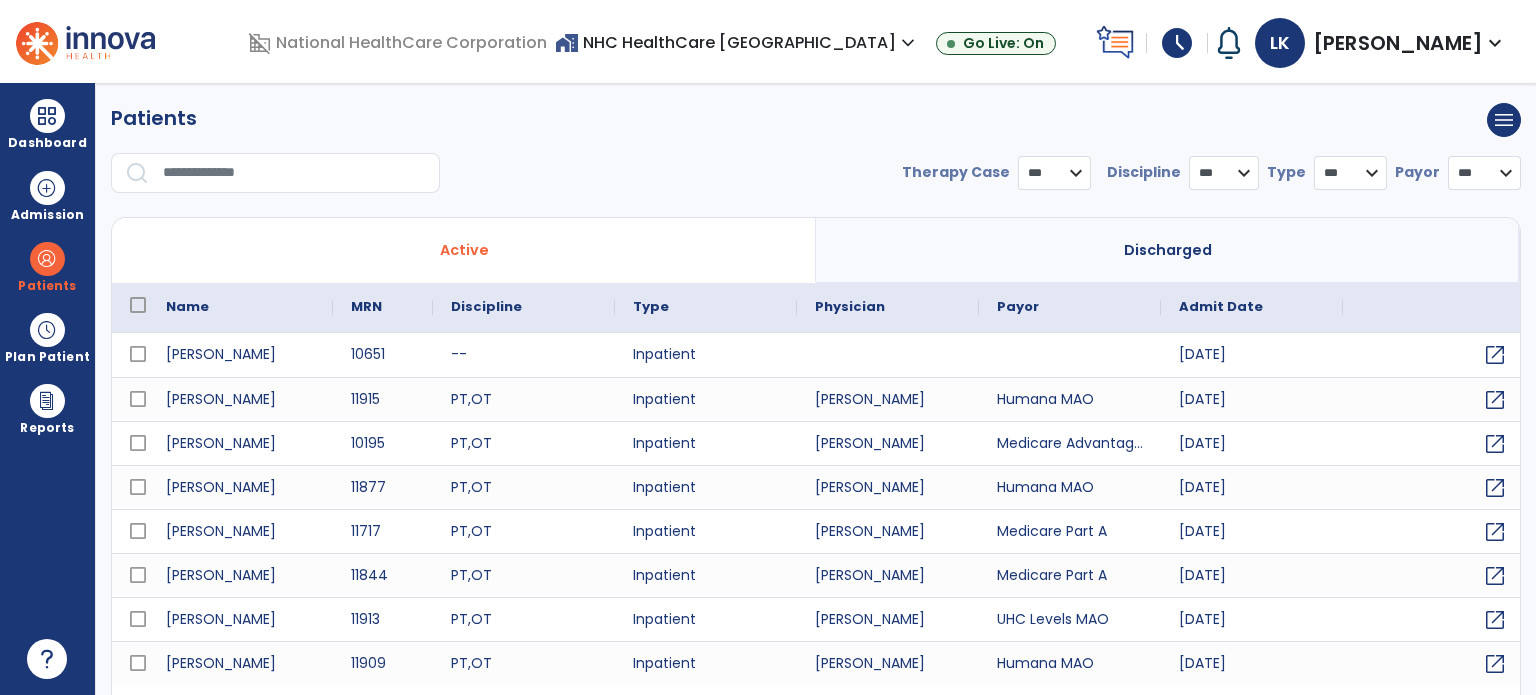 select on "***" 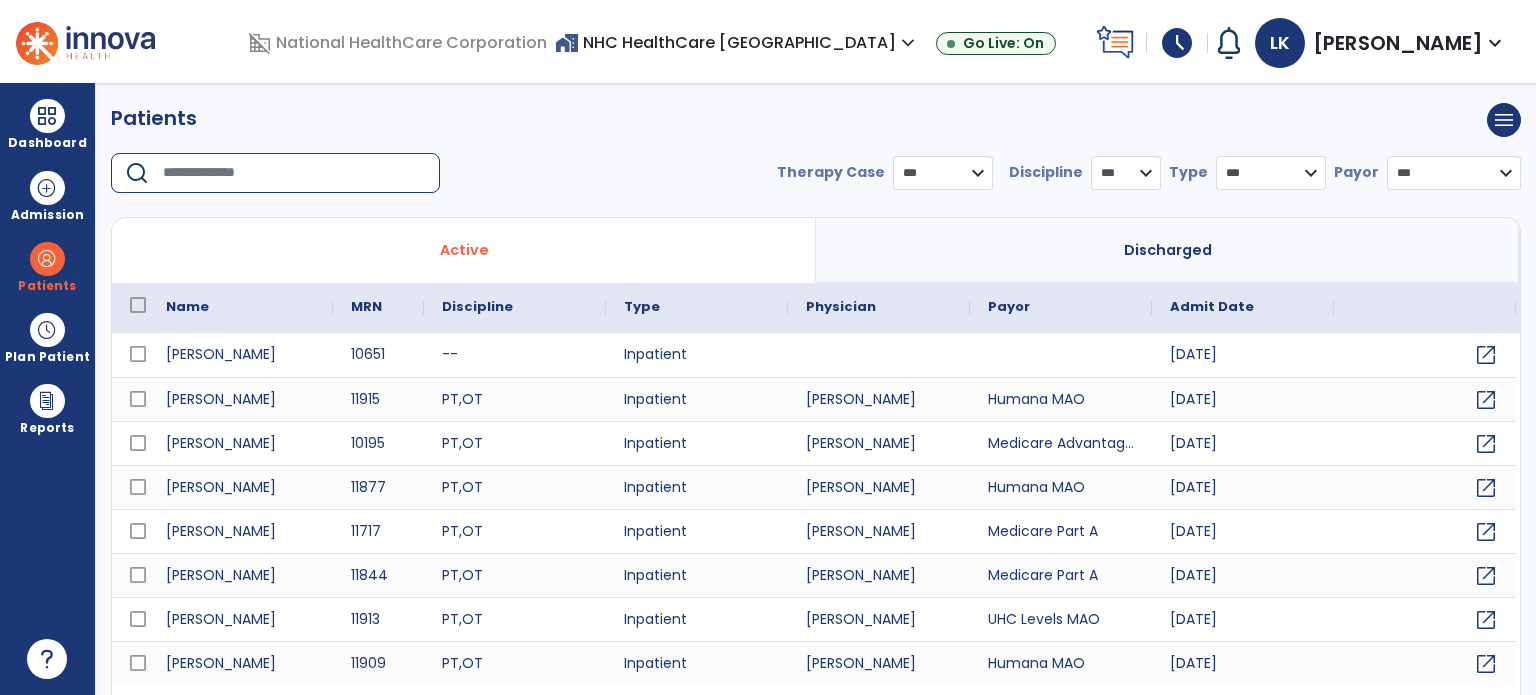 click at bounding box center [294, 173] 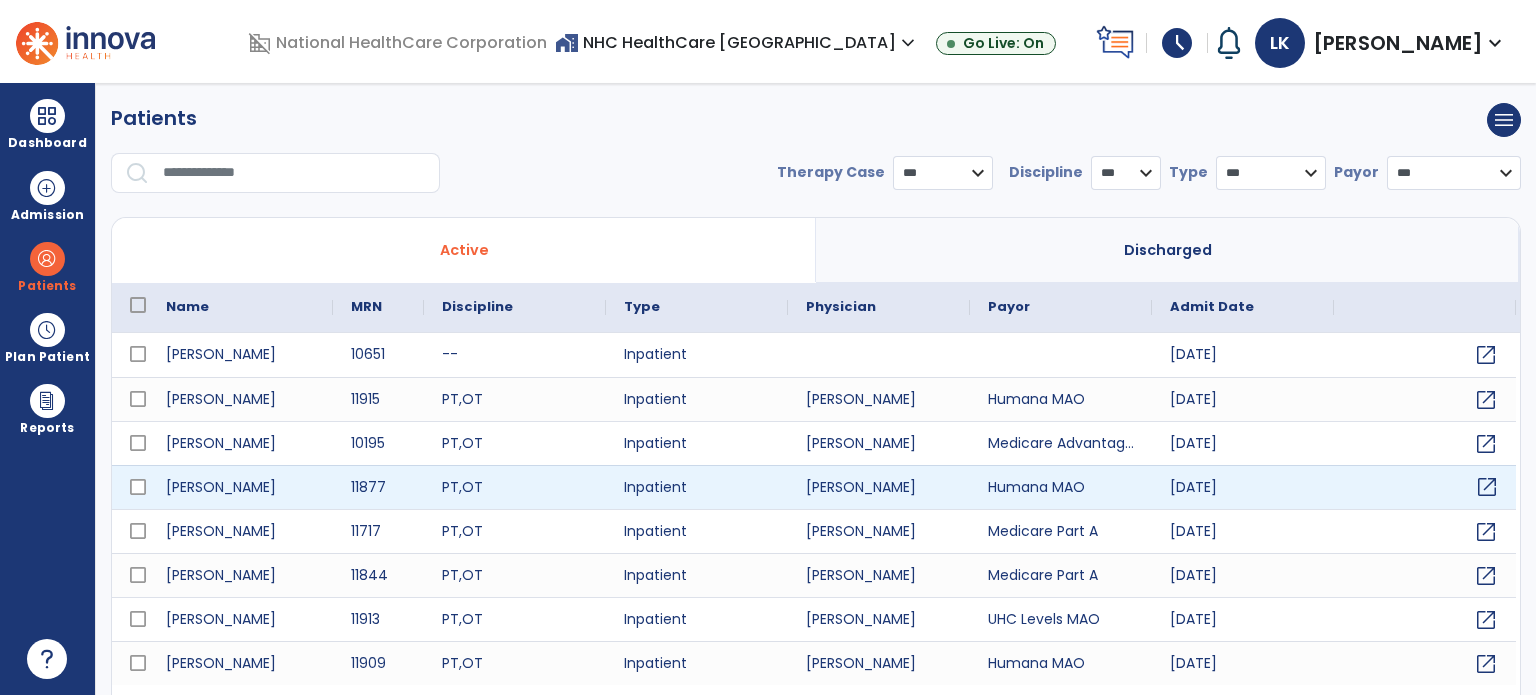 click on "open_in_new" at bounding box center [1487, 487] 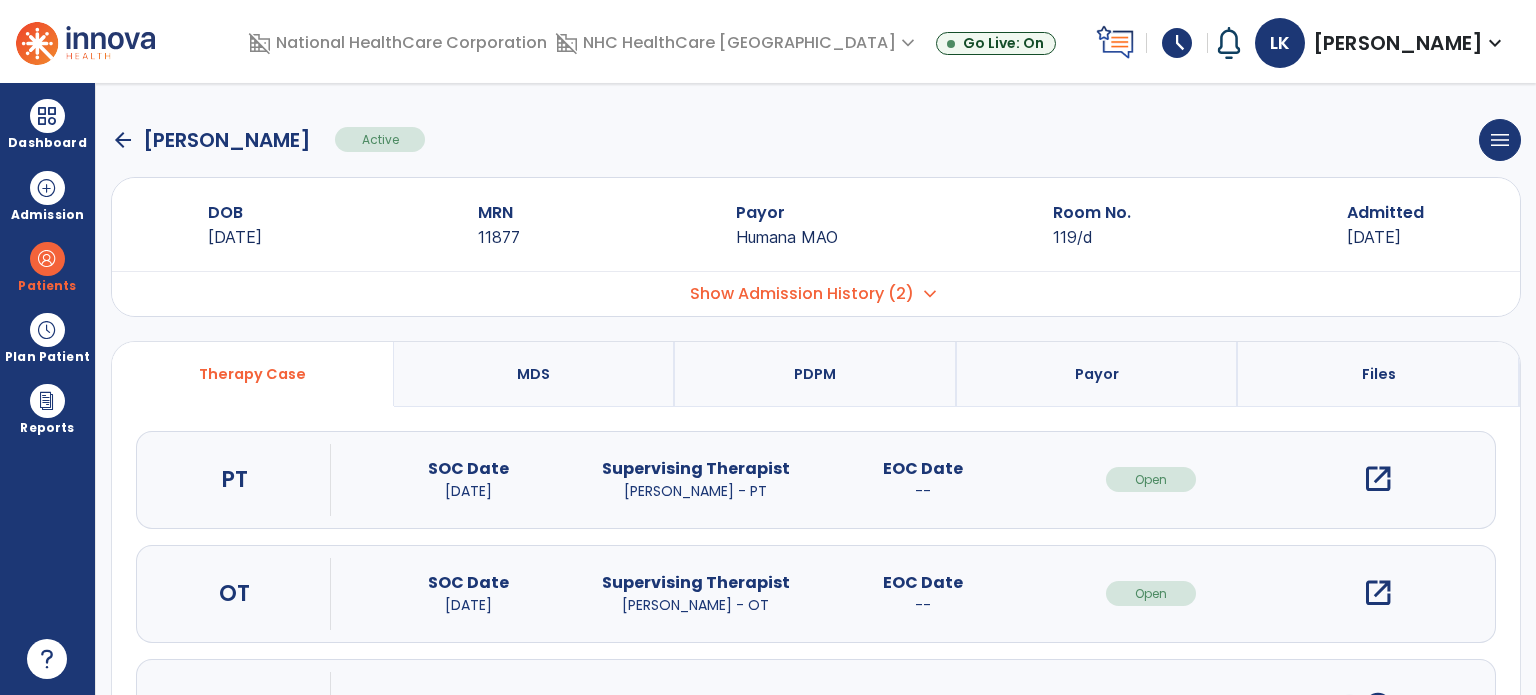 click on "open_in_new" at bounding box center [1378, 479] 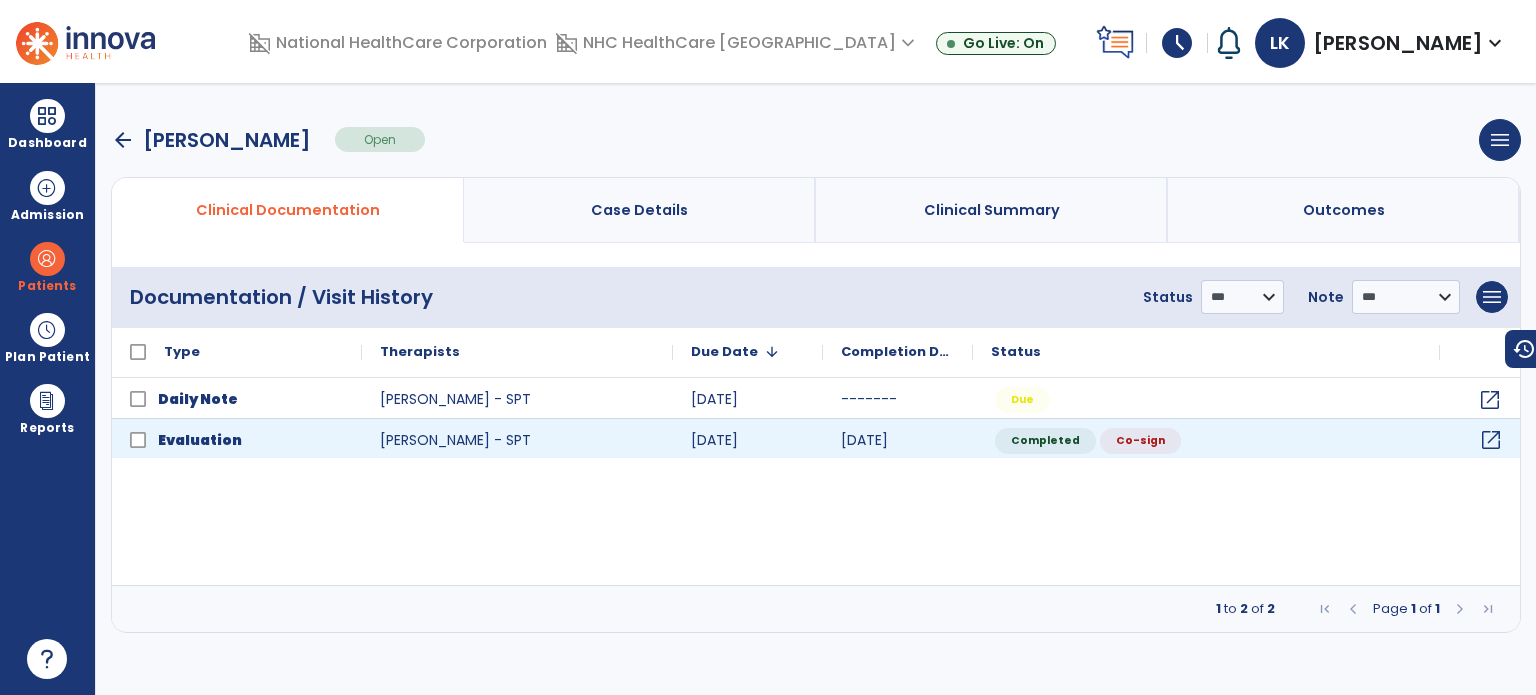 click on "open_in_new" 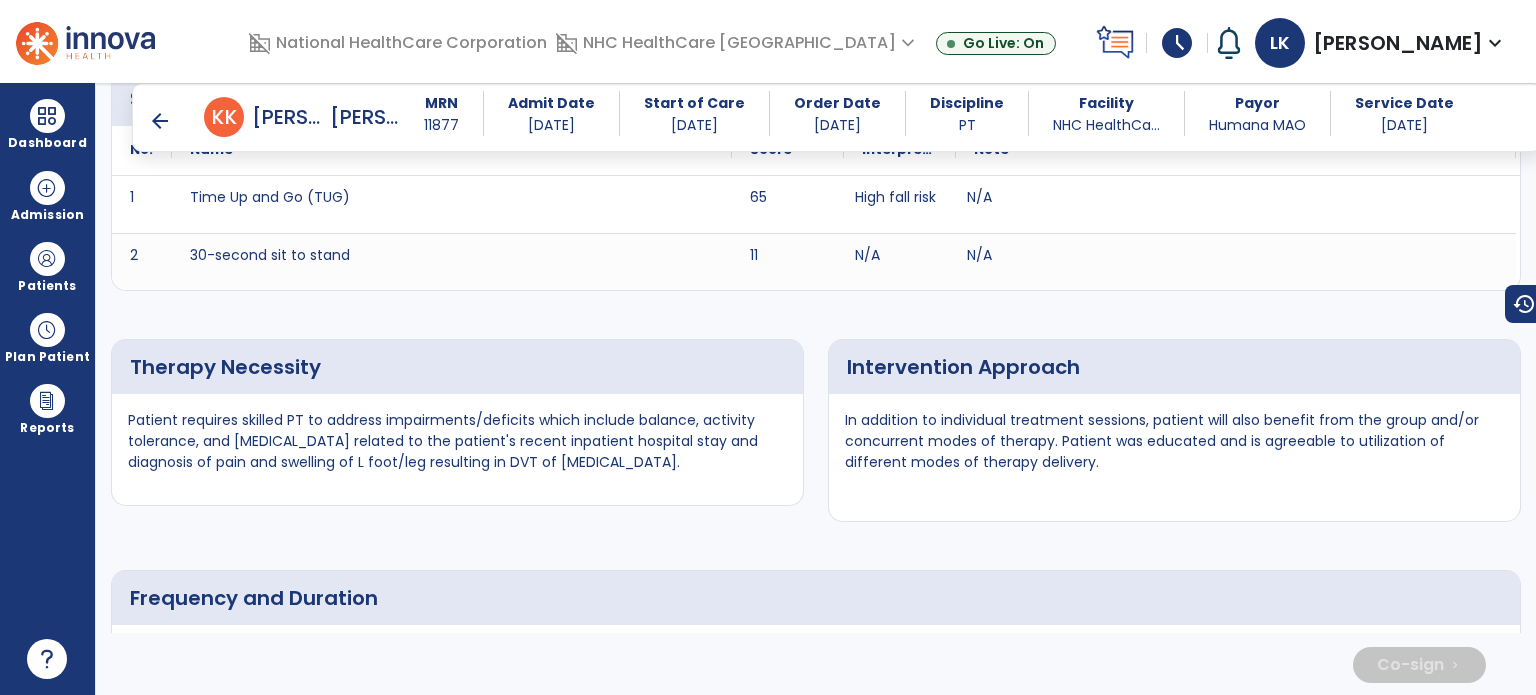 scroll, scrollTop: 4500, scrollLeft: 0, axis: vertical 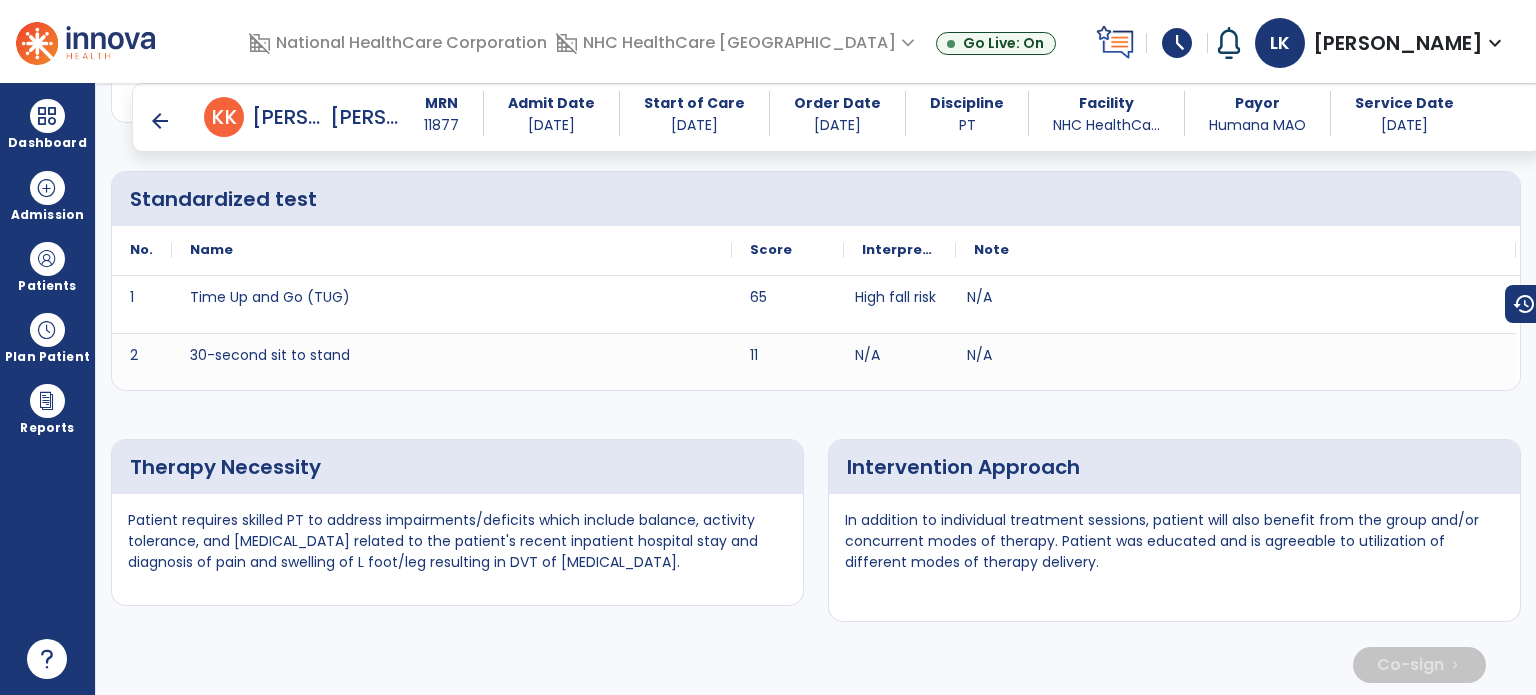 click on "Standardized test" at bounding box center (468, 199) 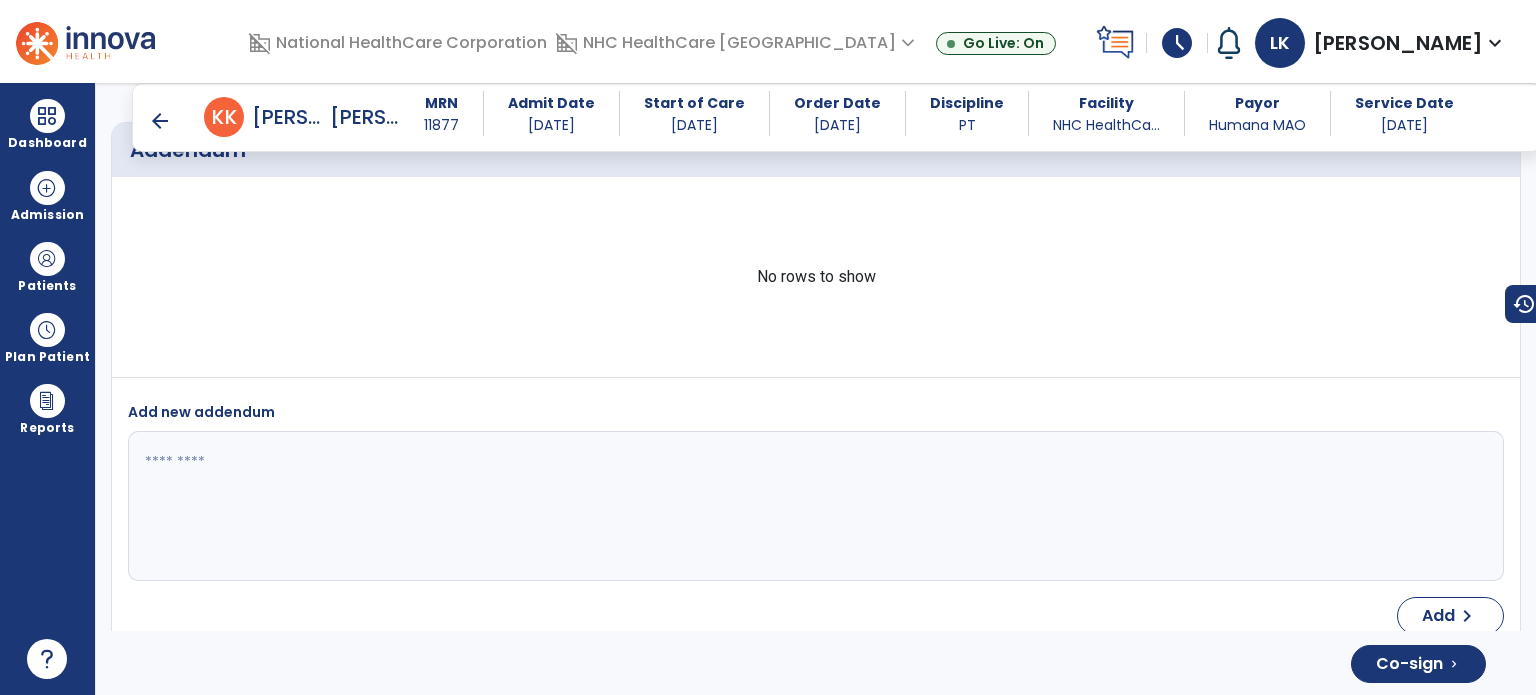 scroll, scrollTop: 8408, scrollLeft: 0, axis: vertical 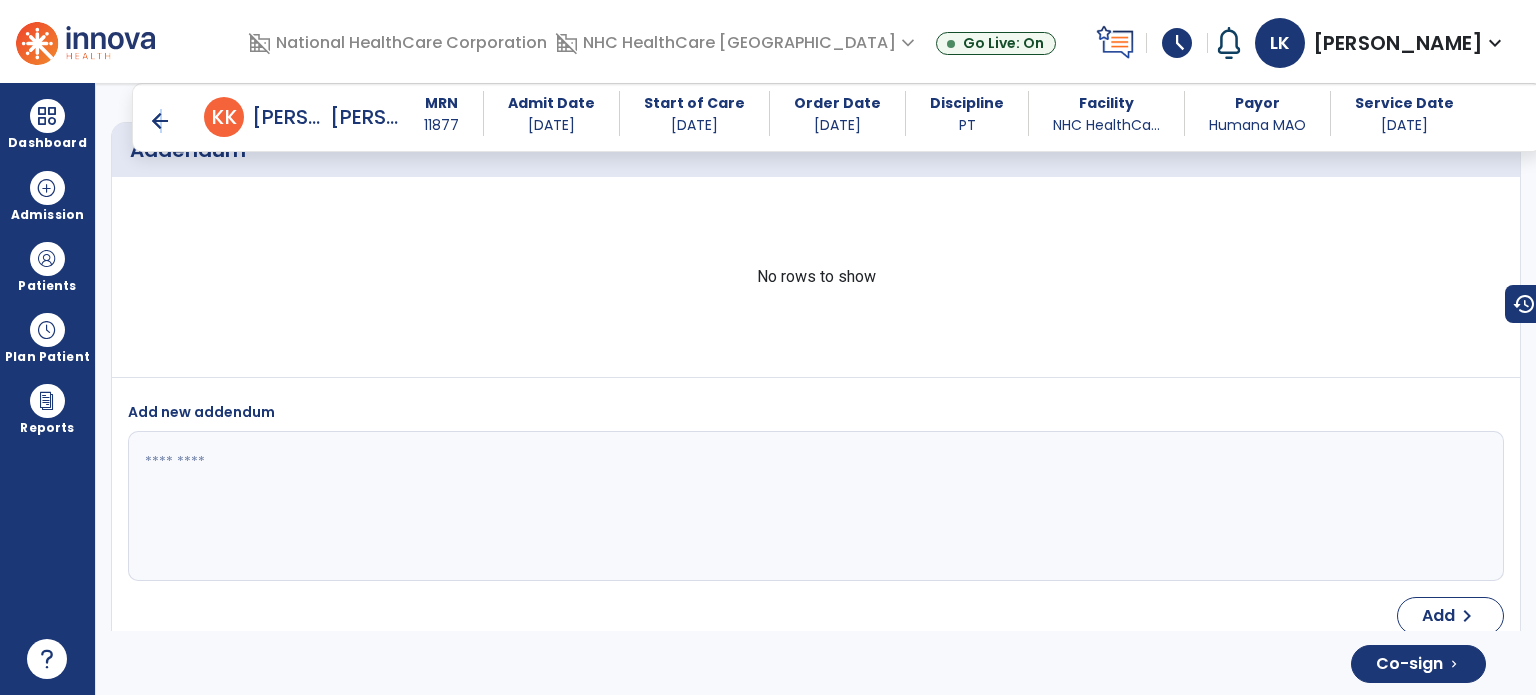 click on "arrow_back" at bounding box center [160, 121] 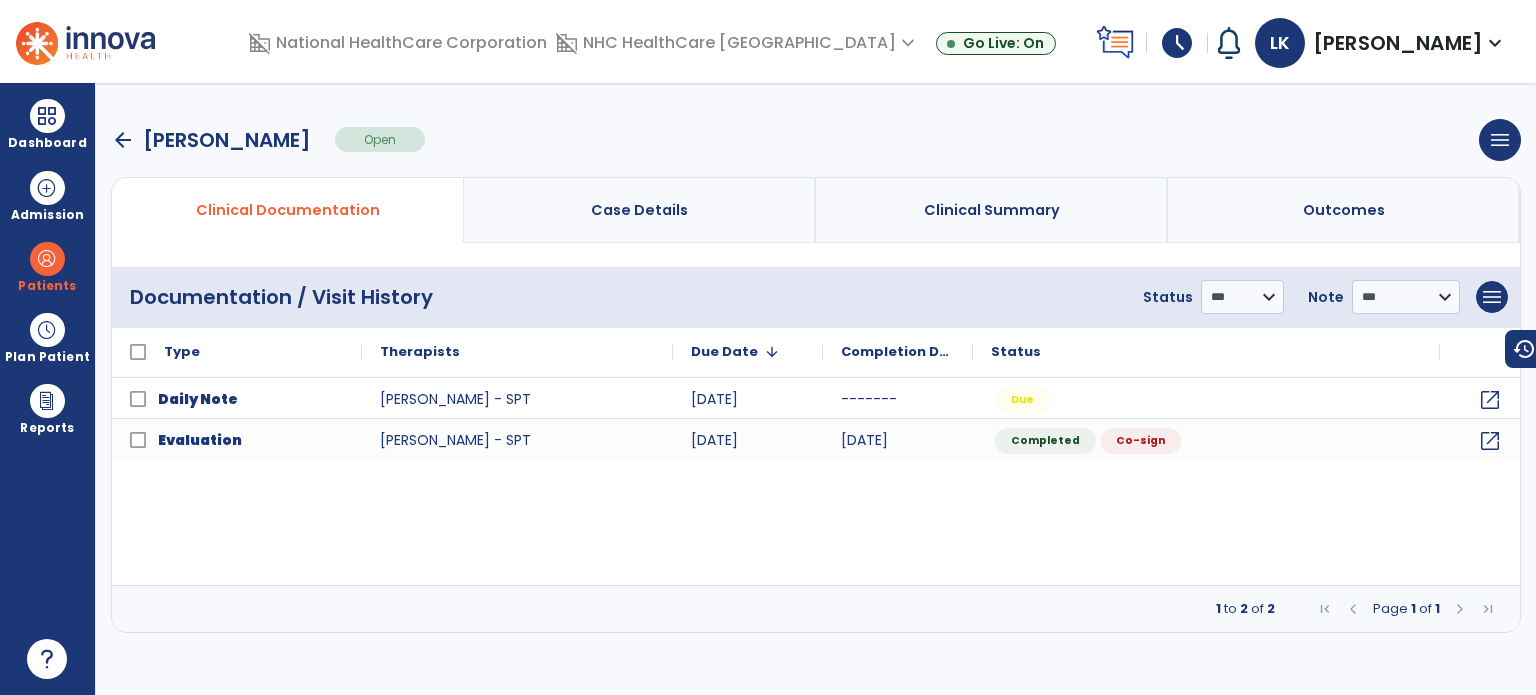 scroll, scrollTop: 0, scrollLeft: 0, axis: both 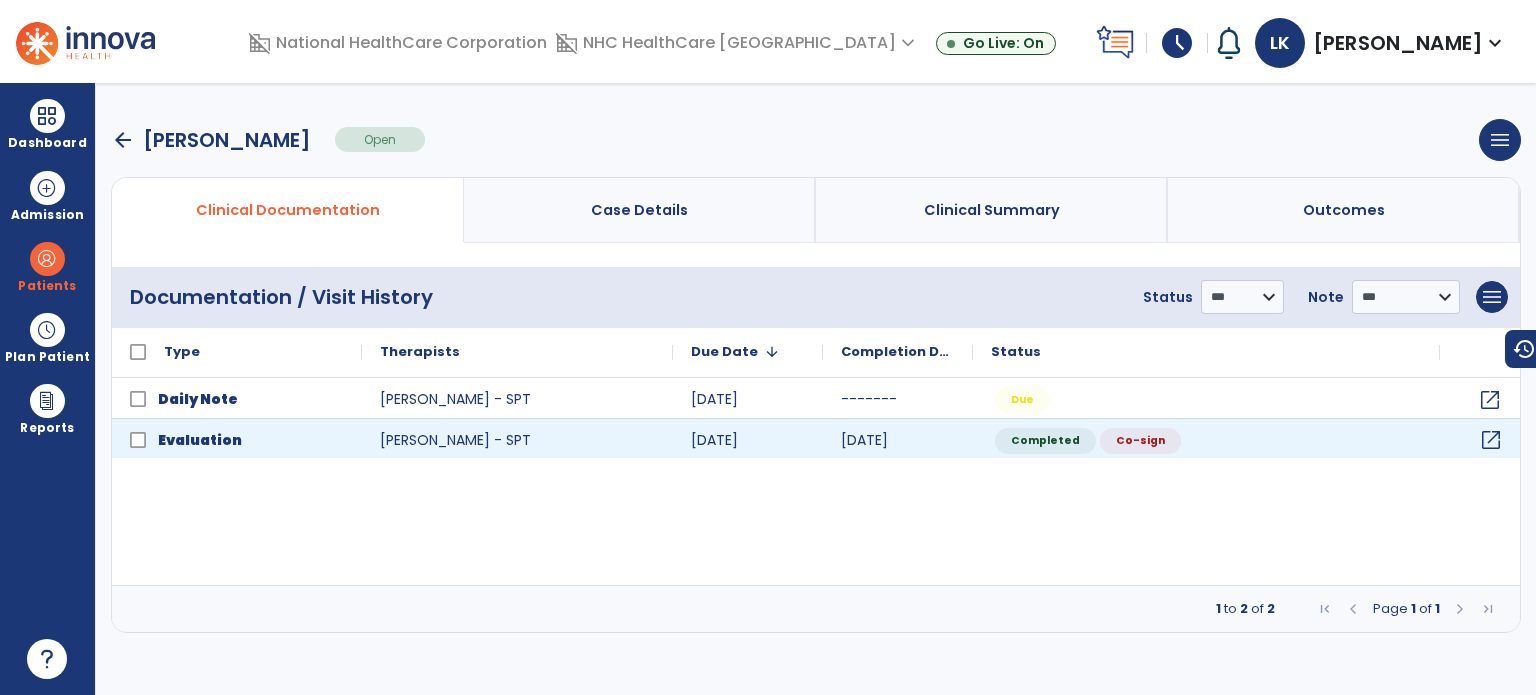 click on "open_in_new" 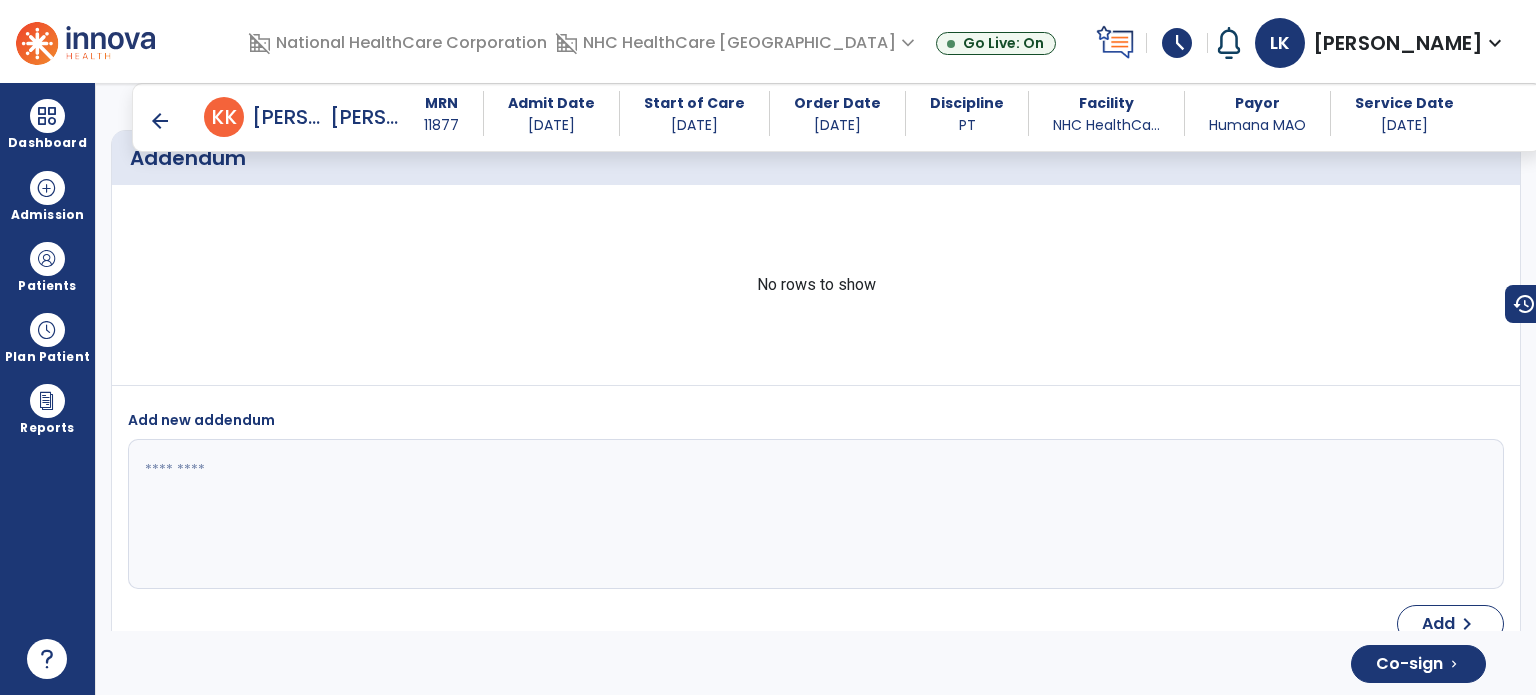 scroll, scrollTop: 8408, scrollLeft: 0, axis: vertical 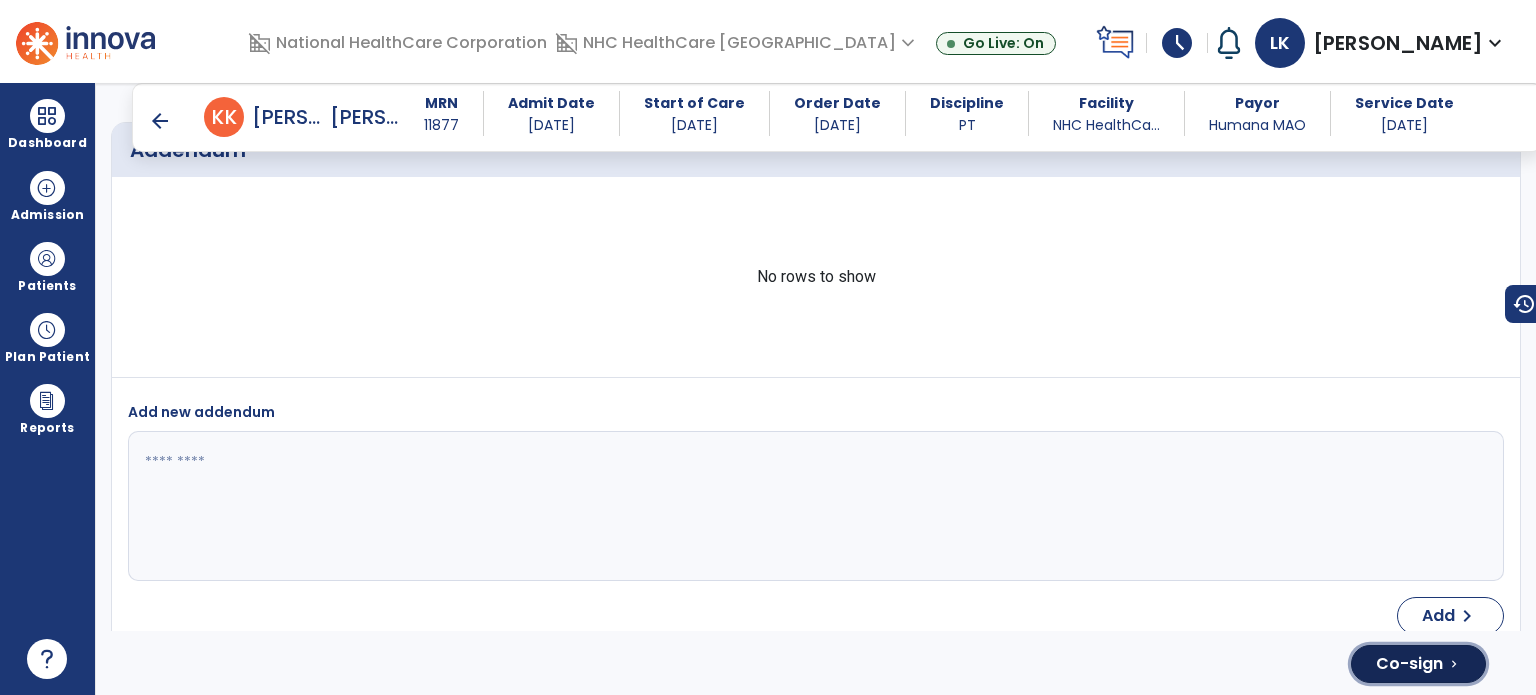 click on "Co-sign  chevron_right" 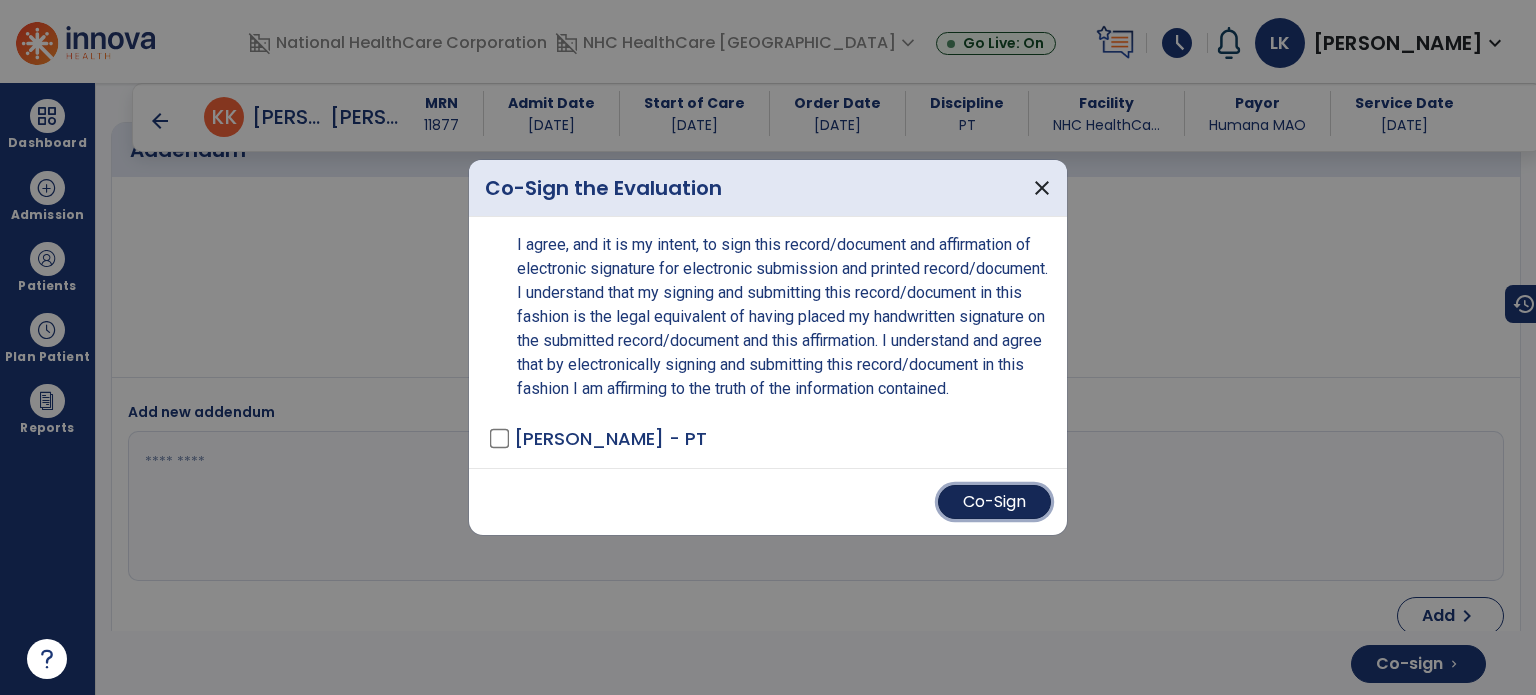 click on "Co-Sign" at bounding box center [994, 502] 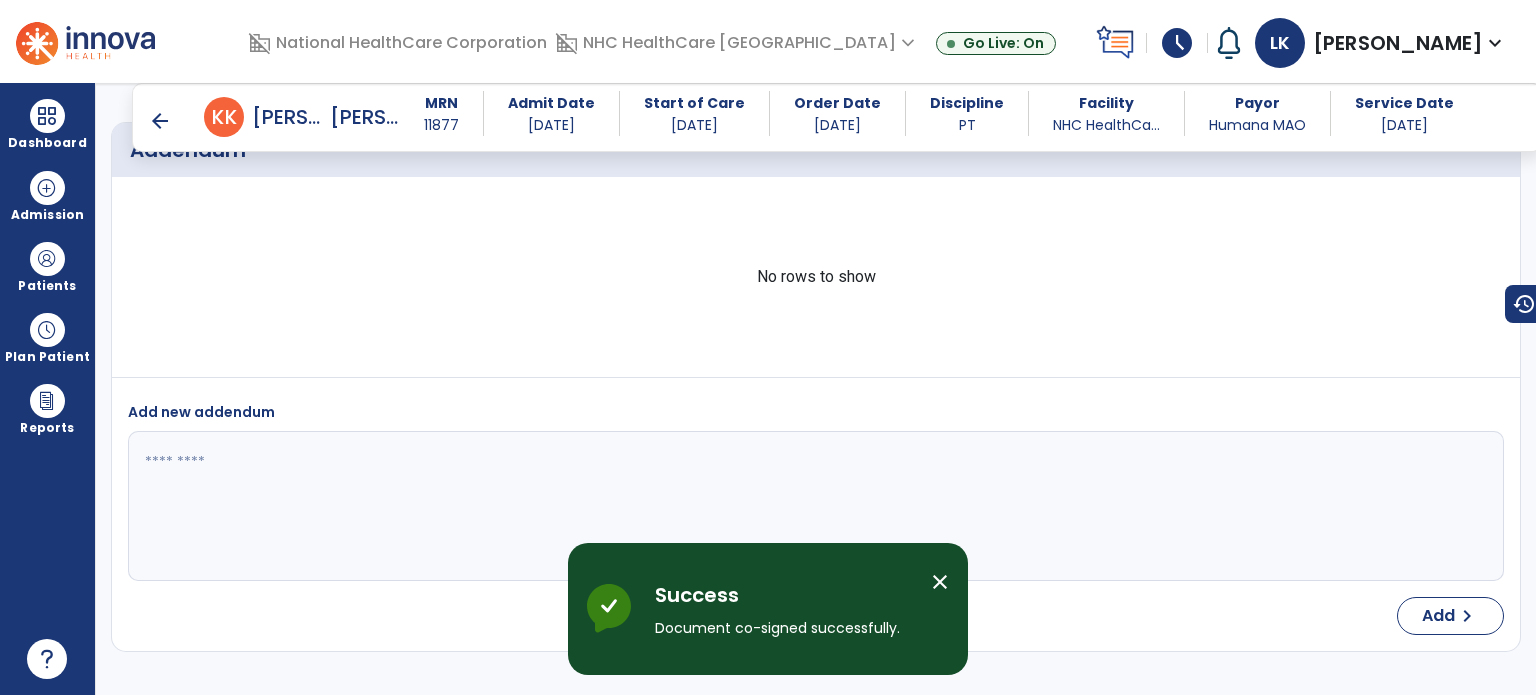 click on "arrow_back" at bounding box center [160, 121] 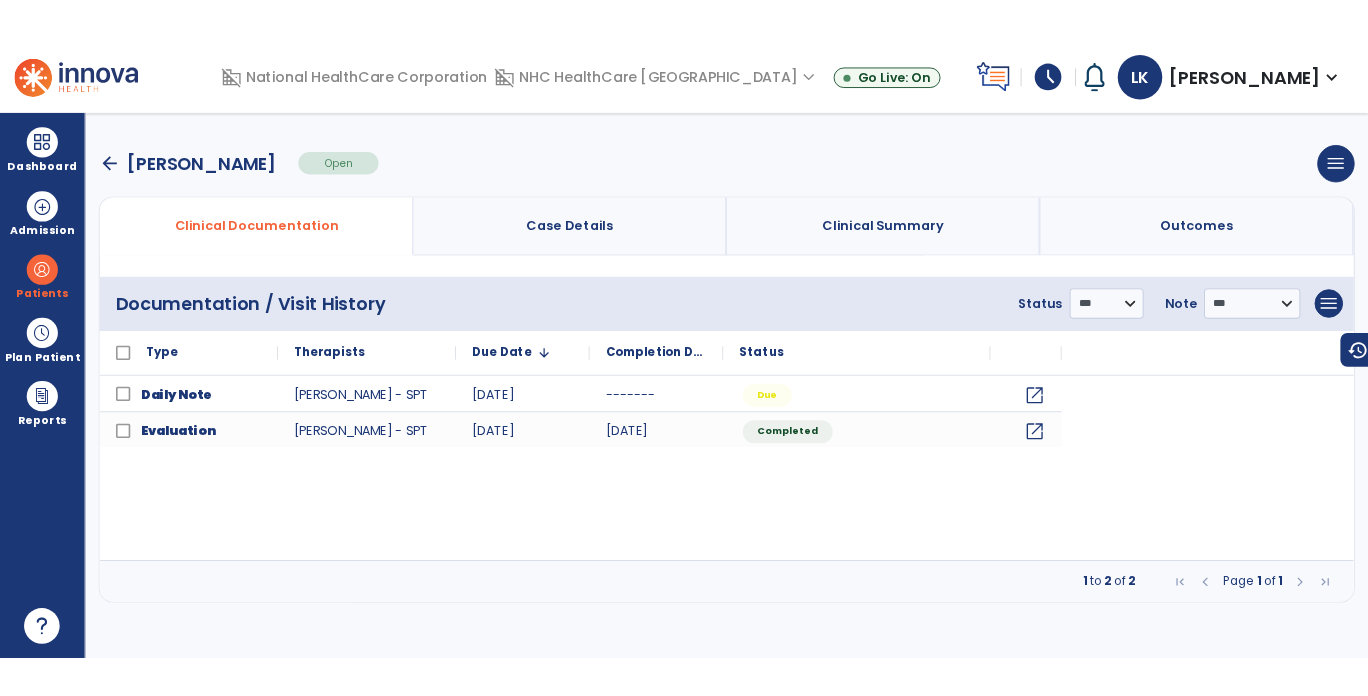 scroll, scrollTop: 0, scrollLeft: 0, axis: both 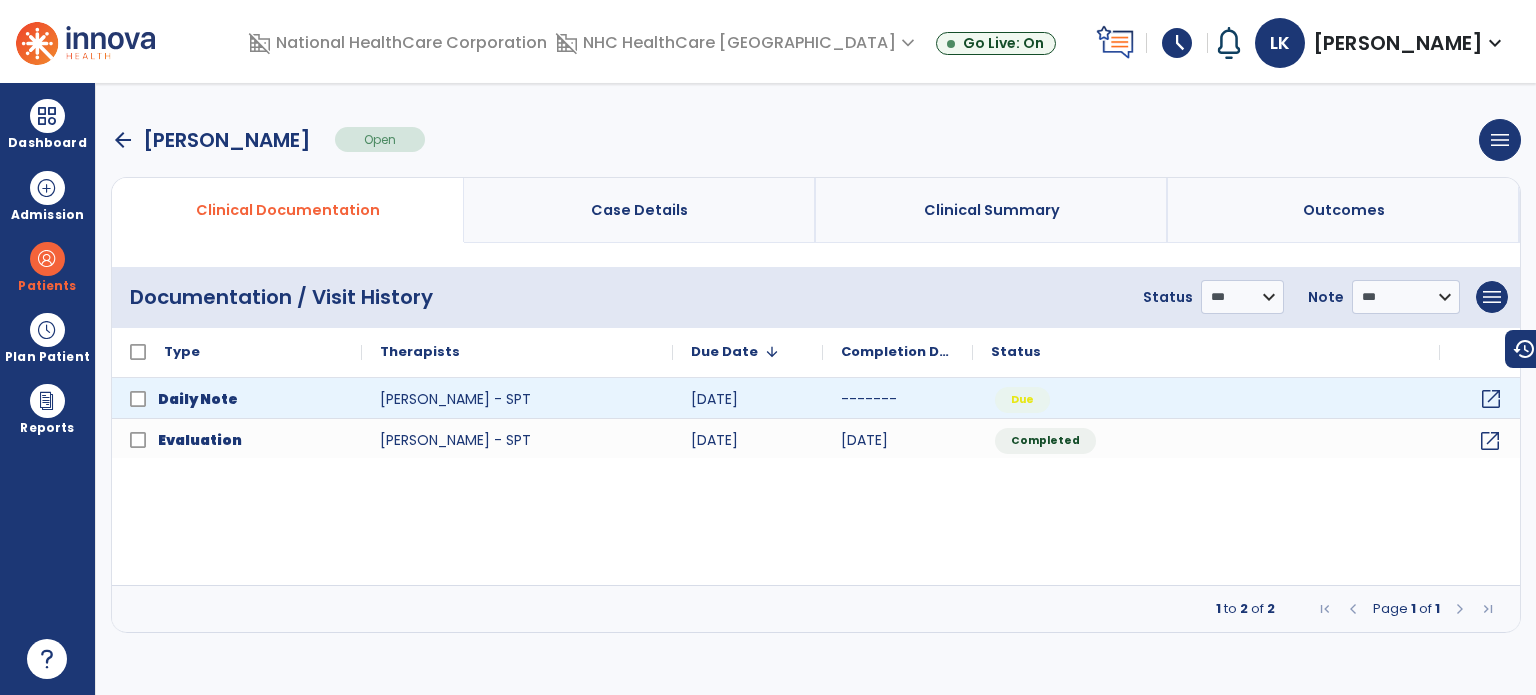 click on "open_in_new" 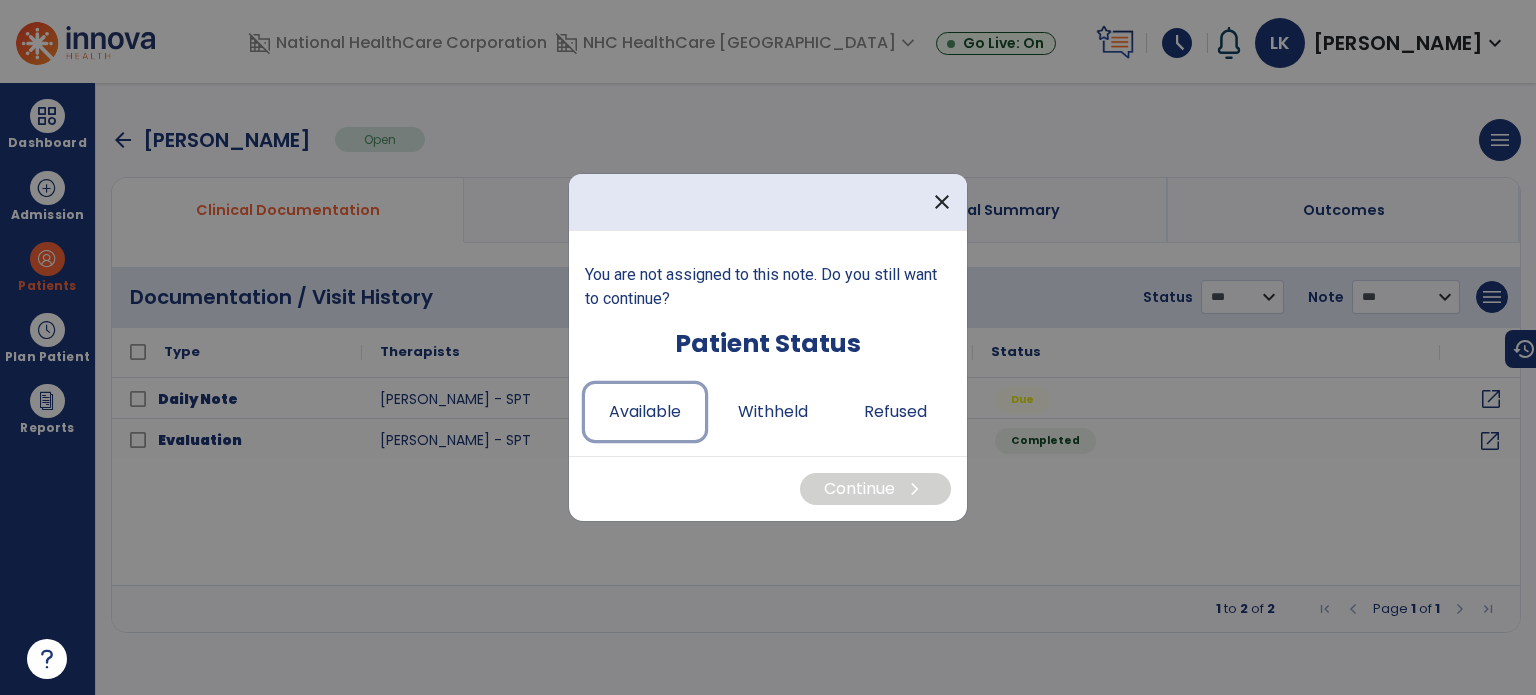 click on "Available" at bounding box center [645, 412] 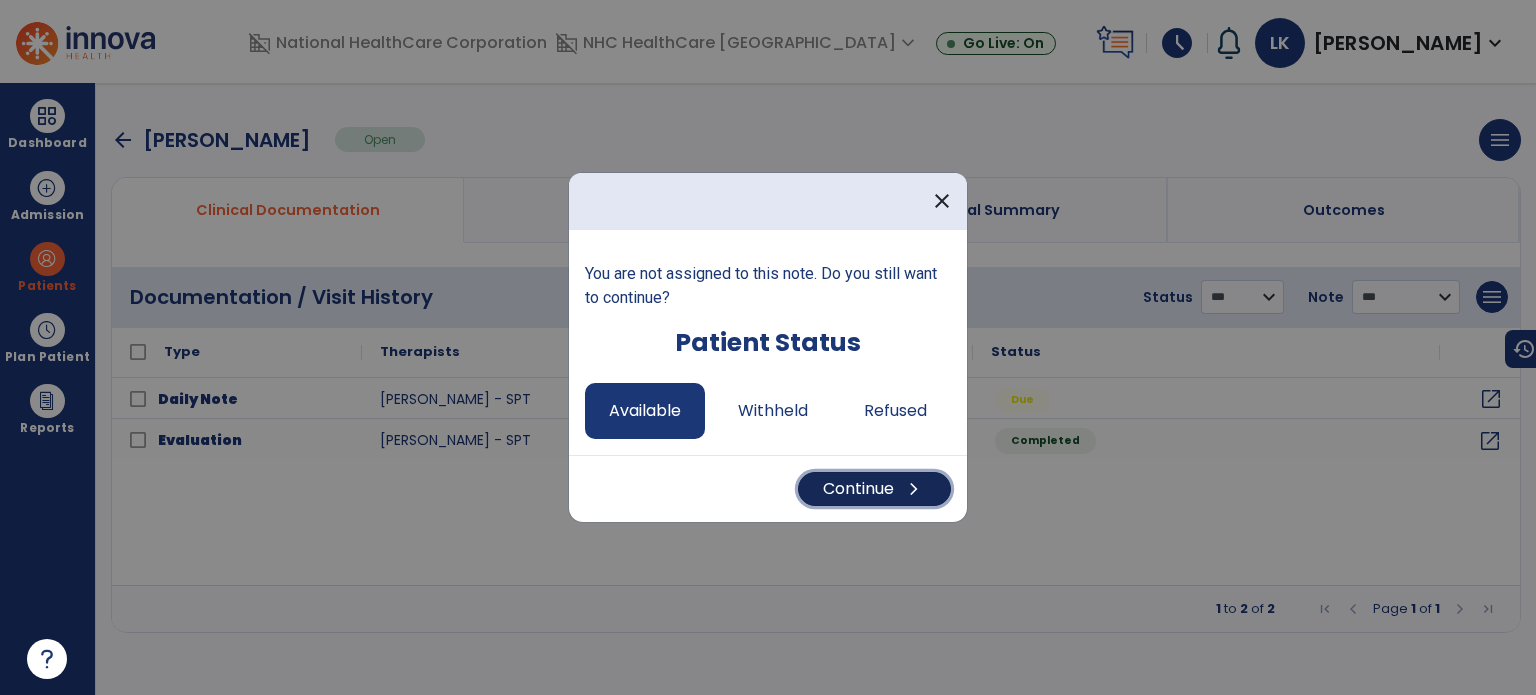 click on "Continue   chevron_right" at bounding box center (874, 489) 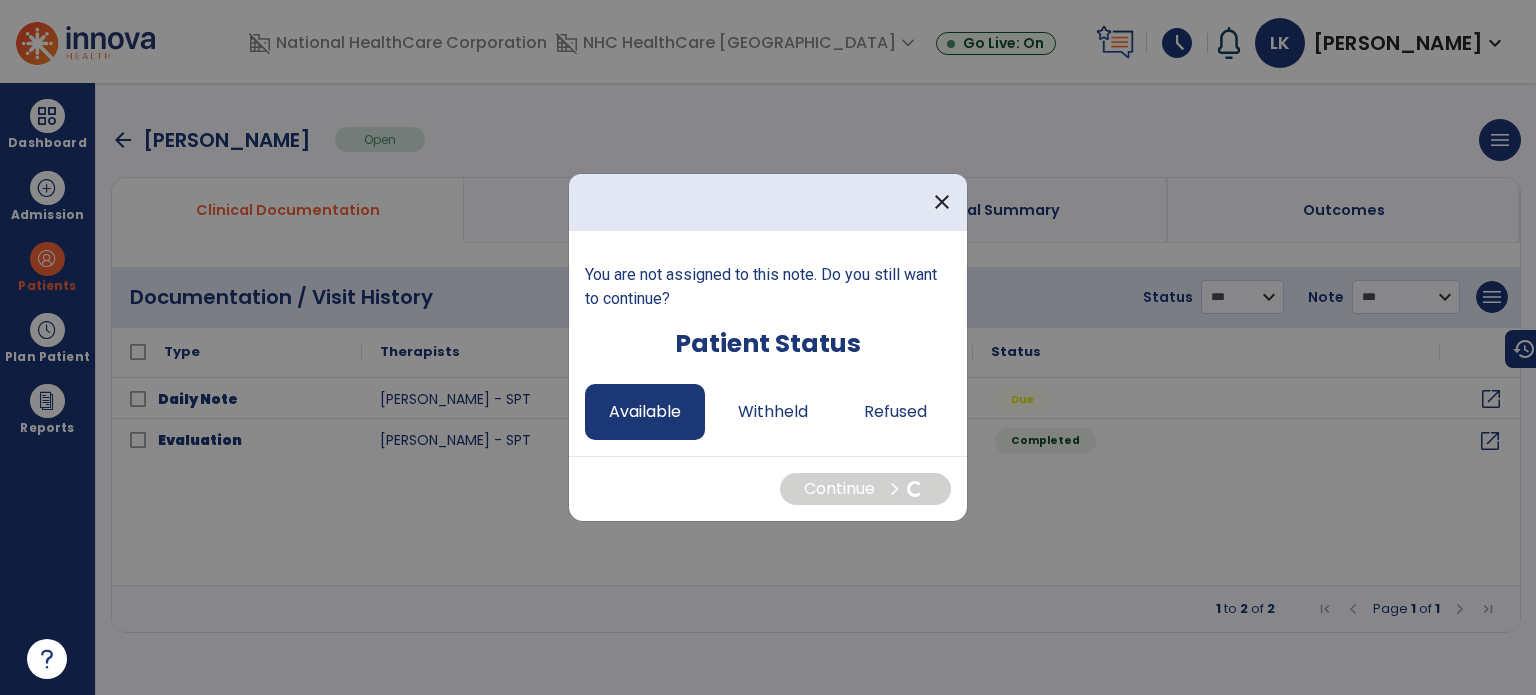 select on "*" 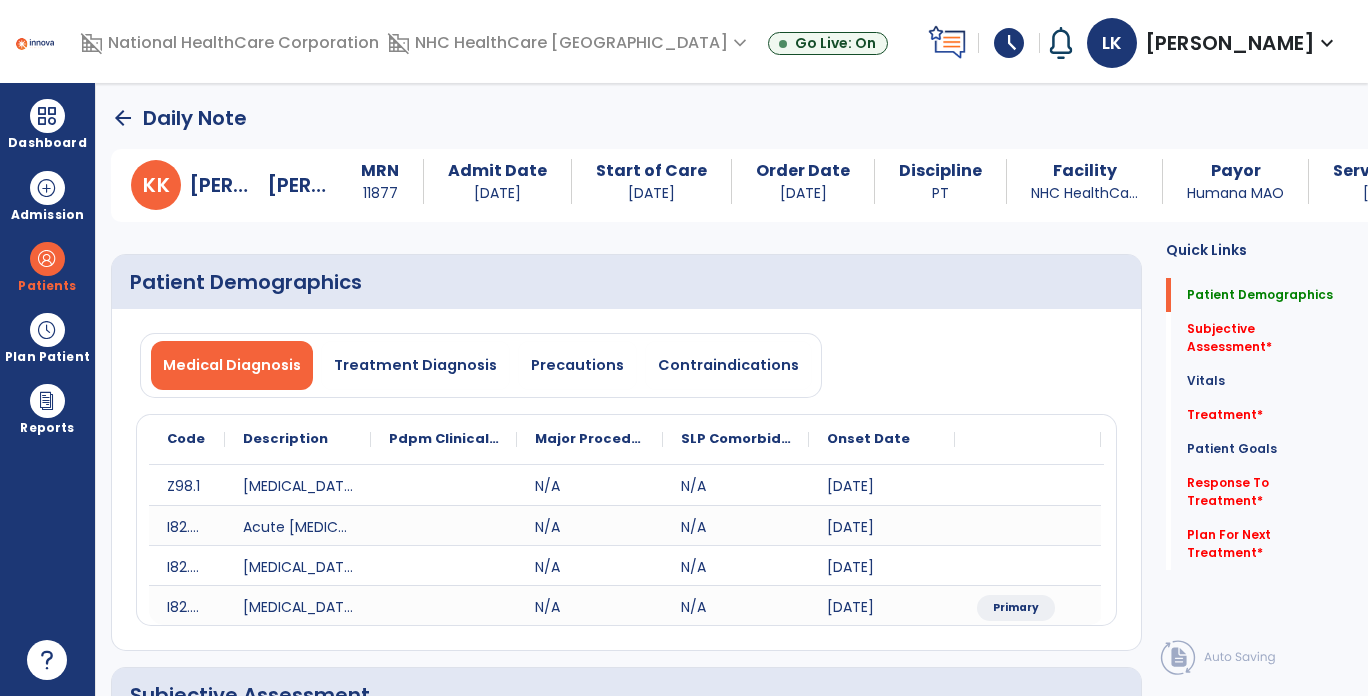 click on "Medical Diagnosis   Treatment Diagnosis   Precautions   Contraindications" 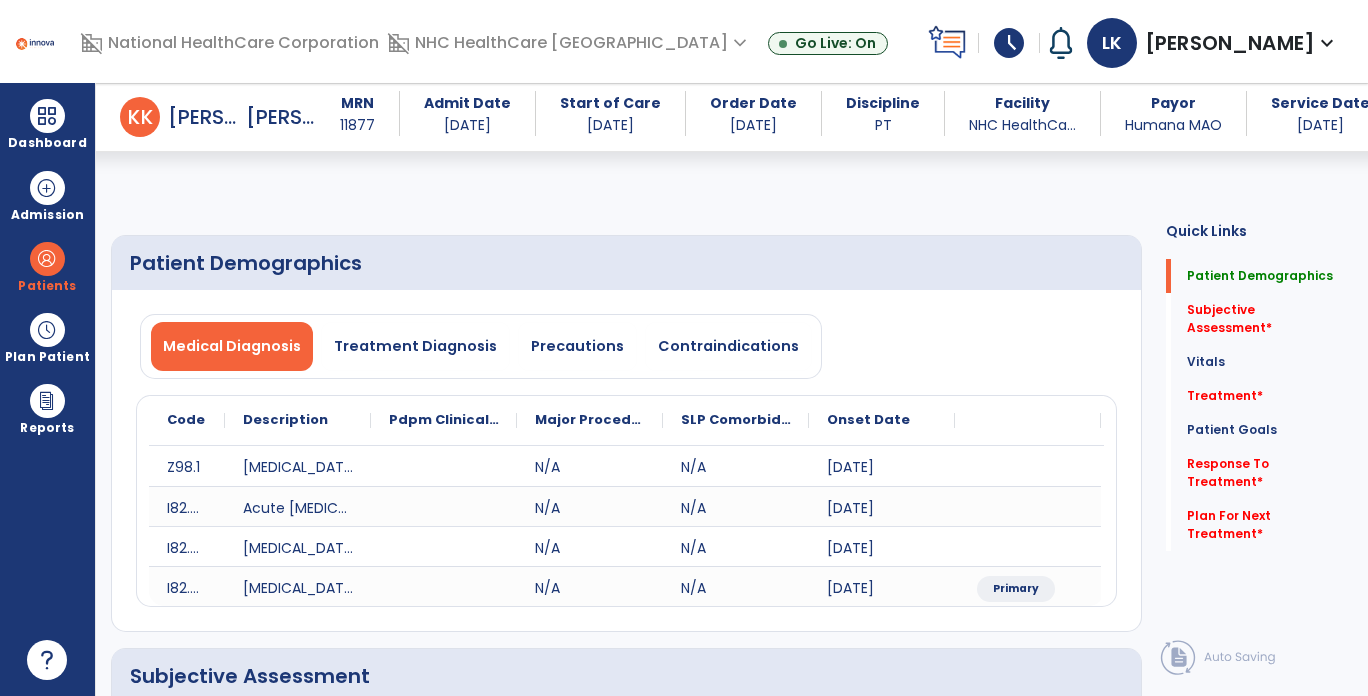 scroll, scrollTop: 400, scrollLeft: 0, axis: vertical 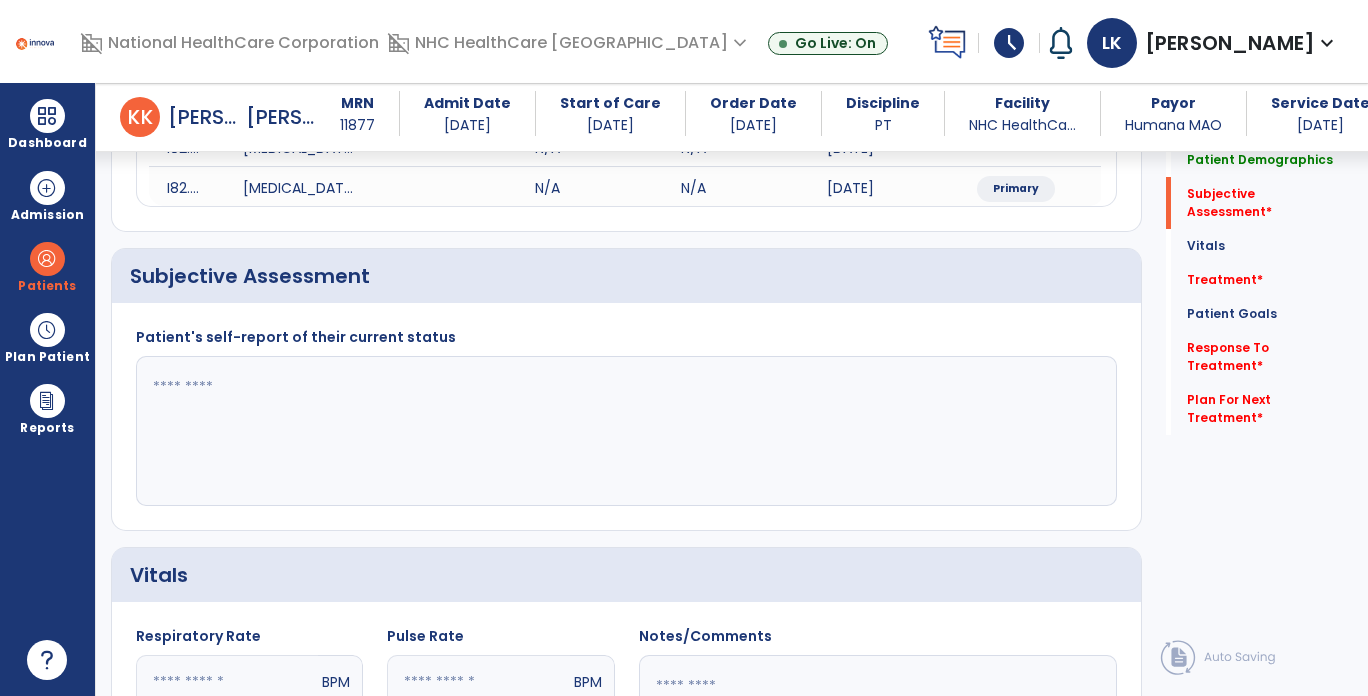 click 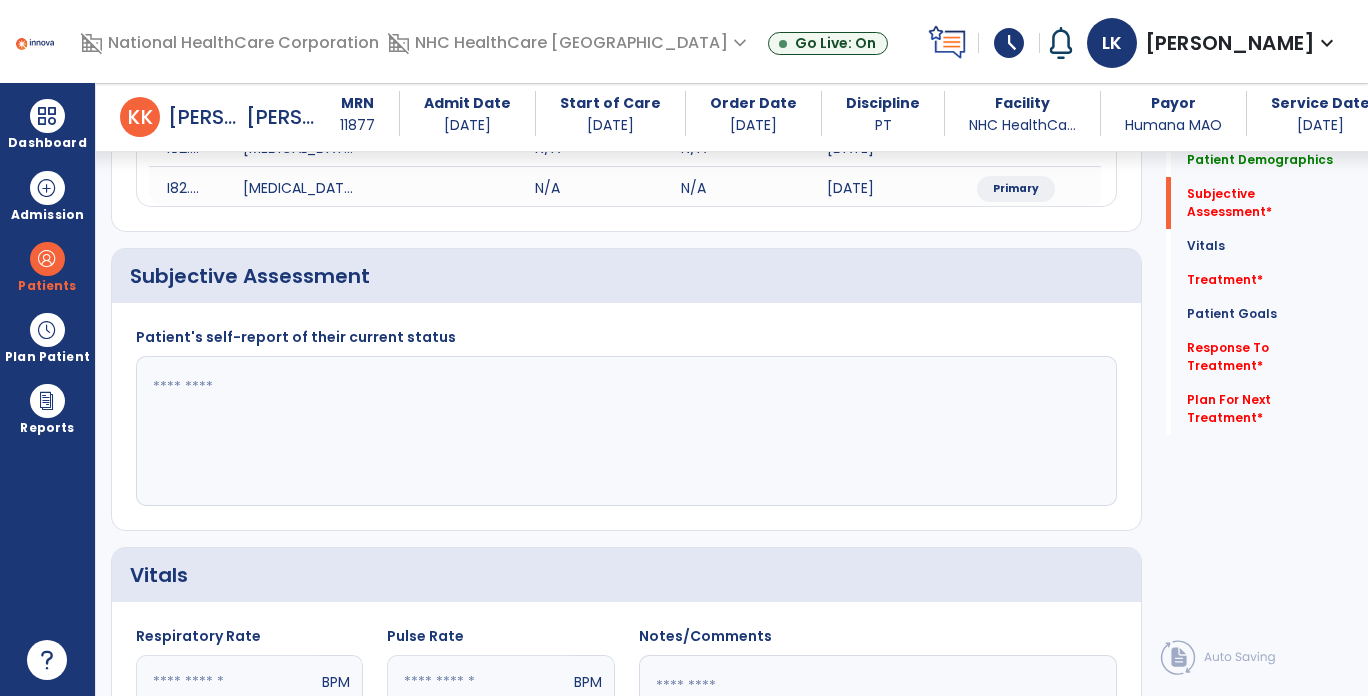 paste on "**********" 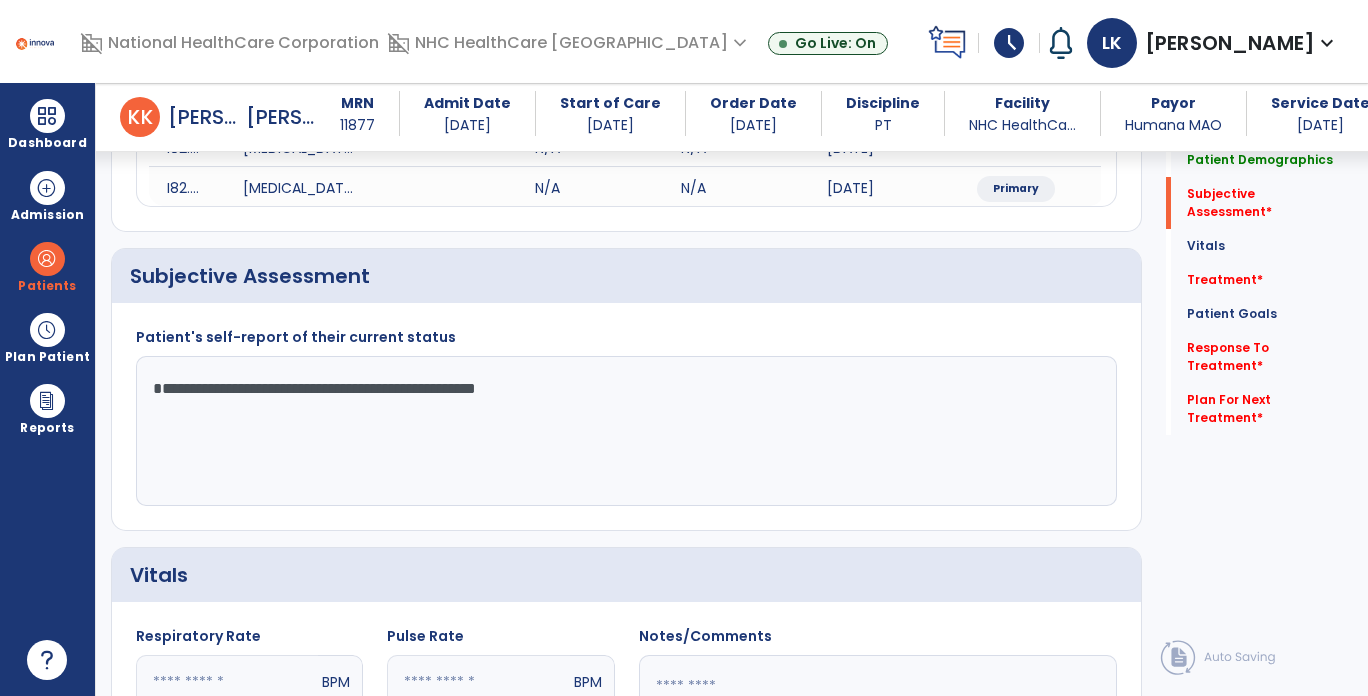click on "**********" 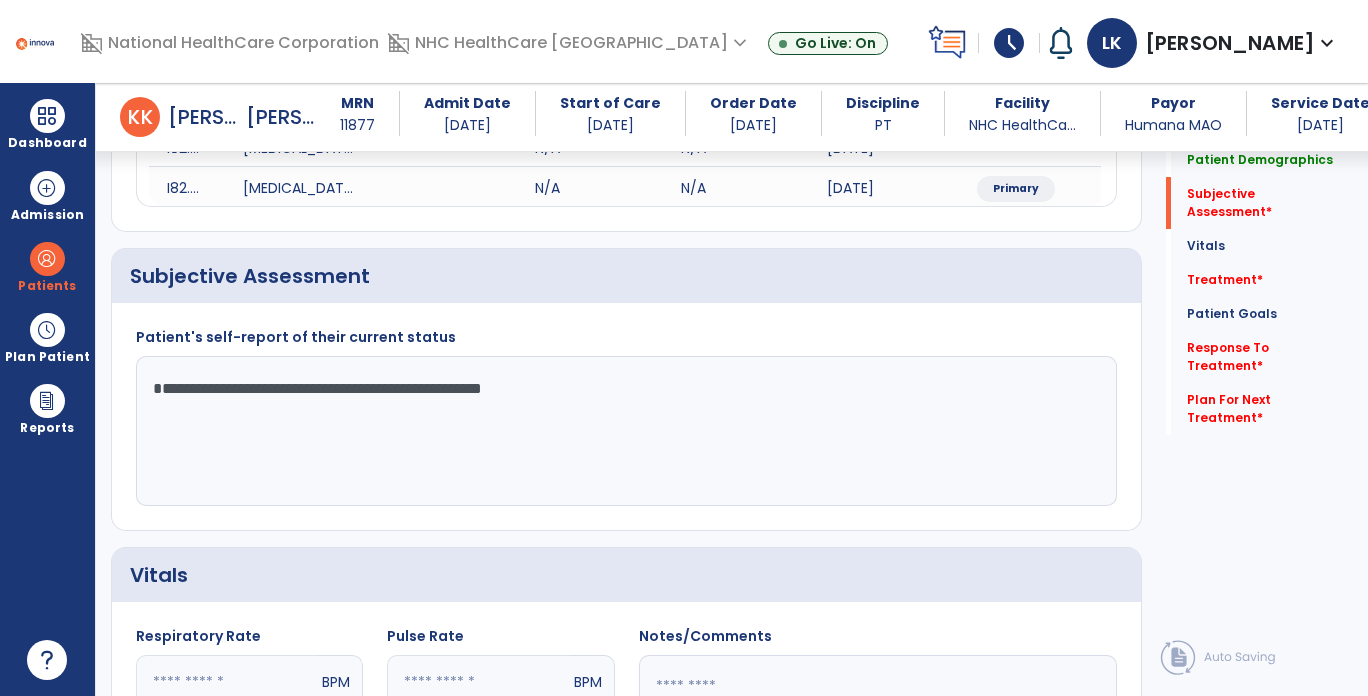 click on "**********" 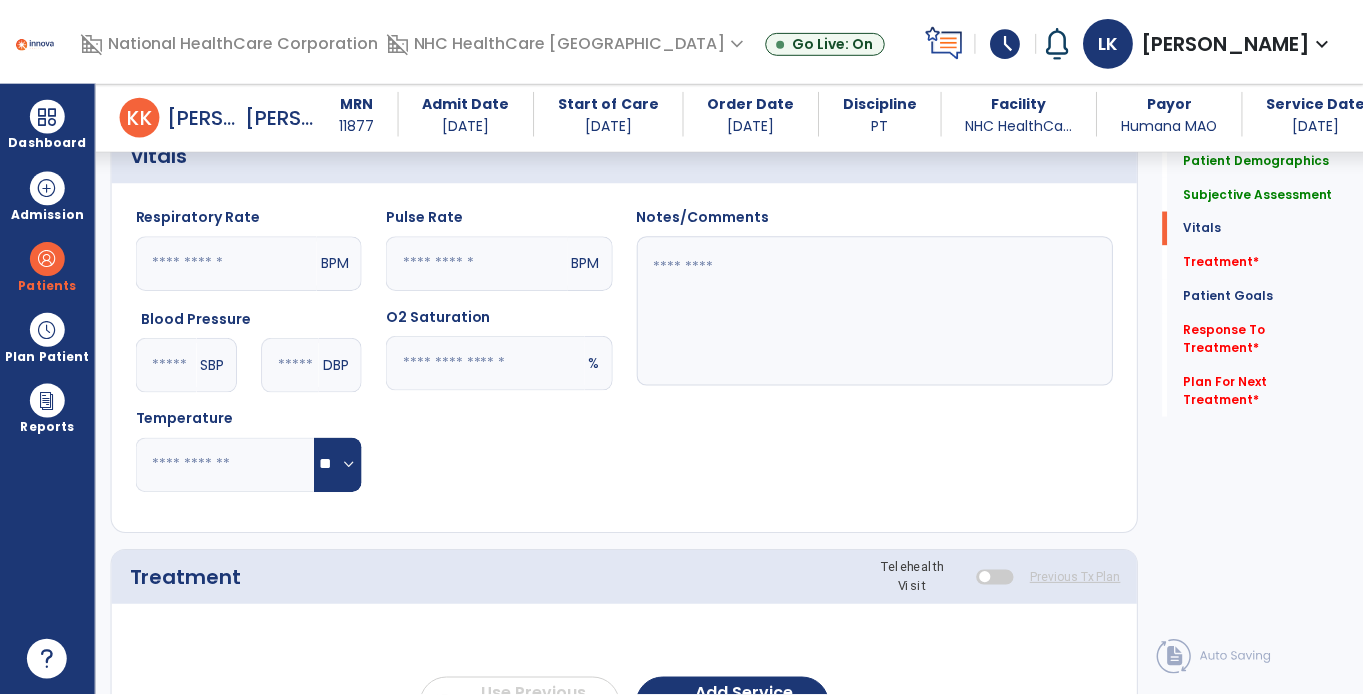 scroll, scrollTop: 1000, scrollLeft: 0, axis: vertical 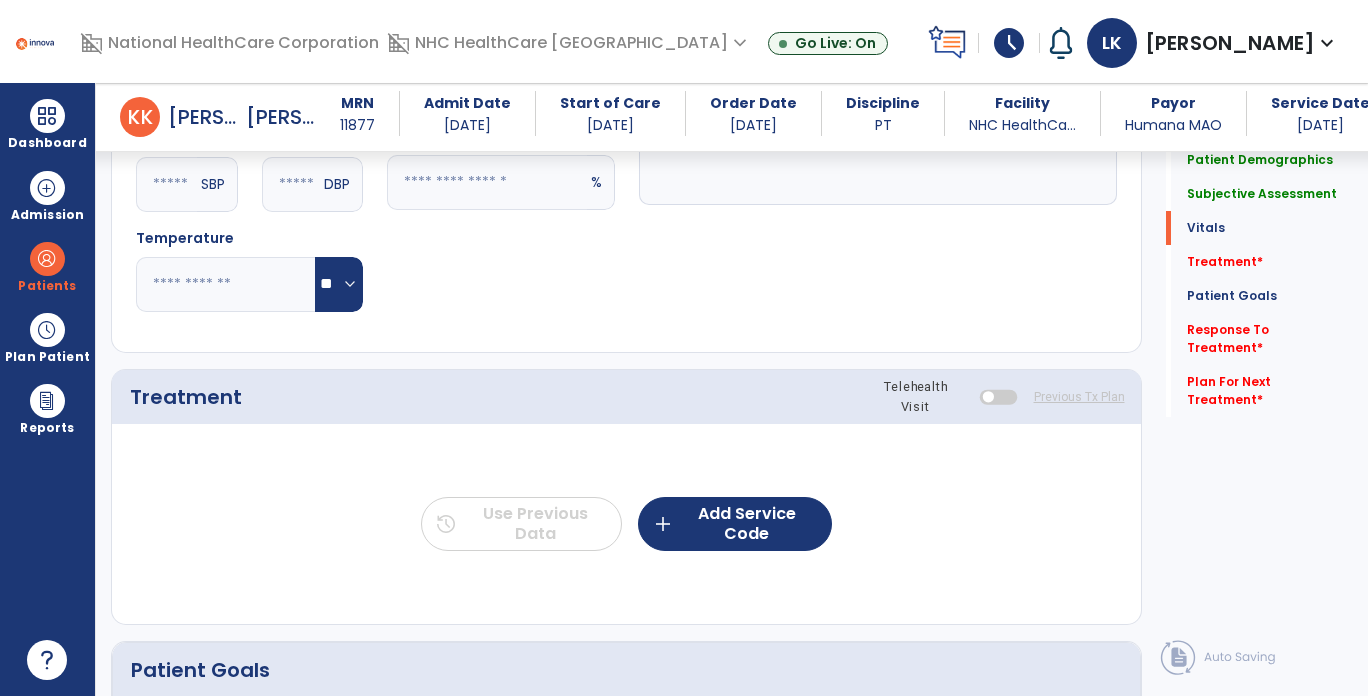 type on "**********" 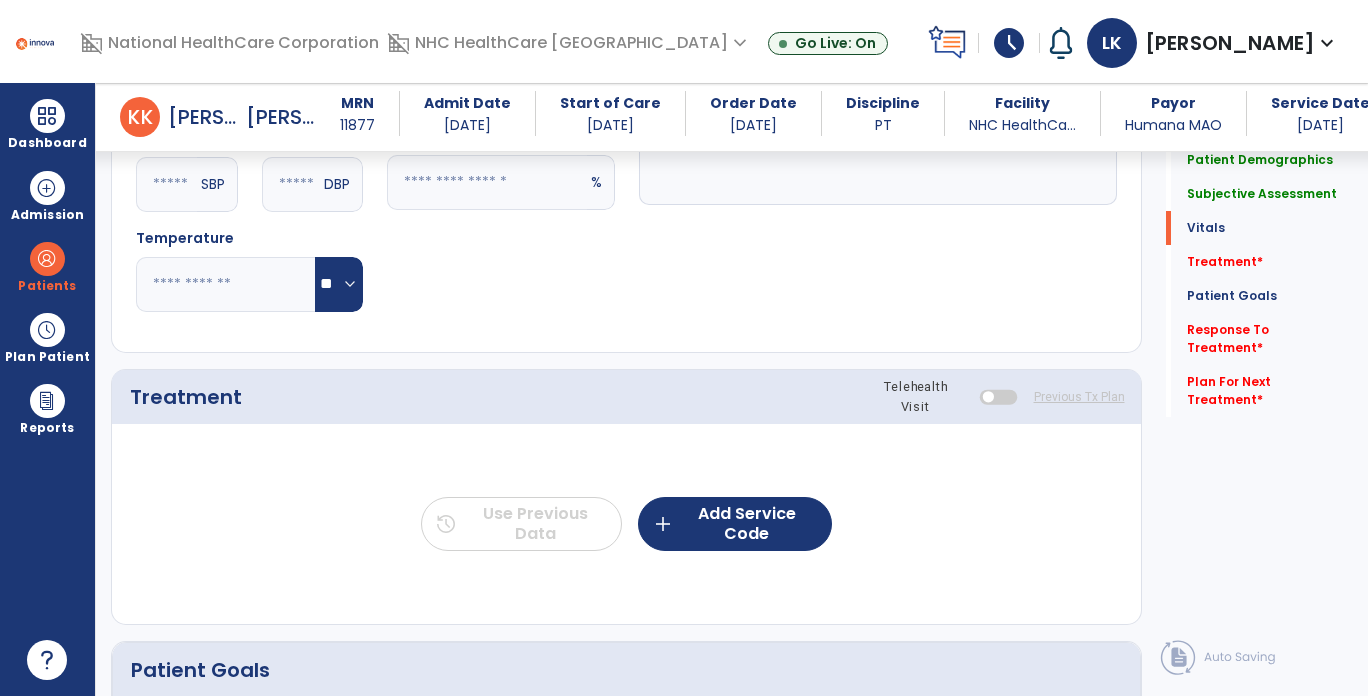 click on "Notes/Comments" 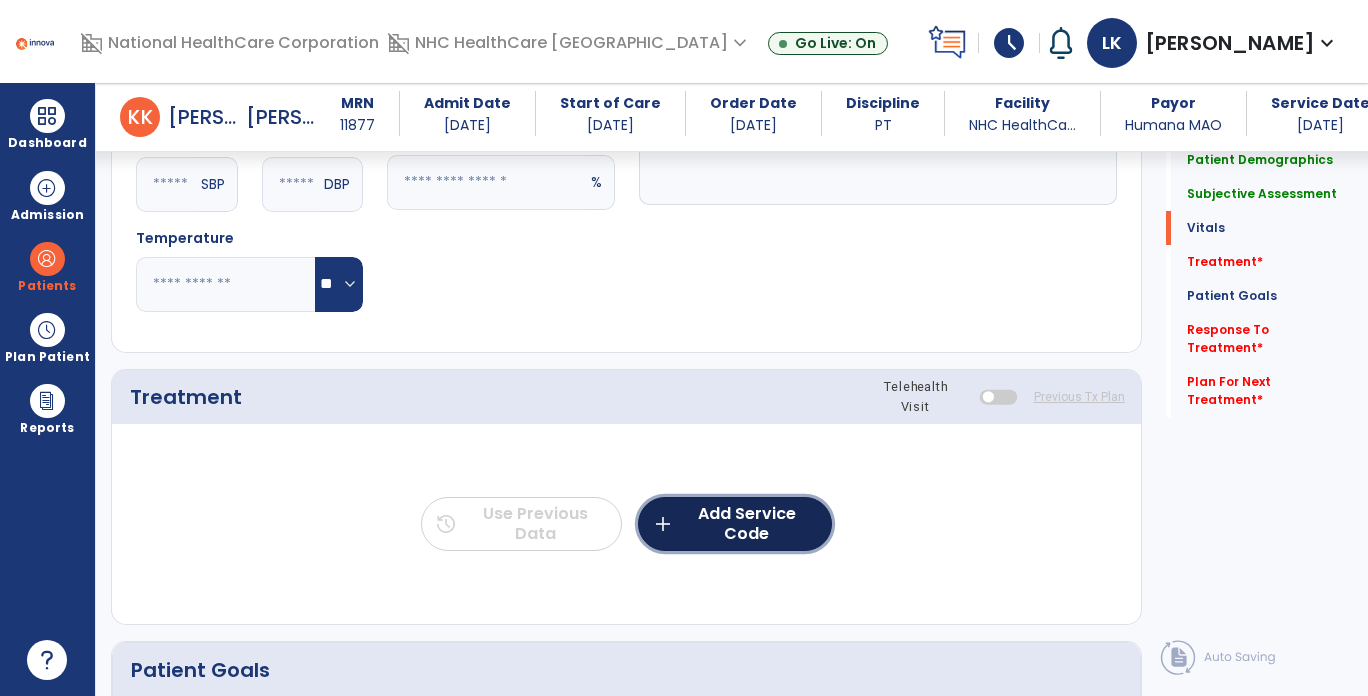 click on "add  Add Service Code" 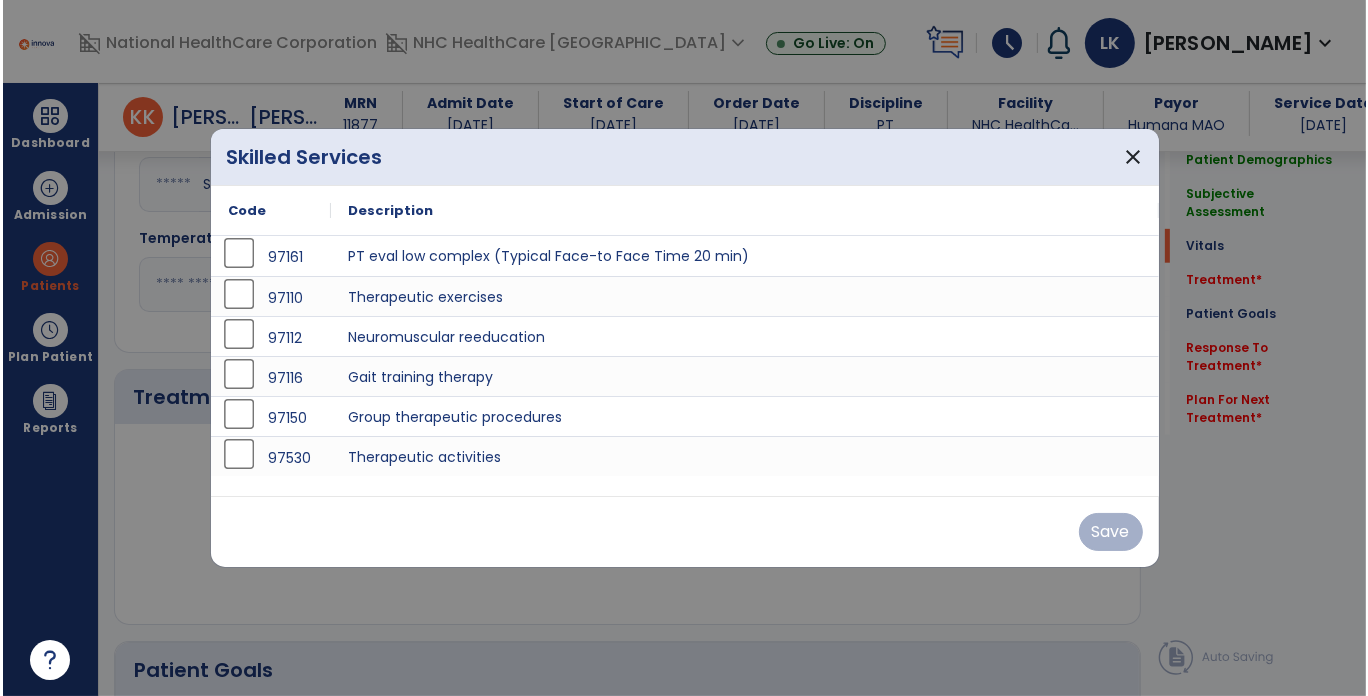 scroll, scrollTop: 1000, scrollLeft: 0, axis: vertical 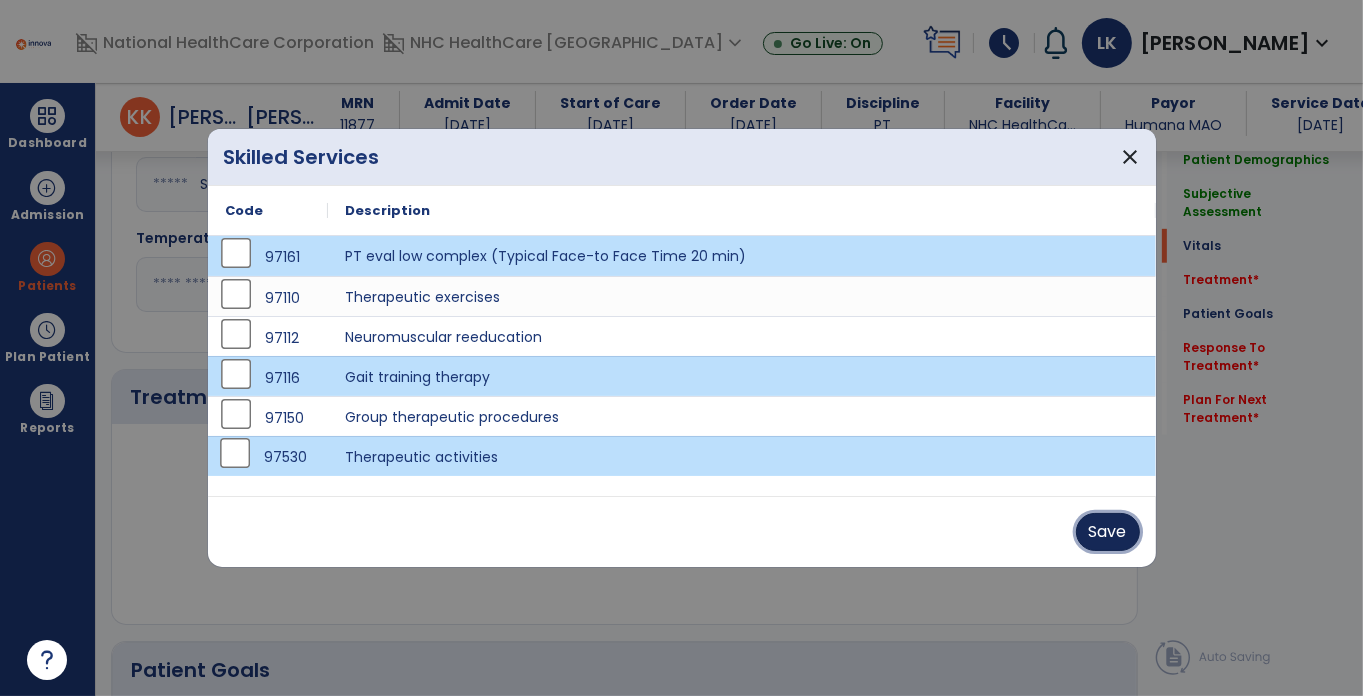 click on "Save" at bounding box center (1108, 532) 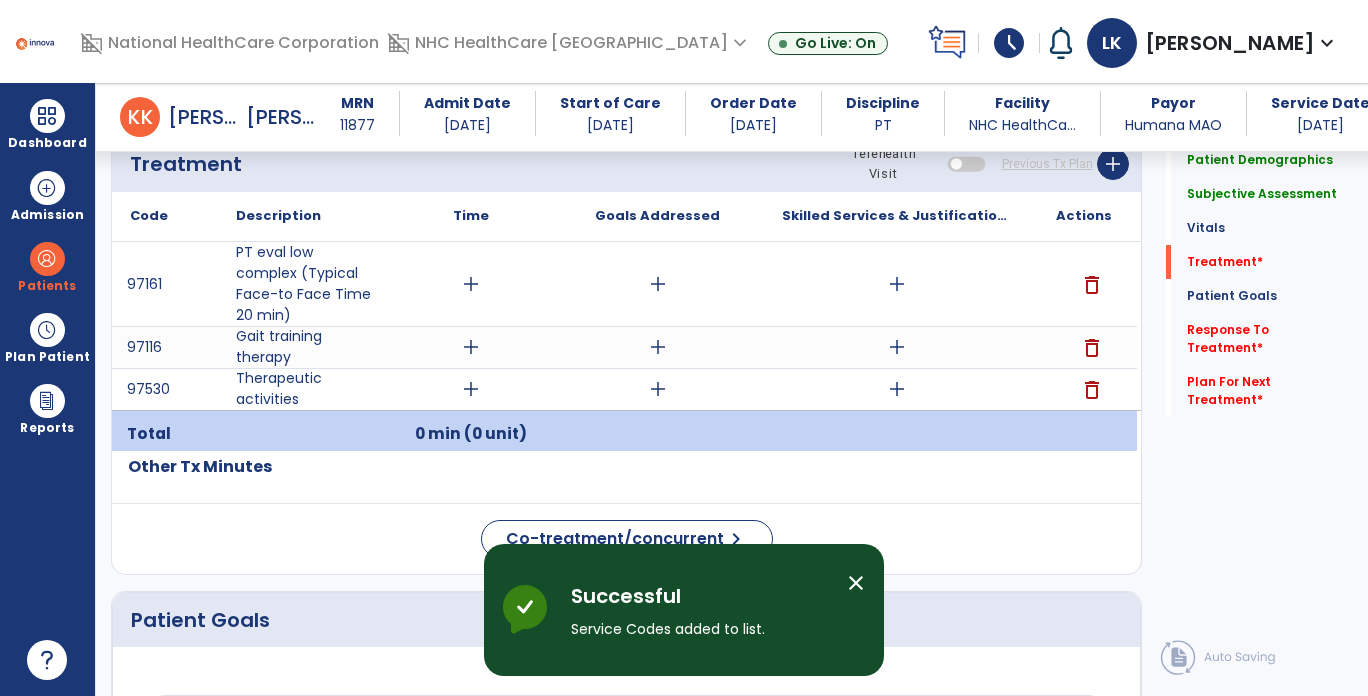 scroll, scrollTop: 1200, scrollLeft: 0, axis: vertical 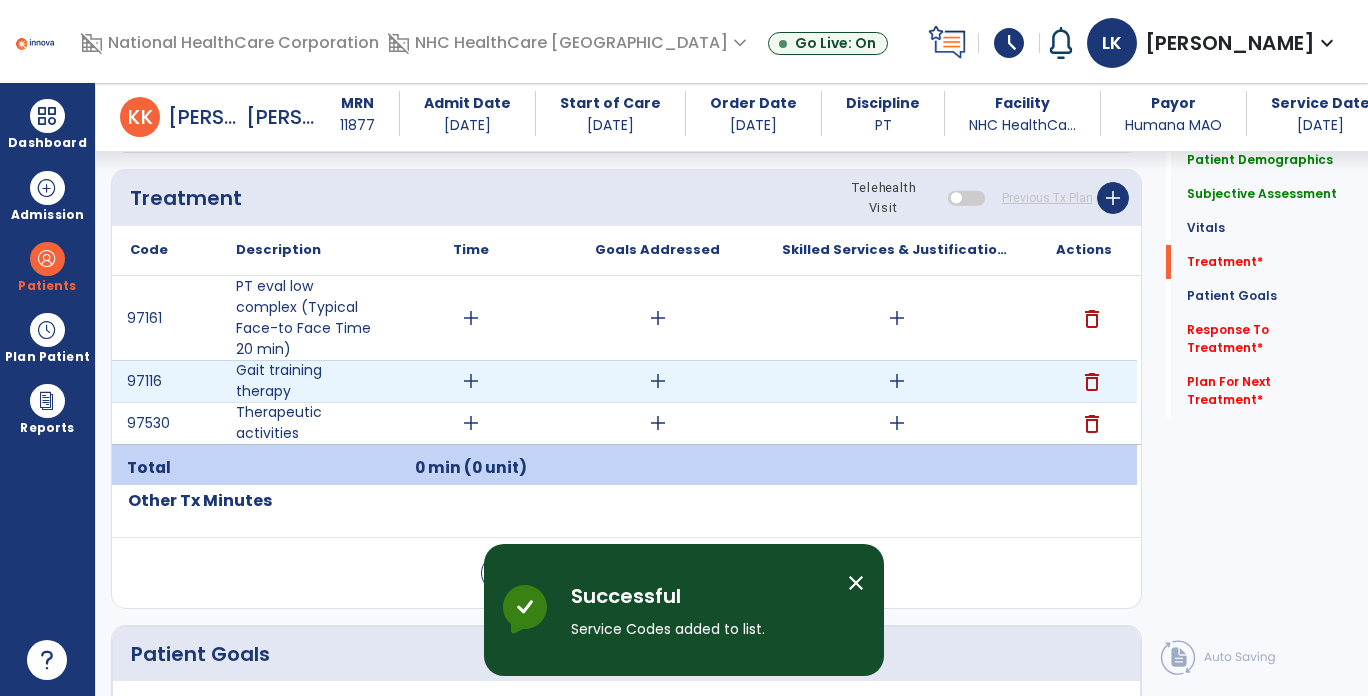click on "add" at bounding box center [897, 381] 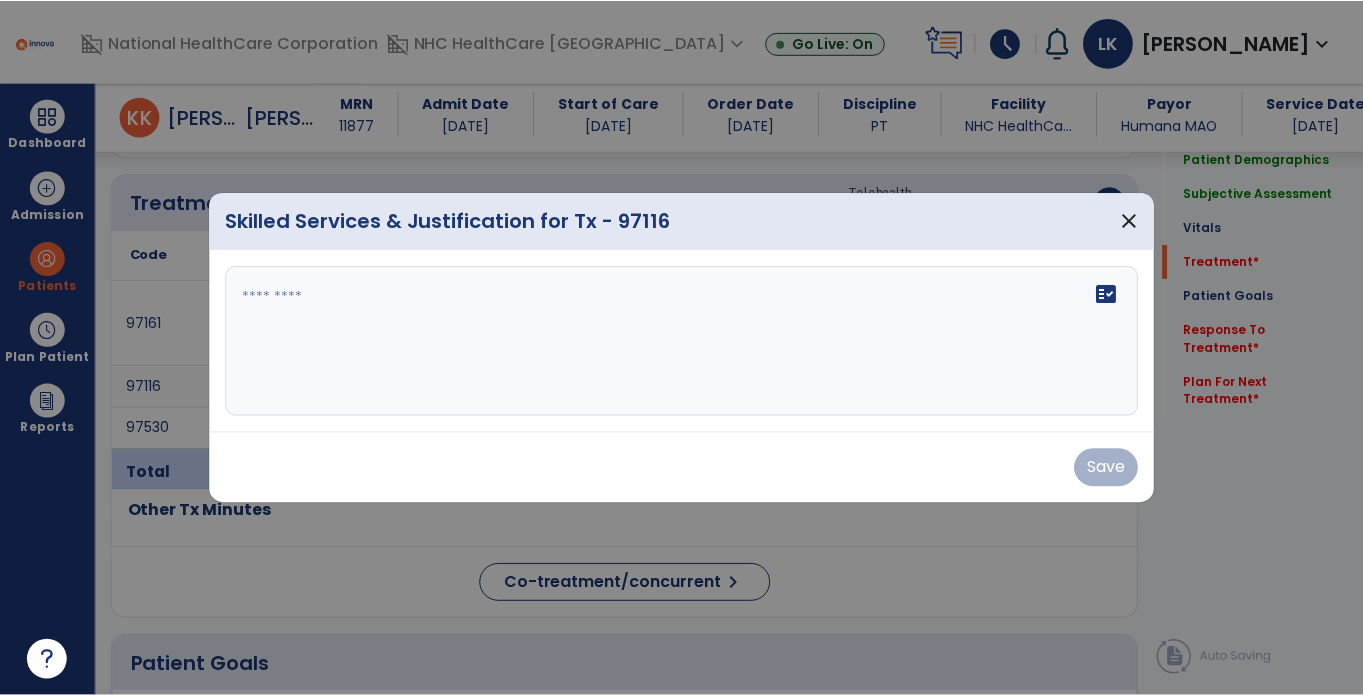 scroll, scrollTop: 1200, scrollLeft: 0, axis: vertical 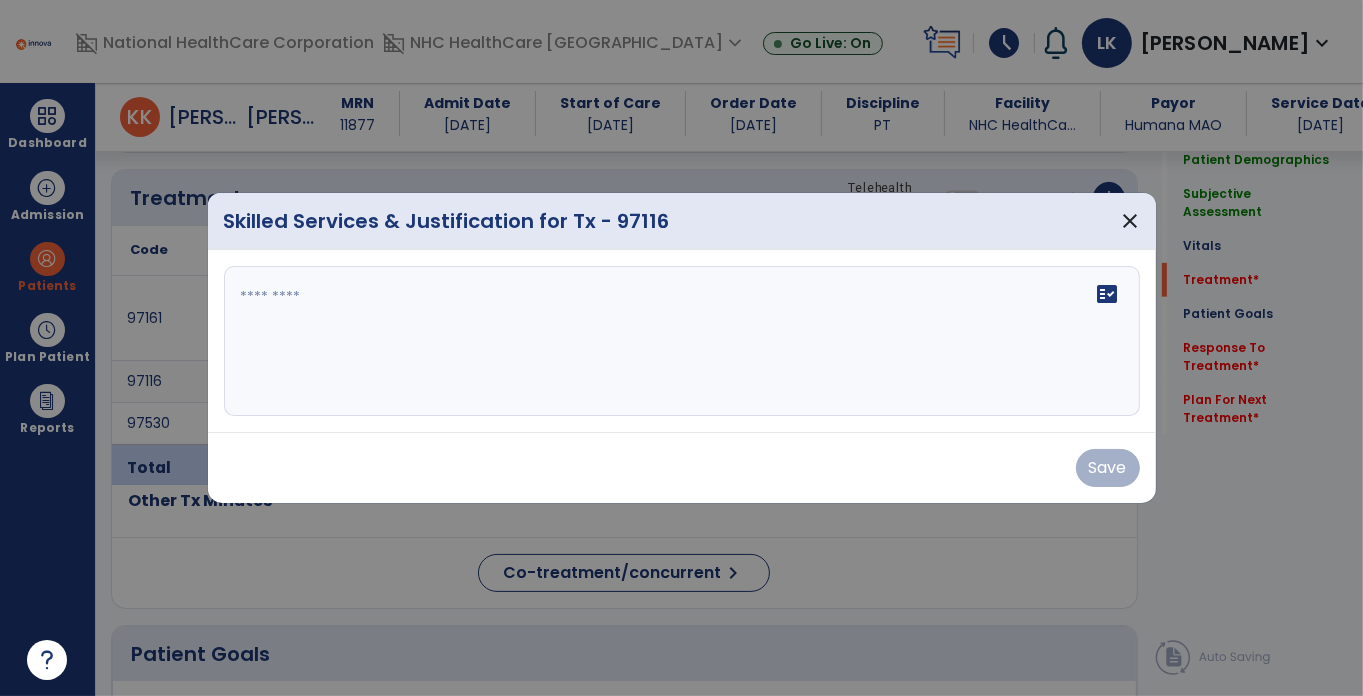 click at bounding box center [682, 341] 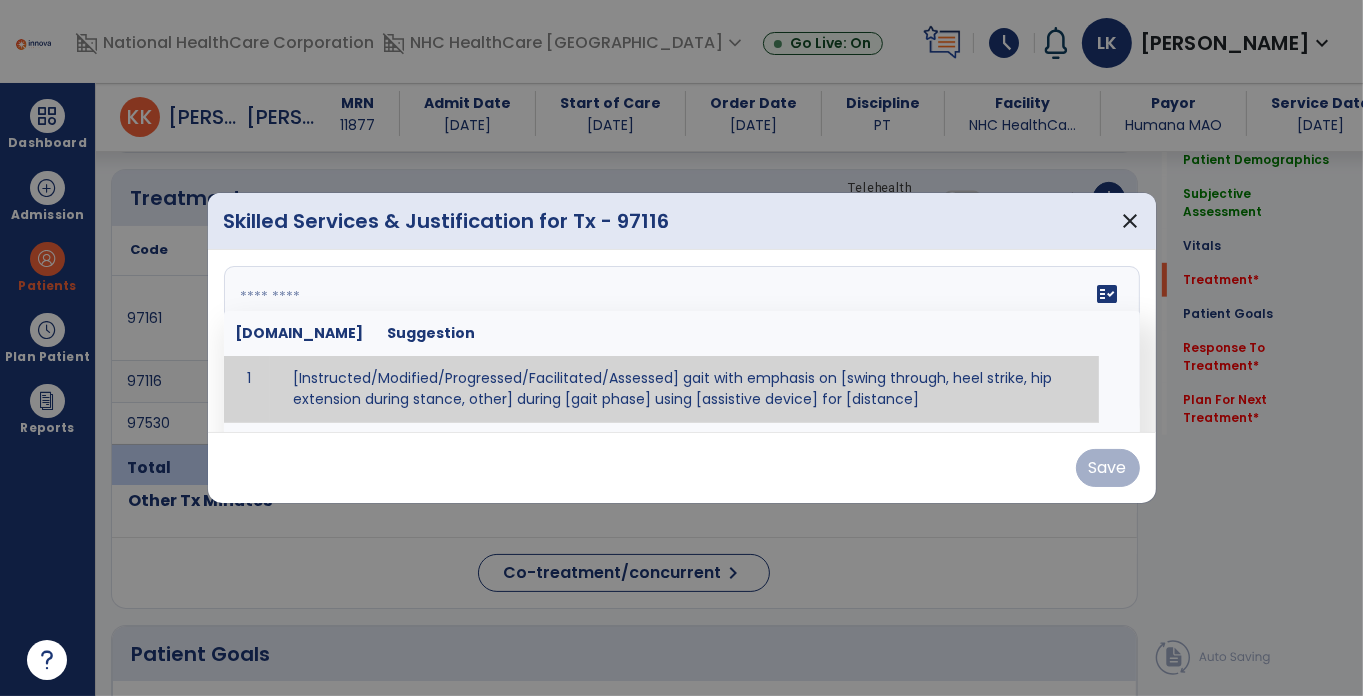 paste on "**********" 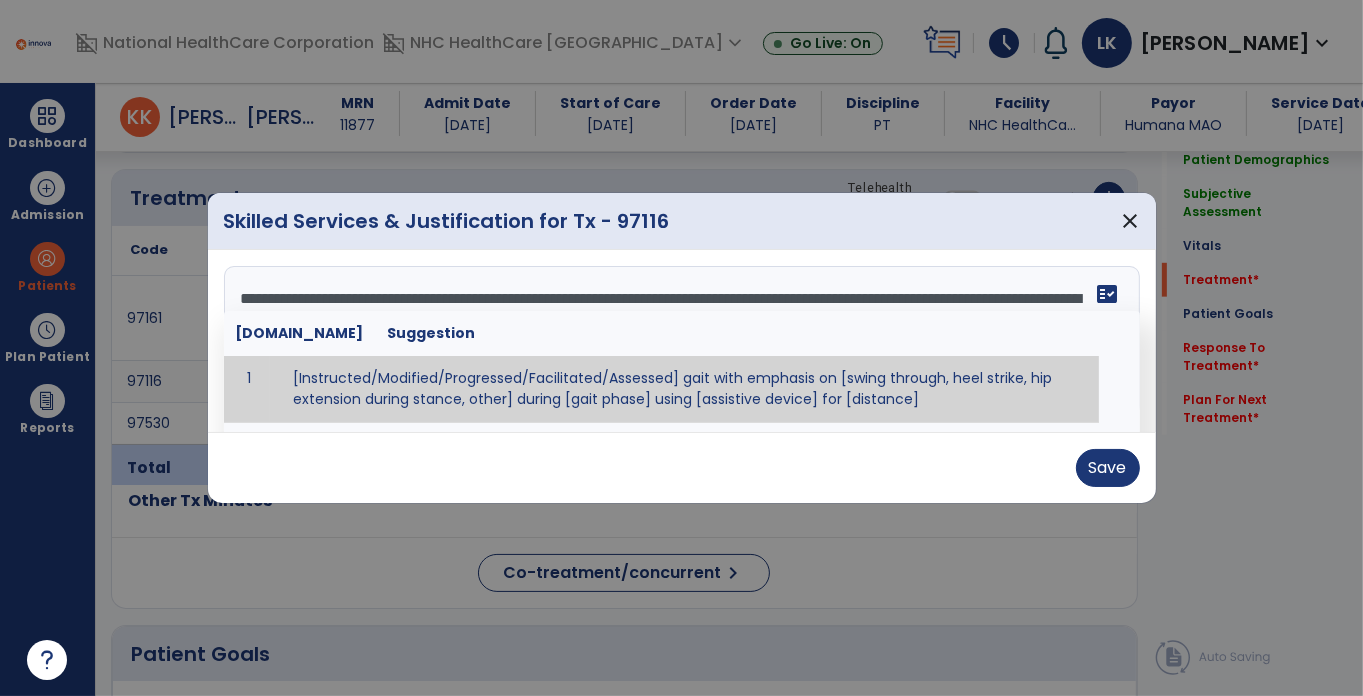 scroll, scrollTop: 160, scrollLeft: 0, axis: vertical 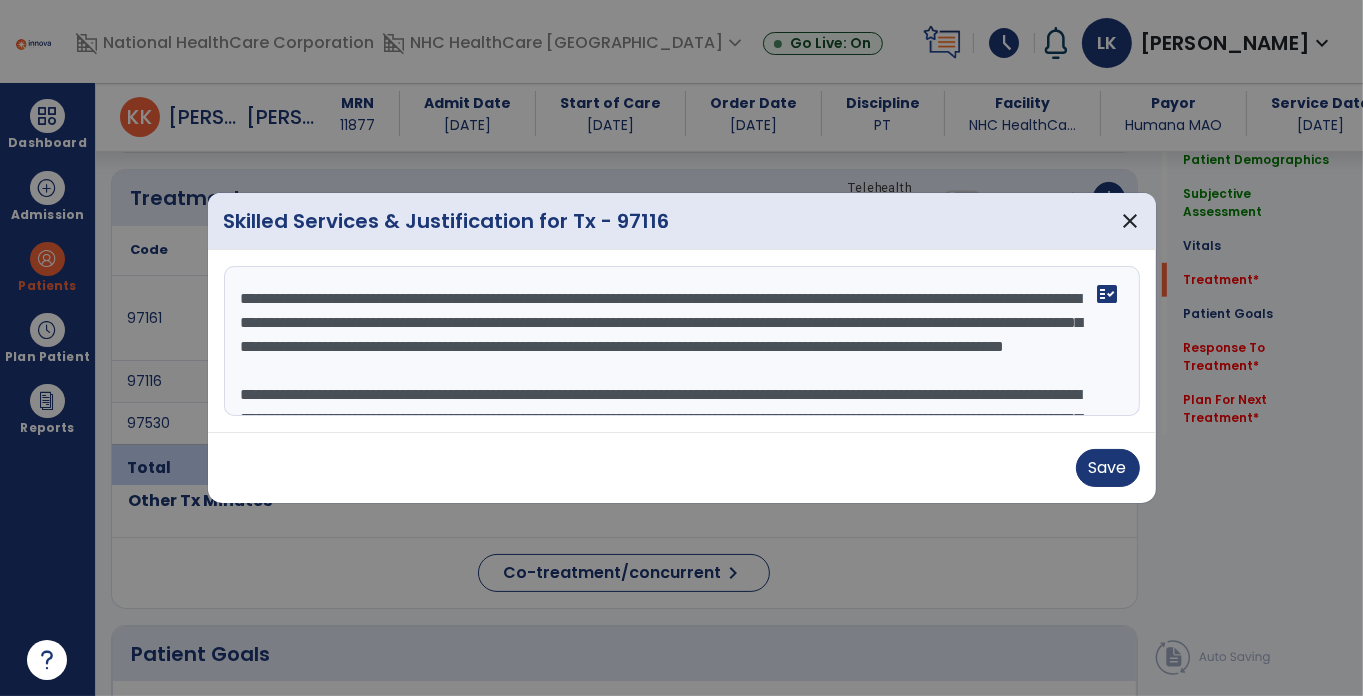 drag, startPoint x: 280, startPoint y: 297, endPoint x: 199, endPoint y: 292, distance: 81.154175 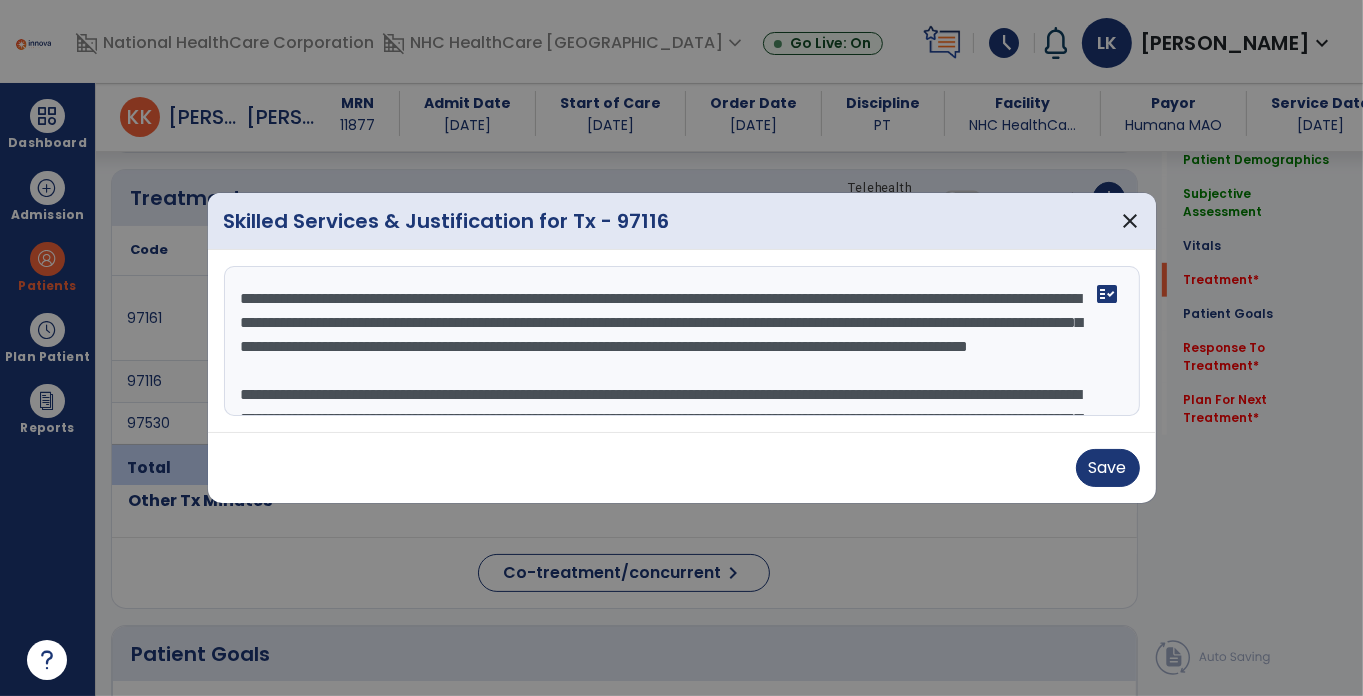 scroll, scrollTop: 168, scrollLeft: 0, axis: vertical 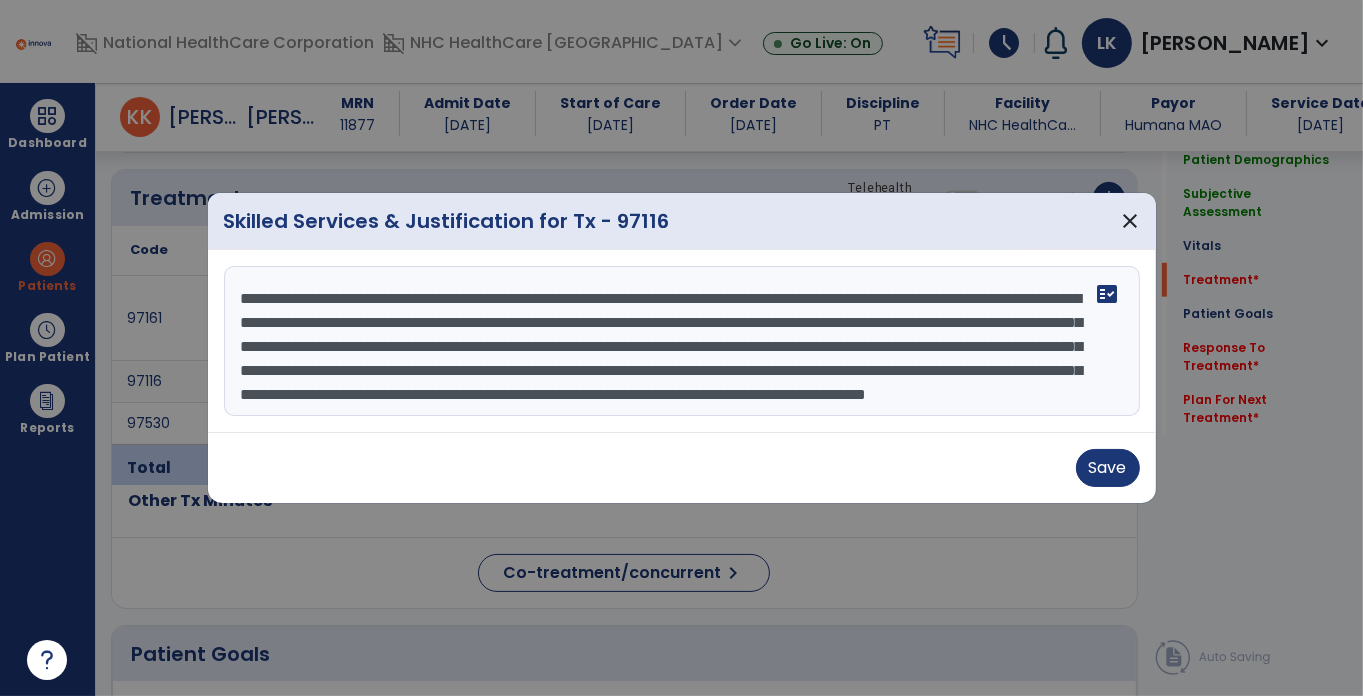 drag, startPoint x: 896, startPoint y: 367, endPoint x: 1031, endPoint y: 450, distance: 158.47397 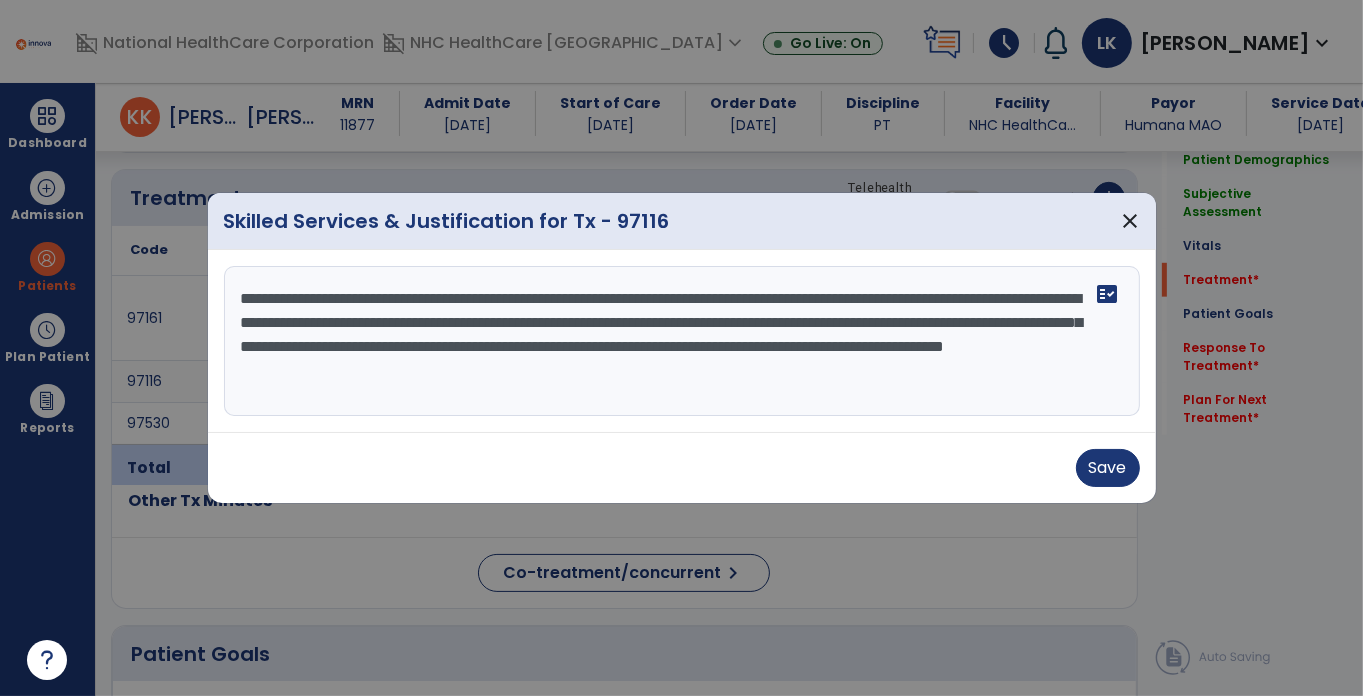 scroll, scrollTop: 0, scrollLeft: 0, axis: both 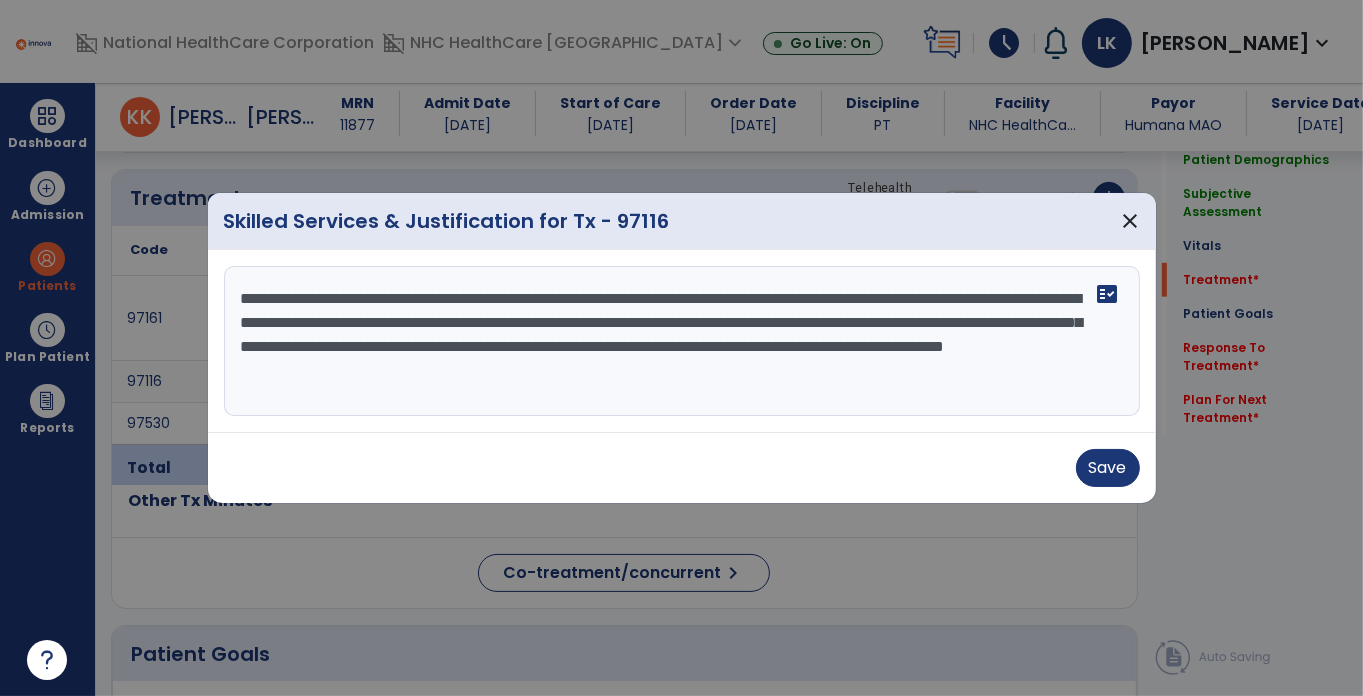 type on "**********" 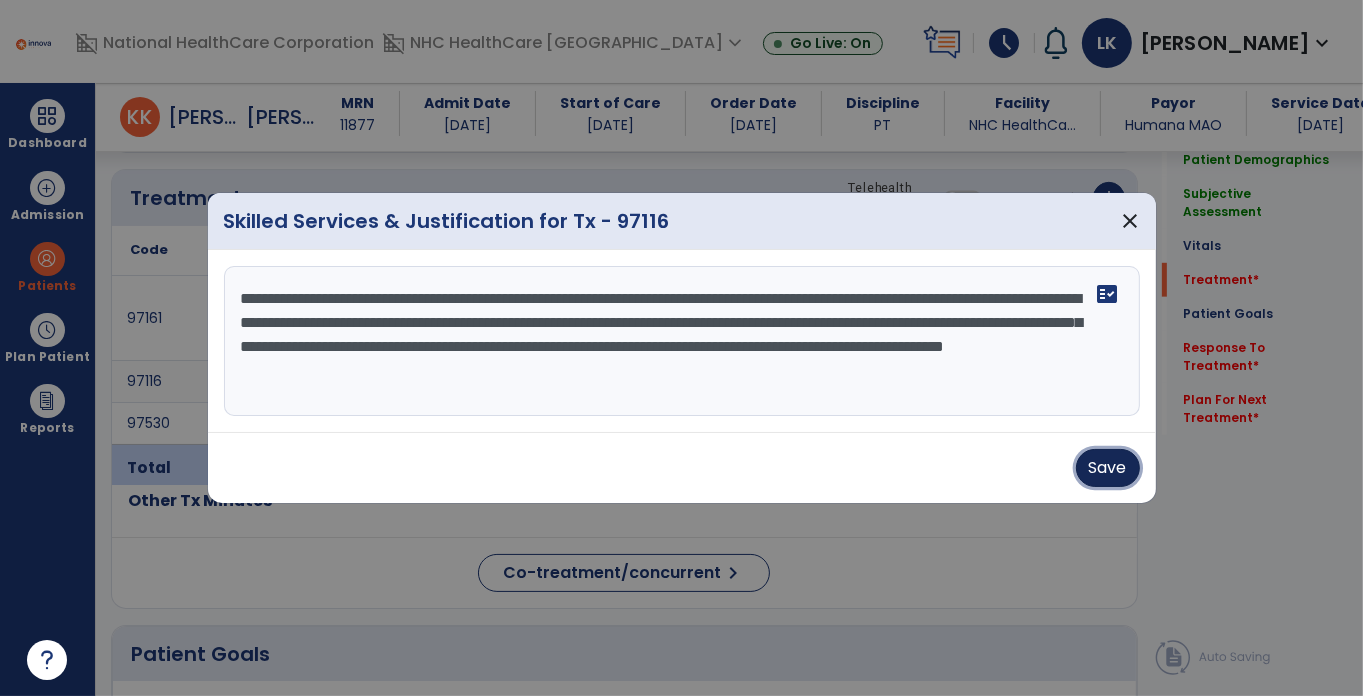 click on "Save" at bounding box center [1108, 468] 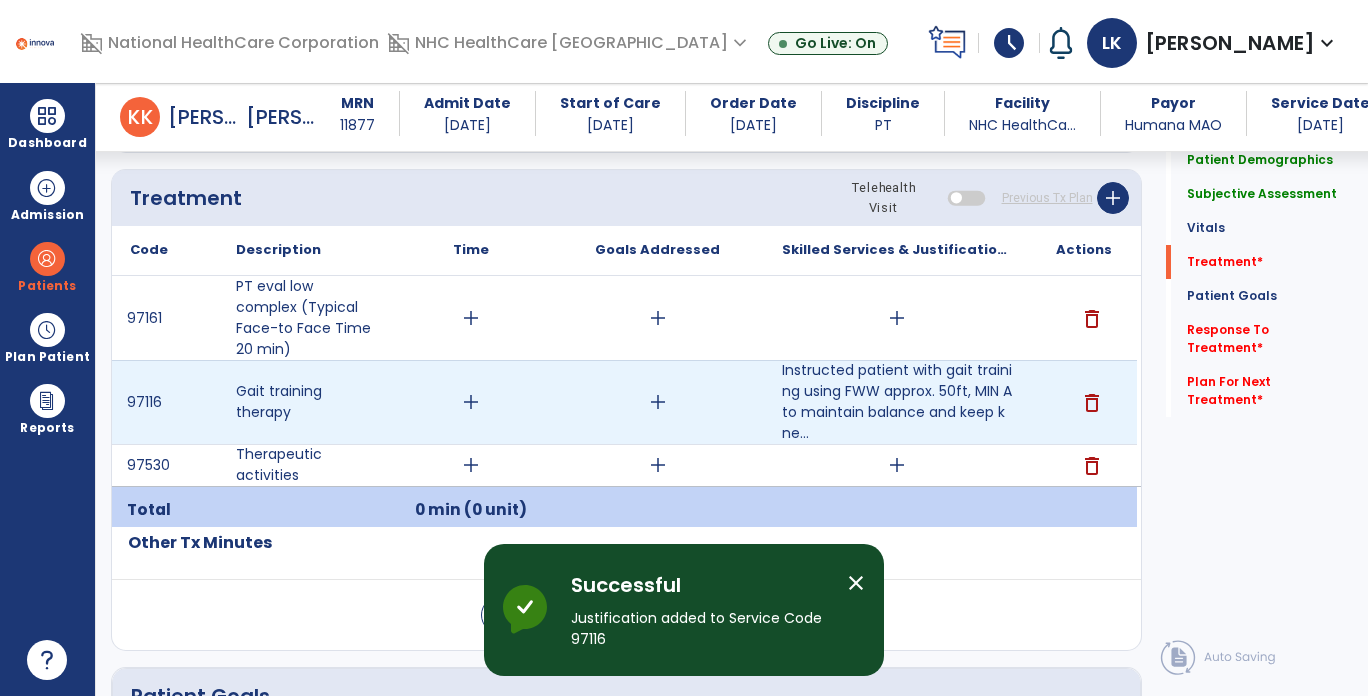 click on "add" at bounding box center (471, 402) 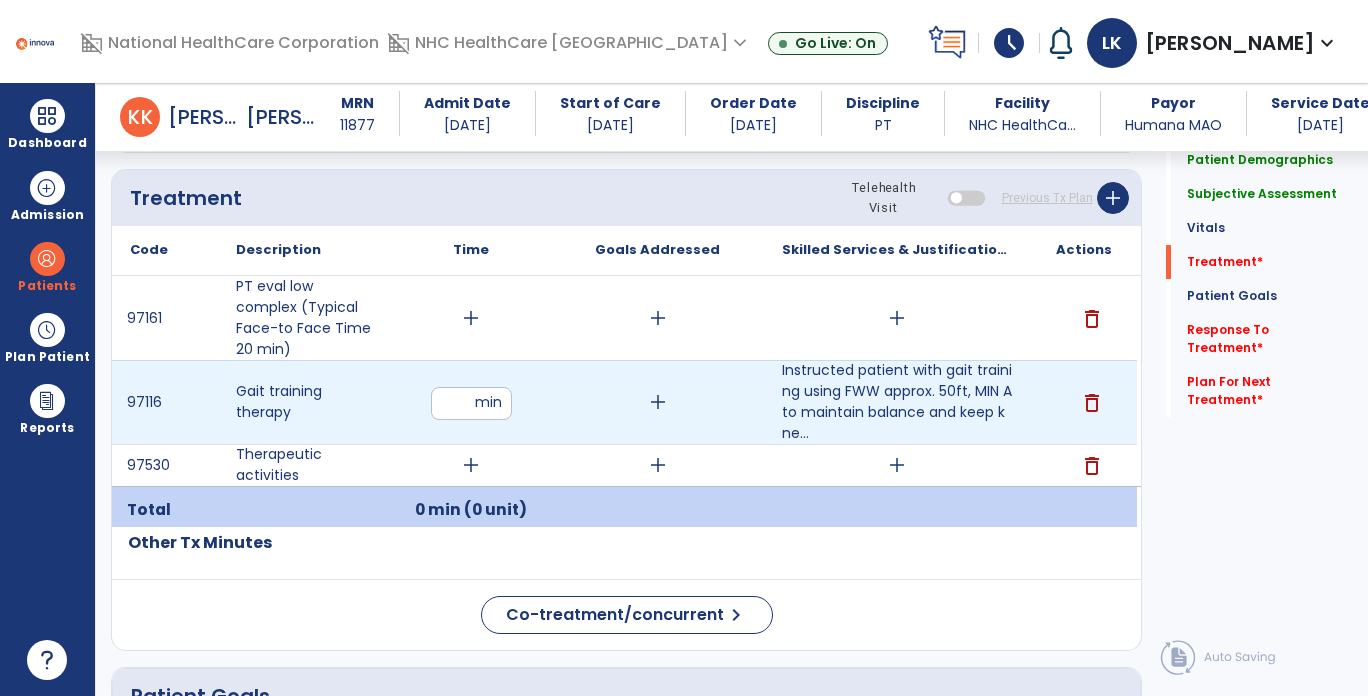 type on "*" 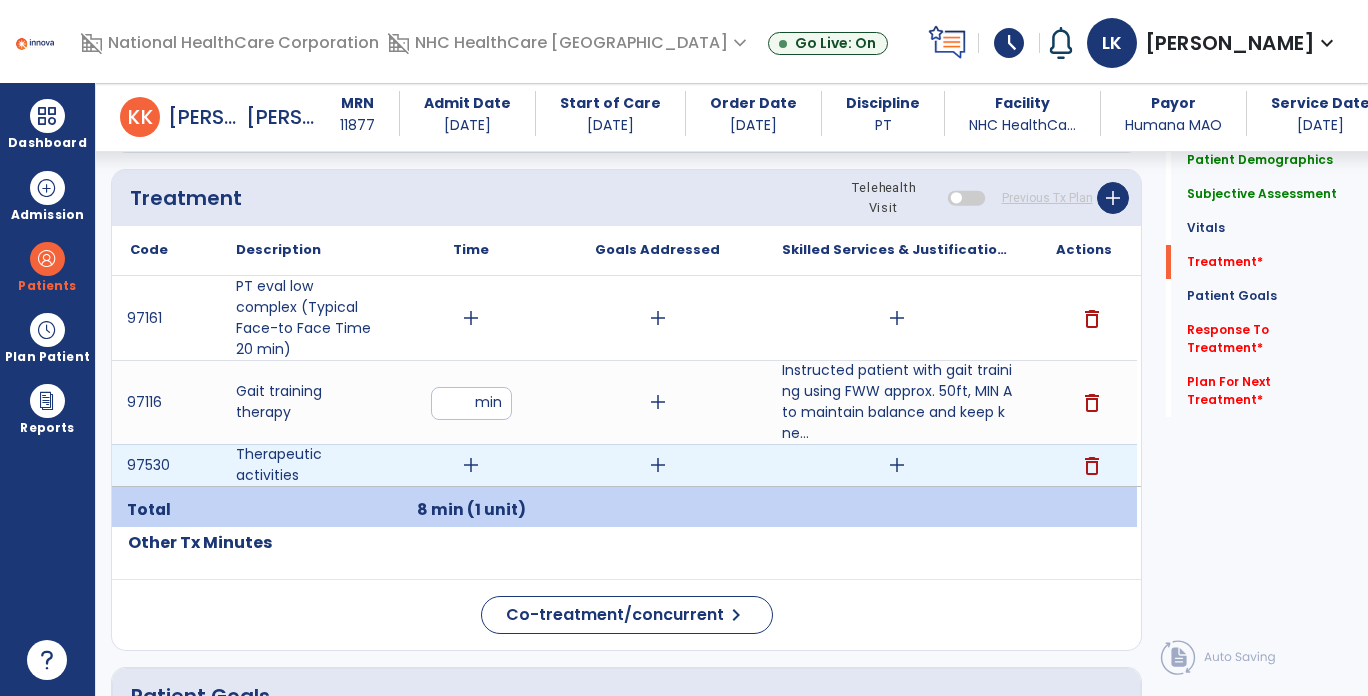 click on "add" at bounding box center [471, 465] 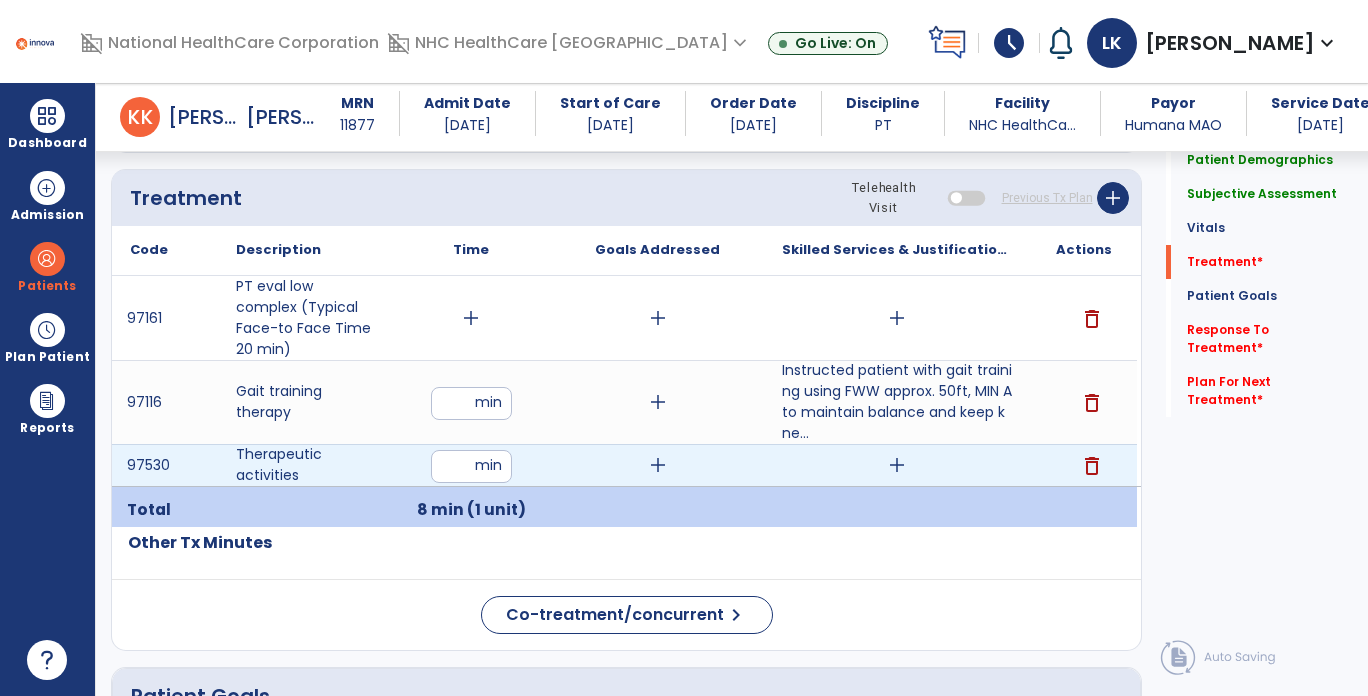 type on "**" 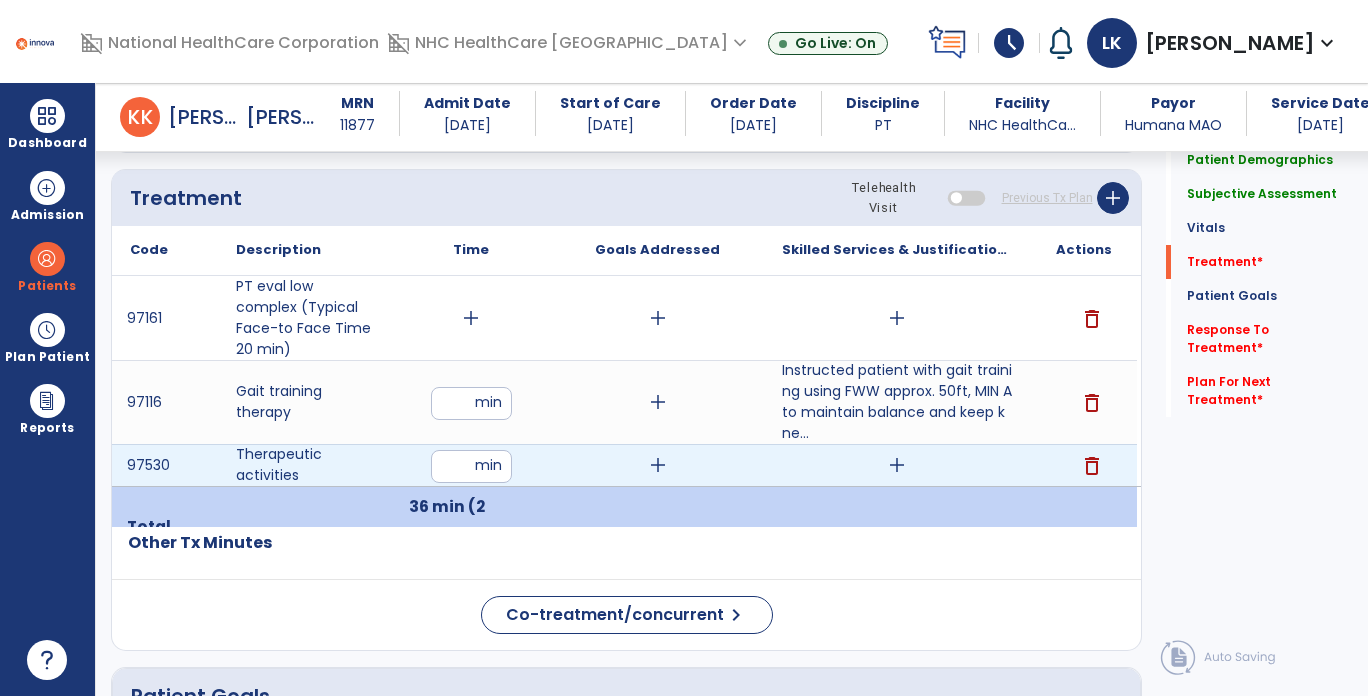 click on "add" at bounding box center (897, 465) 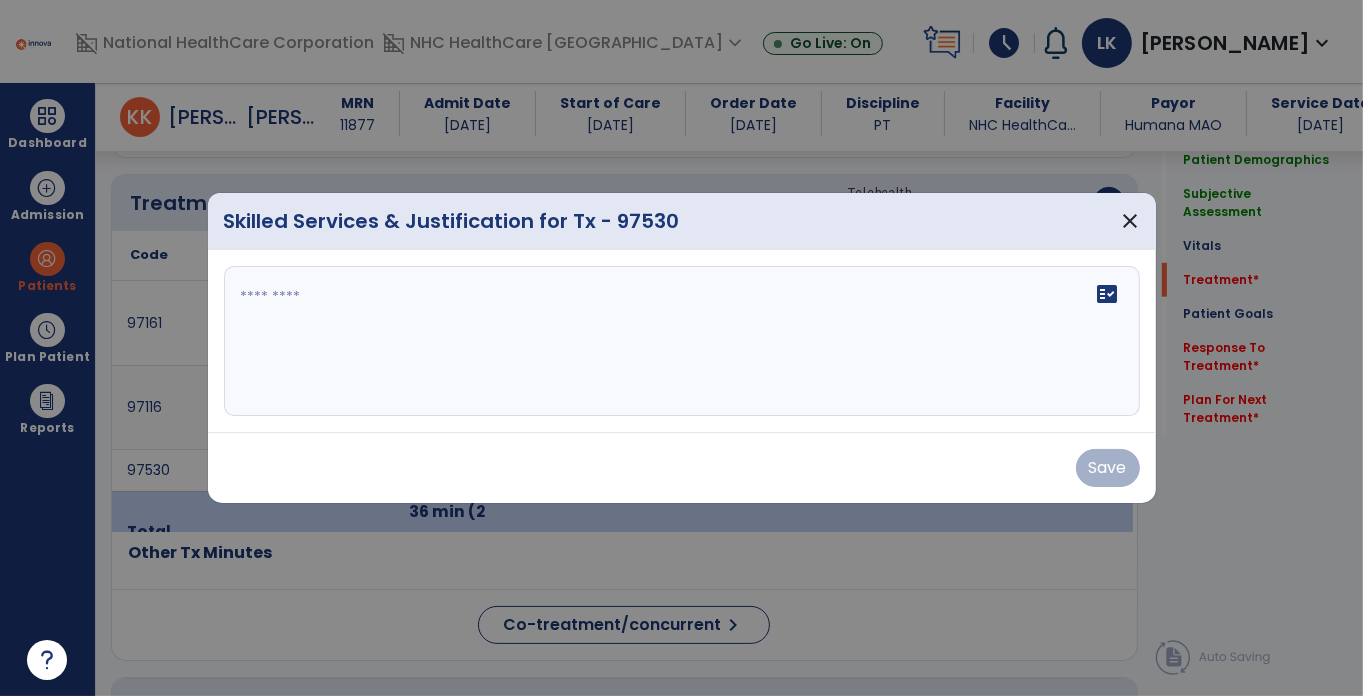 scroll, scrollTop: 1200, scrollLeft: 0, axis: vertical 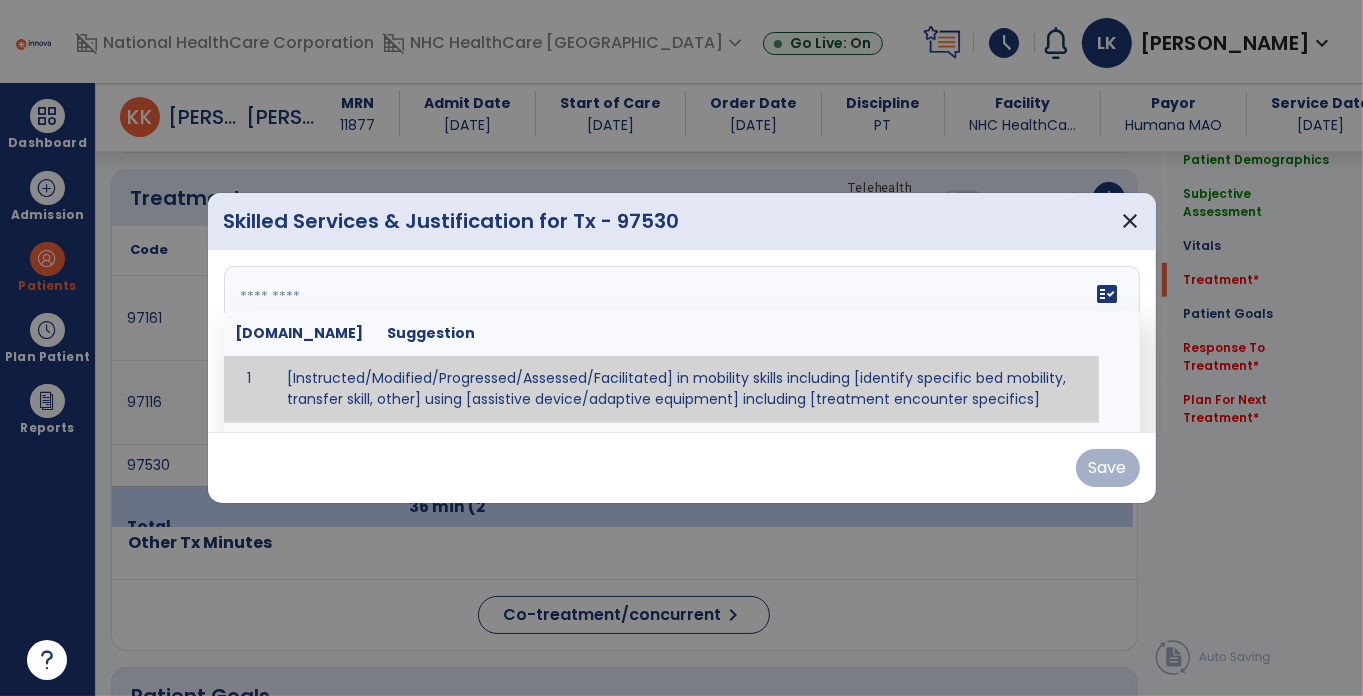 paste on "**********" 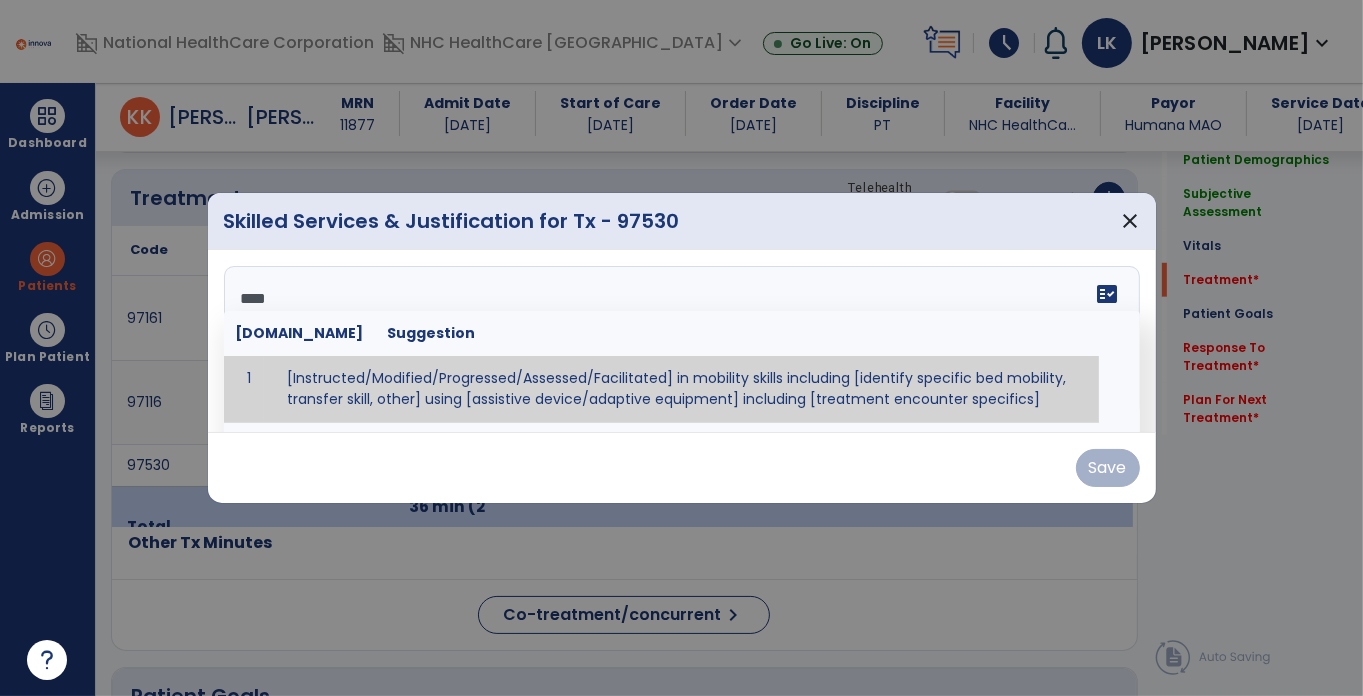 scroll, scrollTop: 88, scrollLeft: 0, axis: vertical 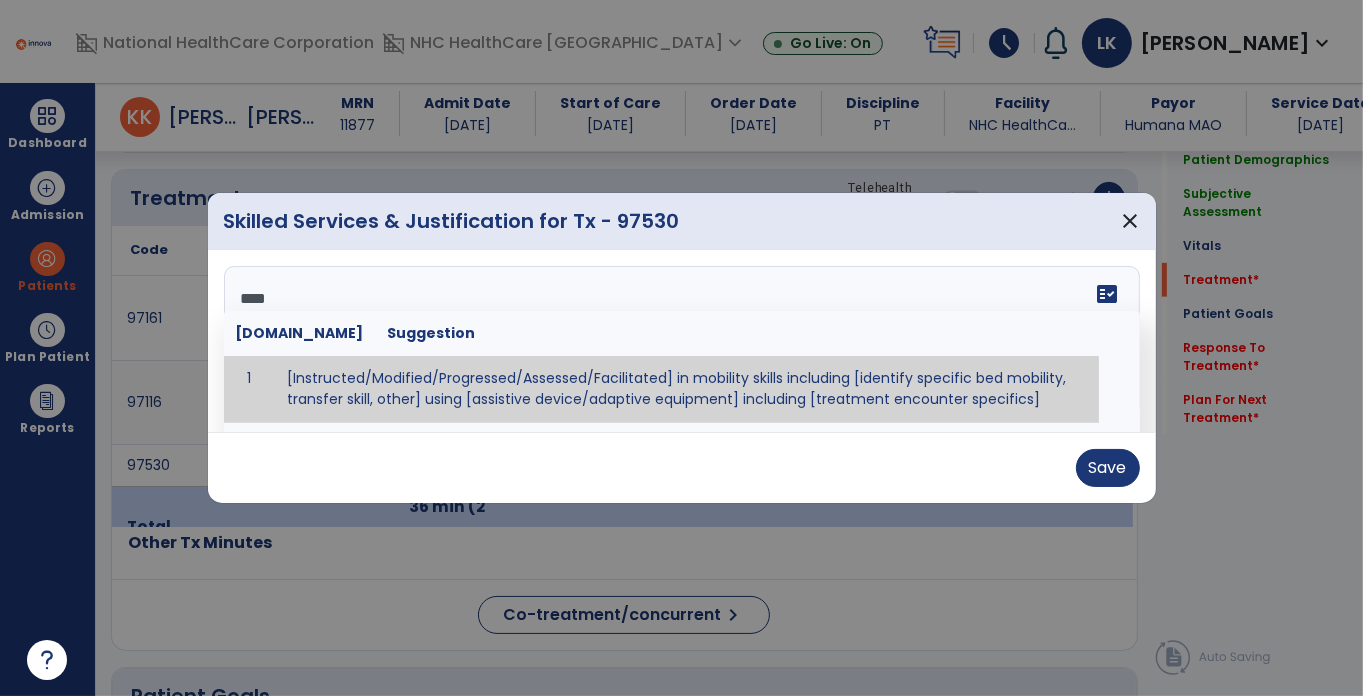 drag, startPoint x: 368, startPoint y: 296, endPoint x: 182, endPoint y: 299, distance: 186.02419 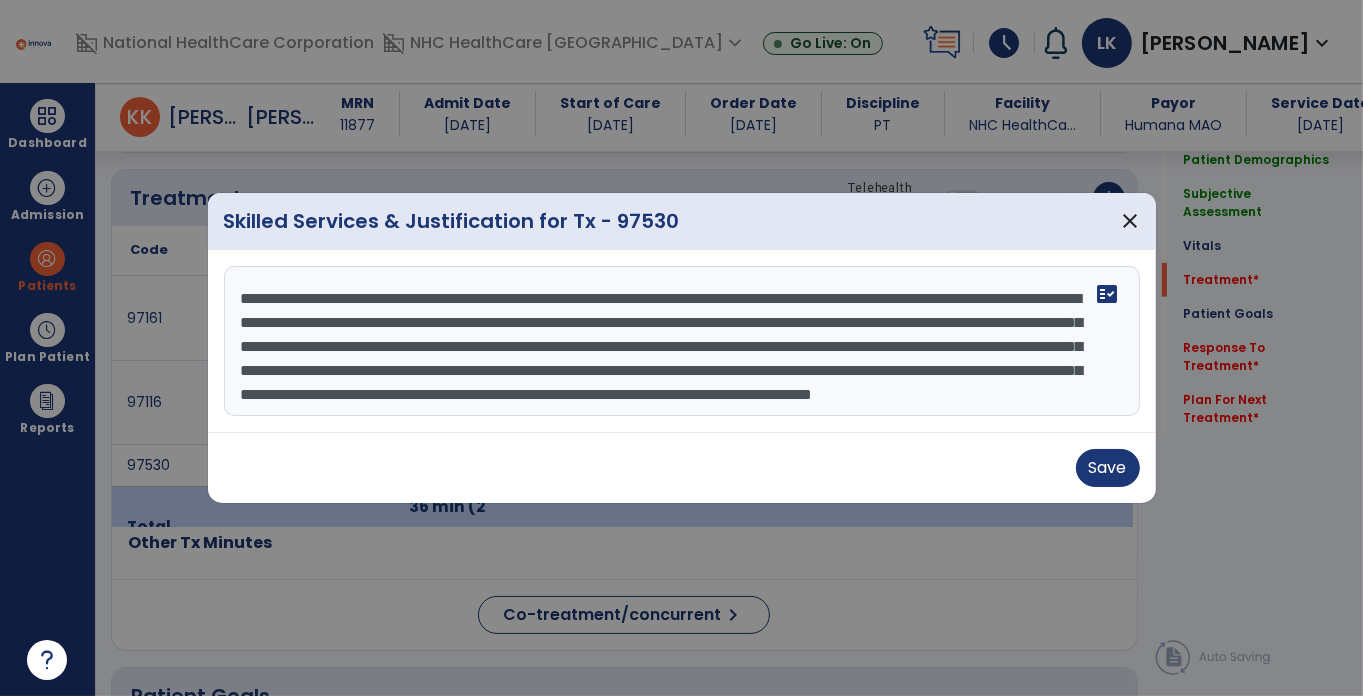 scroll, scrollTop: 48, scrollLeft: 0, axis: vertical 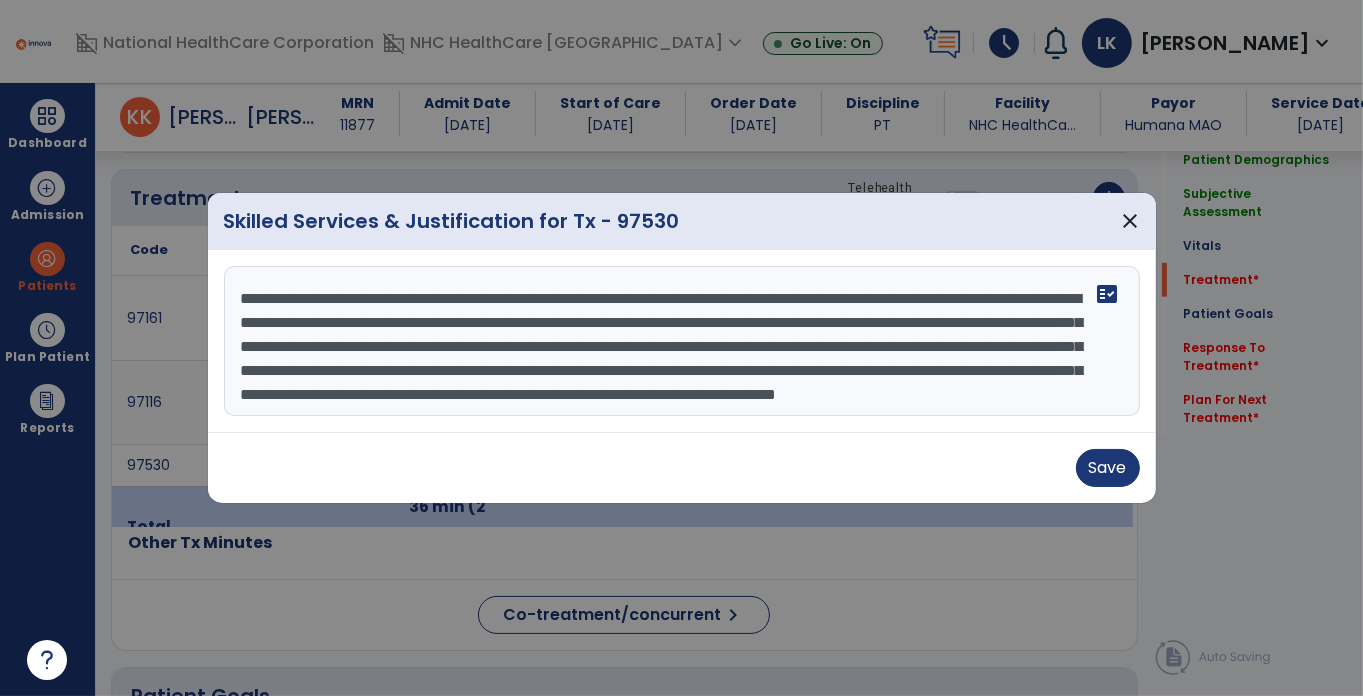 type on "**********" 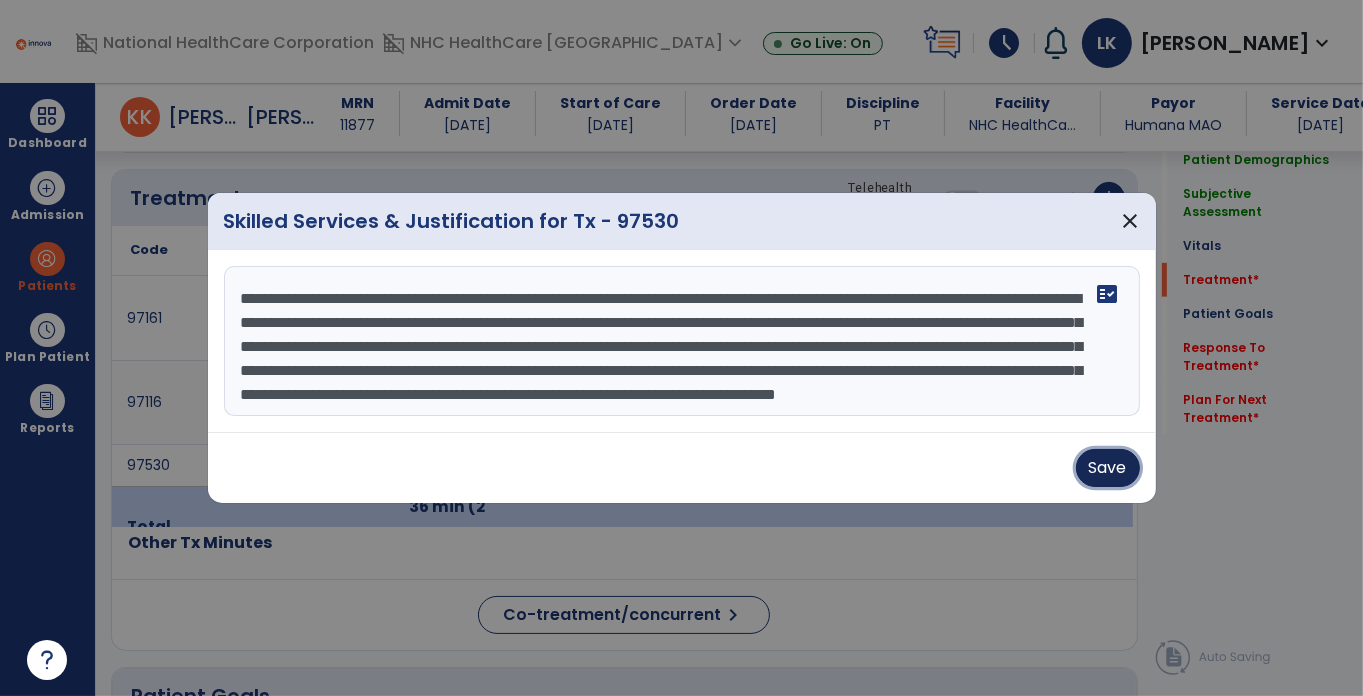 click on "Save" at bounding box center [1108, 468] 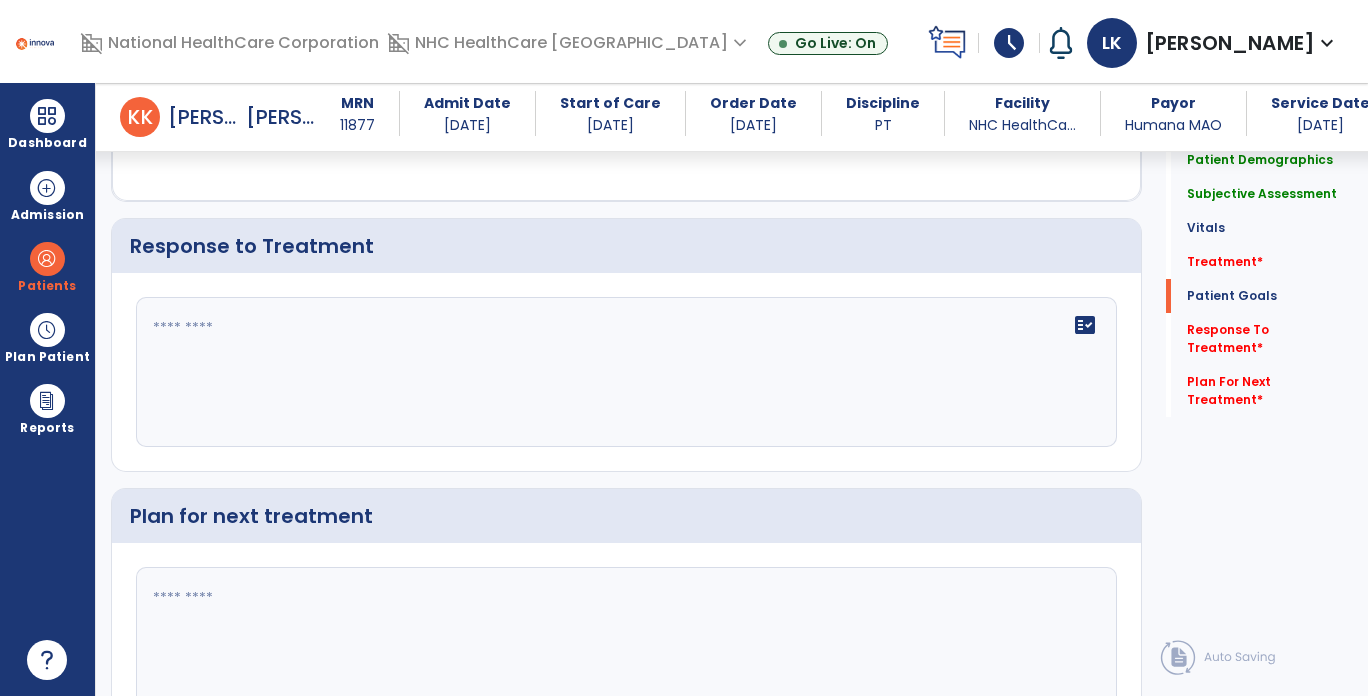 scroll, scrollTop: 3190, scrollLeft: 0, axis: vertical 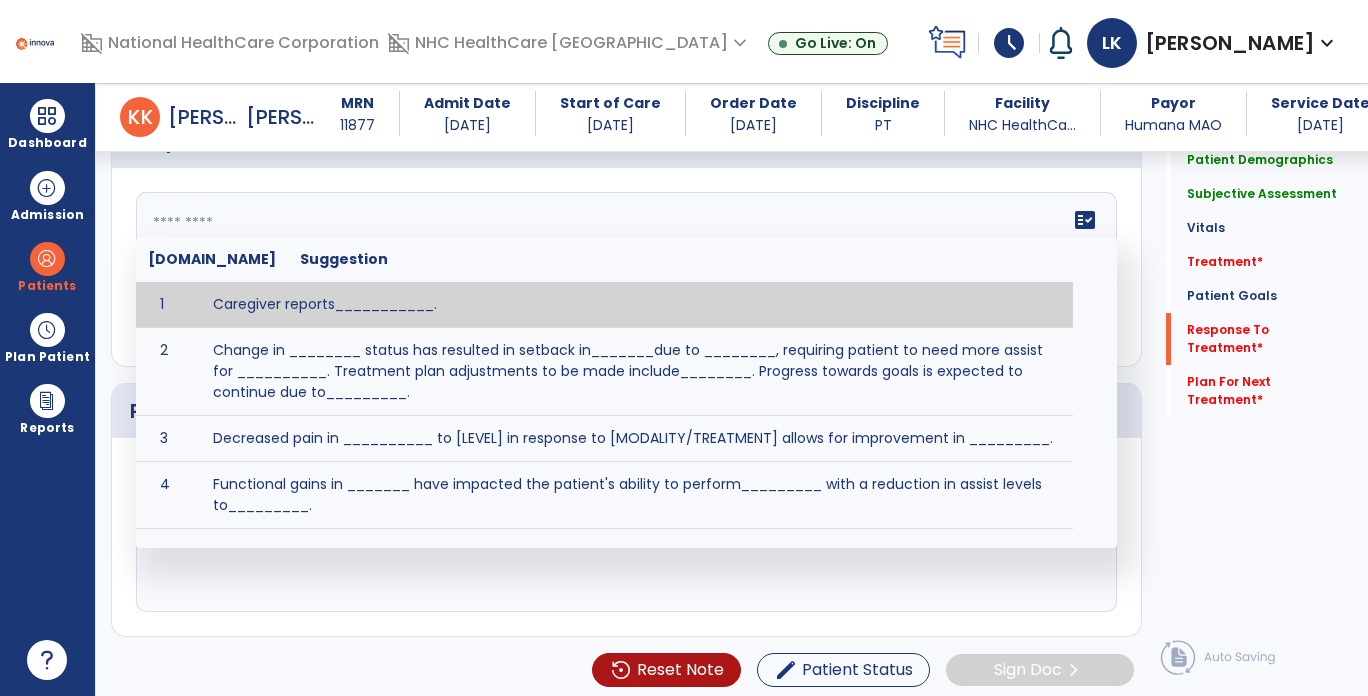 click 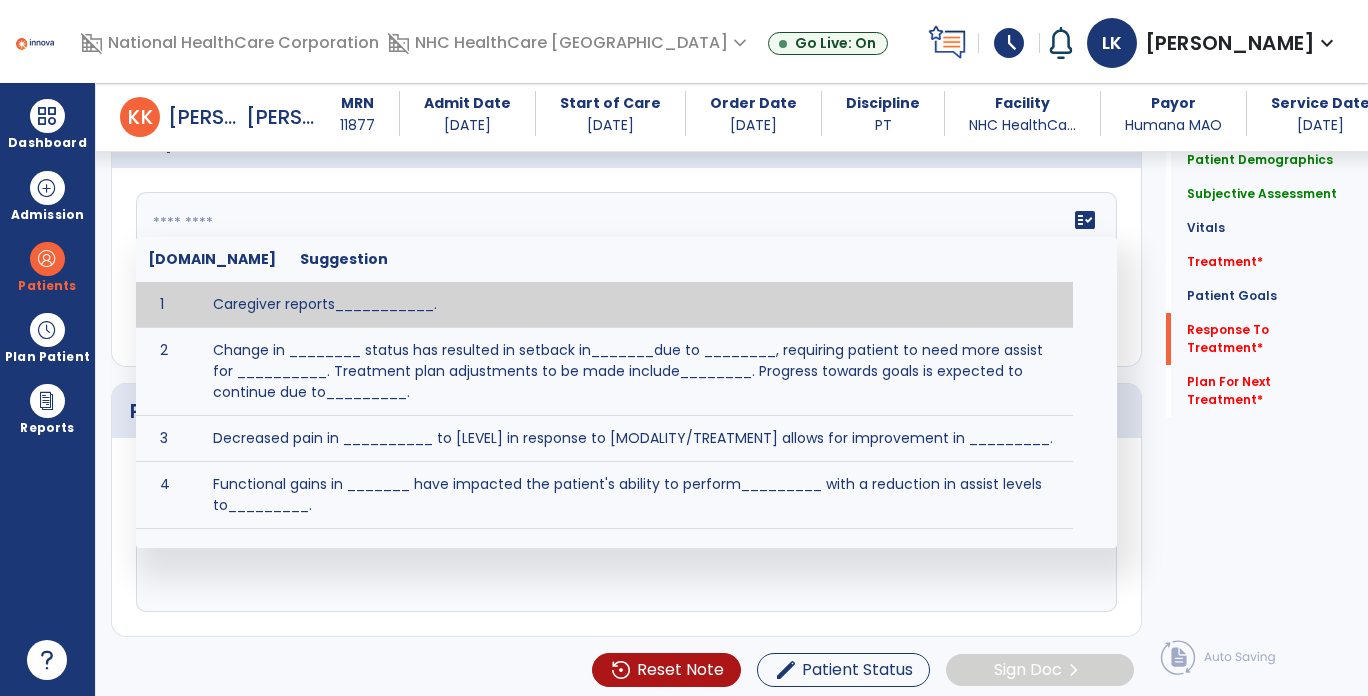 paste on "**********" 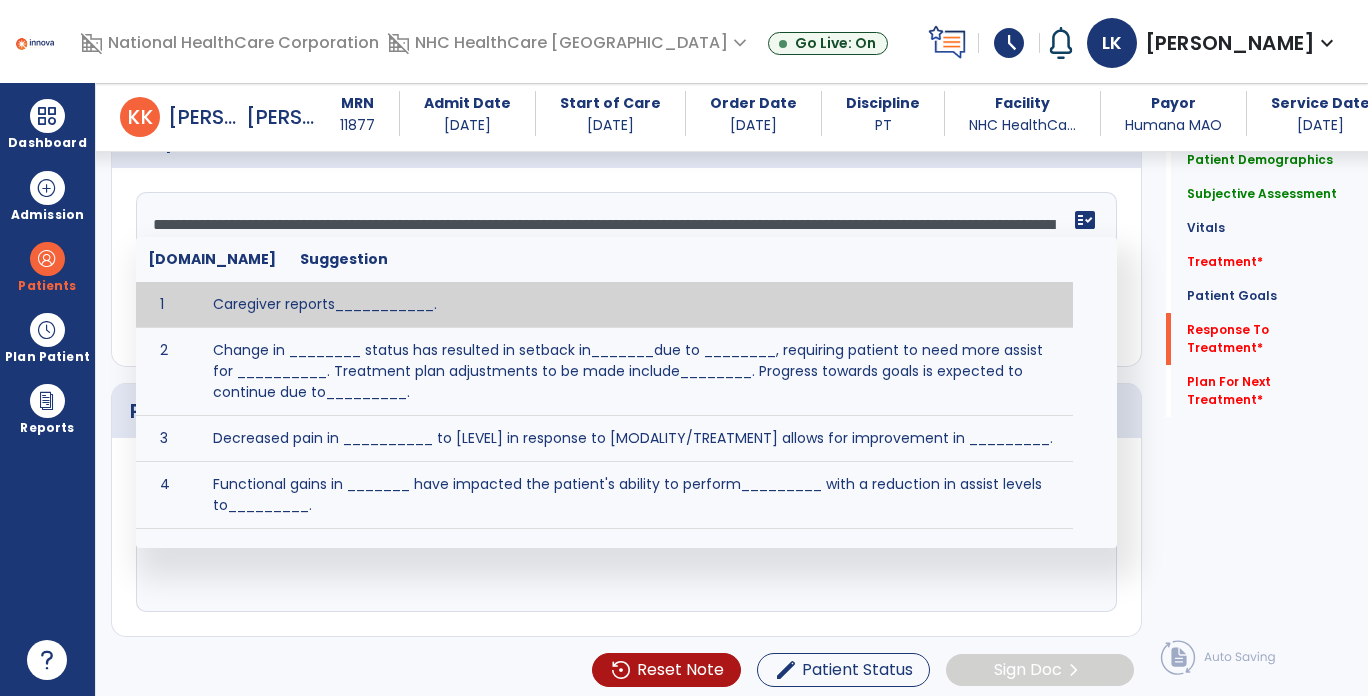 click on "**********" 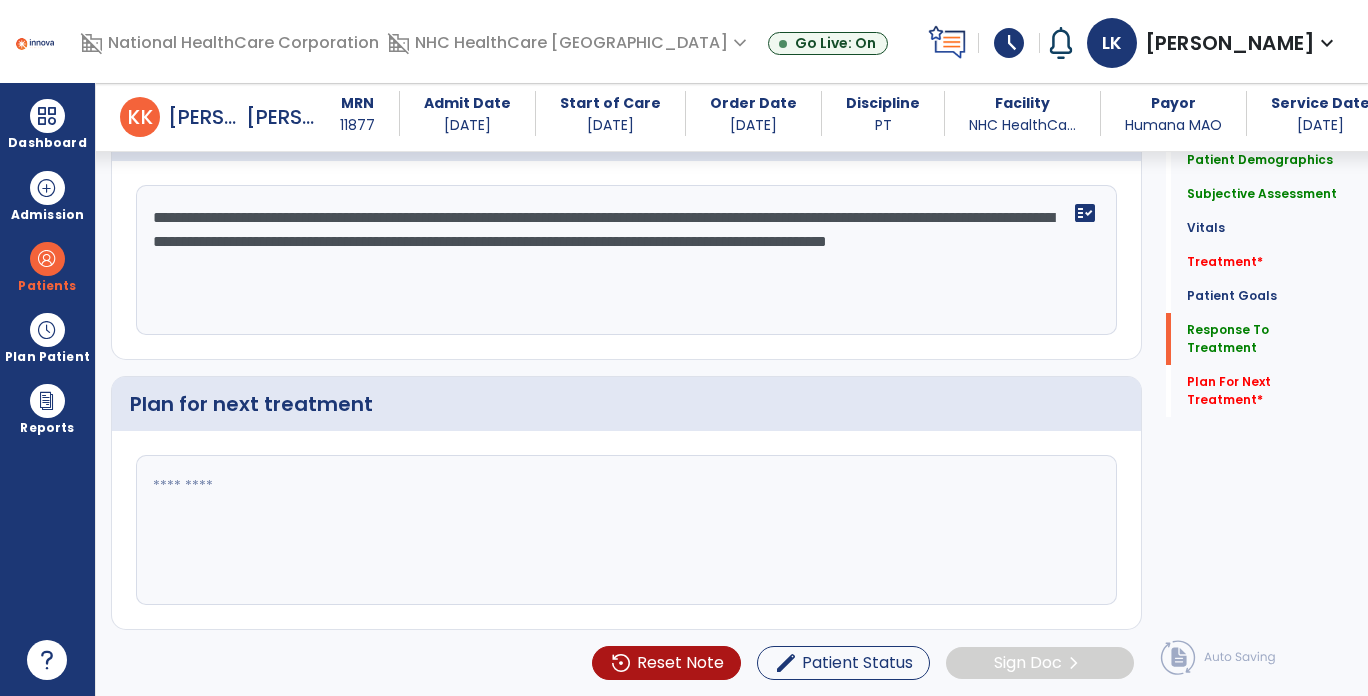 scroll, scrollTop: 3190, scrollLeft: 0, axis: vertical 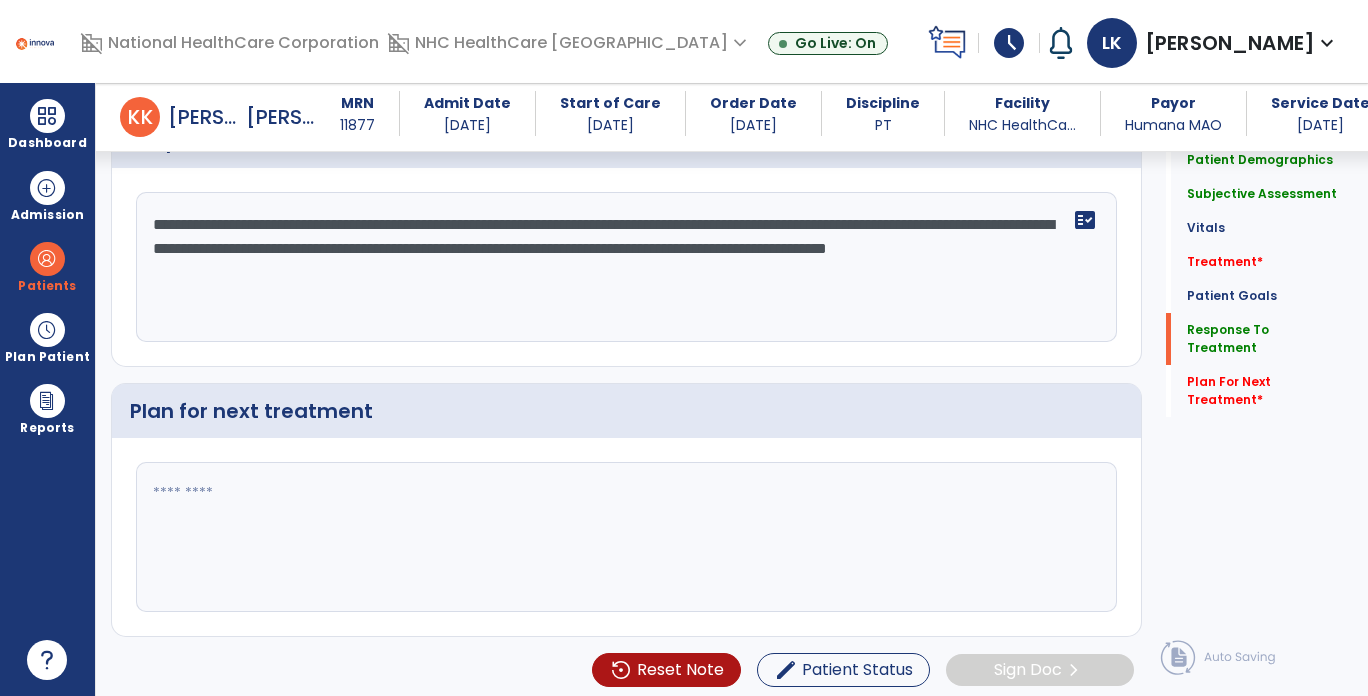 type on "**********" 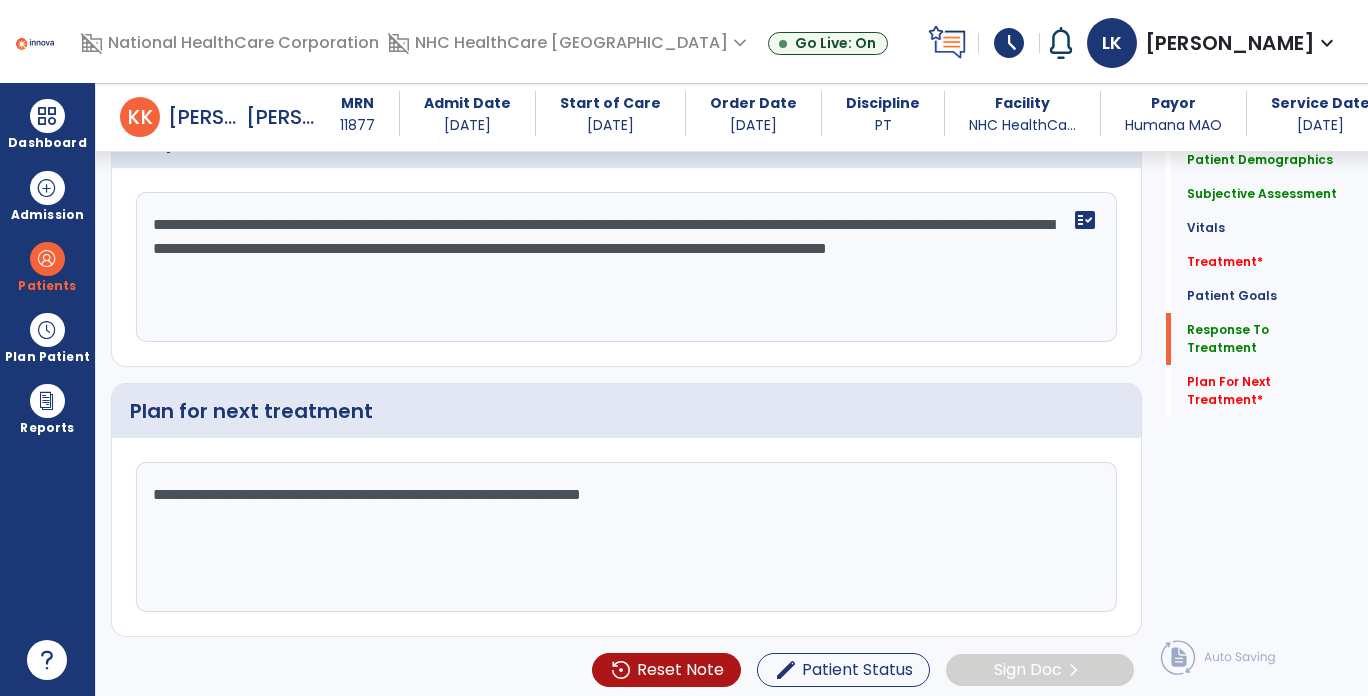 type on "**********" 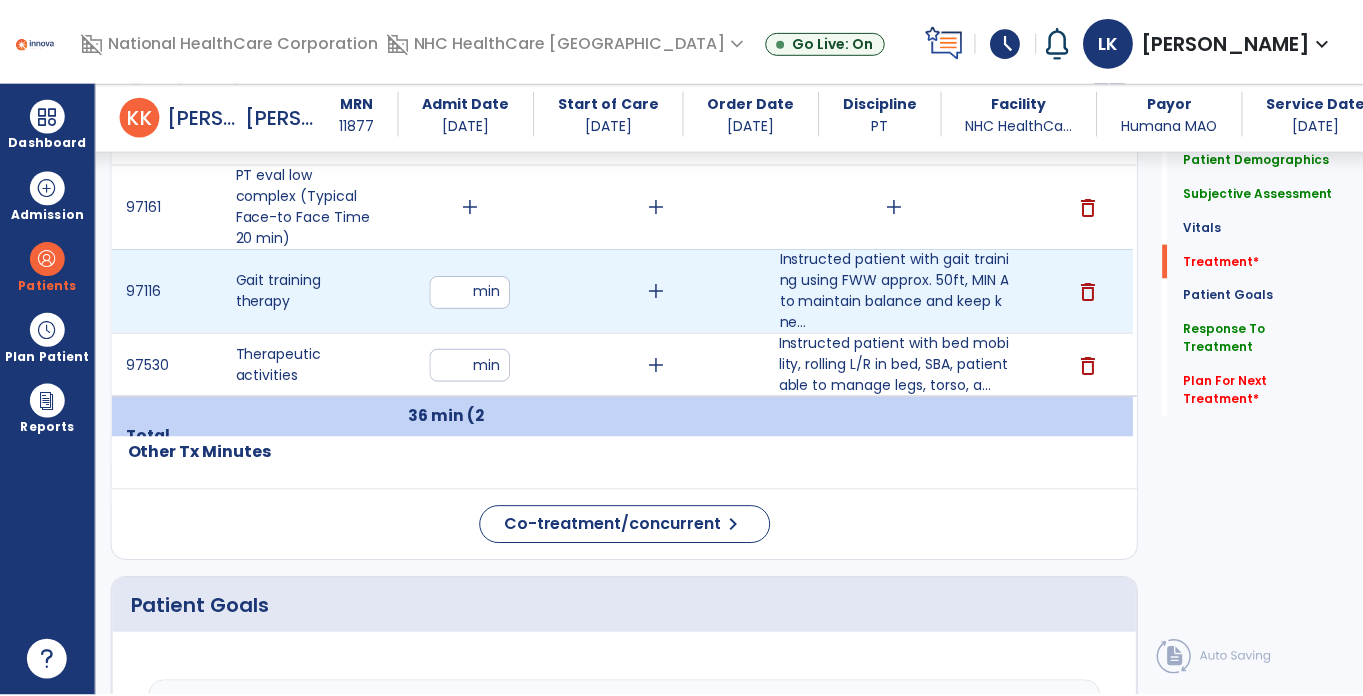 scroll, scrollTop: 1290, scrollLeft: 0, axis: vertical 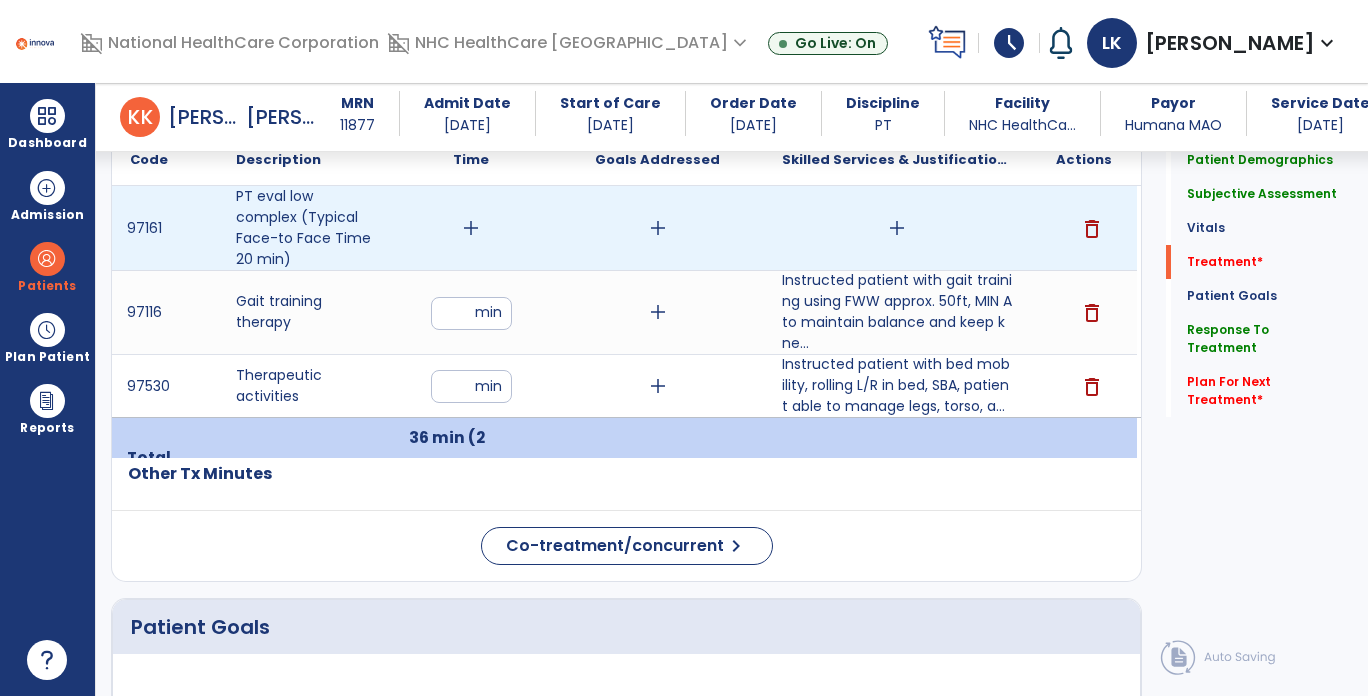 click on "add" at bounding box center (471, 228) 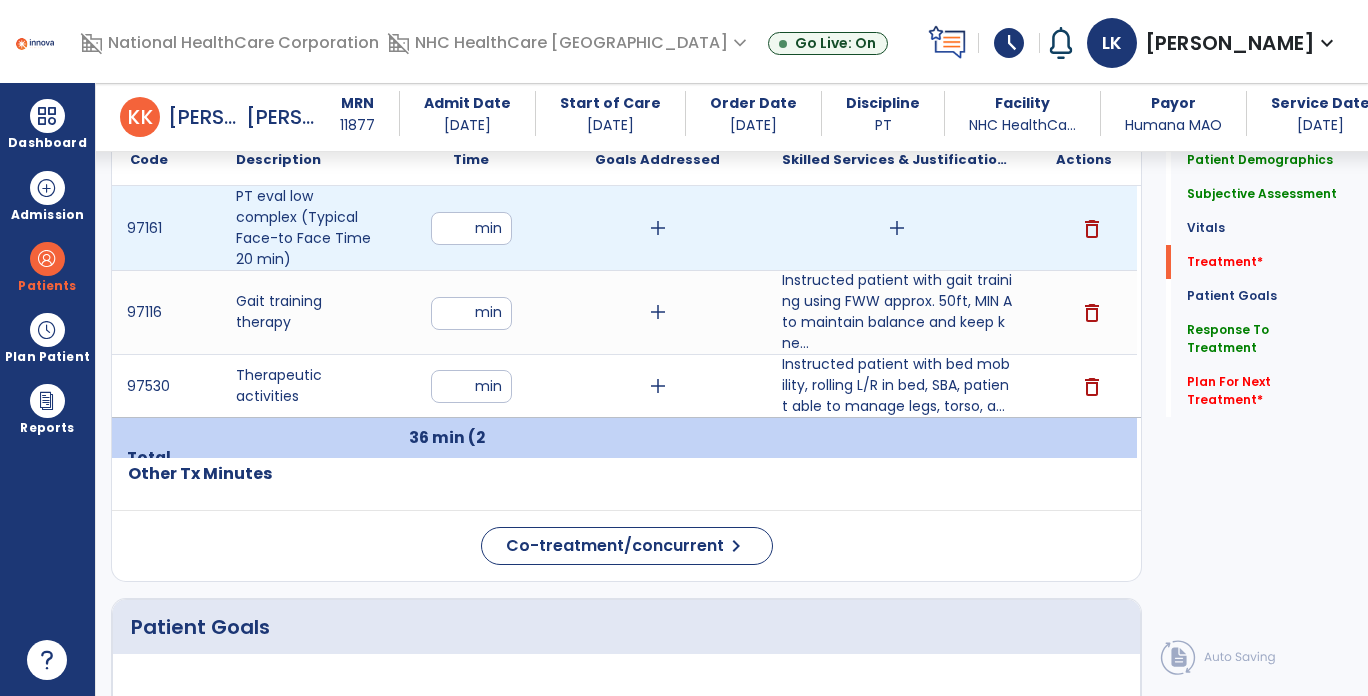click at bounding box center (471, 228) 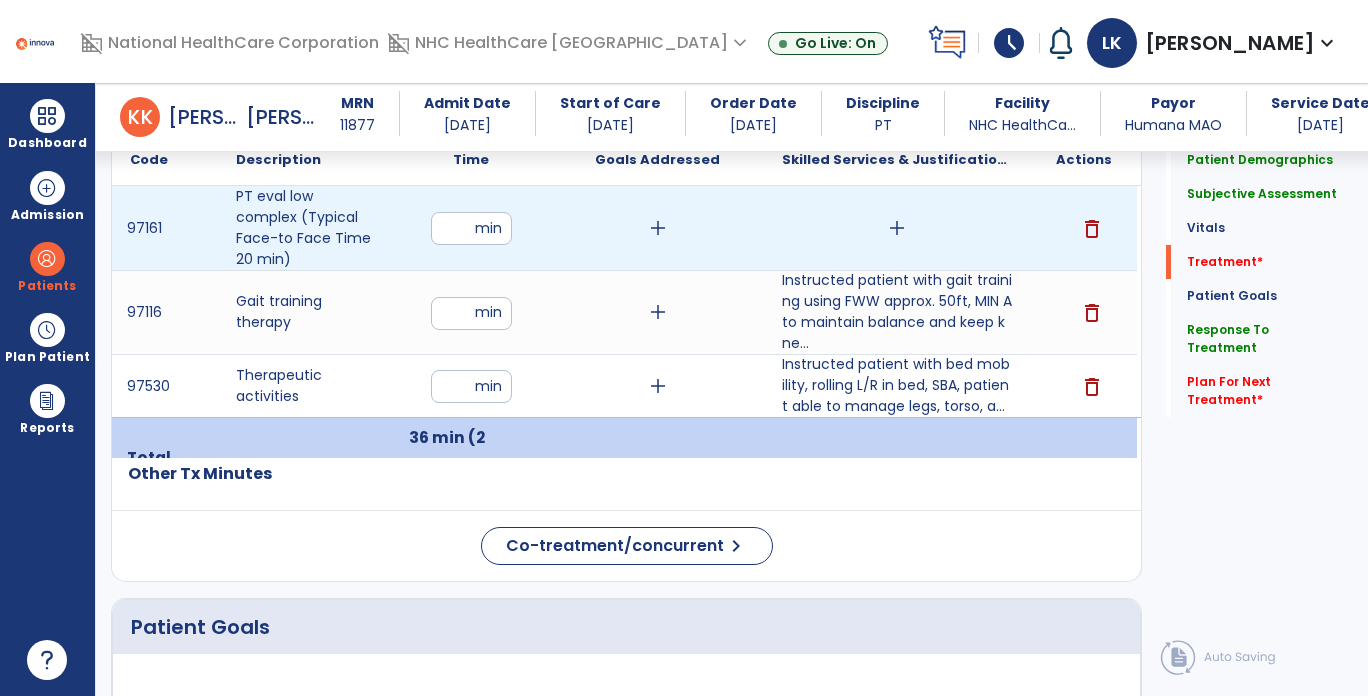 type on "**" 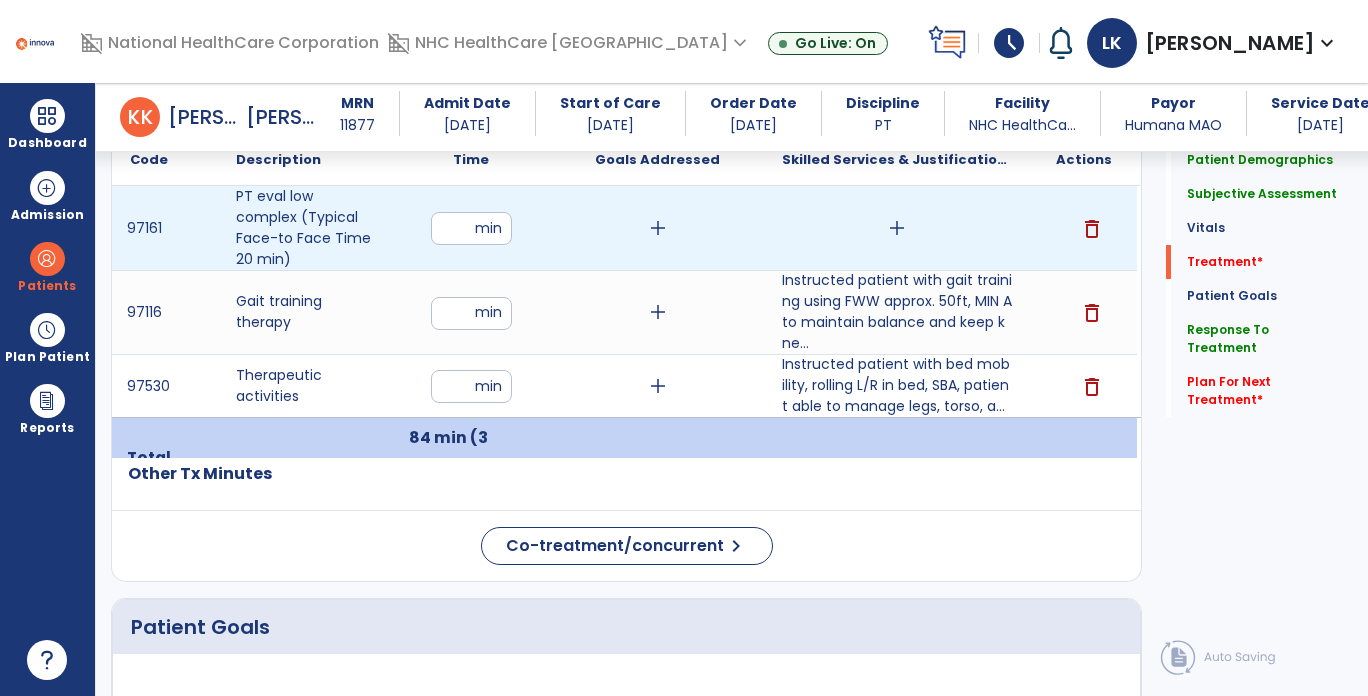 click on "add" at bounding box center (897, 228) 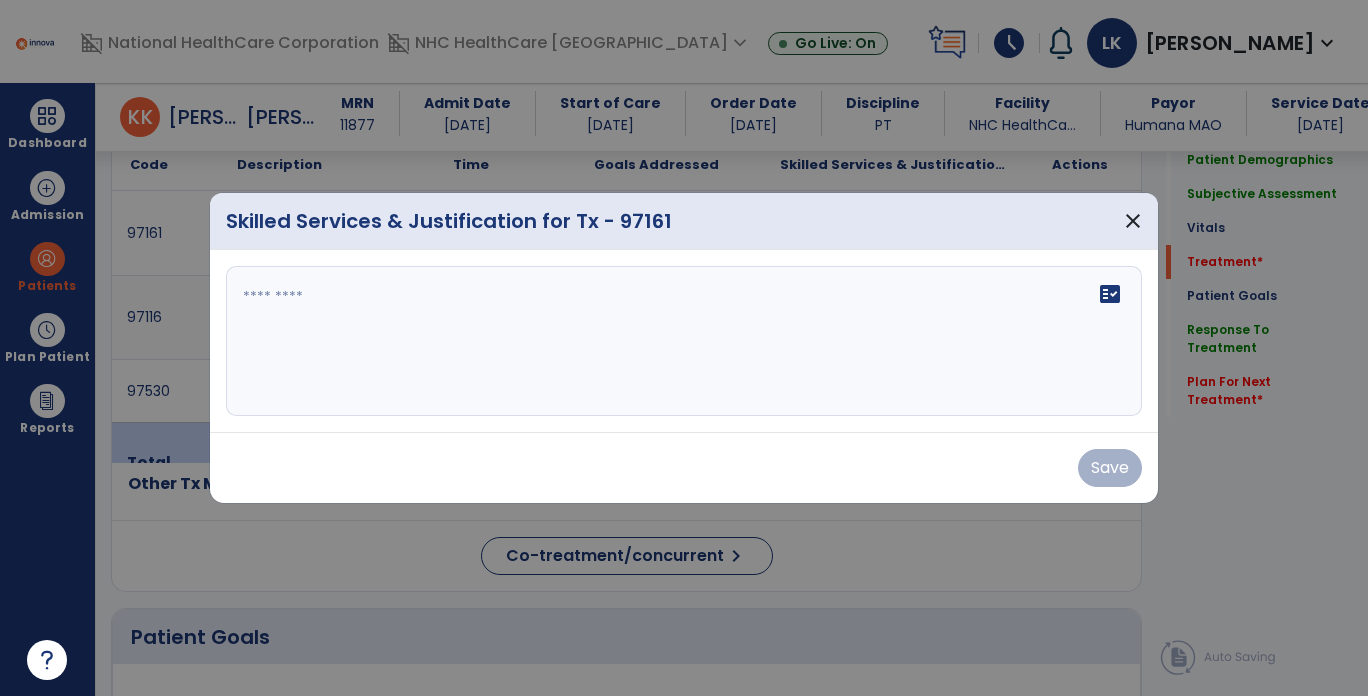 scroll, scrollTop: 1290, scrollLeft: 0, axis: vertical 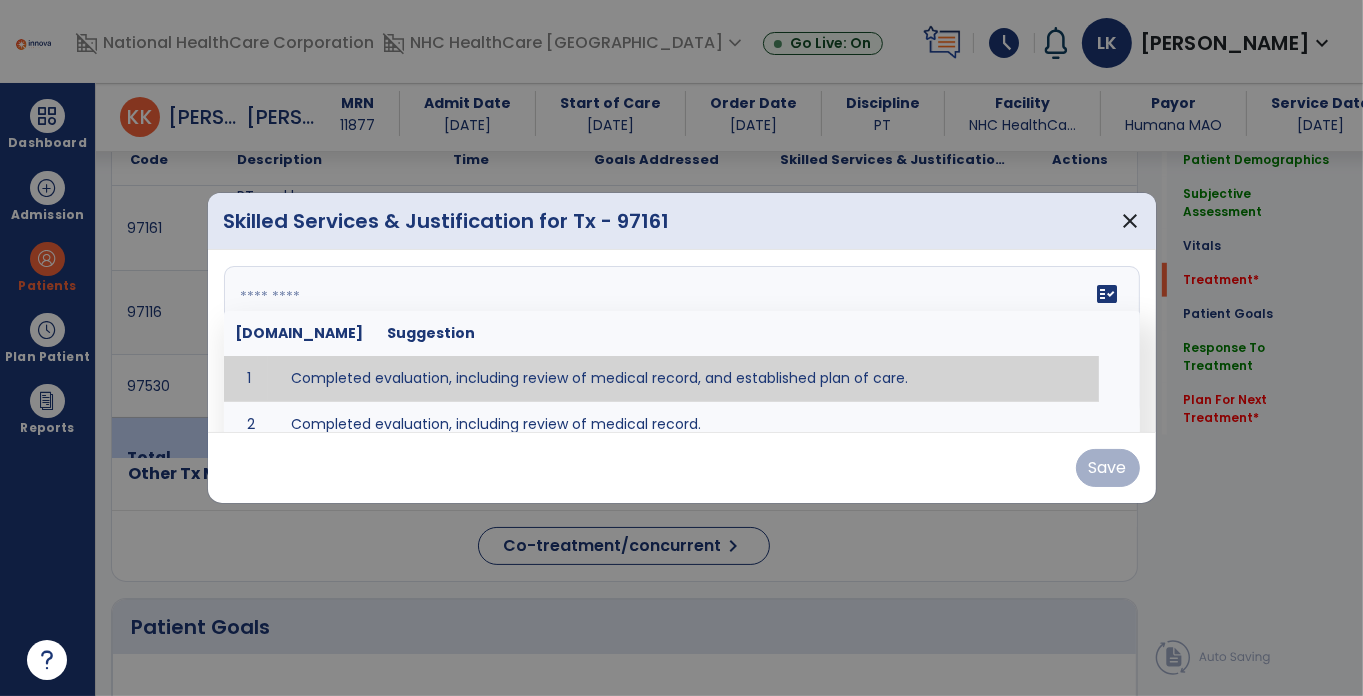 click at bounding box center [682, 341] 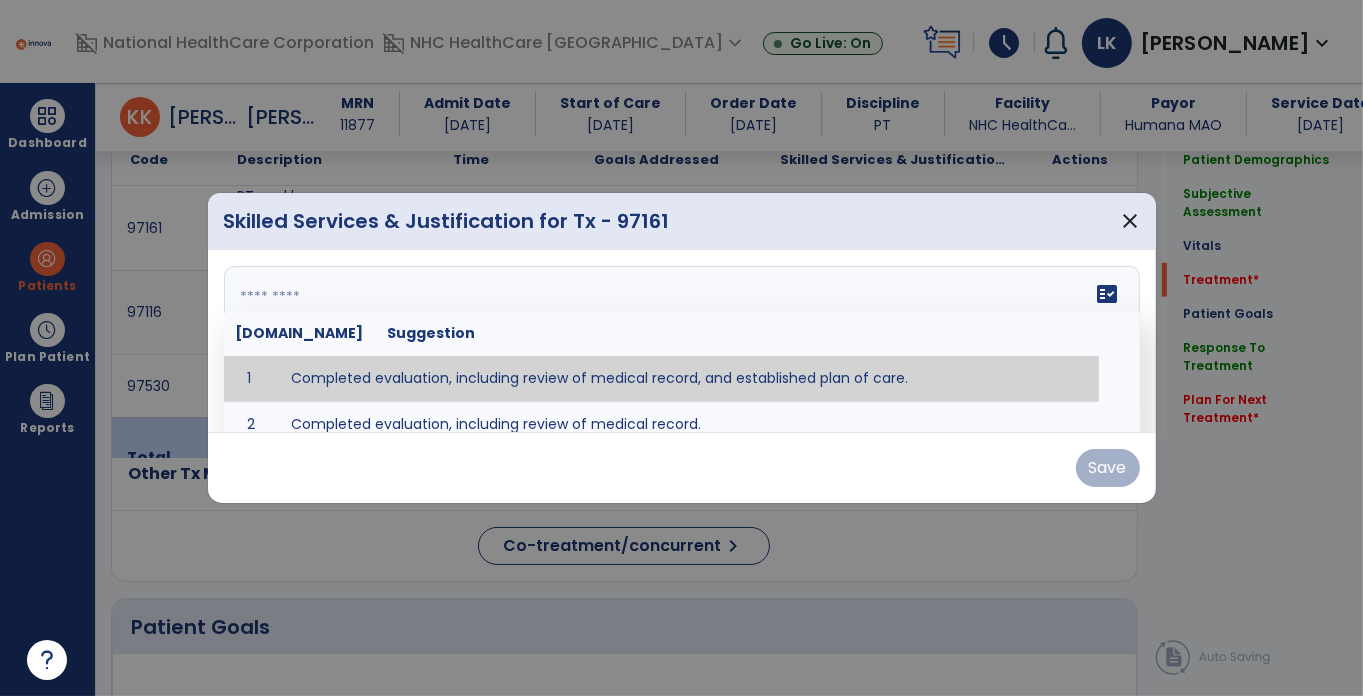 paste on "**********" 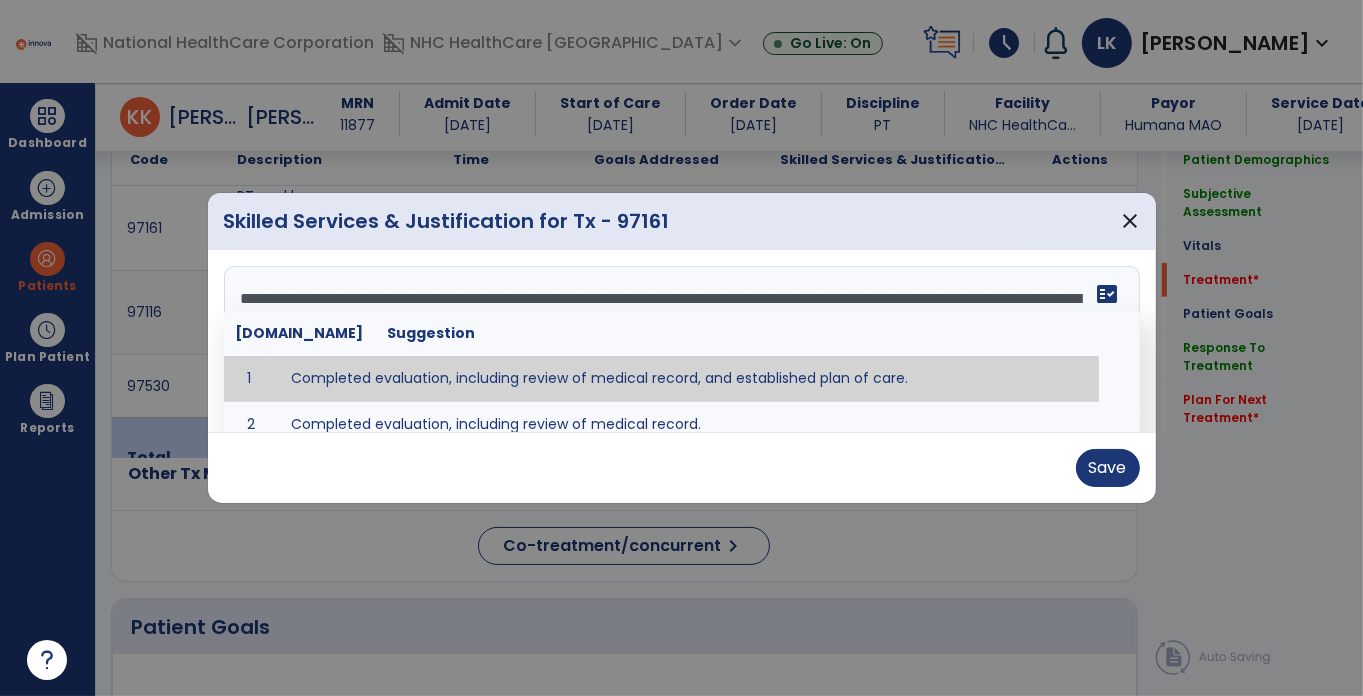 click on "**********" at bounding box center [680, 341] 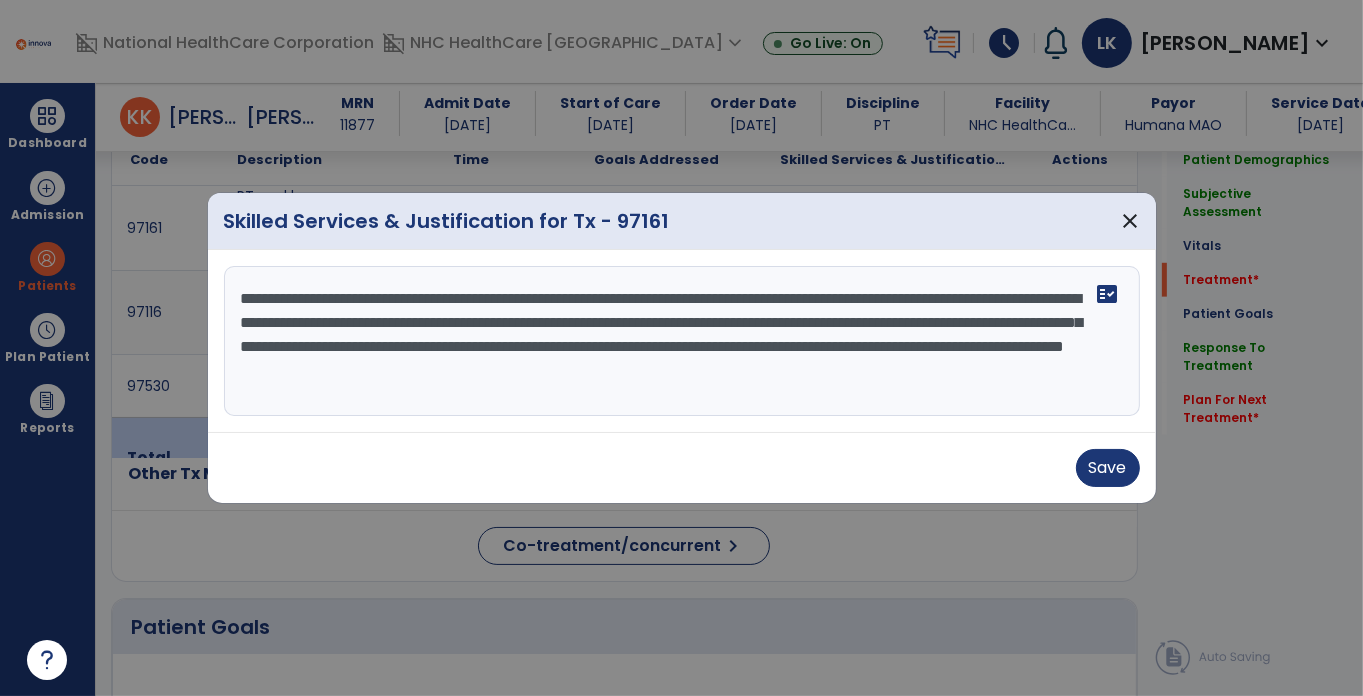 type on "**********" 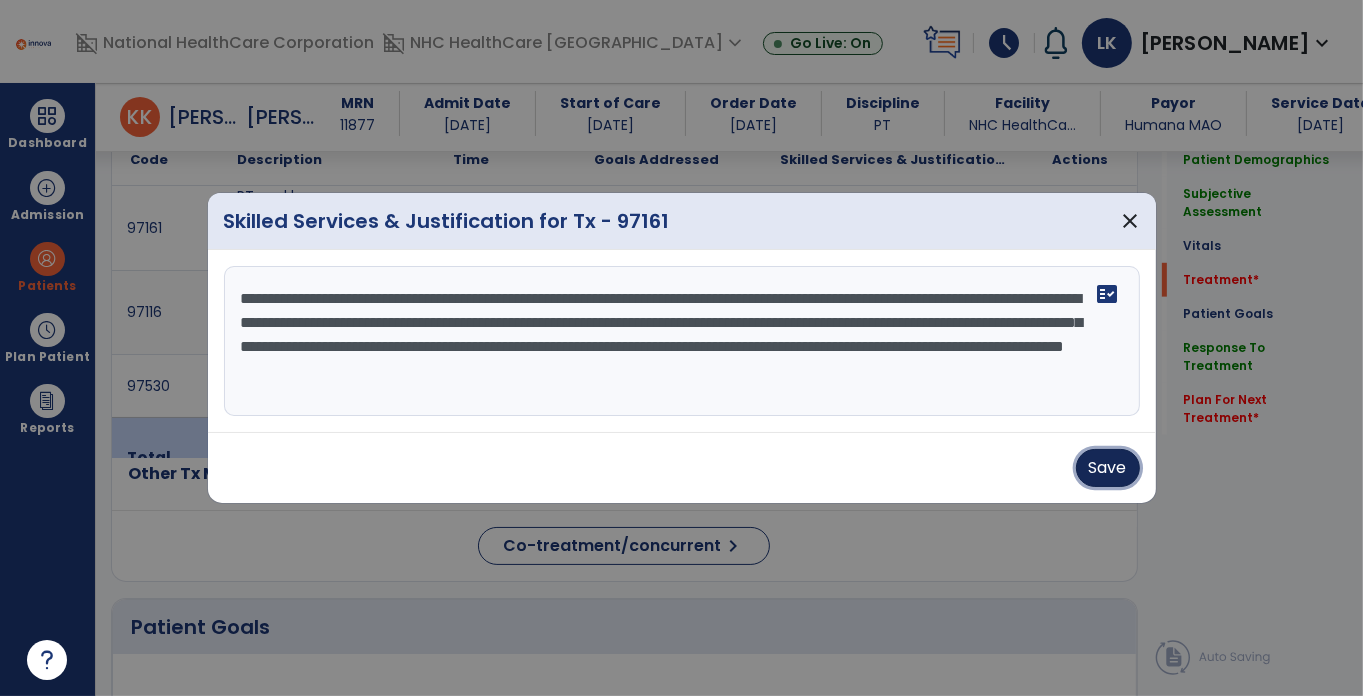 click on "Save" at bounding box center [1108, 468] 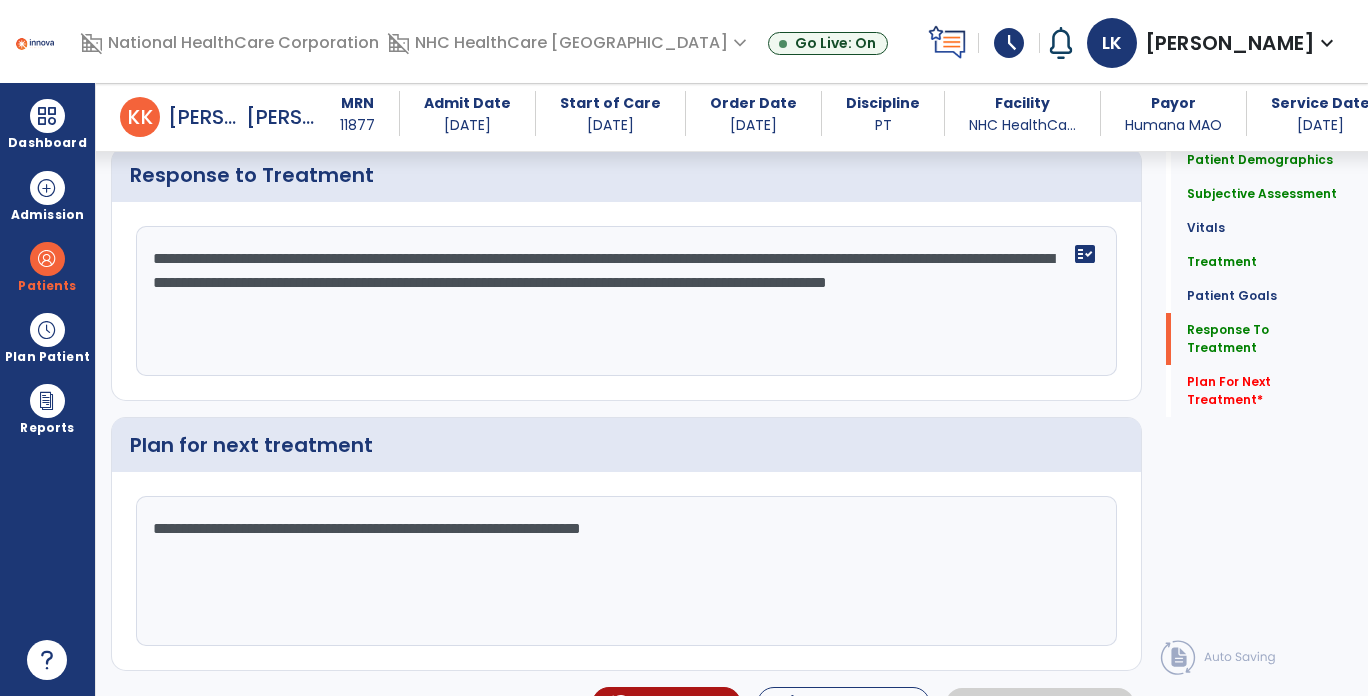 scroll, scrollTop: 3190, scrollLeft: 0, axis: vertical 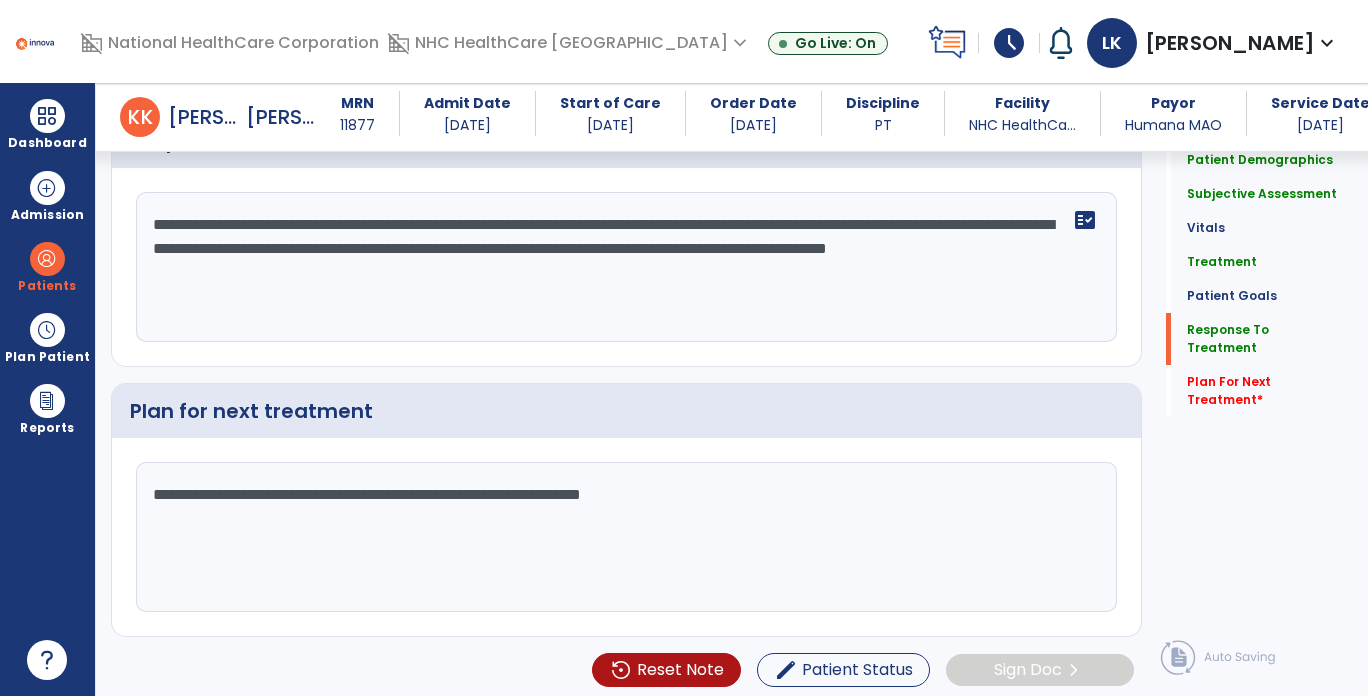 click on "**********" 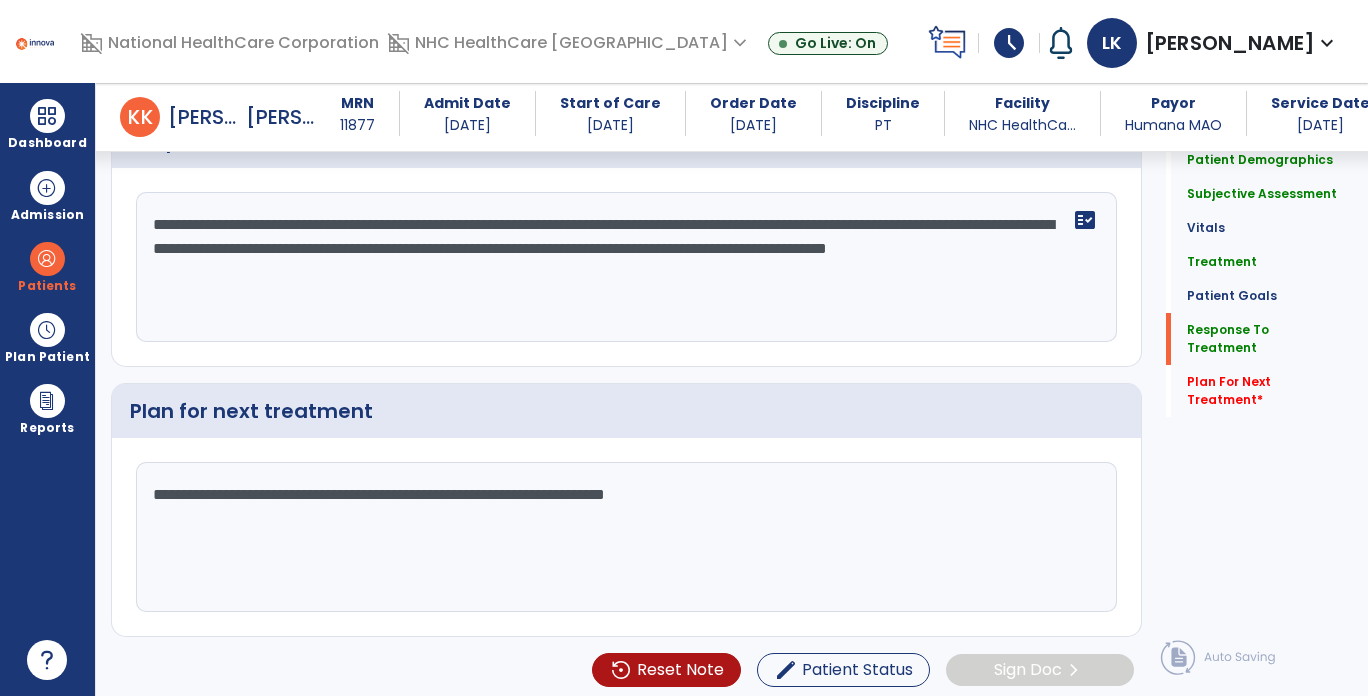 type on "**********" 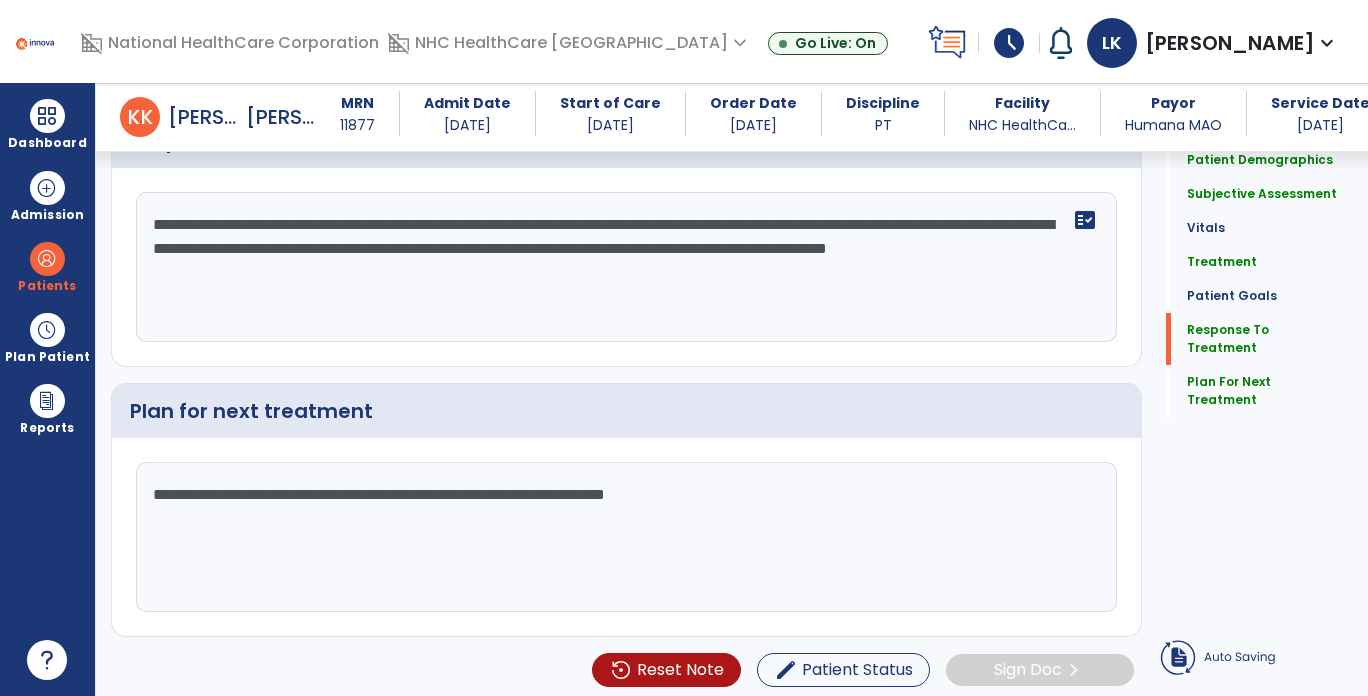 click on "**********" 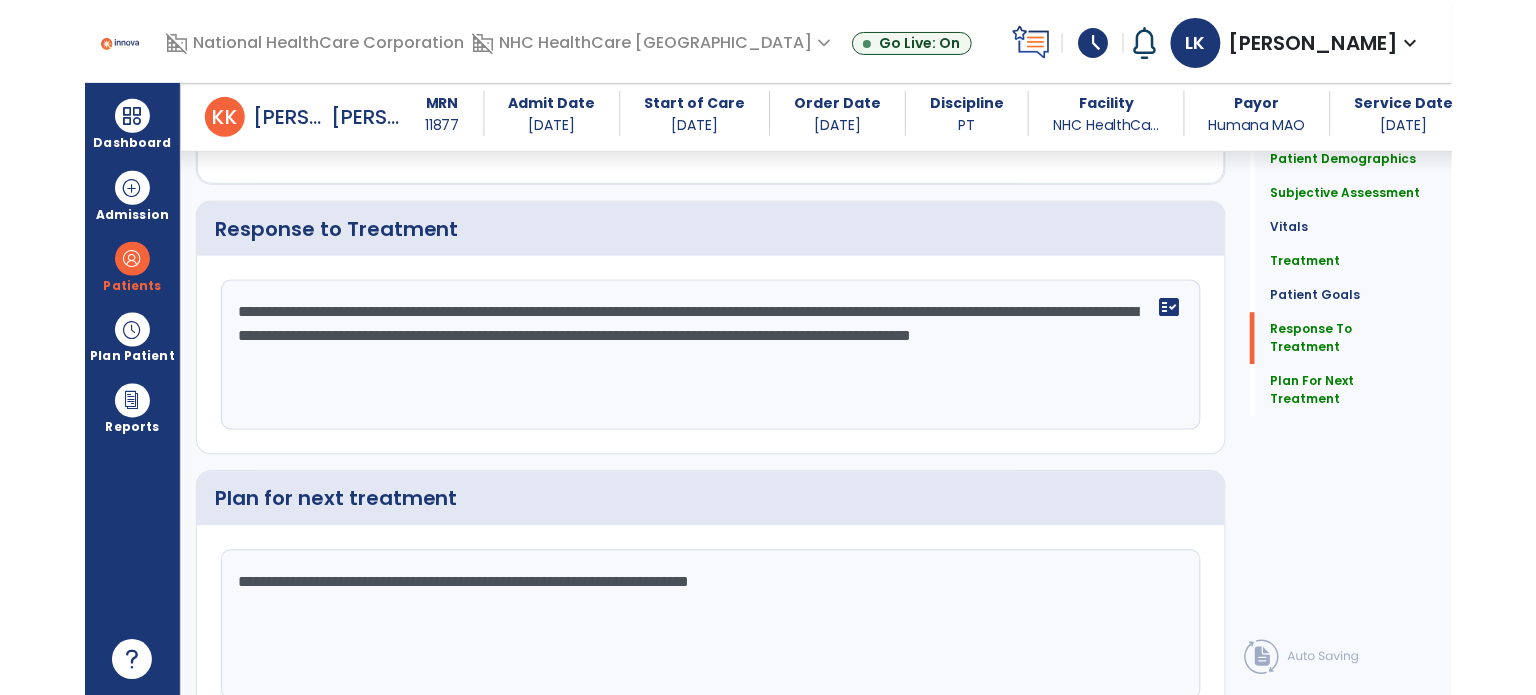 scroll, scrollTop: 3190, scrollLeft: 0, axis: vertical 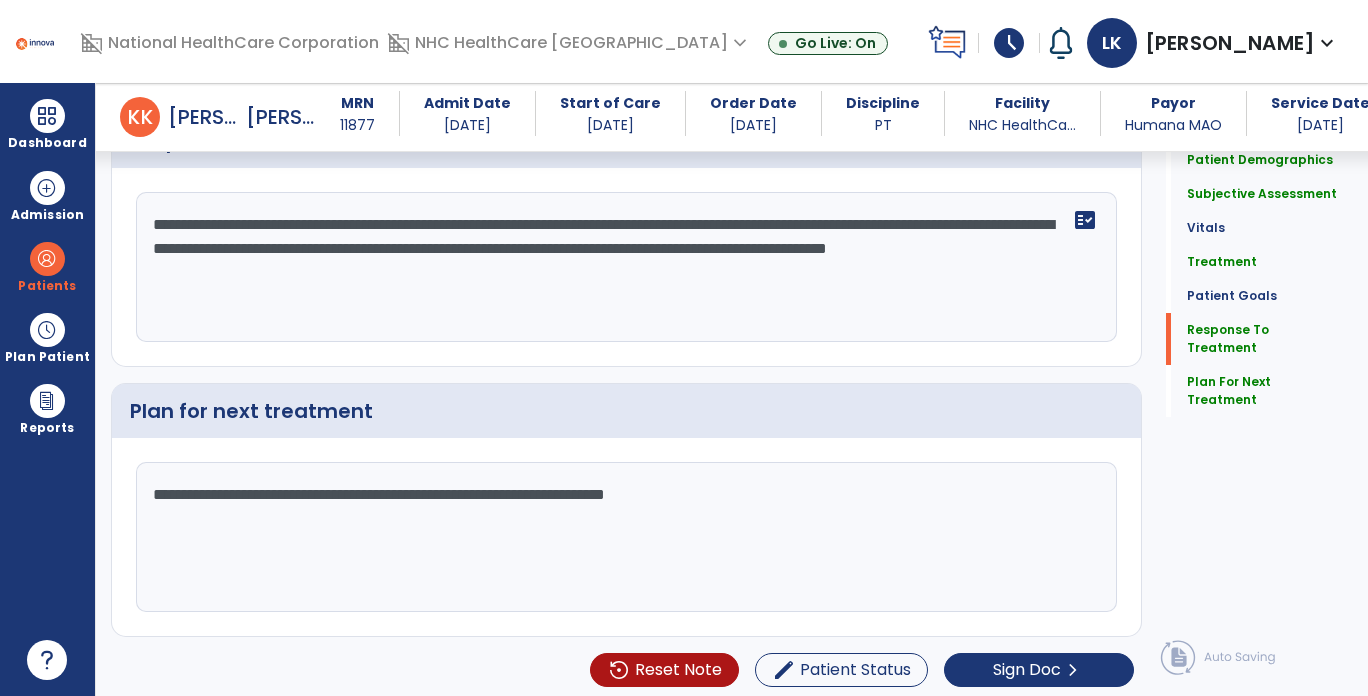 click on "[PERSON_NAME], [PERSON_NAME]   expand_more   home   Home   person   Profile   help   Help   logout   Log out" at bounding box center (1213, 43) 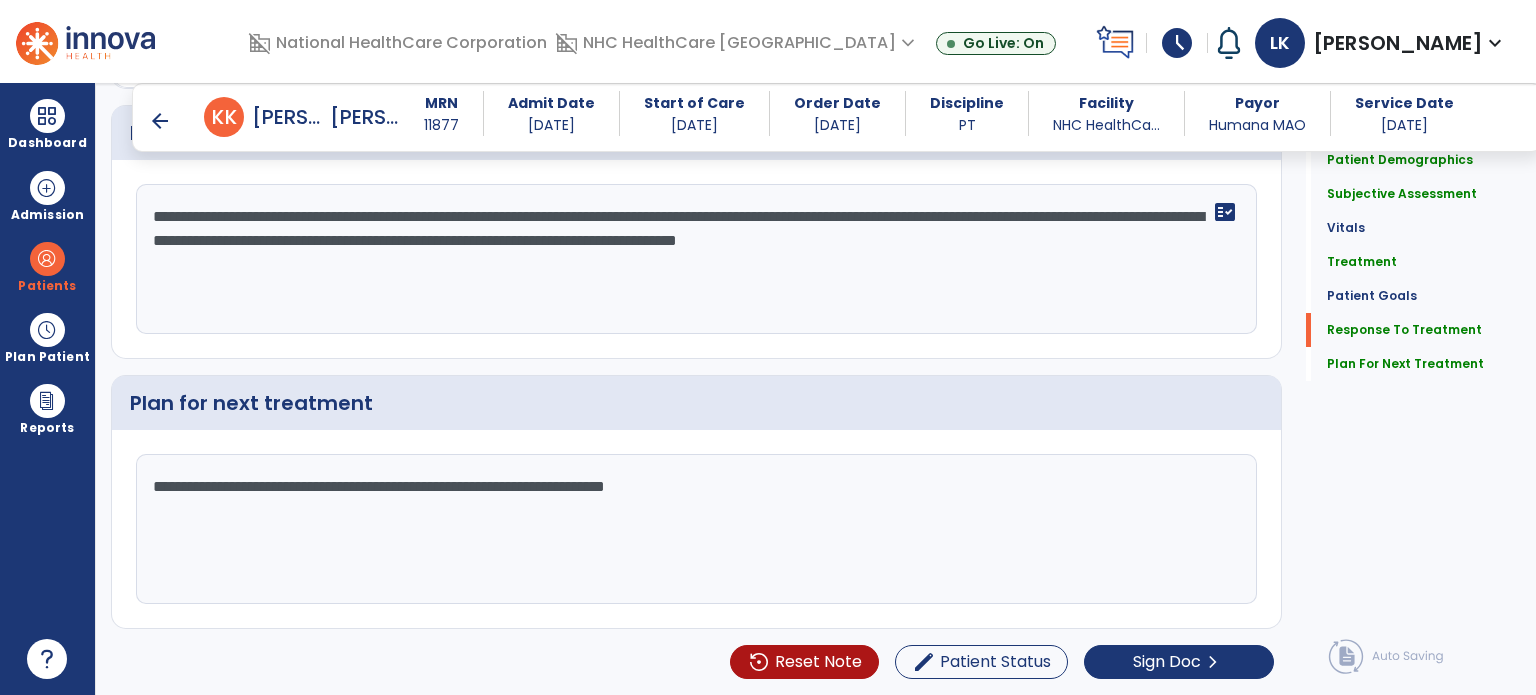 scroll, scrollTop: 3128, scrollLeft: 0, axis: vertical 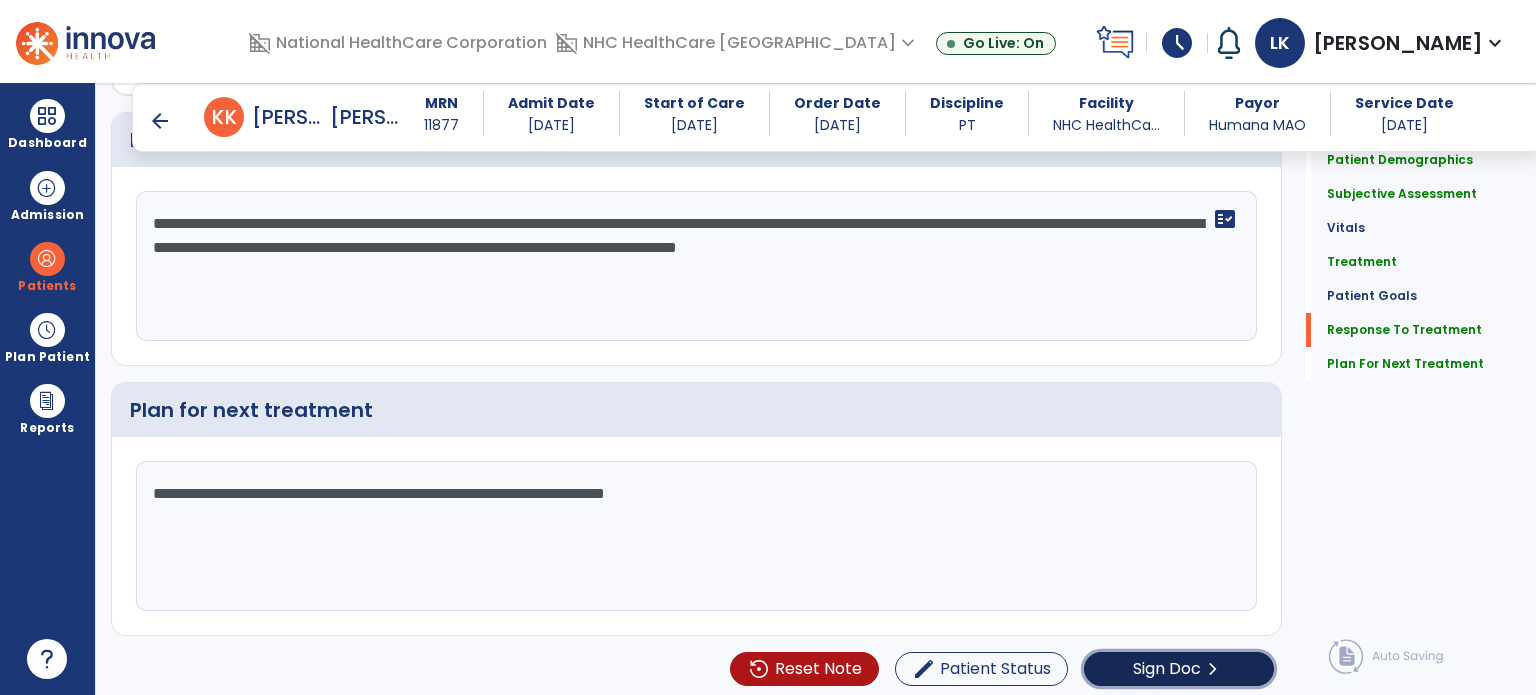 click on "Sign Doc" 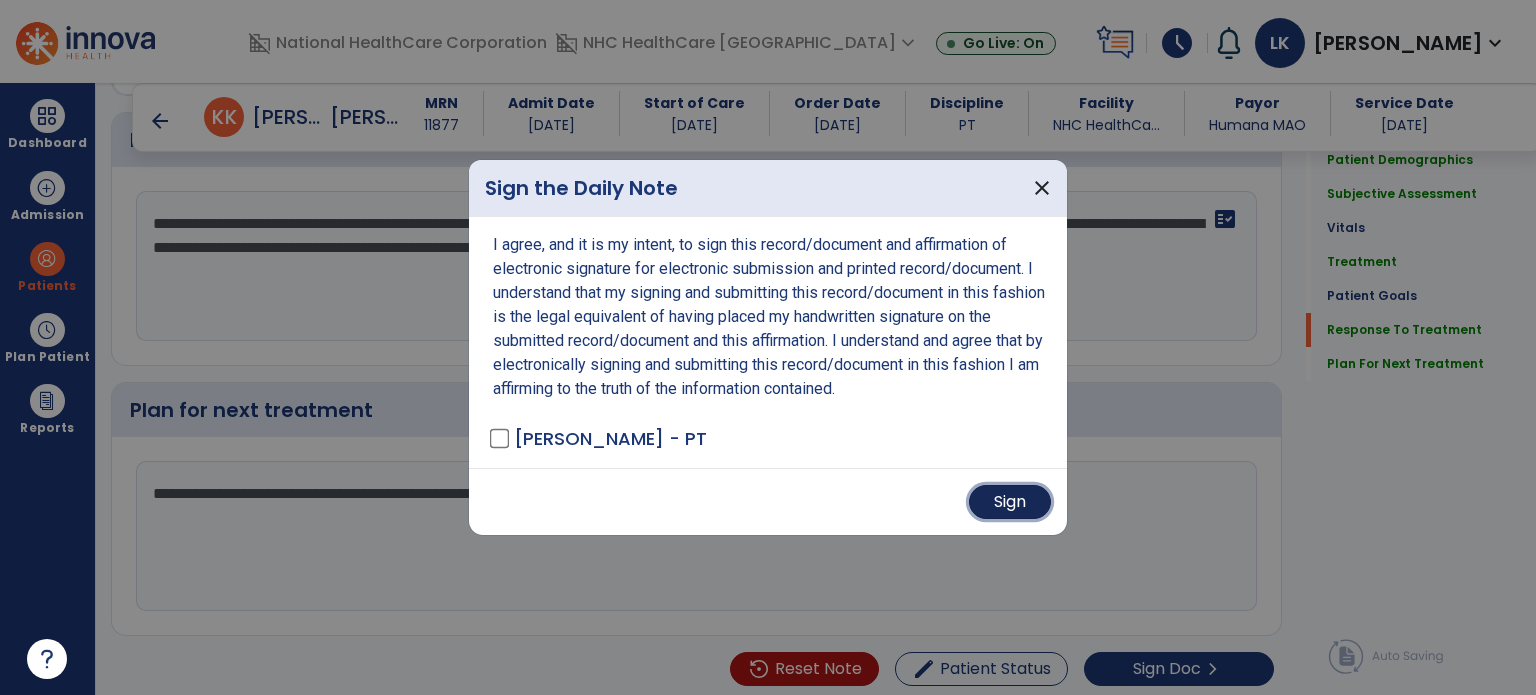 click on "Sign" at bounding box center [1010, 502] 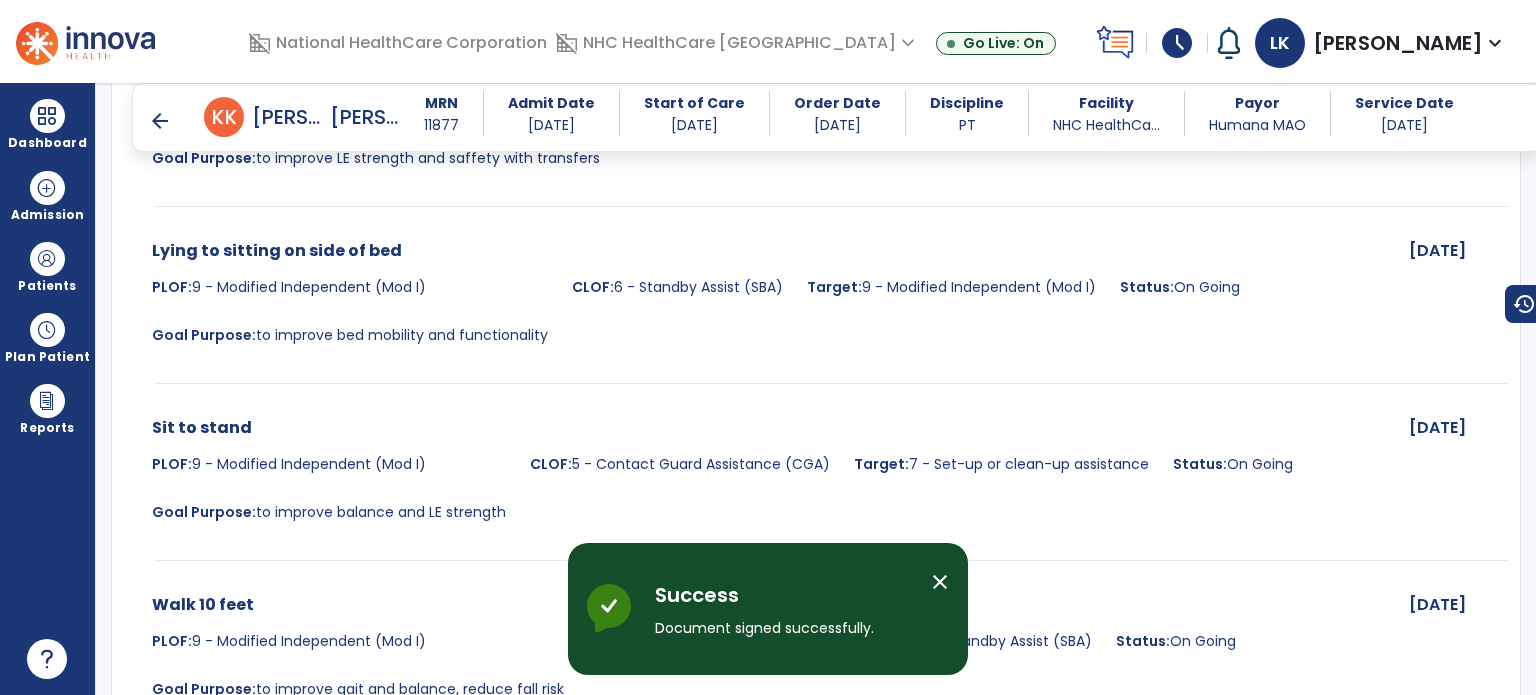 scroll, scrollTop: 4282, scrollLeft: 0, axis: vertical 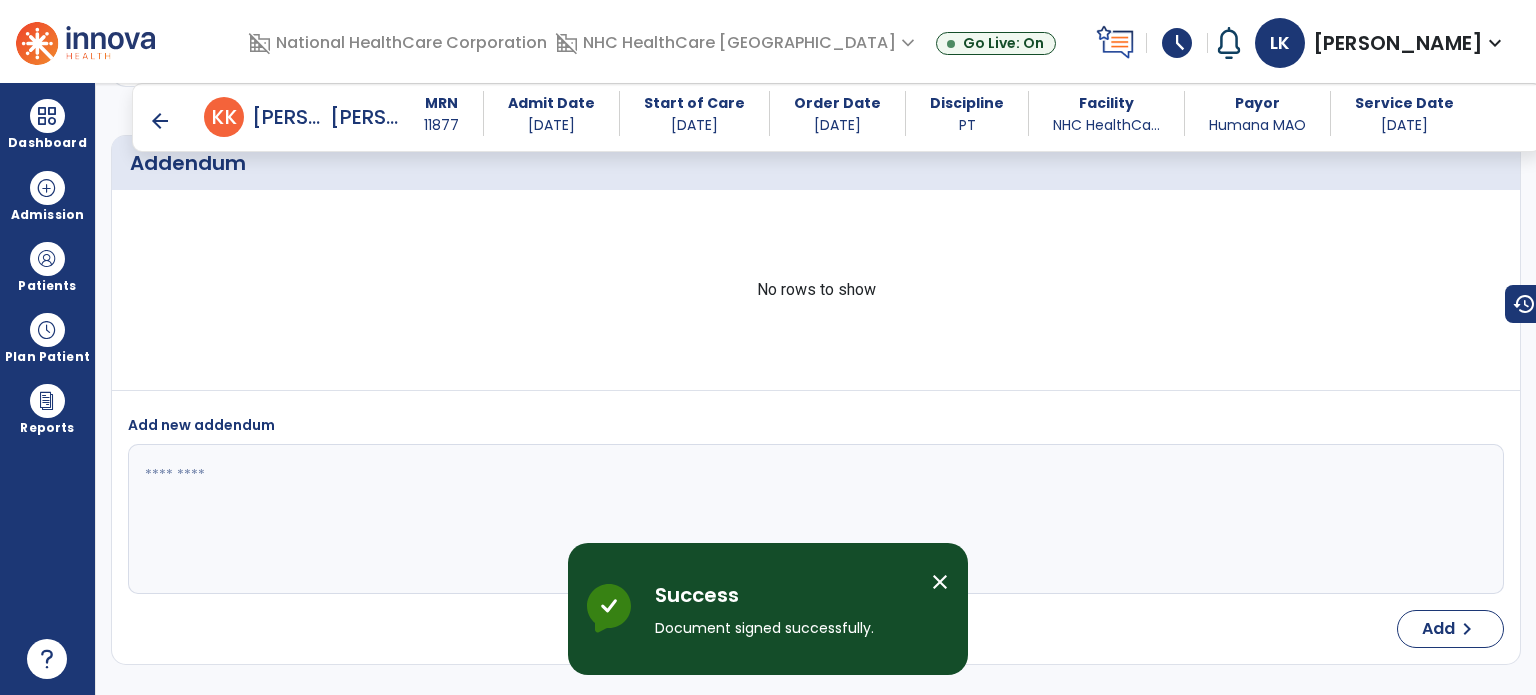 click on "arrow_back" at bounding box center [160, 121] 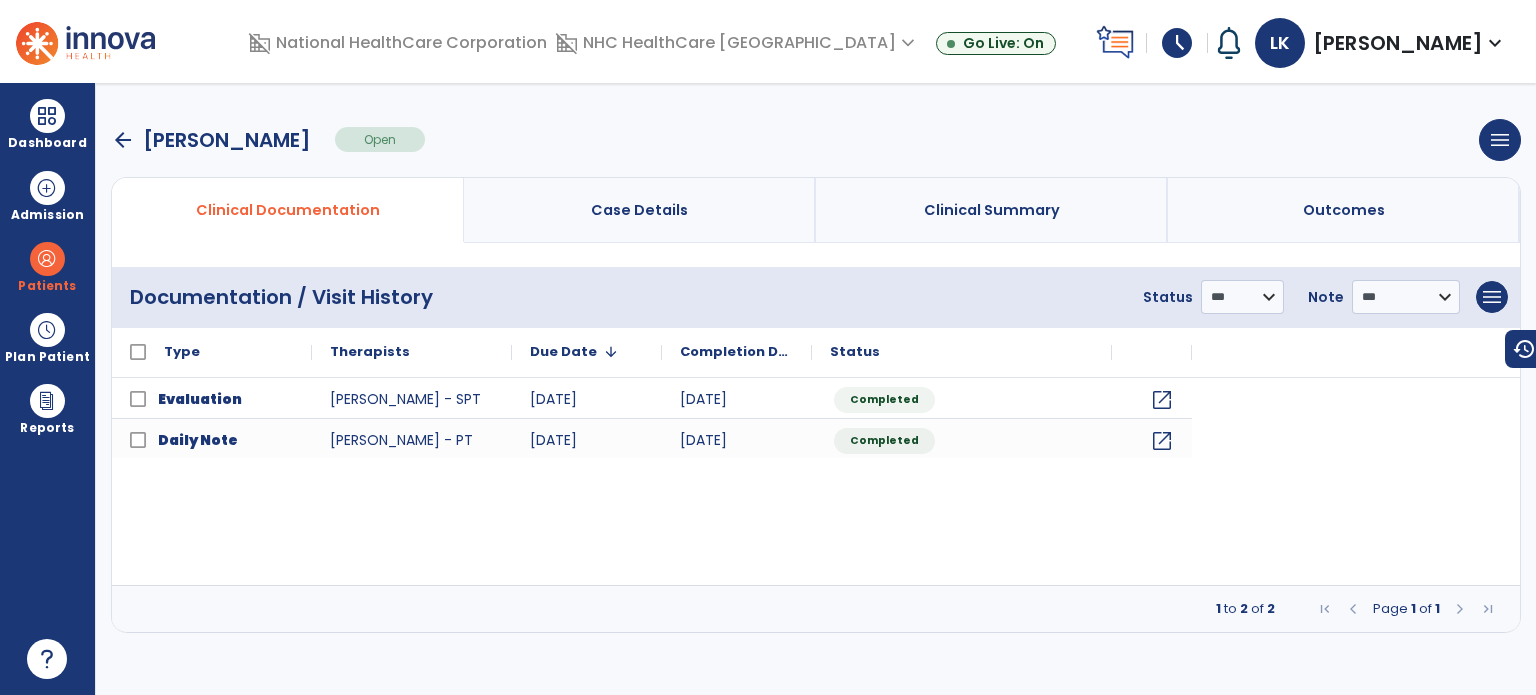 scroll, scrollTop: 0, scrollLeft: 0, axis: both 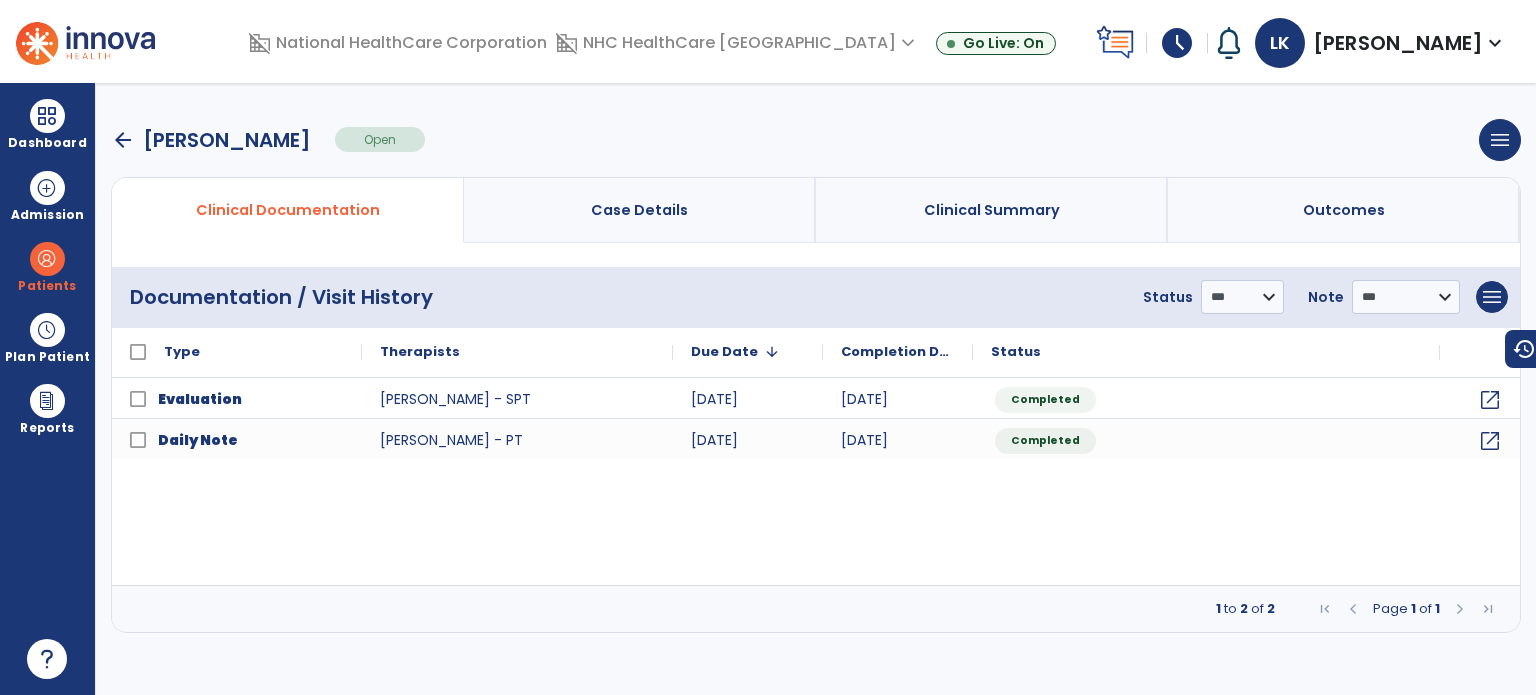 click at bounding box center (47, 116) 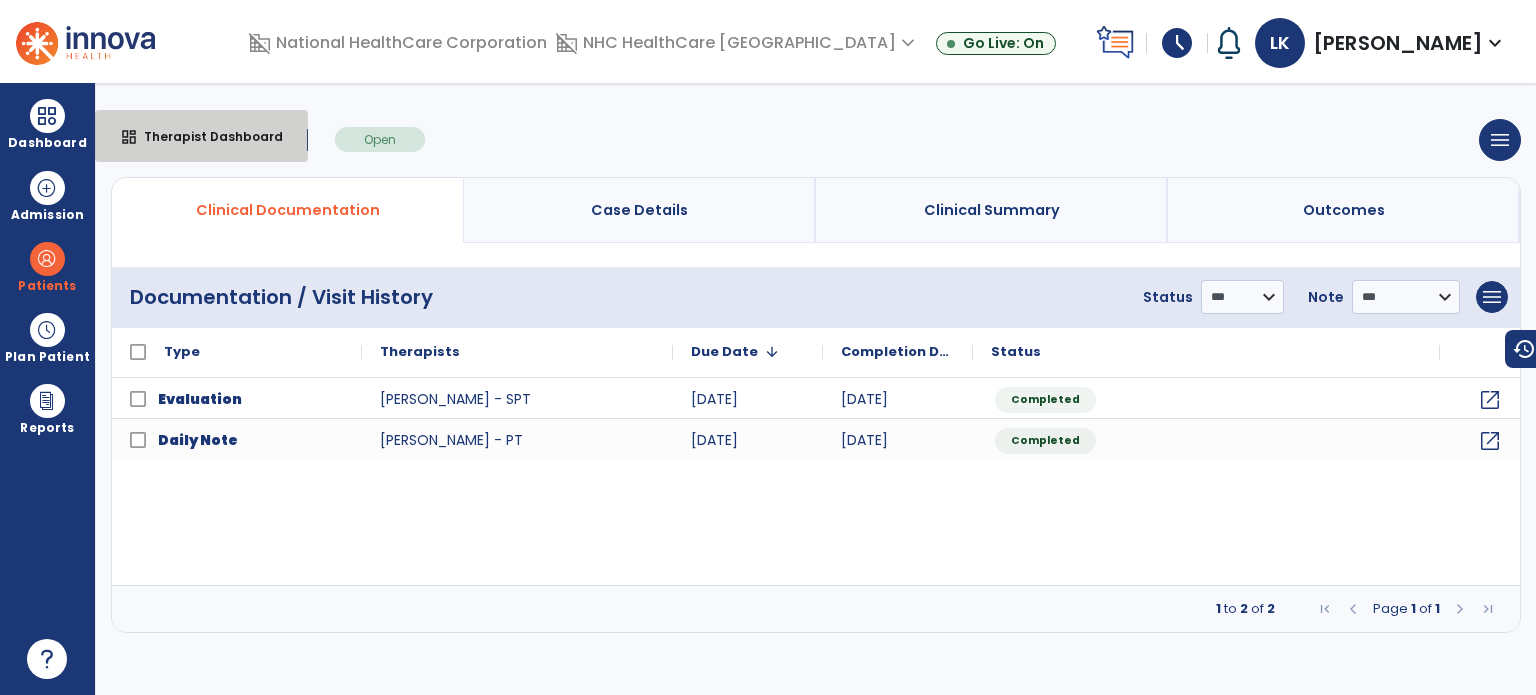 click on "dashboard" at bounding box center [129, 137] 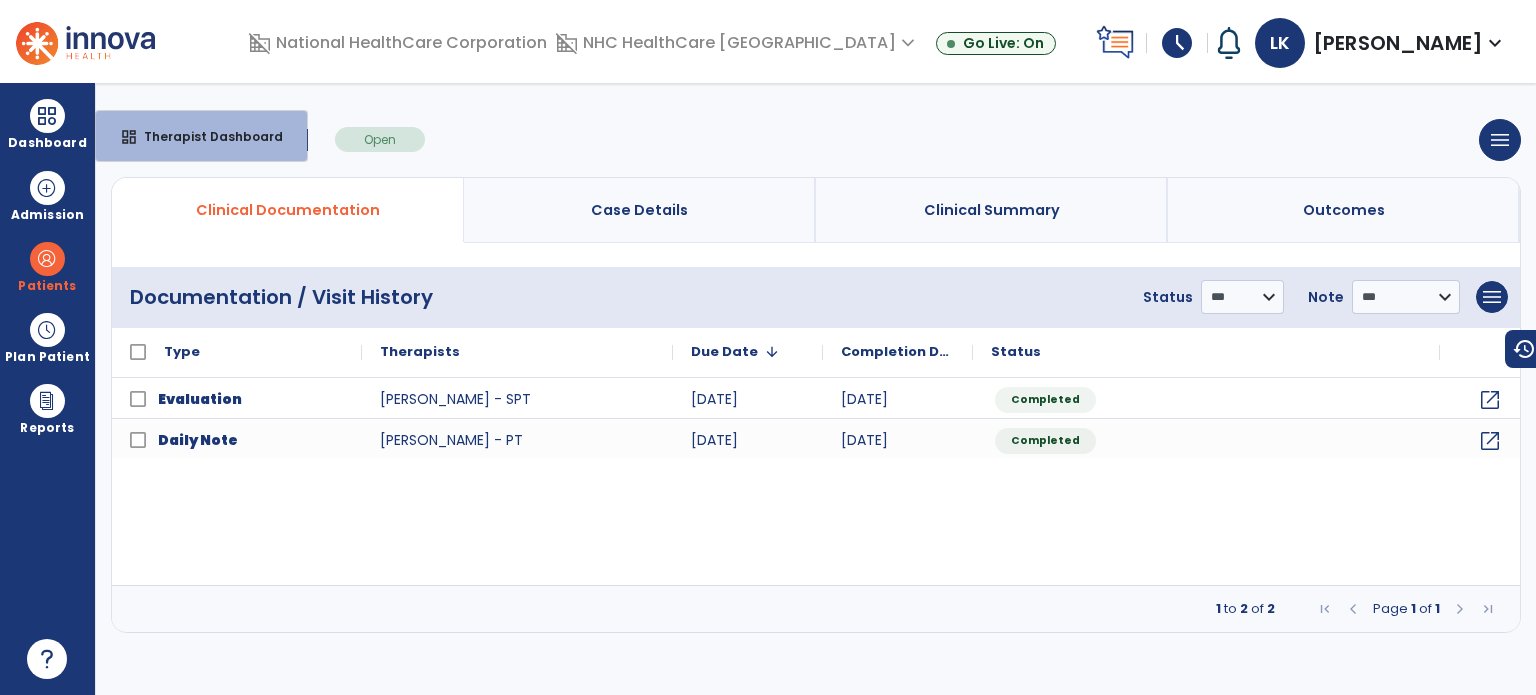 select on "****" 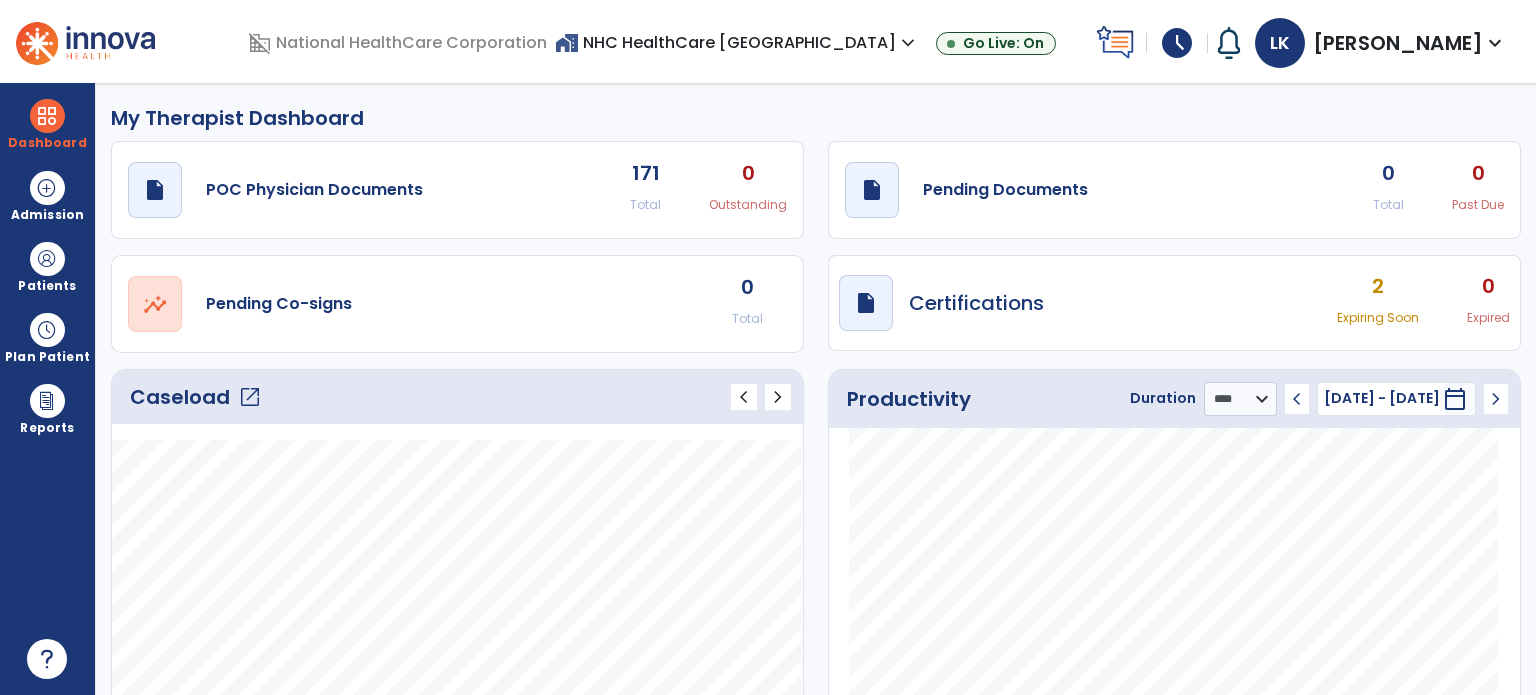click on "Caseload   open_in_new" 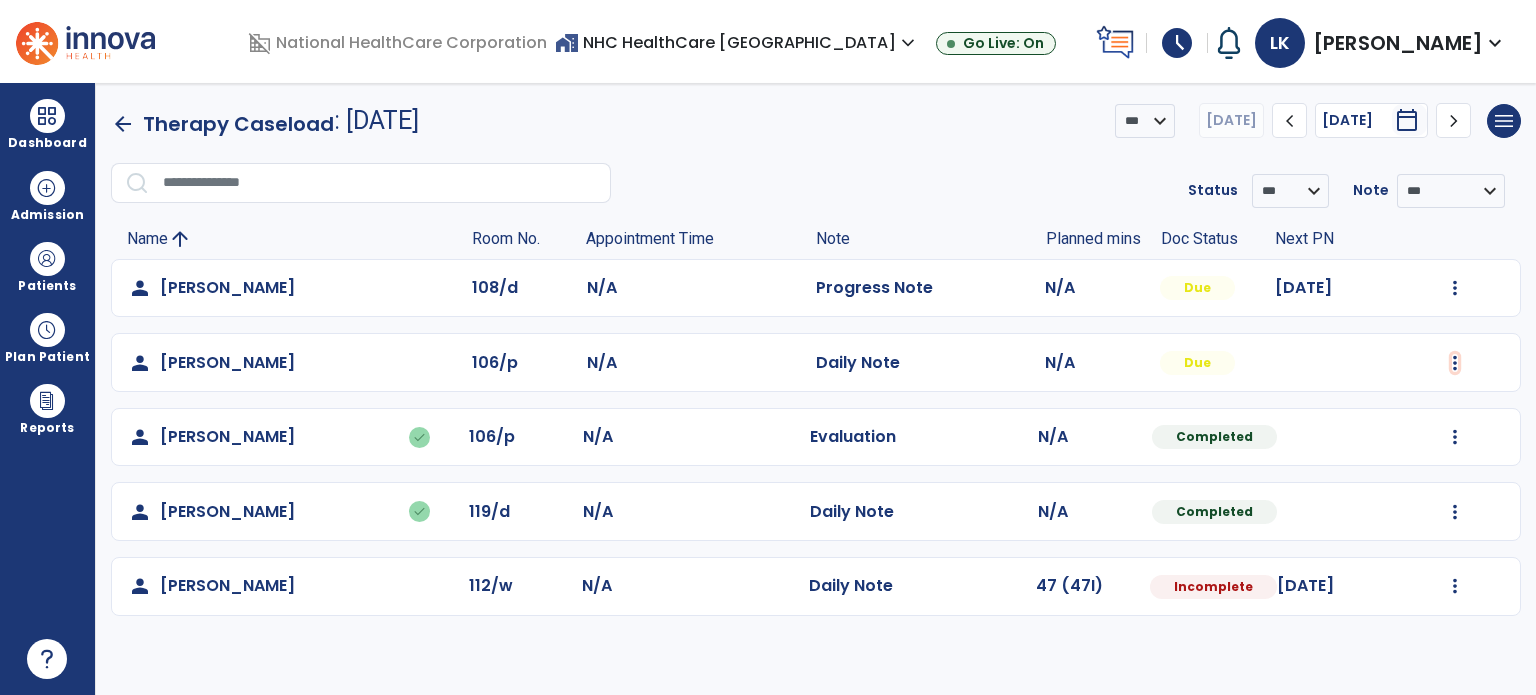 click at bounding box center (1455, 288) 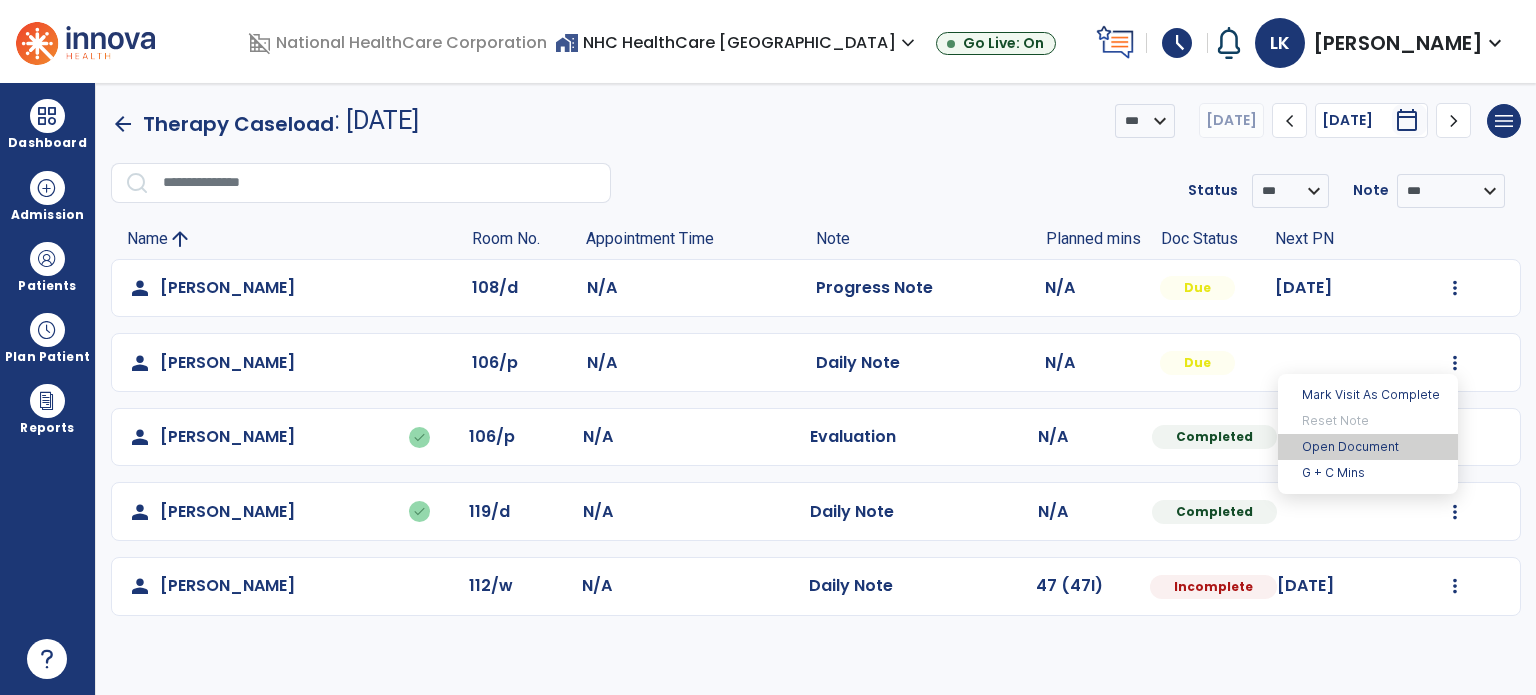 click on "Open Document" at bounding box center (1368, 447) 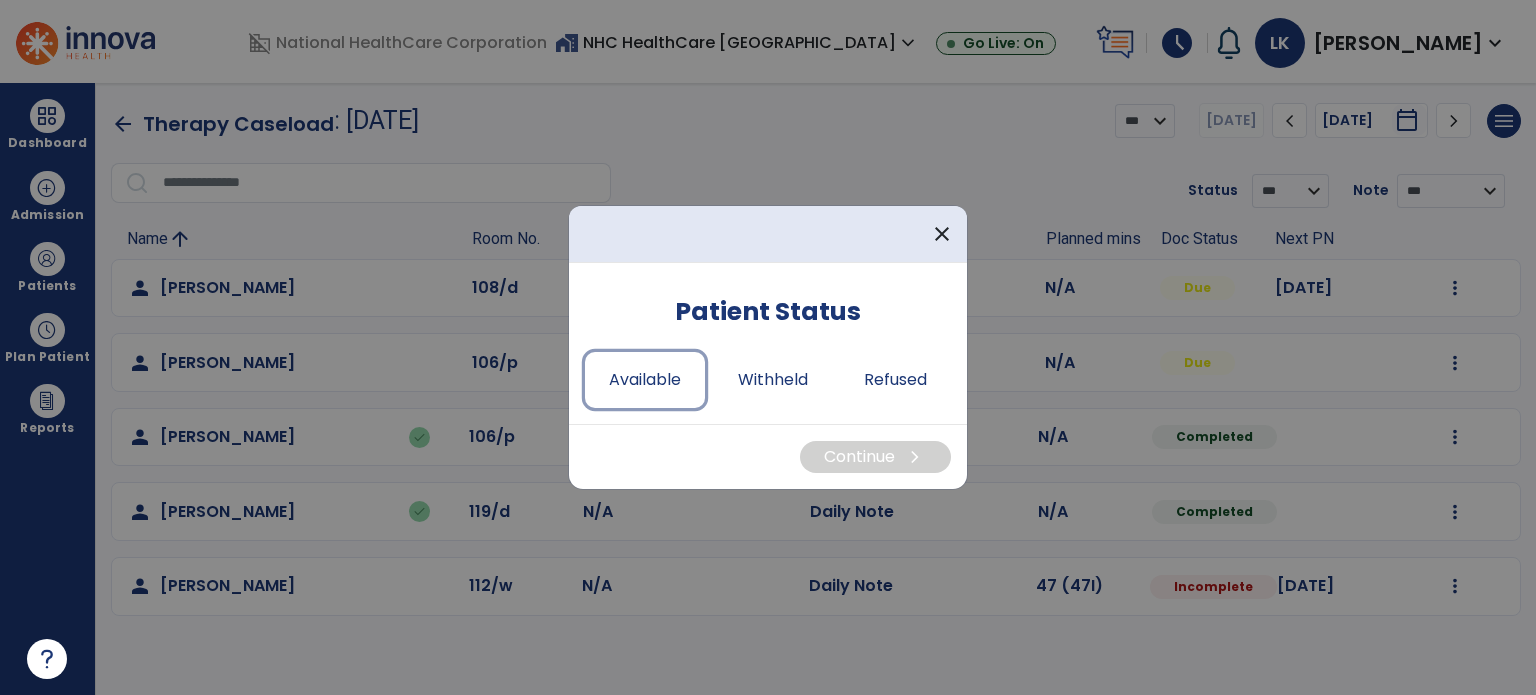 click on "Available" at bounding box center (645, 380) 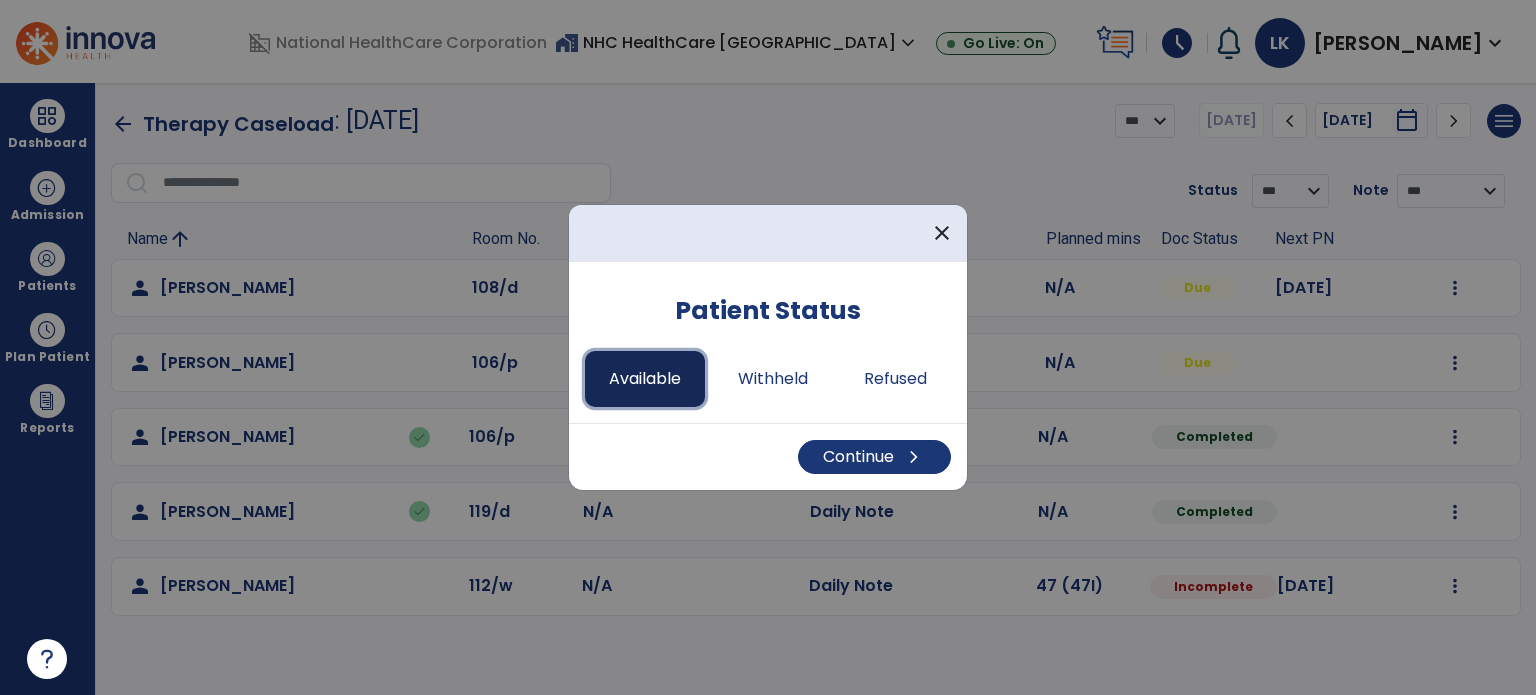 click on "Available" at bounding box center (645, 379) 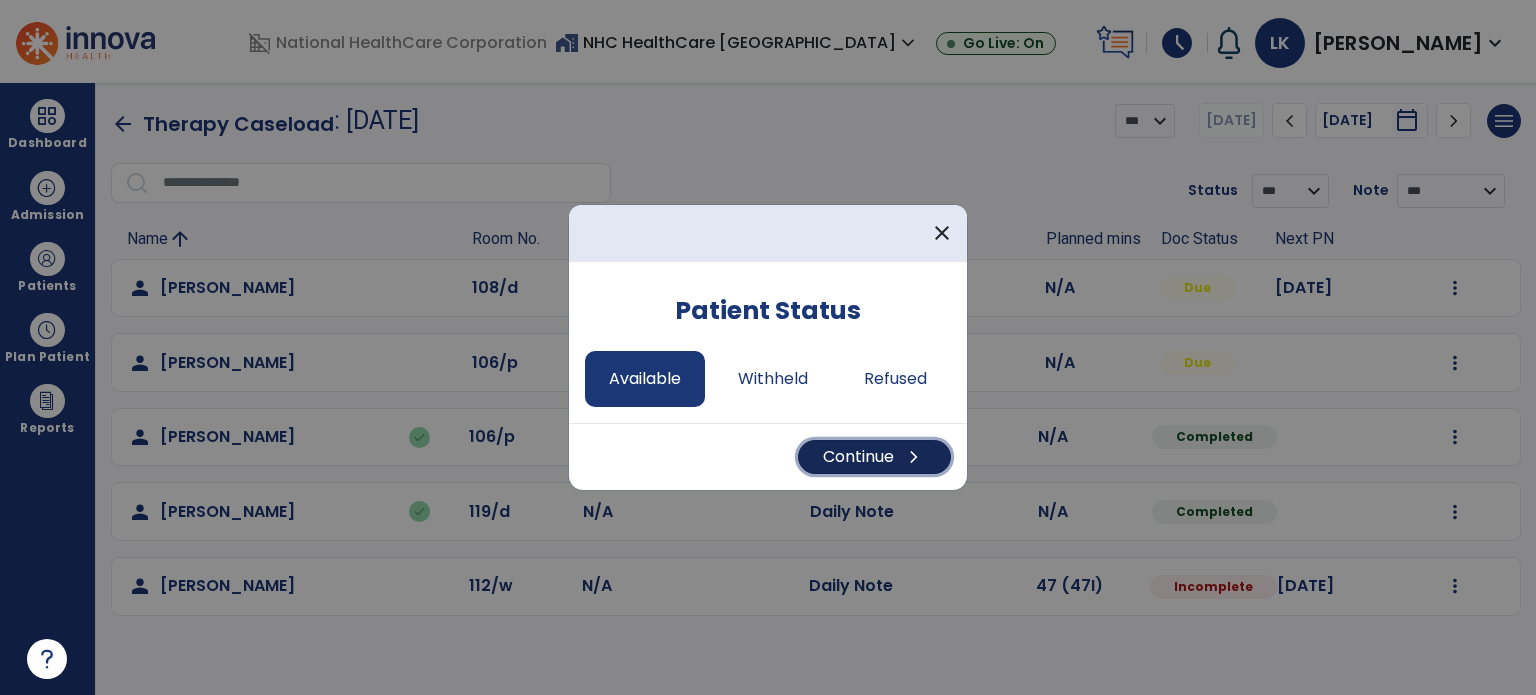 click on "Continue   chevron_right" at bounding box center [874, 457] 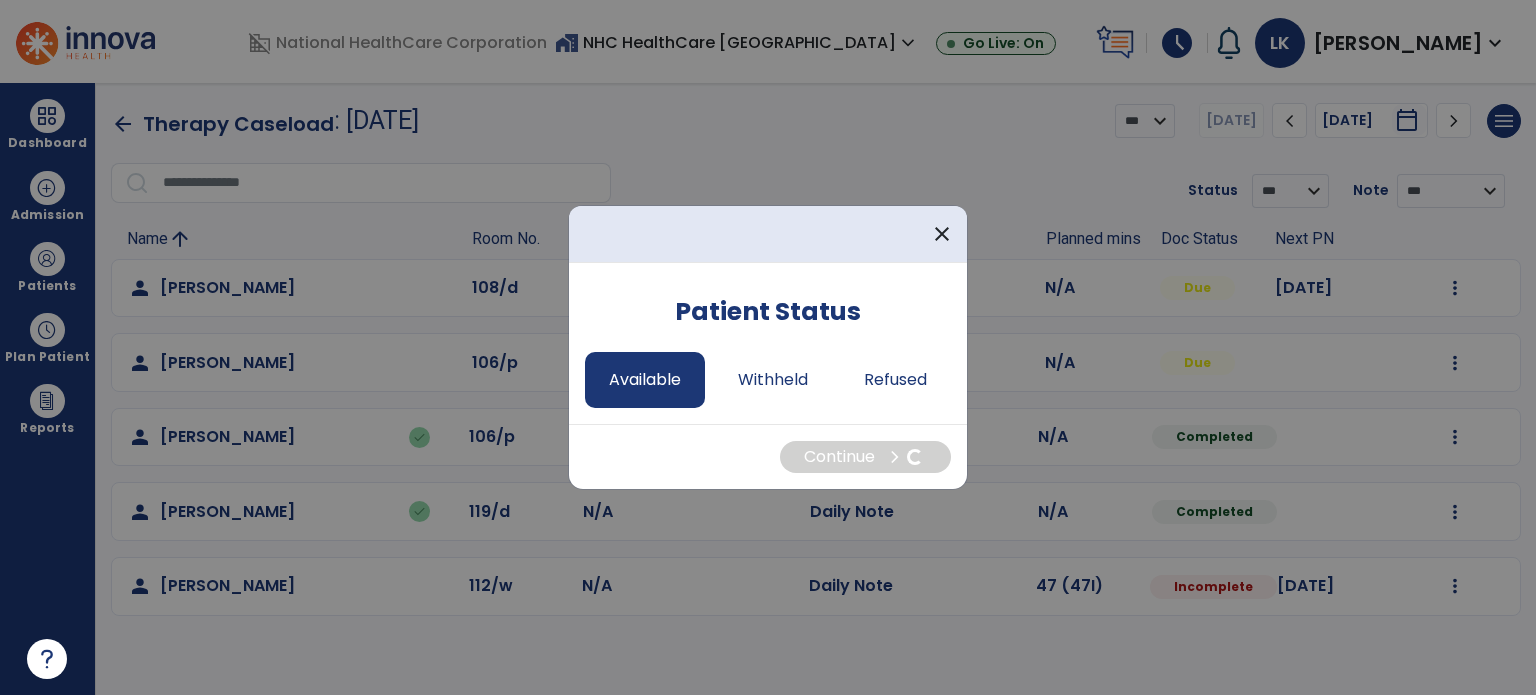 select on "*" 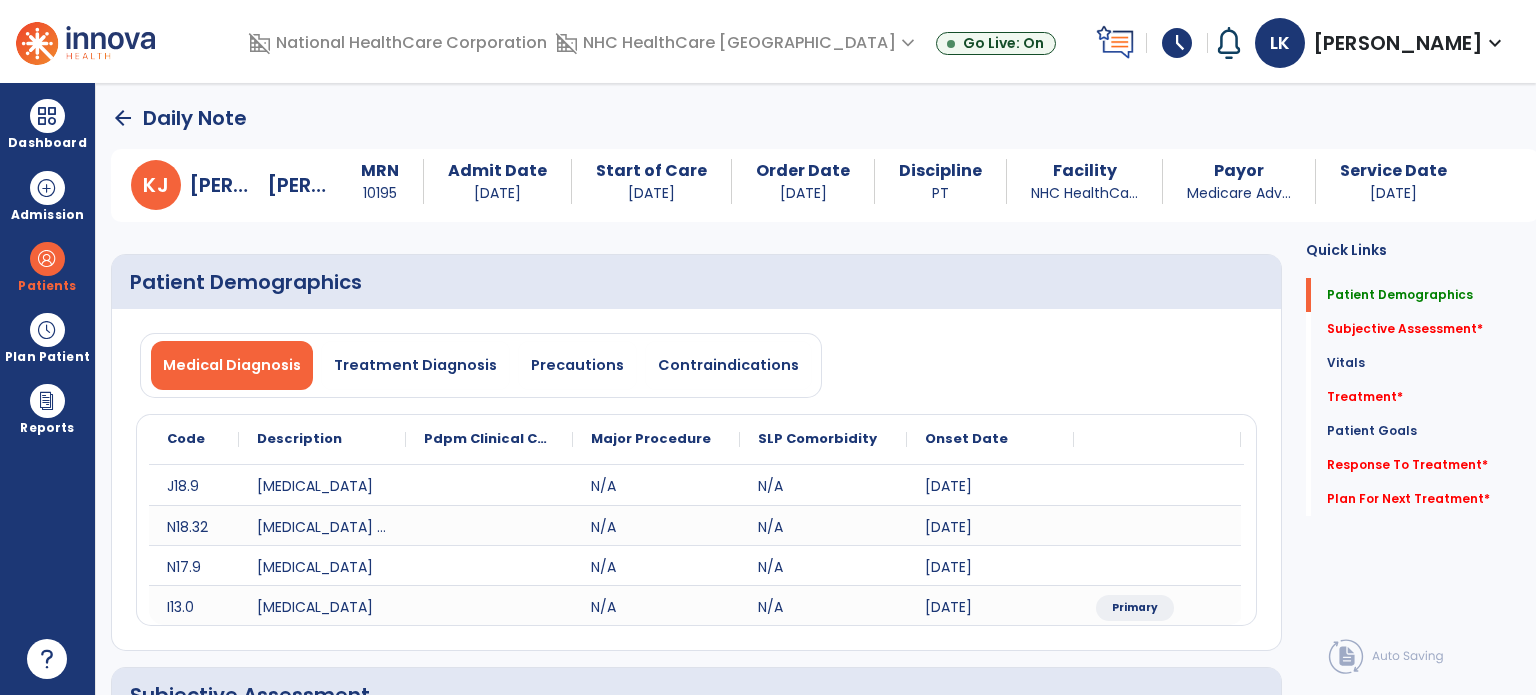 drag, startPoint x: 850, startPoint y: 312, endPoint x: 1007, endPoint y: 340, distance: 159.47726 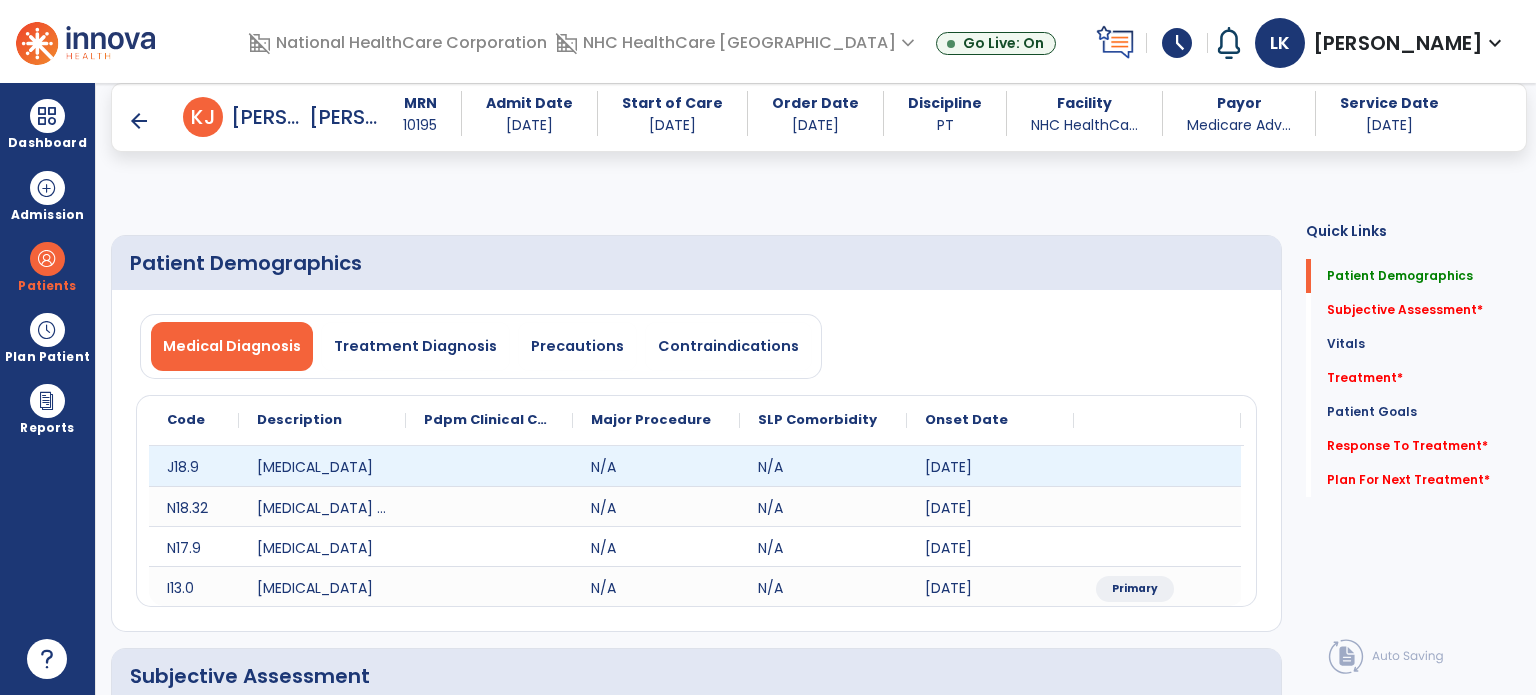 scroll, scrollTop: 400, scrollLeft: 0, axis: vertical 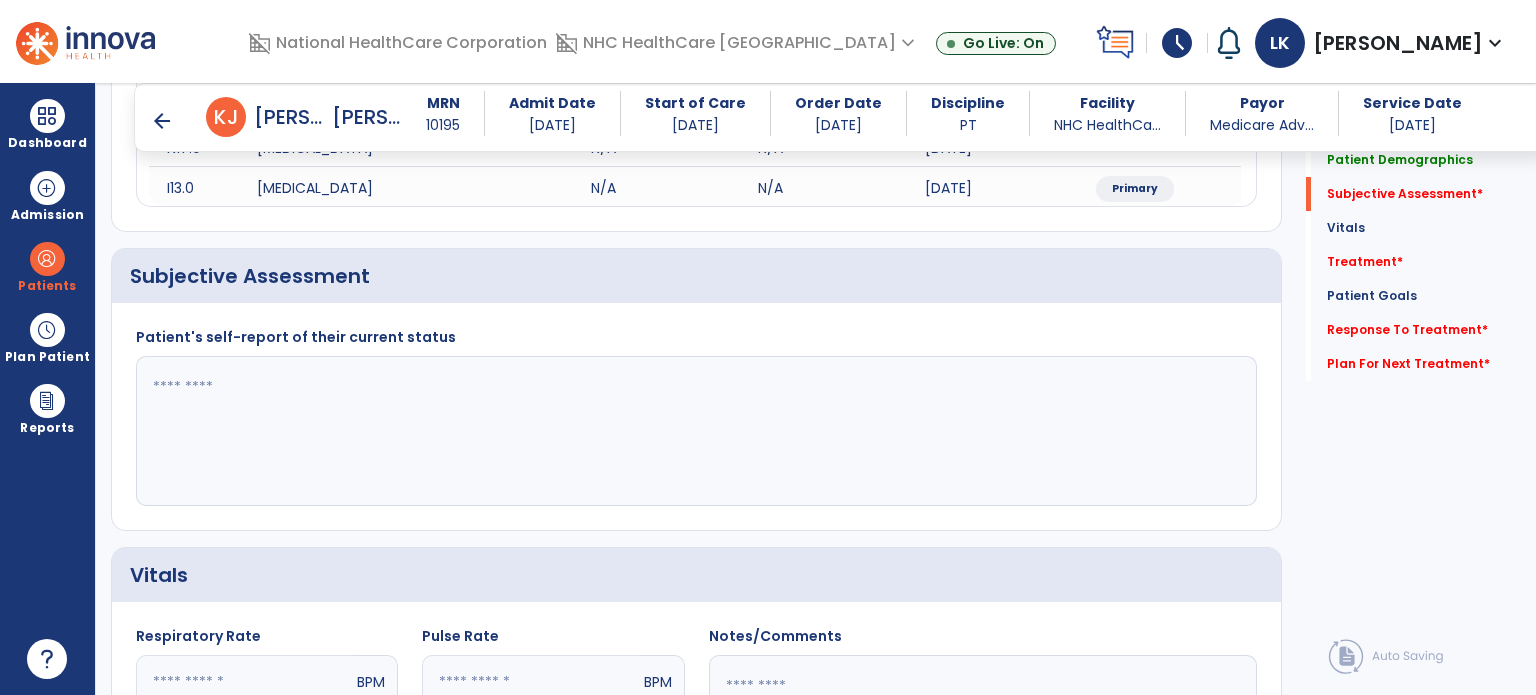 click 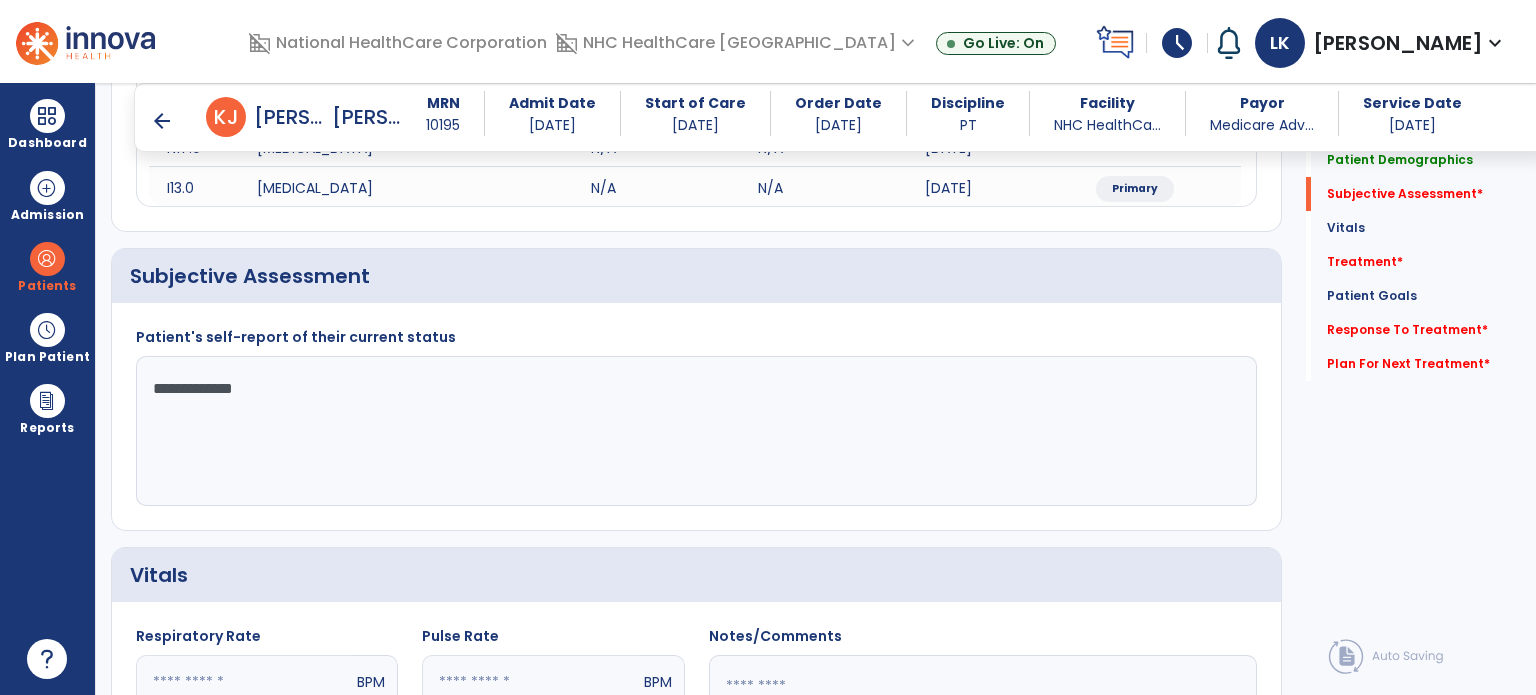 scroll, scrollTop: 800, scrollLeft: 0, axis: vertical 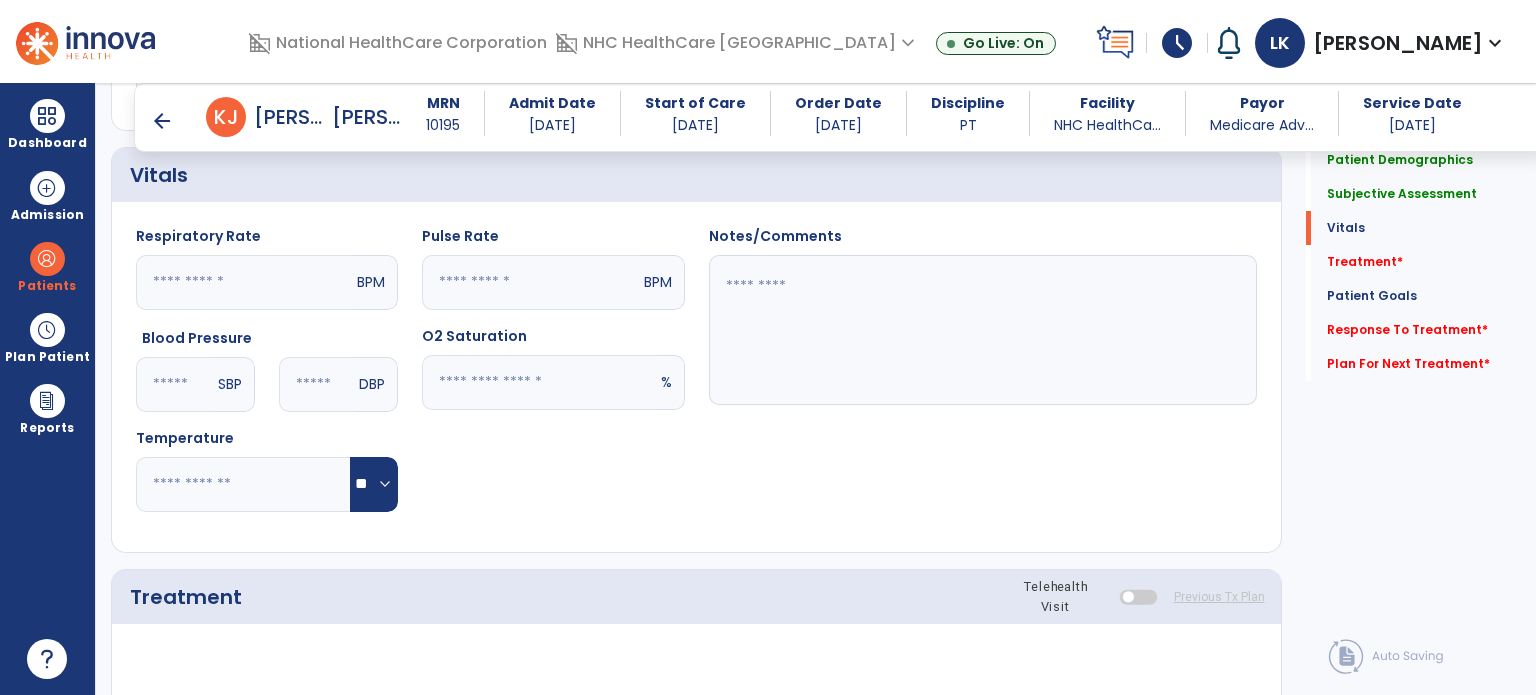 type on "**********" 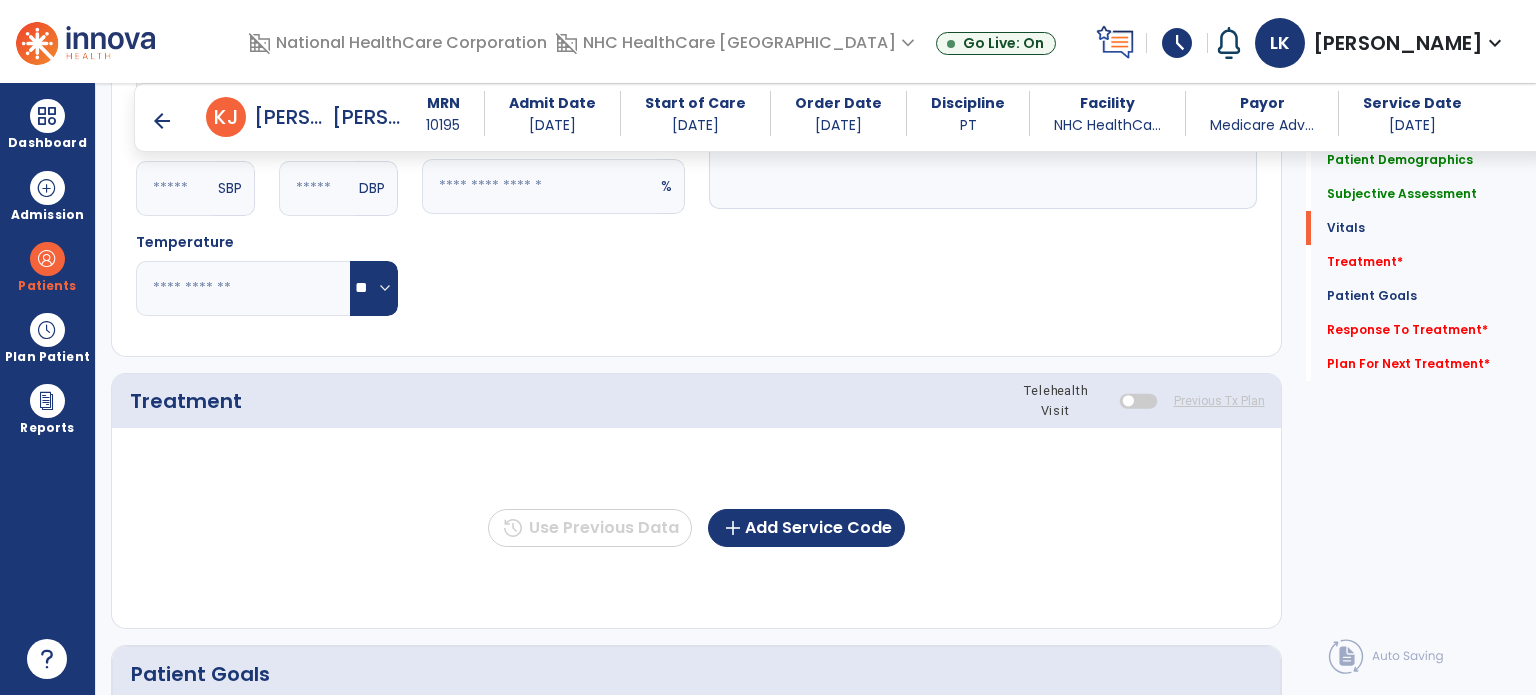 scroll, scrollTop: 1000, scrollLeft: 0, axis: vertical 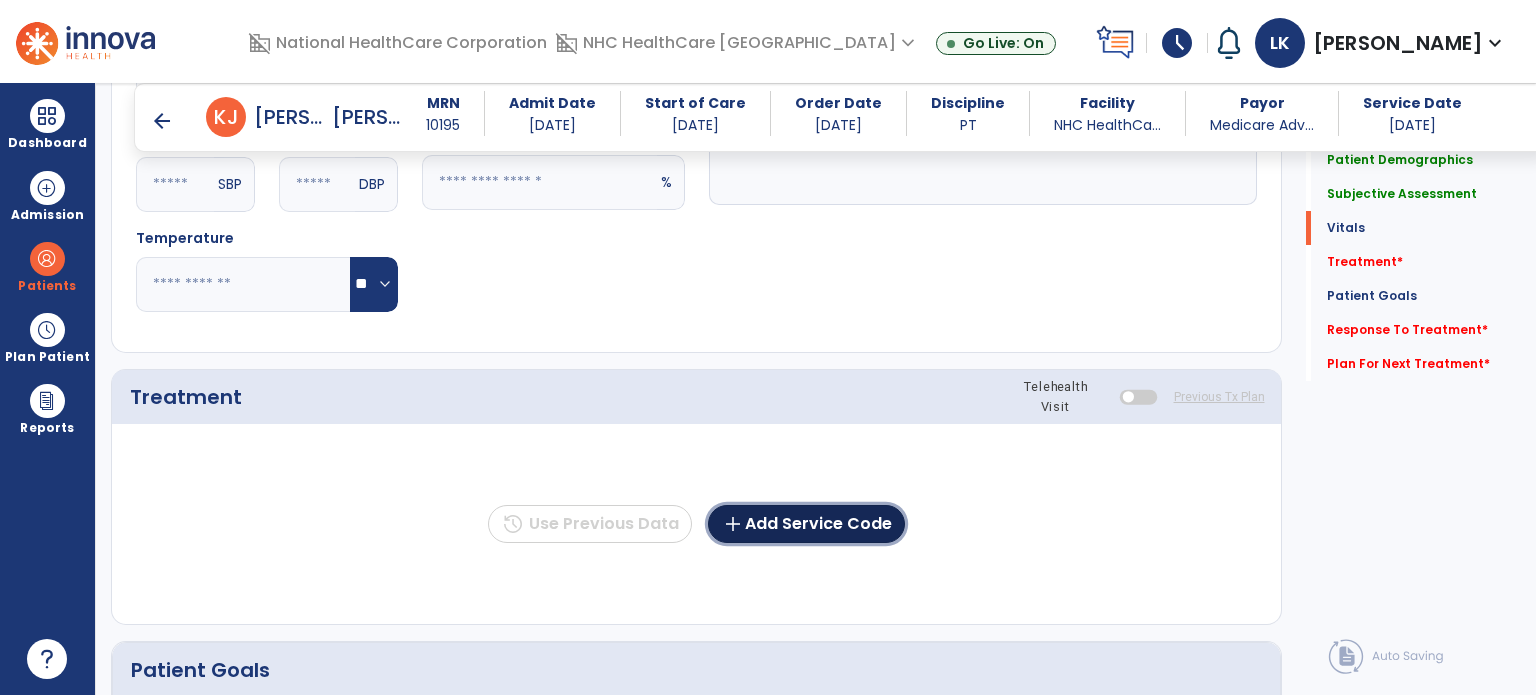 click on "add  Add Service Code" 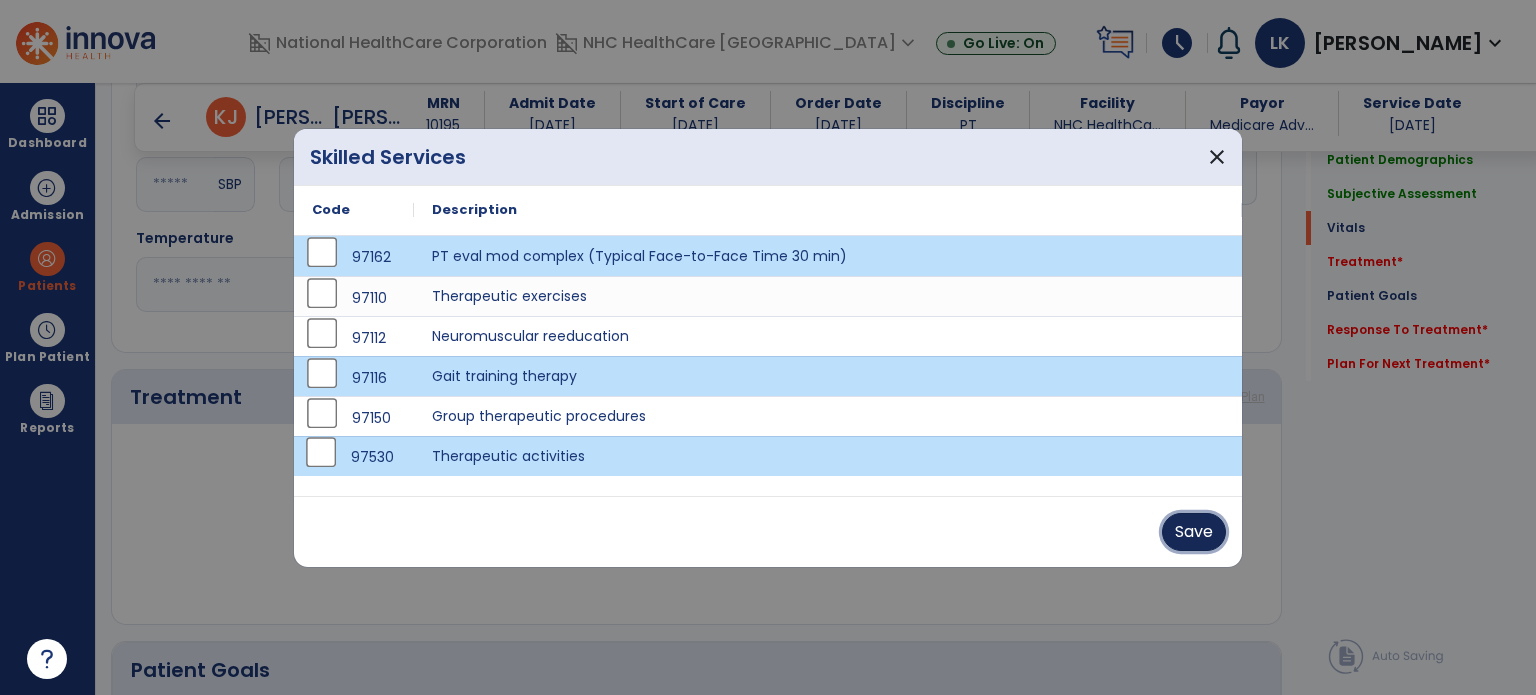 click on "Save" at bounding box center [1194, 532] 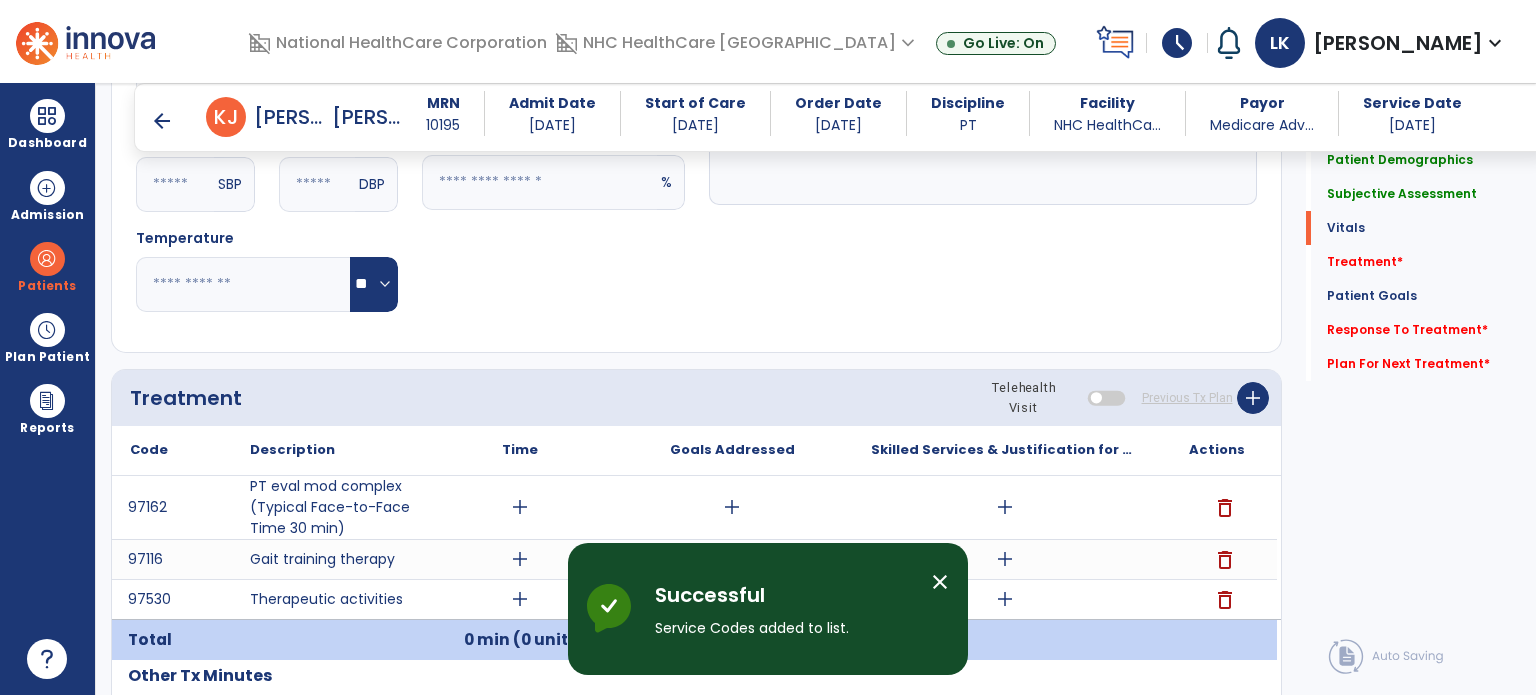 click on "Notes/Comments" 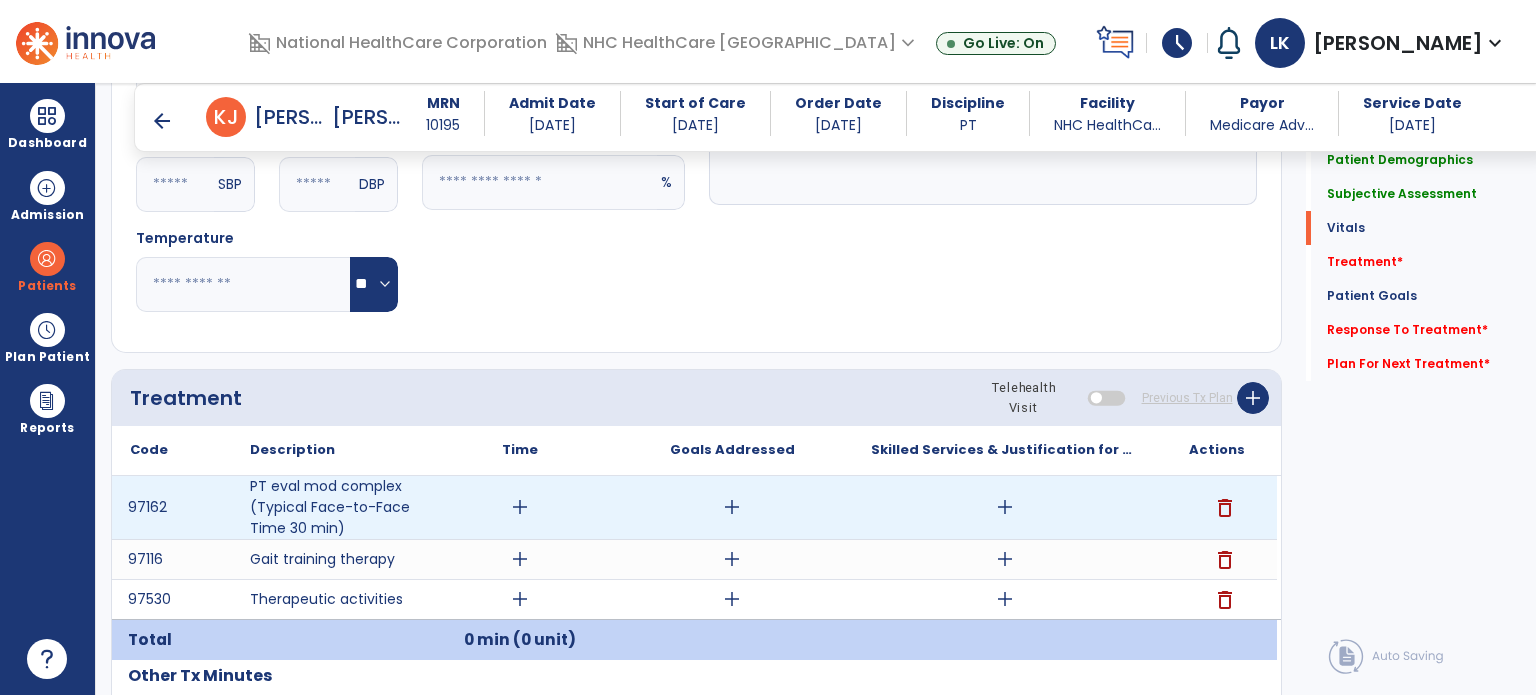 click on "add" at bounding box center (1005, 507) 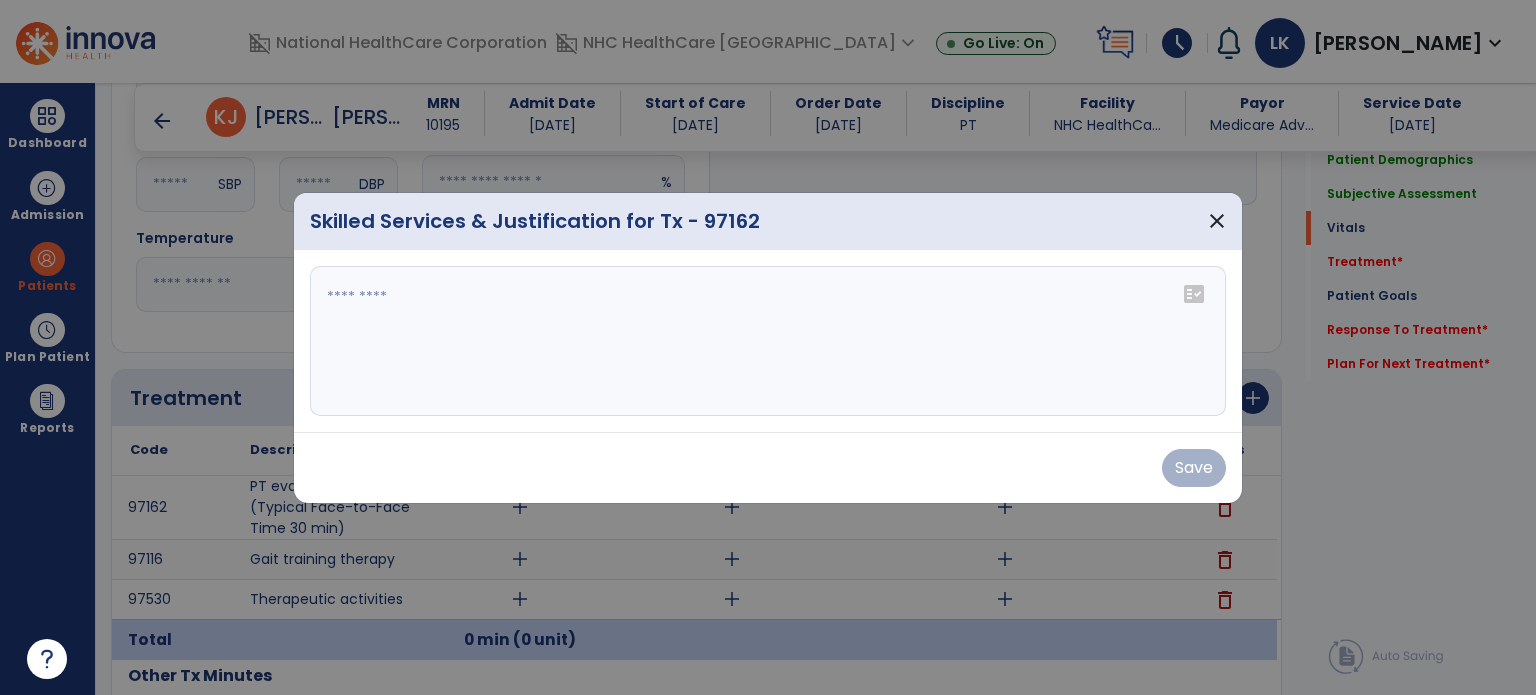 paste on "**********" 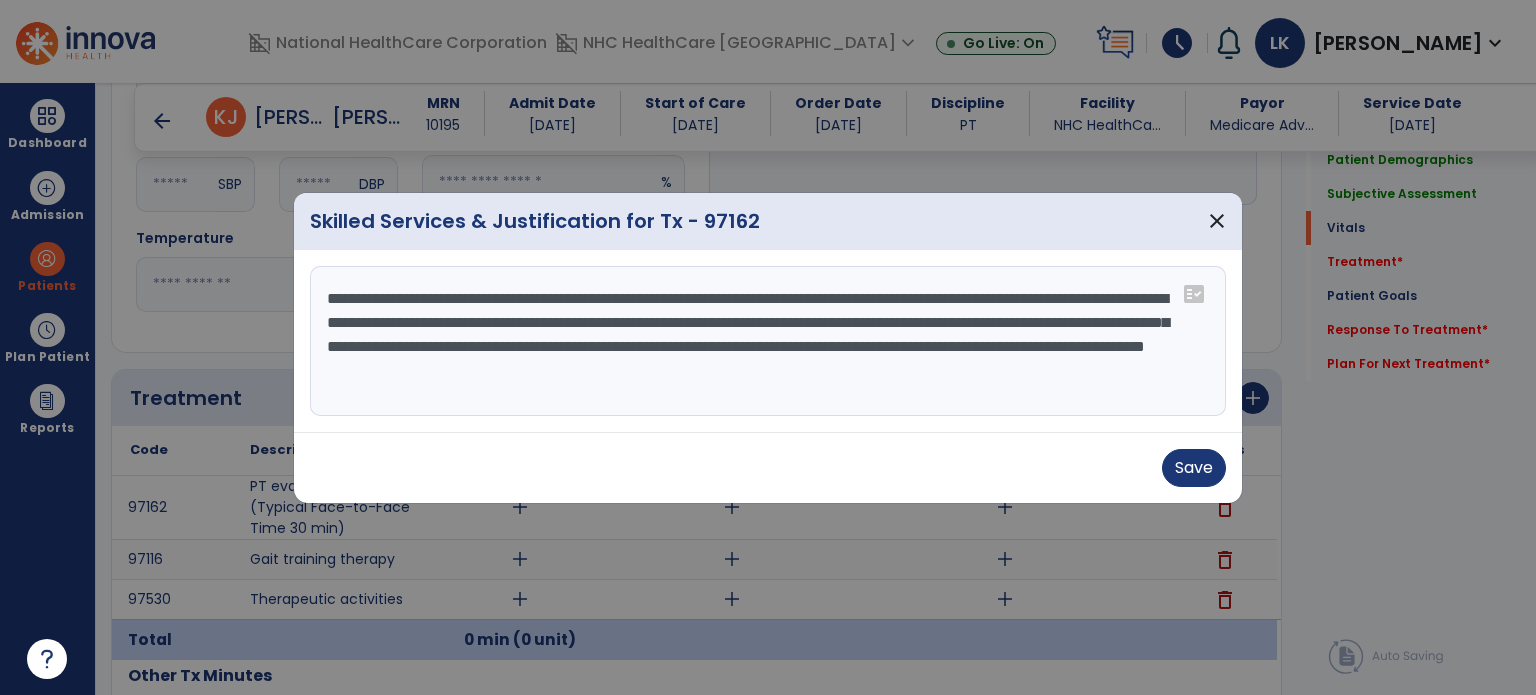 type on "**********" 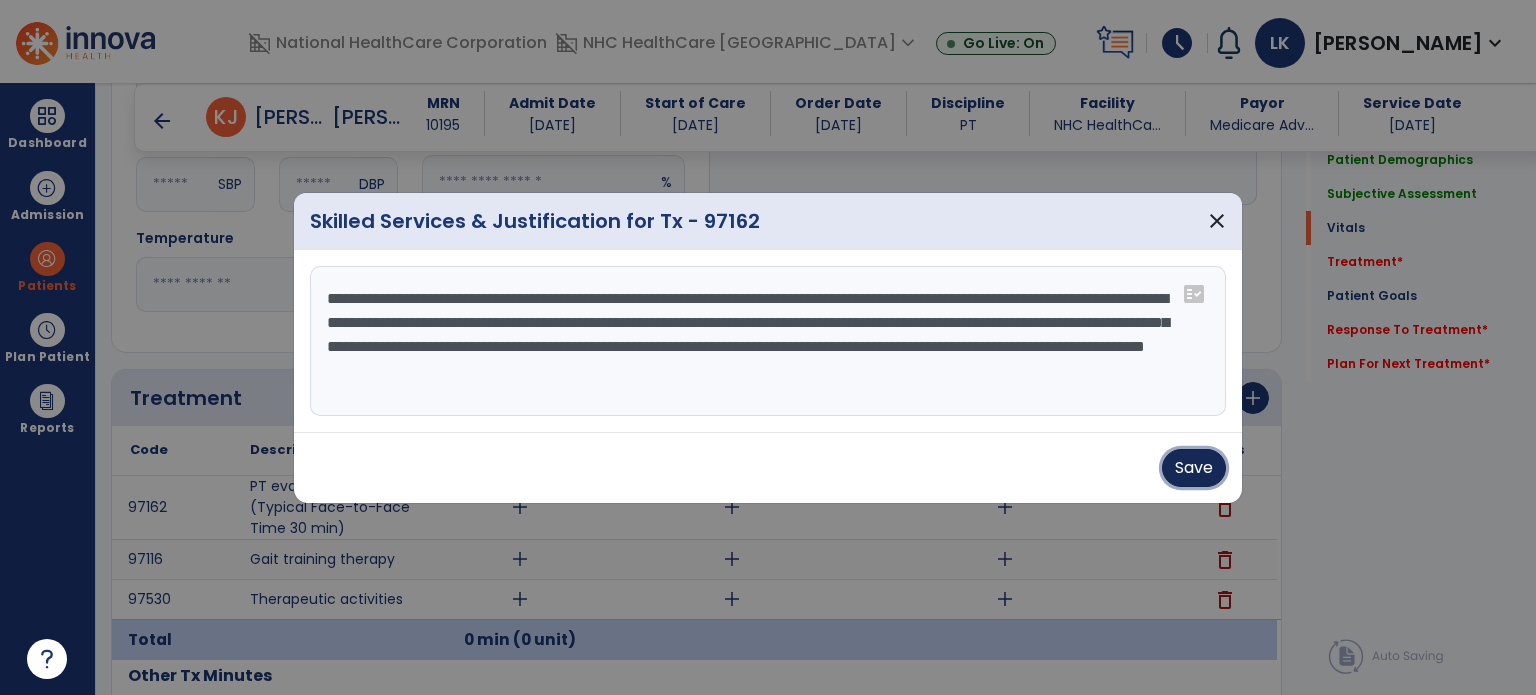 click on "Save" at bounding box center [1194, 468] 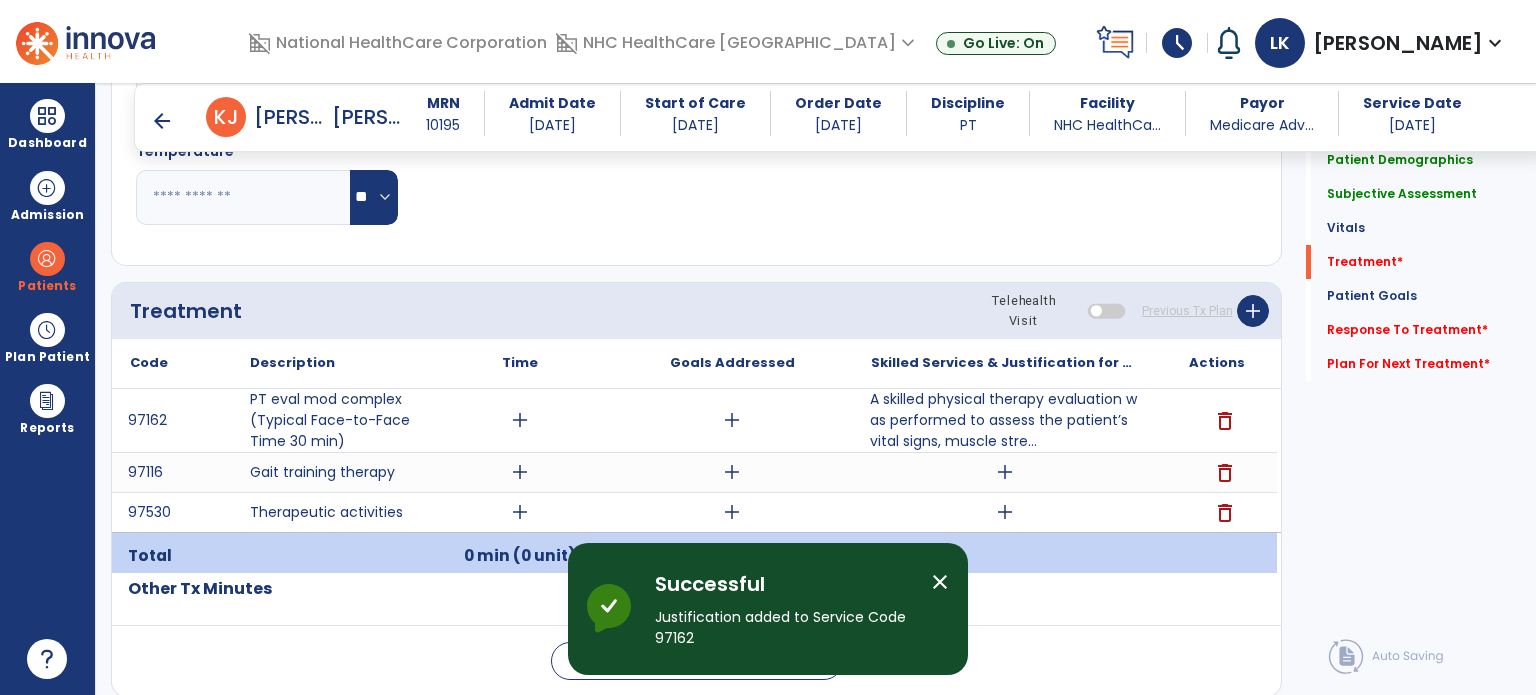 scroll, scrollTop: 1200, scrollLeft: 0, axis: vertical 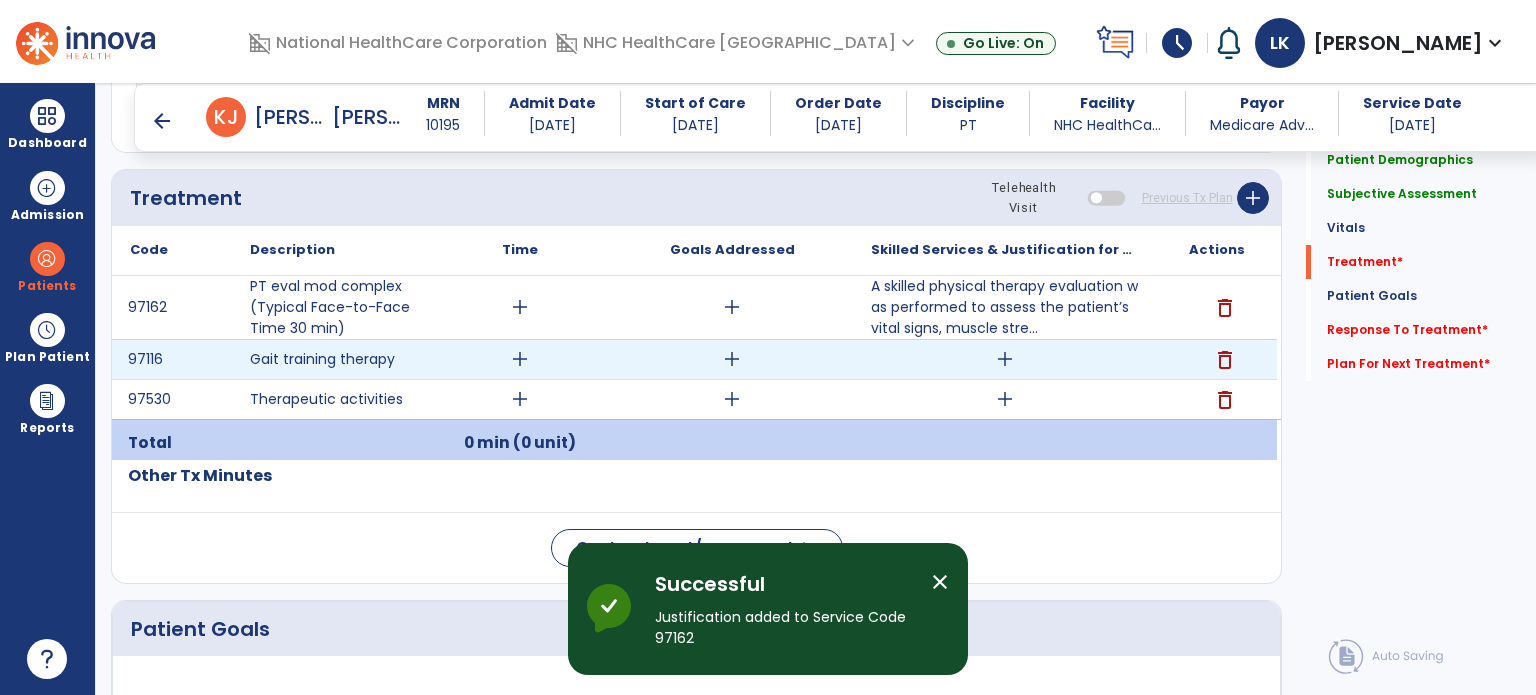click on "add" at bounding box center (1005, 359) 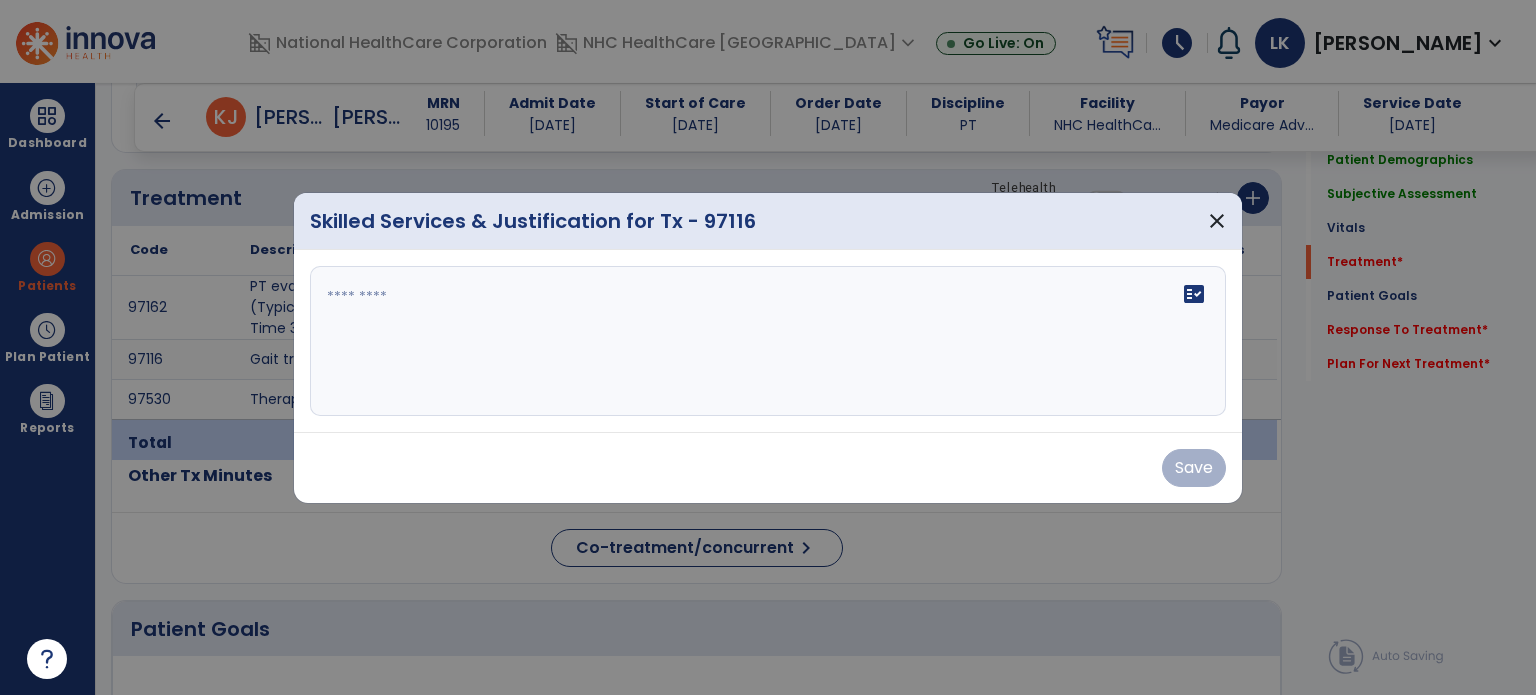 click at bounding box center [768, 341] 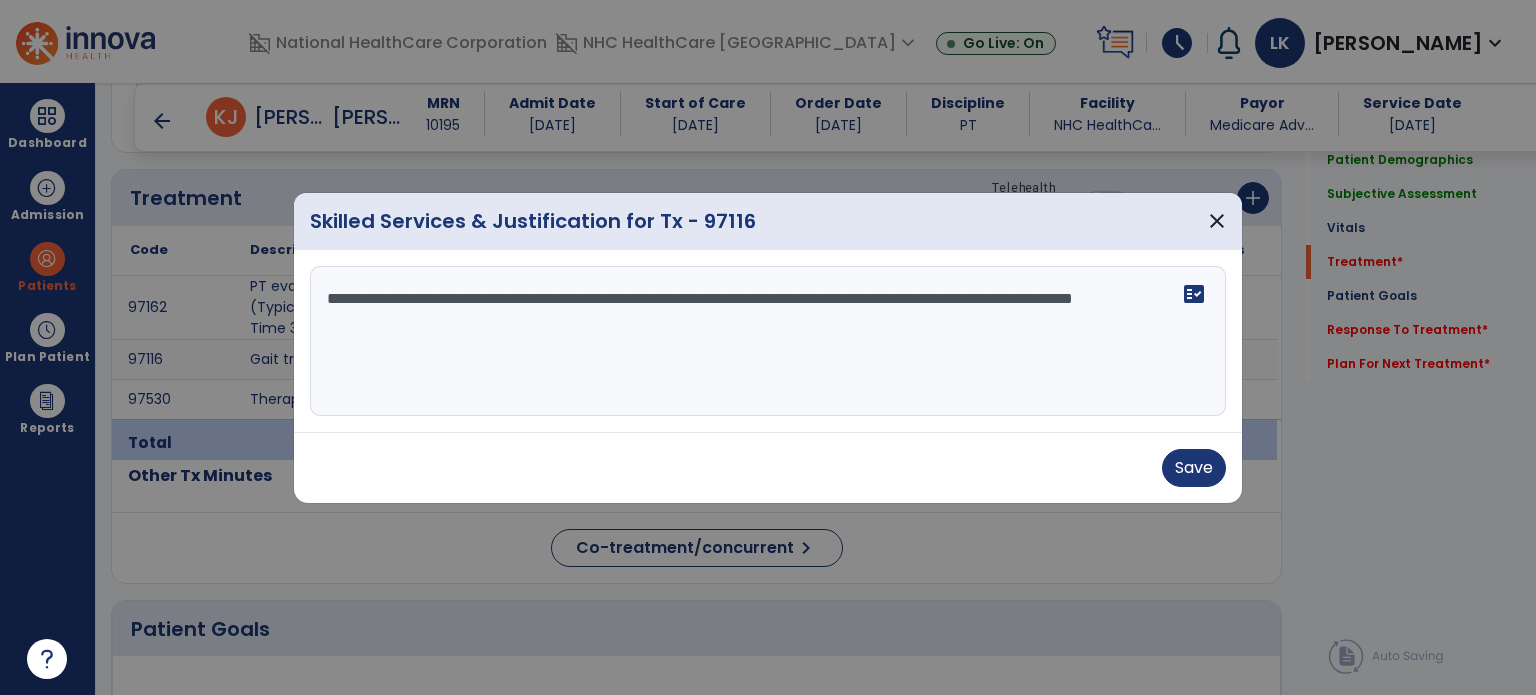type on "**********" 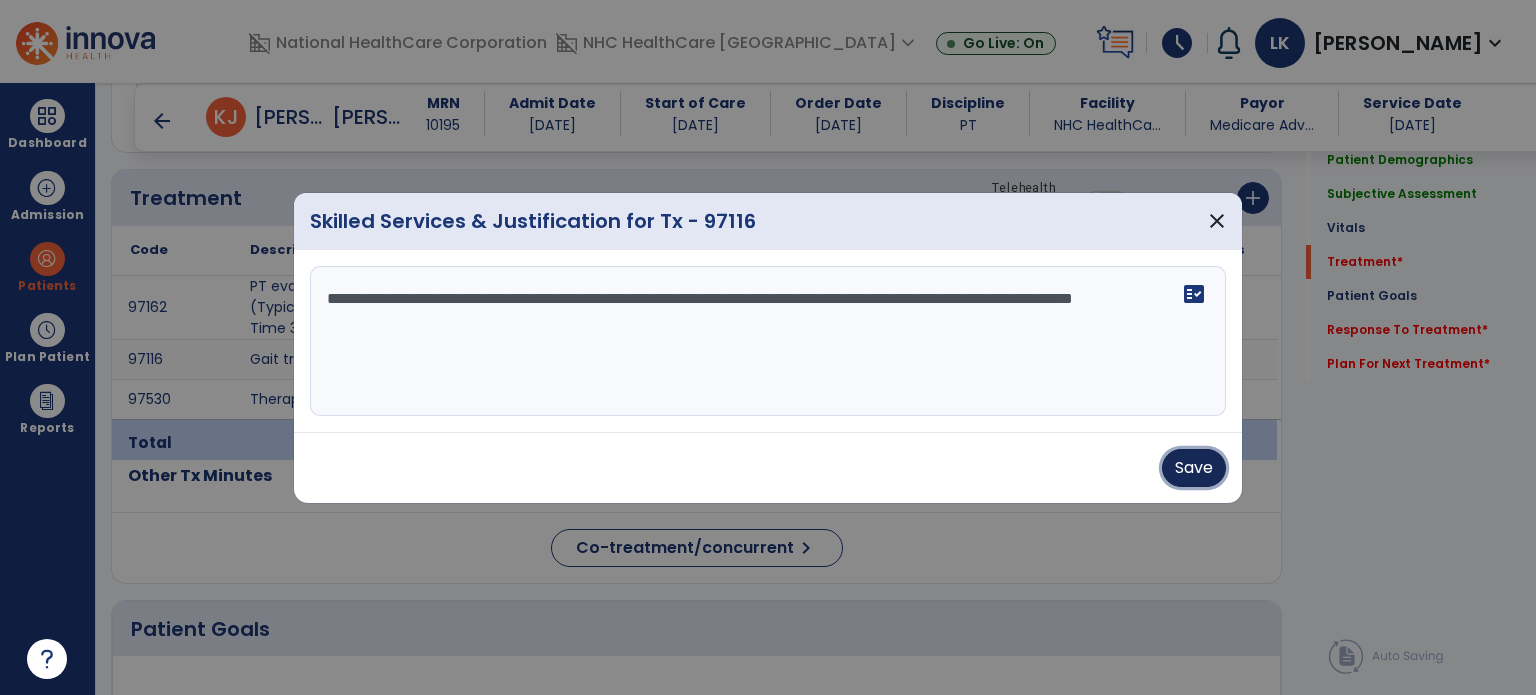 click on "Save" at bounding box center (1194, 468) 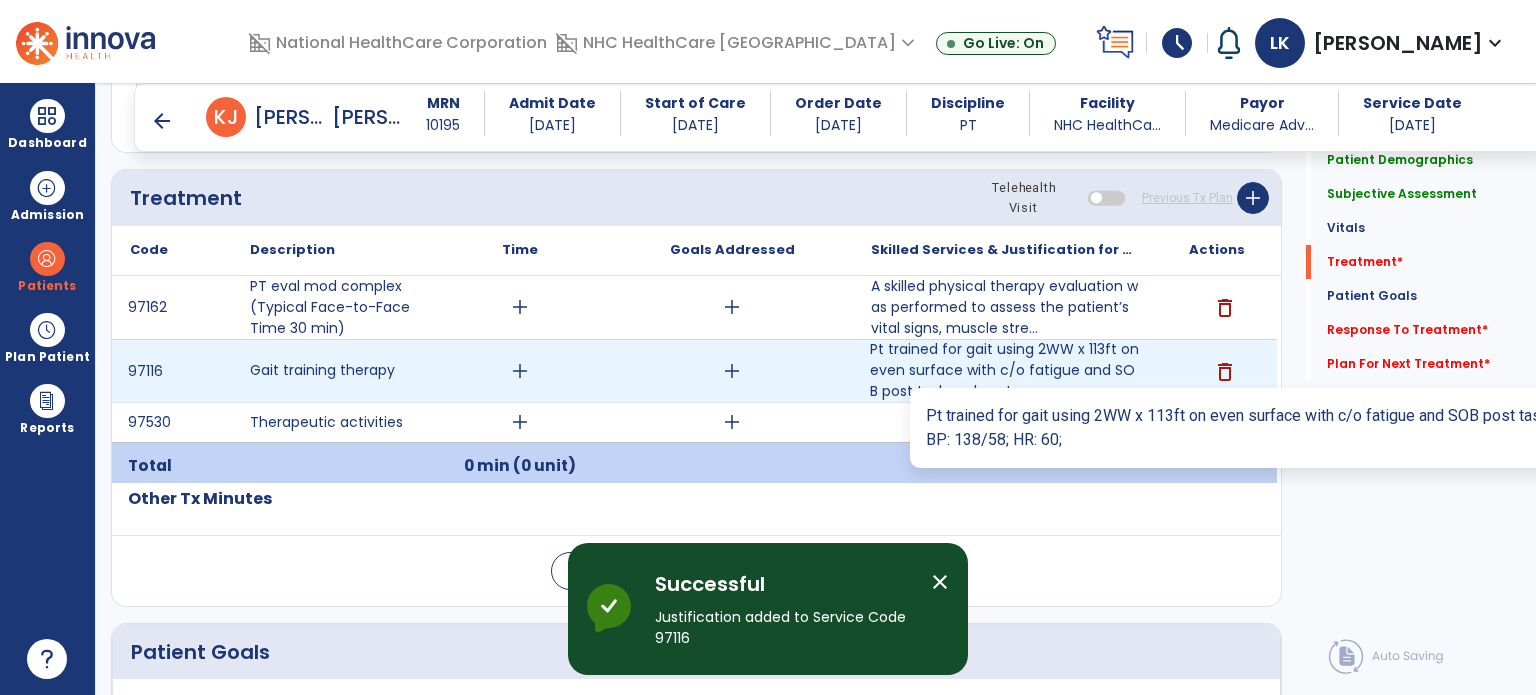click on "Pt trained for gait using 2WW x 113ft on even surface with c/o fatigue and SOB post task and post ga..." at bounding box center [1004, 370] 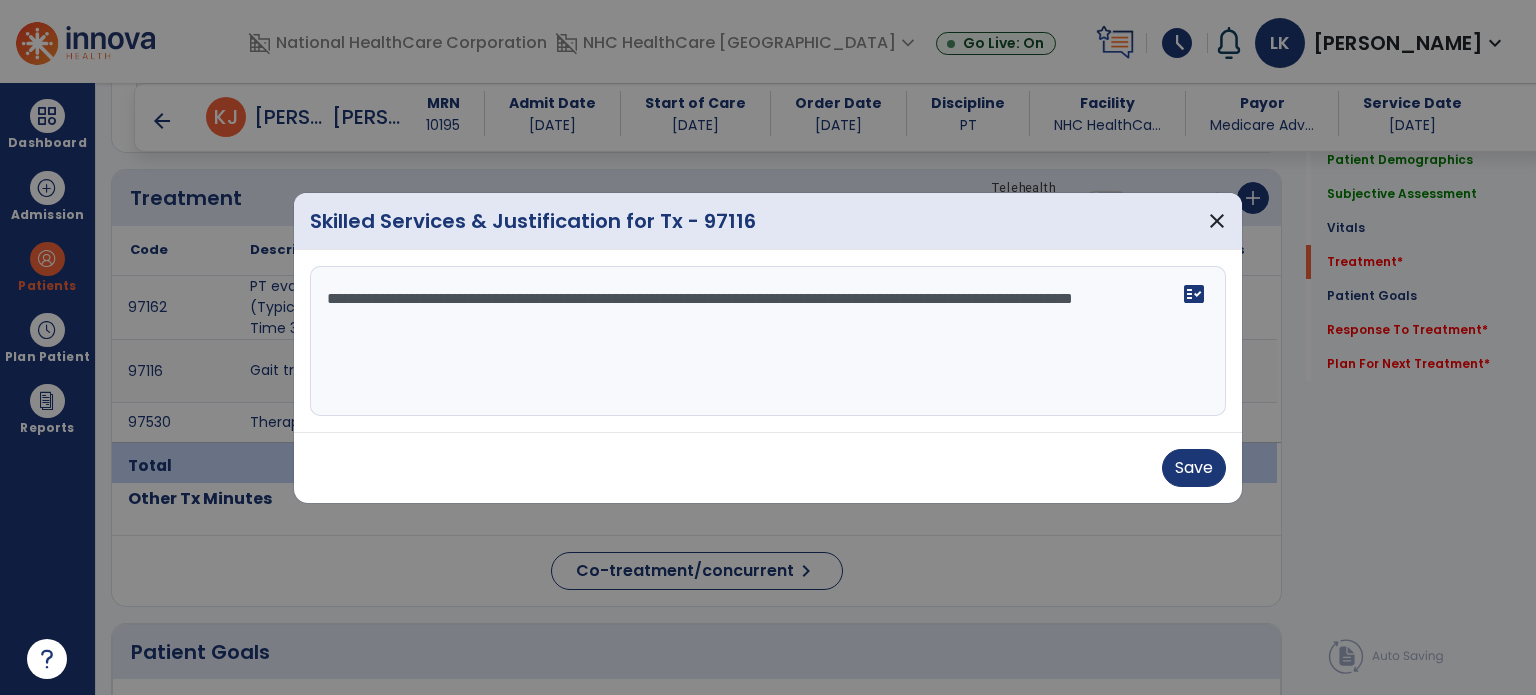 click on "**********" at bounding box center (768, 341) 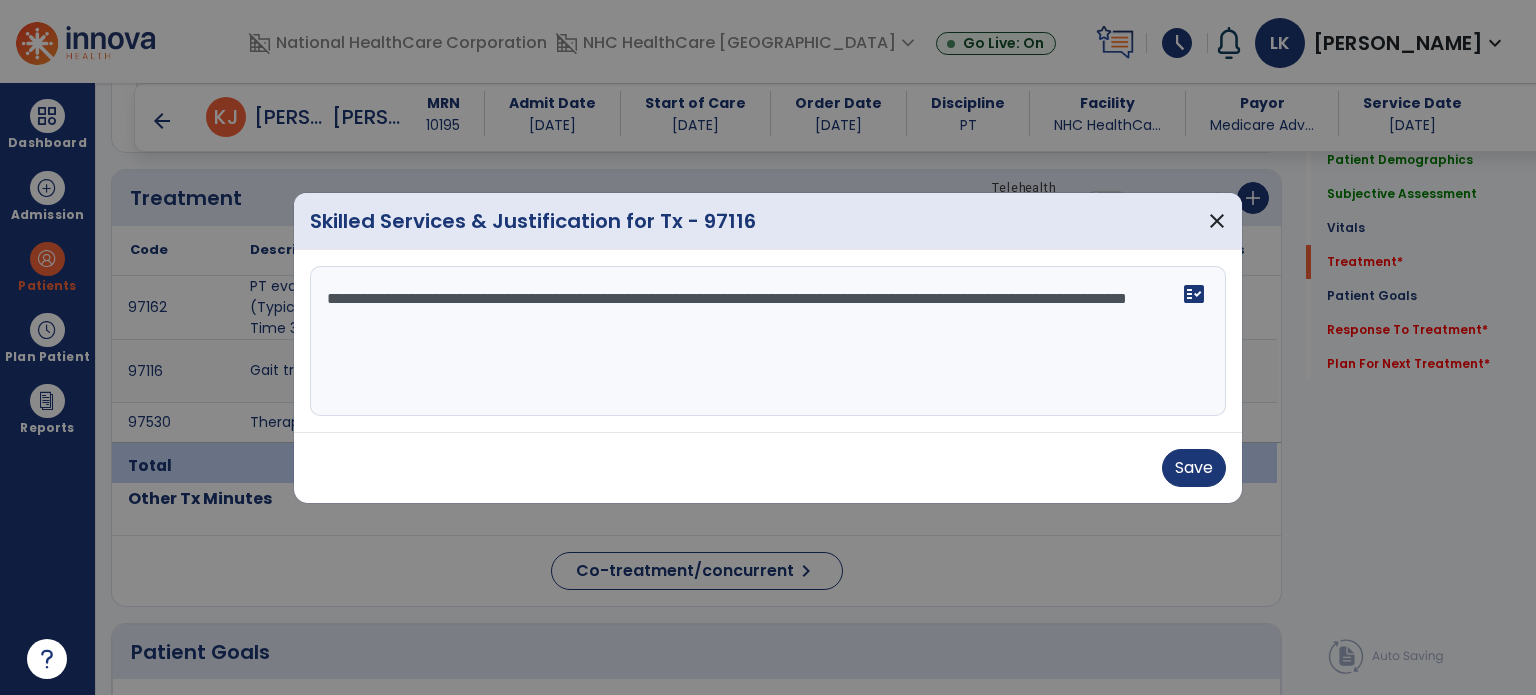 type on "**********" 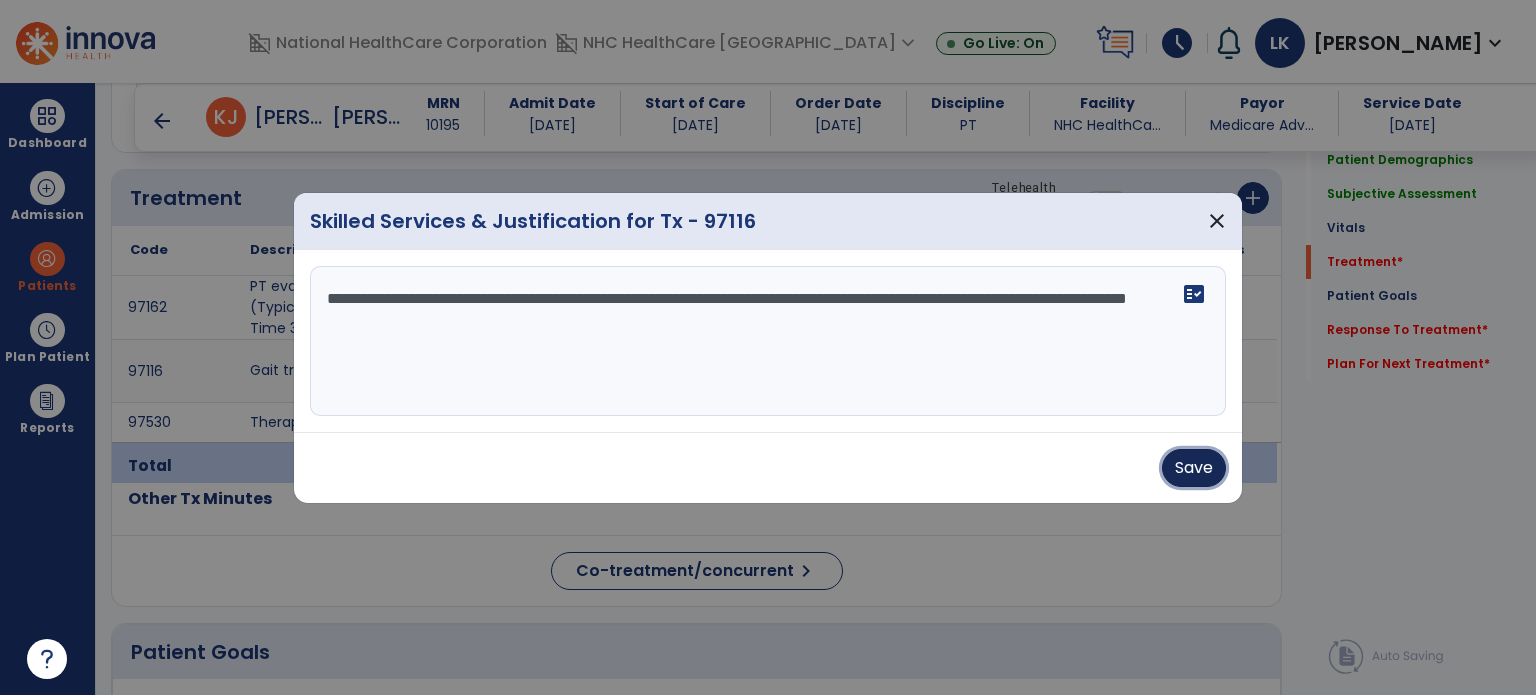 click on "Save" at bounding box center (1194, 468) 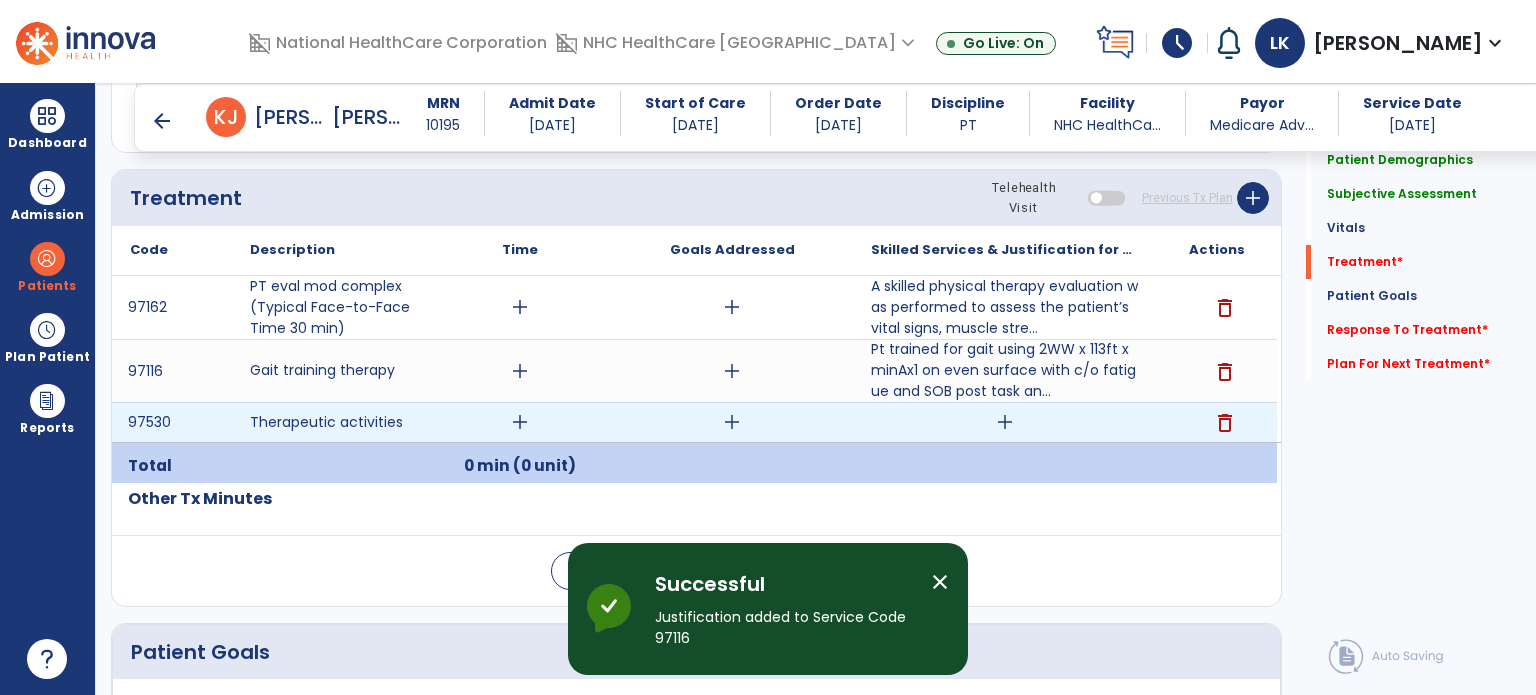 click on "add" at bounding box center [1004, 422] 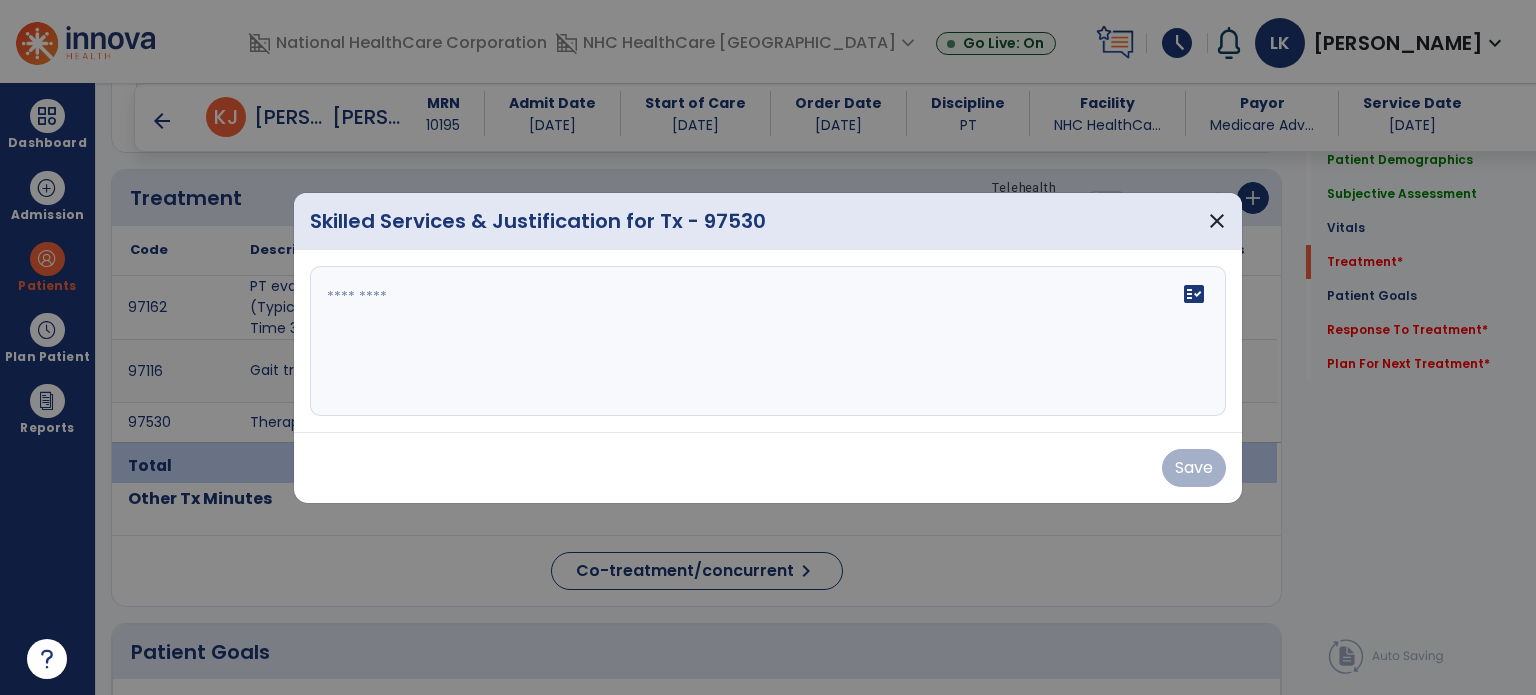 click on "fact_check" at bounding box center [768, 341] 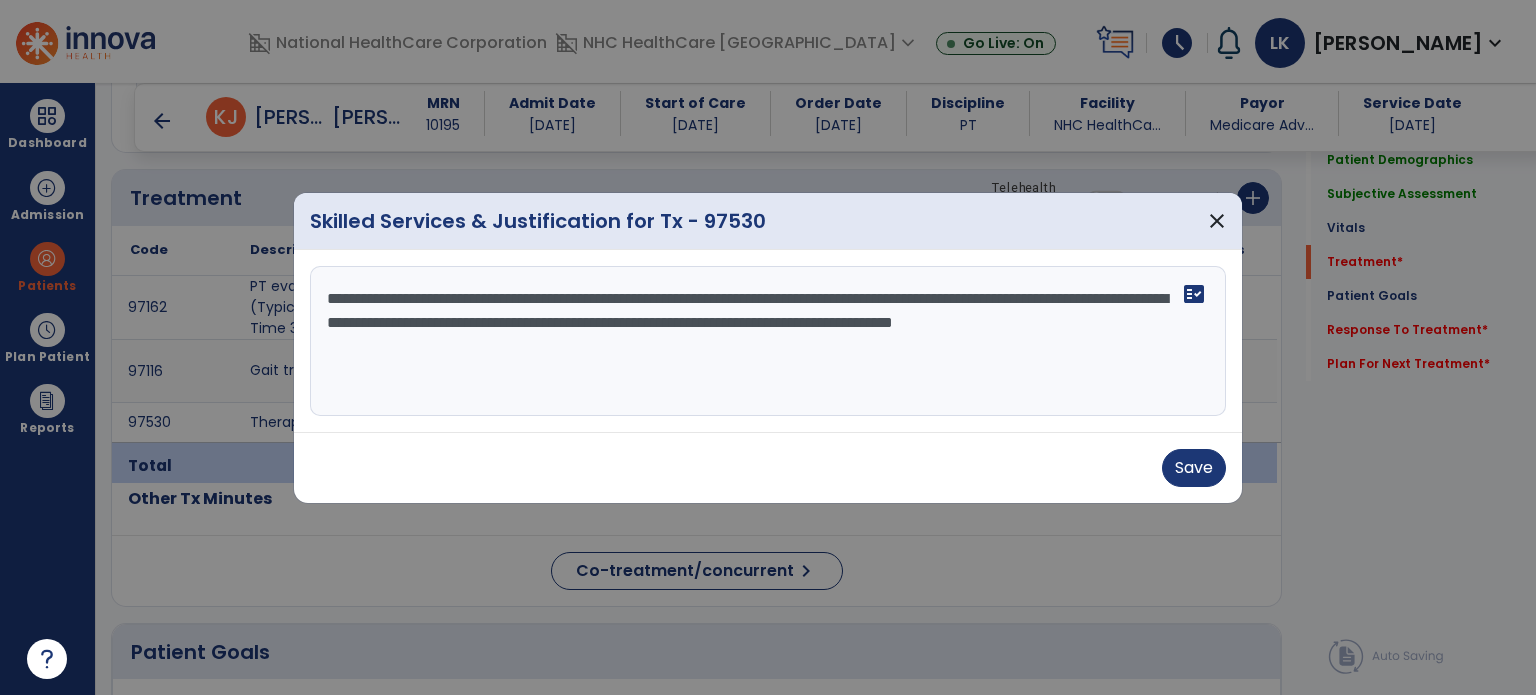type on "**********" 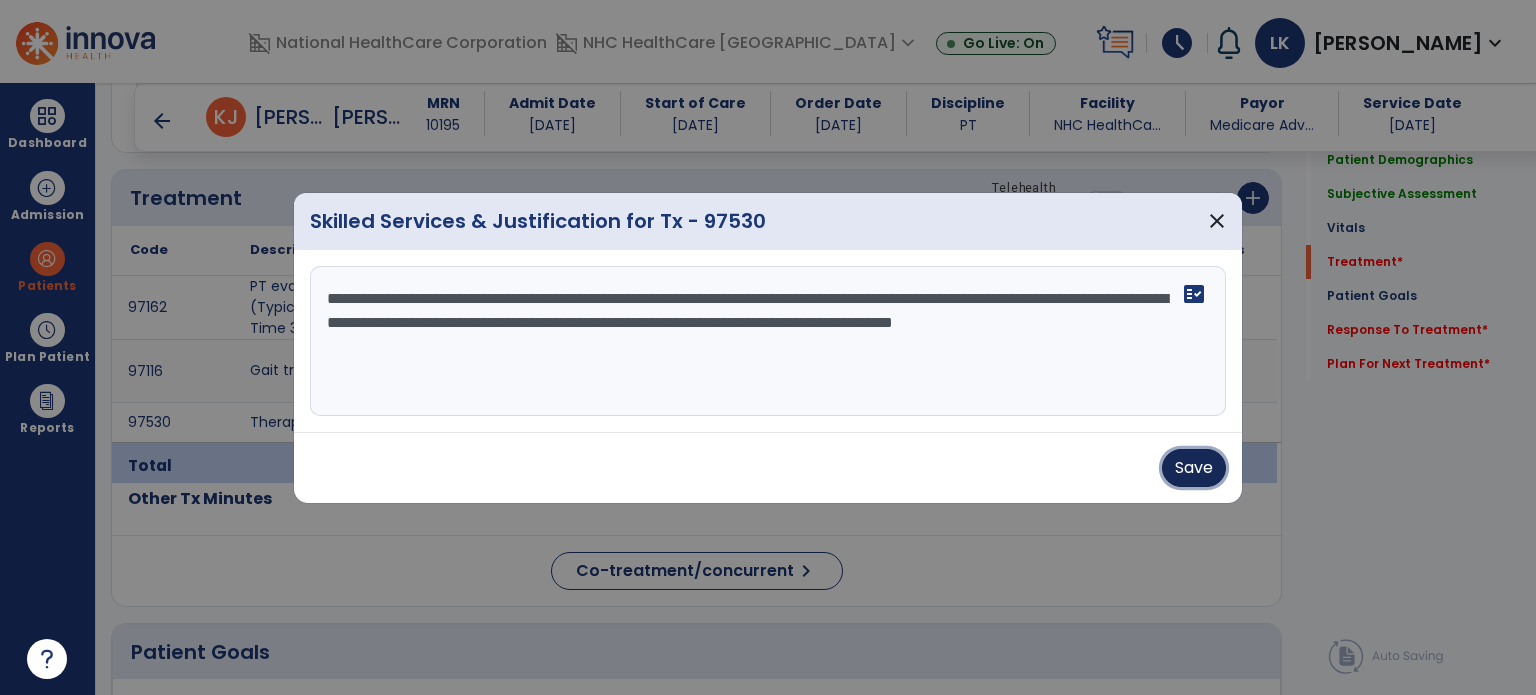 click on "Save" at bounding box center [1194, 468] 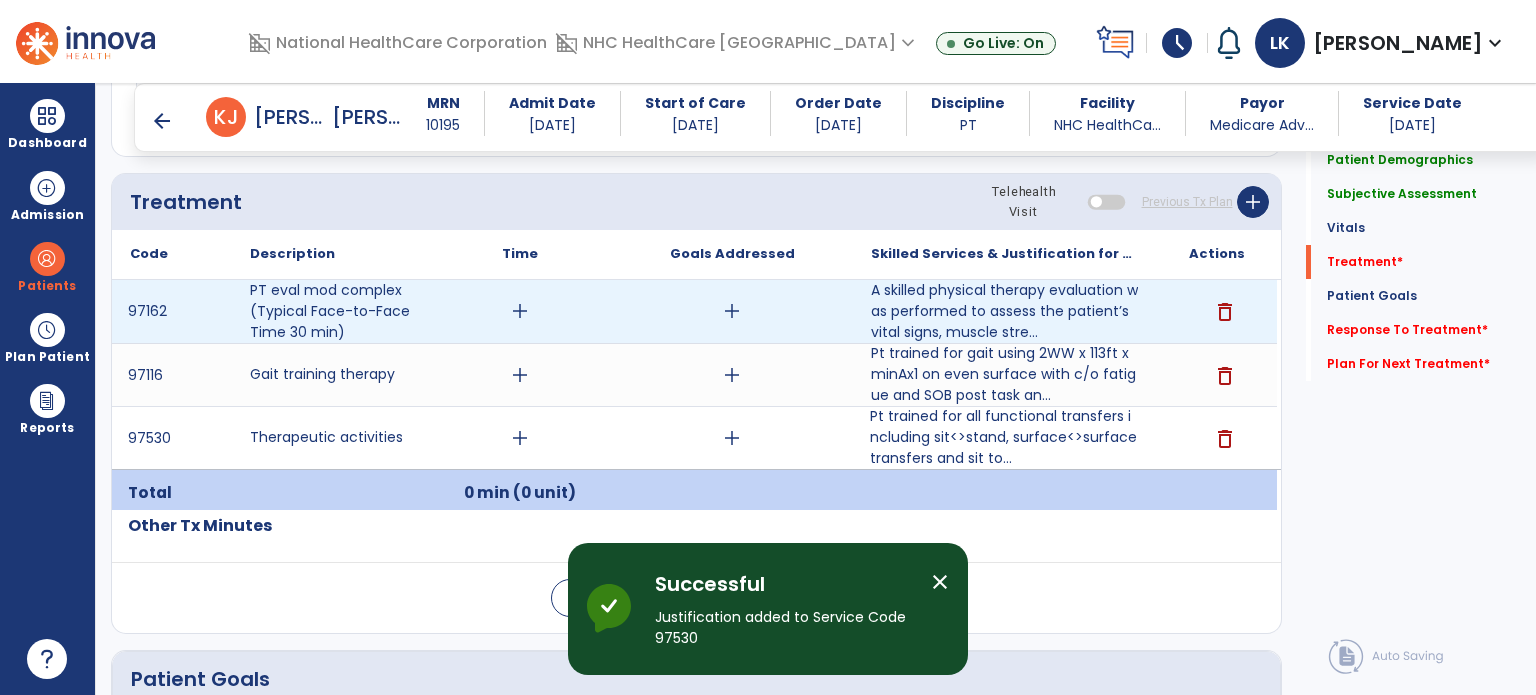 scroll, scrollTop: 1200, scrollLeft: 0, axis: vertical 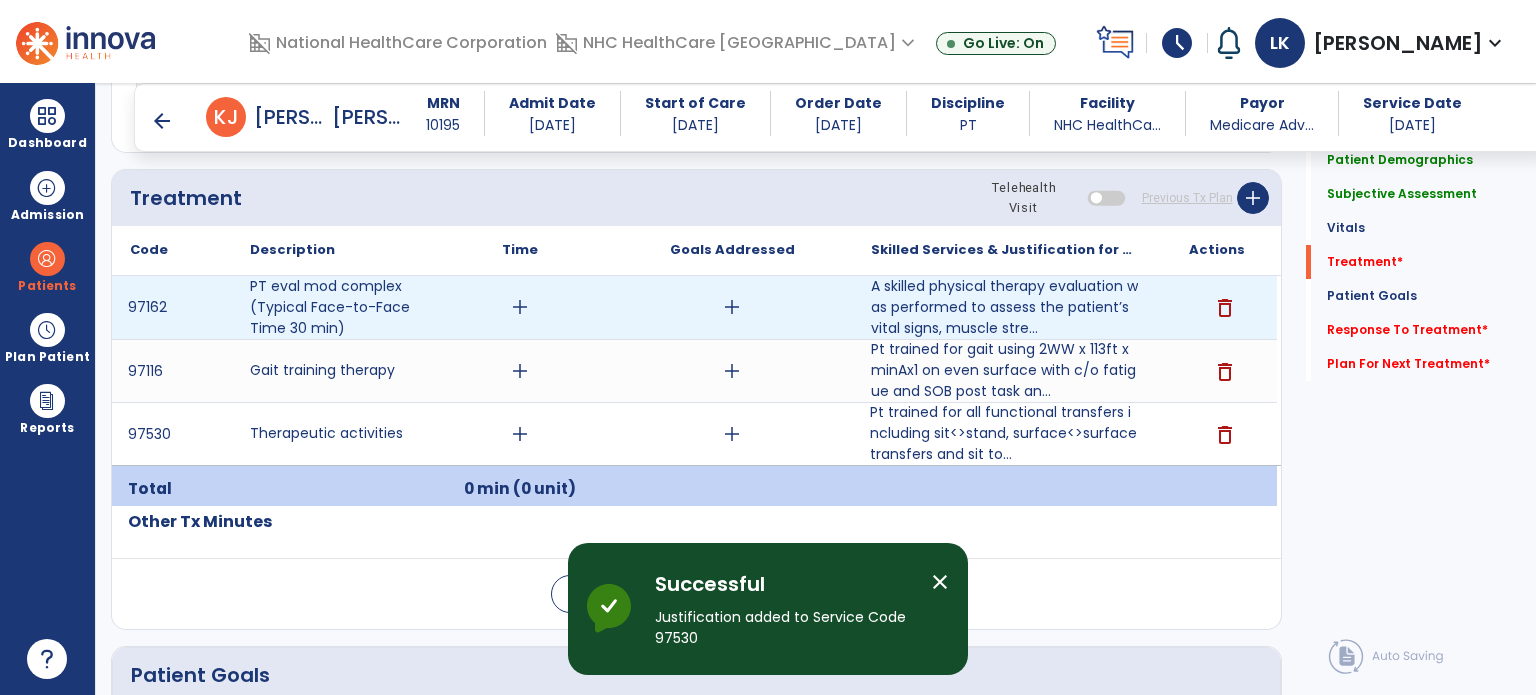 click on "add" at bounding box center [520, 307] 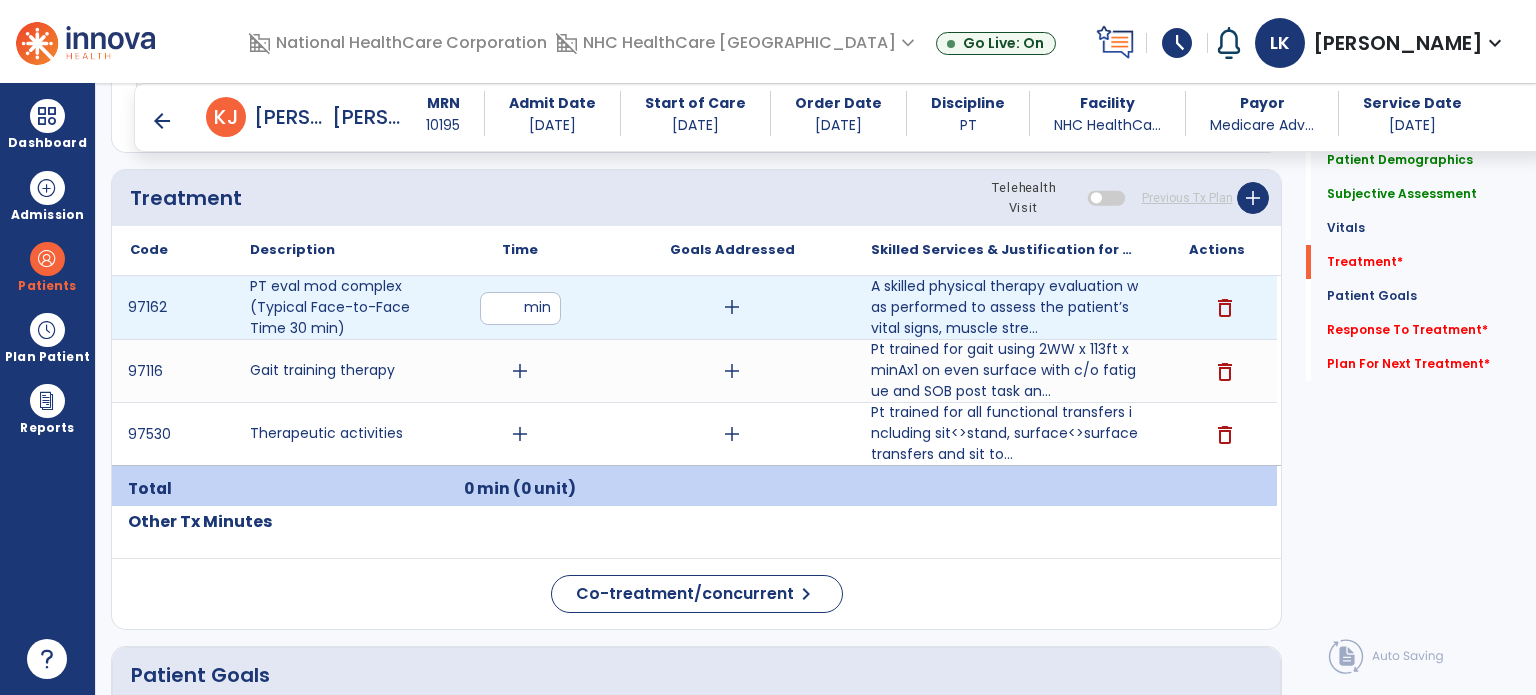 click at bounding box center (520, 308) 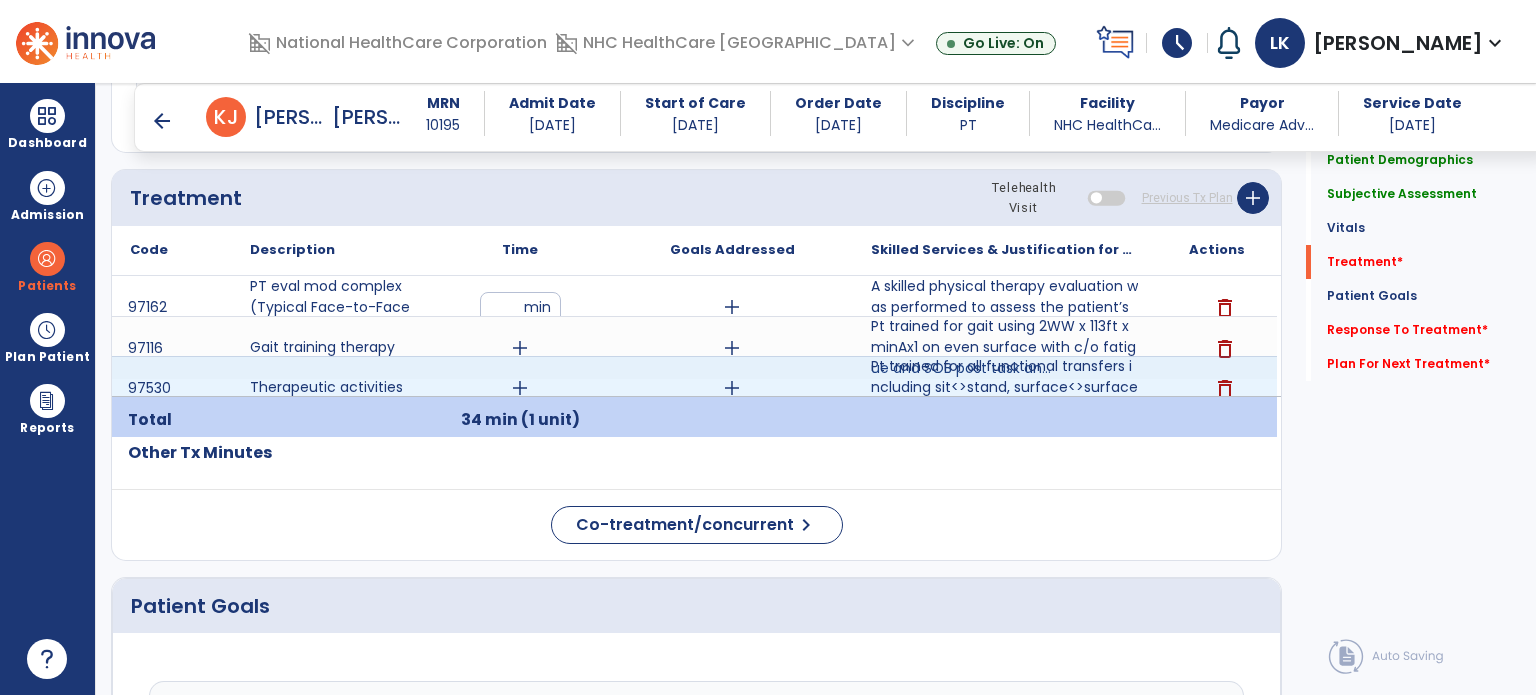 click on "97162  PT eval mod complex (Typical Face-to-Face Time 30 min)  ** min add  A skilled physical therapy evaluation was performed to assess the patient’s vital signs, muscle stre...  delete 97116  Gait training therapy  add add  Pt trained for gait using 2WW x 113ft x minAx1 on even surface with c/o fatigue and SOB post task an...  delete 97530  Therapeutic activities  add add  Pt trained for all functional transfers including sit<>stand,  surface<>surface transfers and sit to...   Pt trained for all functional transfers including sit<>stand,  surface<>surface transfers and sit to supine transfers x minAx1 with max VC and TC for safety and directional cuing.  Pt required therapeutic rest break in between  task.   delete" at bounding box center [694, 351] 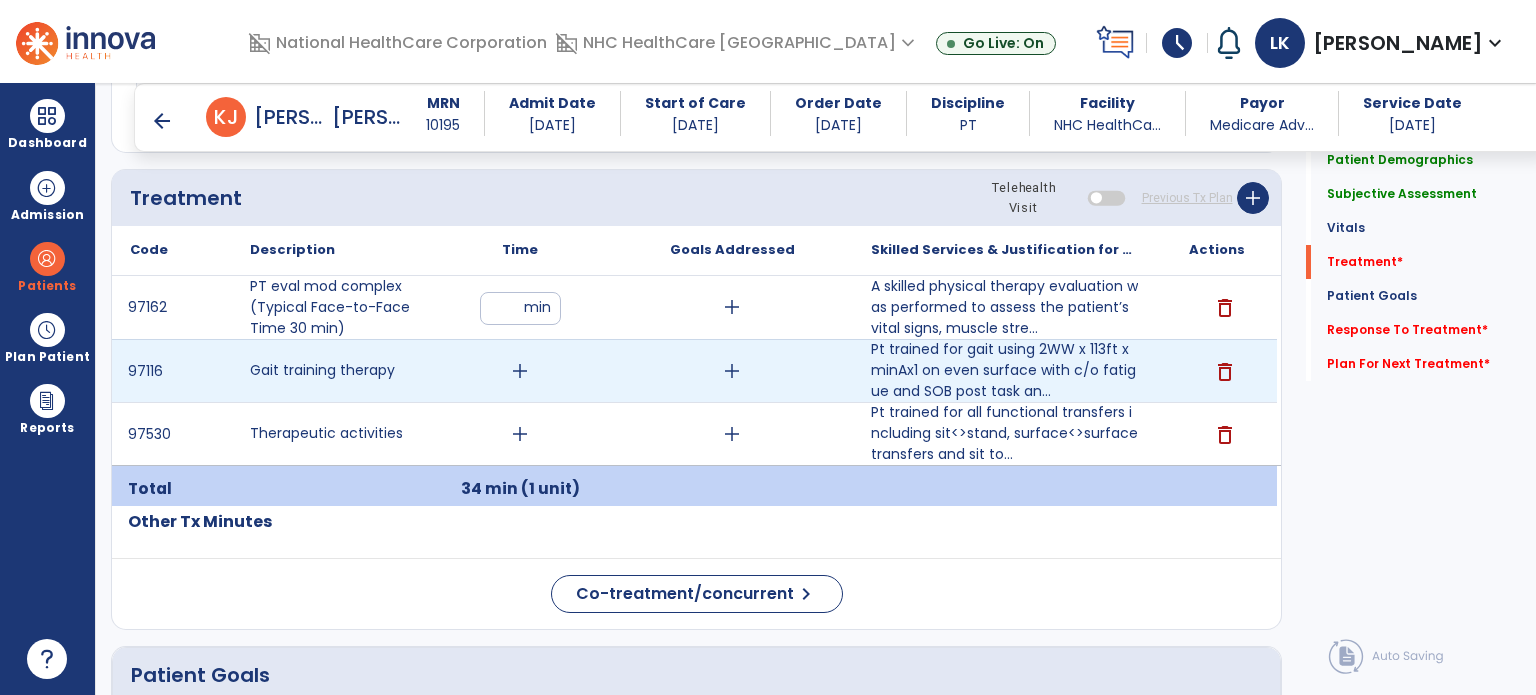 click on "add" at bounding box center (520, 371) 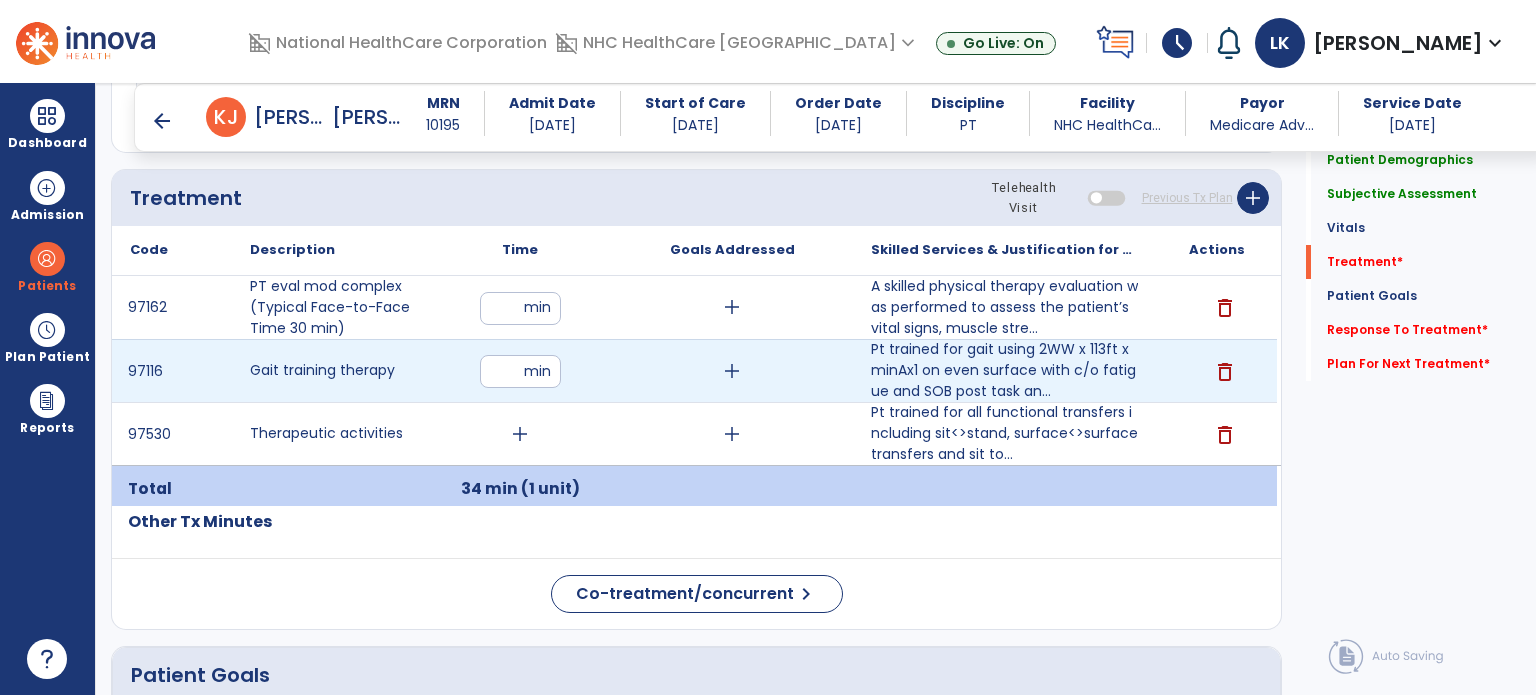 type on "**" 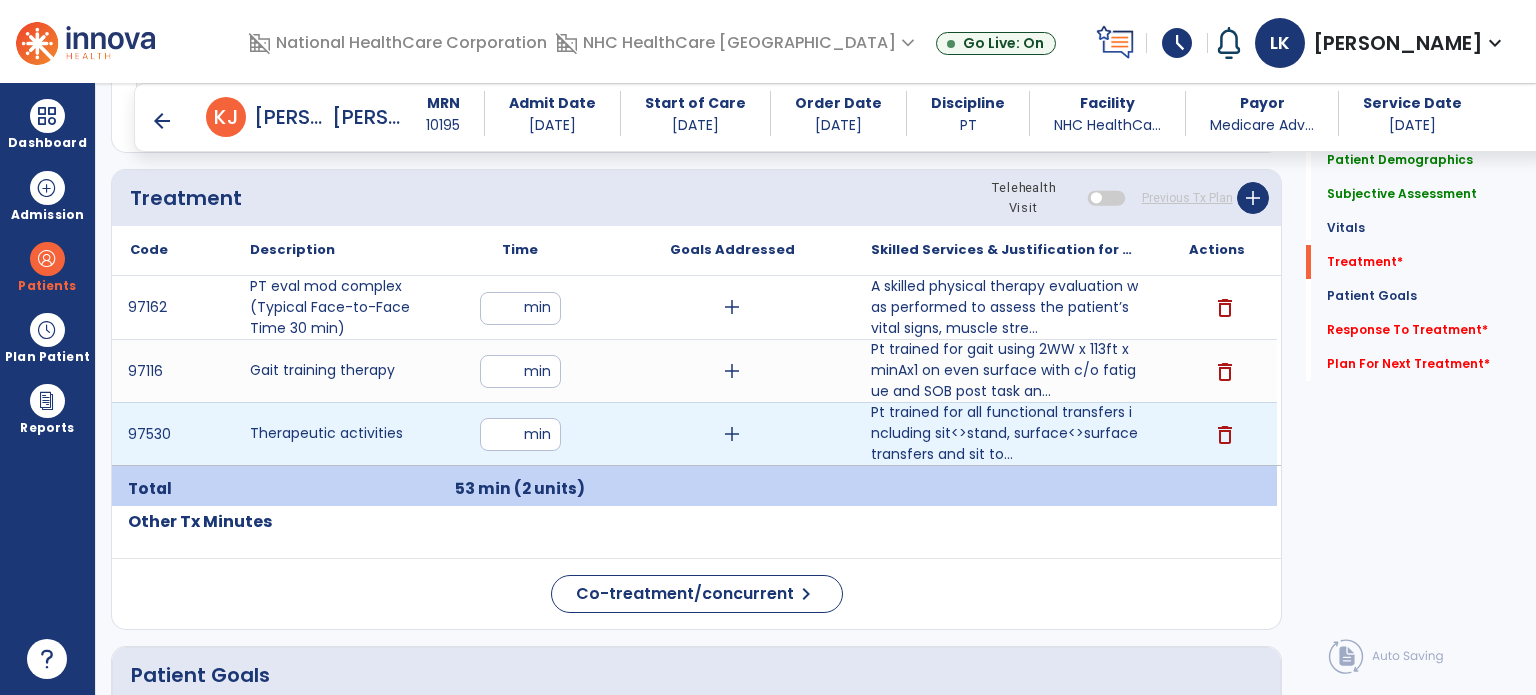 click at bounding box center [520, 434] 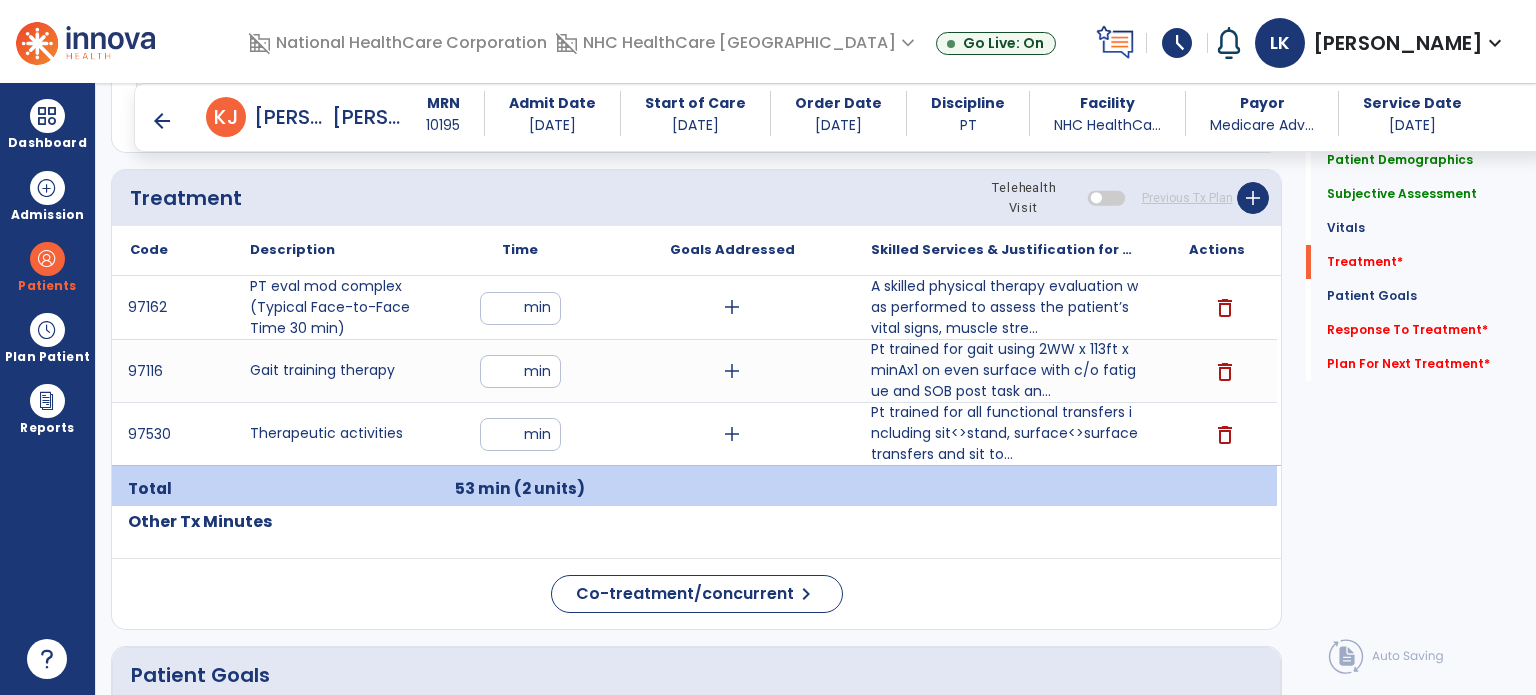 click on "Treatment Telehealth Visit  Previous Tx Plan   add" 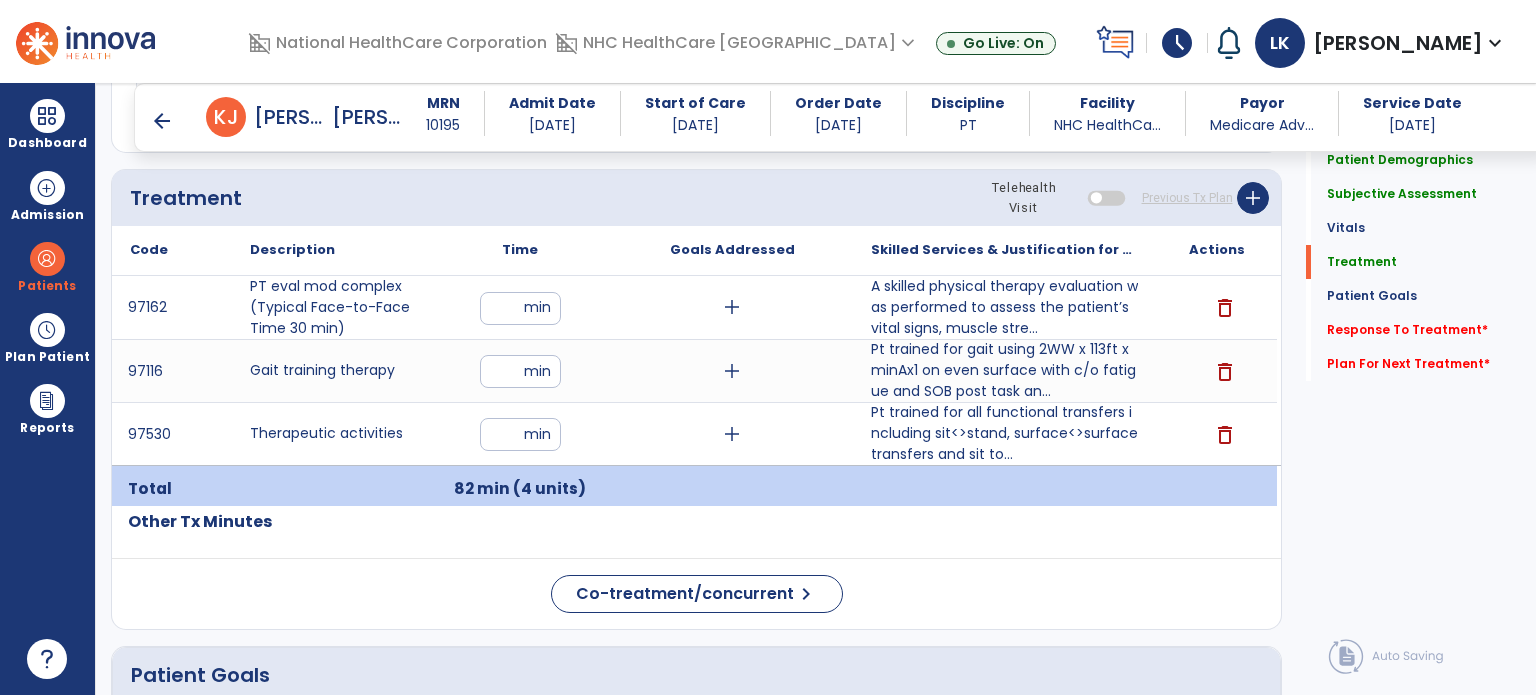 scroll, scrollTop: 800, scrollLeft: 0, axis: vertical 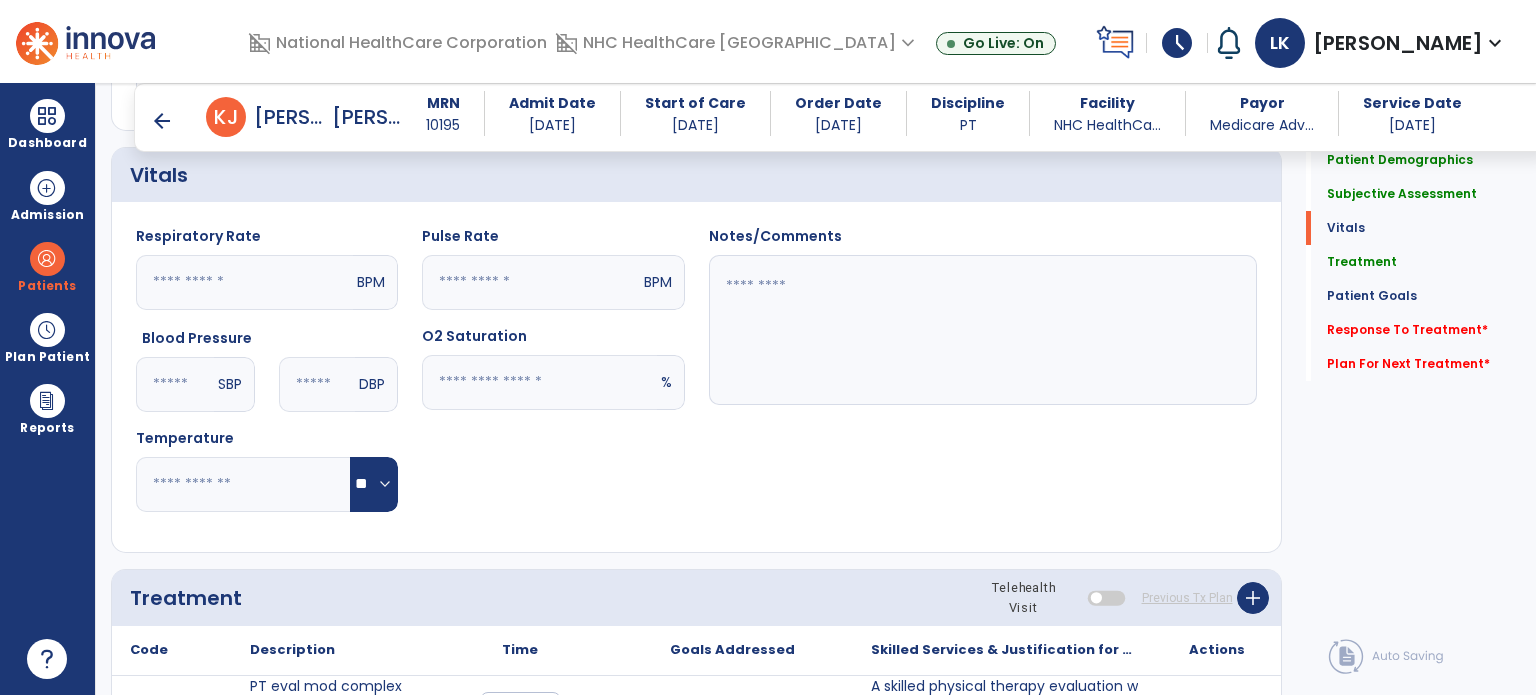click 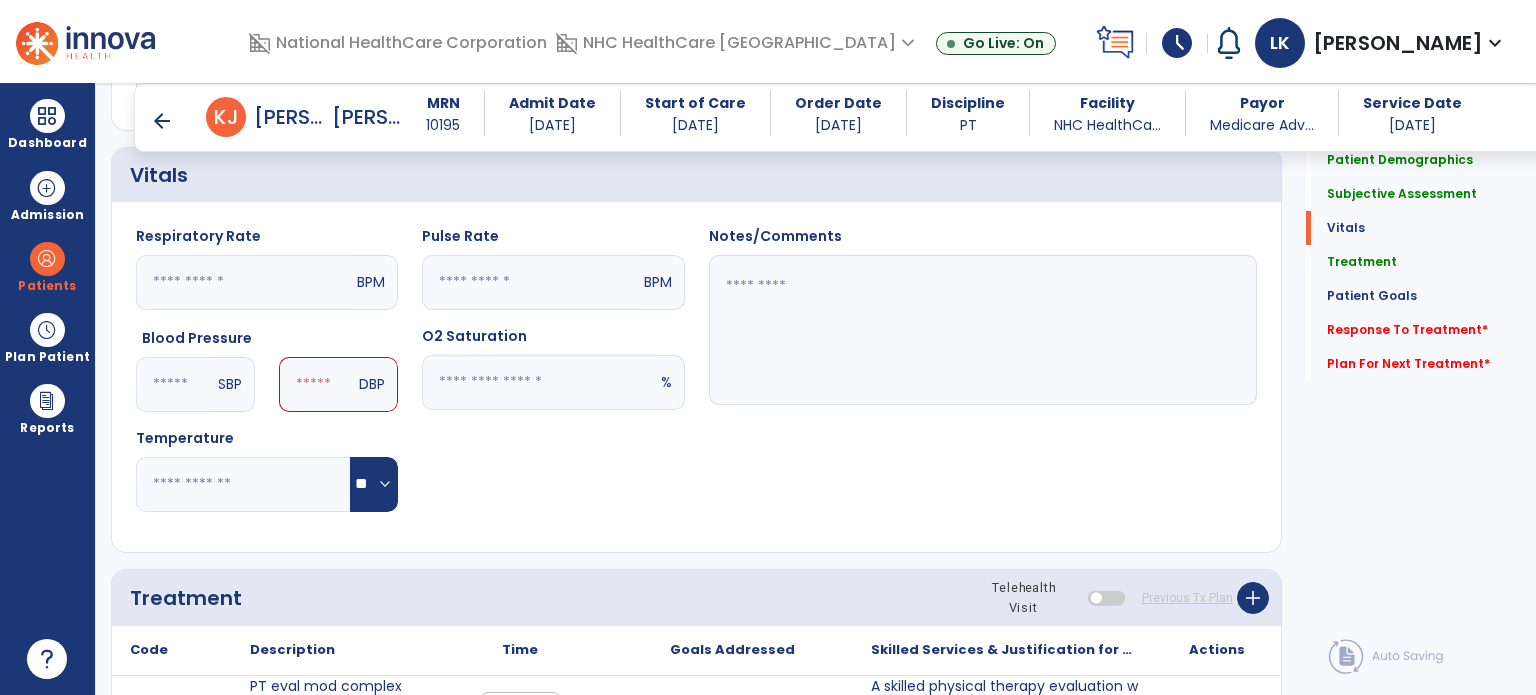 type on "***" 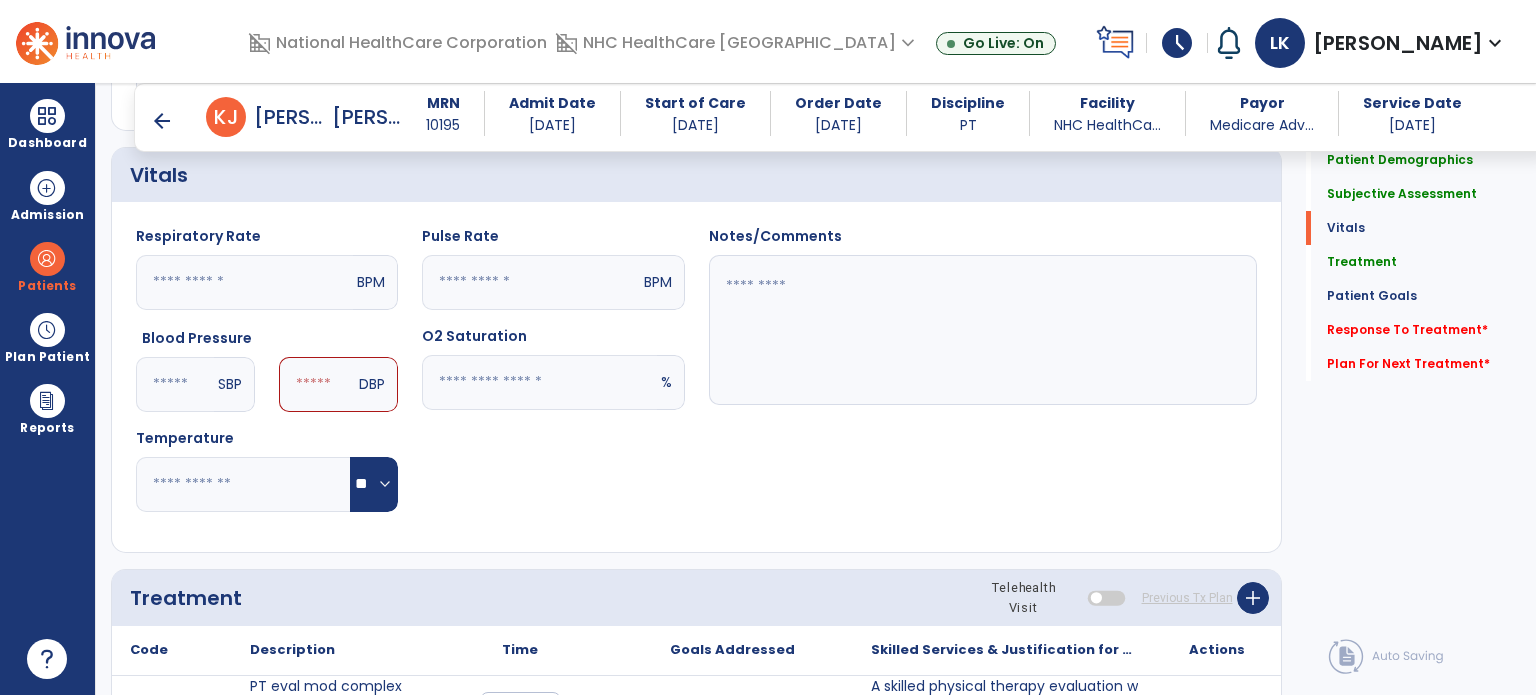click 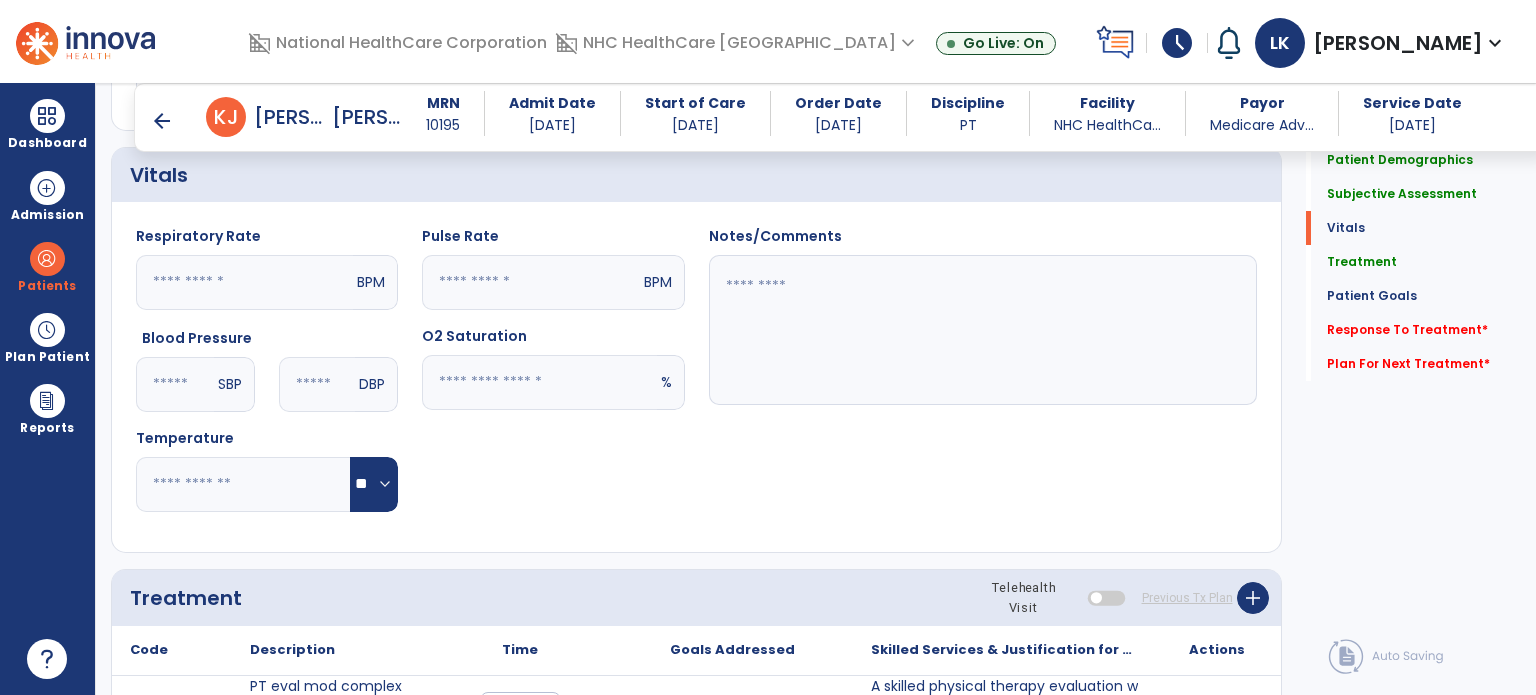 type on "**" 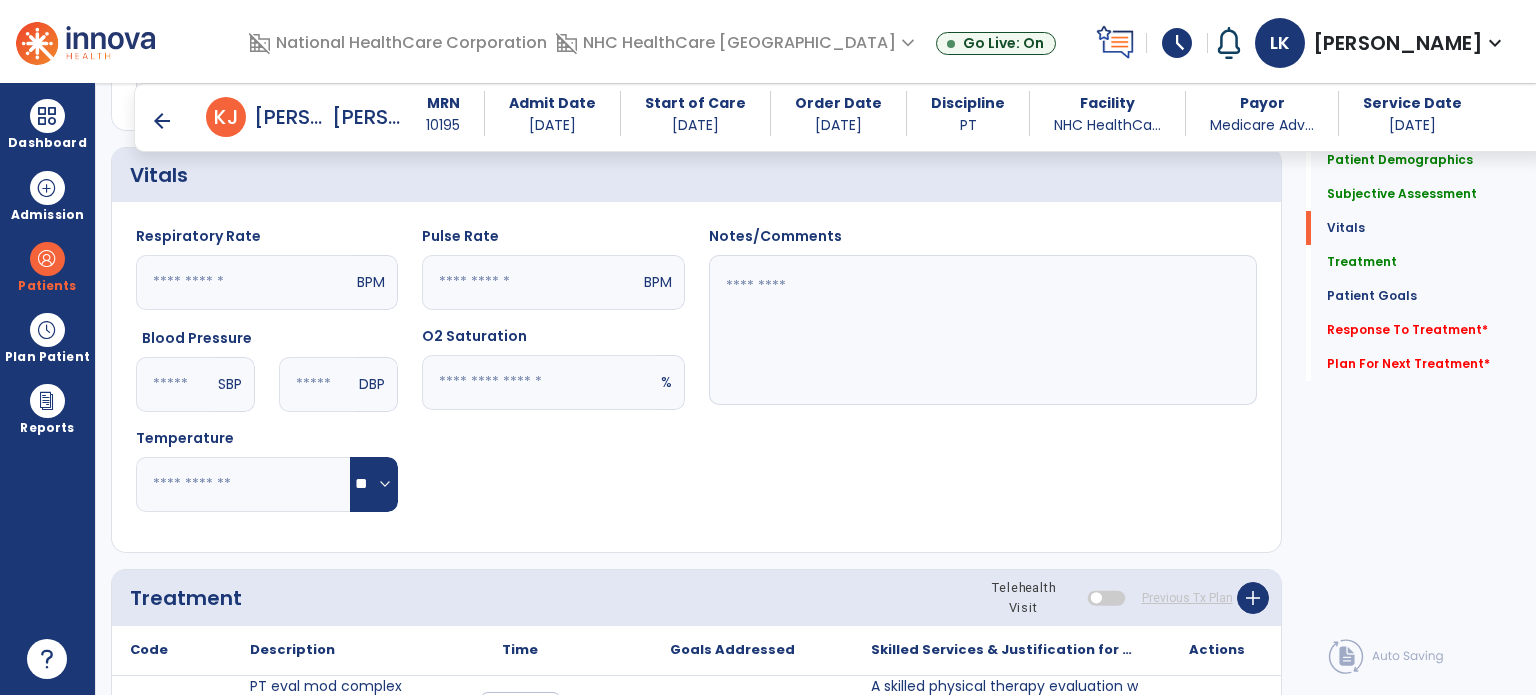 click 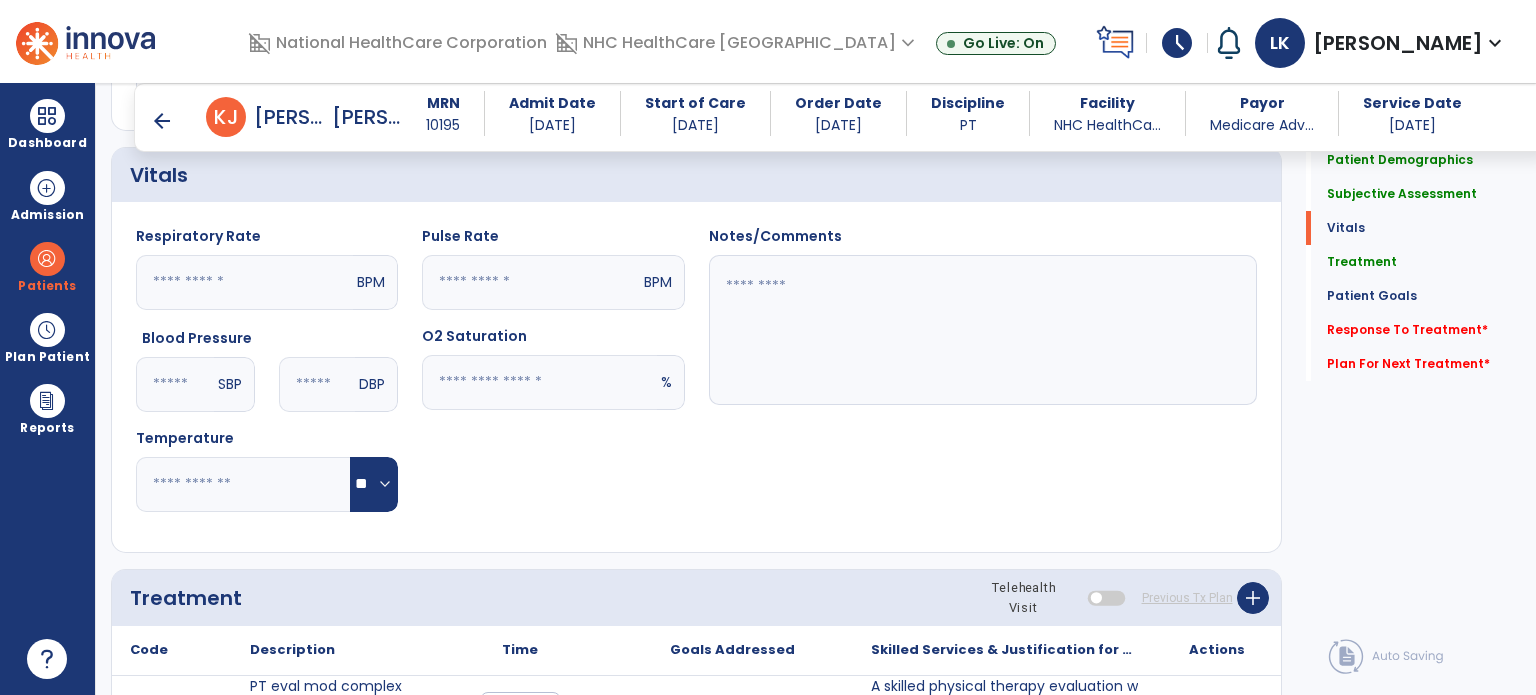 type on "**" 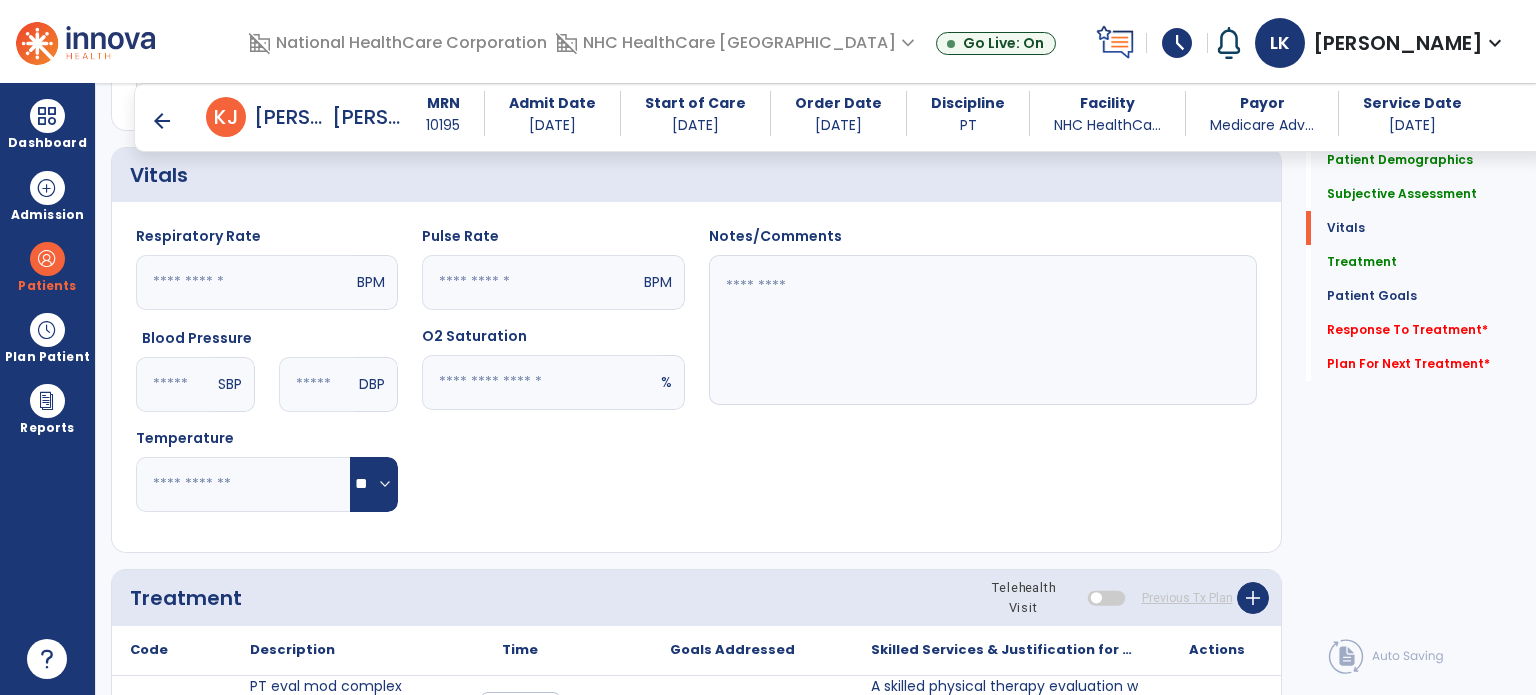 click 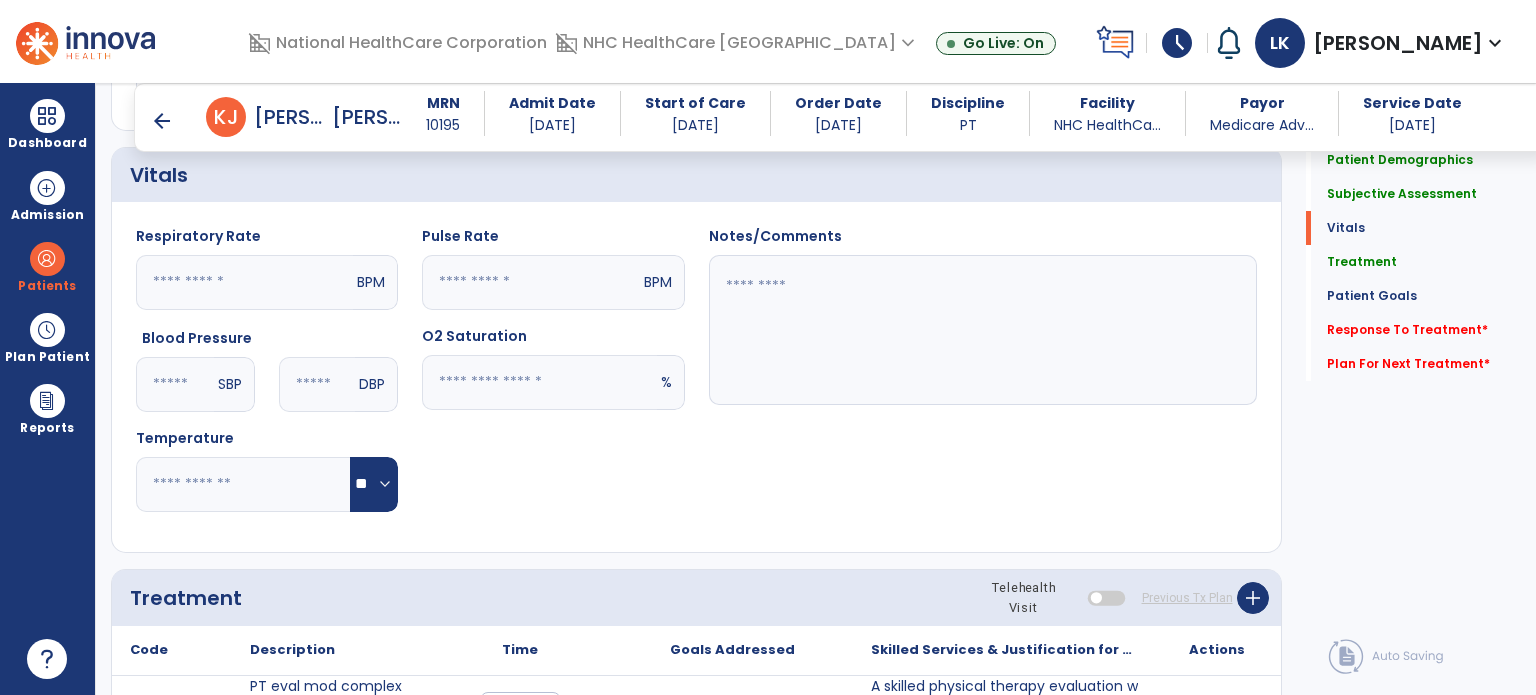 click 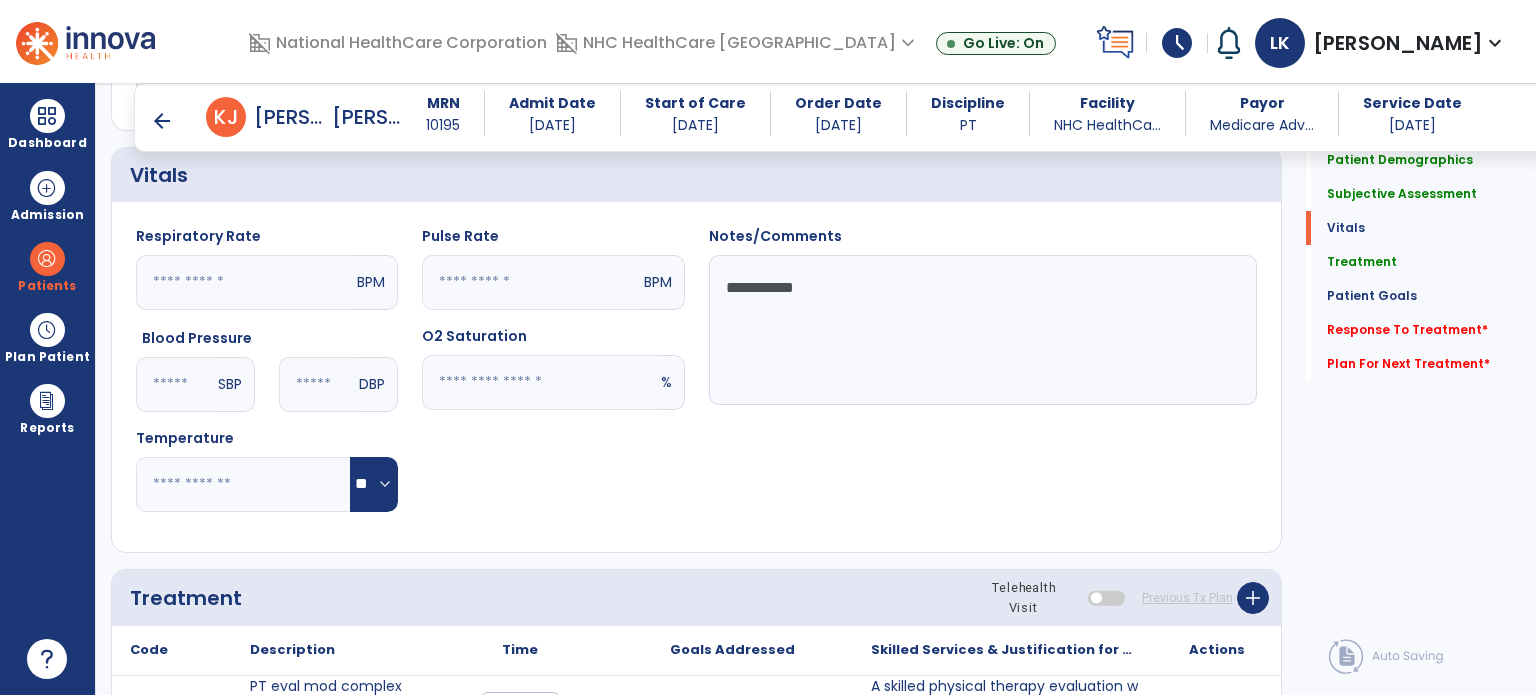 type on "**********" 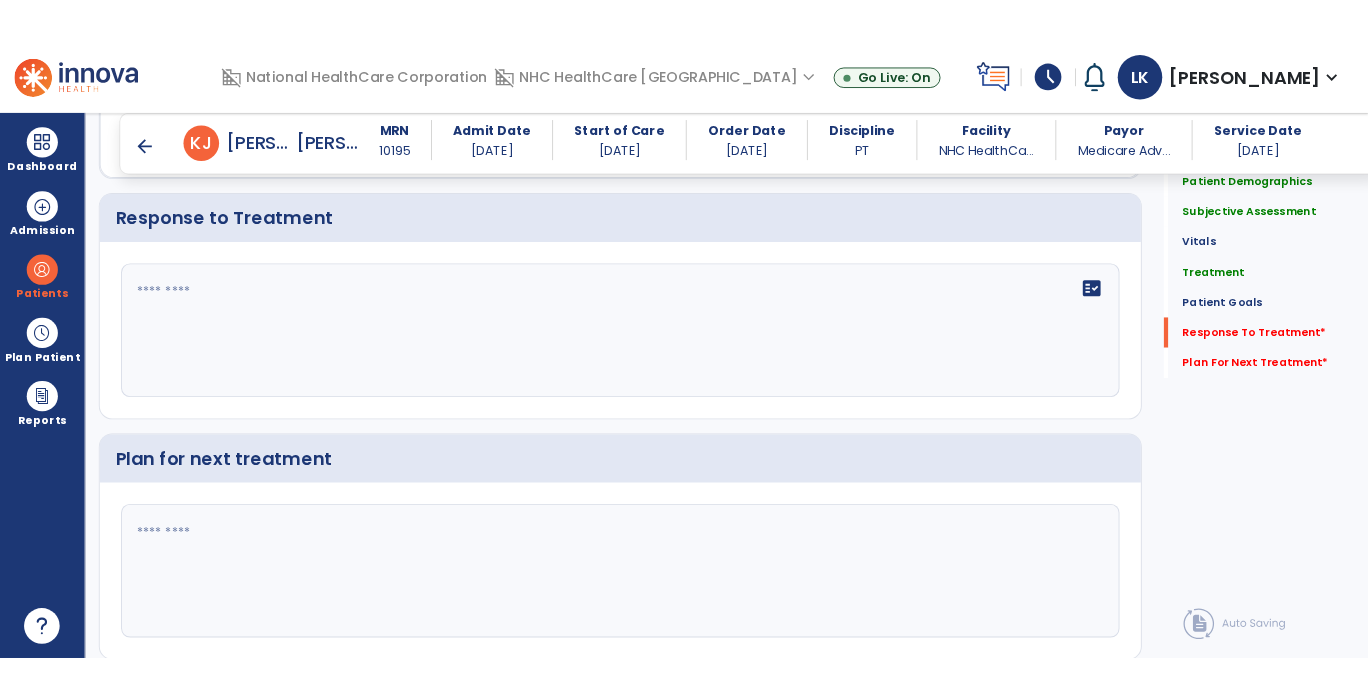 scroll, scrollTop: 2834, scrollLeft: 0, axis: vertical 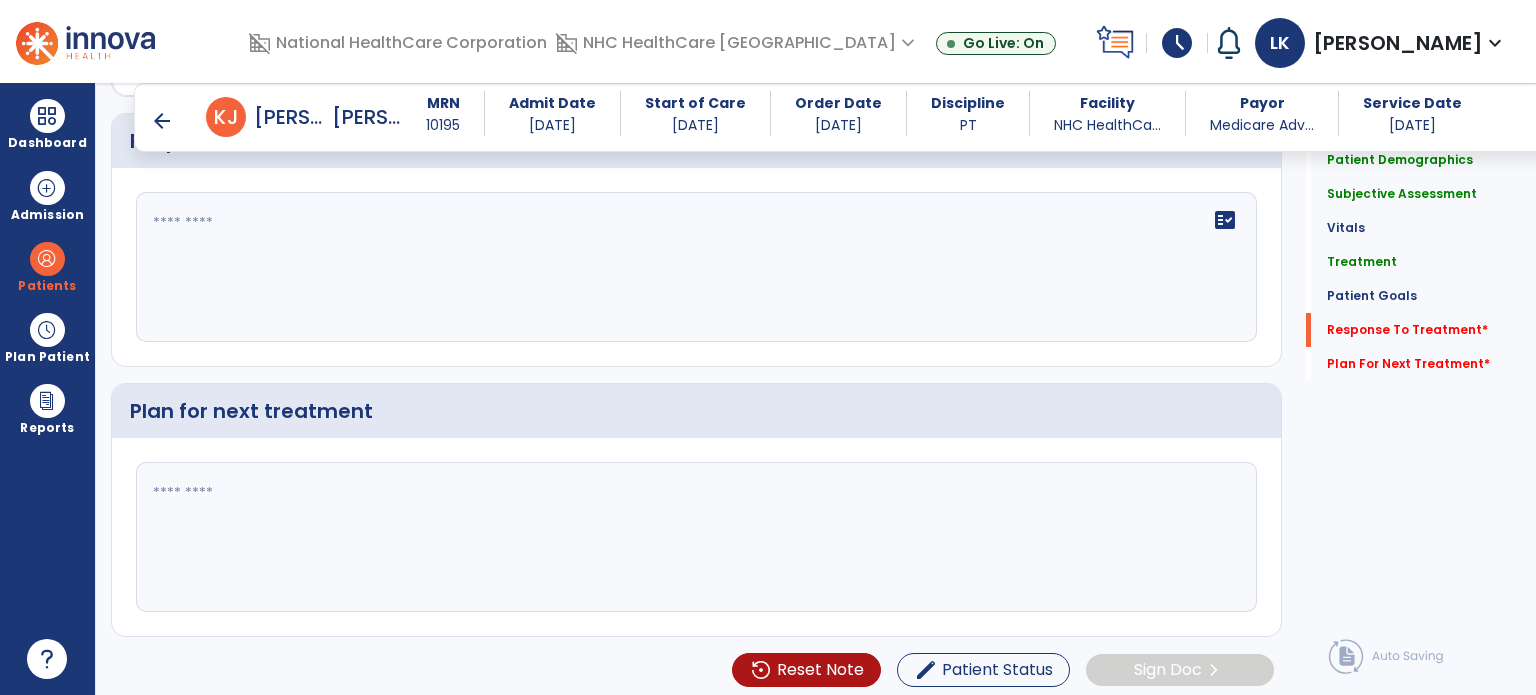 click 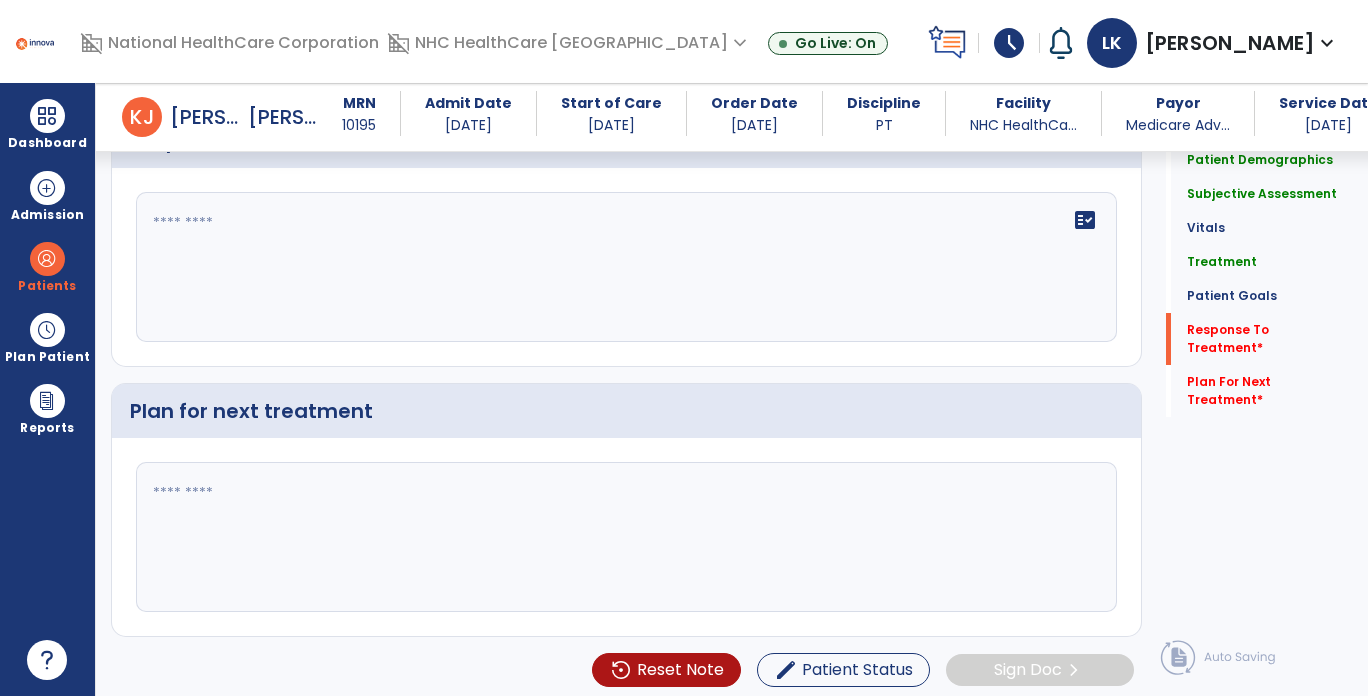 scroll, scrollTop: 2876, scrollLeft: 0, axis: vertical 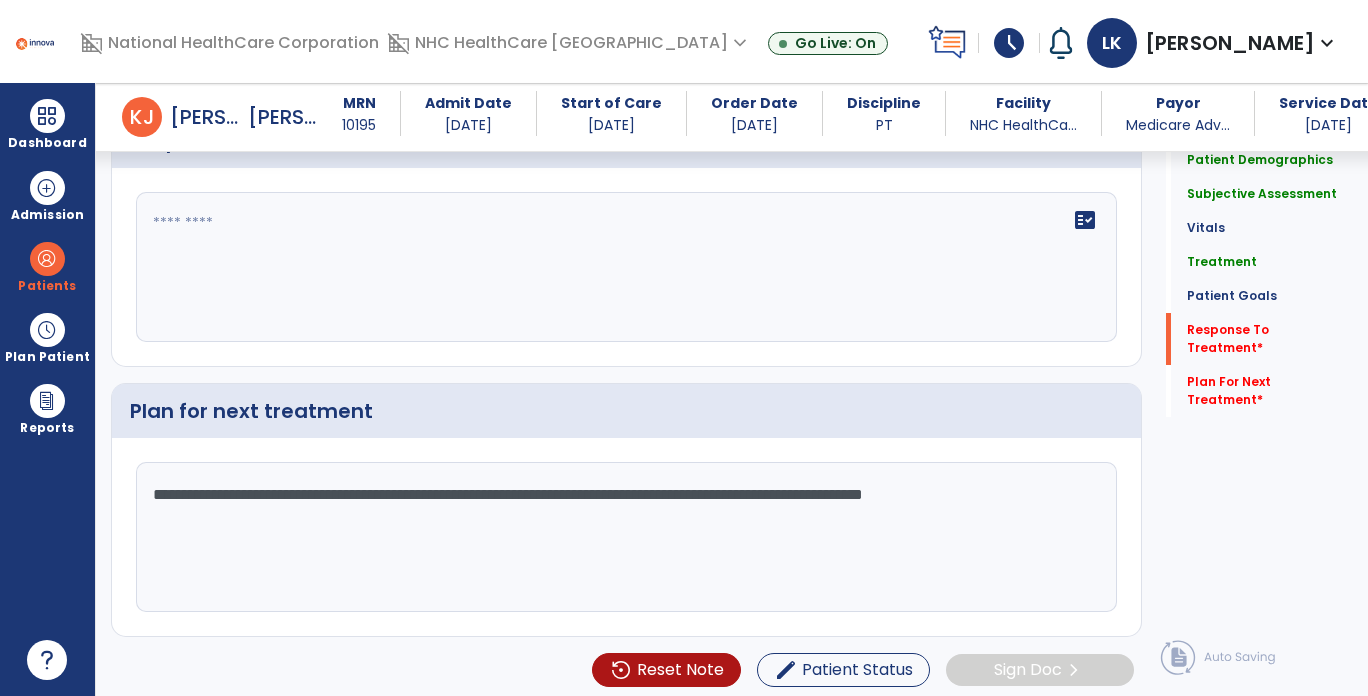 type on "**********" 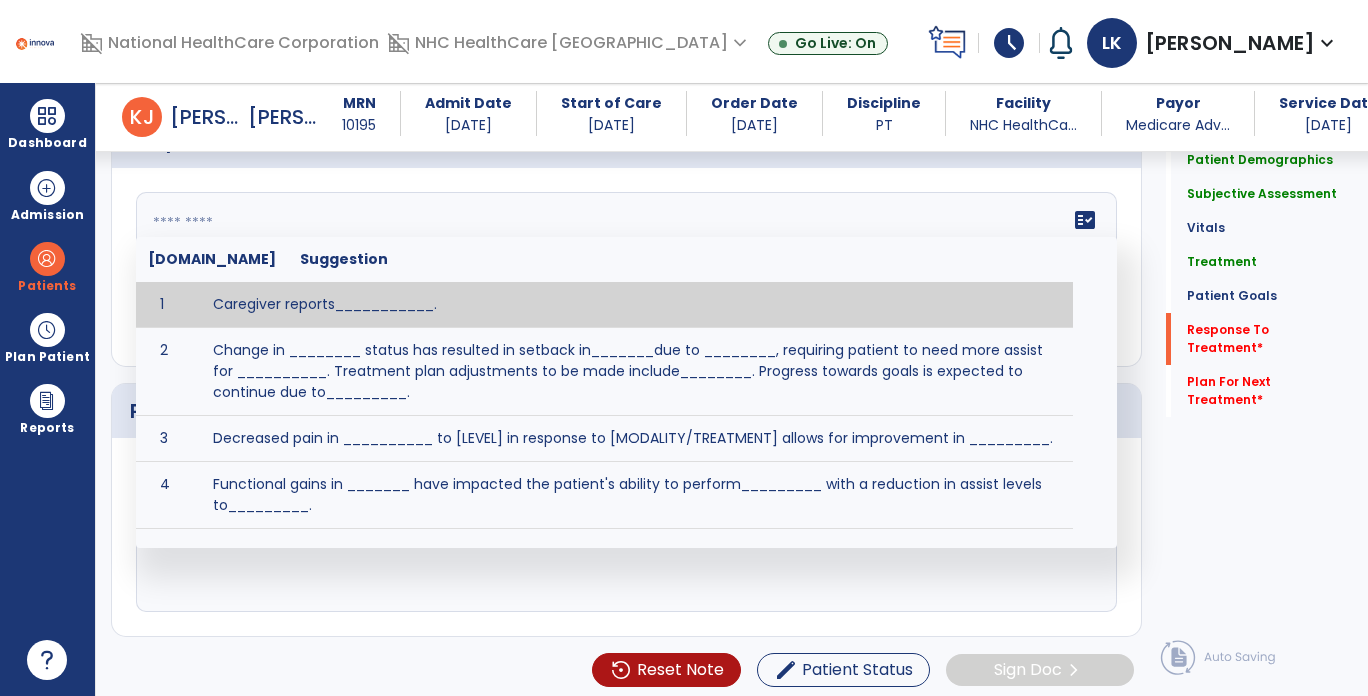 click 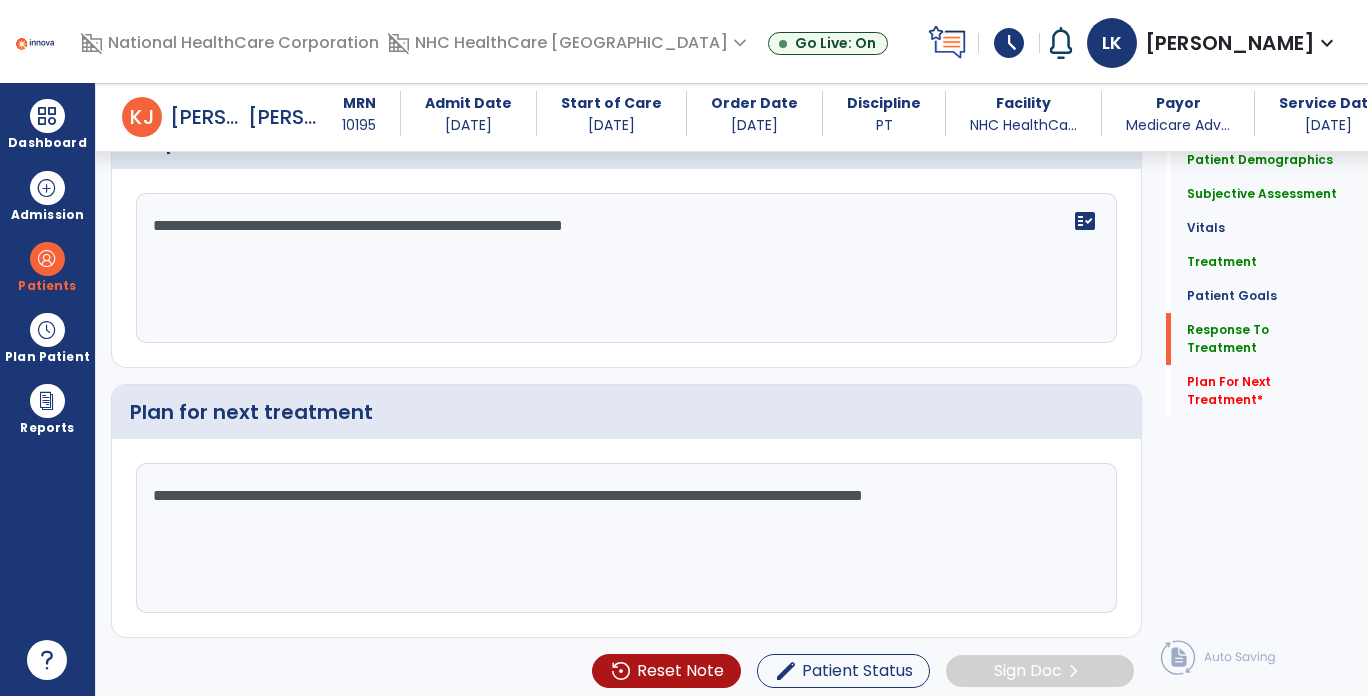 scroll, scrollTop: 2876, scrollLeft: 0, axis: vertical 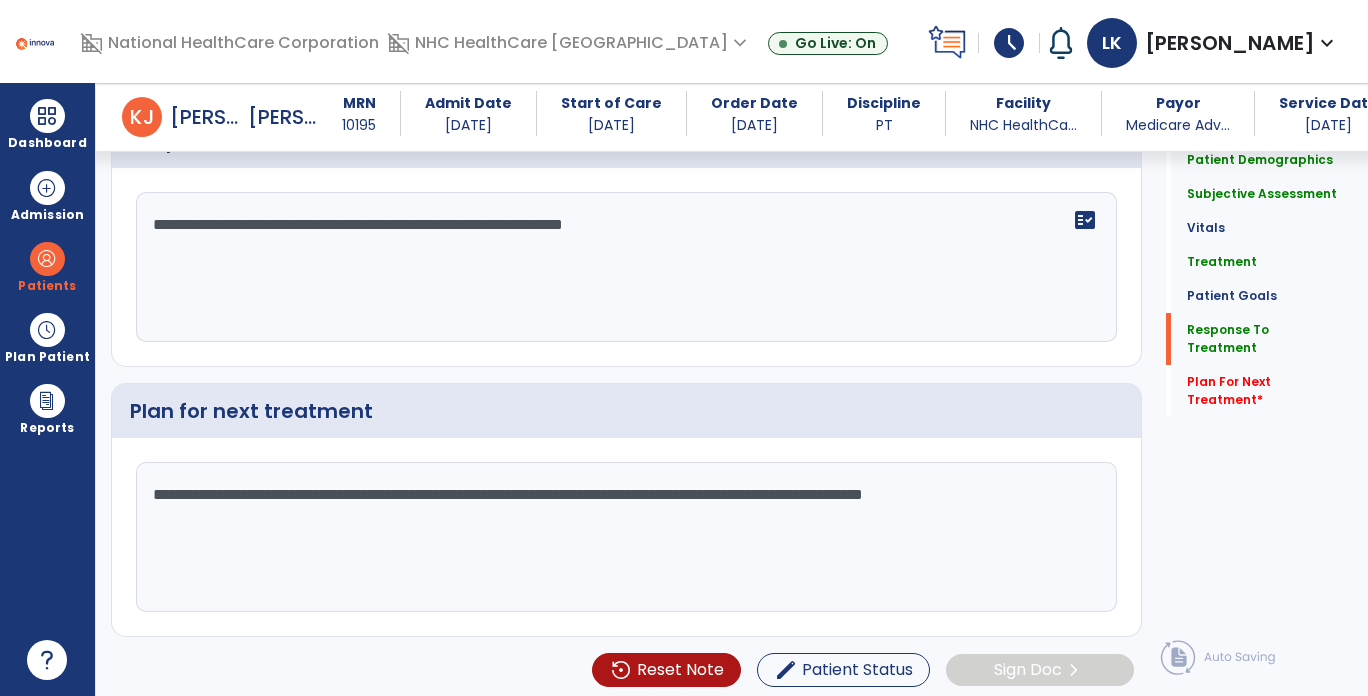 click on "**********" 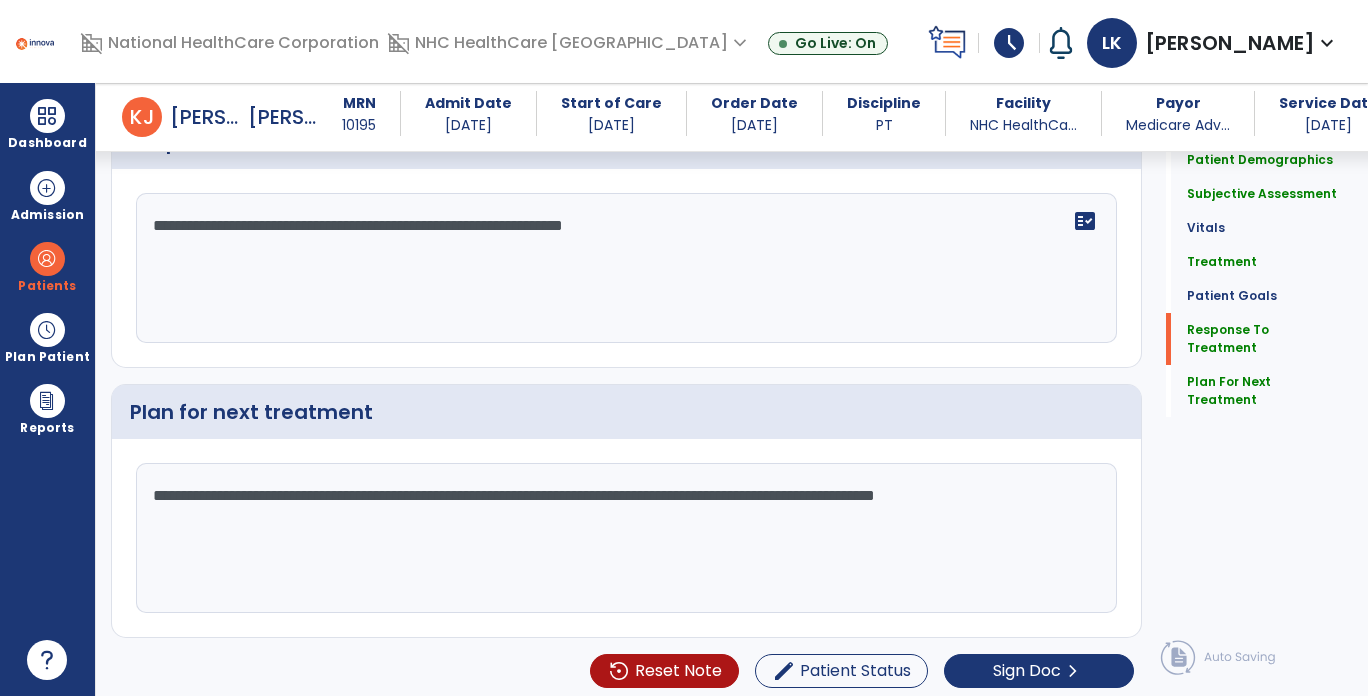 type on "**********" 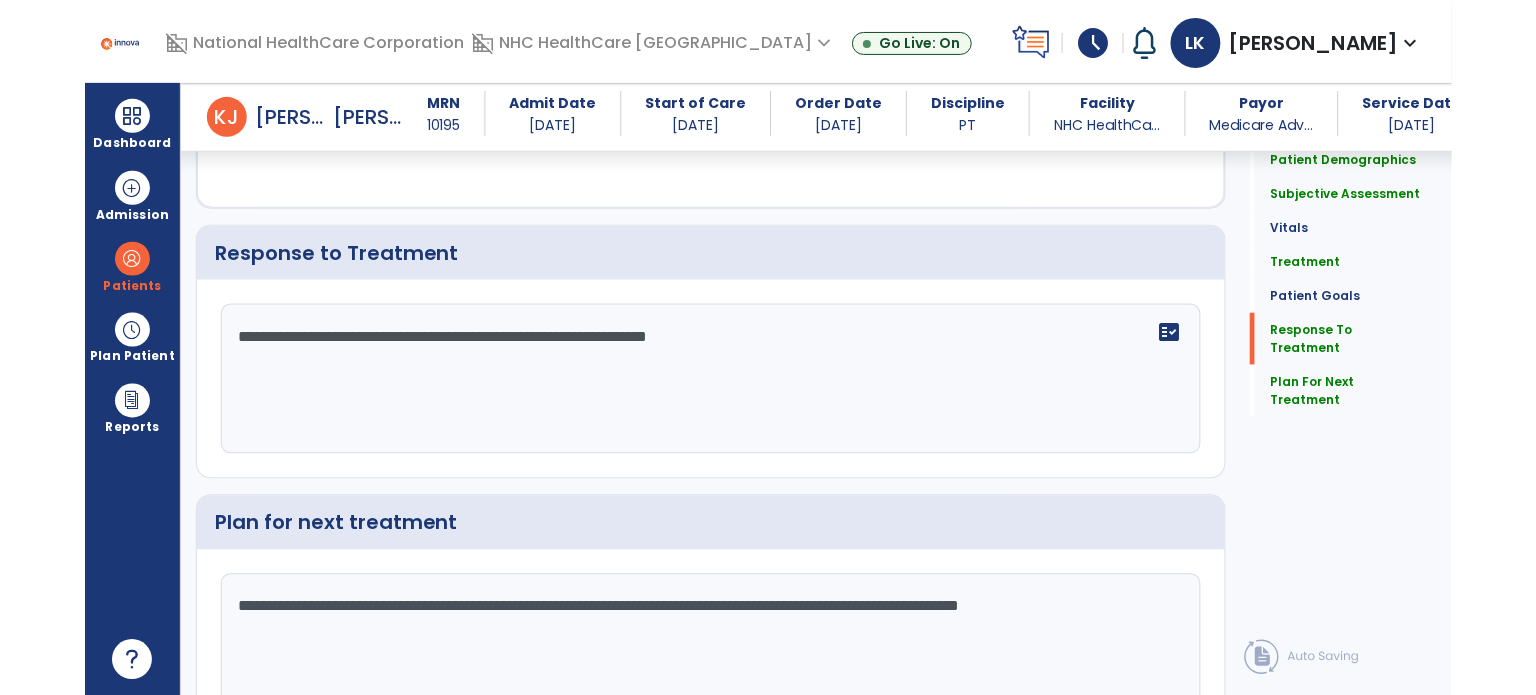 scroll, scrollTop: 2876, scrollLeft: 0, axis: vertical 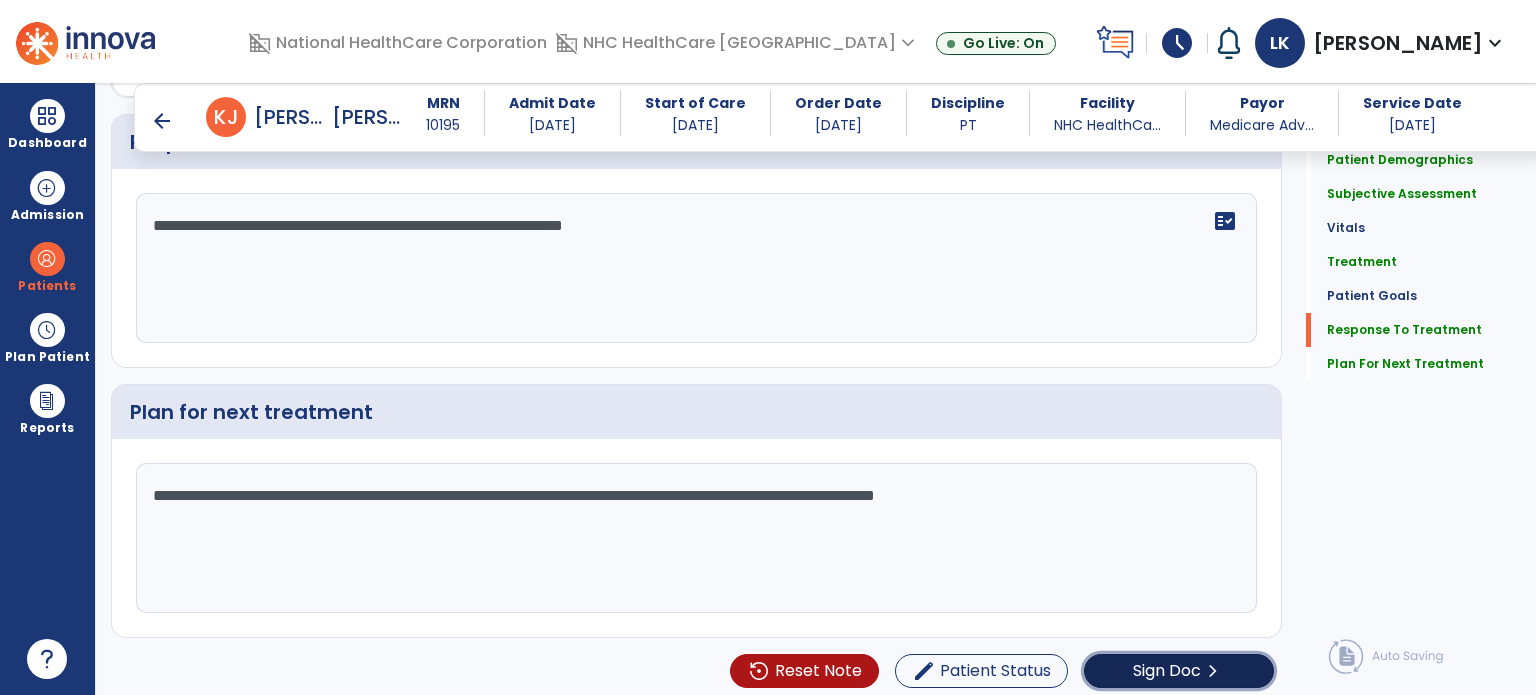 click on "Sign Doc" 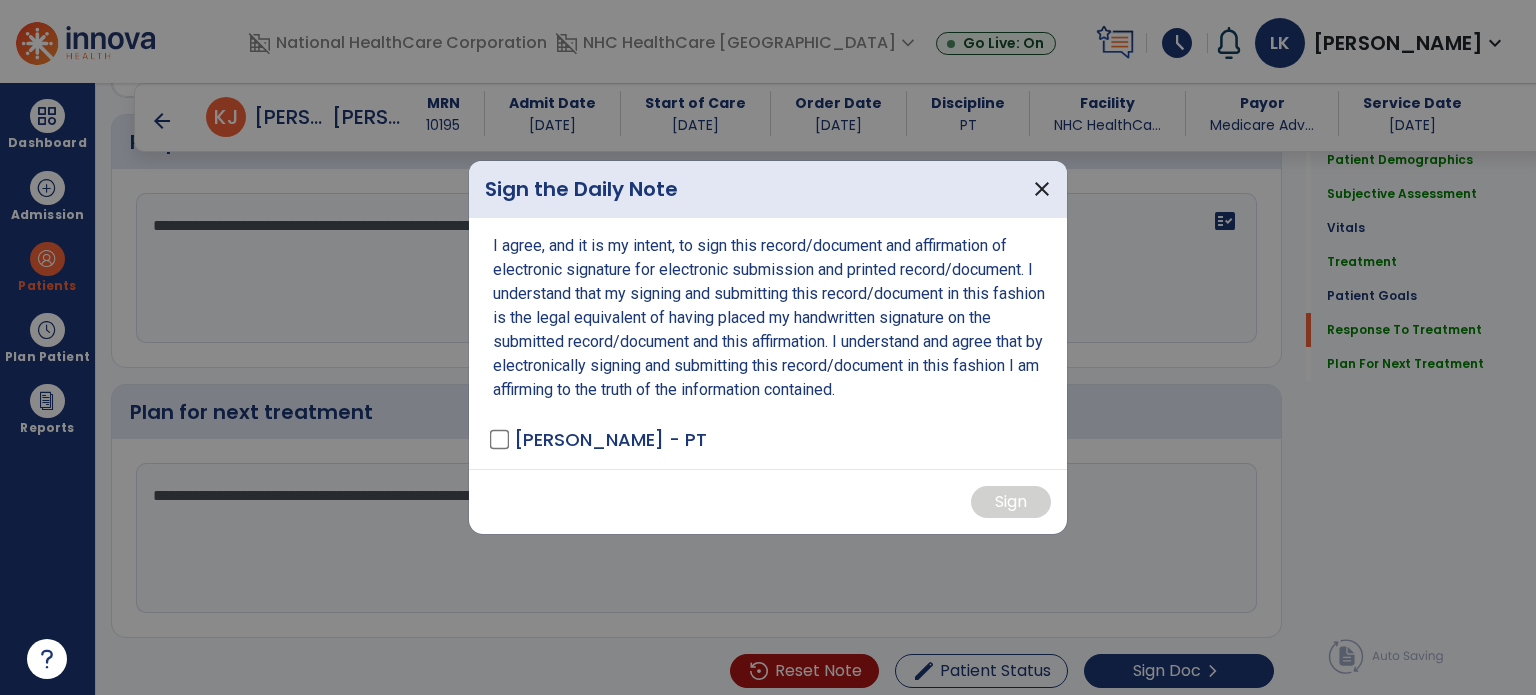 drag, startPoint x: 483, startPoint y: 442, endPoint x: 511, endPoint y: 446, distance: 28.284271 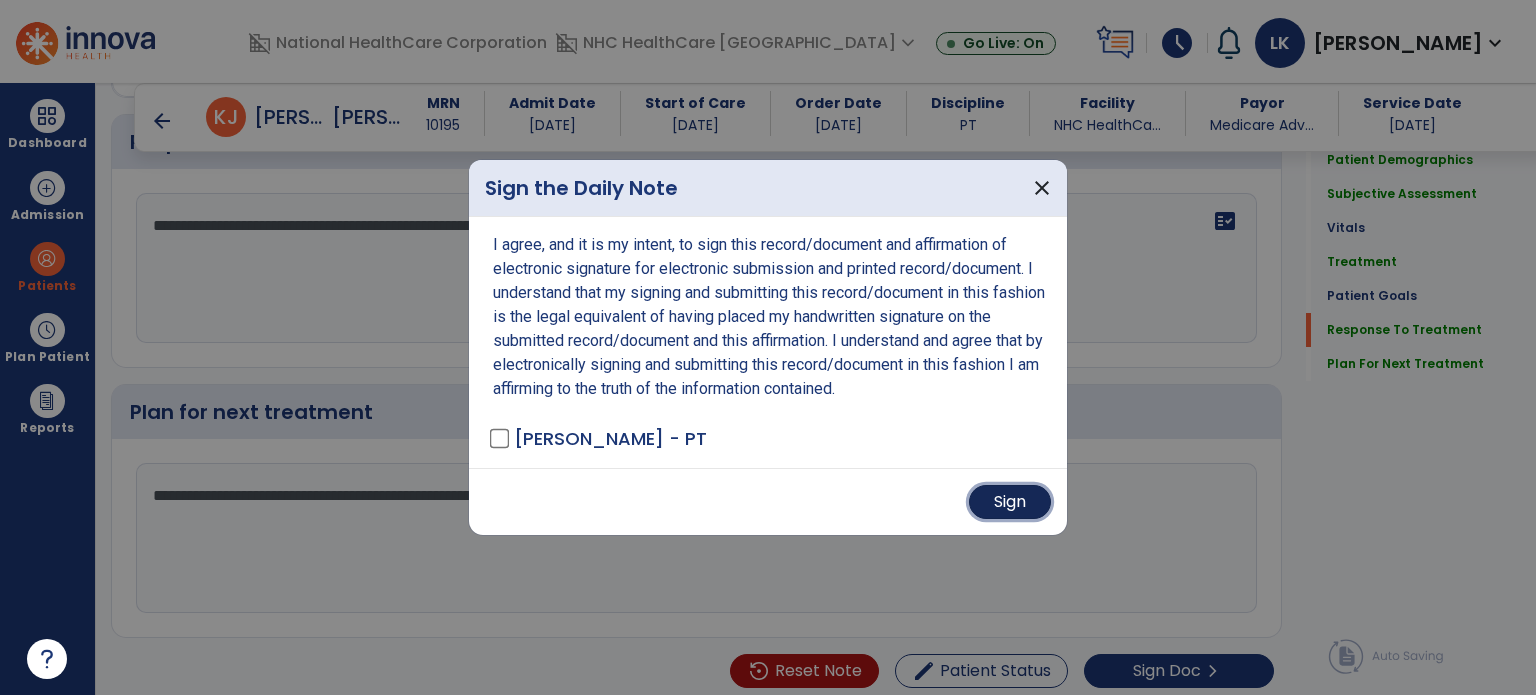 click on "Sign" at bounding box center (1010, 502) 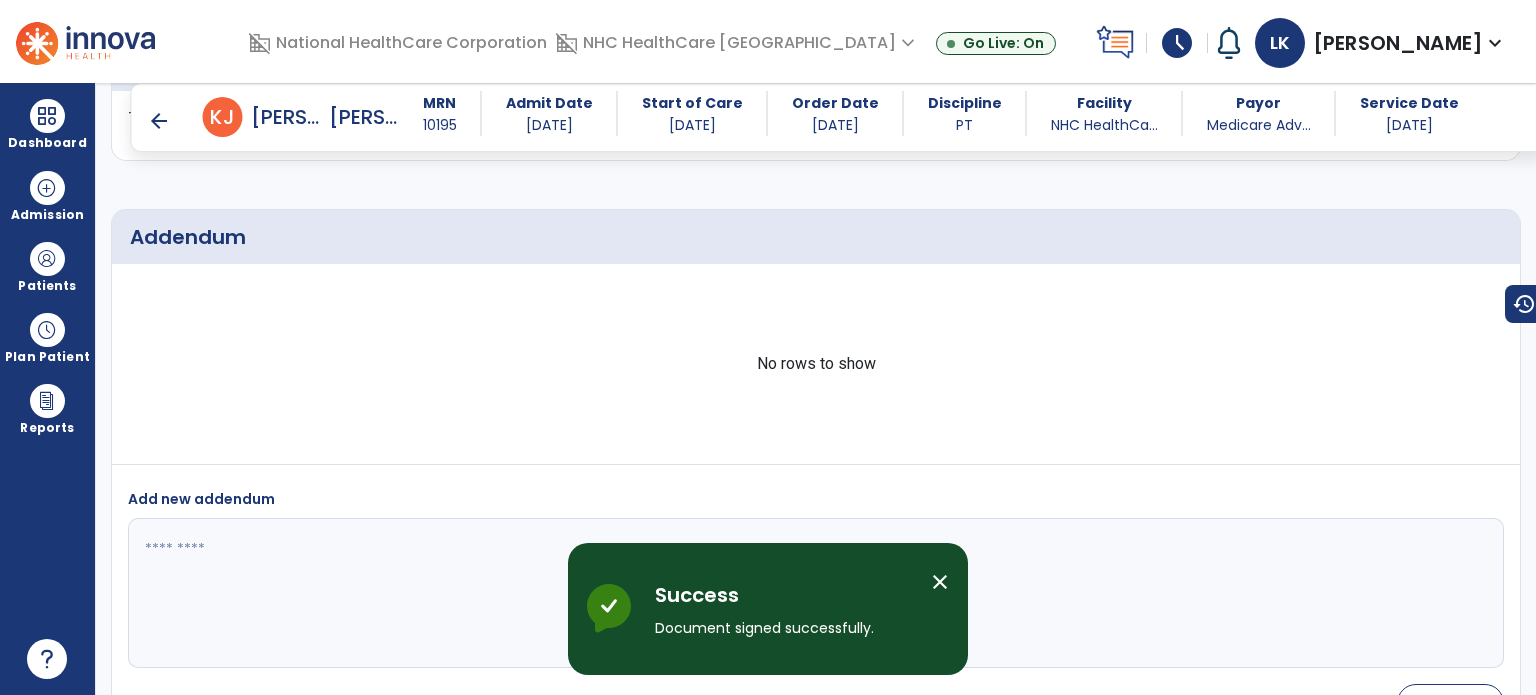 scroll, scrollTop: 3620, scrollLeft: 0, axis: vertical 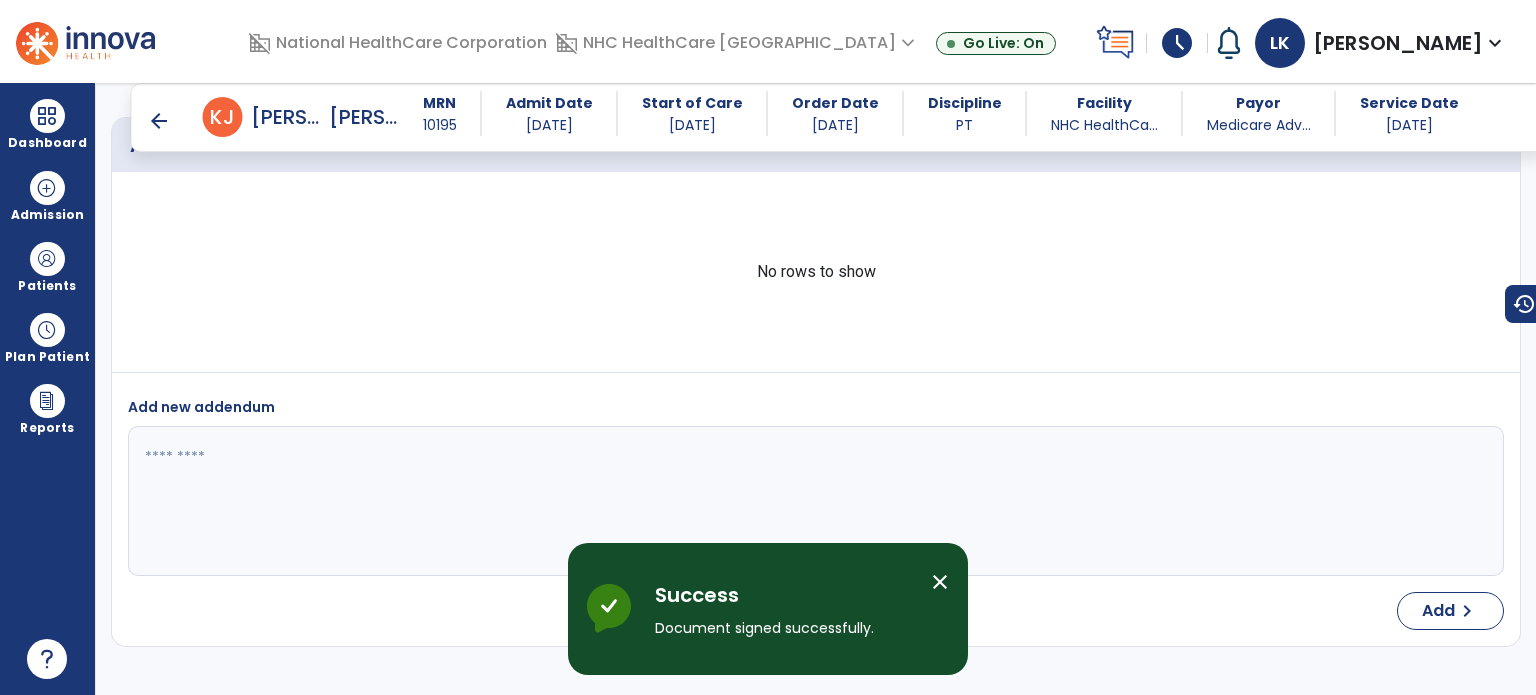 click on "arrow_back" at bounding box center (159, 121) 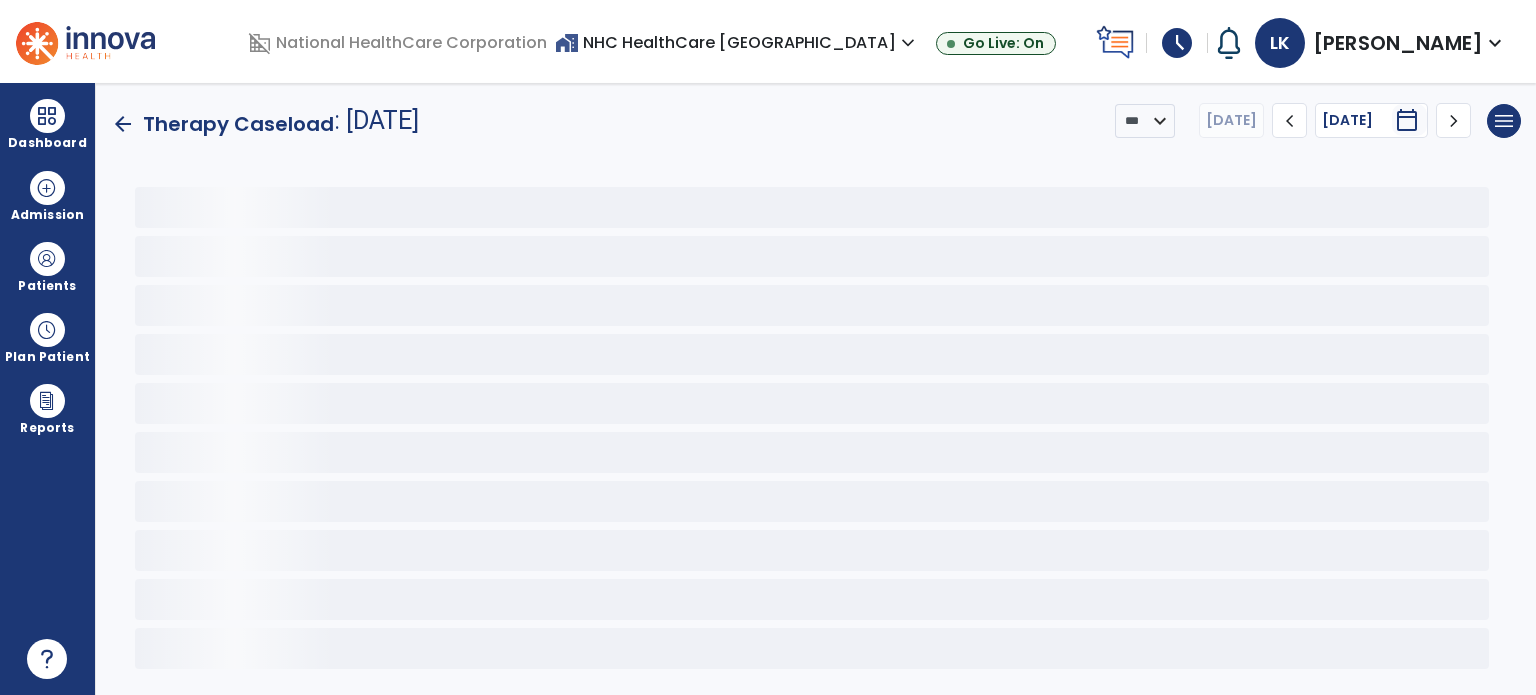 scroll, scrollTop: 0, scrollLeft: 0, axis: both 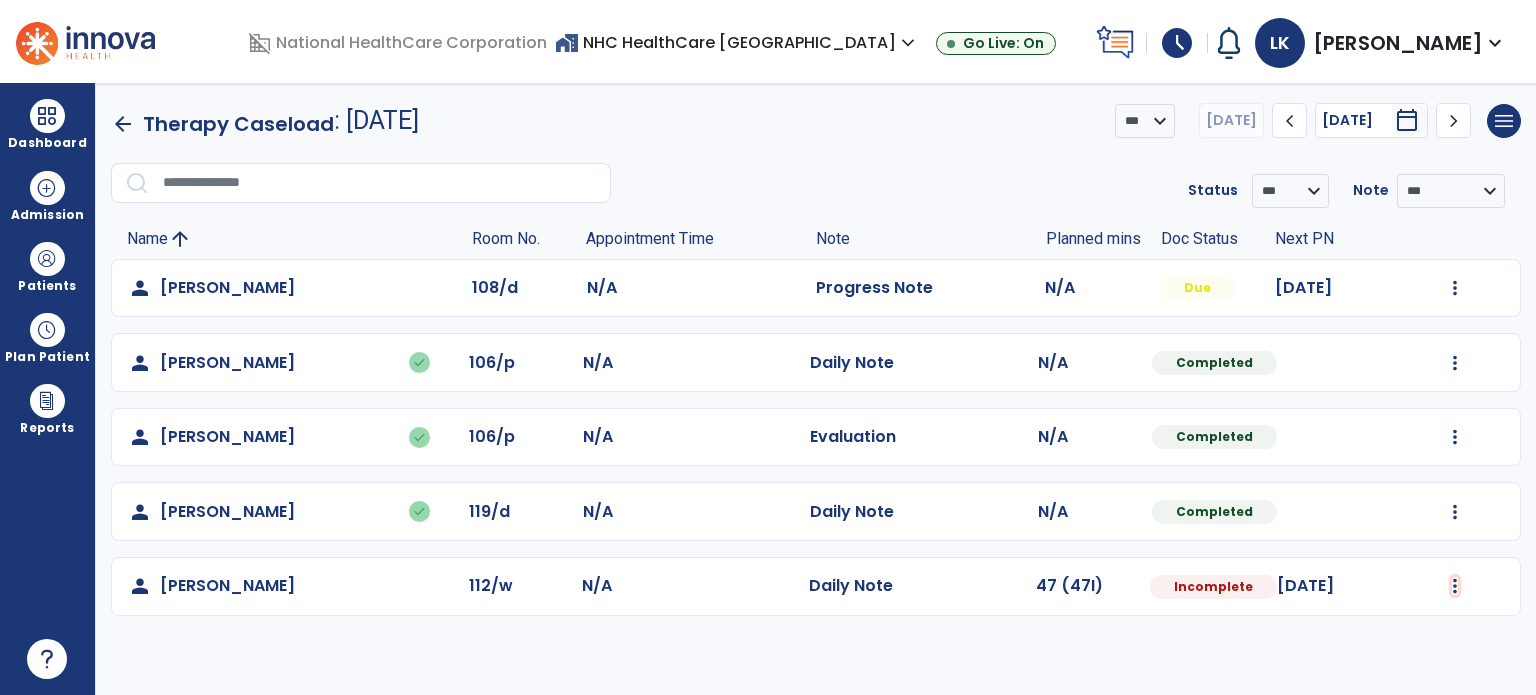 click at bounding box center [1455, 288] 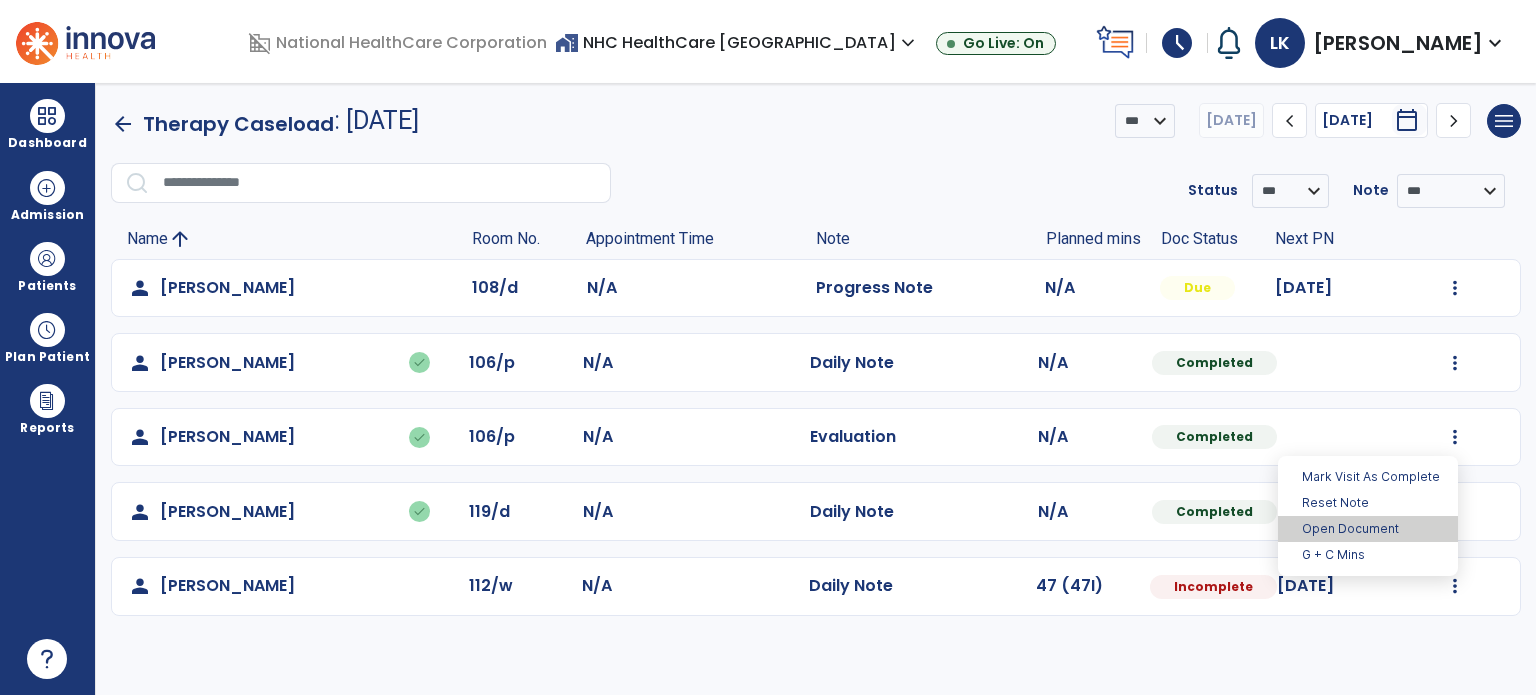 click on "Open Document" at bounding box center (1368, 529) 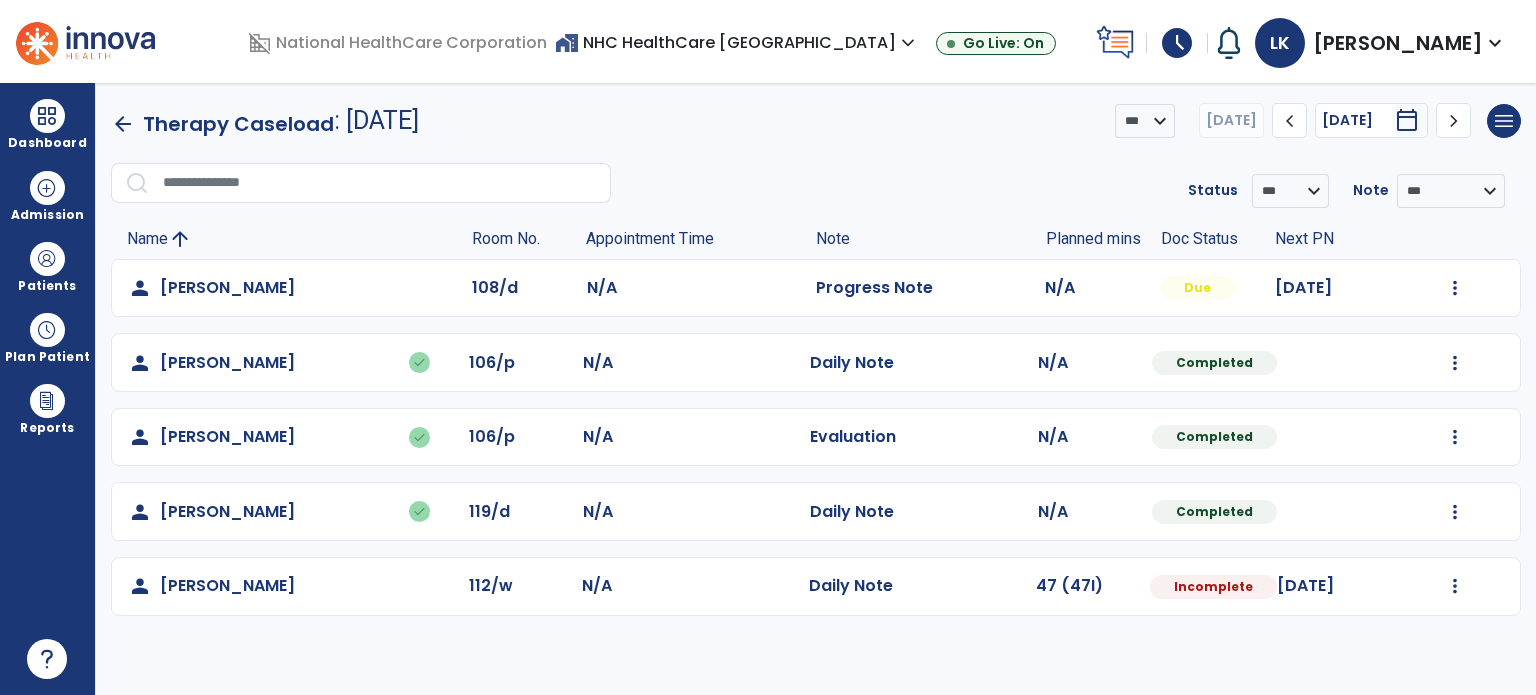 select on "*" 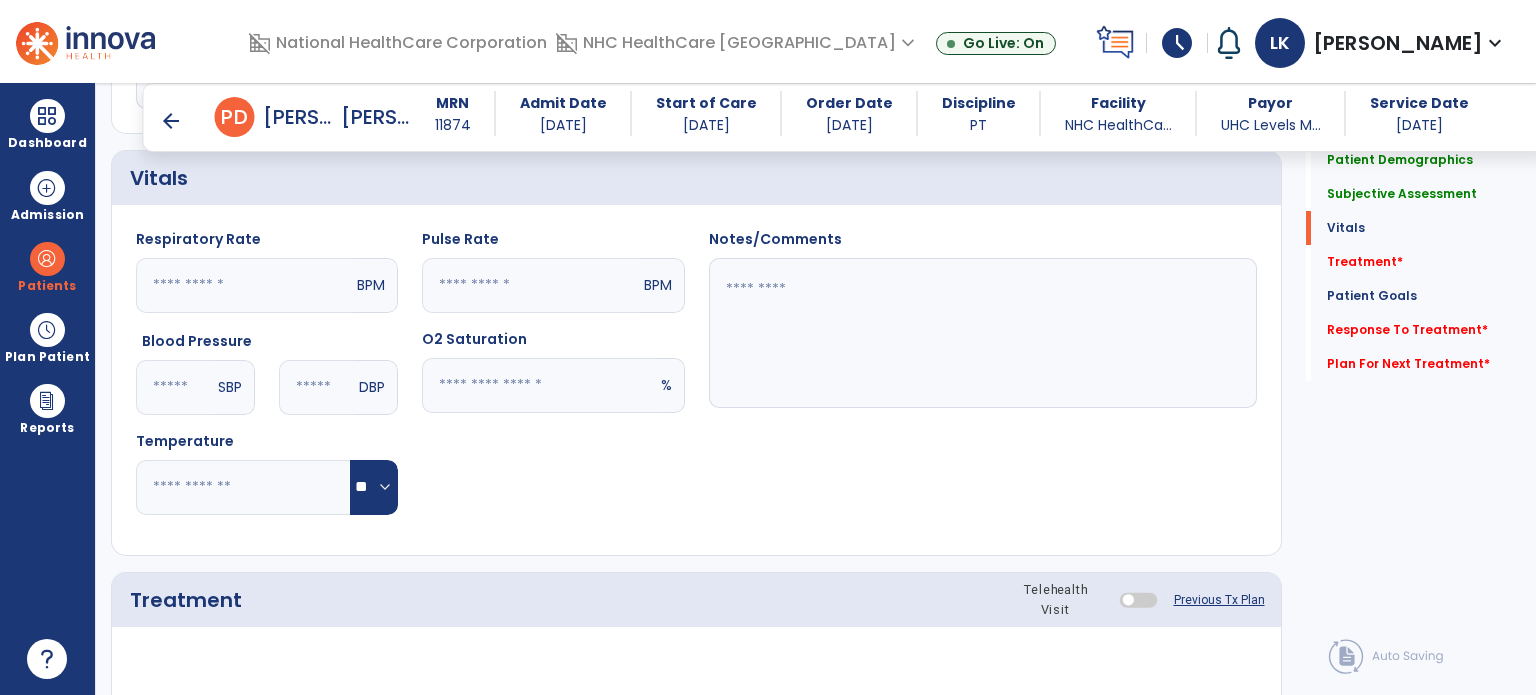 scroll, scrollTop: 900, scrollLeft: 0, axis: vertical 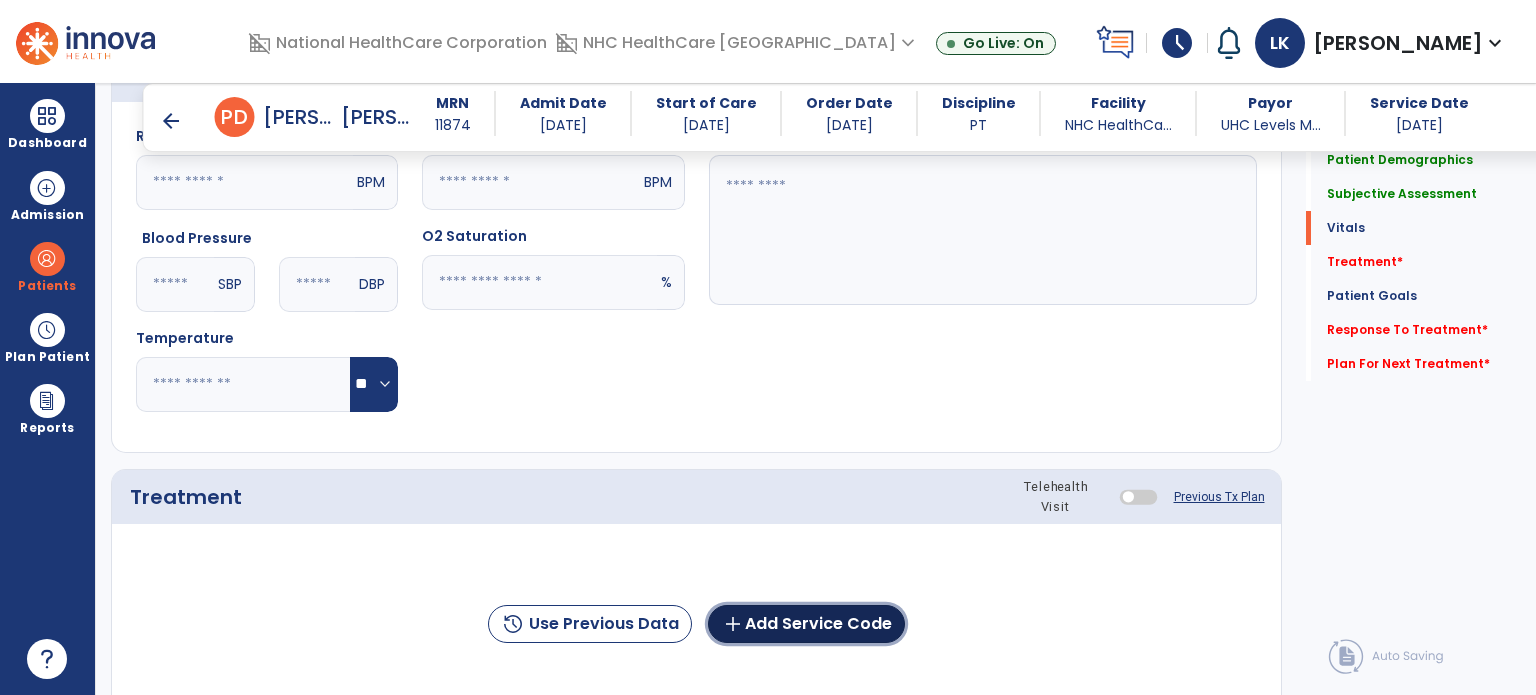 click on "add  Add Service Code" 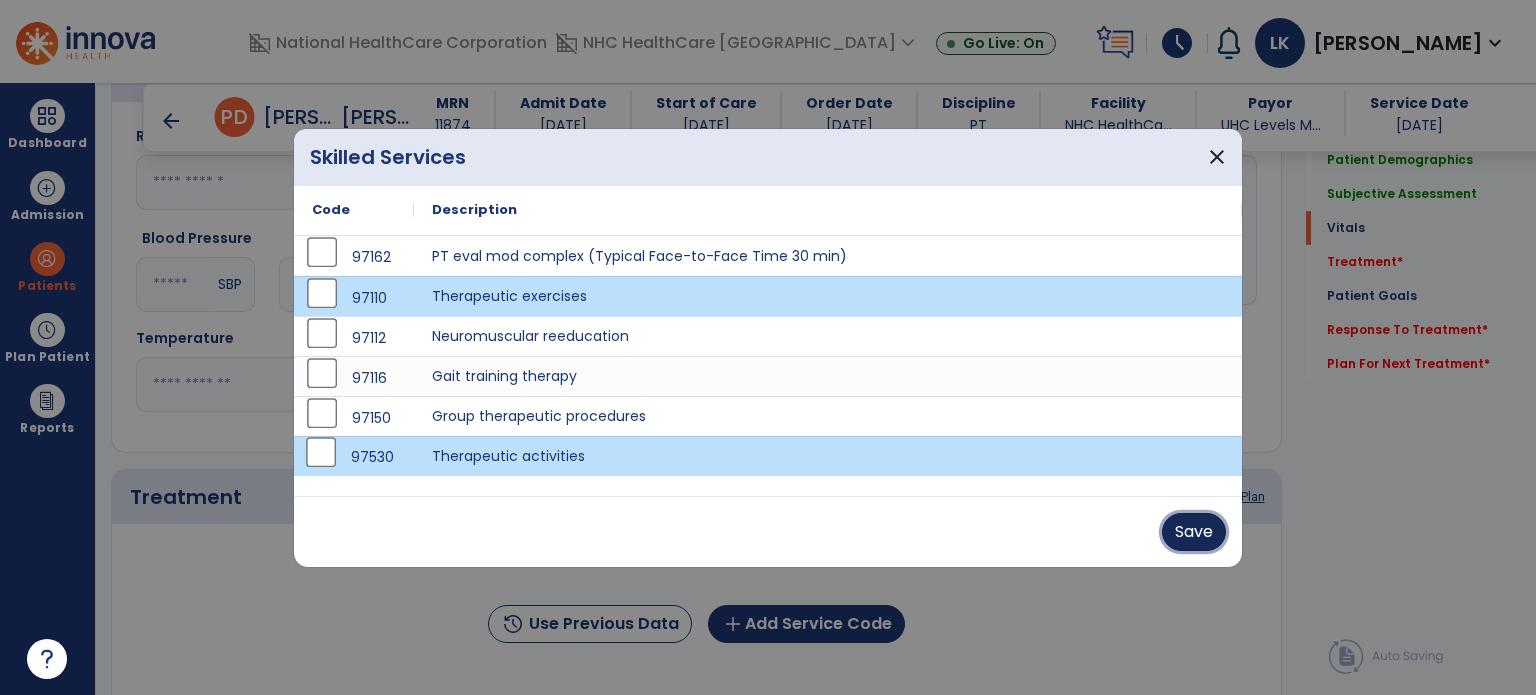 click on "Save" at bounding box center [1194, 532] 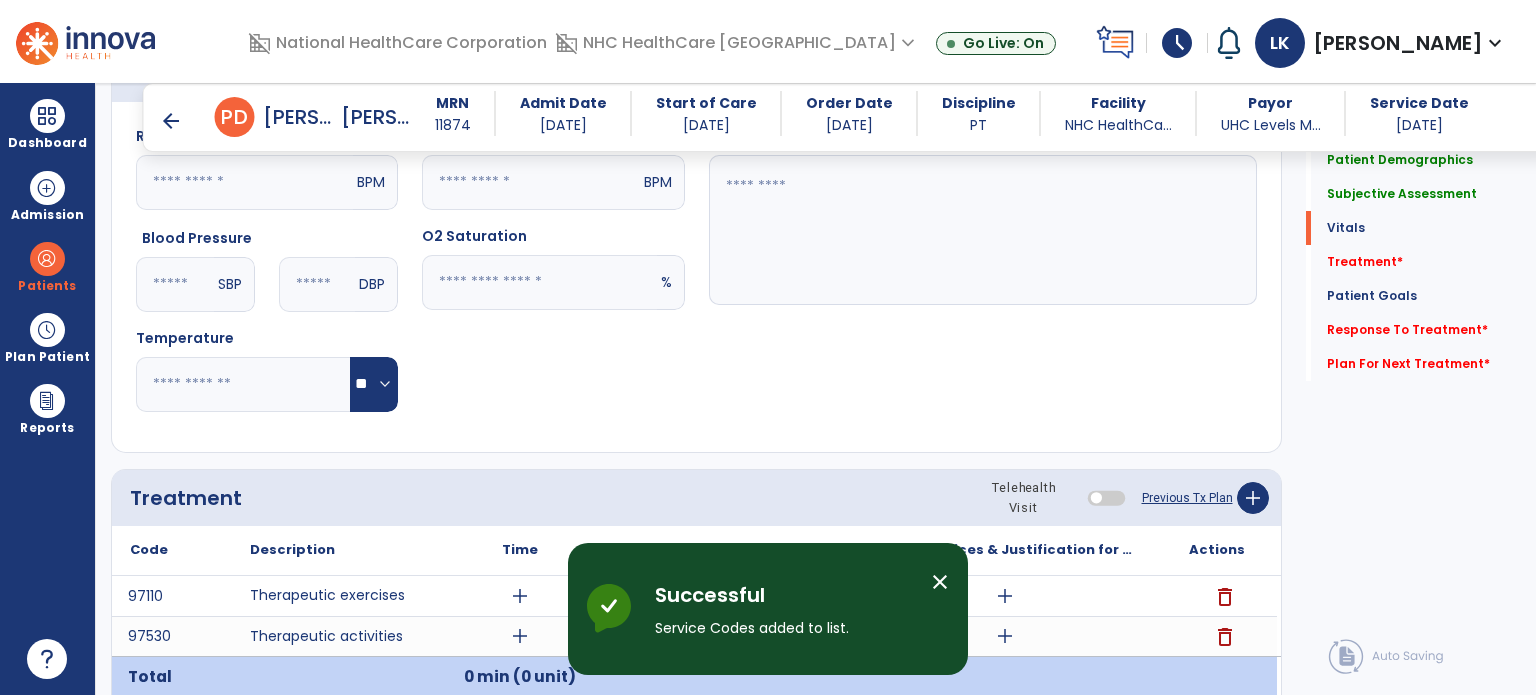 scroll, scrollTop: 1200, scrollLeft: 0, axis: vertical 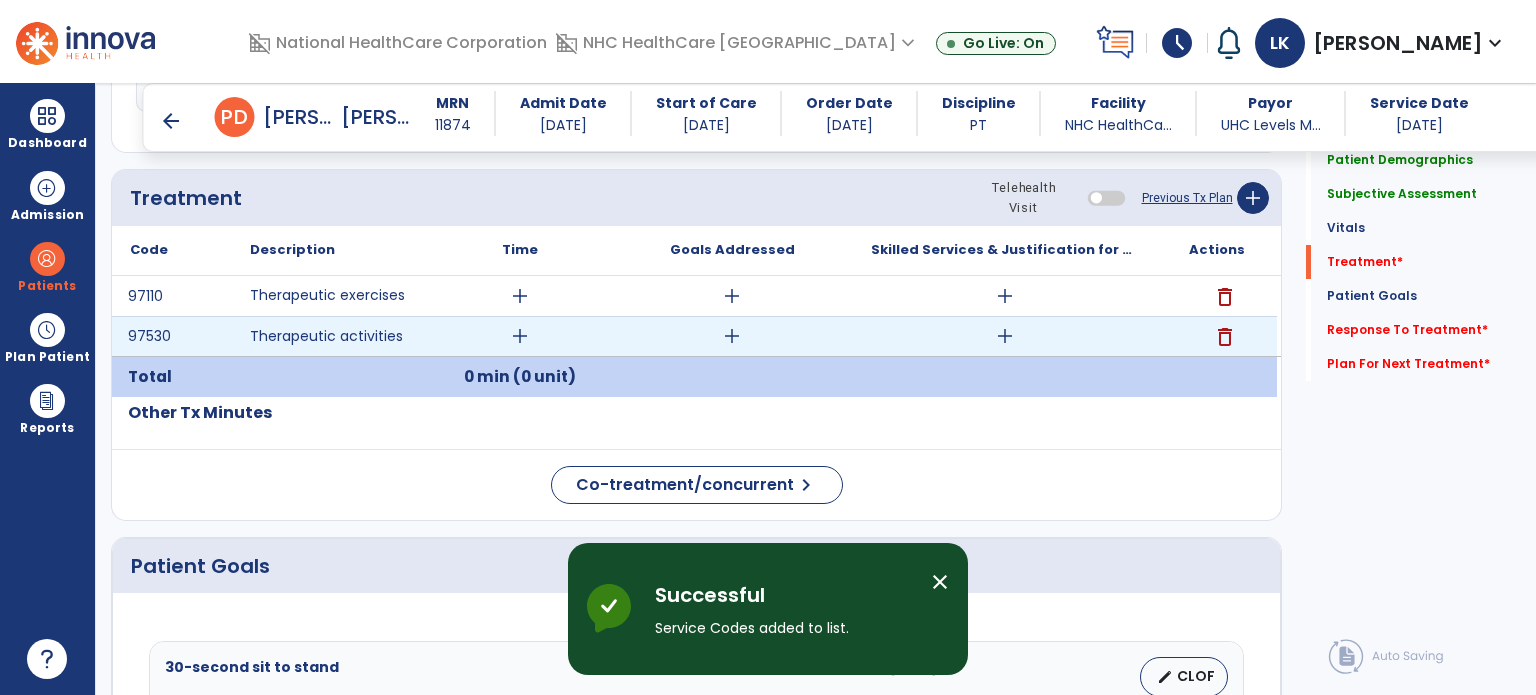 click on "add" at bounding box center (1005, 336) 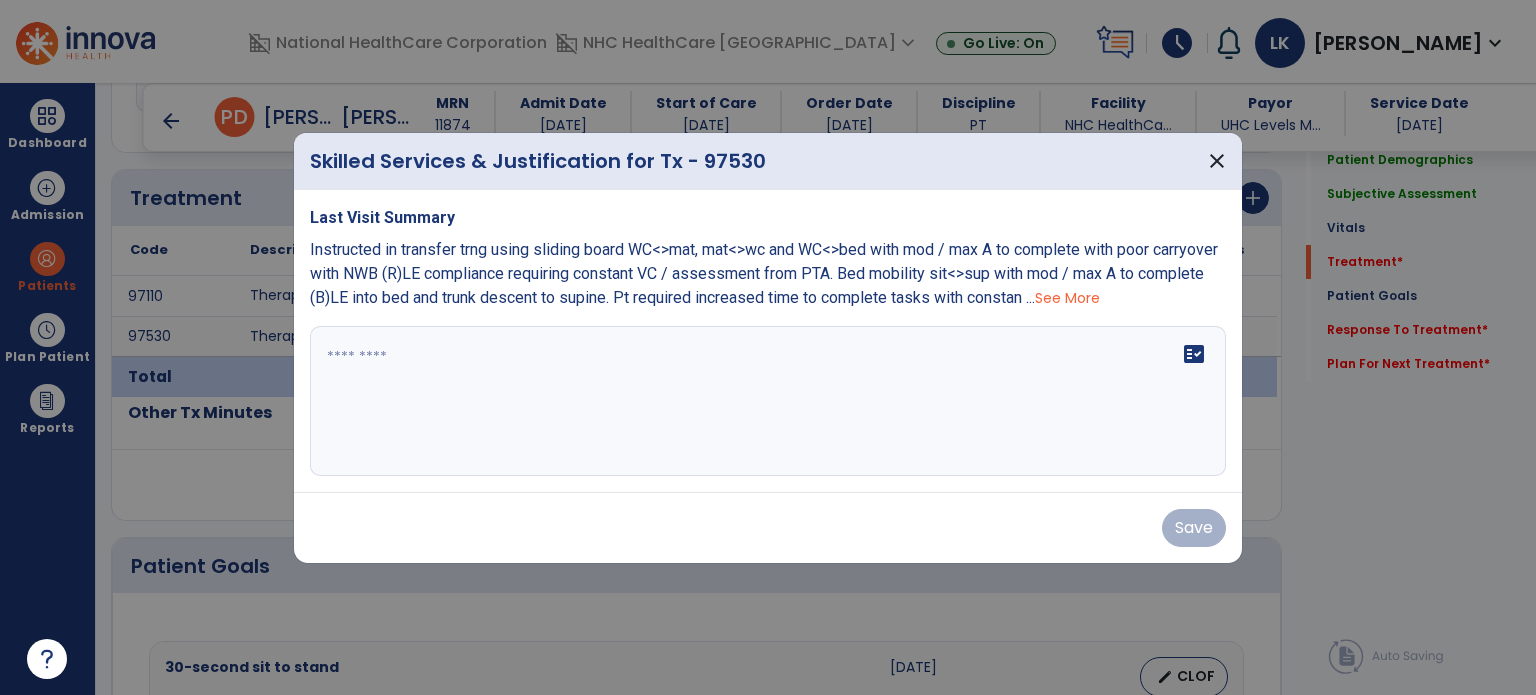 click on "Last Visit Summary Instructed in transfer trng using sliding board WC<>mat, mat<>wc and WC<>bed with mod / max A  to complete with poor carryover with NWB (R)LE compliance requiring constant VC / assessment from PTA. Bed mobility sit<>sup with mod / max A to complete (B)LE into bed and trunk descent to supine. Pt required increased time to complete tasks with constan ...  See More   fact_check" at bounding box center (768, 341) 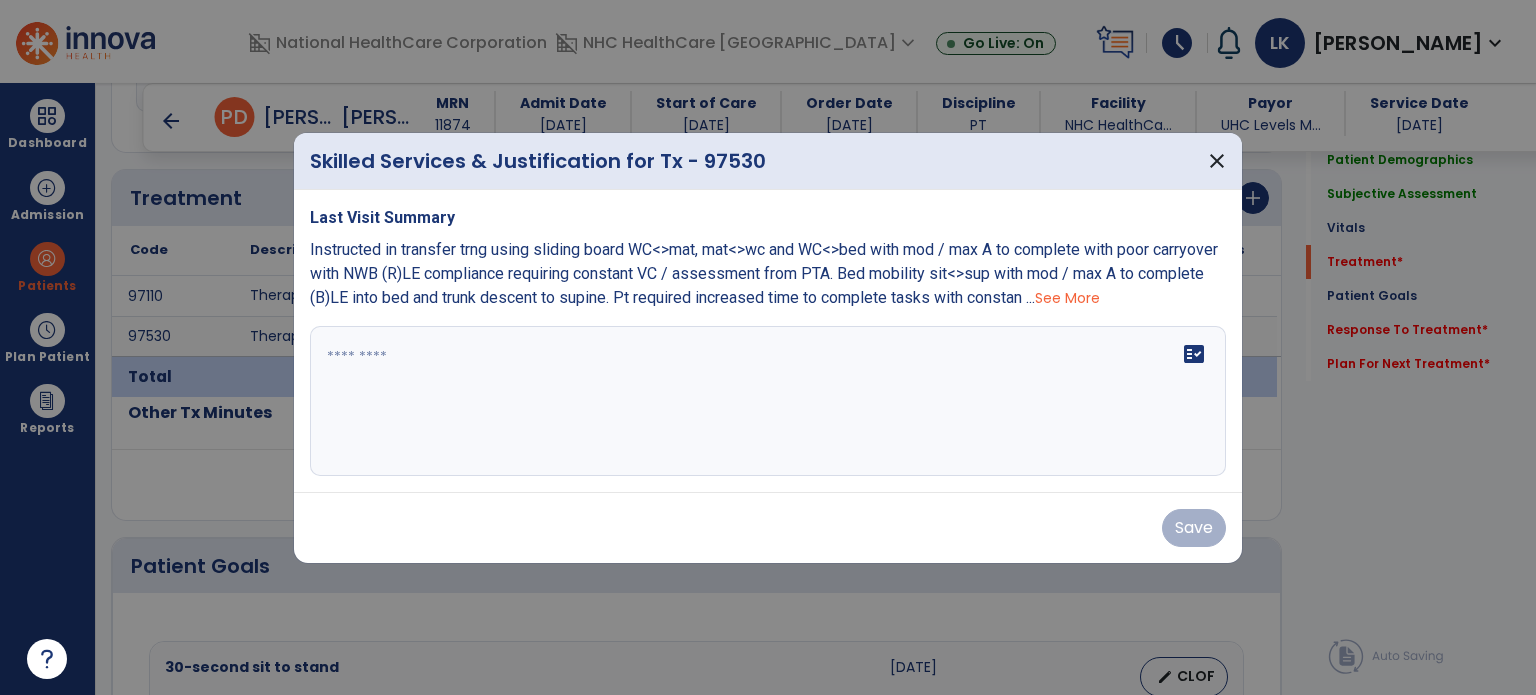 click at bounding box center [768, 401] 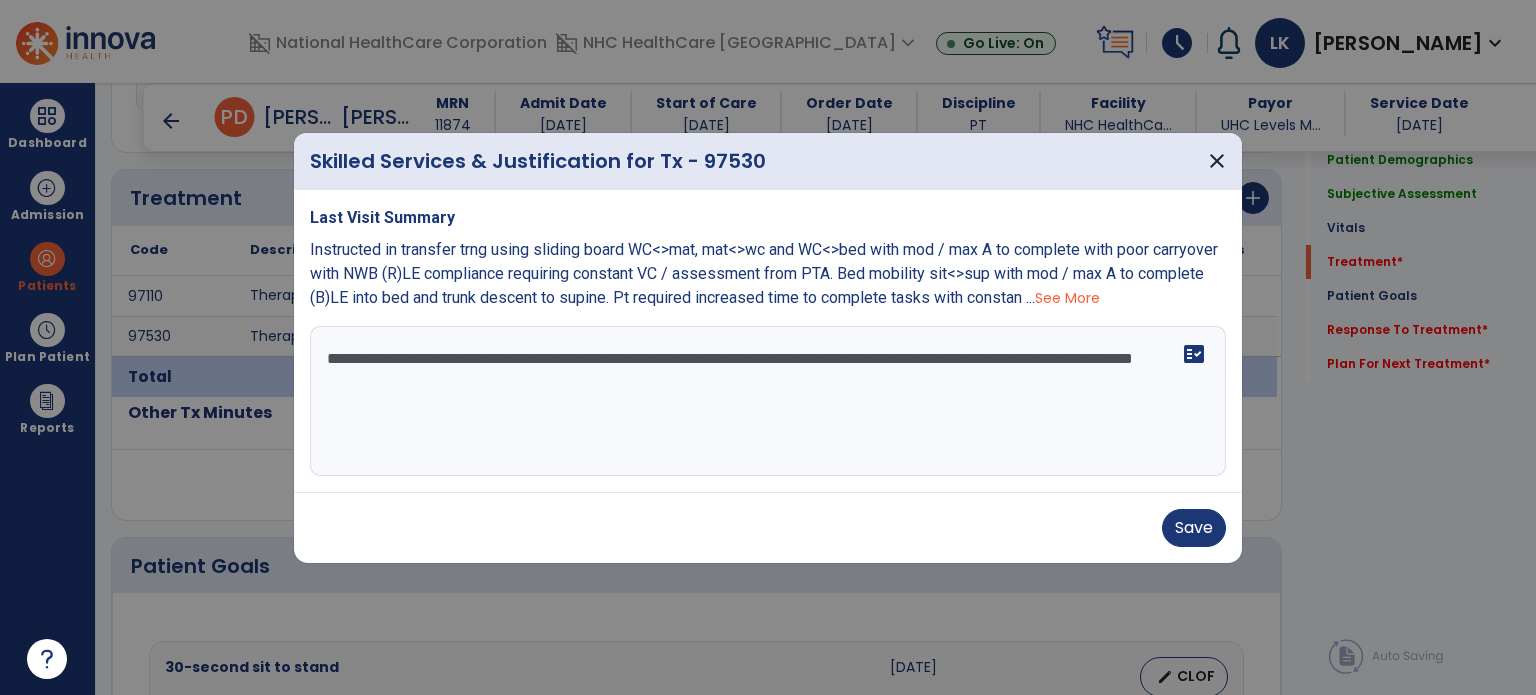 click on "**********" at bounding box center [768, 401] 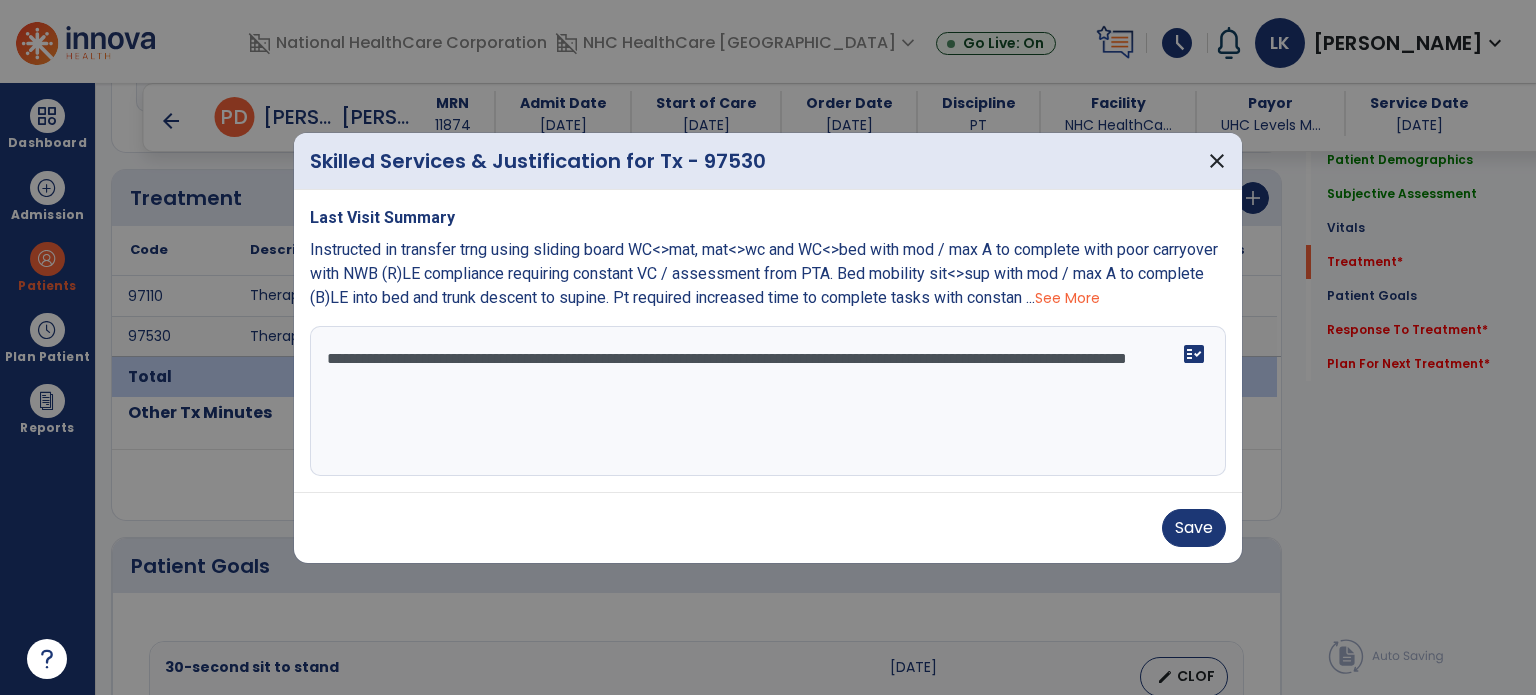 click on "**********" at bounding box center (768, 401) 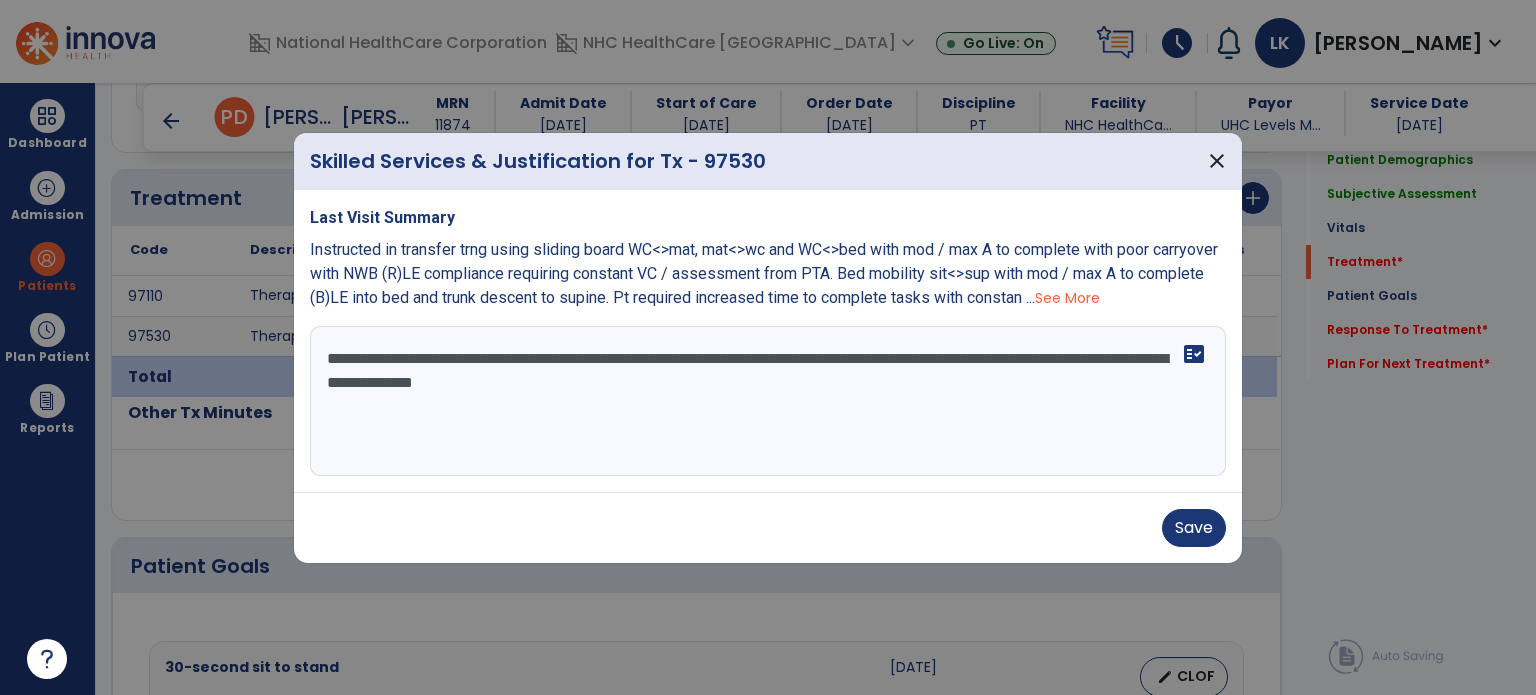 click on "**********" at bounding box center [768, 401] 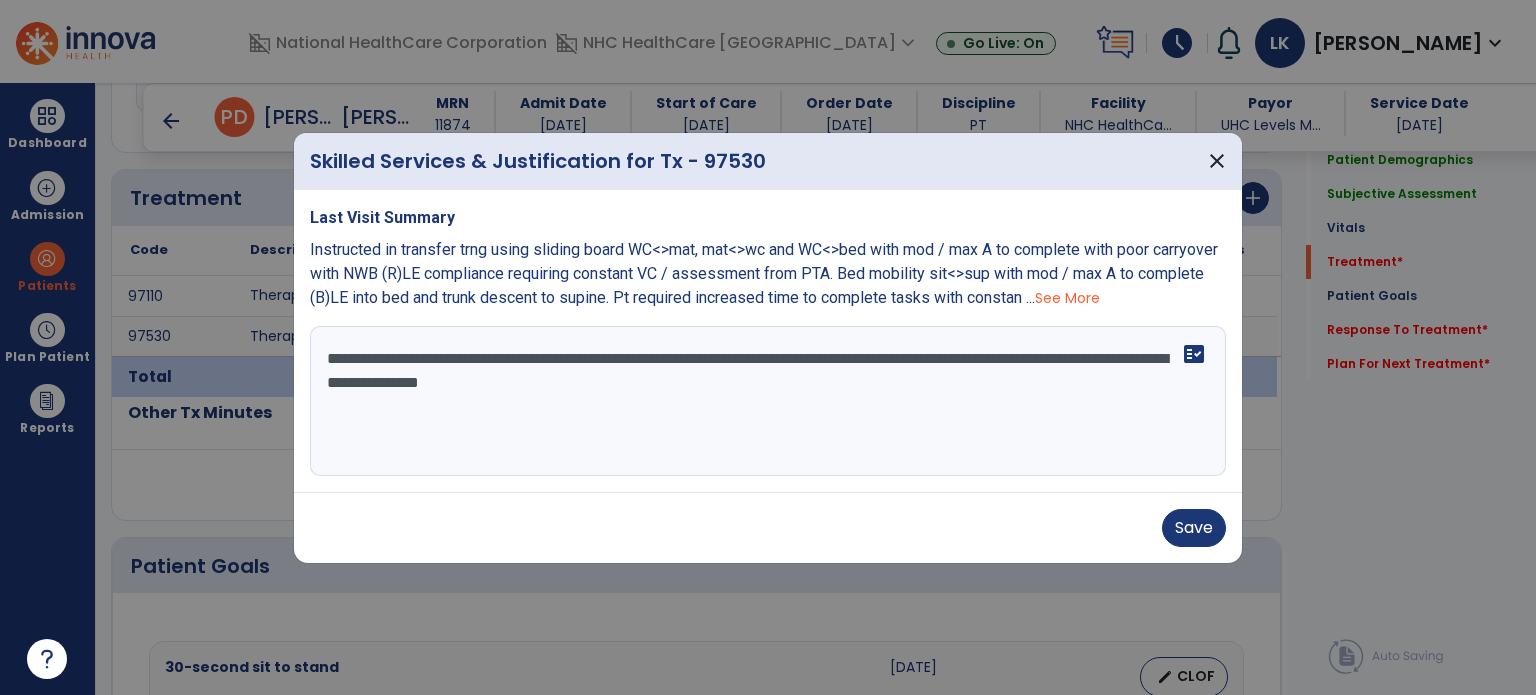 click on "**********" at bounding box center (768, 401) 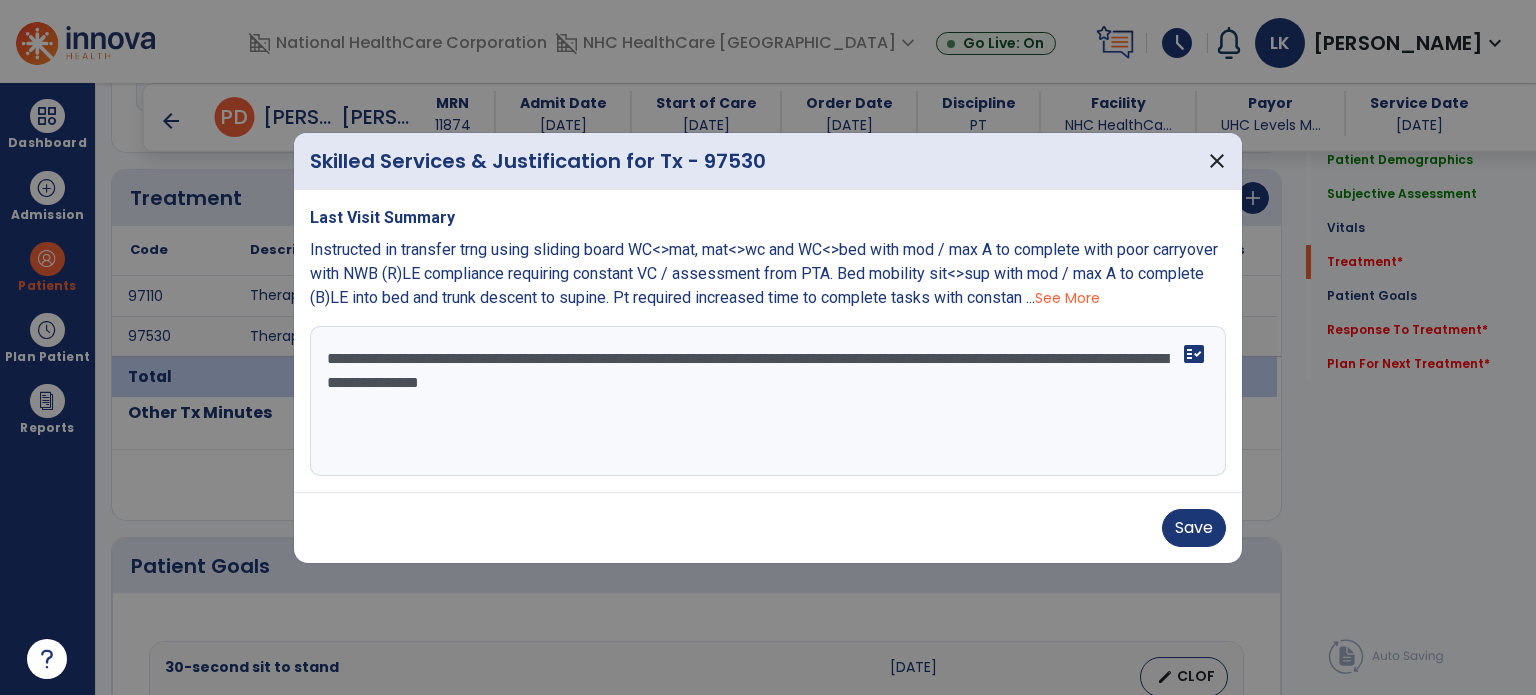 click on "**********" at bounding box center [768, 401] 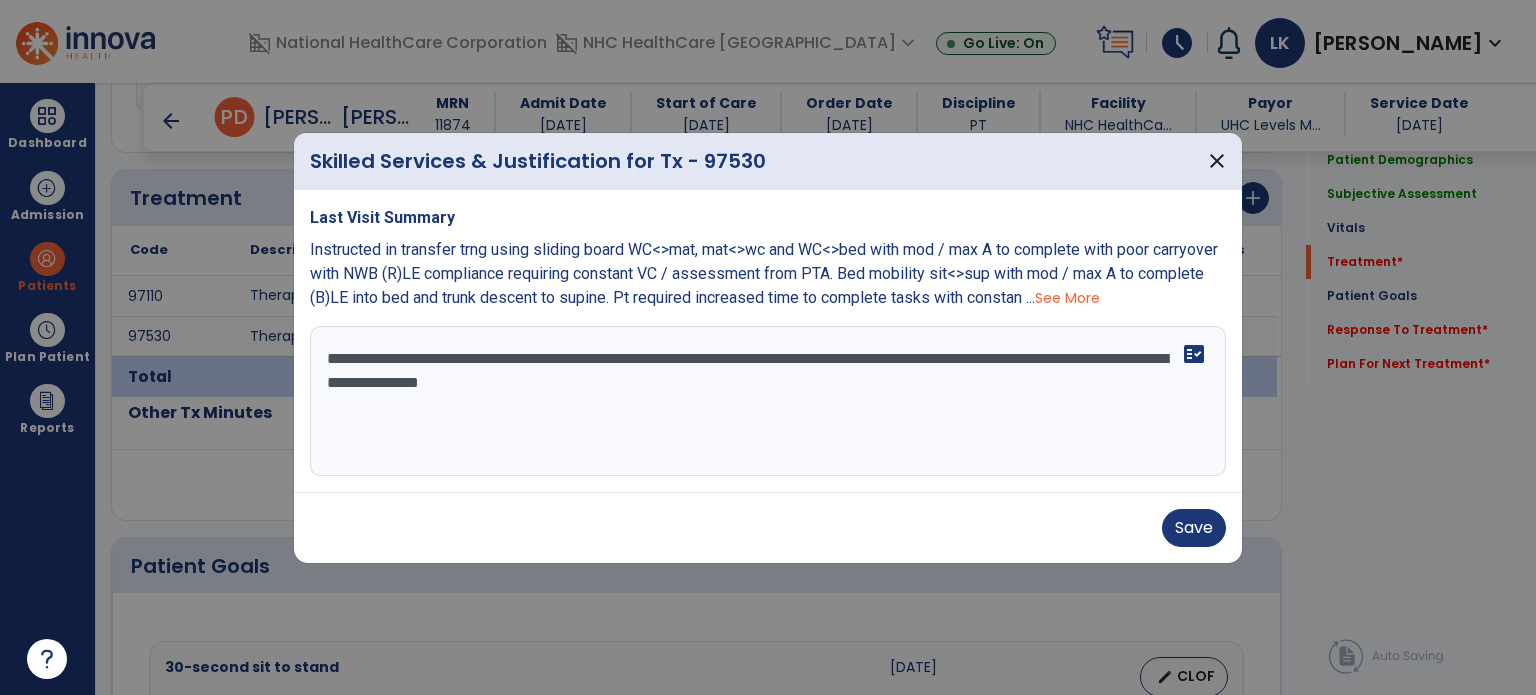 click on "**********" at bounding box center (768, 401) 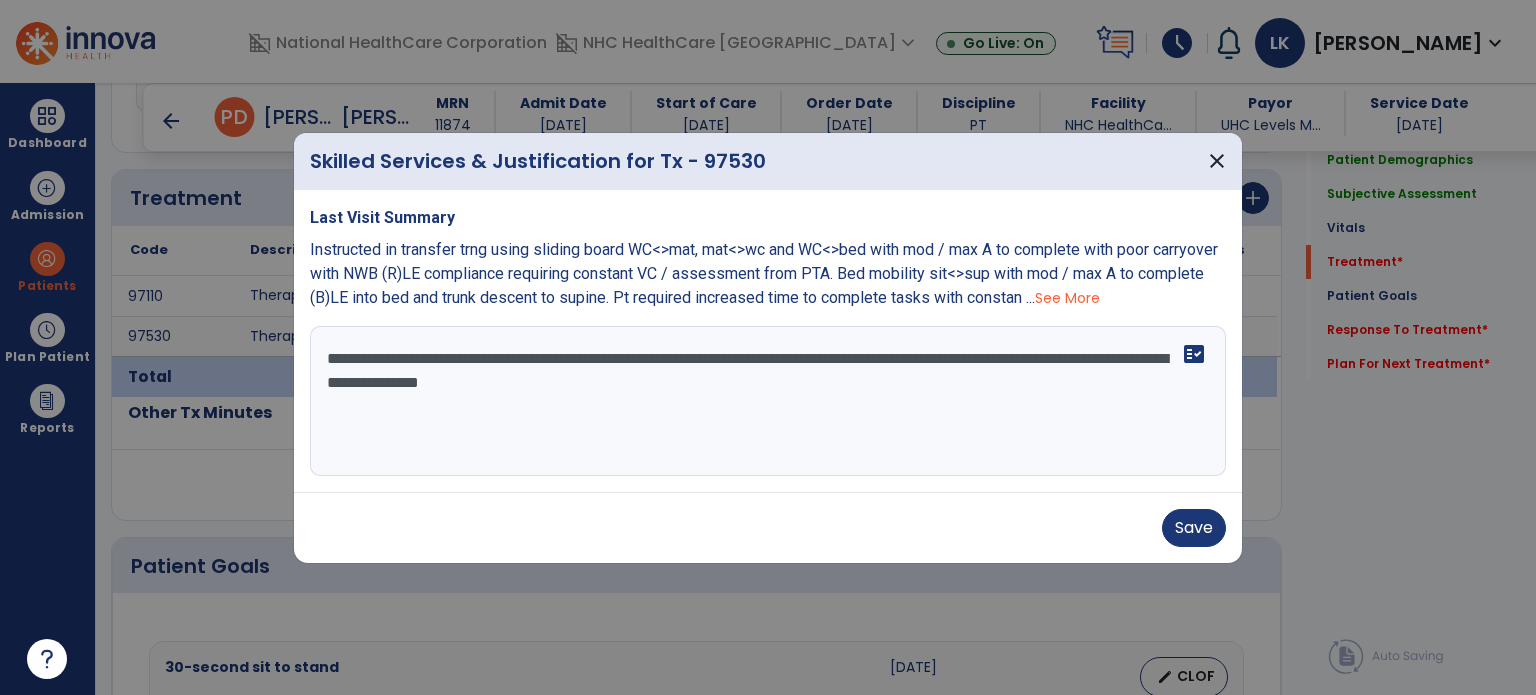 click on "**********" at bounding box center [768, 401] 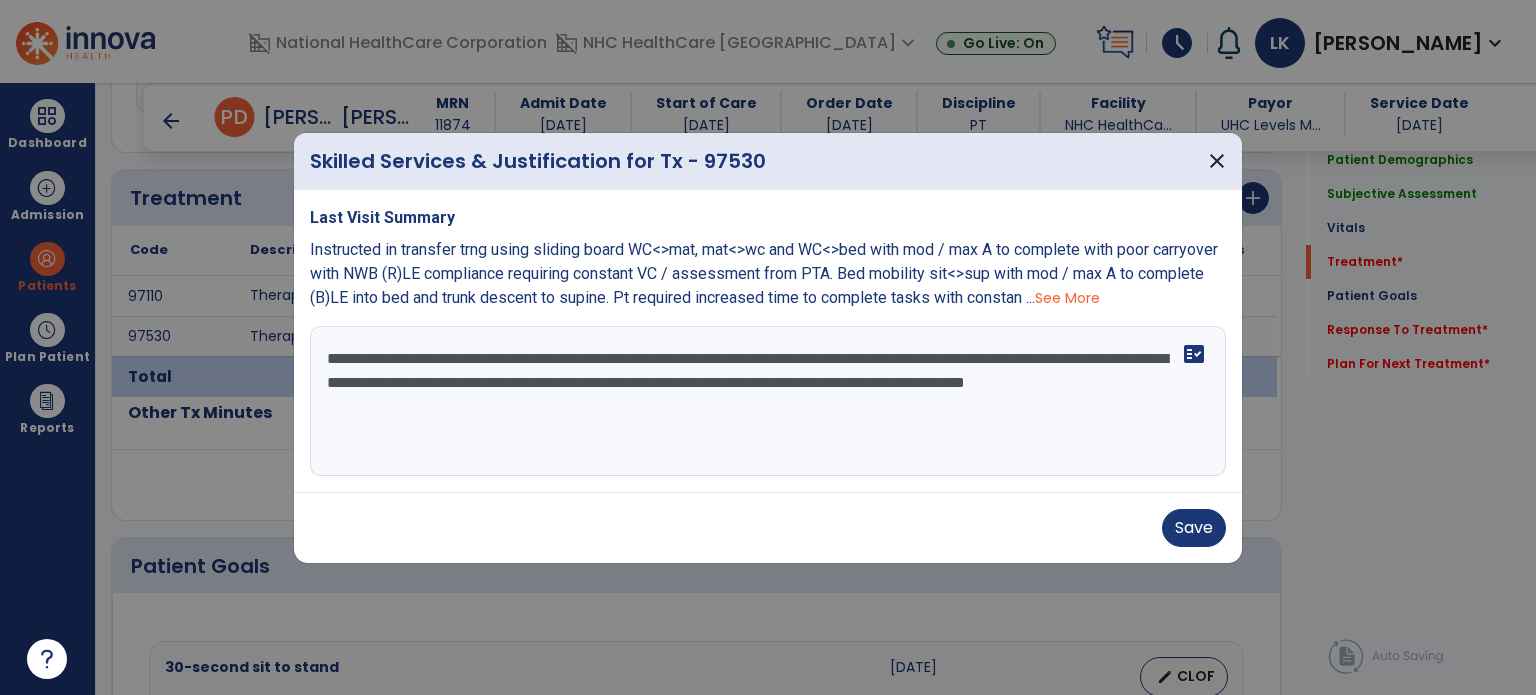 type on "**********" 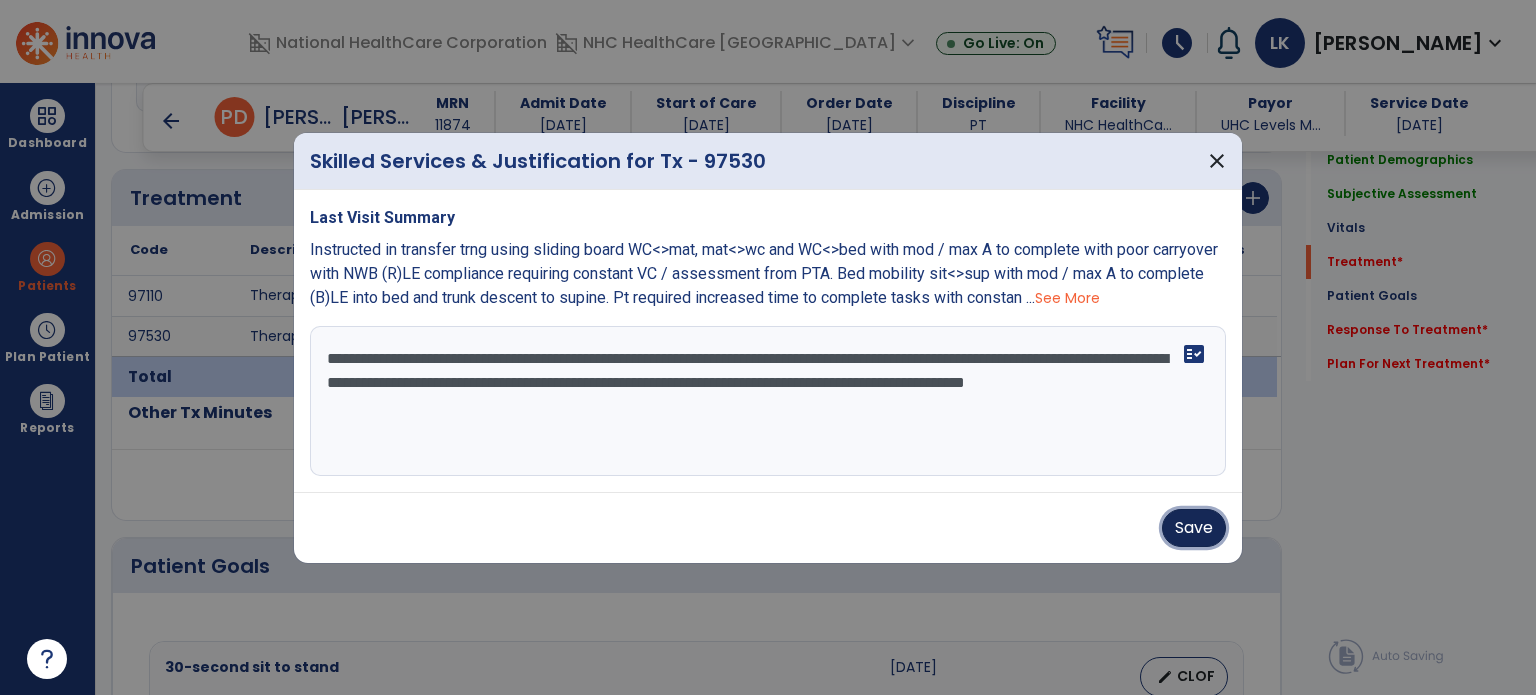 click on "Save" at bounding box center [1194, 528] 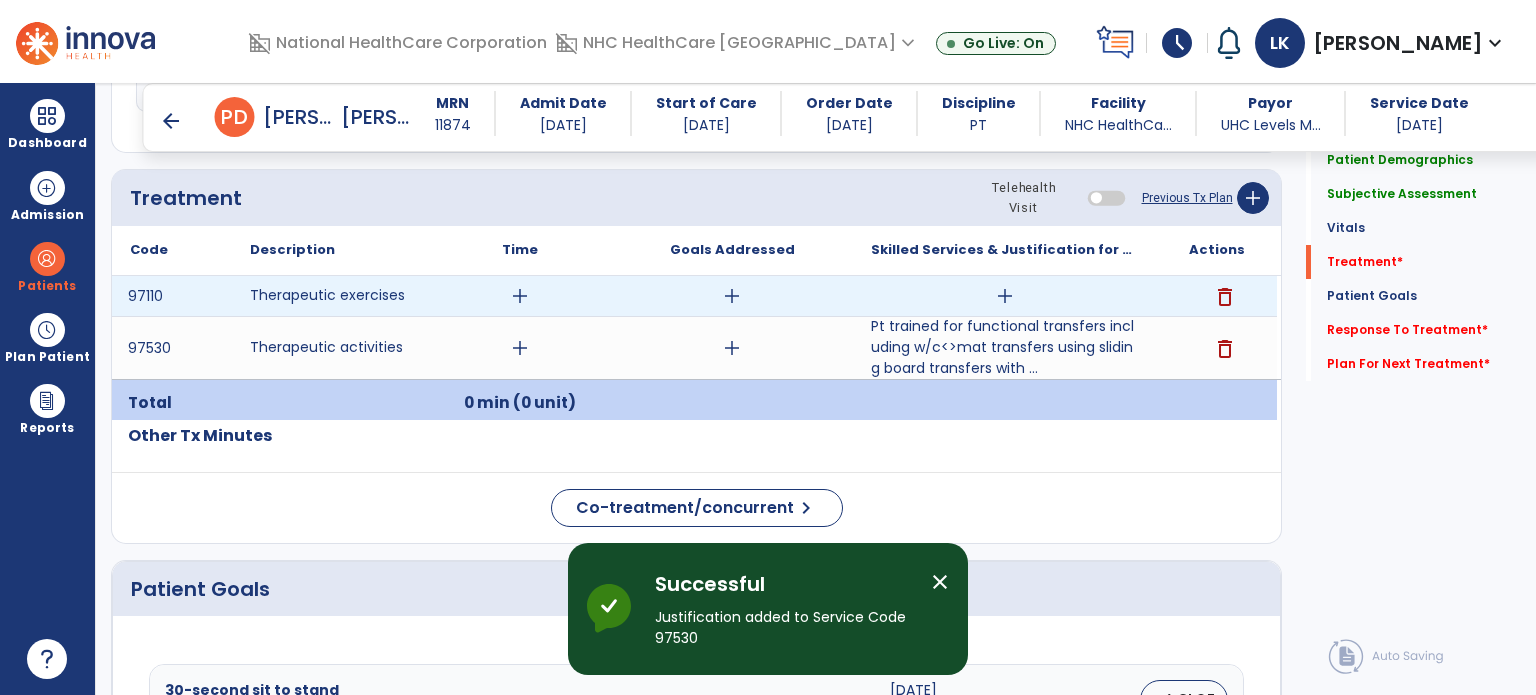click on "add" at bounding box center [1005, 296] 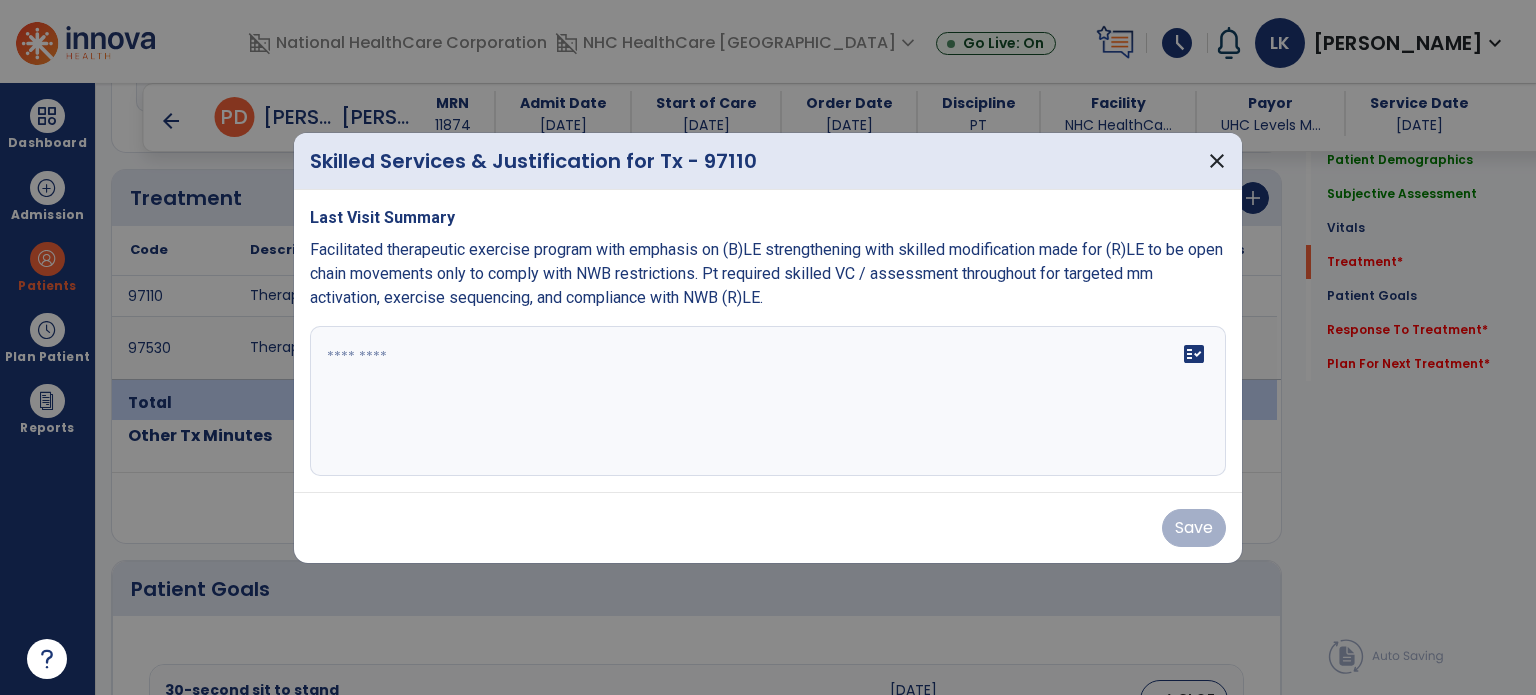 click at bounding box center [768, 401] 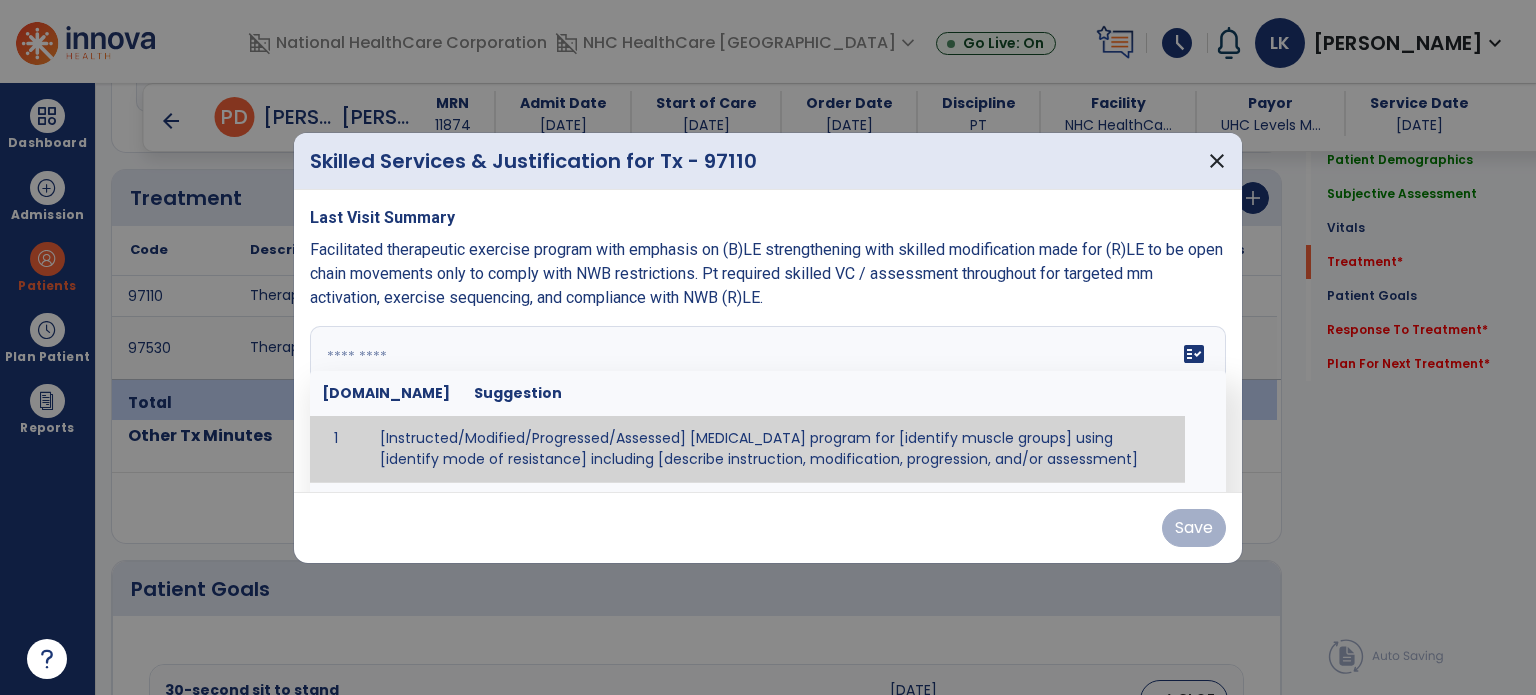 click at bounding box center [766, 401] 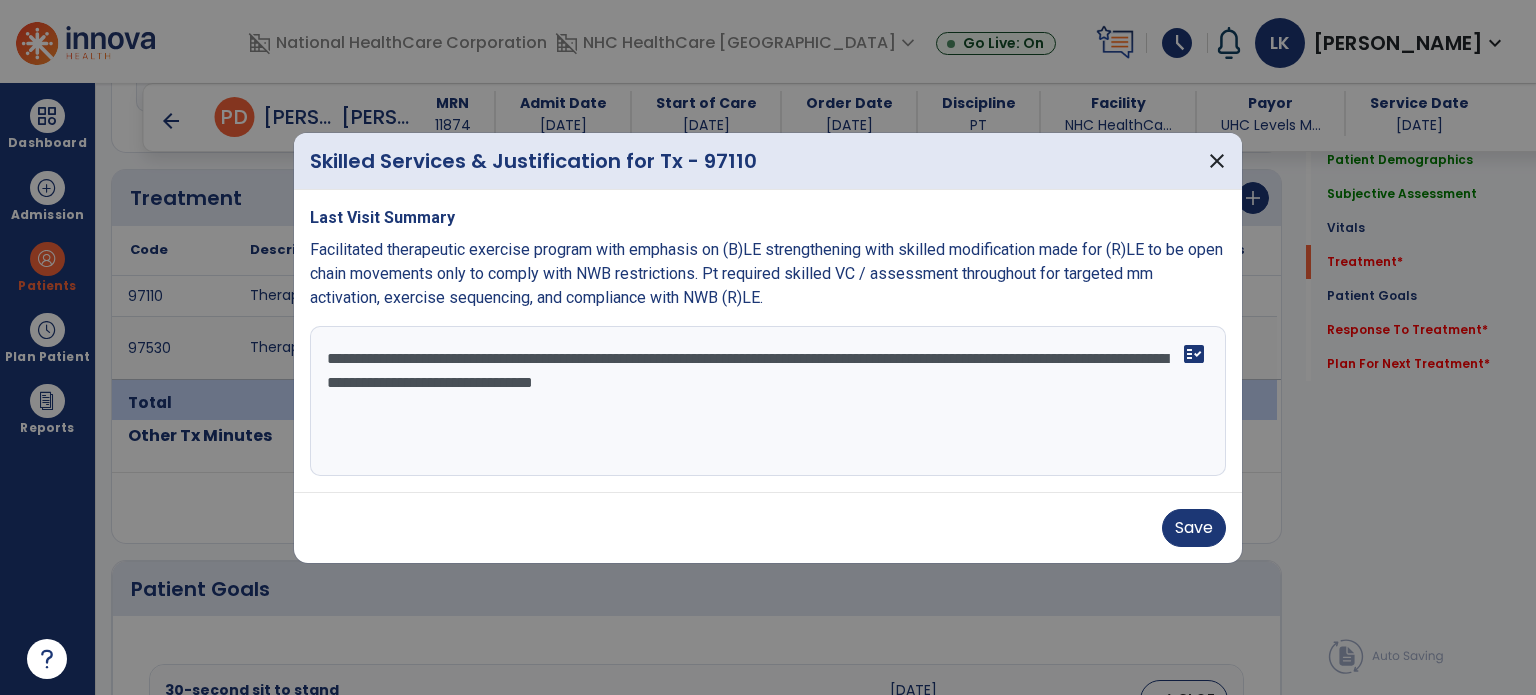 type on "**********" 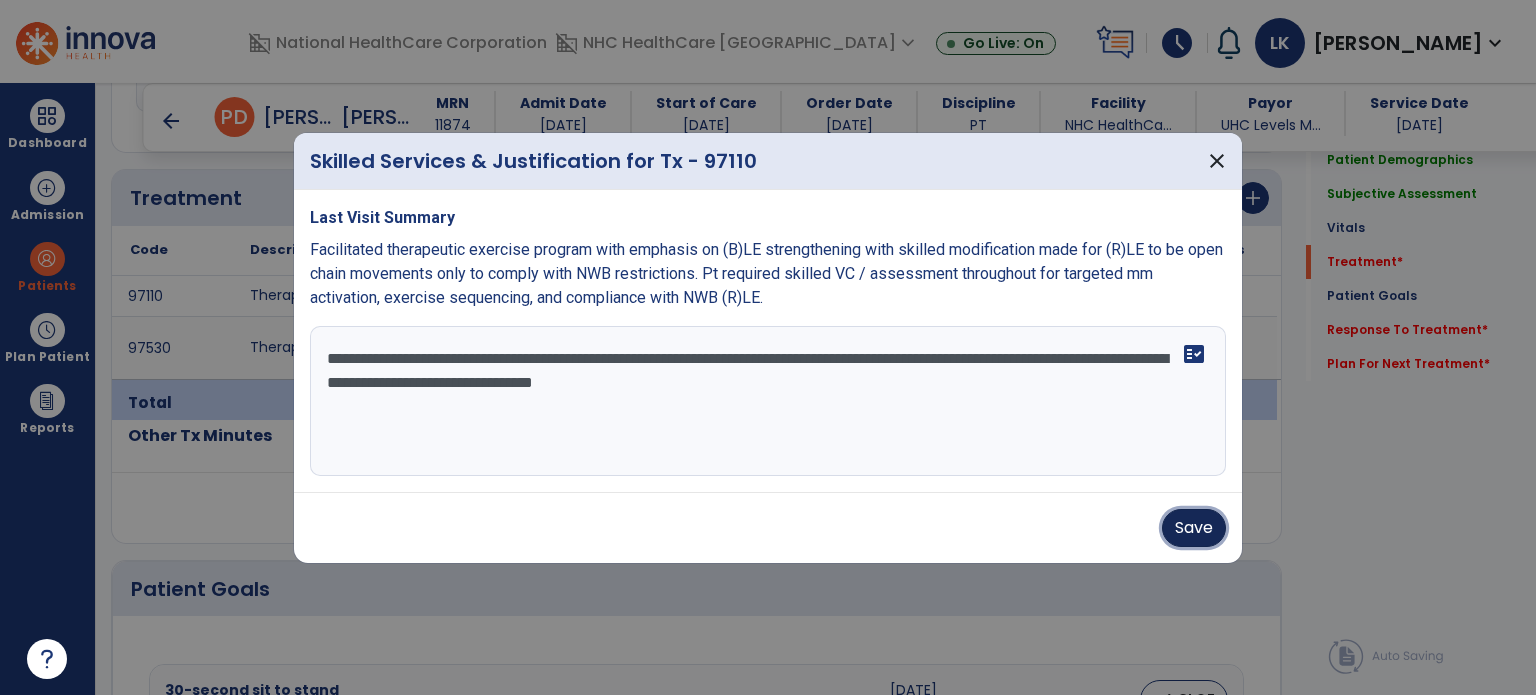 click on "Save" at bounding box center [1194, 528] 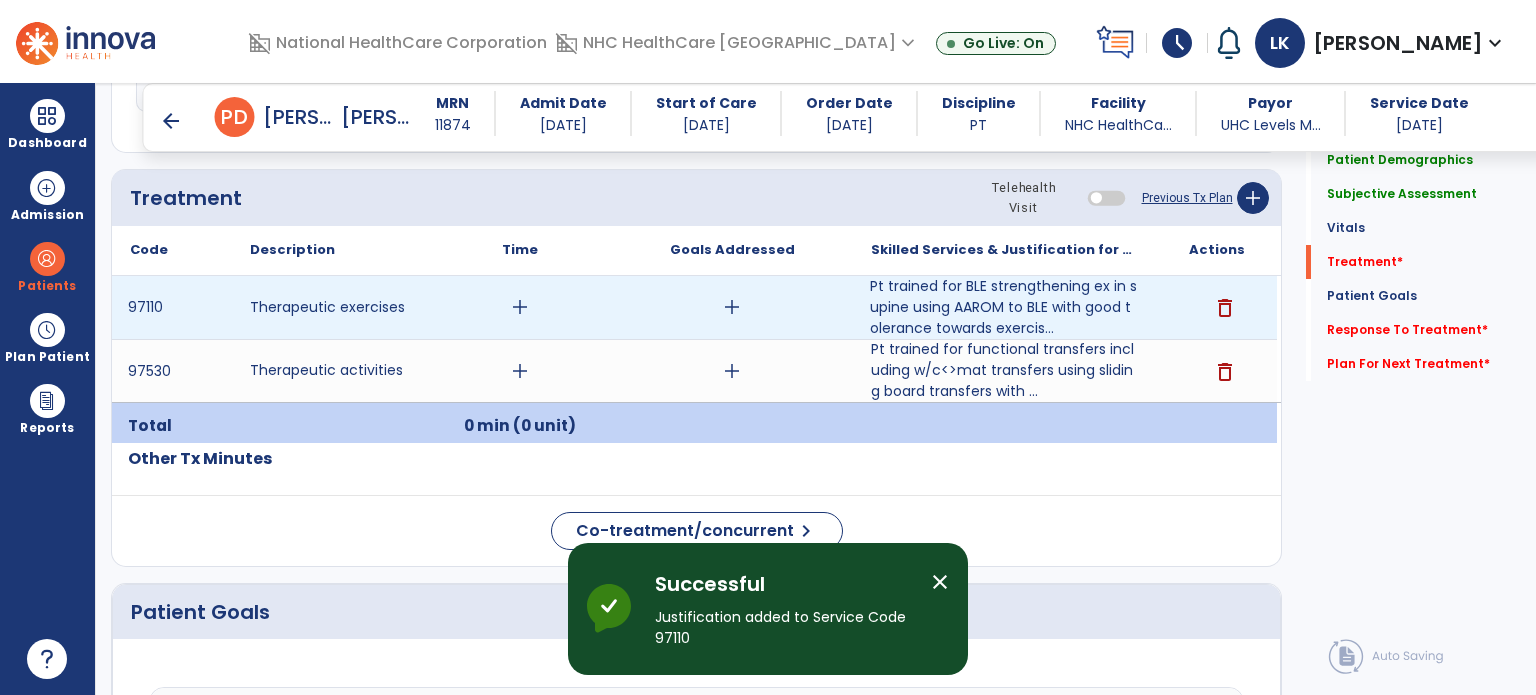 click on "add" at bounding box center [520, 307] 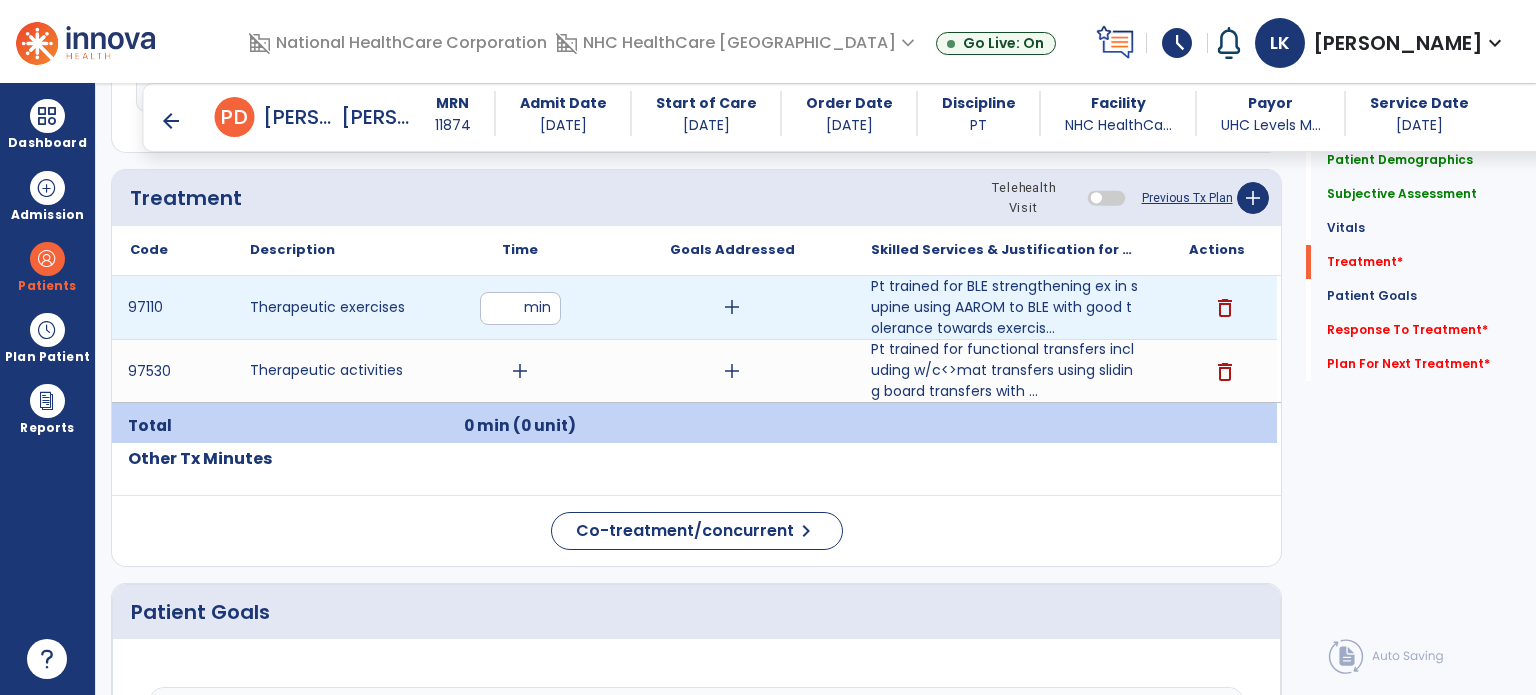 click at bounding box center [520, 308] 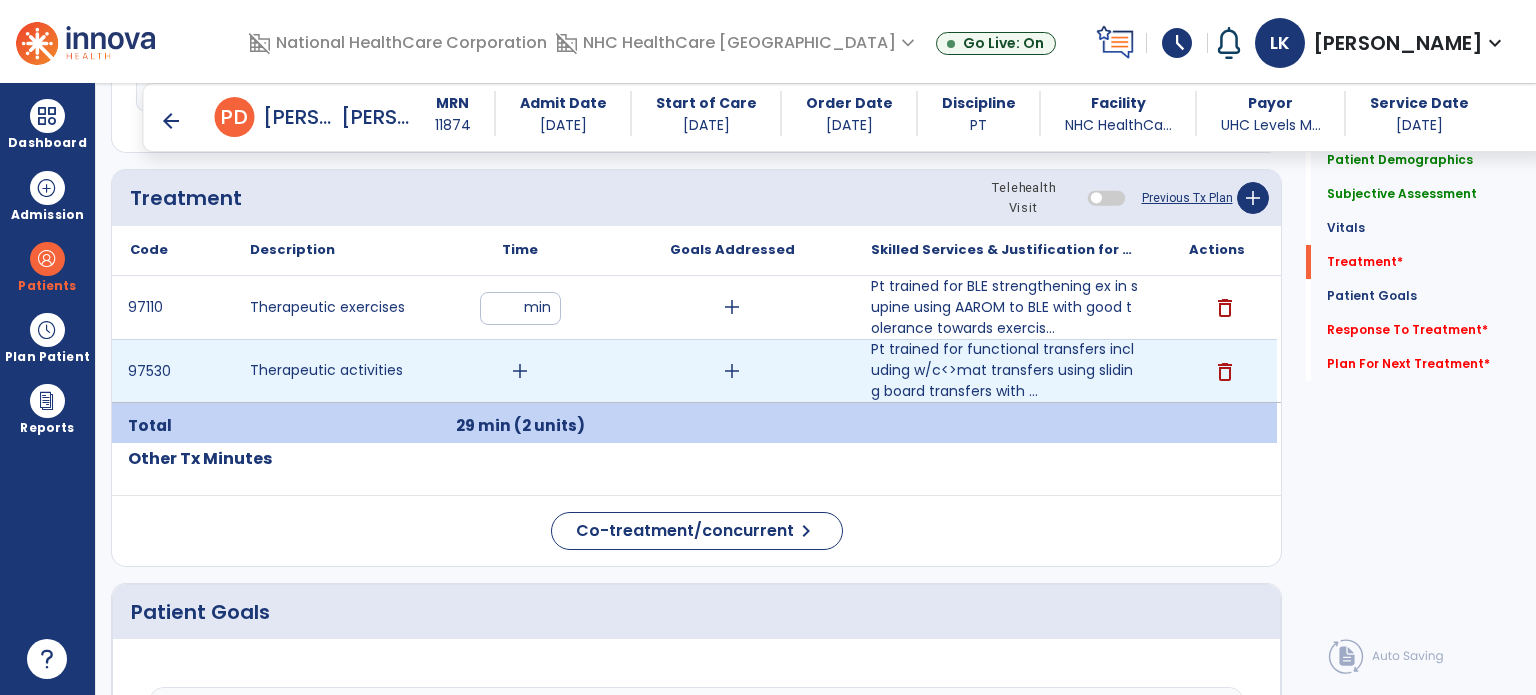click on "add" at bounding box center [520, 371] 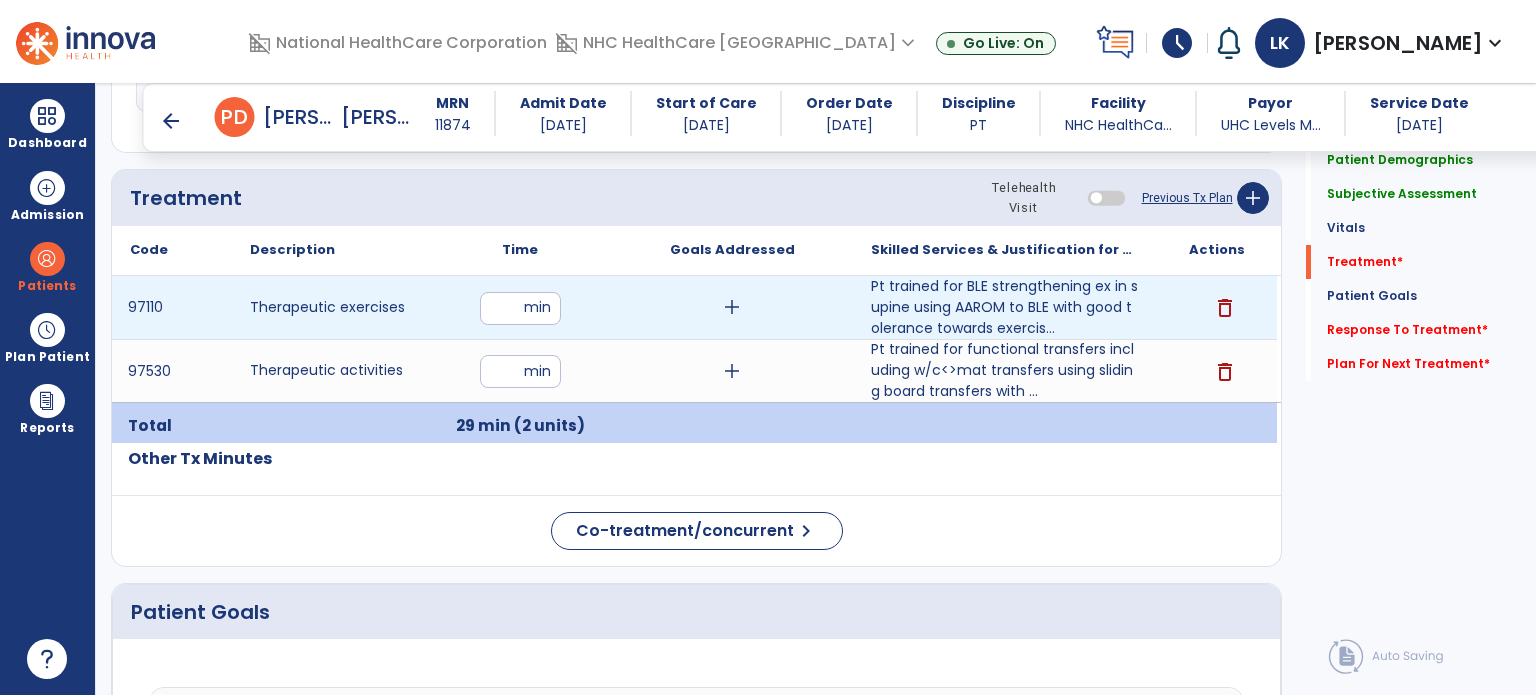 type on "**" 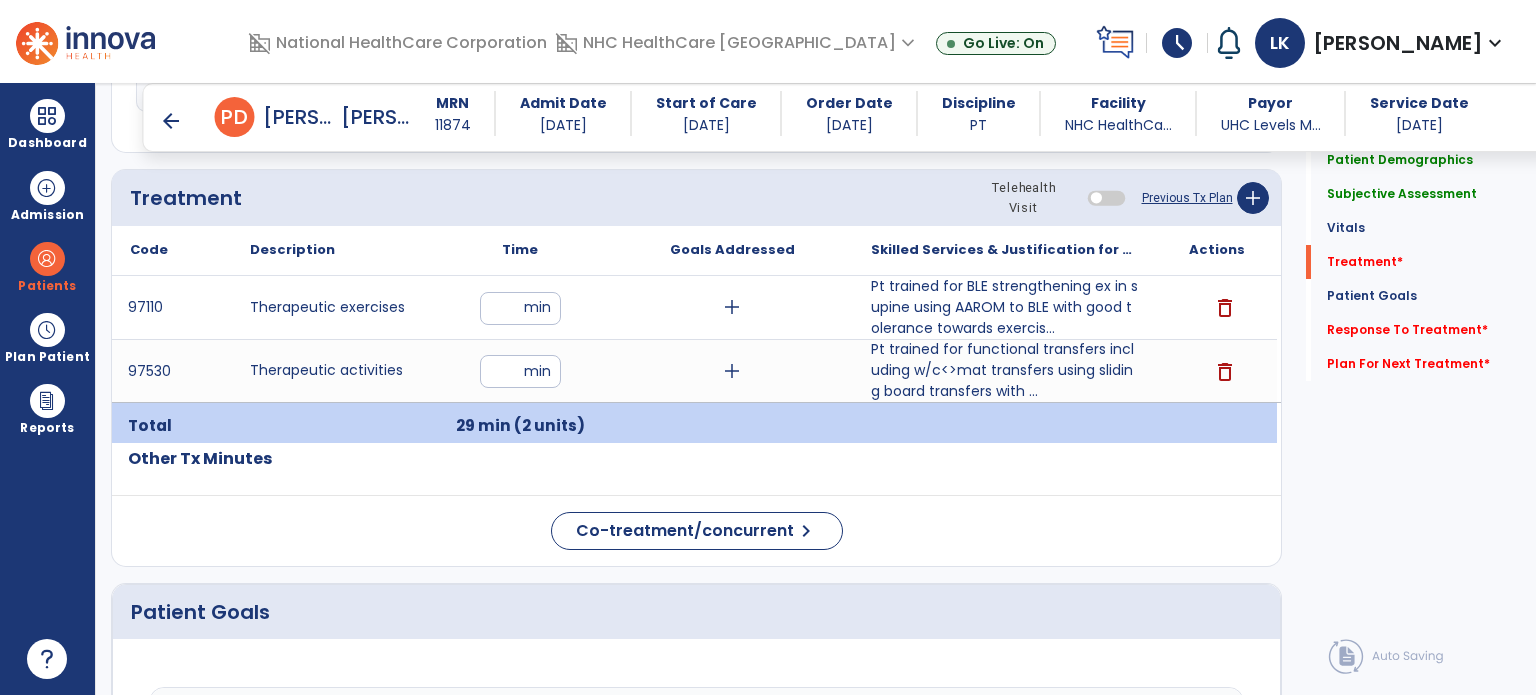 click on "Treatment Telehealth Visit  Previous Tx Plan   add" 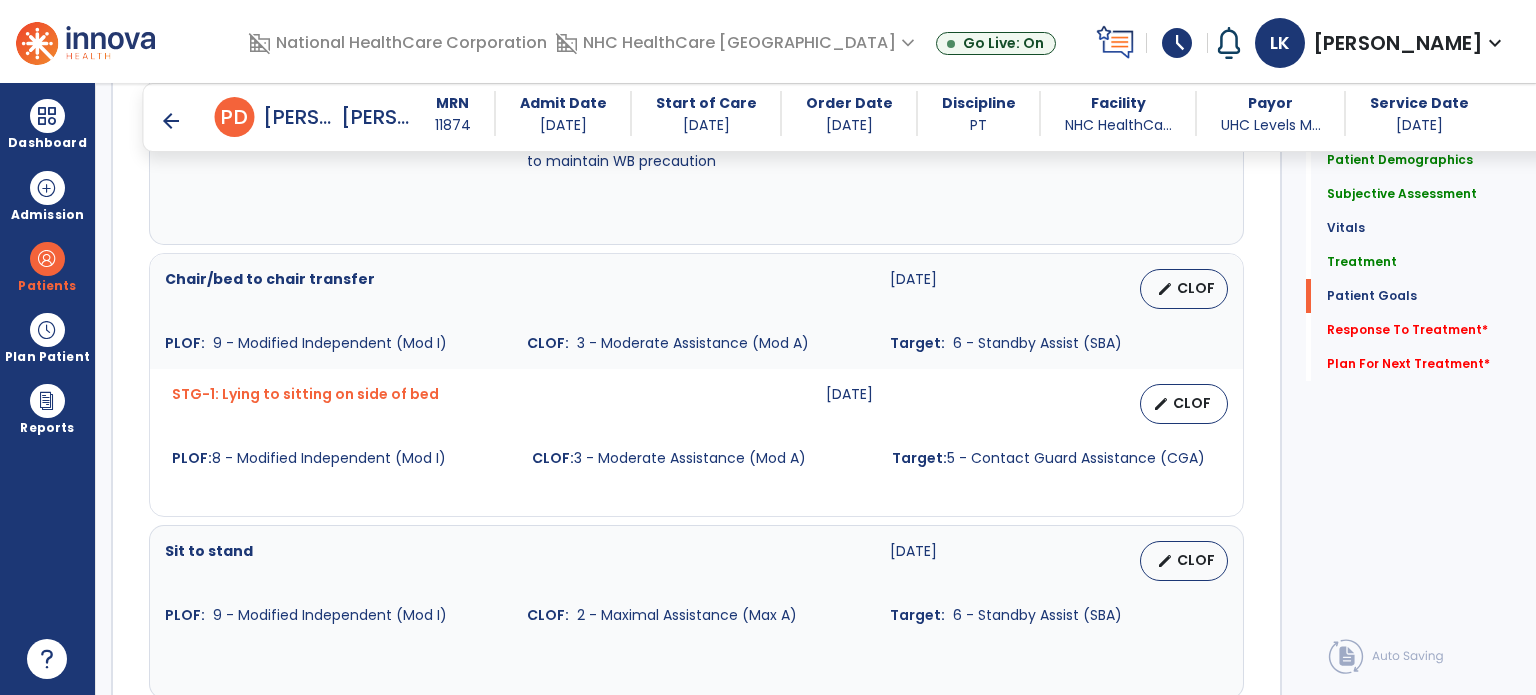 scroll, scrollTop: 2300, scrollLeft: 0, axis: vertical 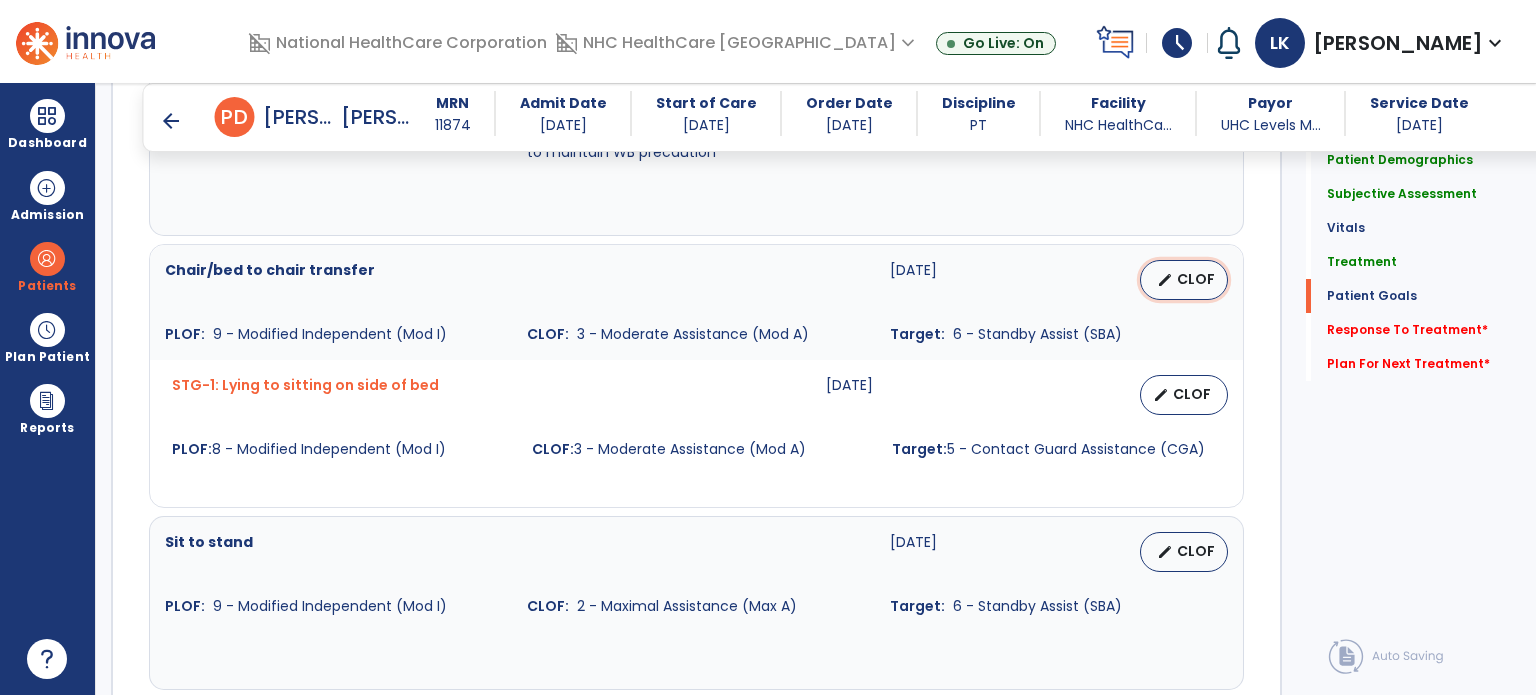 click on "edit" at bounding box center (1165, 280) 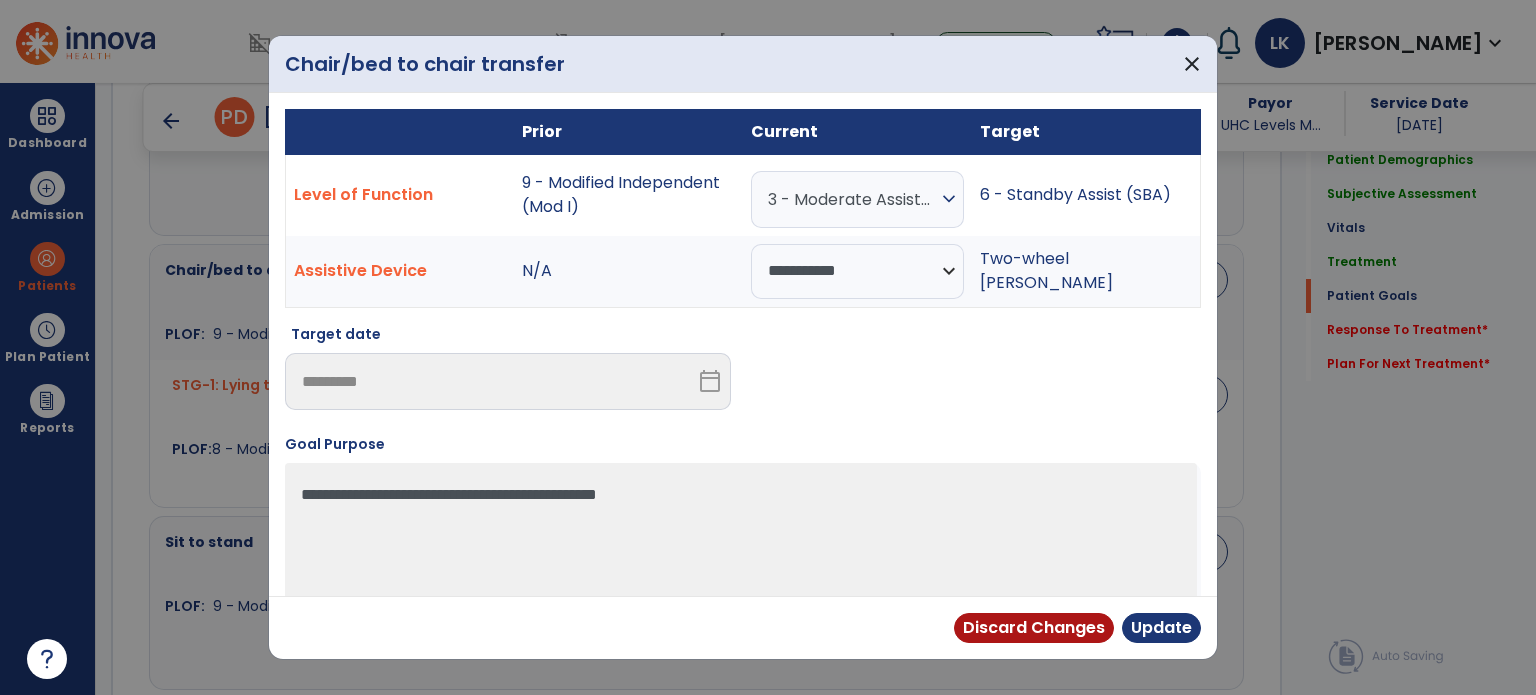 click on "3 - Moderate Assistance (Mod A)" at bounding box center [852, 199] 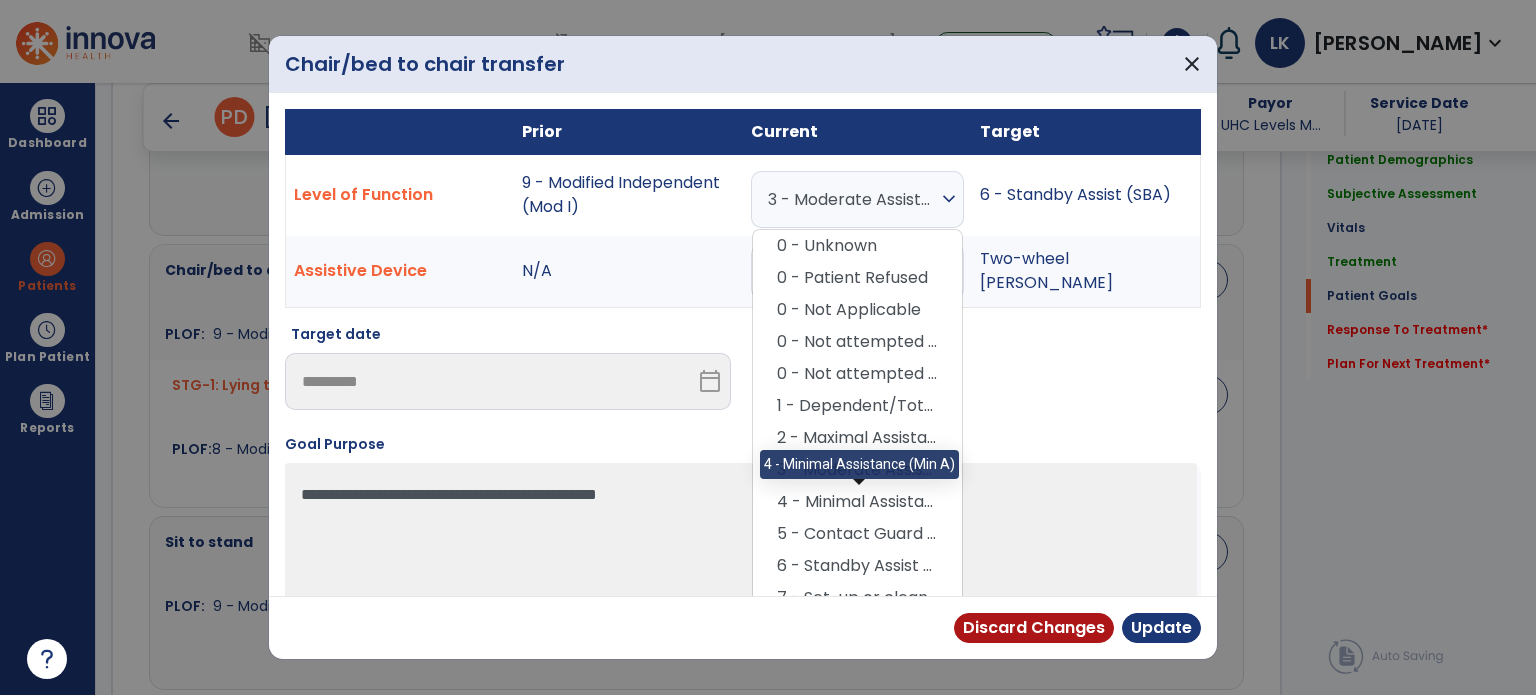click on "4 - Minimal Assistance (Min A)" at bounding box center [857, 502] 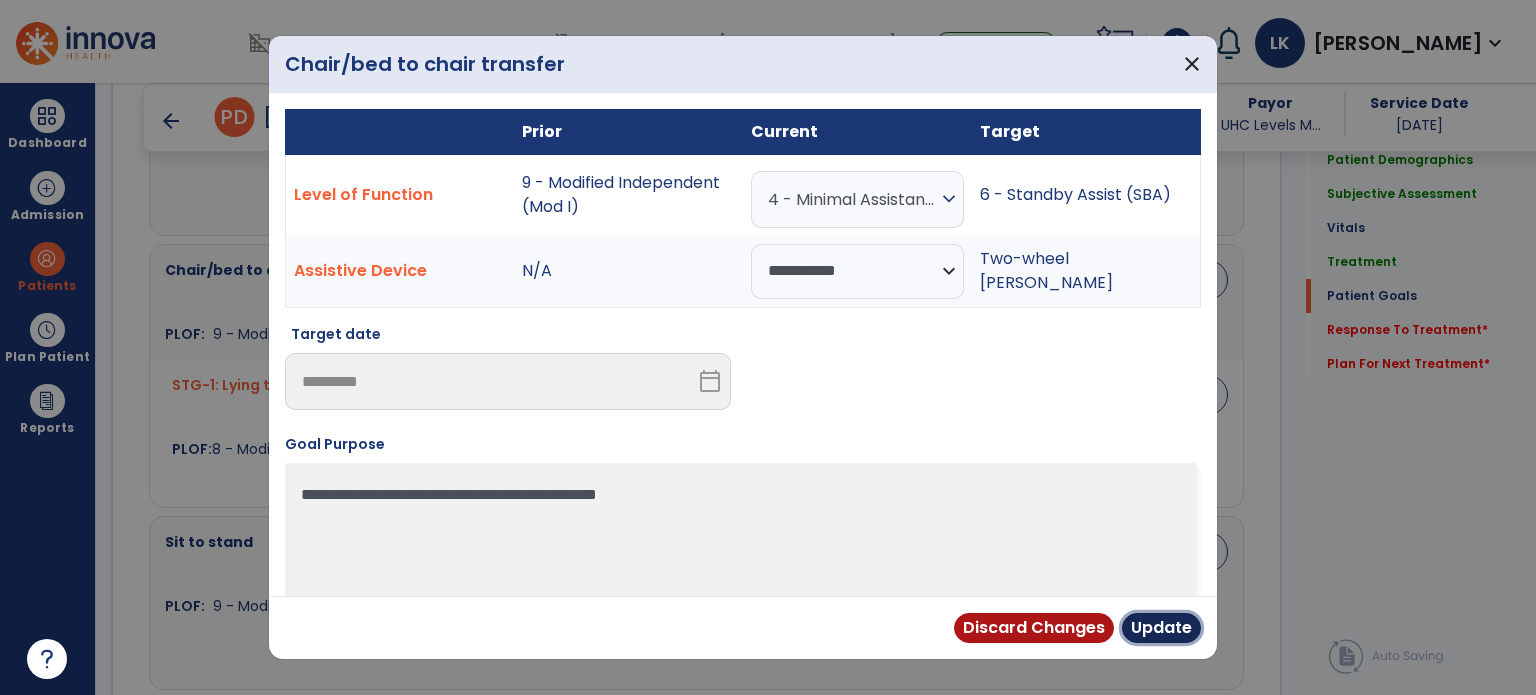 click on "Update" at bounding box center (1161, 628) 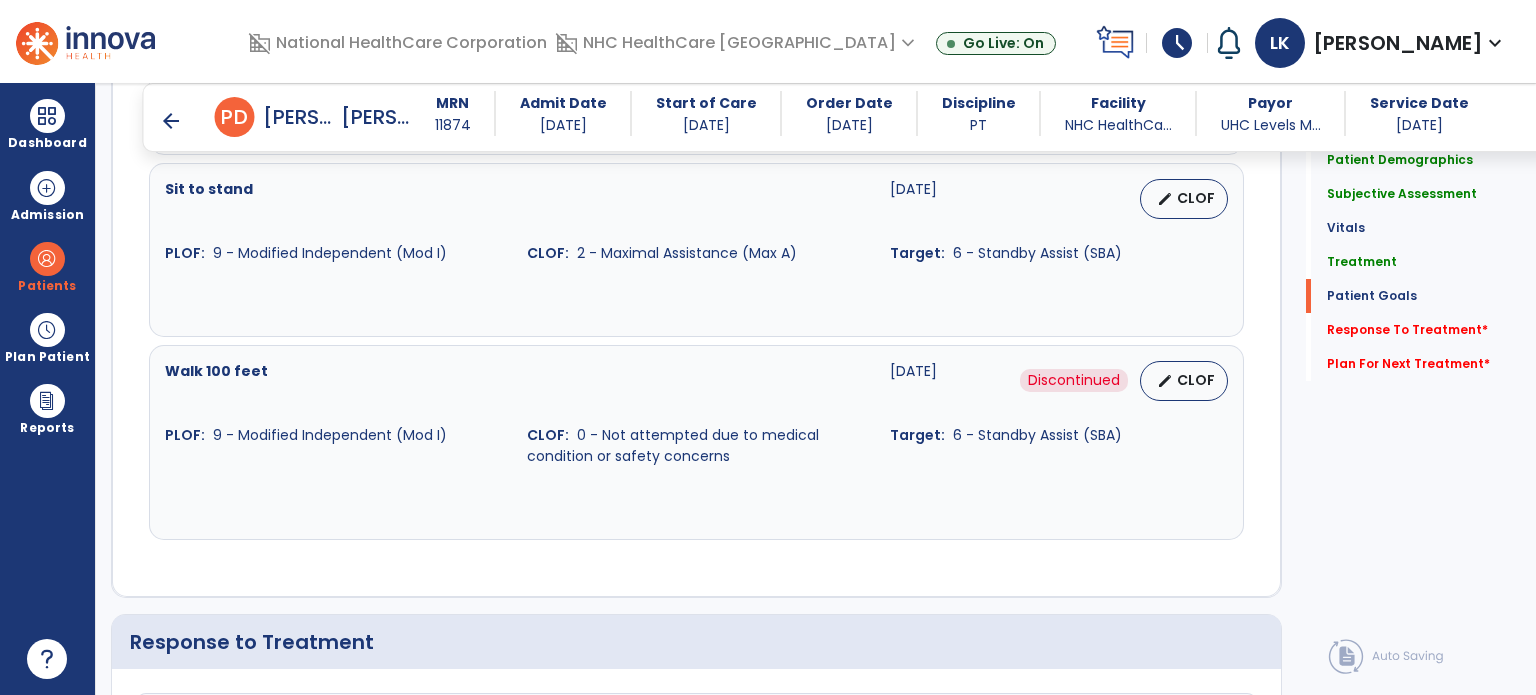 scroll, scrollTop: 2799, scrollLeft: 0, axis: vertical 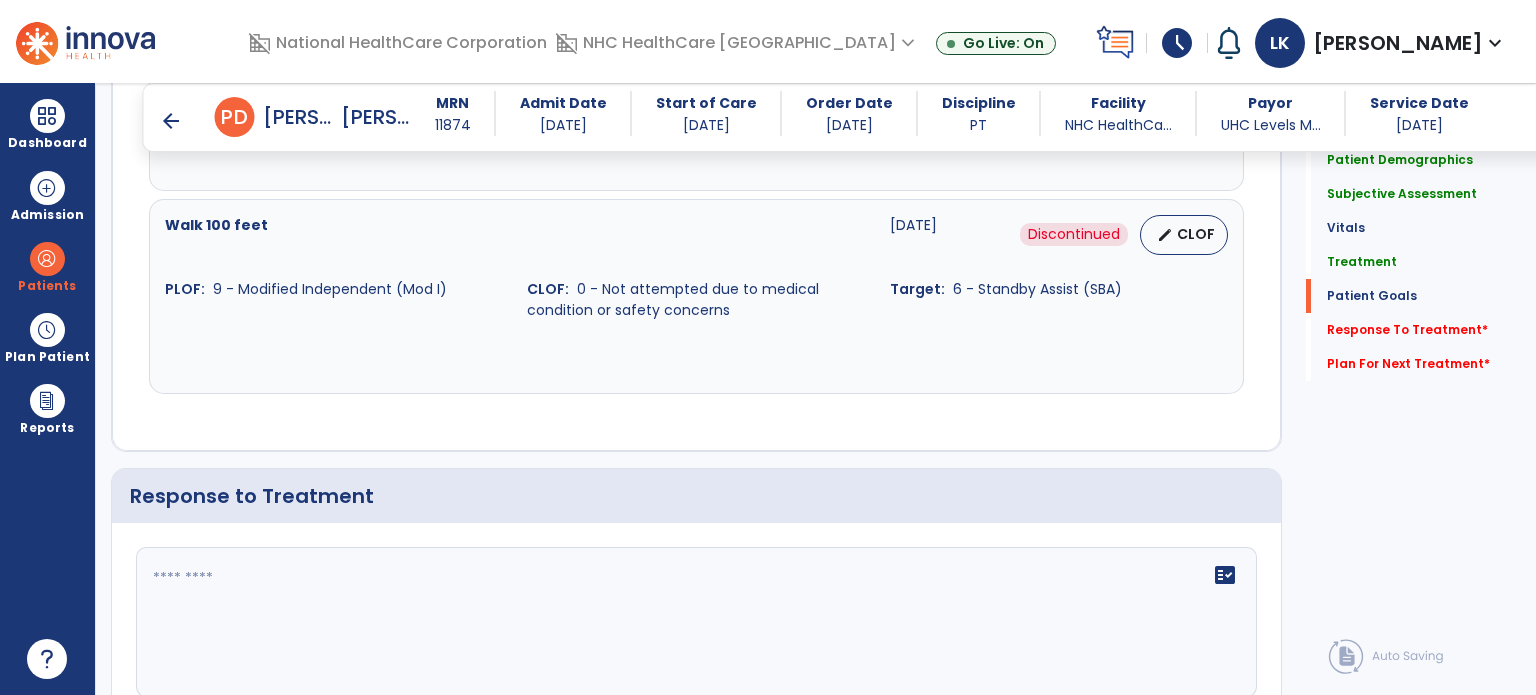 click on "fact_check" 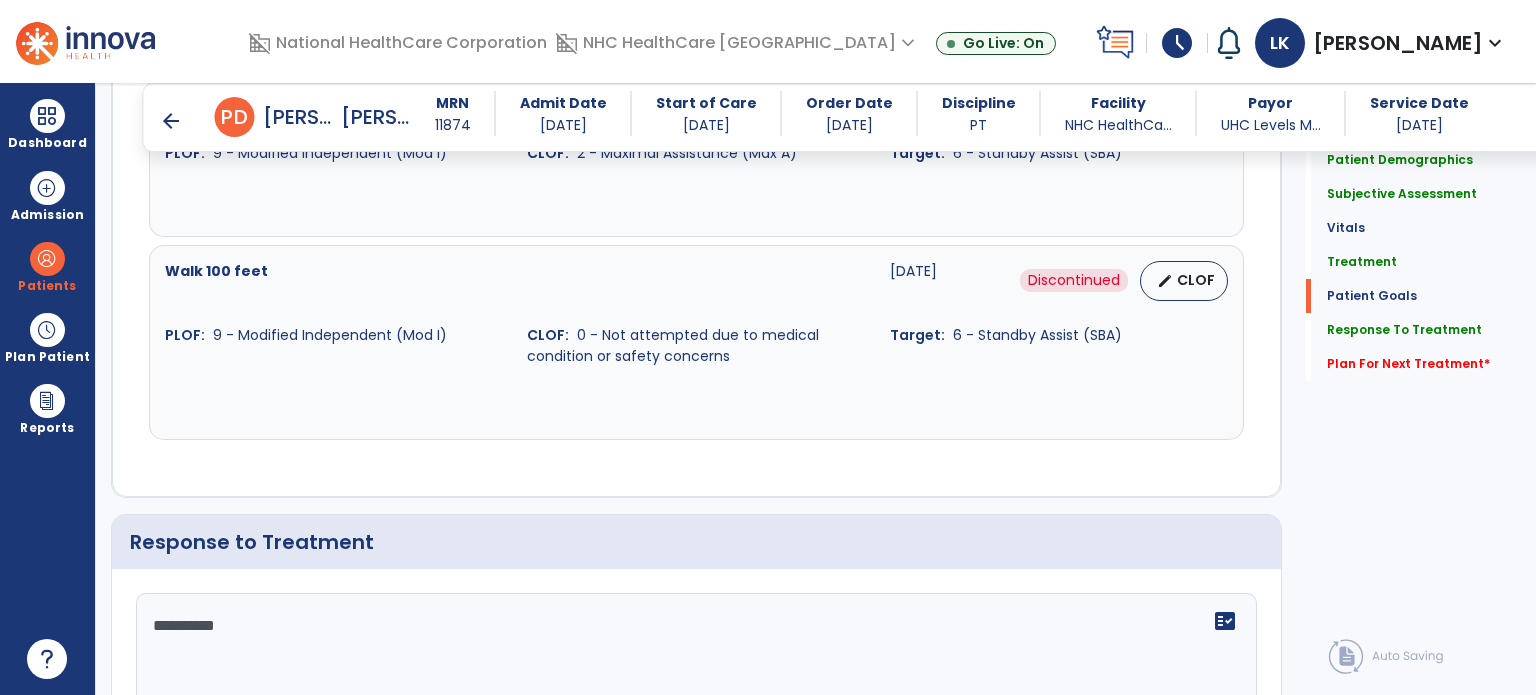 scroll, scrollTop: 2799, scrollLeft: 0, axis: vertical 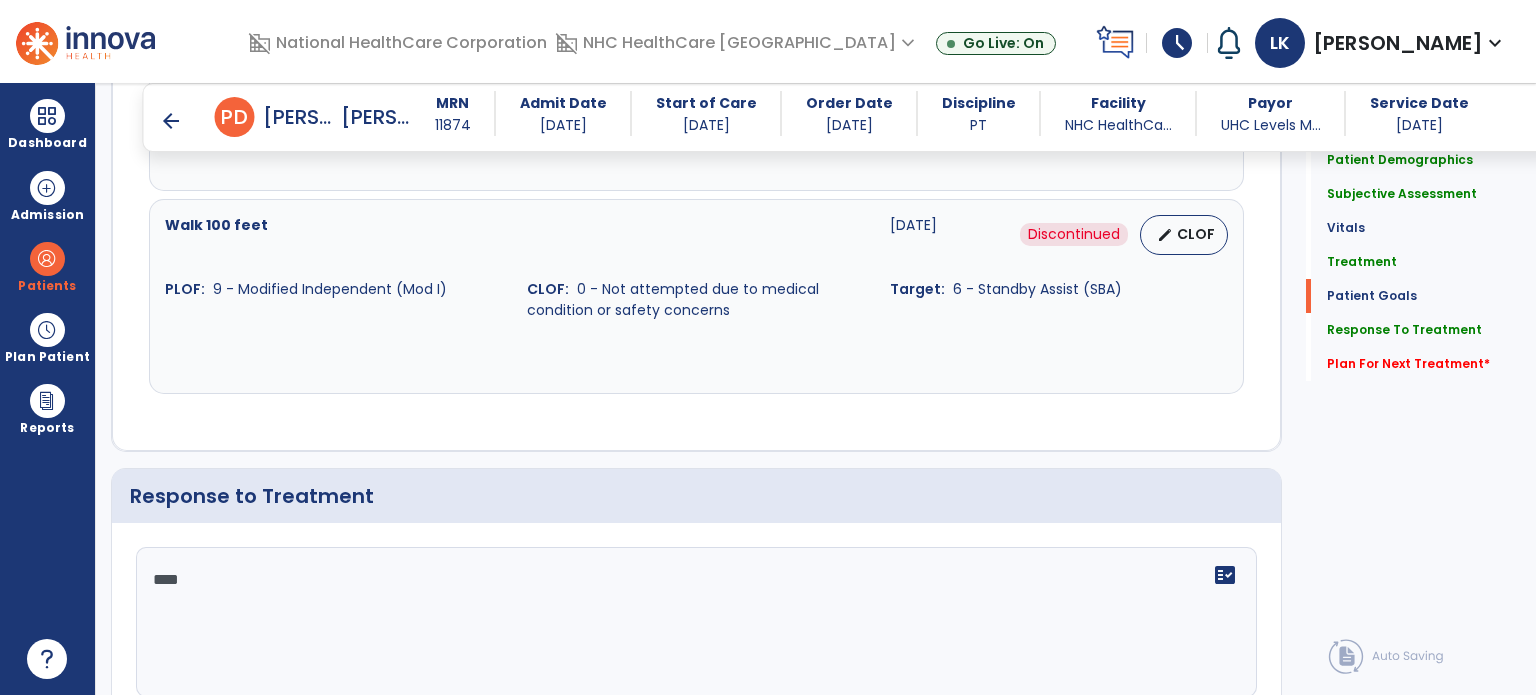 type on "**" 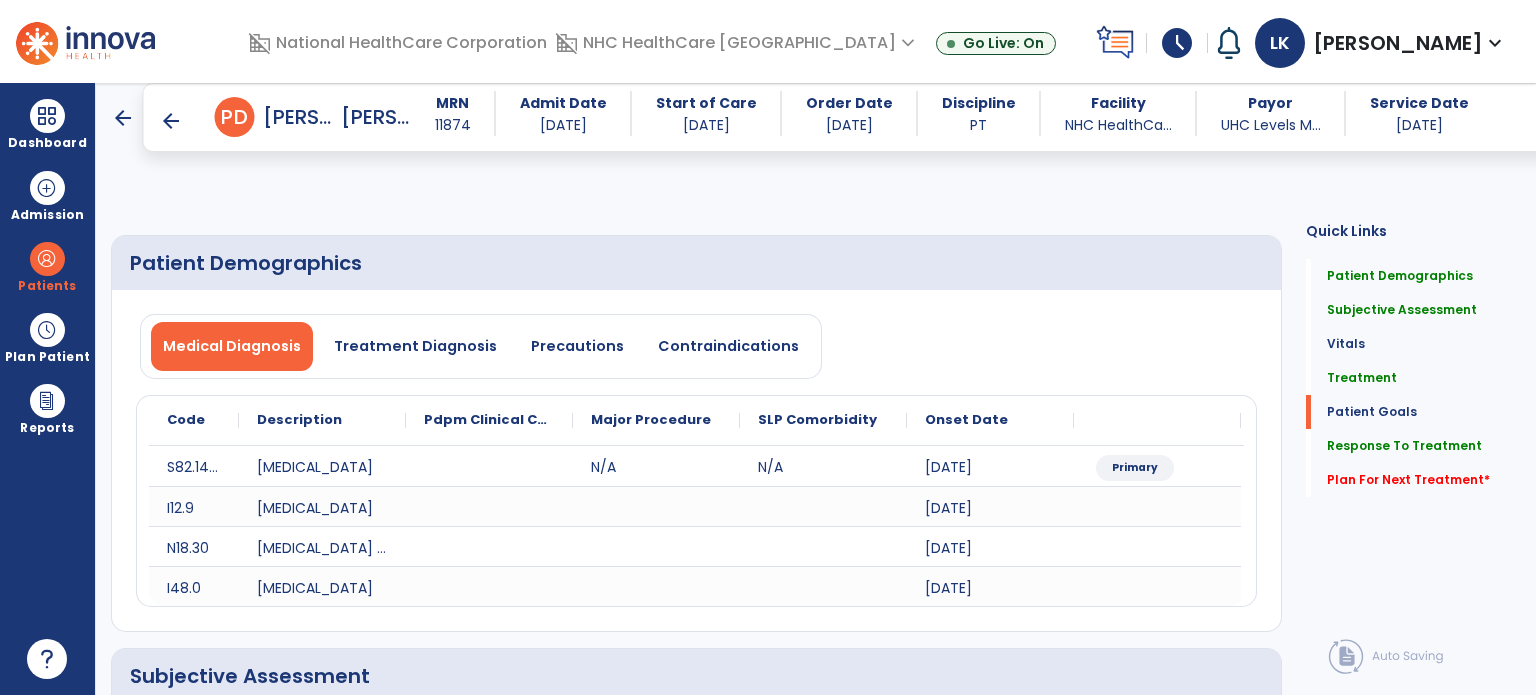 select on "*" 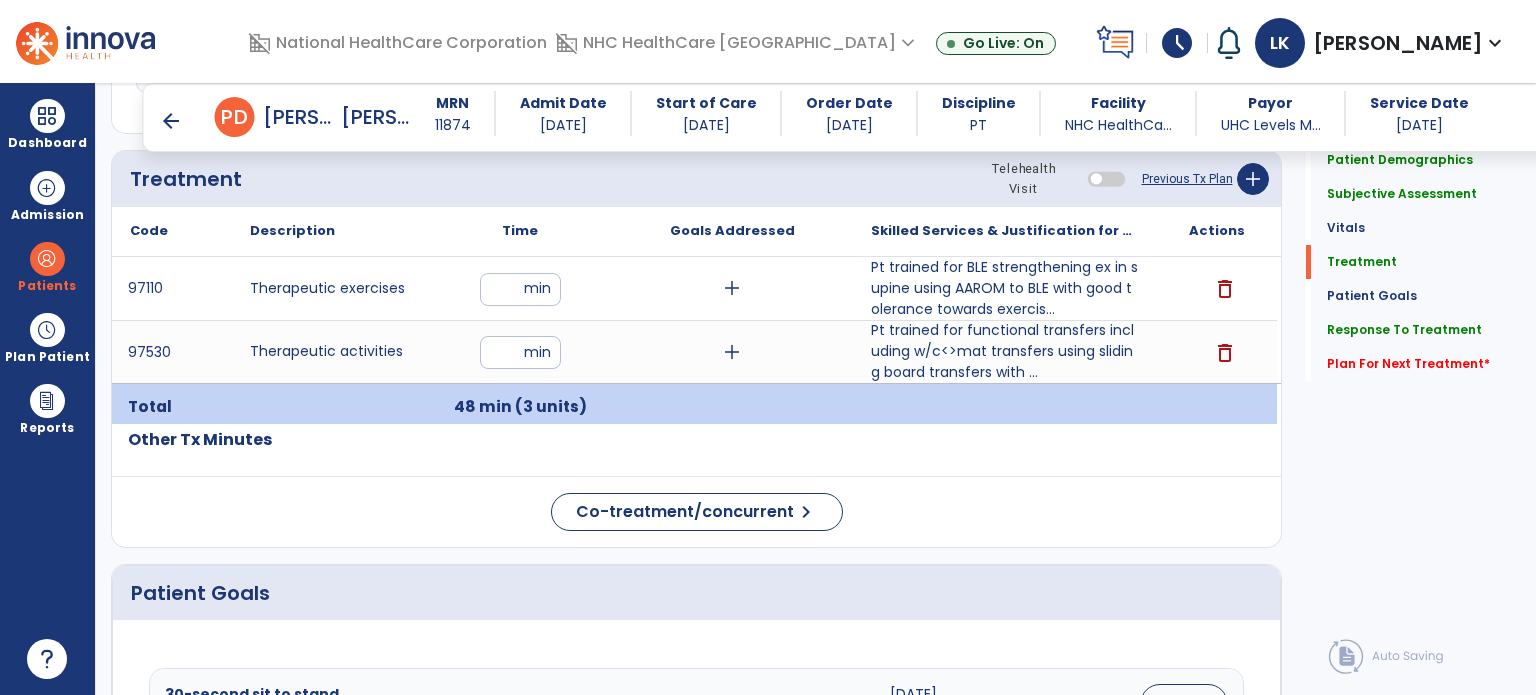 scroll, scrollTop: 1354, scrollLeft: 0, axis: vertical 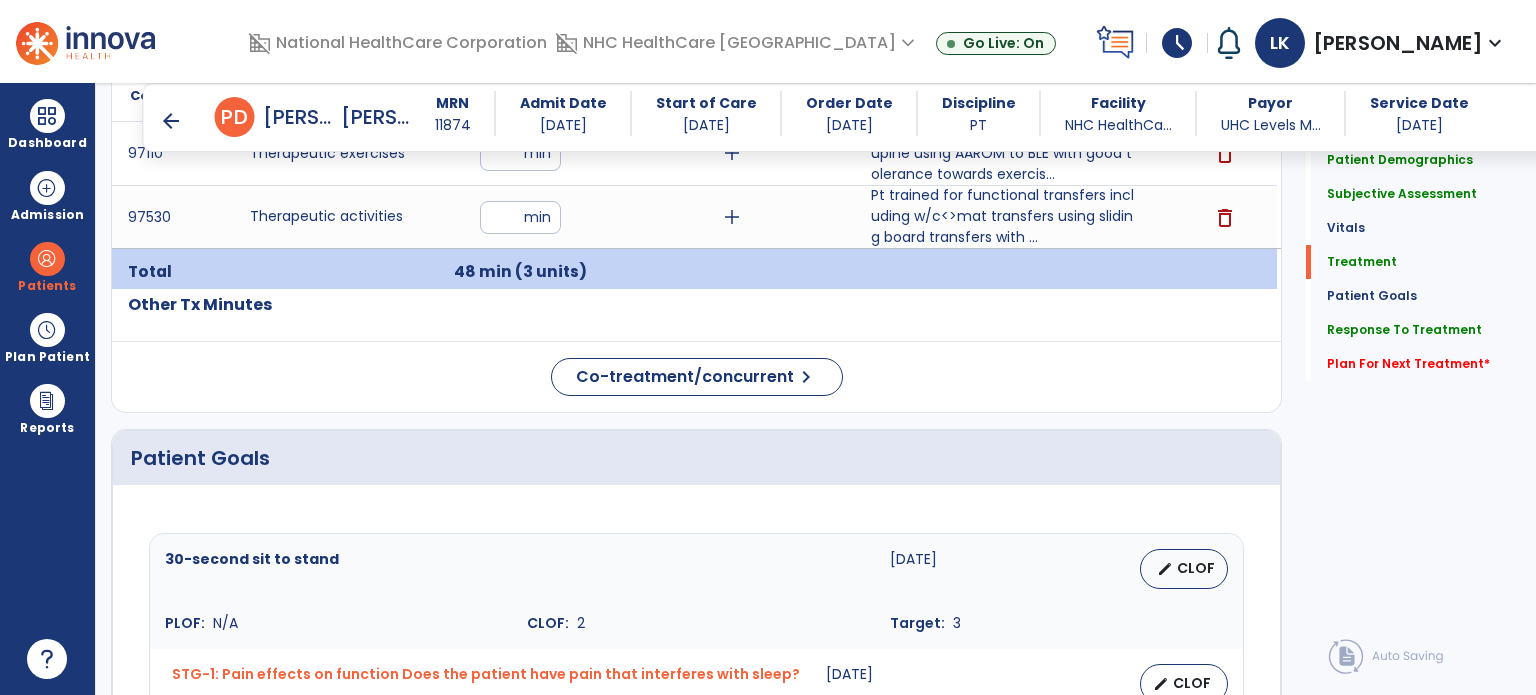 type on "**********" 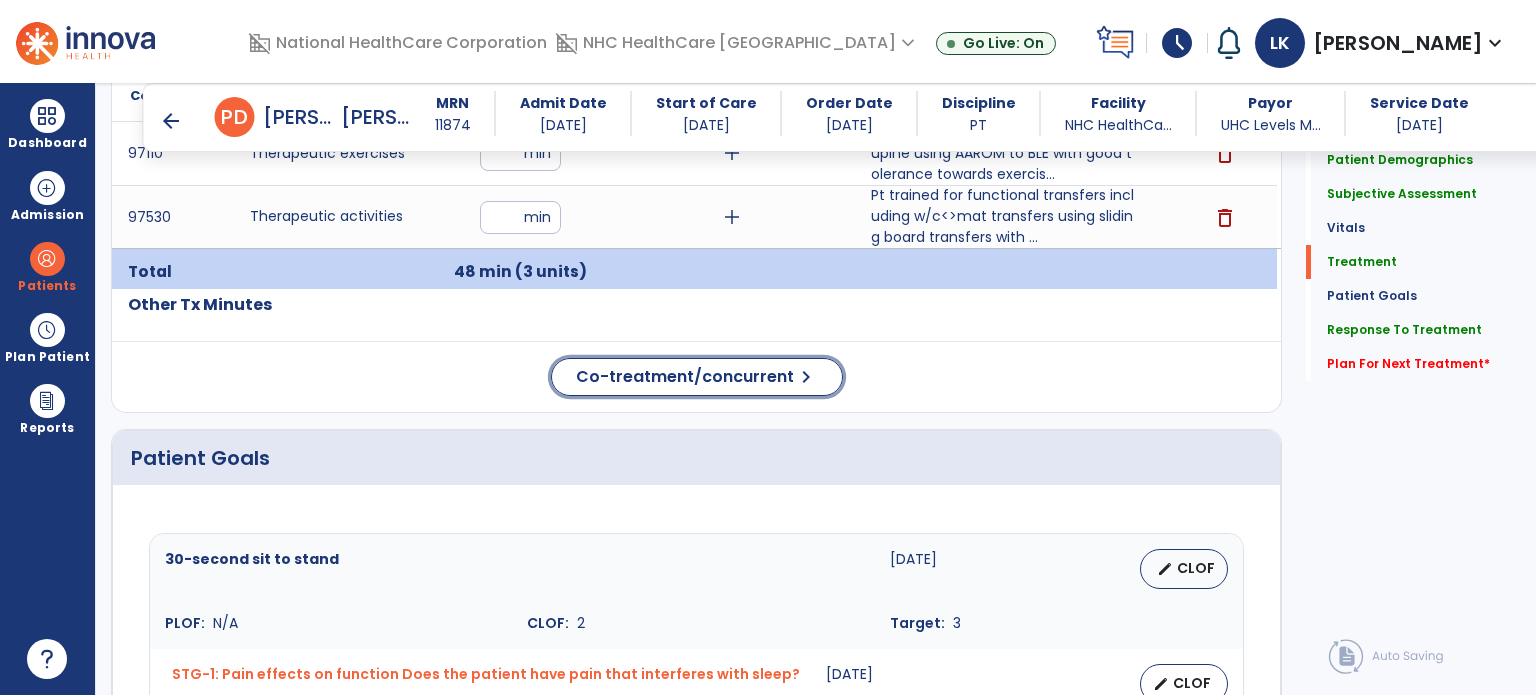 click on "Co-treatment/concurrent" 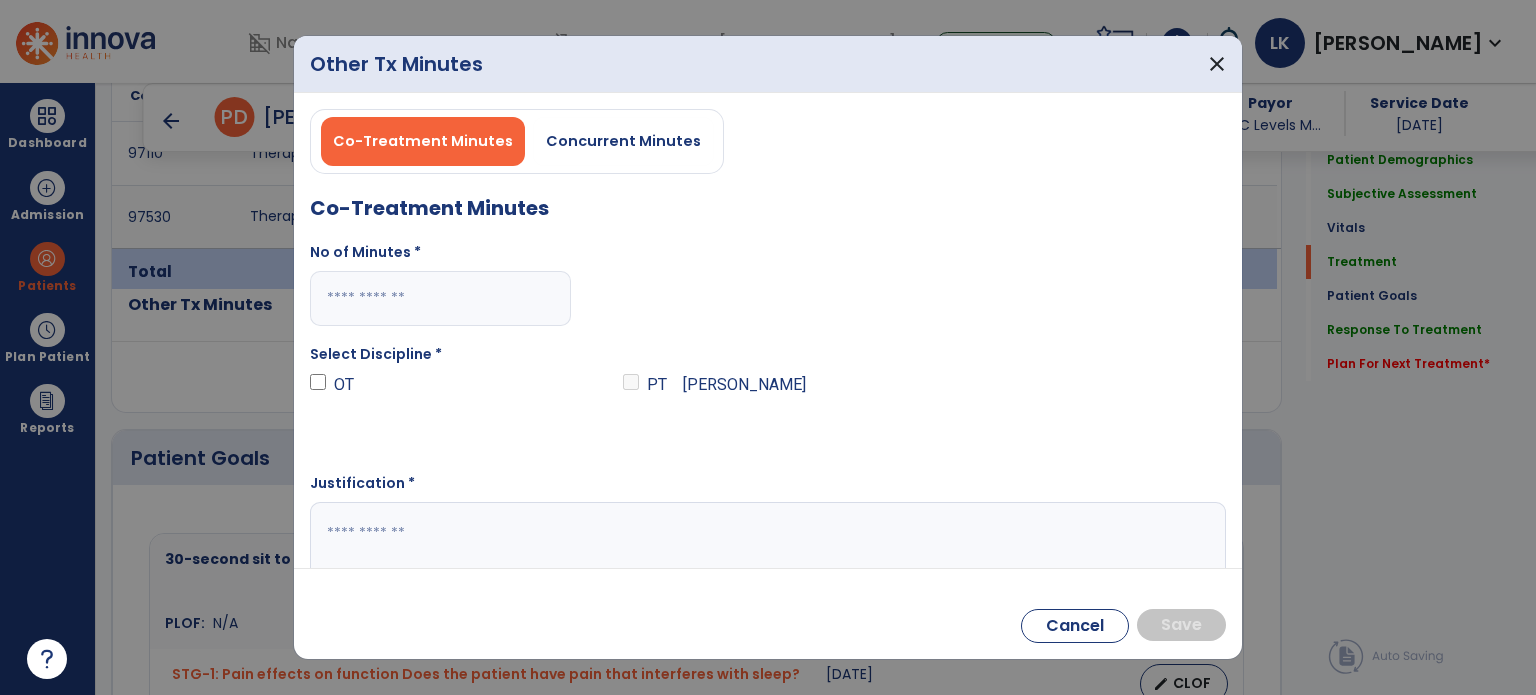 click on "Co-Treatment Minutes   Concurrent Minutes" at bounding box center (517, 141) 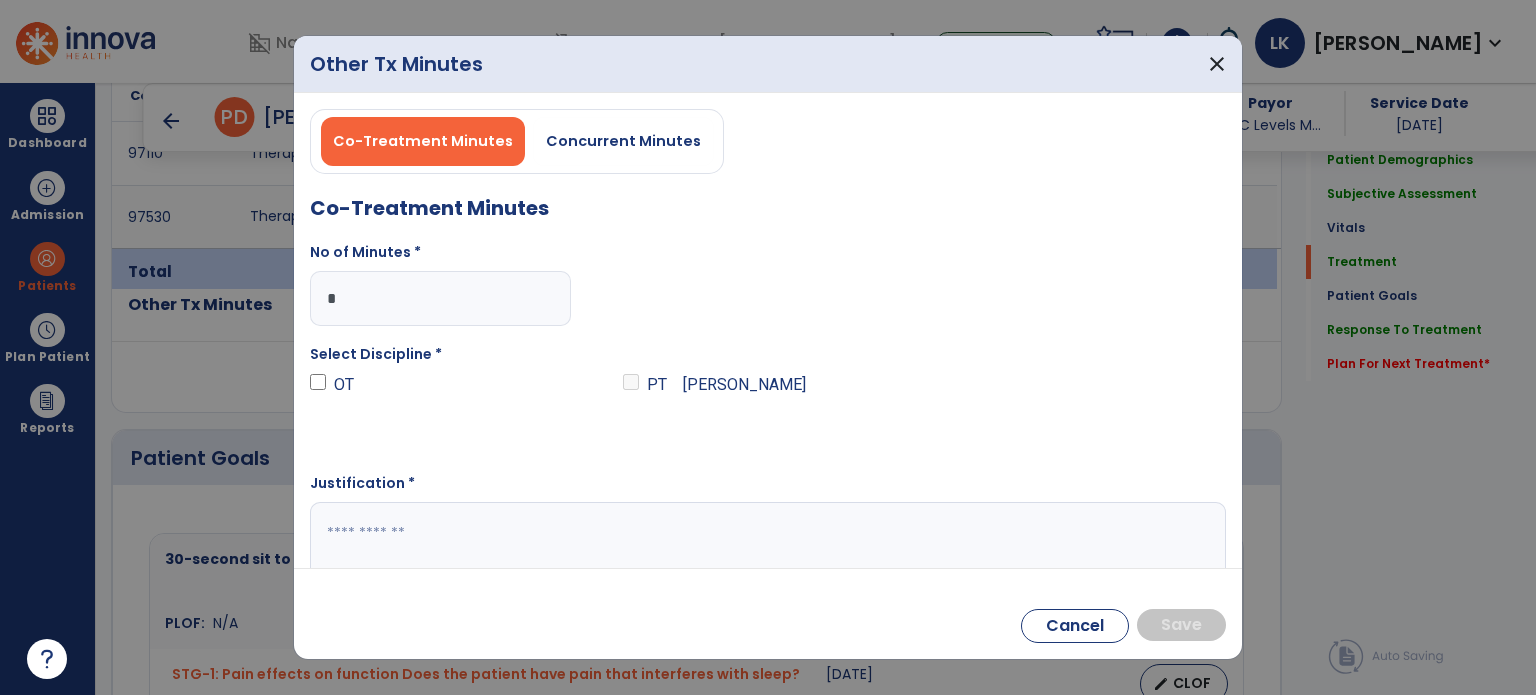 type on "**" 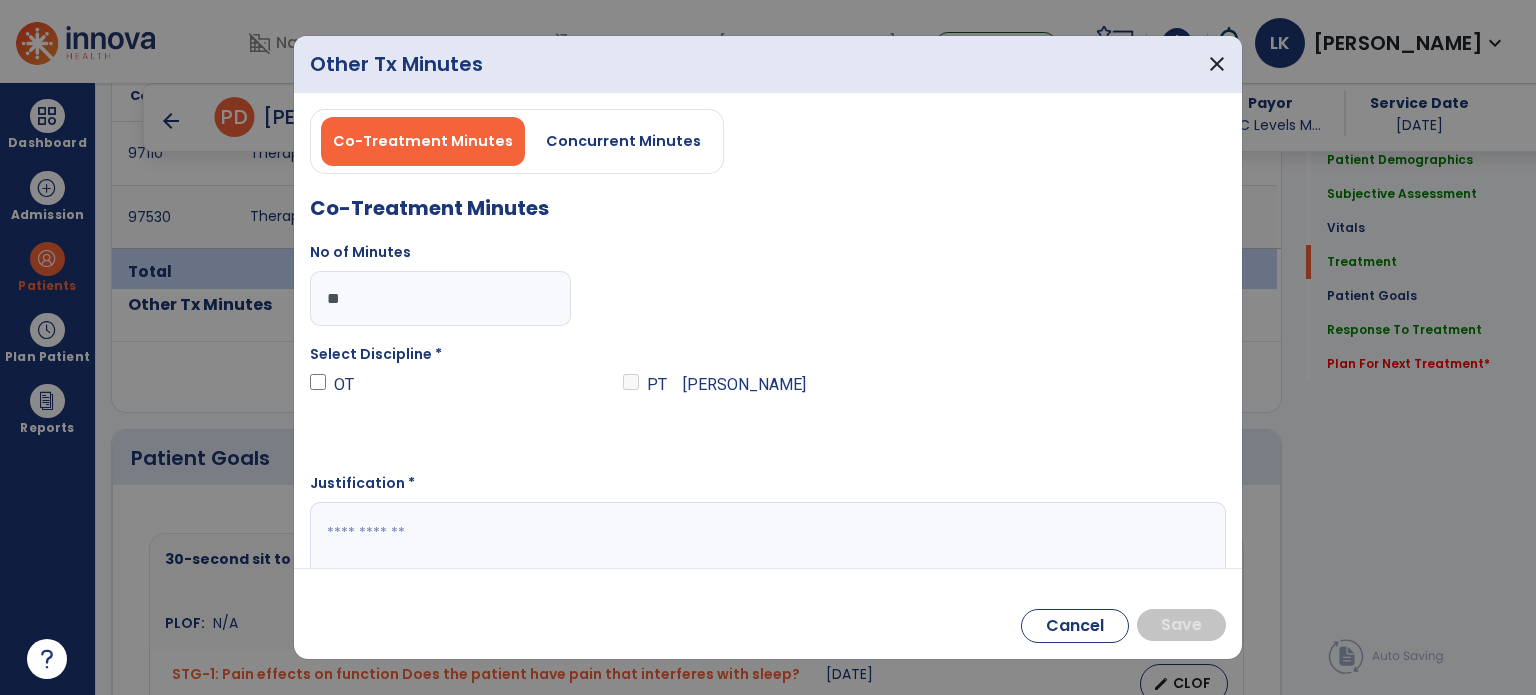 drag, startPoint x: 356, startPoint y: 302, endPoint x: 306, endPoint y: 290, distance: 51.41984 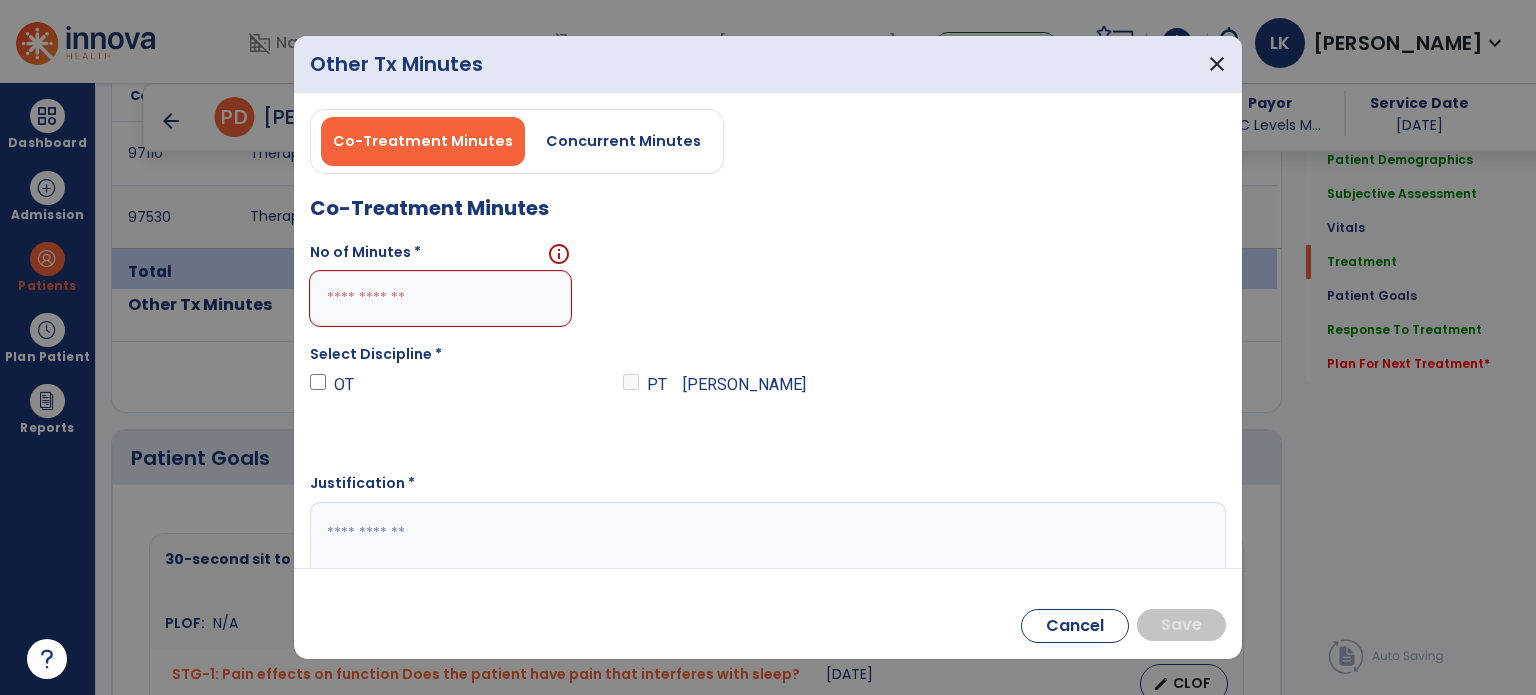 click on "Concurrent Minutes" at bounding box center (623, 141) 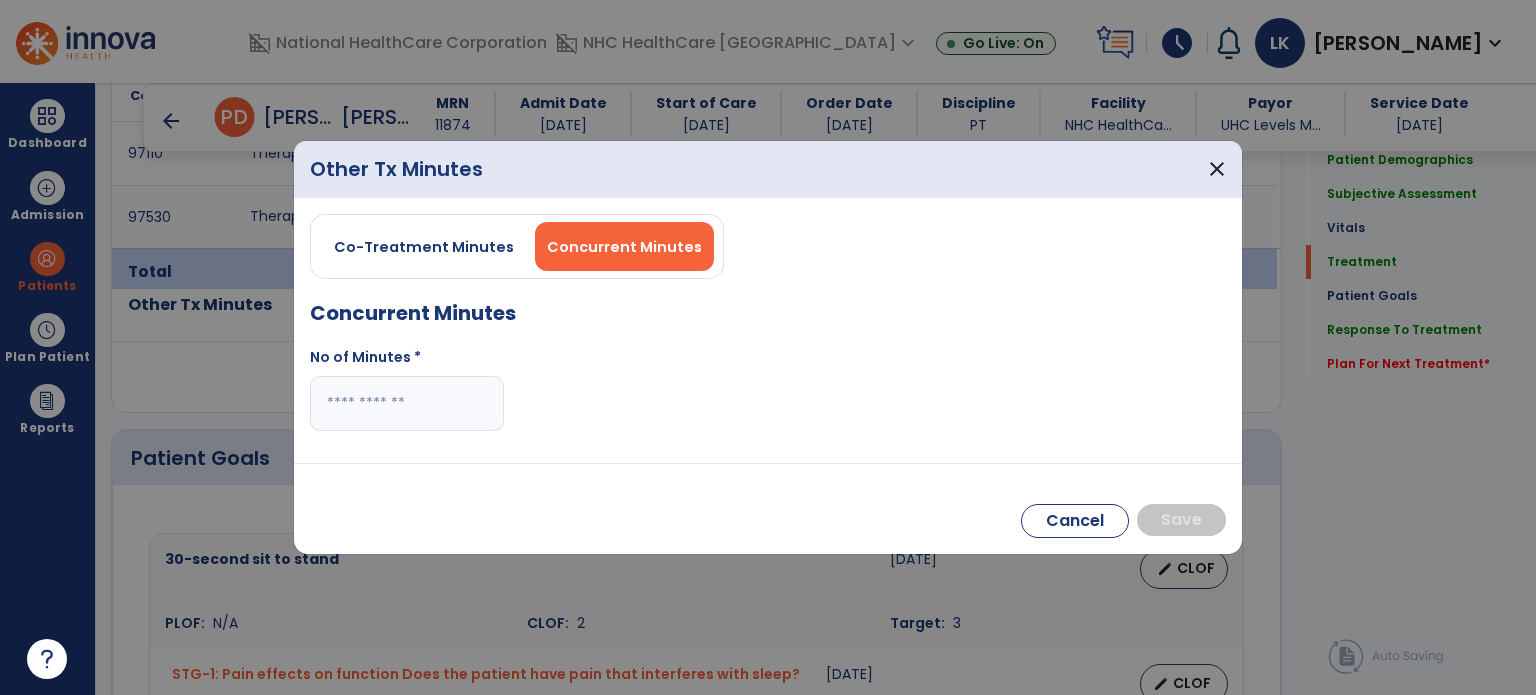 click at bounding box center [407, 403] 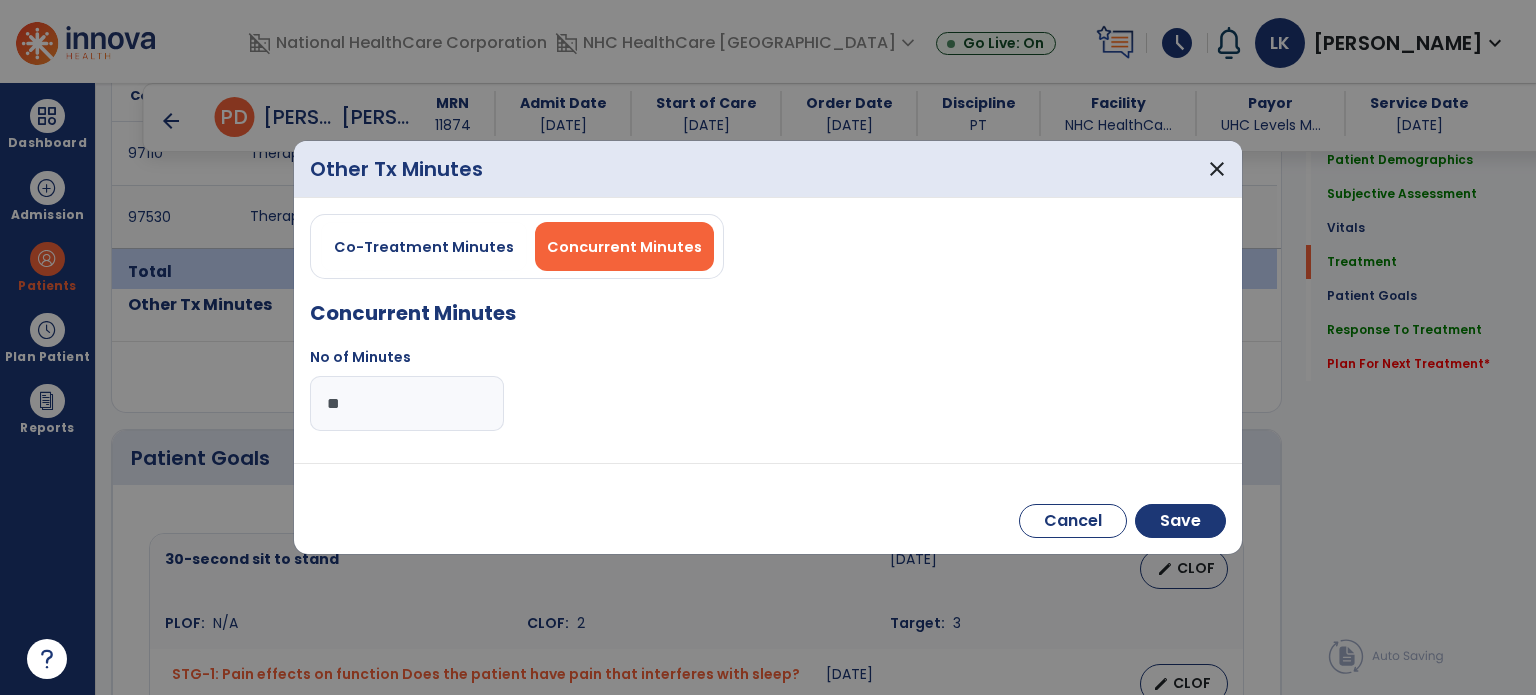 type on "**" 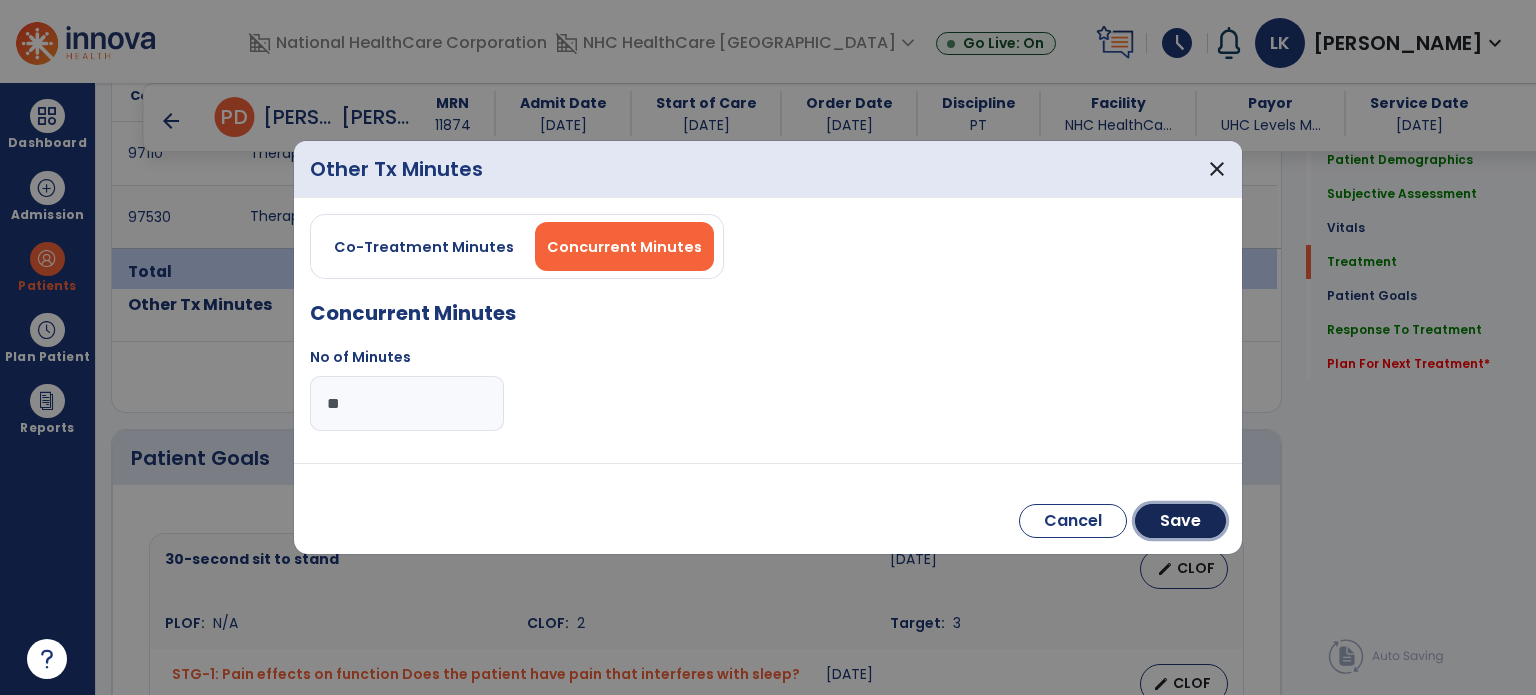 click on "Save" at bounding box center [1180, 521] 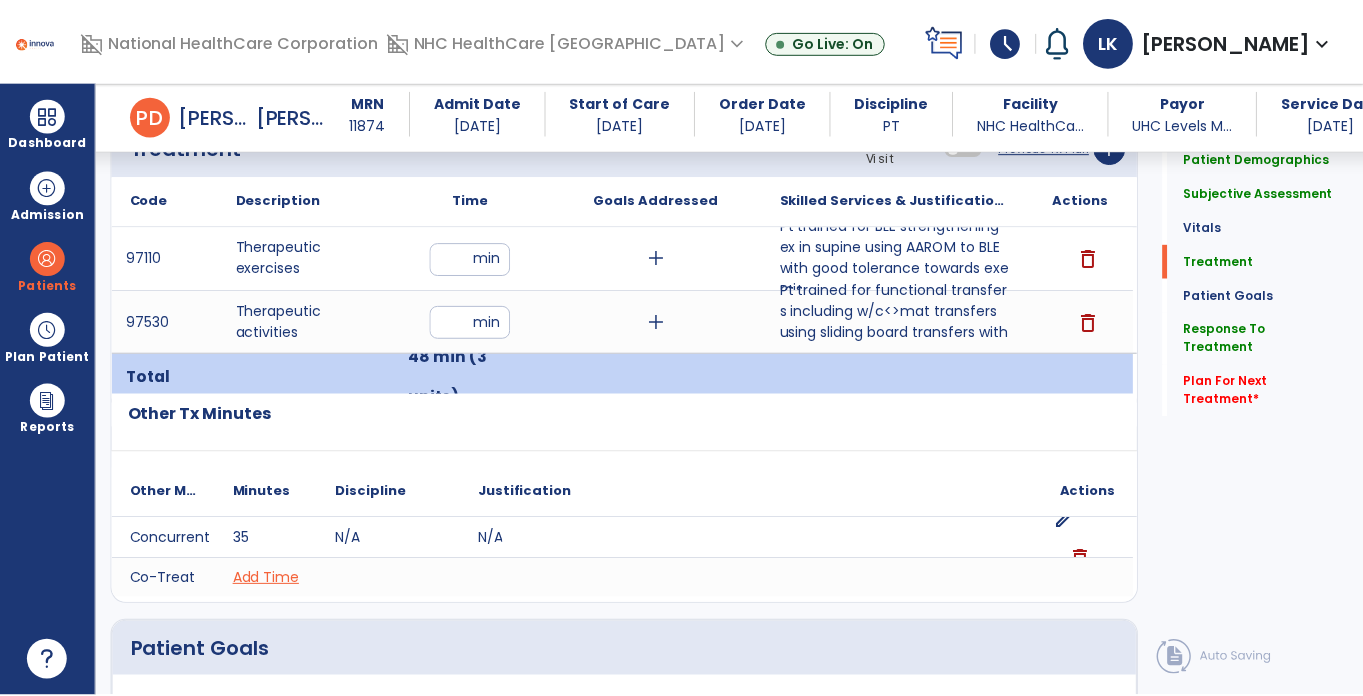scroll, scrollTop: 1254, scrollLeft: 0, axis: vertical 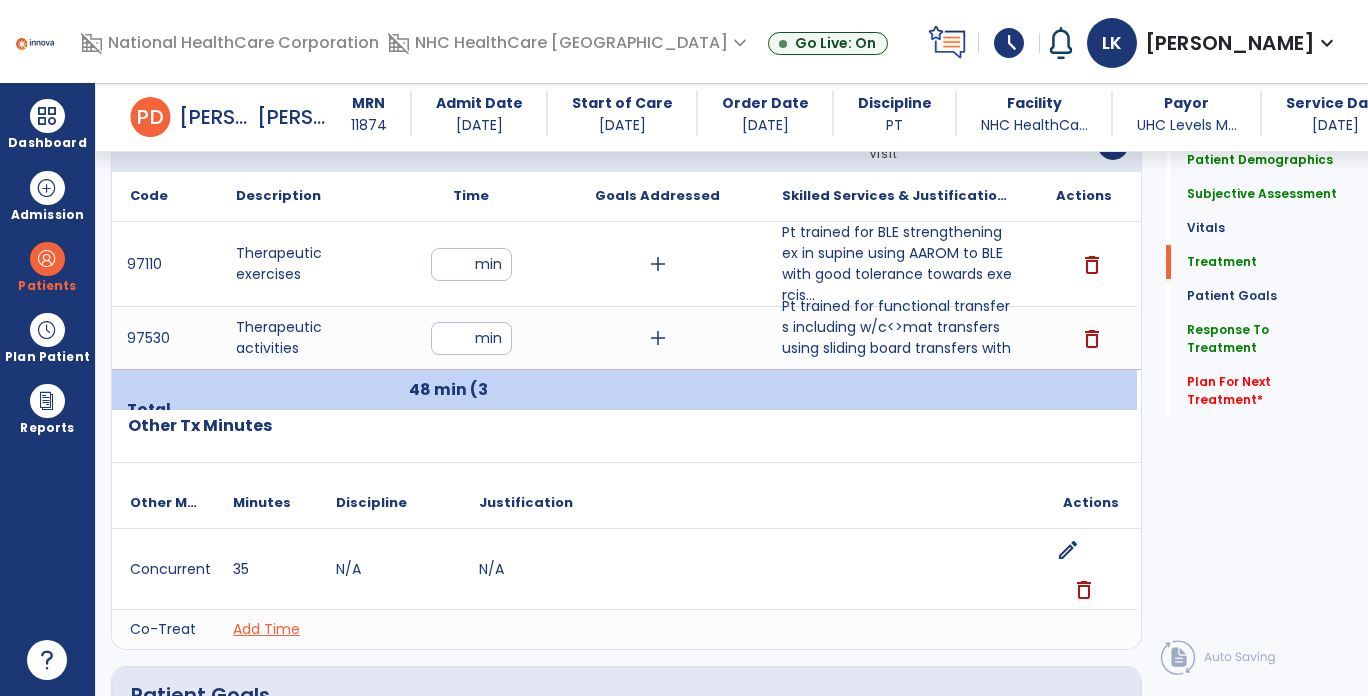click on "Treatment   Treatment" 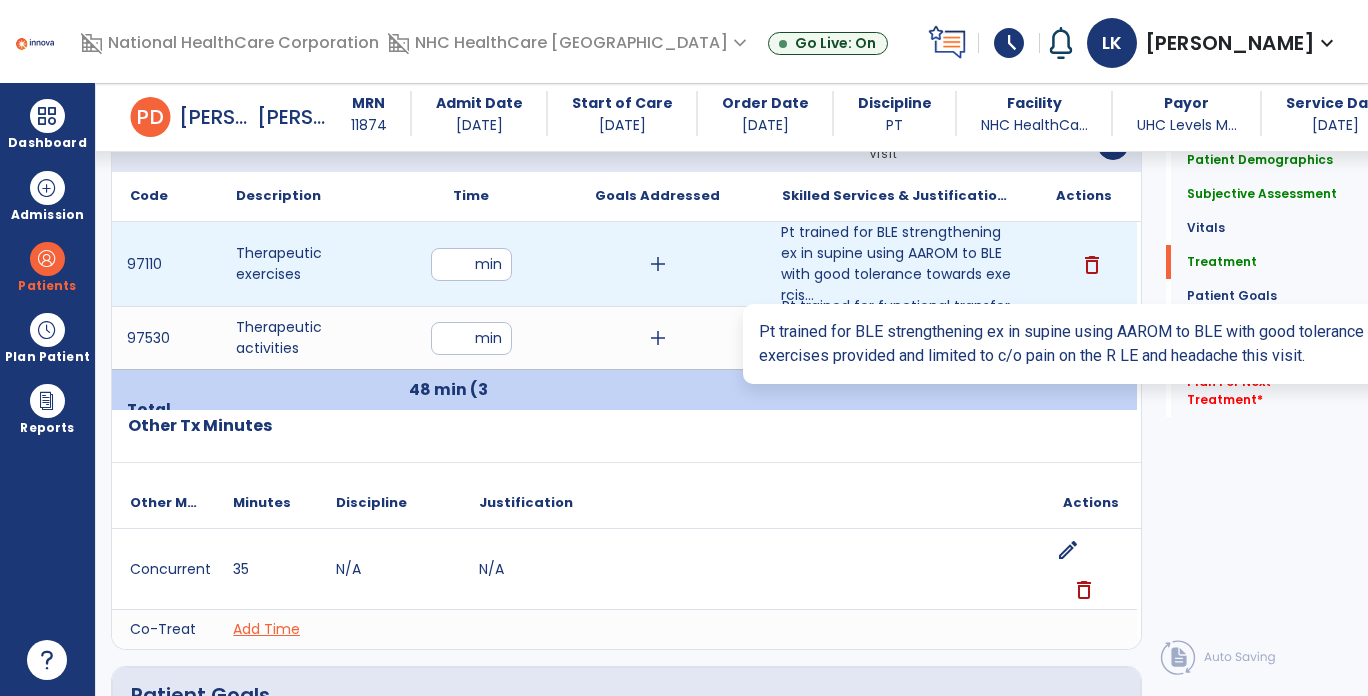 click on "Pt trained for BLE strengthening ex in supine using AAROM to BLE with good tolerance towards exercis..." at bounding box center (897, 264) 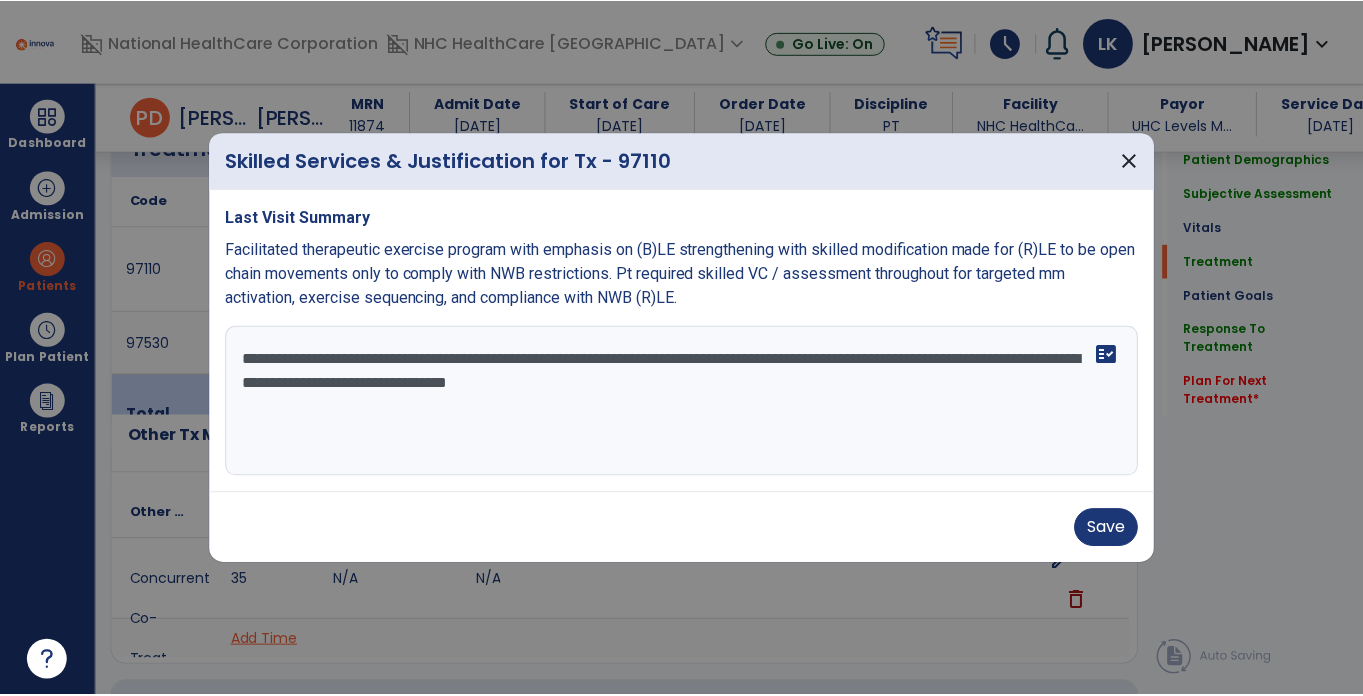 scroll, scrollTop: 1254, scrollLeft: 0, axis: vertical 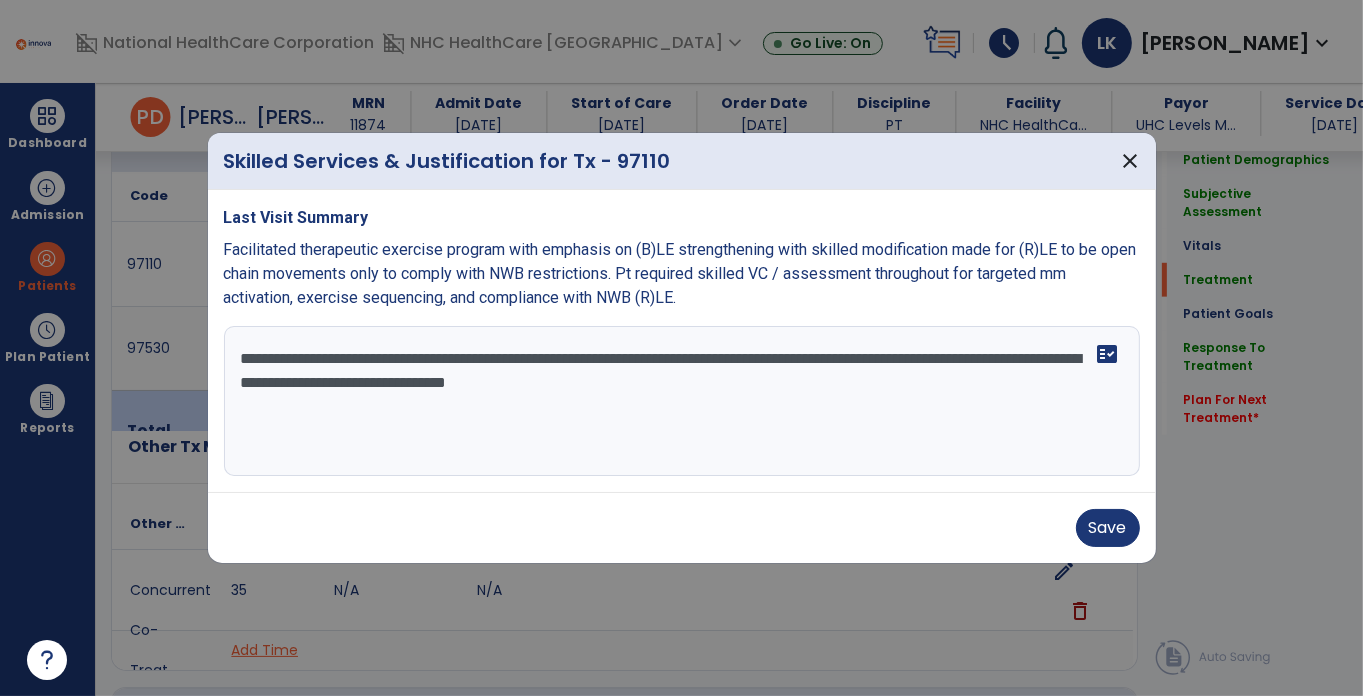 click on "**********" at bounding box center (682, 401) 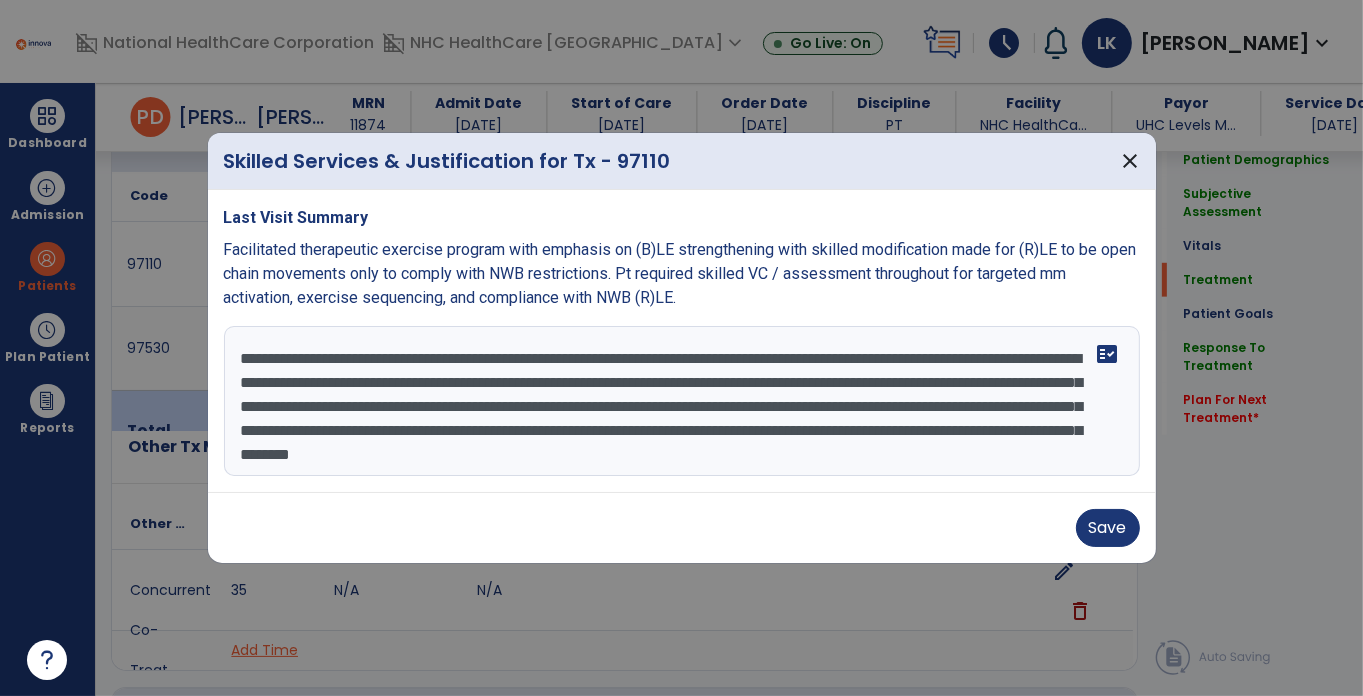 scroll, scrollTop: 16, scrollLeft: 0, axis: vertical 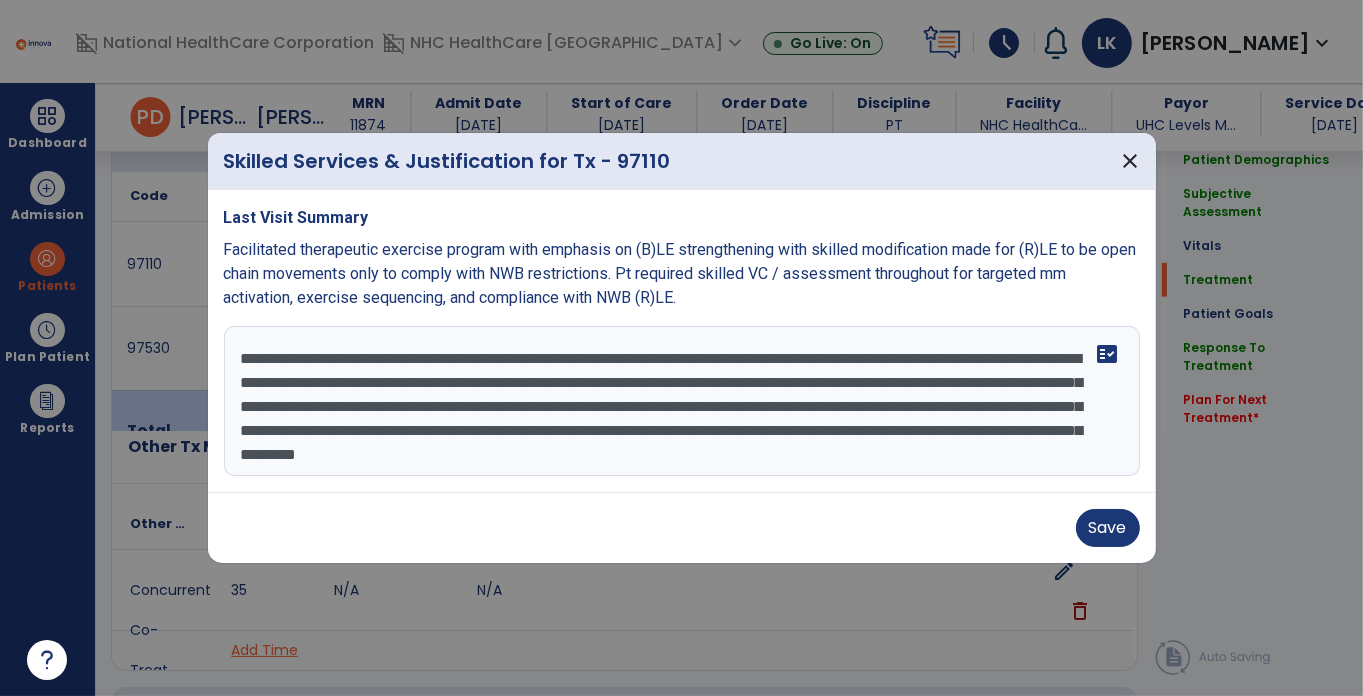 type on "**********" 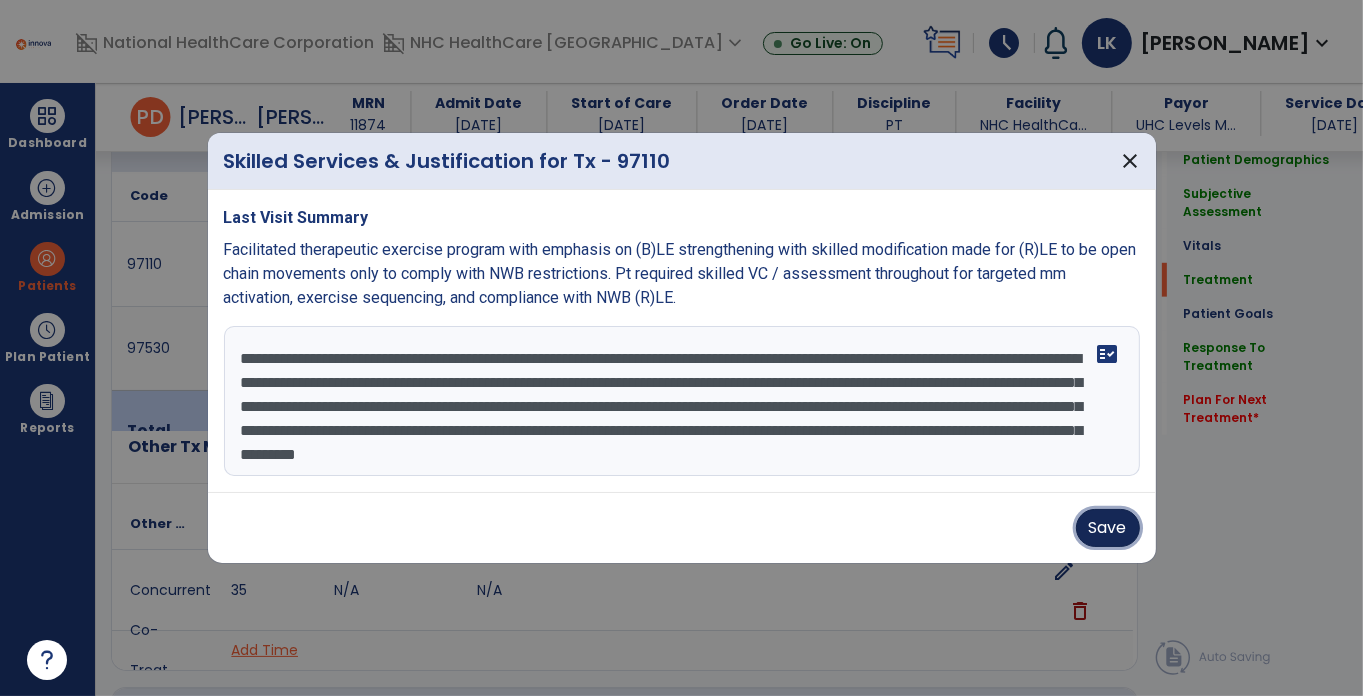 click on "Save" at bounding box center [1108, 528] 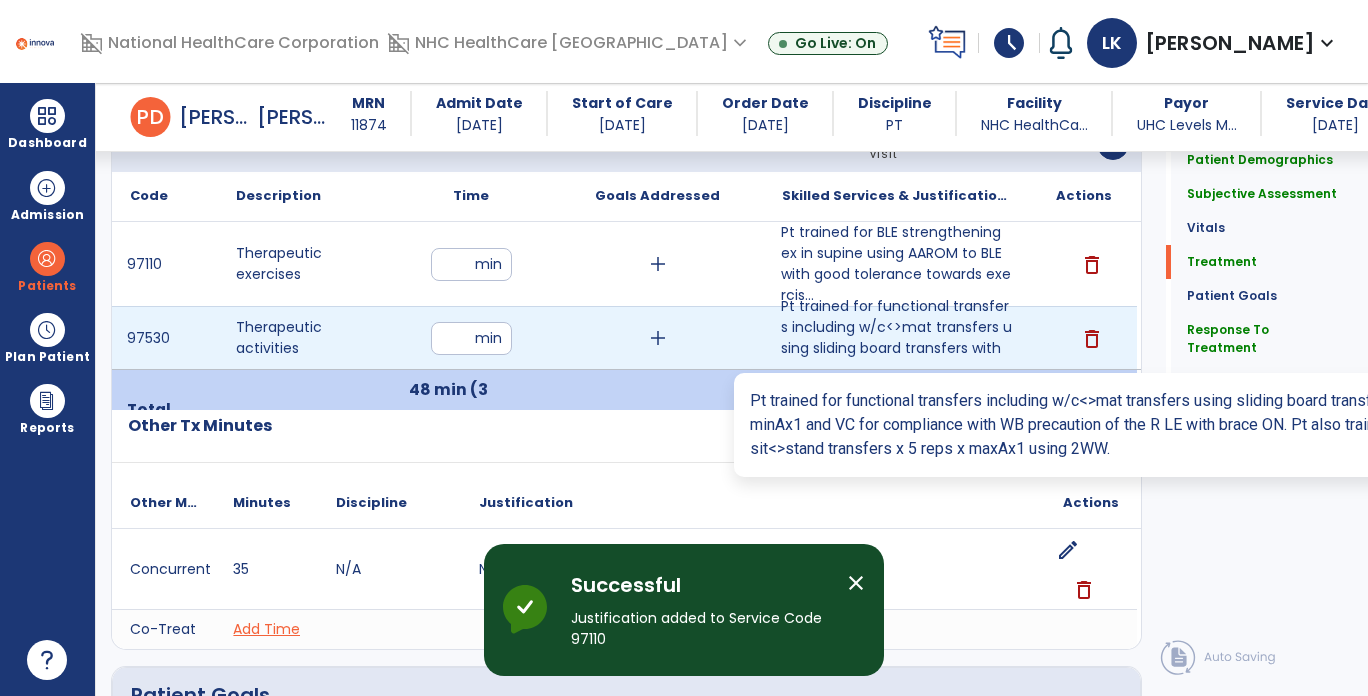 click on "Pt trained for functional transfers including w/c<>mat transfers using sliding board transfers with ..." at bounding box center (897, 338) 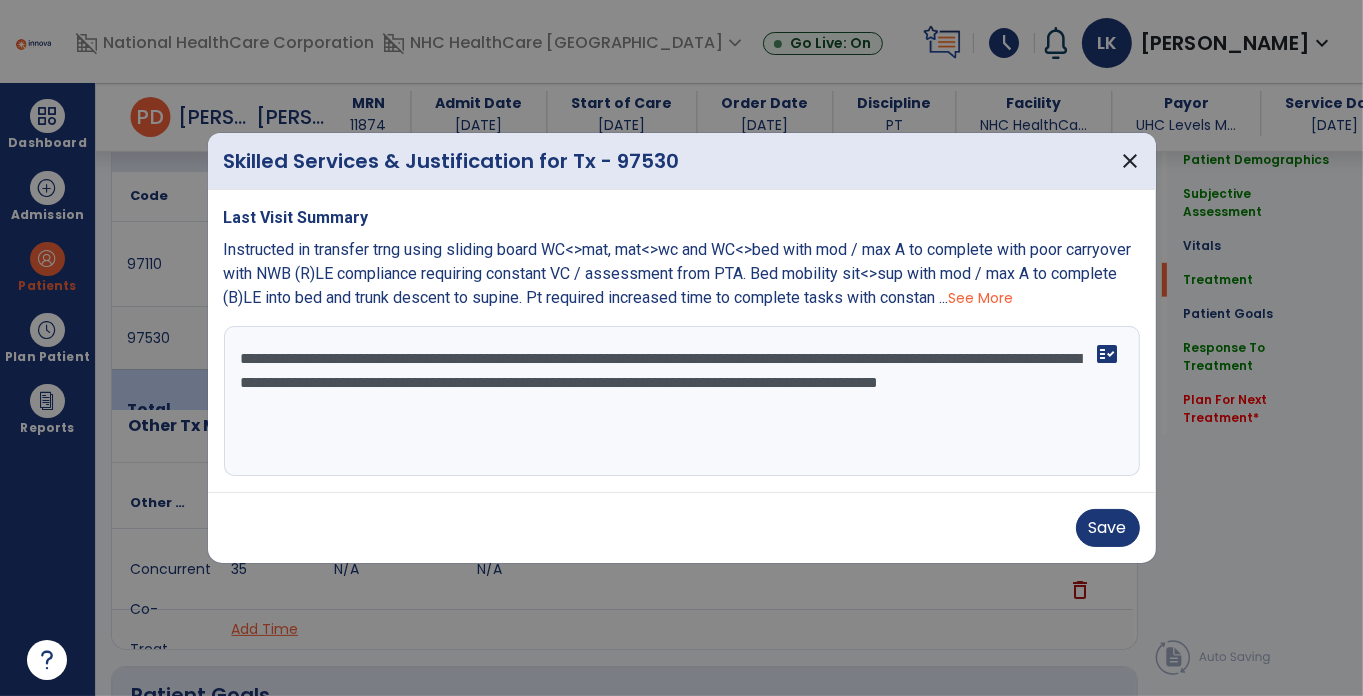 scroll, scrollTop: 1254, scrollLeft: 0, axis: vertical 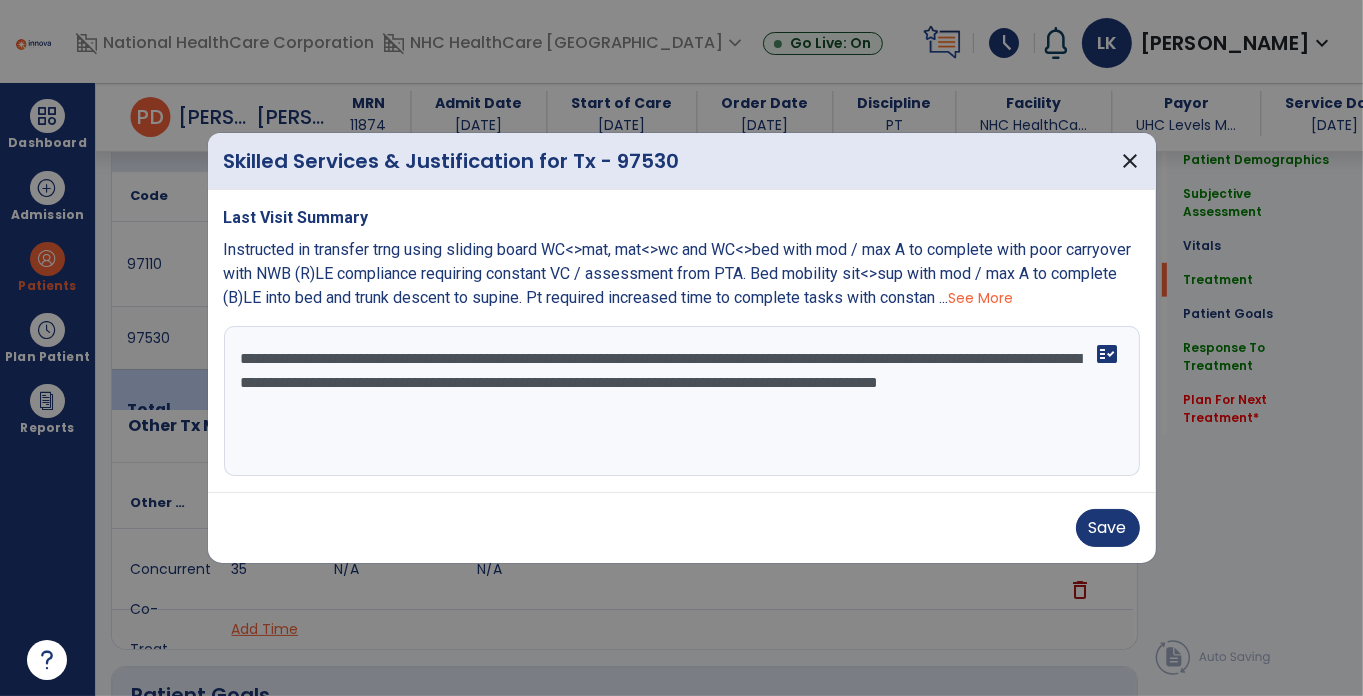paste on "**********" 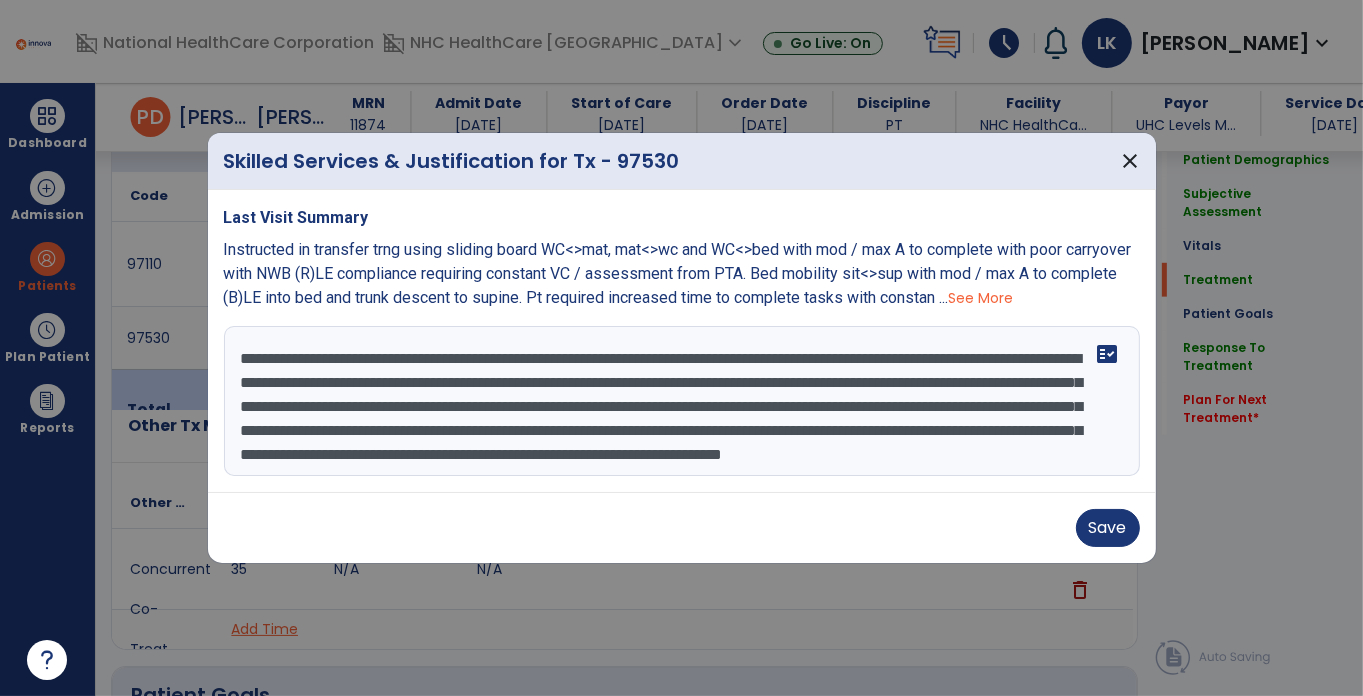 scroll, scrollTop: 40, scrollLeft: 0, axis: vertical 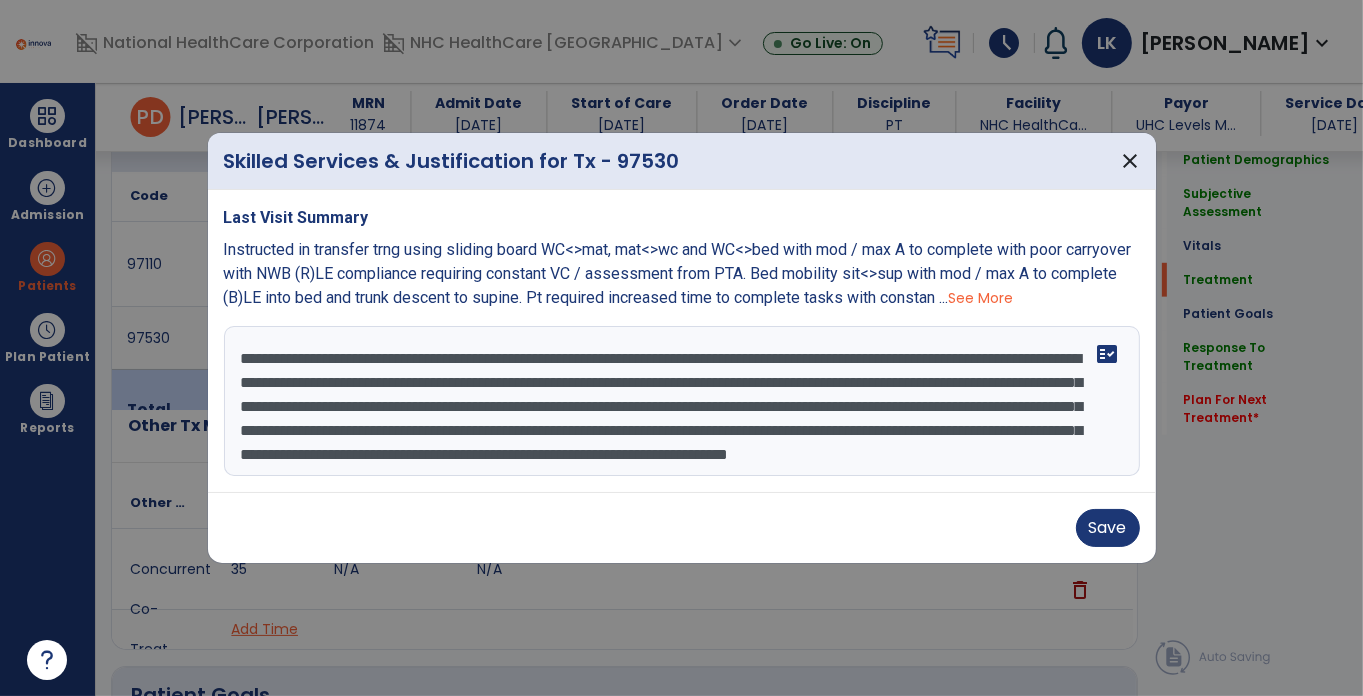 click on "**********" at bounding box center [682, 401] 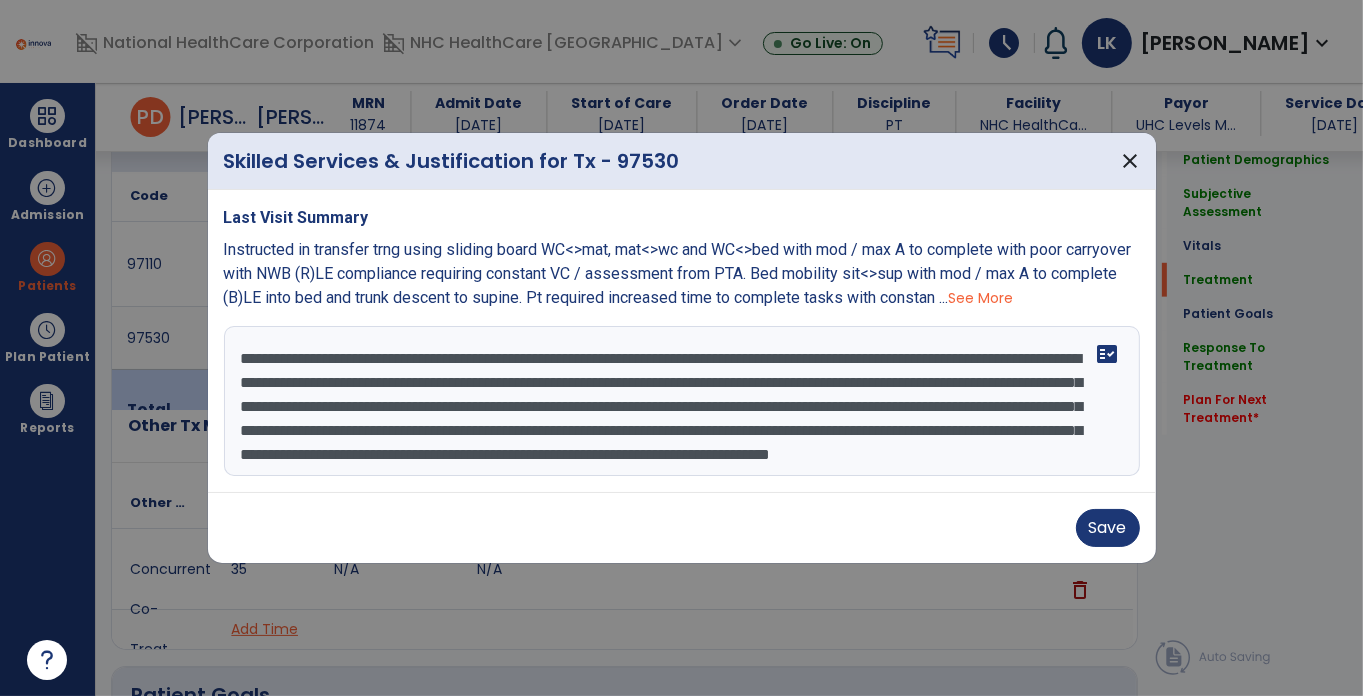 click on "**********" at bounding box center (682, 401) 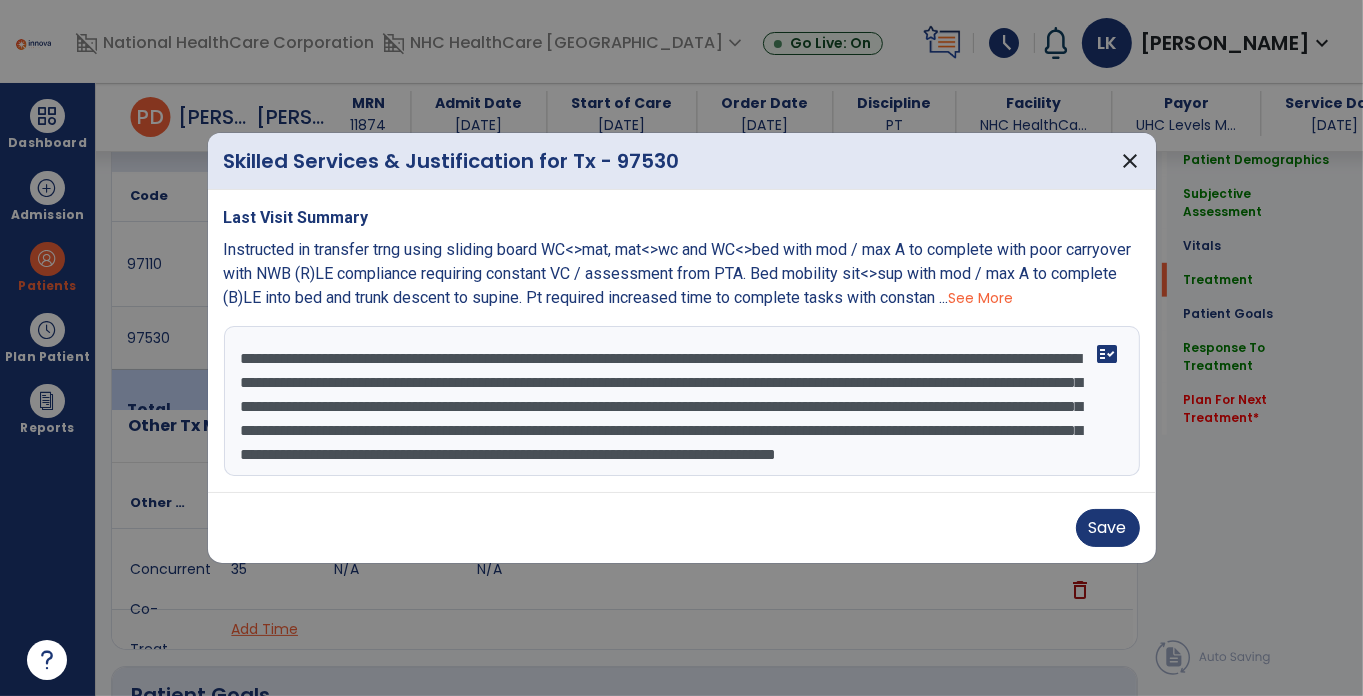 type on "**********" 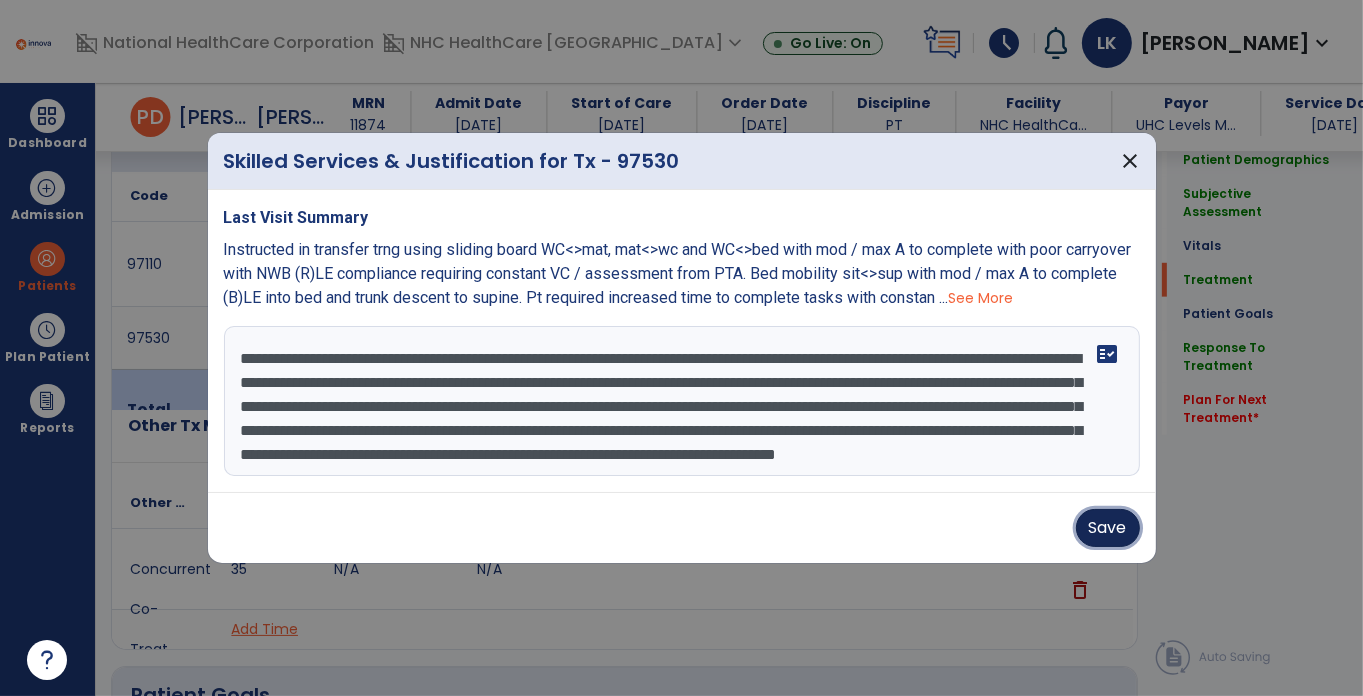 click on "Save" at bounding box center (1108, 528) 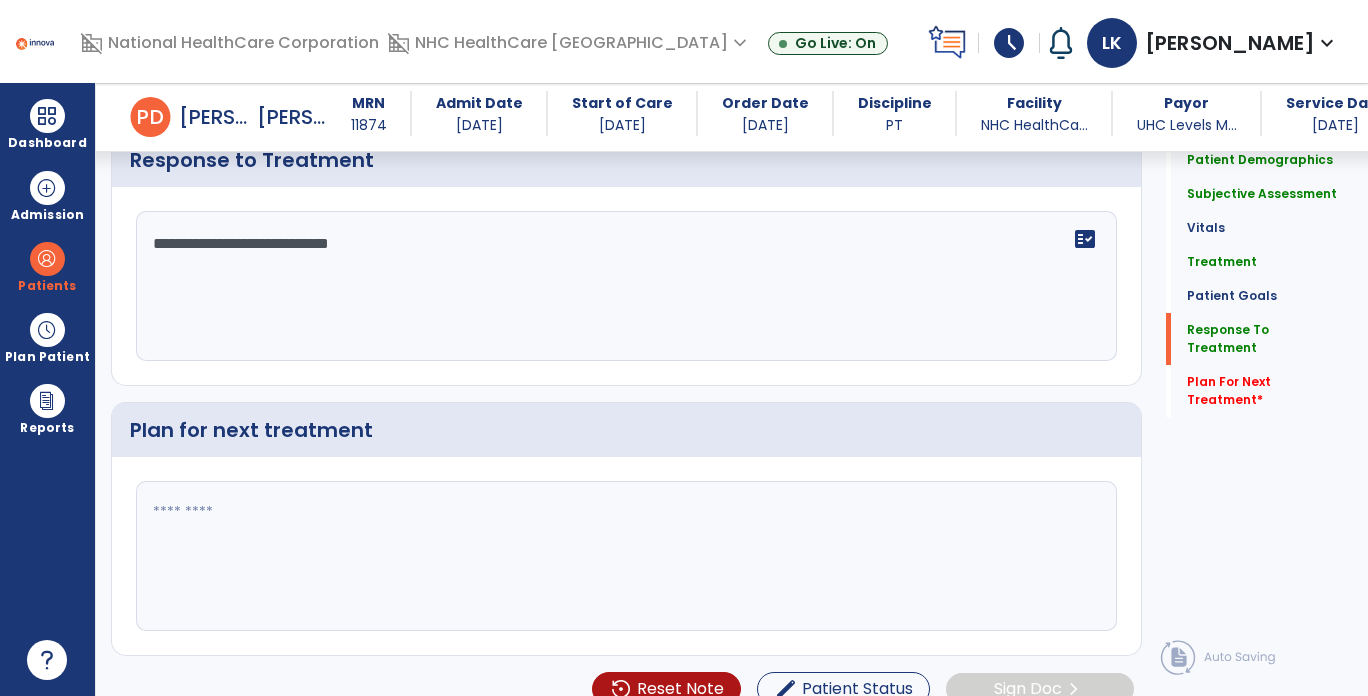 scroll, scrollTop: 3313, scrollLeft: 0, axis: vertical 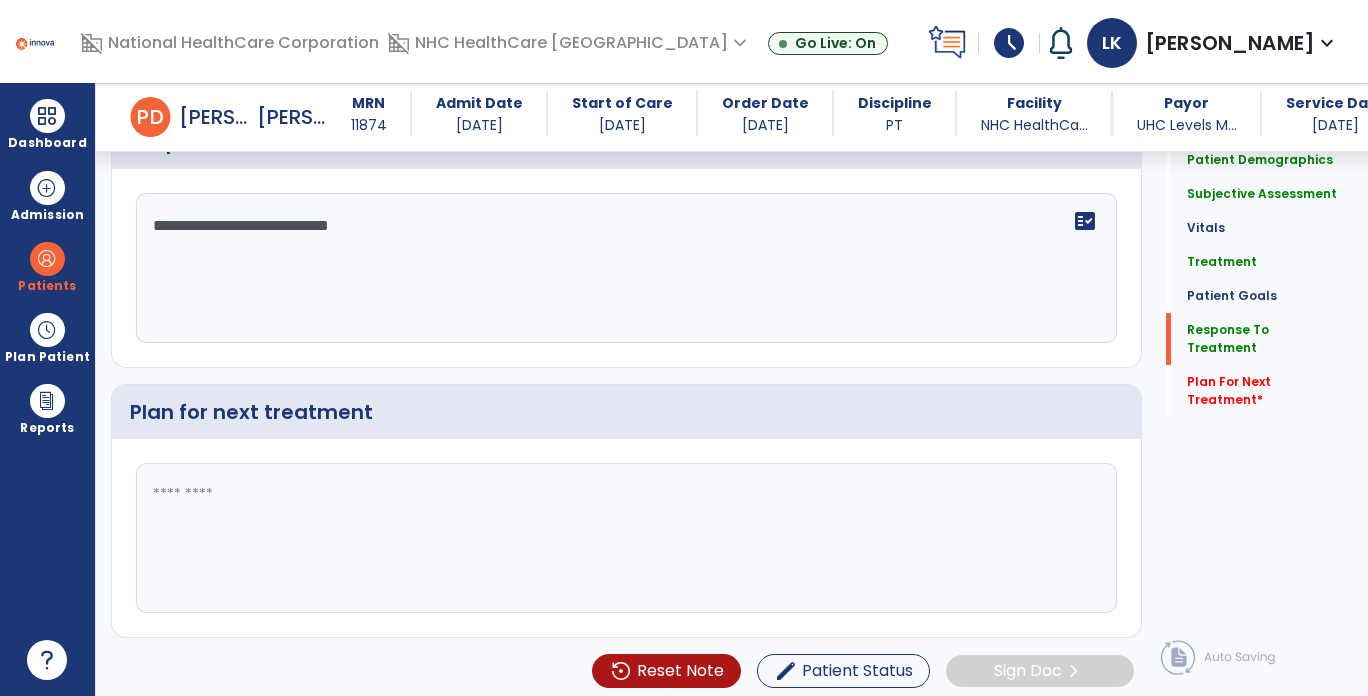 click on "**********" 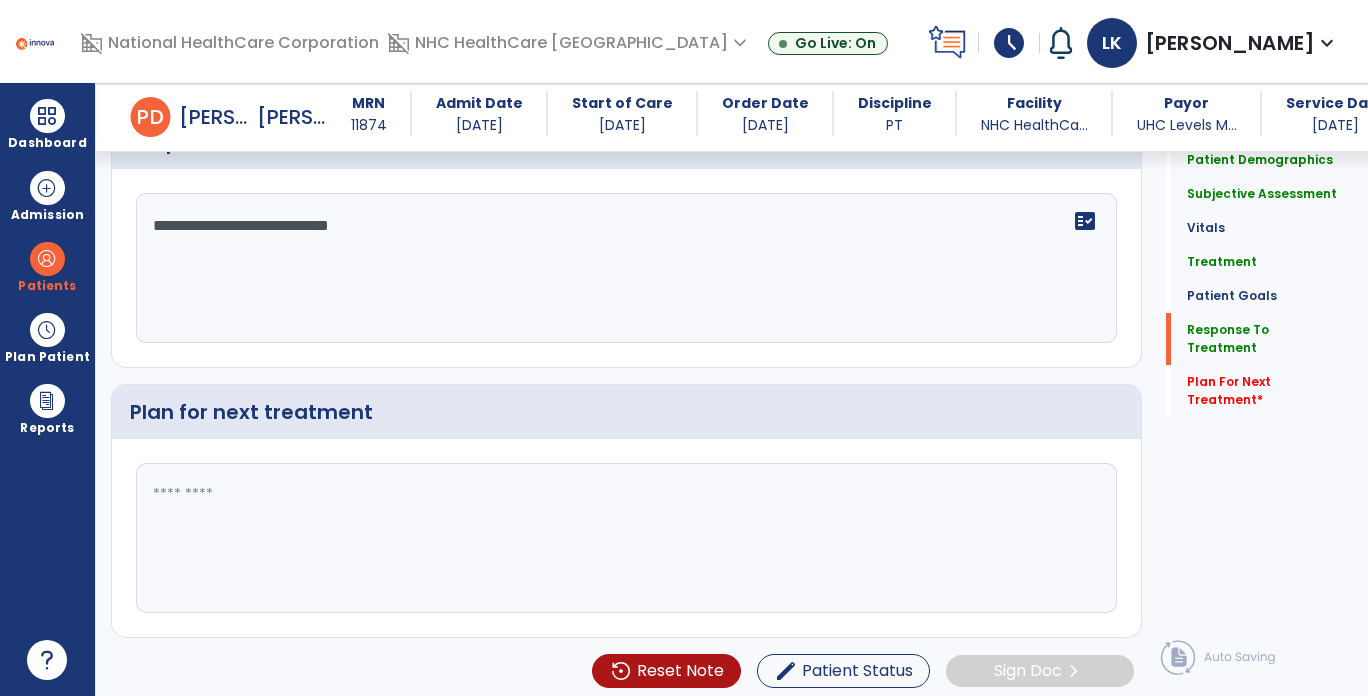 click 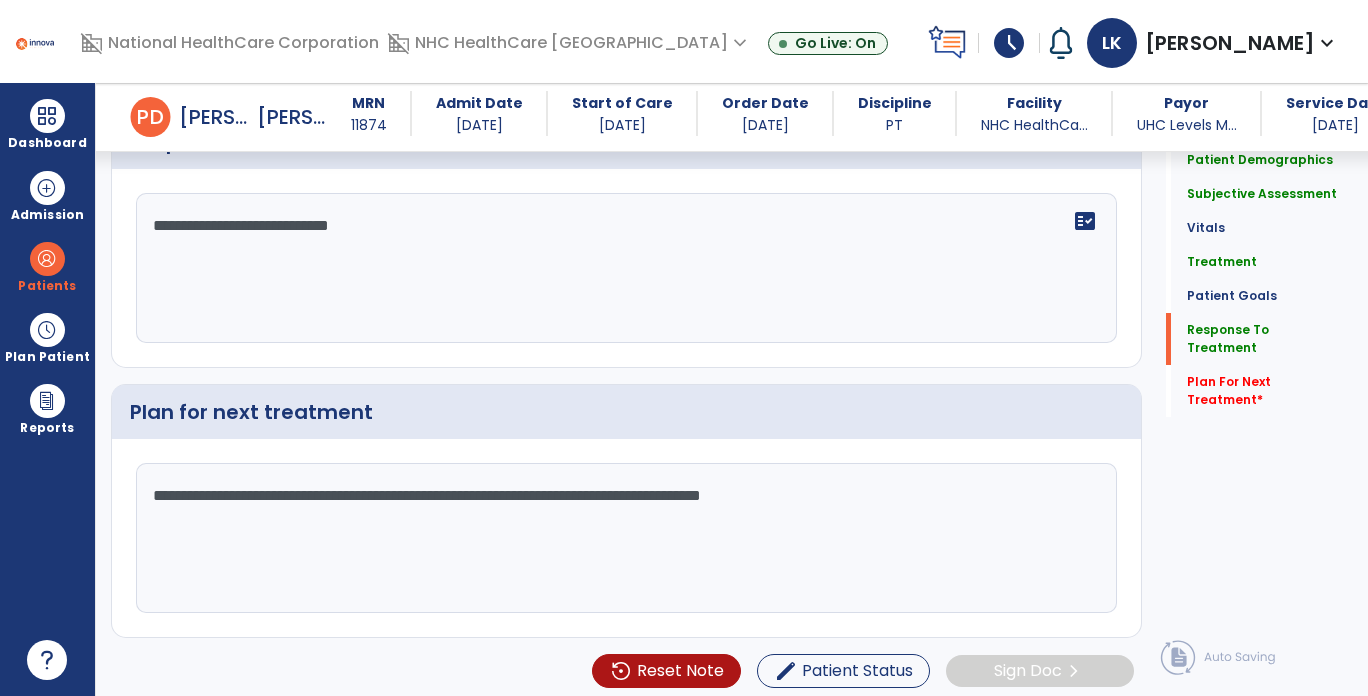 type on "**********" 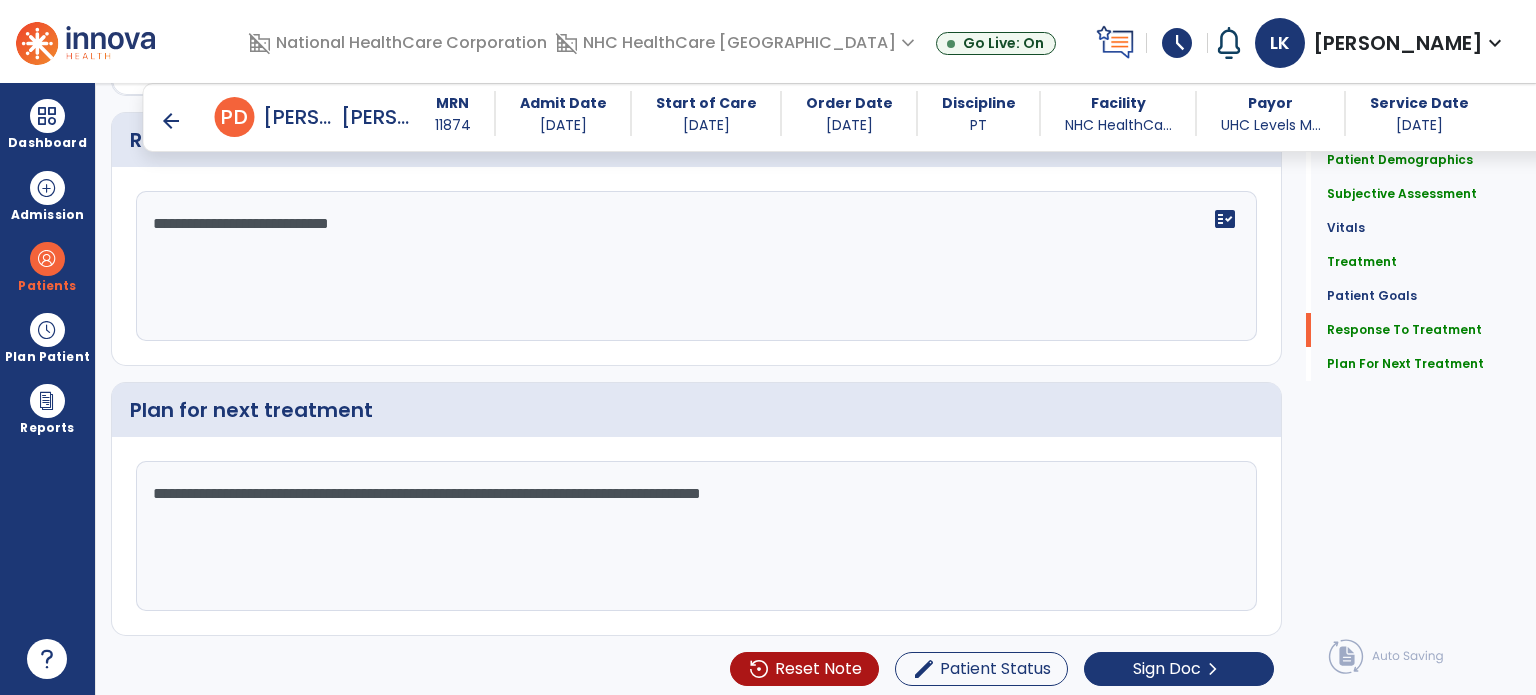 scroll, scrollTop: 3230, scrollLeft: 0, axis: vertical 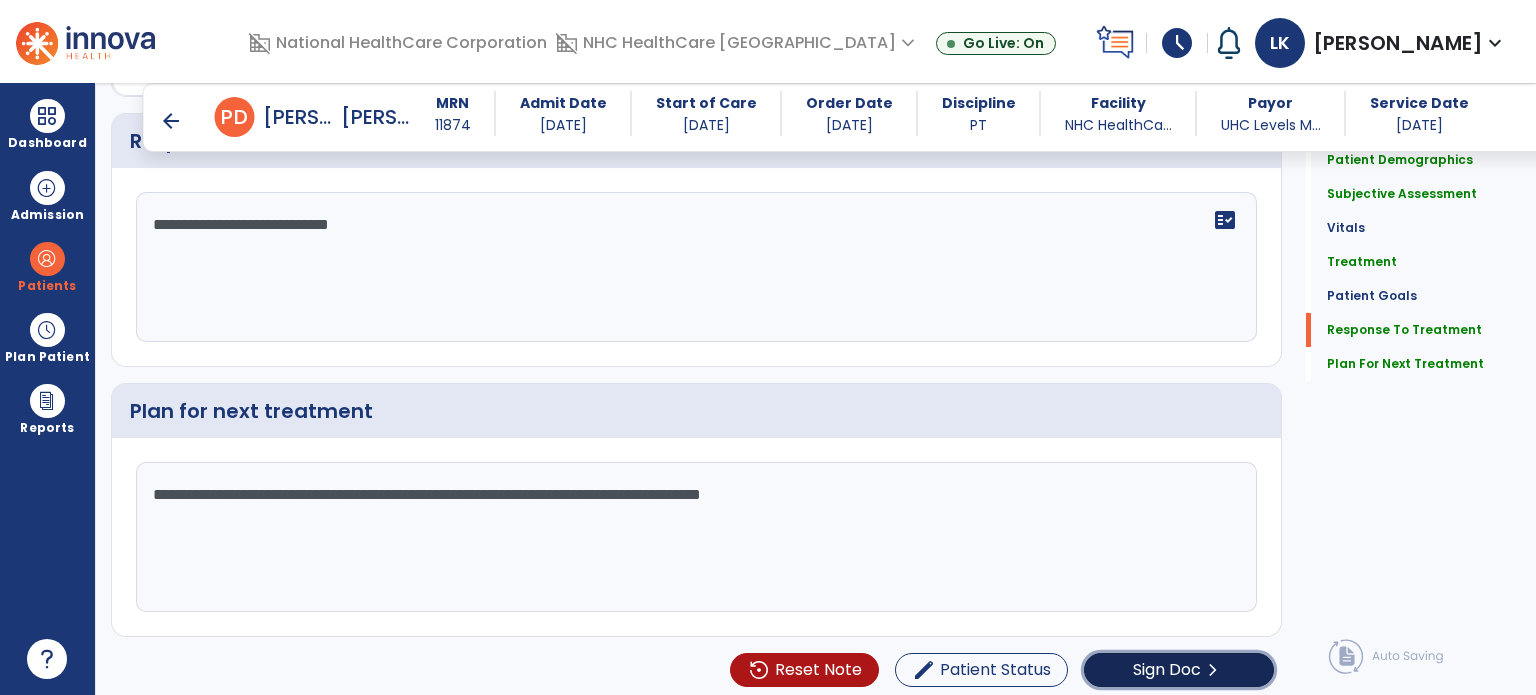 click on "Sign Doc" 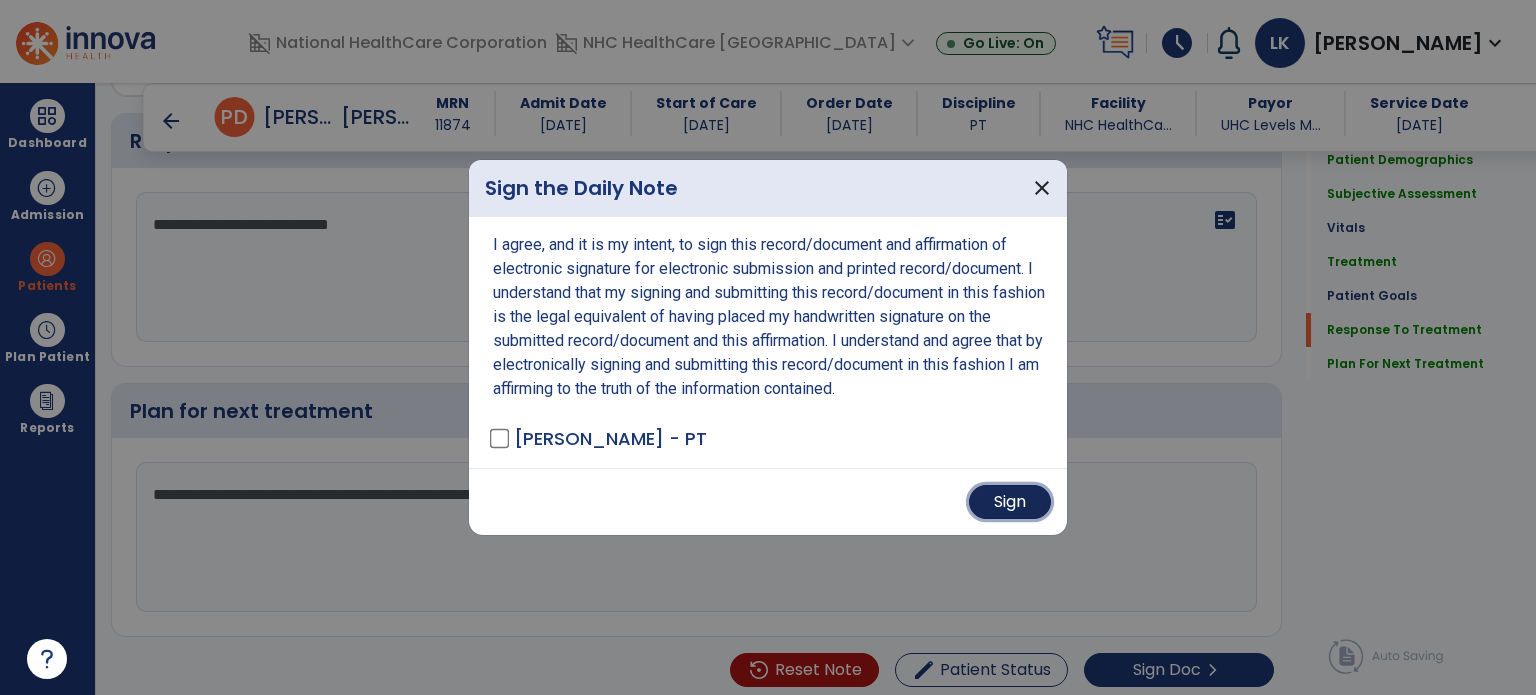 click on "Sign" at bounding box center [1010, 502] 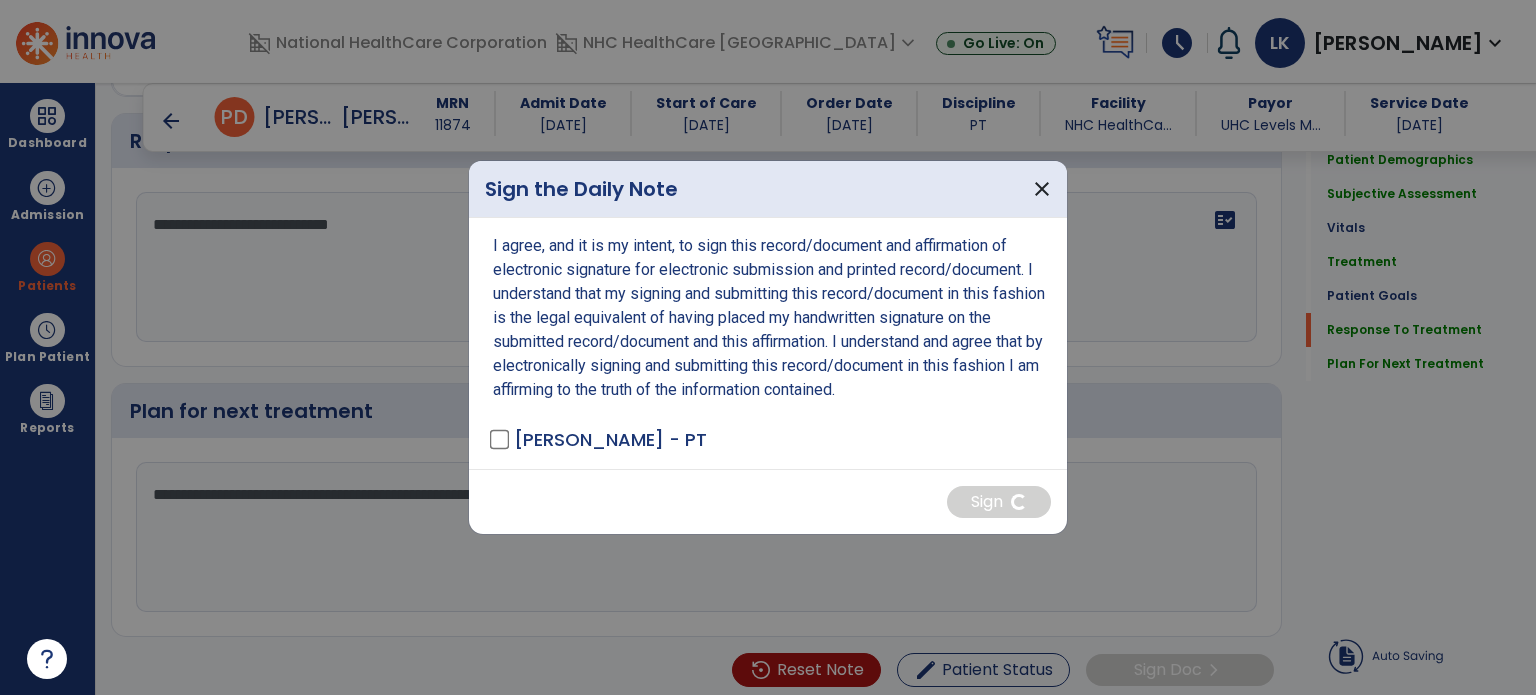click at bounding box center [768, 347] 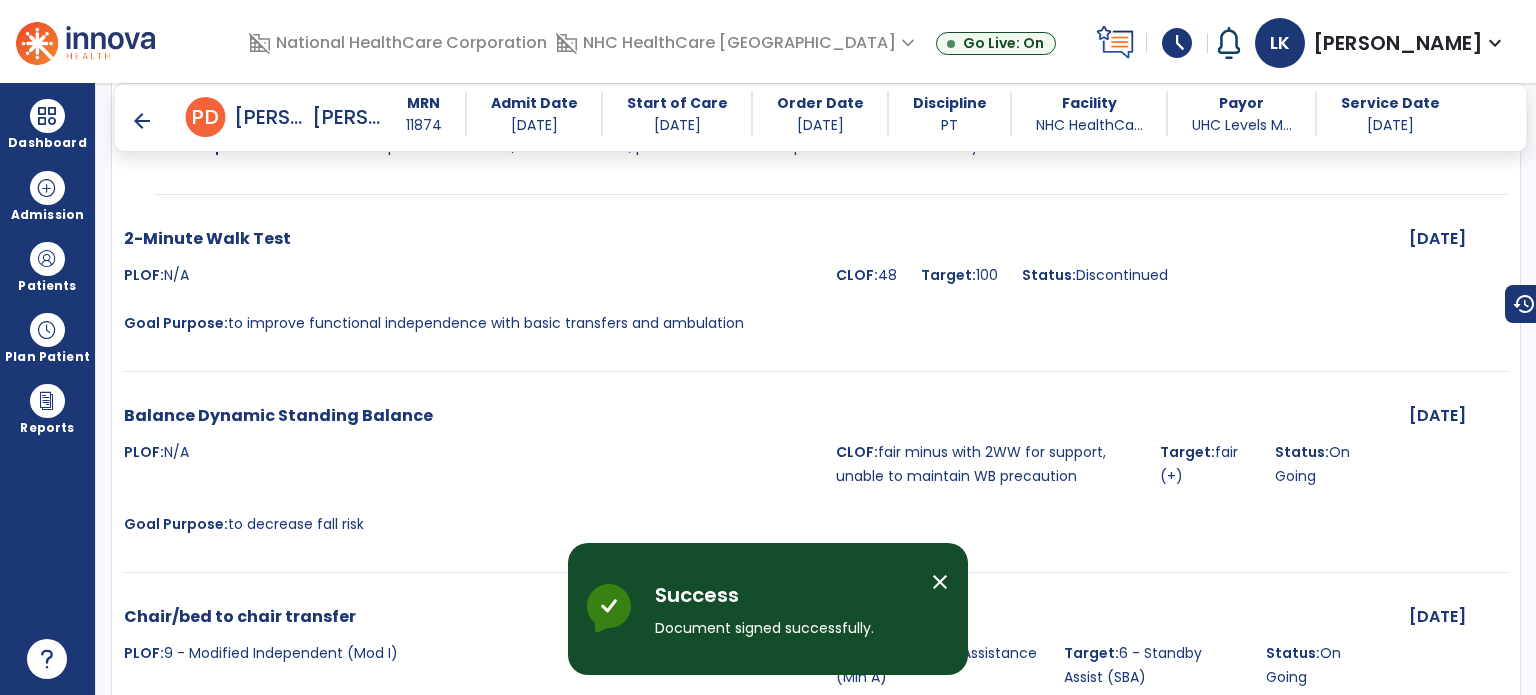 scroll, scrollTop: 4721, scrollLeft: 0, axis: vertical 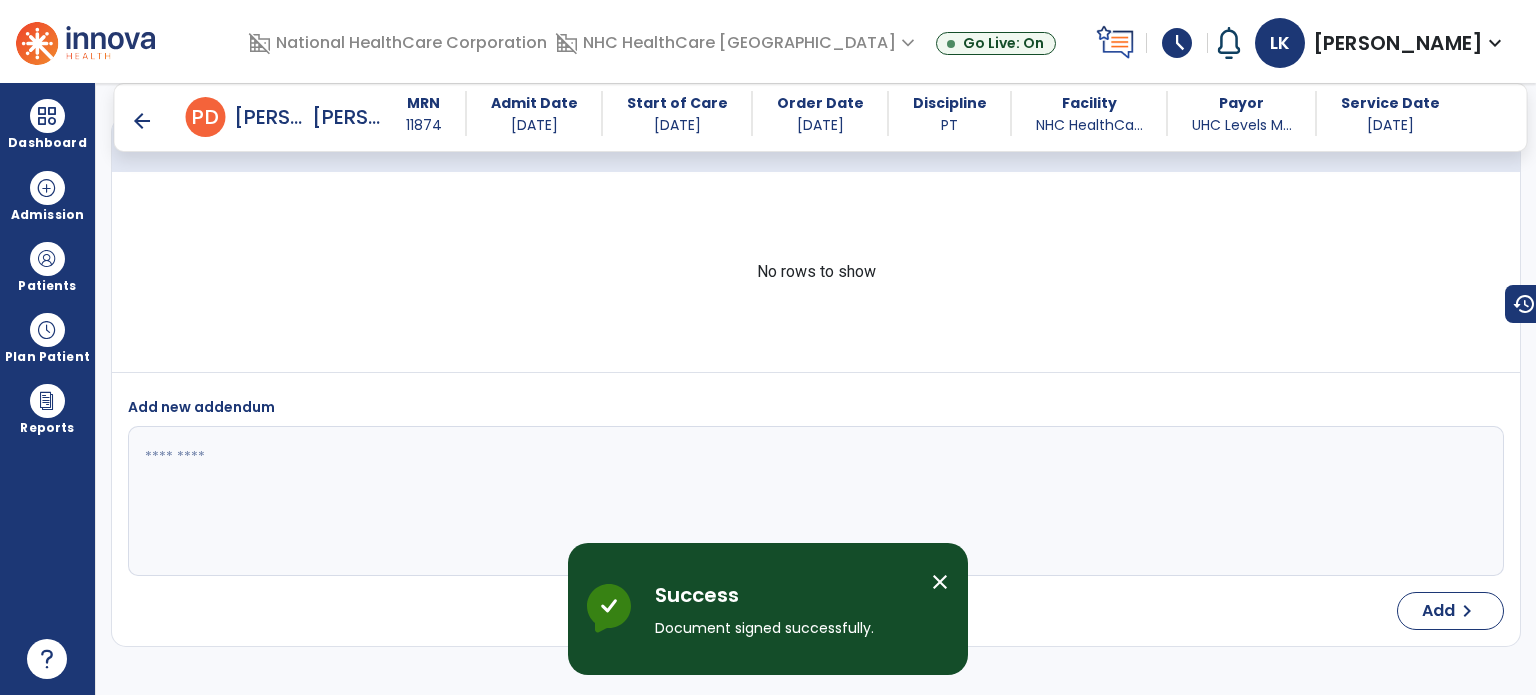 click on "arrow_back" at bounding box center [142, 121] 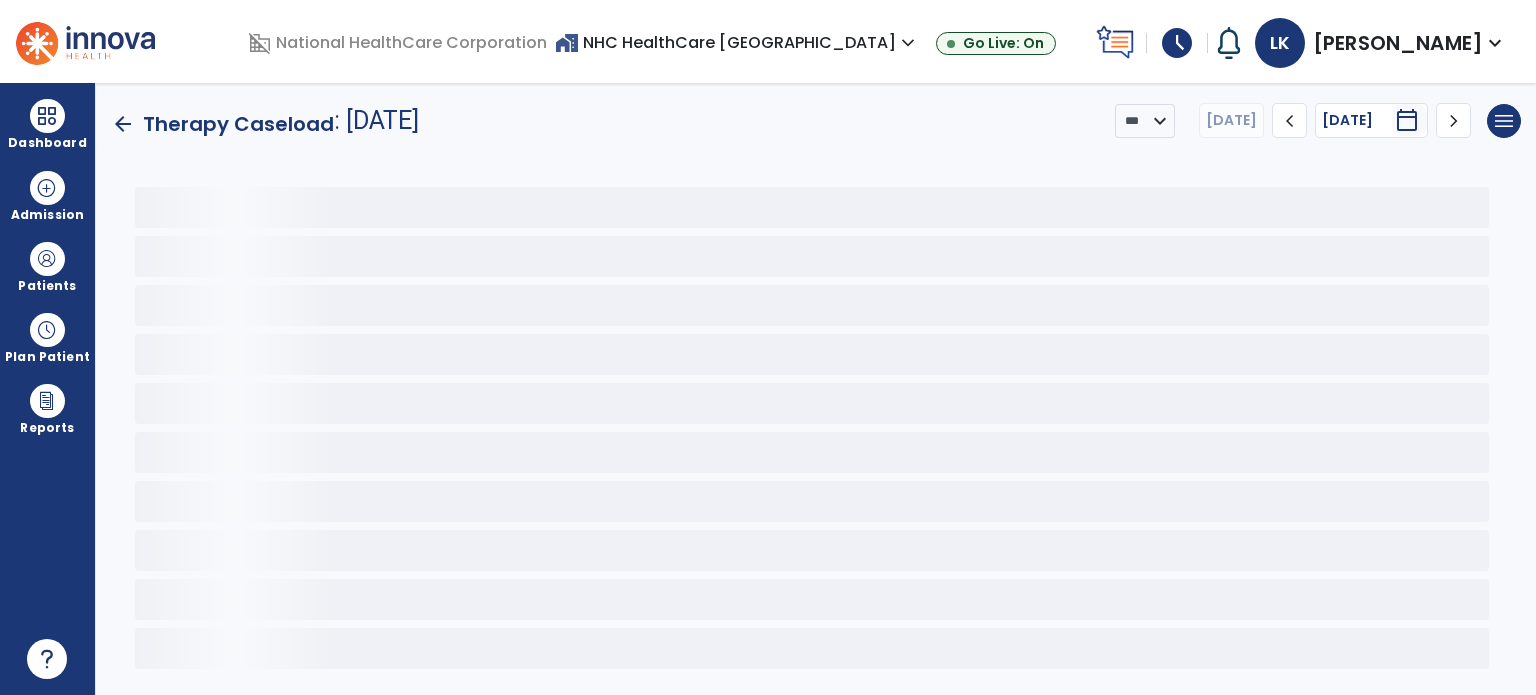 scroll, scrollTop: 0, scrollLeft: 0, axis: both 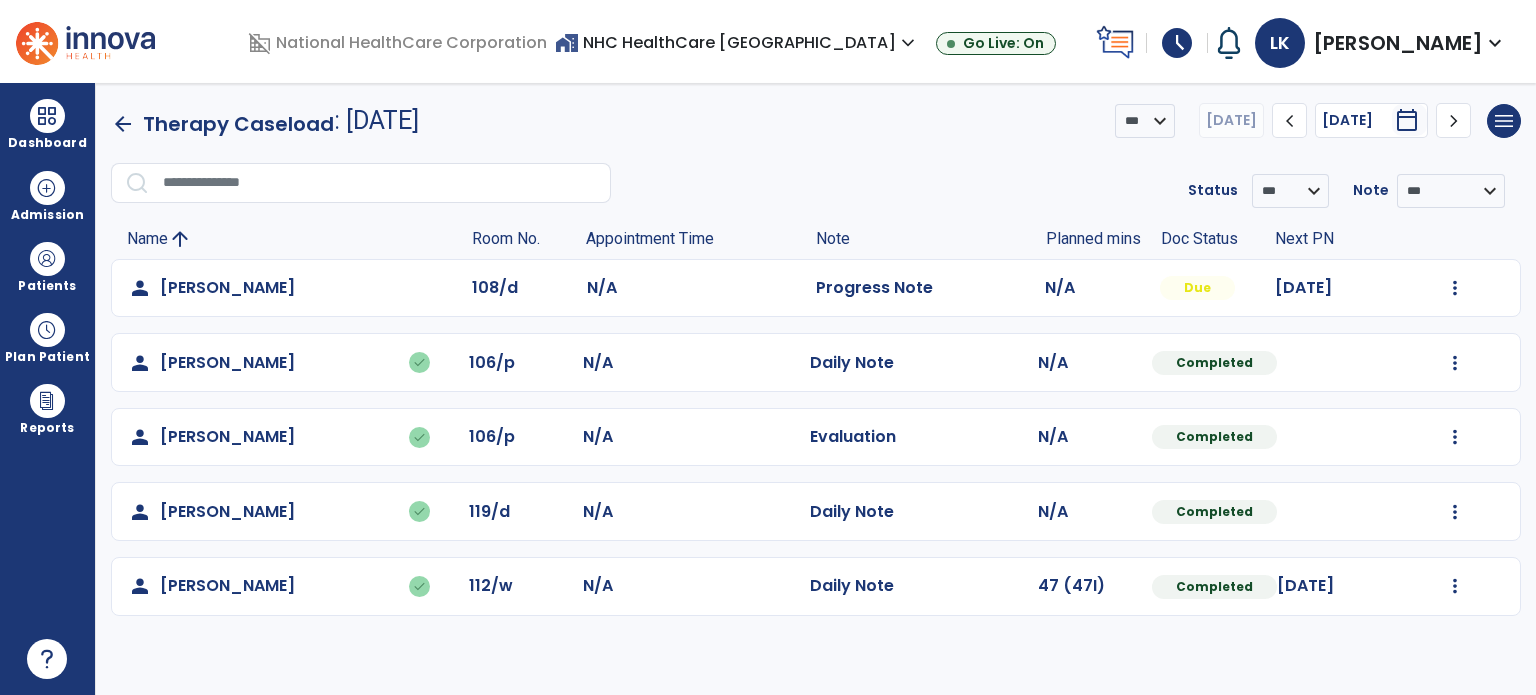 click at bounding box center (47, 259) 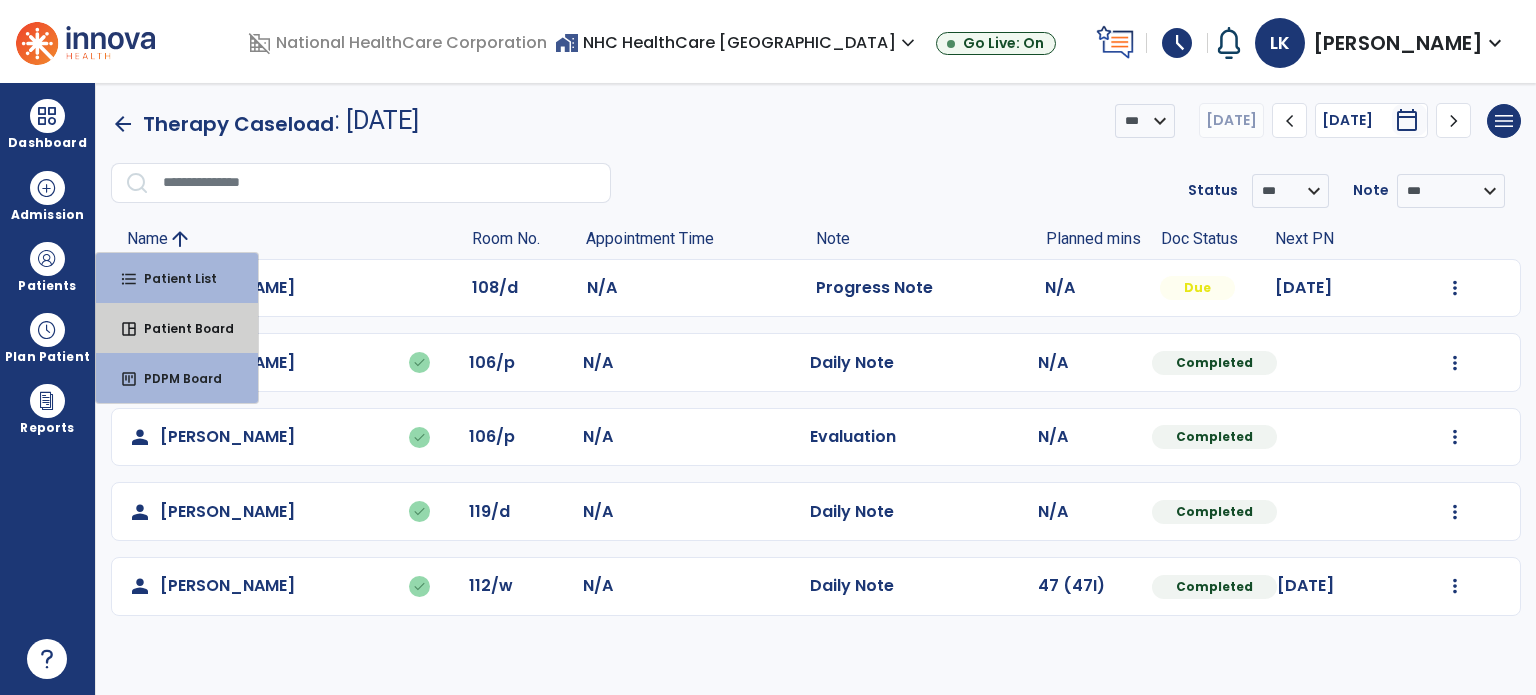 click on "Patient Board" at bounding box center [181, 328] 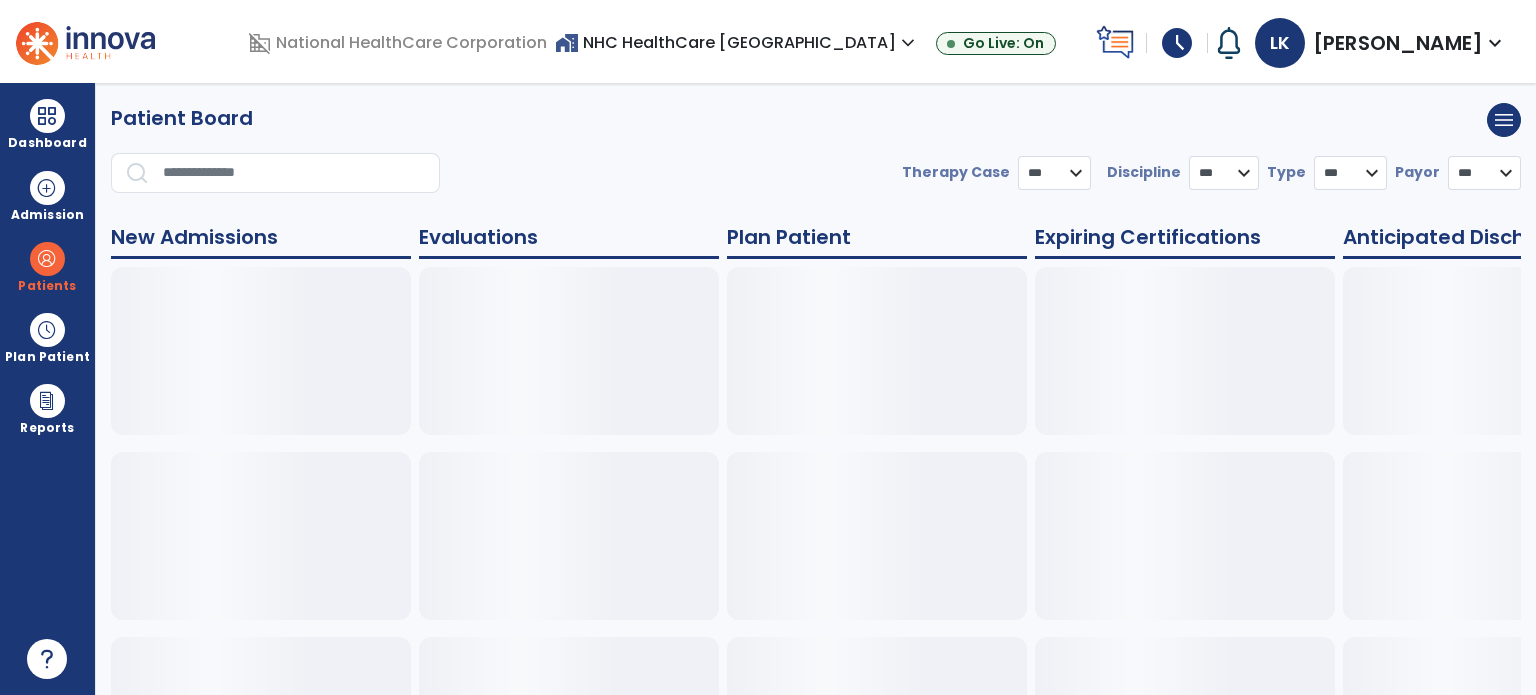 click at bounding box center (294, 173) 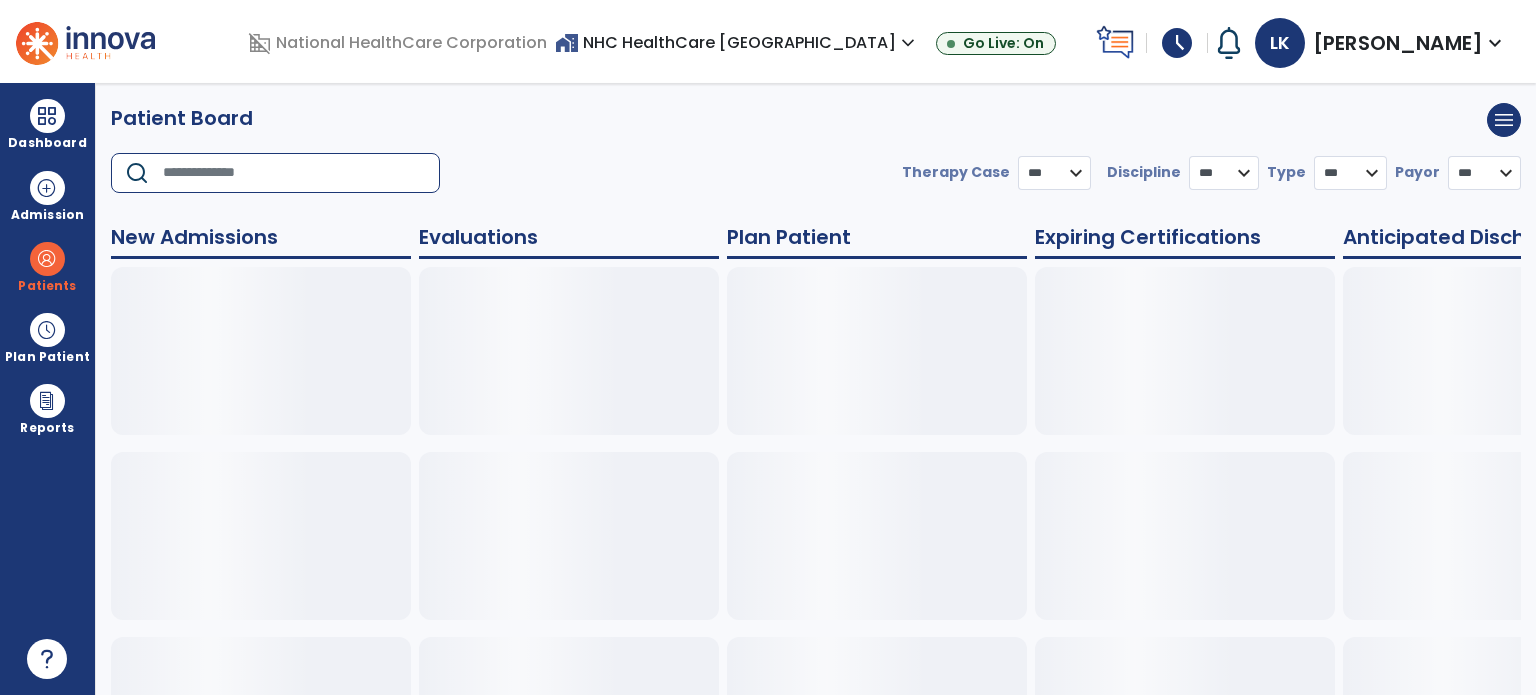 select on "***" 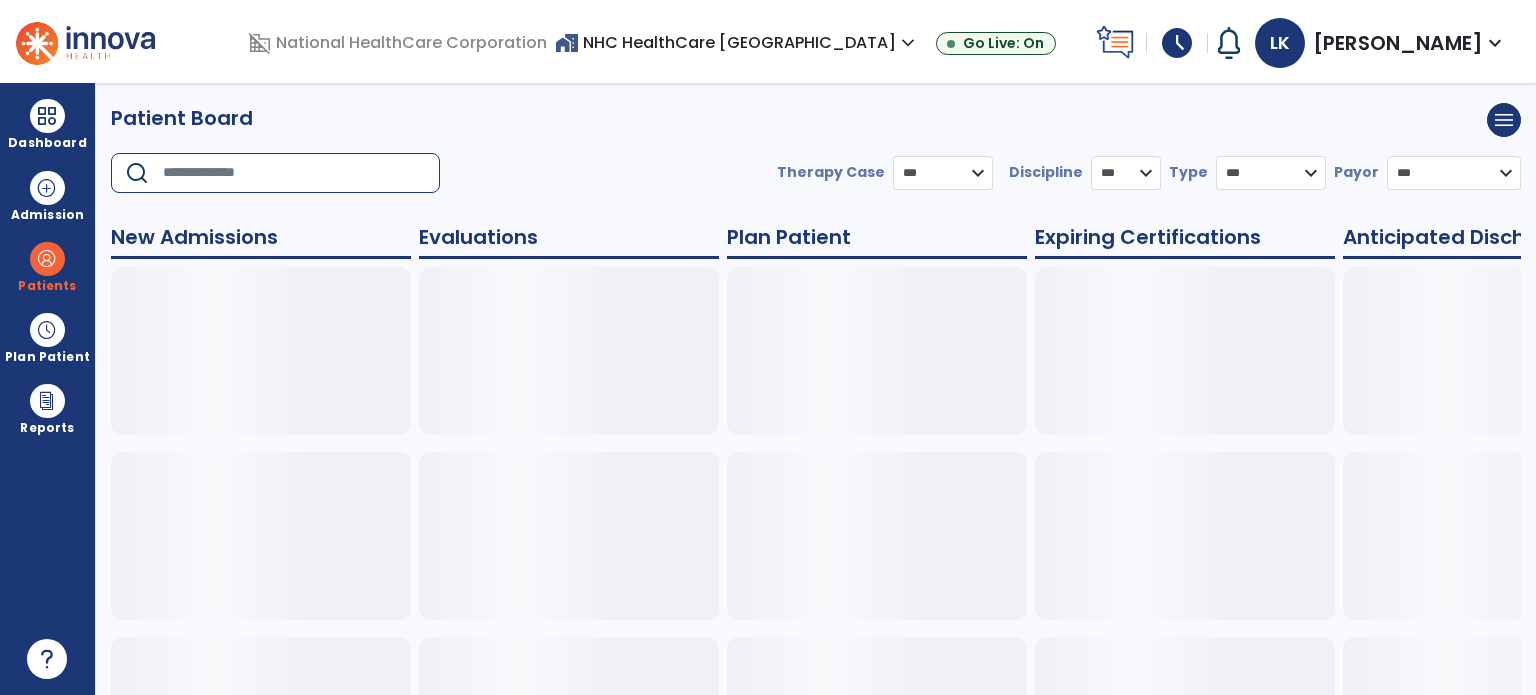 click at bounding box center (47, 259) 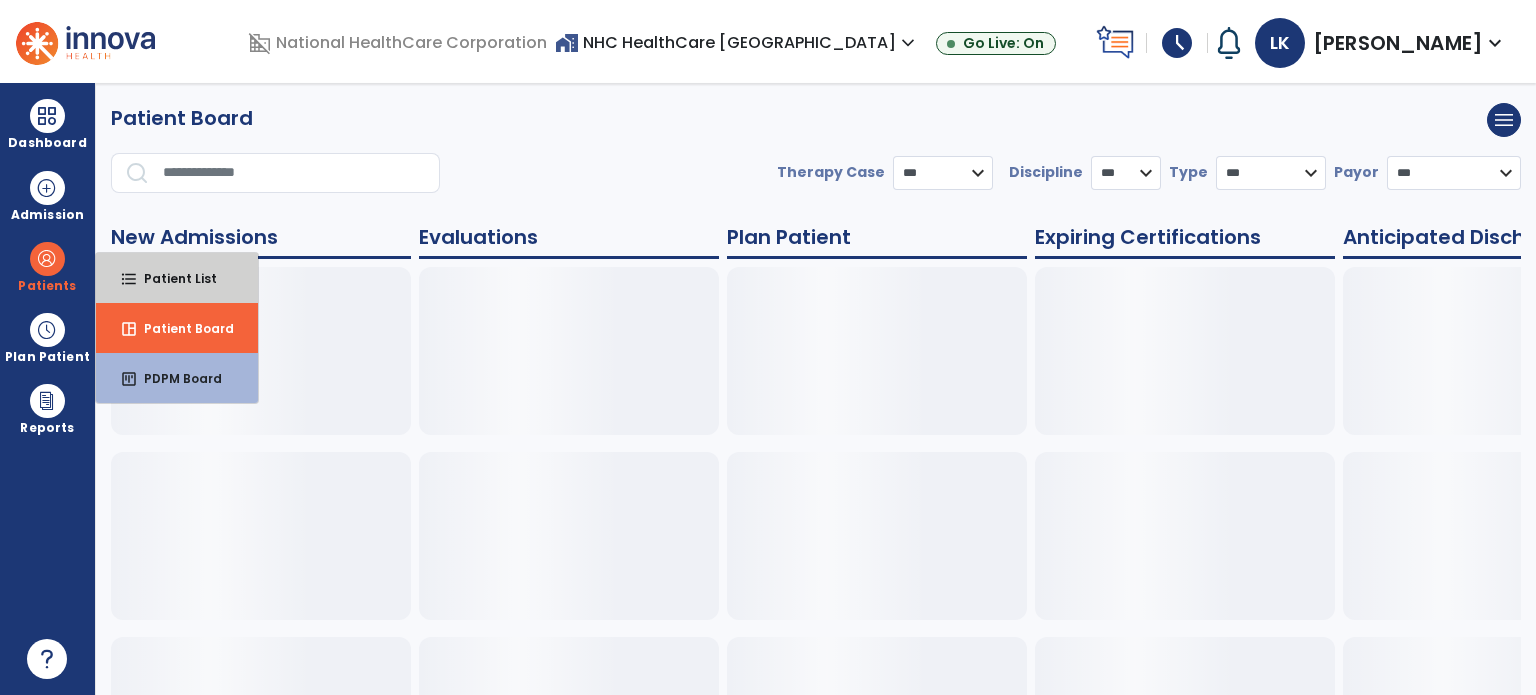 click on "Patient List" at bounding box center [172, 278] 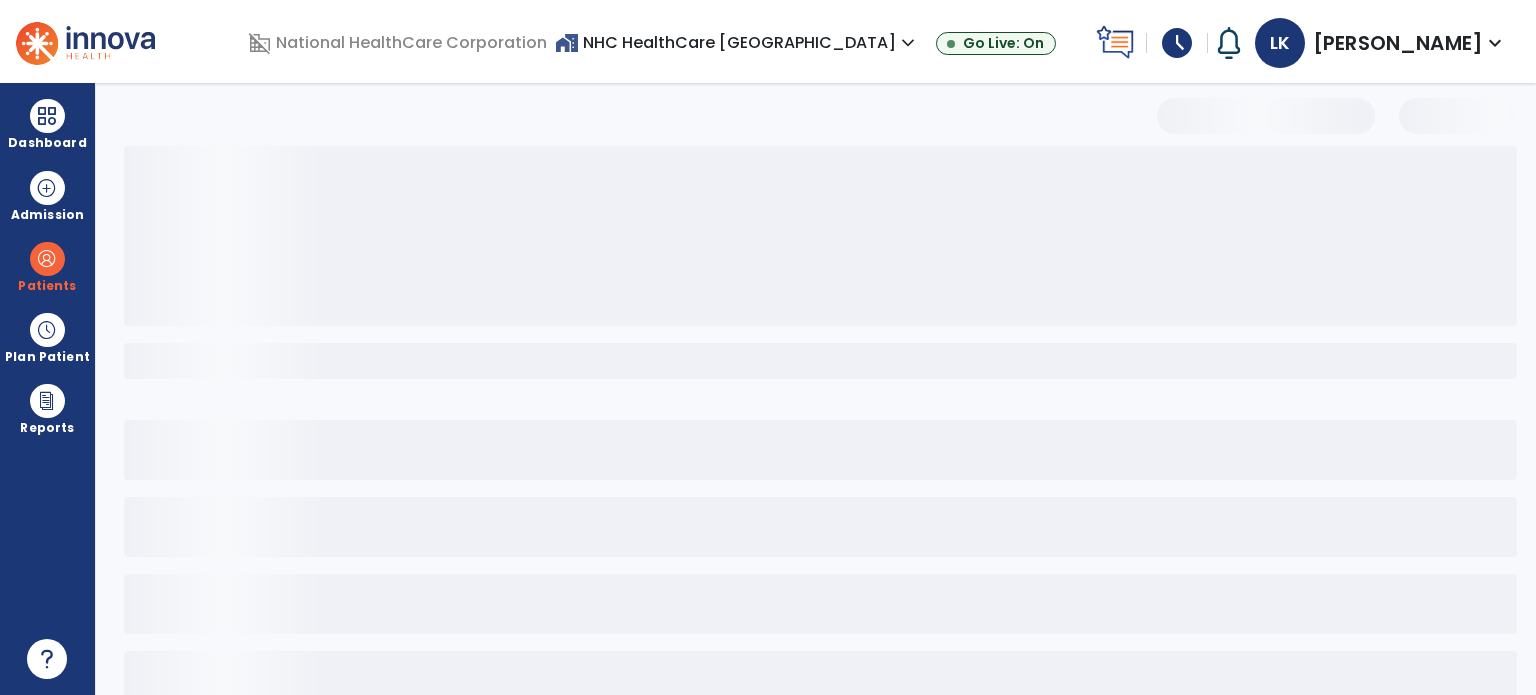 select on "***" 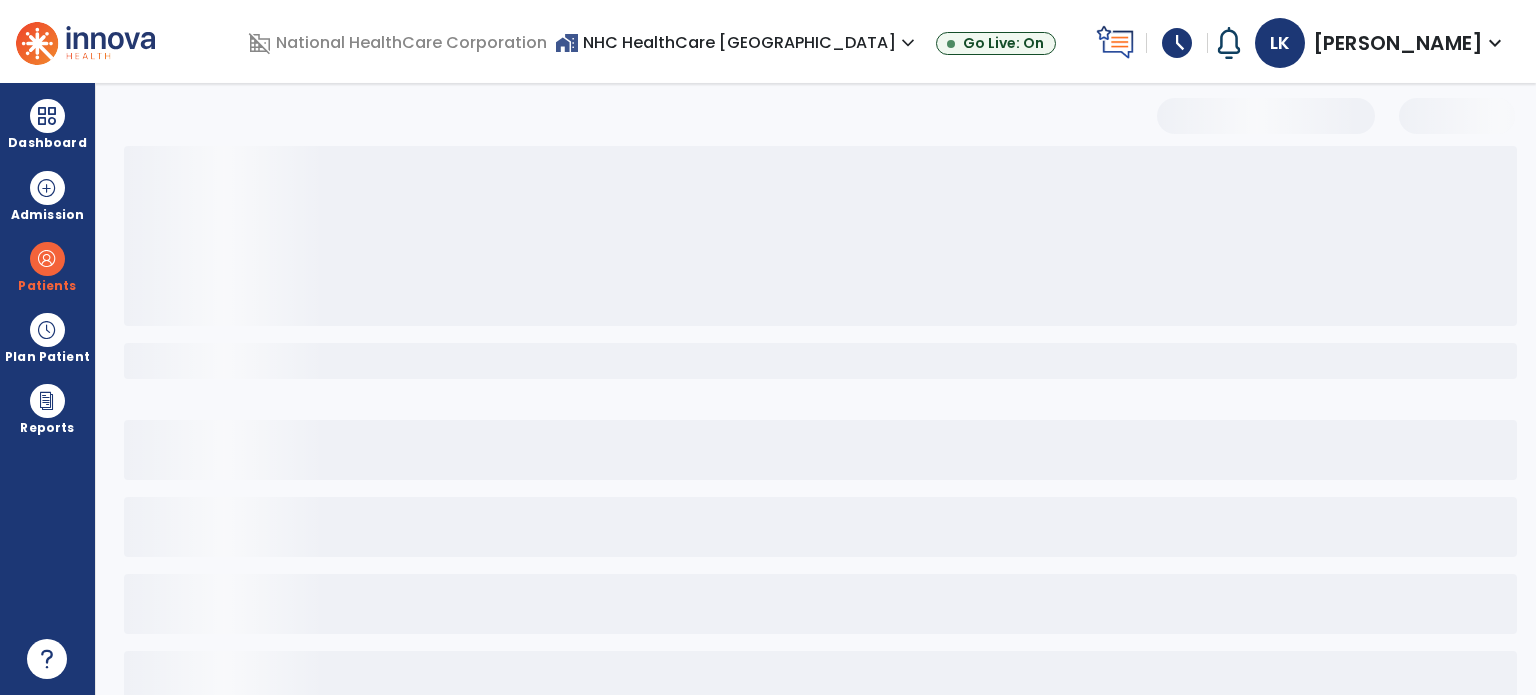 click at bounding box center [47, 259] 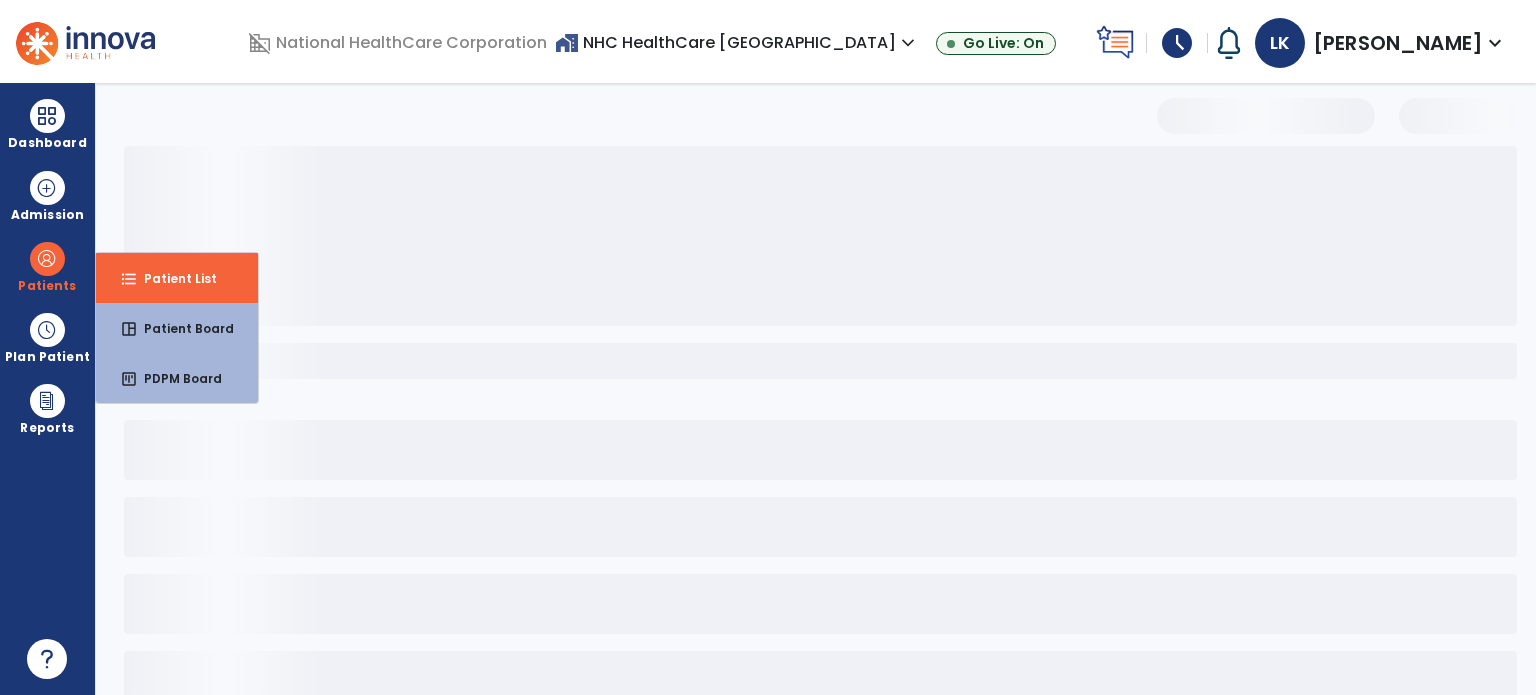 click on "format_list_bulleted  Patient List" at bounding box center [177, 278] 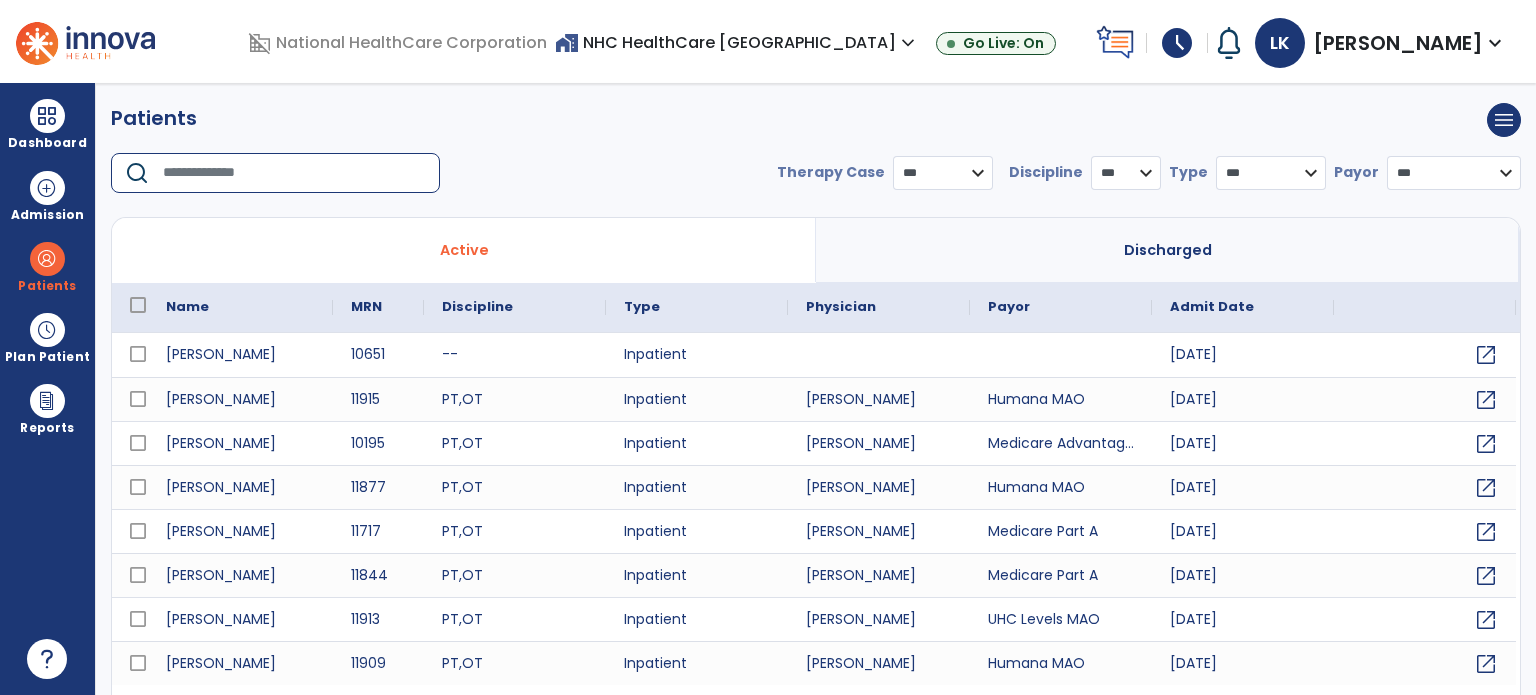 click at bounding box center (294, 173) 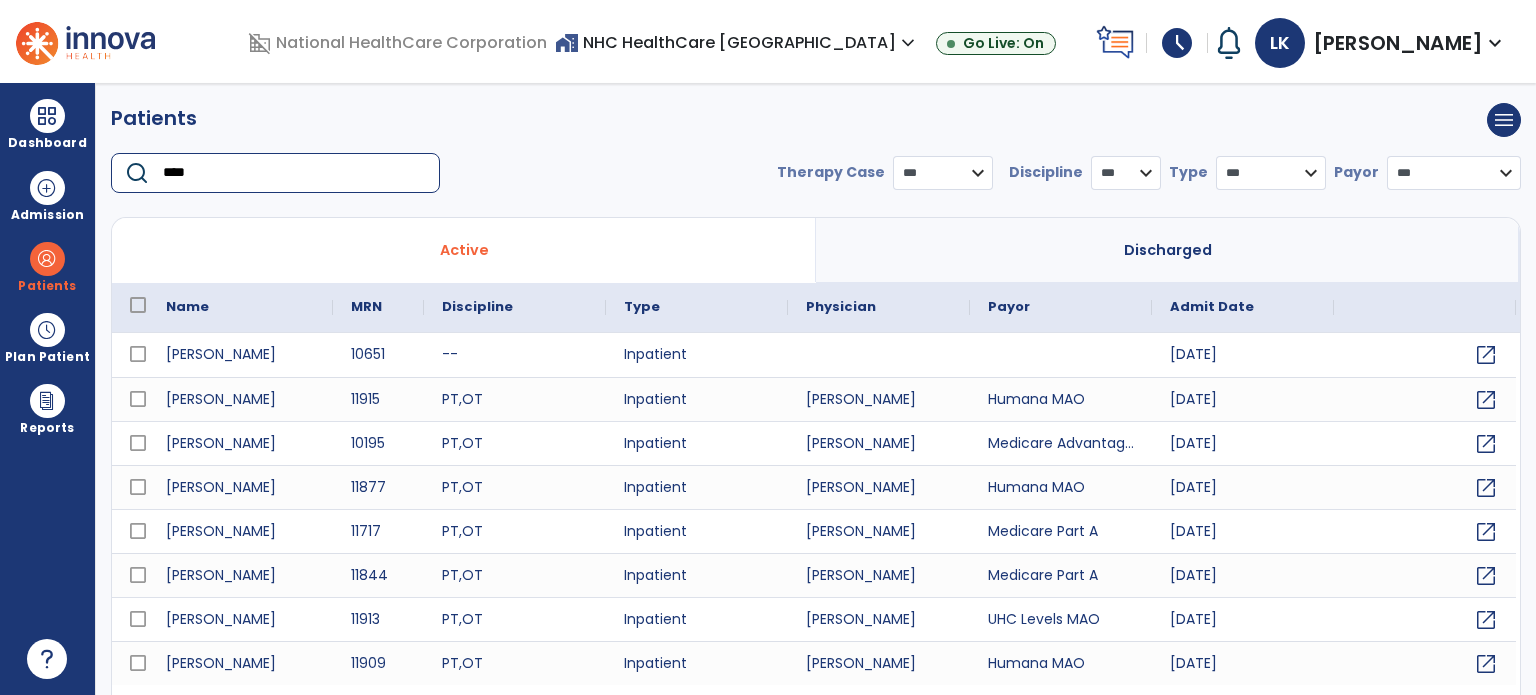 type on "****" 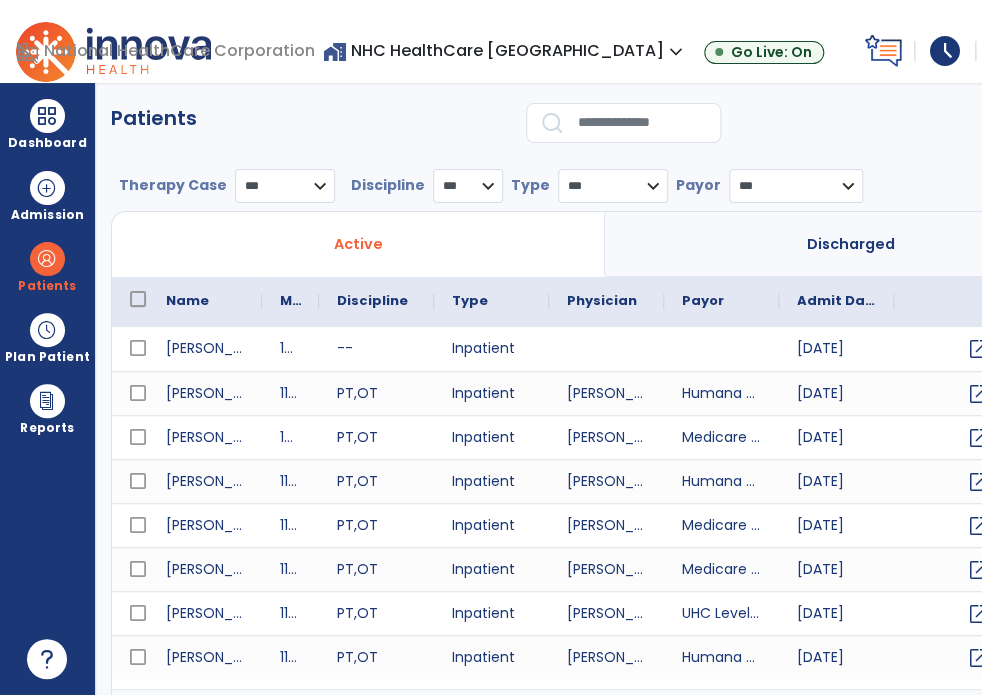 type on "****" 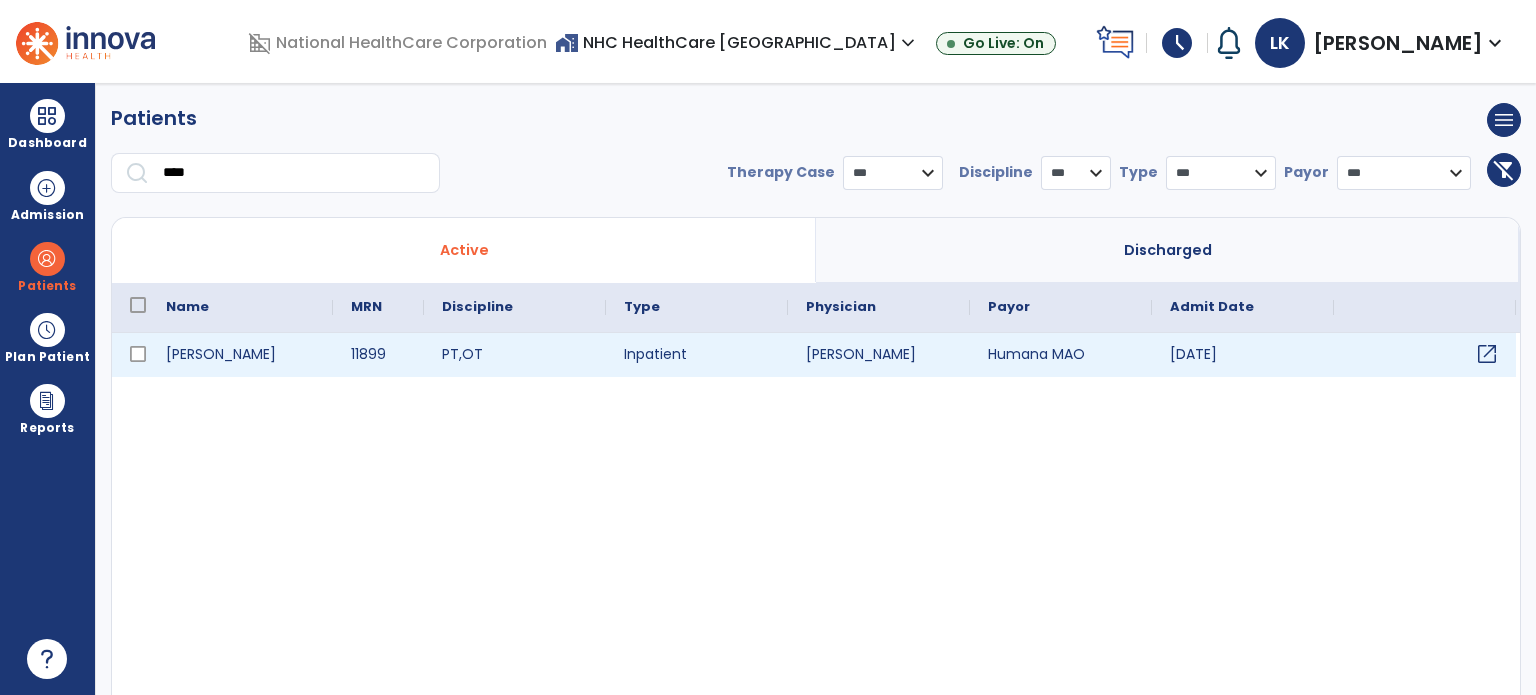 click on "open_in_new" at bounding box center (1487, 354) 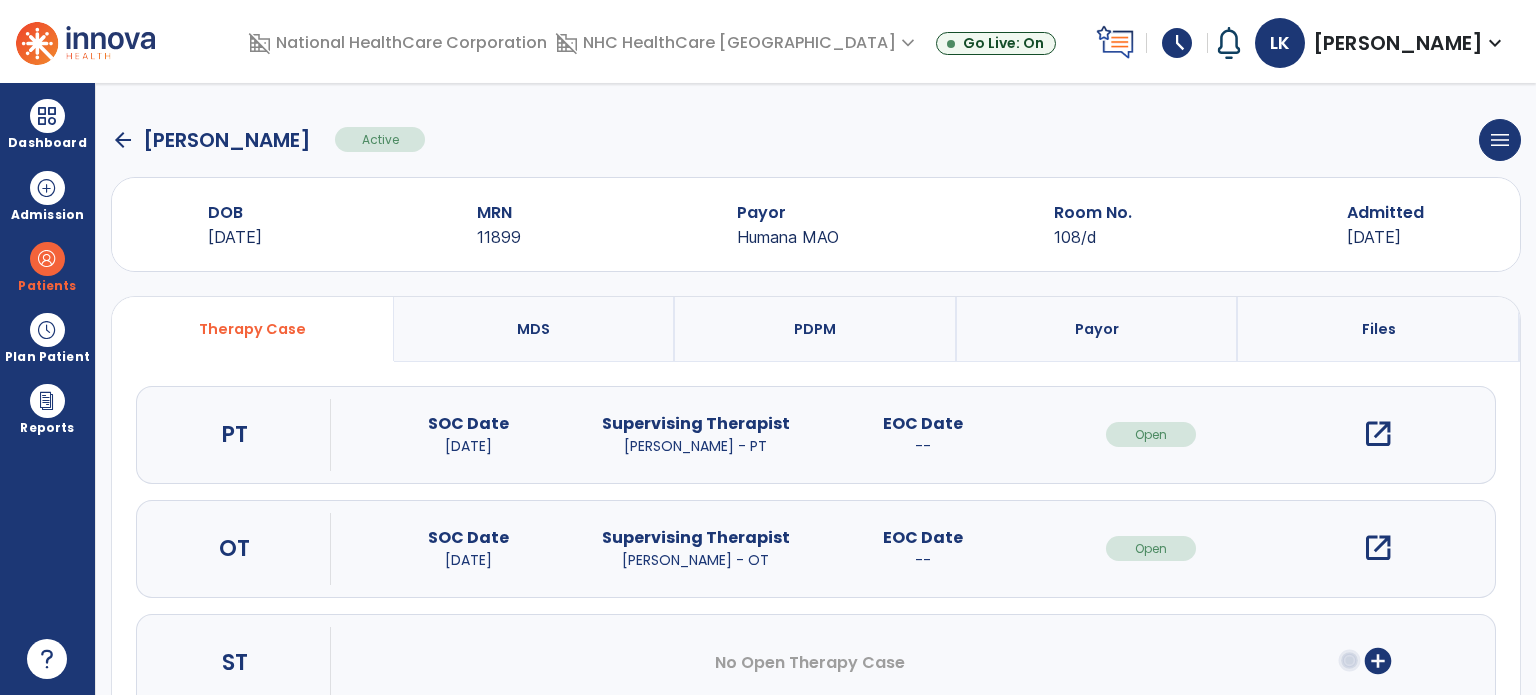 click on "open_in_new" at bounding box center (1378, 434) 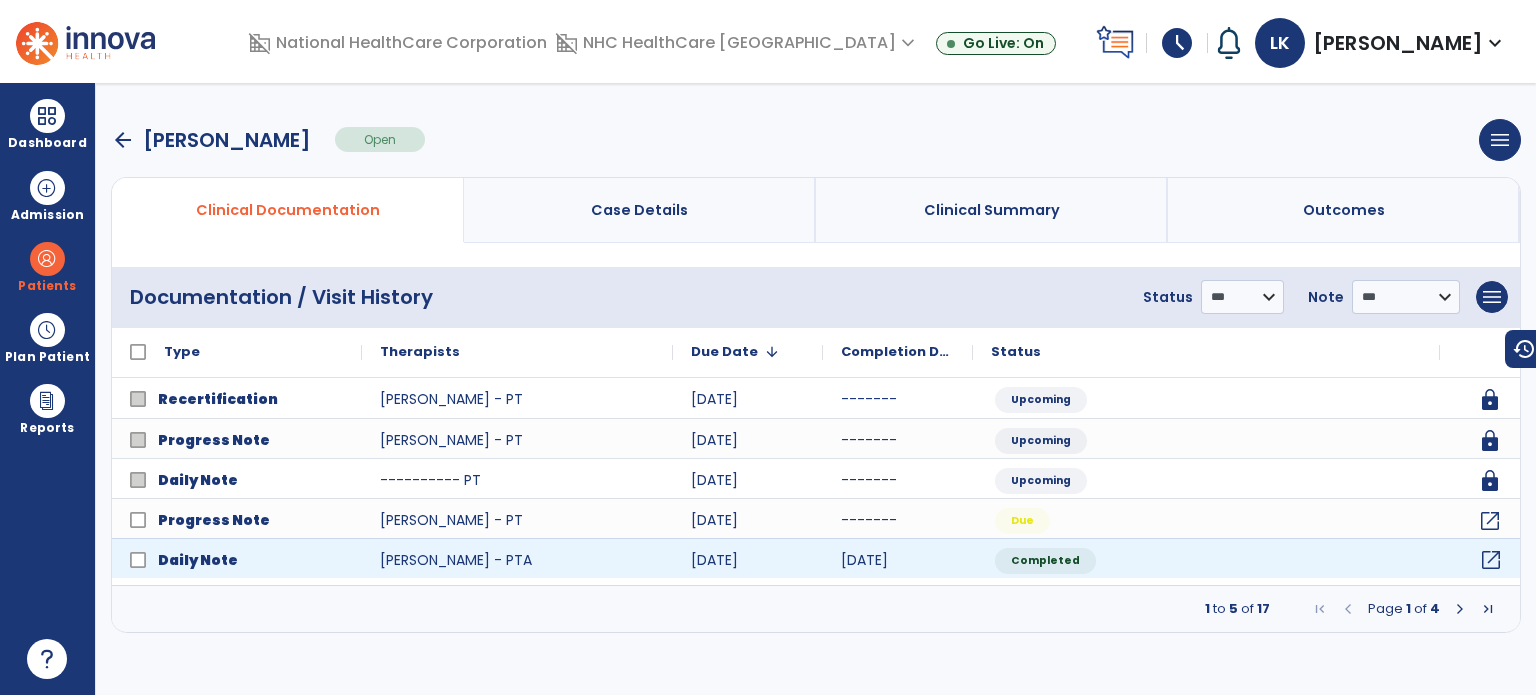 click on "open_in_new" 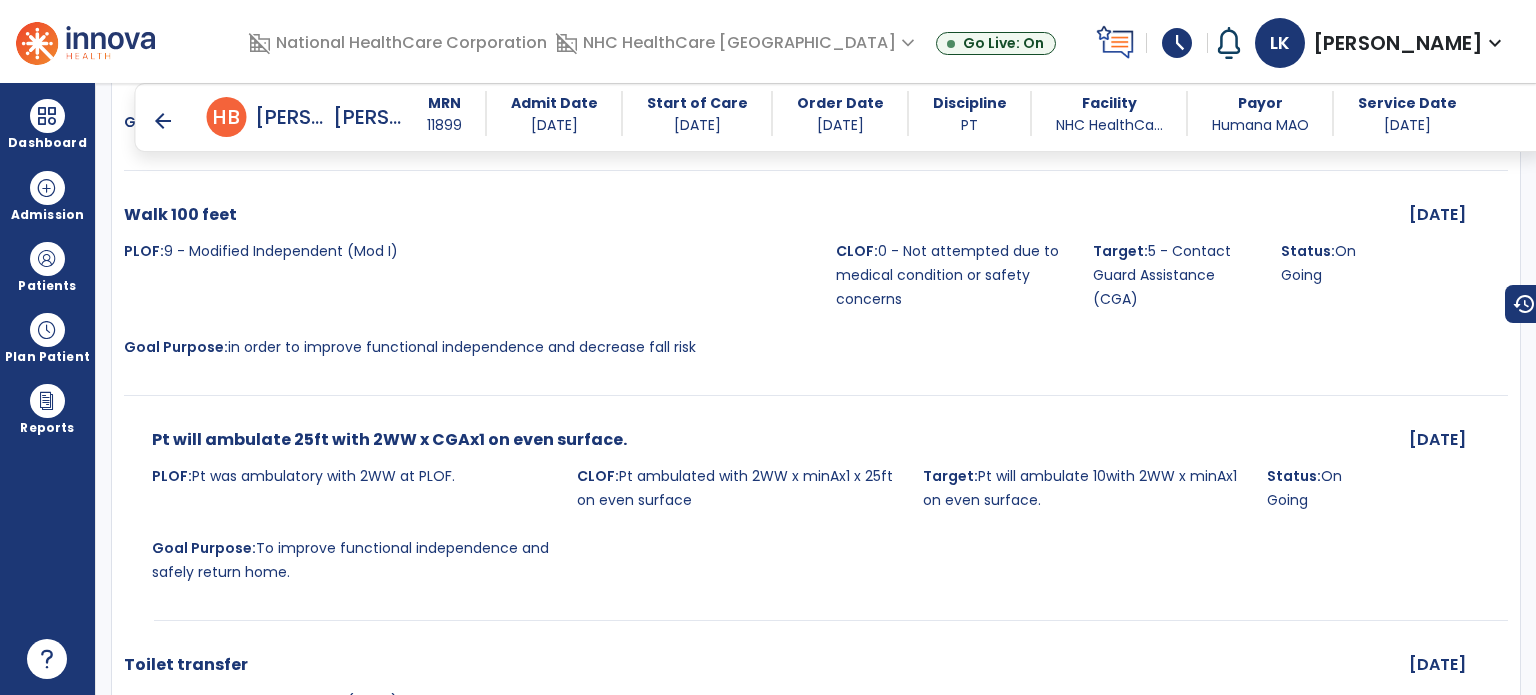 scroll, scrollTop: 2700, scrollLeft: 0, axis: vertical 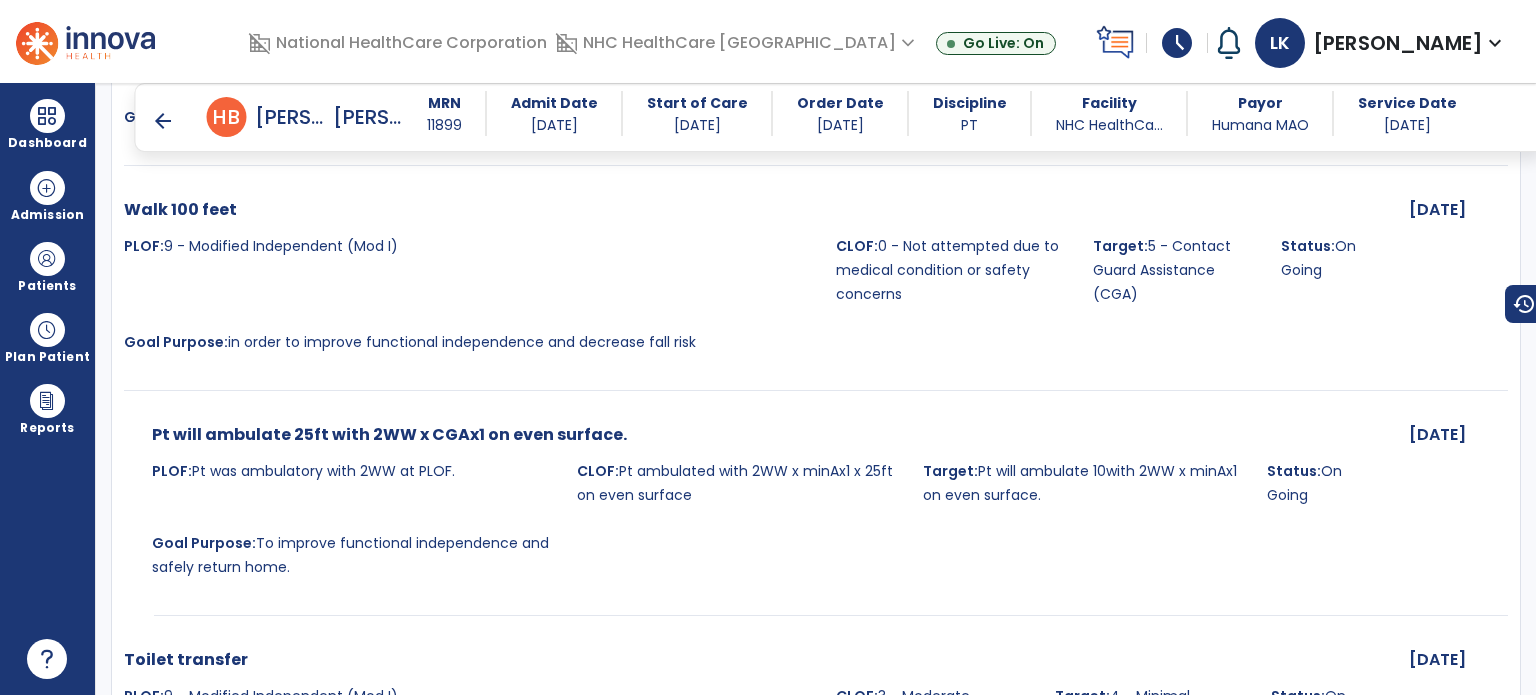 click on "arrow_back" at bounding box center [163, 121] 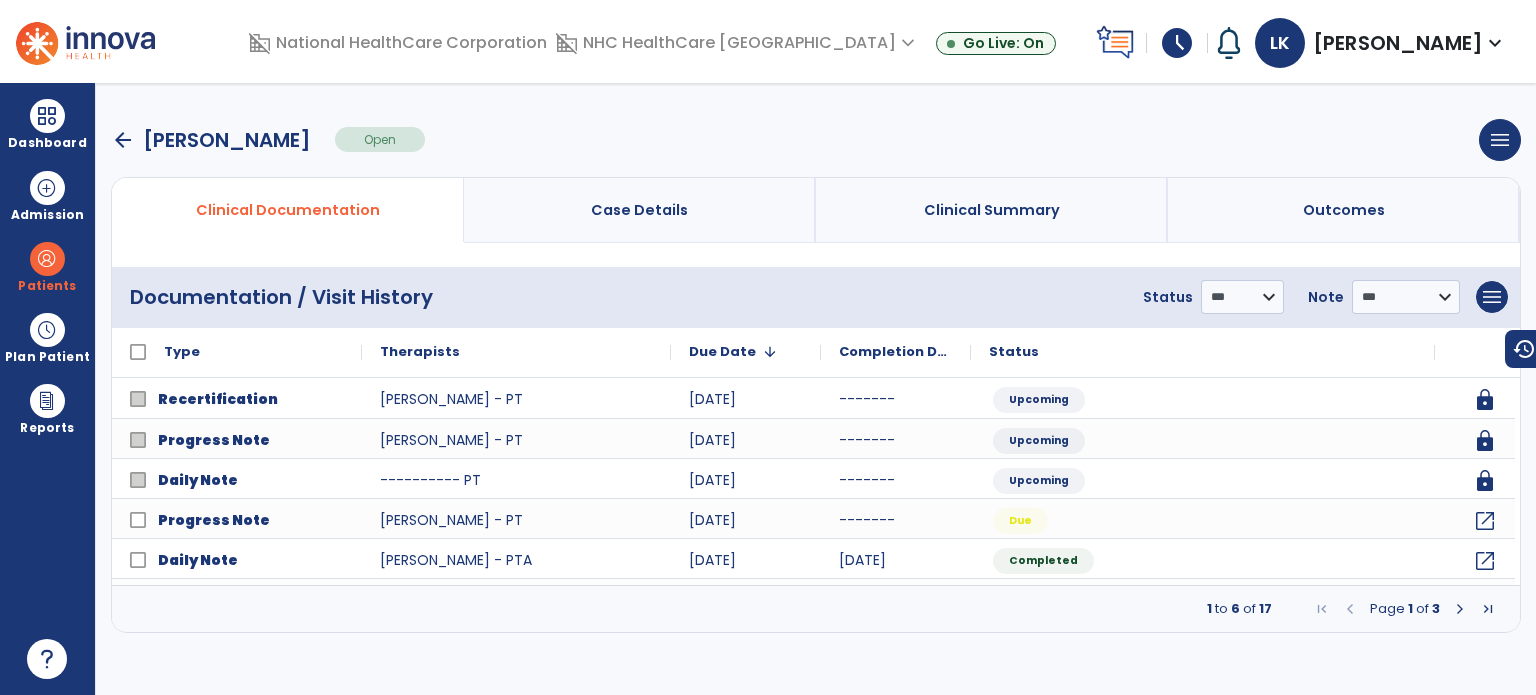 scroll, scrollTop: 0, scrollLeft: 0, axis: both 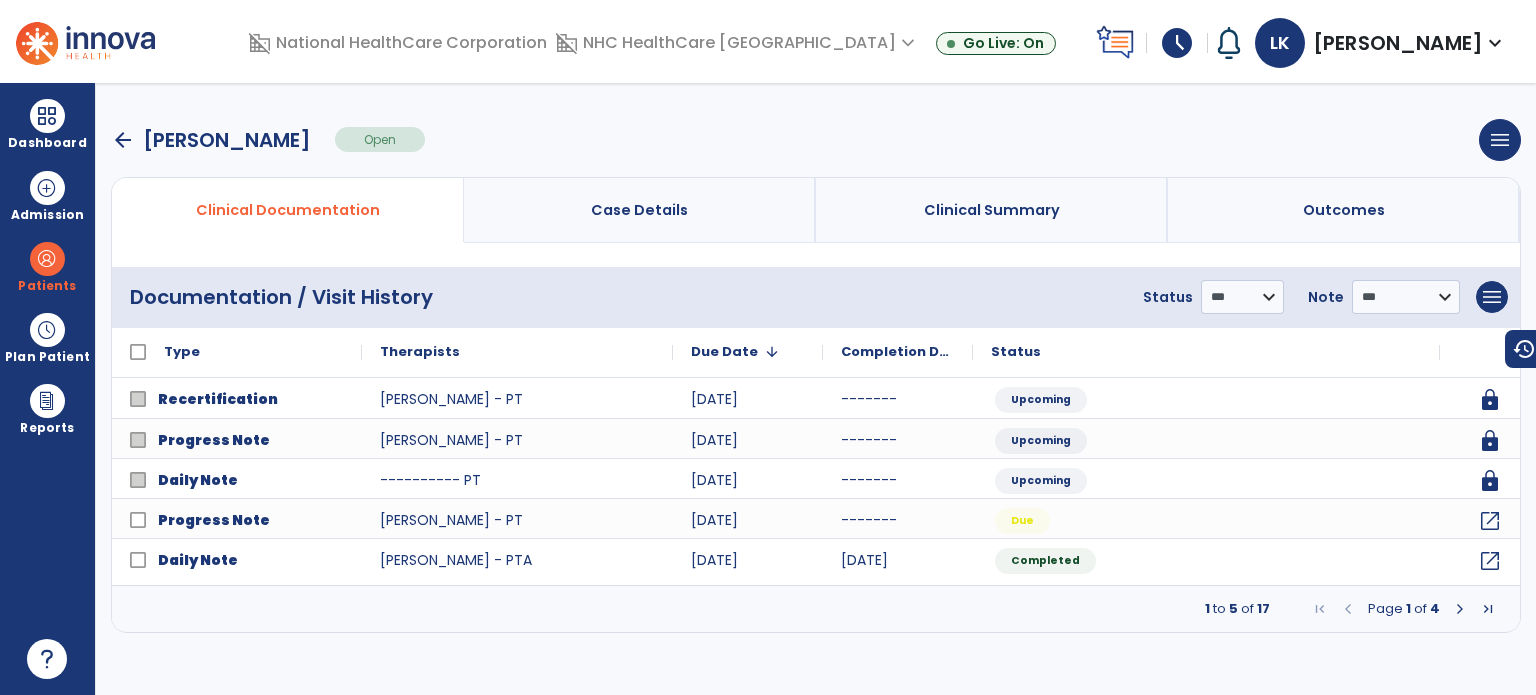 click at bounding box center (1460, 609) 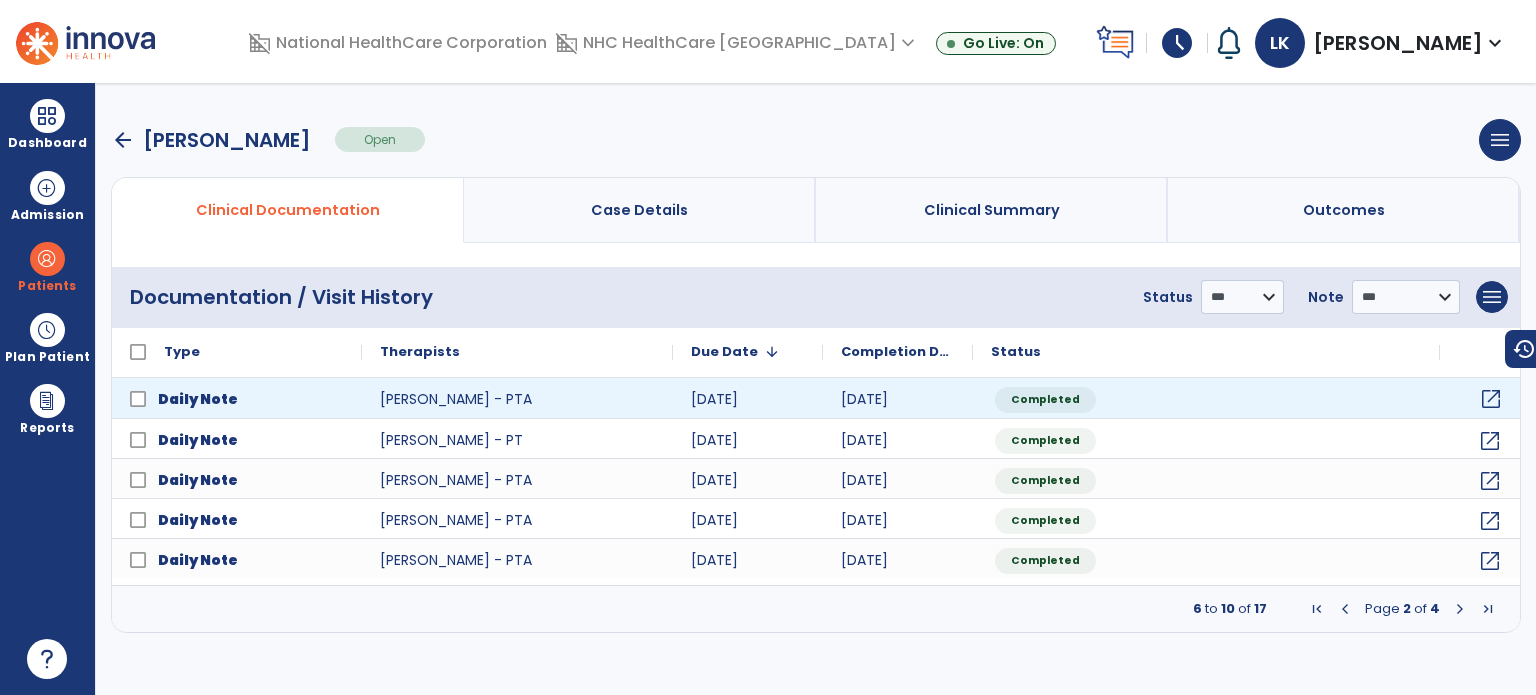 click on "open_in_new" 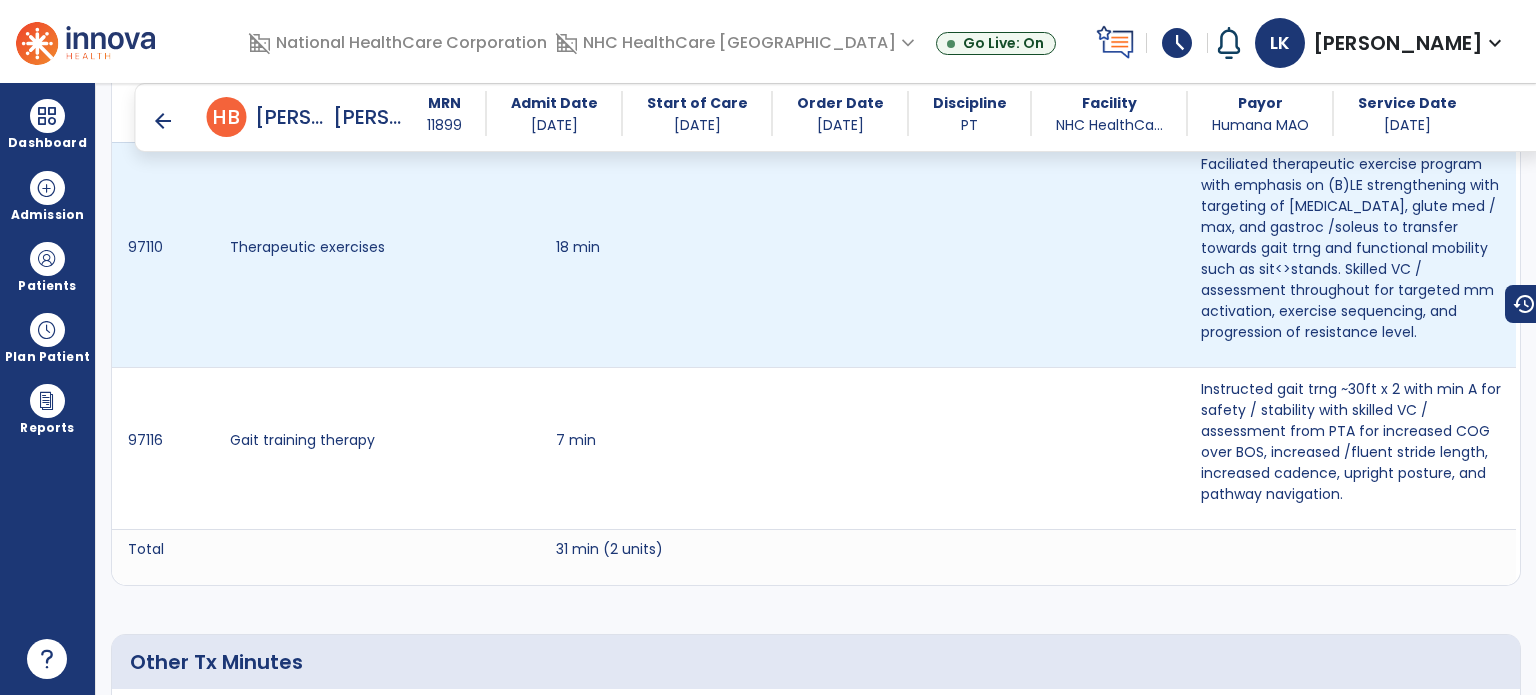 scroll, scrollTop: 1600, scrollLeft: 0, axis: vertical 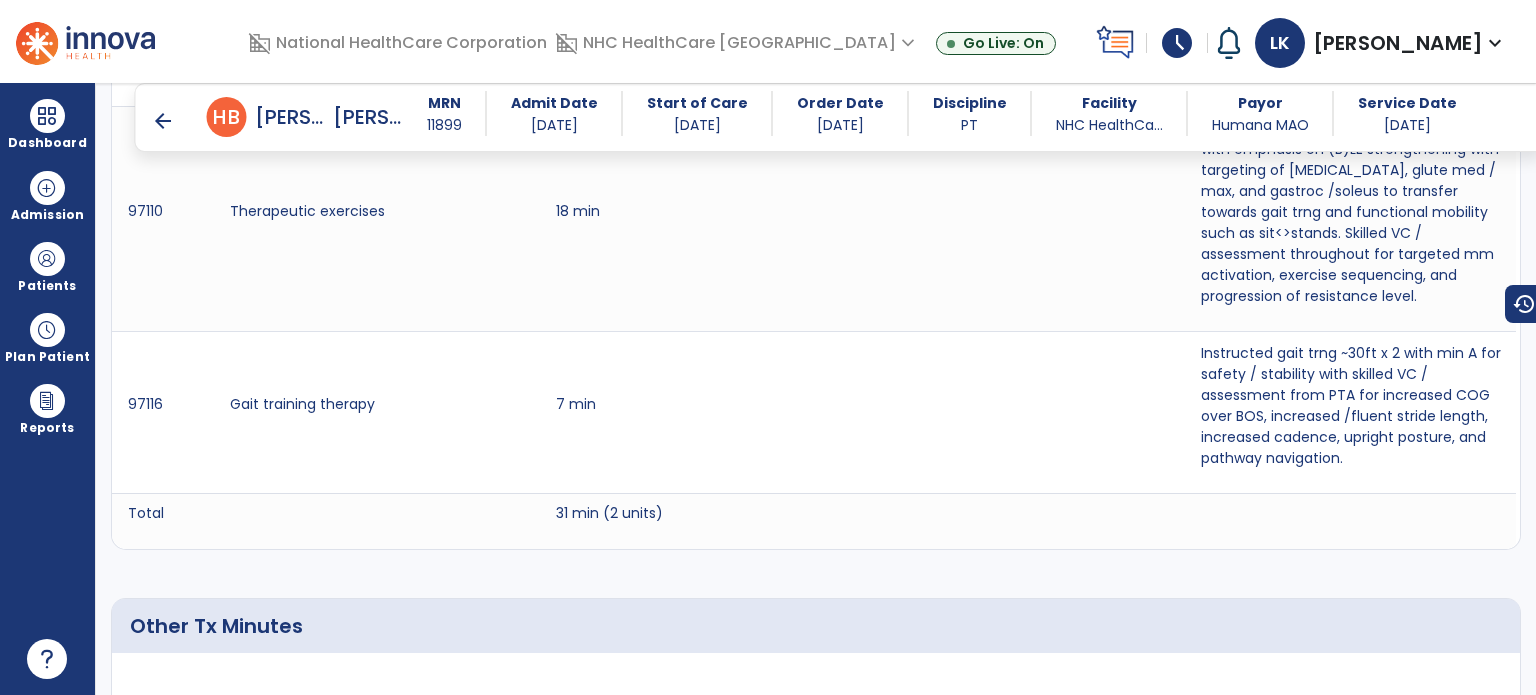 click on "arrow_back" at bounding box center (163, 121) 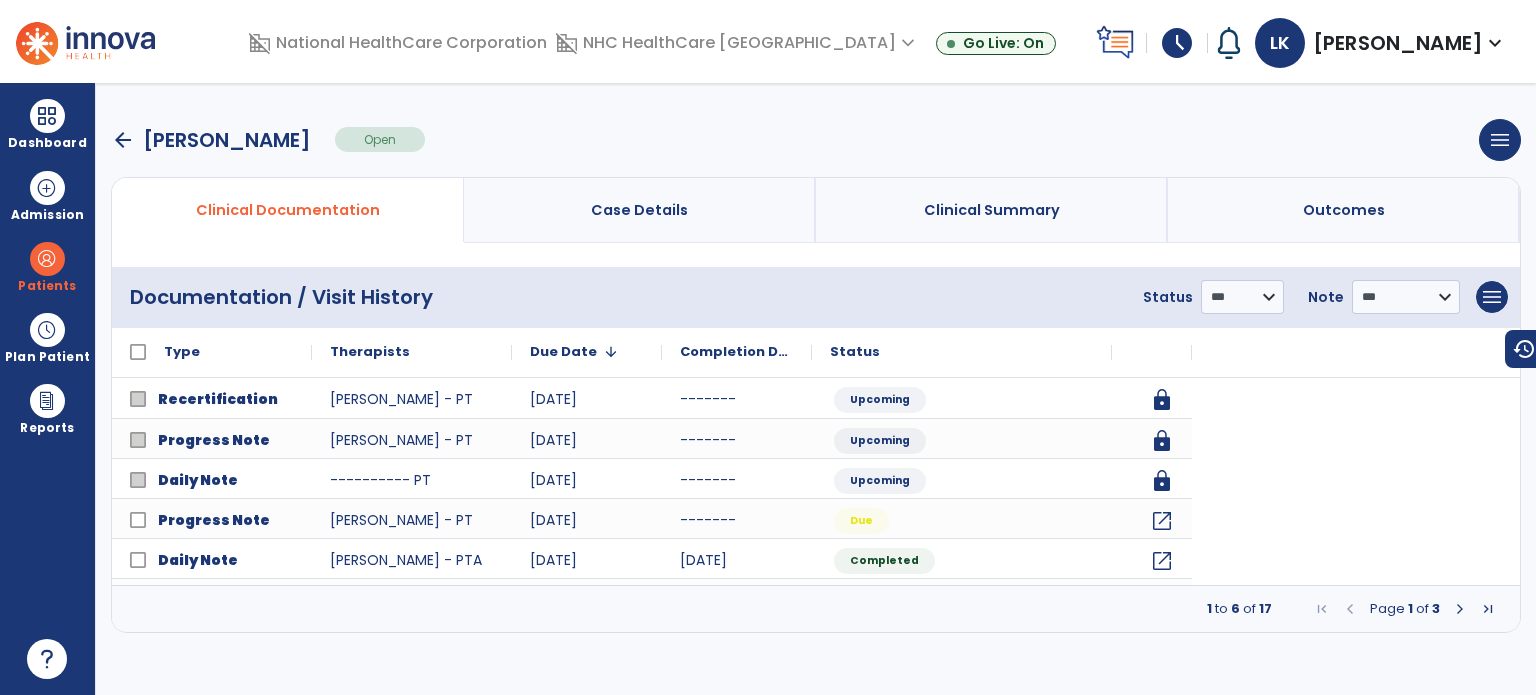 scroll, scrollTop: 0, scrollLeft: 0, axis: both 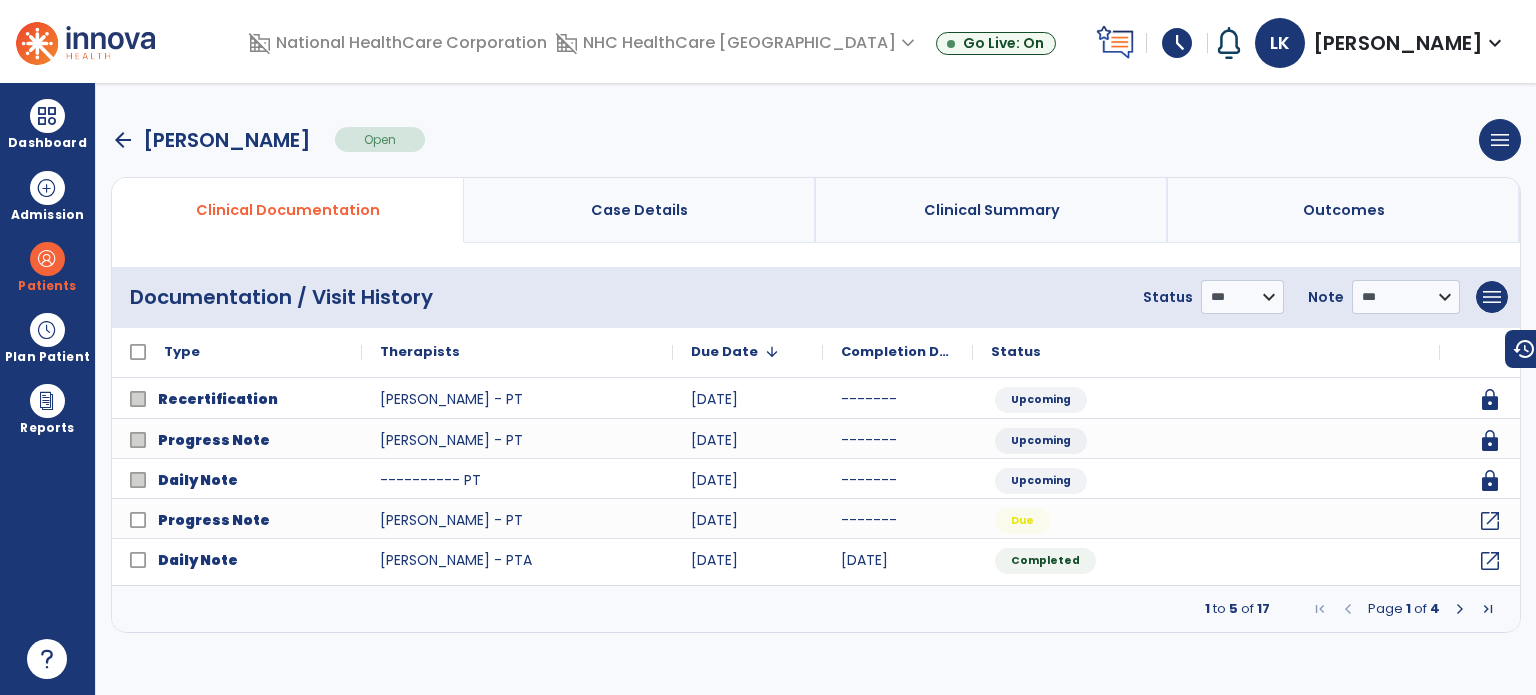 click at bounding box center (1460, 609) 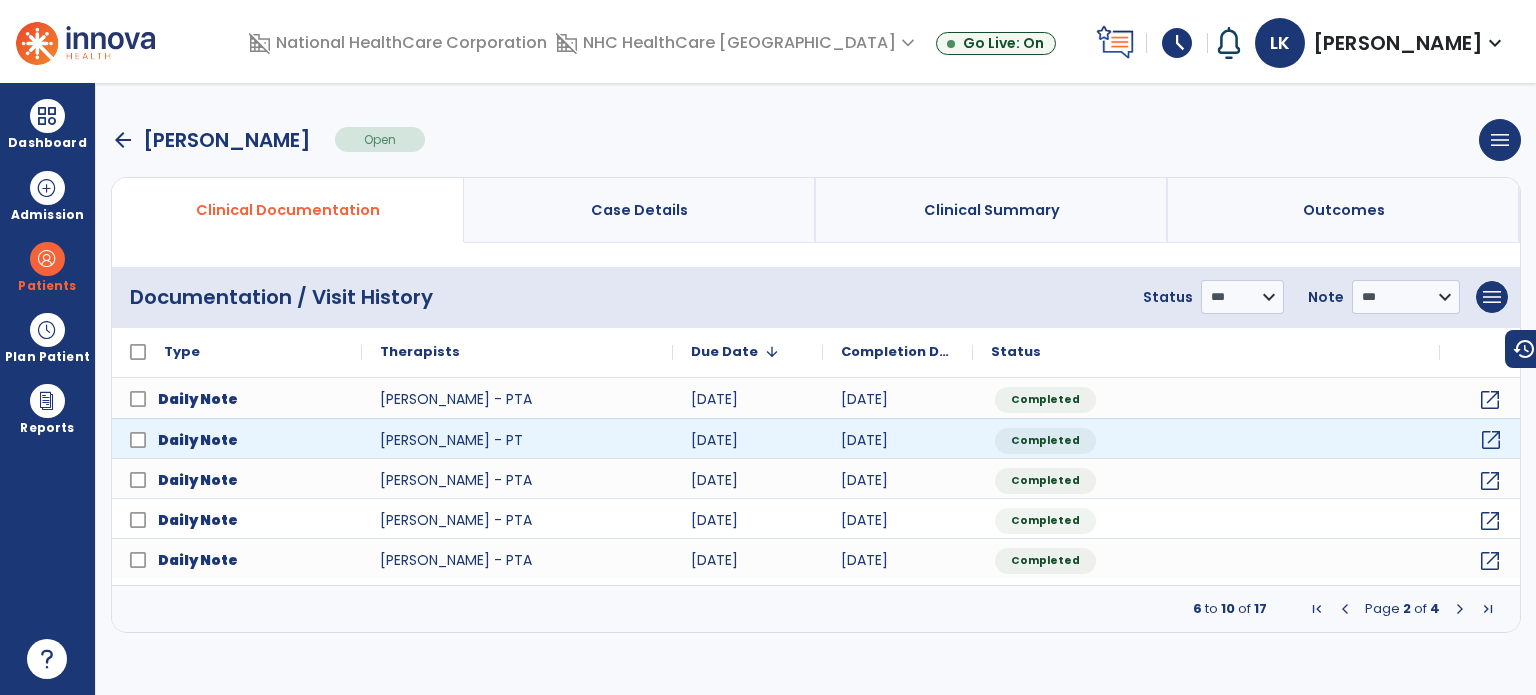 click on "open_in_new" 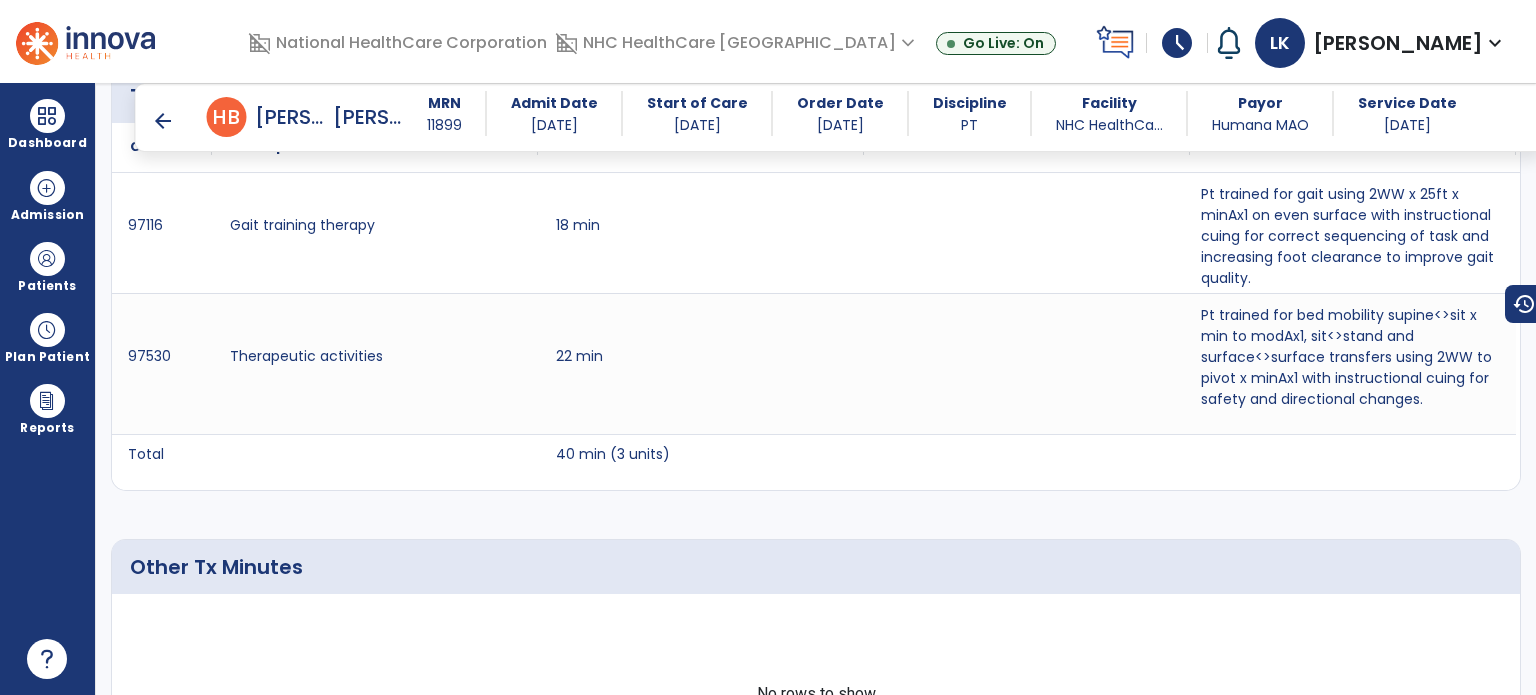 scroll, scrollTop: 1300, scrollLeft: 0, axis: vertical 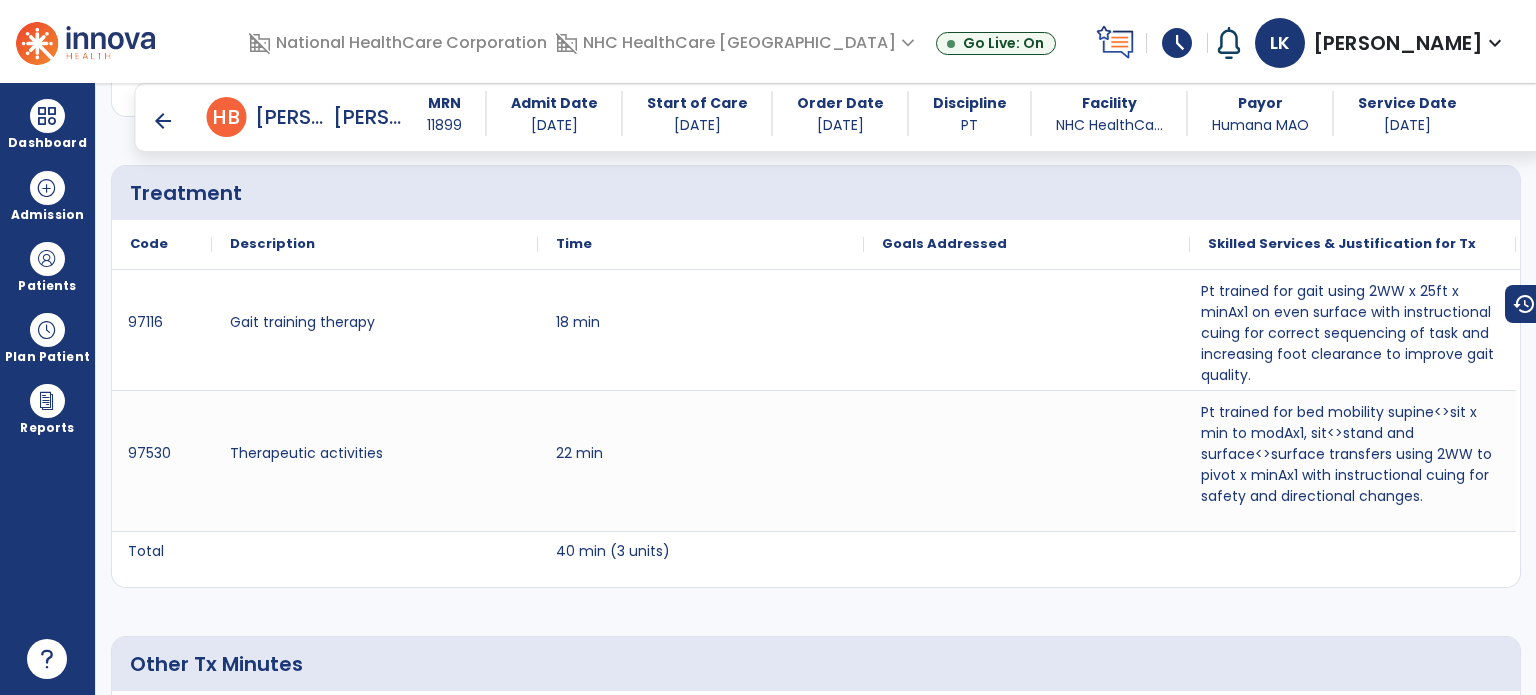 click on "arrow_back" at bounding box center (163, 121) 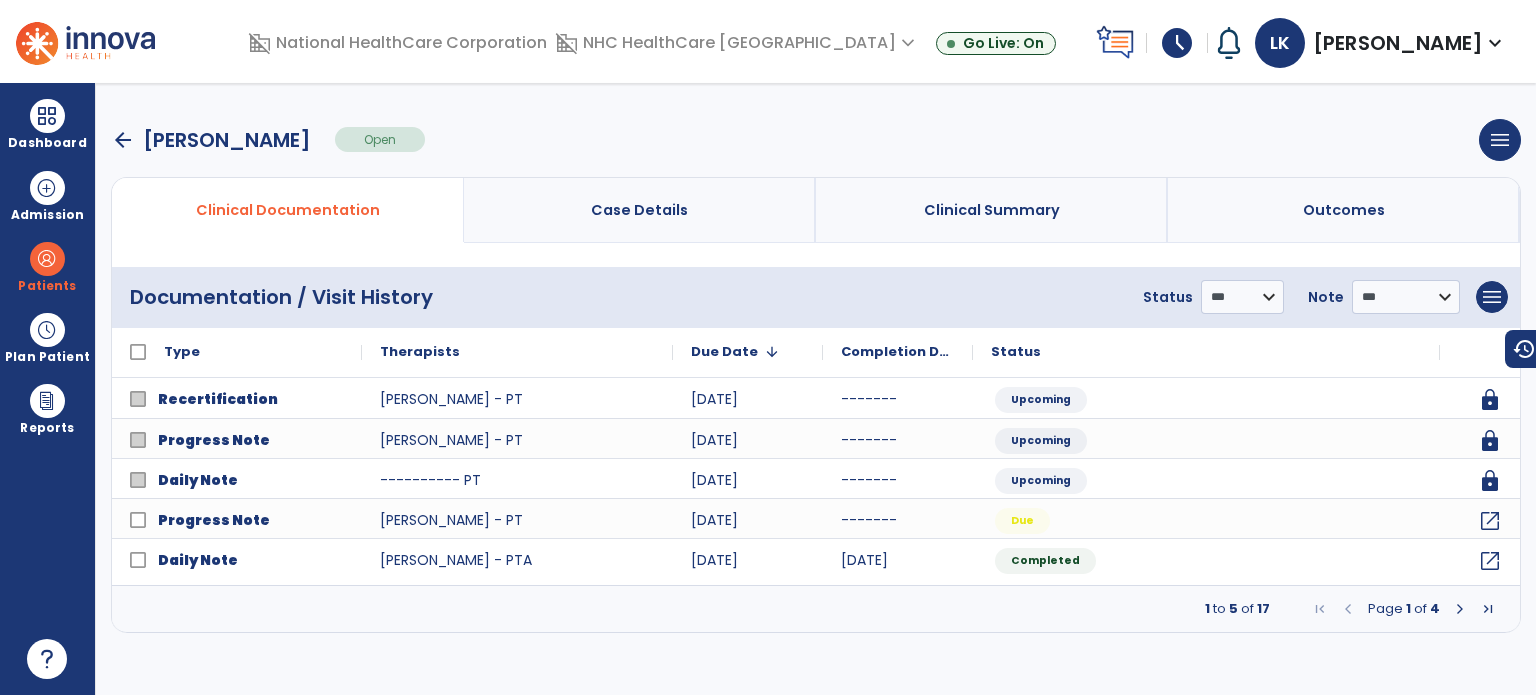 click at bounding box center [1460, 609] 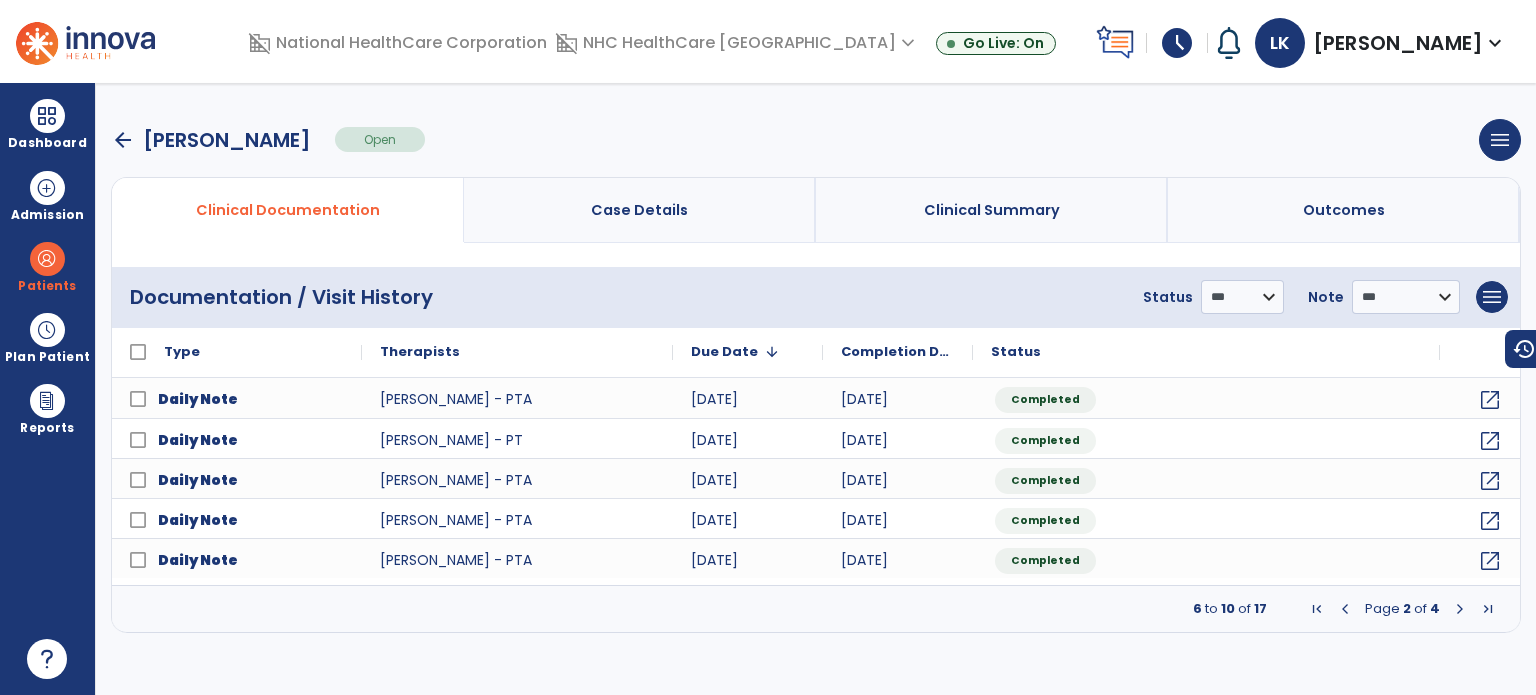 click at bounding box center (1460, 609) 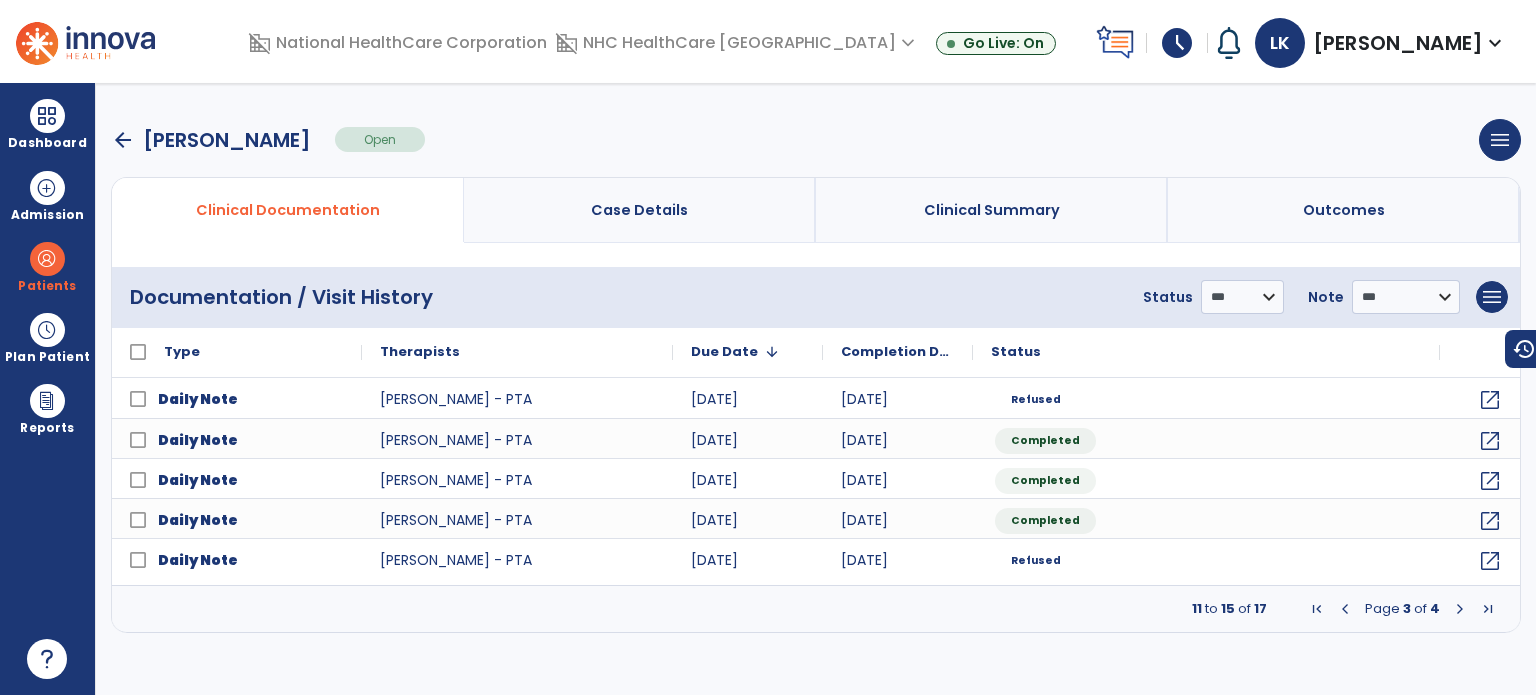 click at bounding box center (1460, 609) 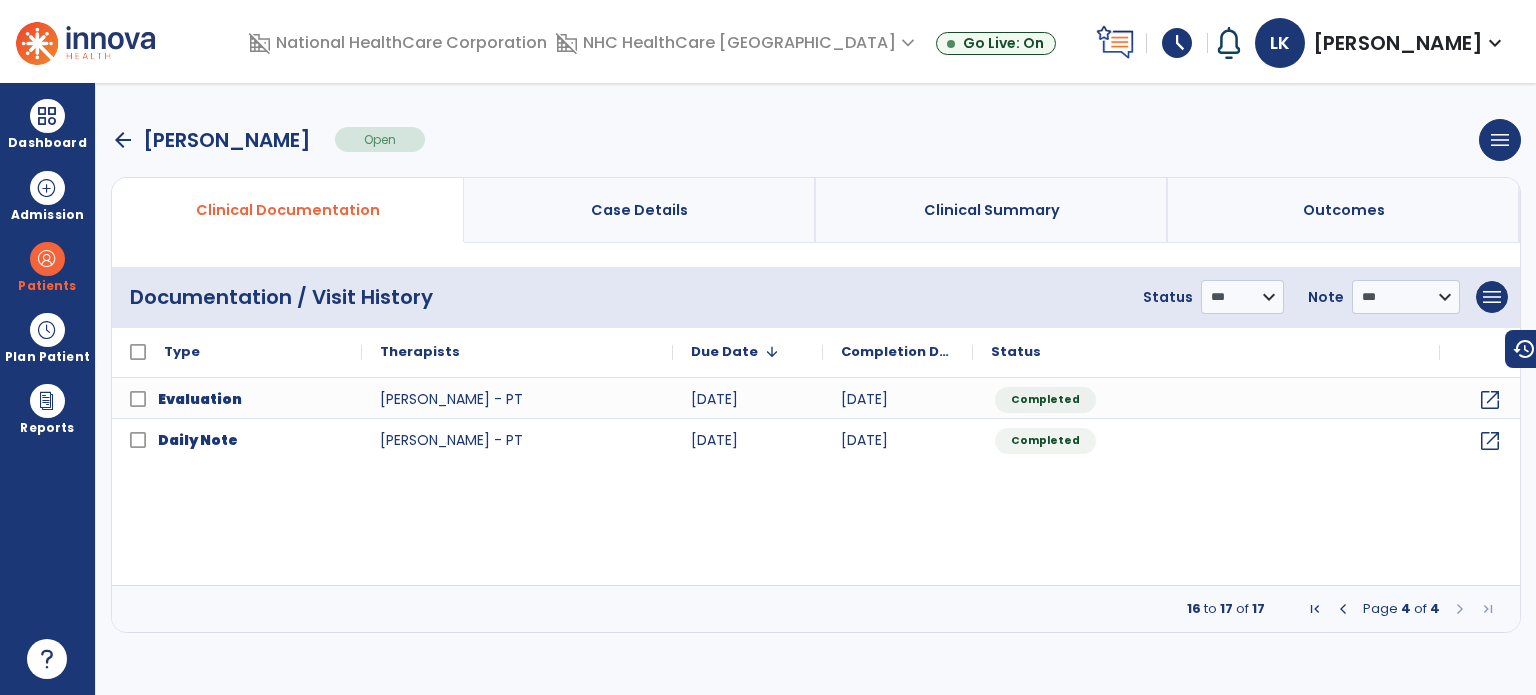 click at bounding box center [1343, 609] 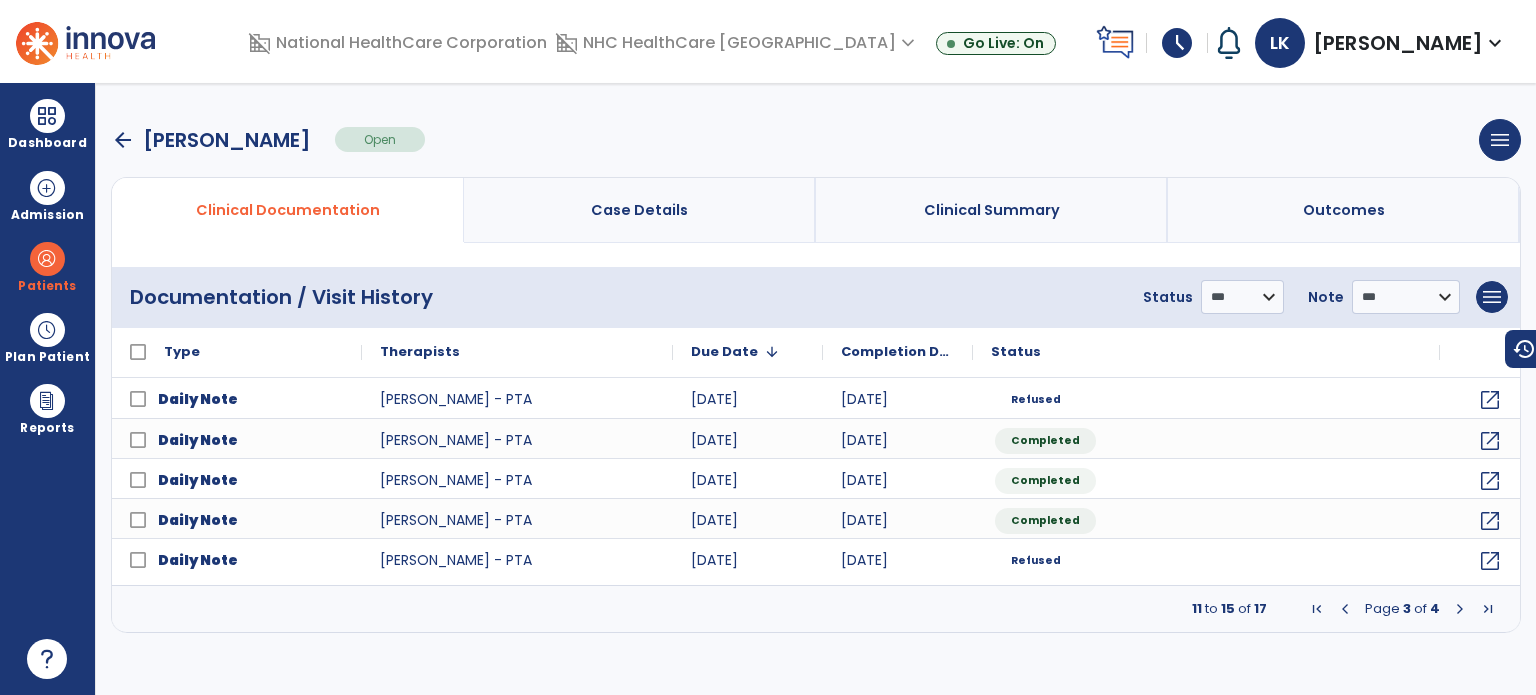click at bounding box center [1345, 609] 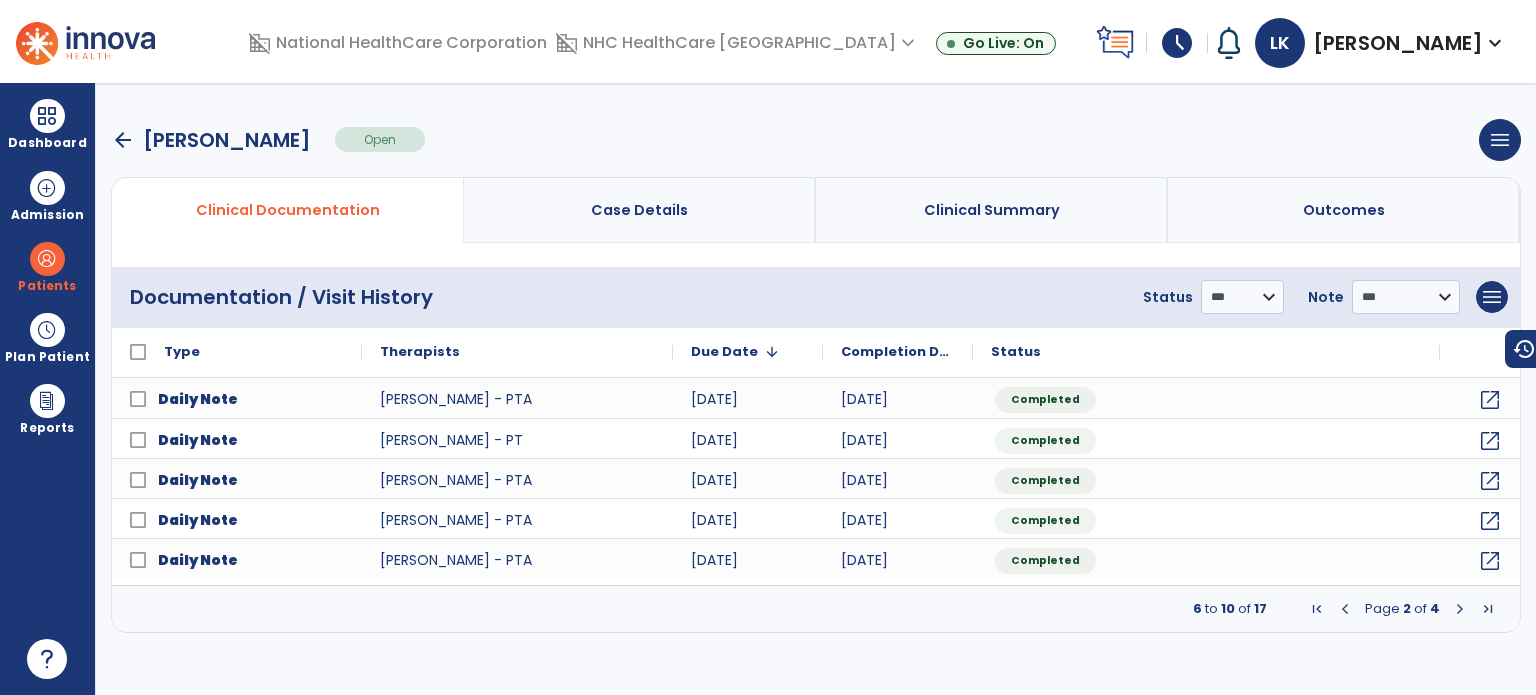 click at bounding box center [1345, 609] 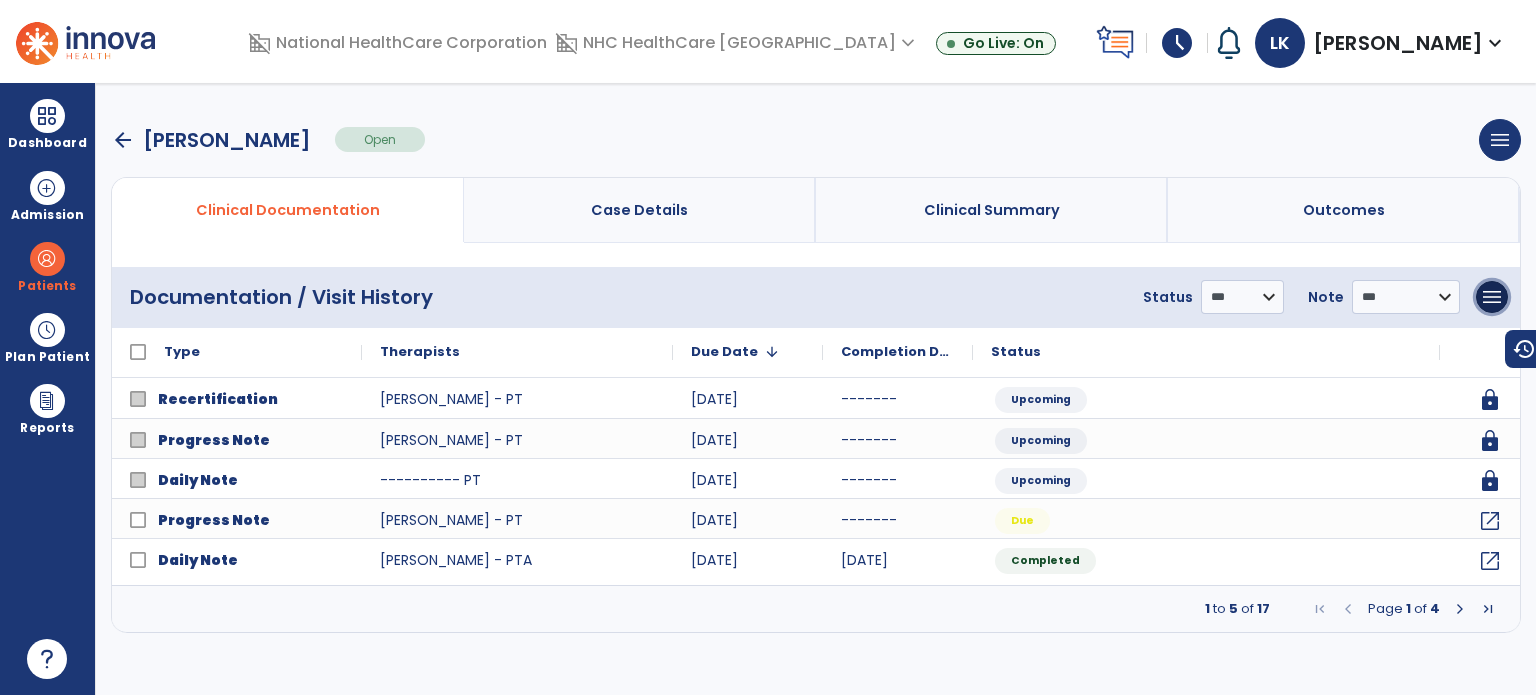 click on "menu" at bounding box center (1492, 297) 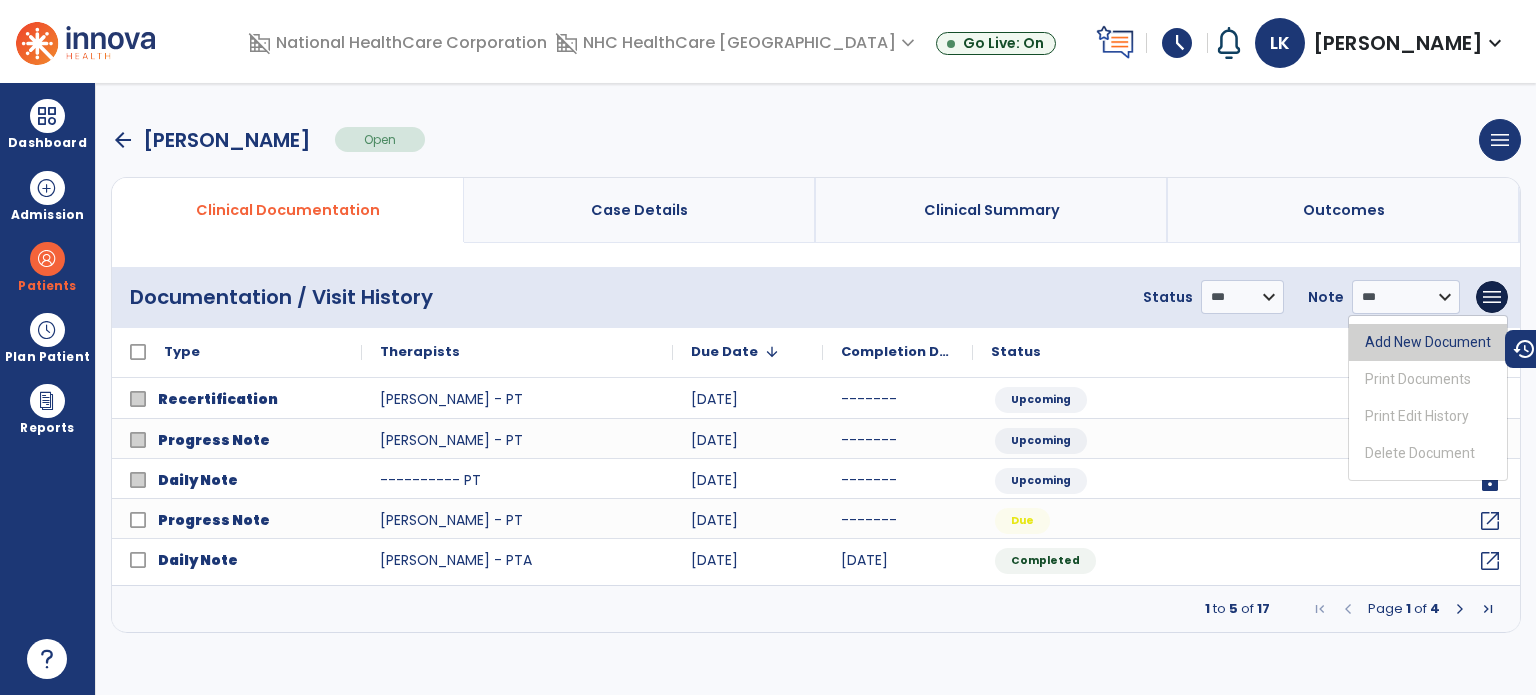 click on "Add New Document" at bounding box center [1428, 342] 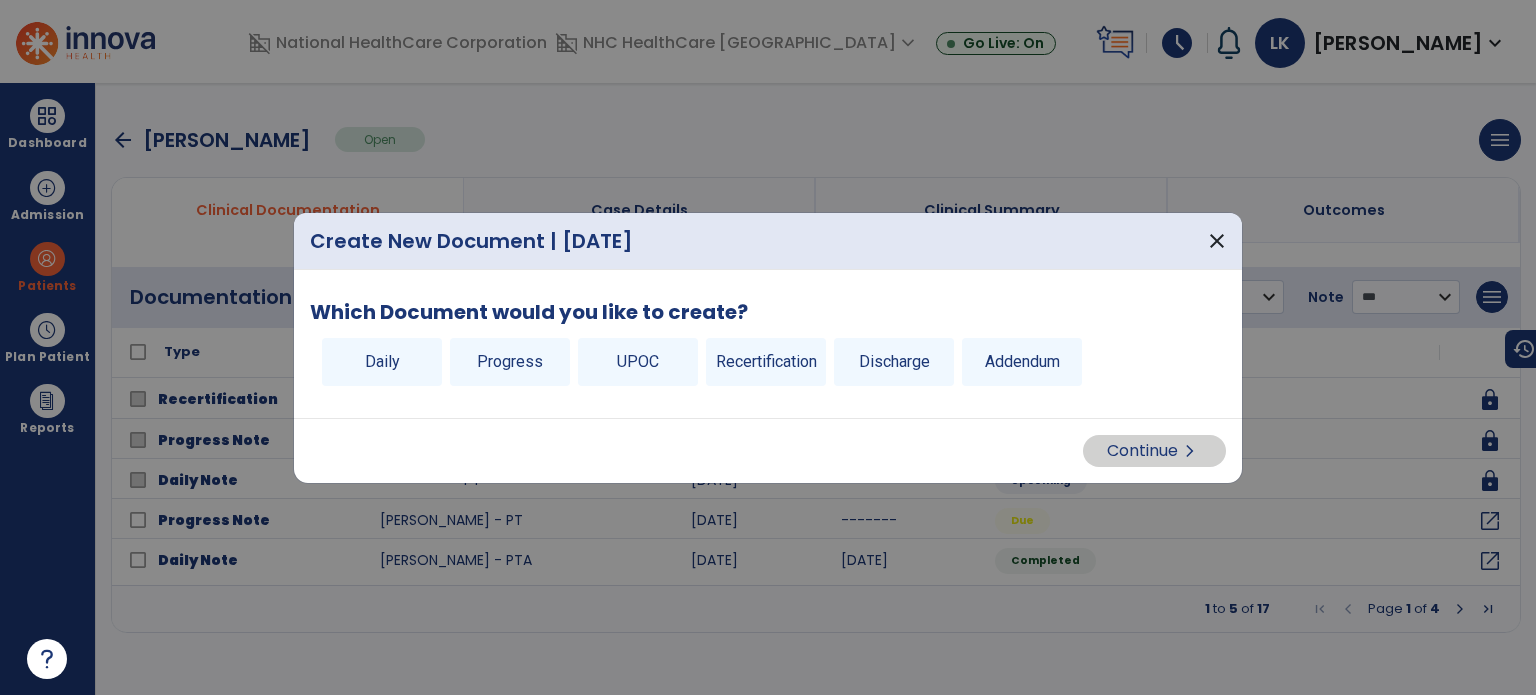 click on "Discharge" at bounding box center (894, 362) 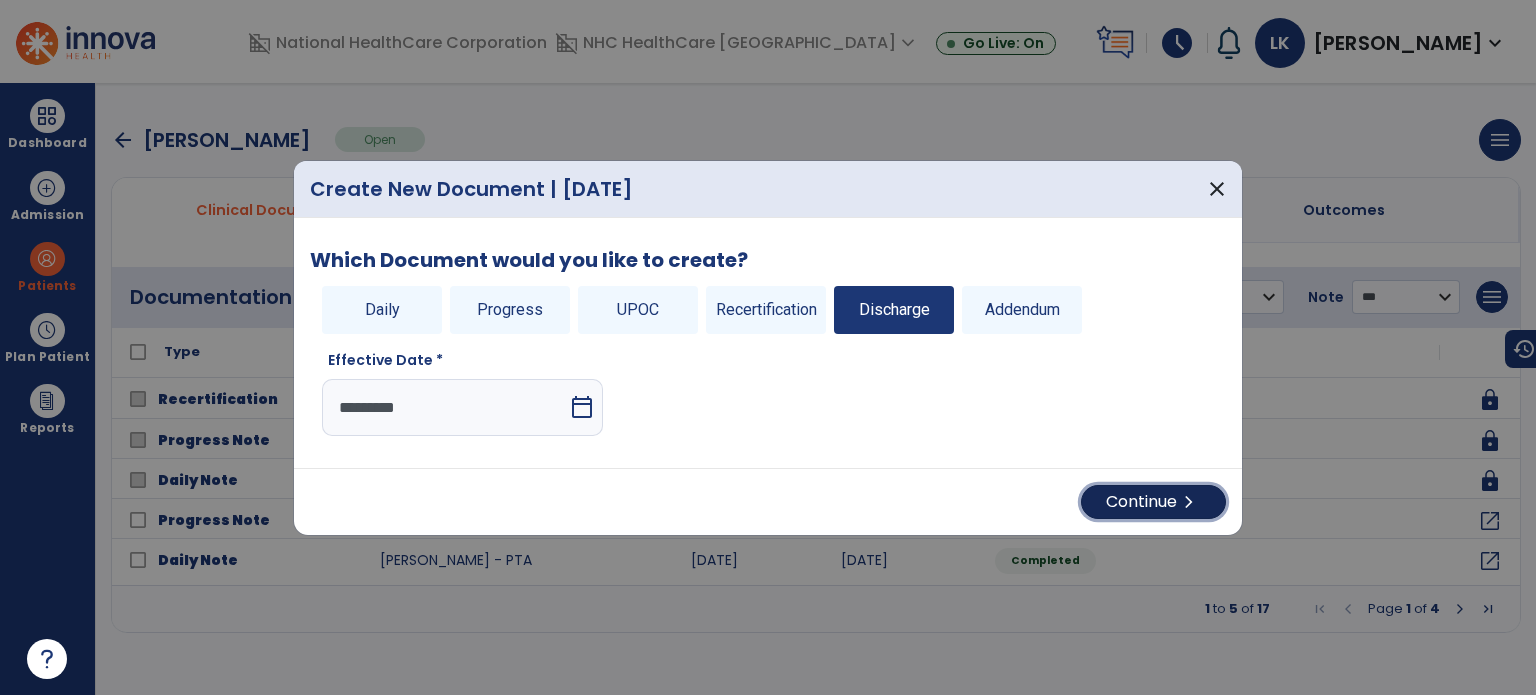 click on "Continue   chevron_right" at bounding box center [1153, 502] 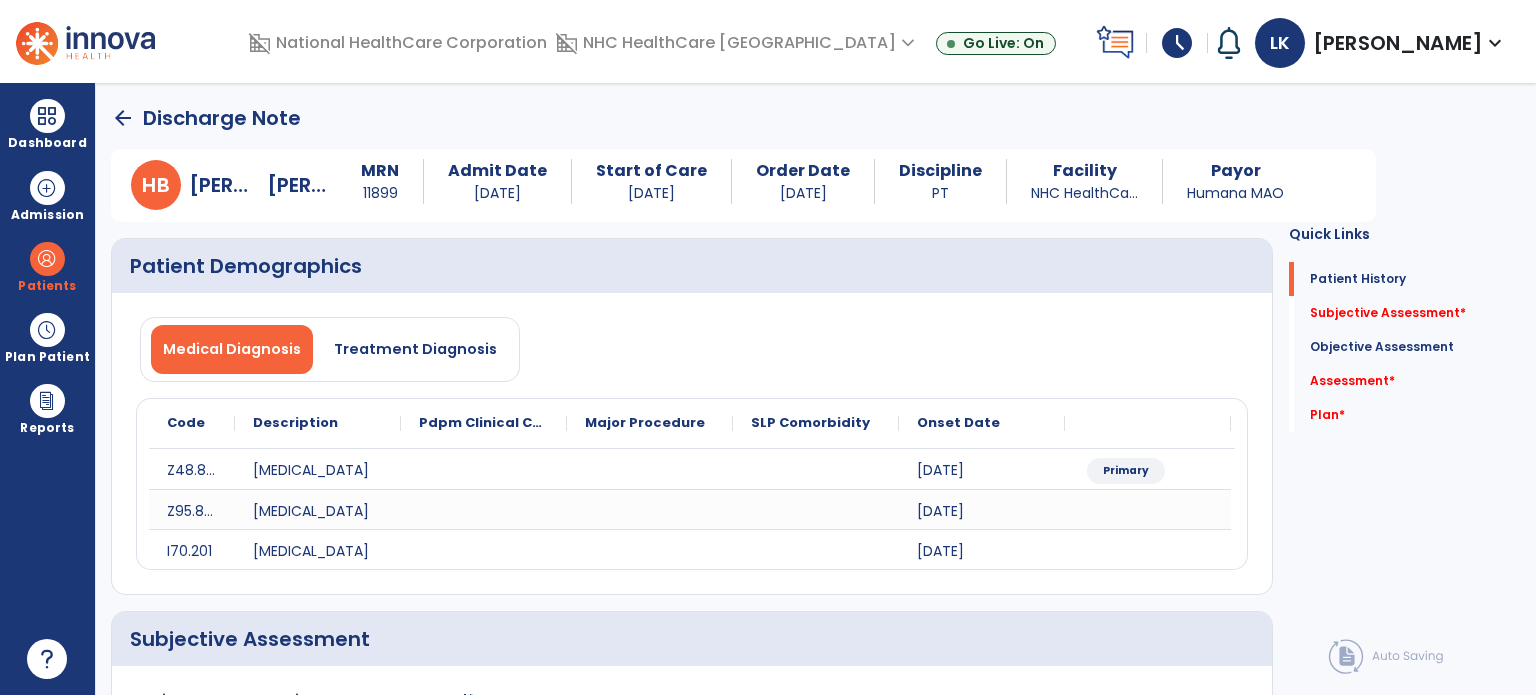 click on "Medical Diagnosis   Treatment Diagnosis
Code
Description
Pdpm Clinical Category
Z48.812" 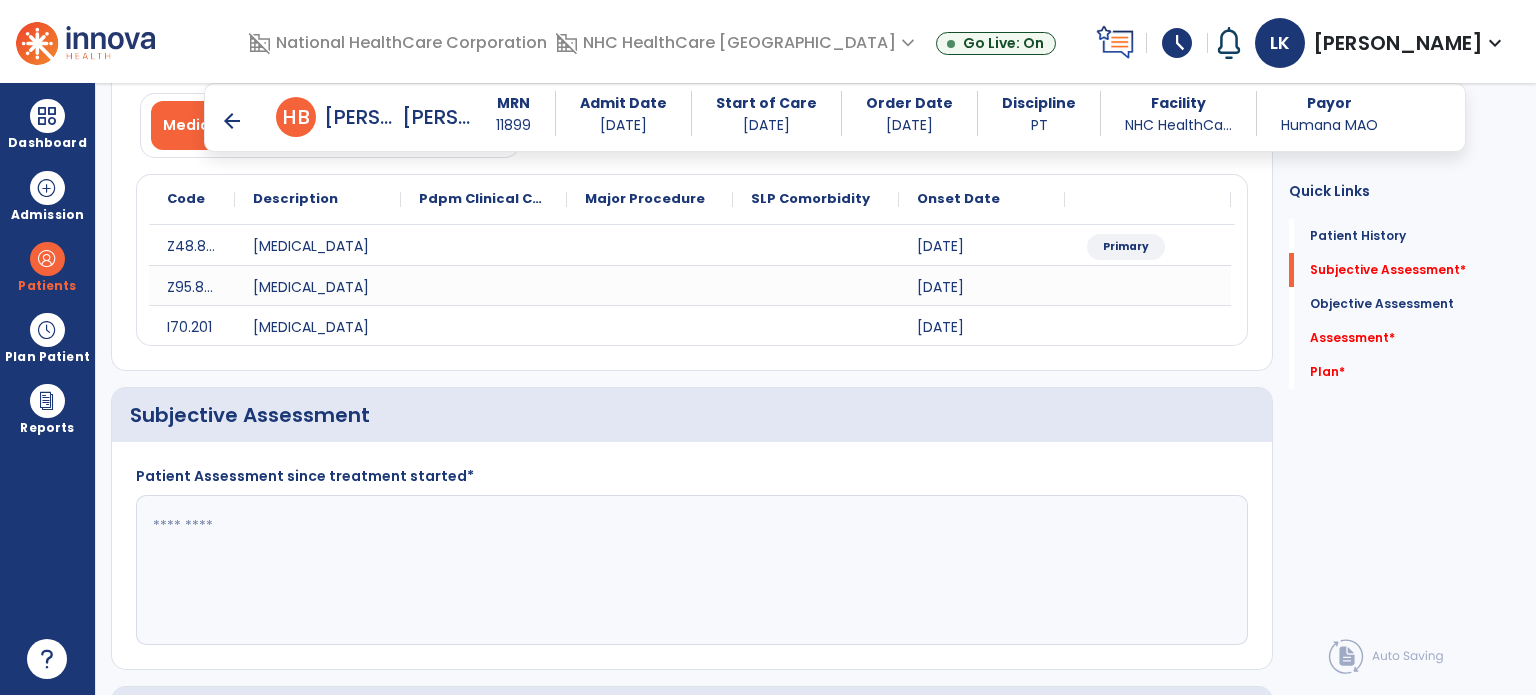 scroll, scrollTop: 400, scrollLeft: 0, axis: vertical 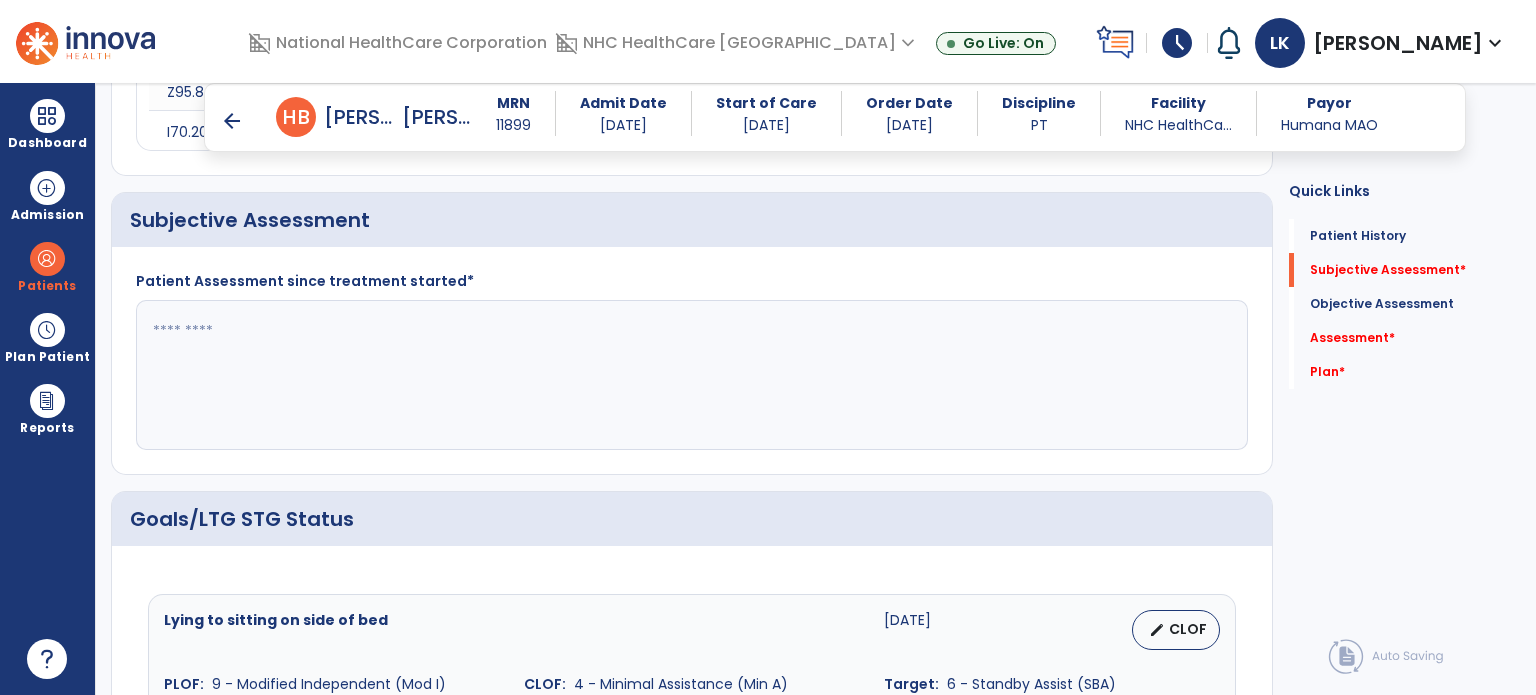 click 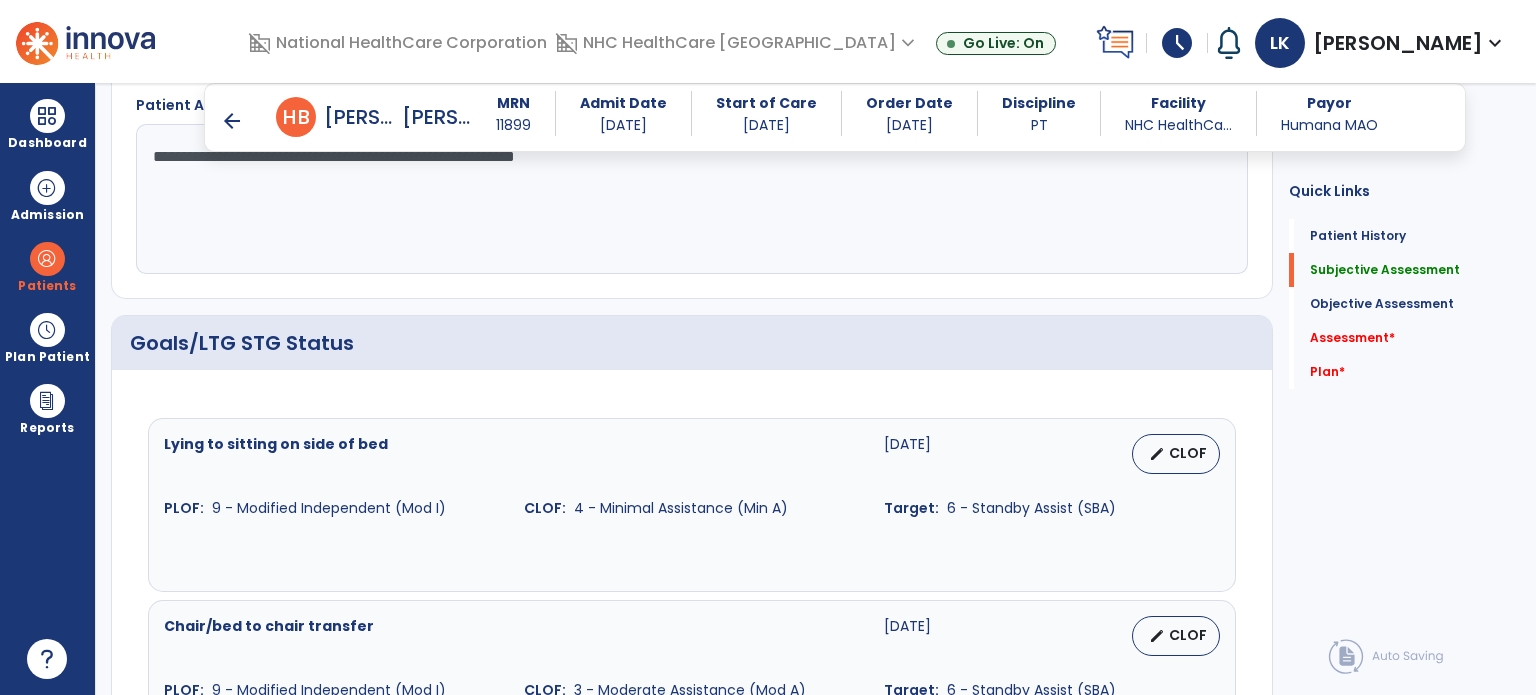 scroll, scrollTop: 700, scrollLeft: 0, axis: vertical 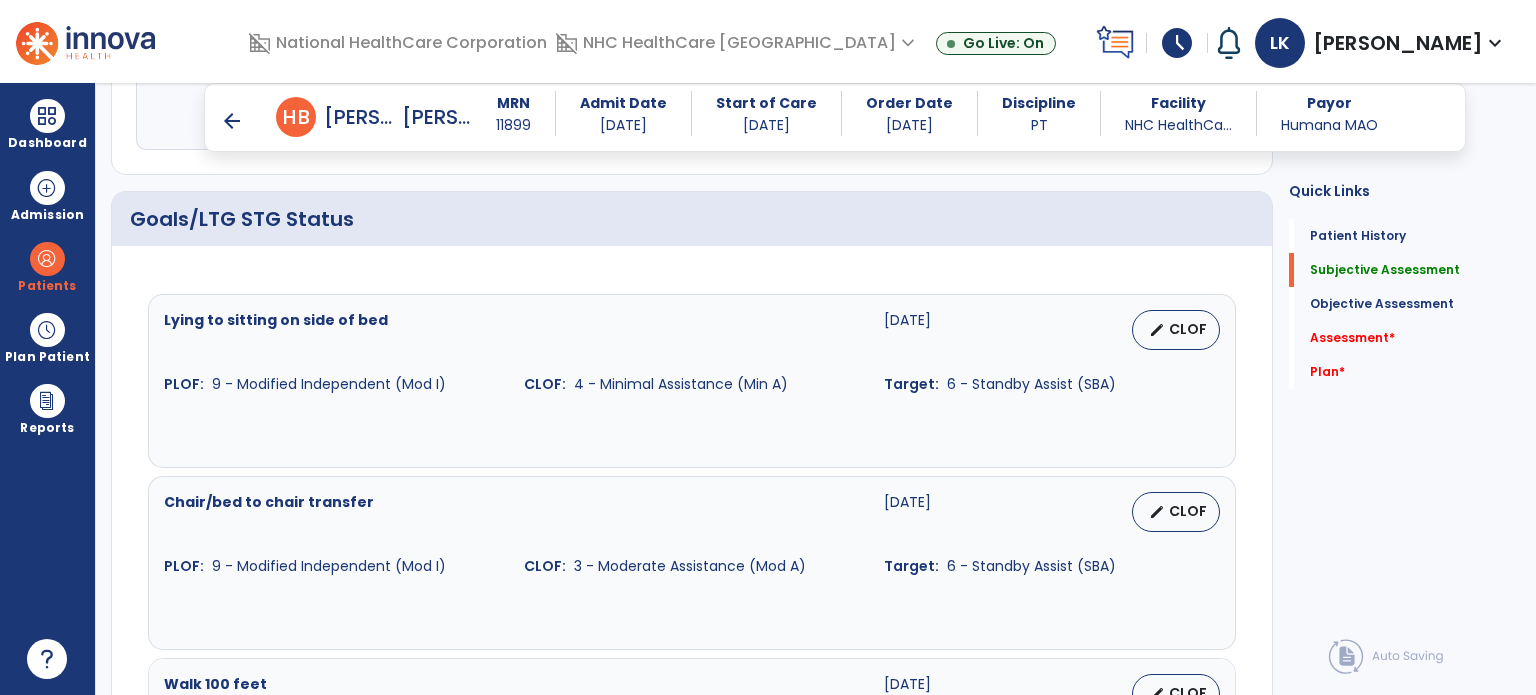 type on "**********" 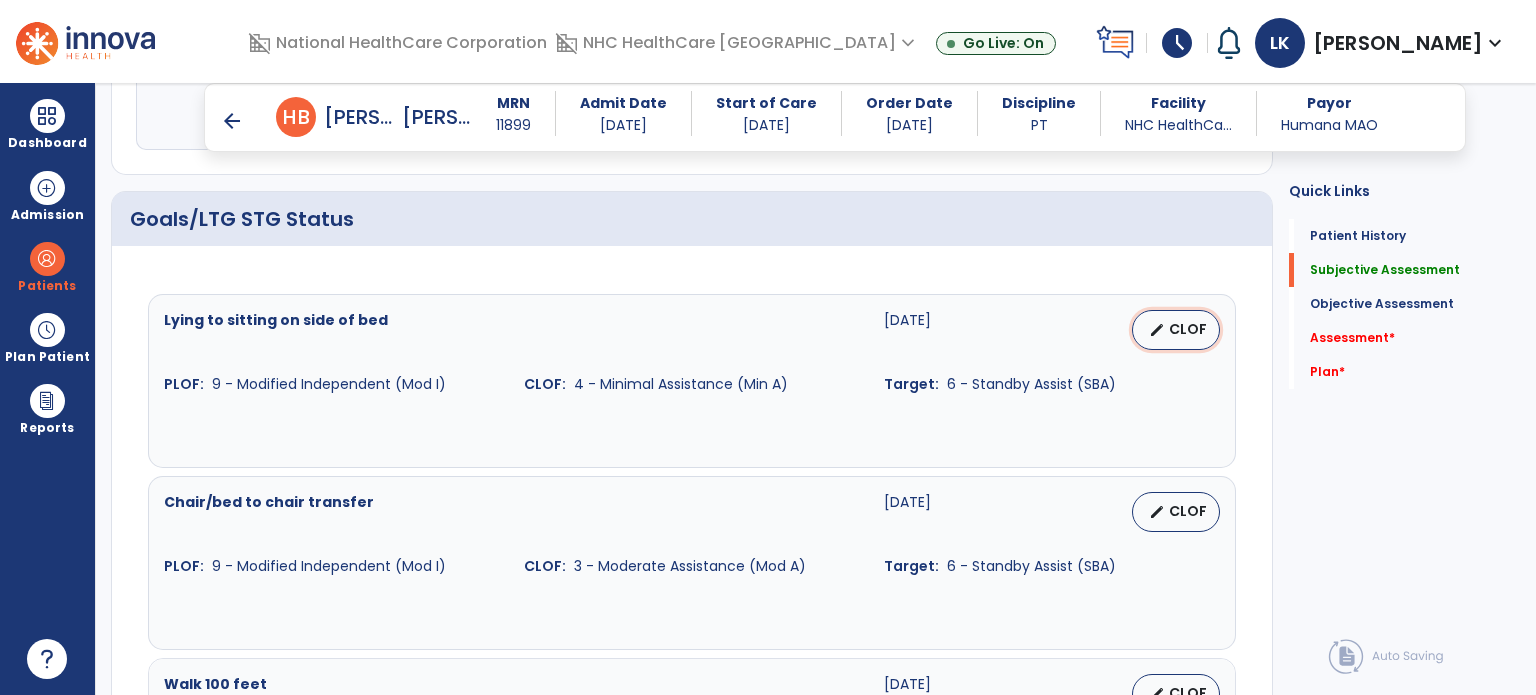 click on "edit" at bounding box center (1157, 330) 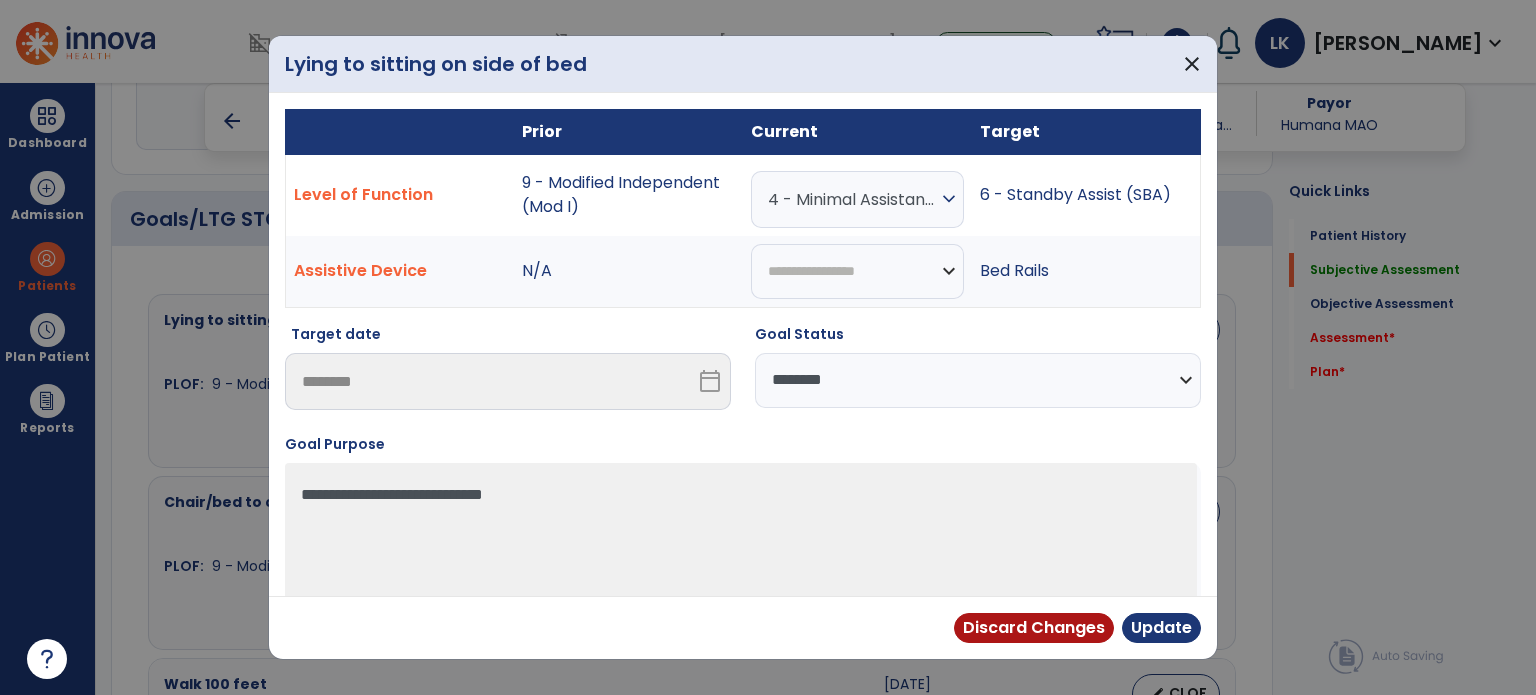 drag, startPoint x: 916, startPoint y: 367, endPoint x: 916, endPoint y: 402, distance: 35 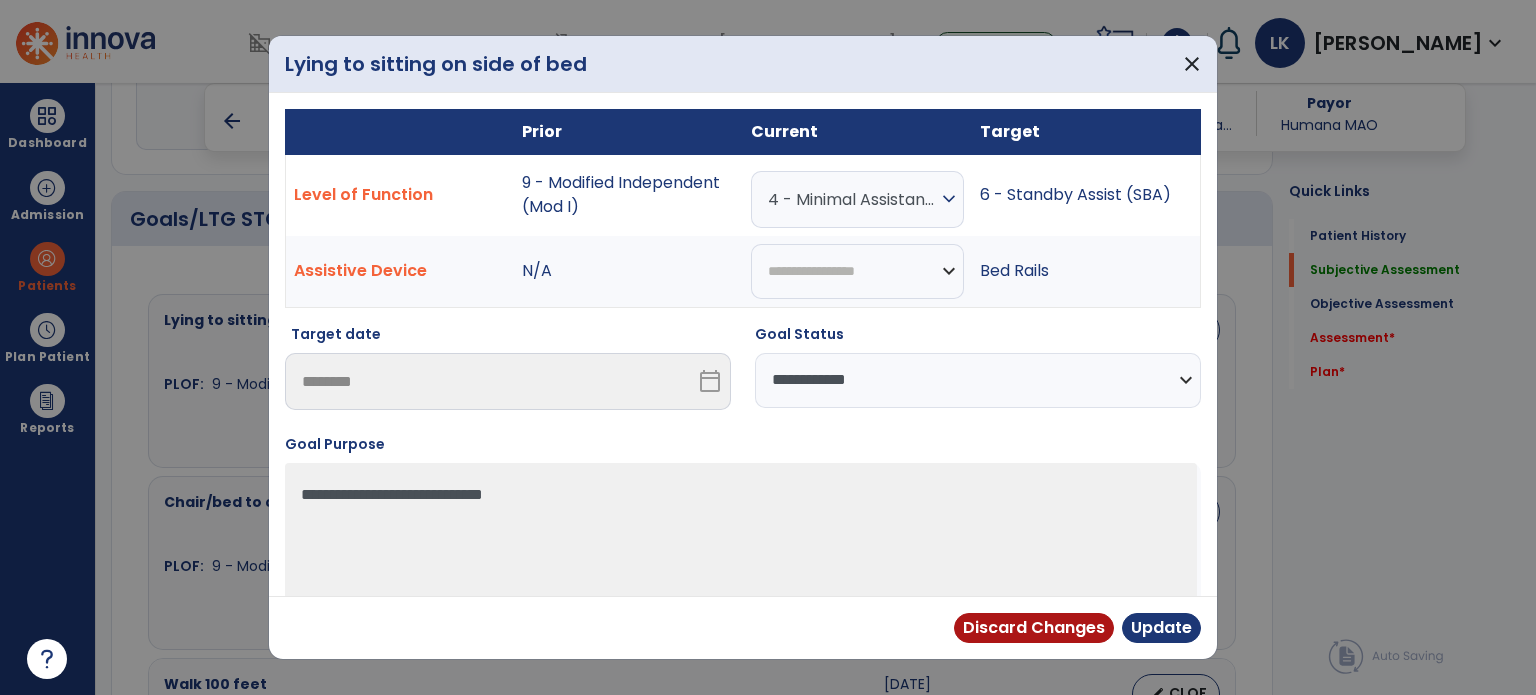 click on "**********" at bounding box center (978, 380) 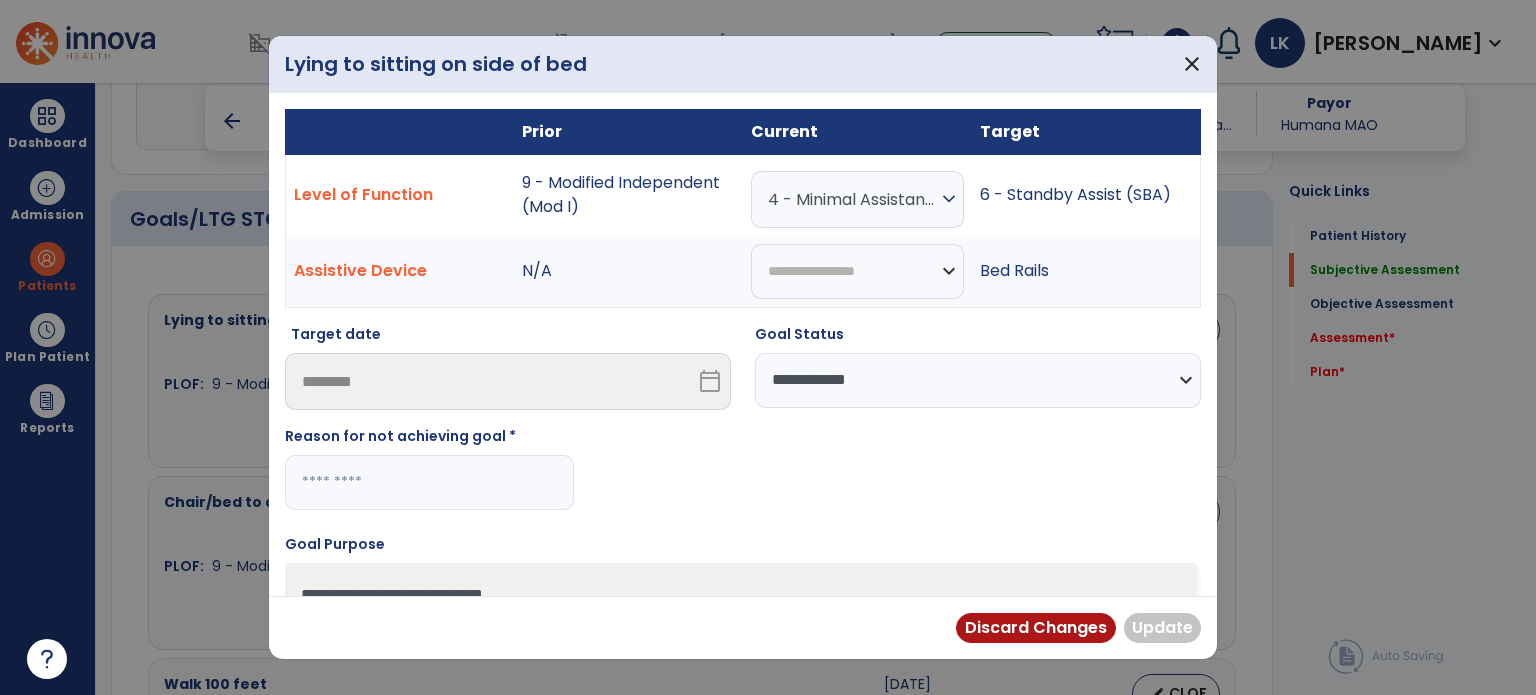 click at bounding box center [429, 482] 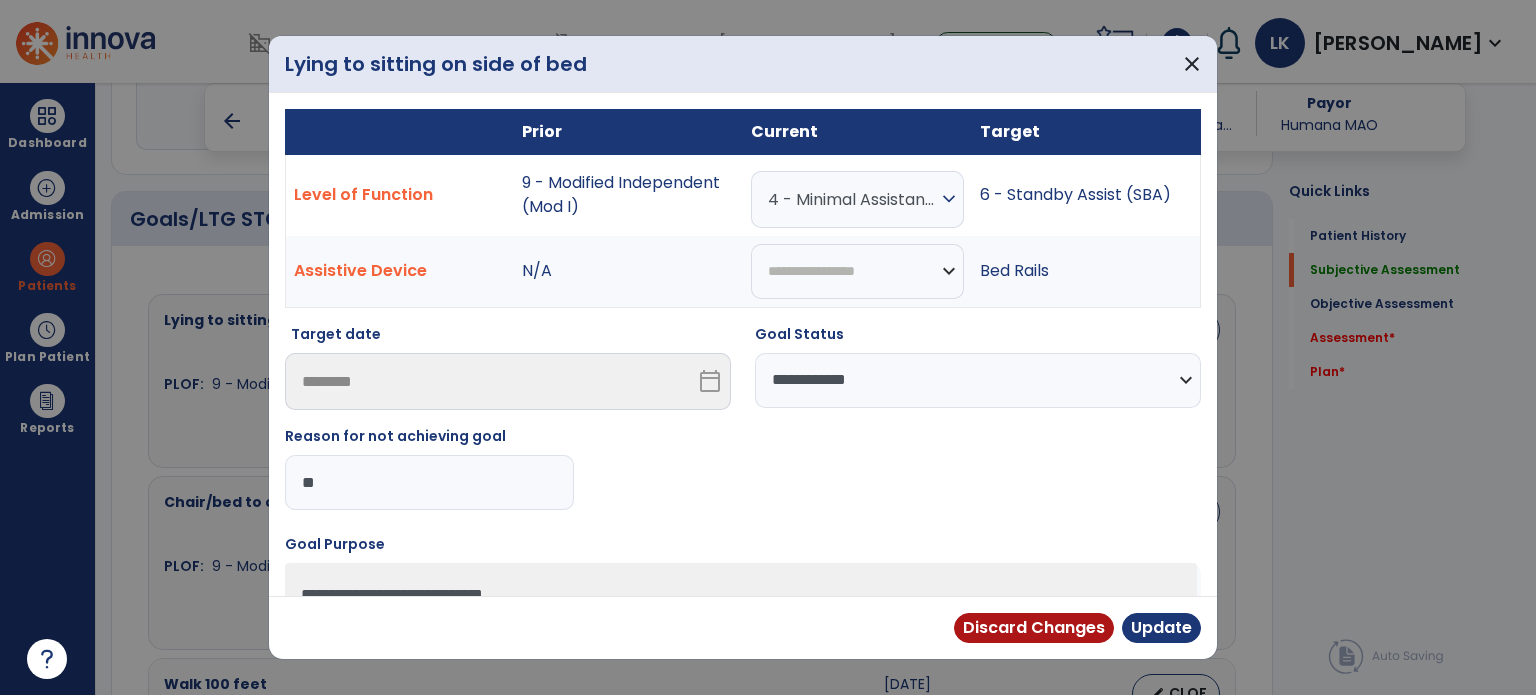 type on "*" 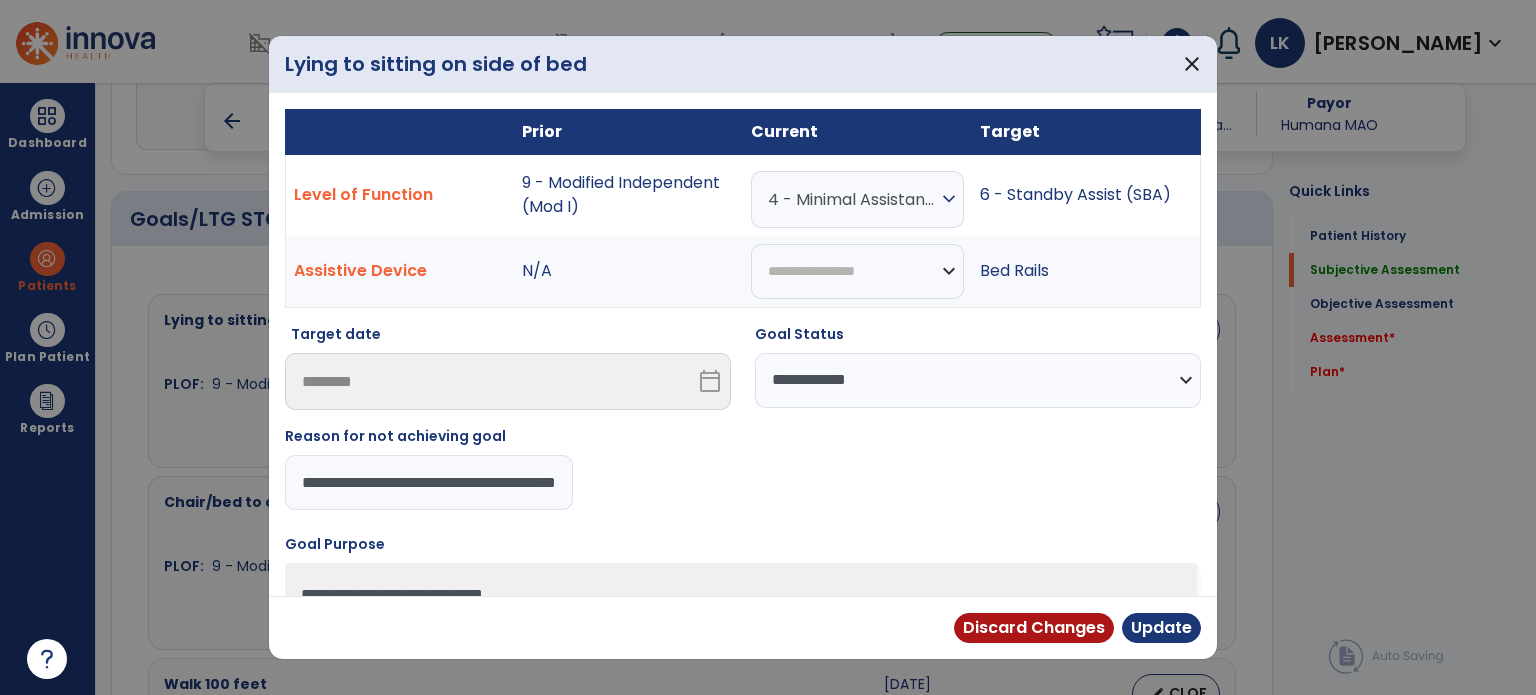 scroll, scrollTop: 0, scrollLeft: 92, axis: horizontal 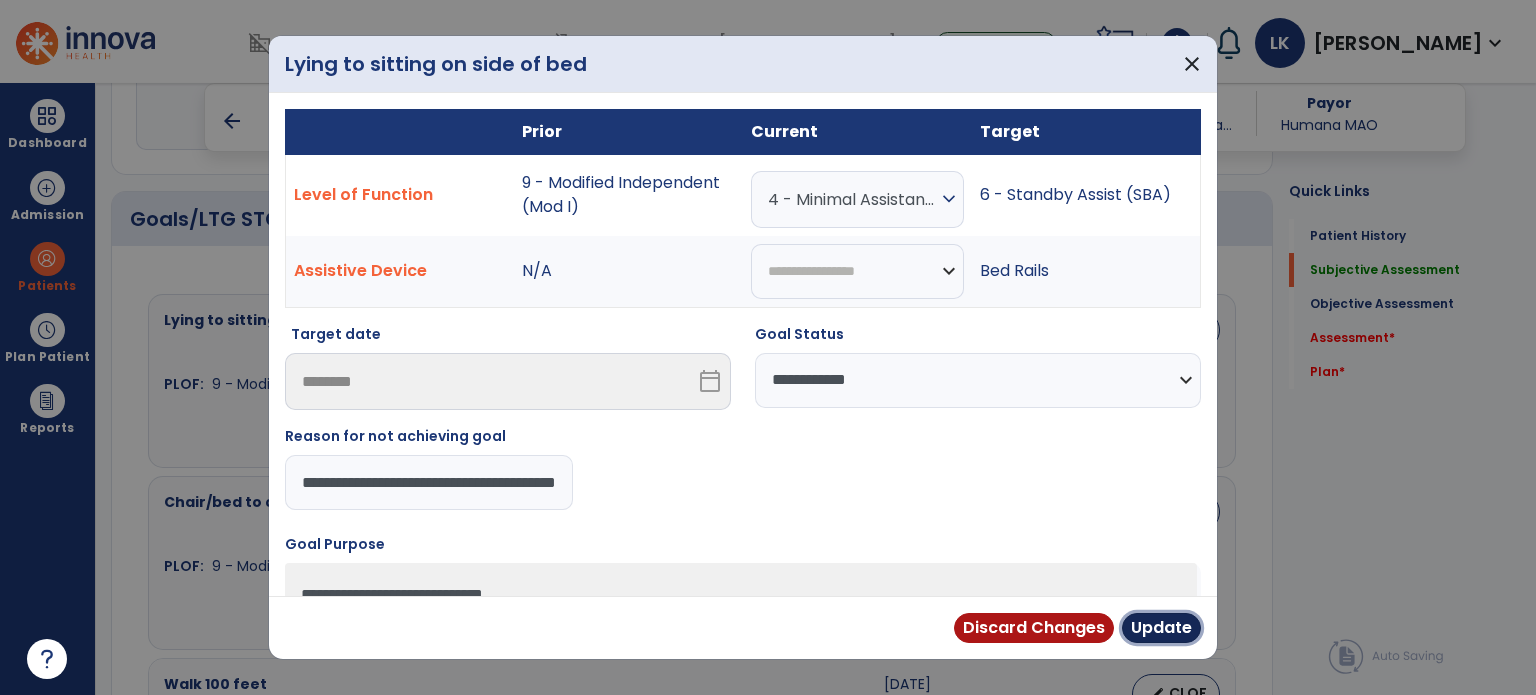 click on "Update" at bounding box center (1161, 628) 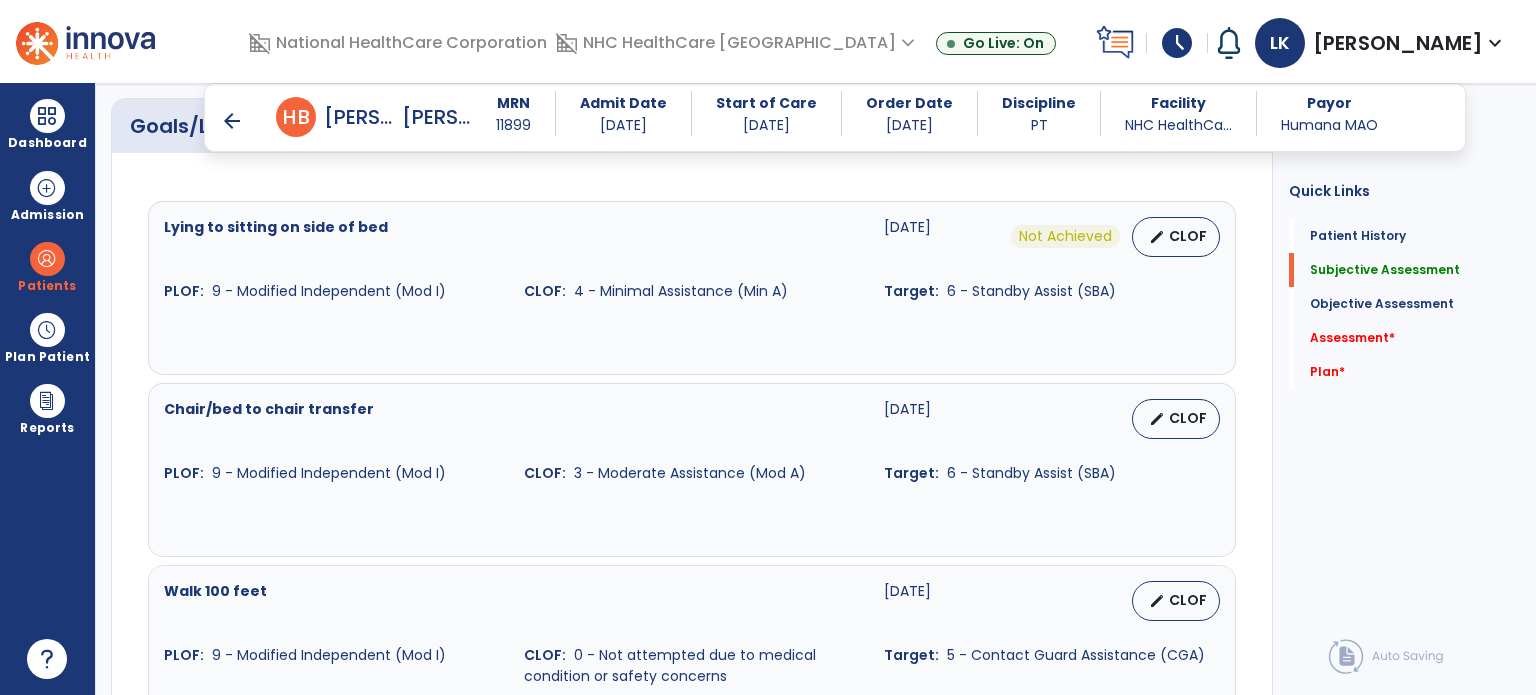 scroll, scrollTop: 900, scrollLeft: 0, axis: vertical 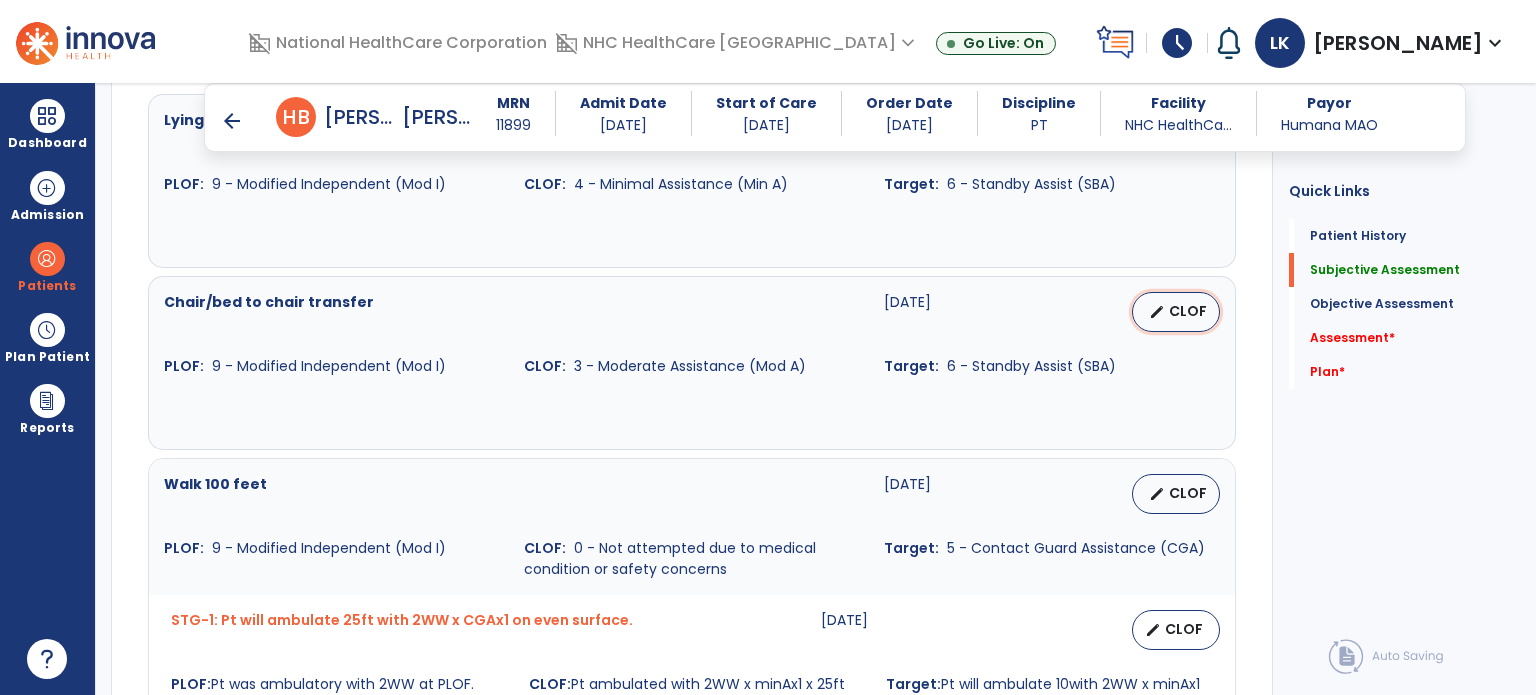 click on "edit" at bounding box center [1157, 312] 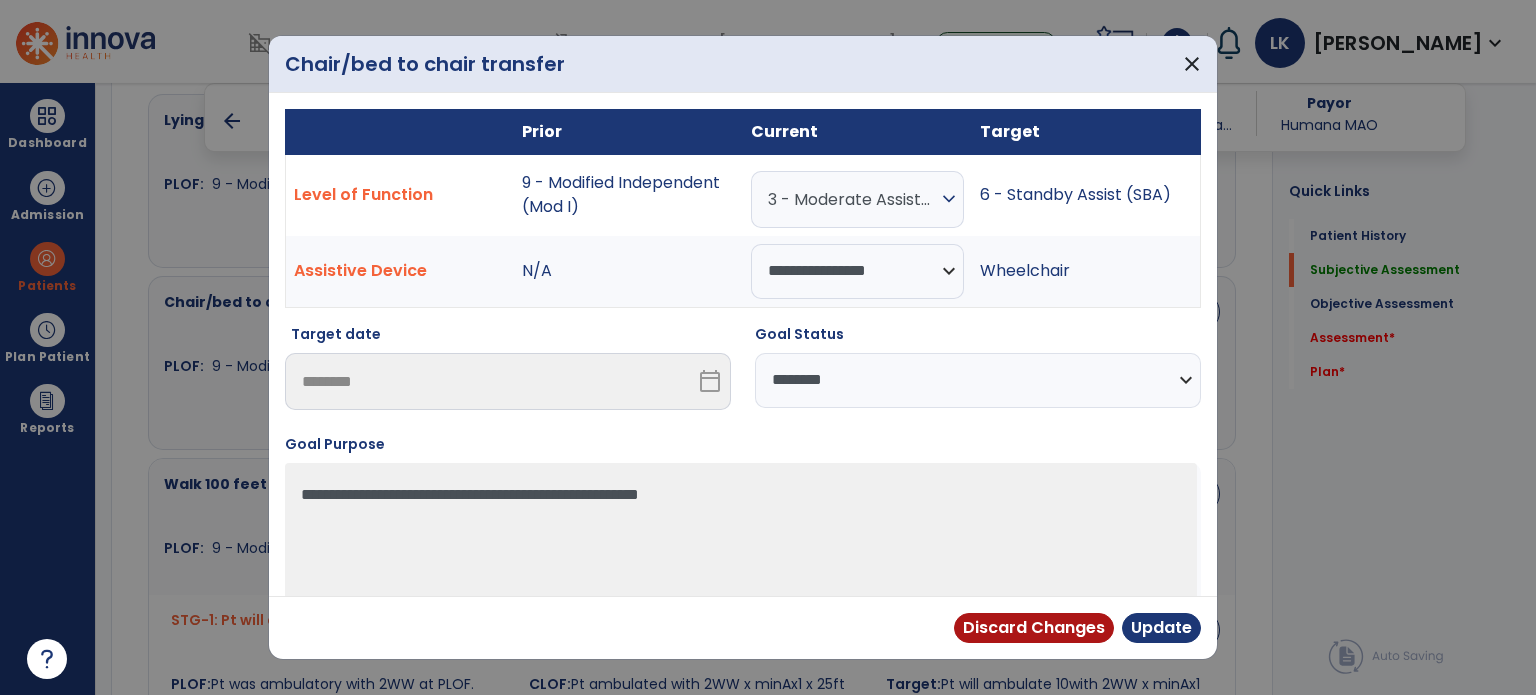 click on "**********" at bounding box center (978, 380) 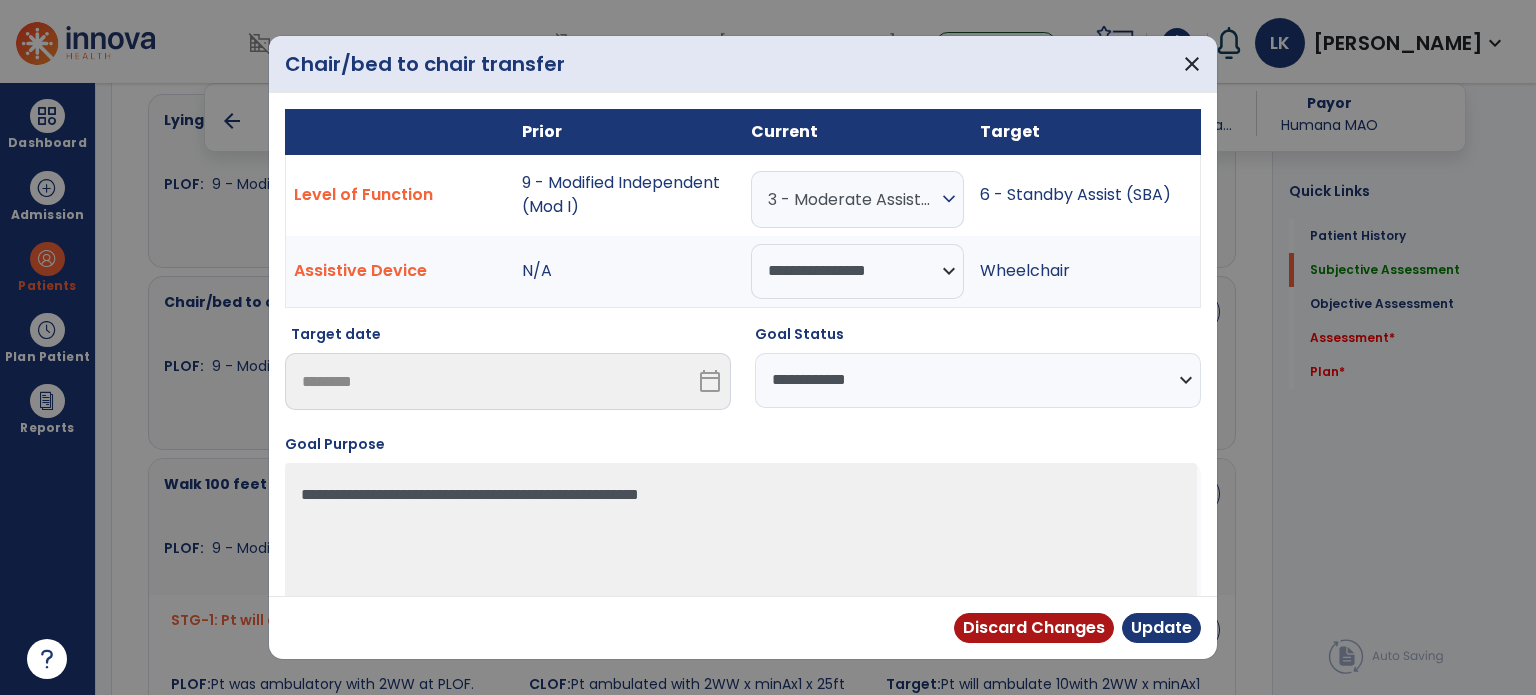click on "**********" at bounding box center [978, 380] 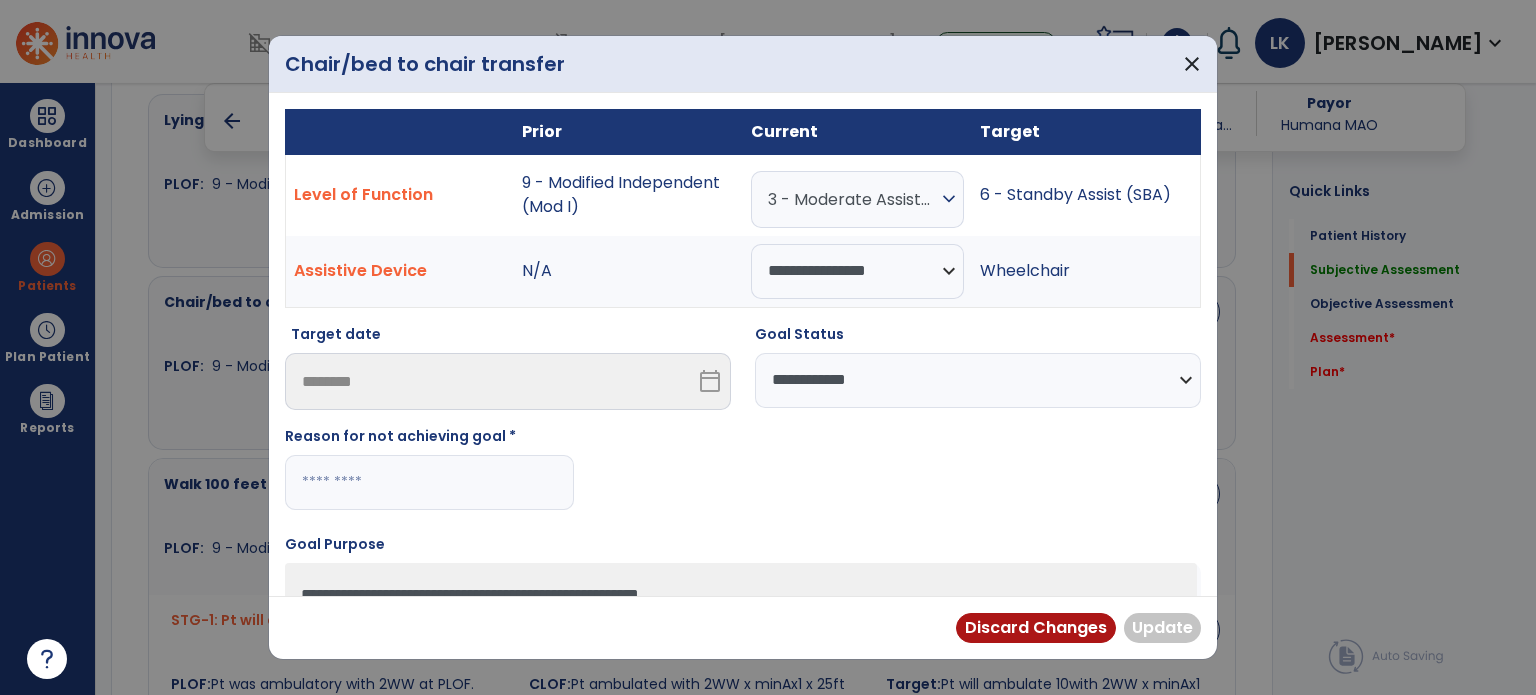click at bounding box center (429, 482) 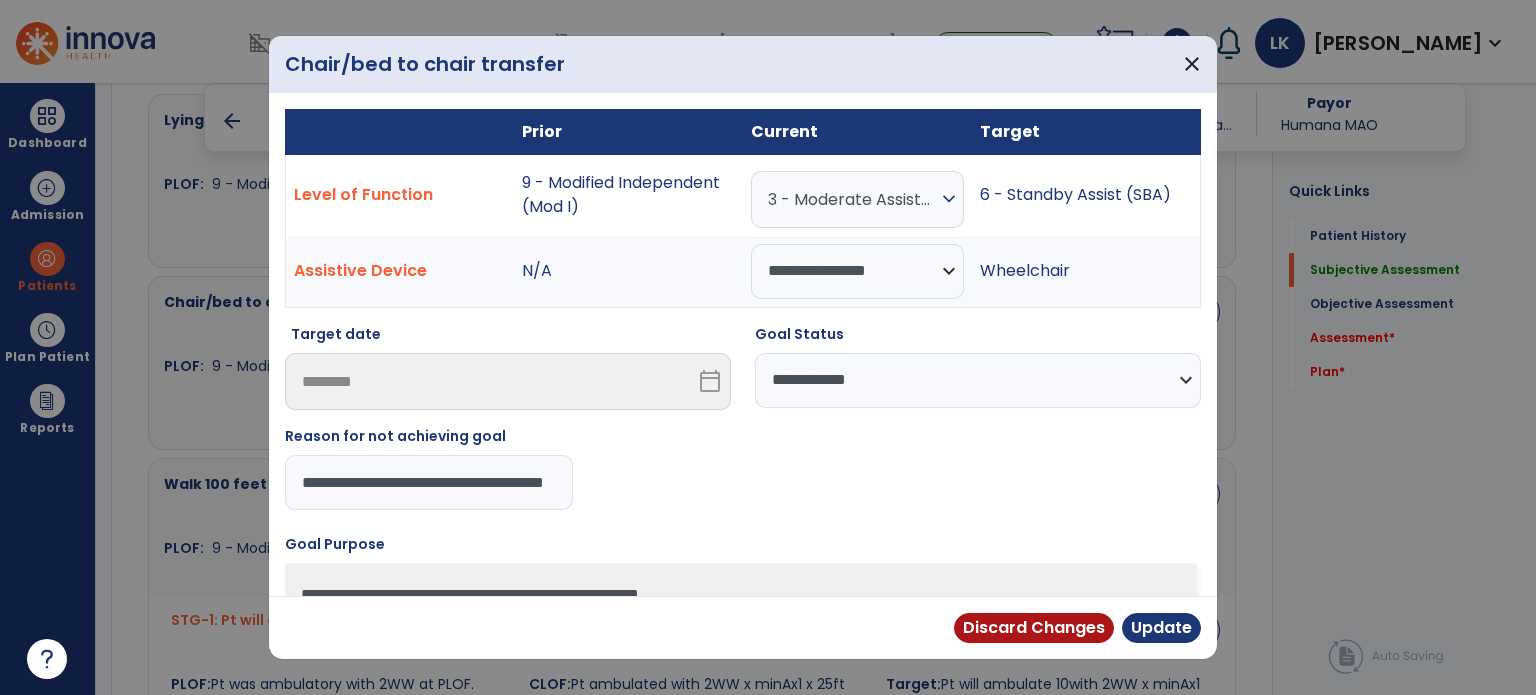 scroll, scrollTop: 0, scrollLeft: 80, axis: horizontal 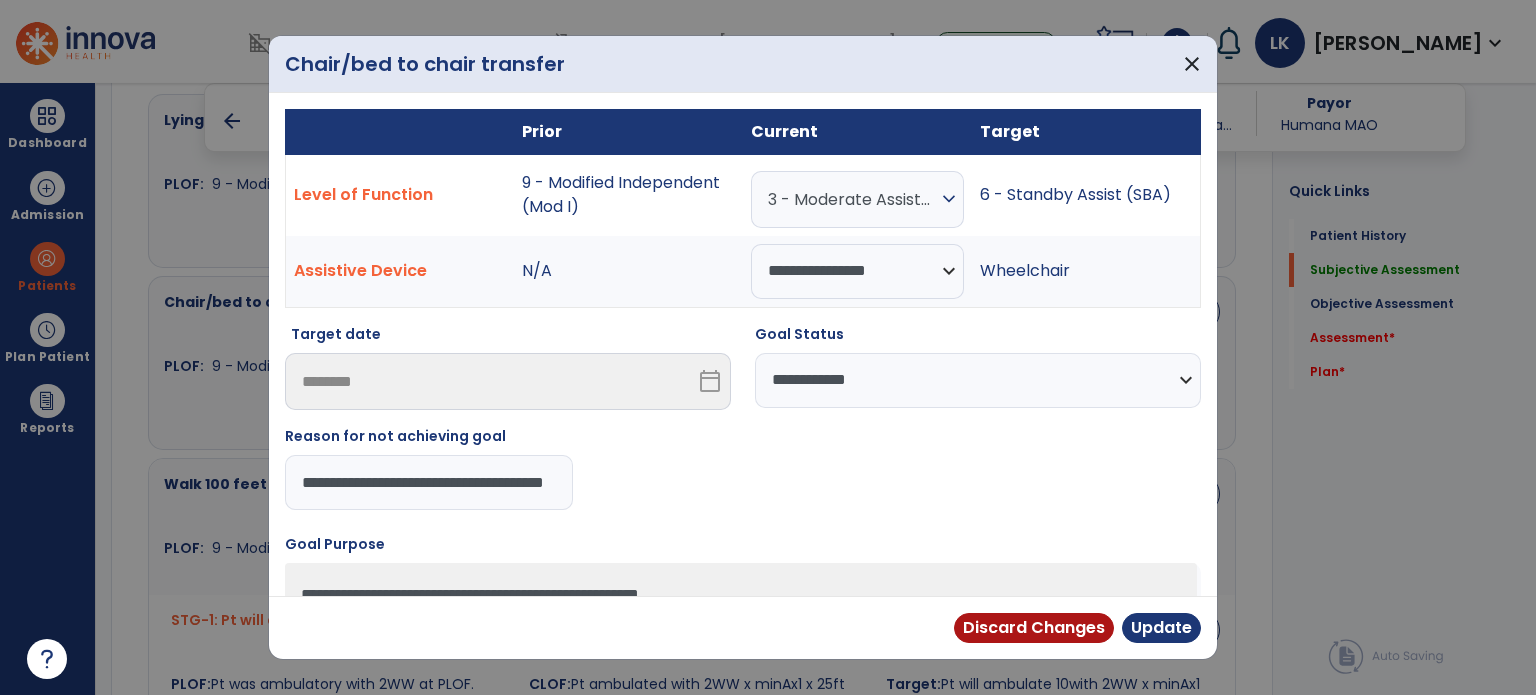 type on "**********" 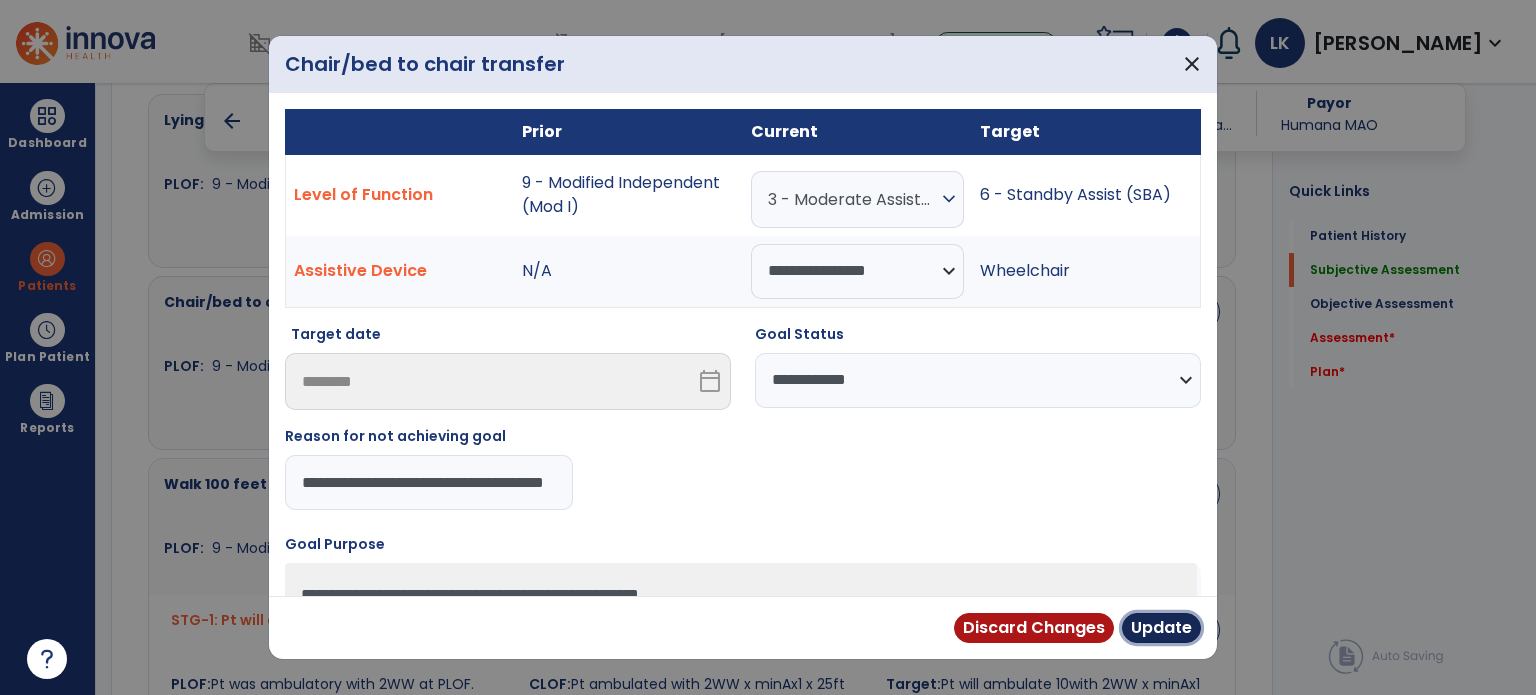 scroll, scrollTop: 0, scrollLeft: 0, axis: both 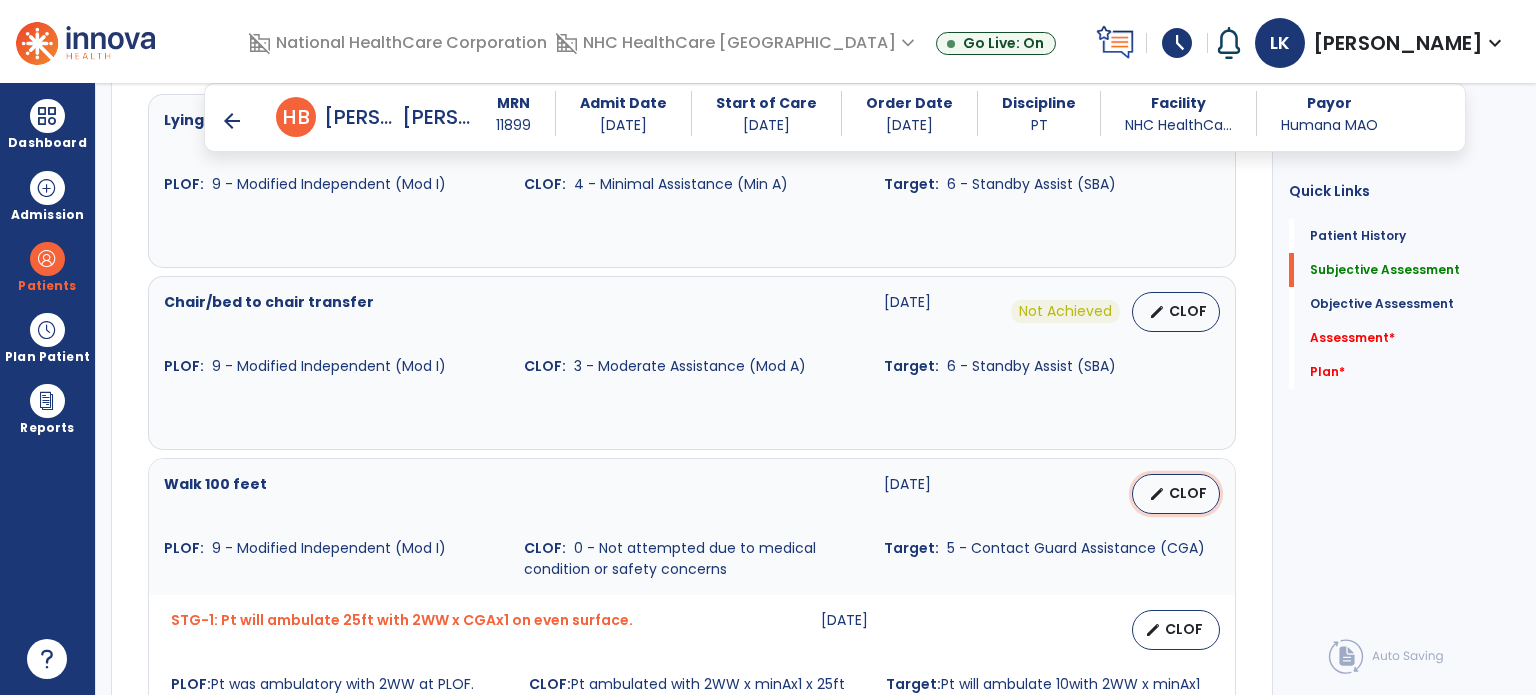 click on "edit" at bounding box center [1157, 494] 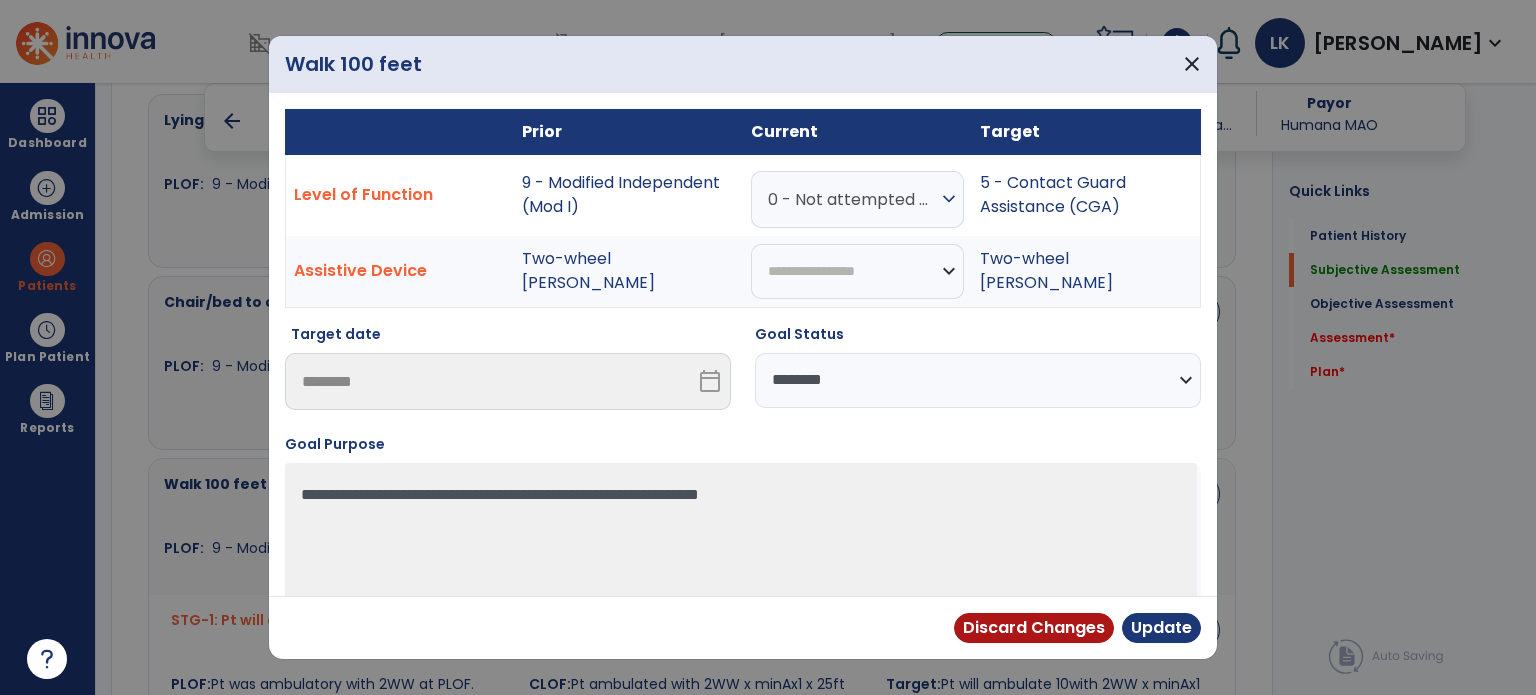 click on "**********" at bounding box center [978, 380] 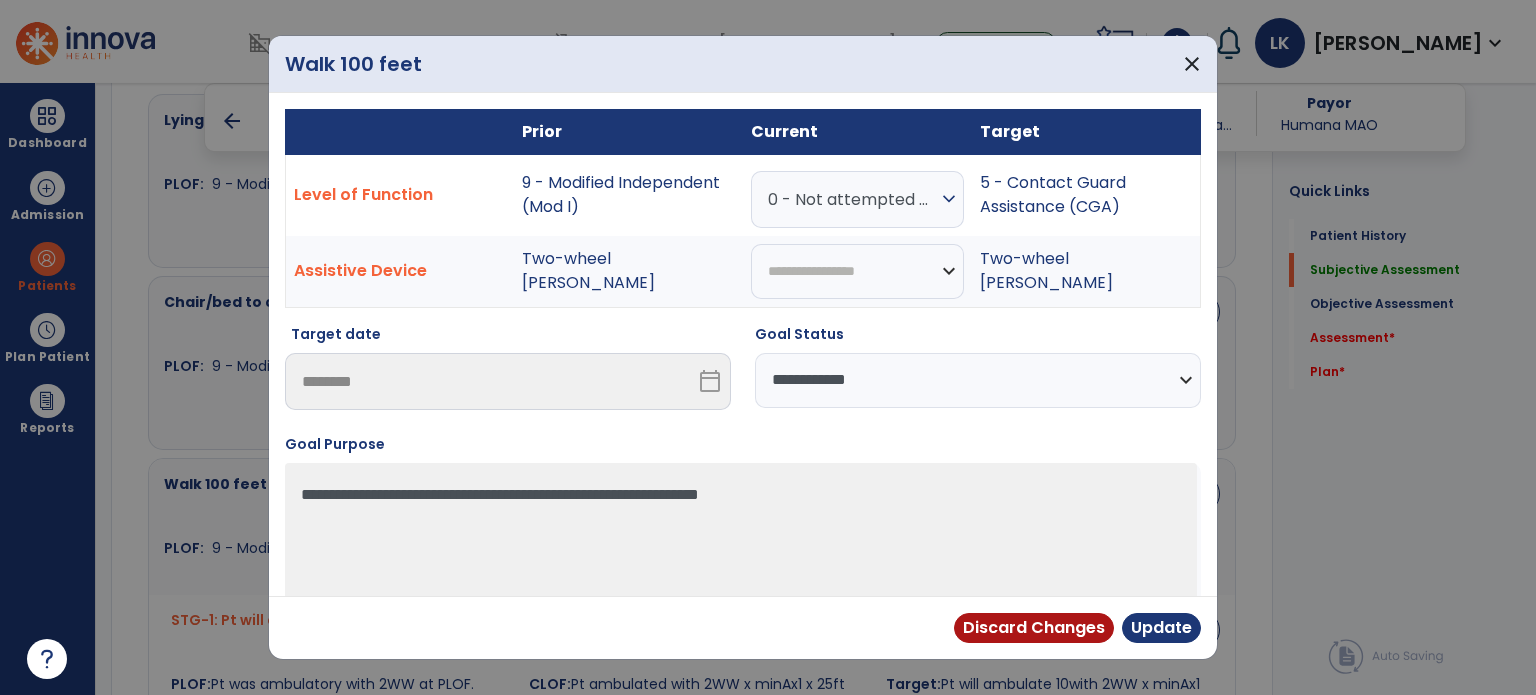 click on "**********" at bounding box center (978, 380) 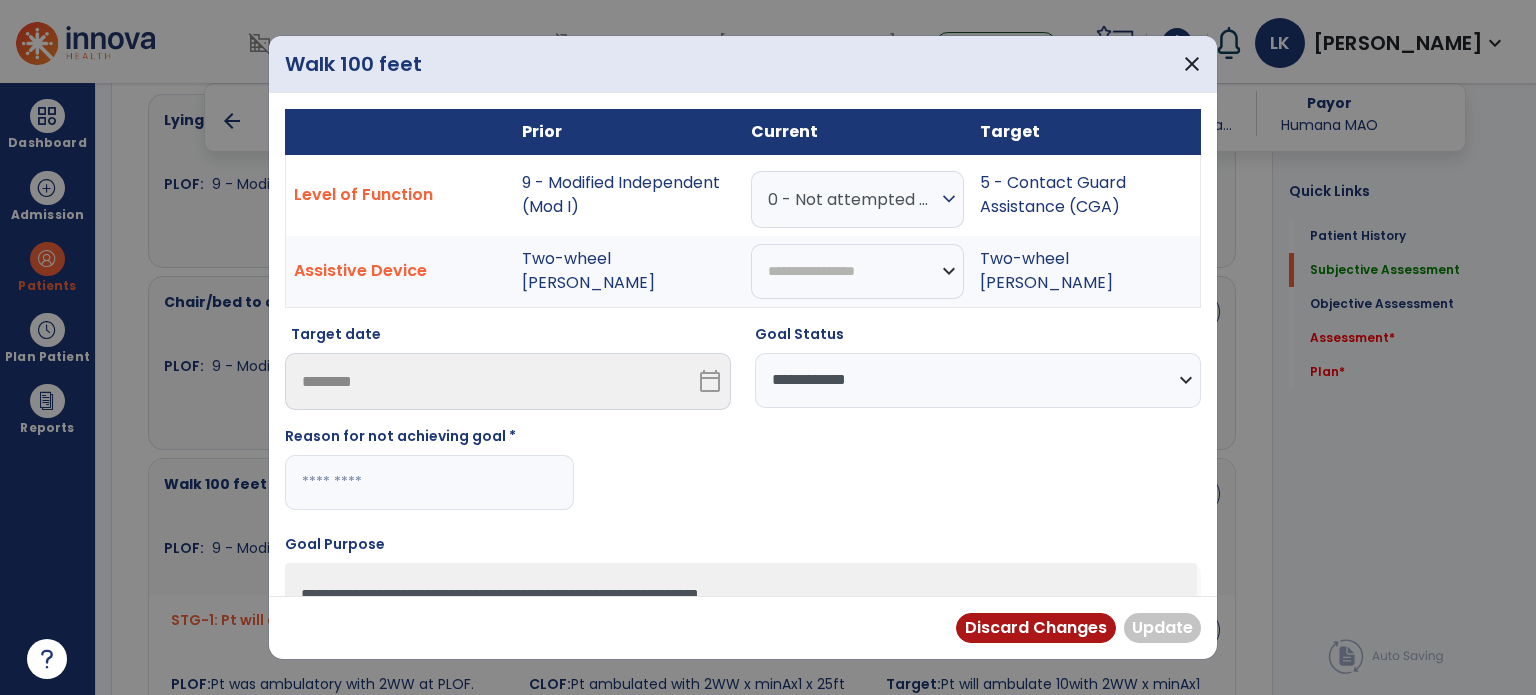 click at bounding box center (429, 482) 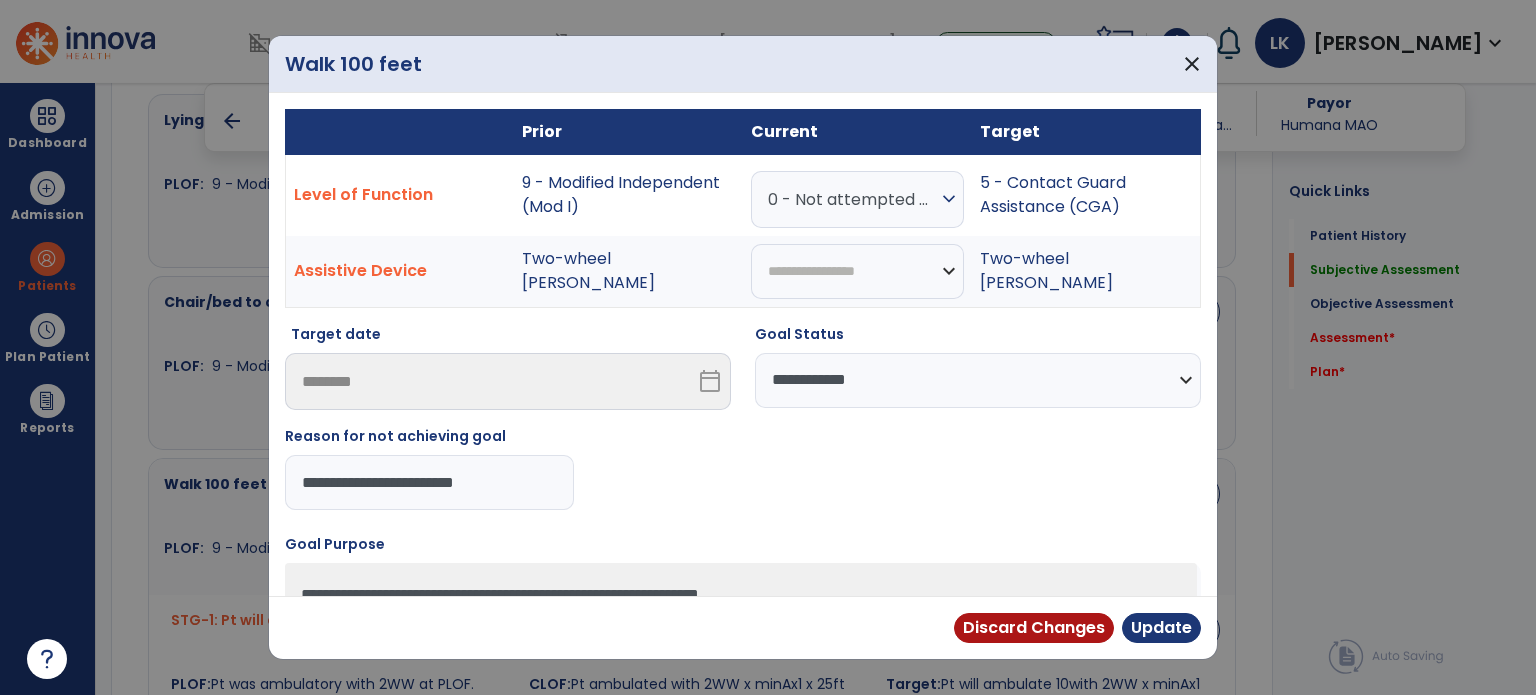 type on "**********" 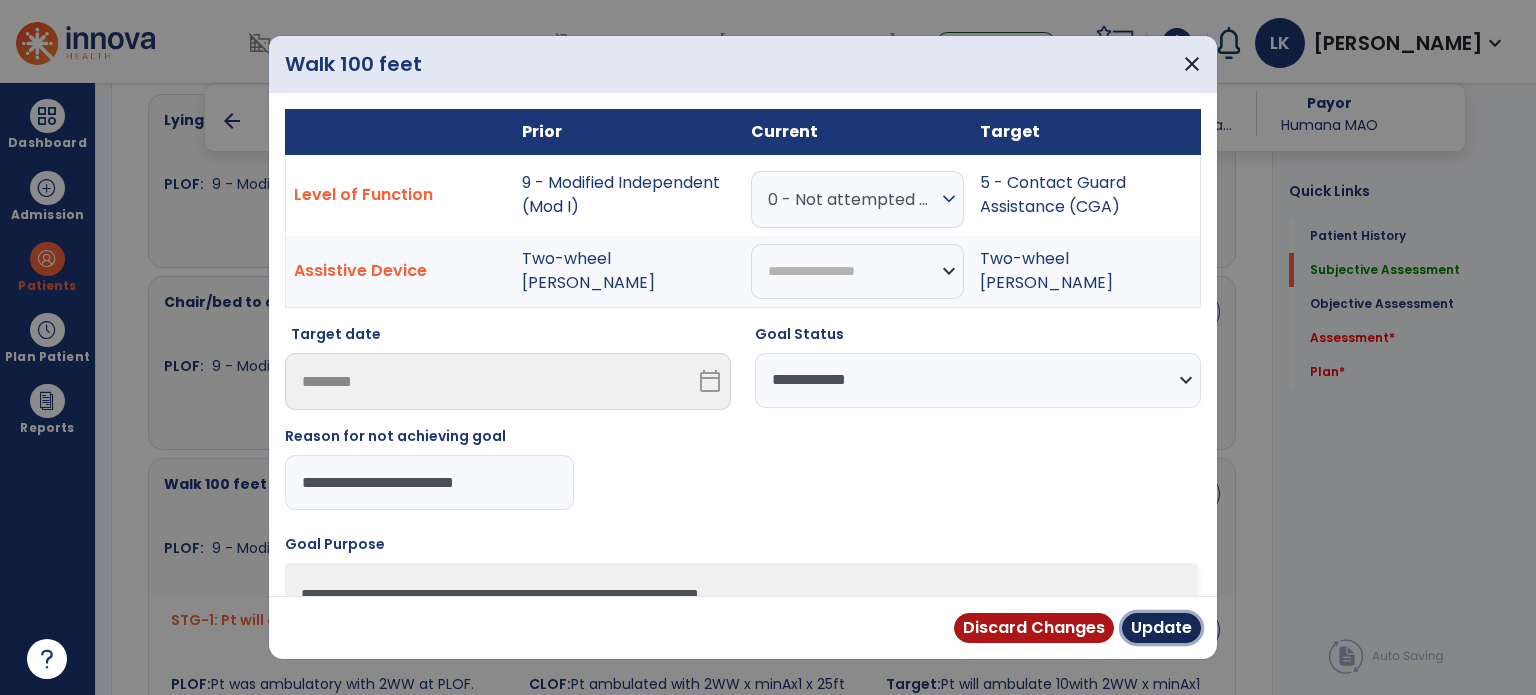 click on "Update" at bounding box center [1161, 628] 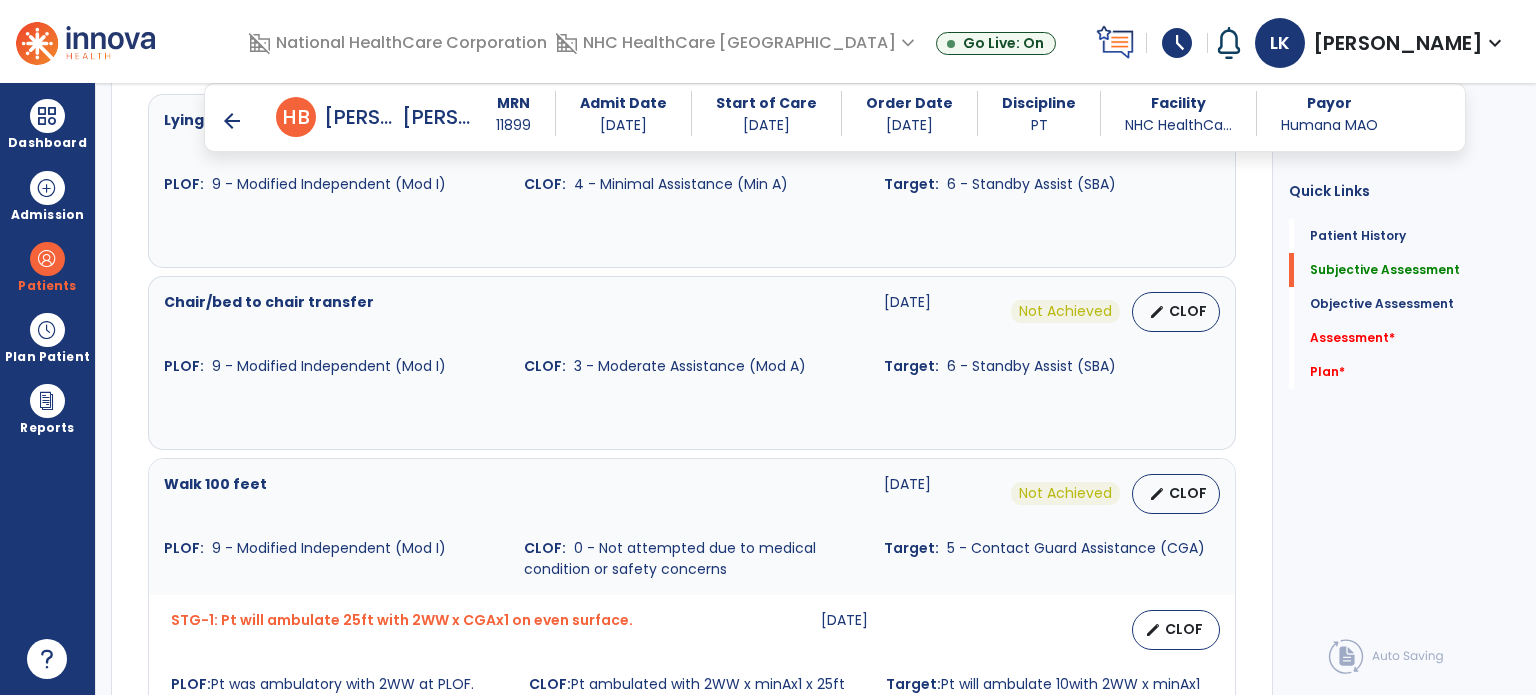 scroll, scrollTop: 1200, scrollLeft: 0, axis: vertical 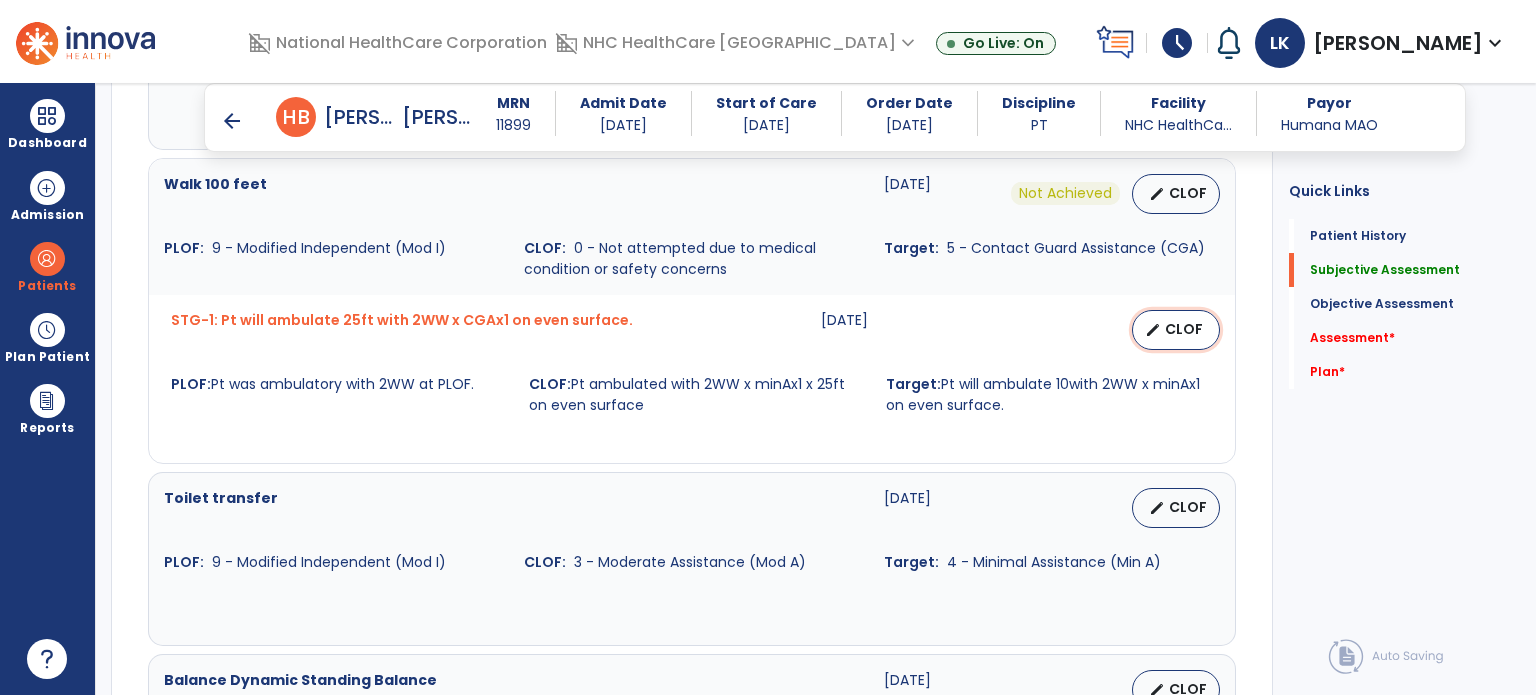 click on "edit" at bounding box center (1153, 330) 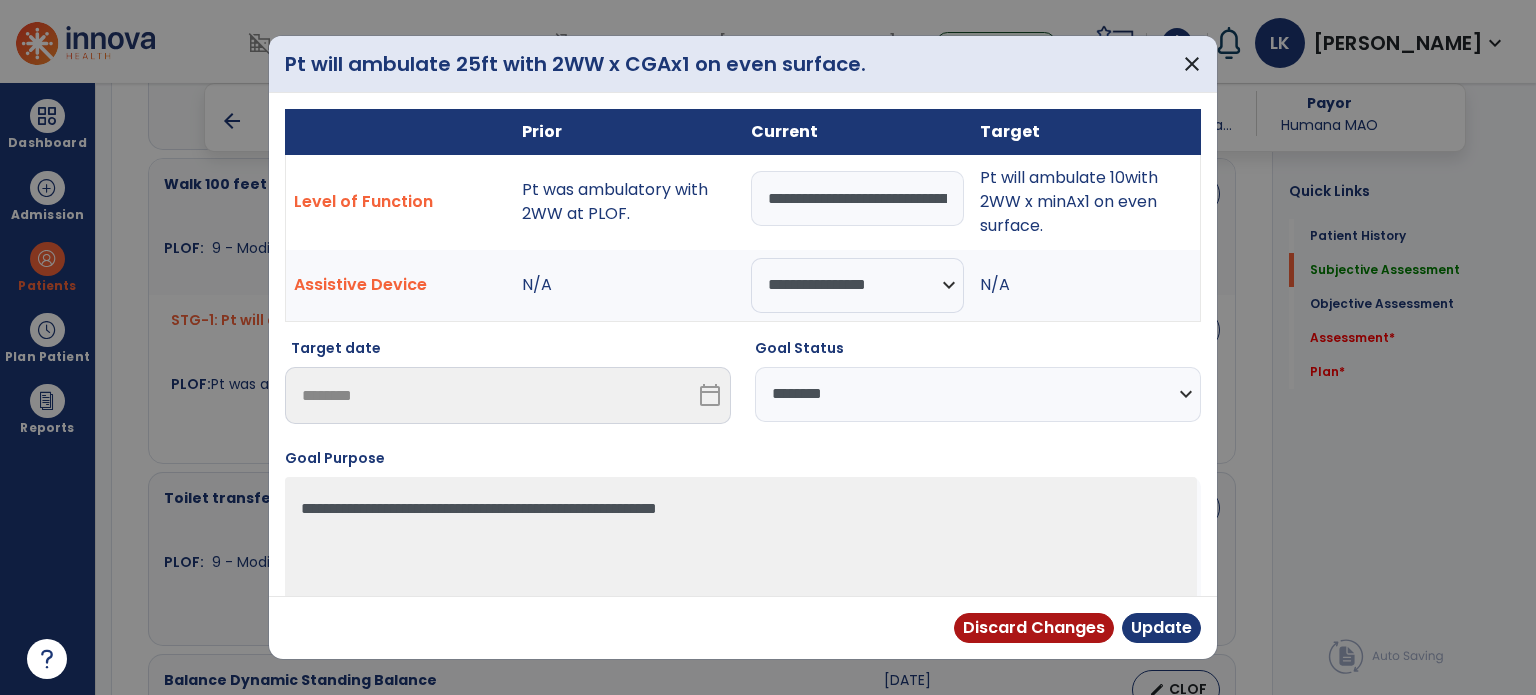 click on "**********" at bounding box center [978, 394] 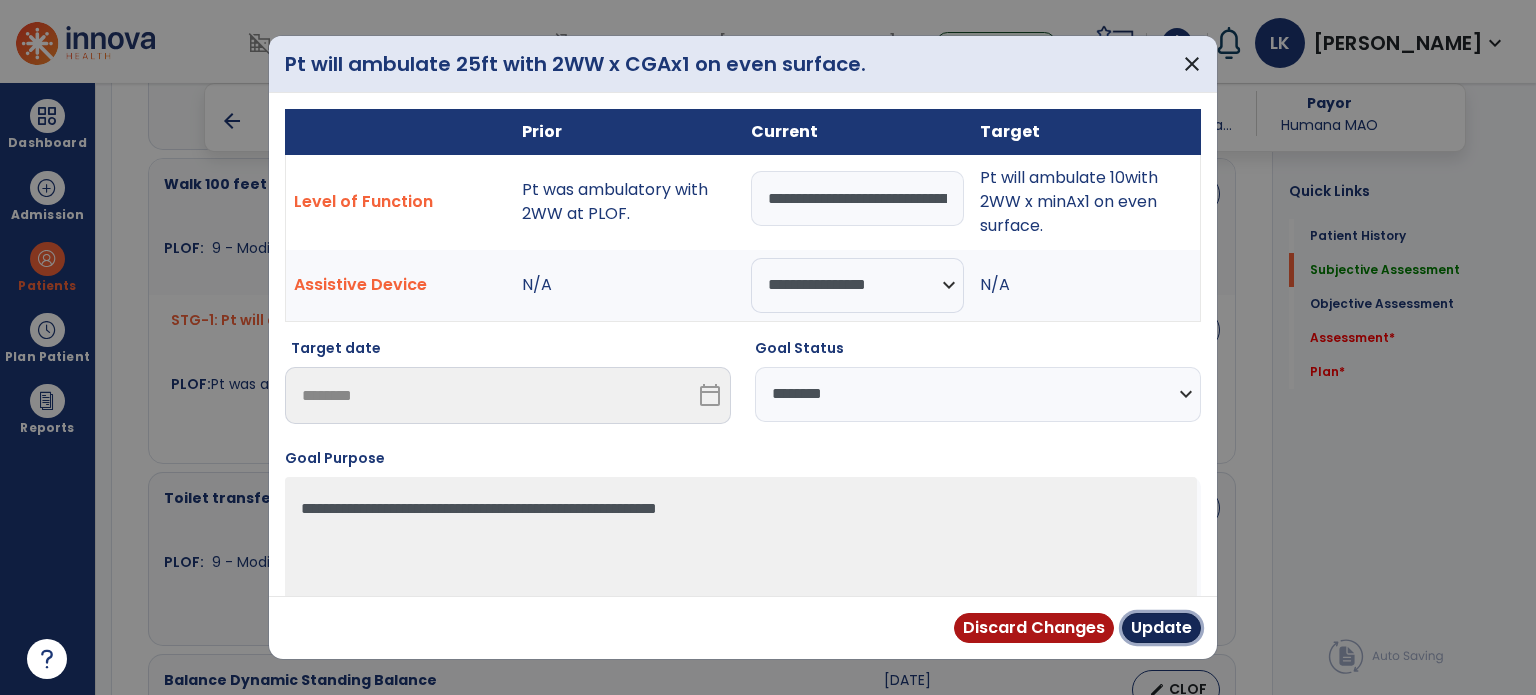 click on "Update" at bounding box center (1161, 628) 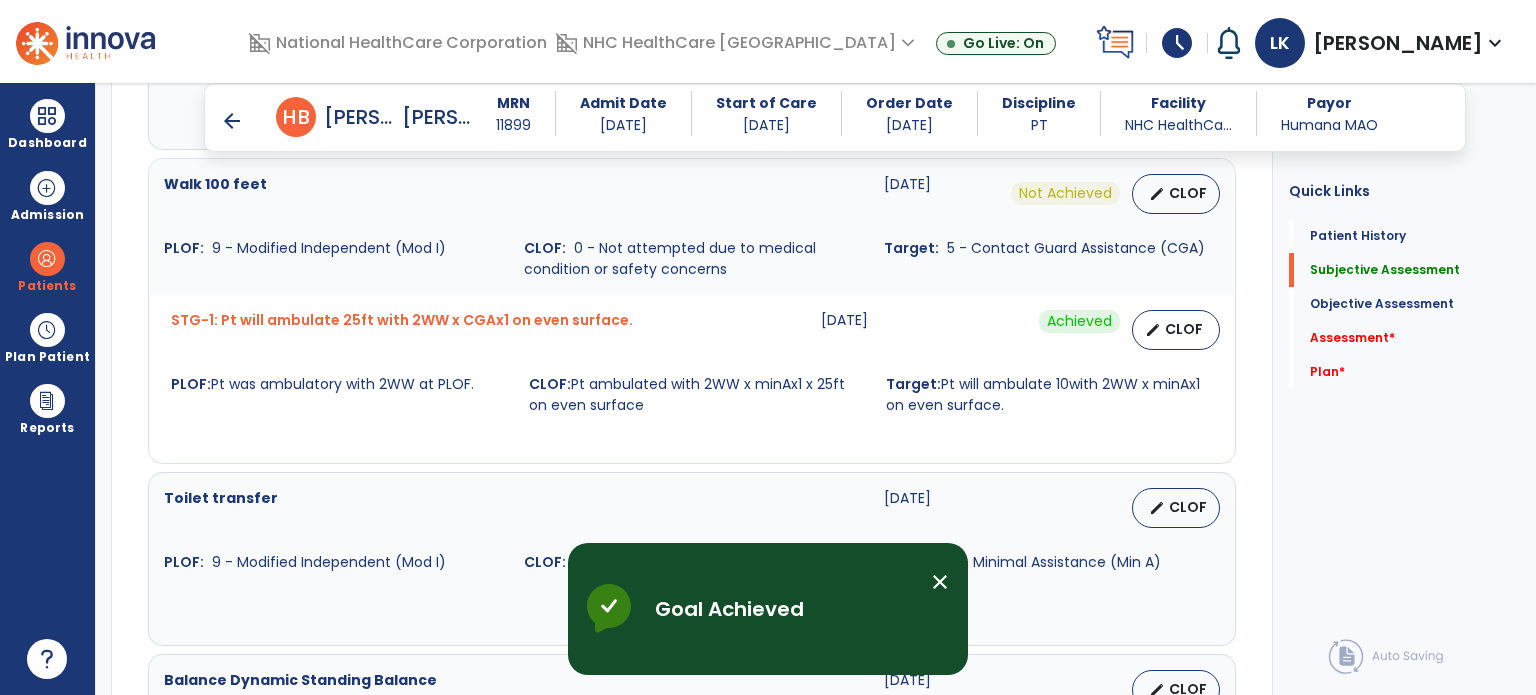 scroll, scrollTop: 1400, scrollLeft: 0, axis: vertical 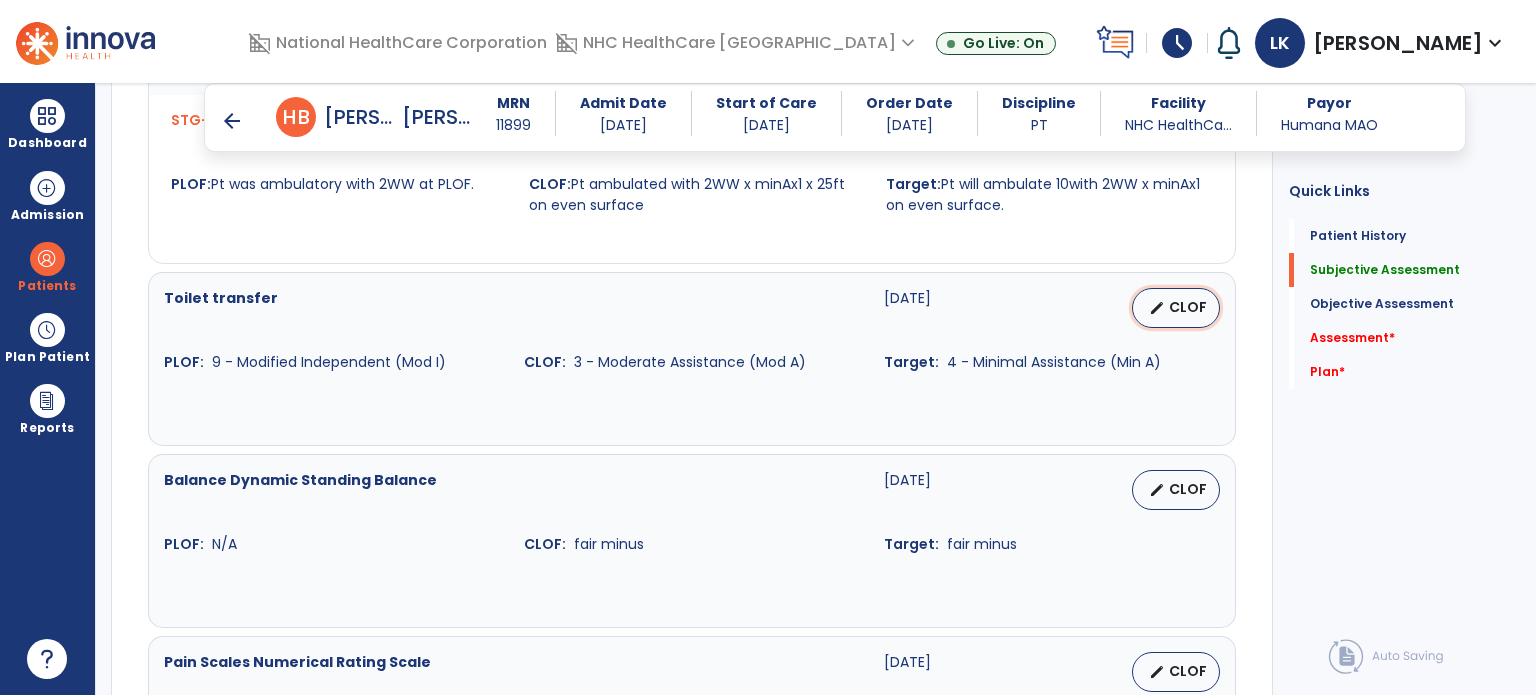 click on "edit" at bounding box center (1157, 308) 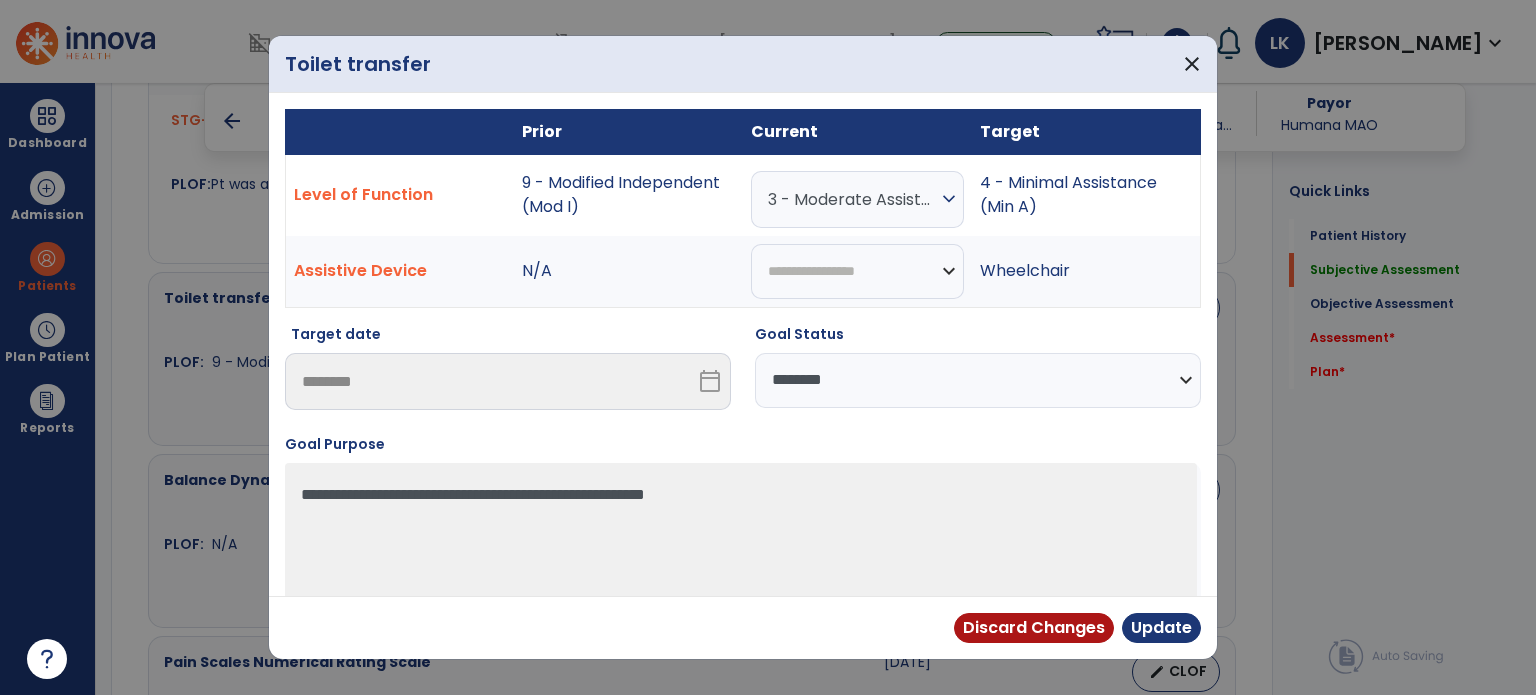 click on "**********" at bounding box center [978, 380] 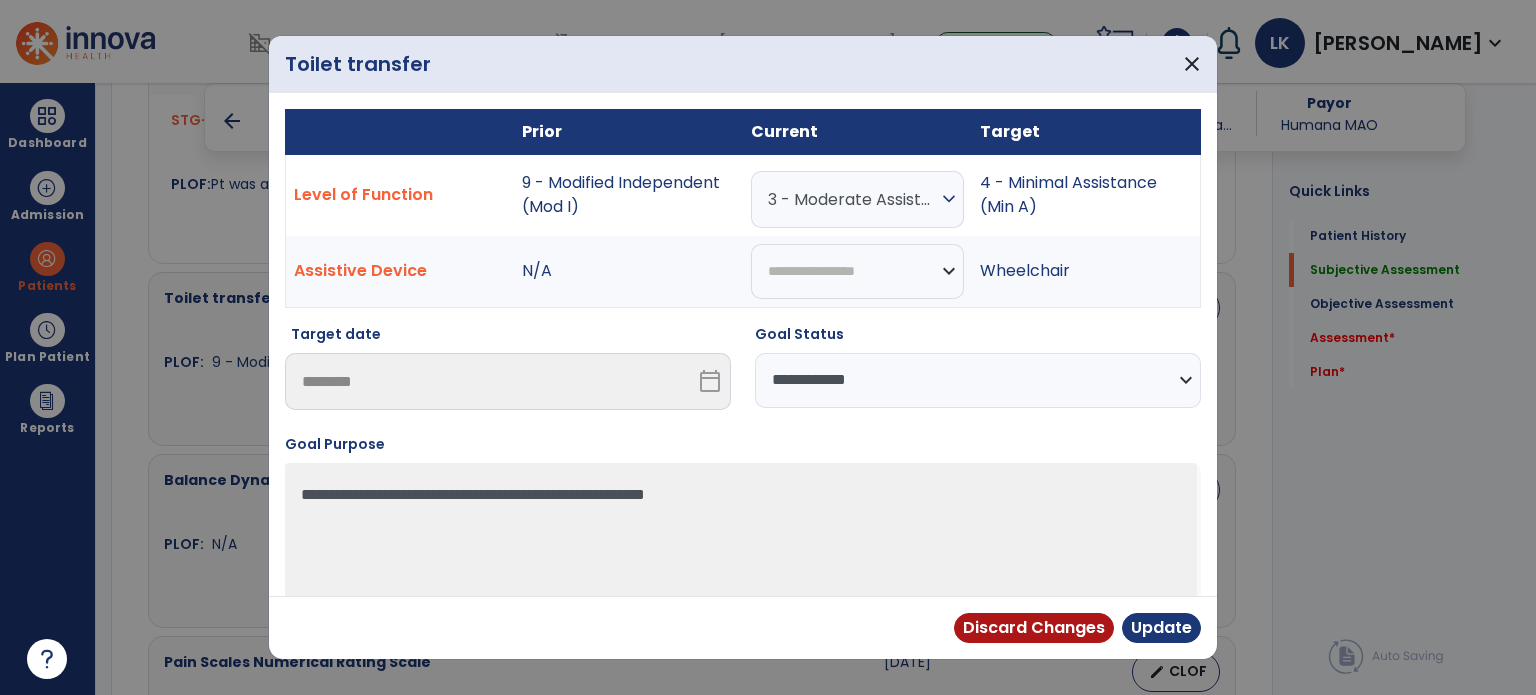 click on "**********" at bounding box center [978, 380] 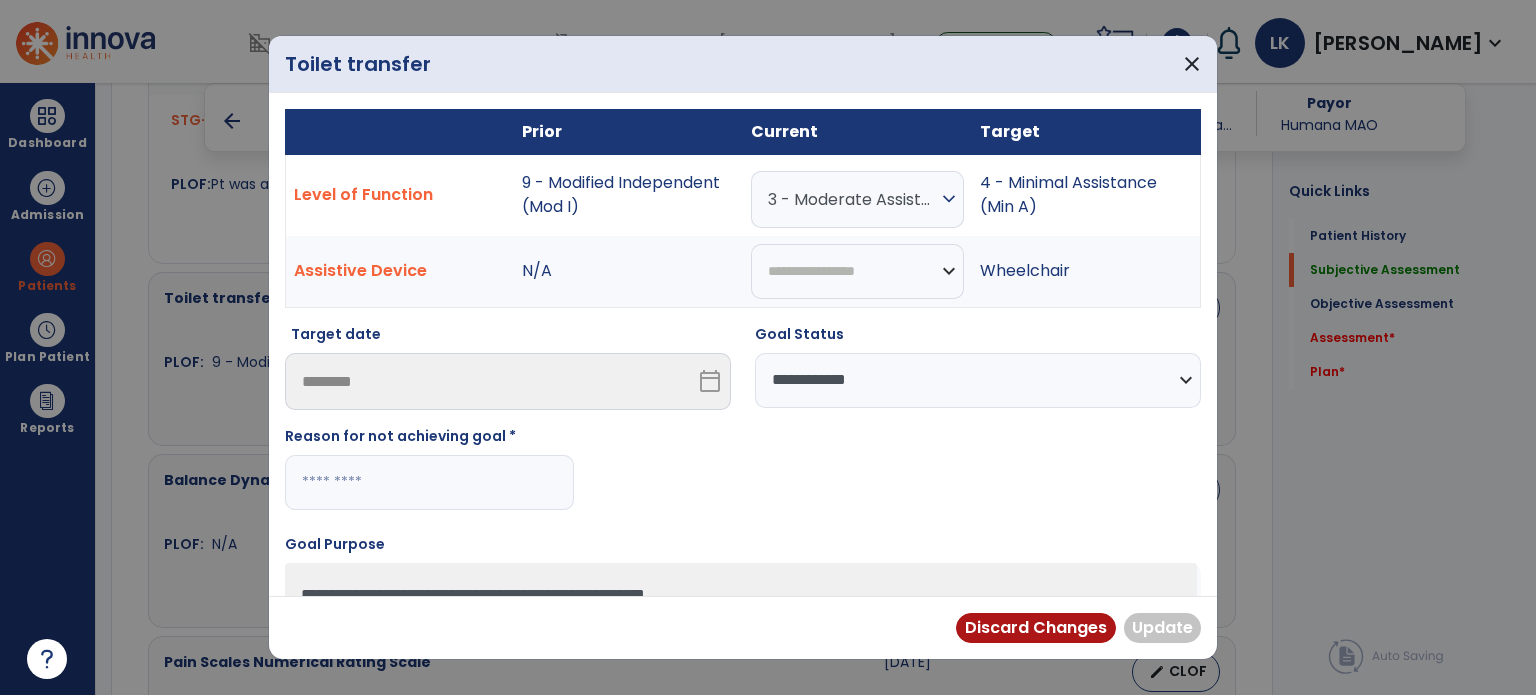 click at bounding box center [429, 482] 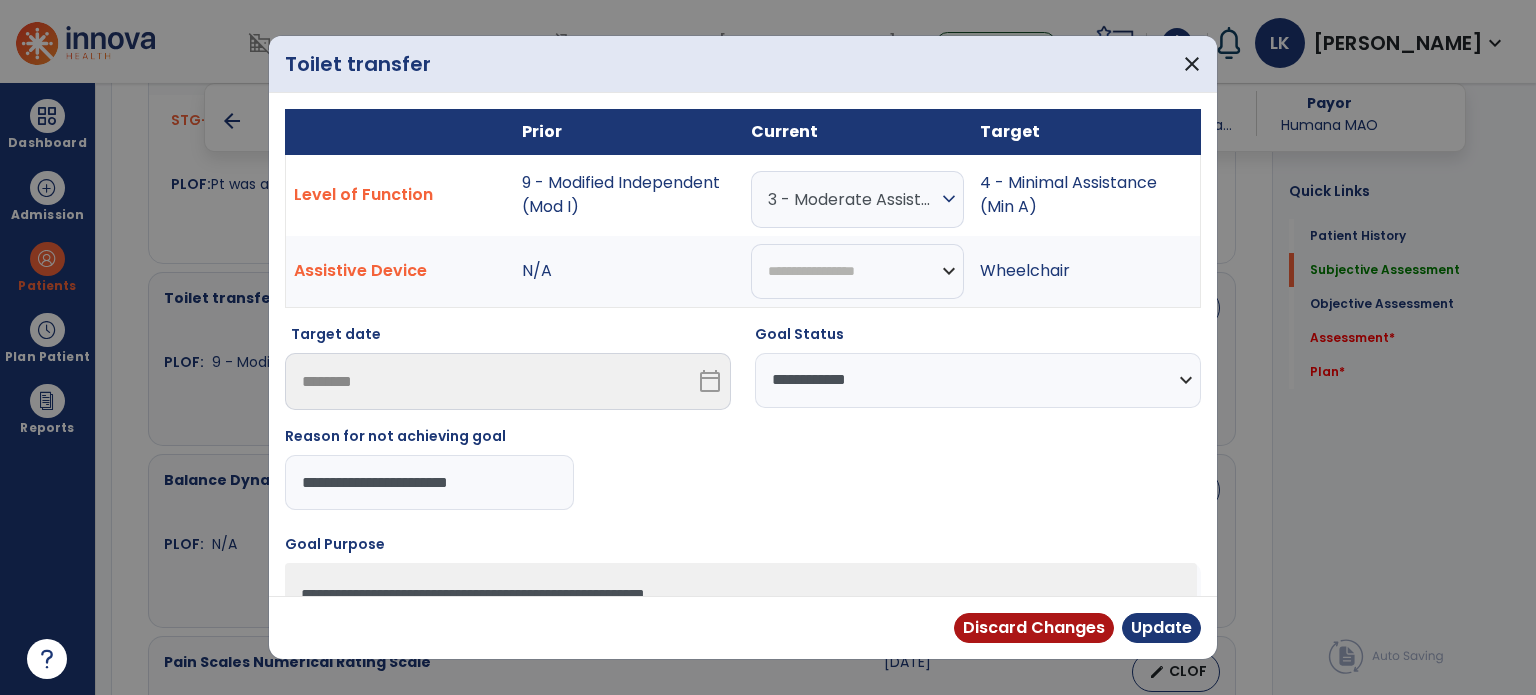 type on "**********" 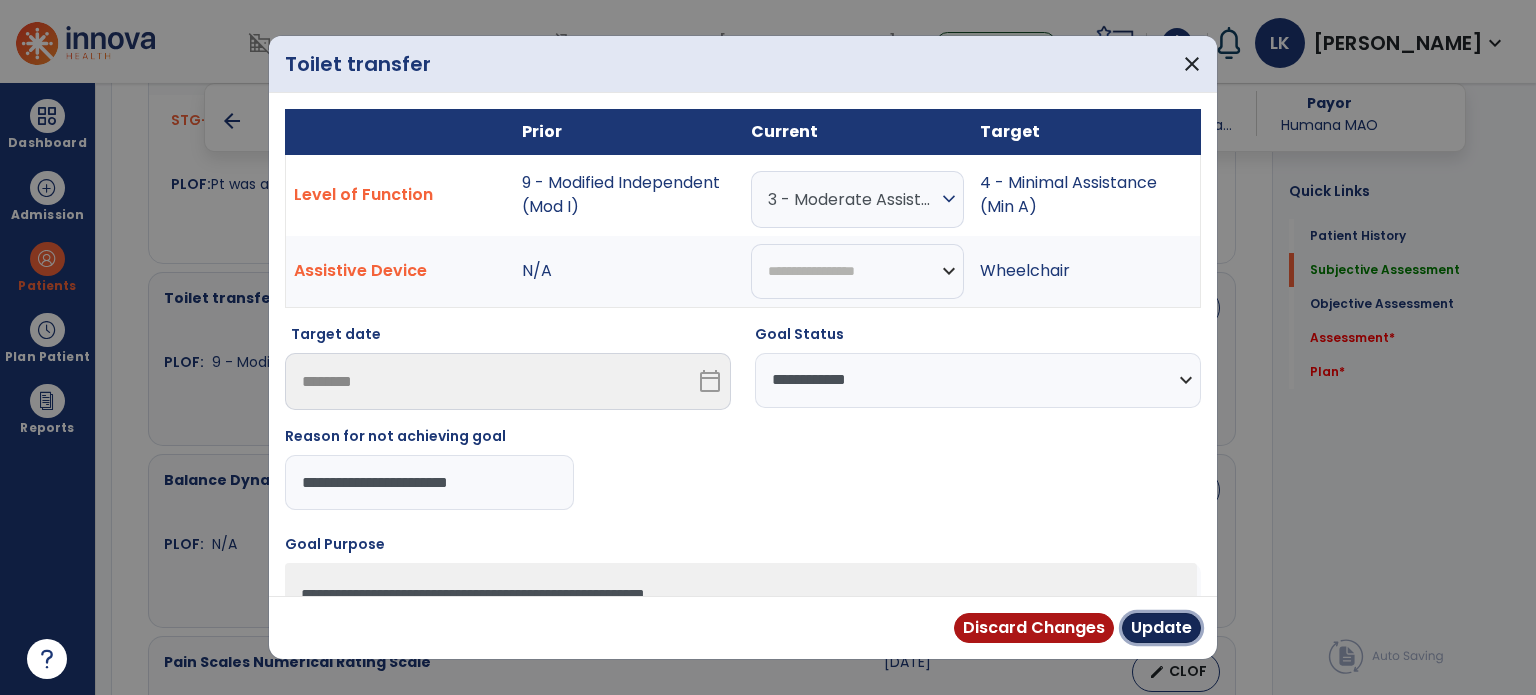 click on "Update" at bounding box center (1161, 628) 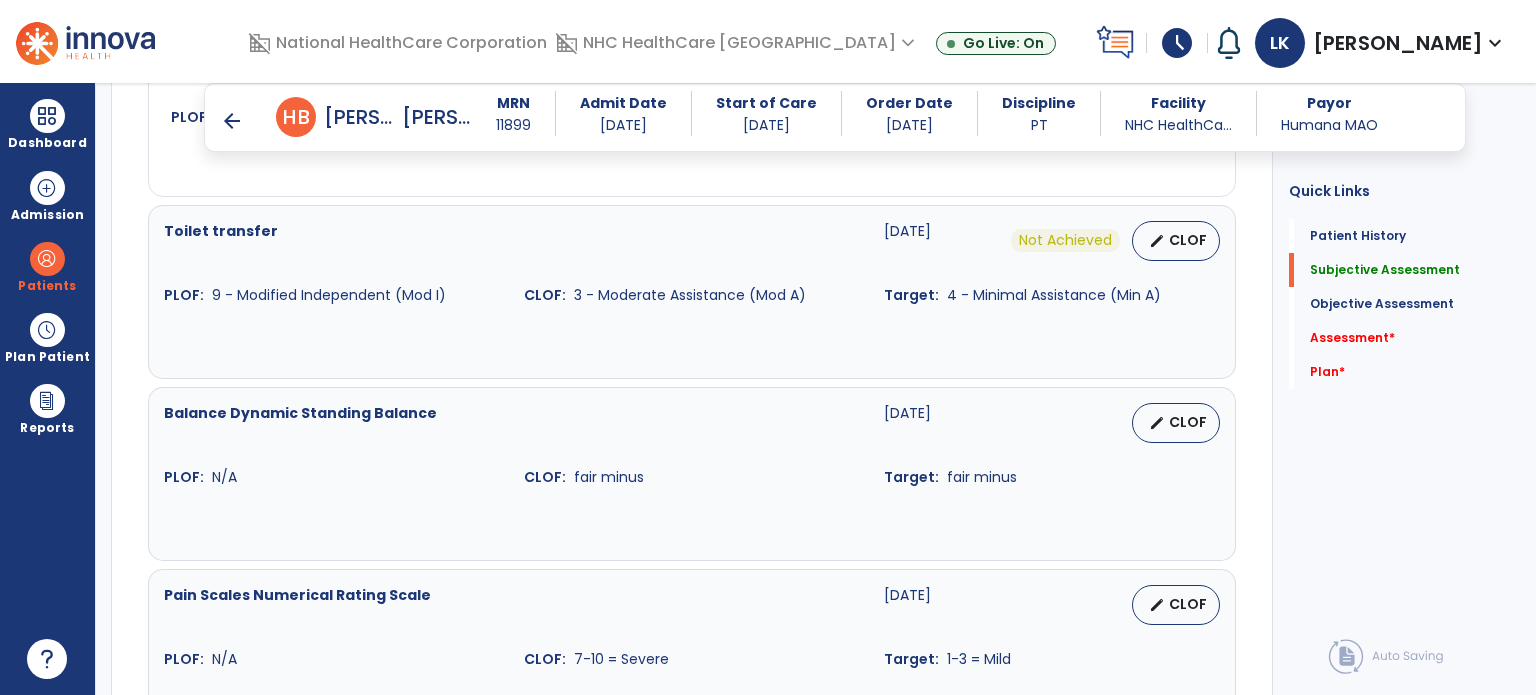 scroll, scrollTop: 1600, scrollLeft: 0, axis: vertical 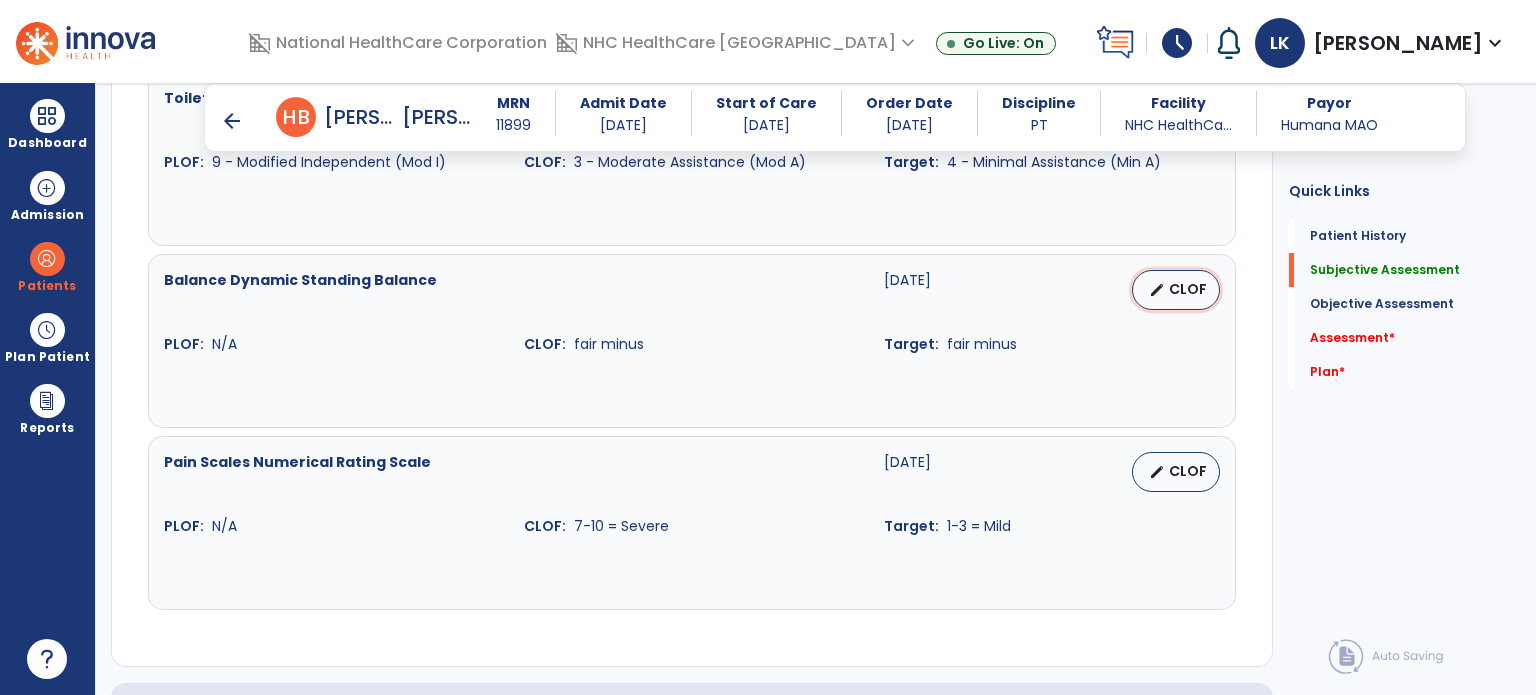 click on "edit" at bounding box center (1157, 290) 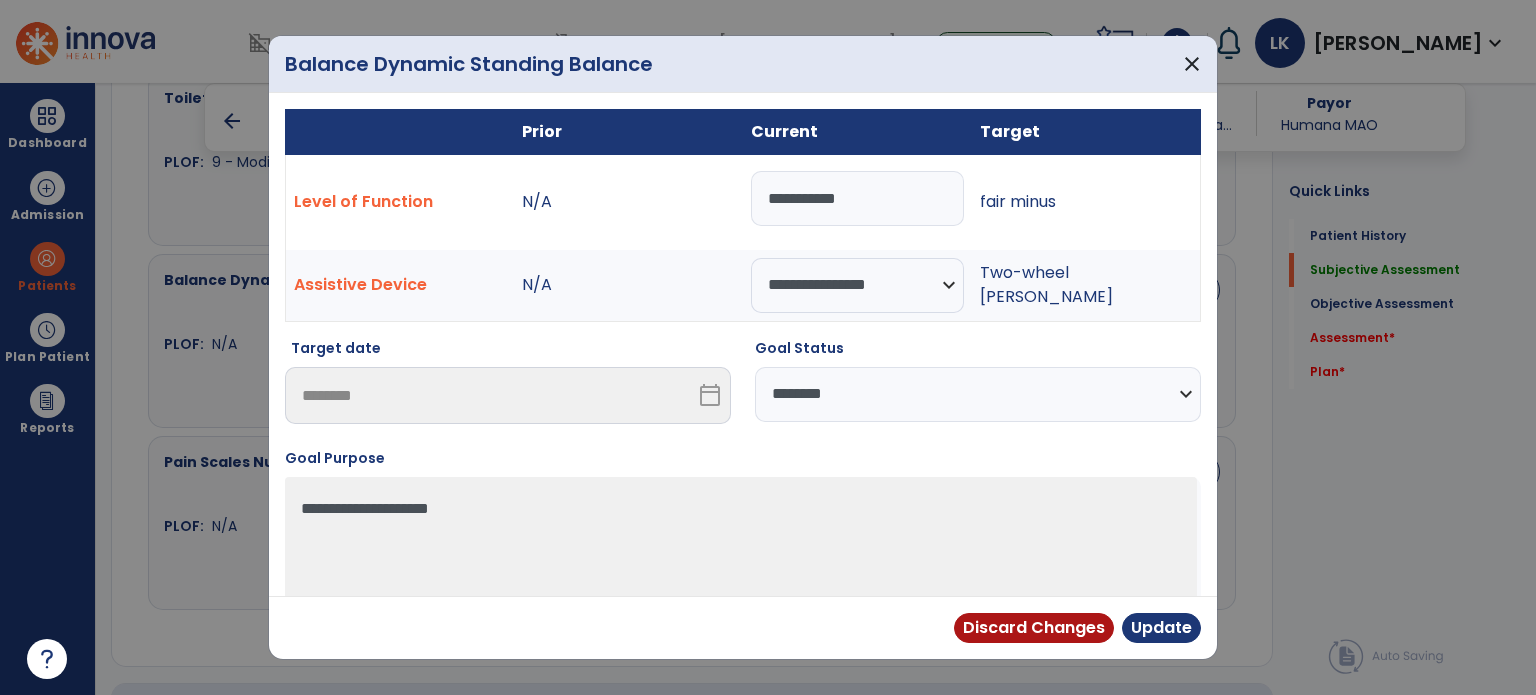drag, startPoint x: 832, startPoint y: 388, endPoint x: 833, endPoint y: 403, distance: 15.033297 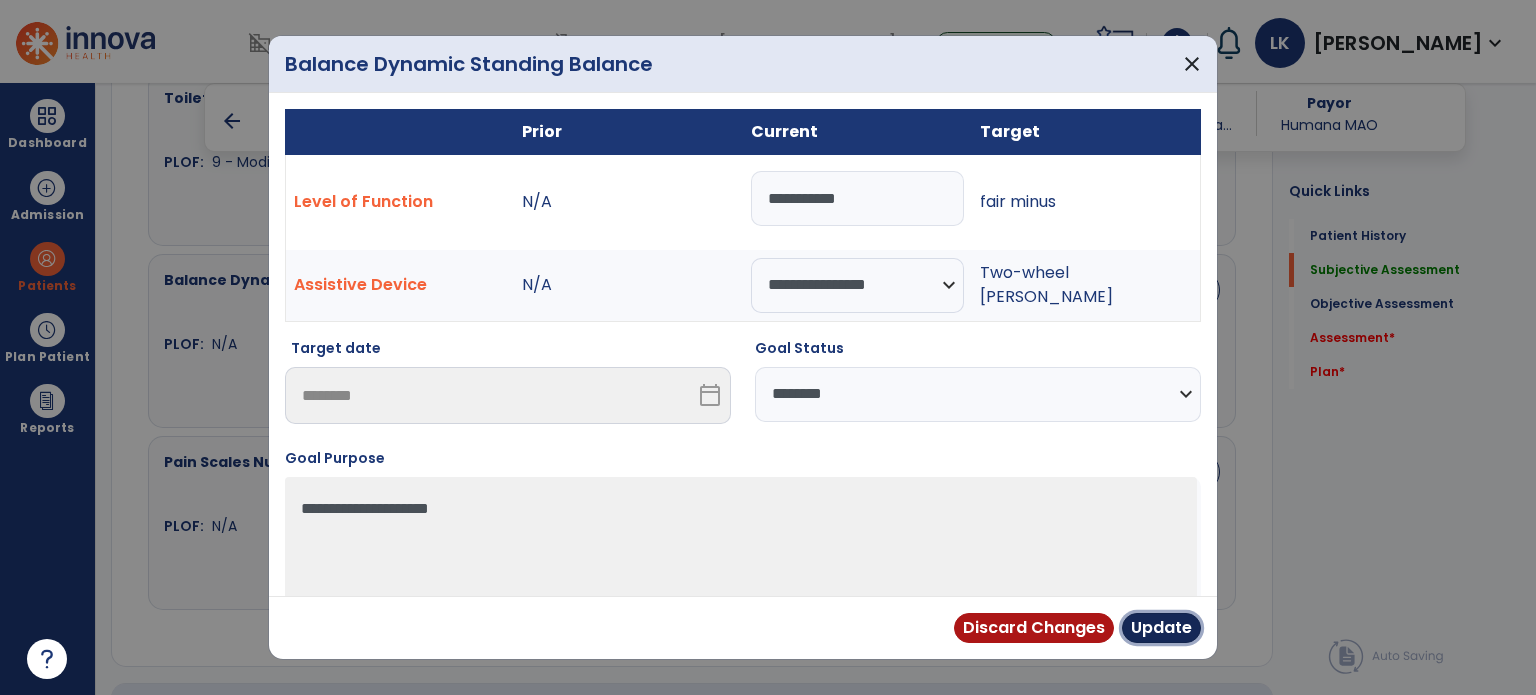 click on "Update" at bounding box center [1161, 628] 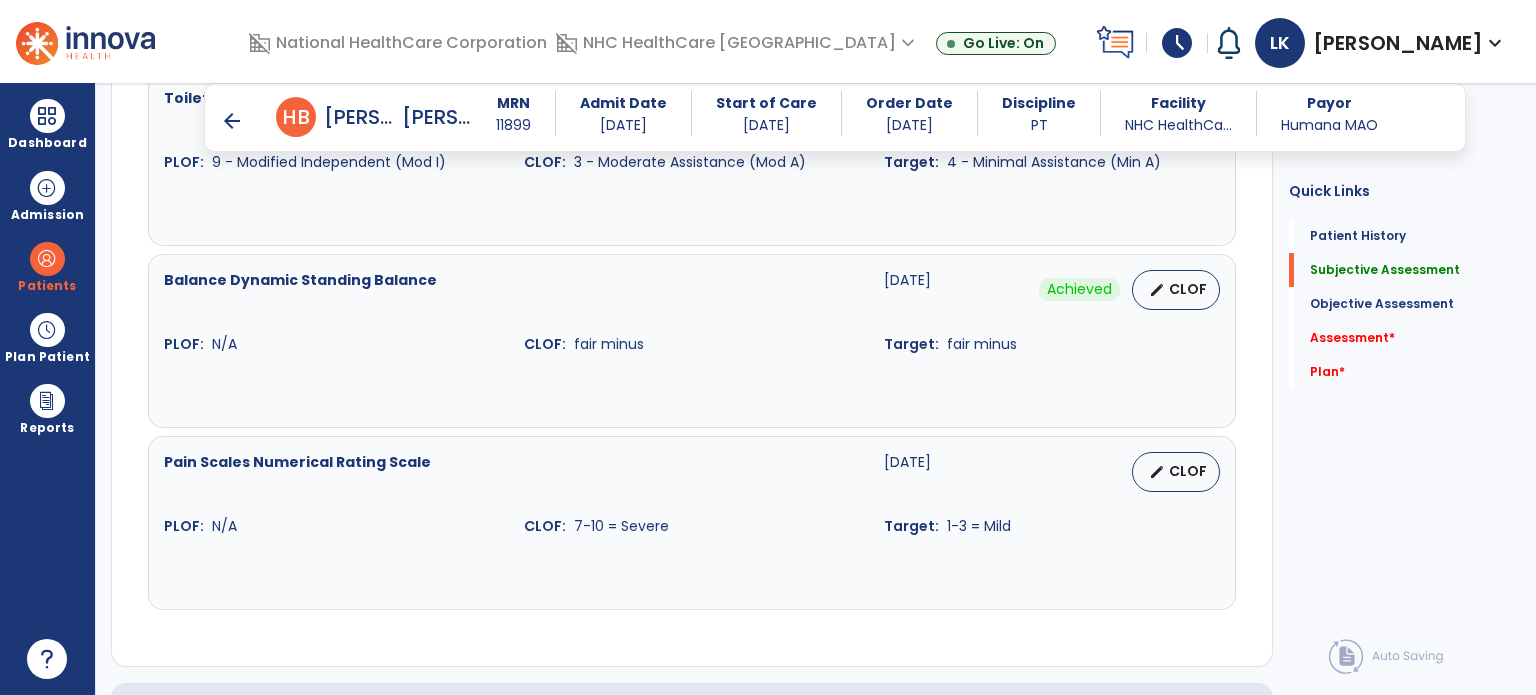 scroll, scrollTop: 1700, scrollLeft: 0, axis: vertical 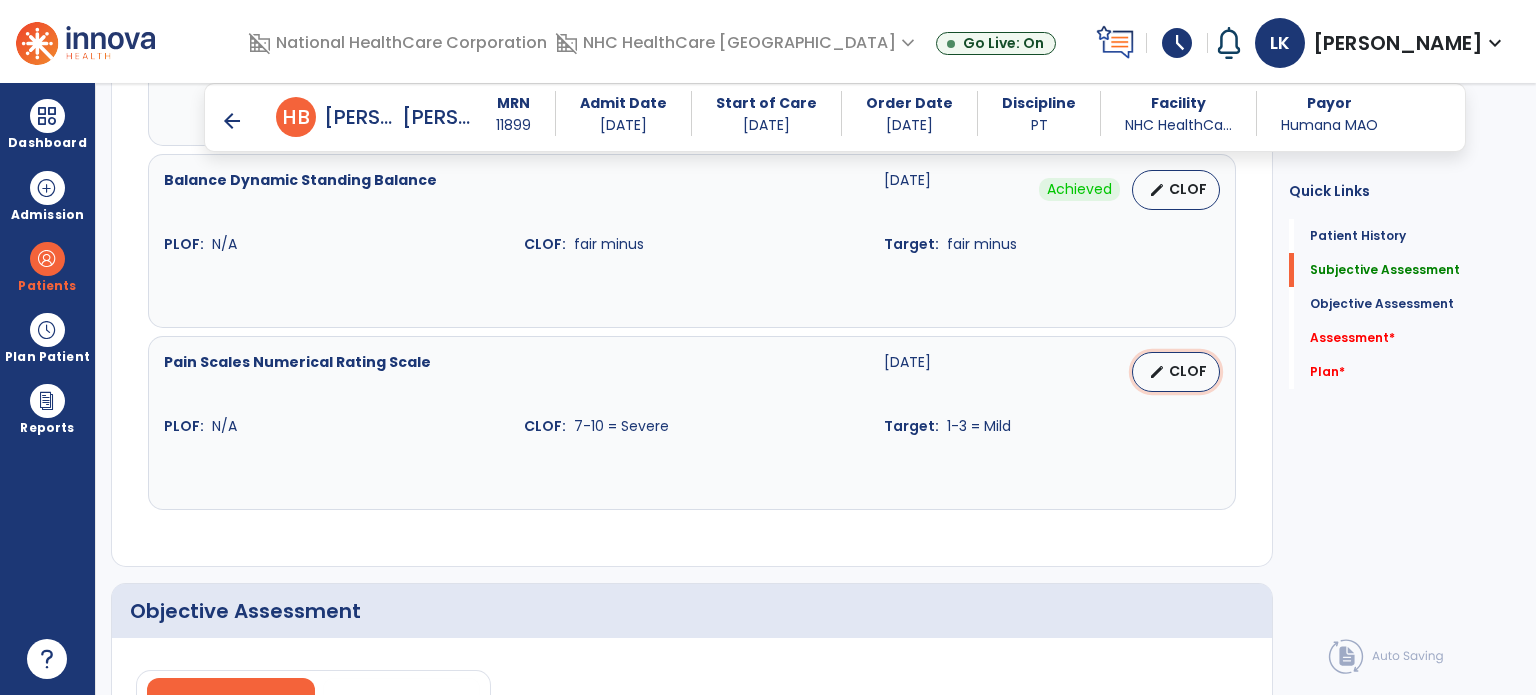 click on "edit" at bounding box center (1157, 372) 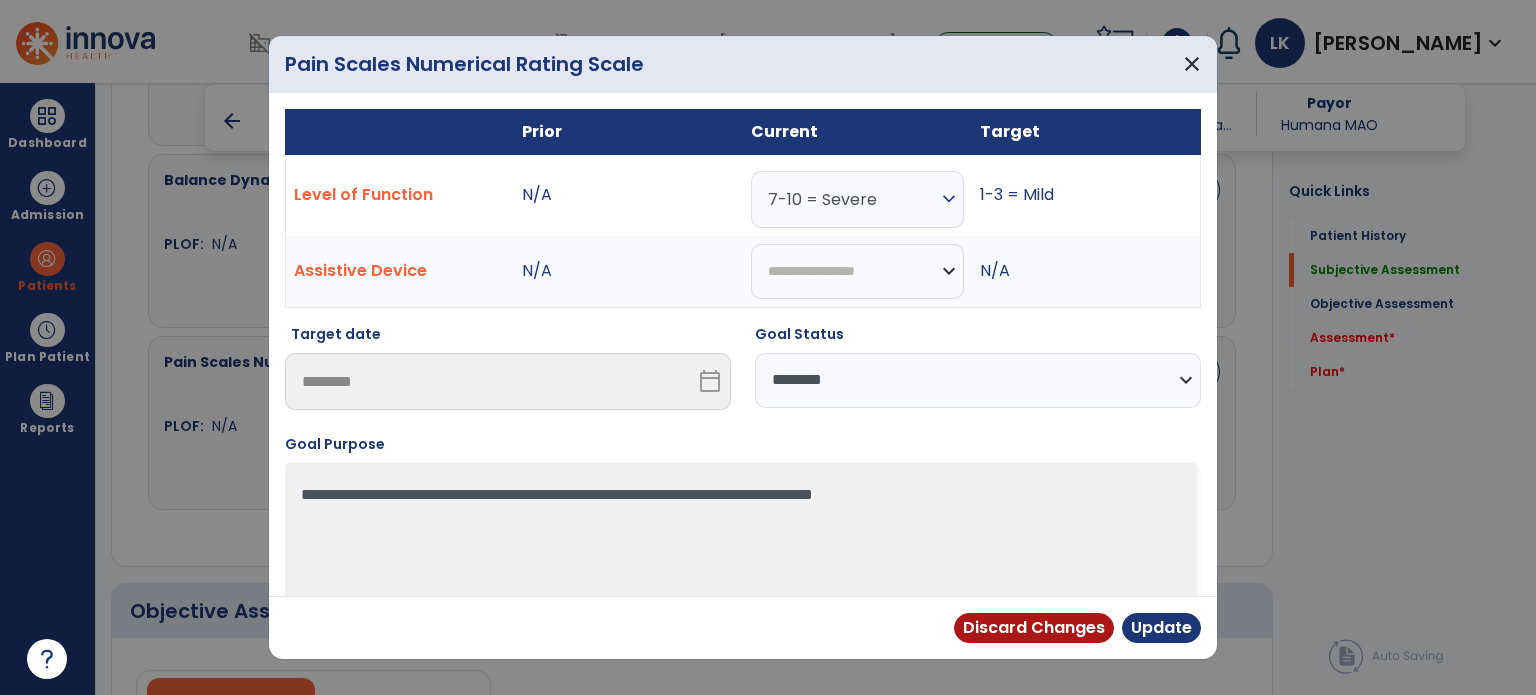 click on "**********" at bounding box center [978, 380] 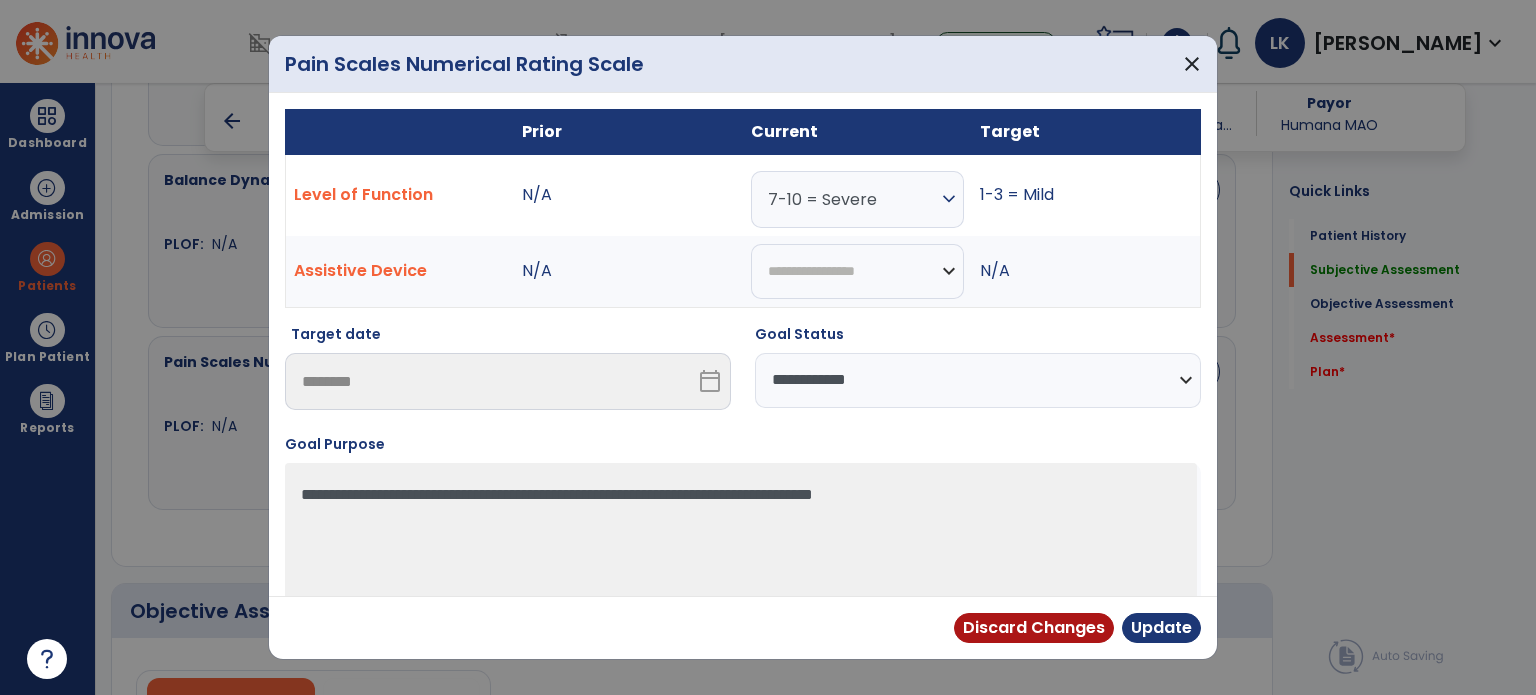 click on "**********" at bounding box center [978, 380] 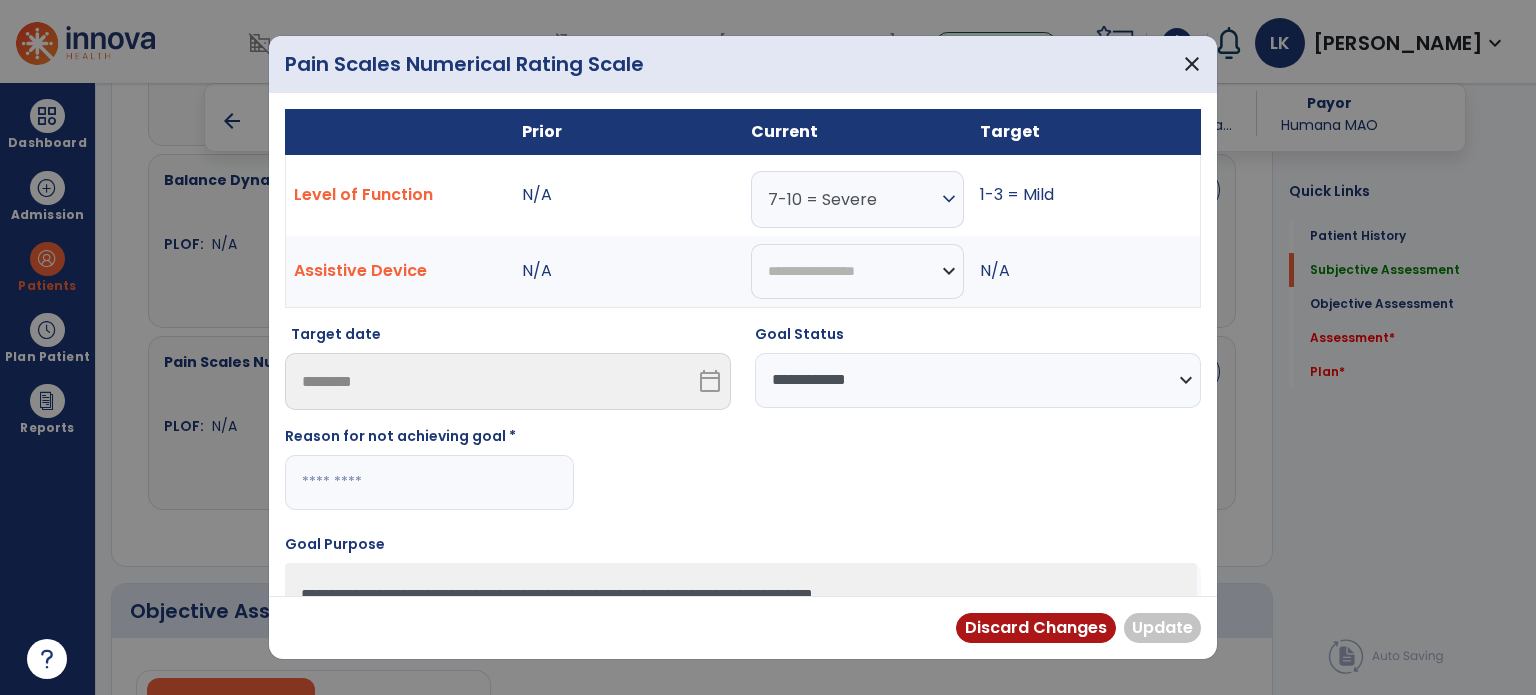 drag, startPoint x: 402, startPoint y: 490, endPoint x: 407, endPoint y: 480, distance: 11.18034 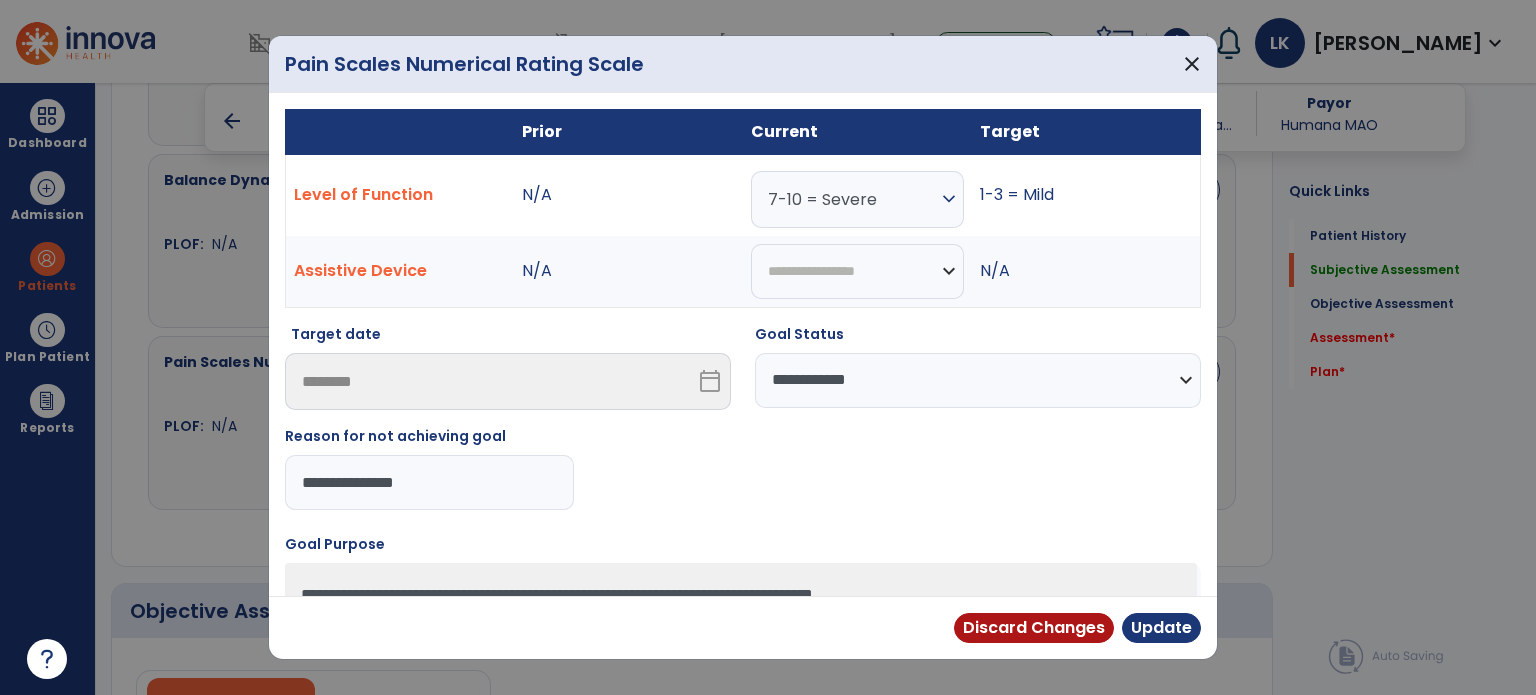 type on "**********" 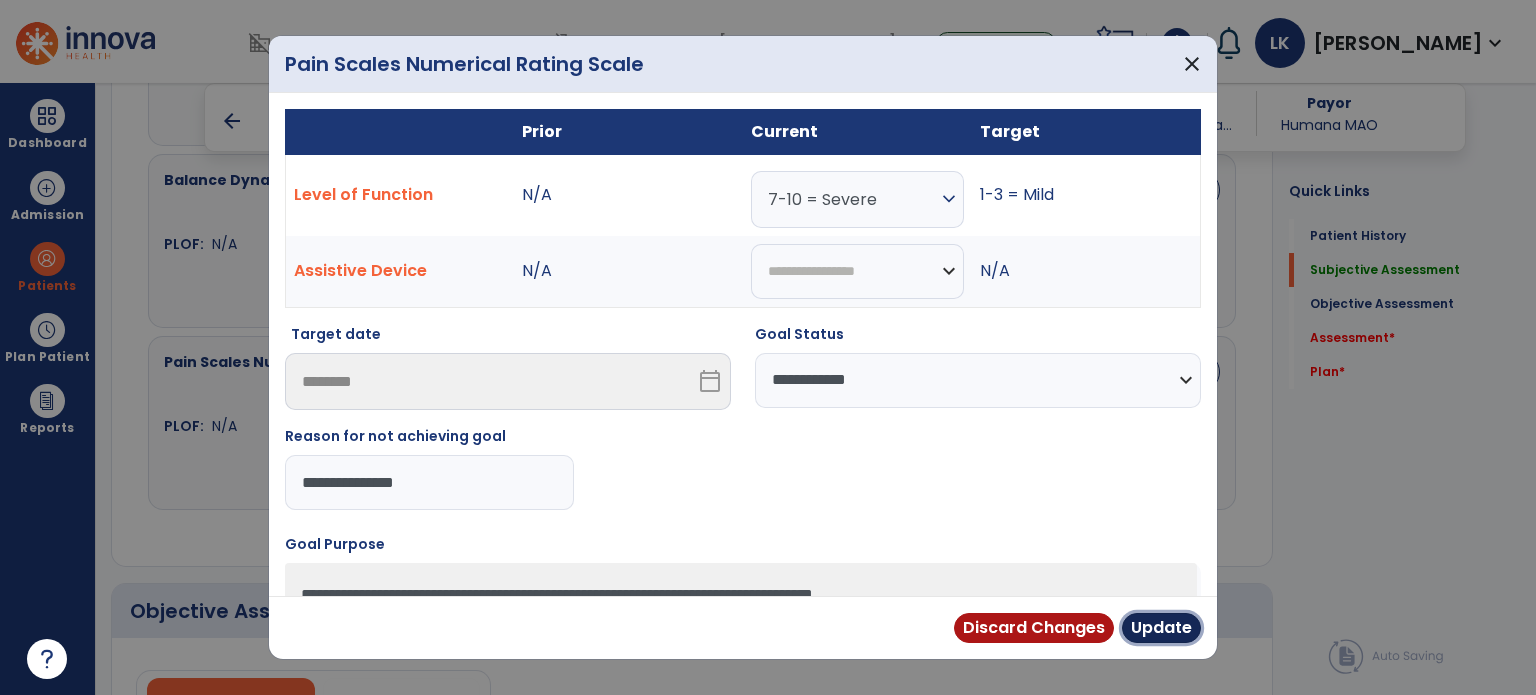 click on "Update" at bounding box center [1161, 628] 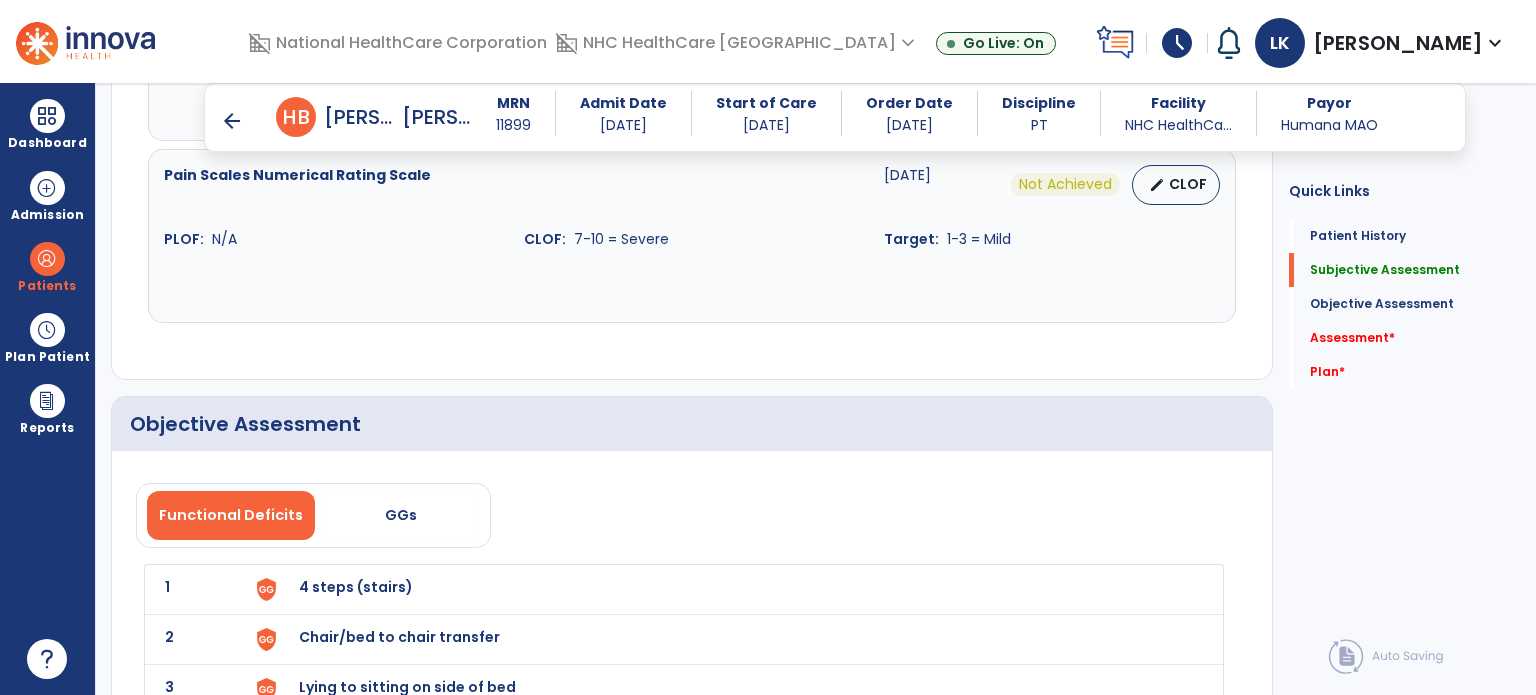 scroll, scrollTop: 2000, scrollLeft: 0, axis: vertical 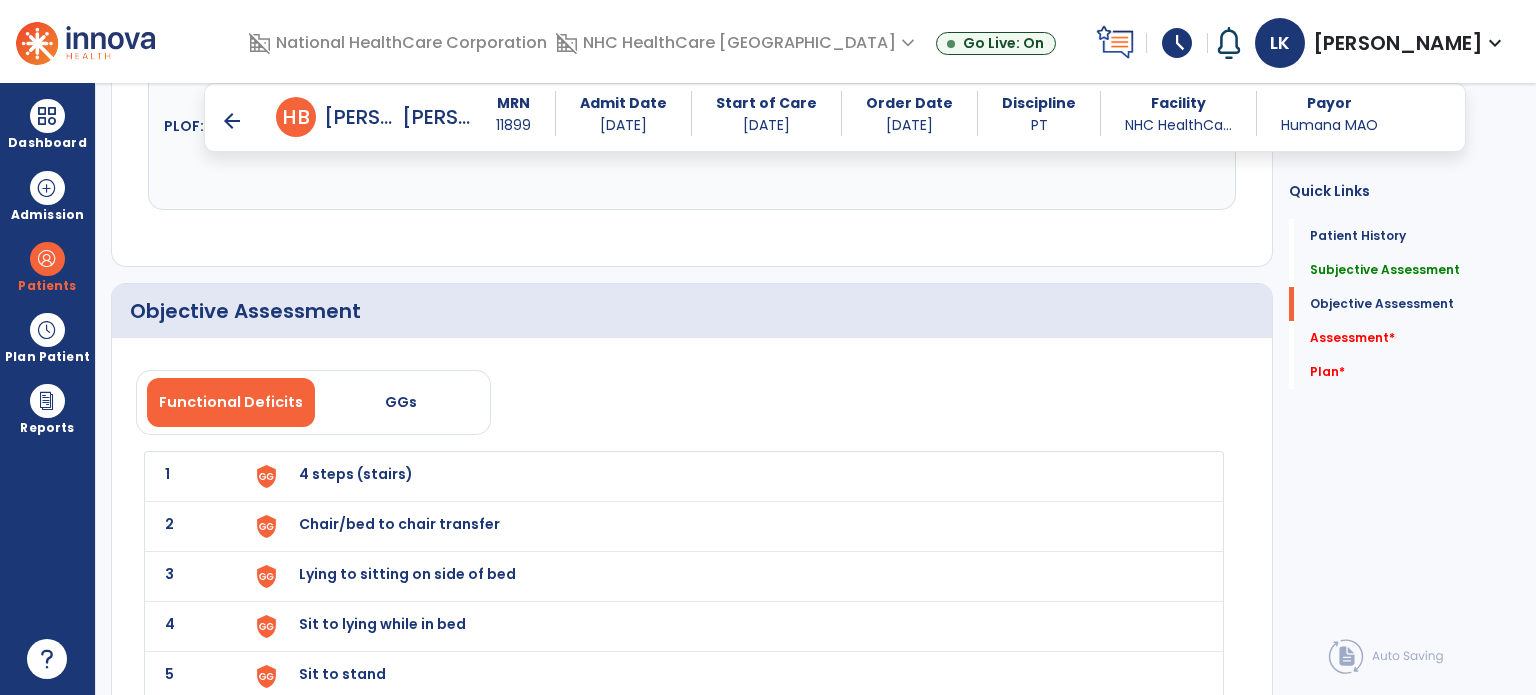 click on "1 4 steps (stairs)" 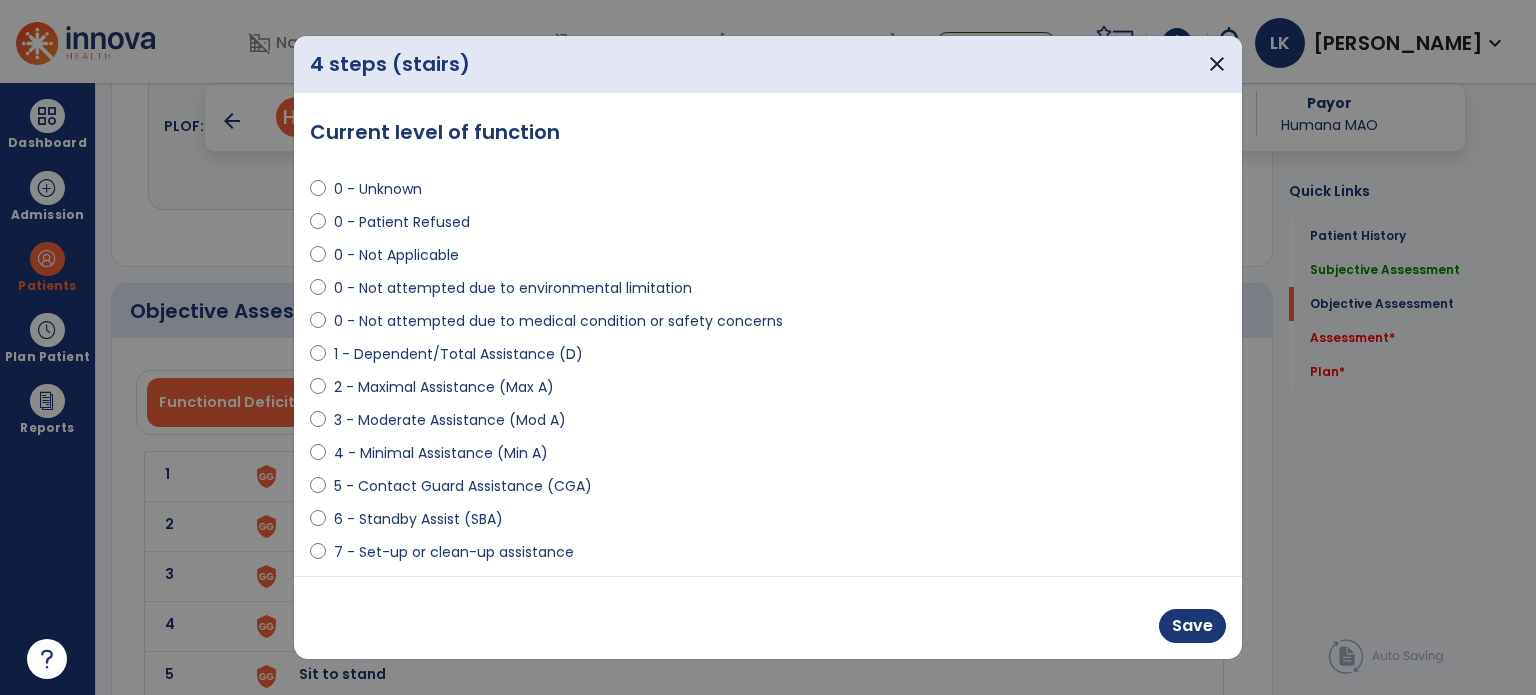 click on "0 - Not attempted due to environmental limitation" at bounding box center (513, 288) 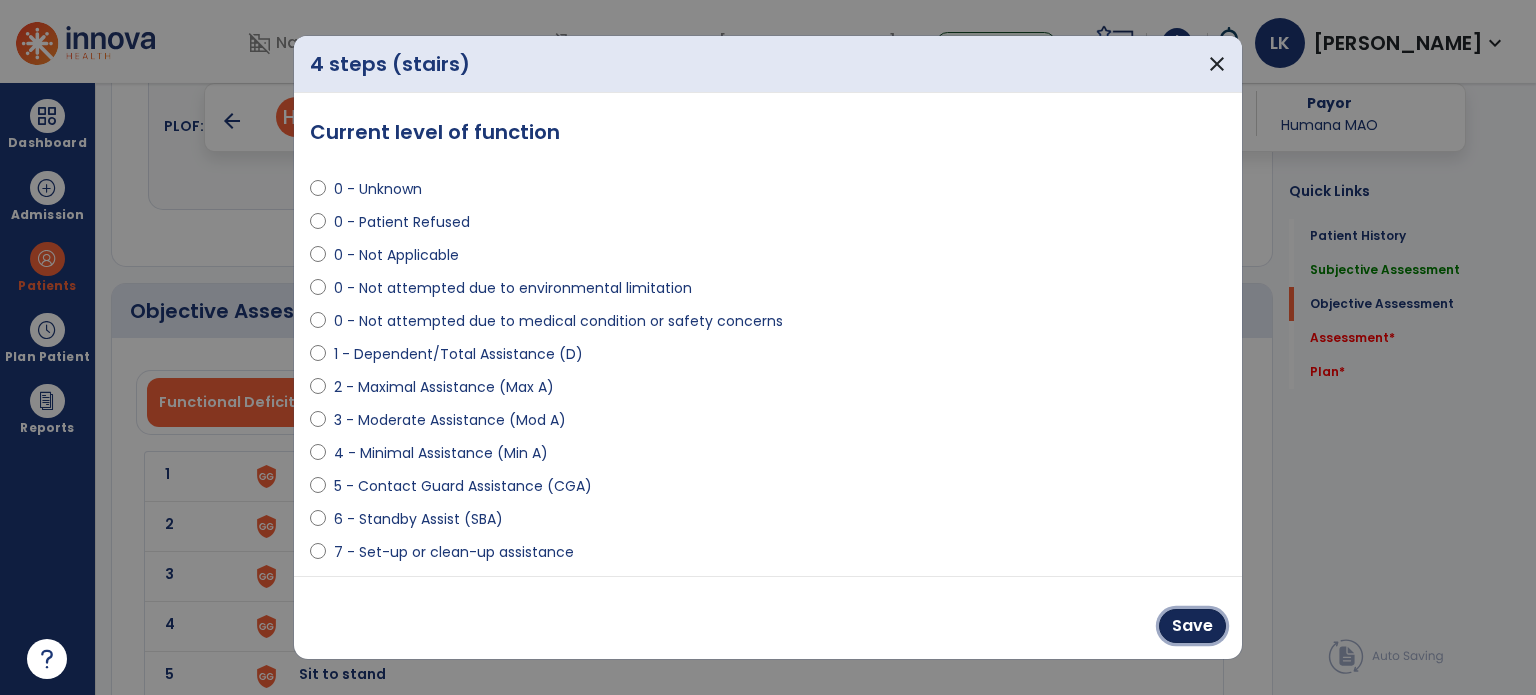 click on "Save" at bounding box center (1192, 626) 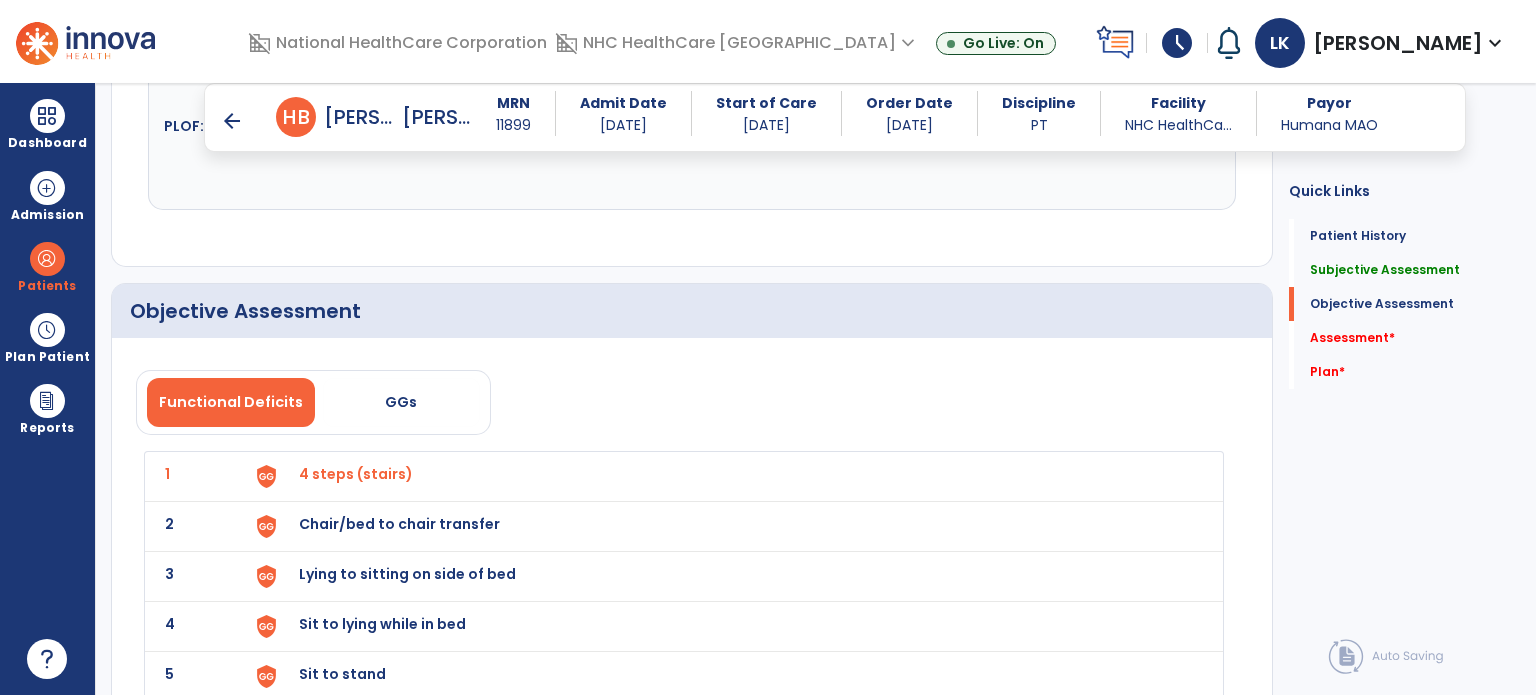 click on "Chair/bed to chair transfer" at bounding box center (356, 474) 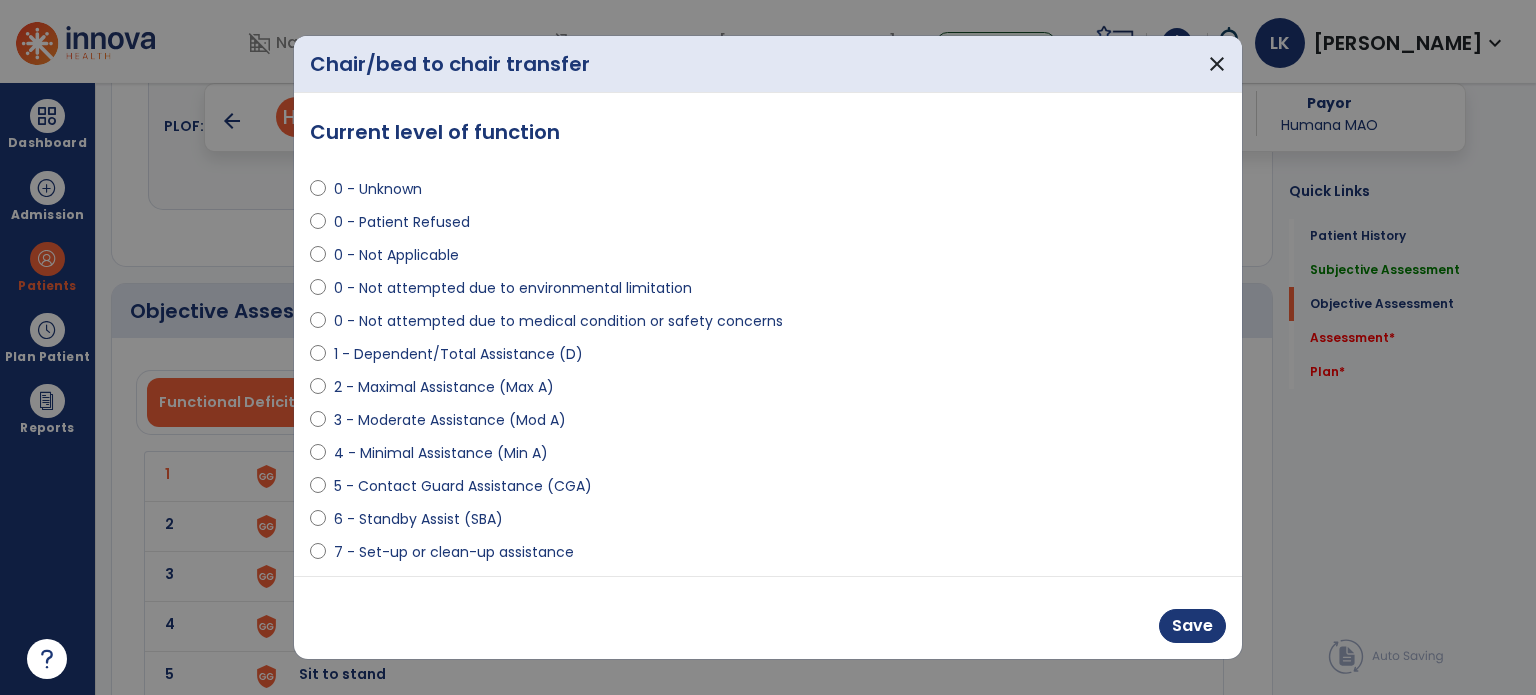drag, startPoint x: 484, startPoint y: 417, endPoint x: 499, endPoint y: 419, distance: 15.132746 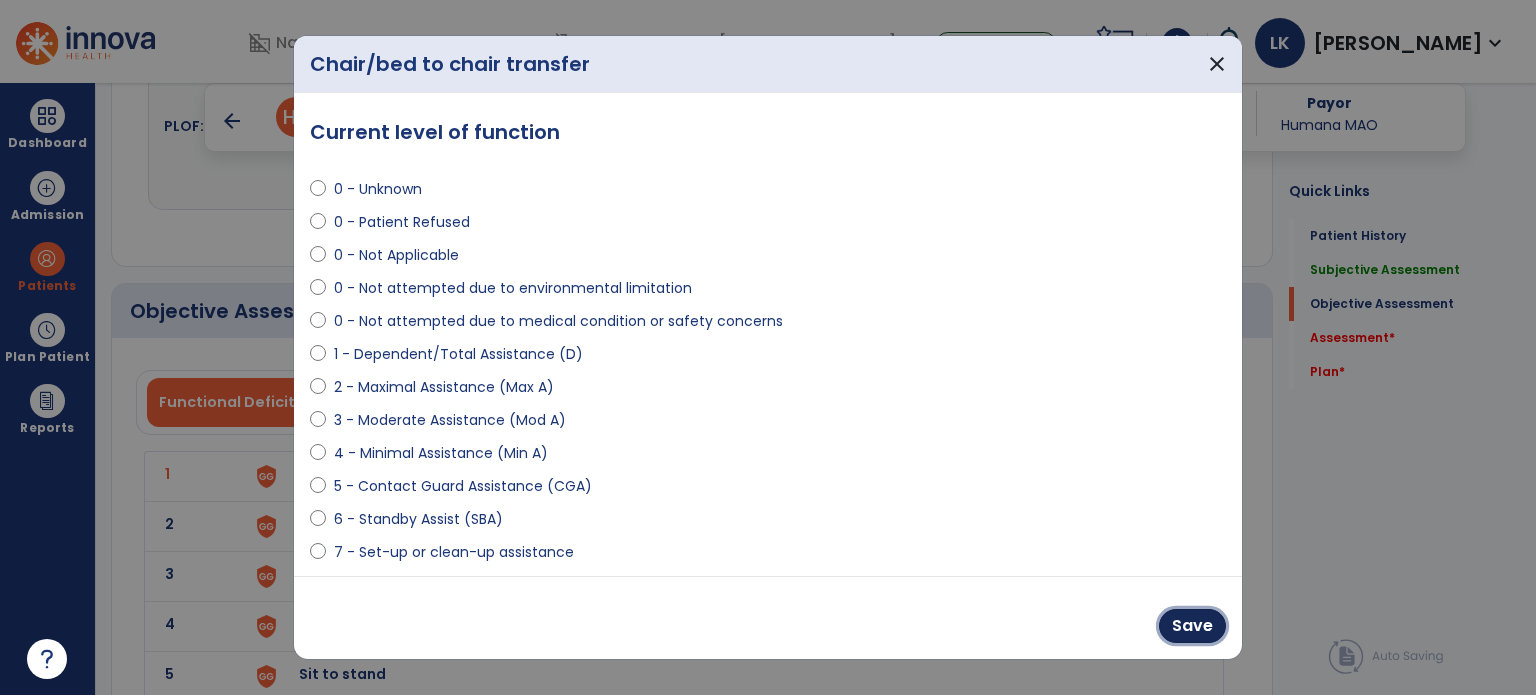 click on "Save" at bounding box center (1192, 626) 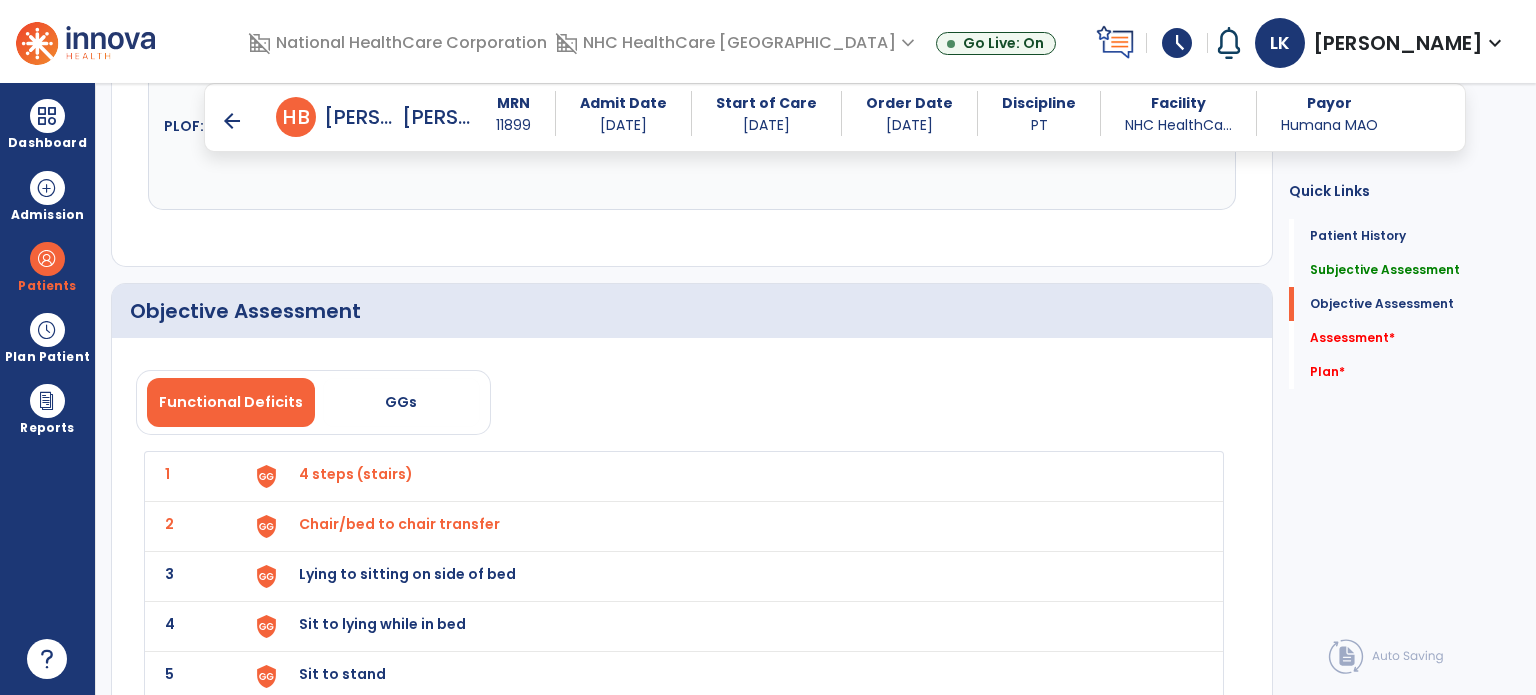 click on "Lying to sitting on side of bed" at bounding box center [356, 474] 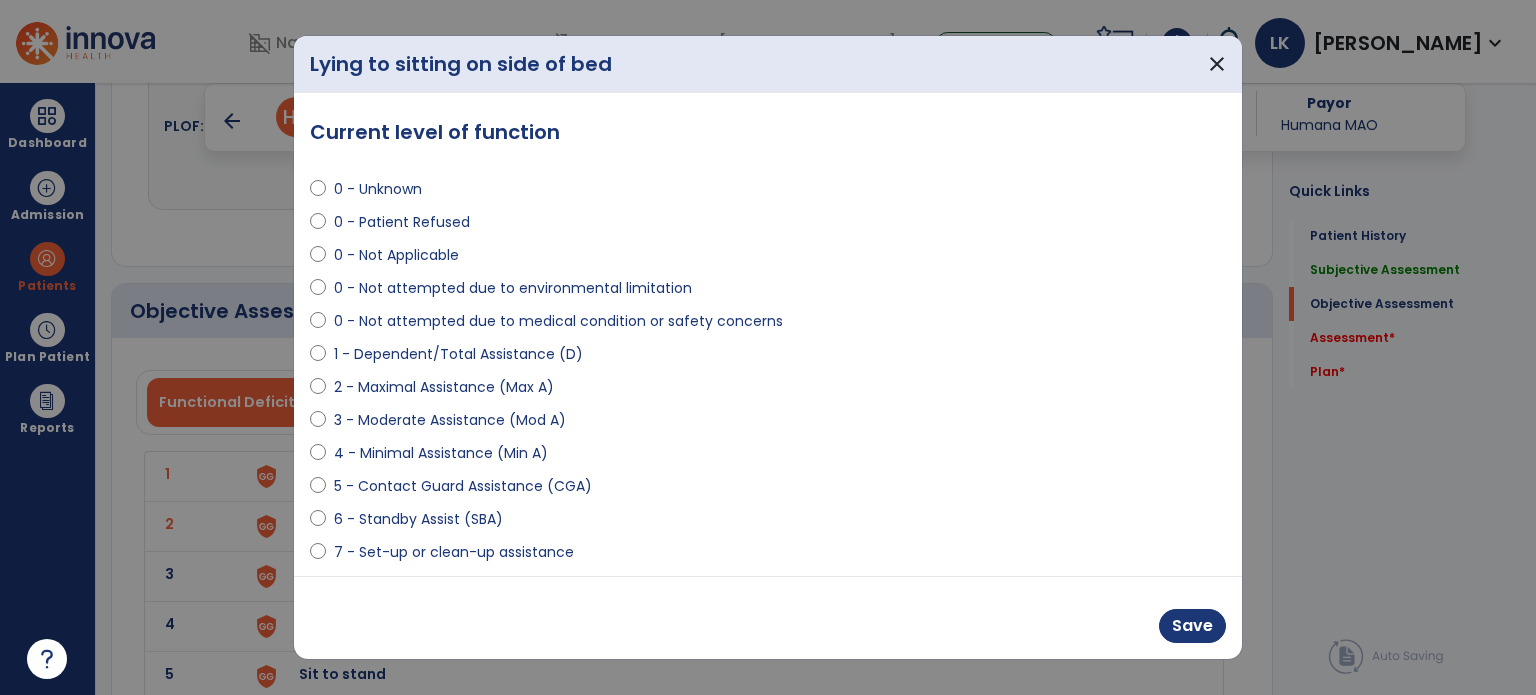 click on "4 - Minimal Assistance (Min A)" at bounding box center (441, 453) 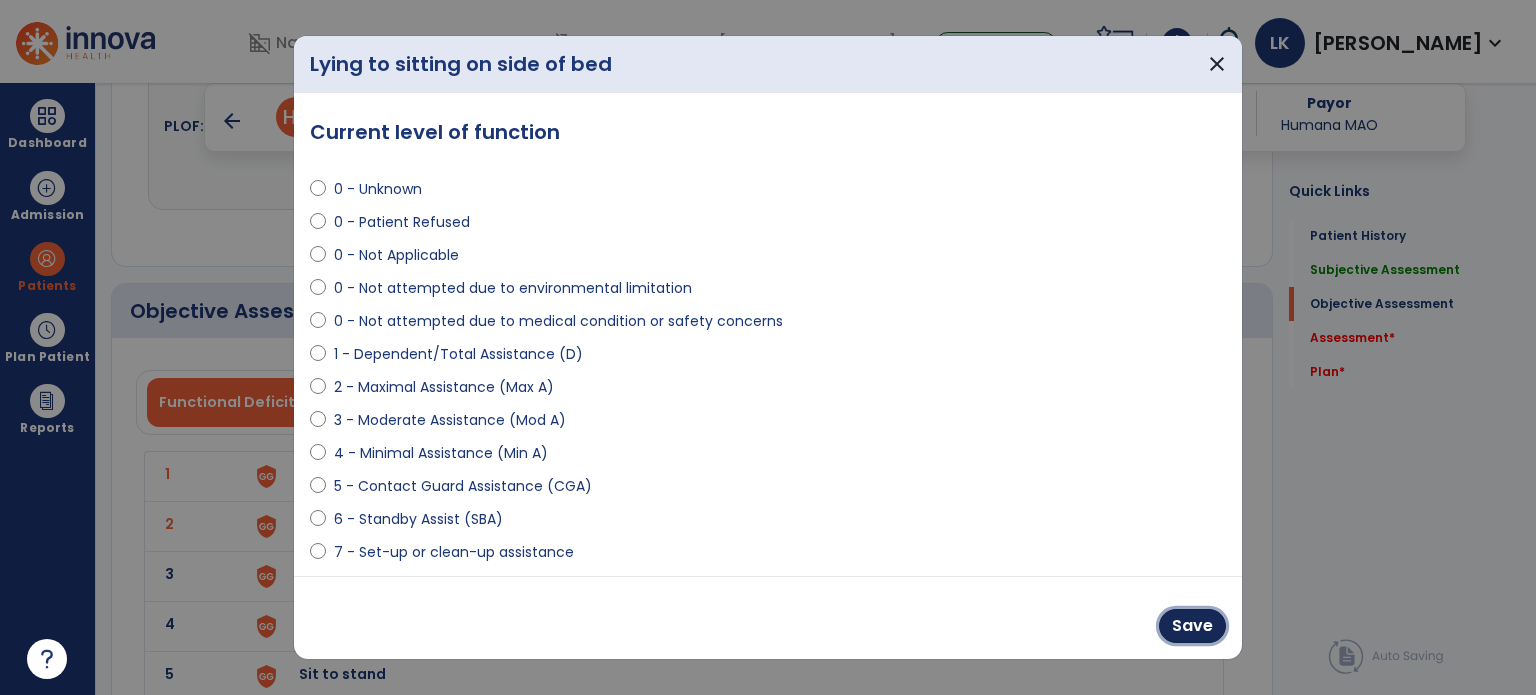 click on "Save" at bounding box center [1192, 626] 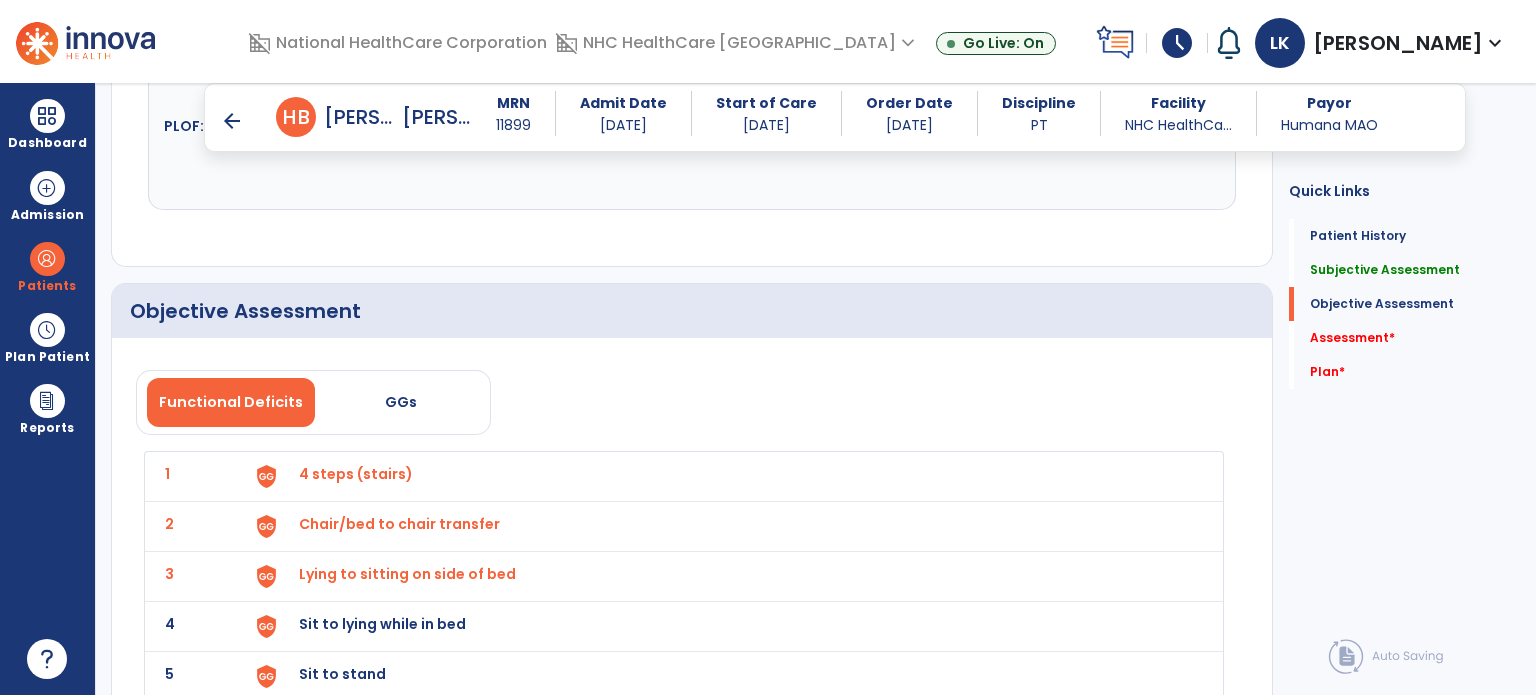 scroll, scrollTop: 2200, scrollLeft: 0, axis: vertical 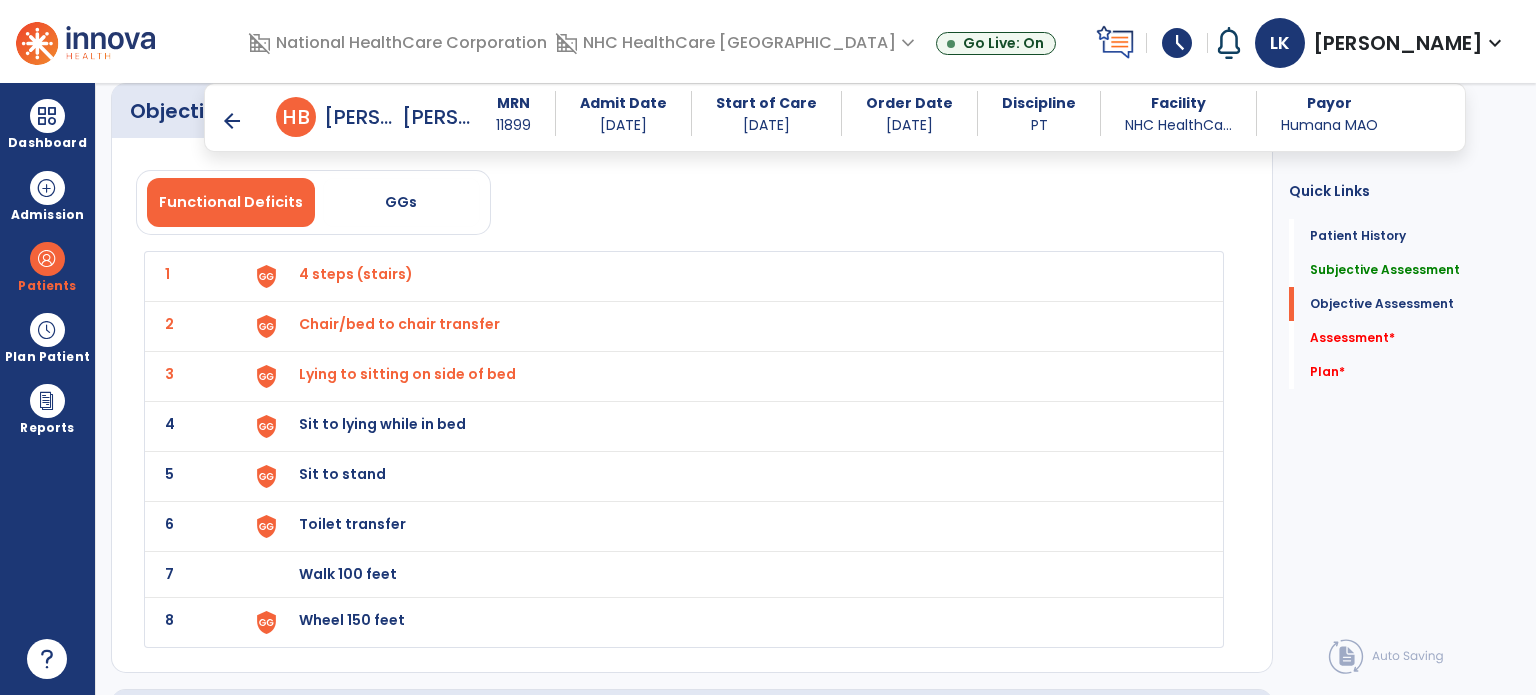 click on "Sit to lying while in bed" at bounding box center (728, 276) 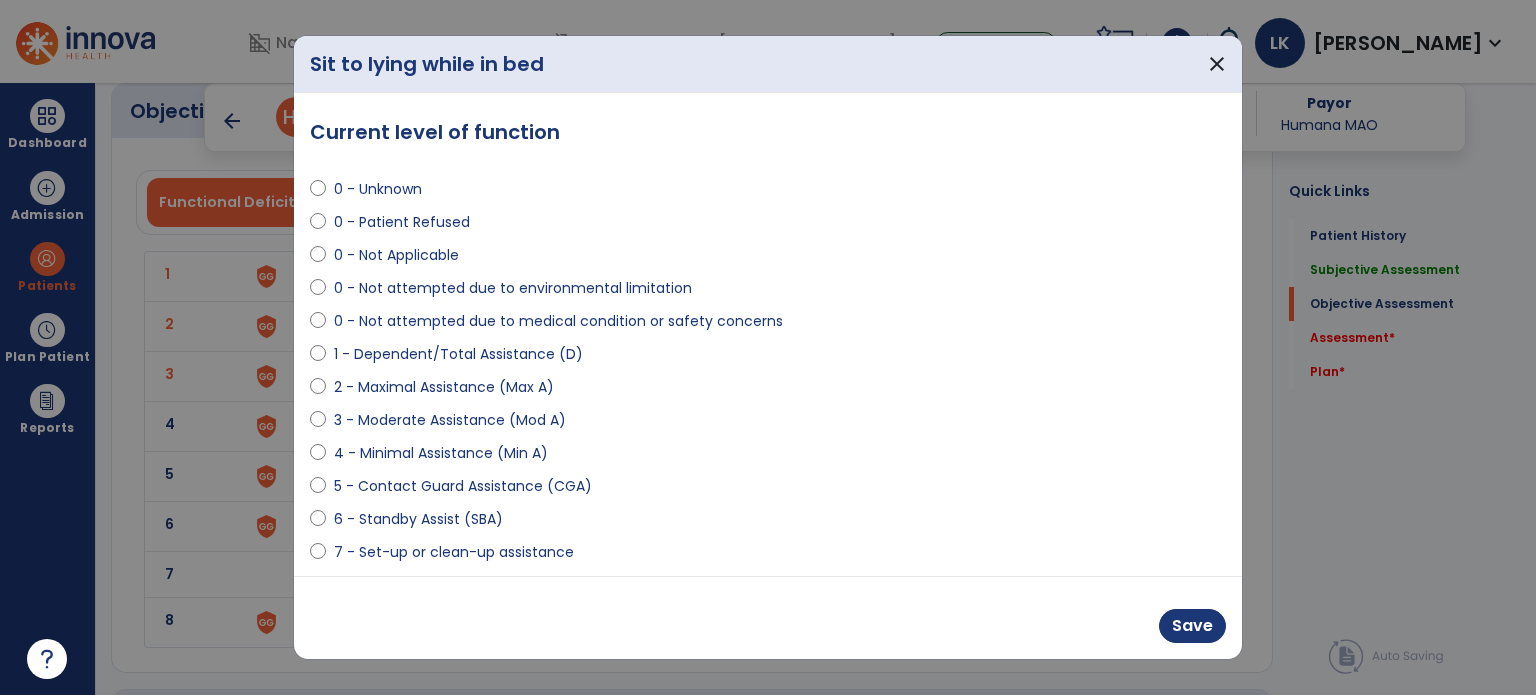 click on "0 - Unknown 0 - Patient Refused 0 - Not Applicable 0 - Not attempted due to environmental limitation 0 - Not attempted due to medical condition or safety concerns 1 - Dependent/Total Assistance (D) 2 - Maximal Assistance (Max A) 3 - Moderate Assistance (Mod A) 4 - Minimal Assistance (Min A) 5 - Contact Guard Assistance (CGA) 6 - Standby Assist (SBA) 7 - Set-up or clean-up assistance 8 - Supervised (S) 9 - Modified Independent (Mod I) 10 - Independent (I)" at bounding box center (768, 412) 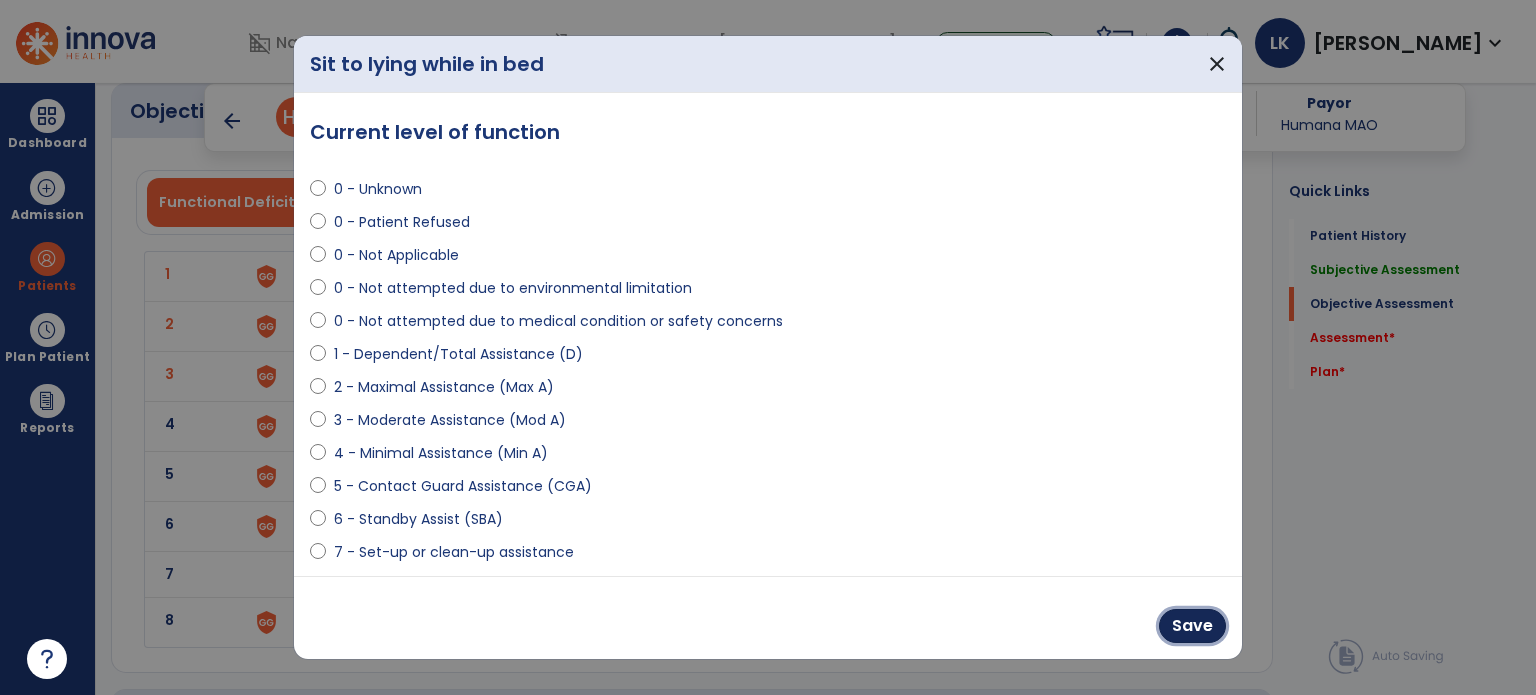 click on "Save" at bounding box center (1192, 626) 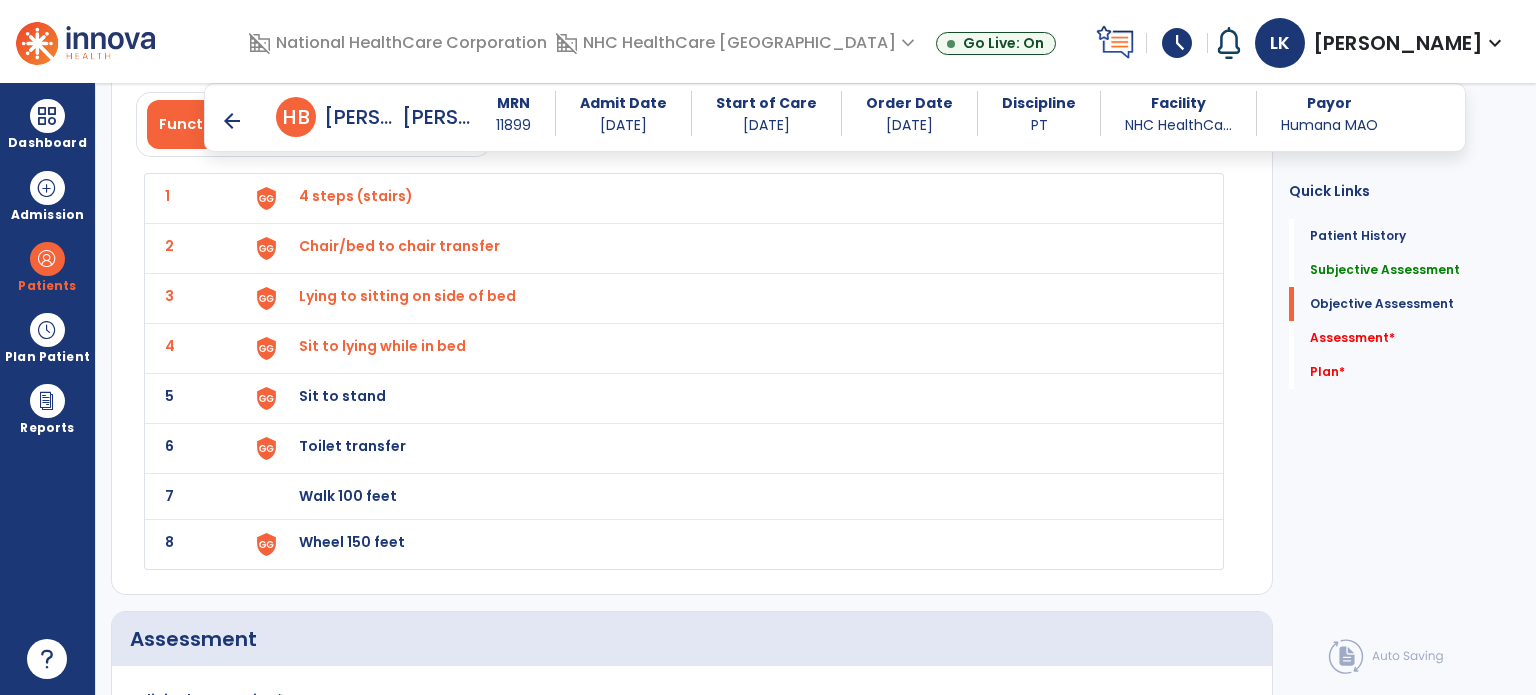 scroll, scrollTop: 2300, scrollLeft: 0, axis: vertical 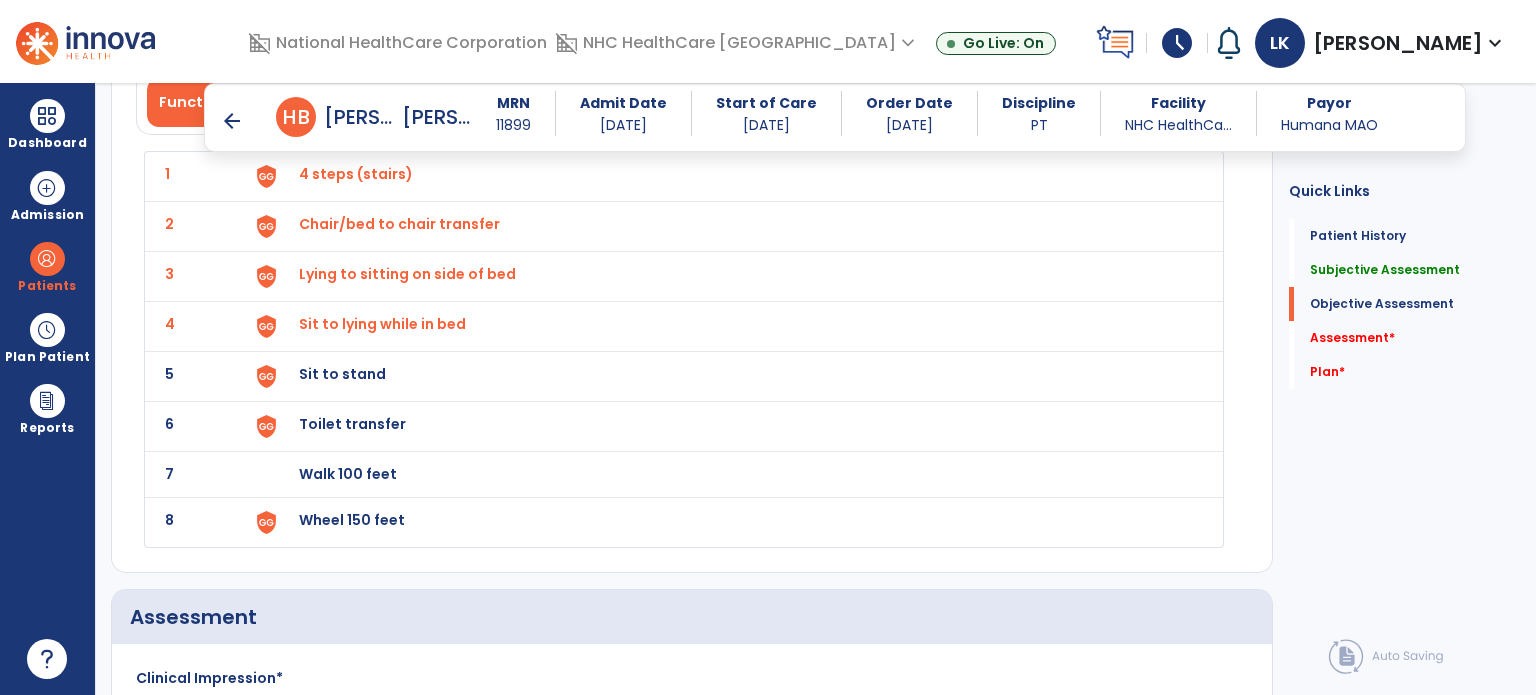 click on "Sit to stand" at bounding box center (356, 174) 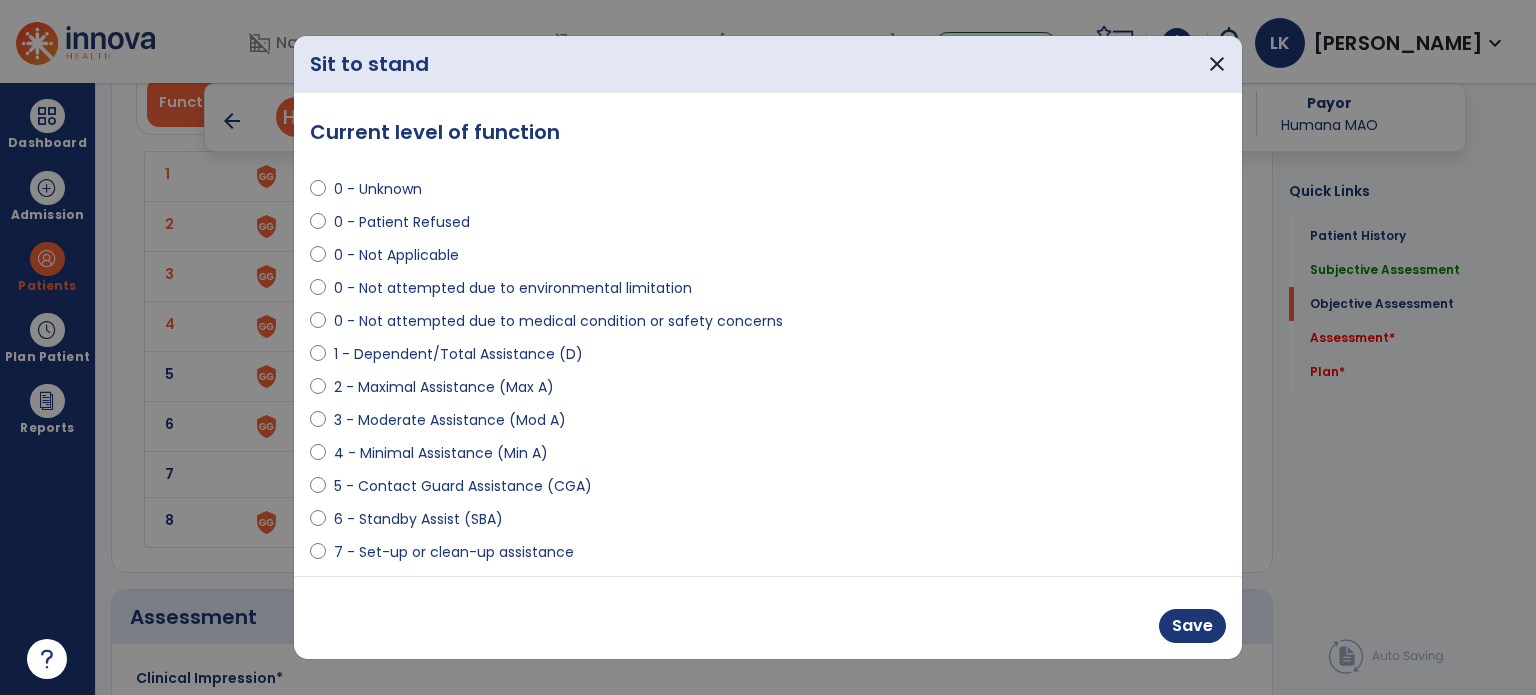 click on "4 - Minimal Assistance (Min A)" at bounding box center (441, 453) 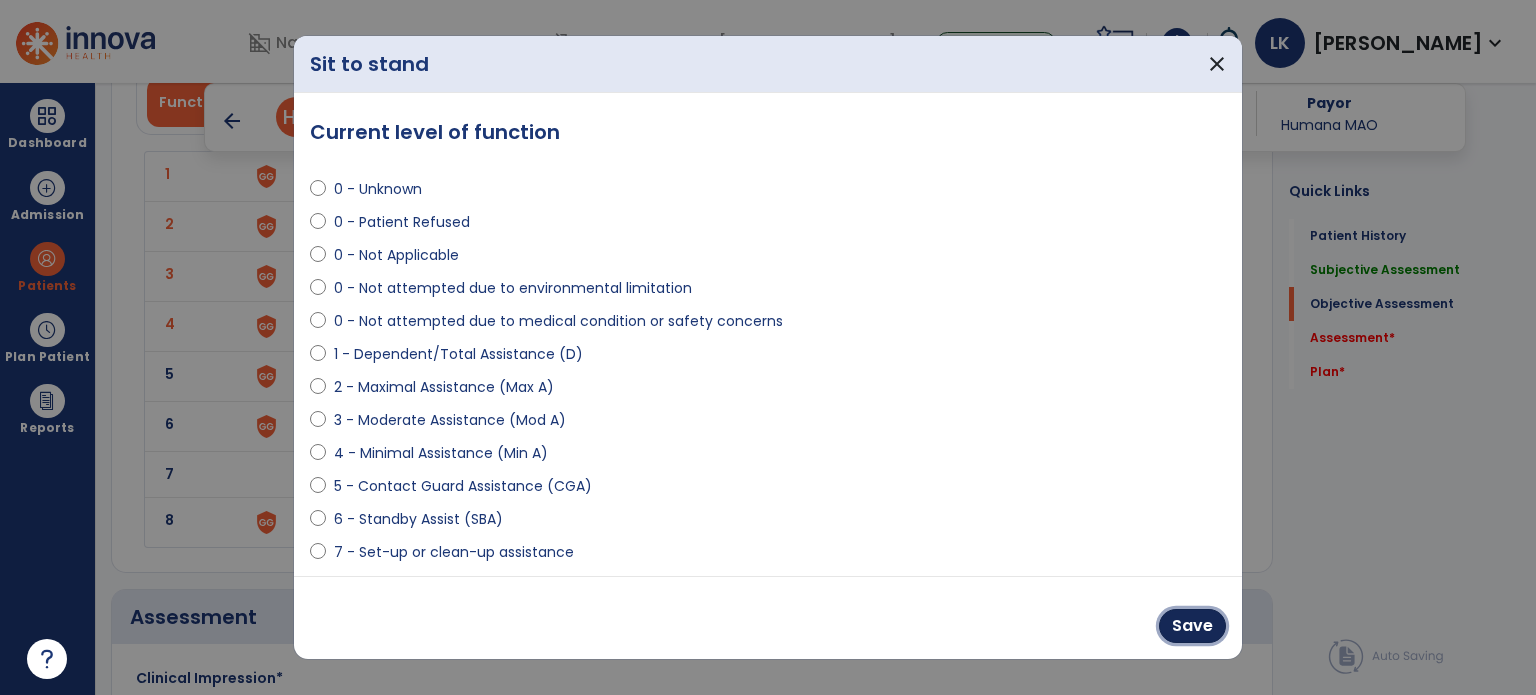 click on "Save" at bounding box center (1192, 626) 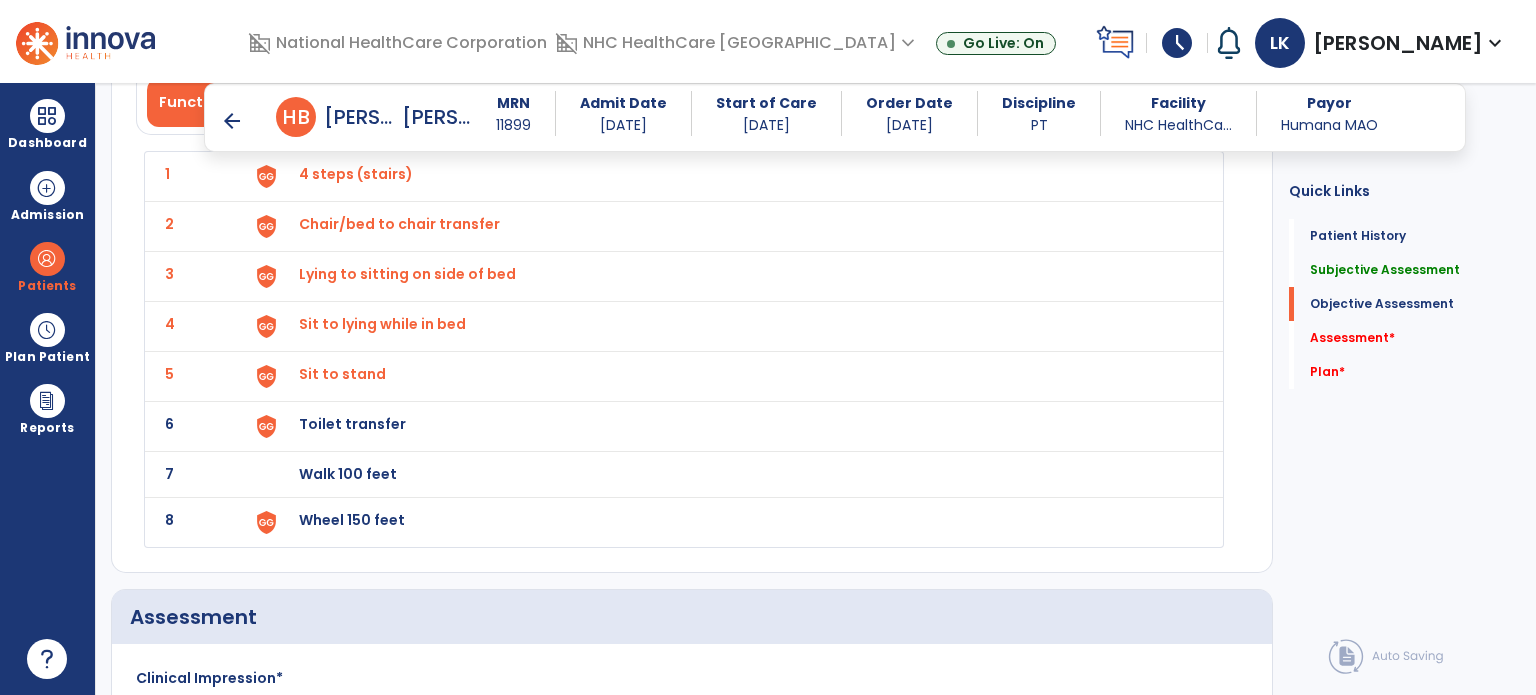 click on "Toilet transfer" at bounding box center [356, 174] 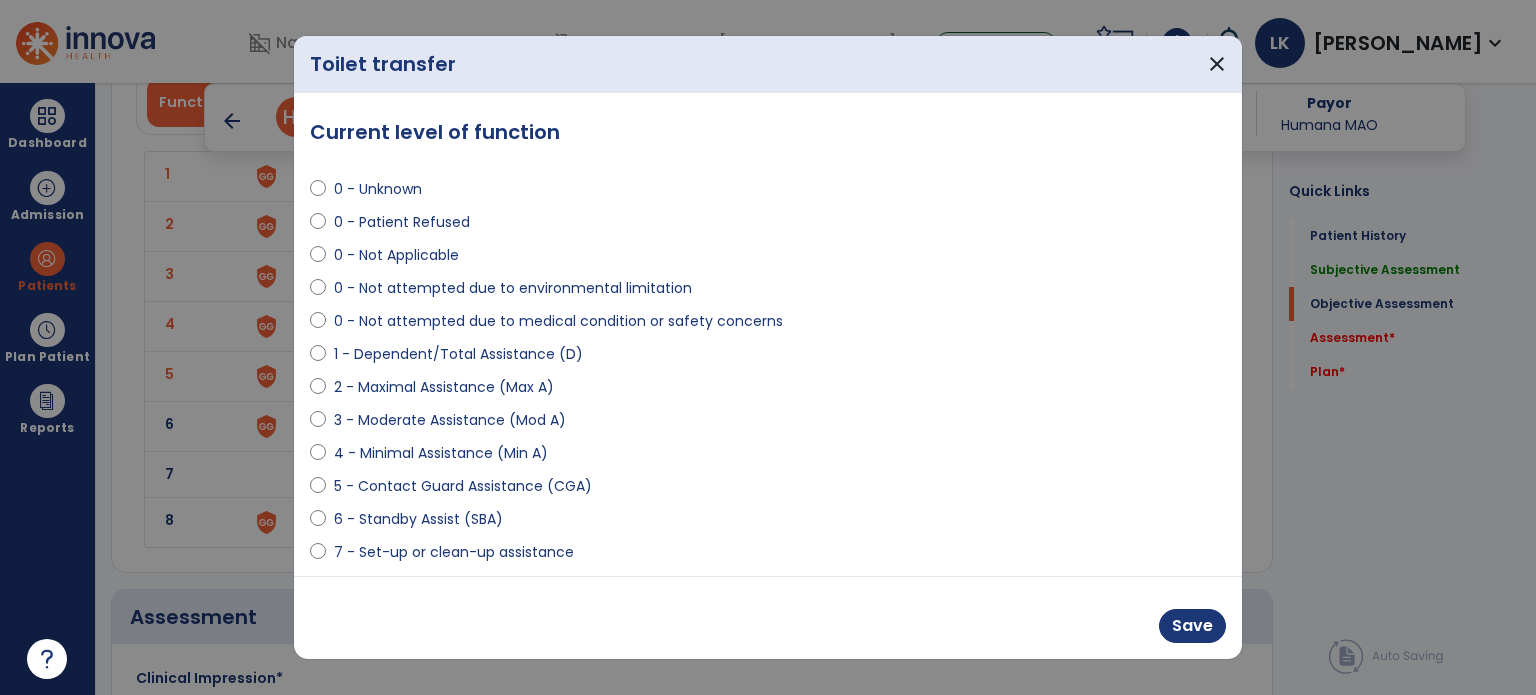 click on "4 - Minimal Assistance (Min A)" at bounding box center [441, 453] 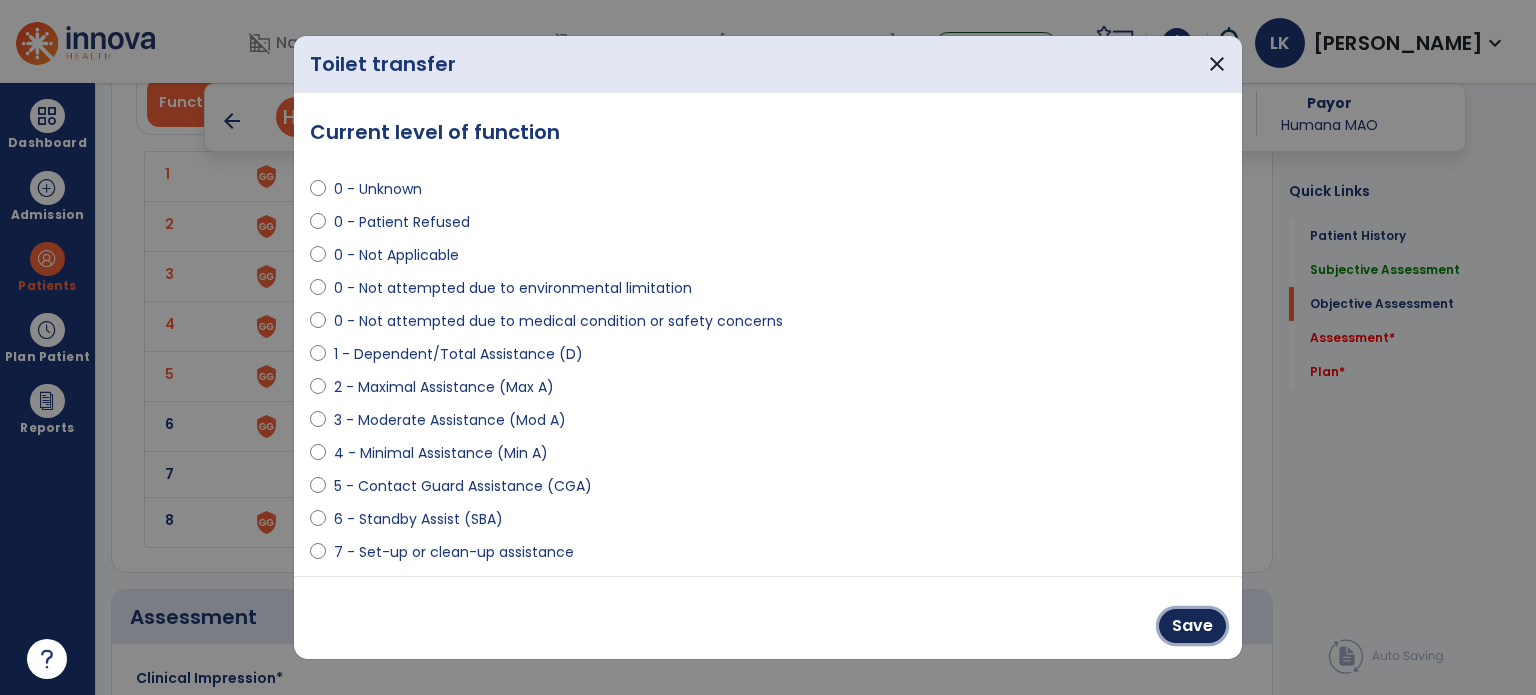 drag, startPoint x: 1185, startPoint y: 635, endPoint x: 836, endPoint y: 645, distance: 349.14325 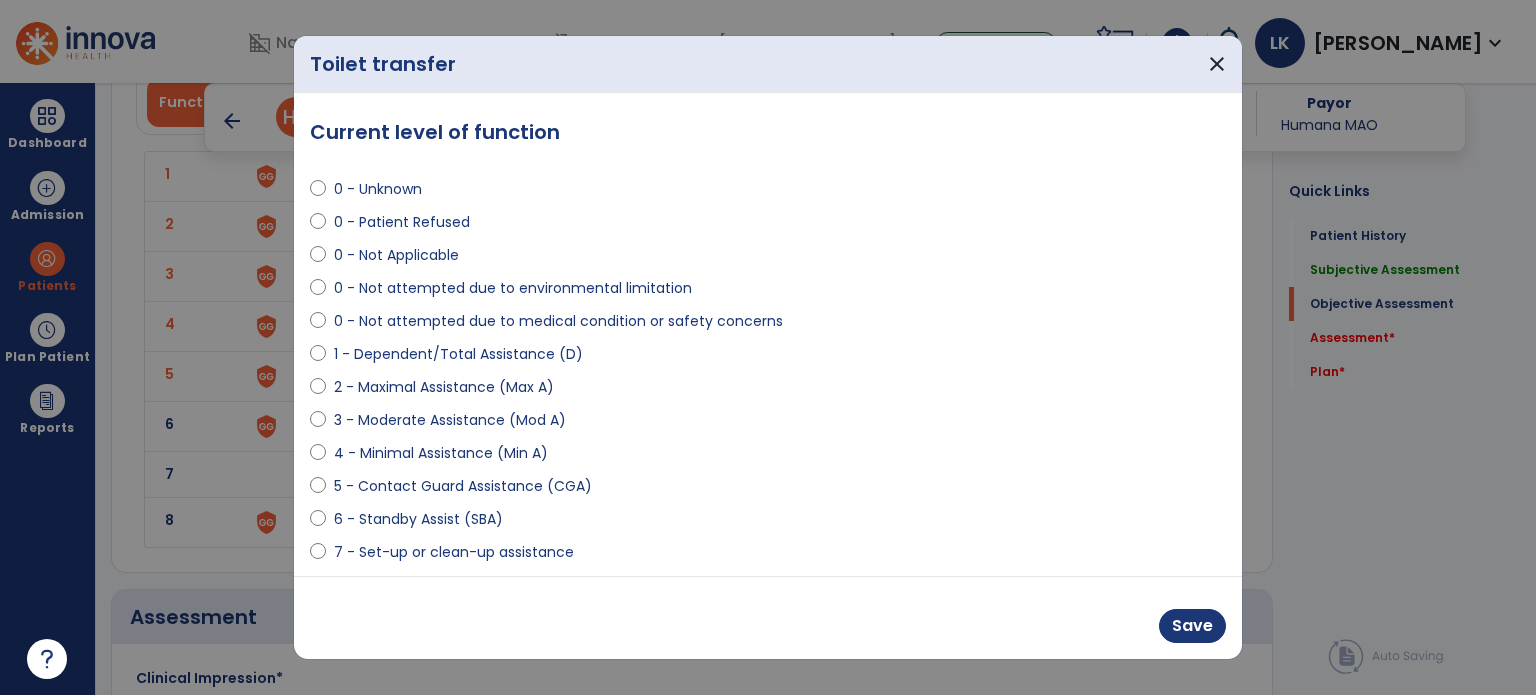 click on "3 - Moderate Assistance (Mod A)" at bounding box center (450, 420) 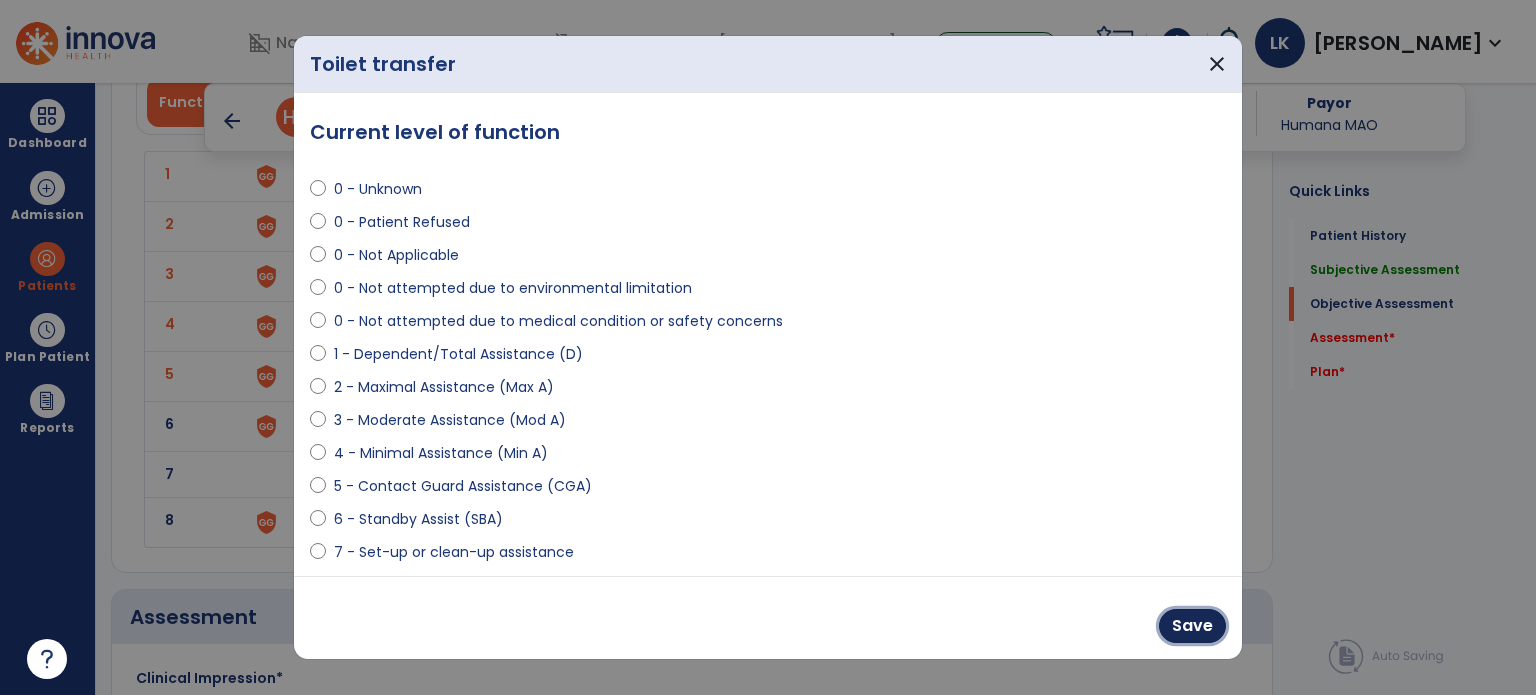 click on "Save" at bounding box center (1192, 626) 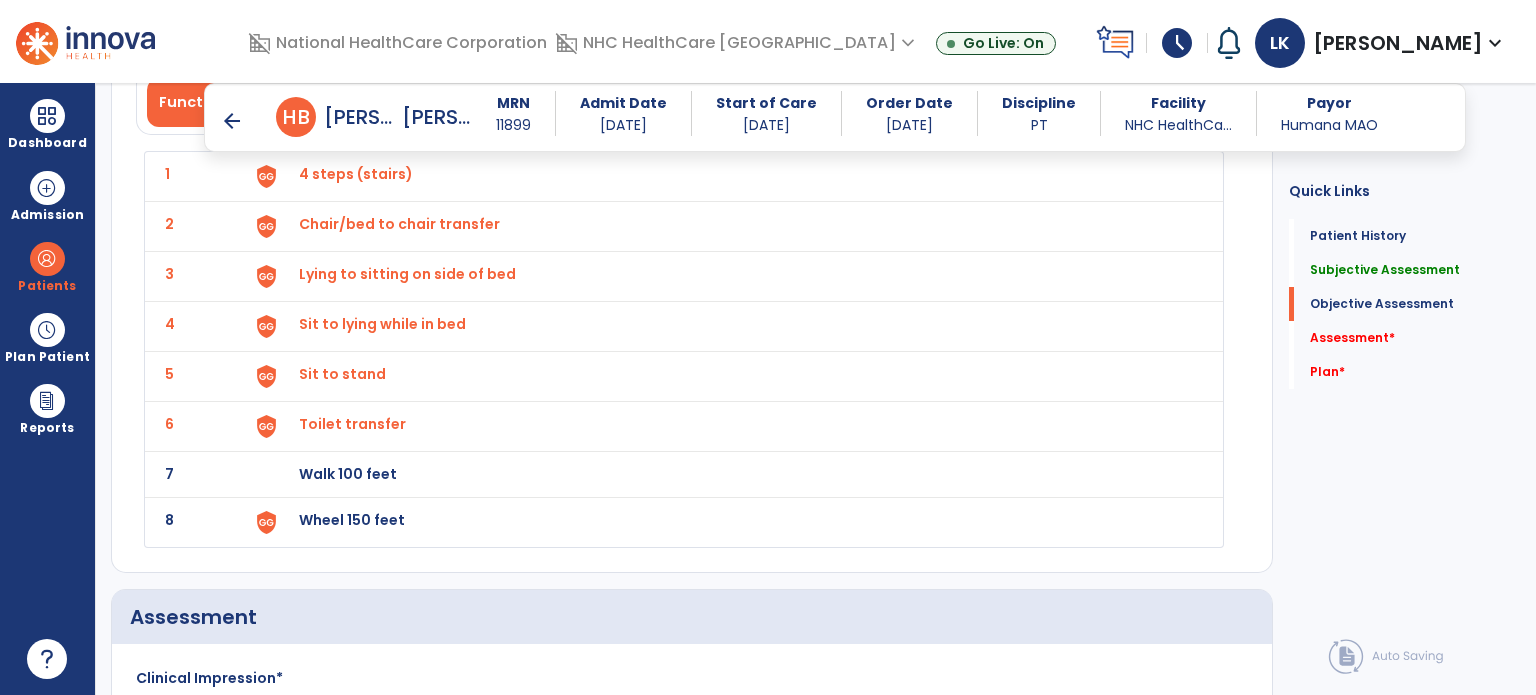 scroll, scrollTop: 2400, scrollLeft: 0, axis: vertical 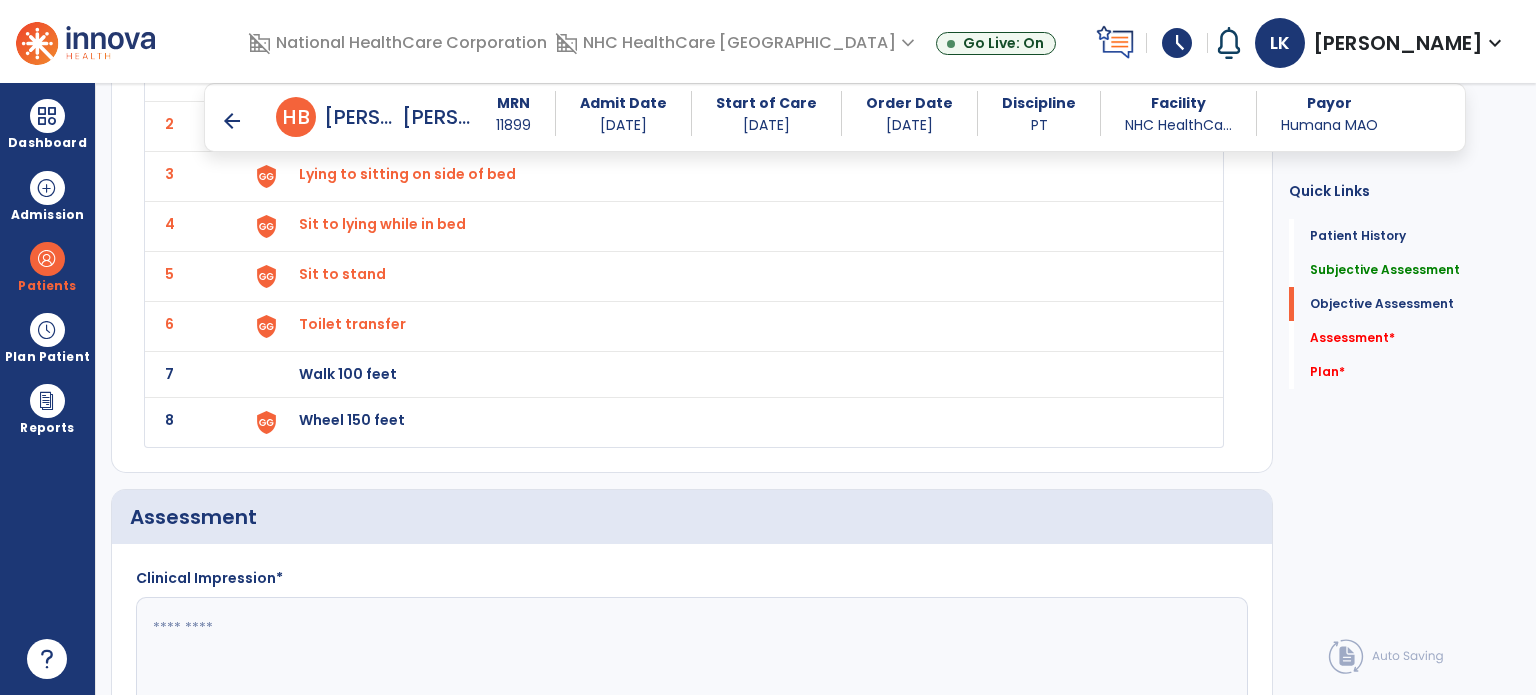 click on "Walk 100 feet" at bounding box center [356, 74] 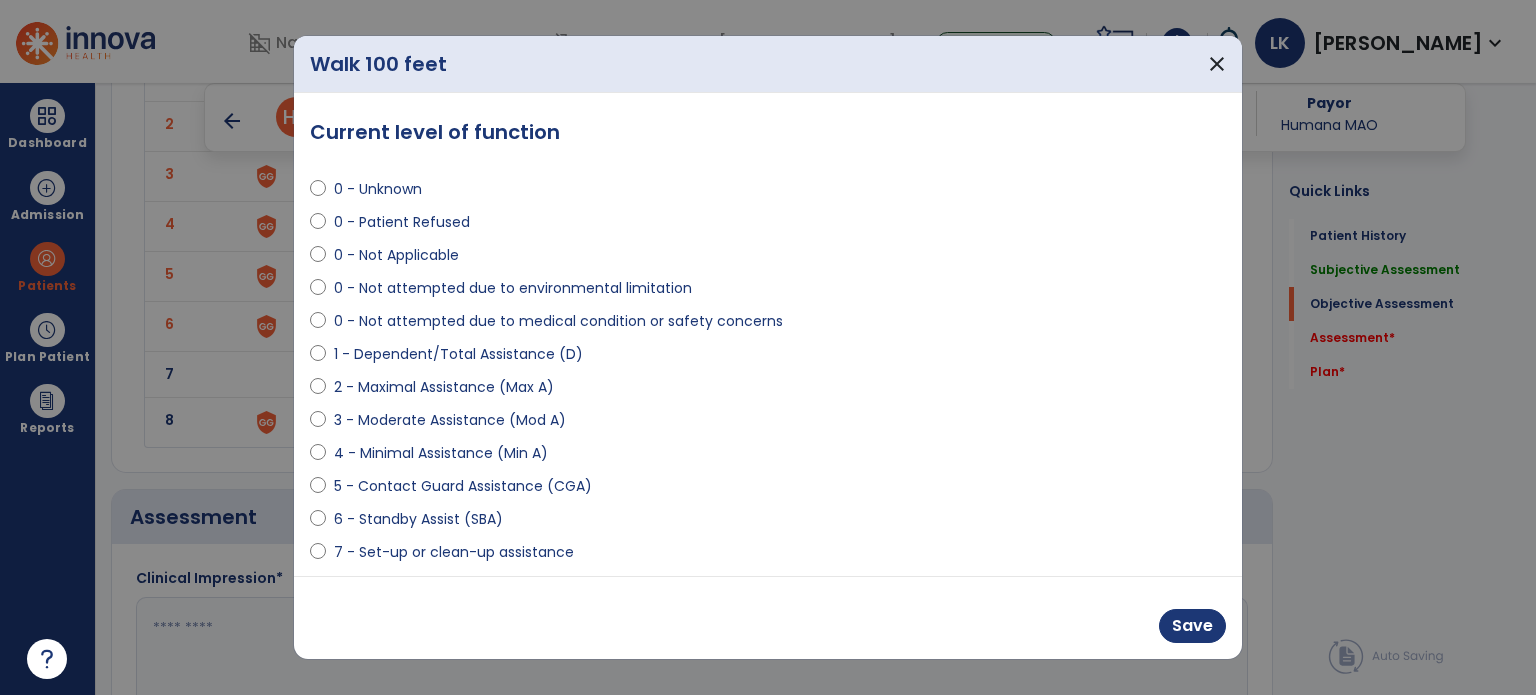 click on "0 - Not attempted due to medical condition or safety concerns" at bounding box center [558, 321] 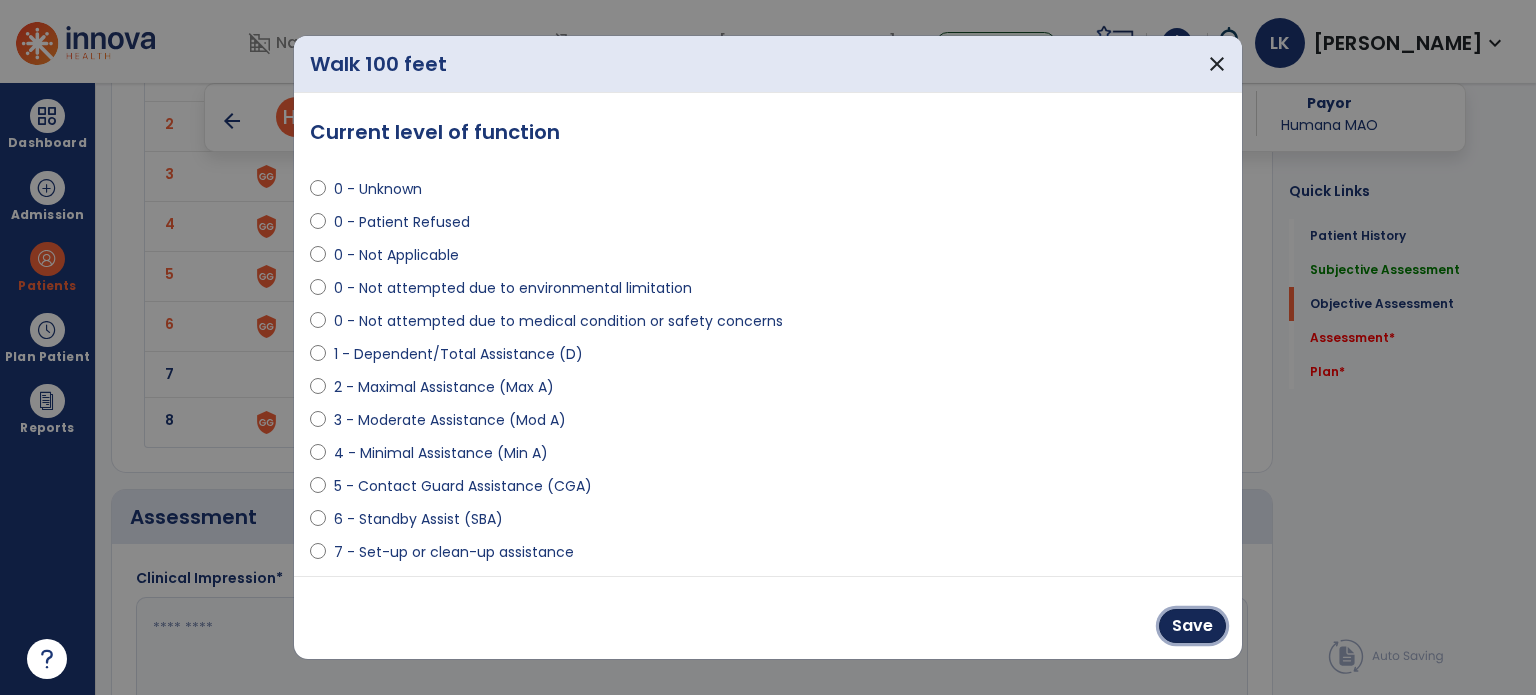 click on "Save" at bounding box center (1192, 626) 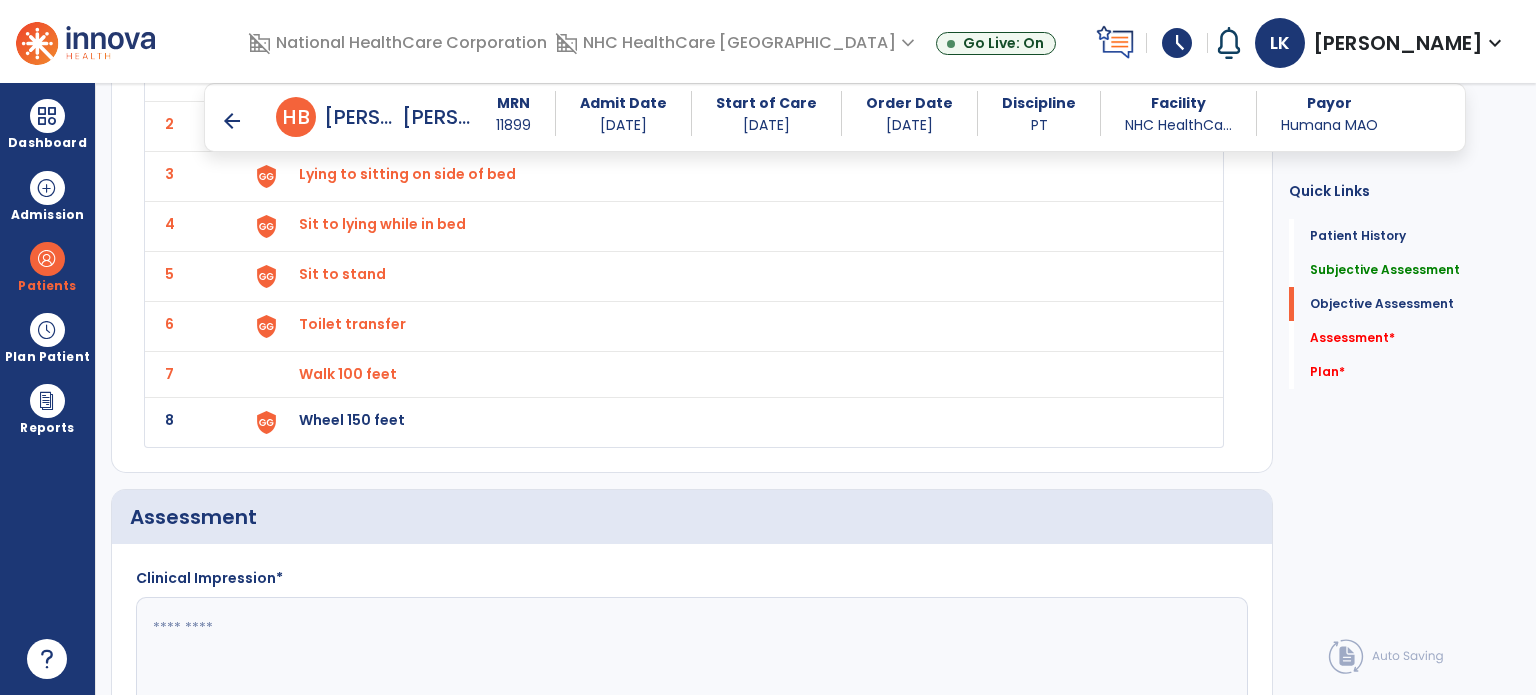 scroll, scrollTop: 2500, scrollLeft: 0, axis: vertical 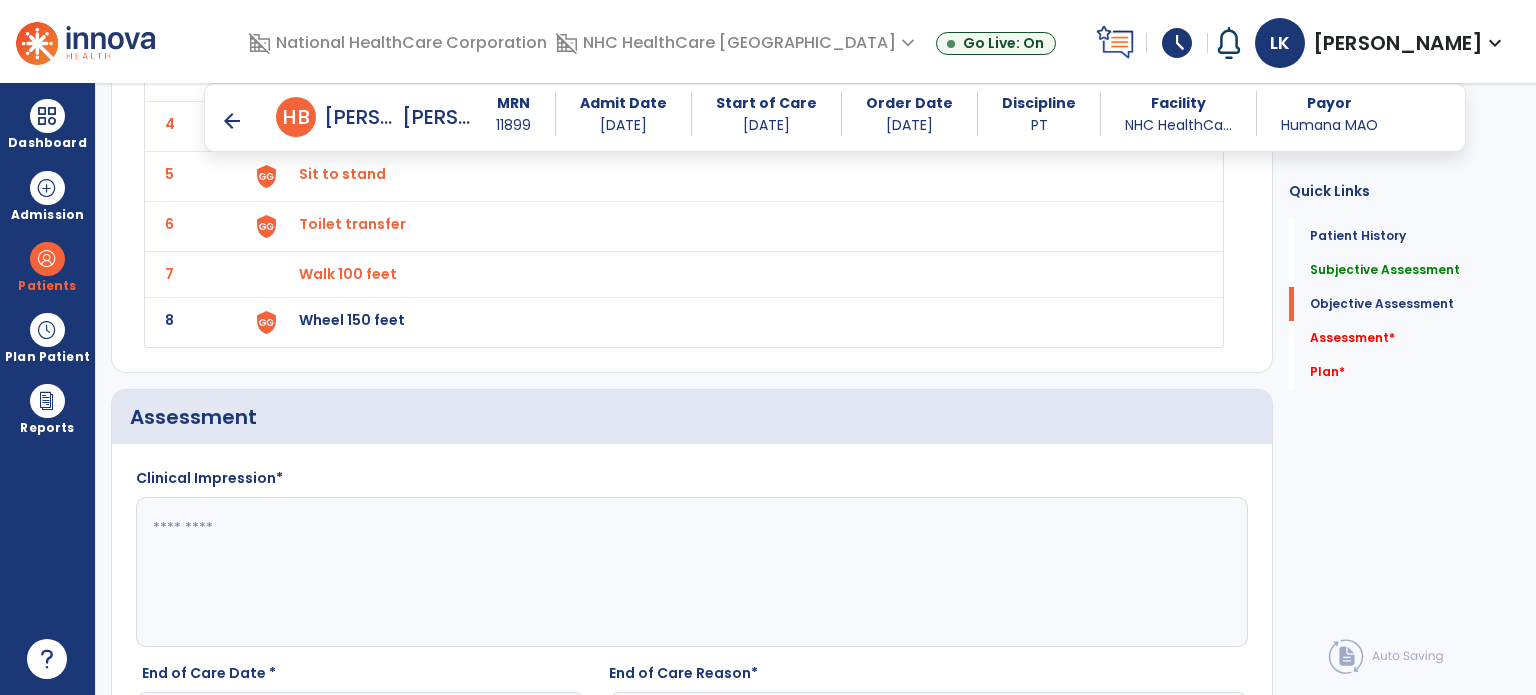 click on "Wheel 150 feet" at bounding box center (356, -26) 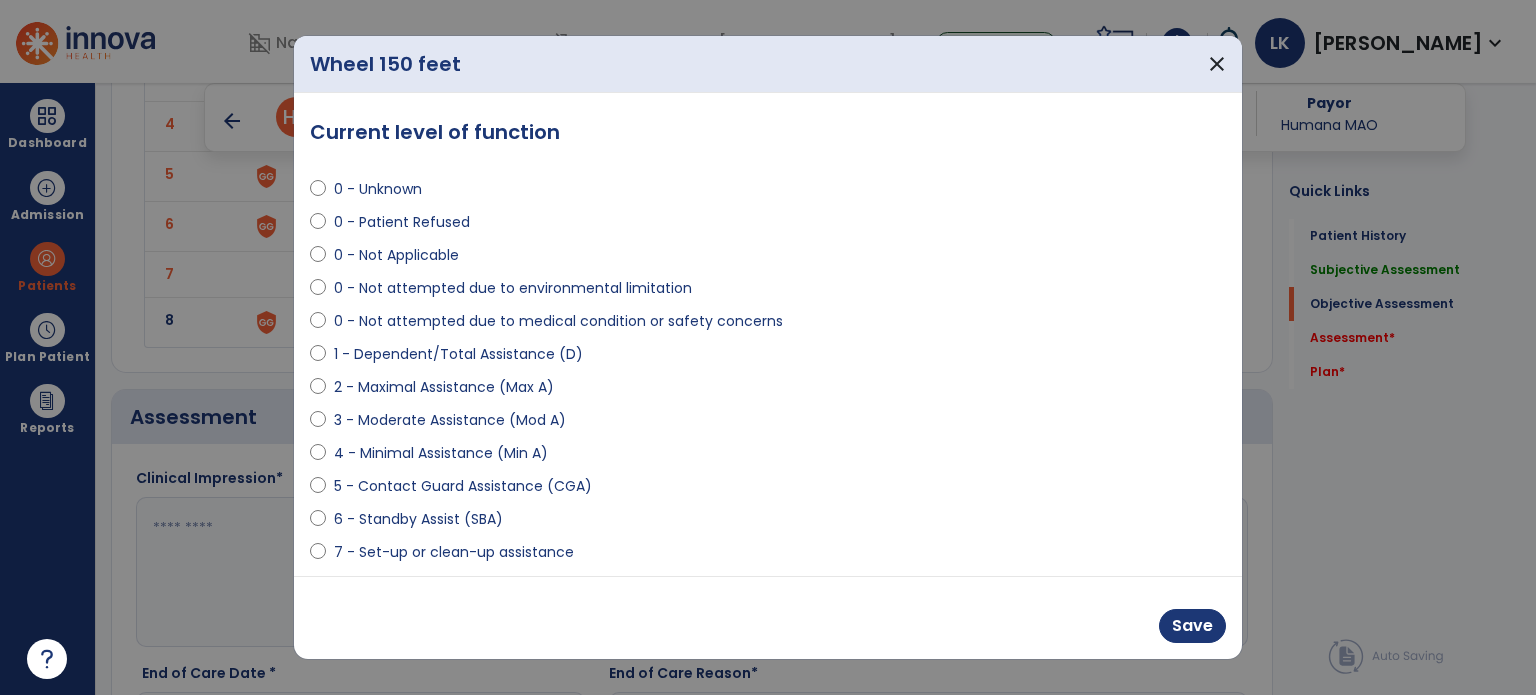 click on "1 - Dependent/Total Assistance (D)" at bounding box center [458, 354] 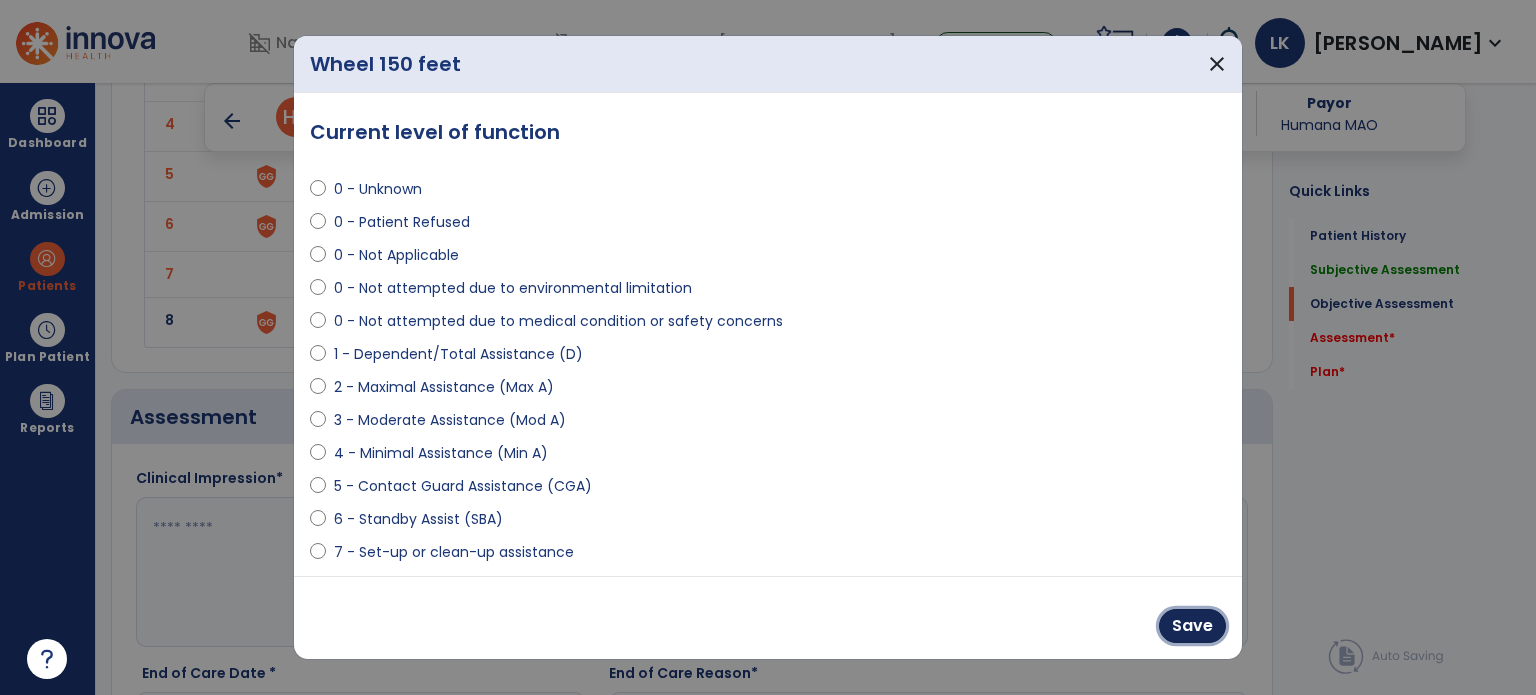click on "Save" at bounding box center [1192, 626] 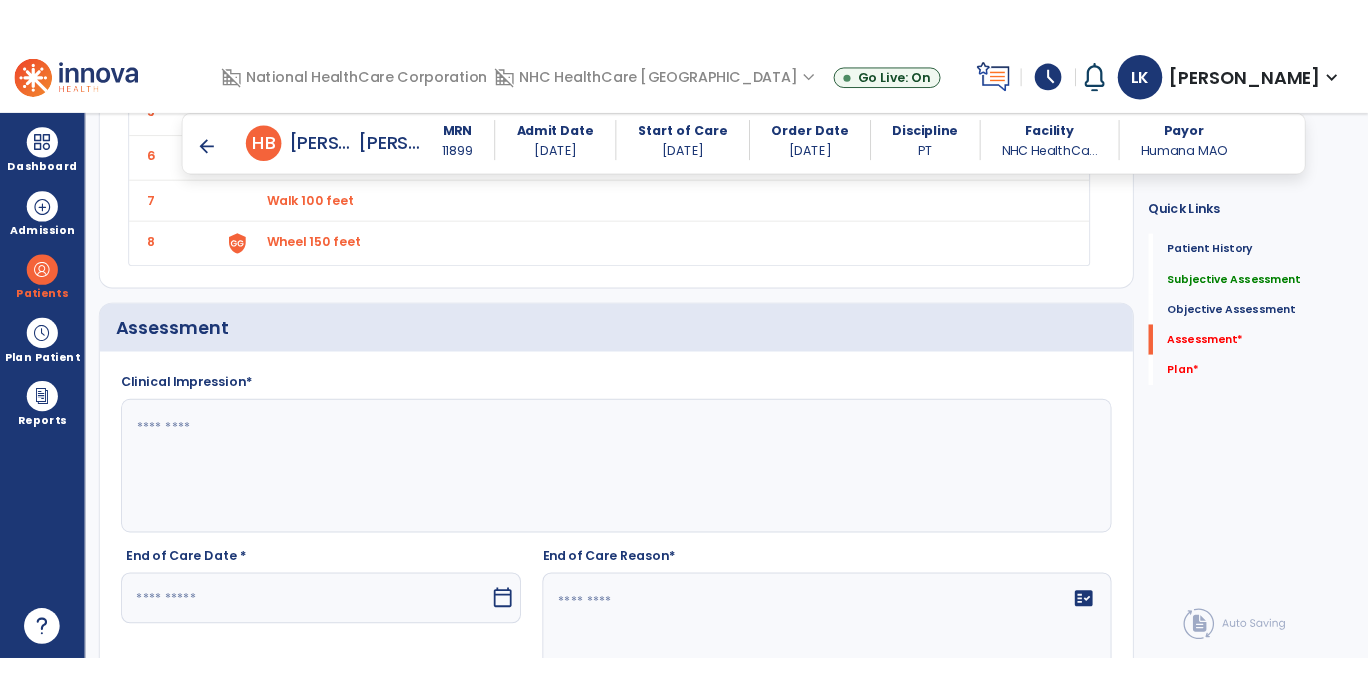 scroll, scrollTop: 2700, scrollLeft: 0, axis: vertical 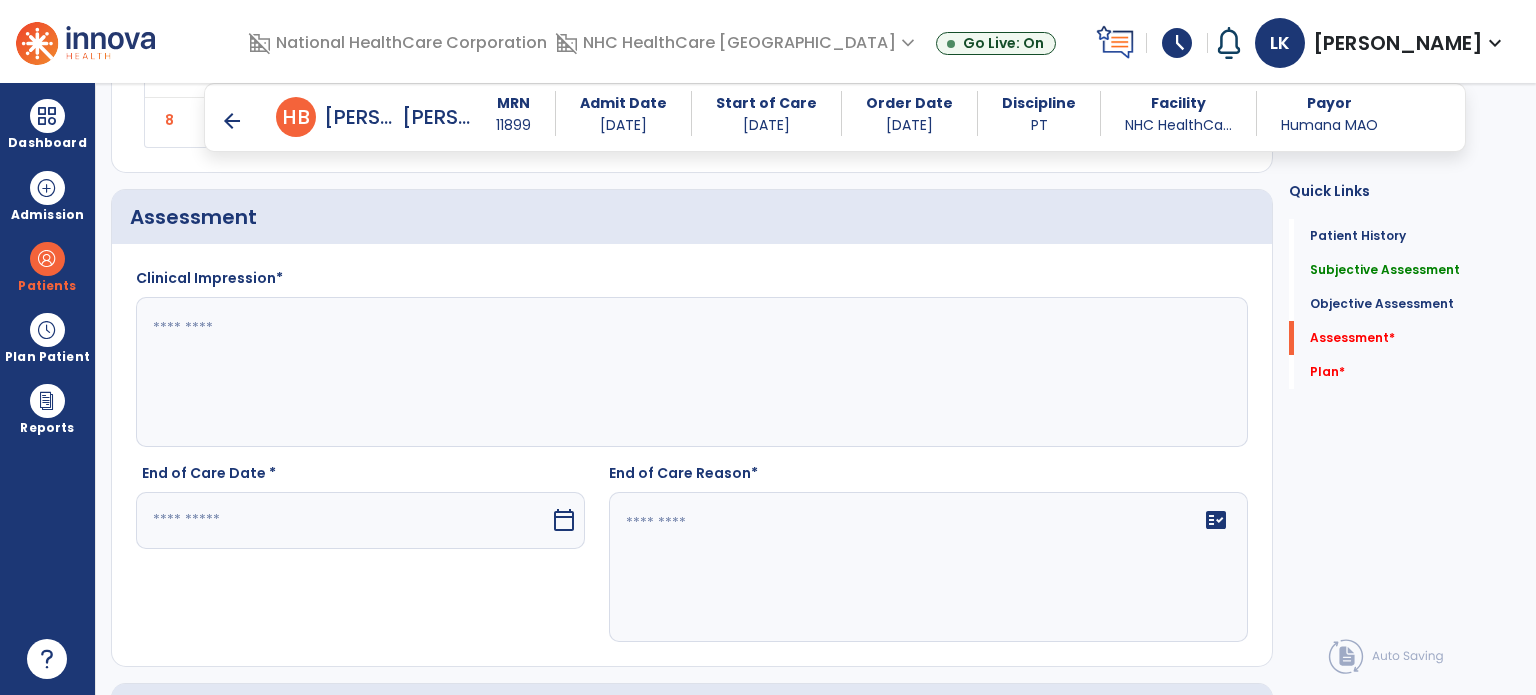 click 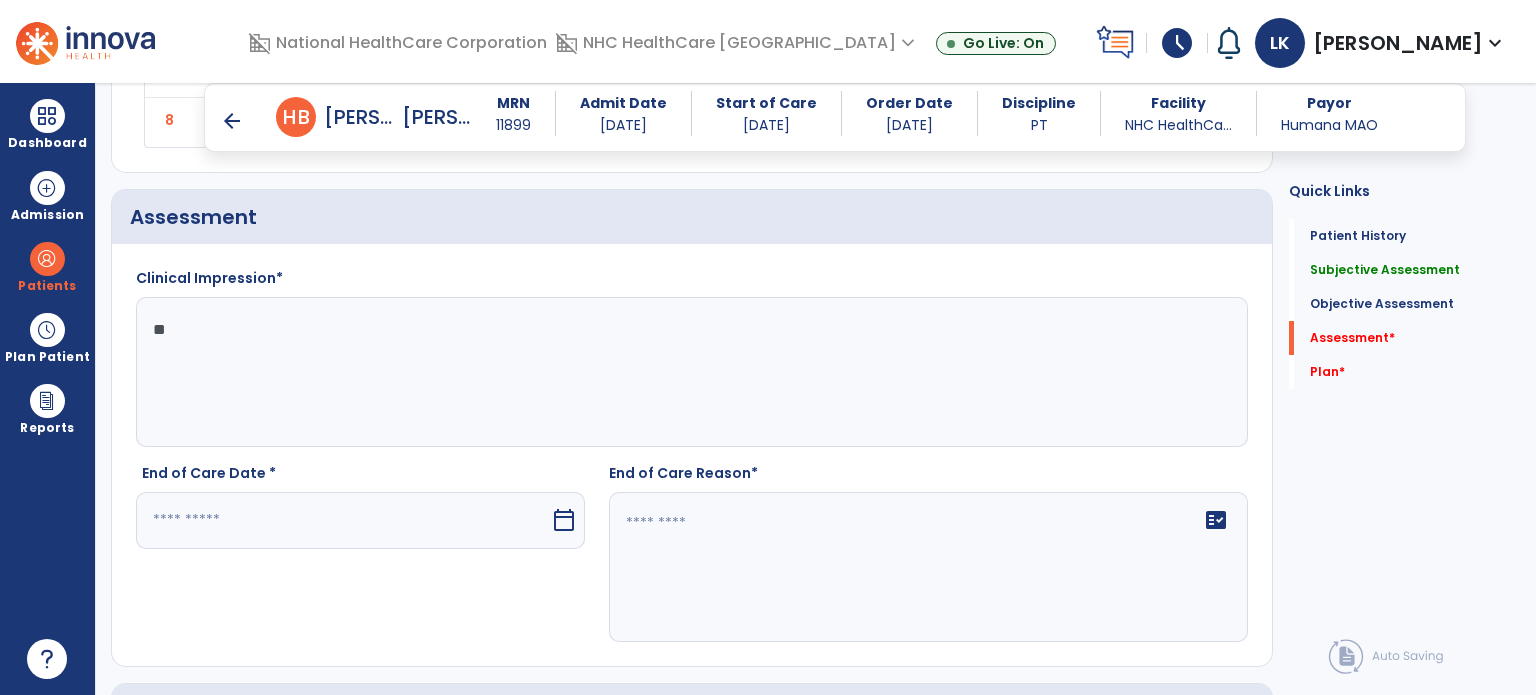 type on "*" 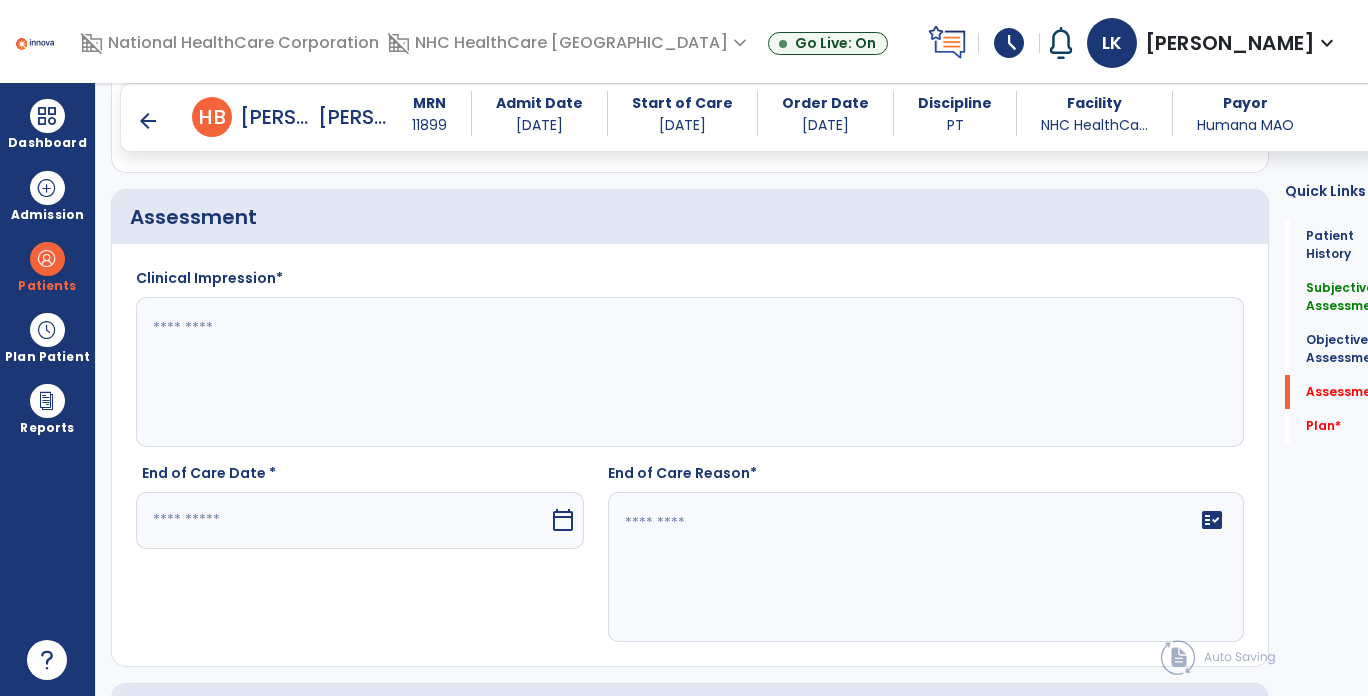 scroll, scrollTop: 2700, scrollLeft: 0, axis: vertical 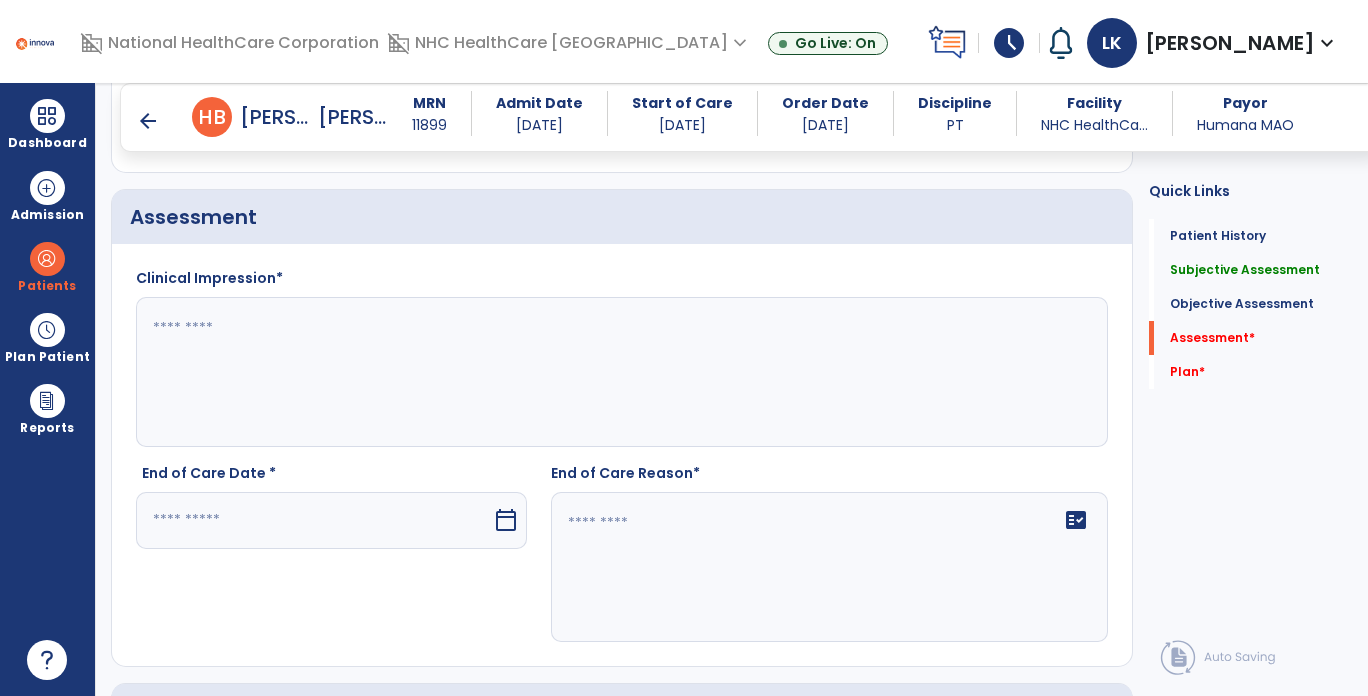 paste on "**********" 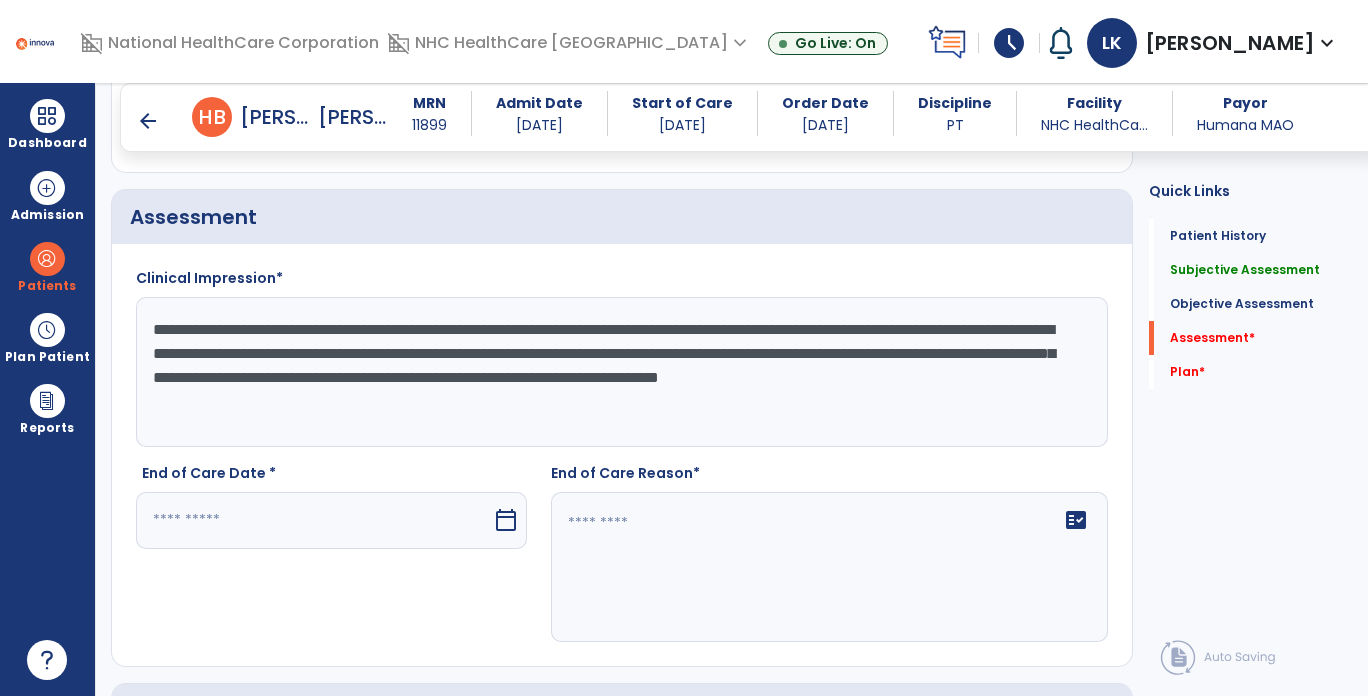 click on "**********" 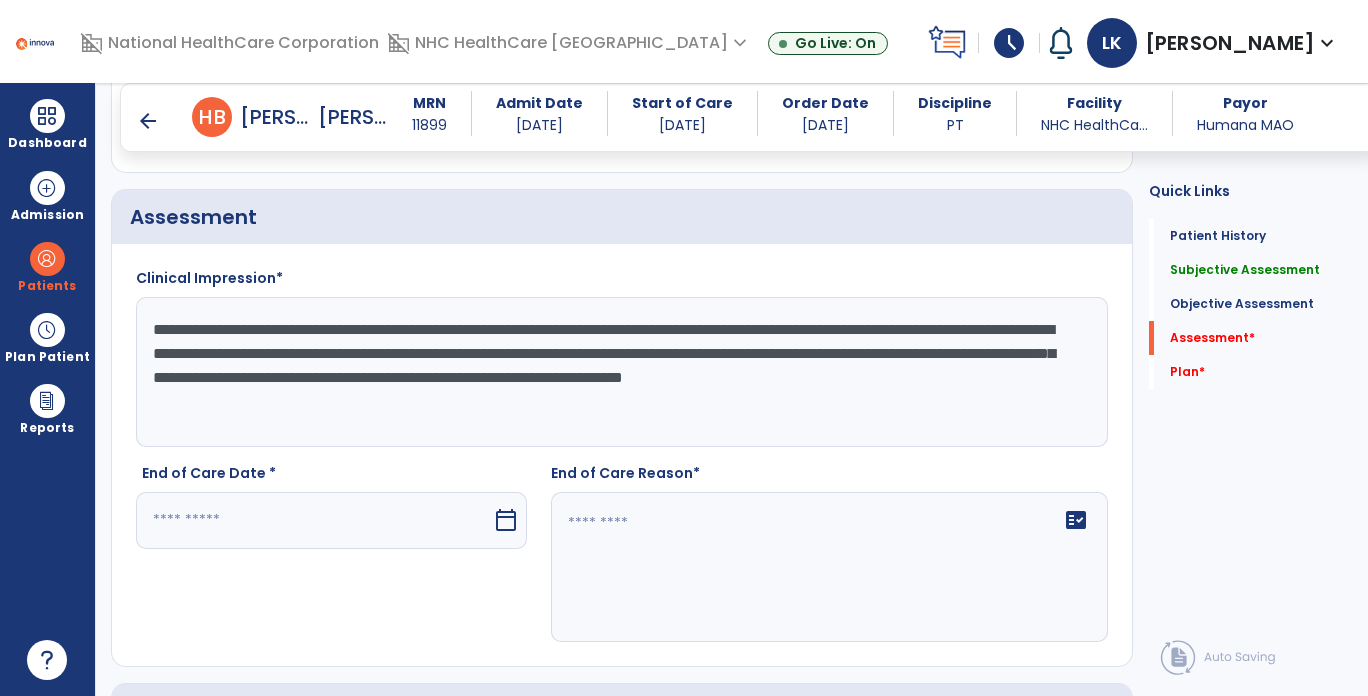 click on "**********" 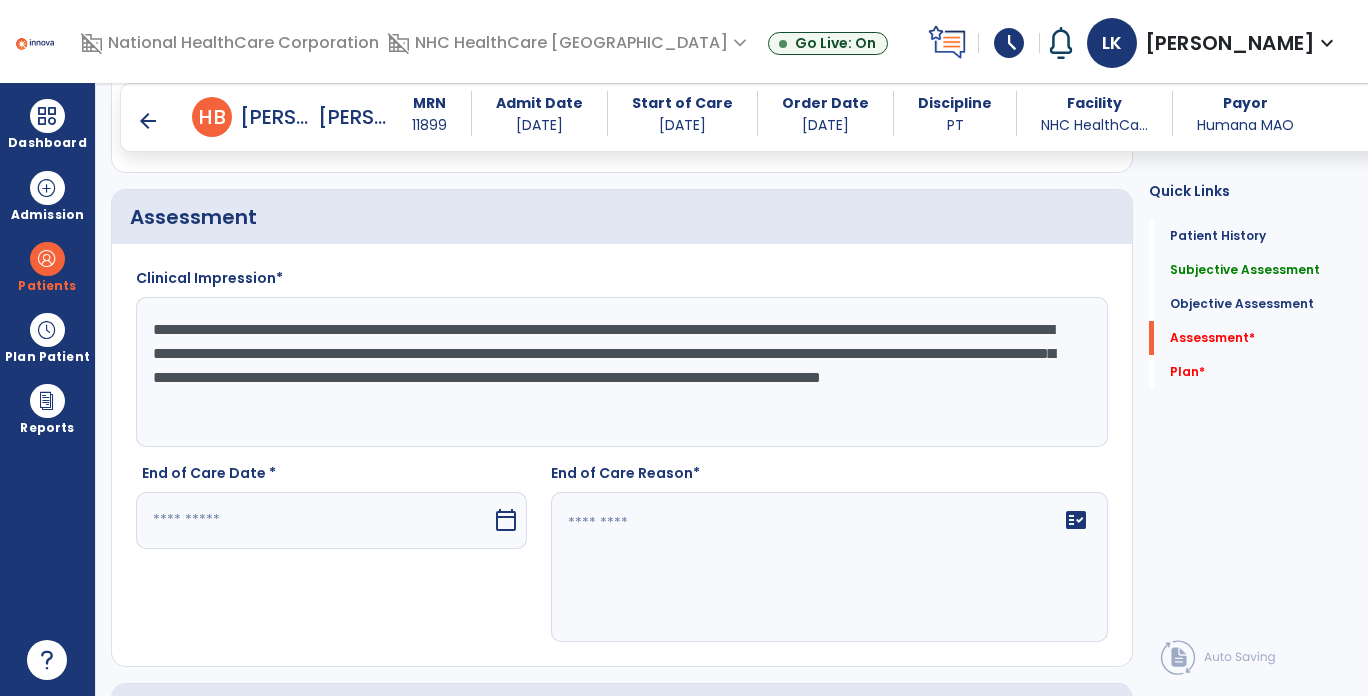 drag, startPoint x: 697, startPoint y: 347, endPoint x: 959, endPoint y: 344, distance: 262.01718 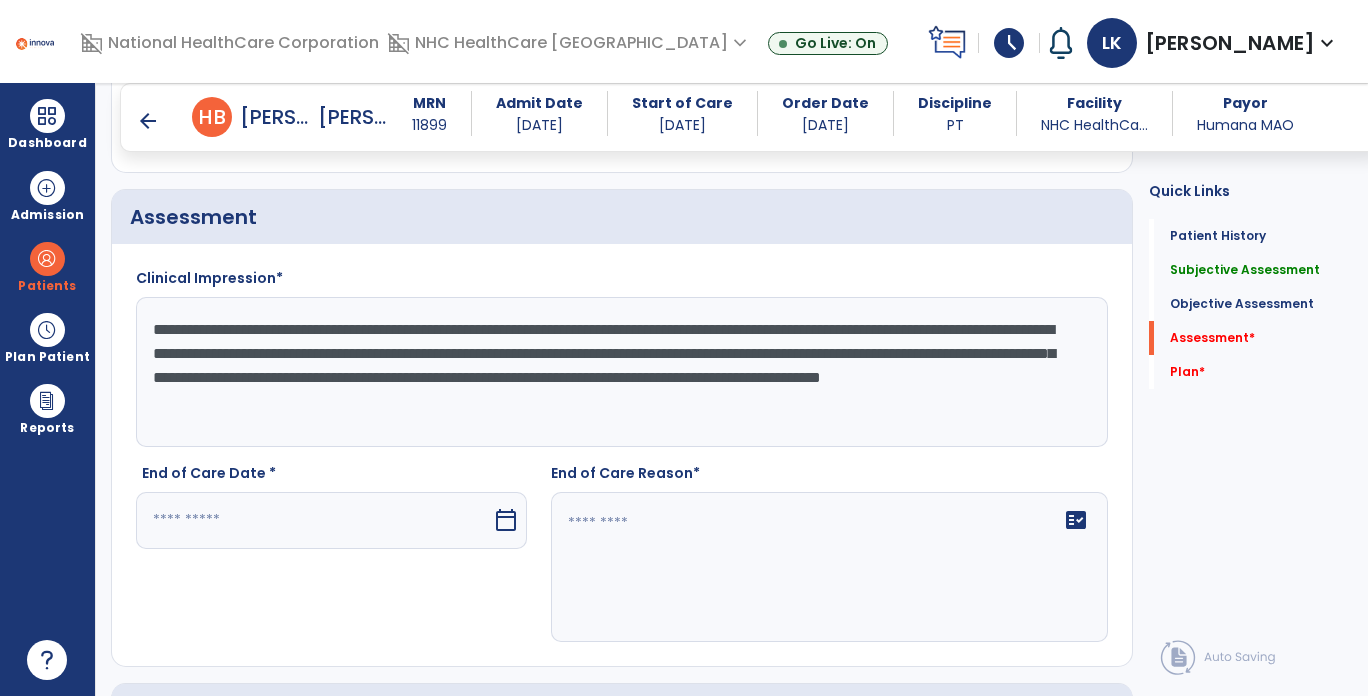 click on "**********" 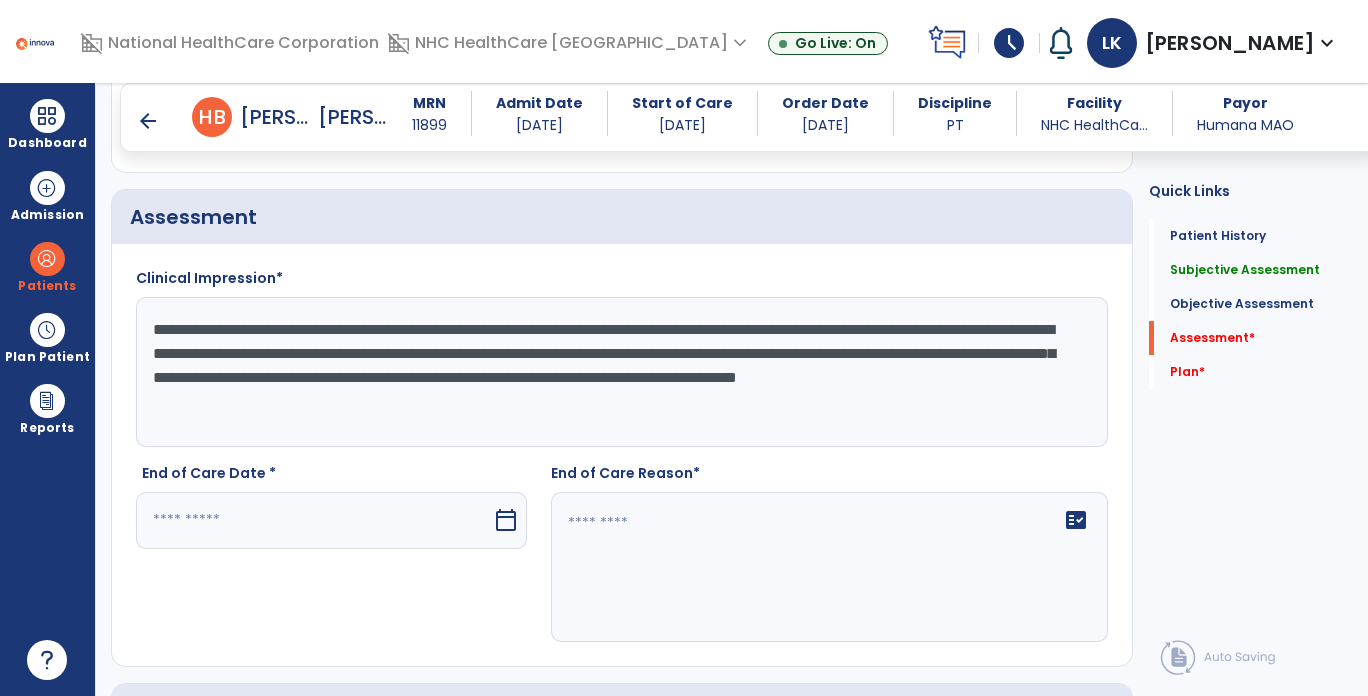 click on "**********" 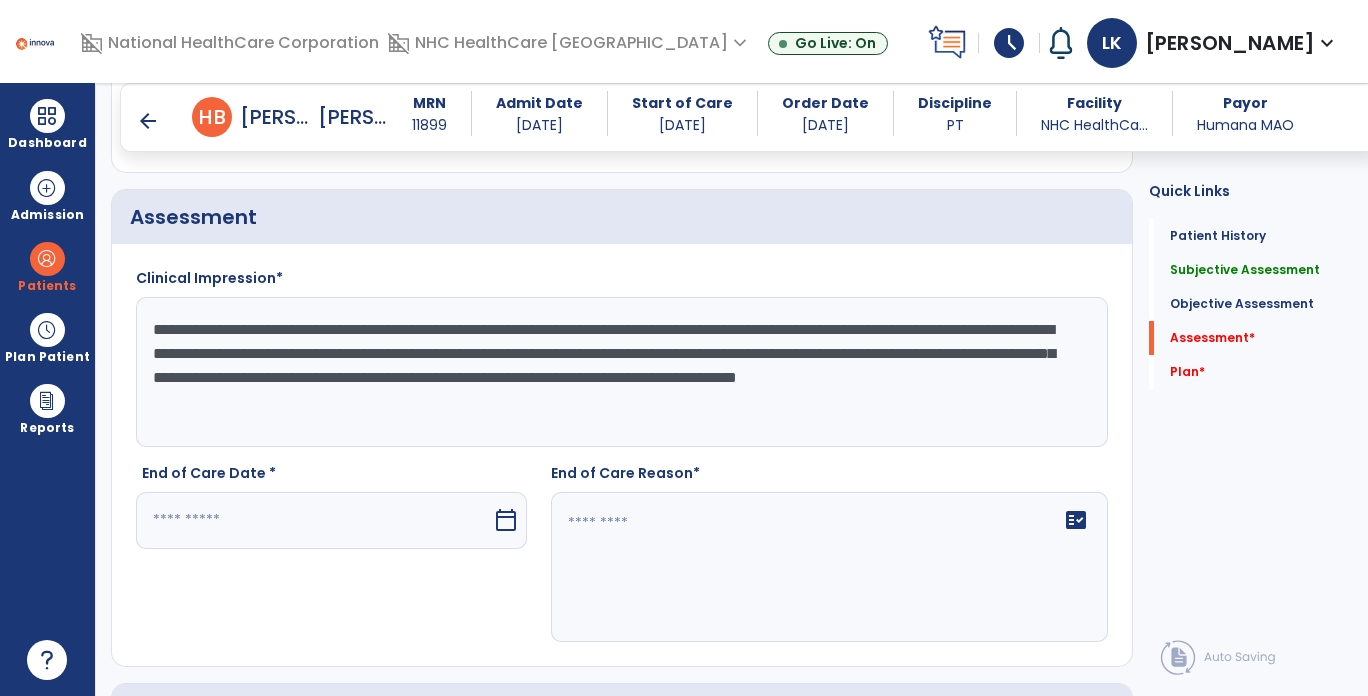 drag, startPoint x: 343, startPoint y: 373, endPoint x: 244, endPoint y: 408, distance: 105.00476 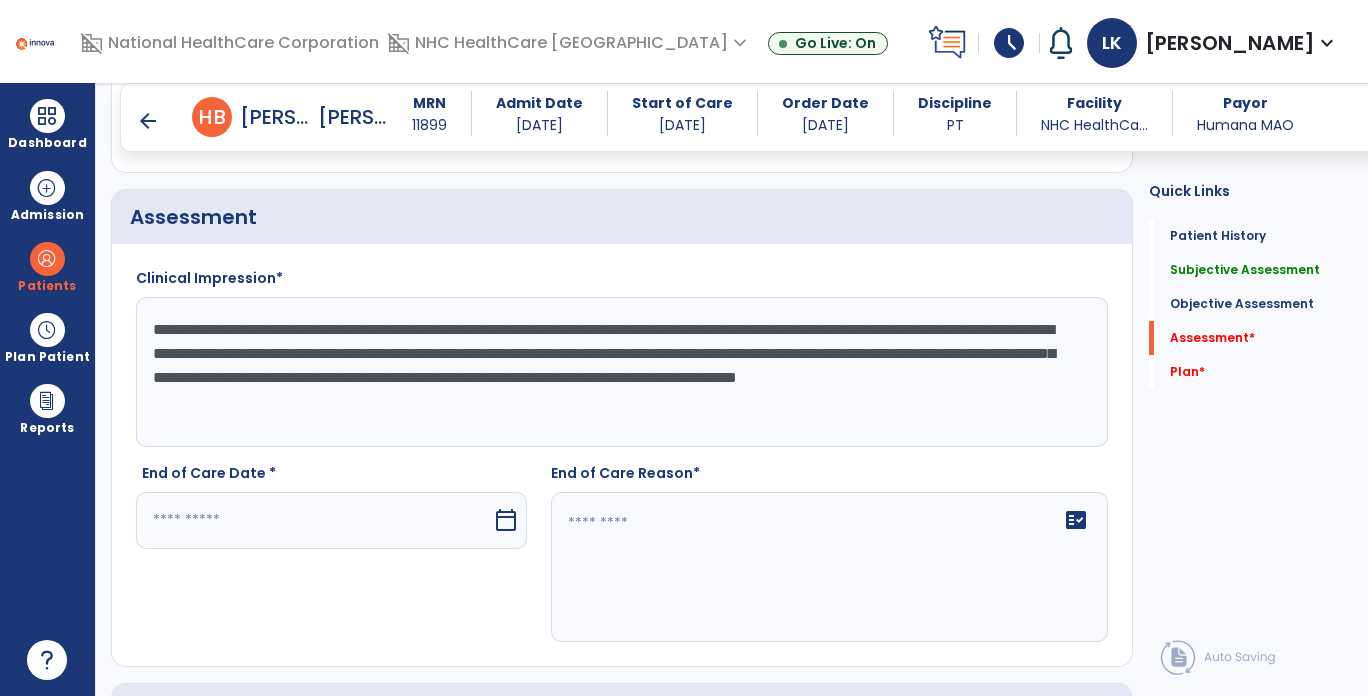 click on "**********" 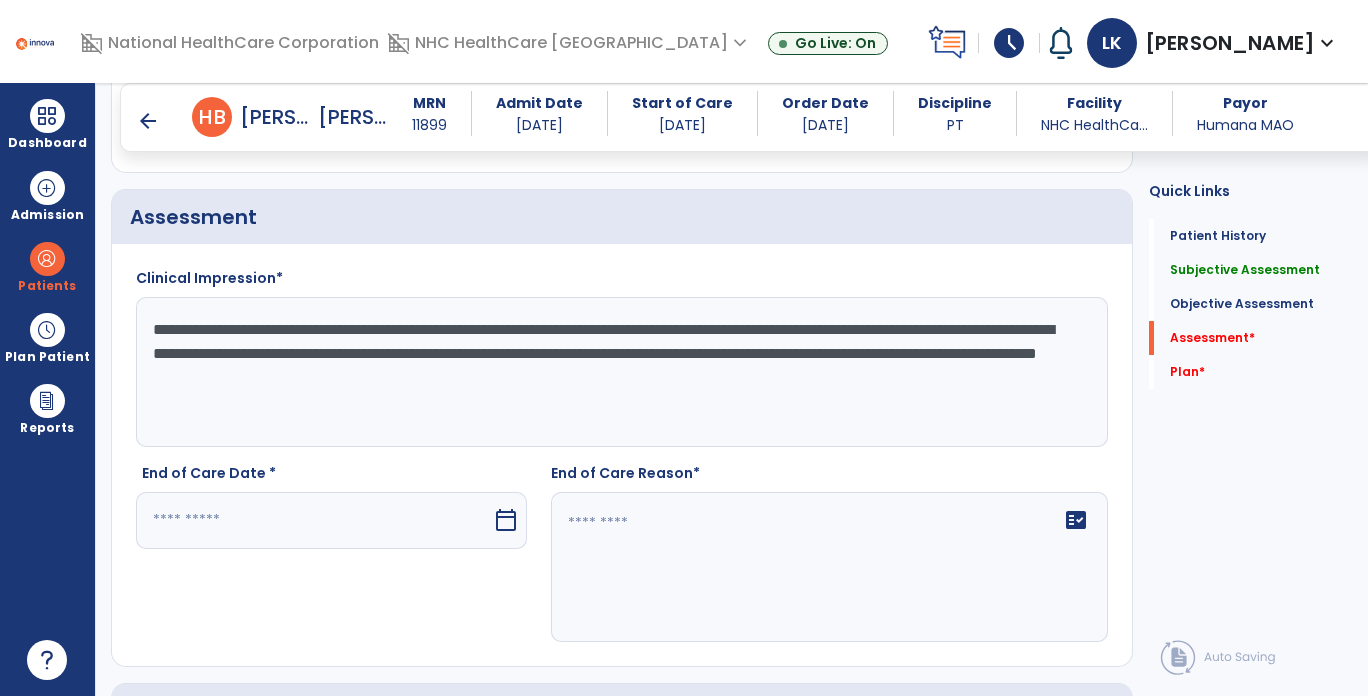click on "**********" 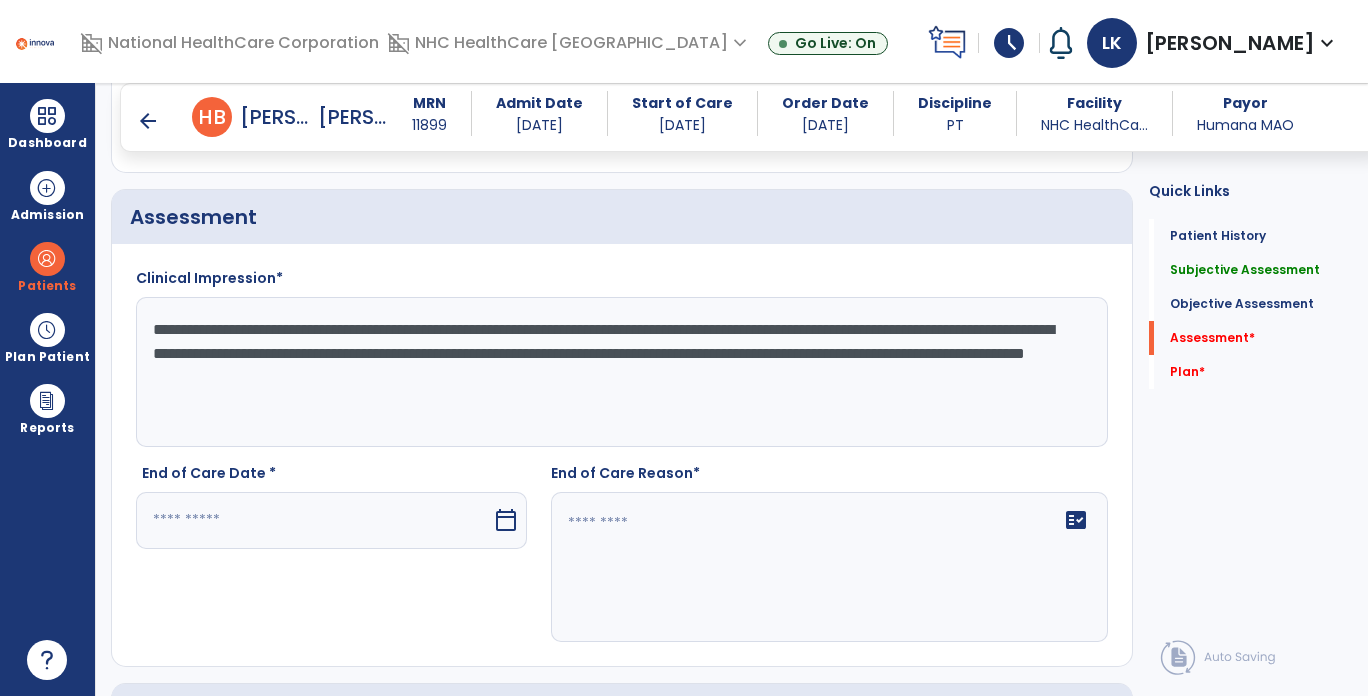 click on "**********" 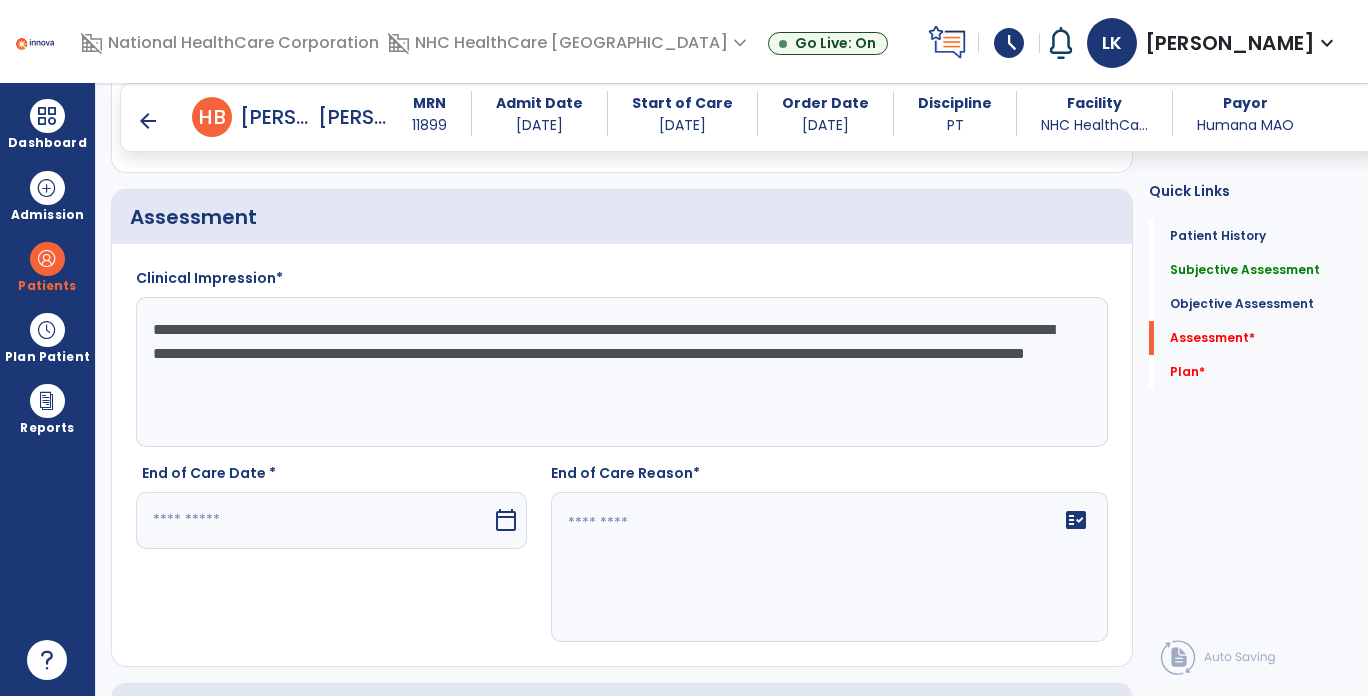 click at bounding box center (314, 520) 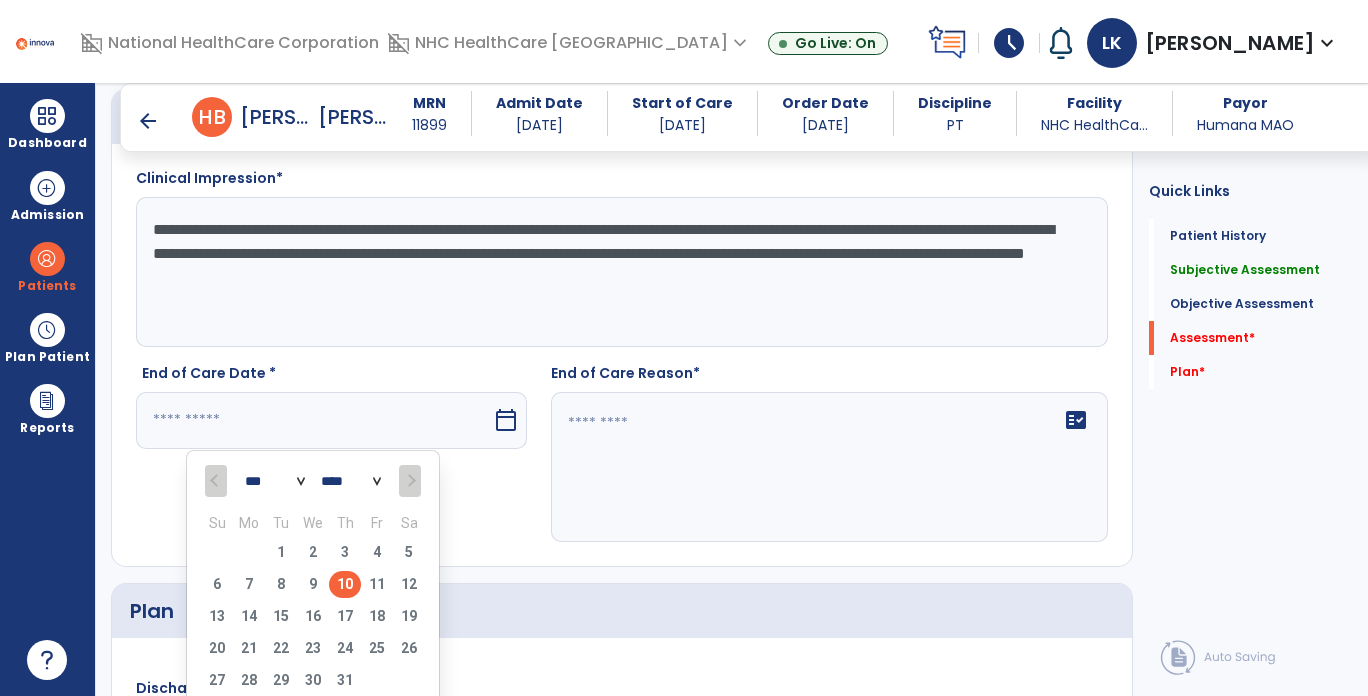 scroll, scrollTop: 3000, scrollLeft: 0, axis: vertical 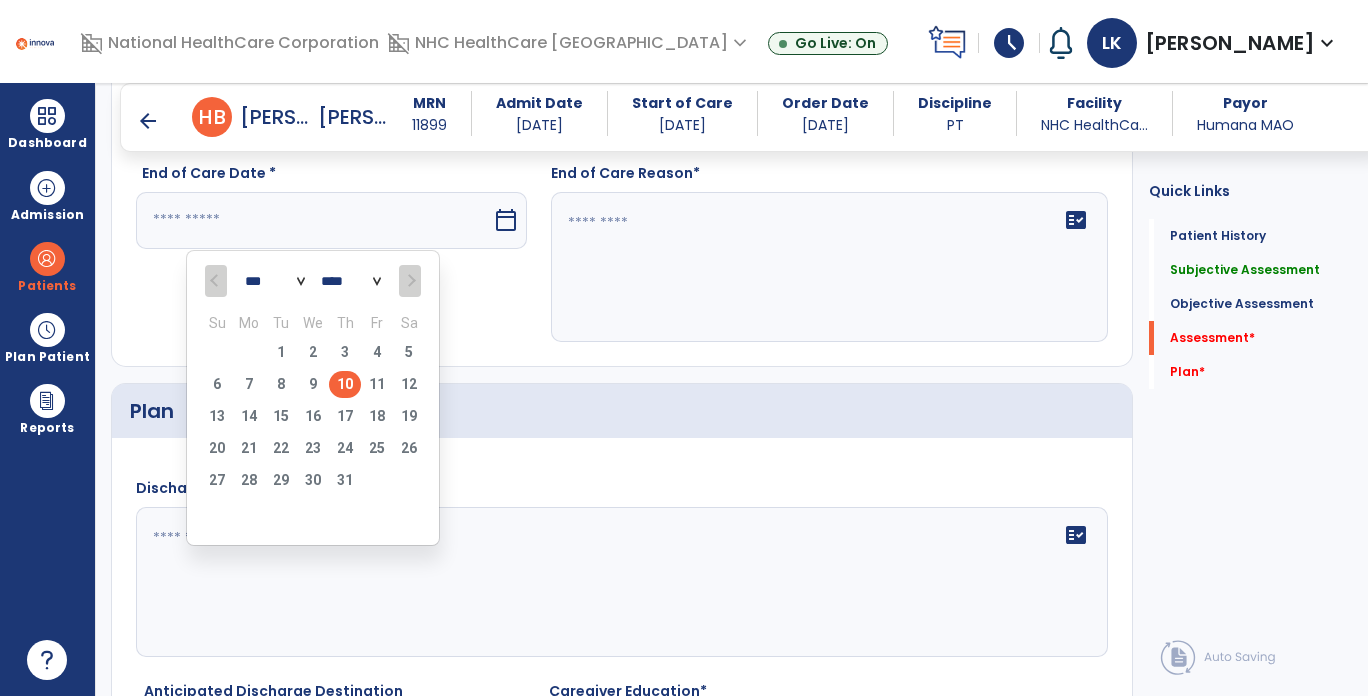 click on "10" at bounding box center (345, 384) 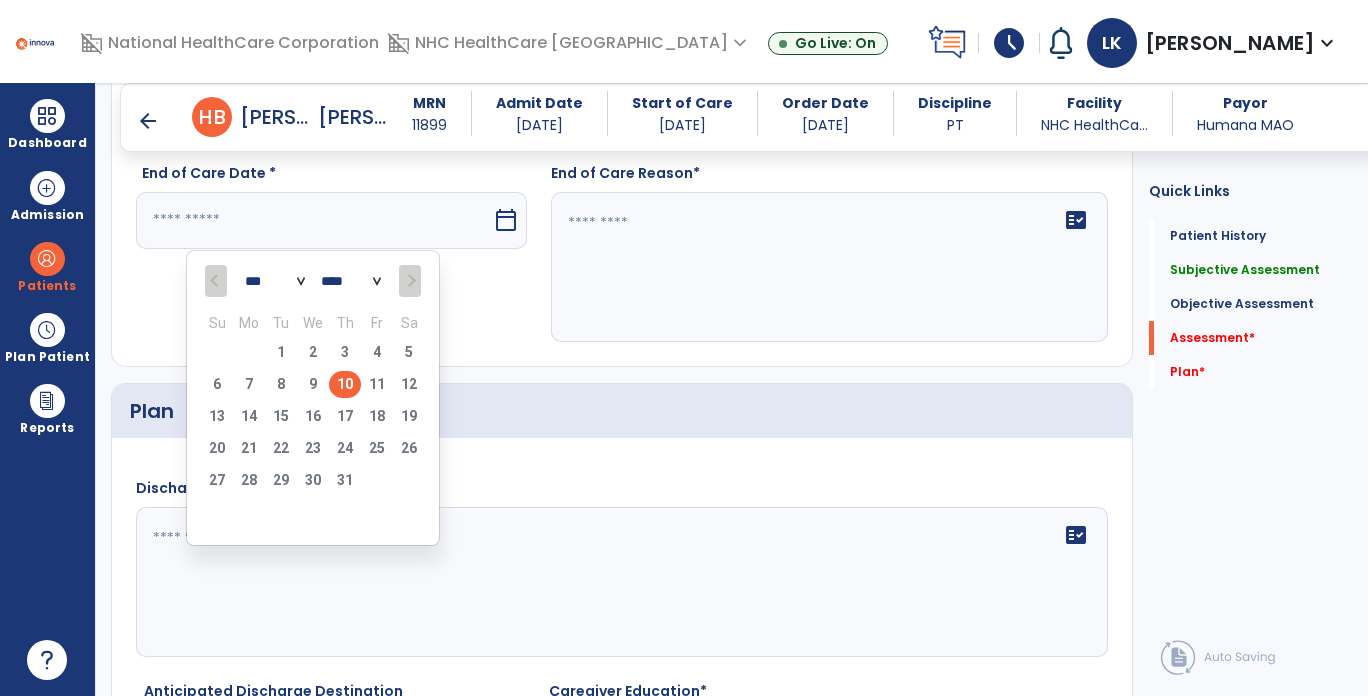 type on "*********" 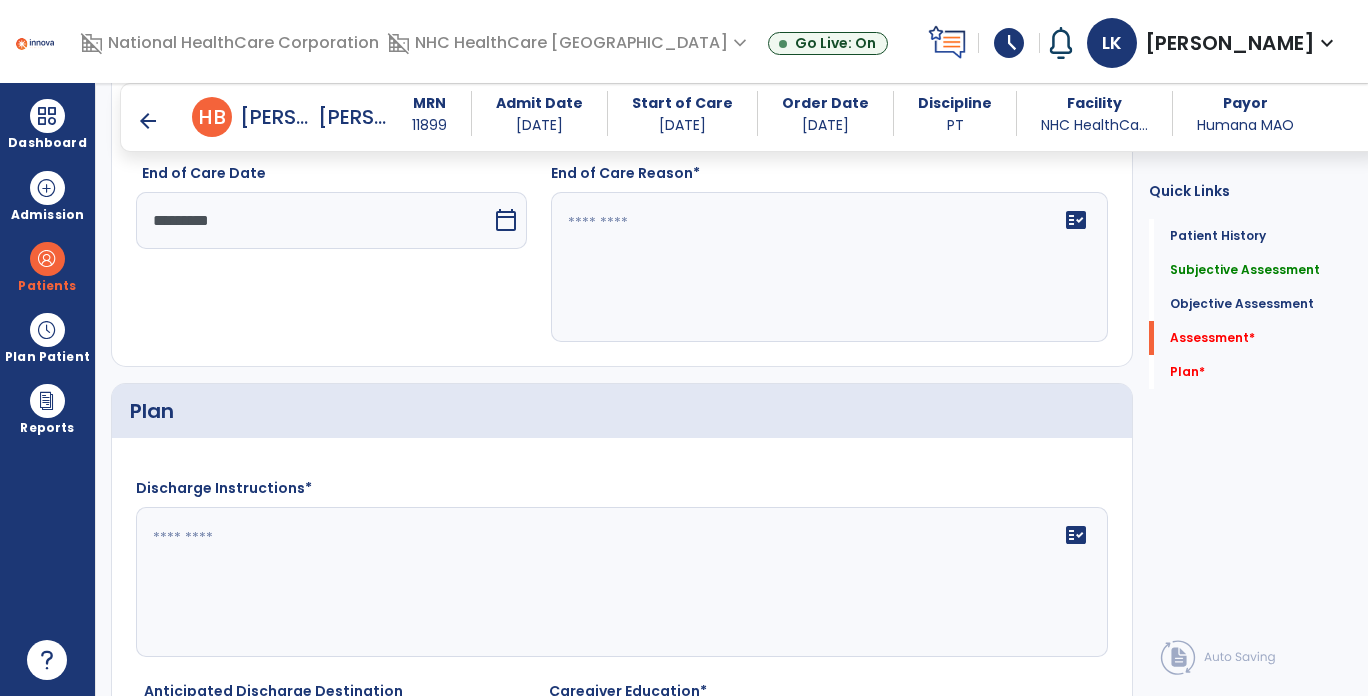 click 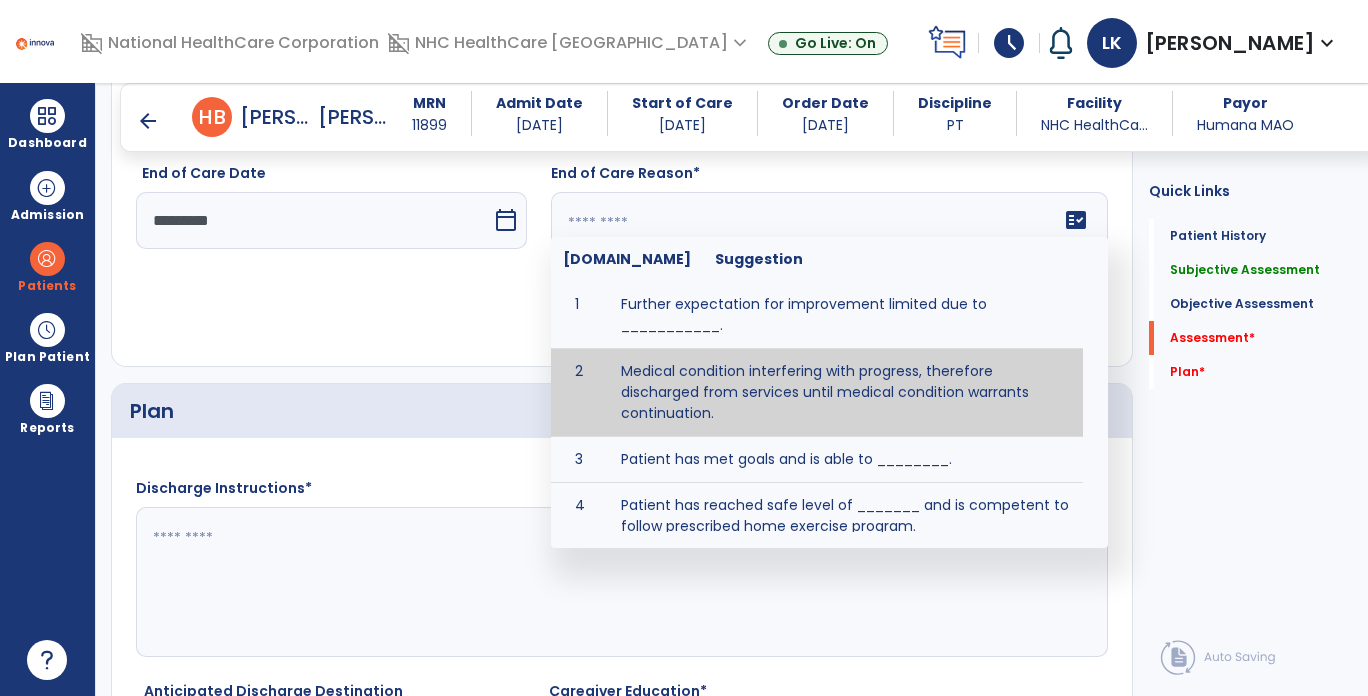 scroll, scrollTop: 196, scrollLeft: 0, axis: vertical 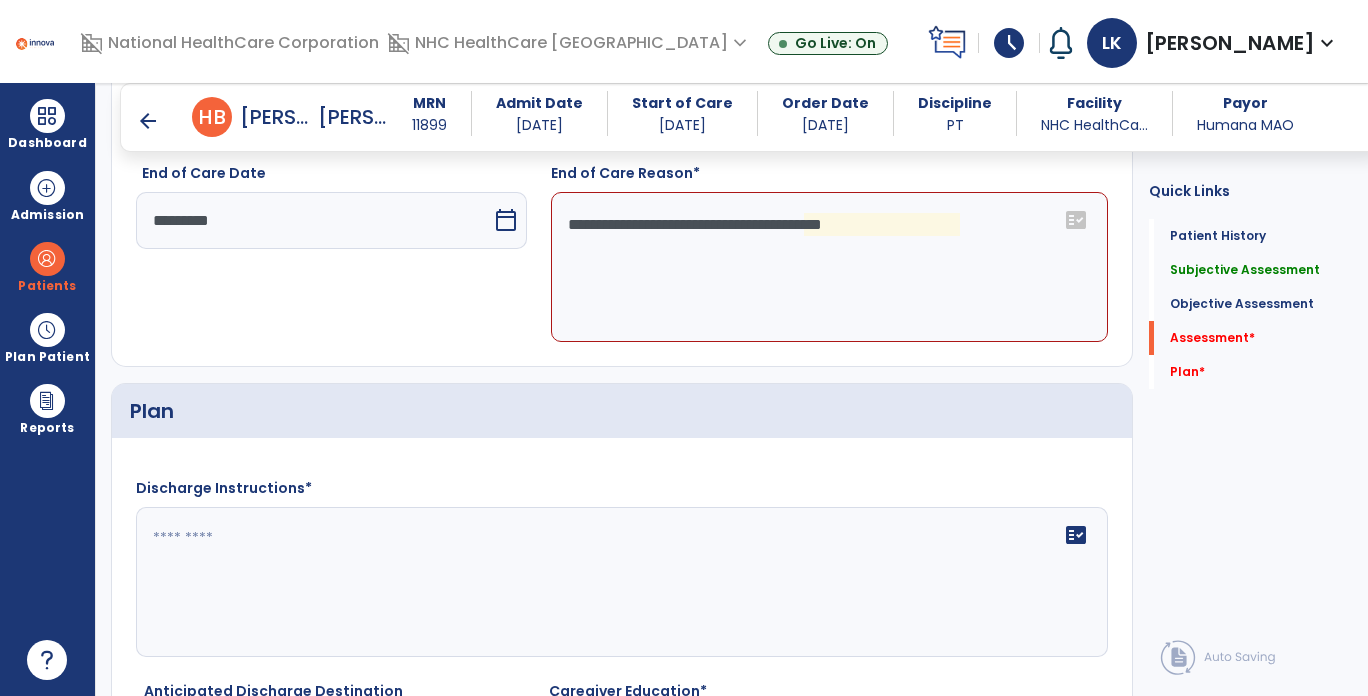 click on "**********" 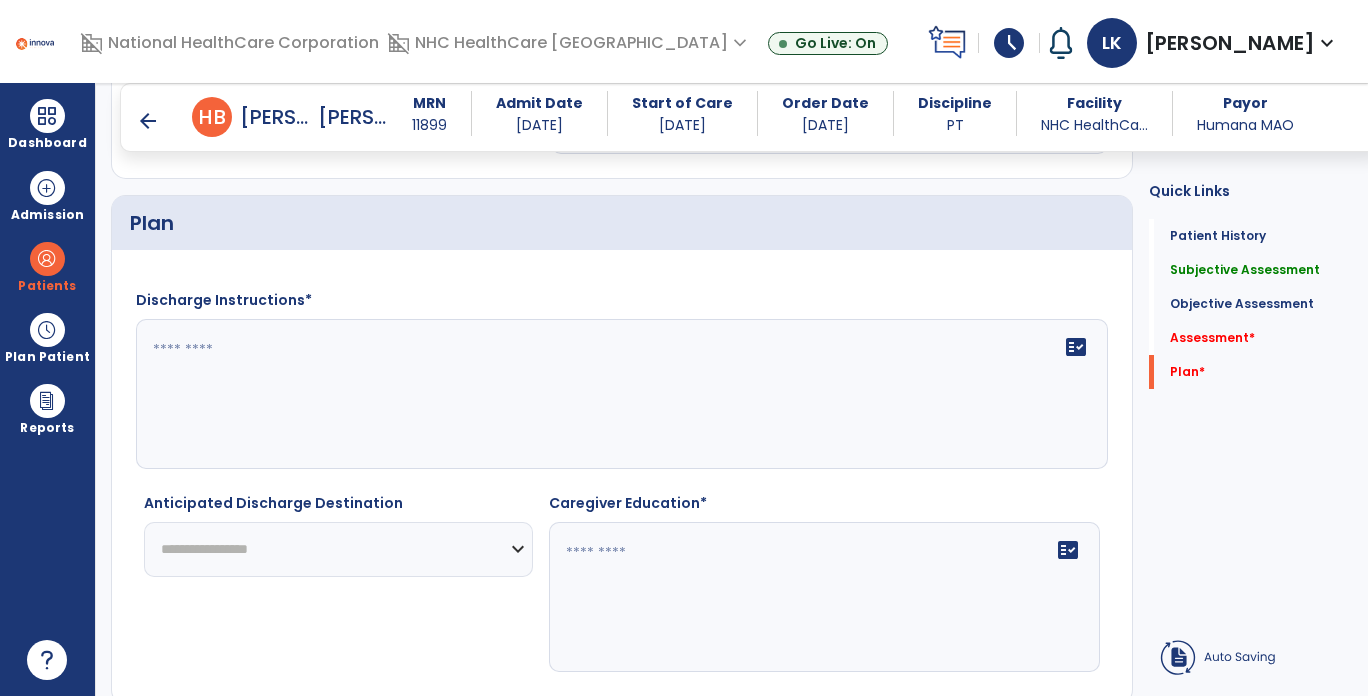 scroll, scrollTop: 3259, scrollLeft: 0, axis: vertical 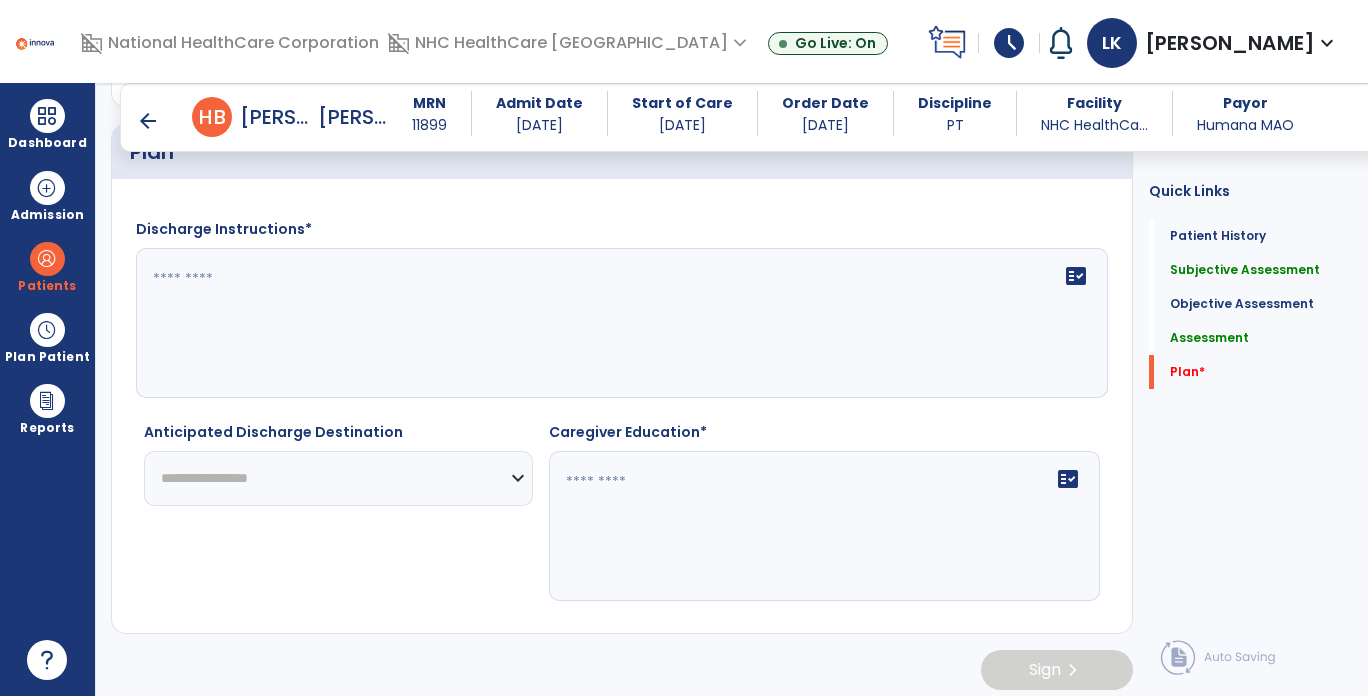 type on "**********" 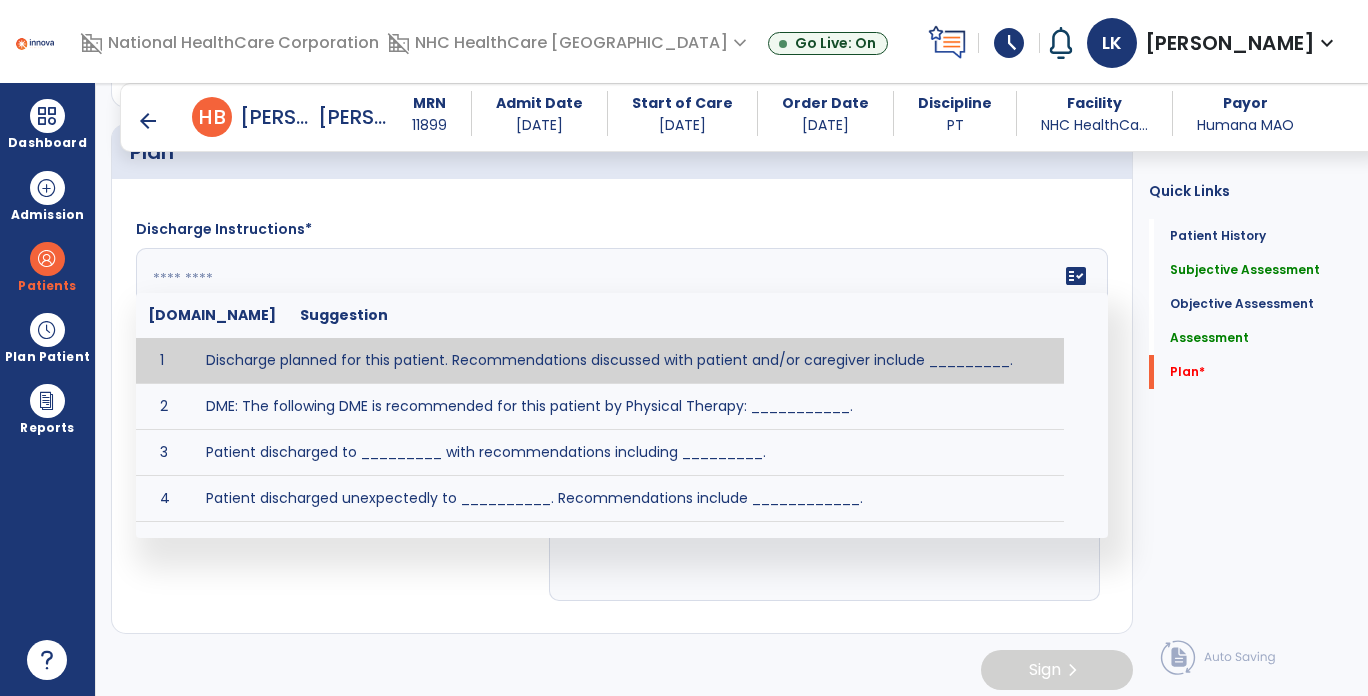 click on "fact_check  Sr.No Suggestion 1 Discharge planned for this patient. Recommendations discussed with patient and/or caregiver include _________. 2 DME: The following DME is recommended for this patient by Physical Therapy: ___________. 3 Patient discharged to _________ with recommendations including _________. 4 Patient discharged unexpectedly to __________. Recommendations include ____________." 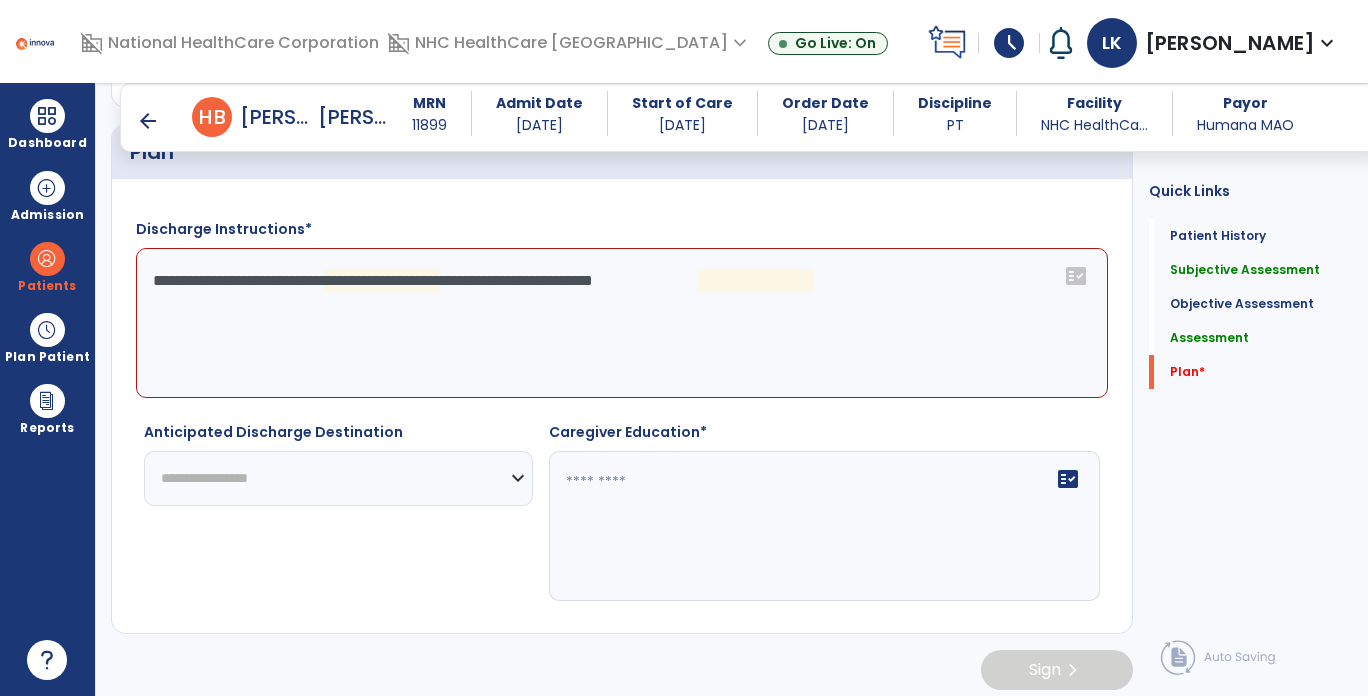 click on "**********" 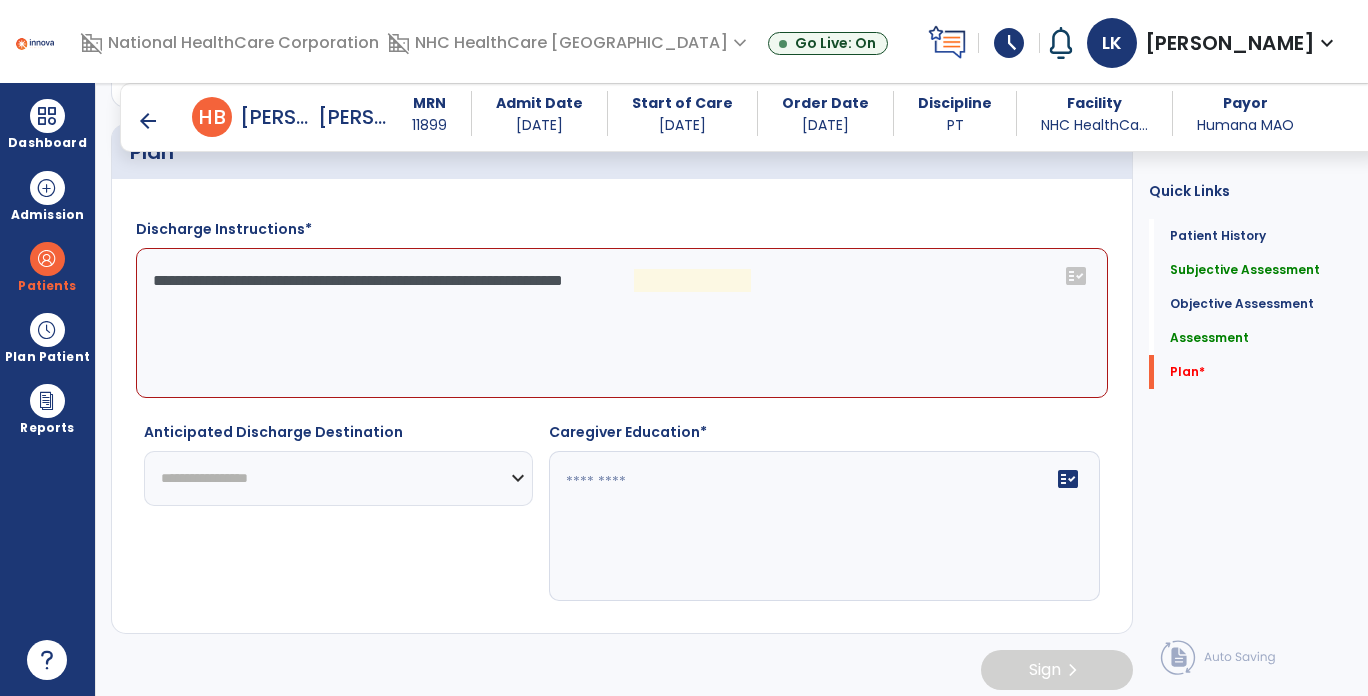 click on "**********" 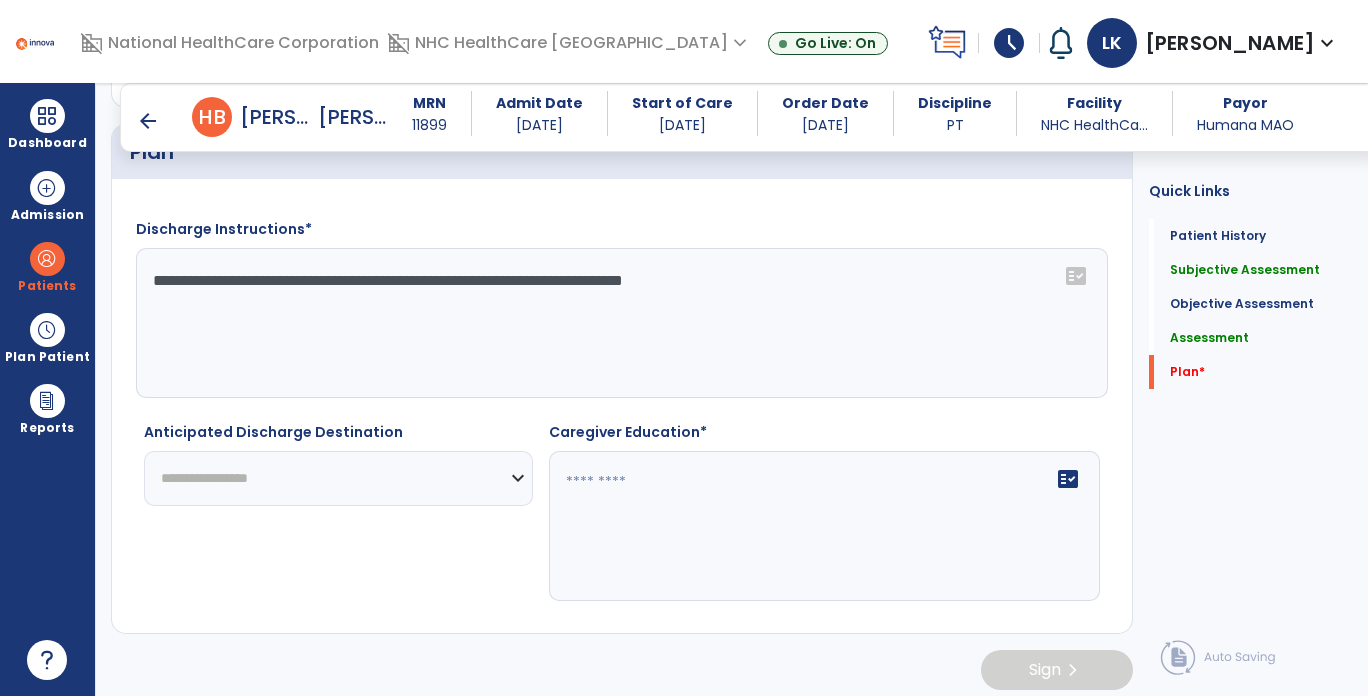 type on "**********" 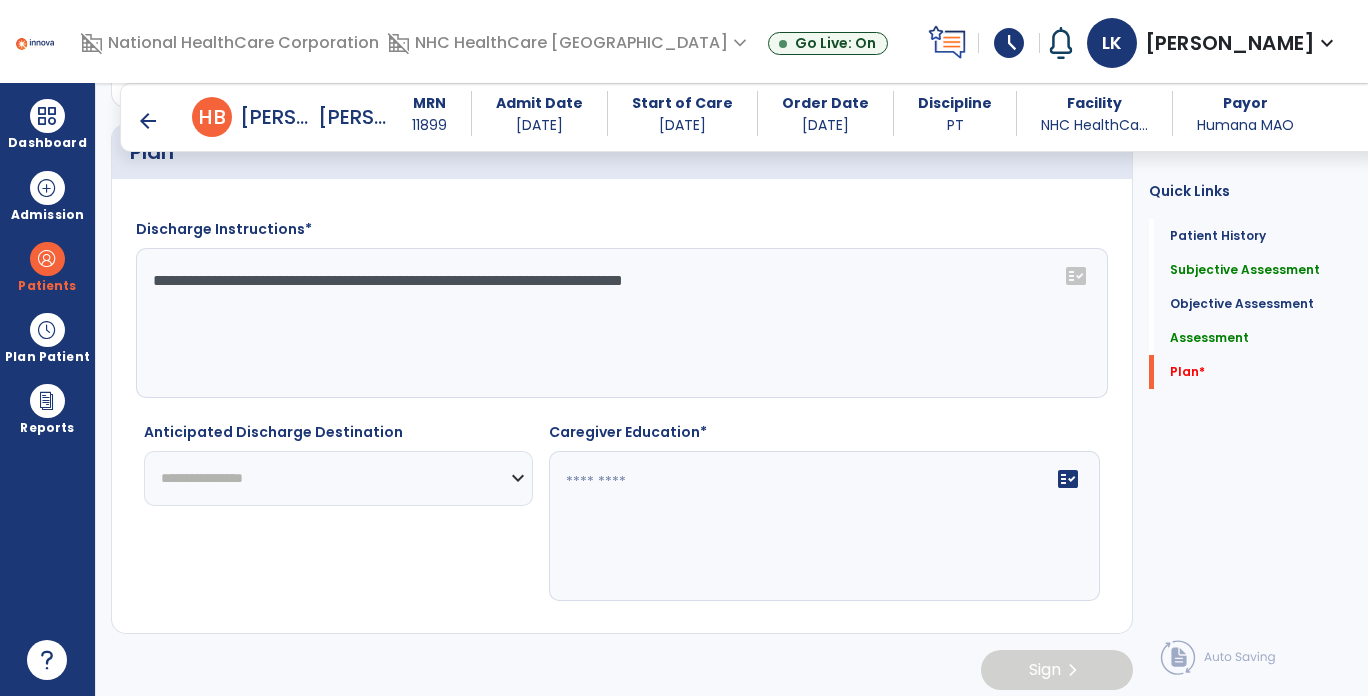 click on "**********" 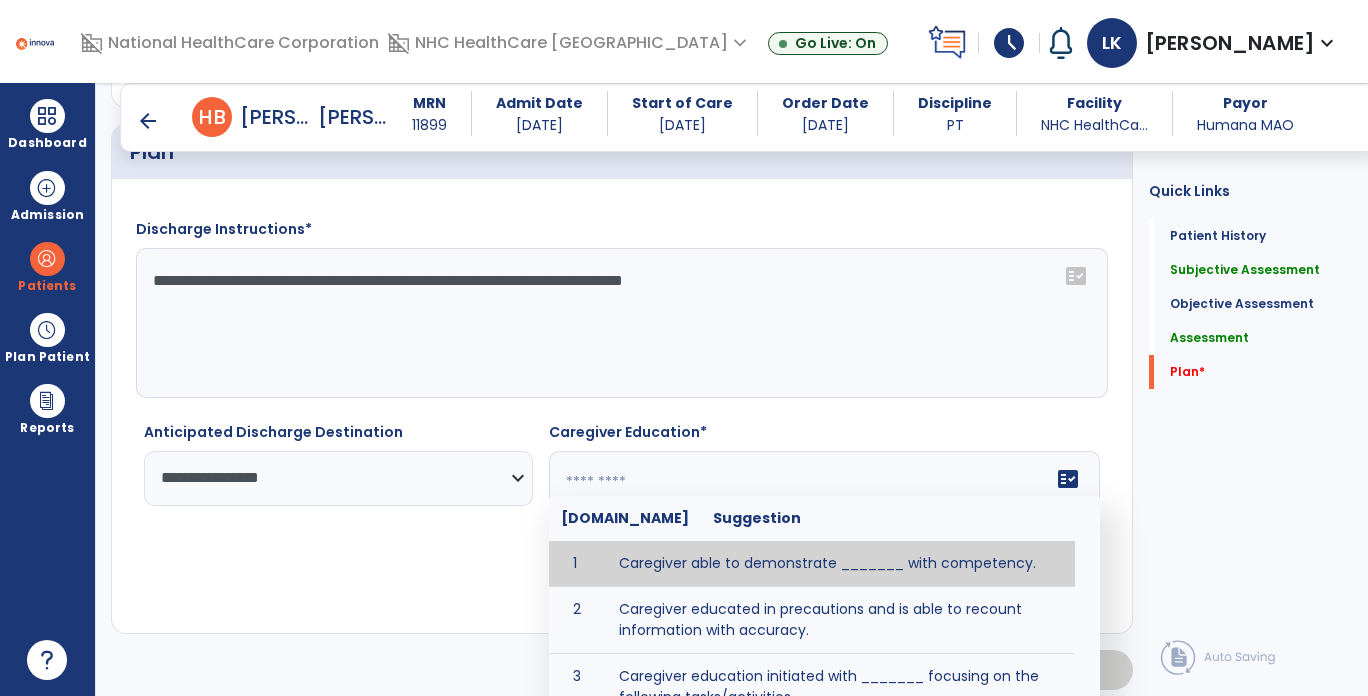drag, startPoint x: 772, startPoint y: 511, endPoint x: 776, endPoint y: 467, distance: 44.181442 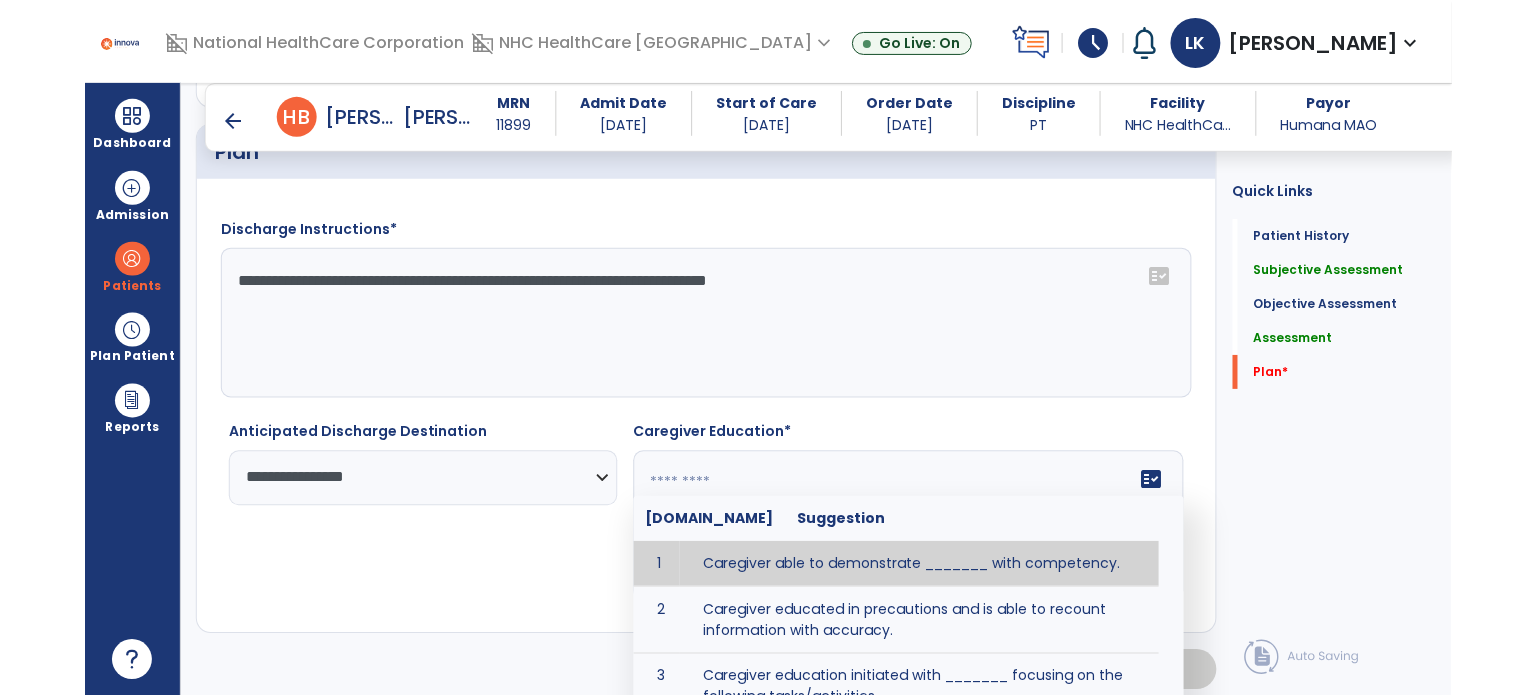 scroll, scrollTop: 3360, scrollLeft: 0, axis: vertical 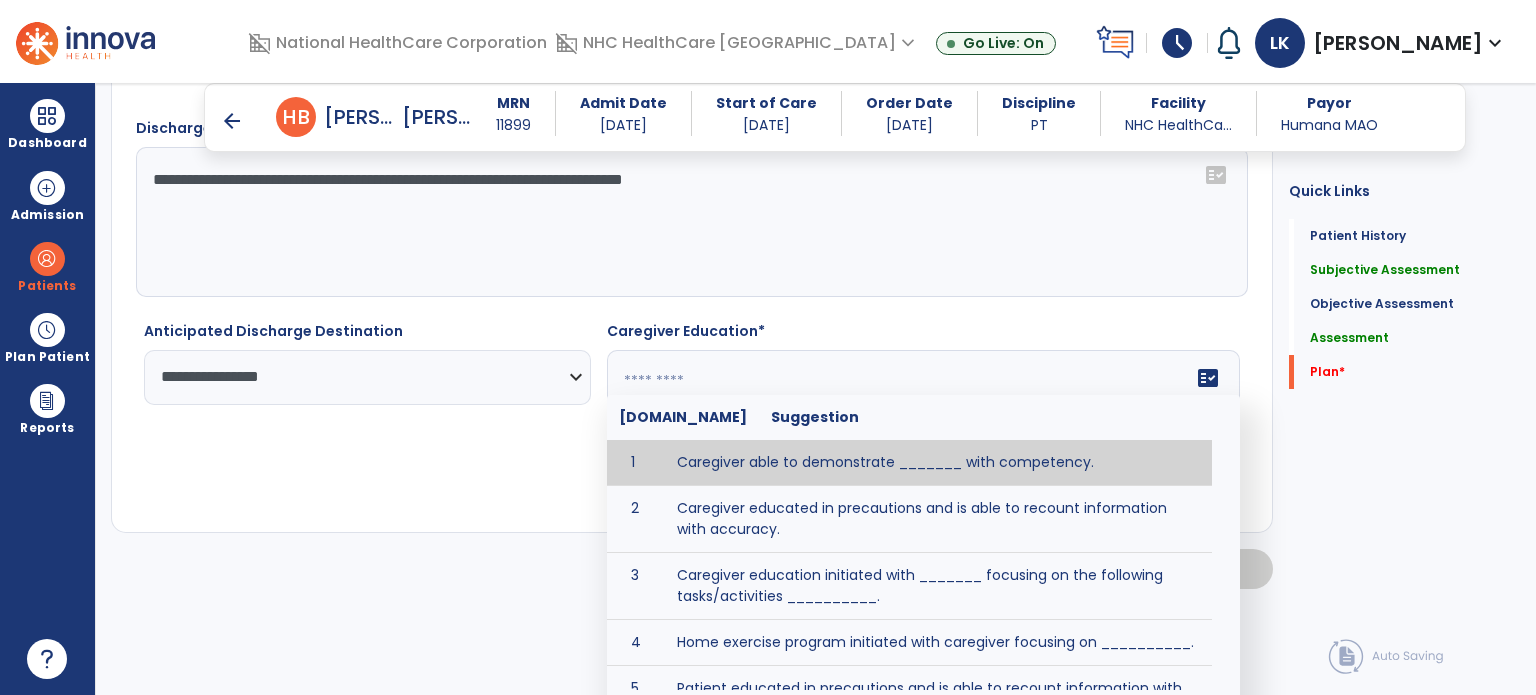 click 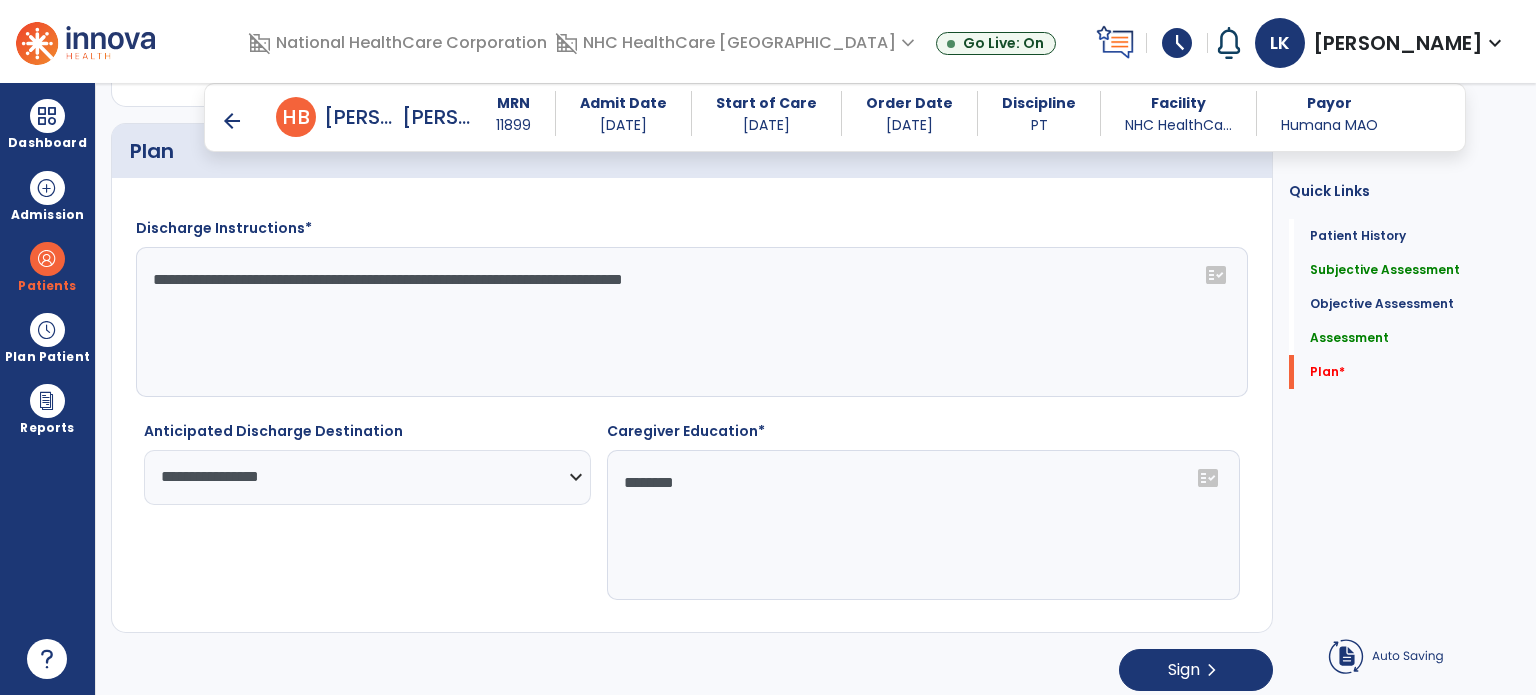 scroll, scrollTop: 3261, scrollLeft: 0, axis: vertical 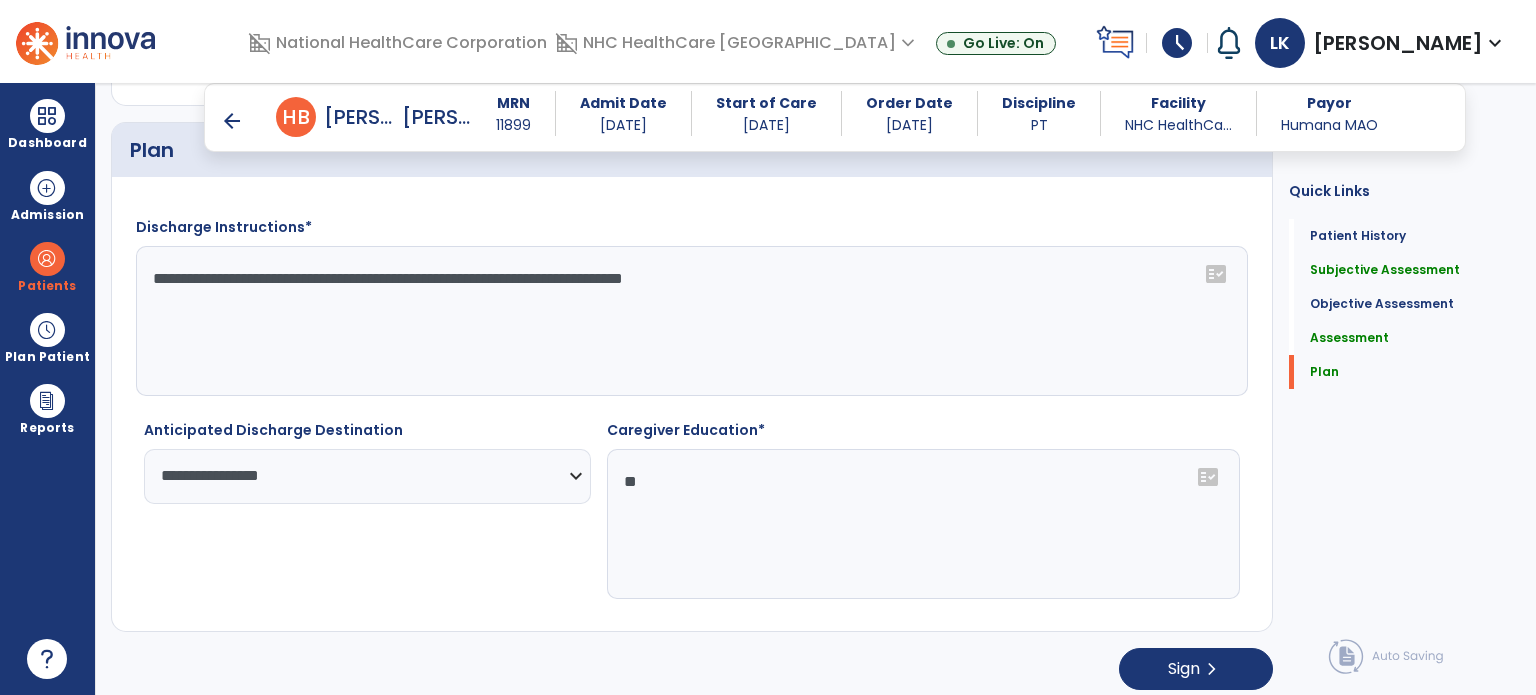 type on "*" 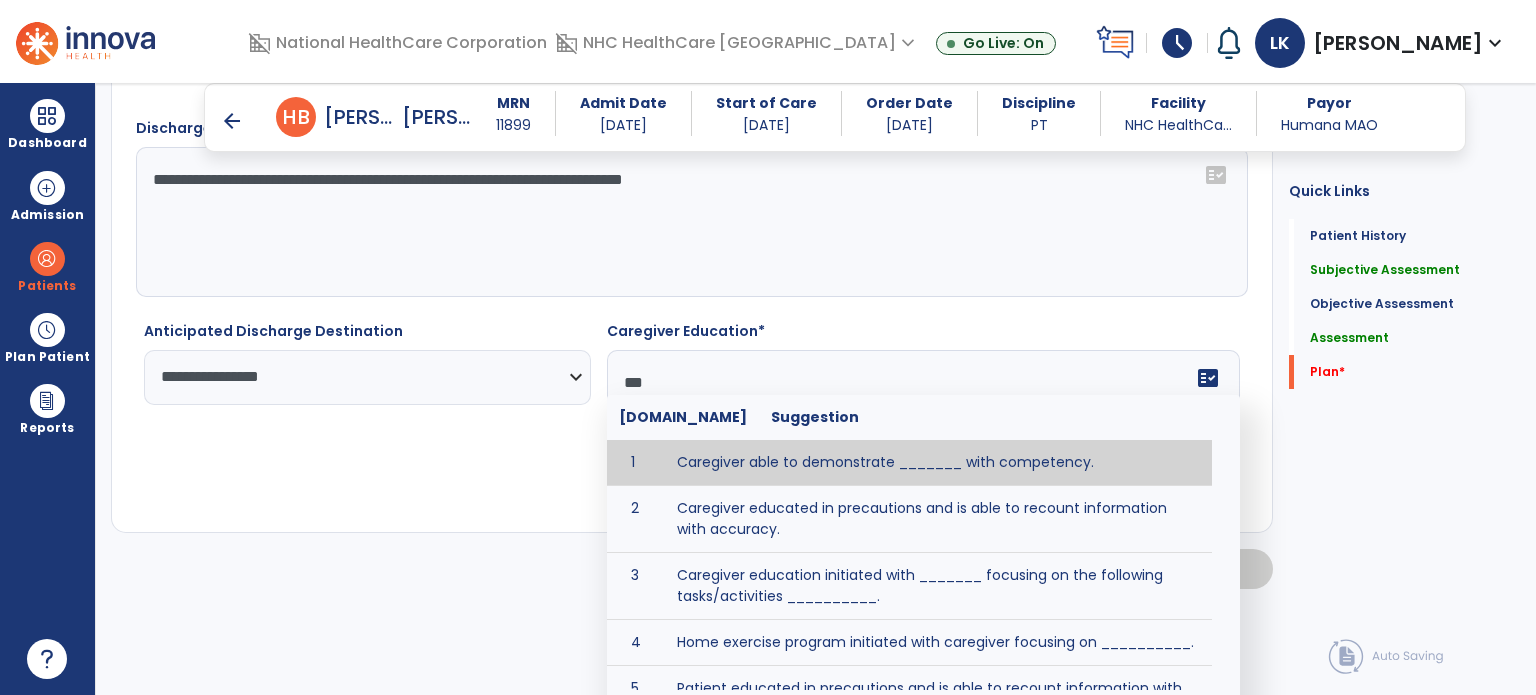 scroll, scrollTop: 3260, scrollLeft: 0, axis: vertical 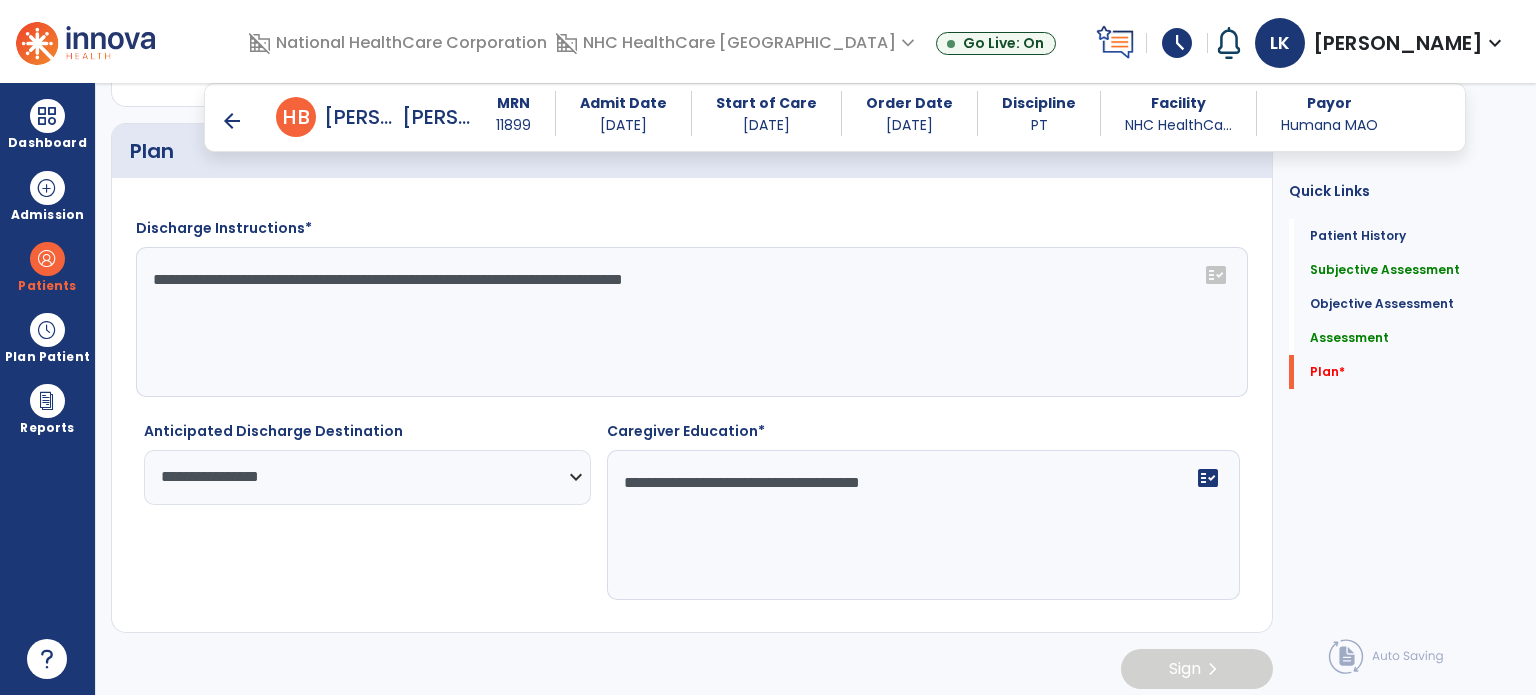 type on "**********" 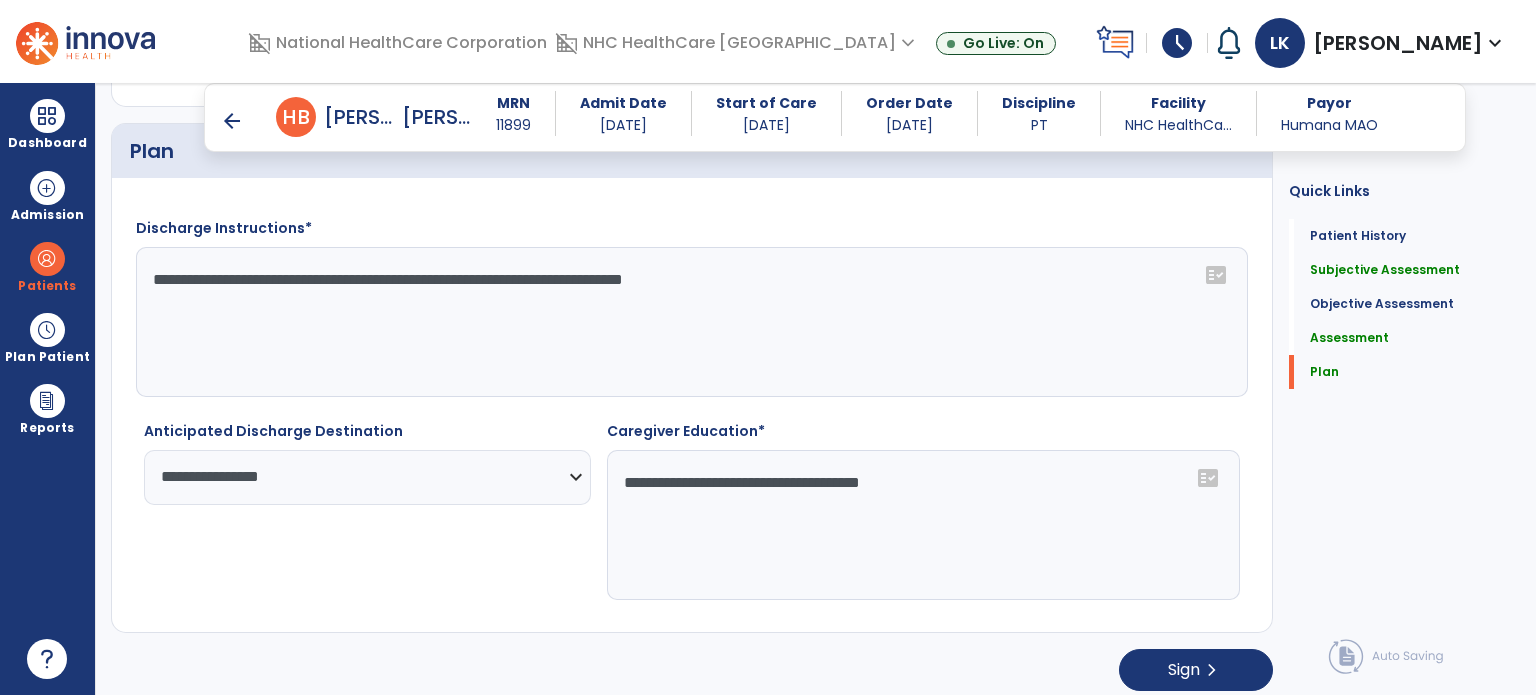 click on "**********" 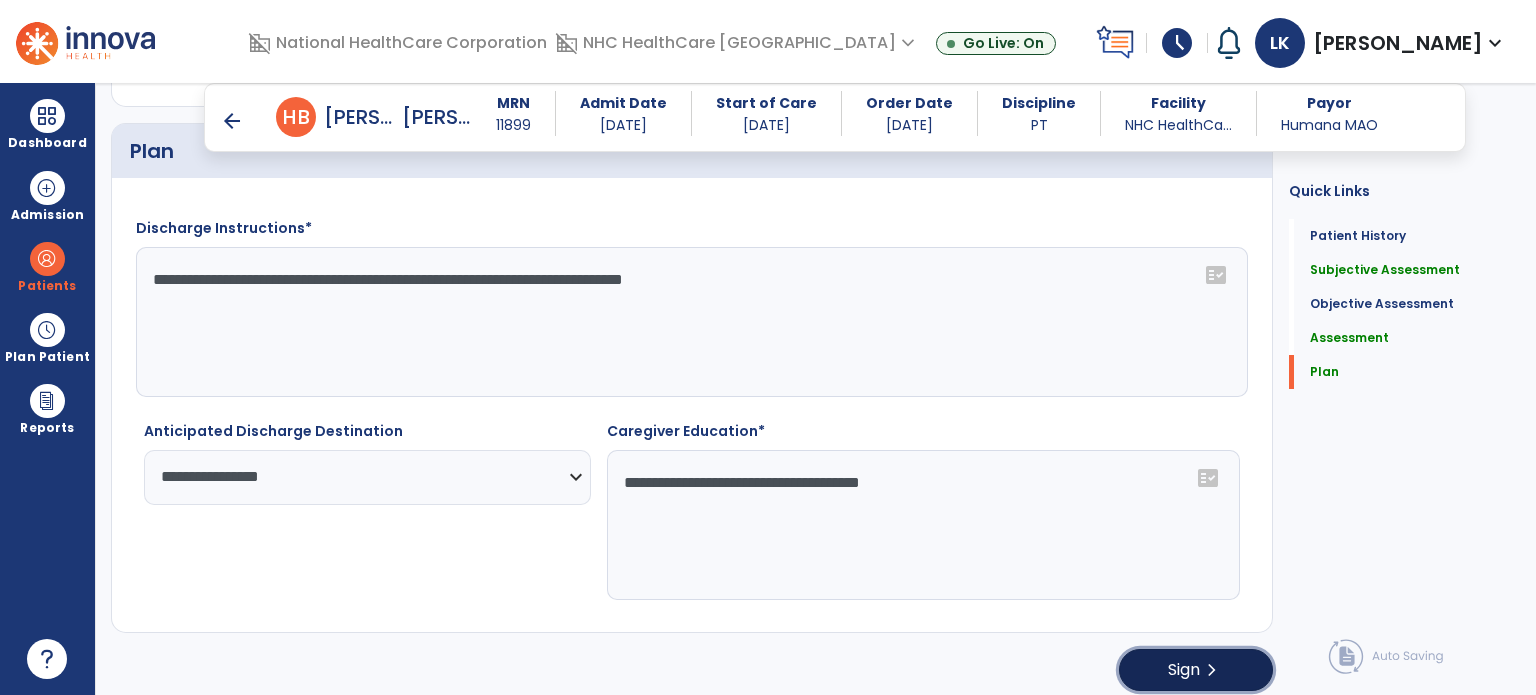 click on "chevron_right" 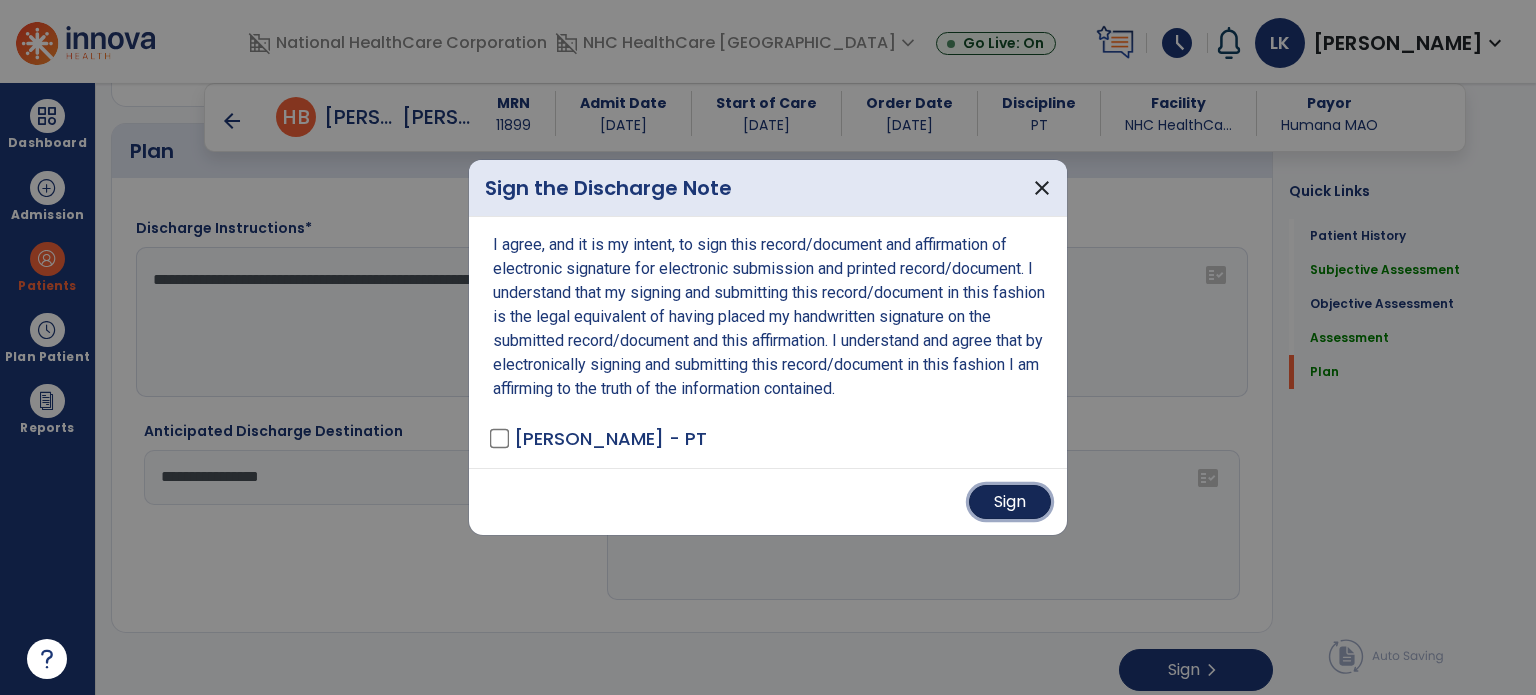 click on "Sign" at bounding box center [1010, 502] 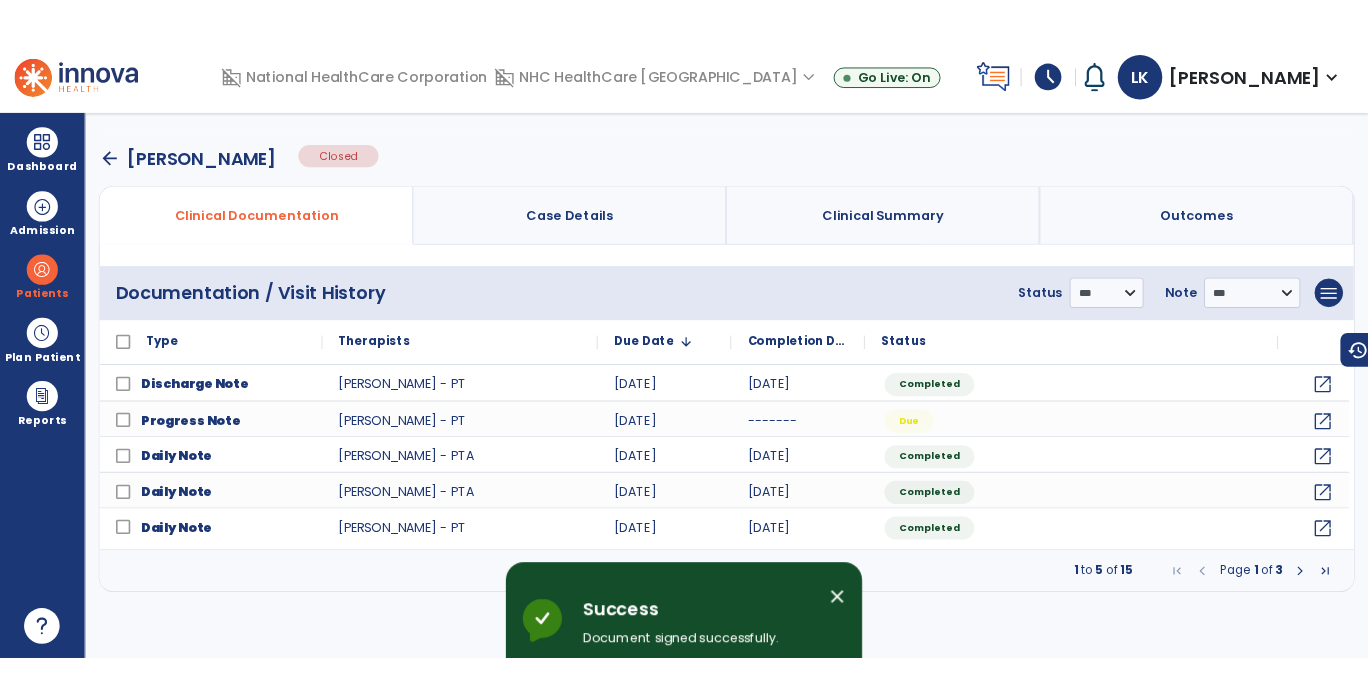 scroll, scrollTop: 0, scrollLeft: 0, axis: both 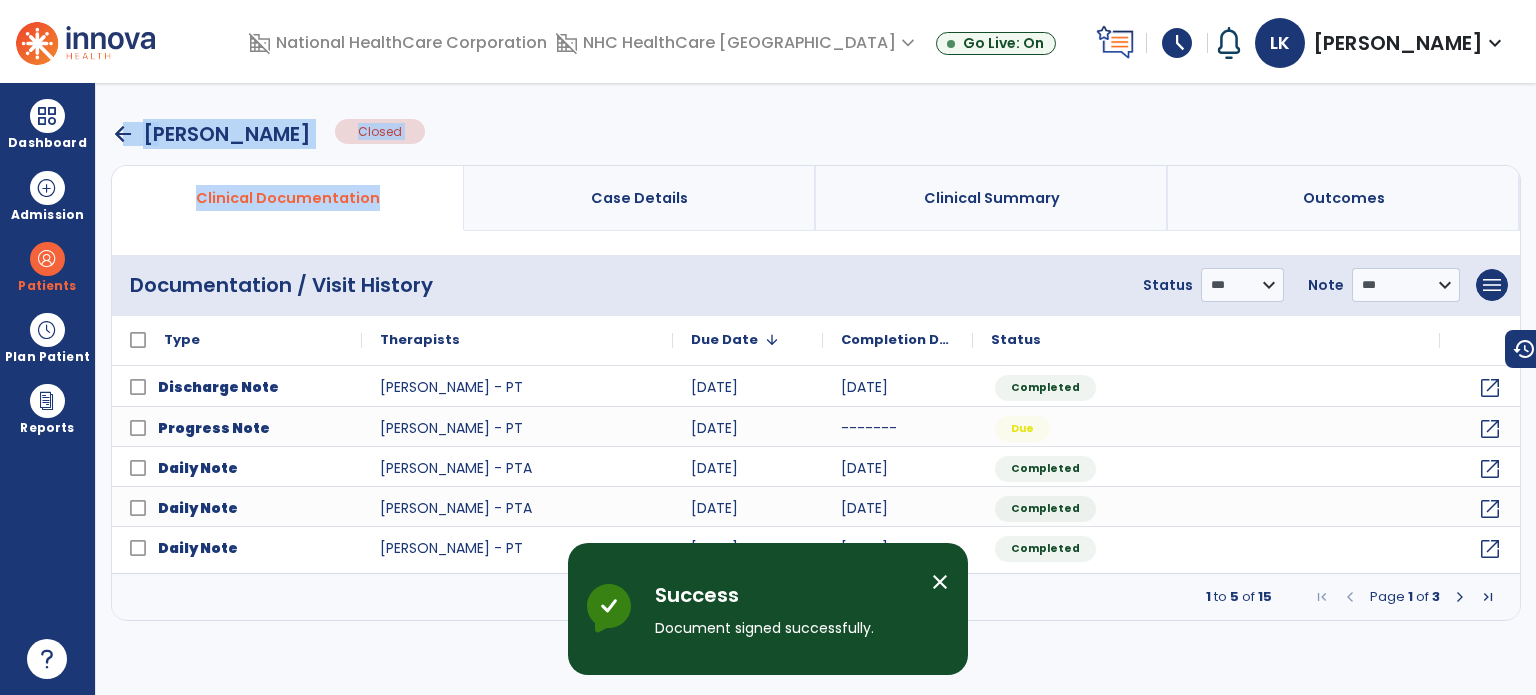 drag, startPoint x: 120, startPoint y: 123, endPoint x: 493, endPoint y: 184, distance: 377.95502 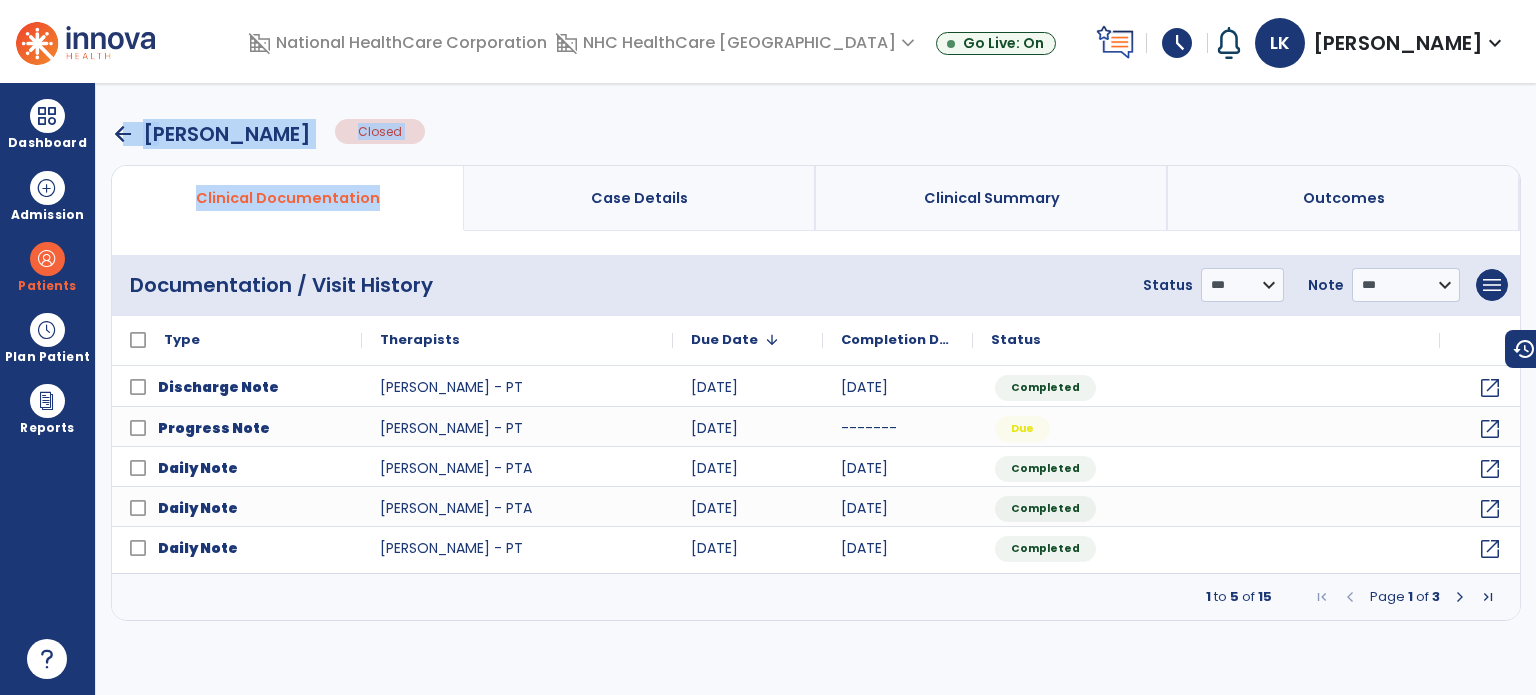 click on "arrow_back   Hamby, Betty  Closed" at bounding box center [816, 134] 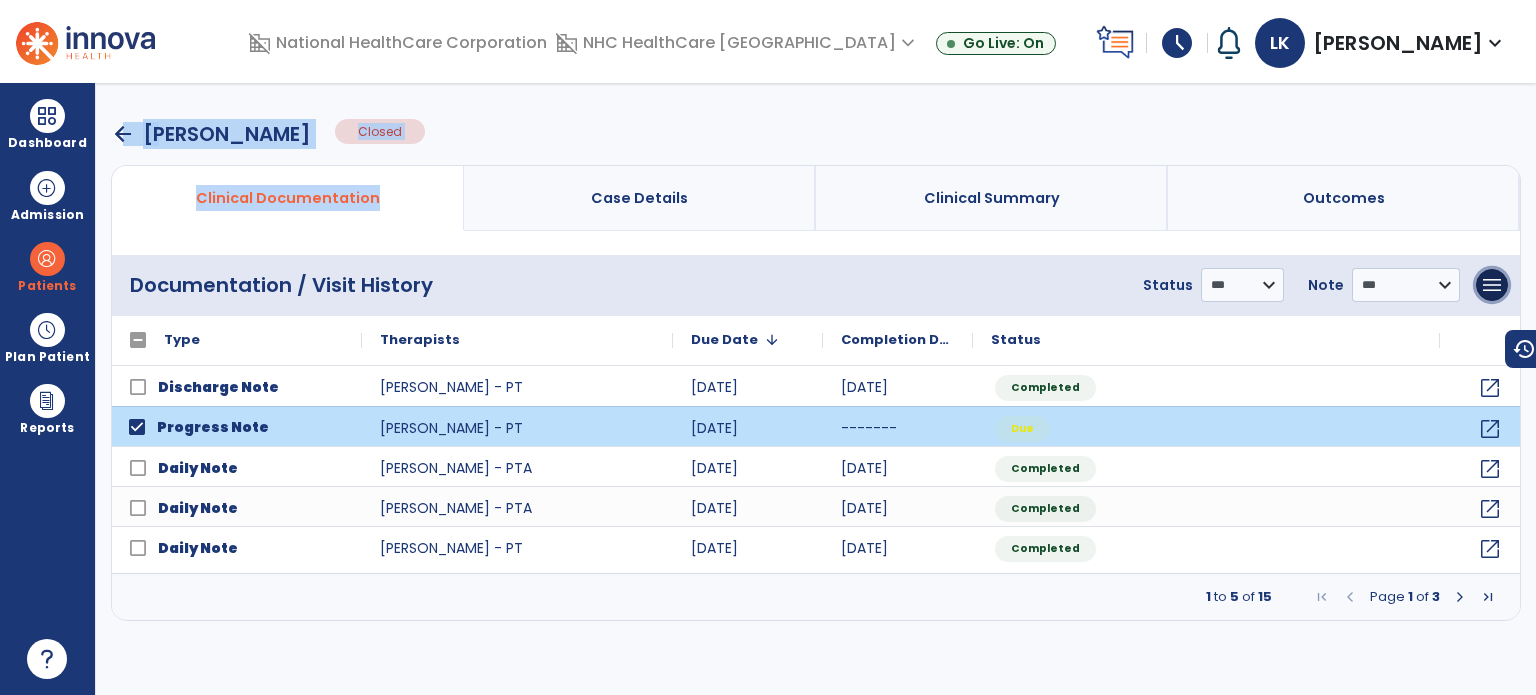 click on "menu" at bounding box center (1492, 285) 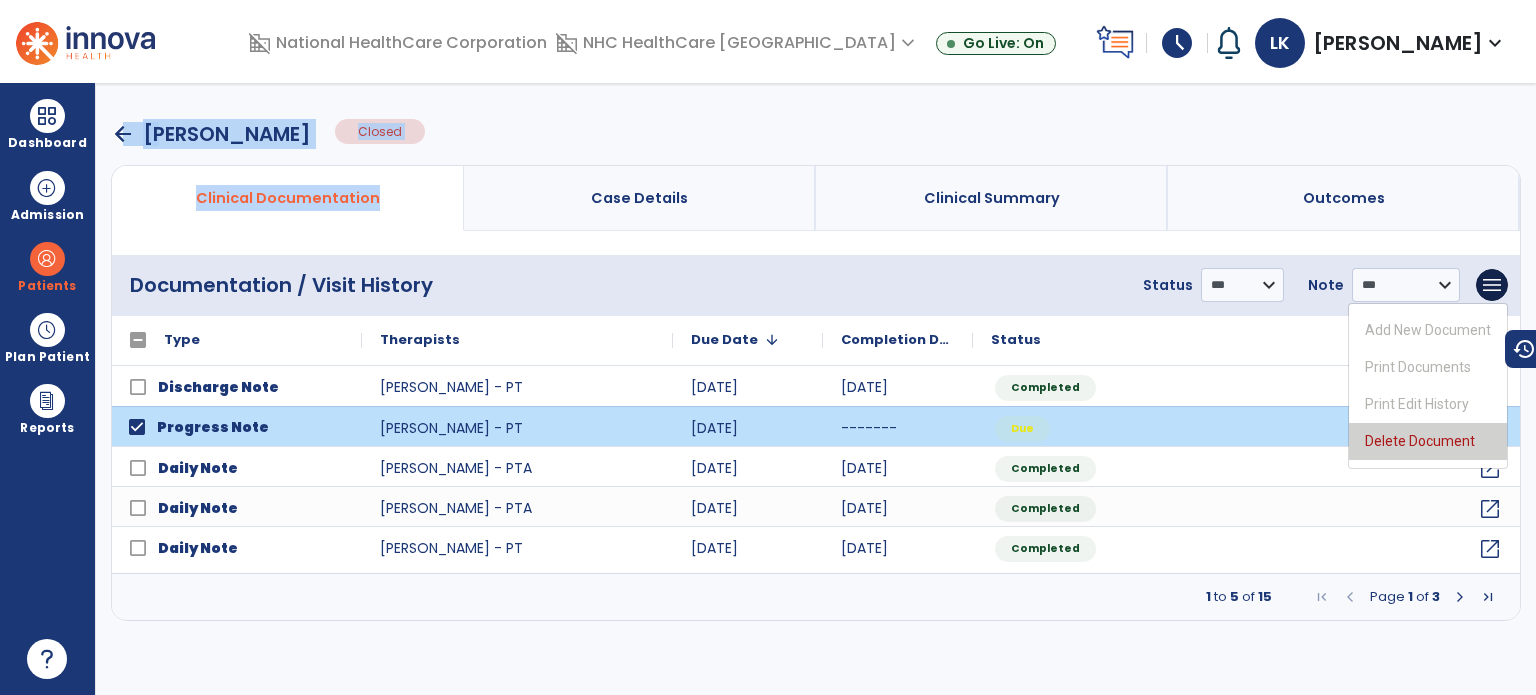 click on "Delete Document" at bounding box center [1428, 441] 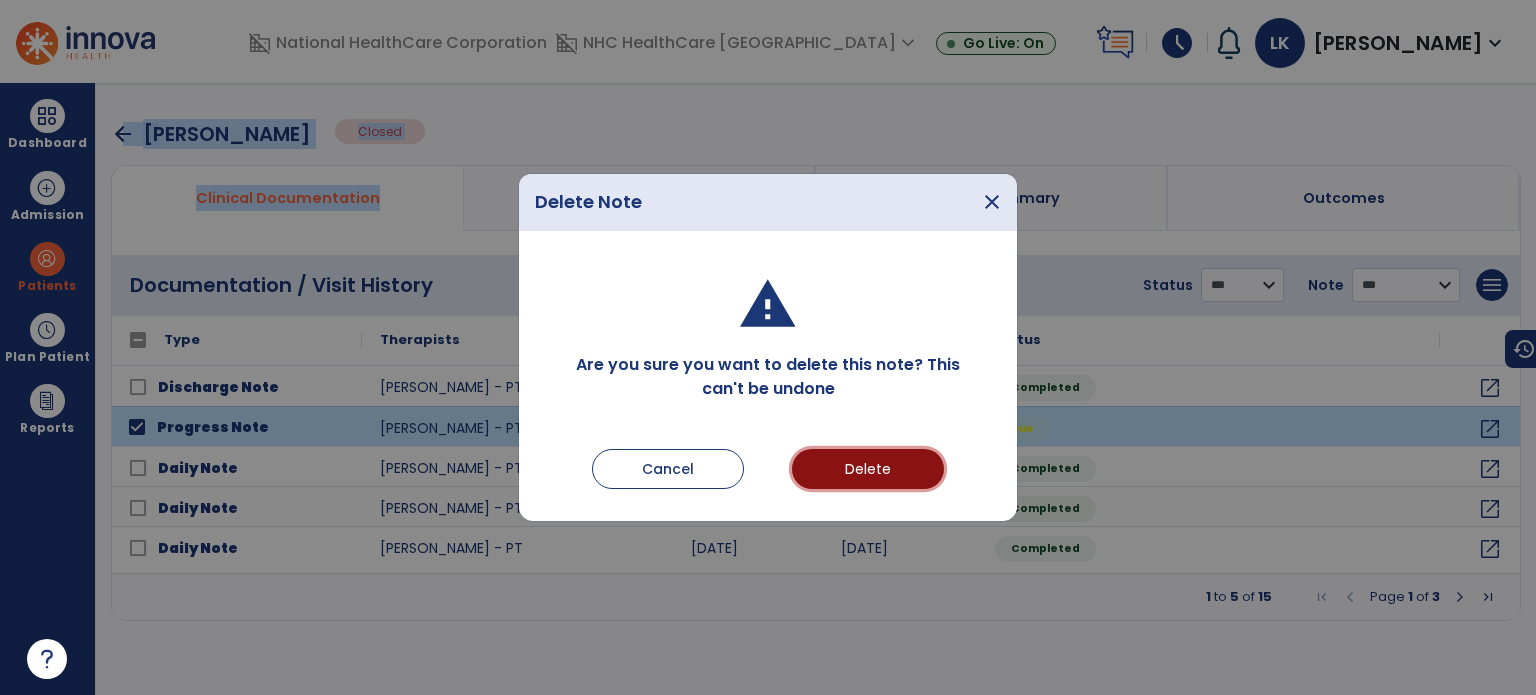 click on "Delete" at bounding box center (868, 469) 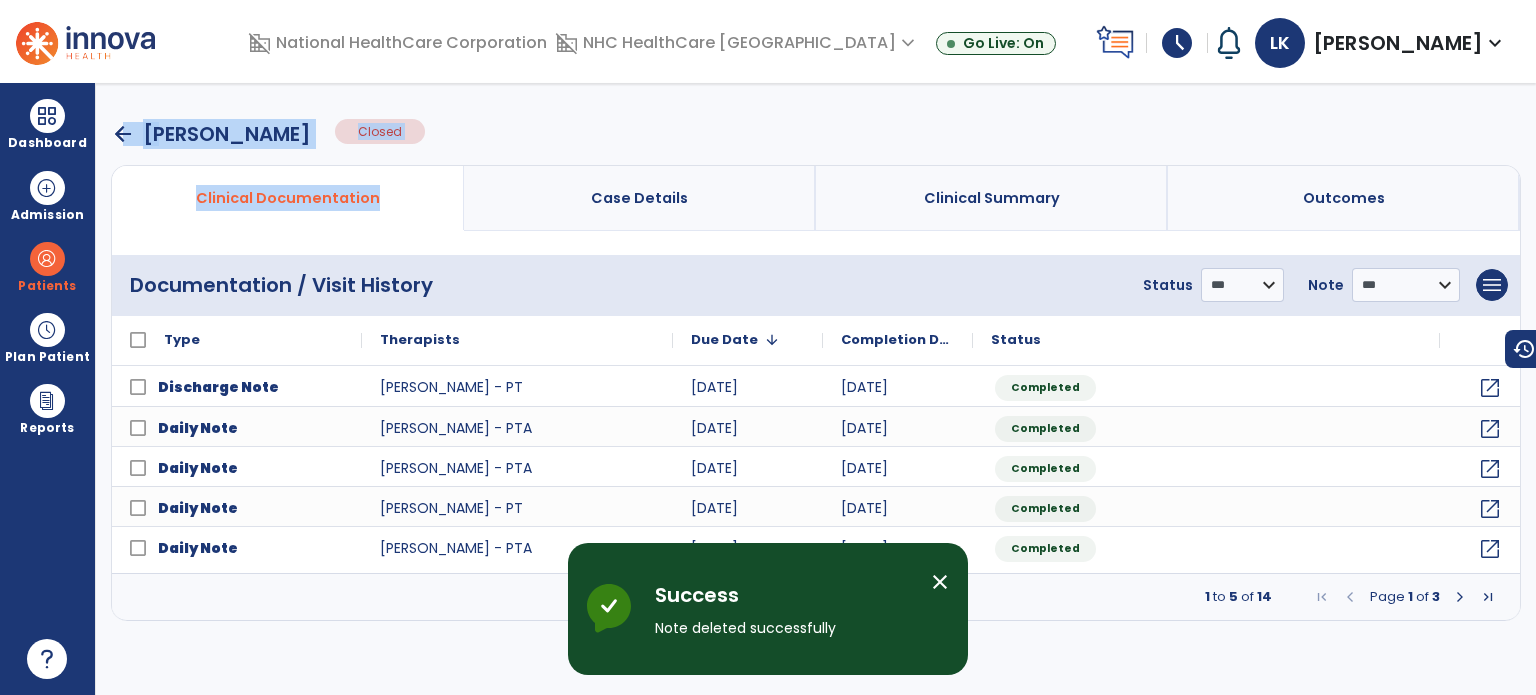 click on "arrow_back   Hamby, Betty  Closed" at bounding box center (816, 134) 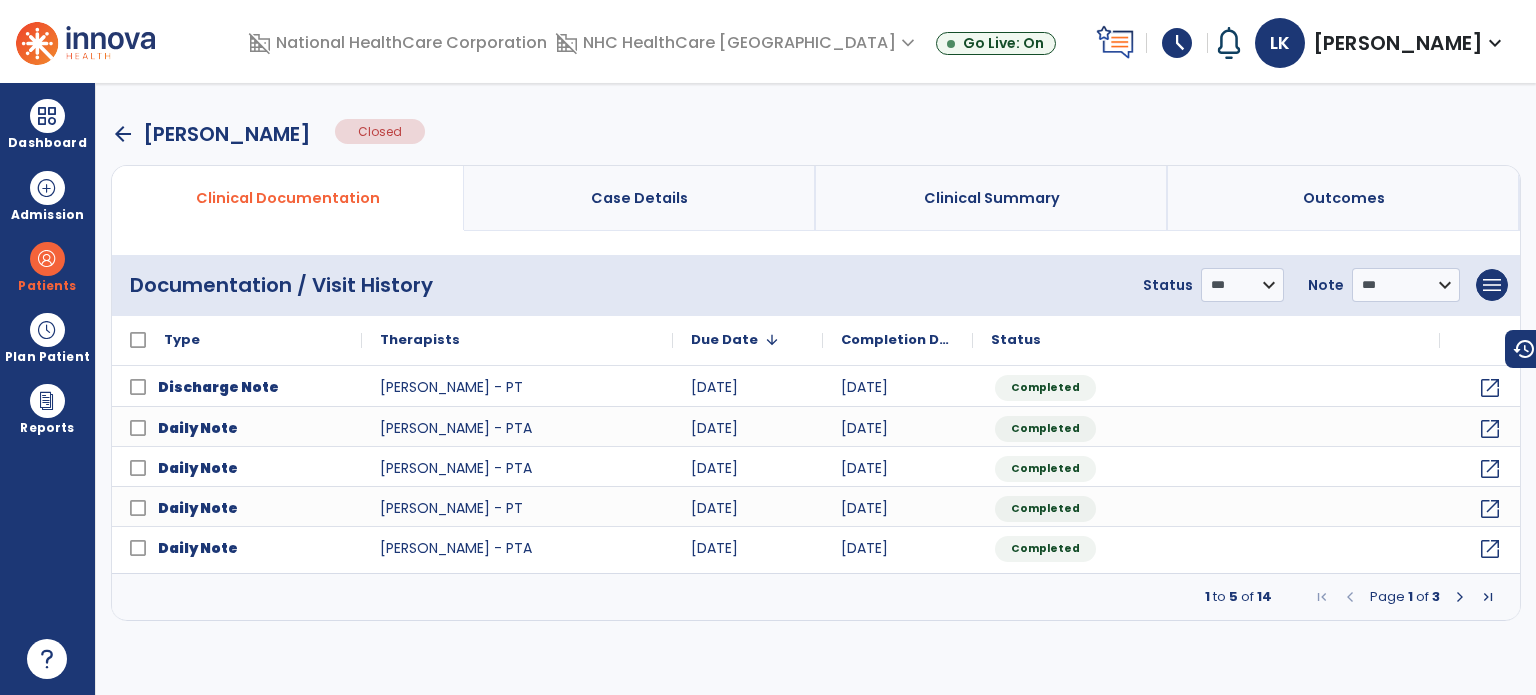 click at bounding box center [47, 116] 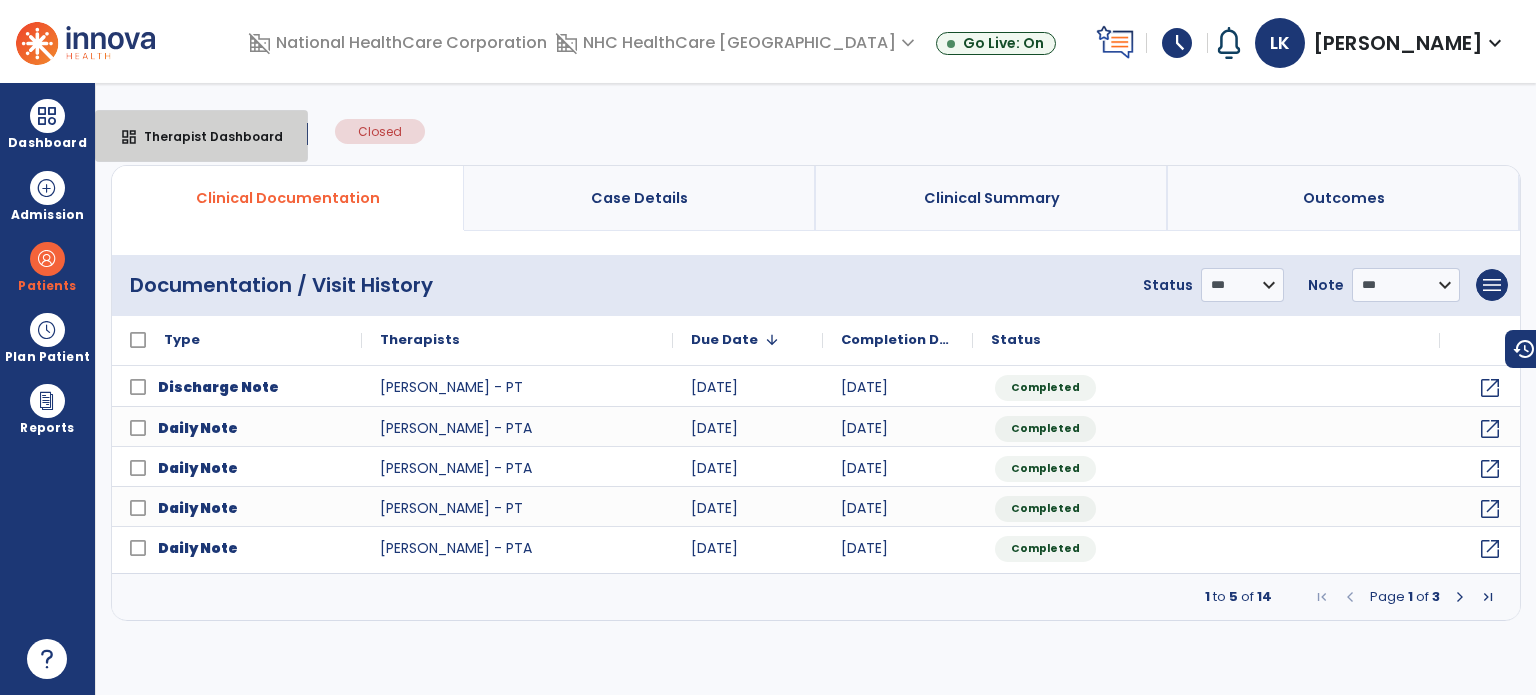 click on "dashboard  Therapist Dashboard" at bounding box center (201, 136) 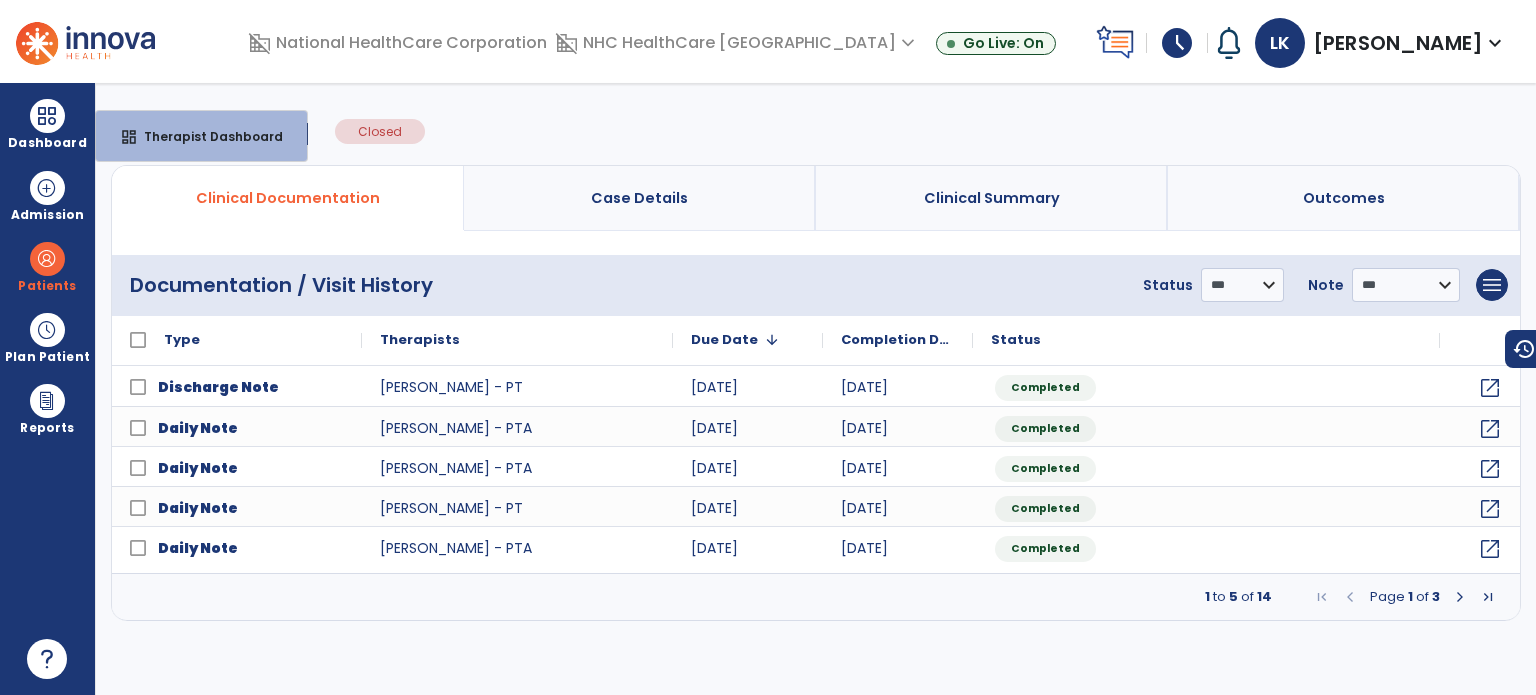 select on "****" 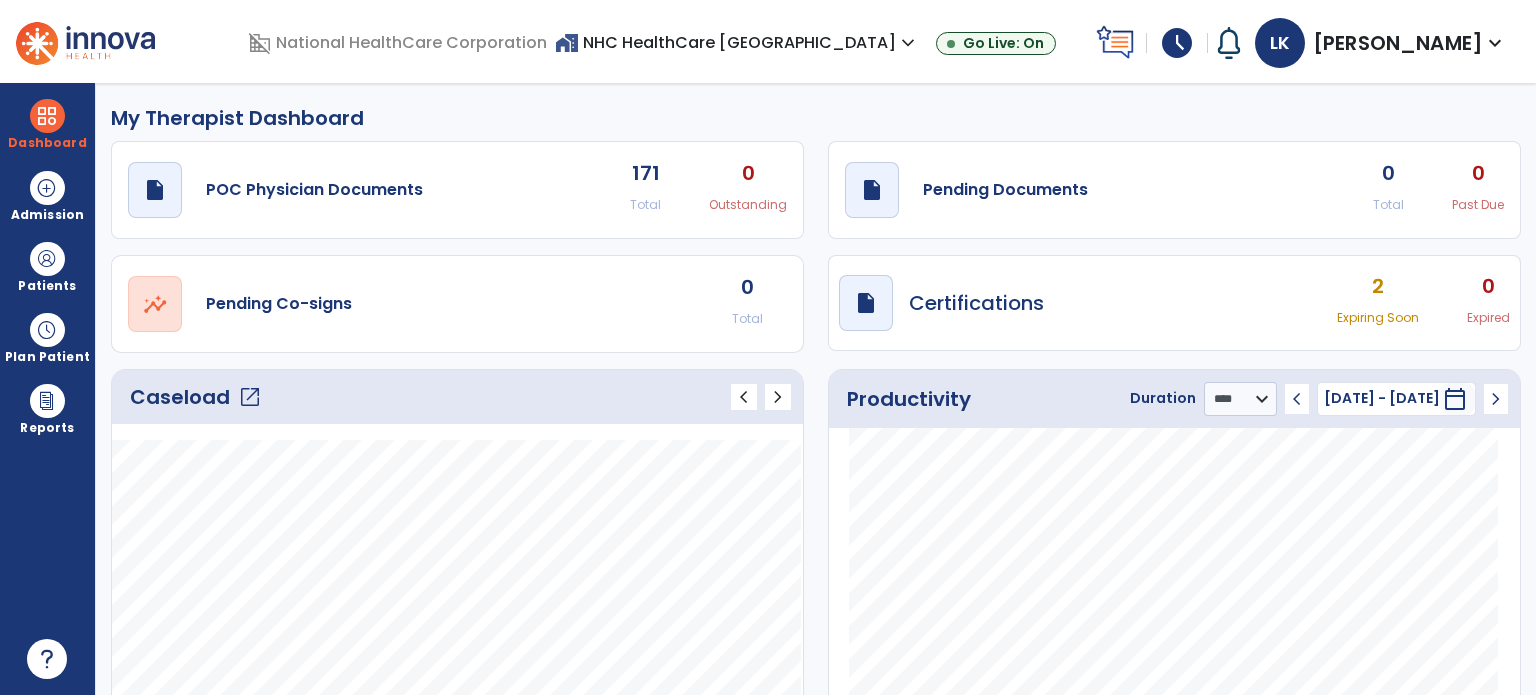 click on "open_in_new" 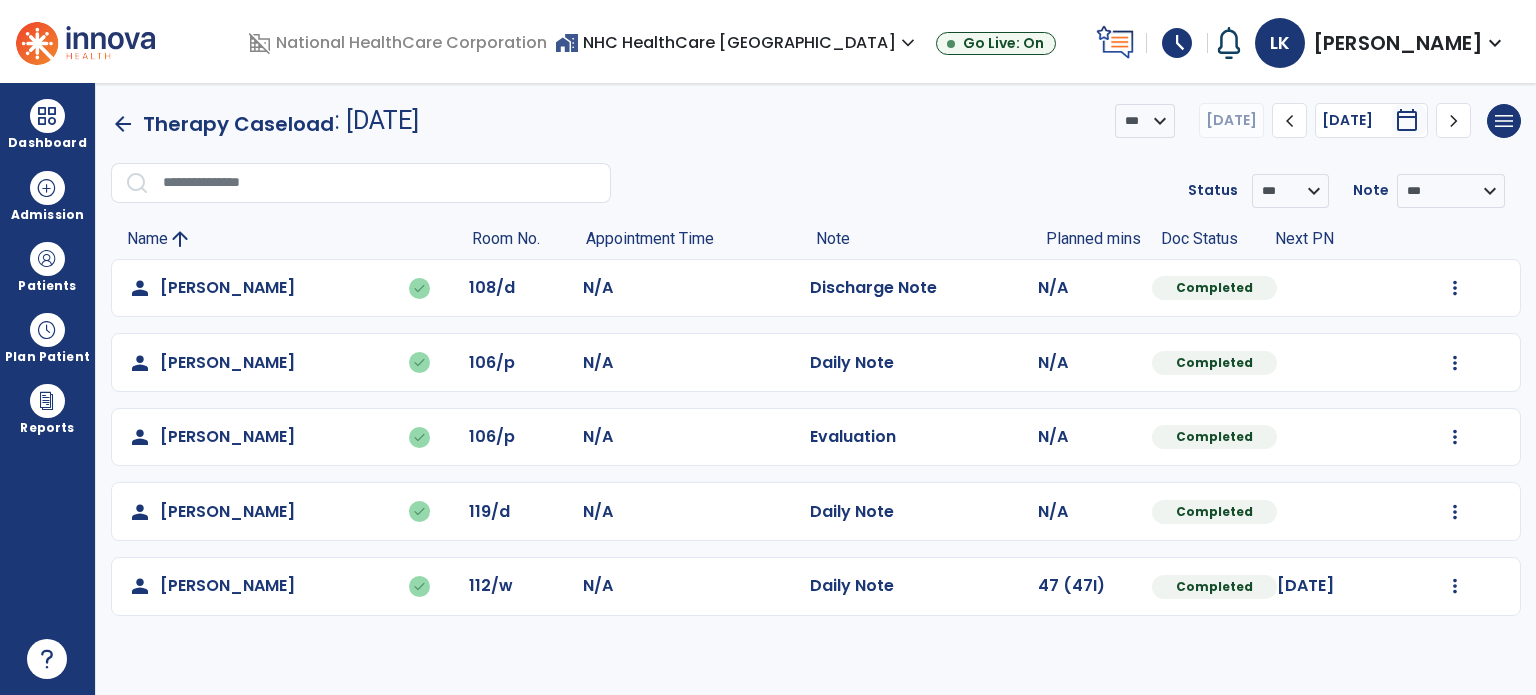 click on "arrow_back   Therapy Caseload  : 10 Jul, 2025 *** ****  Today  chevron_left 10 Jul, 2025  *********  calendar_today  chevron_right  menu   Export List   Print List" 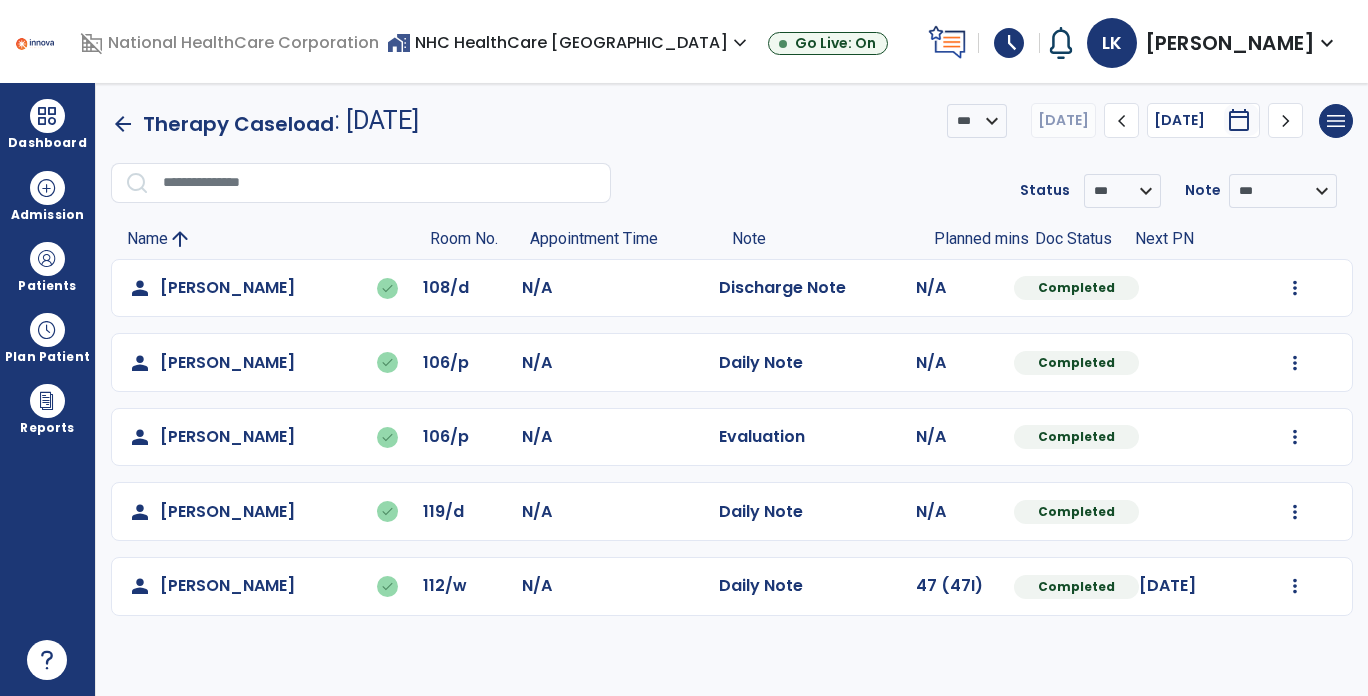 click on "Name arrow_upward Room No. Appointment Time Note Planned mins Doc Status Next PN" 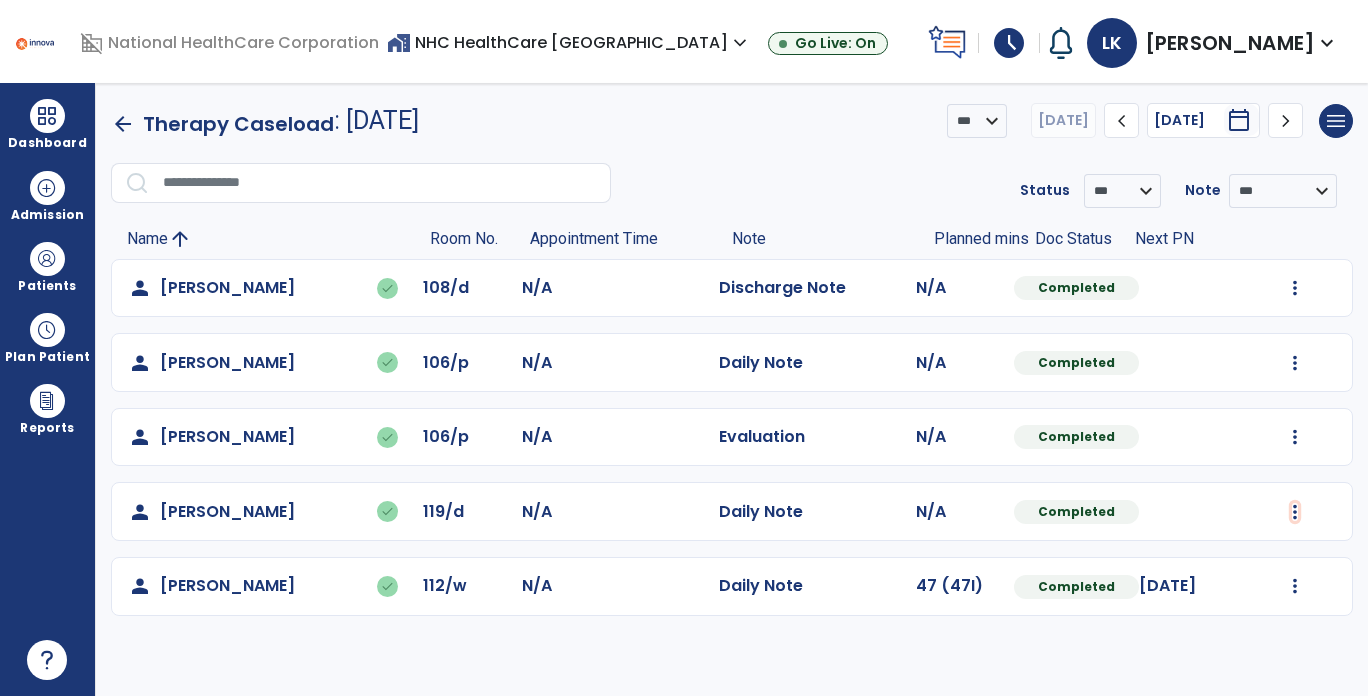 click at bounding box center [1295, 288] 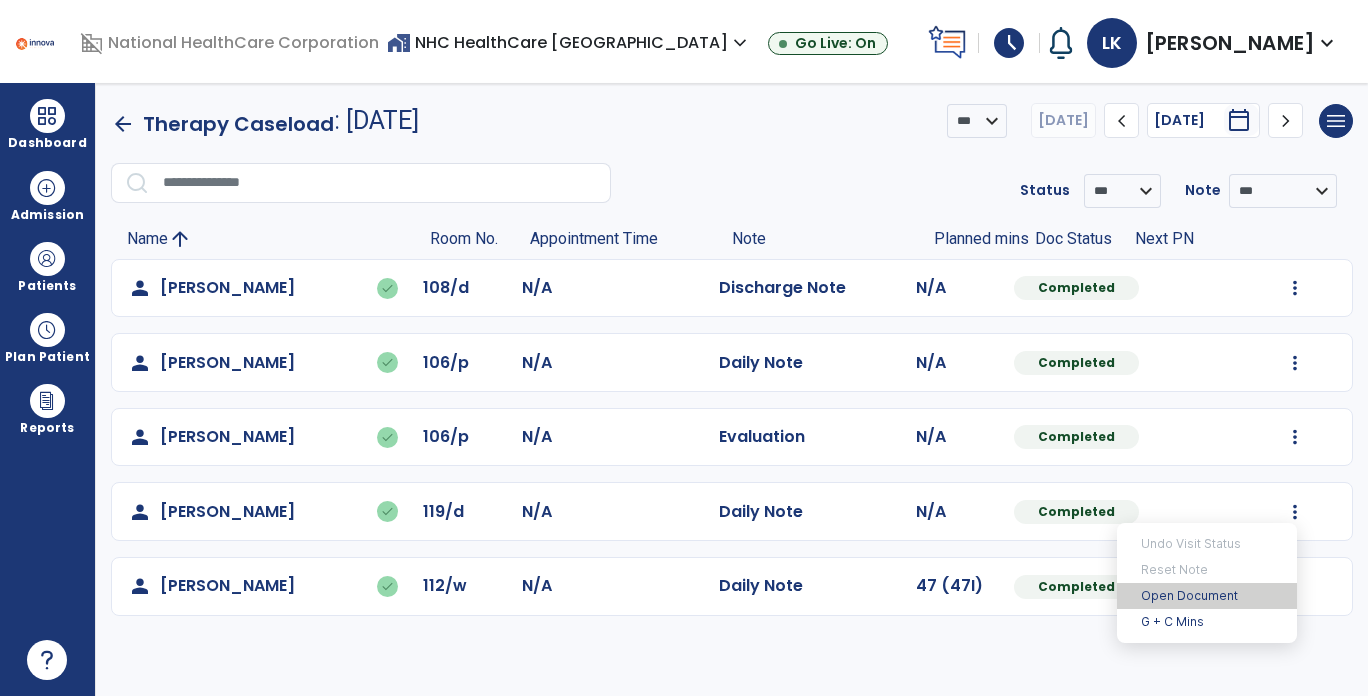 click on "Open Document" at bounding box center (1207, 596) 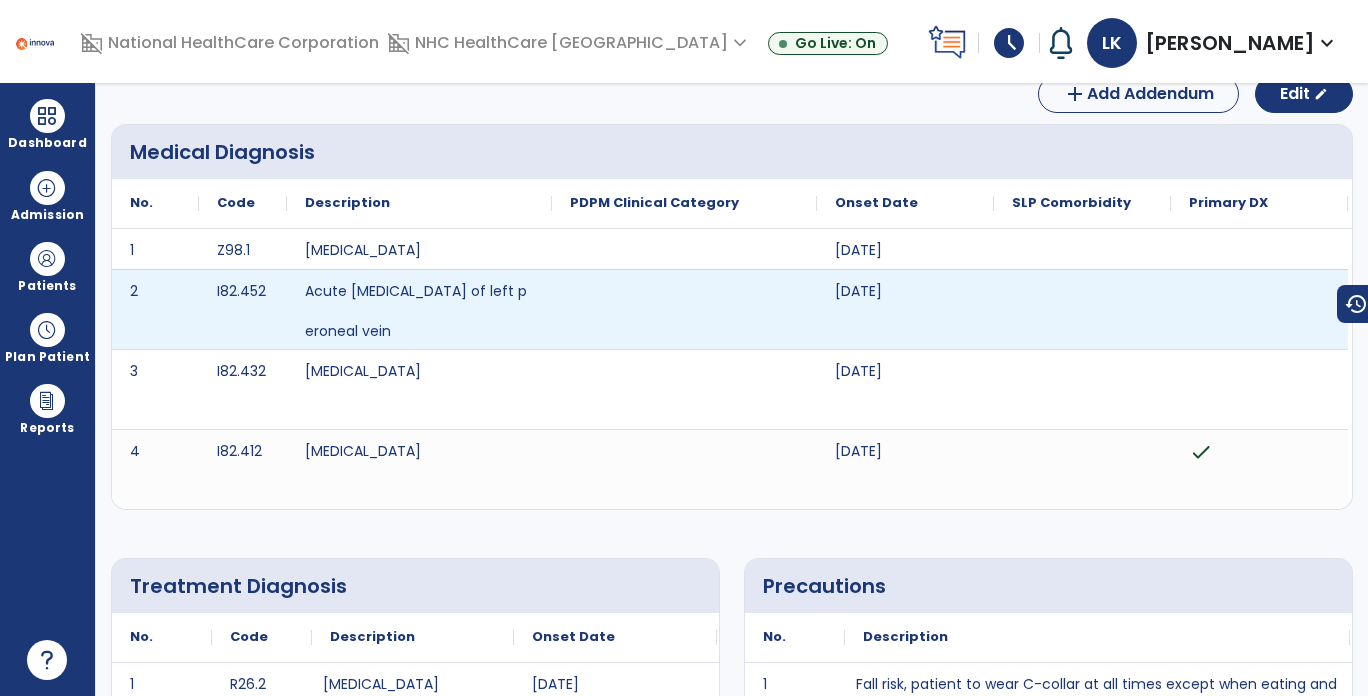 scroll, scrollTop: 0, scrollLeft: 0, axis: both 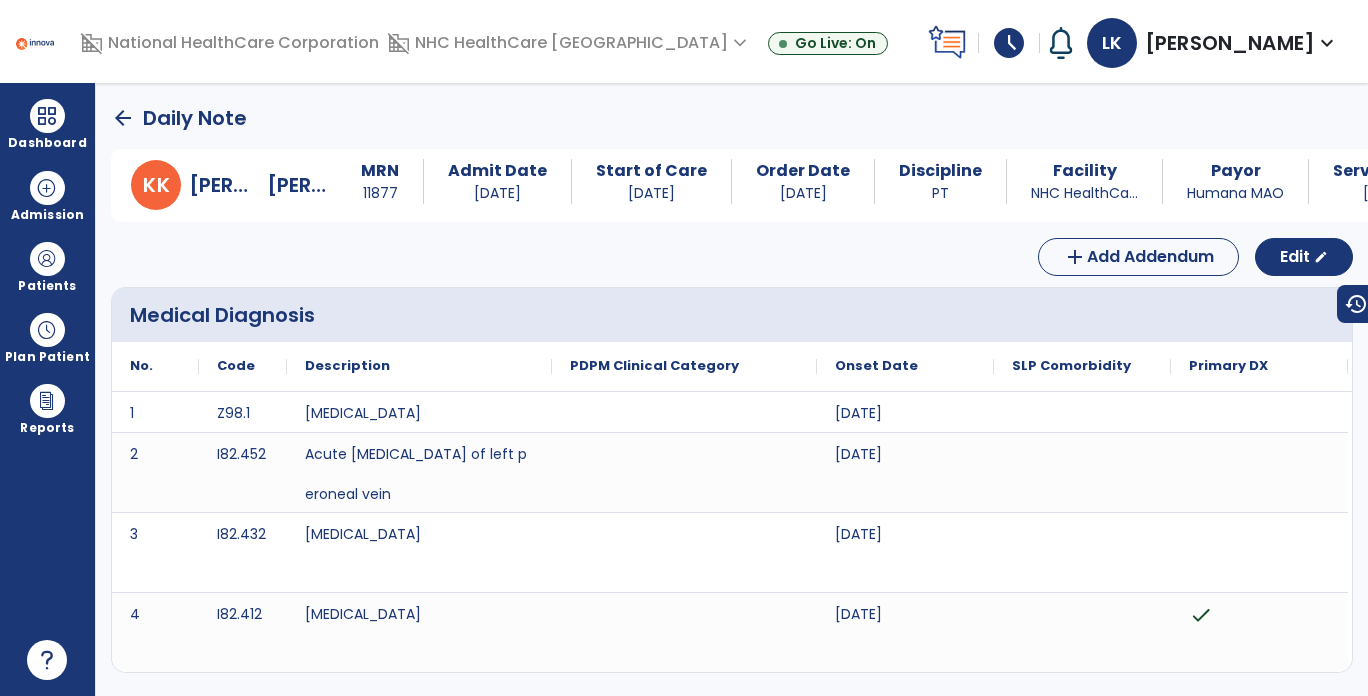 click on "arrow_back   Daily Note" 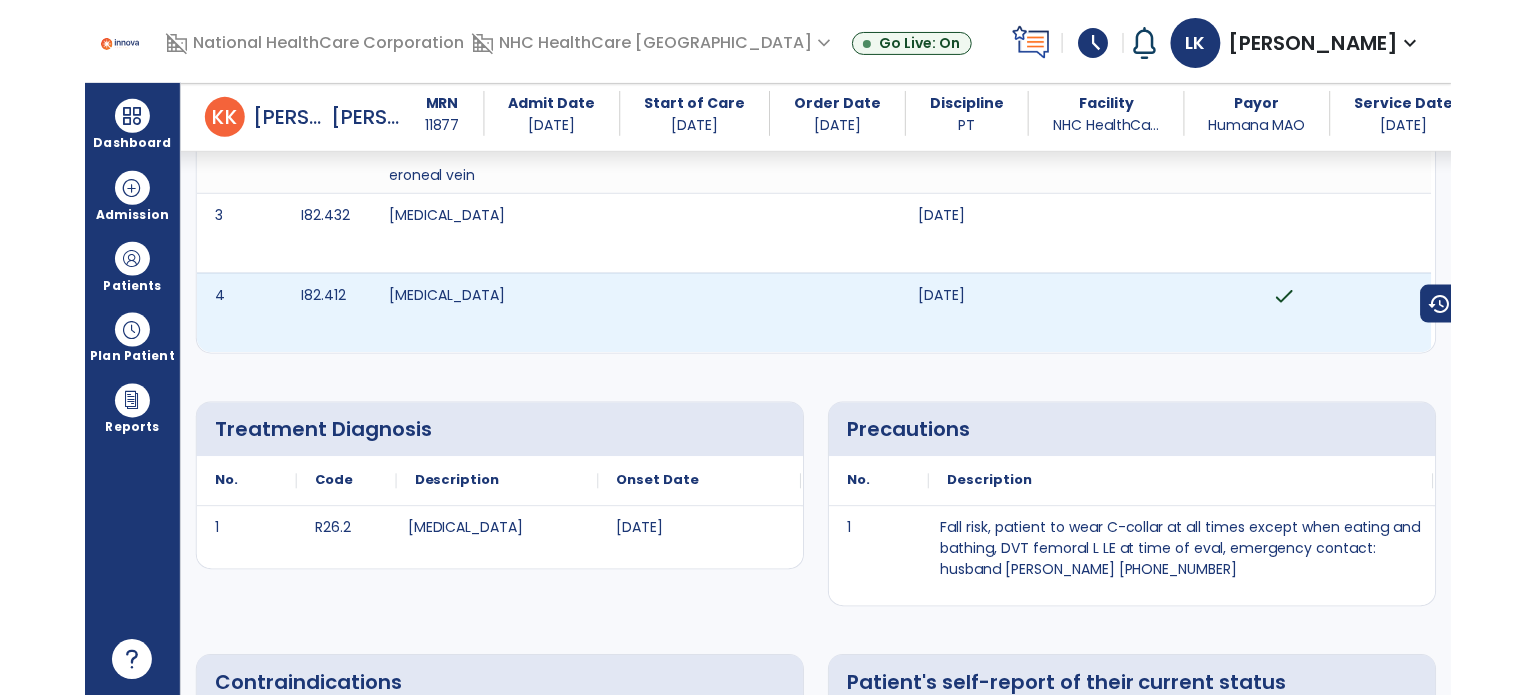 scroll, scrollTop: 0, scrollLeft: 0, axis: both 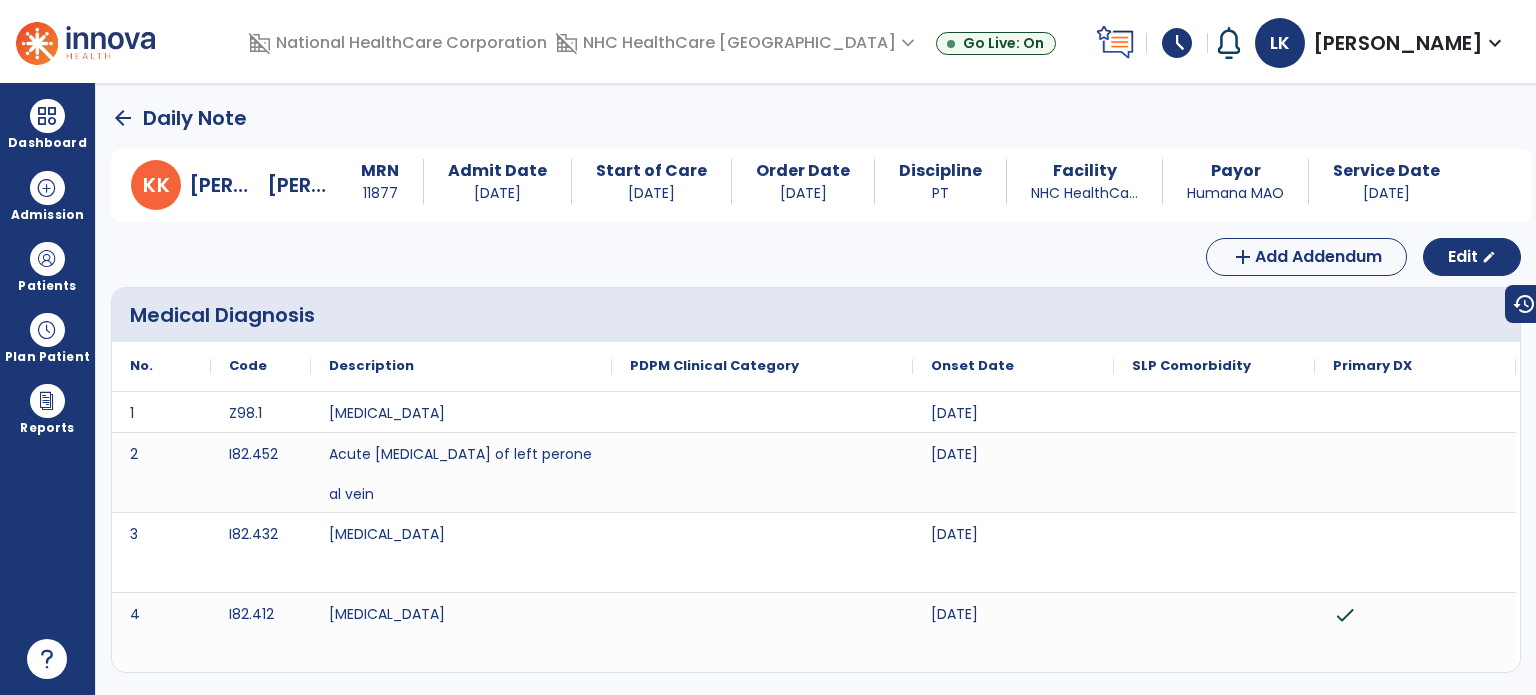 click on "arrow_back" 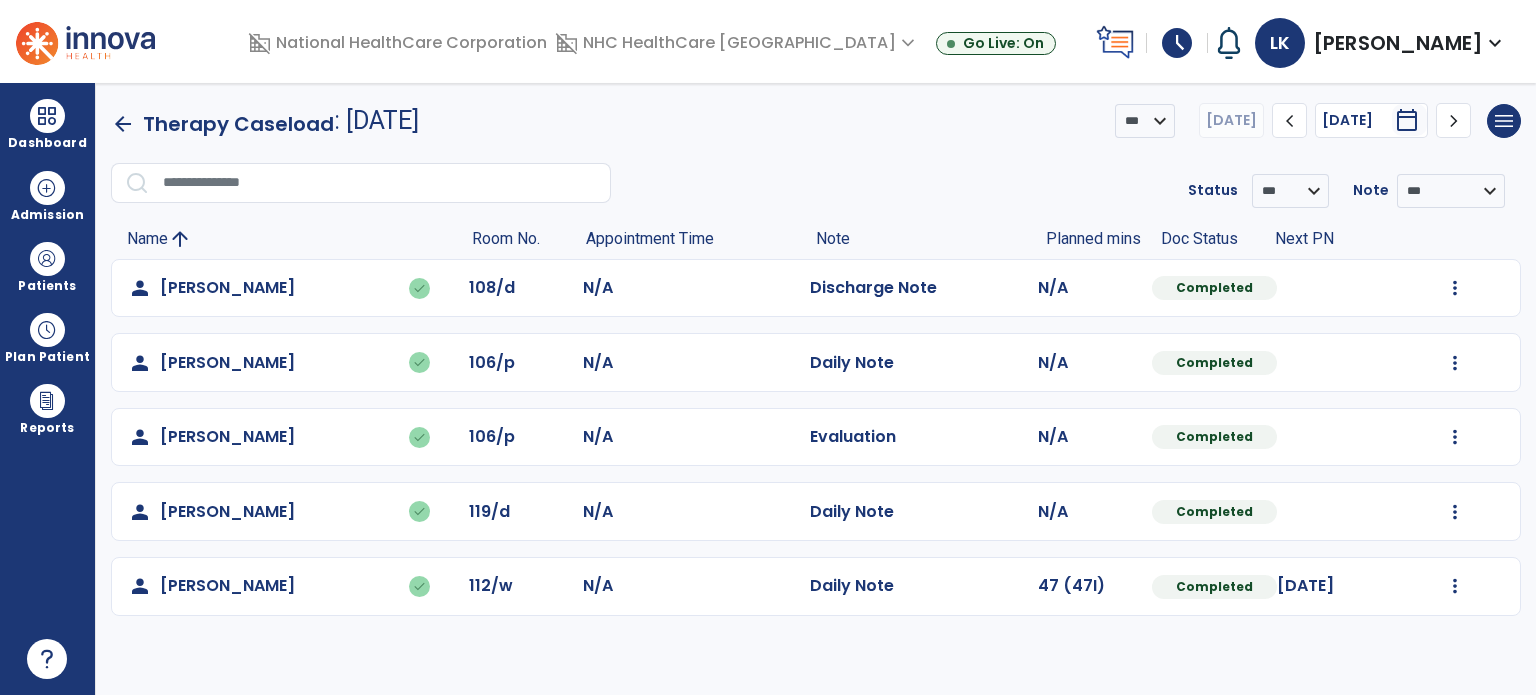 click at bounding box center [47, 259] 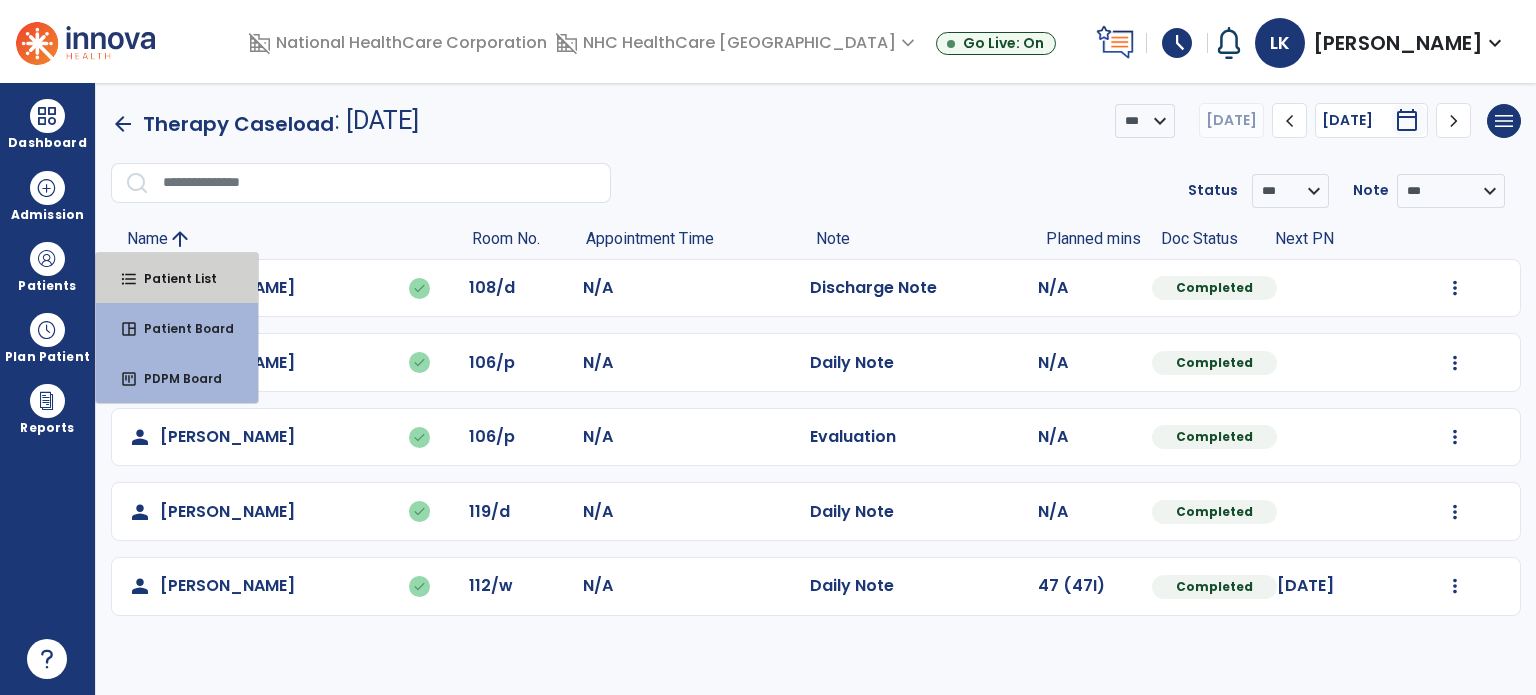 click on "Patient List" at bounding box center [172, 278] 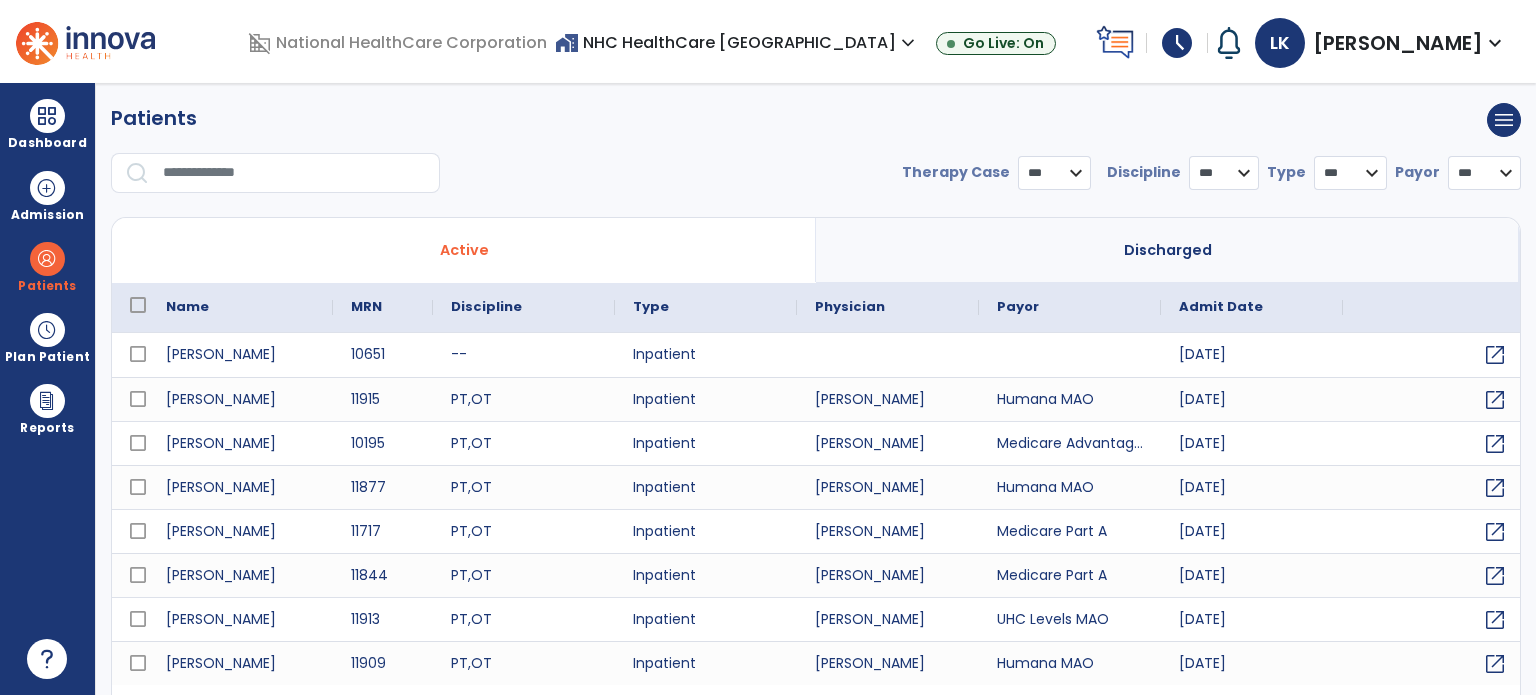 select on "***" 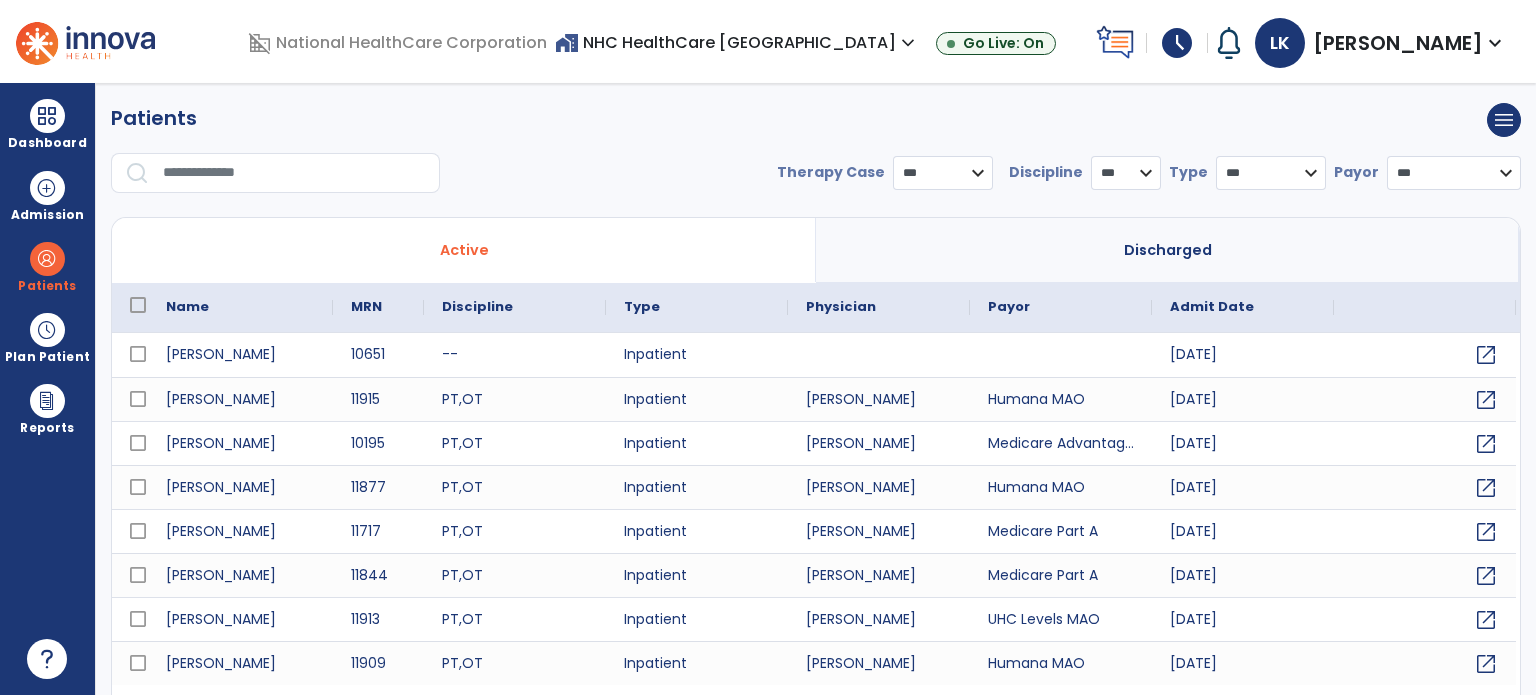 click at bounding box center [294, 173] 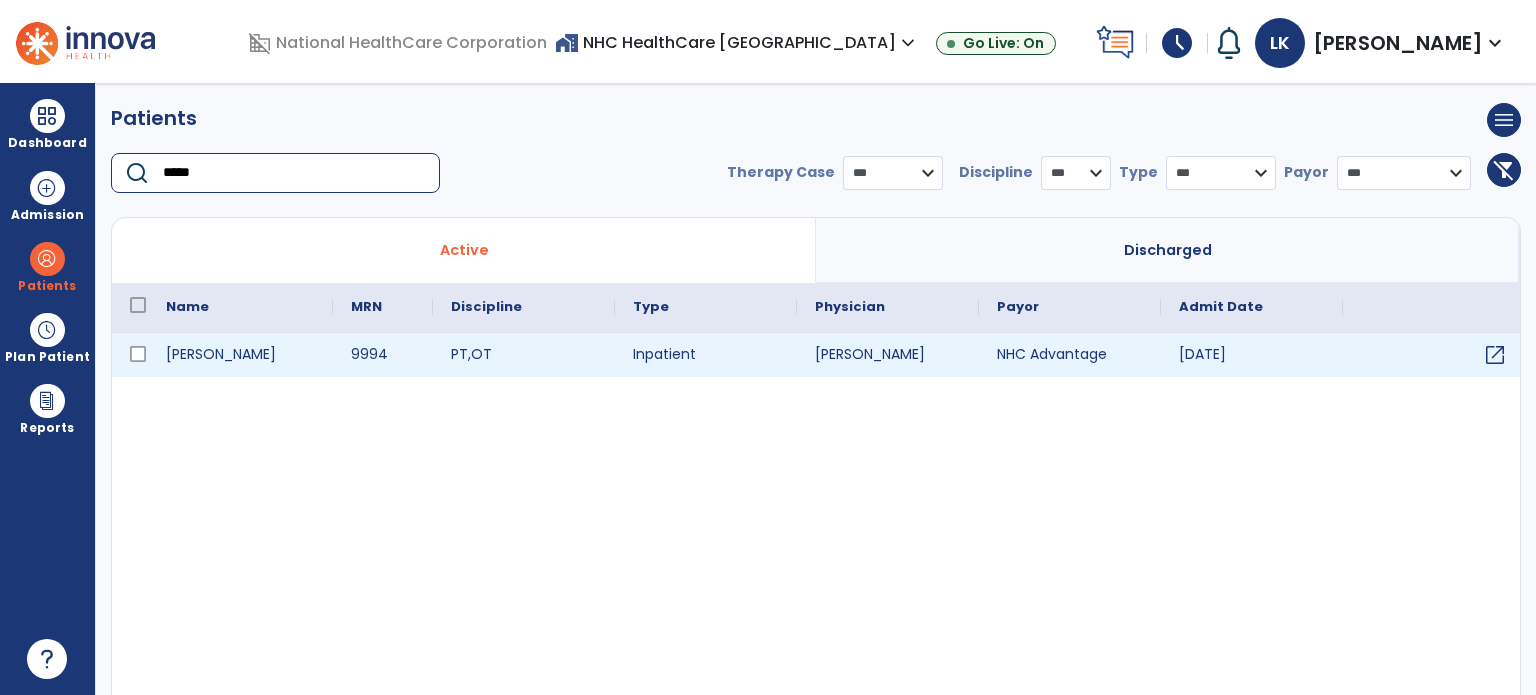 type on "*****" 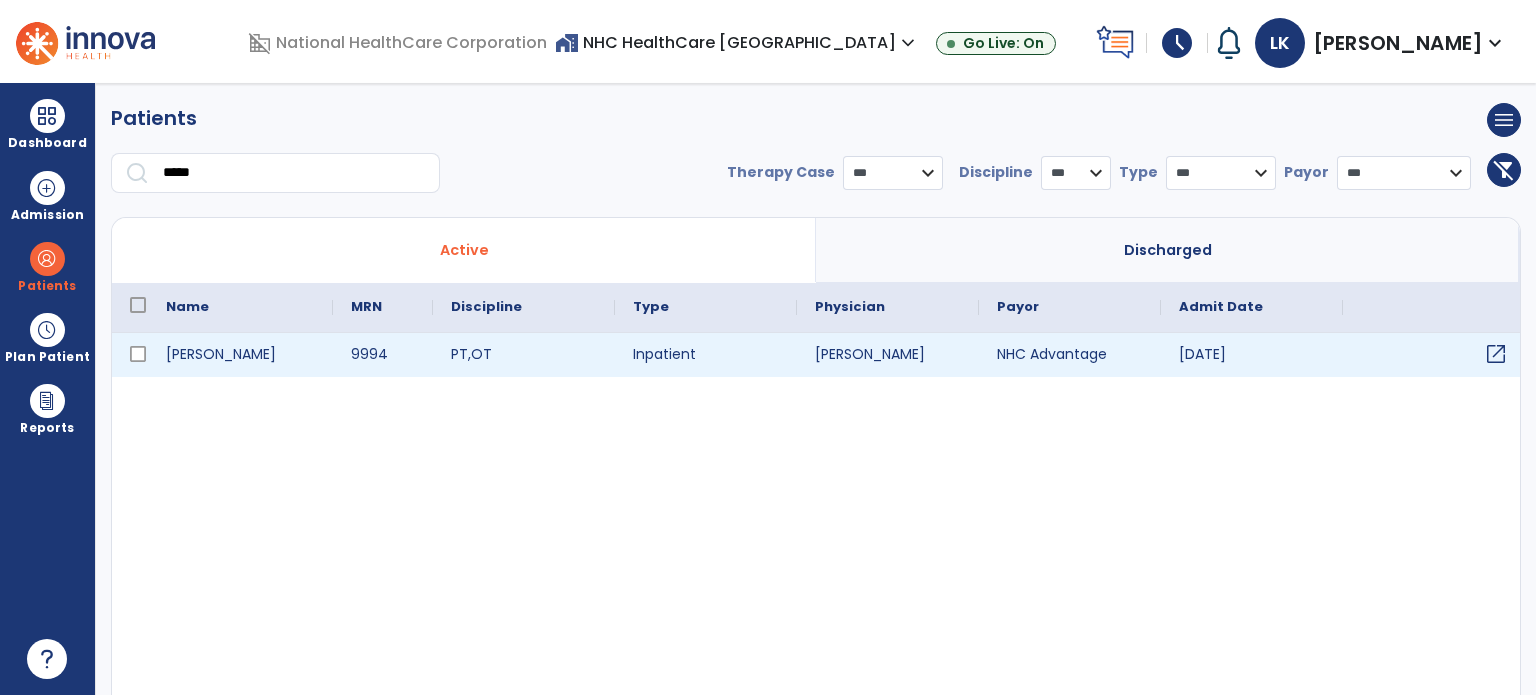 click on "open_in_new" at bounding box center (1496, 354) 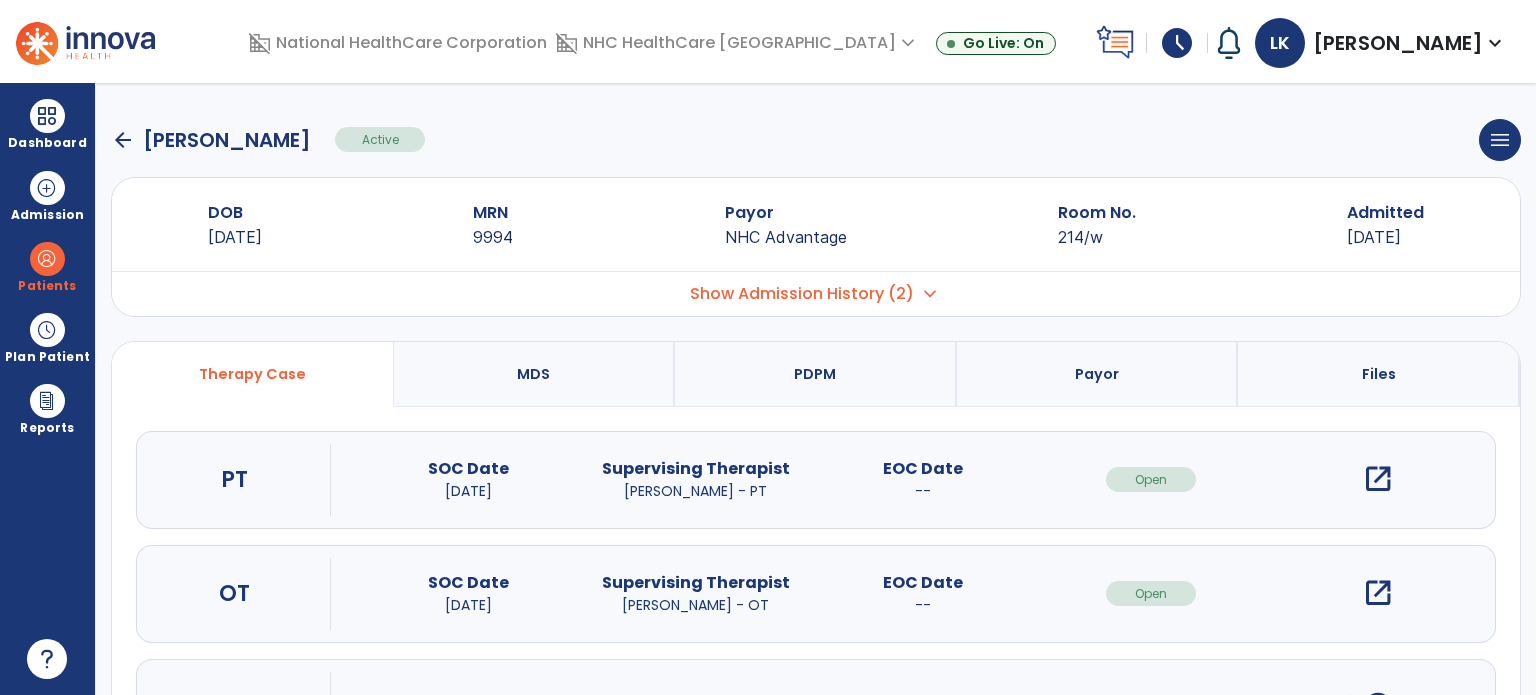 click on "open_in_new" at bounding box center [1378, 479] 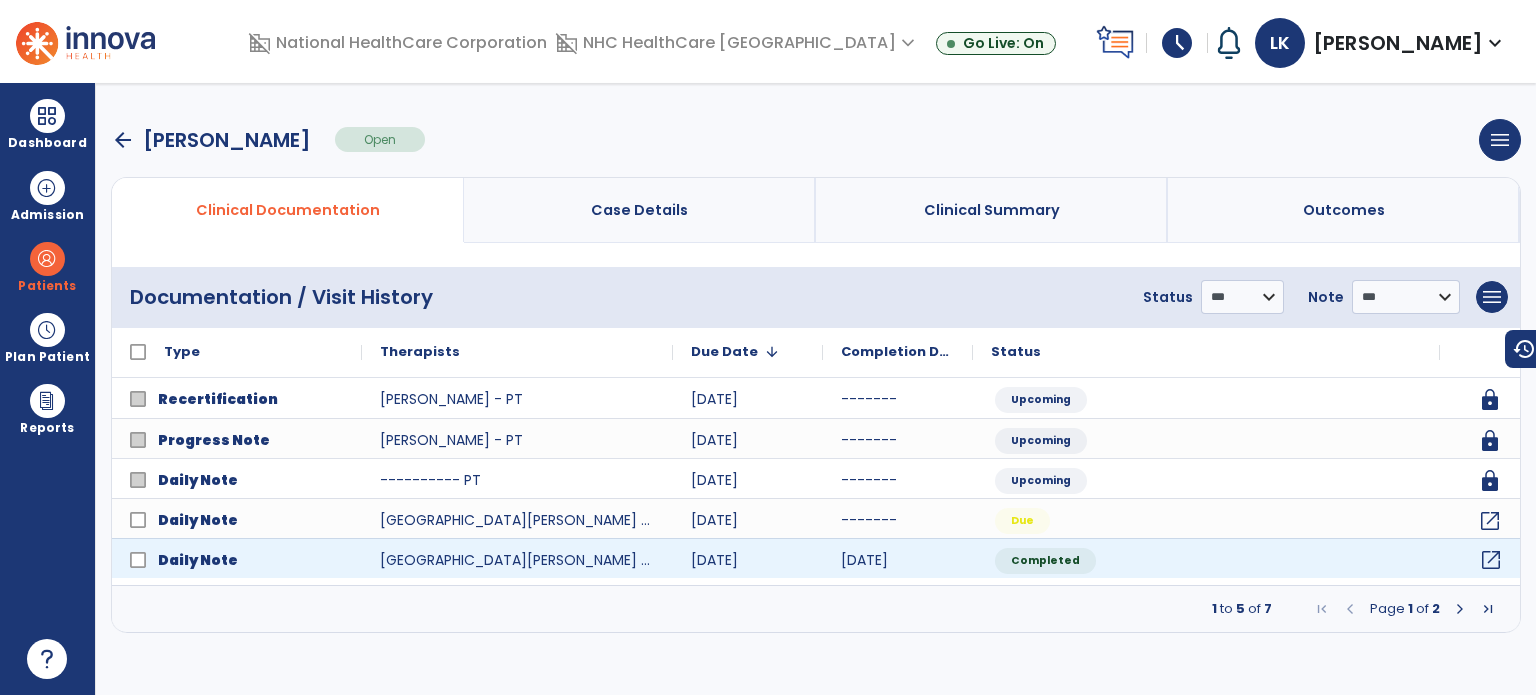 click on "open_in_new" 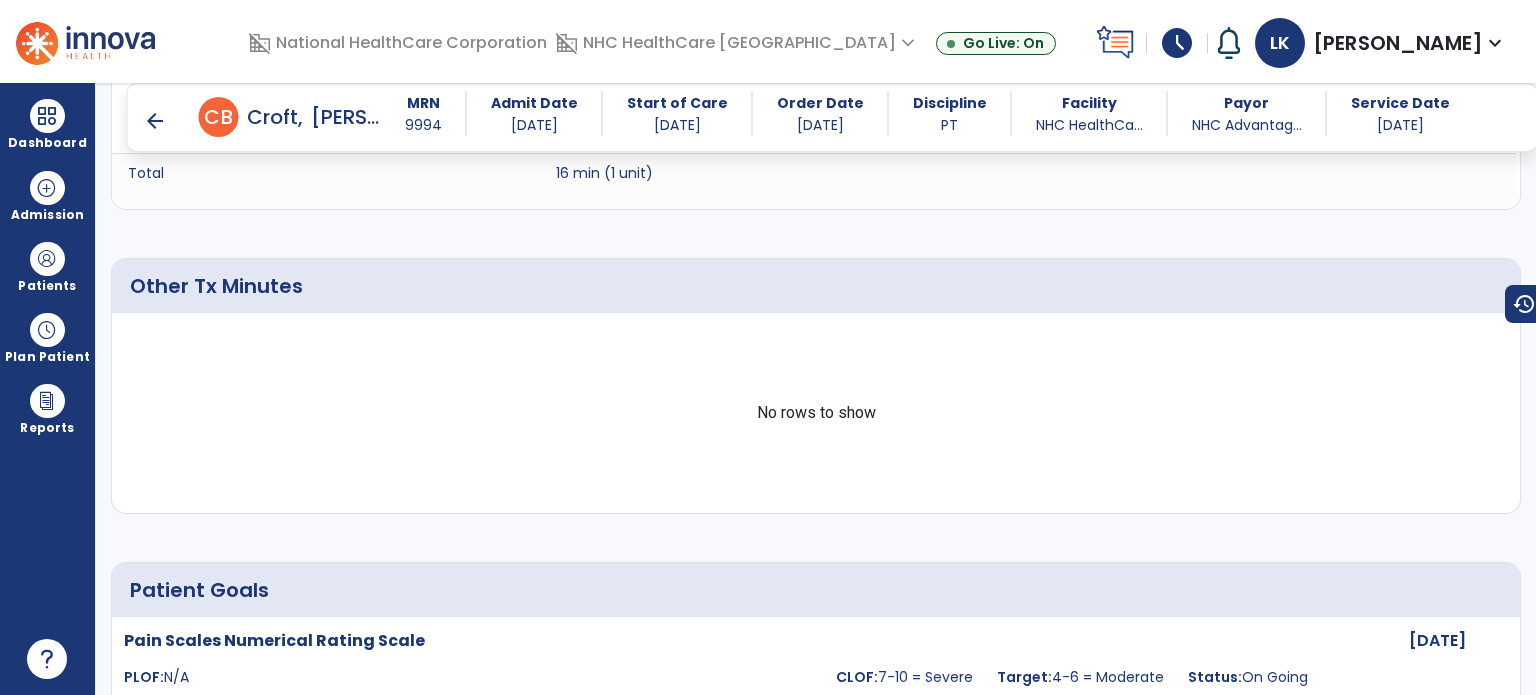 scroll, scrollTop: 1600, scrollLeft: 0, axis: vertical 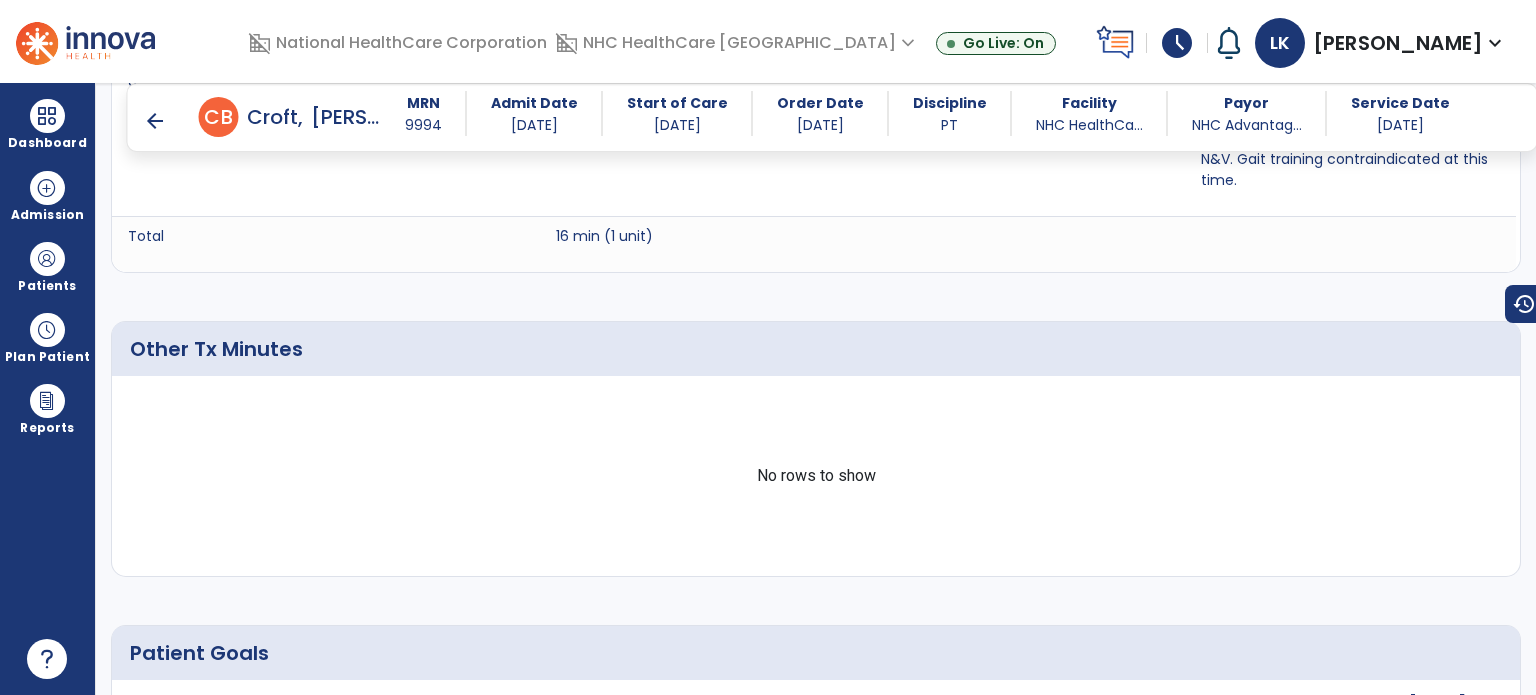 click on "arrow_back" at bounding box center (155, 121) 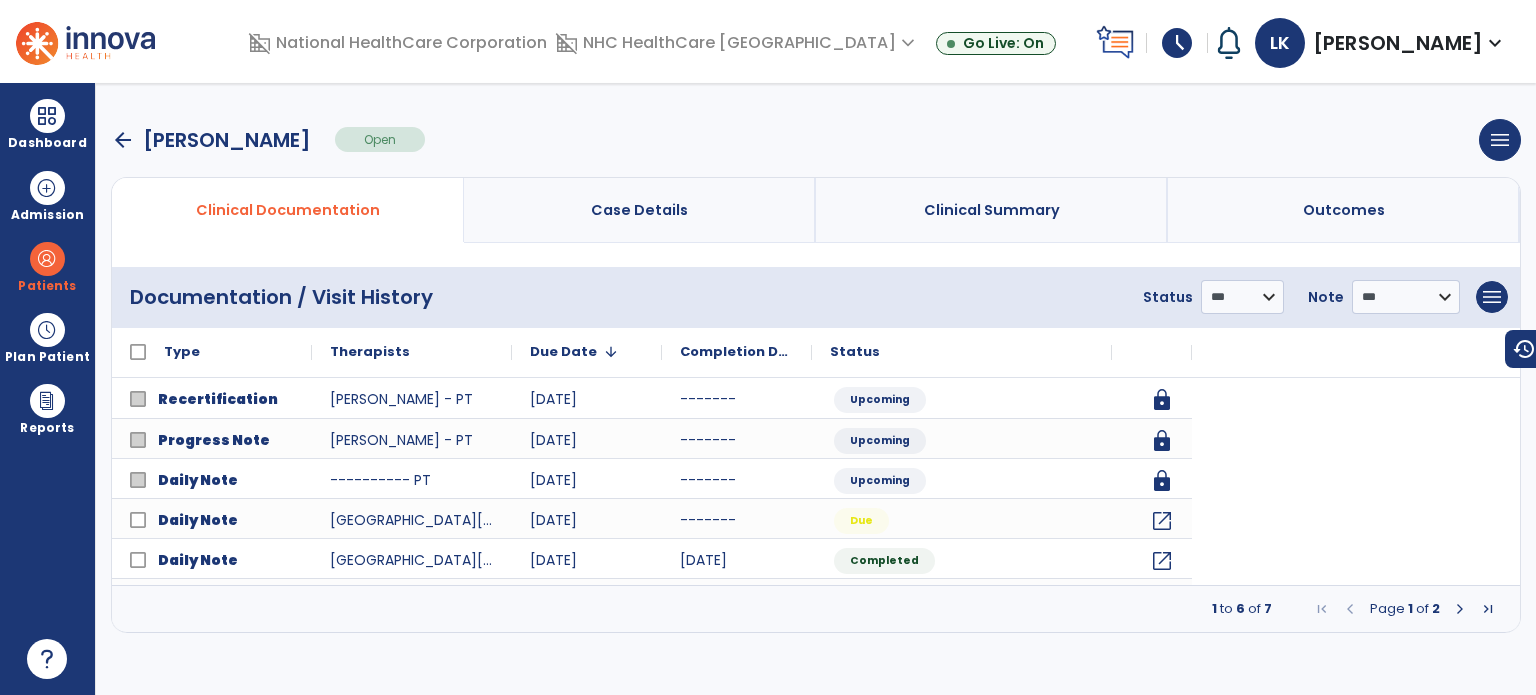 scroll, scrollTop: 0, scrollLeft: 0, axis: both 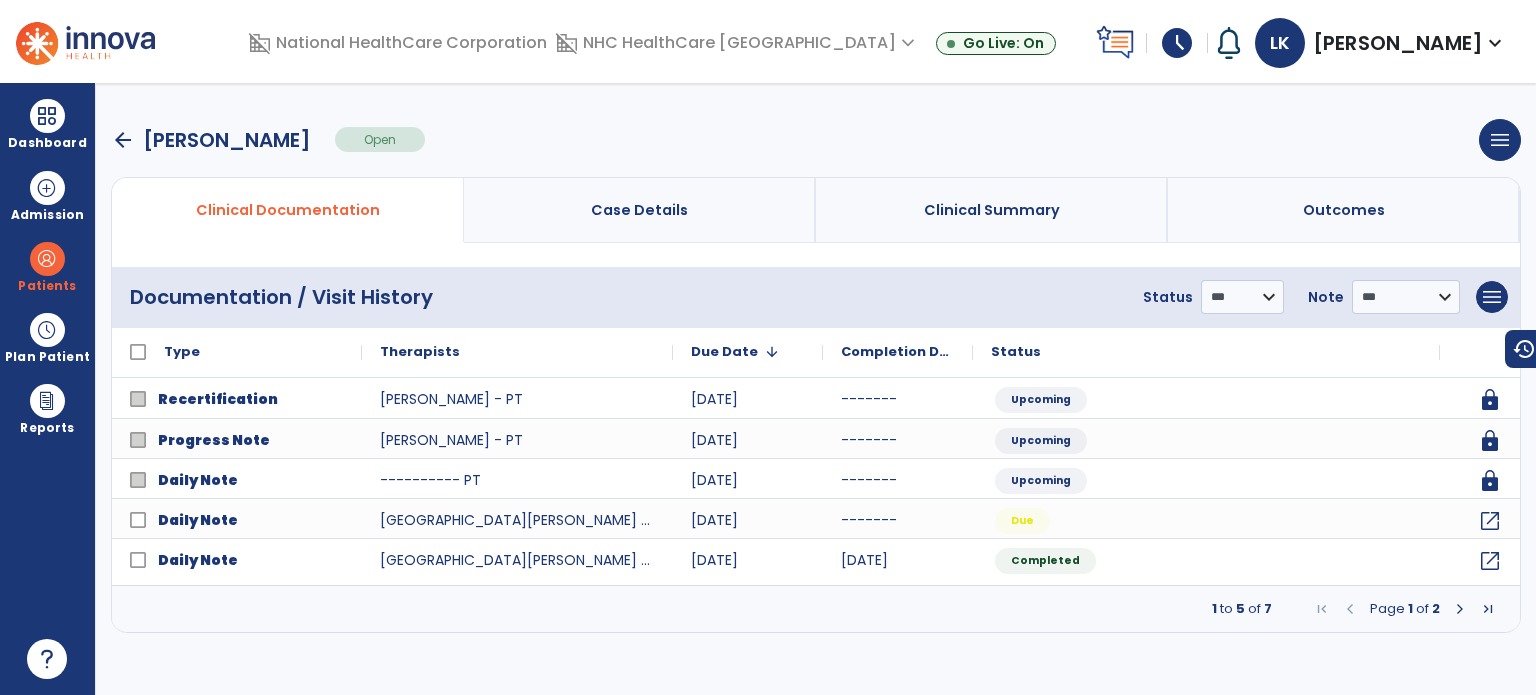 click at bounding box center (1460, 609) 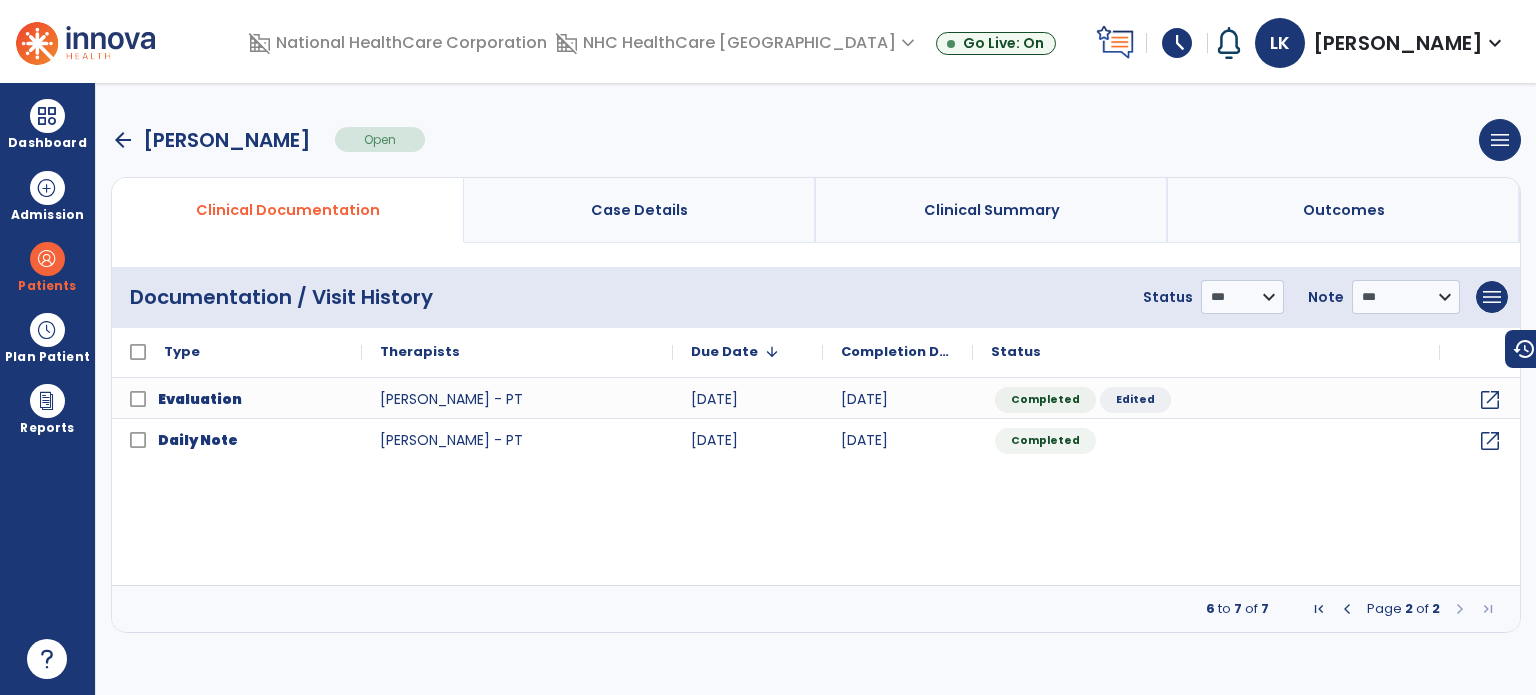 click on "arrow_back" at bounding box center (123, 140) 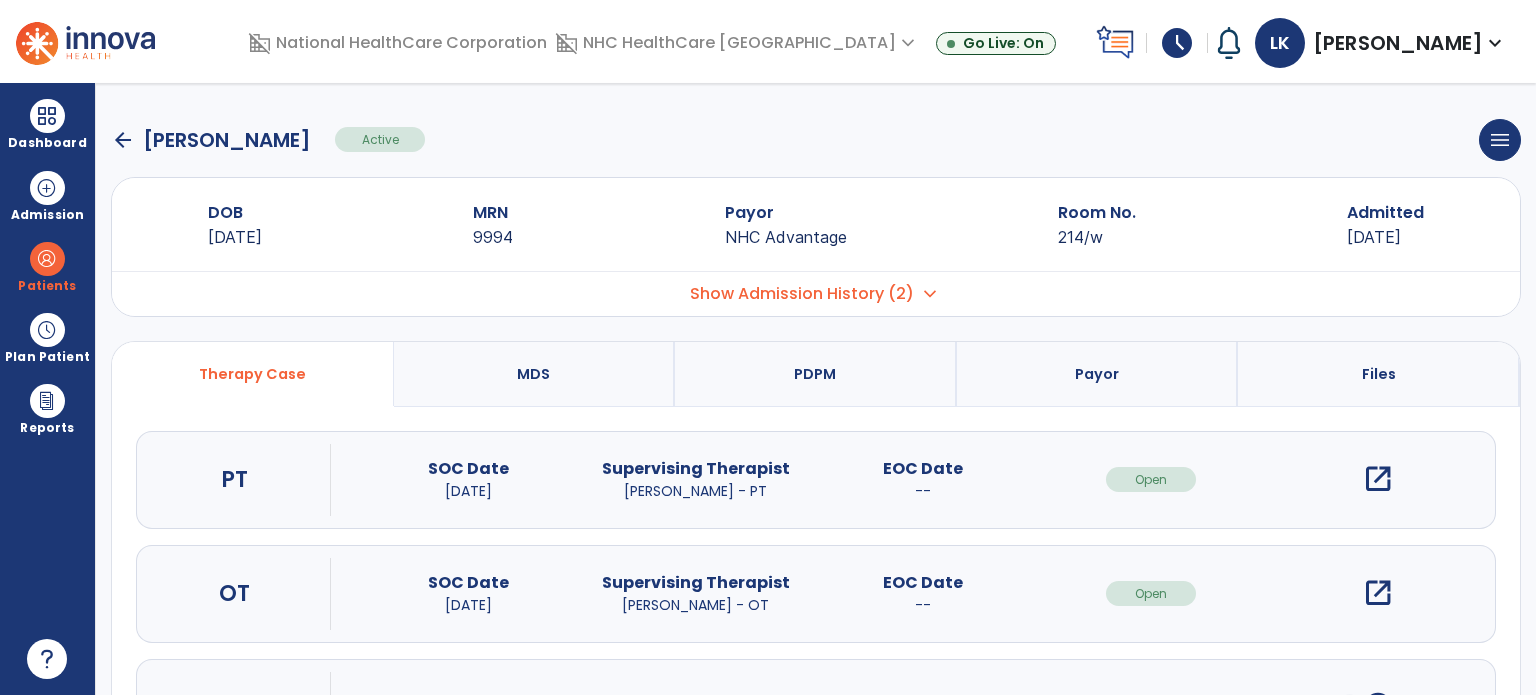 click on "open_in_new" at bounding box center (1378, 479) 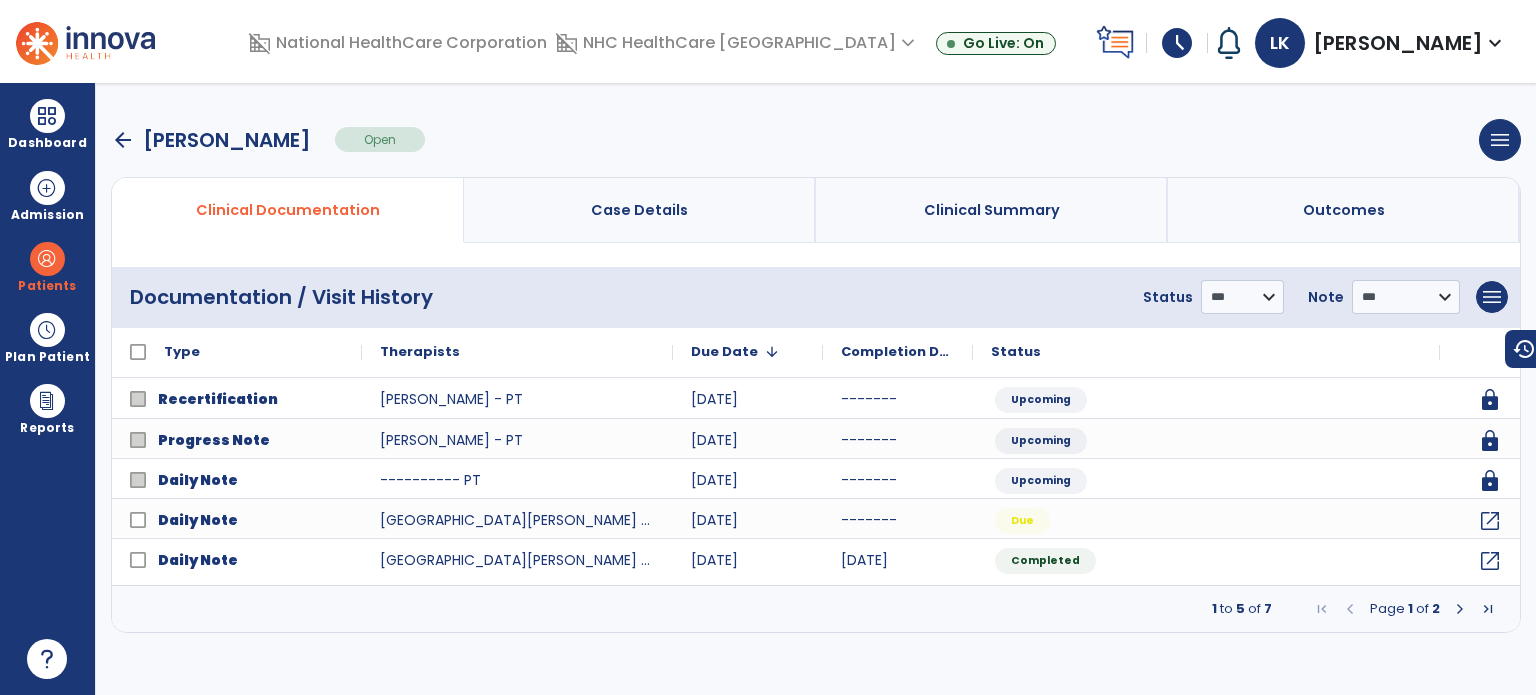 click at bounding box center (1460, 609) 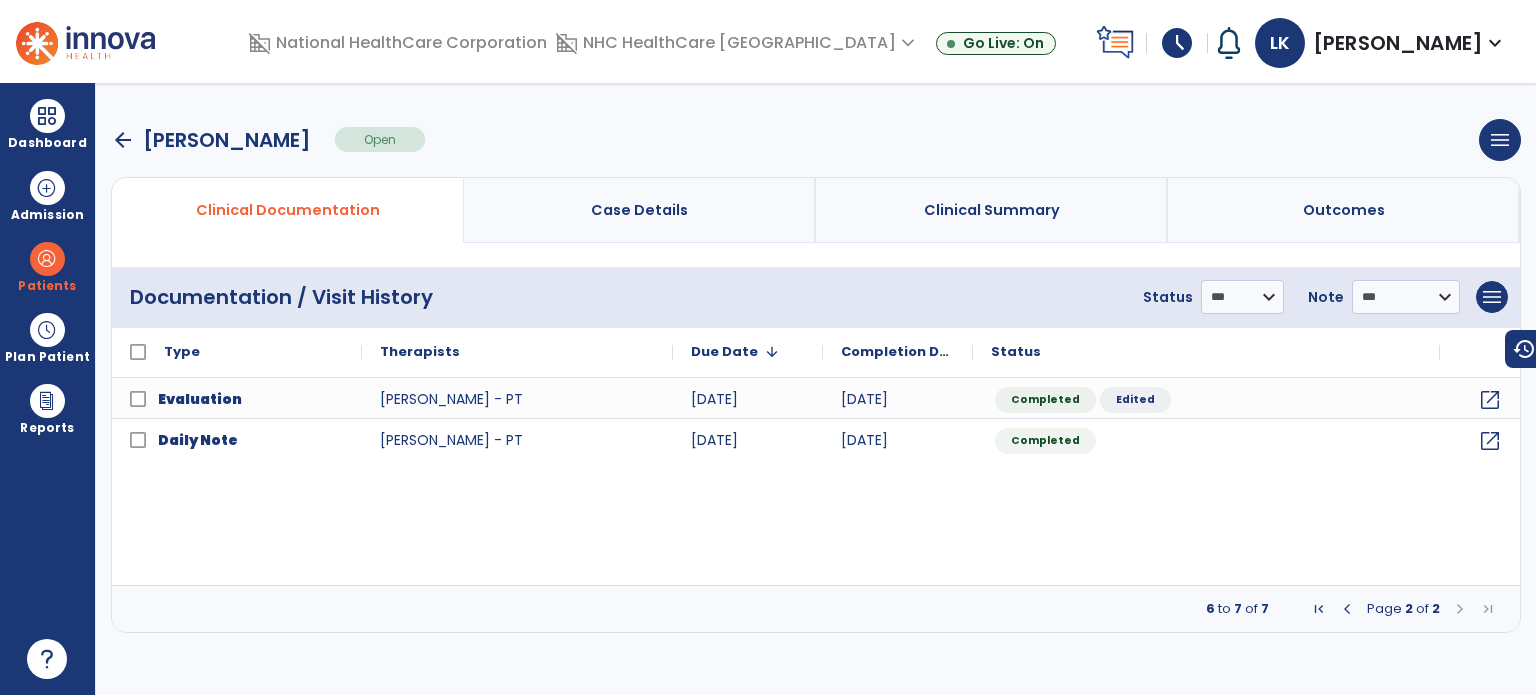 click at bounding box center [1347, 609] 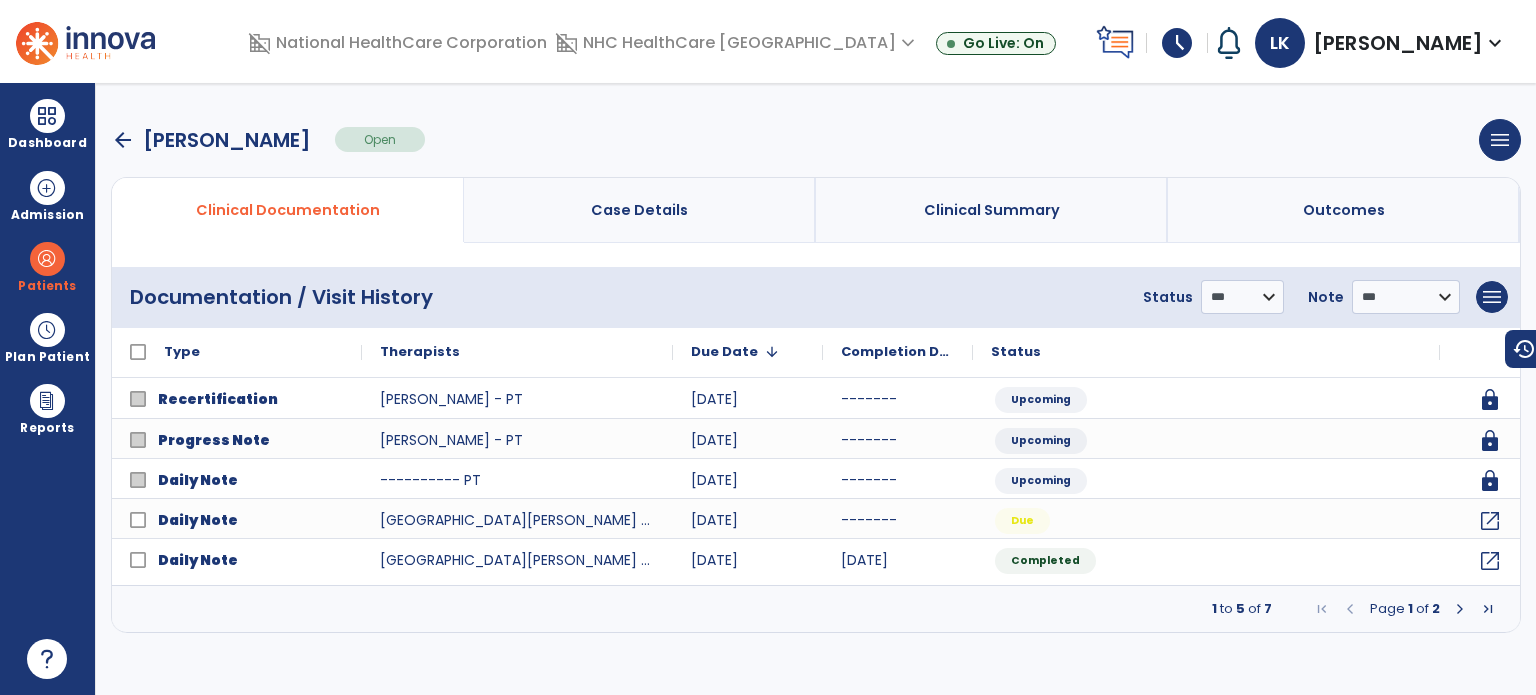 click at bounding box center [1460, 609] 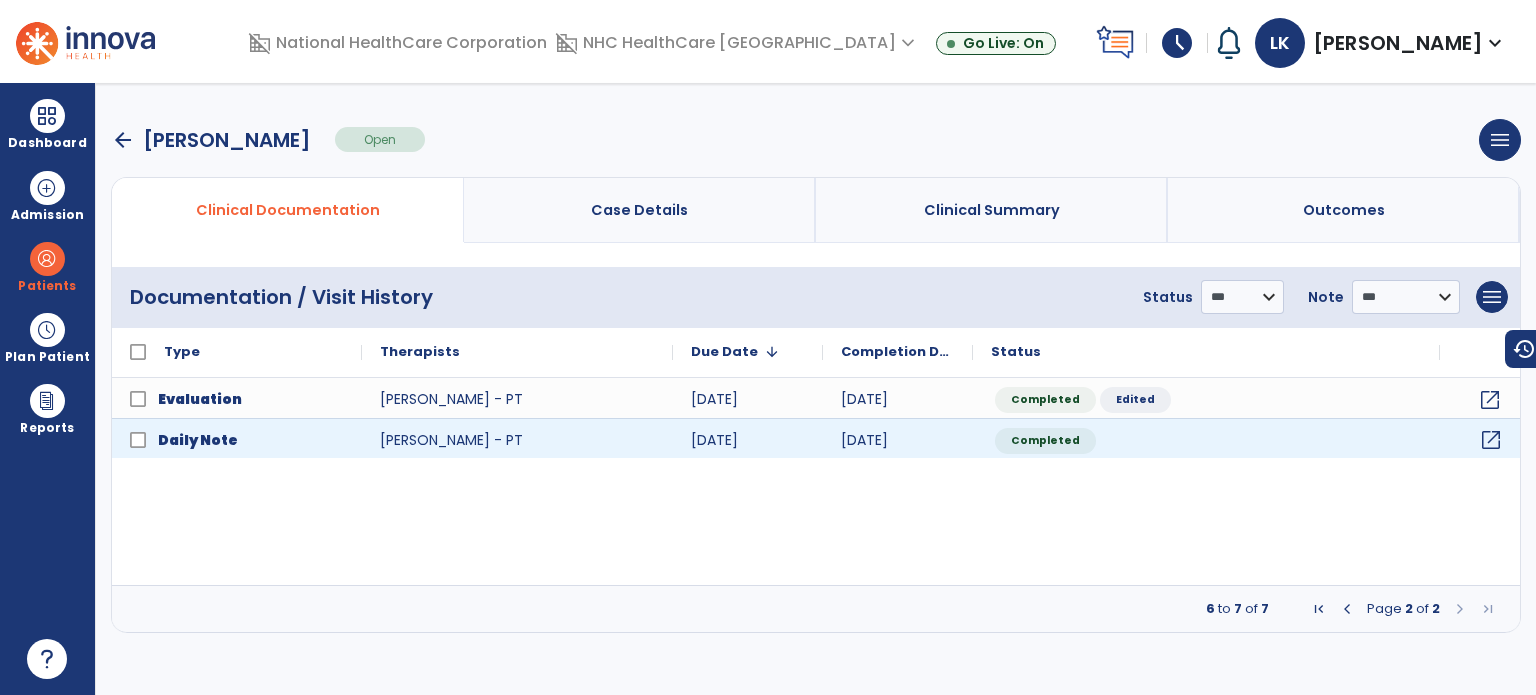 click on "open_in_new" 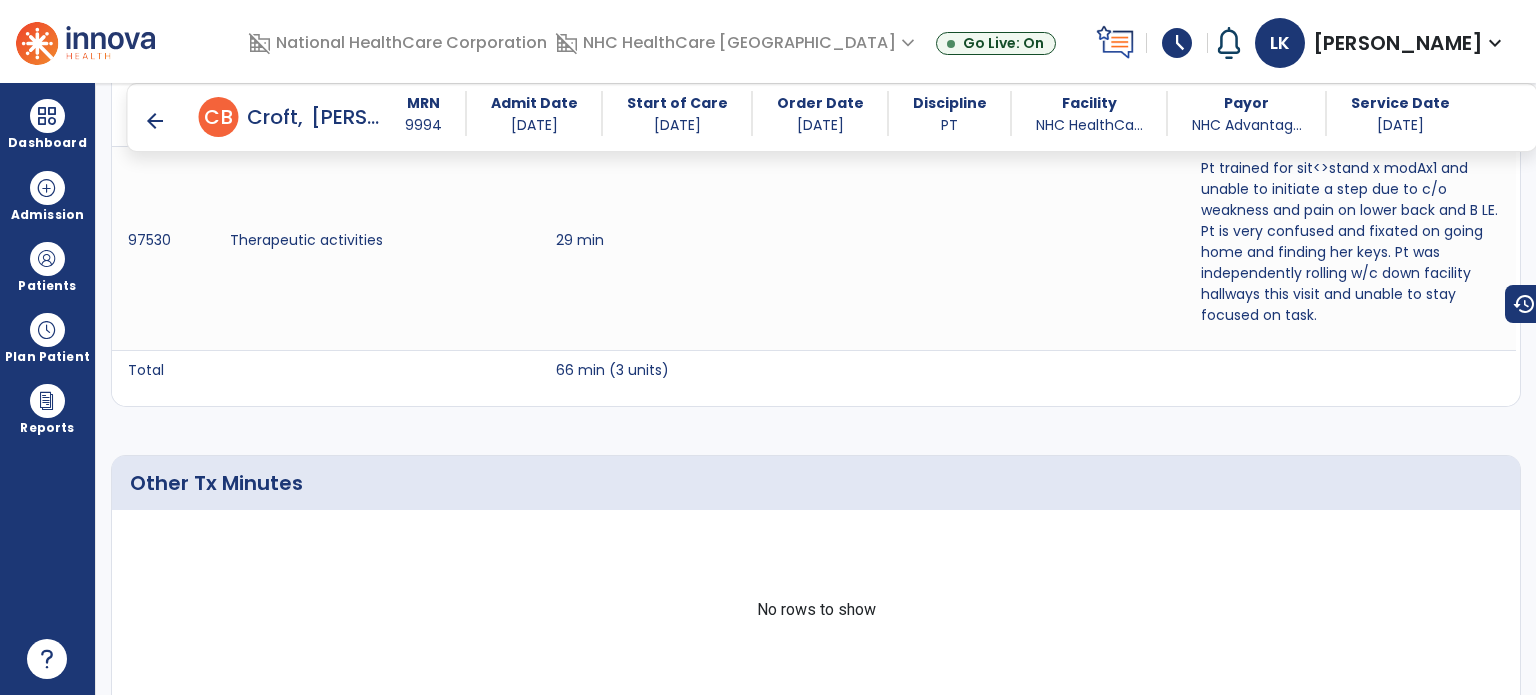 scroll, scrollTop: 1700, scrollLeft: 0, axis: vertical 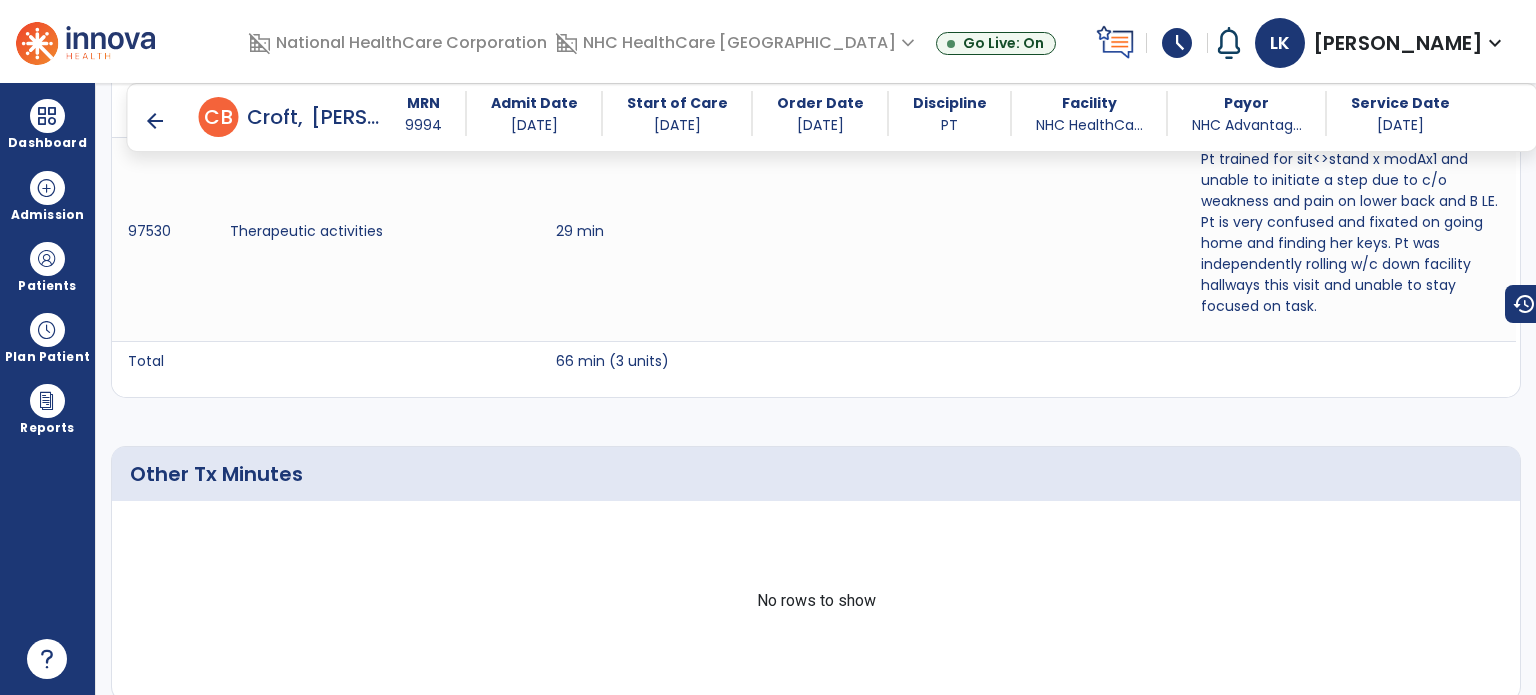 click on "arrow_back" at bounding box center [155, 121] 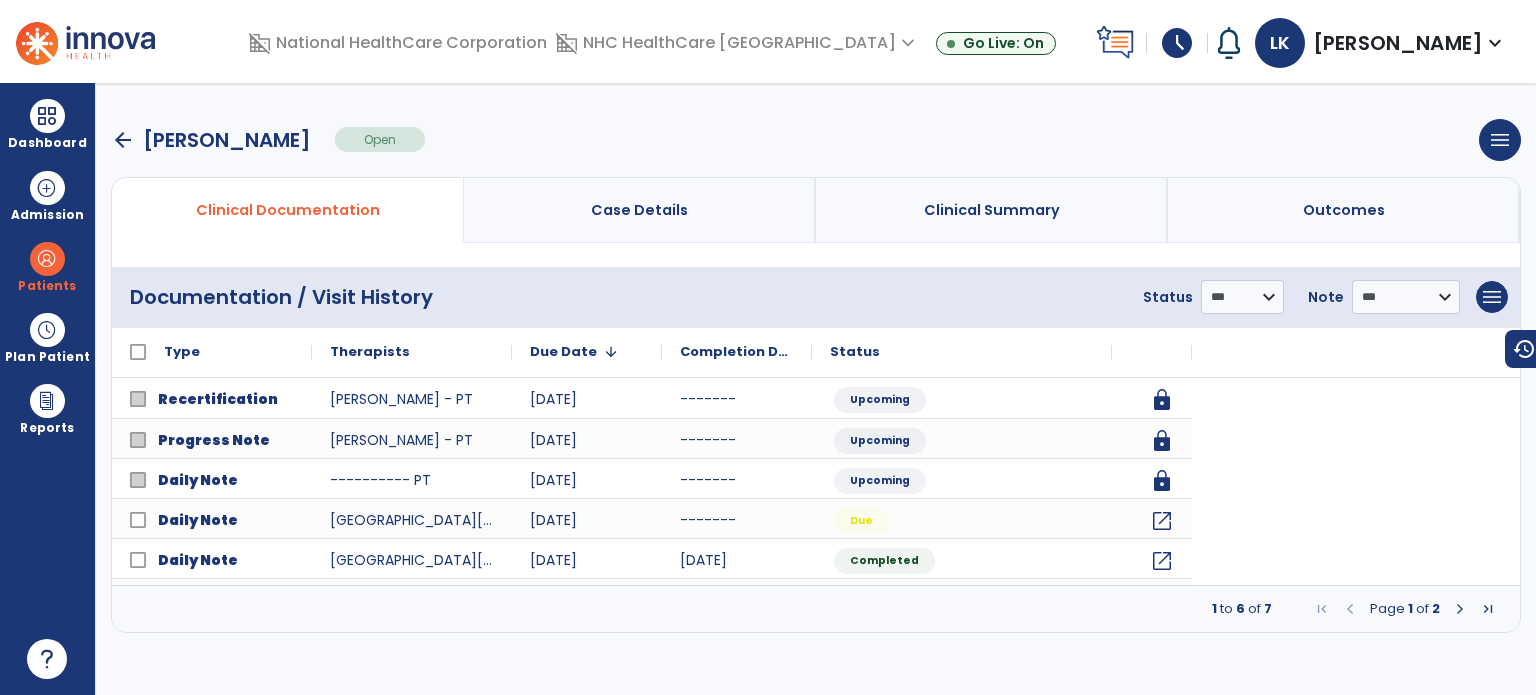 scroll, scrollTop: 0, scrollLeft: 0, axis: both 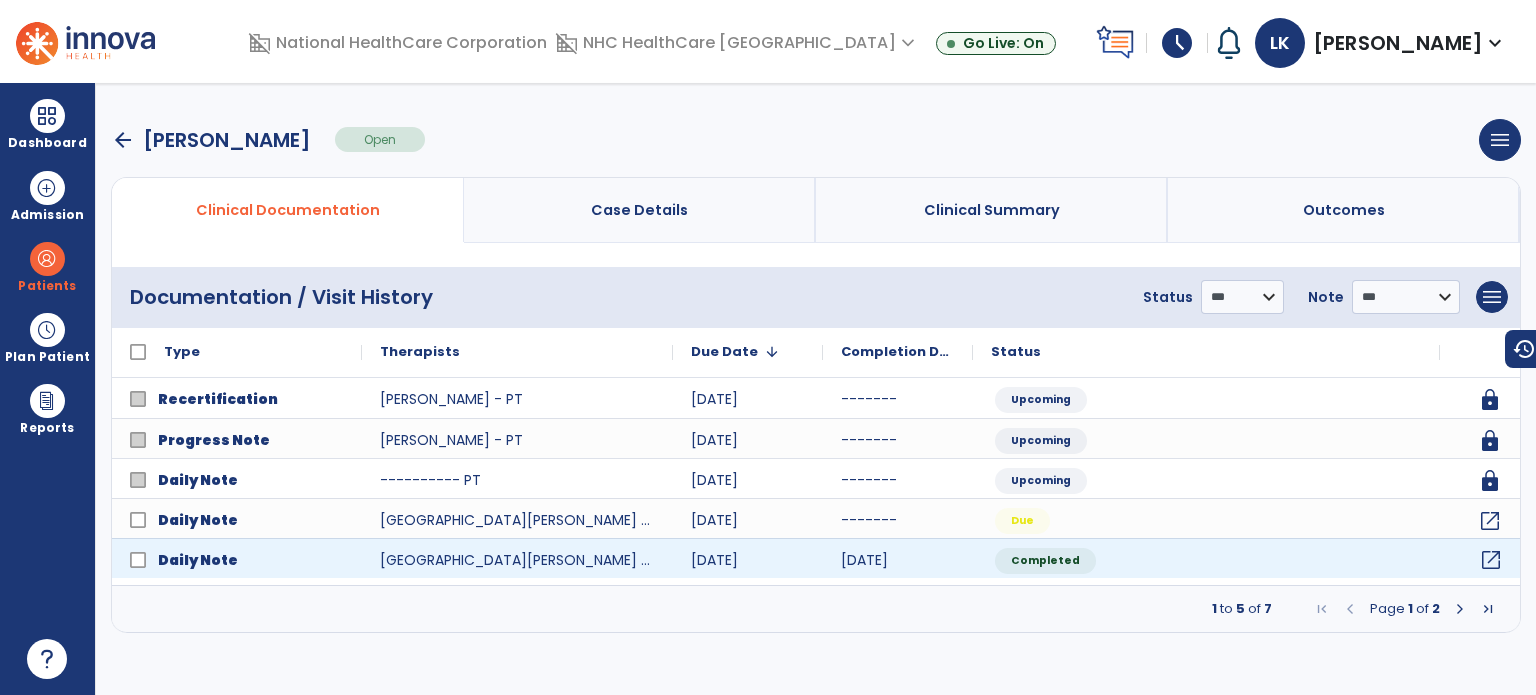 click on "open_in_new" 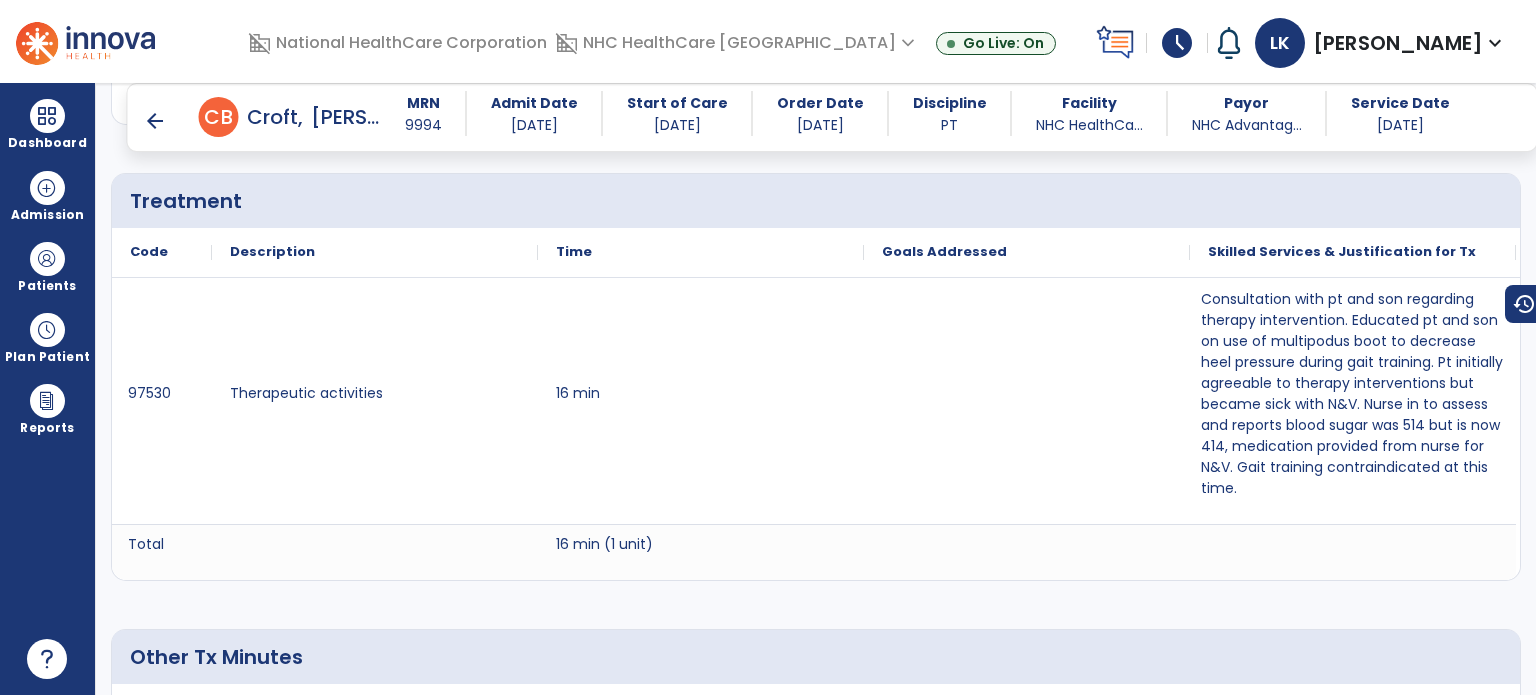 scroll, scrollTop: 1300, scrollLeft: 0, axis: vertical 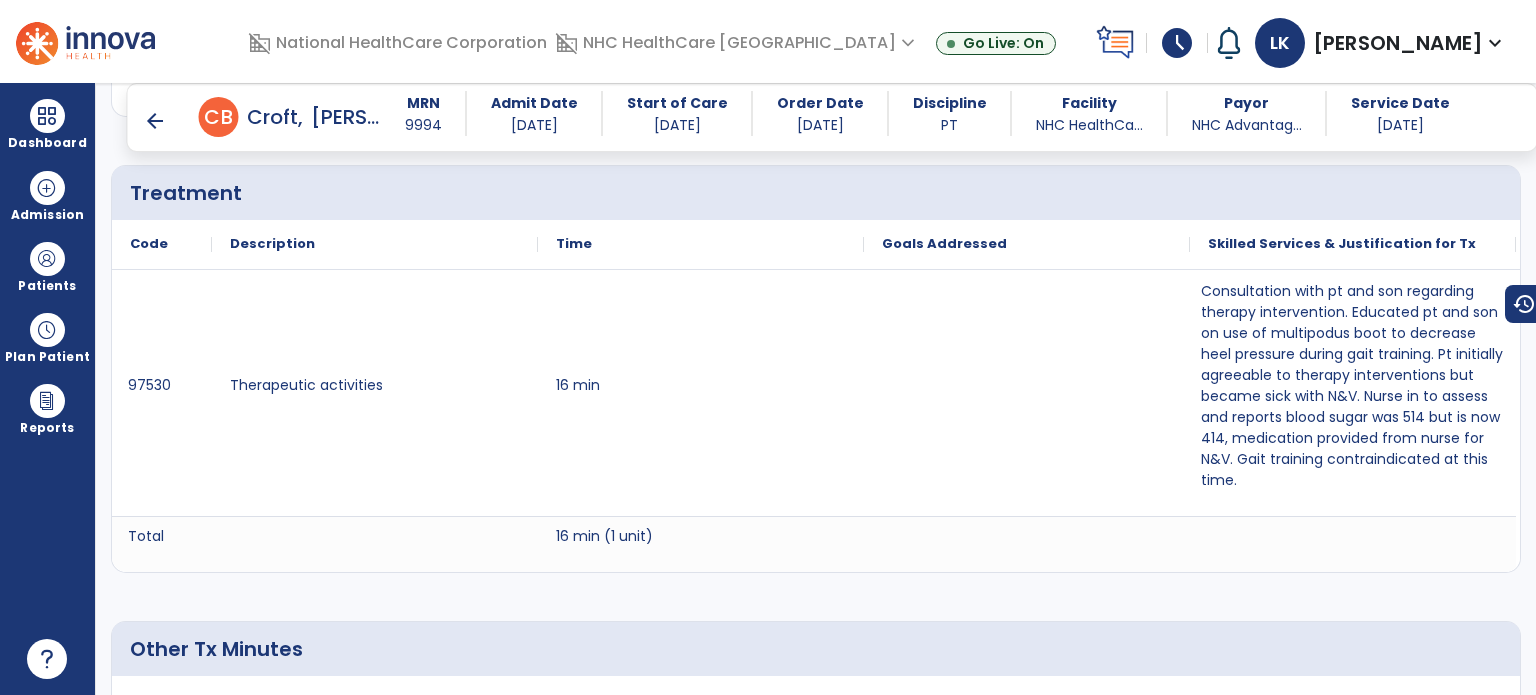 click on "arrow_back" at bounding box center (155, 121) 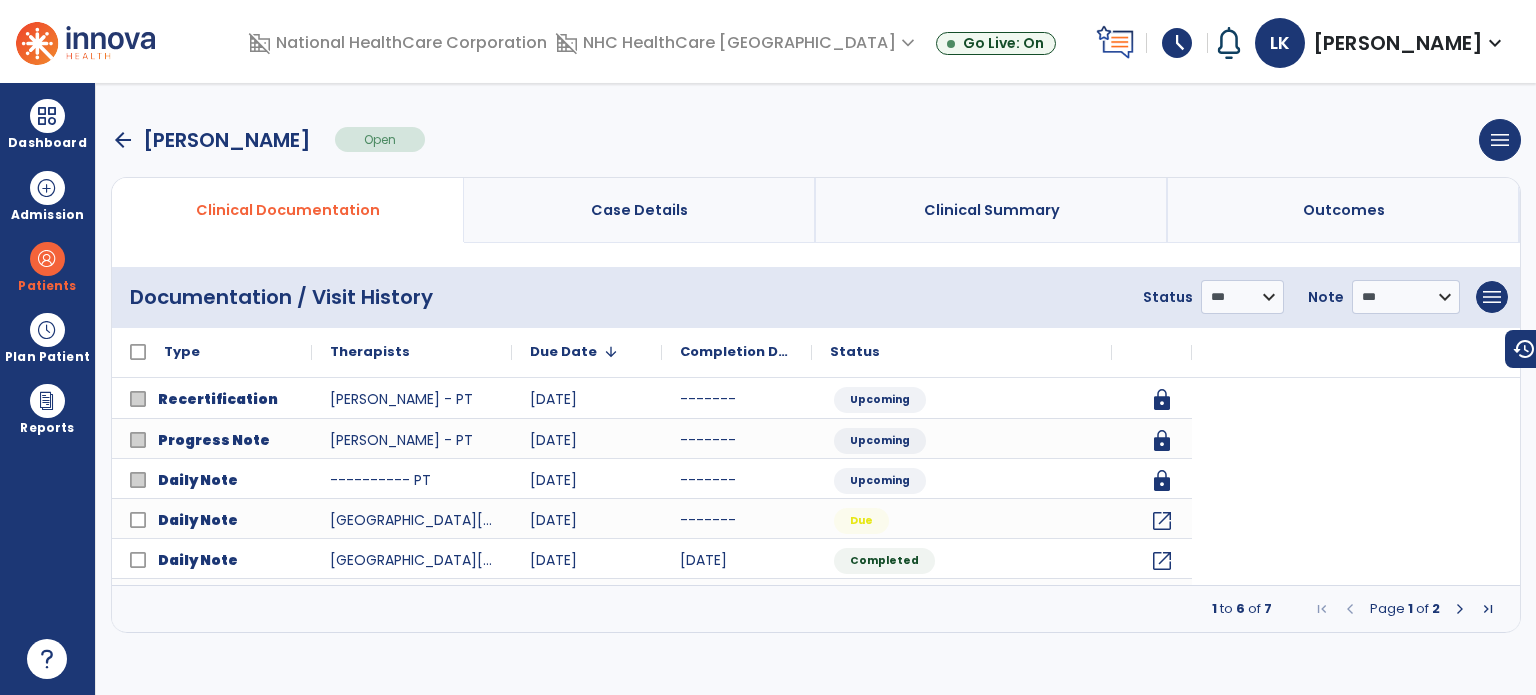 scroll, scrollTop: 0, scrollLeft: 0, axis: both 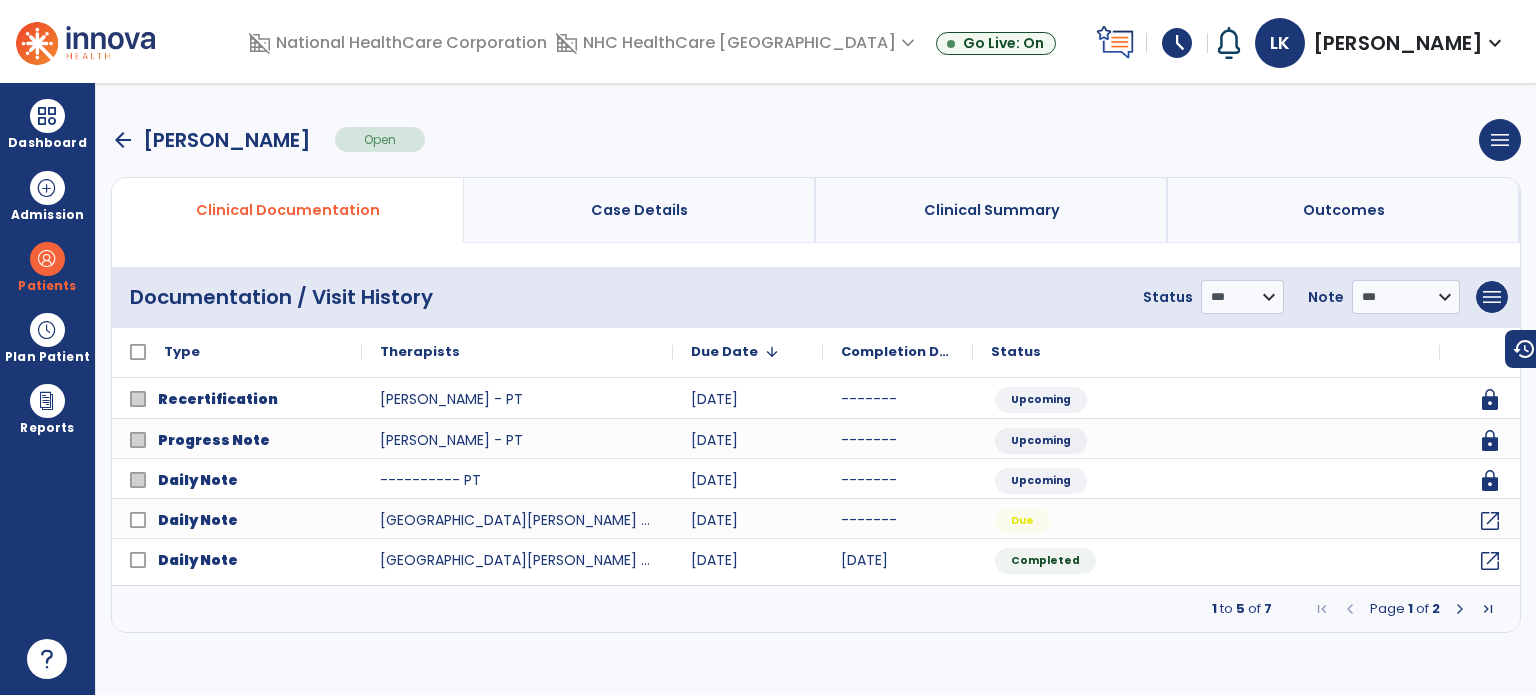 click on "arrow_back" at bounding box center (123, 140) 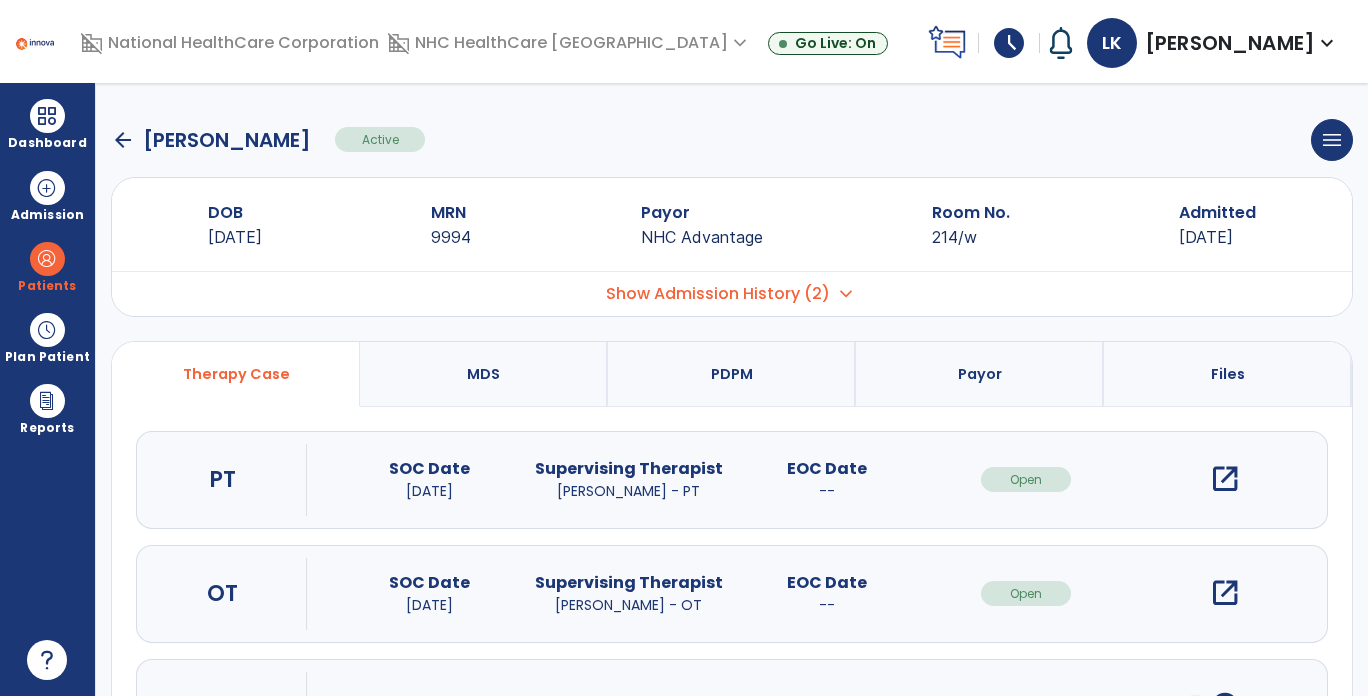 click on "arrow_back   Croft, Barbara  Active  menu   Edit Admission   View OBRA Report   Discharge Patient" 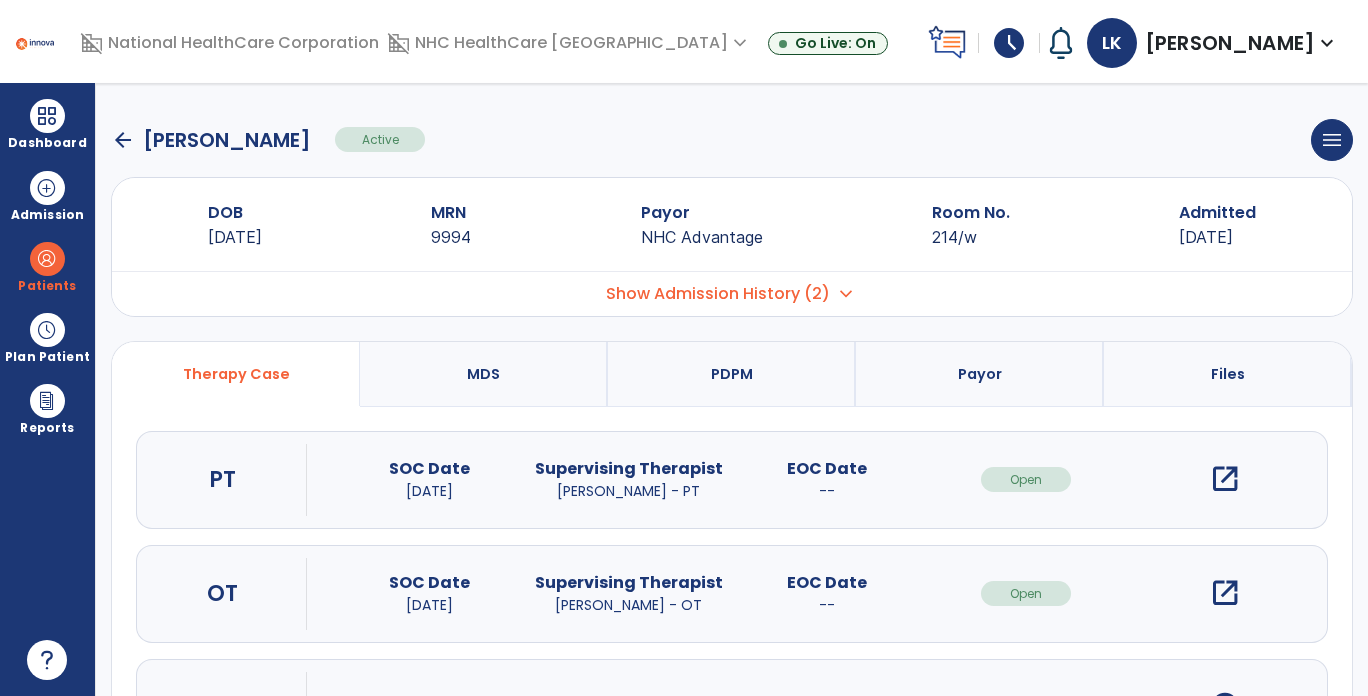 click on "DOB 10/15/1943 MRN 9994 Payor NHC Advantage Room No. 214/w Admitted 11/02/2021" at bounding box center [732, 224] 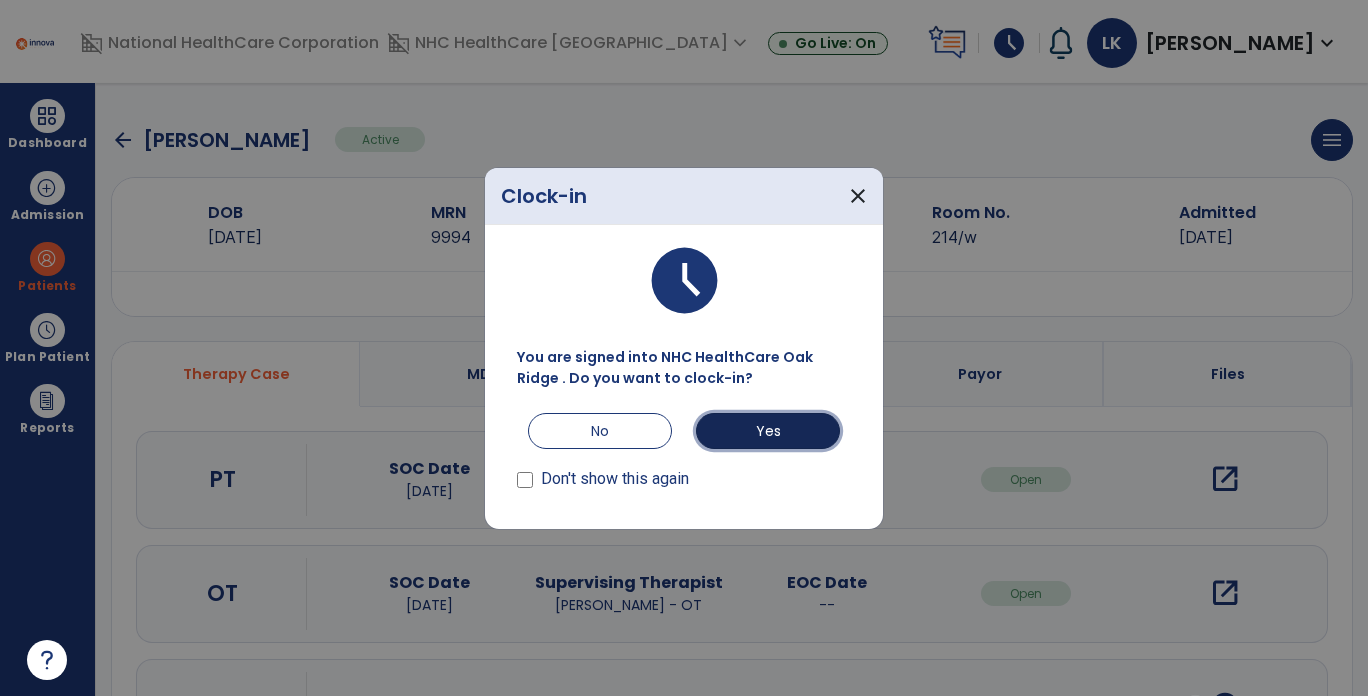 click on "Yes" at bounding box center [768, 431] 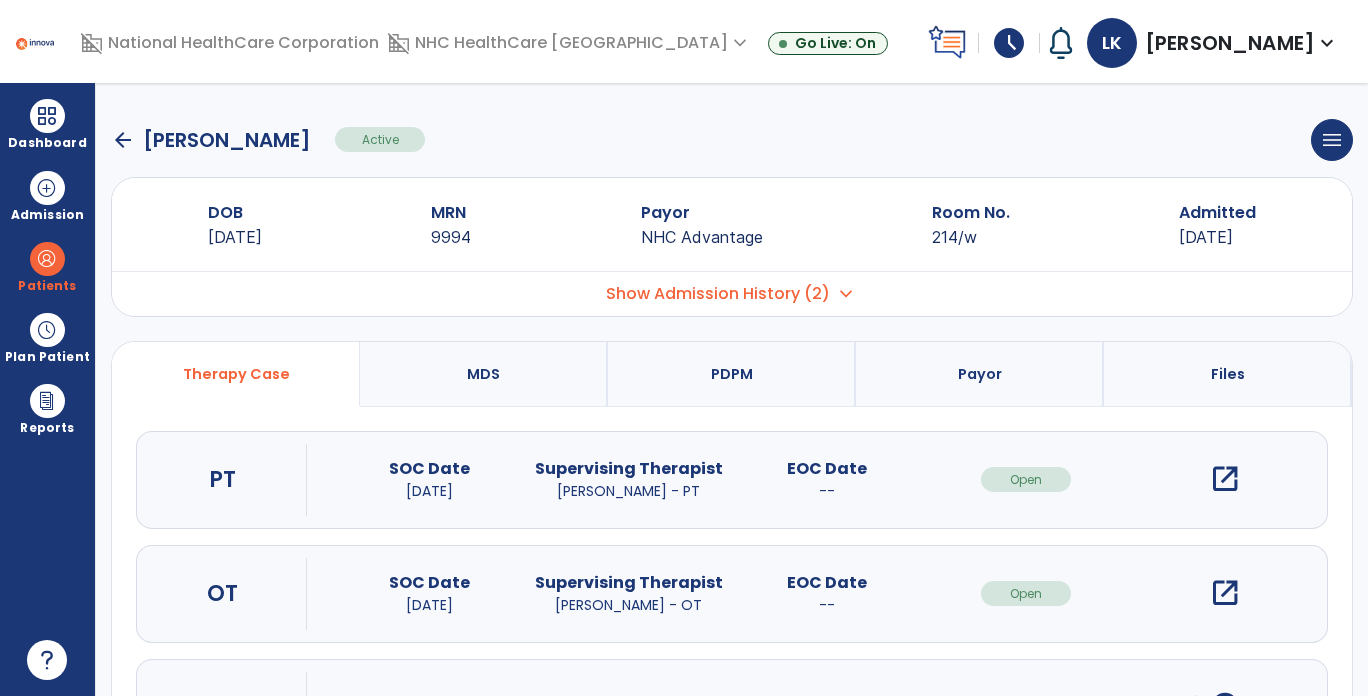 click on "arrow_back   Croft, Barbara  Active  menu   Edit Admission   View OBRA Report   Discharge Patient" 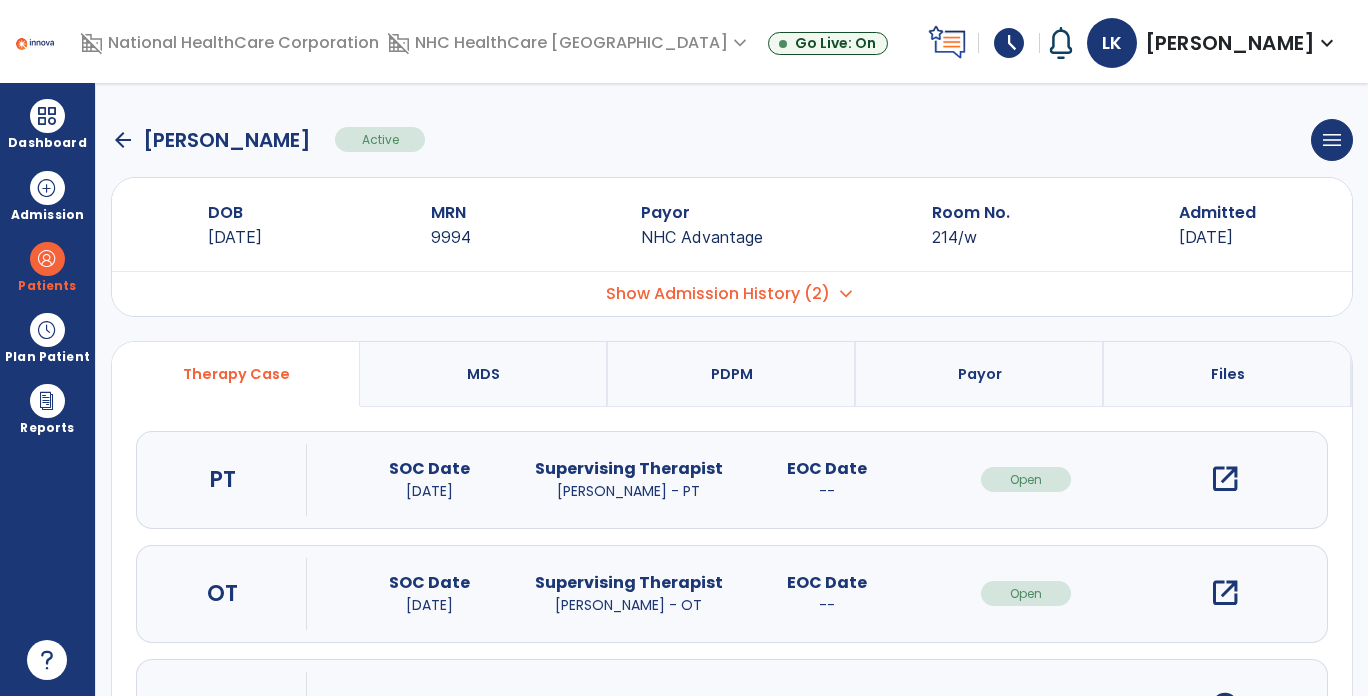 click at bounding box center (47, 259) 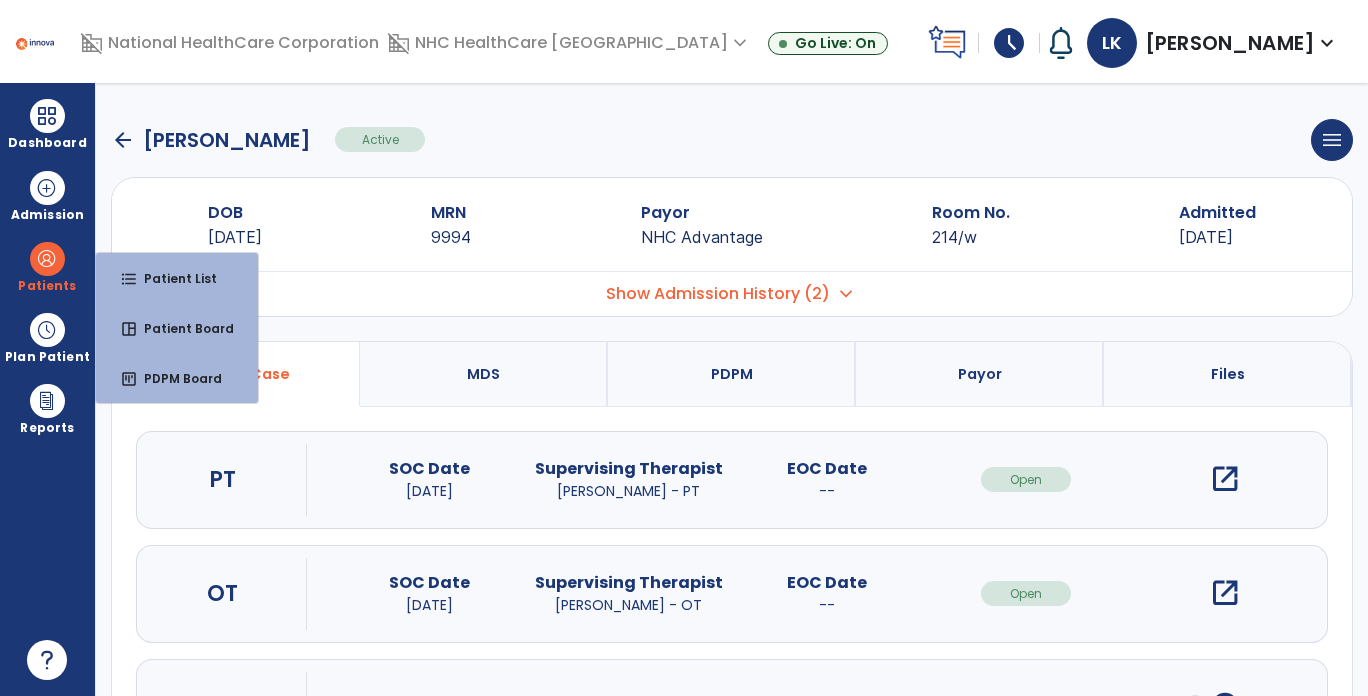 click on "arrow_back" 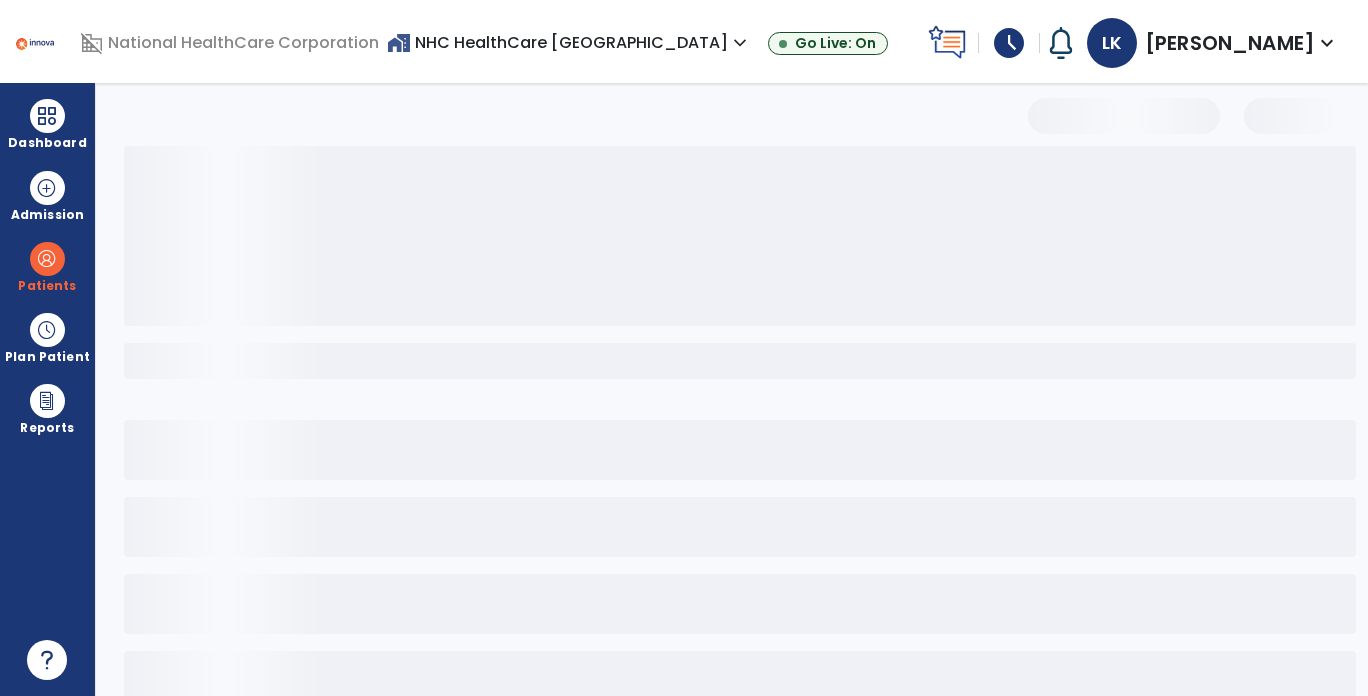 select on "***" 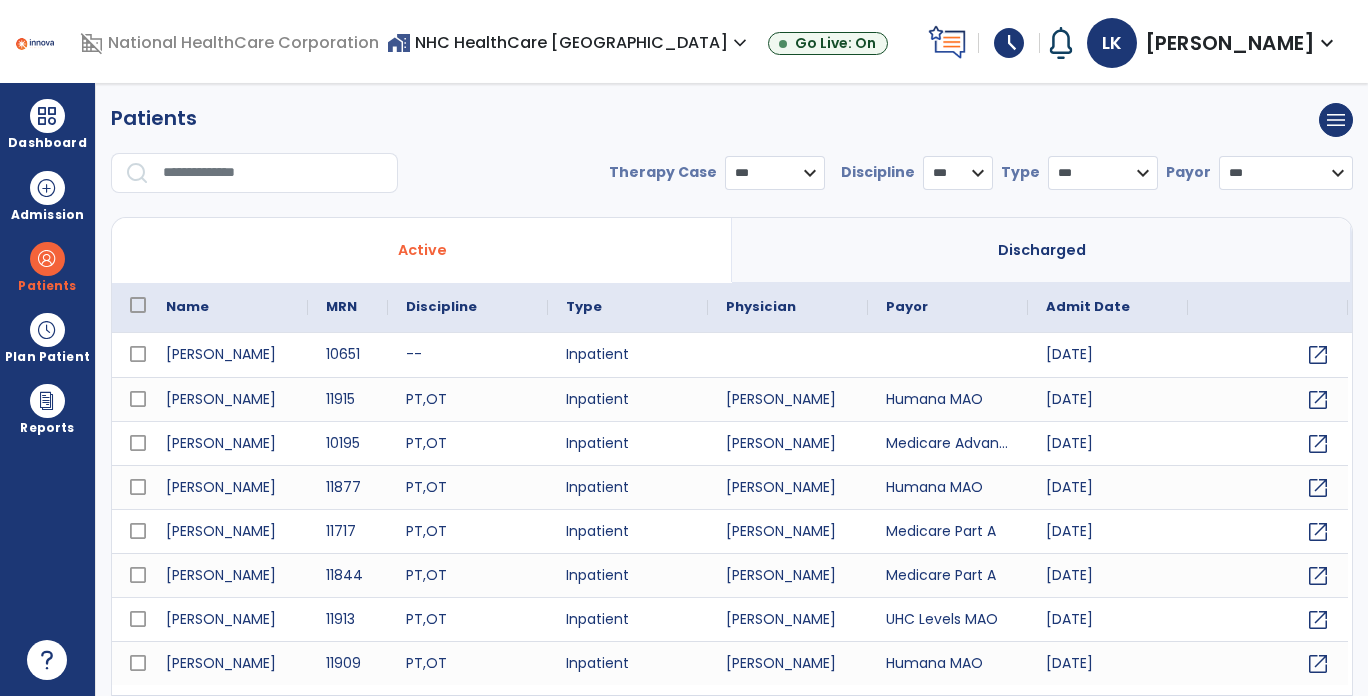 click at bounding box center [273, 173] 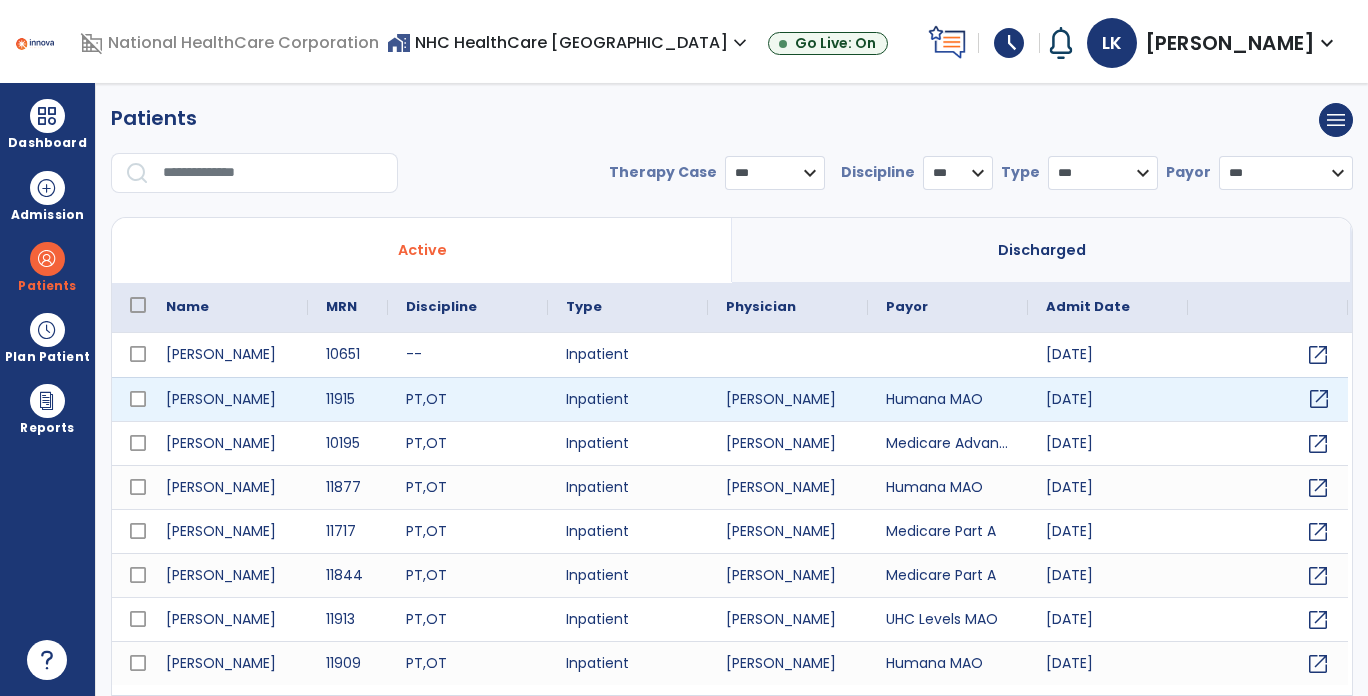 click on "open_in_new" at bounding box center [1319, 399] 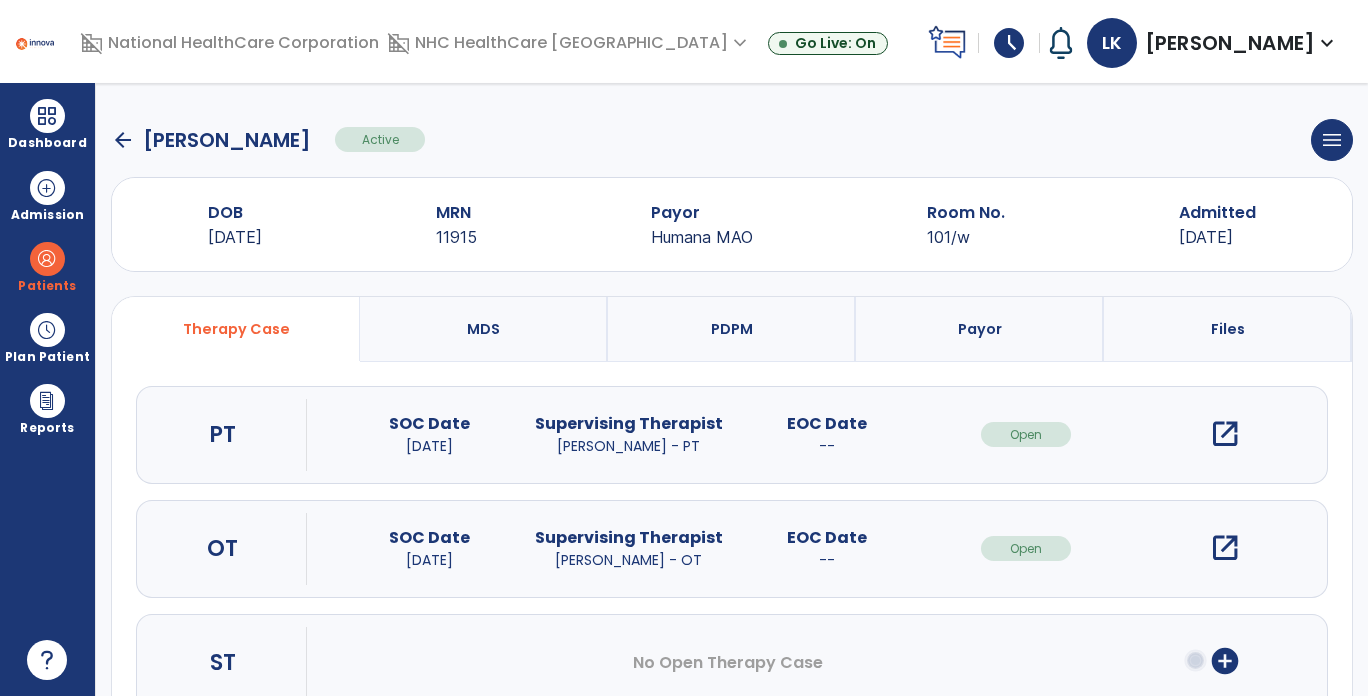 click on "open_in_new" at bounding box center (1225, 434) 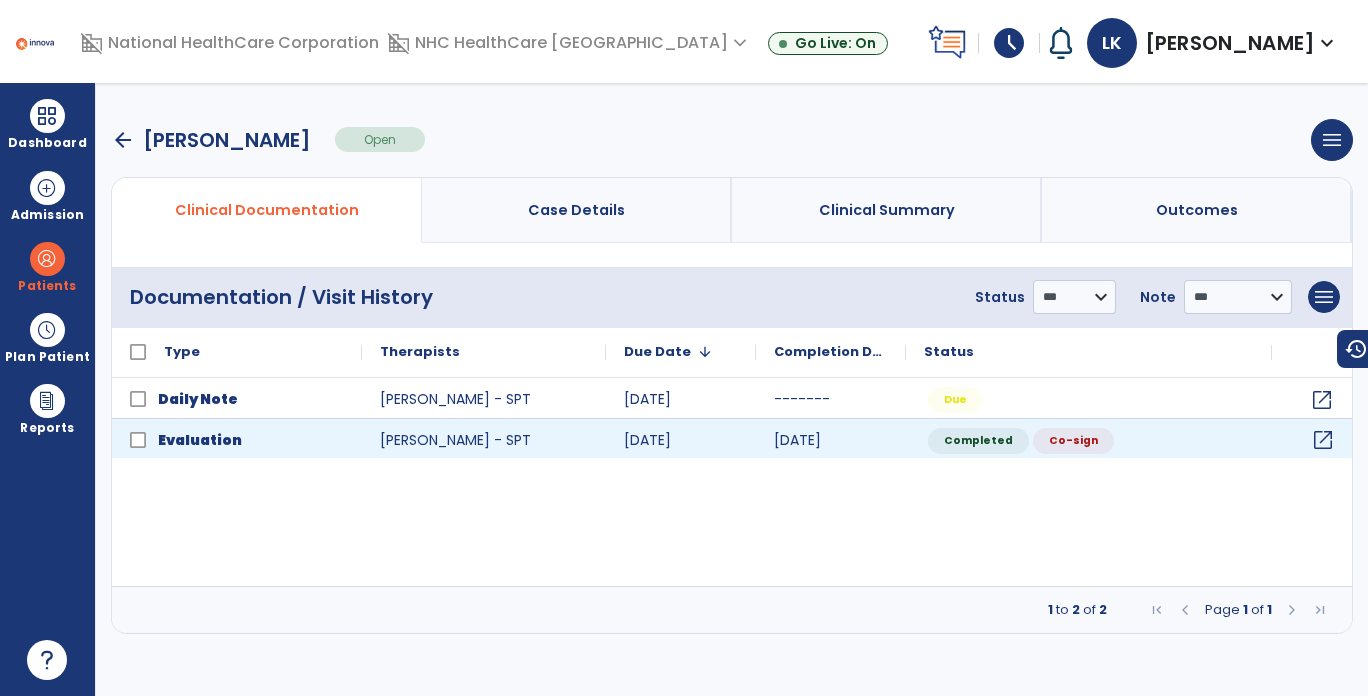 click on "open_in_new" 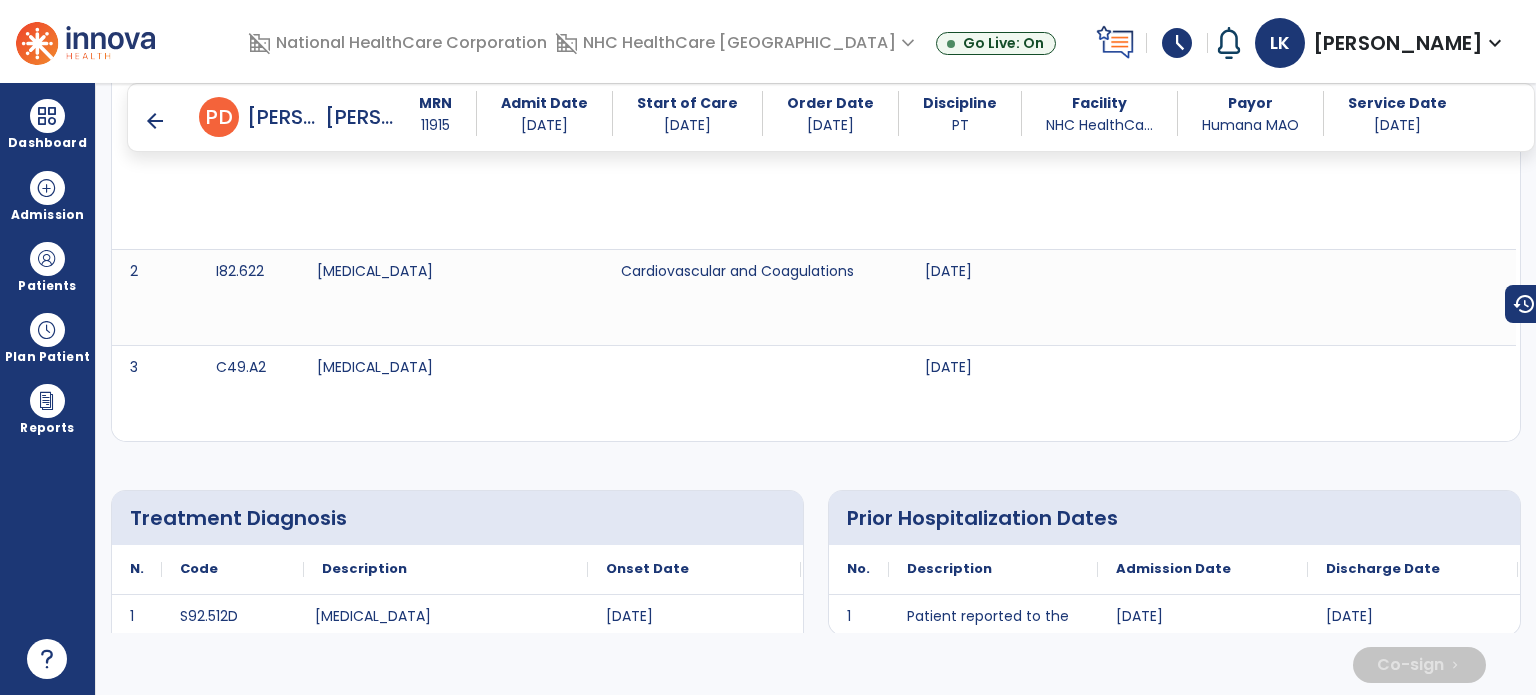 scroll, scrollTop: 700, scrollLeft: 0, axis: vertical 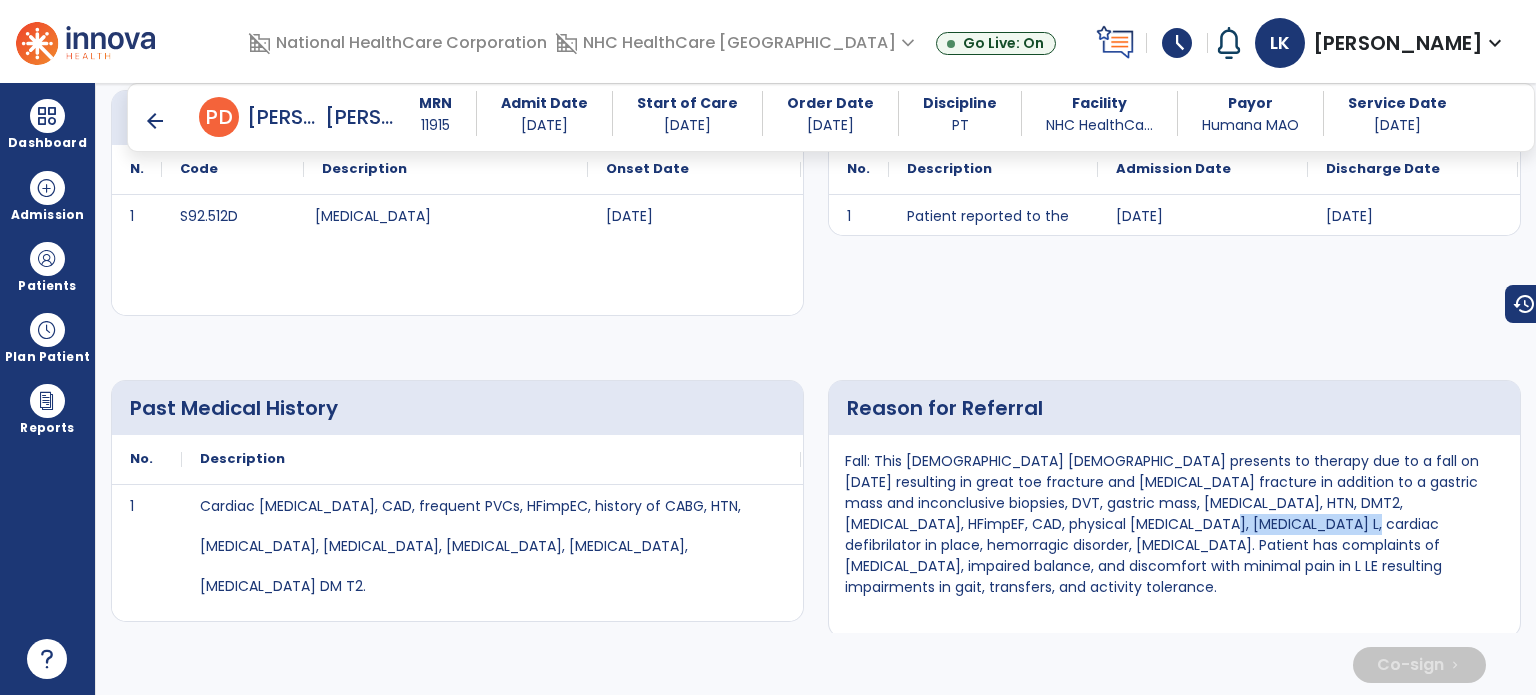 drag, startPoint x: 1002, startPoint y: 521, endPoint x: 1139, endPoint y: 523, distance: 137.0146 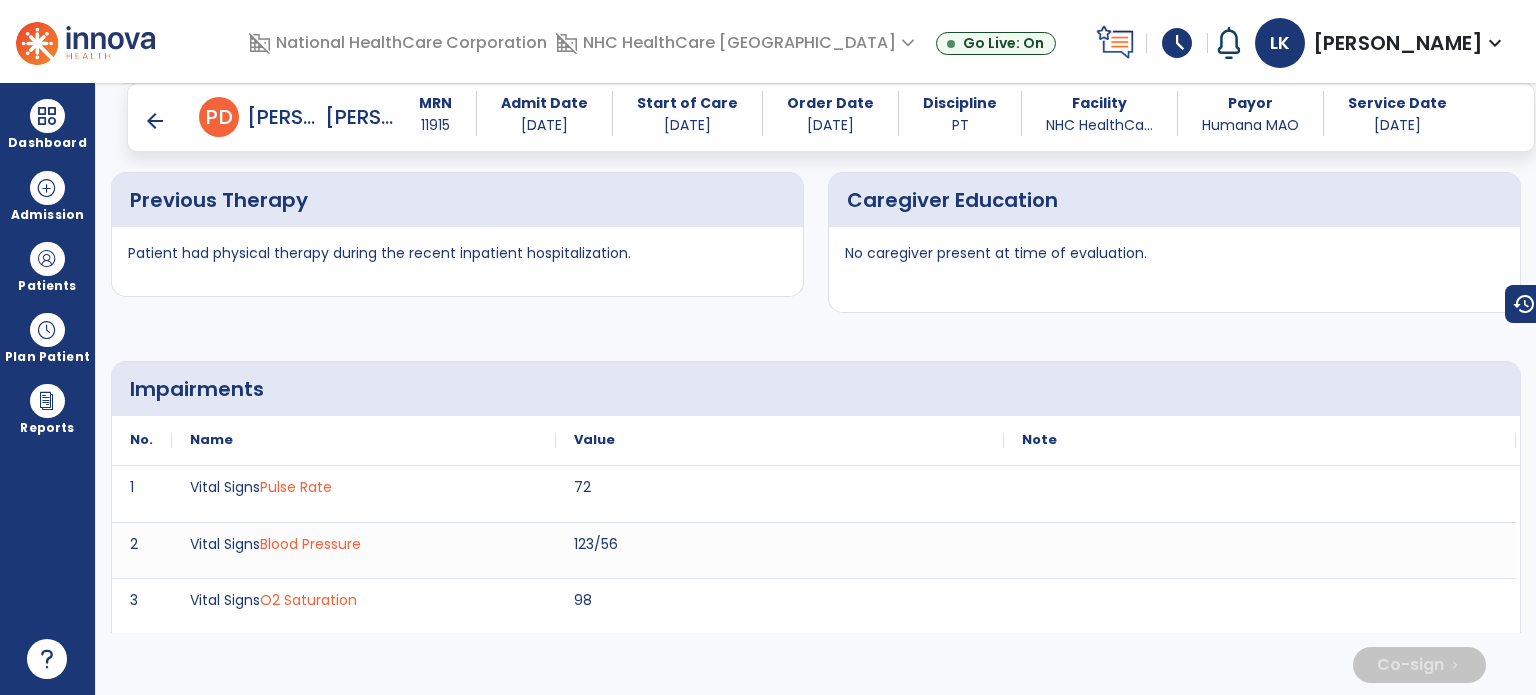 scroll, scrollTop: 2200, scrollLeft: 0, axis: vertical 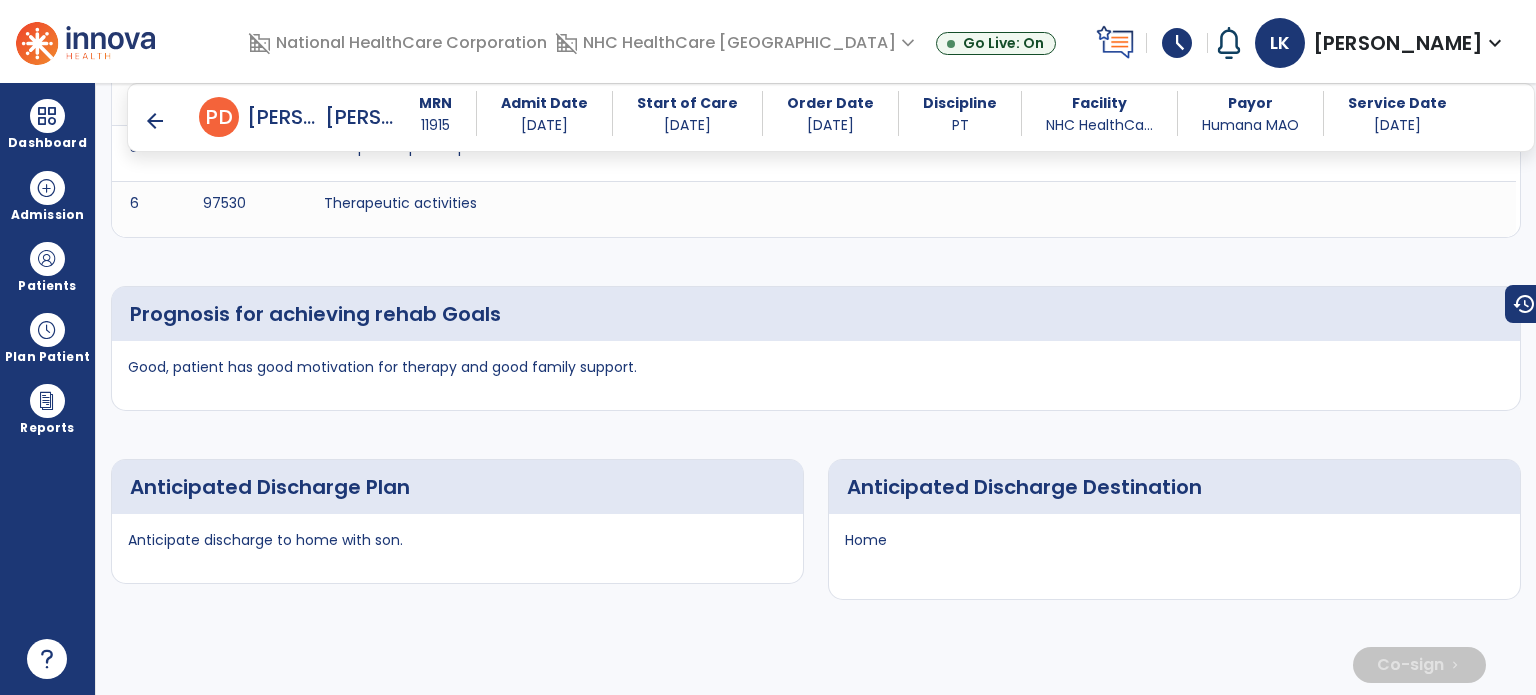 click on "Good, patient has good motivation for therapy and good family support." at bounding box center [816, 375] 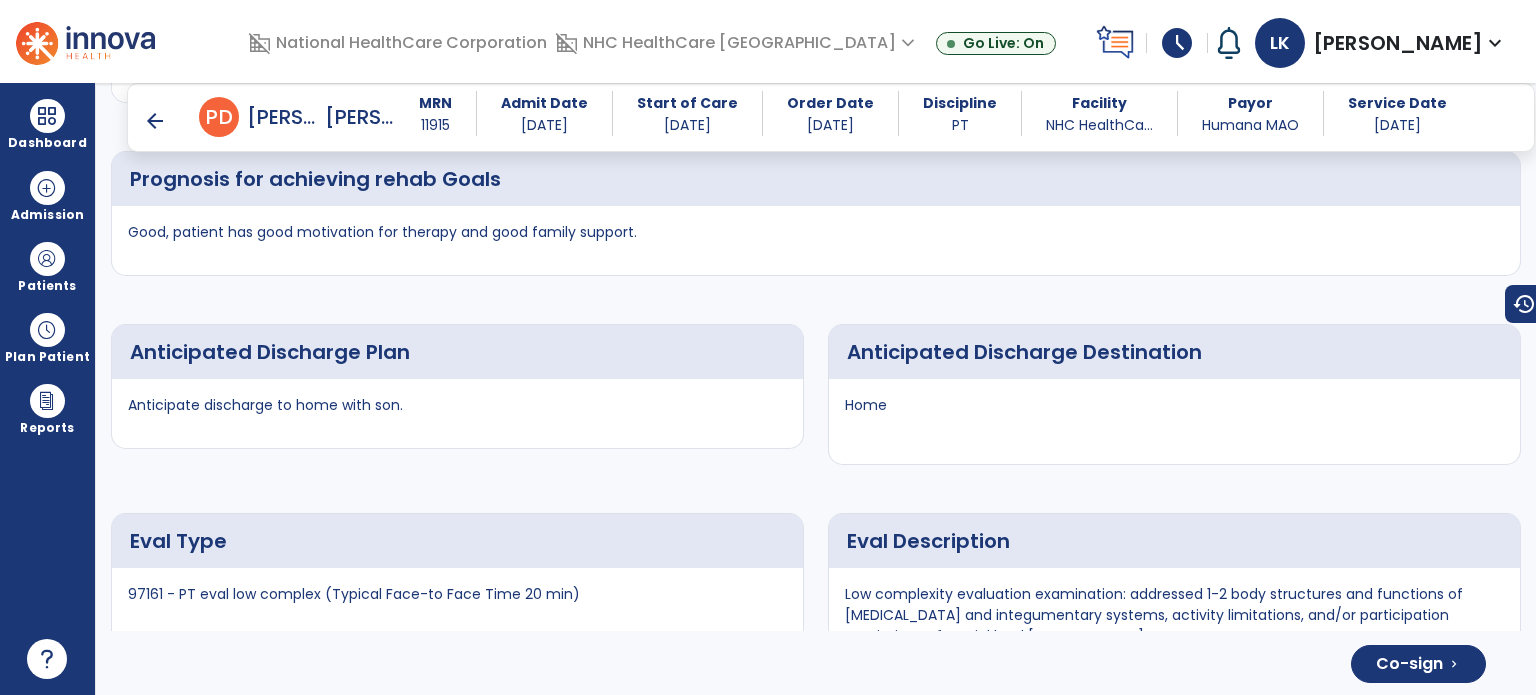 scroll, scrollTop: 8125, scrollLeft: 0, axis: vertical 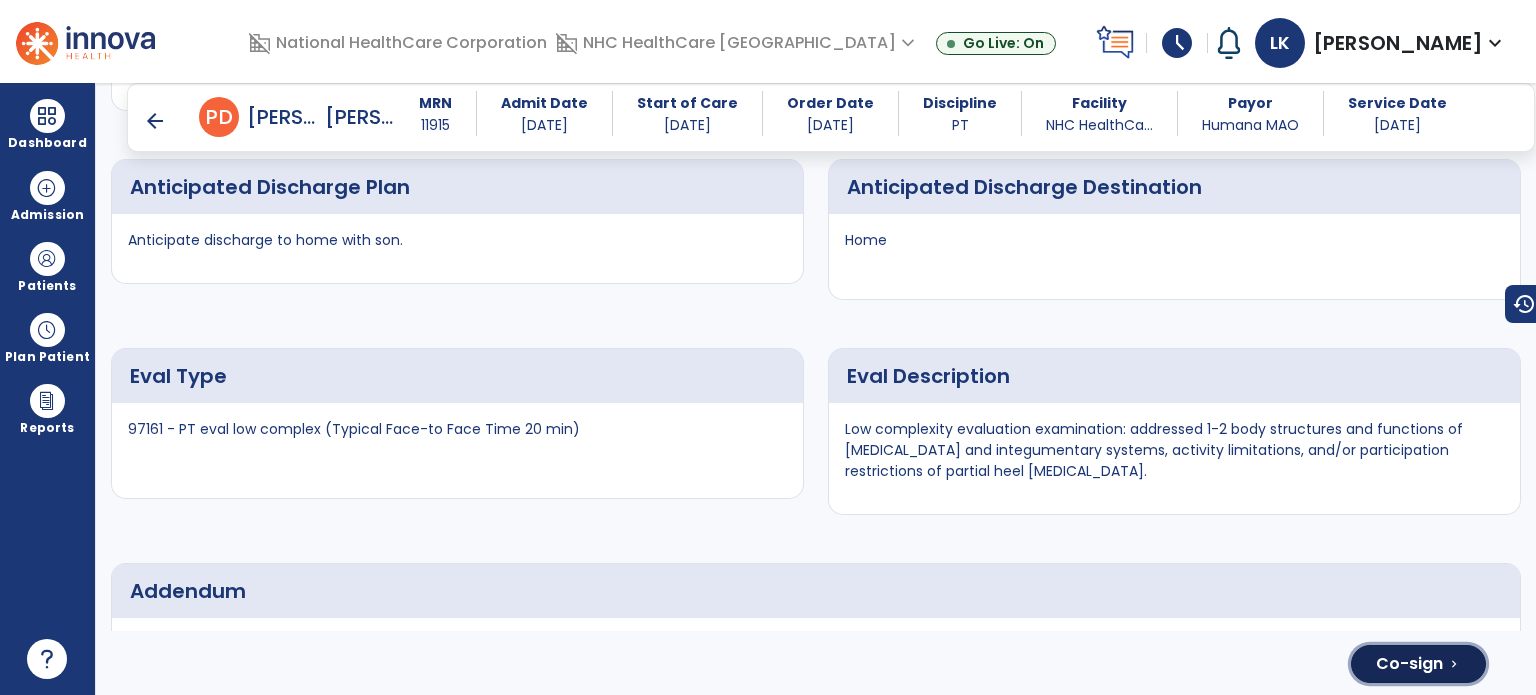 click on "Co-sign" 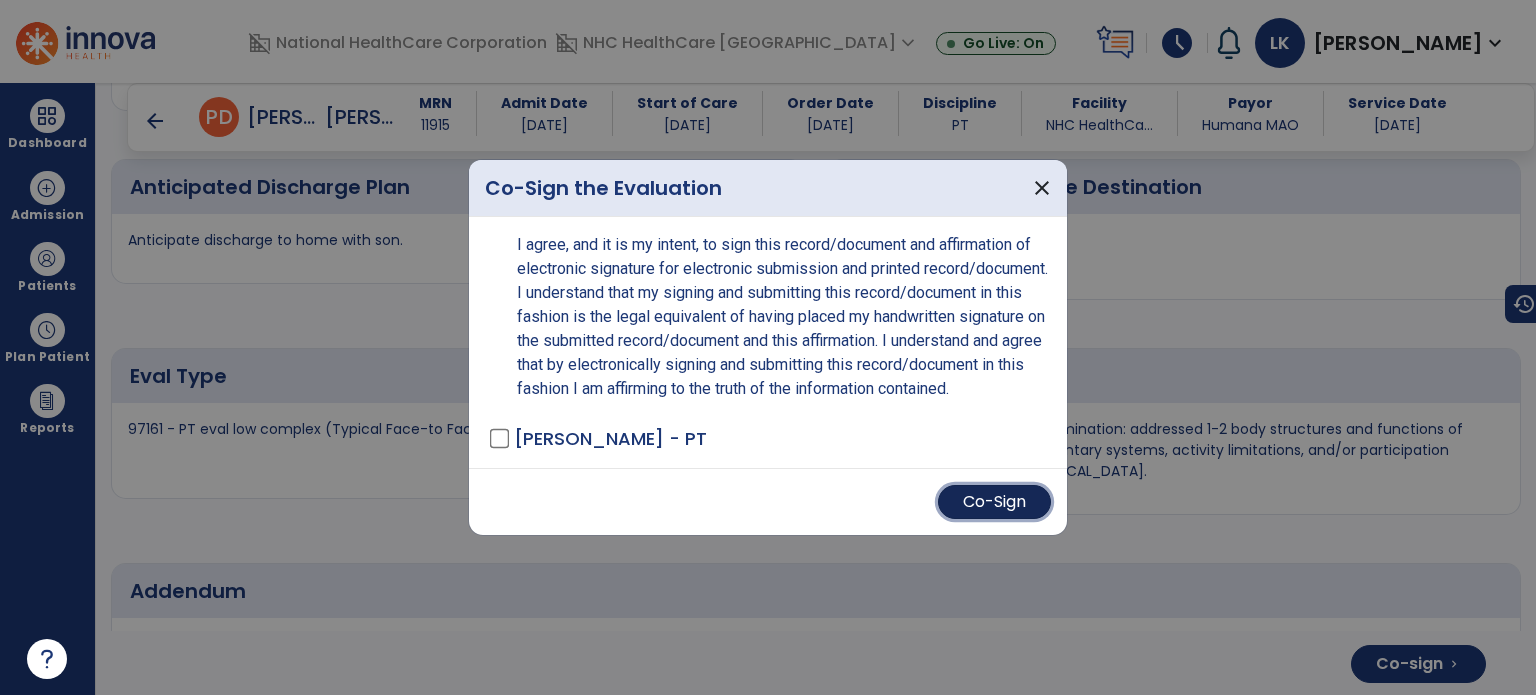 click on "Co-Sign" at bounding box center [994, 502] 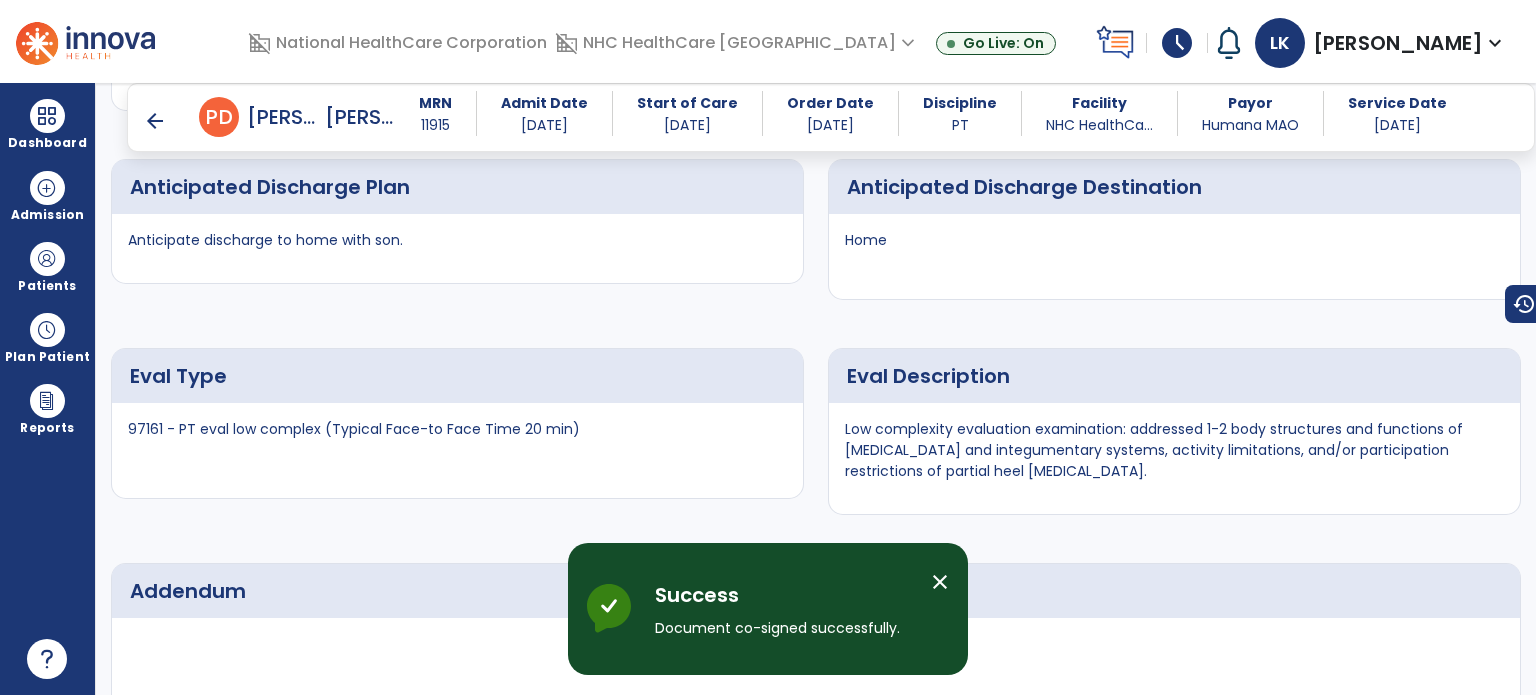 click on "arrow_back" at bounding box center (155, 121) 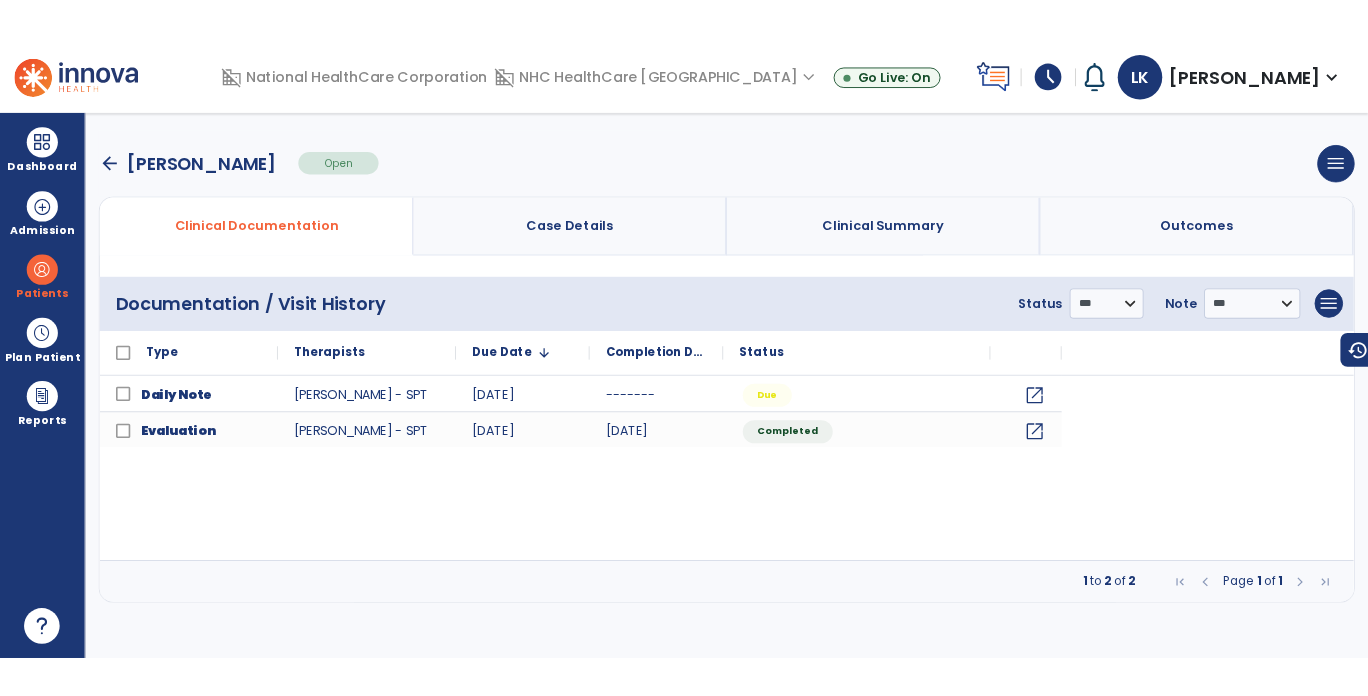 scroll, scrollTop: 0, scrollLeft: 0, axis: both 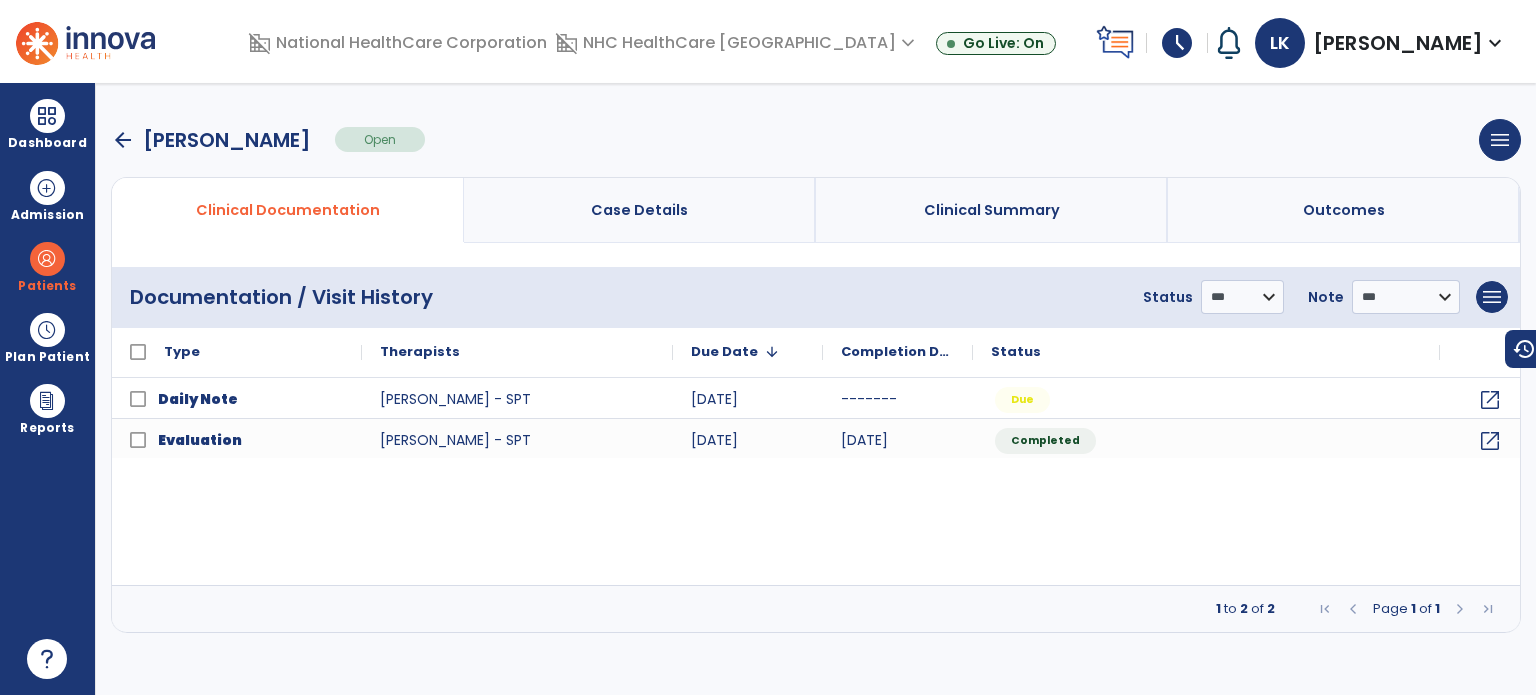 click on "Daily Note  Heath , Hannah - SPT 07/10/25 ------- Due open_in_new
Evaluation  Heath , Hannah - SPT 07/10/25 07/10/25 Completed open_in_new" 